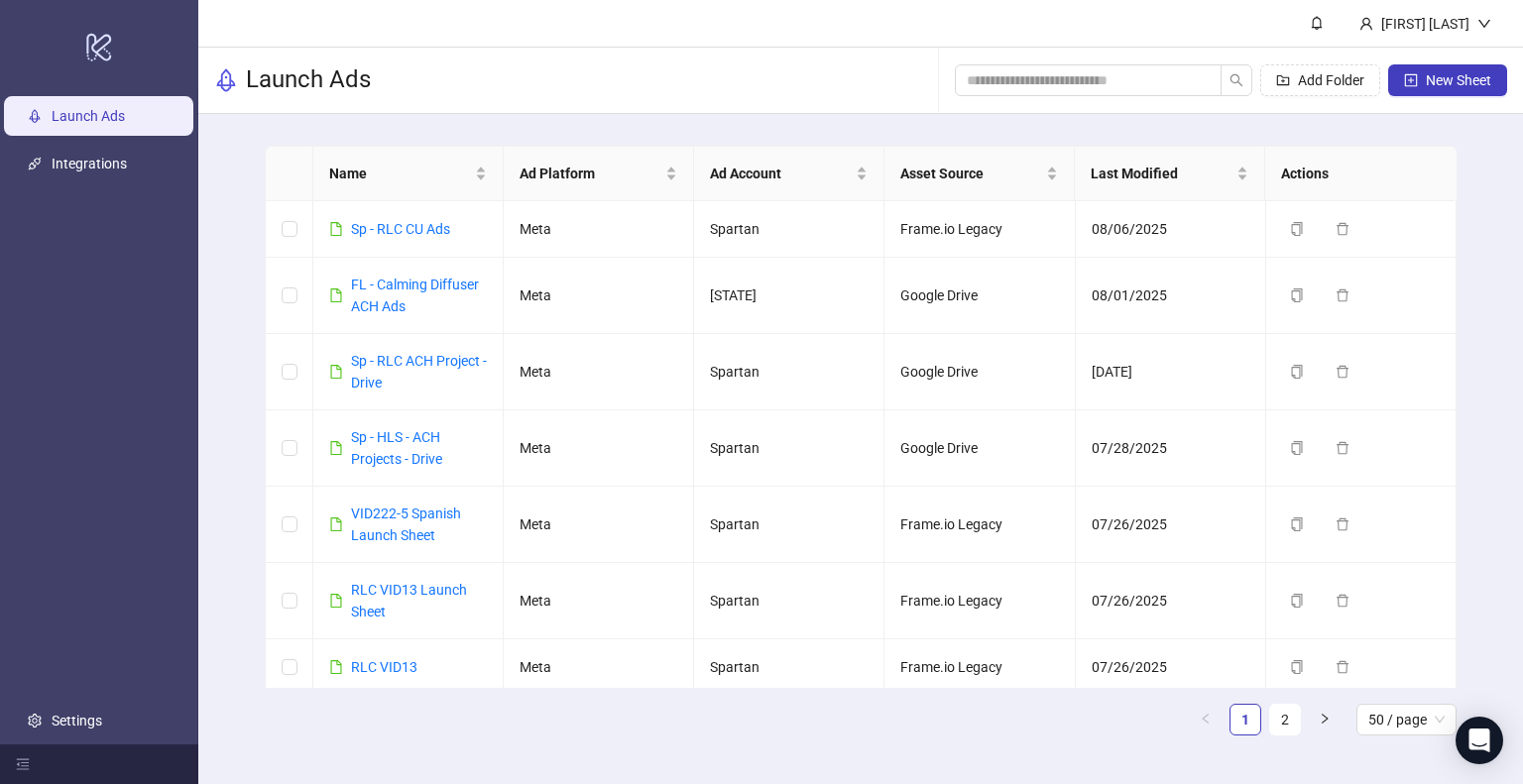 scroll, scrollTop: 0, scrollLeft: 0, axis: both 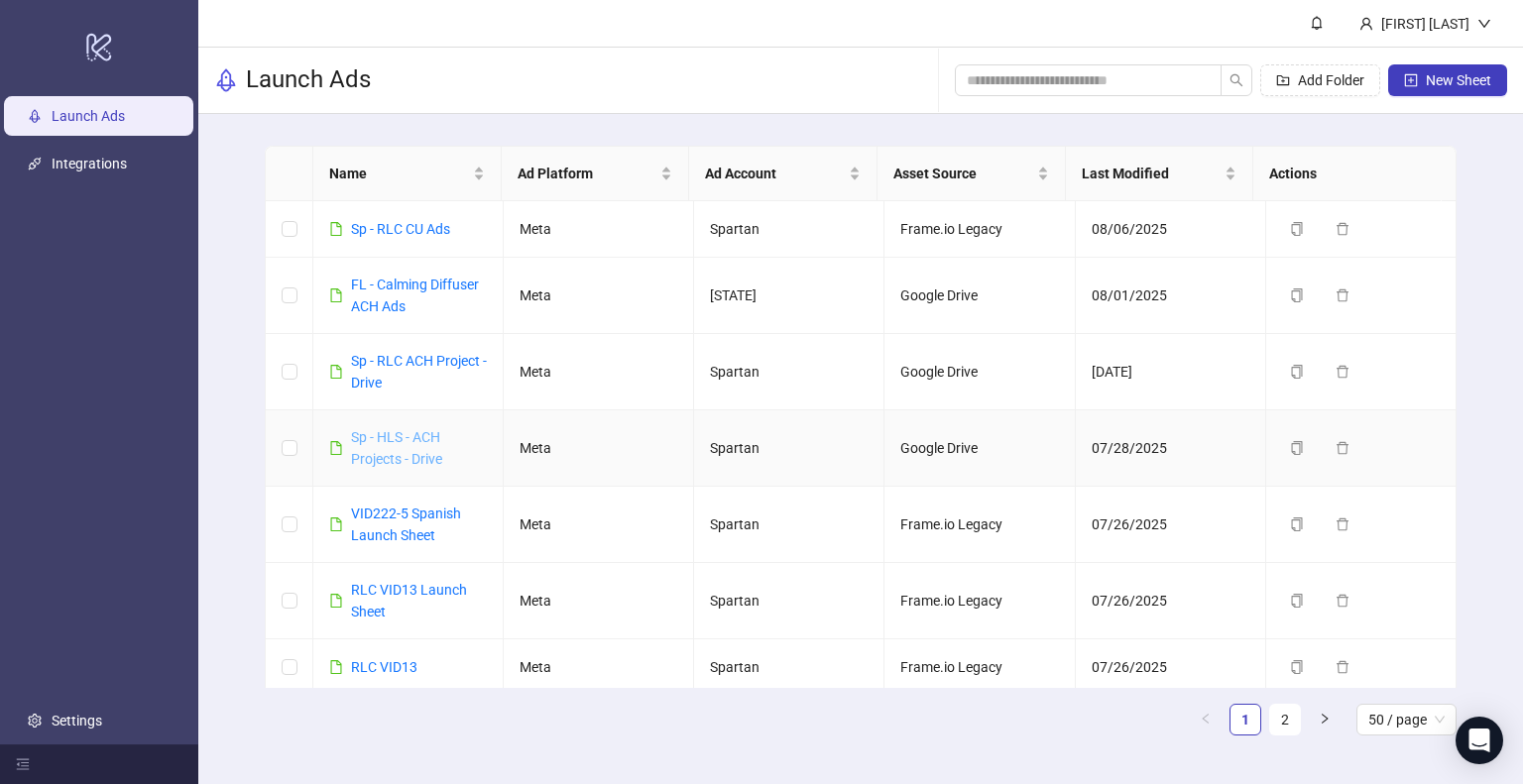 click on "Sp - HLS - ACH Projects - Drive" at bounding box center (397, 448) 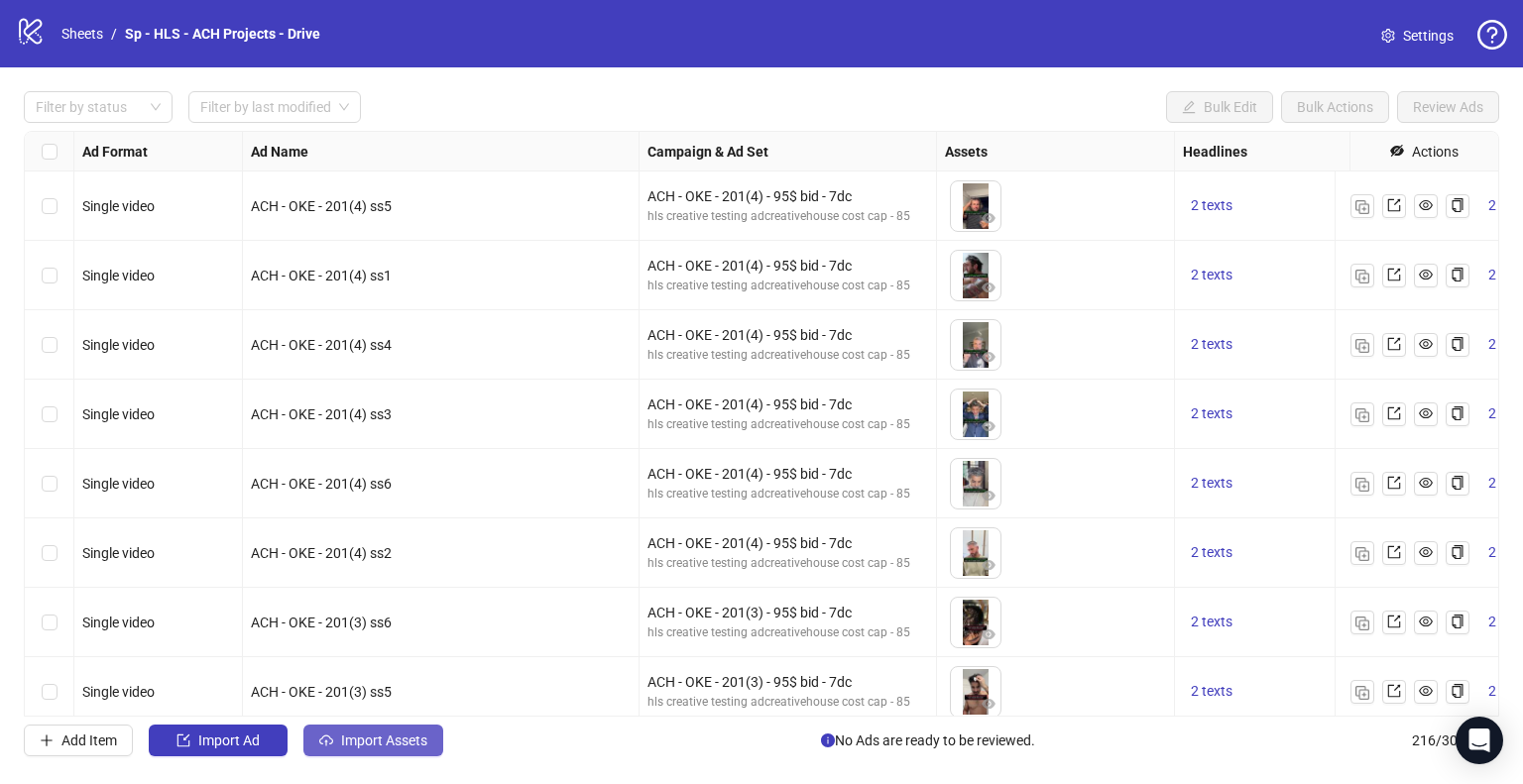 click on "Import Assets" at bounding box center [384, 740] 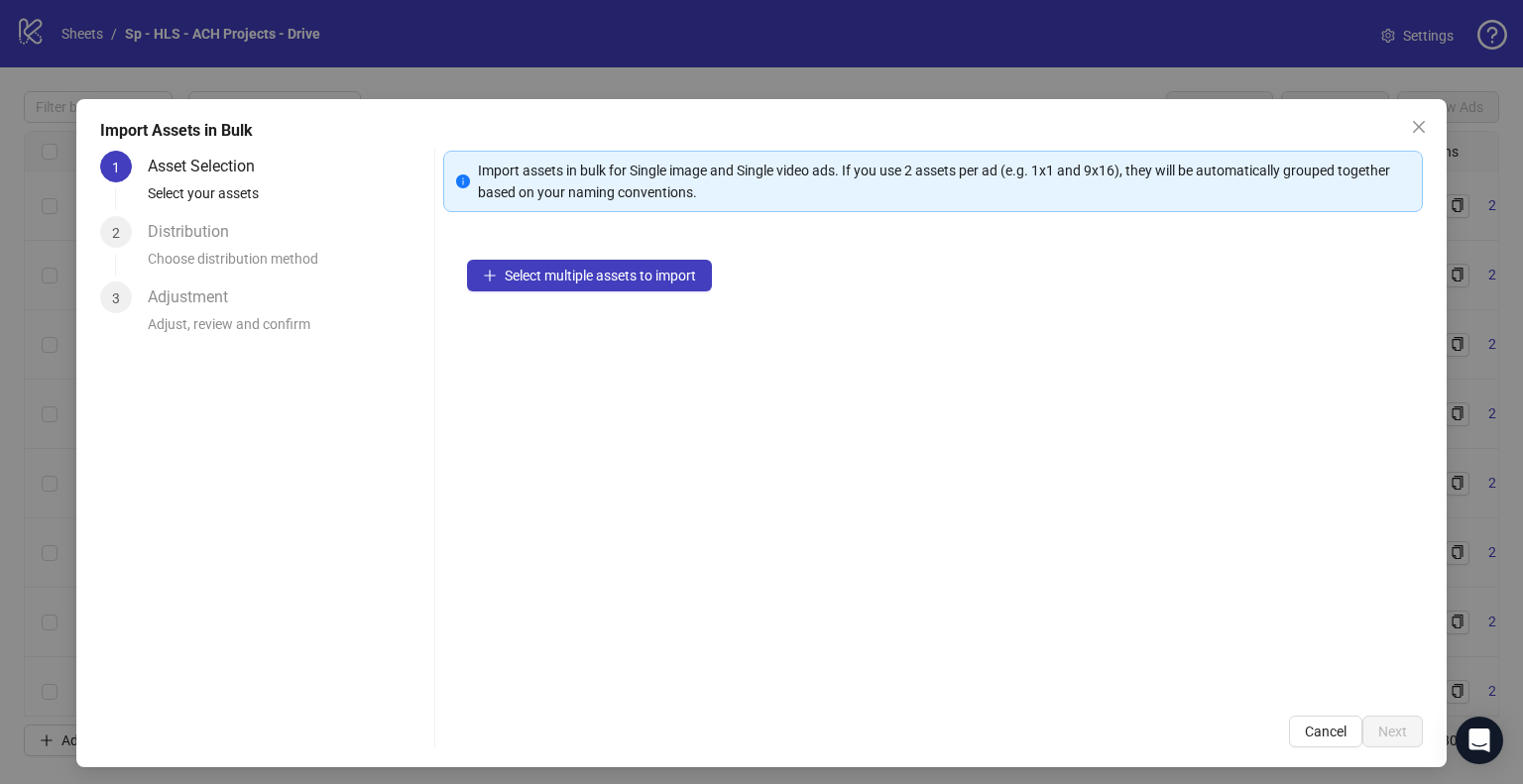 click on "Select multiple assets to import" at bounding box center [933, 464] 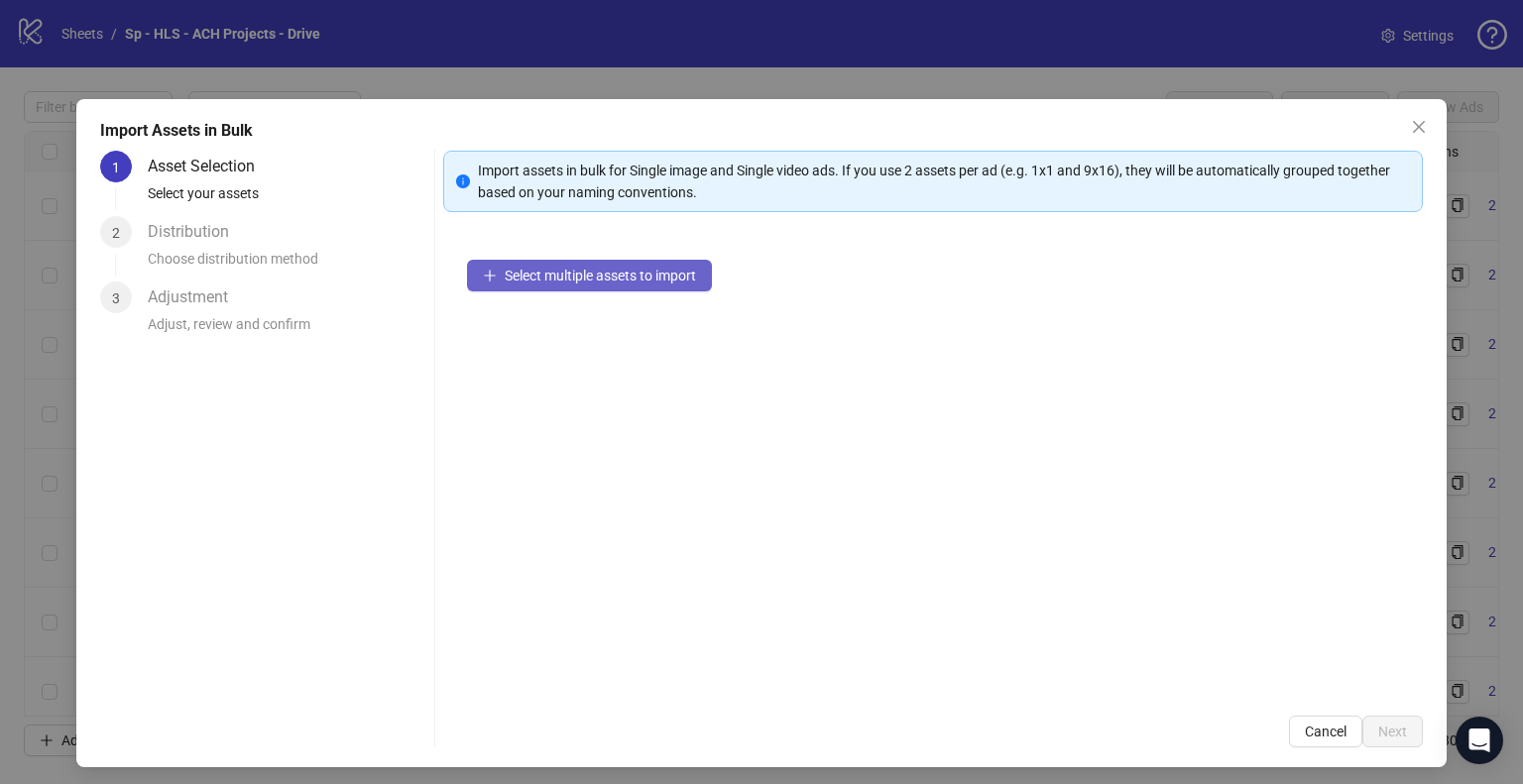 click on "Select multiple assets to import" at bounding box center (589, 276) 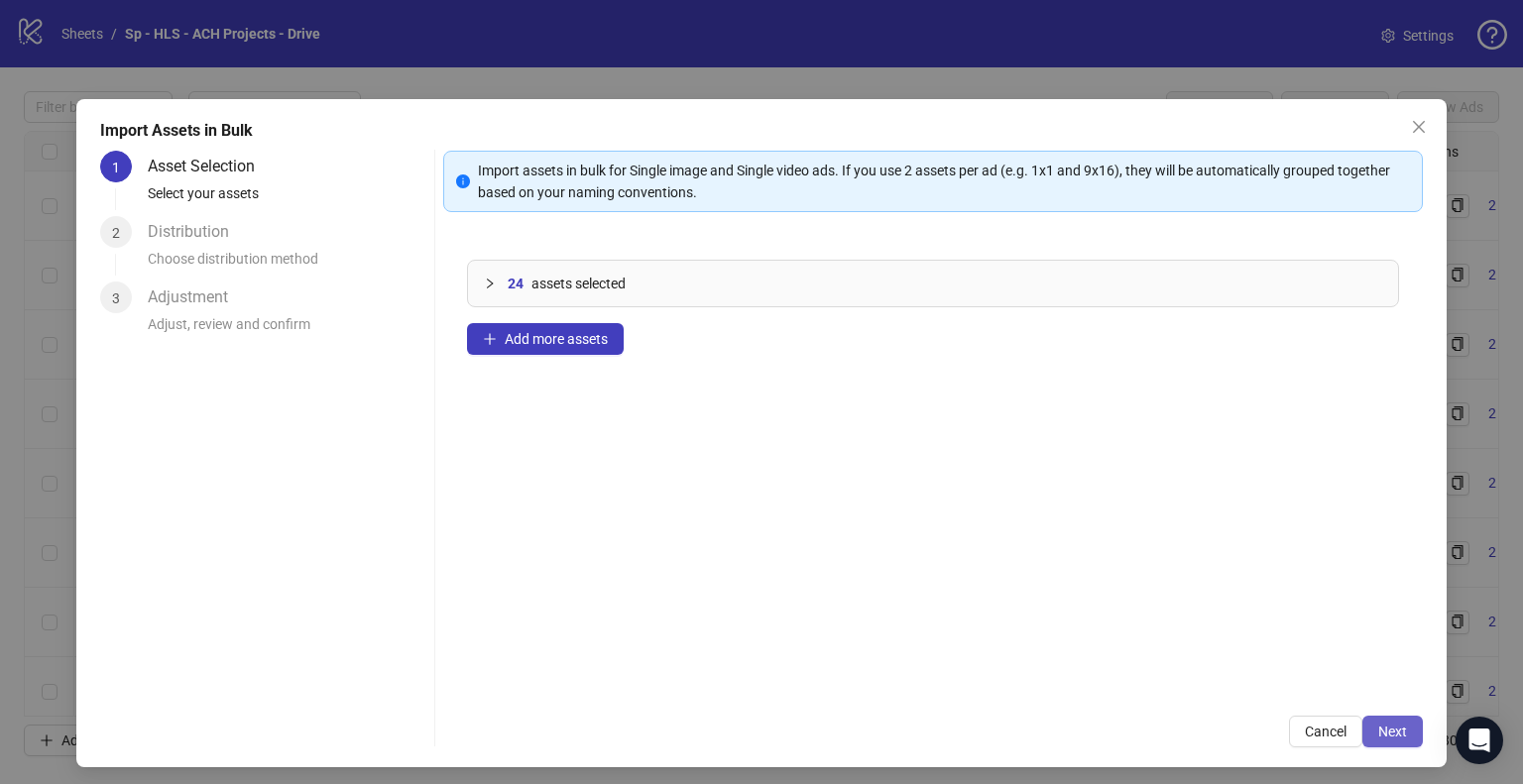 click on "Next" at bounding box center [1392, 731] 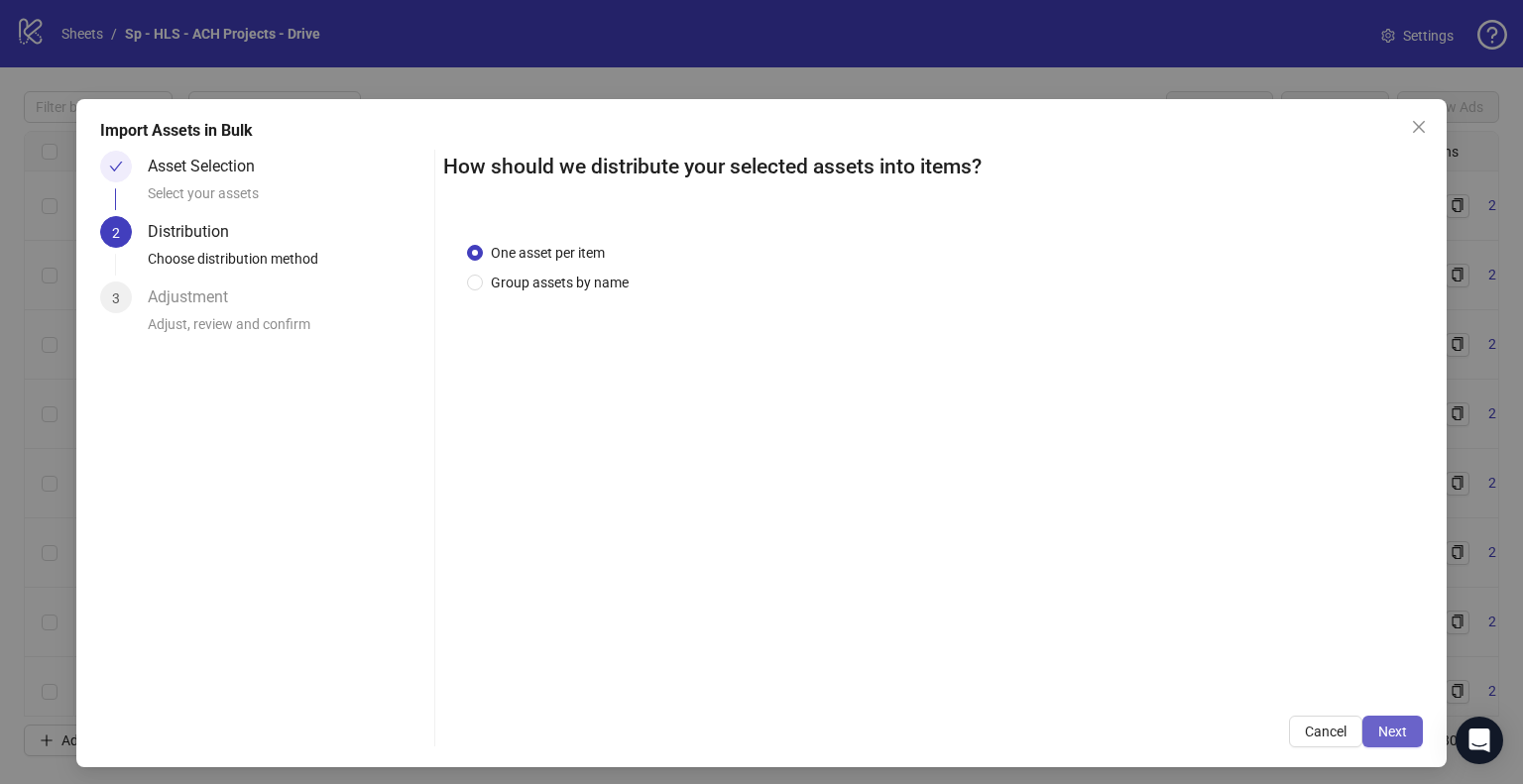 click on "Next" at bounding box center [1392, 731] 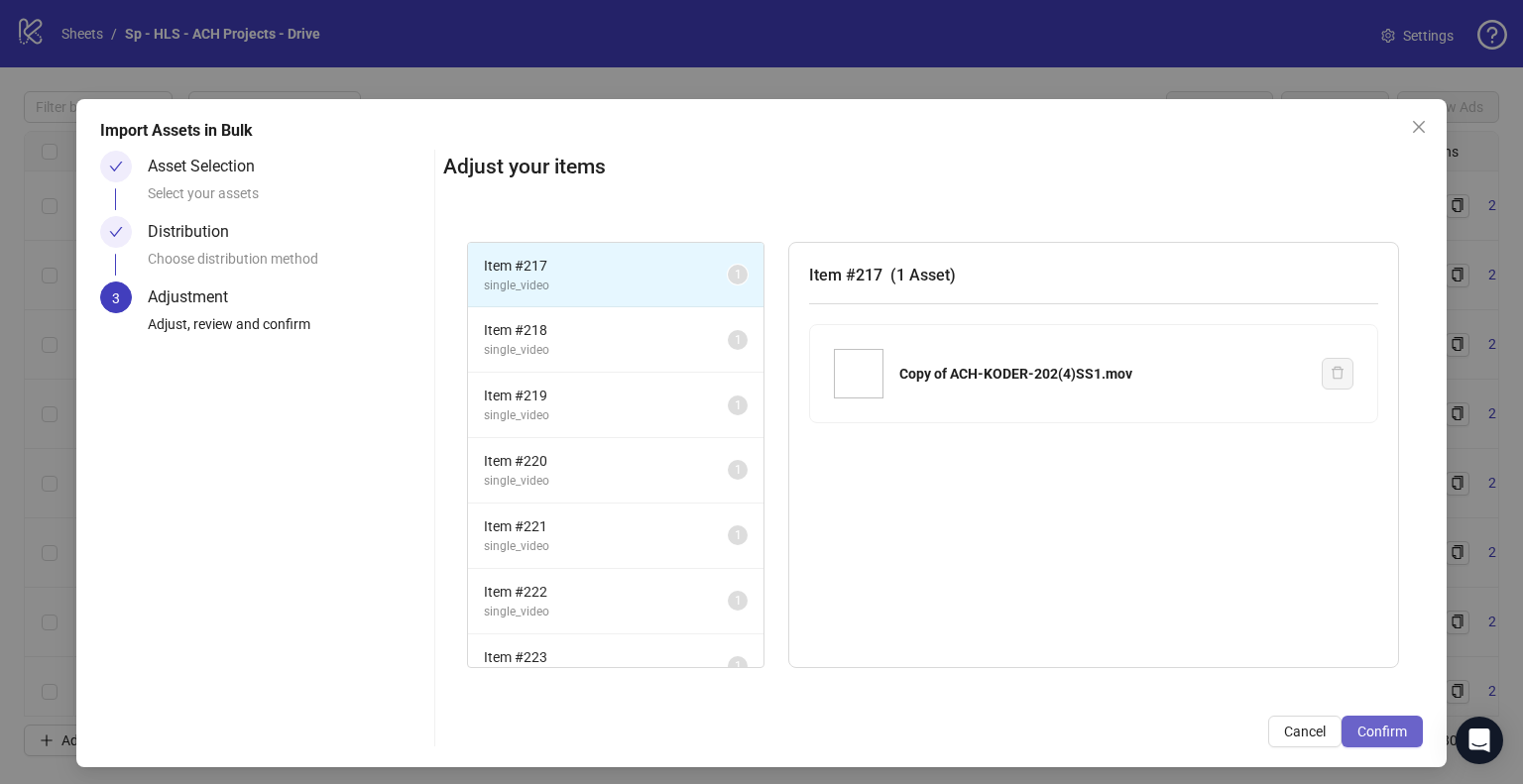 click on "Confirm" at bounding box center [1382, 731] 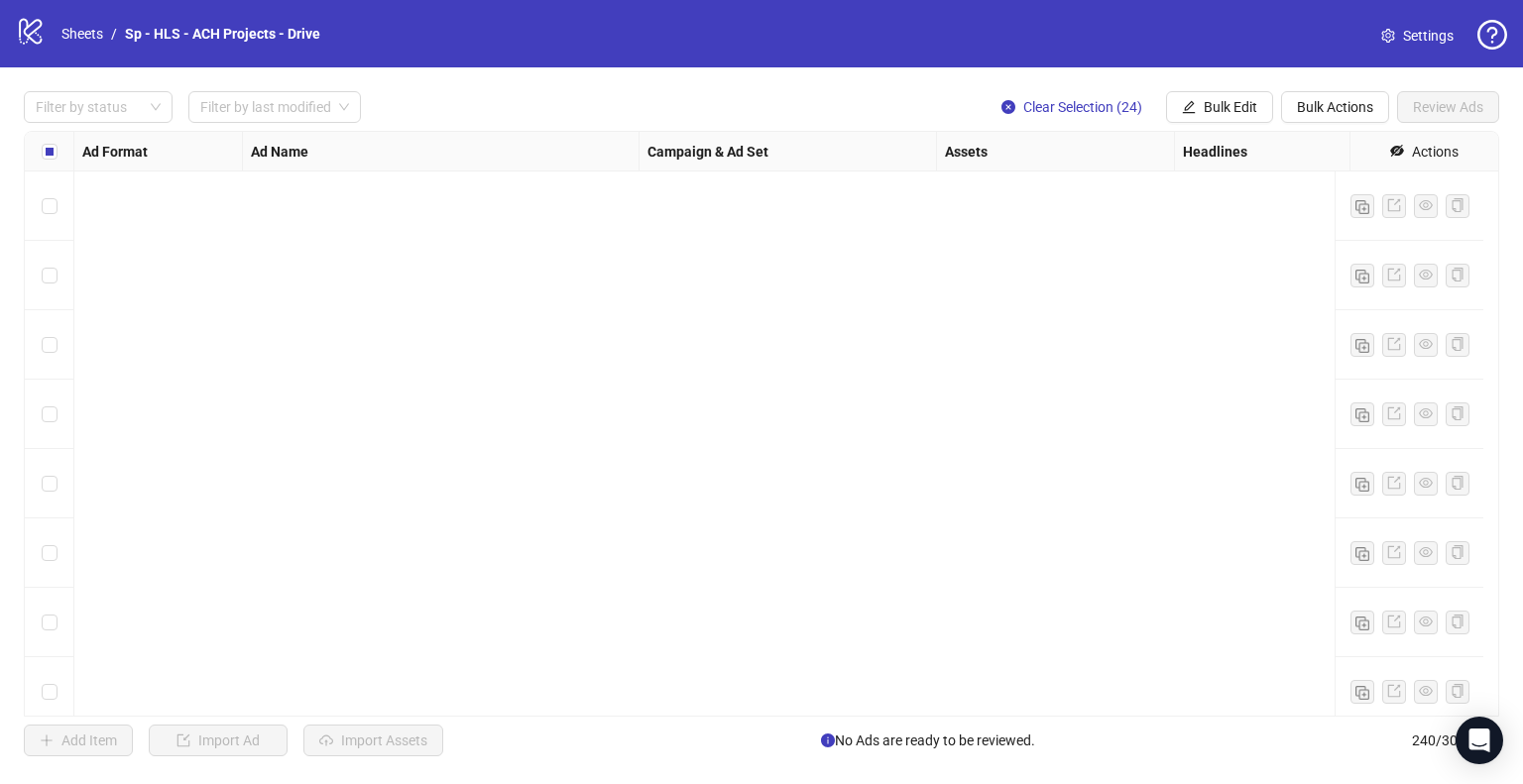 scroll, scrollTop: 16121, scrollLeft: 0, axis: vertical 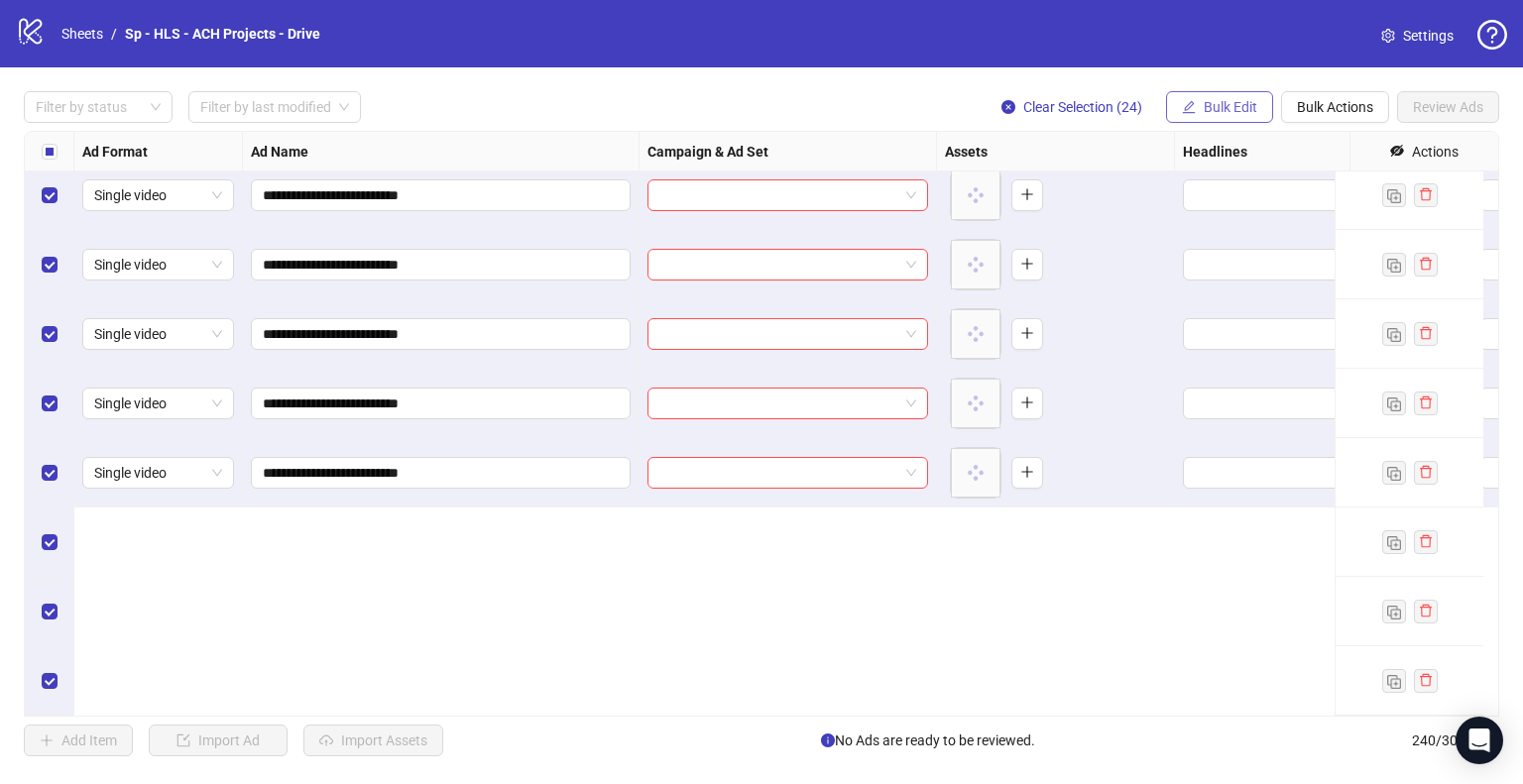 click on "Bulk Edit" at bounding box center [1230, 107] 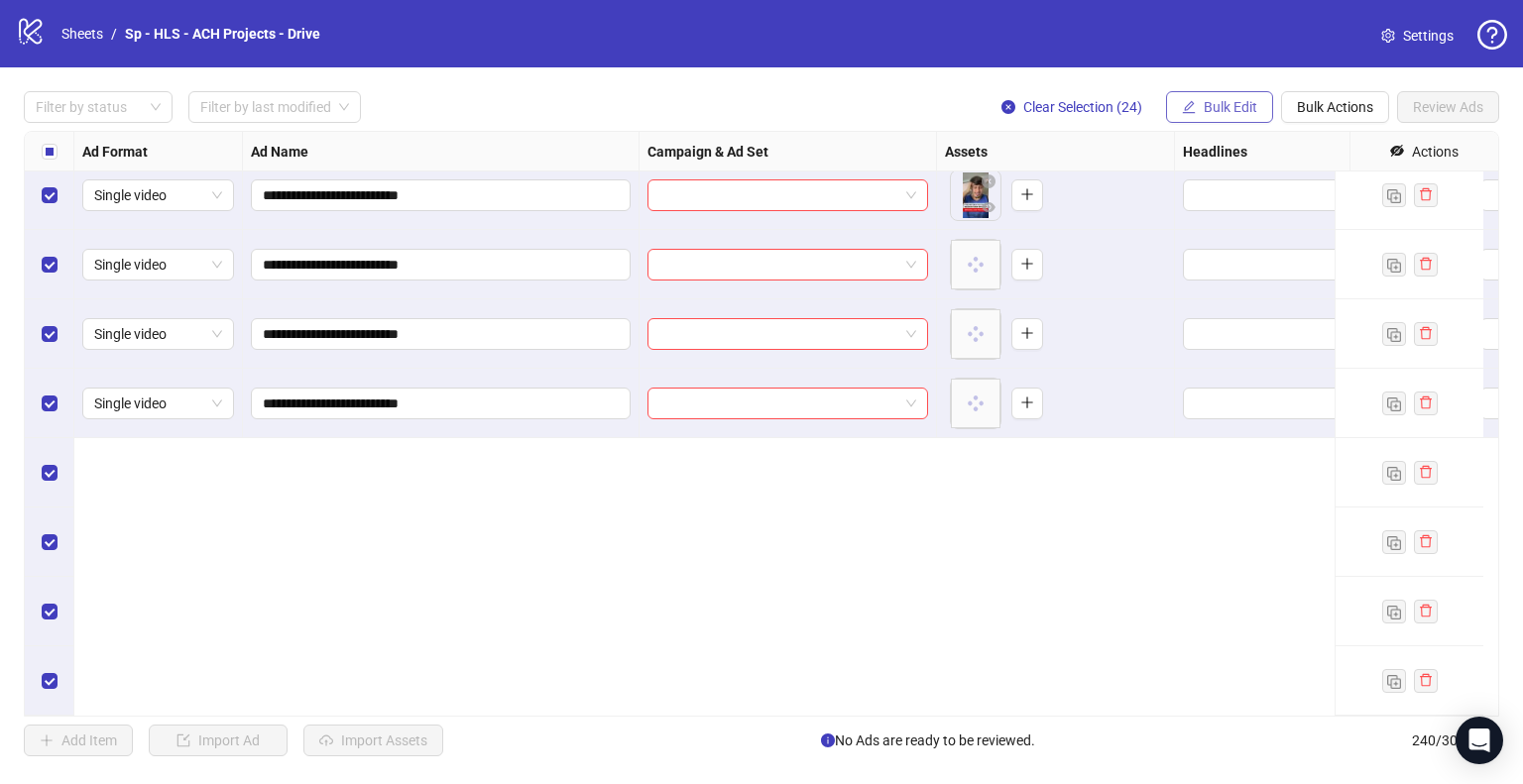 scroll, scrollTop: 15725, scrollLeft: 0, axis: vertical 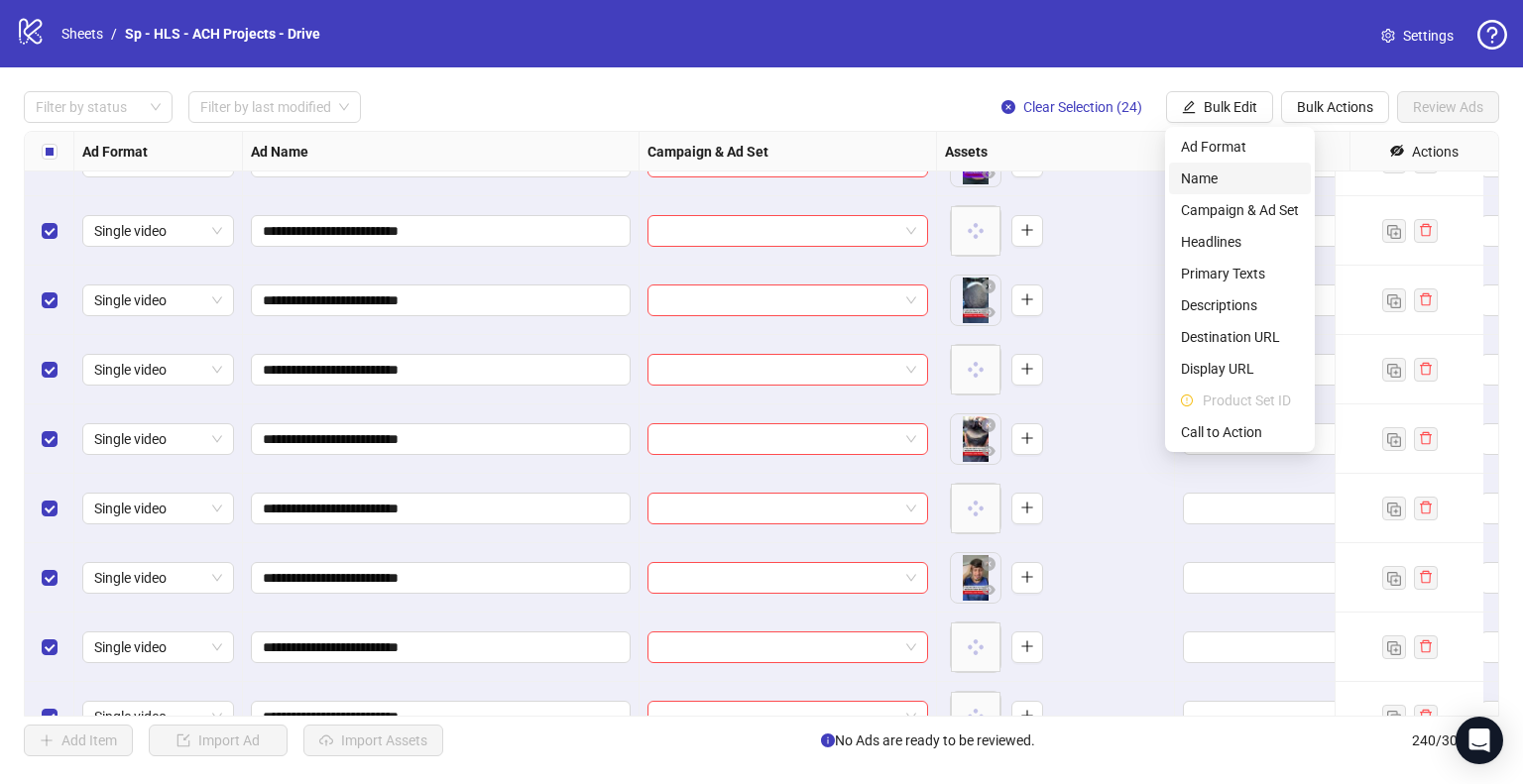 click on "Name" at bounding box center (1239, 178) 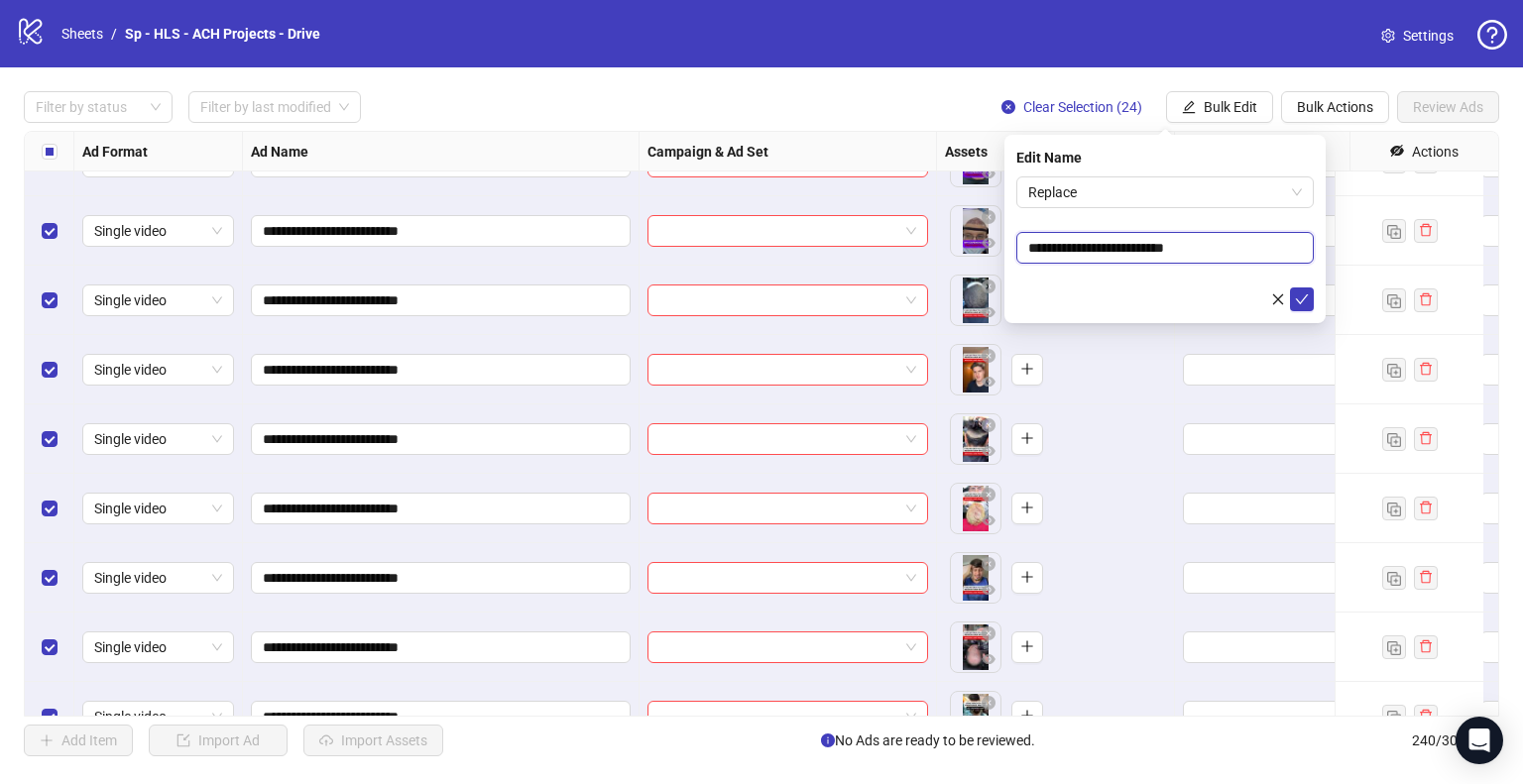 drag, startPoint x: 1078, startPoint y: 249, endPoint x: 1112, endPoint y: 248, distance: 34.0147 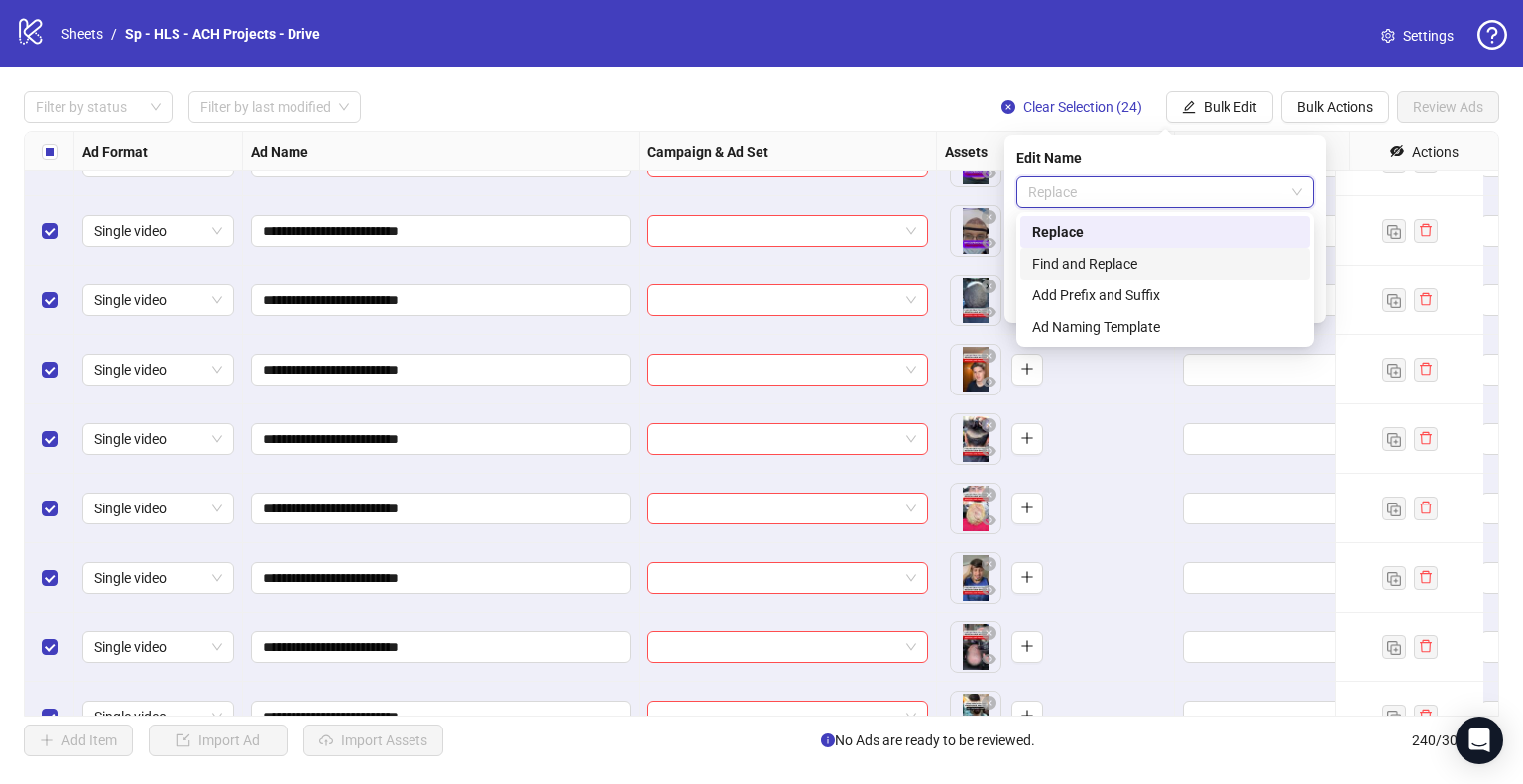 click on "Find and Replace" at bounding box center [1165, 264] 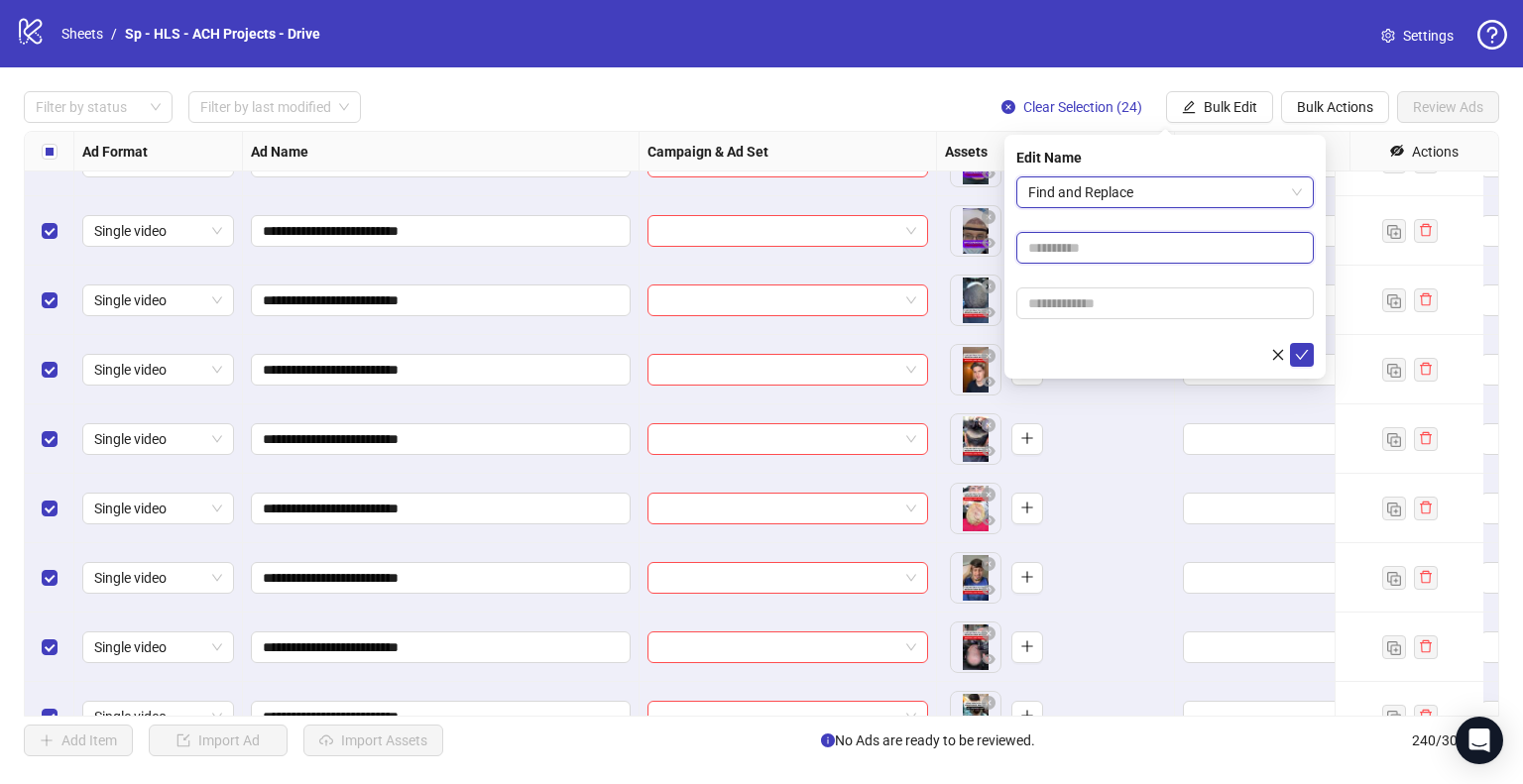 click at bounding box center (1165, 248) 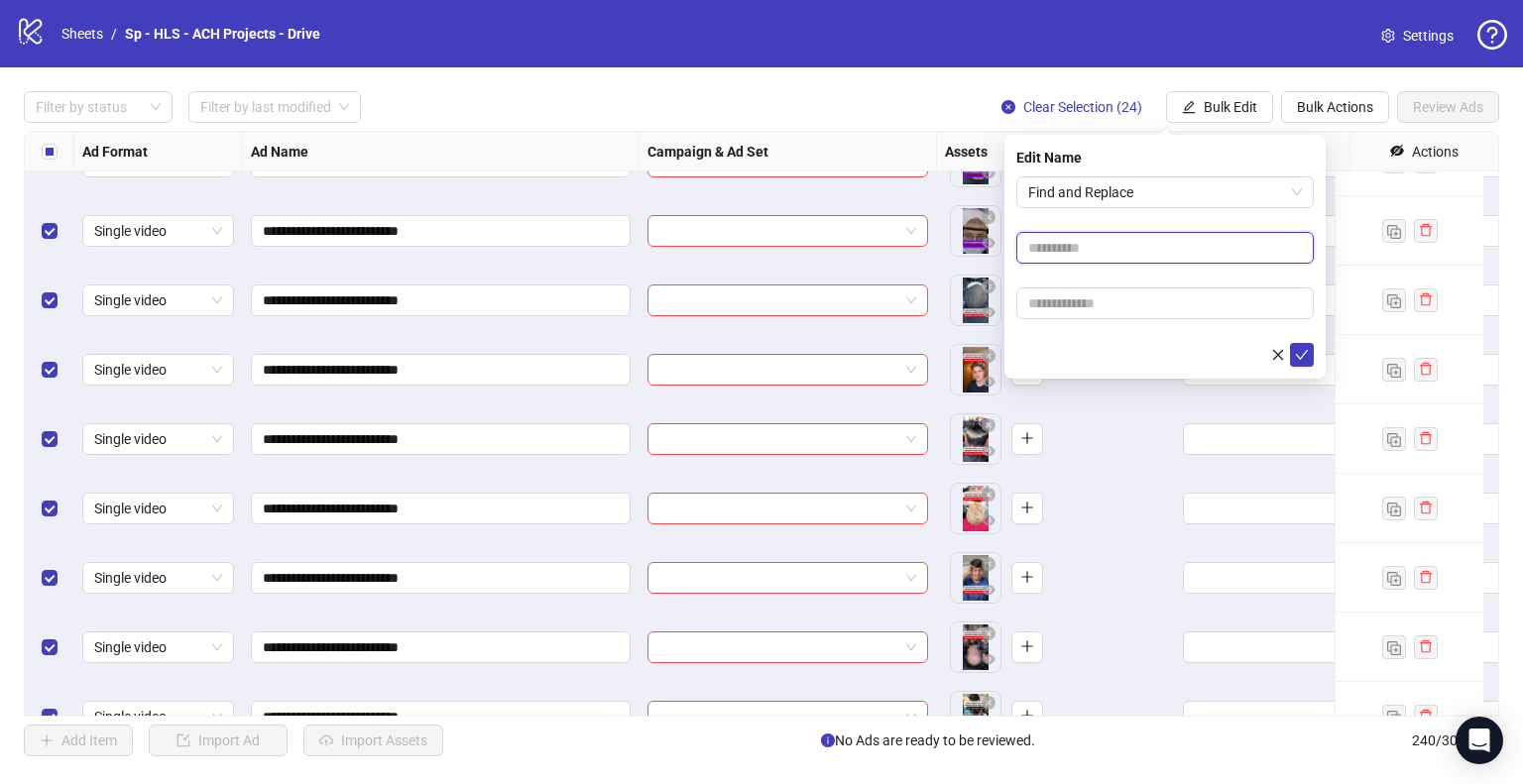 paste on "**********" 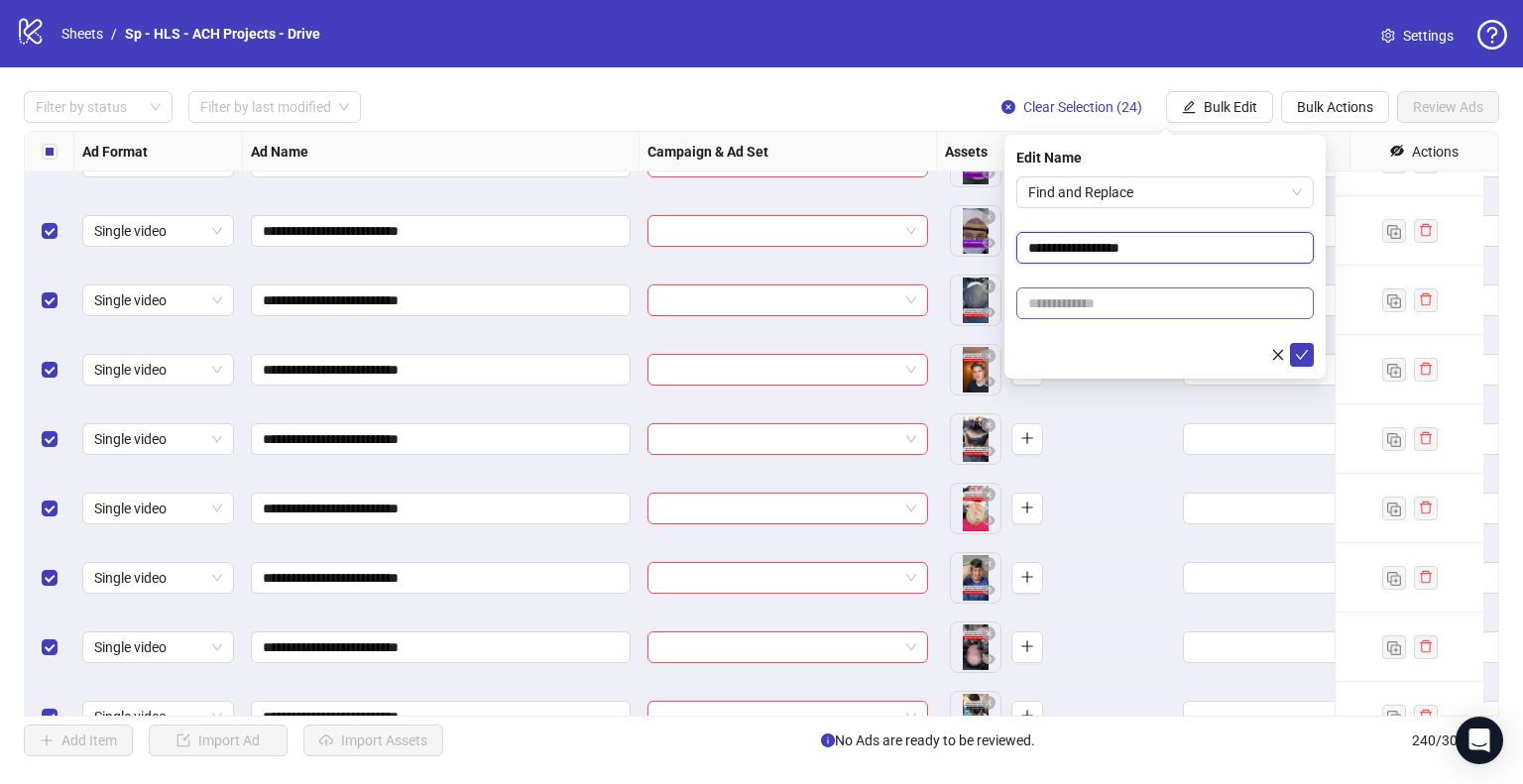 type on "**********" 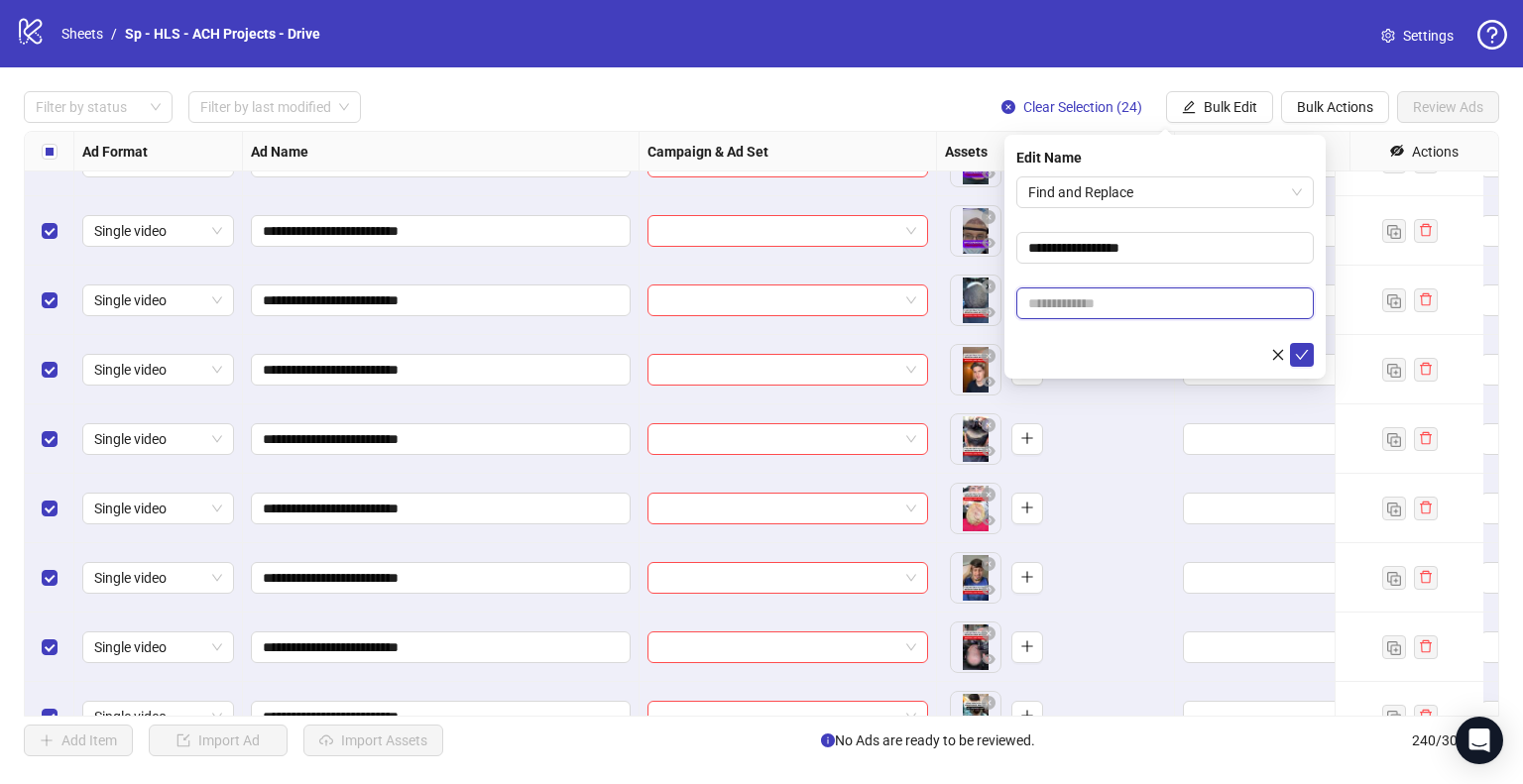 click at bounding box center [1165, 303] 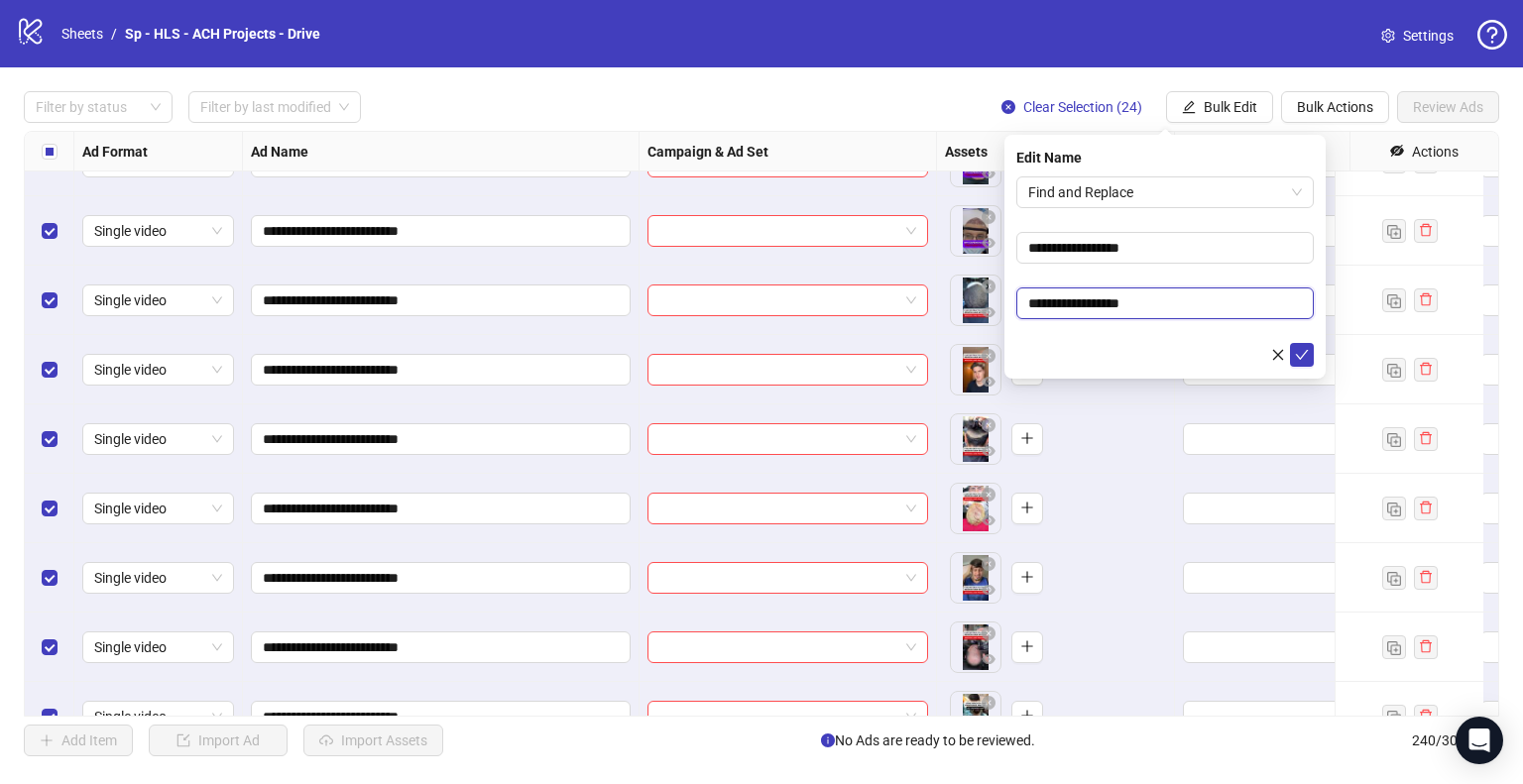 drag, startPoint x: 1026, startPoint y: 304, endPoint x: 1507, endPoint y: 197, distance: 492.75755 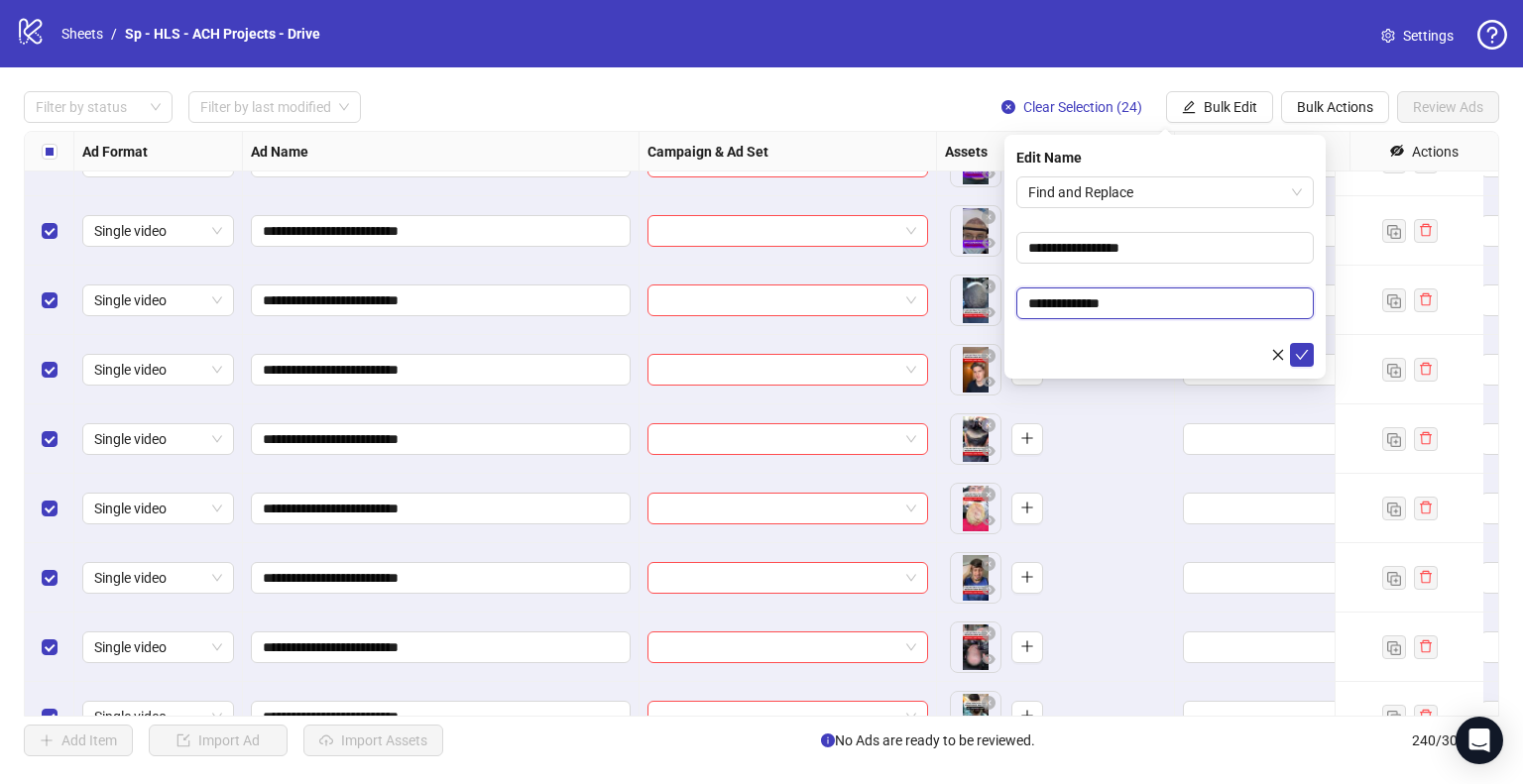 type on "**********" 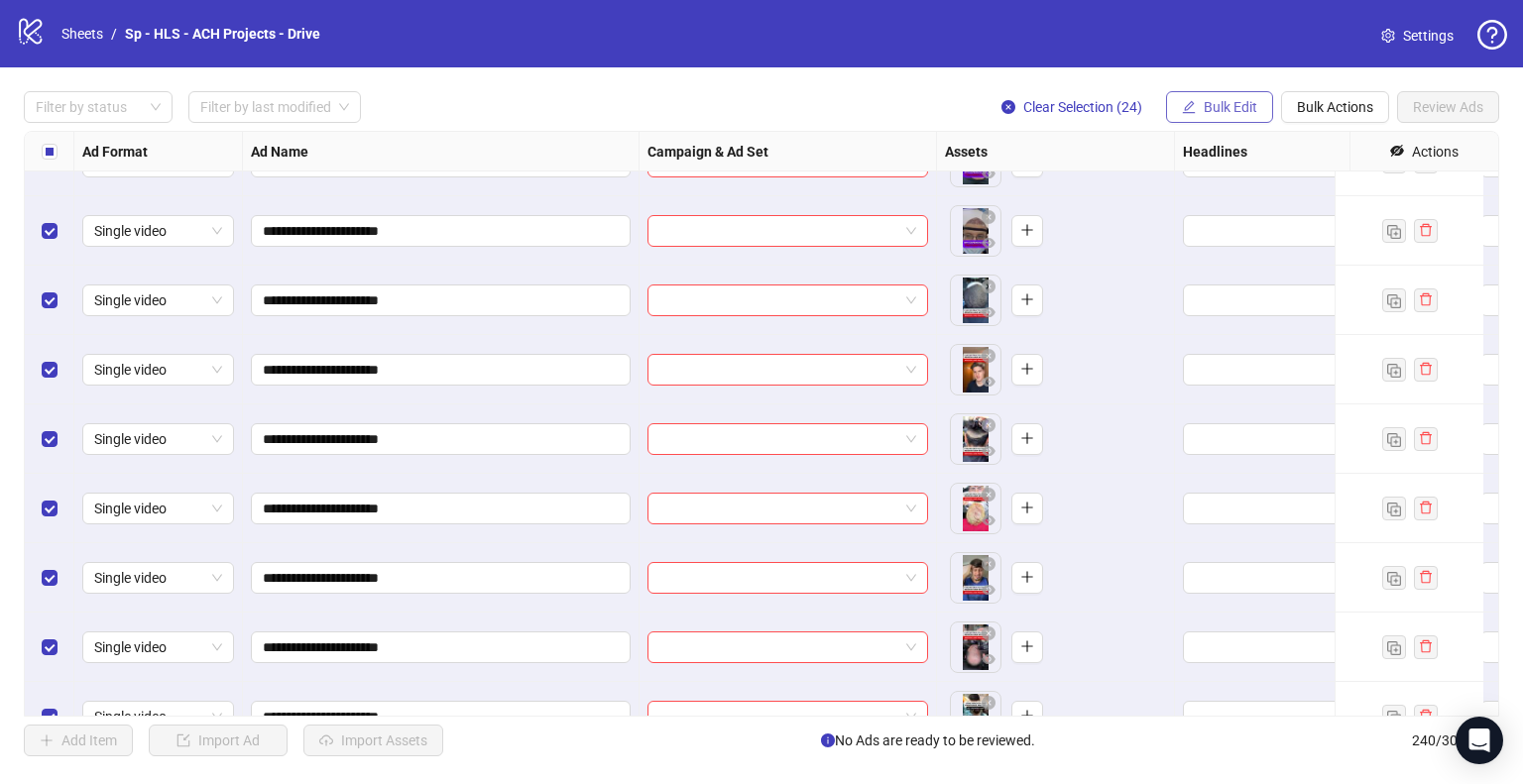 click on "Bulk Edit" at bounding box center (1230, 107) 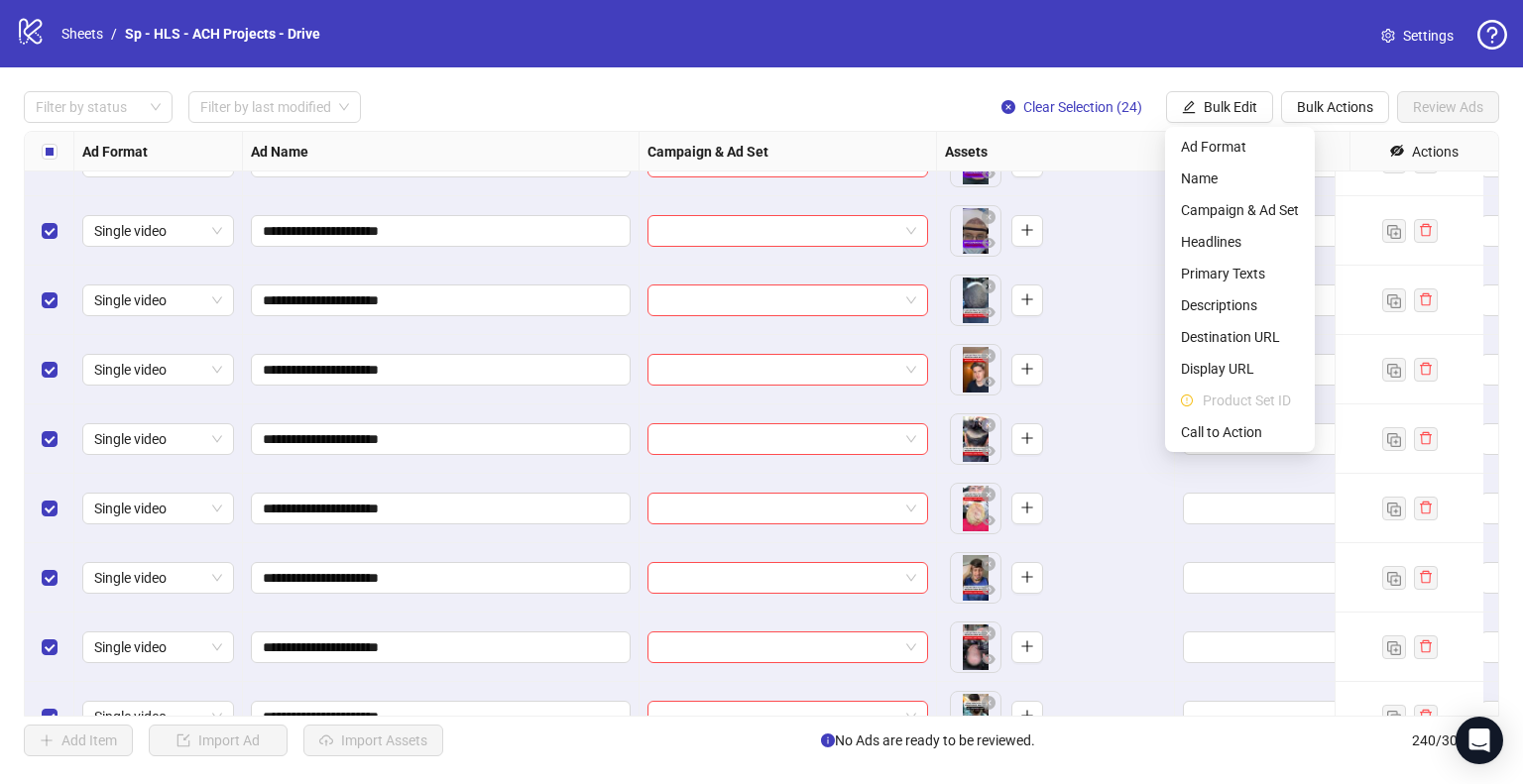 click on "Name" at bounding box center [1239, 178] 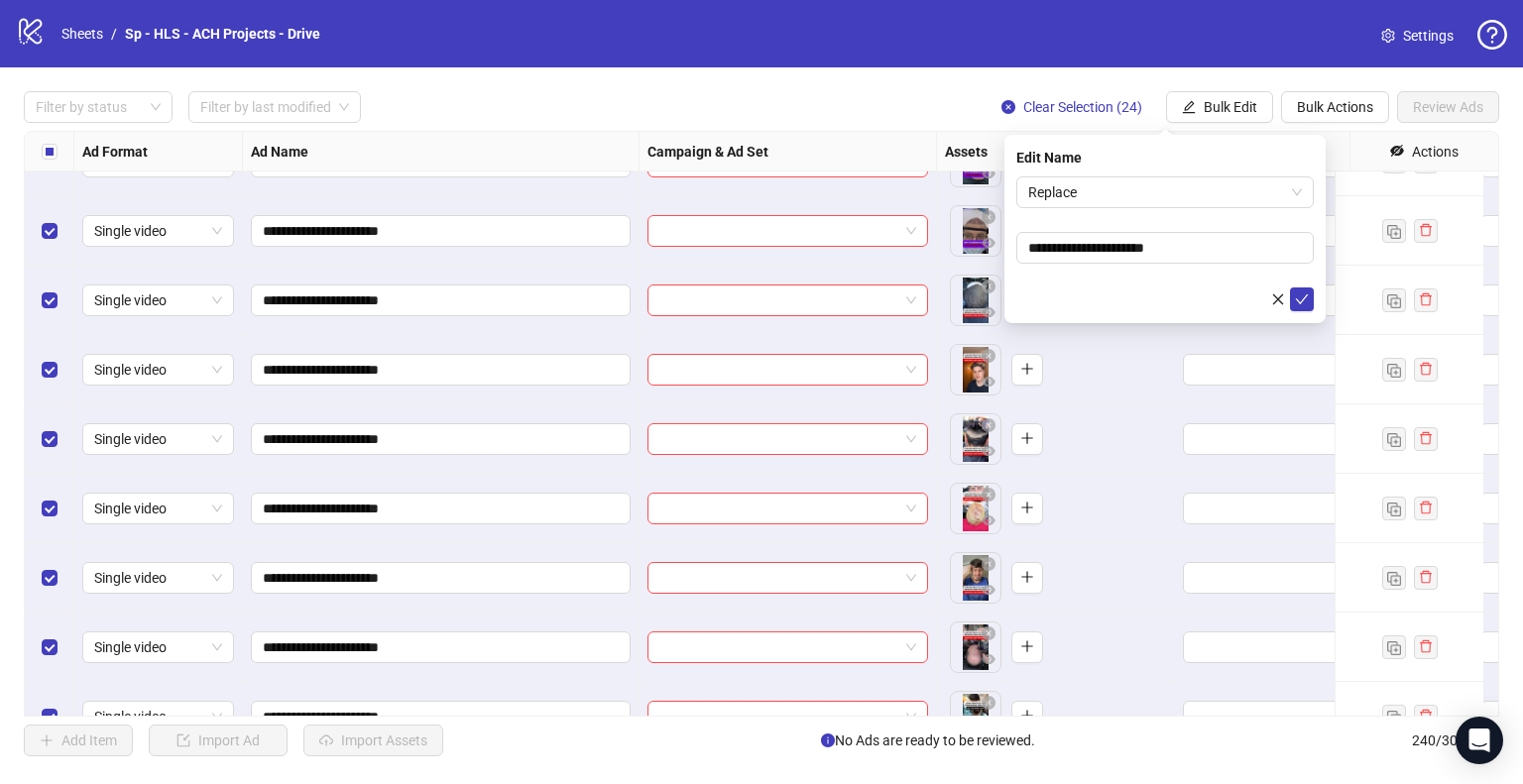 click on "Replace" at bounding box center (1165, 192) 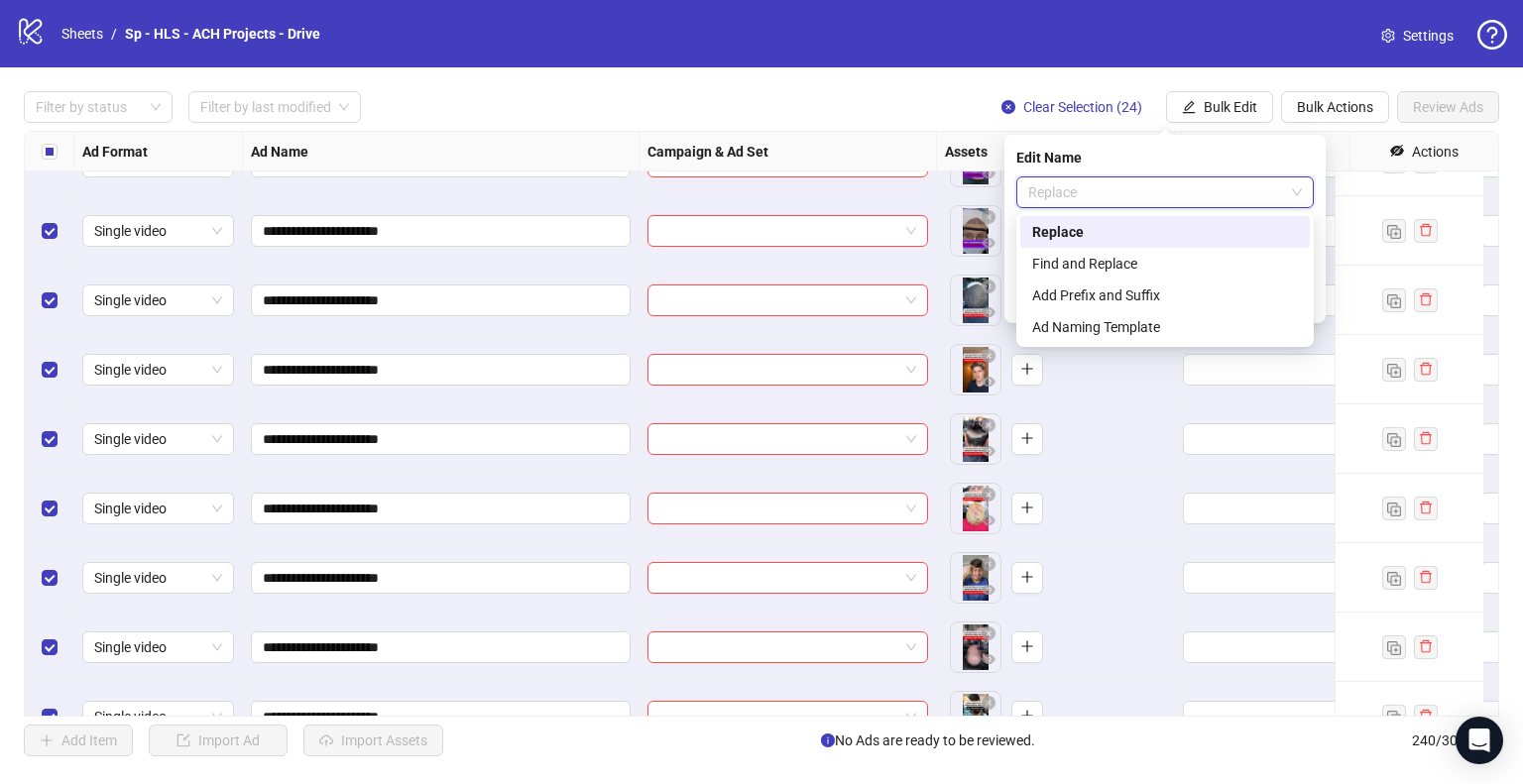 click on "Find and Replace" at bounding box center [1165, 264] 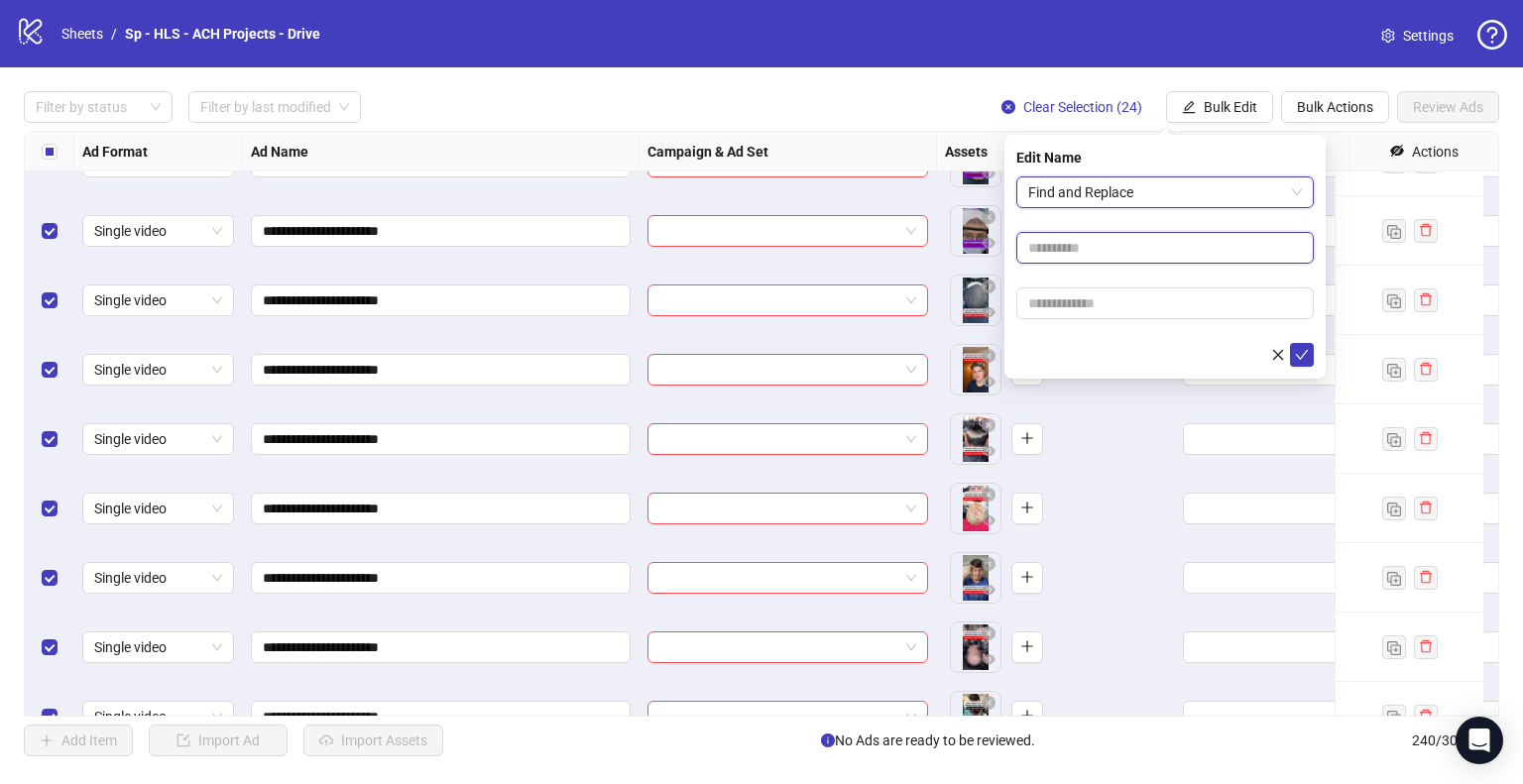 click at bounding box center [1165, 248] 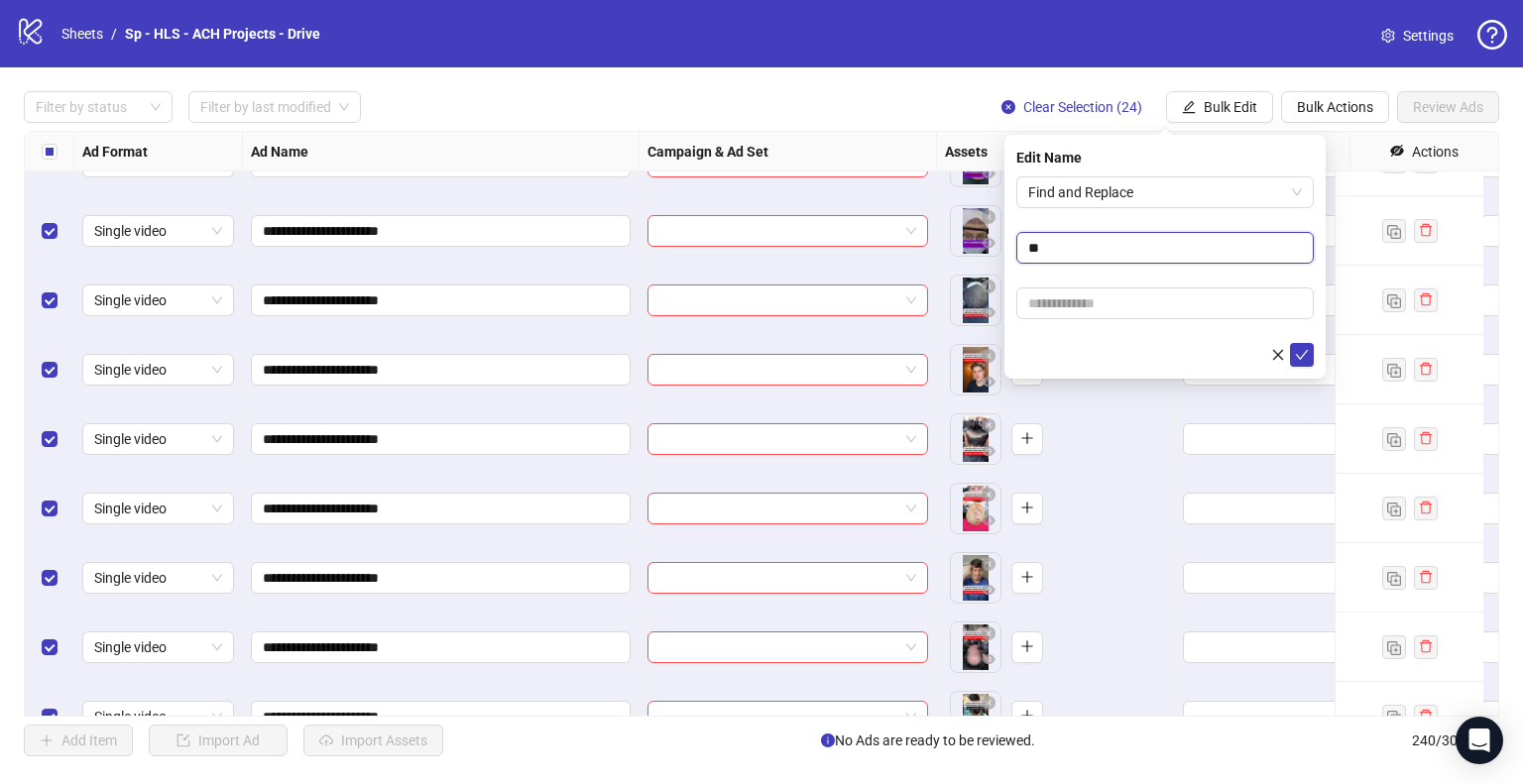 type on "**" 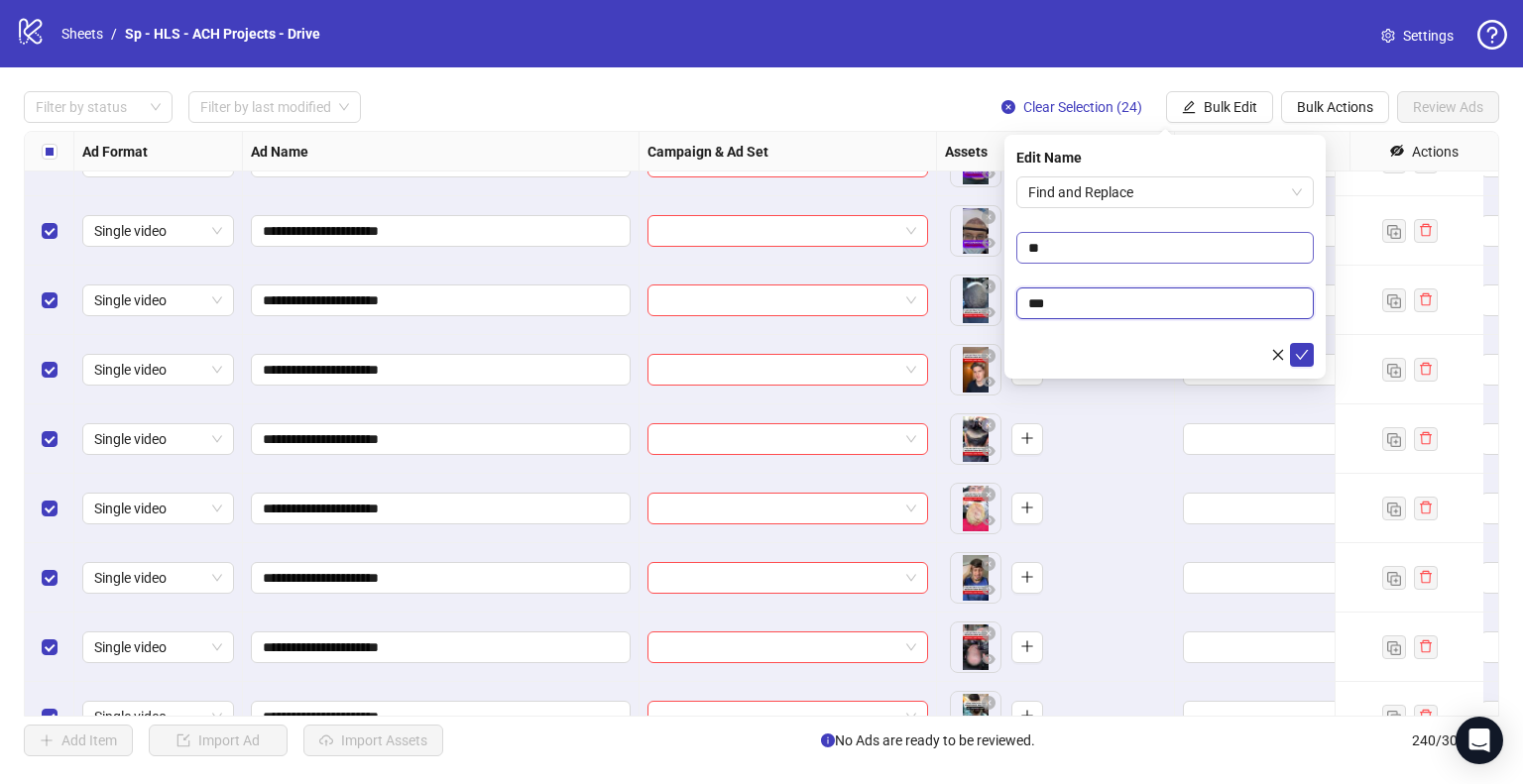 type on "**" 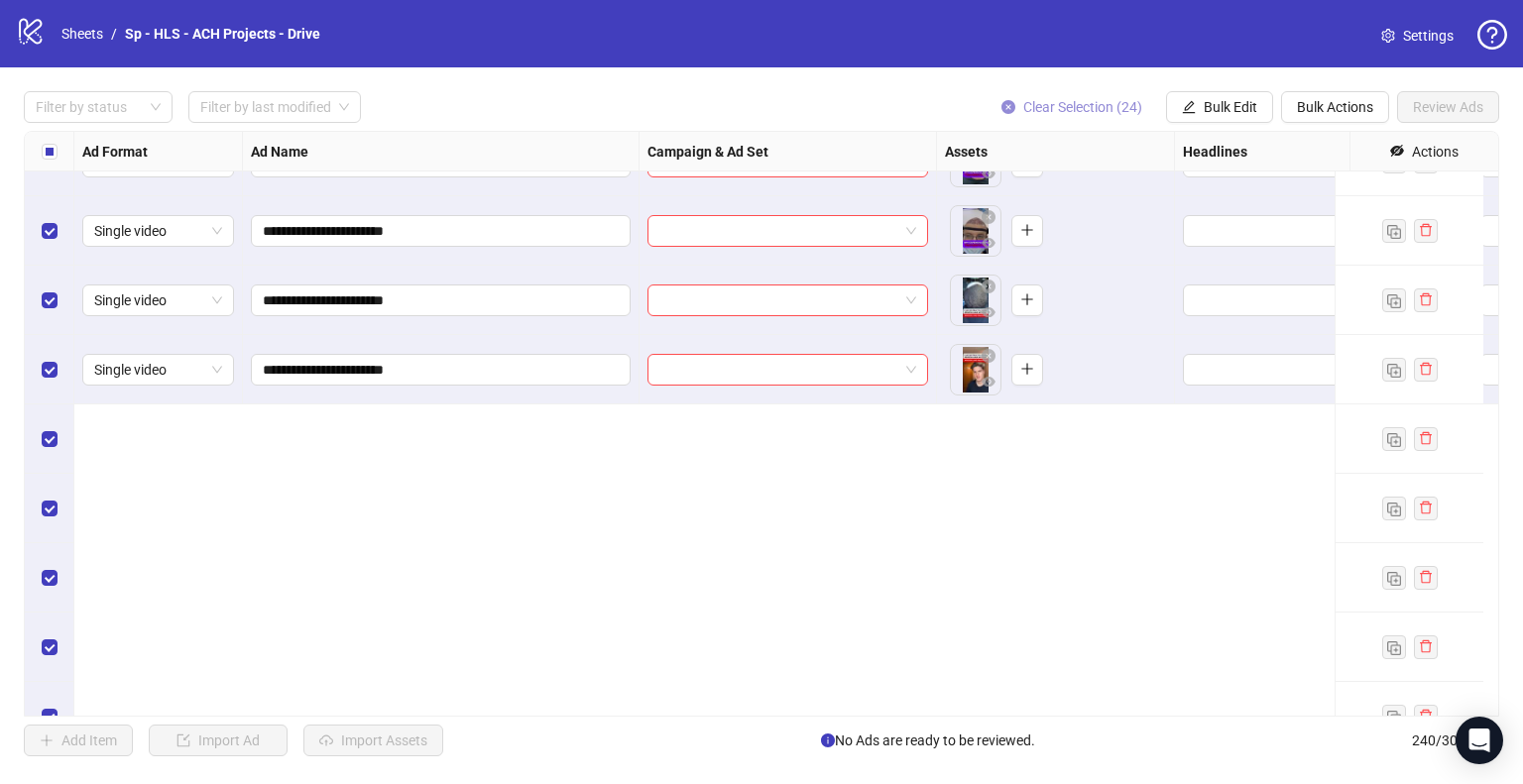 scroll, scrollTop: 15328, scrollLeft: 0, axis: vertical 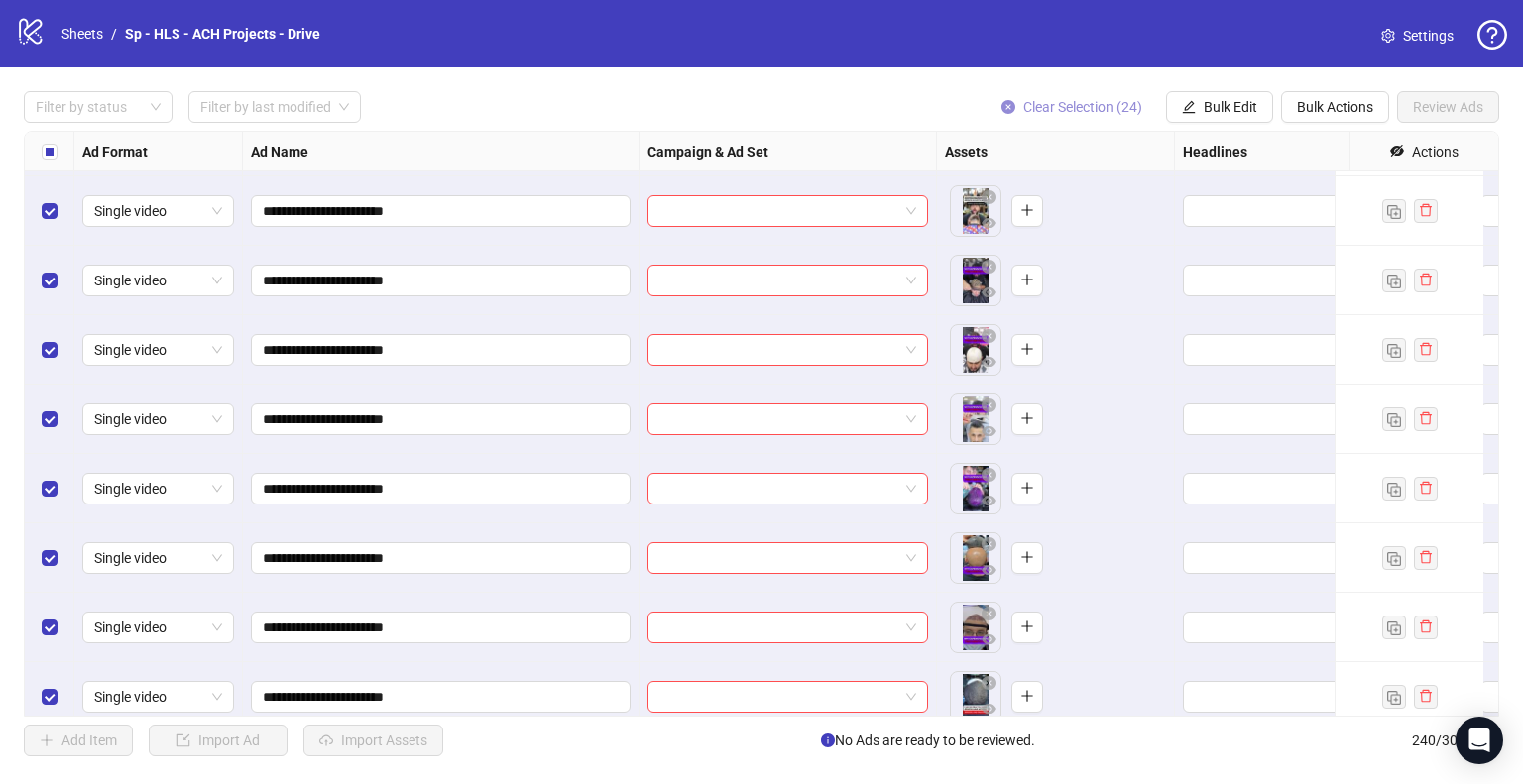 click on "Clear Selection (24)" at bounding box center [1083, 107] 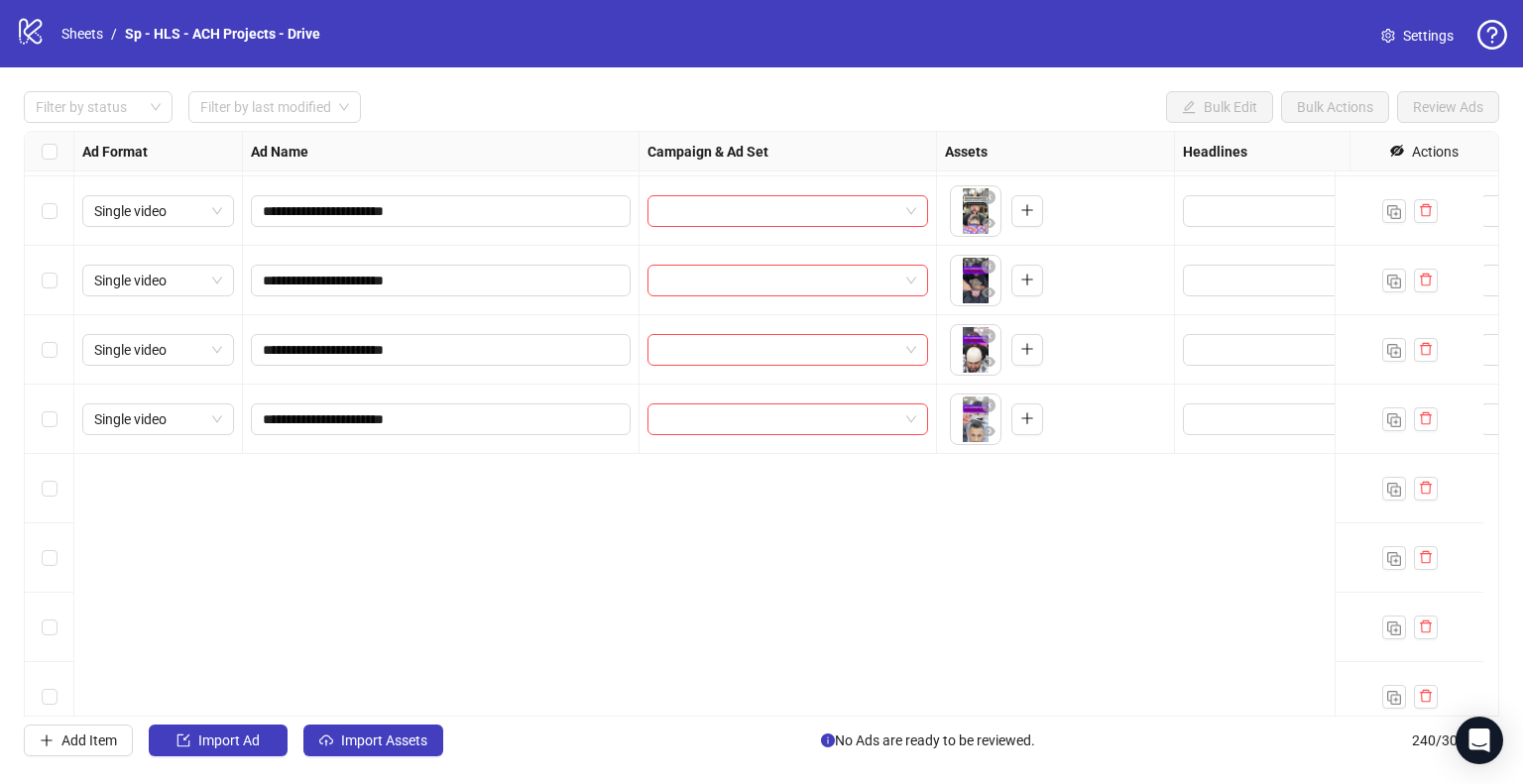 scroll, scrollTop: 14932, scrollLeft: 0, axis: vertical 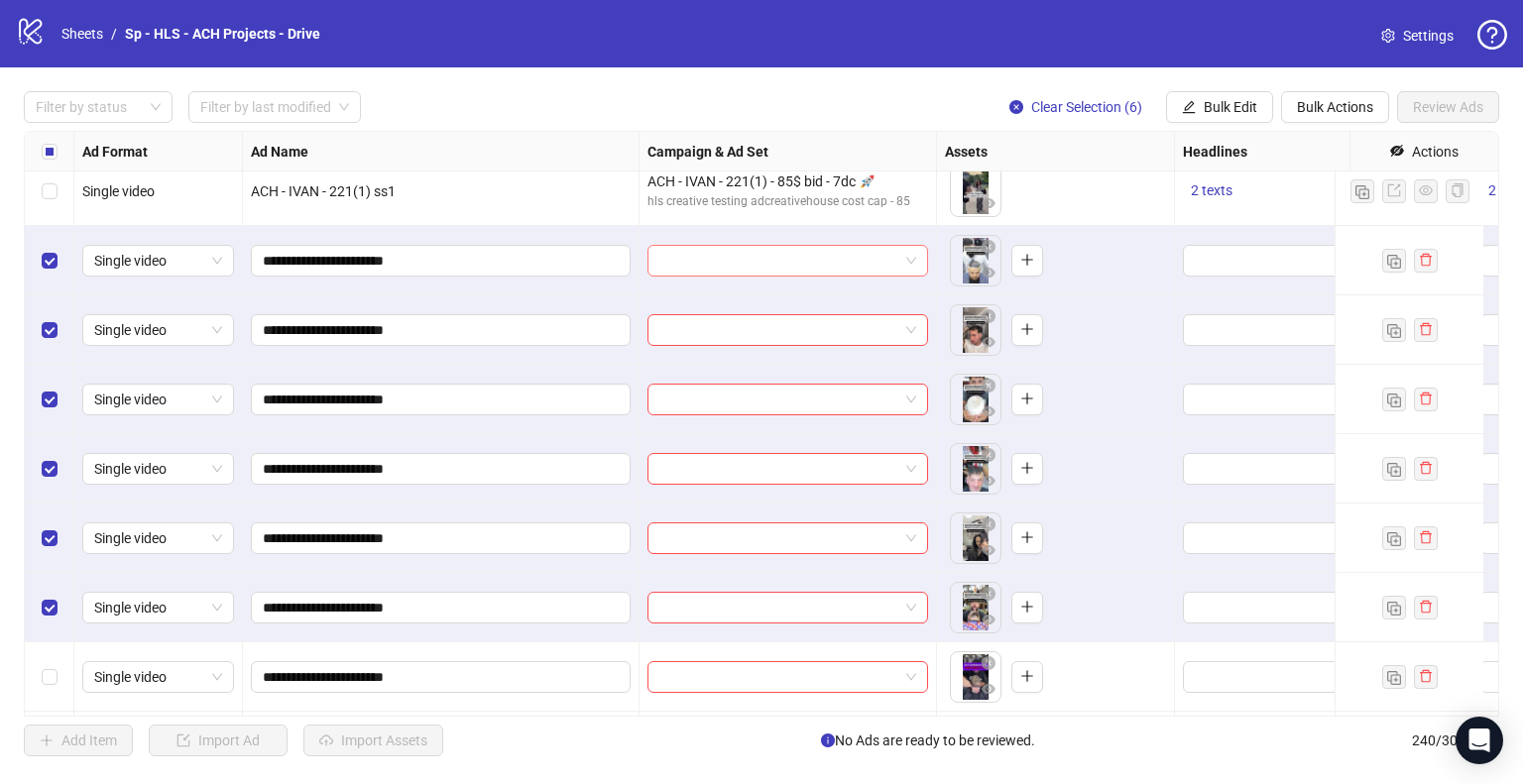 click at bounding box center (787, 261) 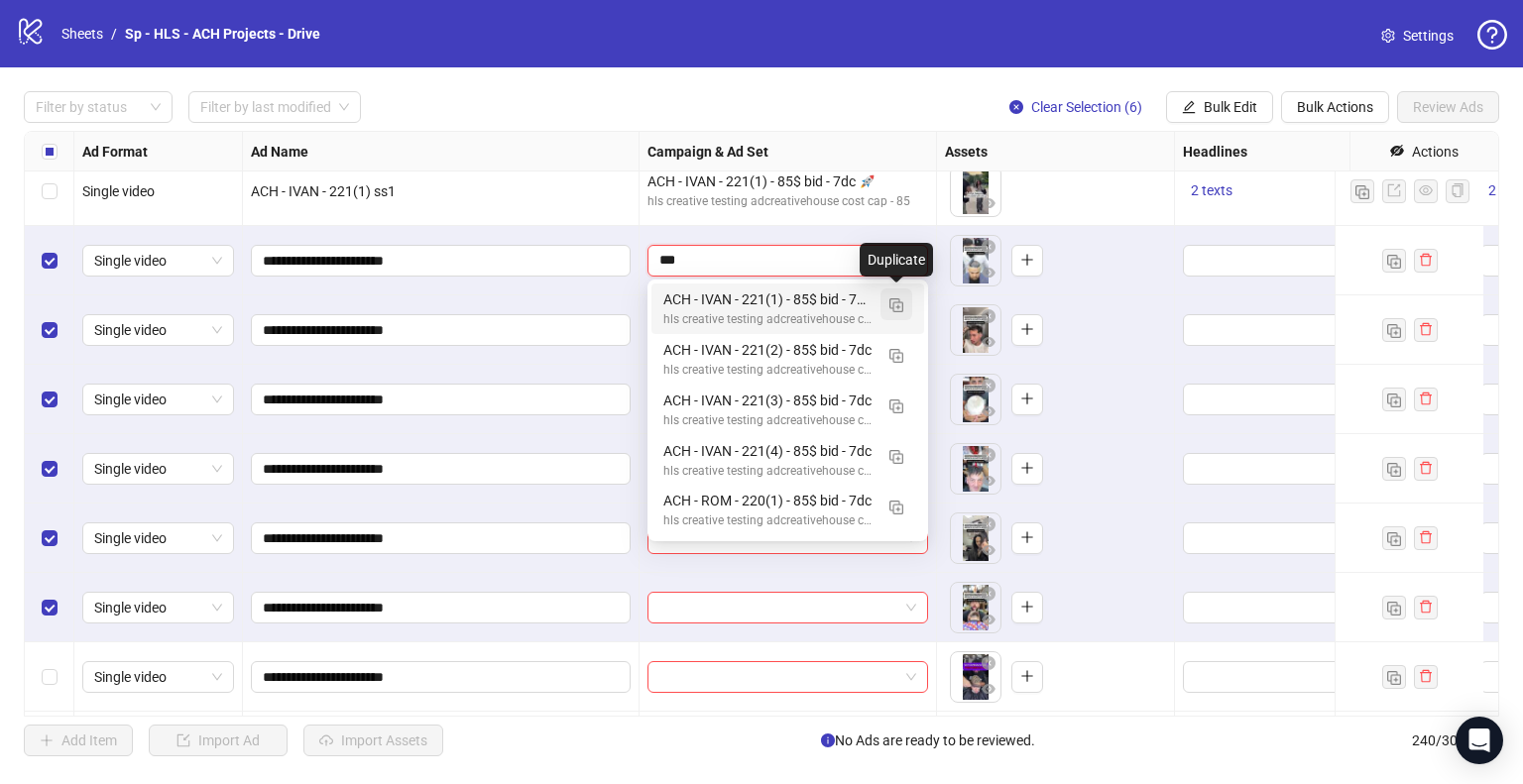 click at bounding box center (896, 304) 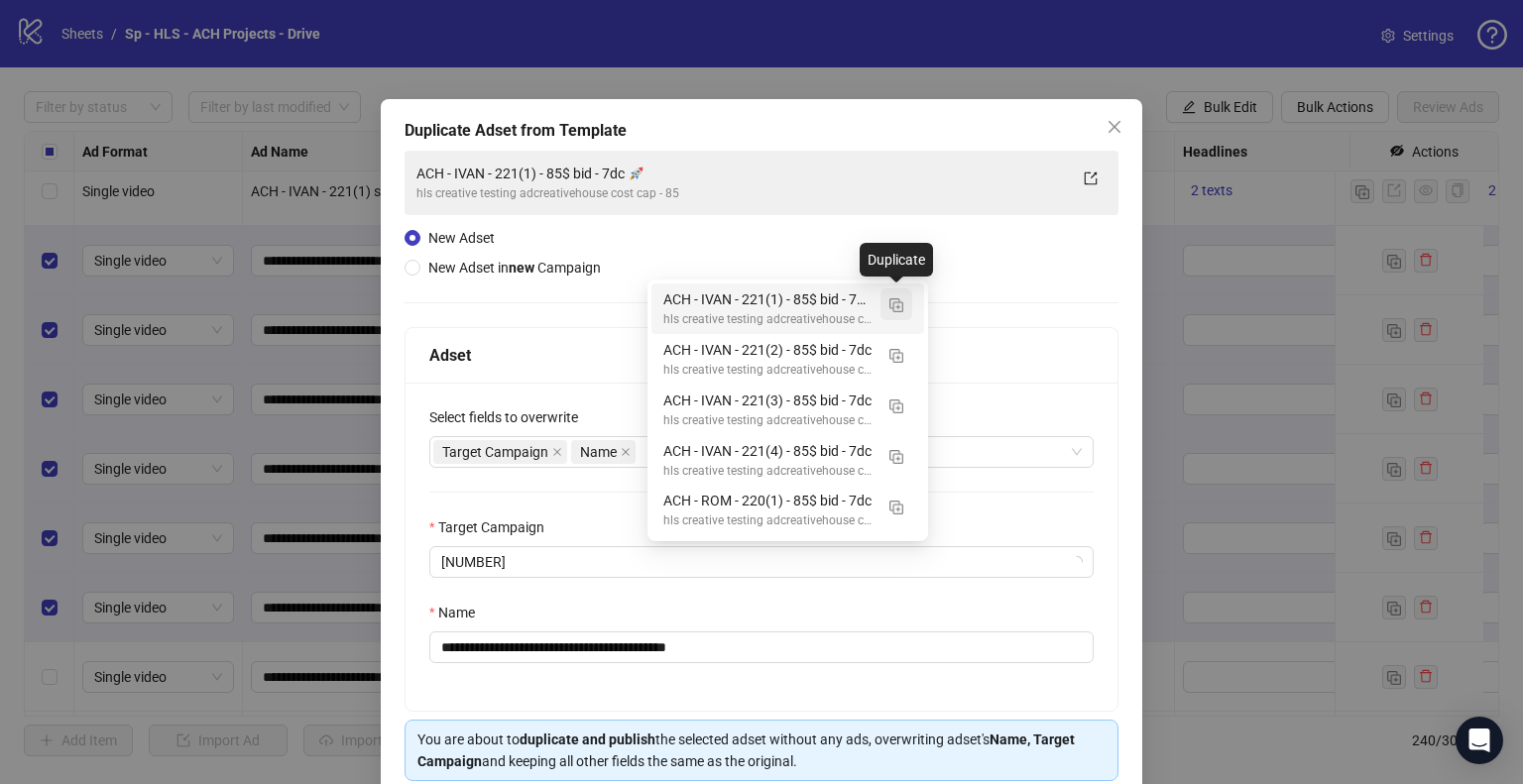 type on "***" 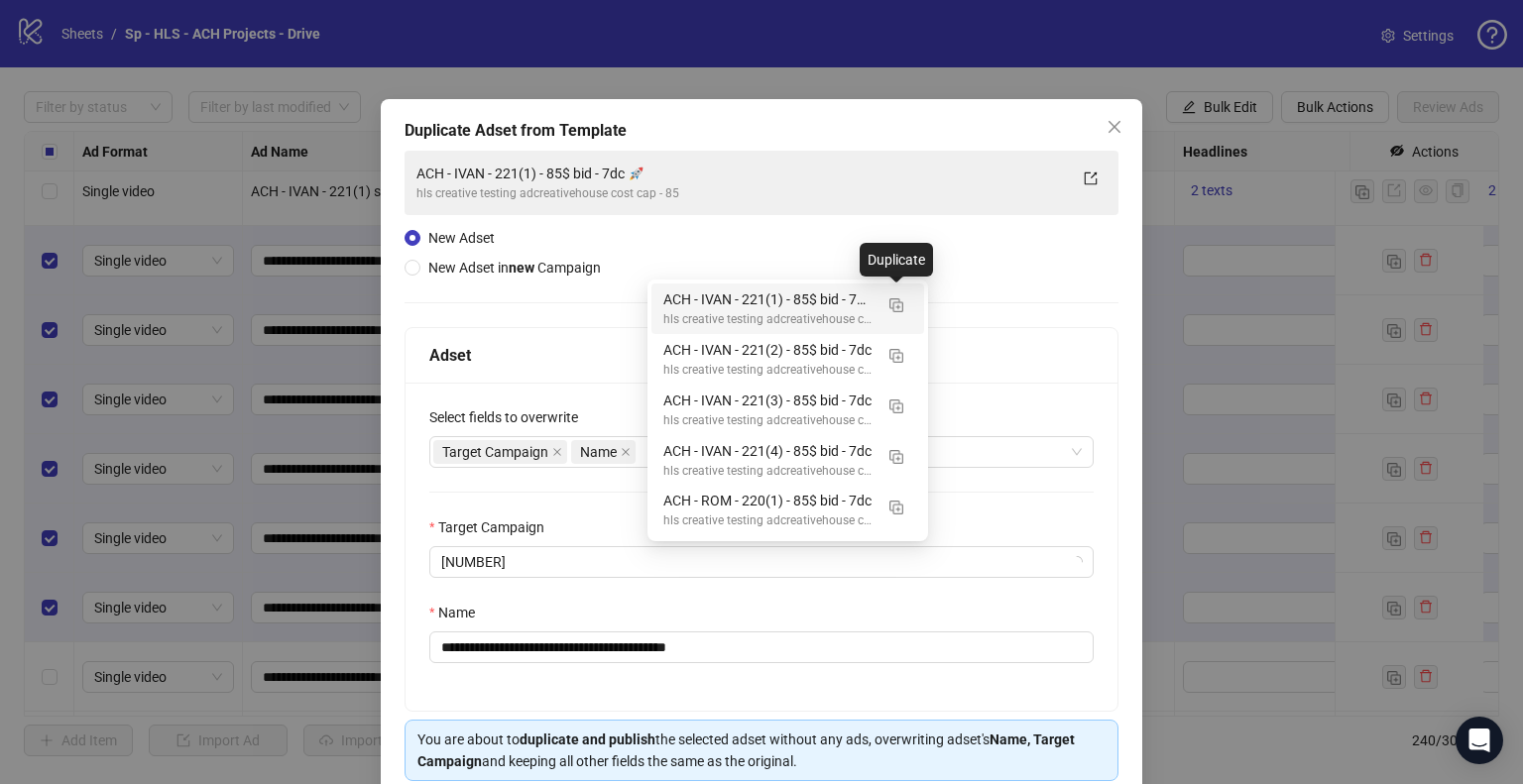 type 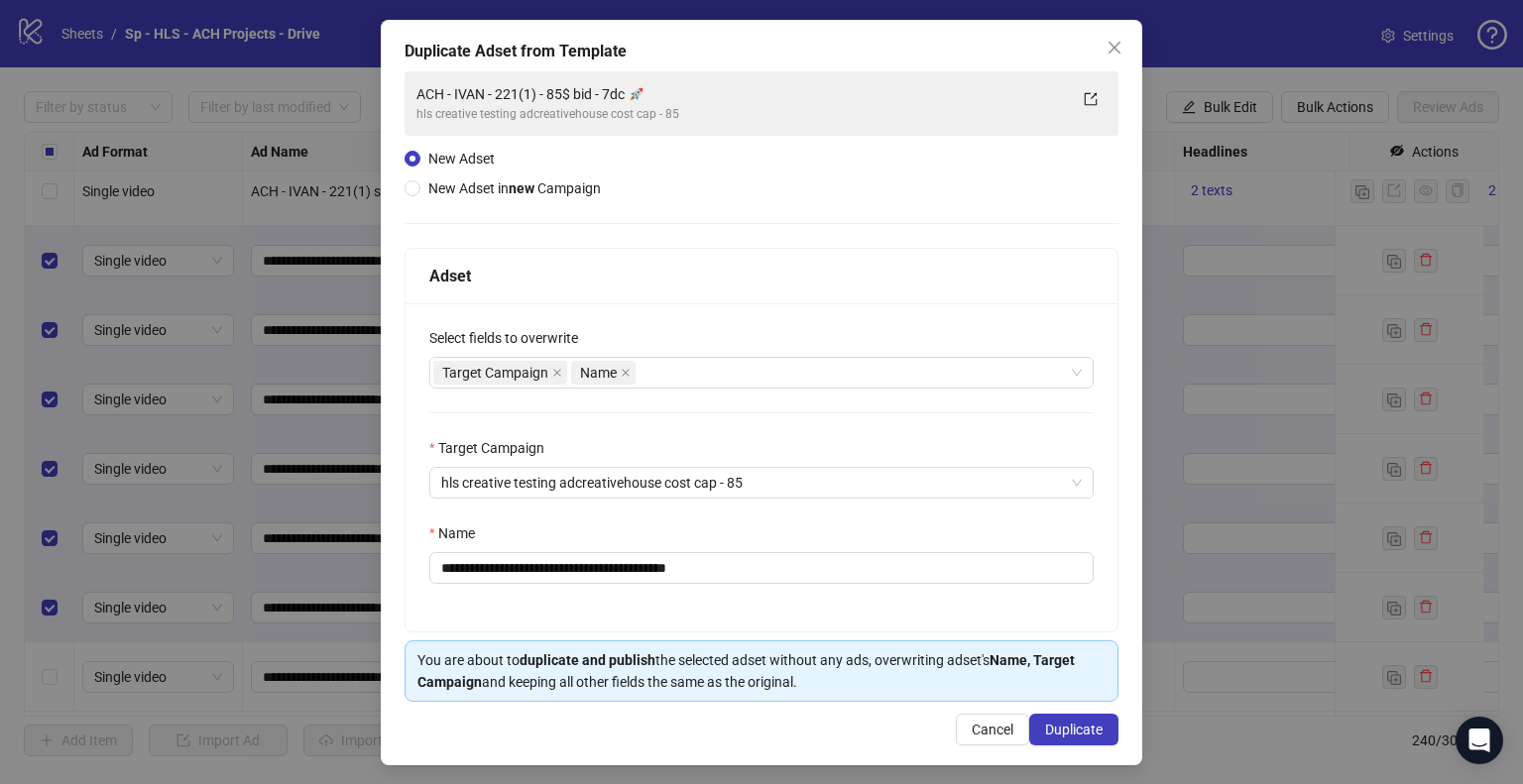 scroll, scrollTop: 83, scrollLeft: 0, axis: vertical 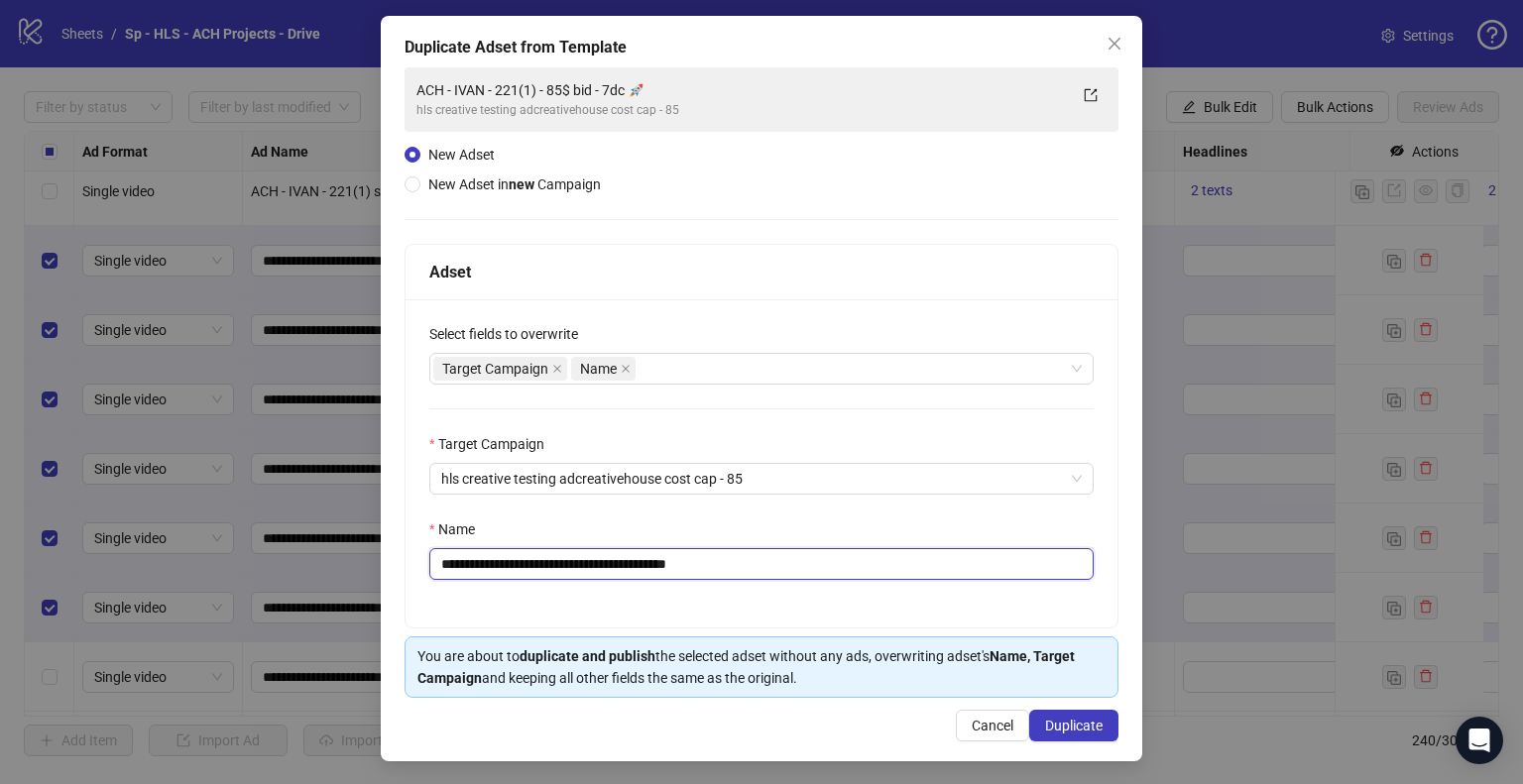 click on "**********" at bounding box center (762, 564) 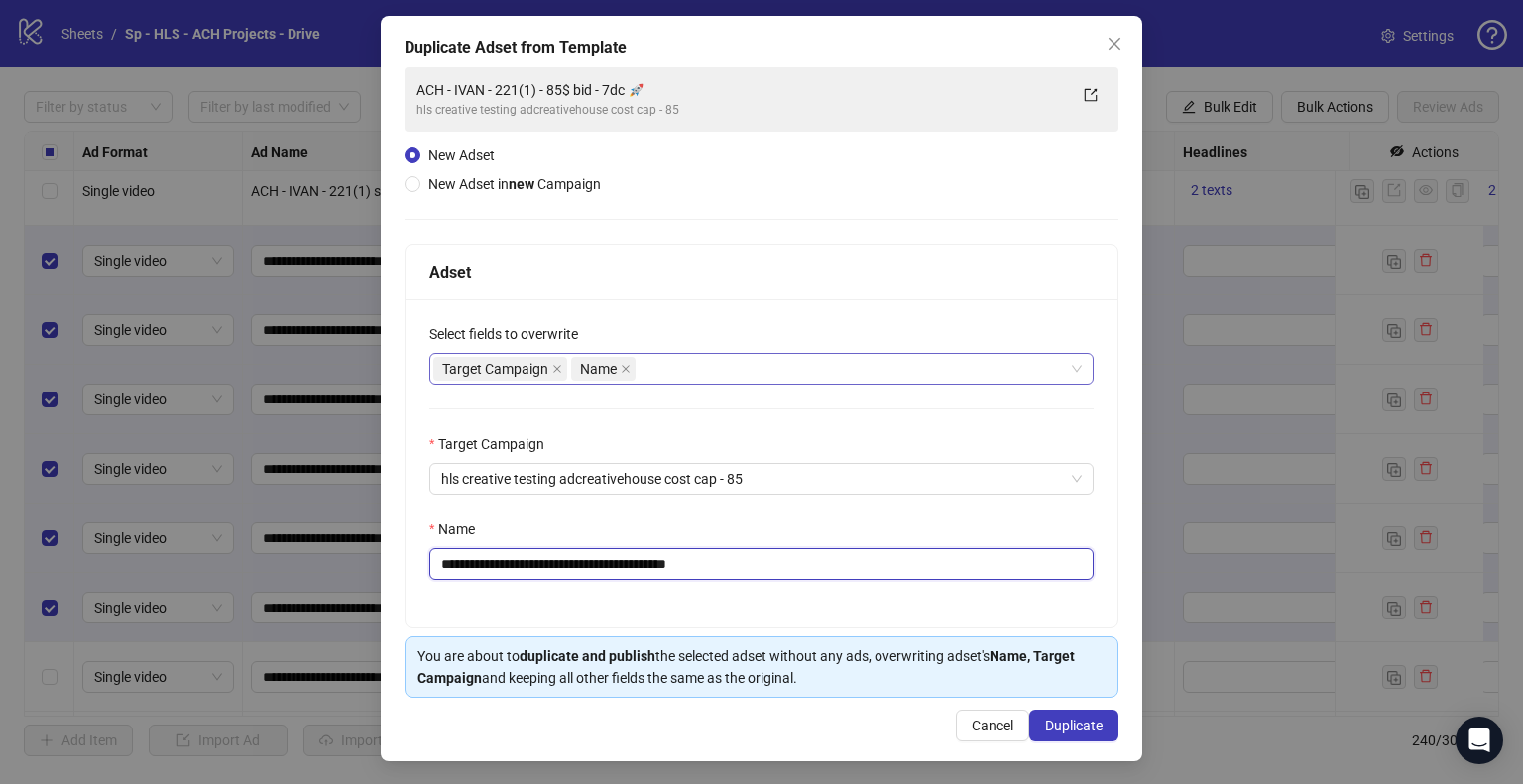 click on "Target Campaign Name" at bounding box center (751, 369) 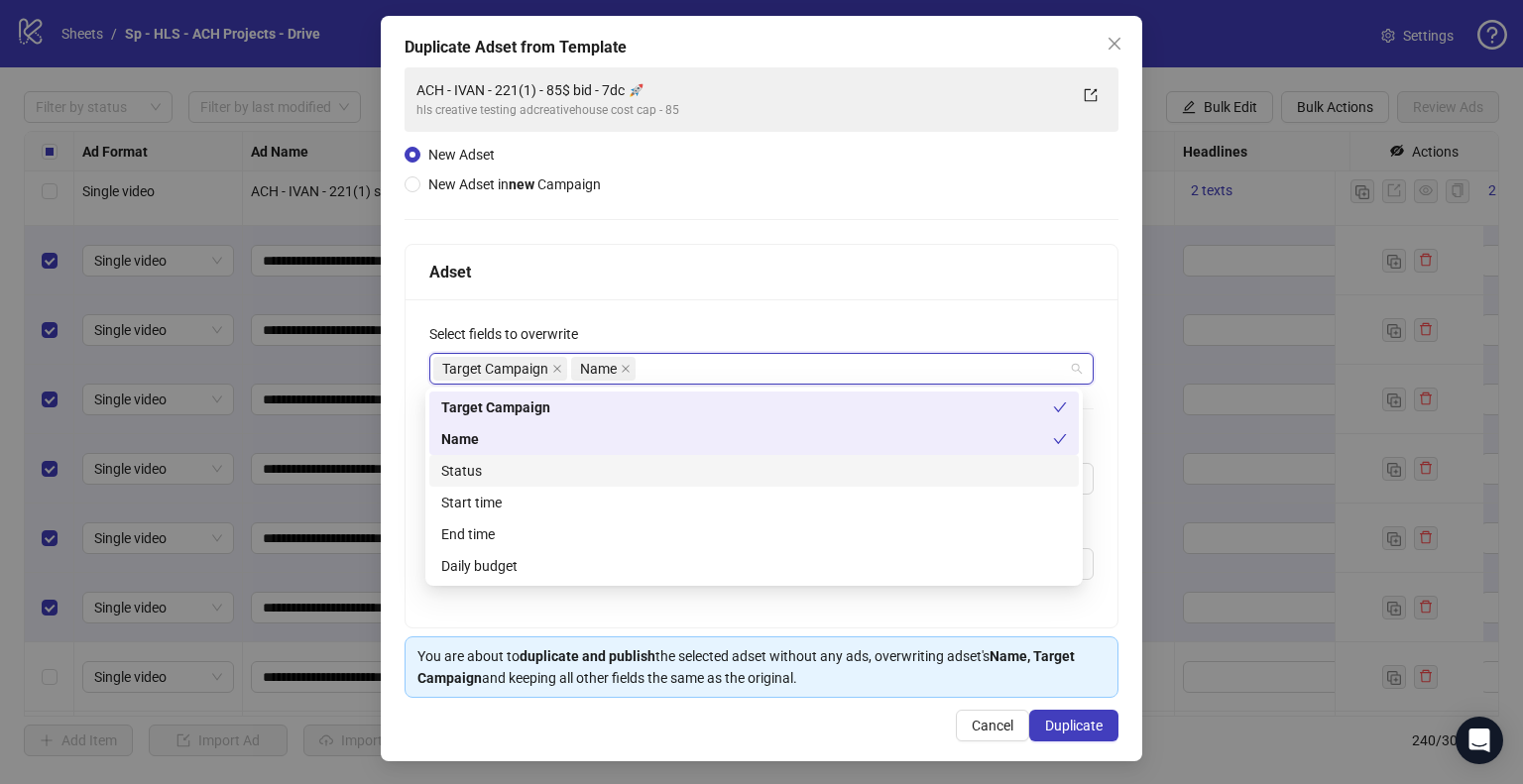 click on "Status" at bounding box center [754, 471] 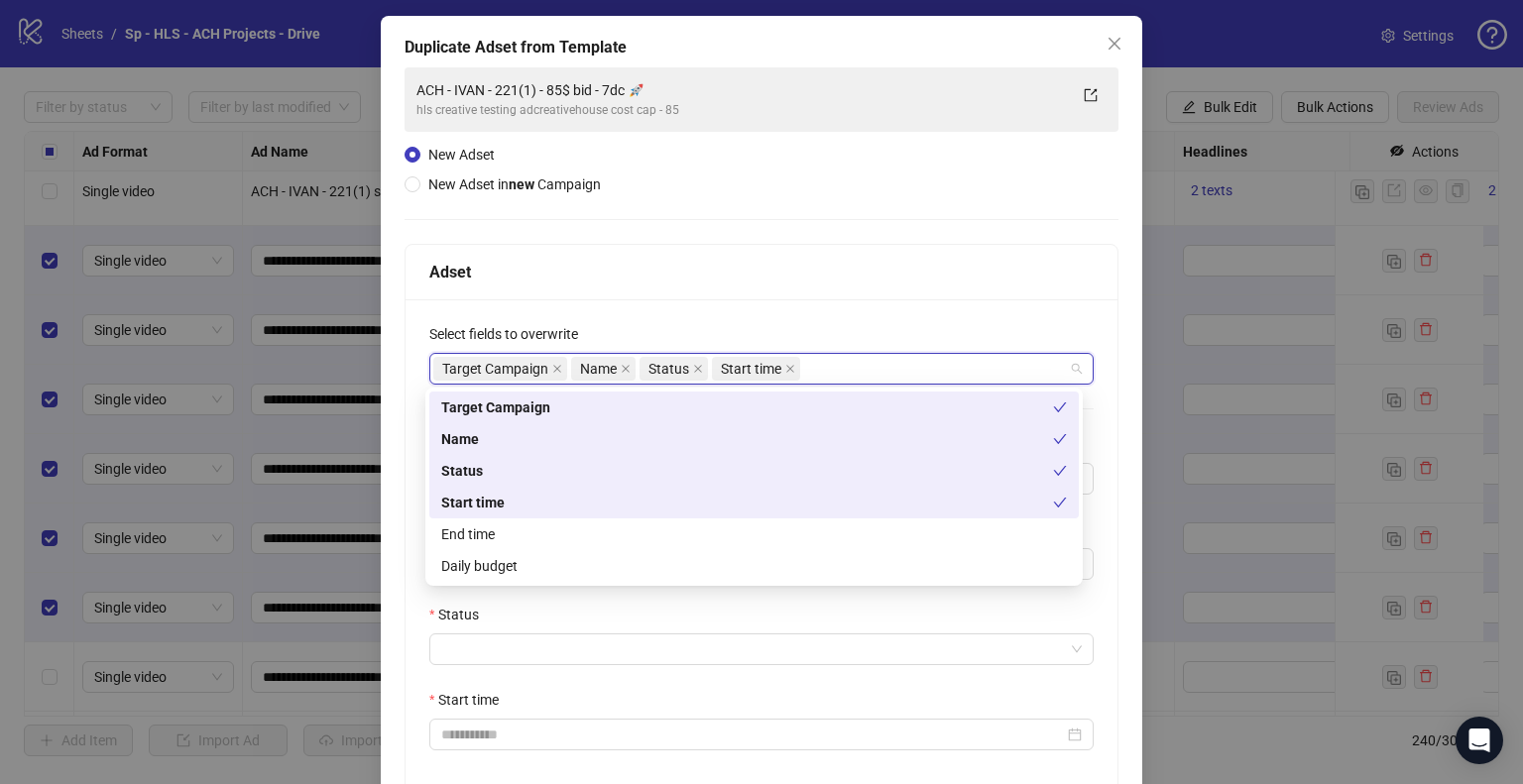 click on "Daily budget" at bounding box center [754, 566] 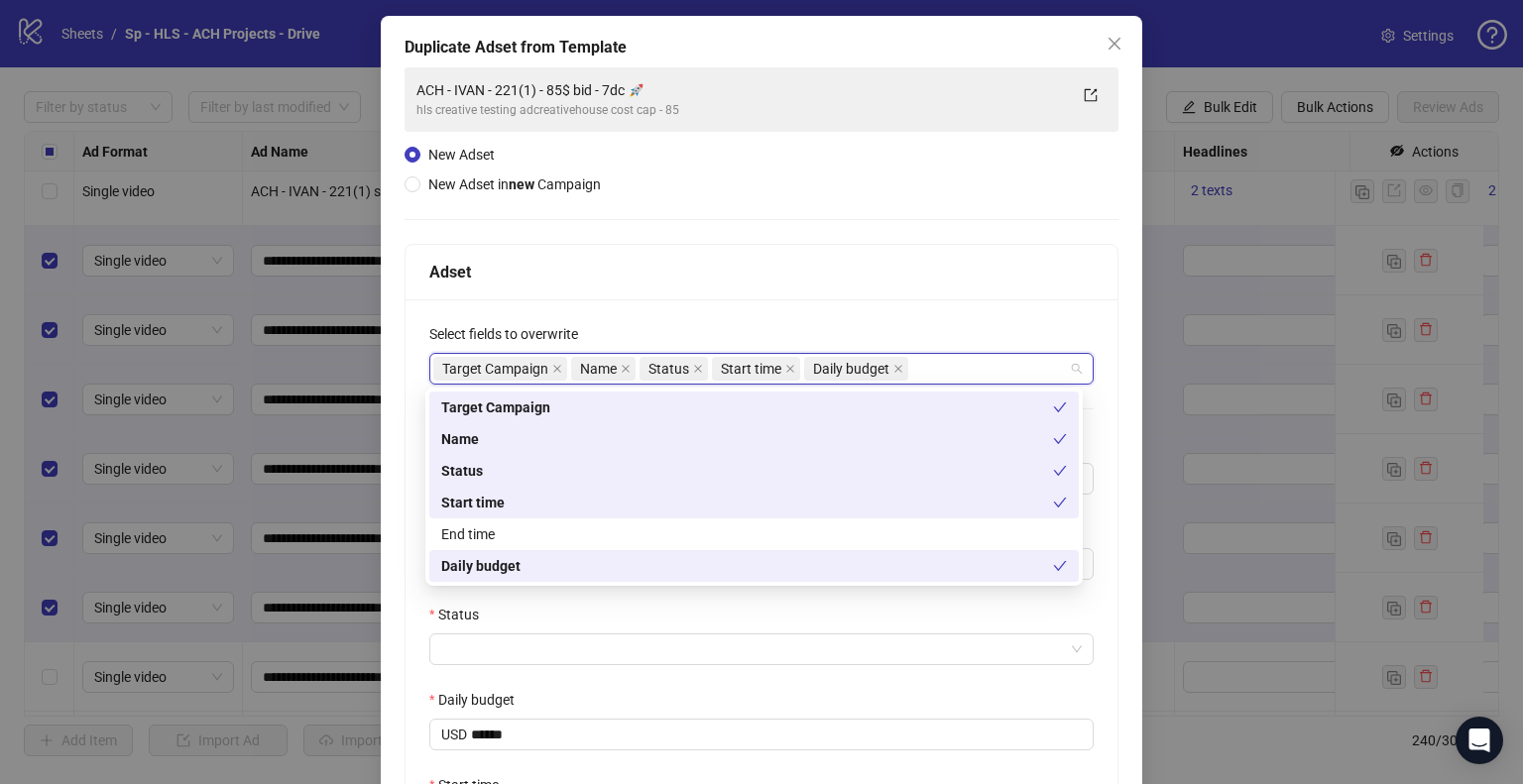 click on "**********" at bounding box center [762, 591] 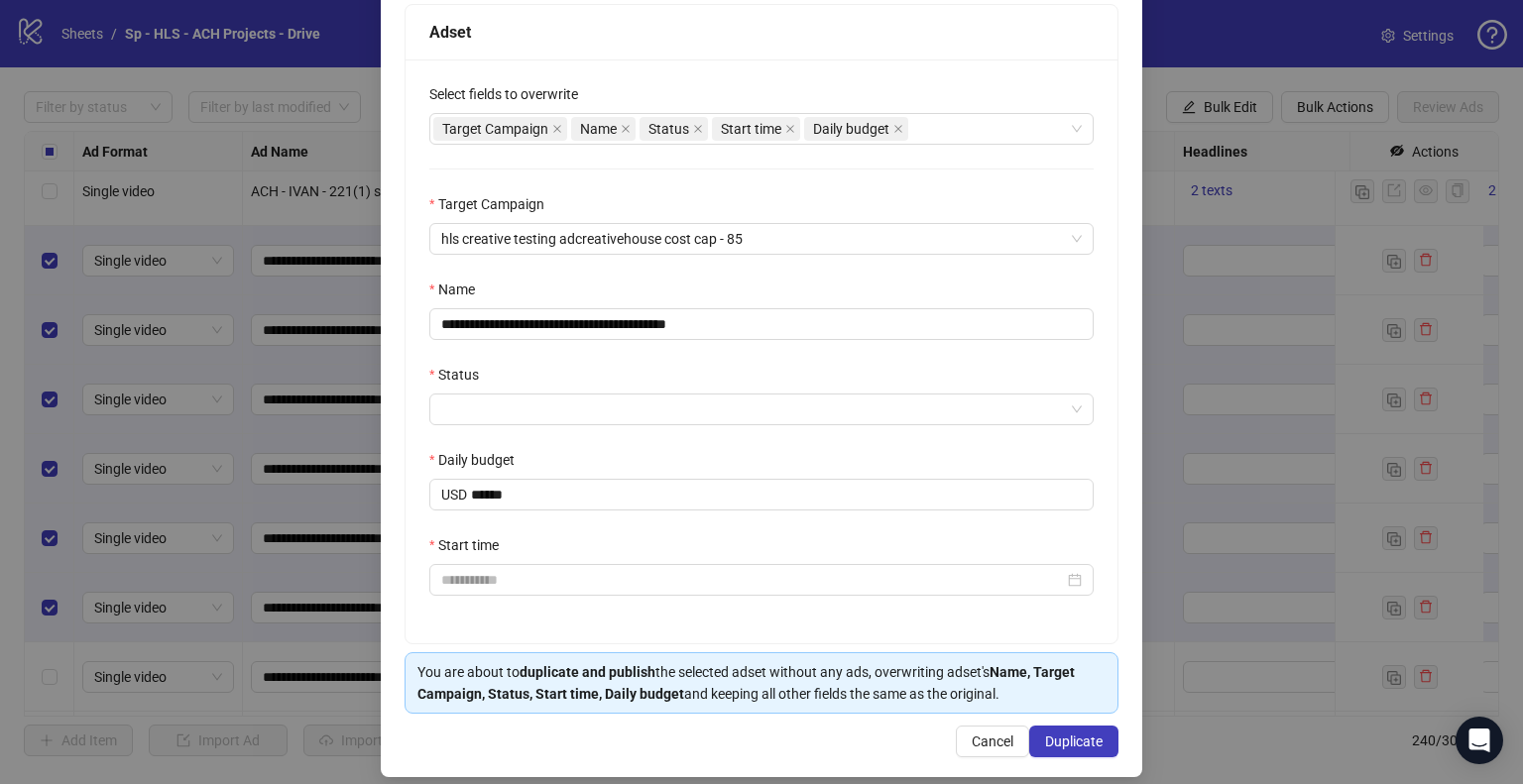 scroll, scrollTop: 338, scrollLeft: 0, axis: vertical 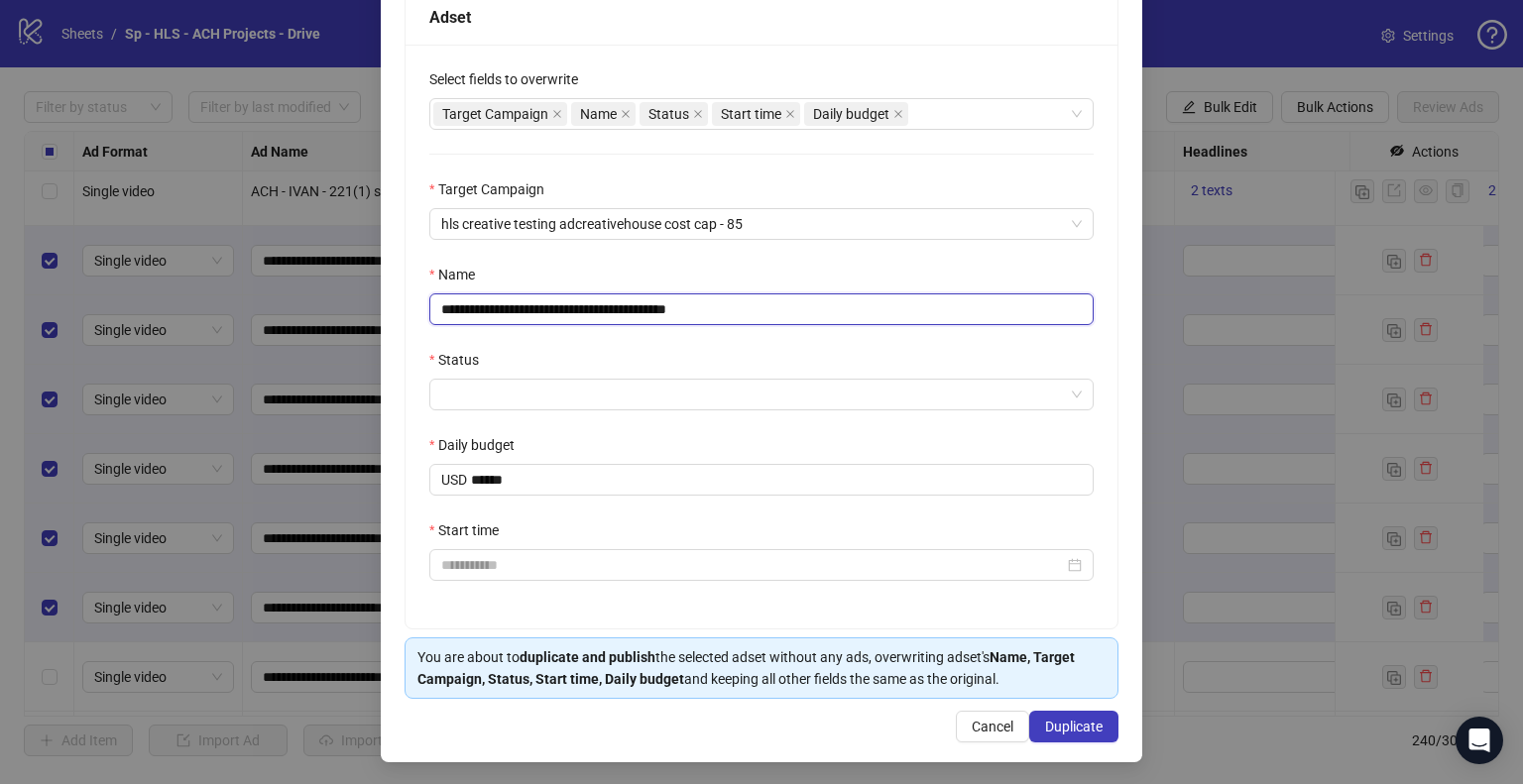 click on "**********" at bounding box center [762, 309] 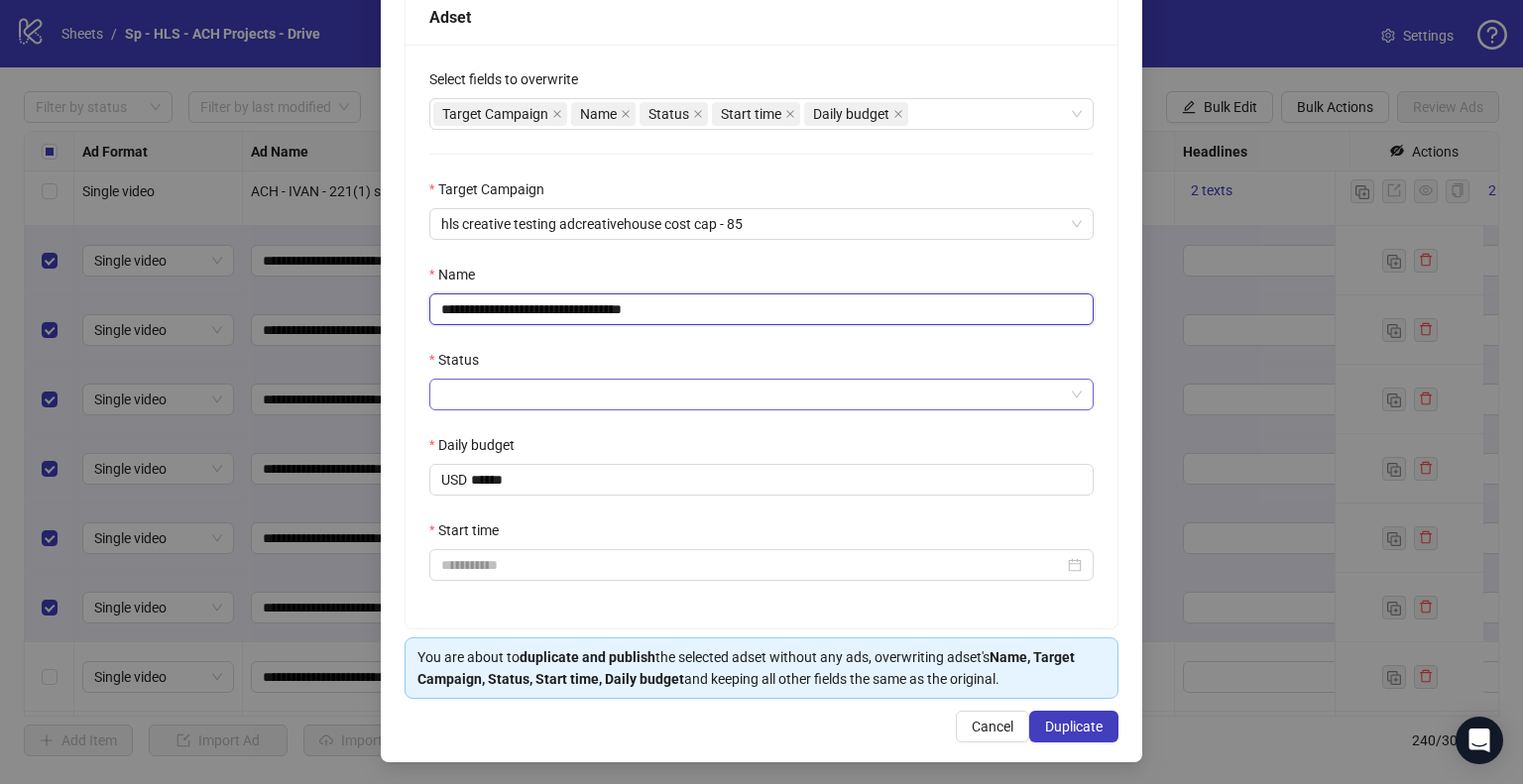 type on "**********" 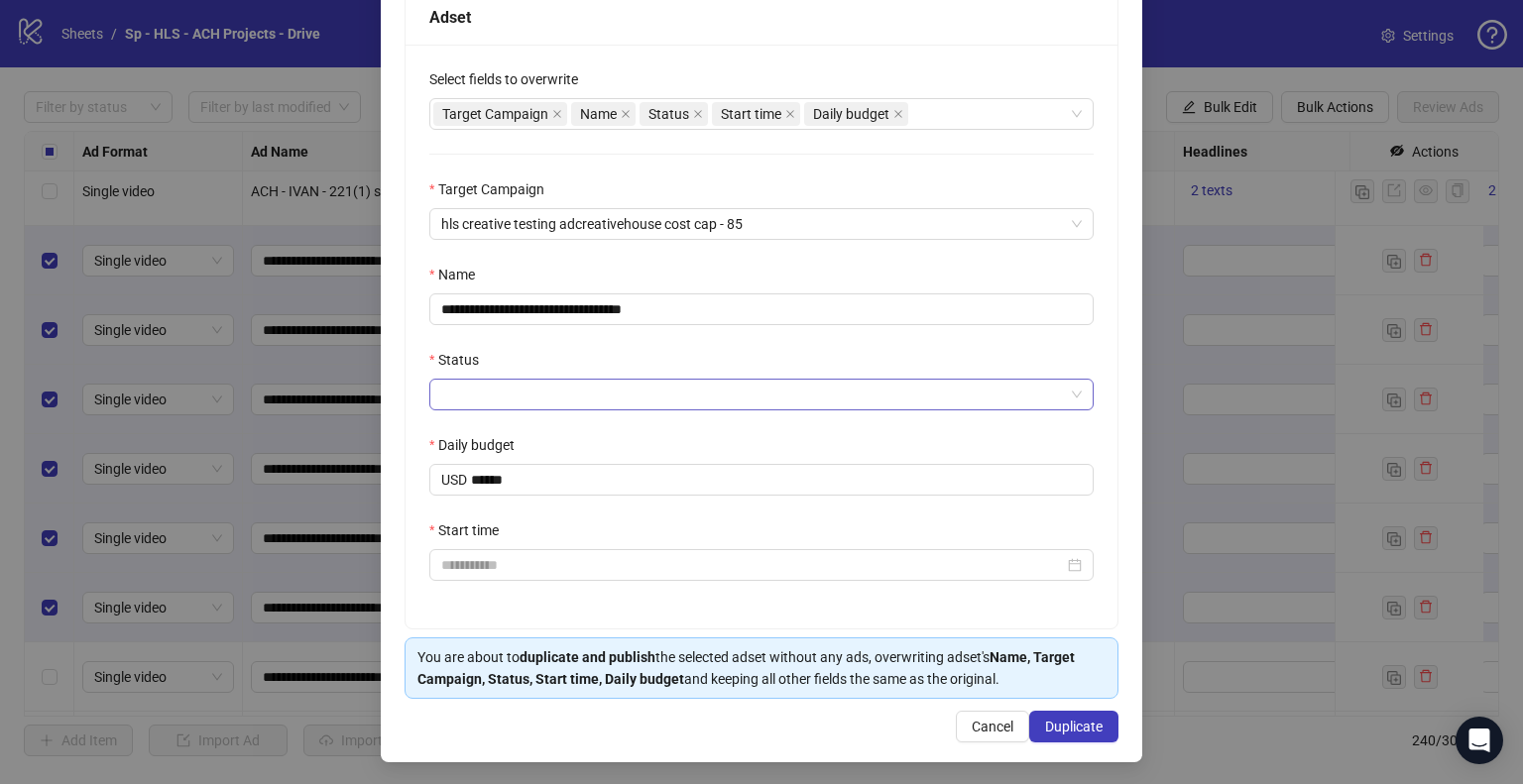 click on "Status" at bounding box center (753, 394) 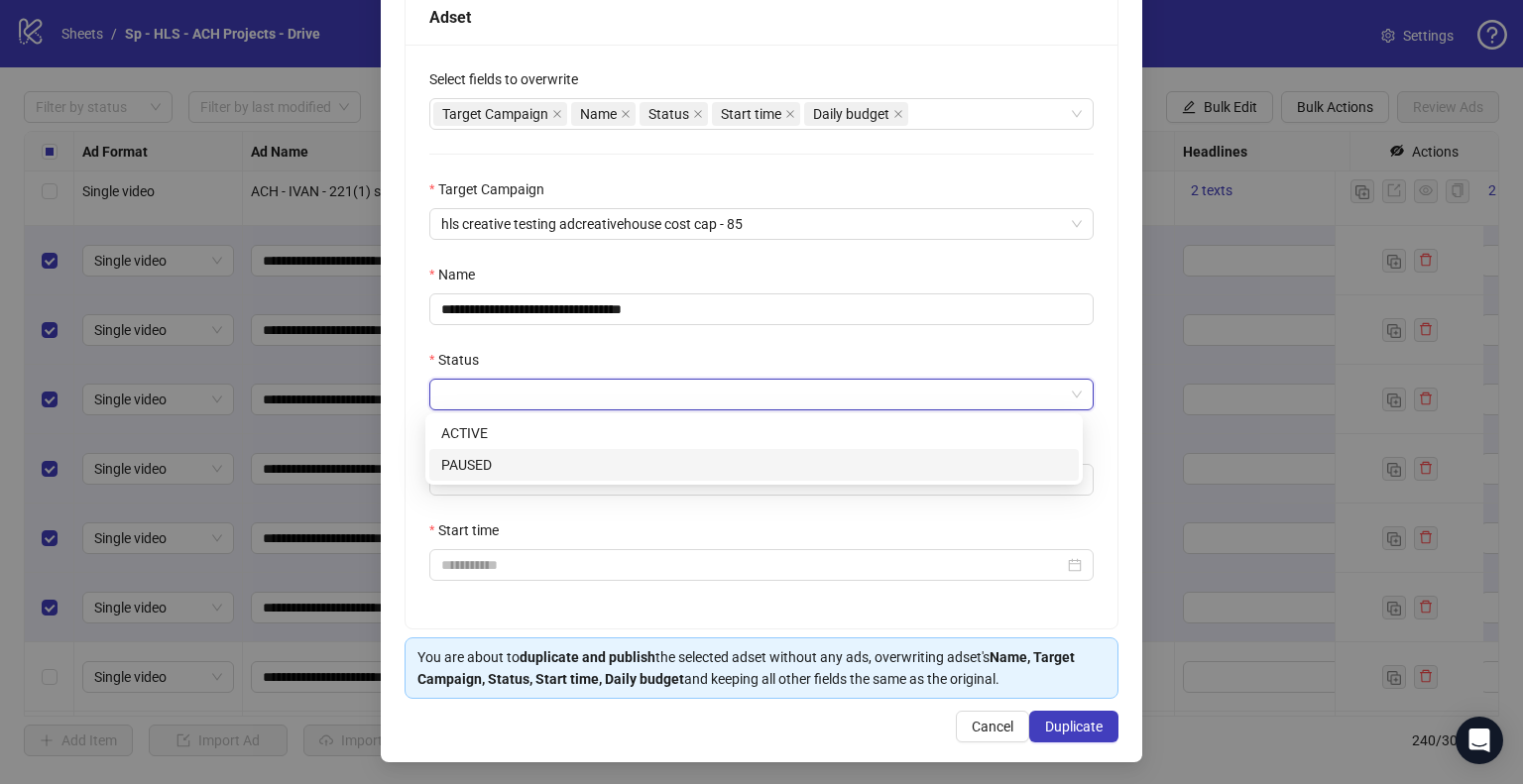 click on "ACTIVE" at bounding box center (754, 433) 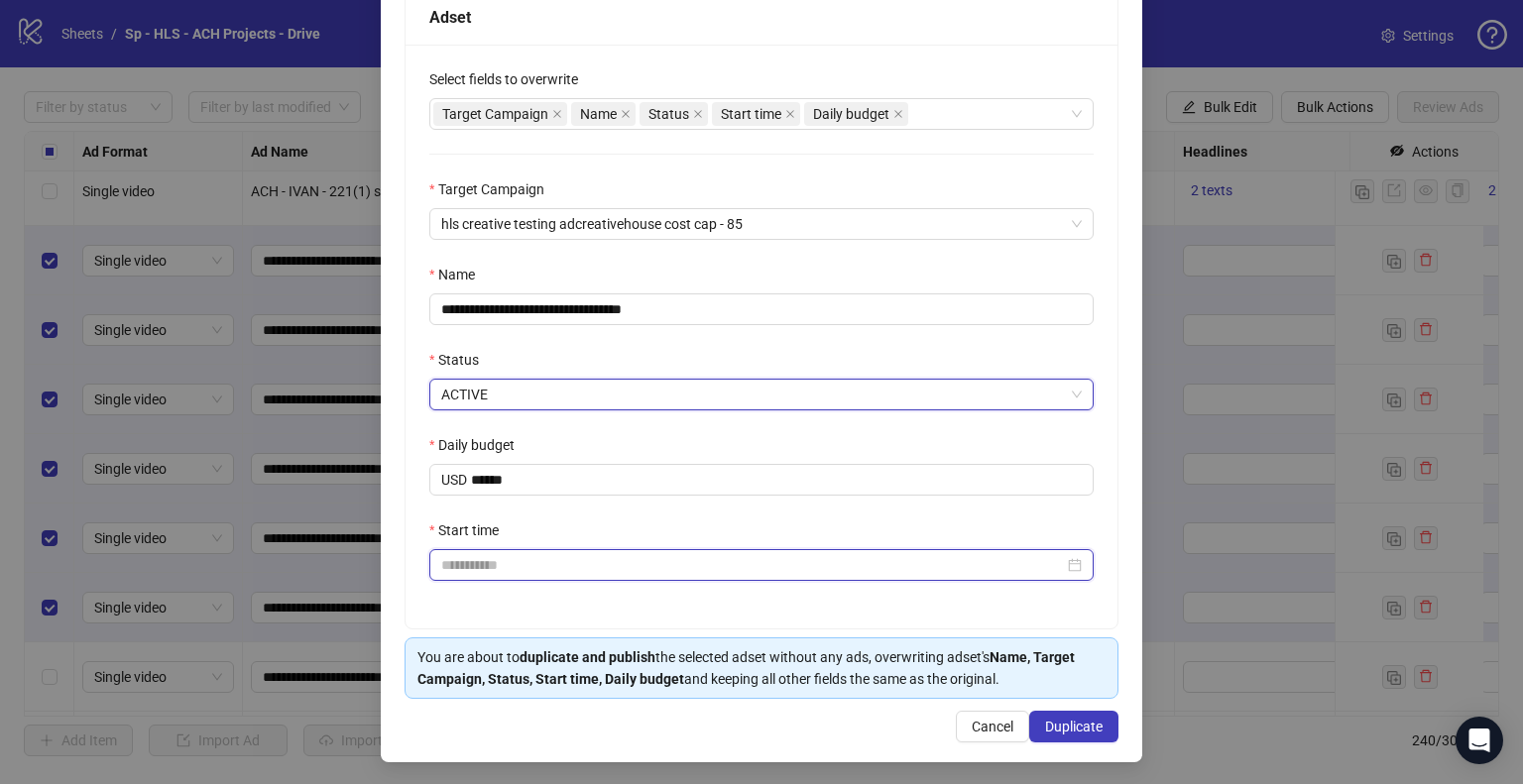click on "Start time" at bounding box center [753, 565] 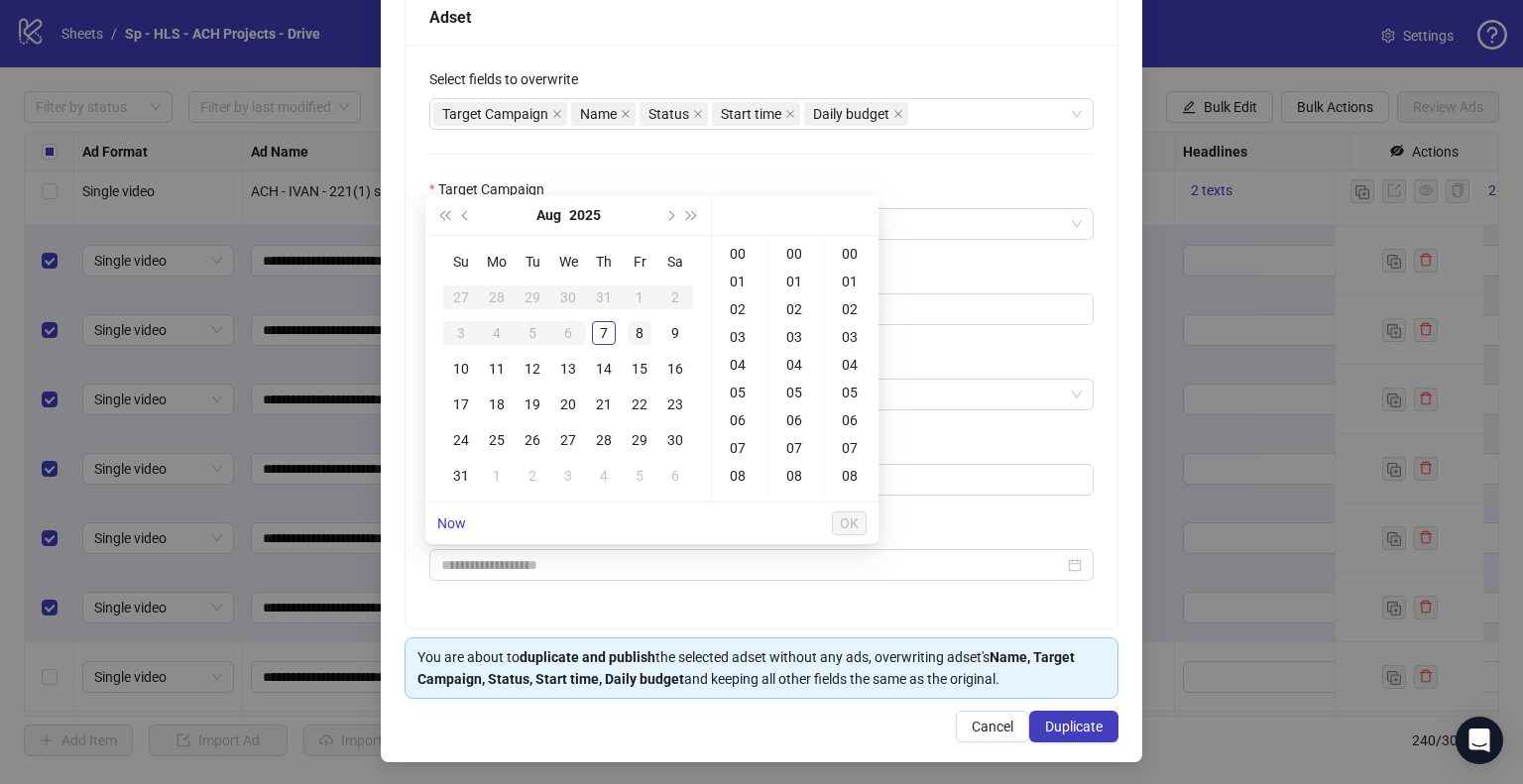 click on "8" at bounding box center (640, 333) 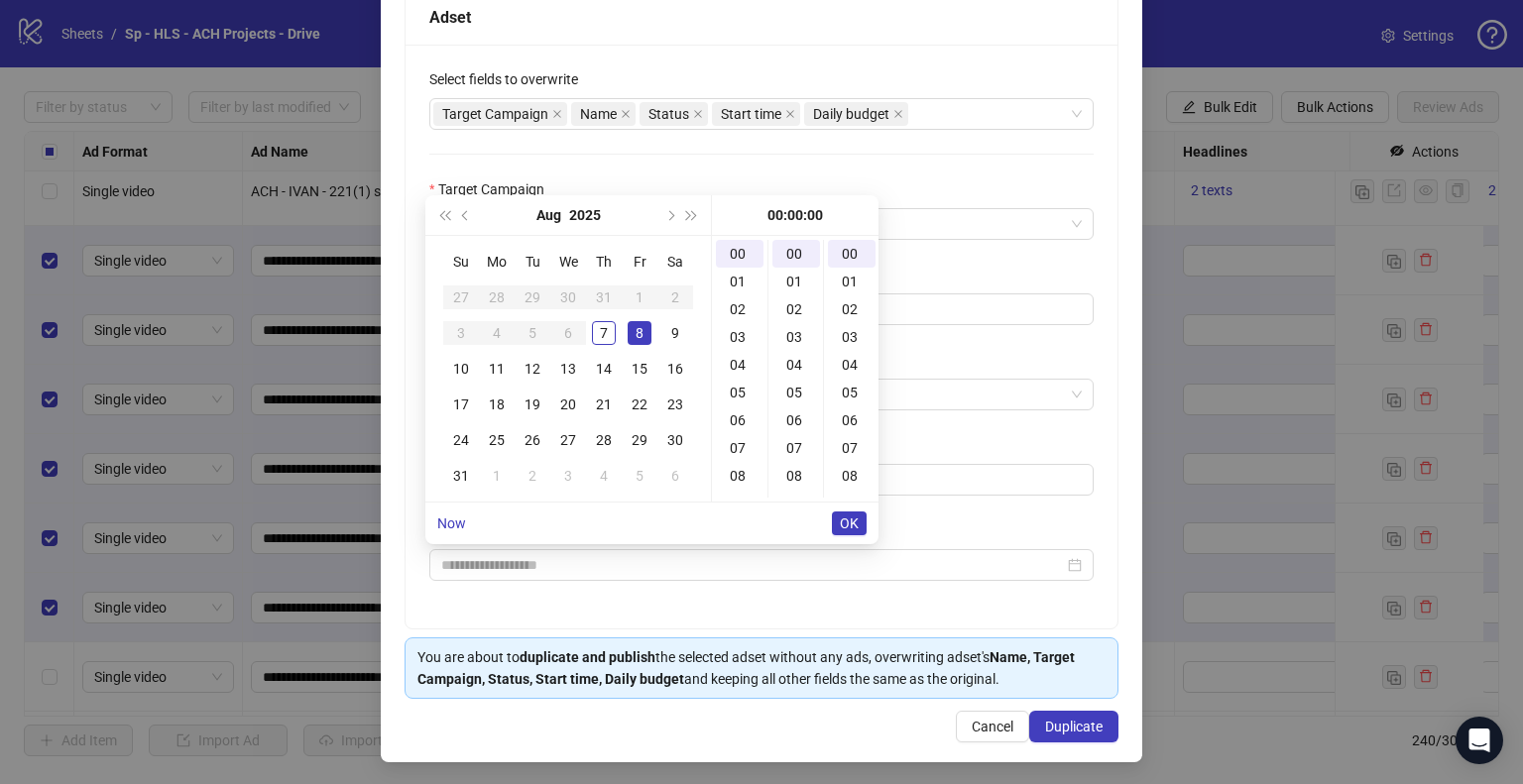 type on "**********" 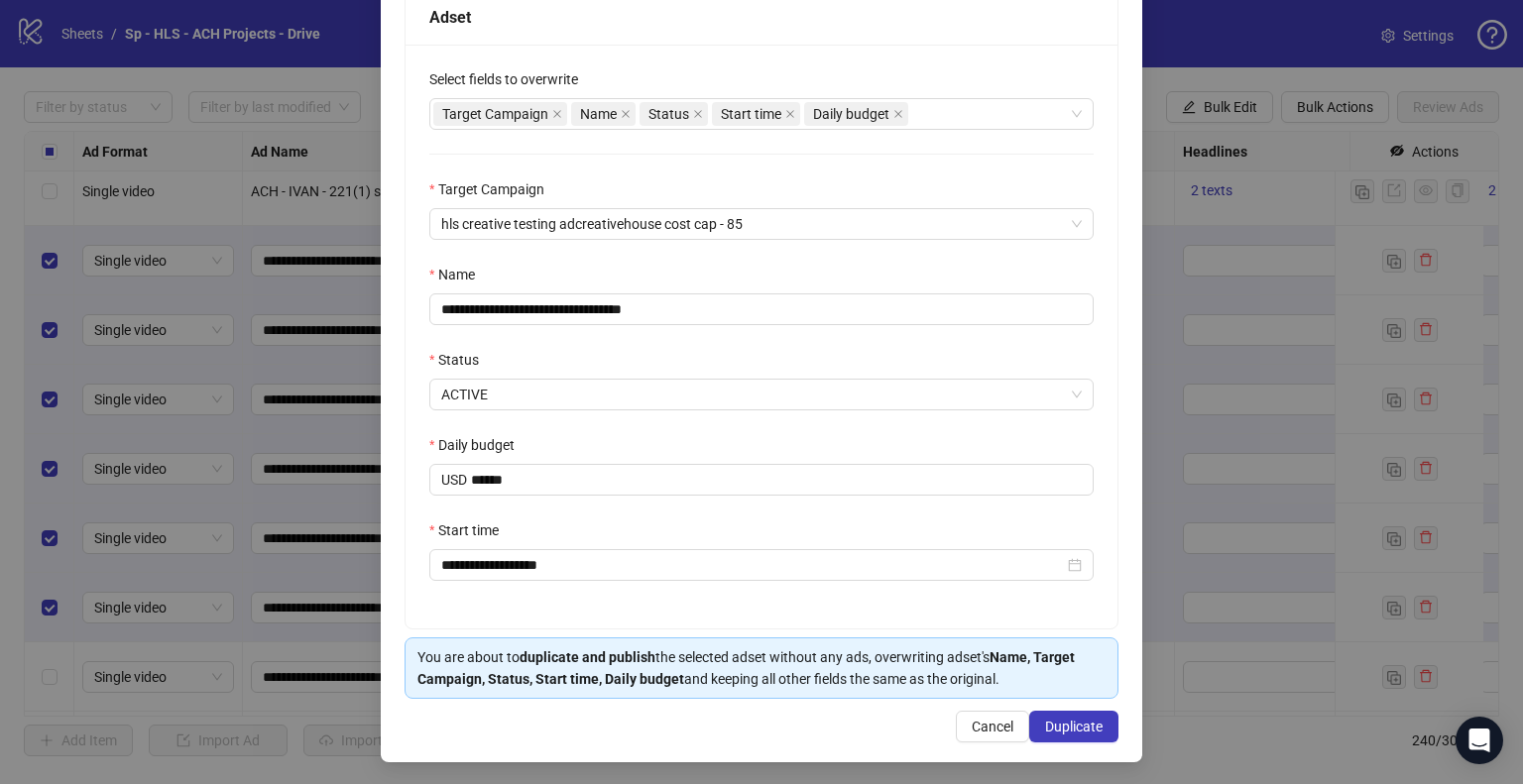 click on "Duplicate" at bounding box center [1074, 727] 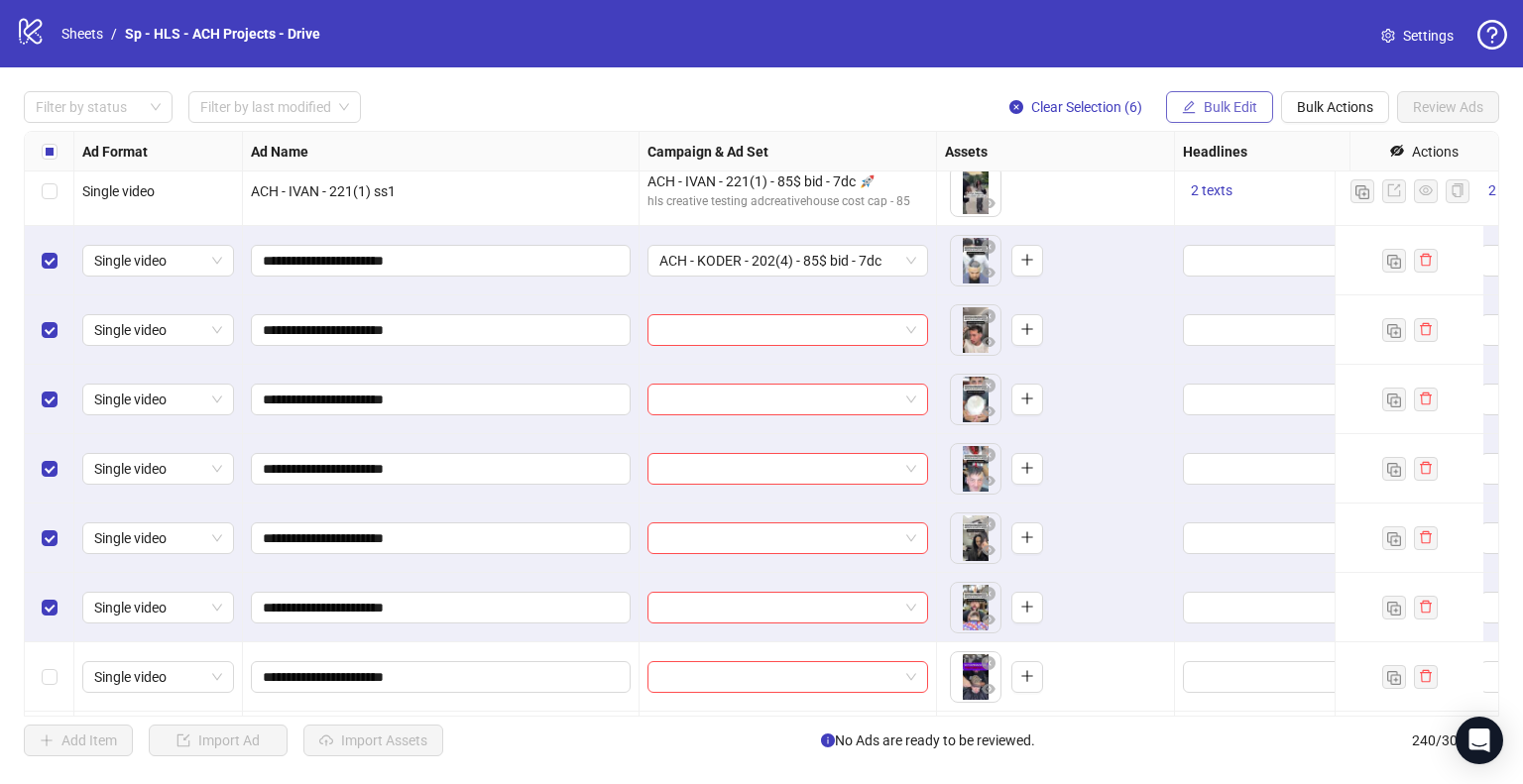 click on "Bulk Edit" at bounding box center (1230, 107) 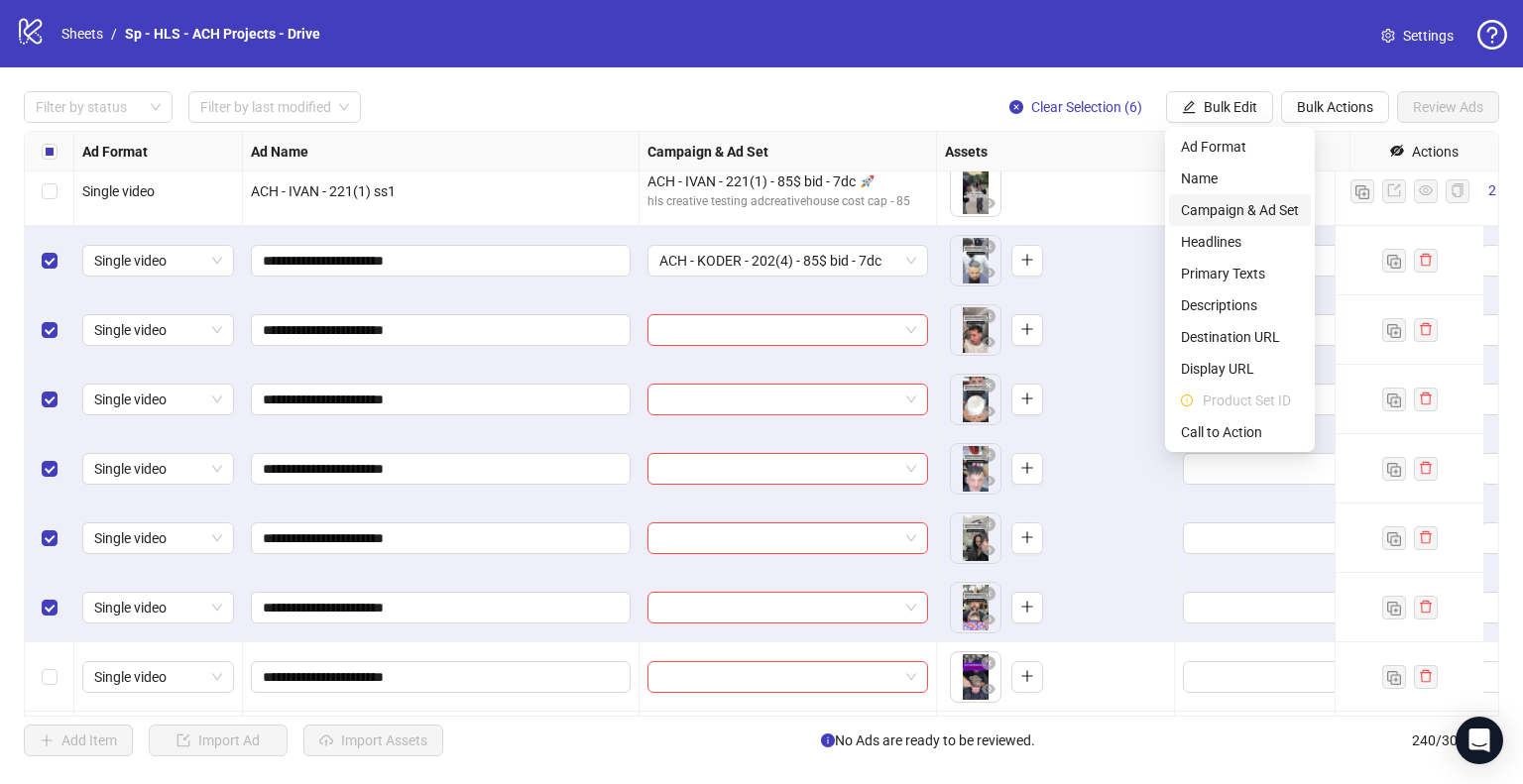 click on "Campaign & Ad Set" at bounding box center (1239, 210) 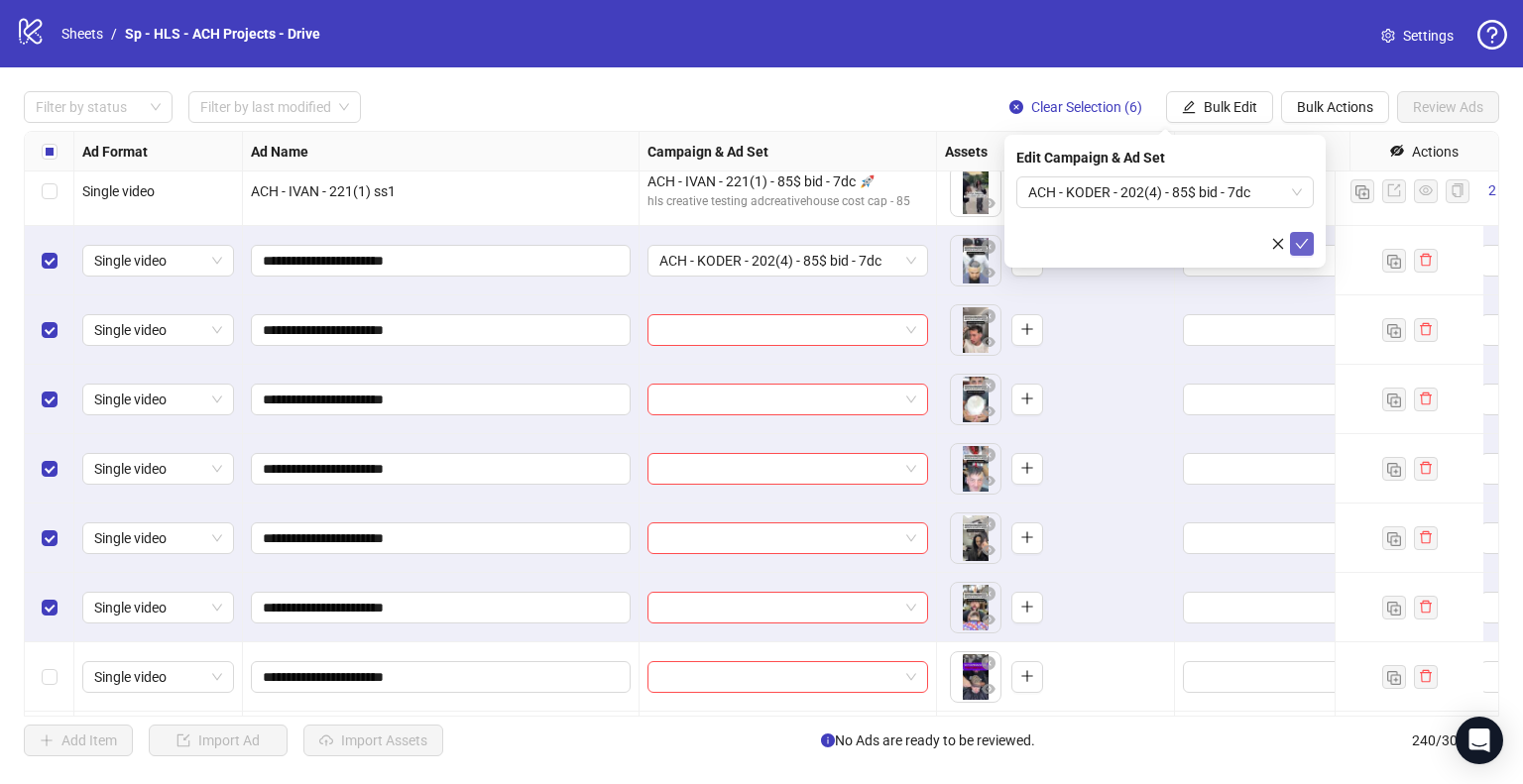click 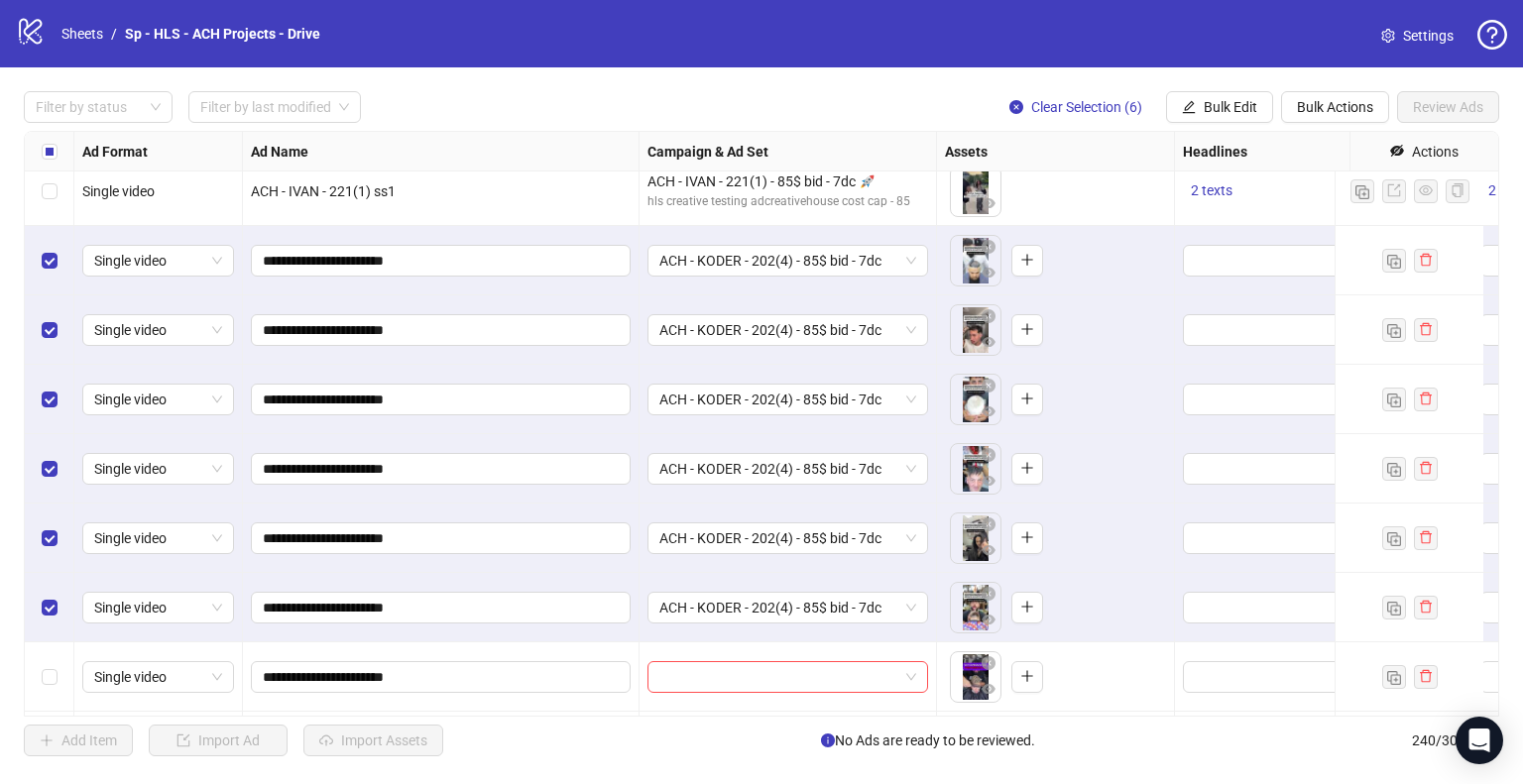 click on "Clear Selection (6)" at bounding box center (1087, 107) 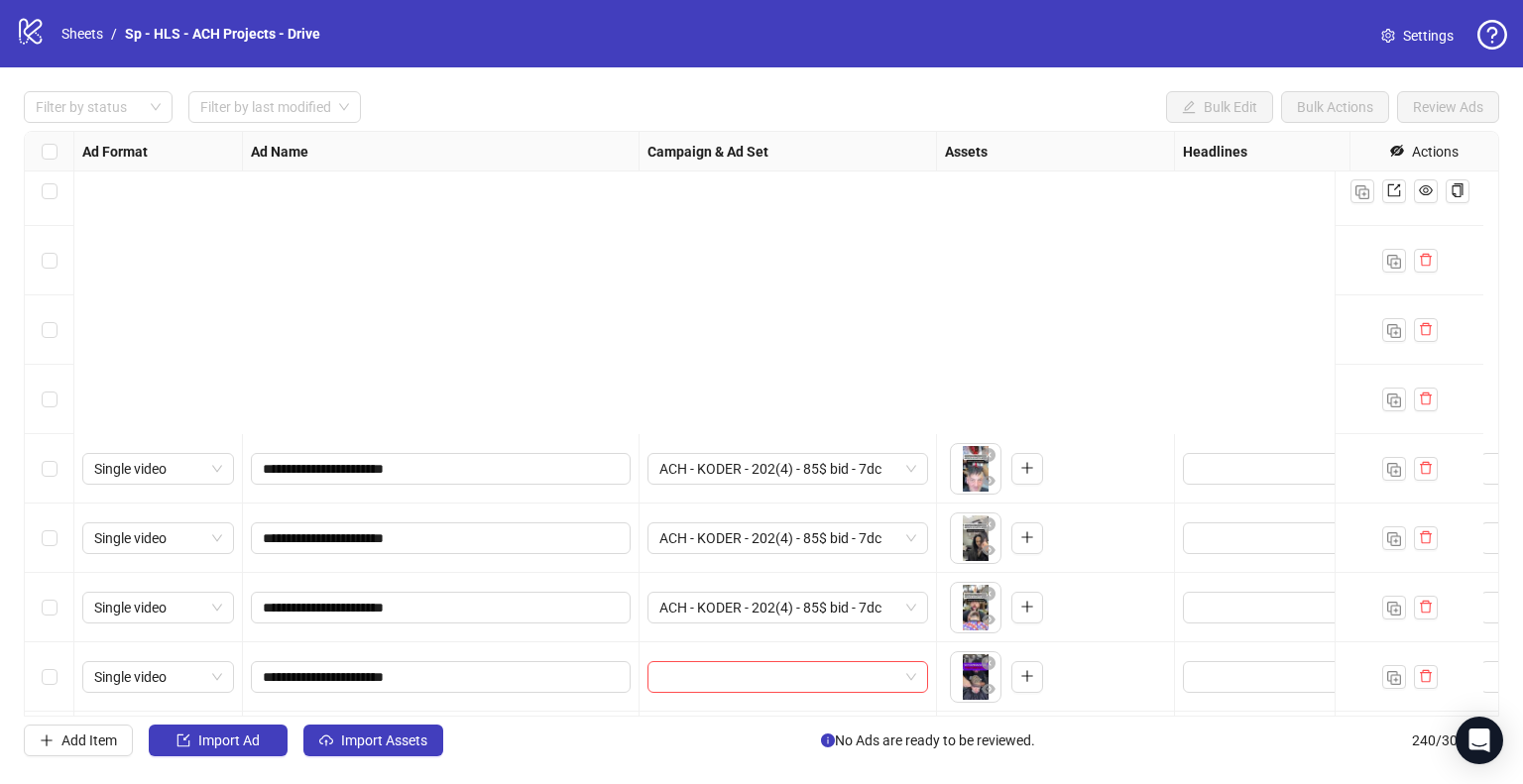 scroll, scrollTop: 15328, scrollLeft: 0, axis: vertical 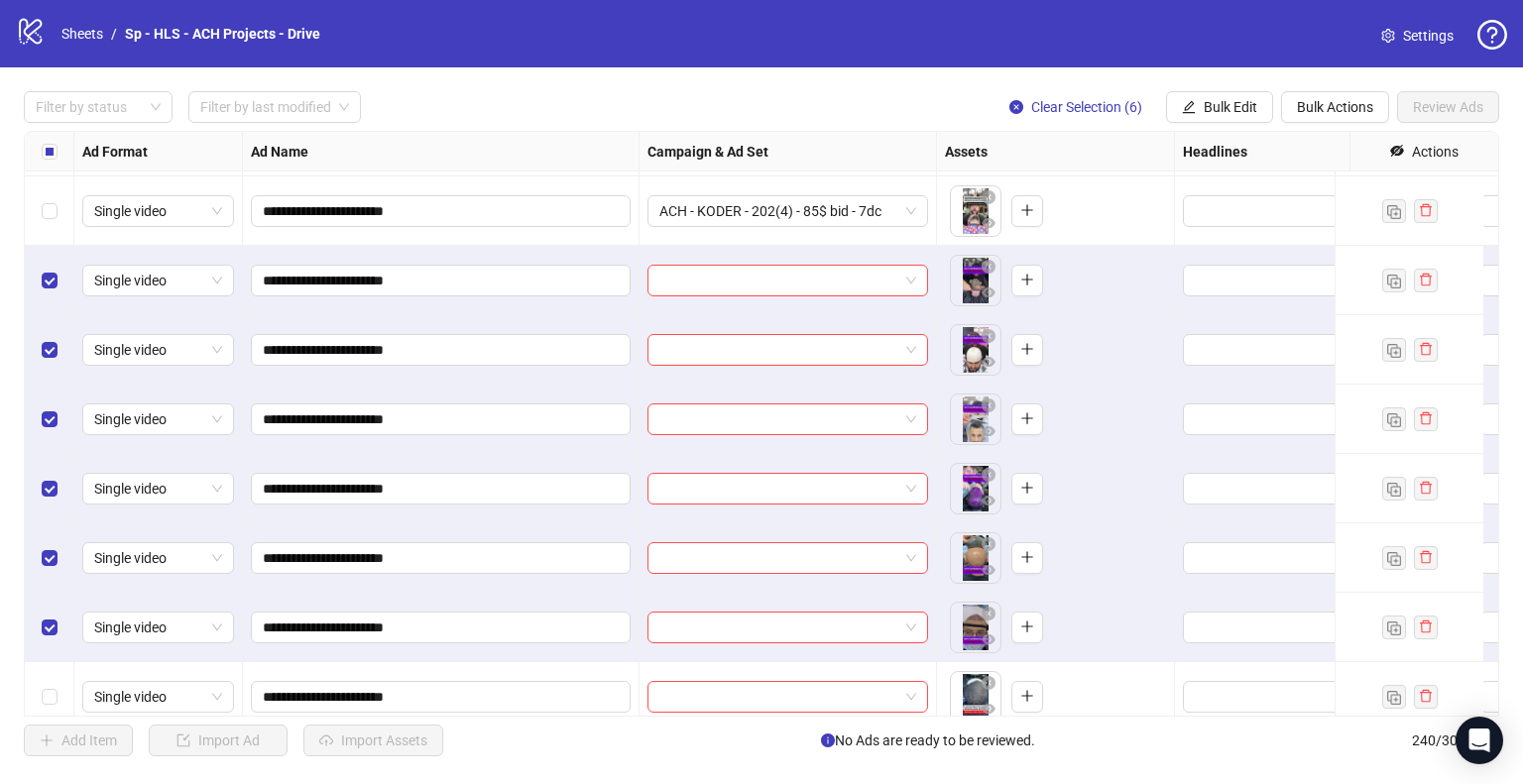 click on "Bulk Edit" at bounding box center [1230, 107] 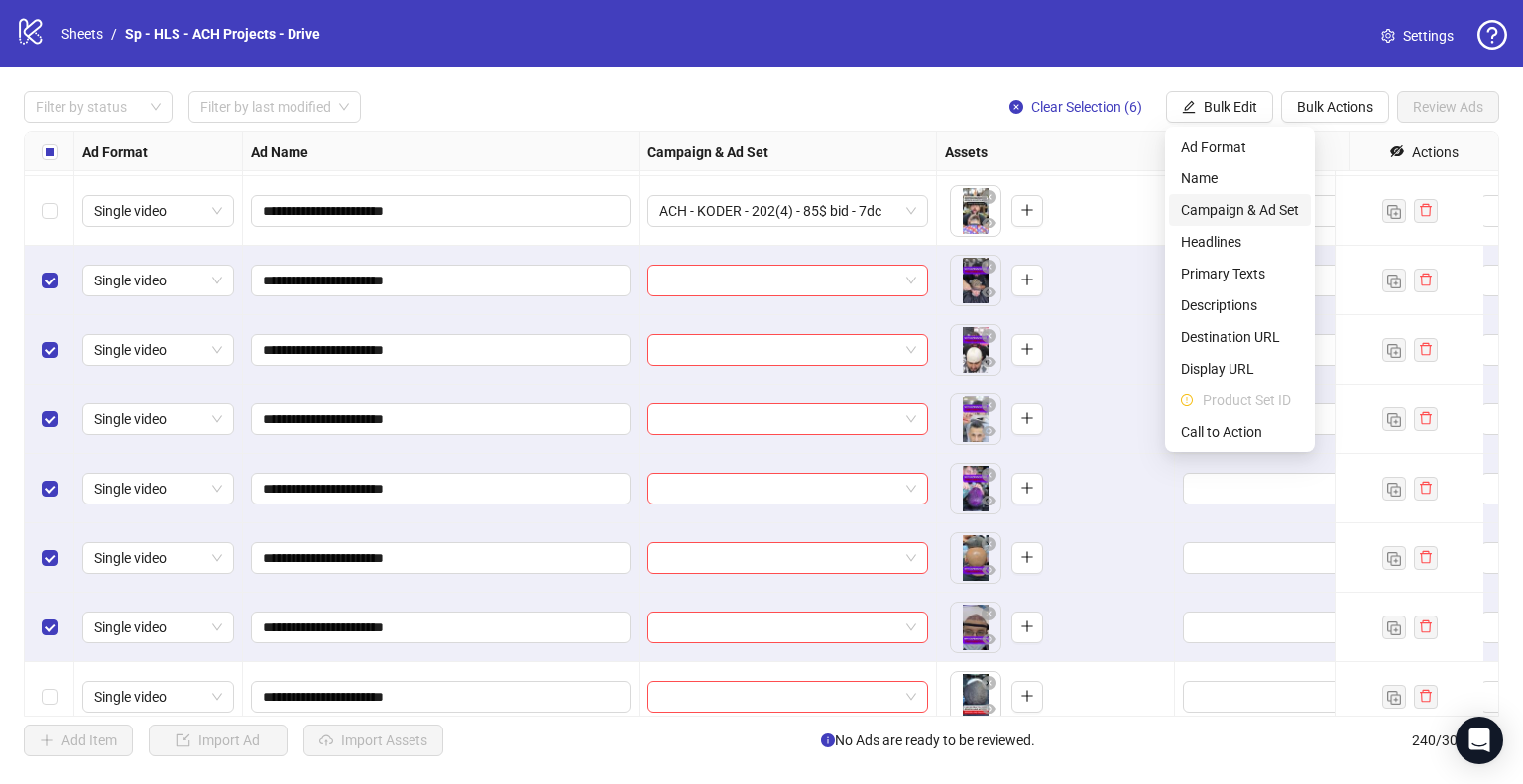 click on "Campaign & Ad Set" at bounding box center (1239, 210) 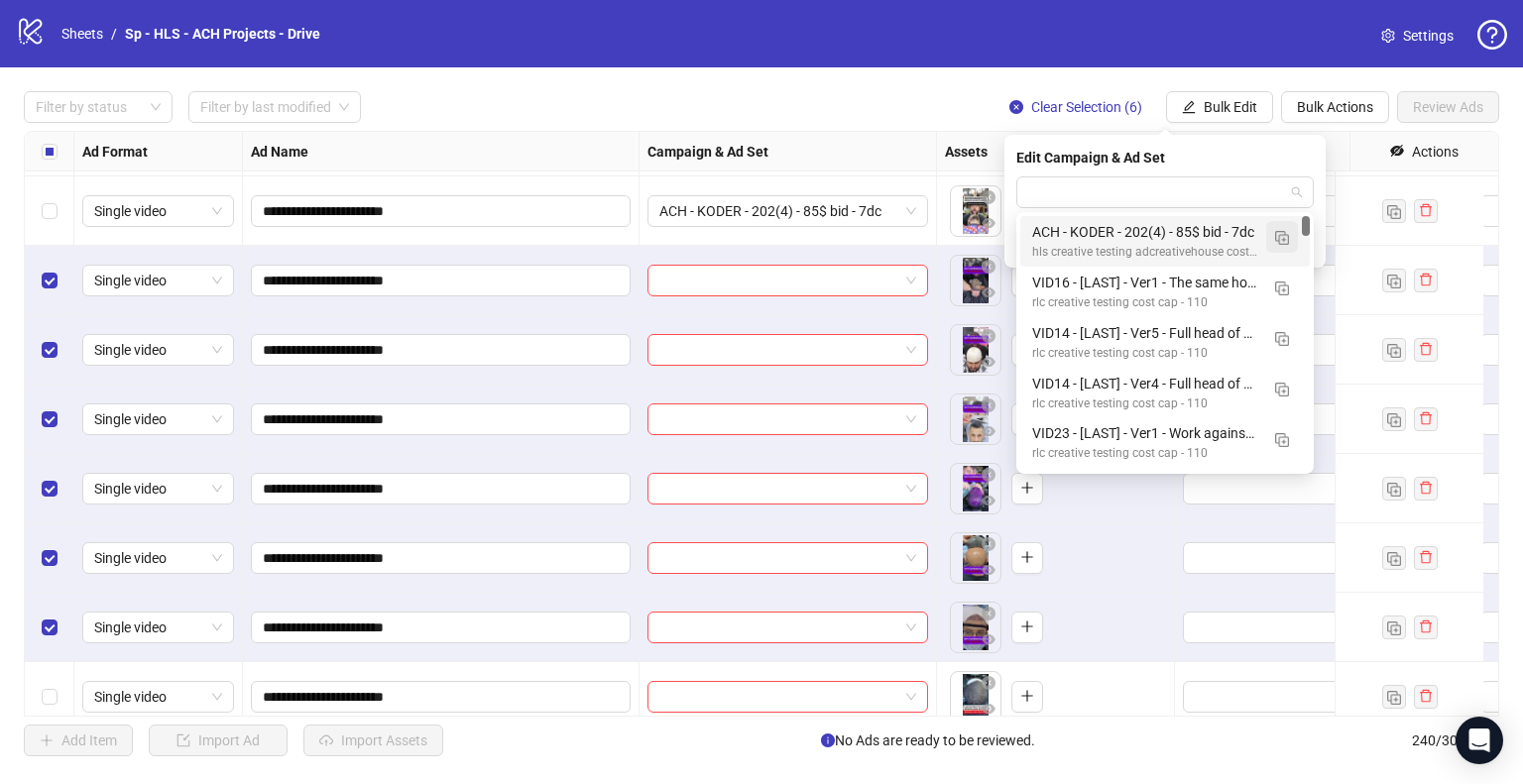 drag, startPoint x: 1305, startPoint y: 193, endPoint x: 1276, endPoint y: 236, distance: 51.86521 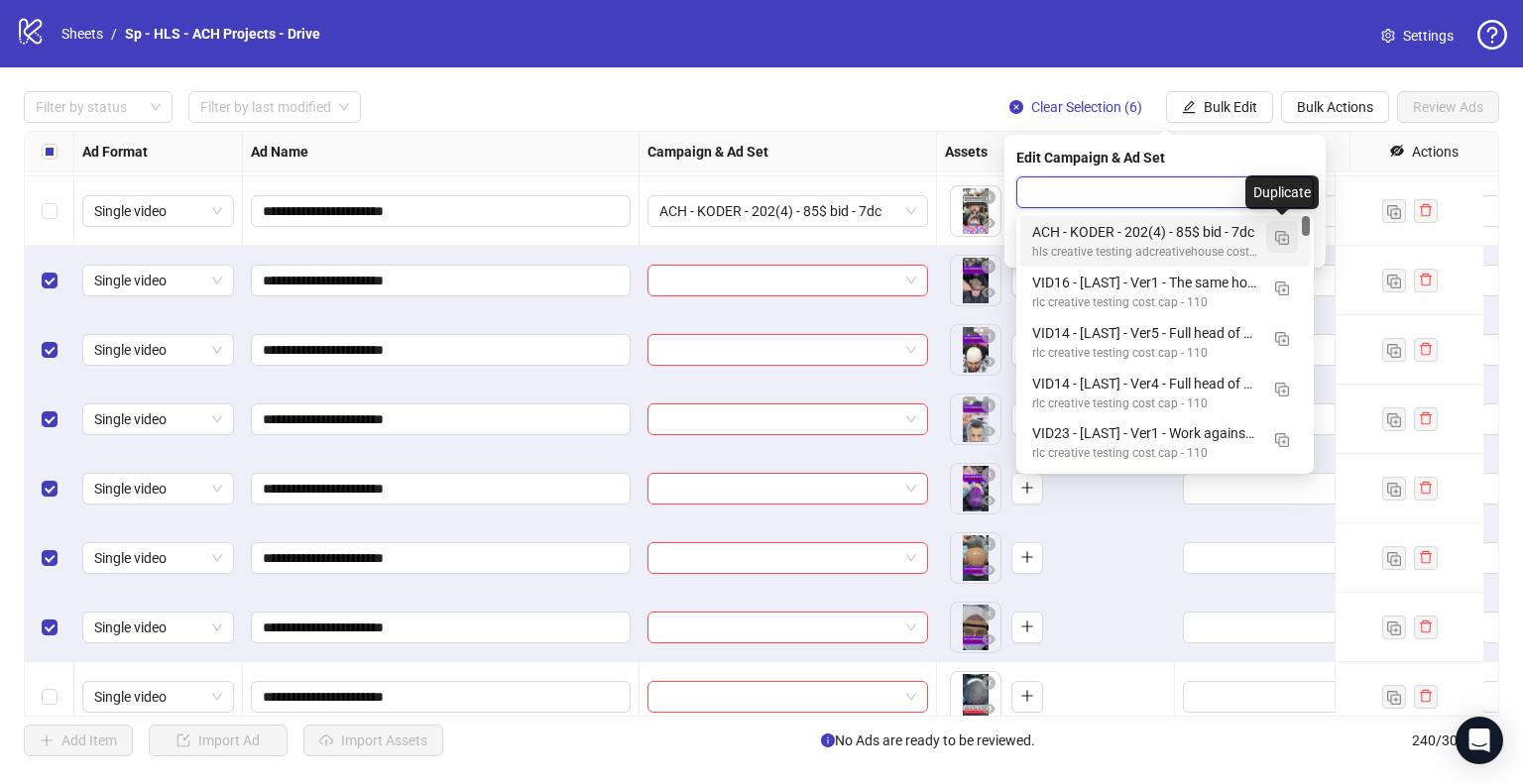 click at bounding box center [1282, 238] 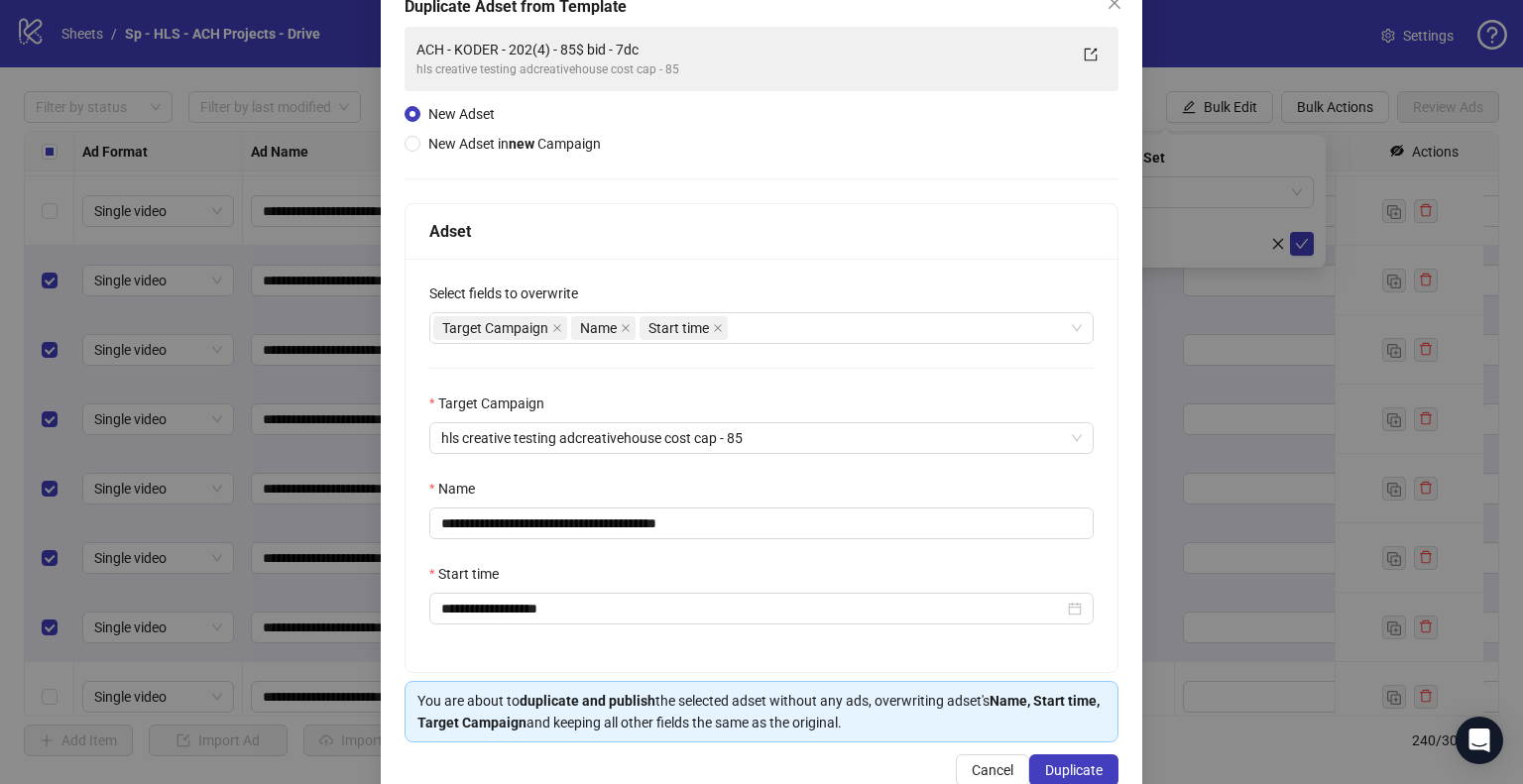 scroll, scrollTop: 168, scrollLeft: 0, axis: vertical 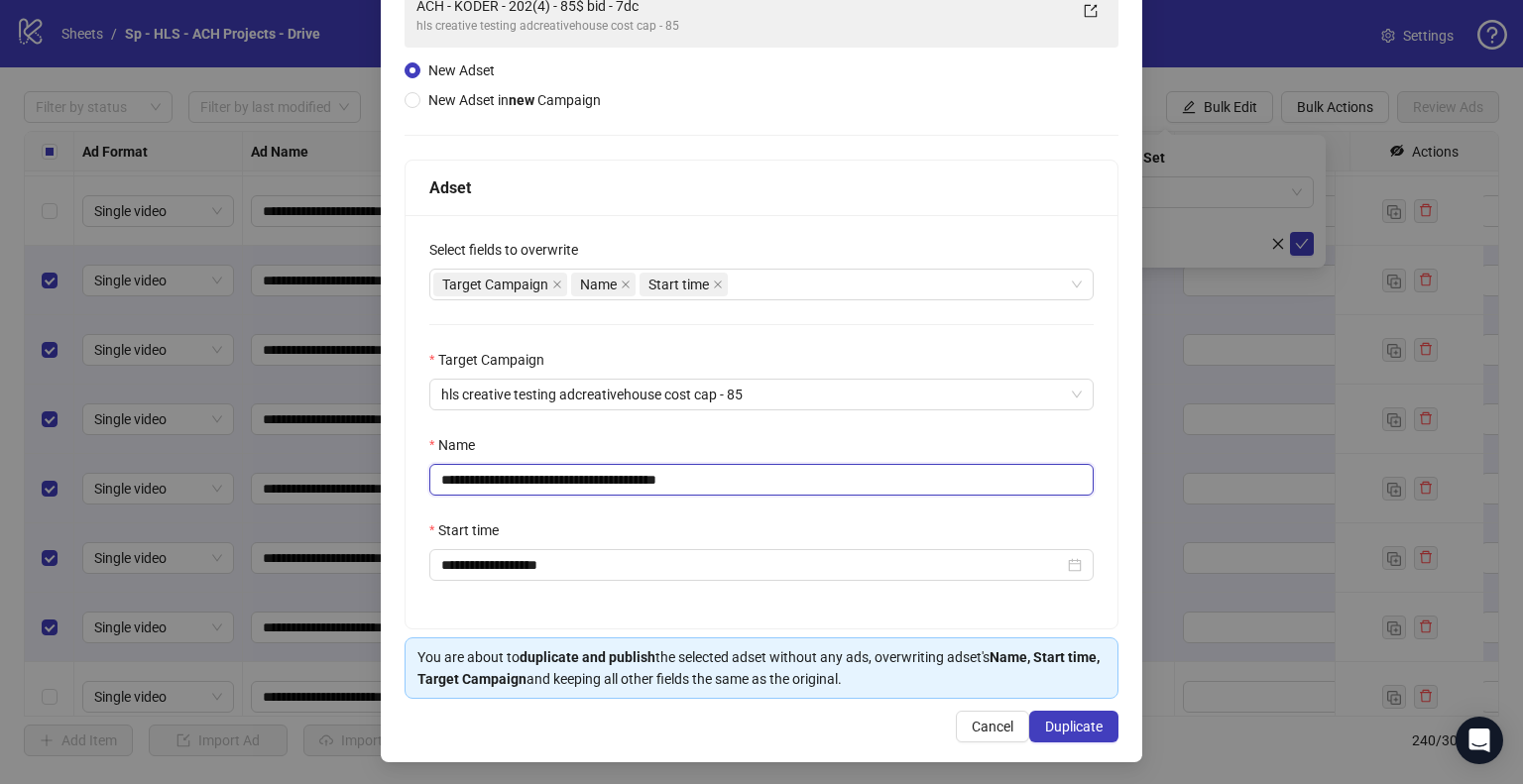 click on "**********" at bounding box center [762, 480] 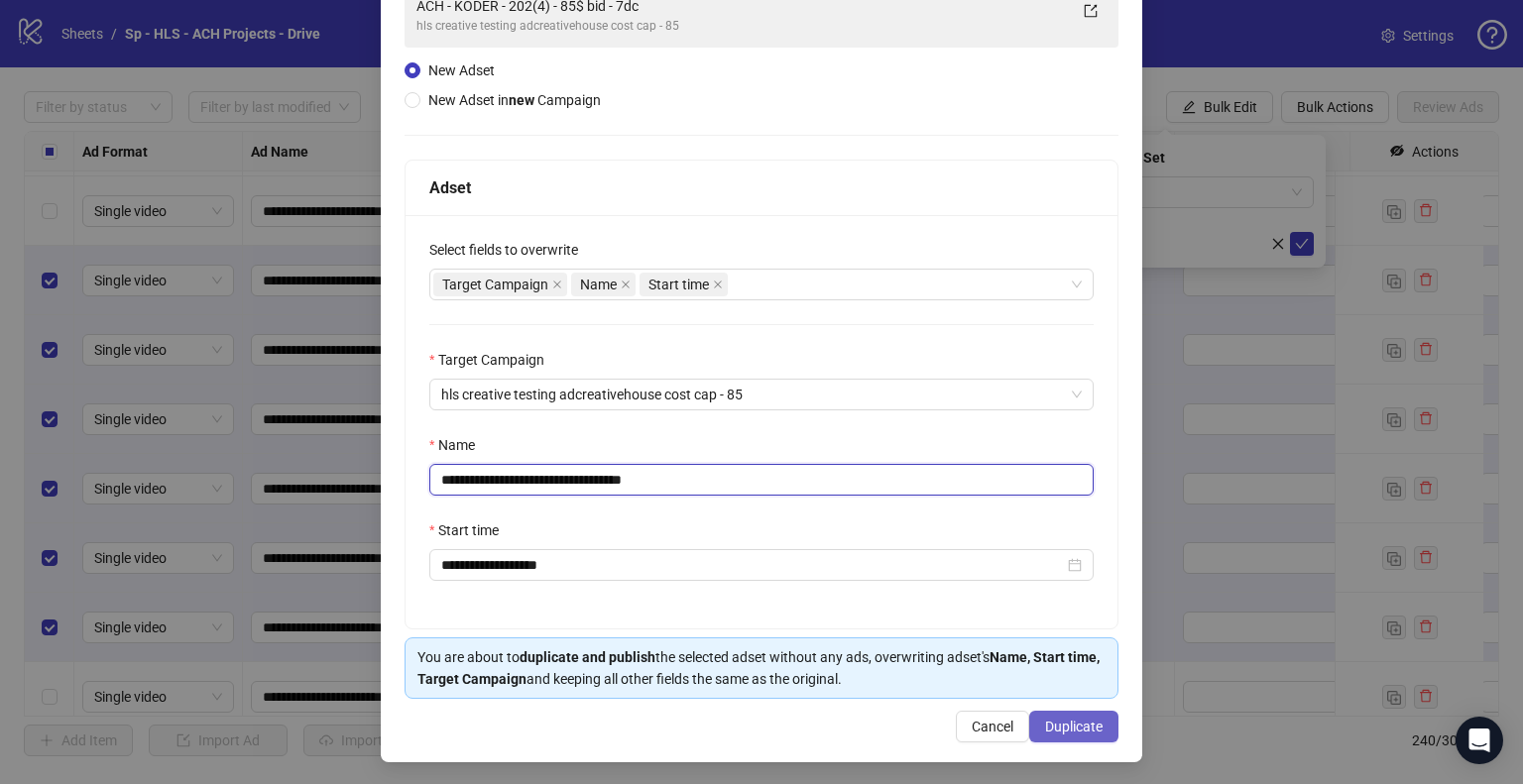 type on "**********" 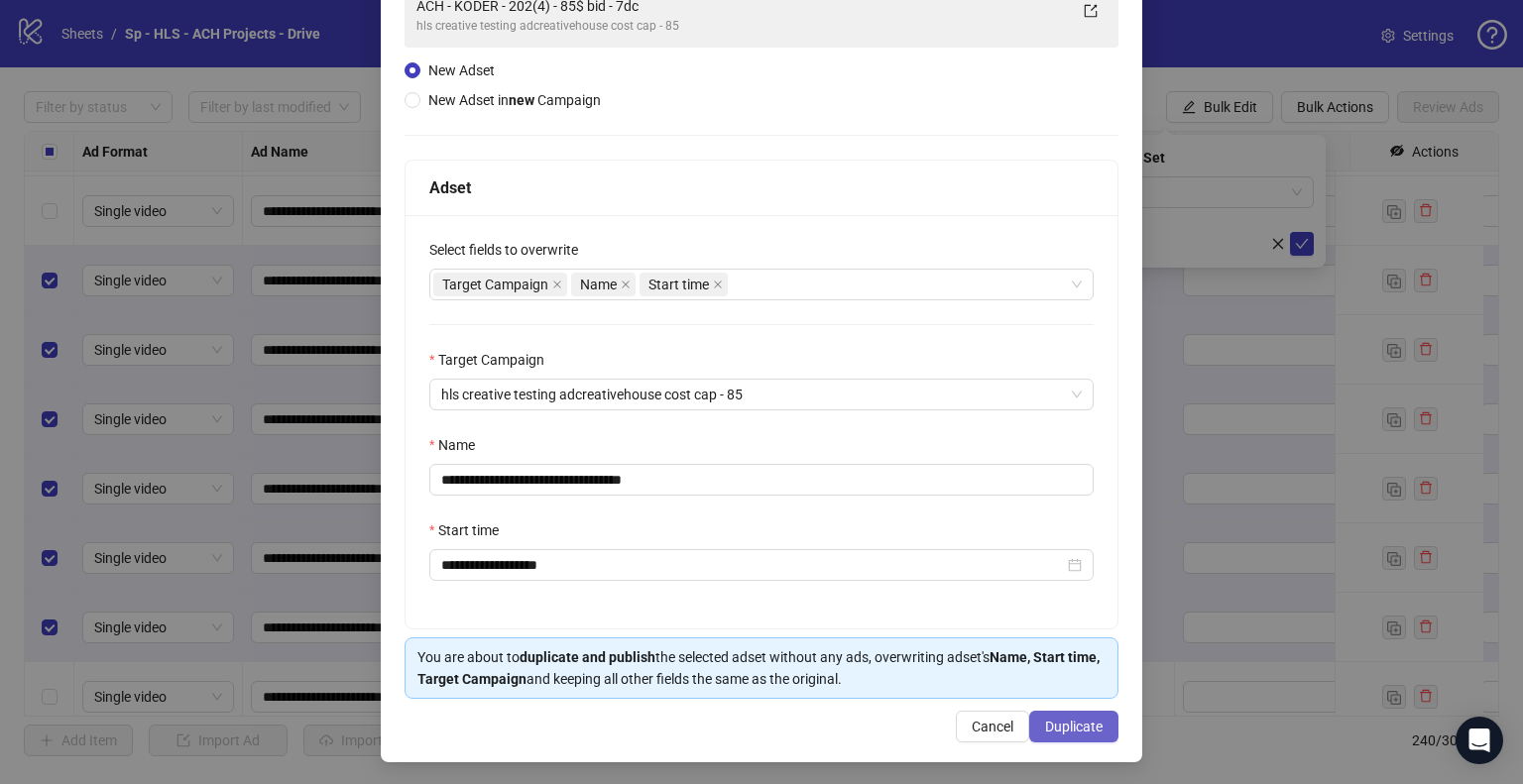 click on "Duplicate" at bounding box center [1074, 727] 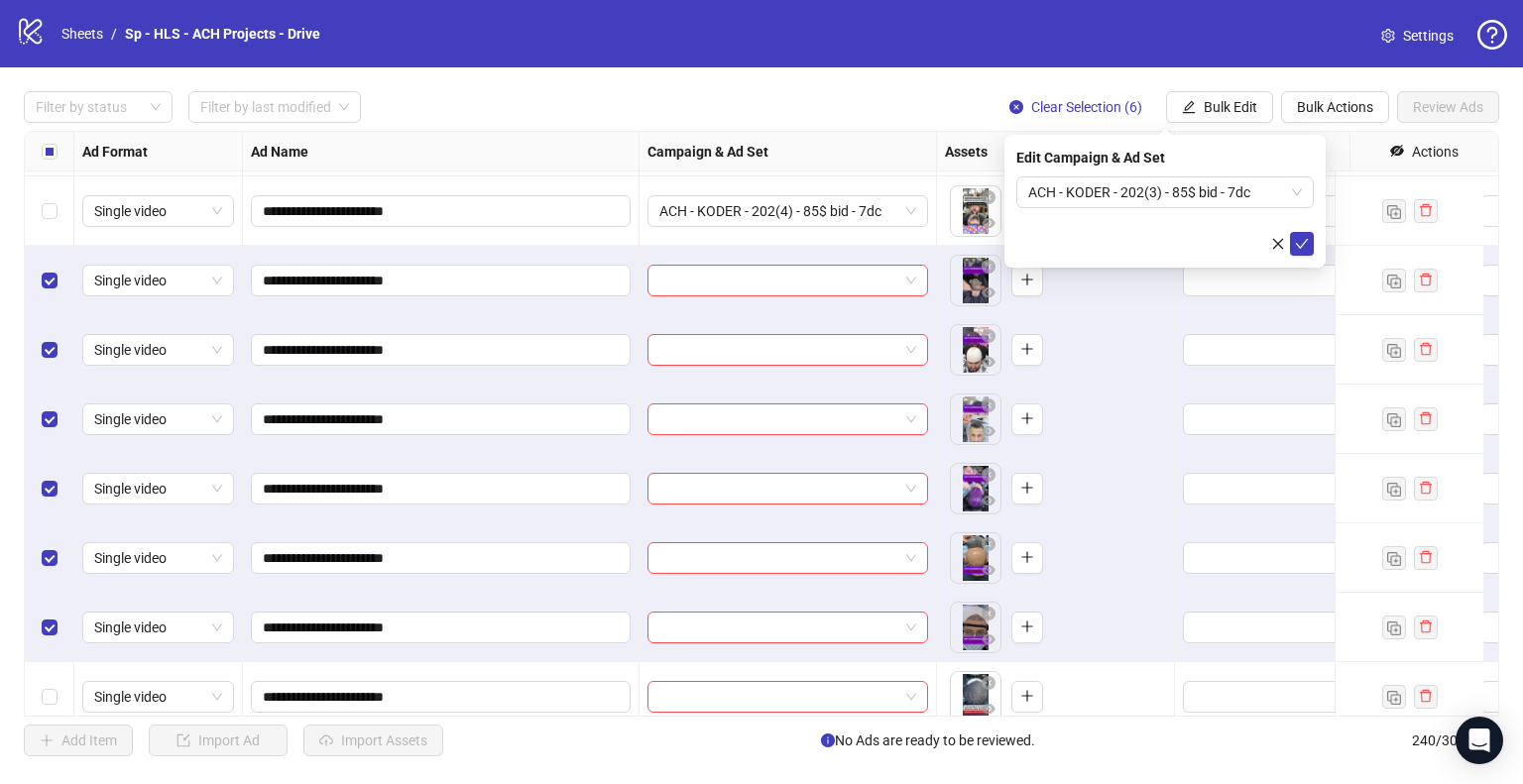 click 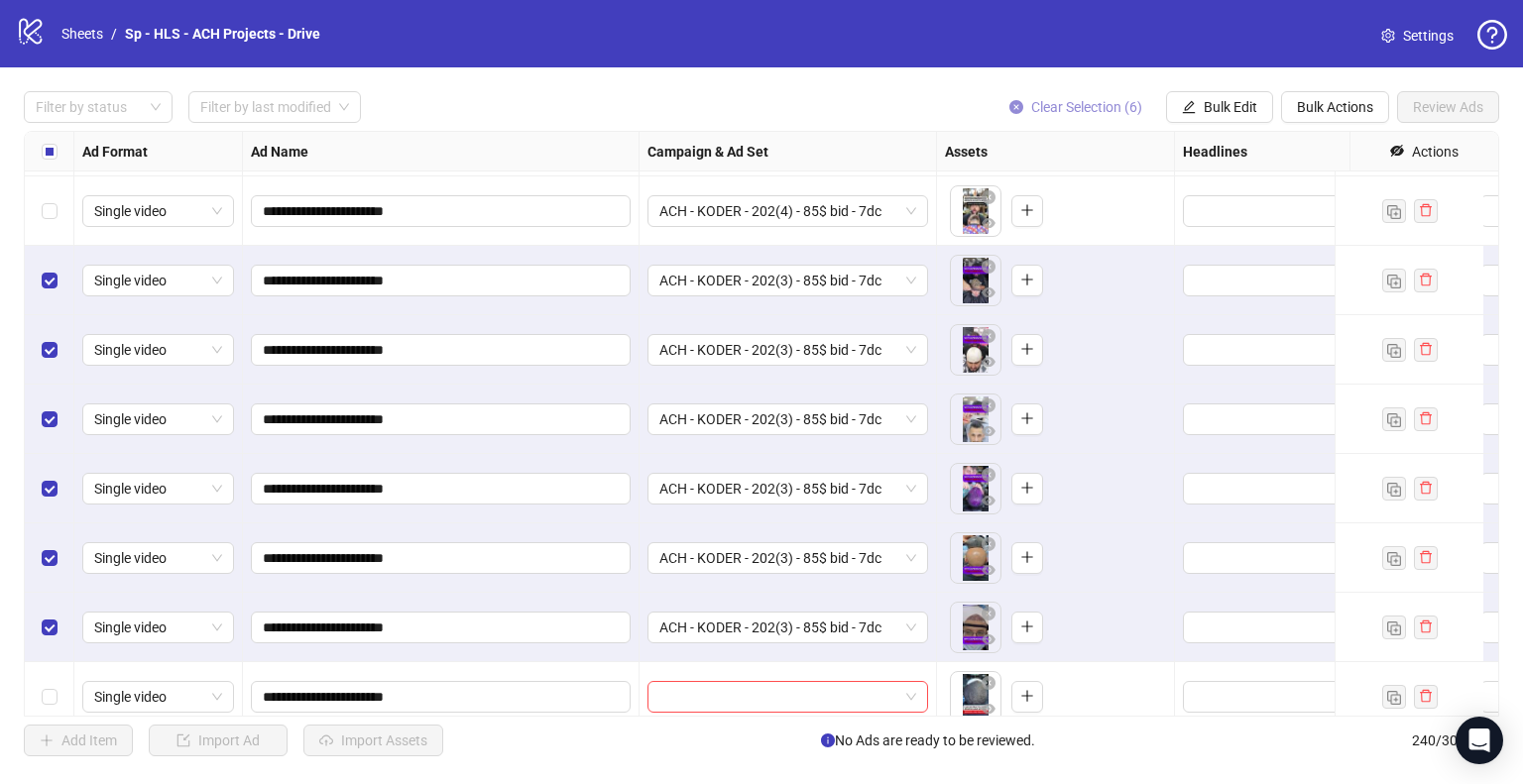 click on "Clear Selection (6)" at bounding box center [1087, 107] 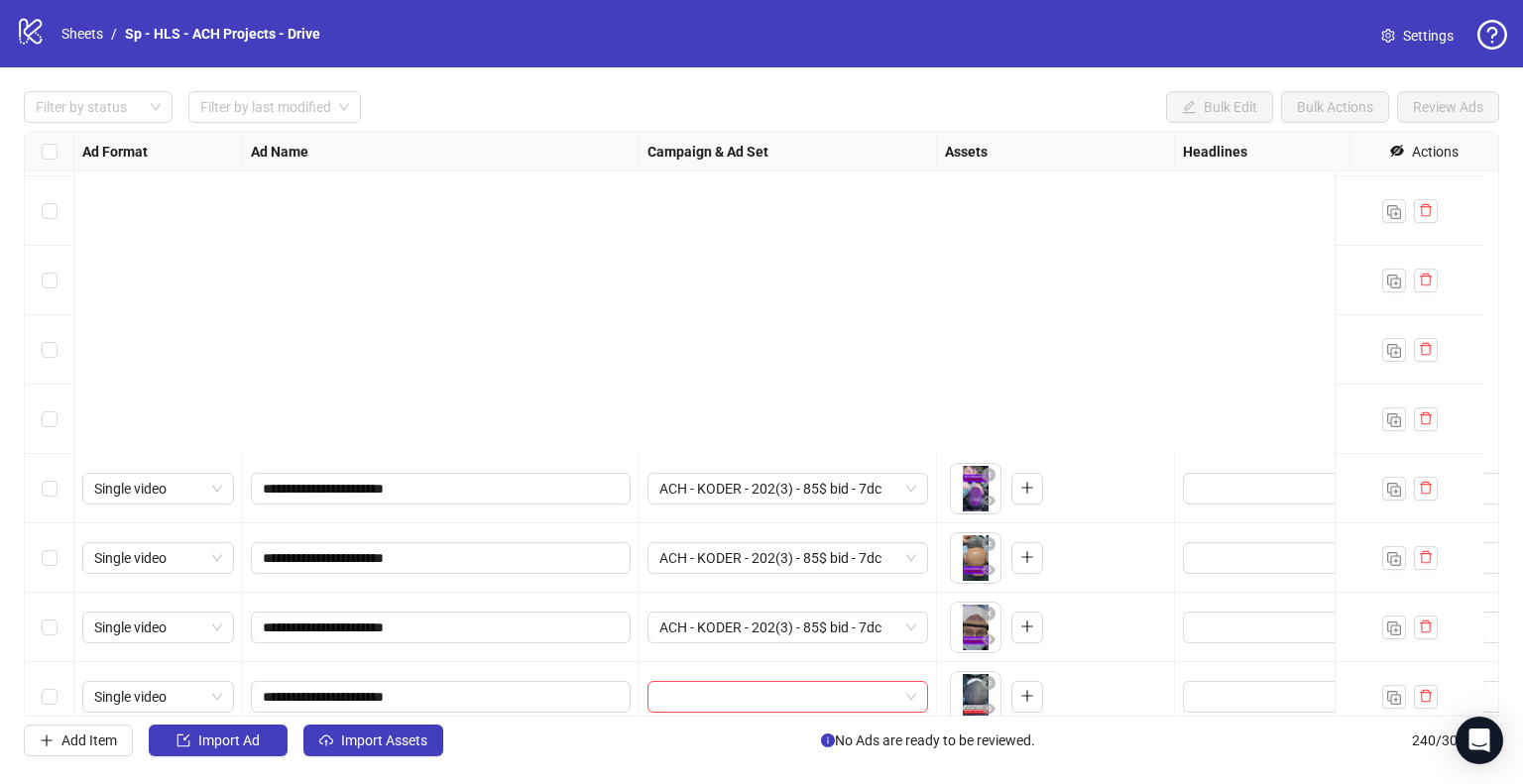 scroll, scrollTop: 15725, scrollLeft: 0, axis: vertical 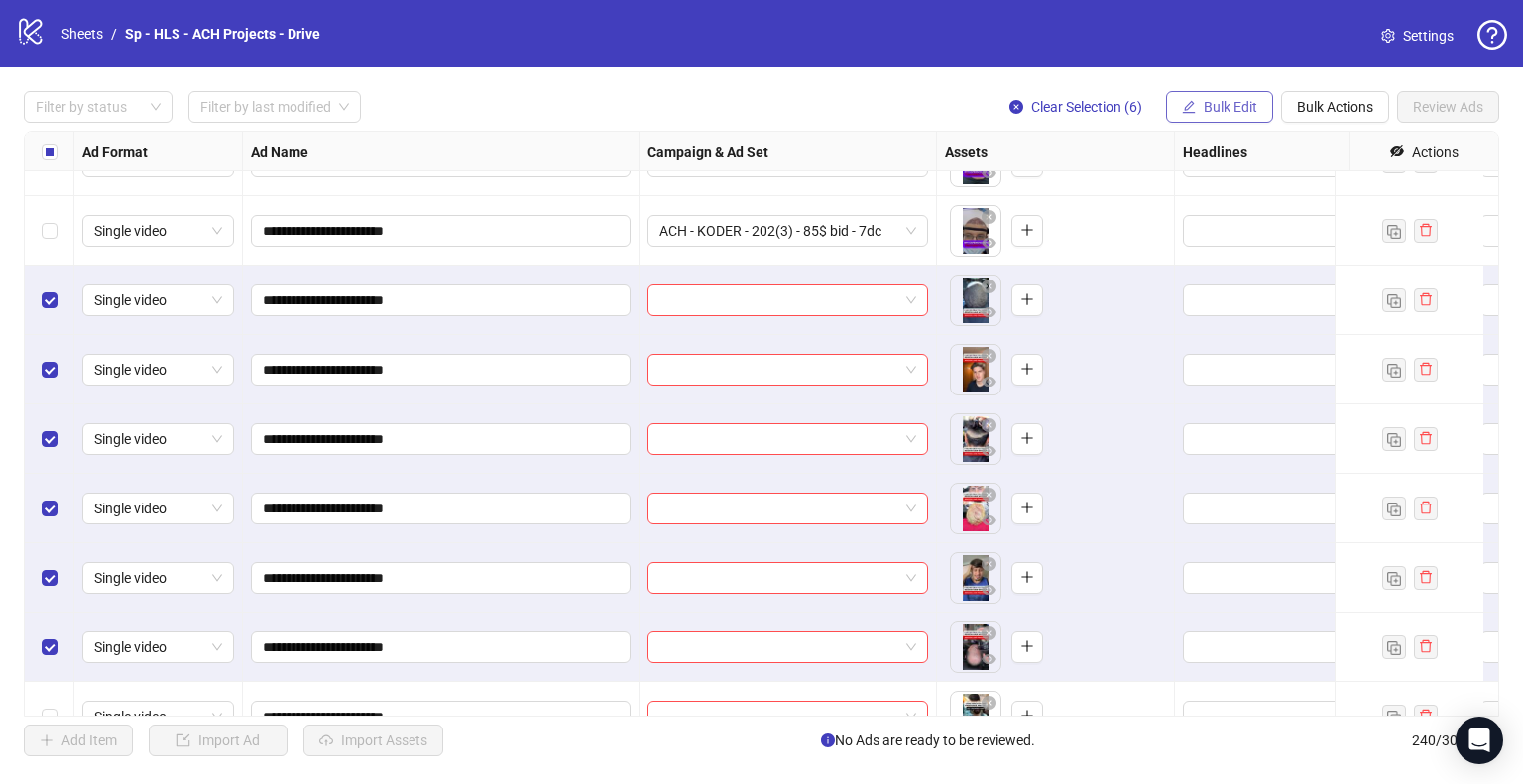 click on "Bulk Edit" at bounding box center [1230, 107] 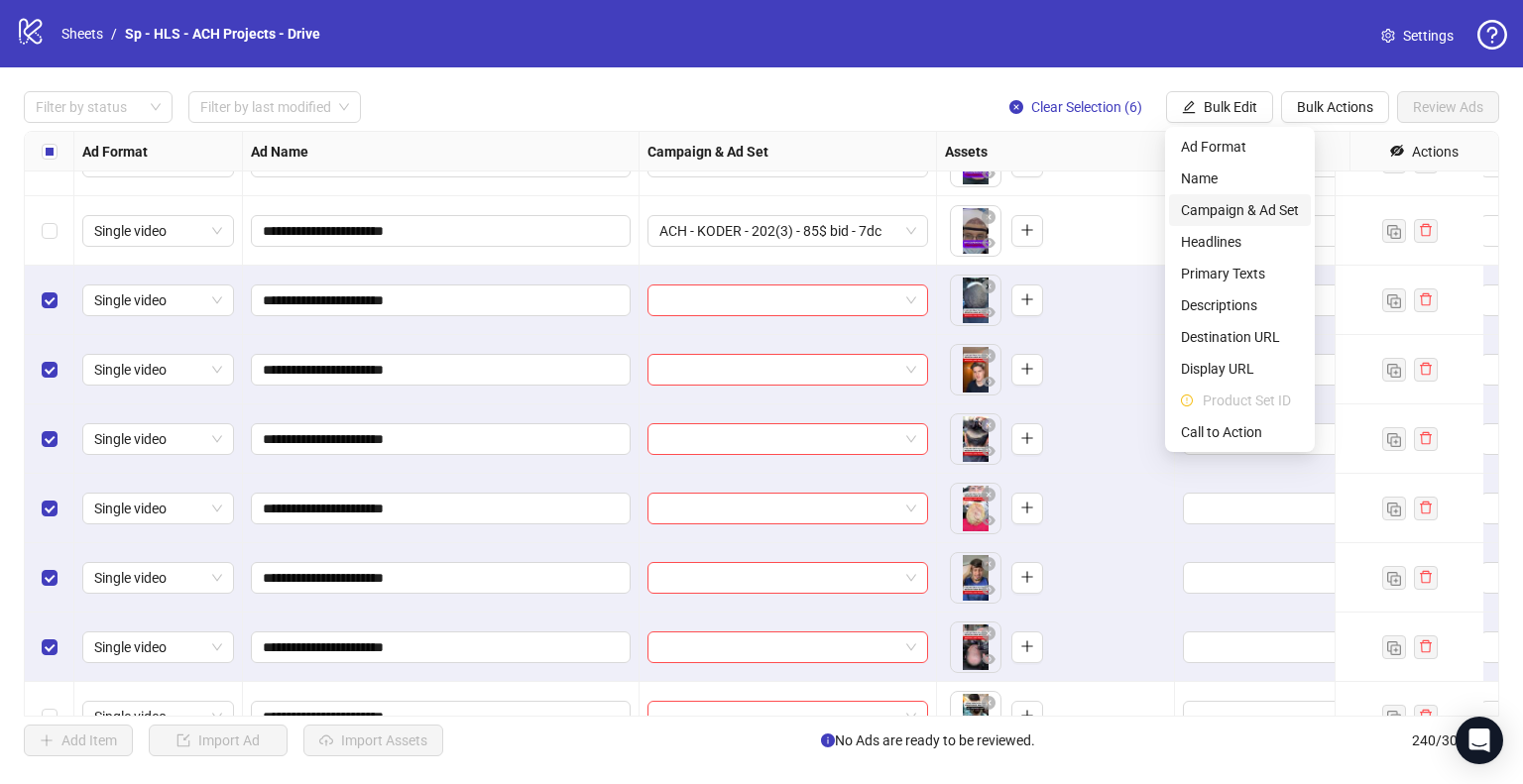 click on "Campaign & Ad Set" at bounding box center [1239, 210] 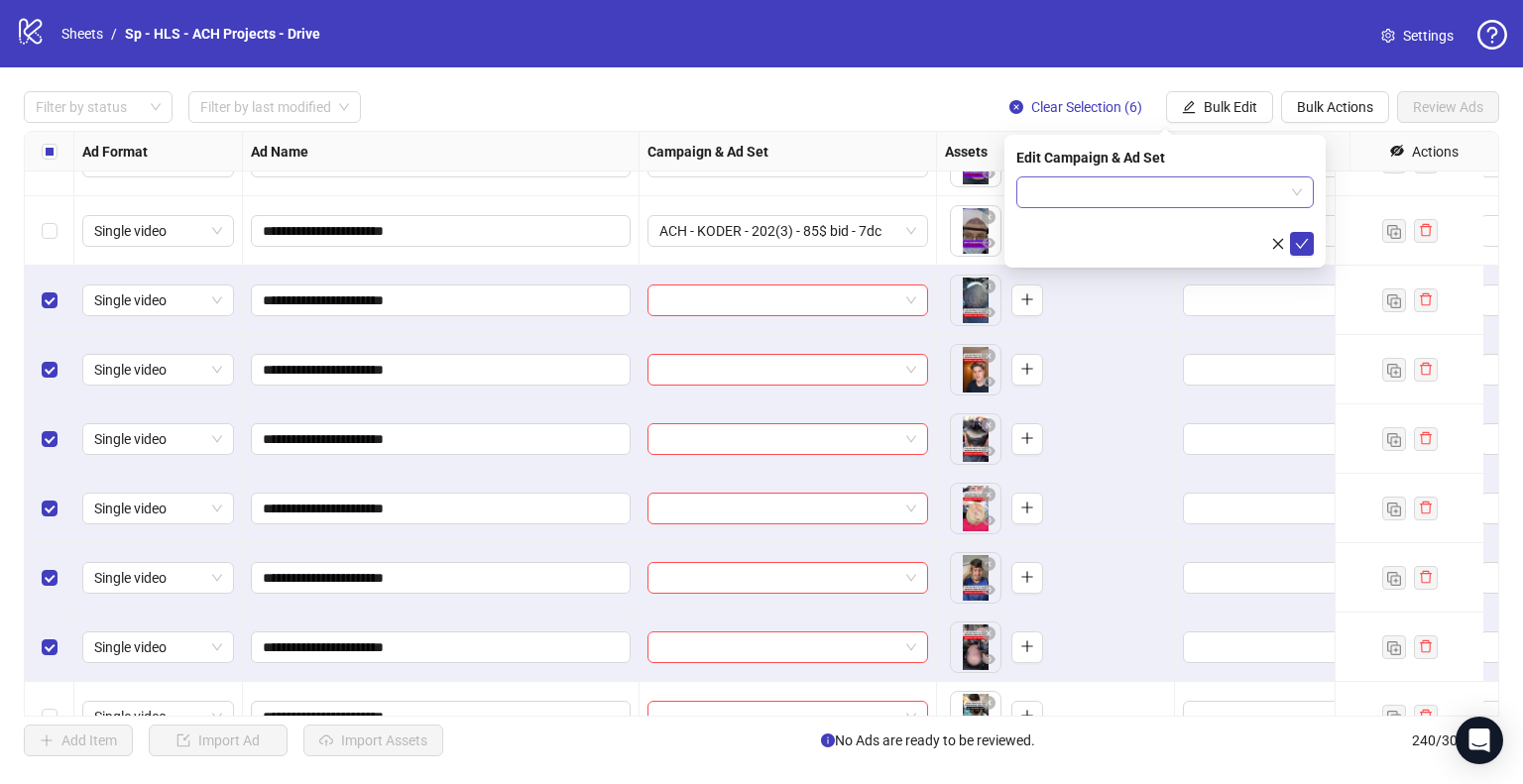 click at bounding box center (1165, 192) 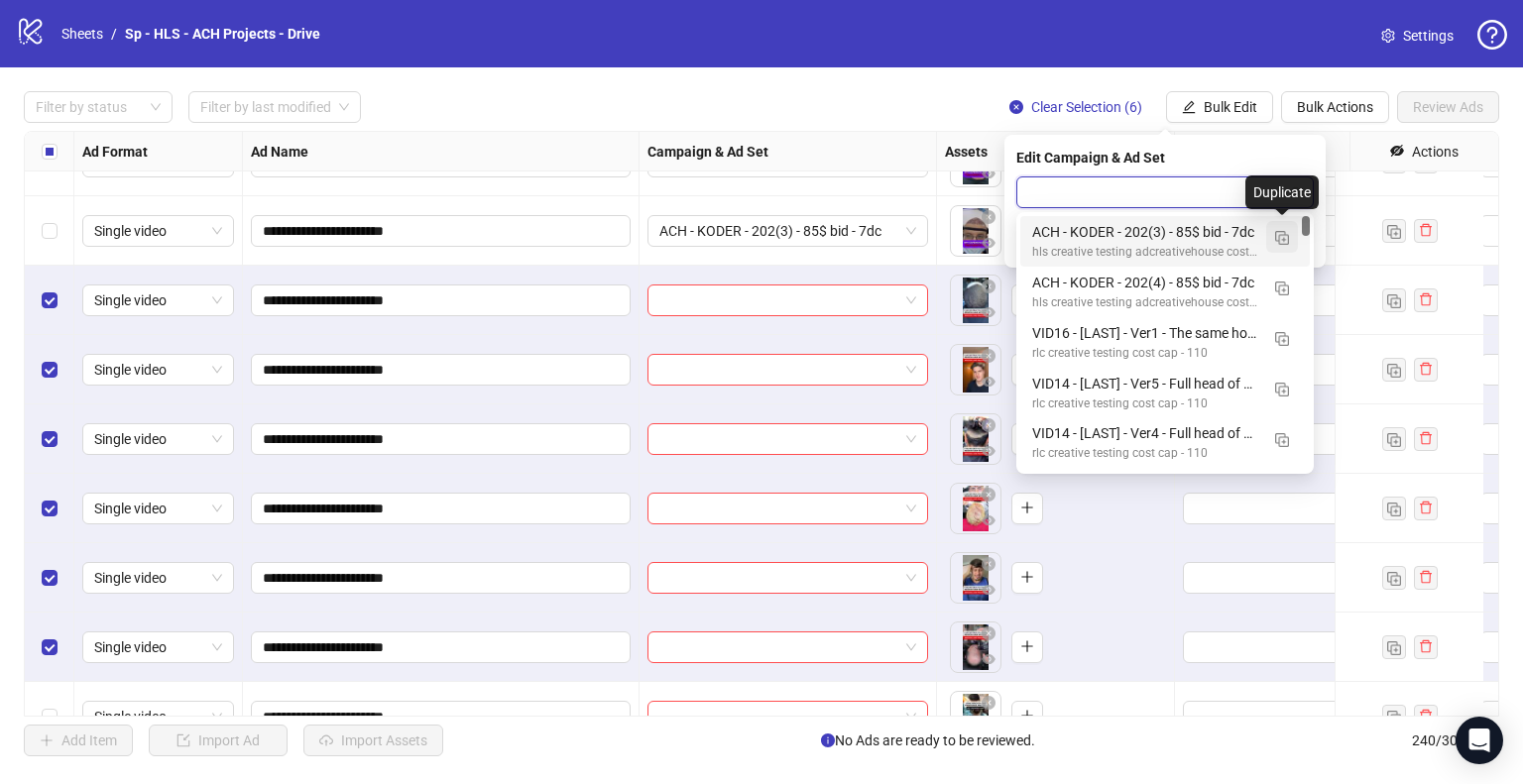 click at bounding box center (1282, 238) 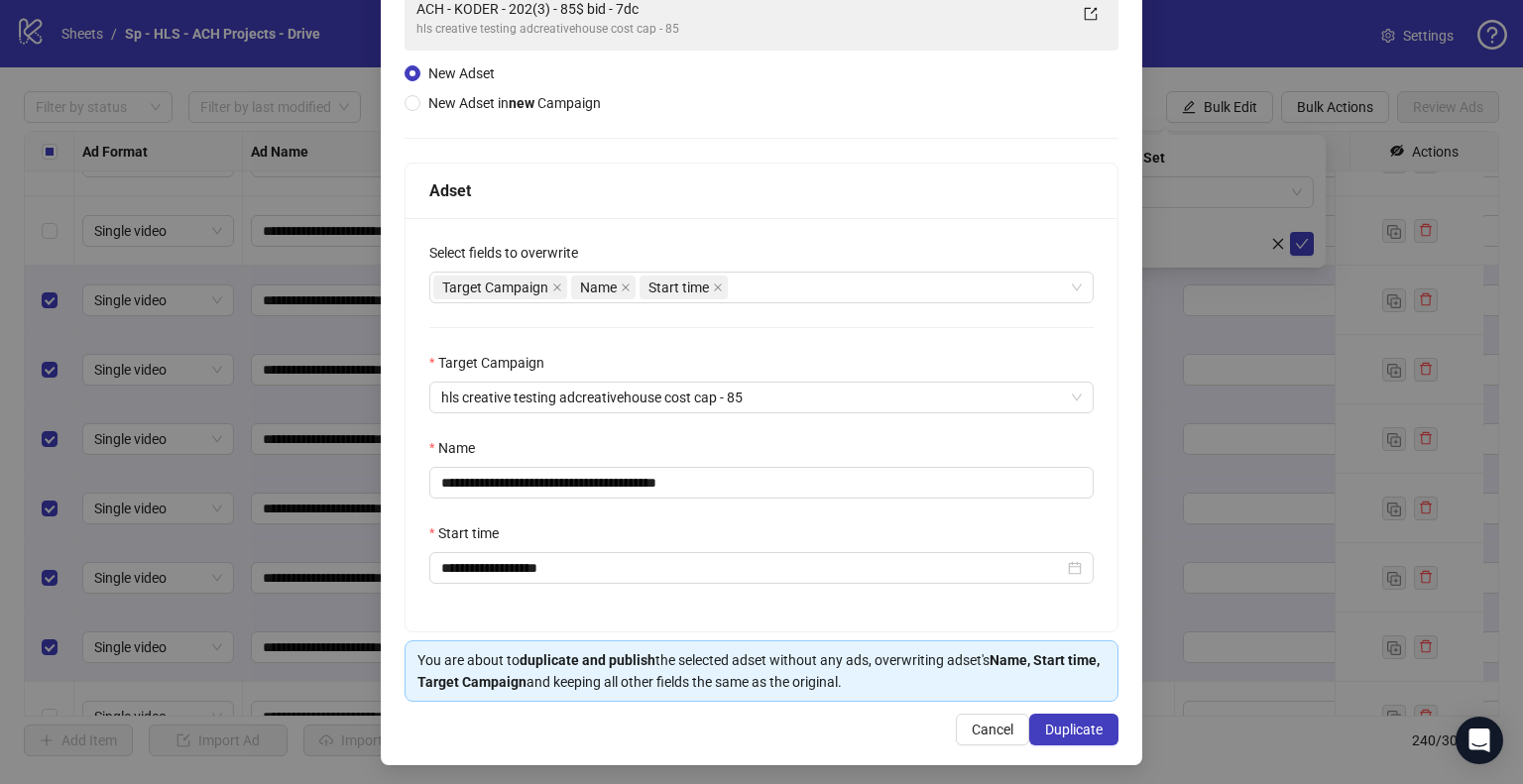scroll, scrollTop: 168, scrollLeft: 0, axis: vertical 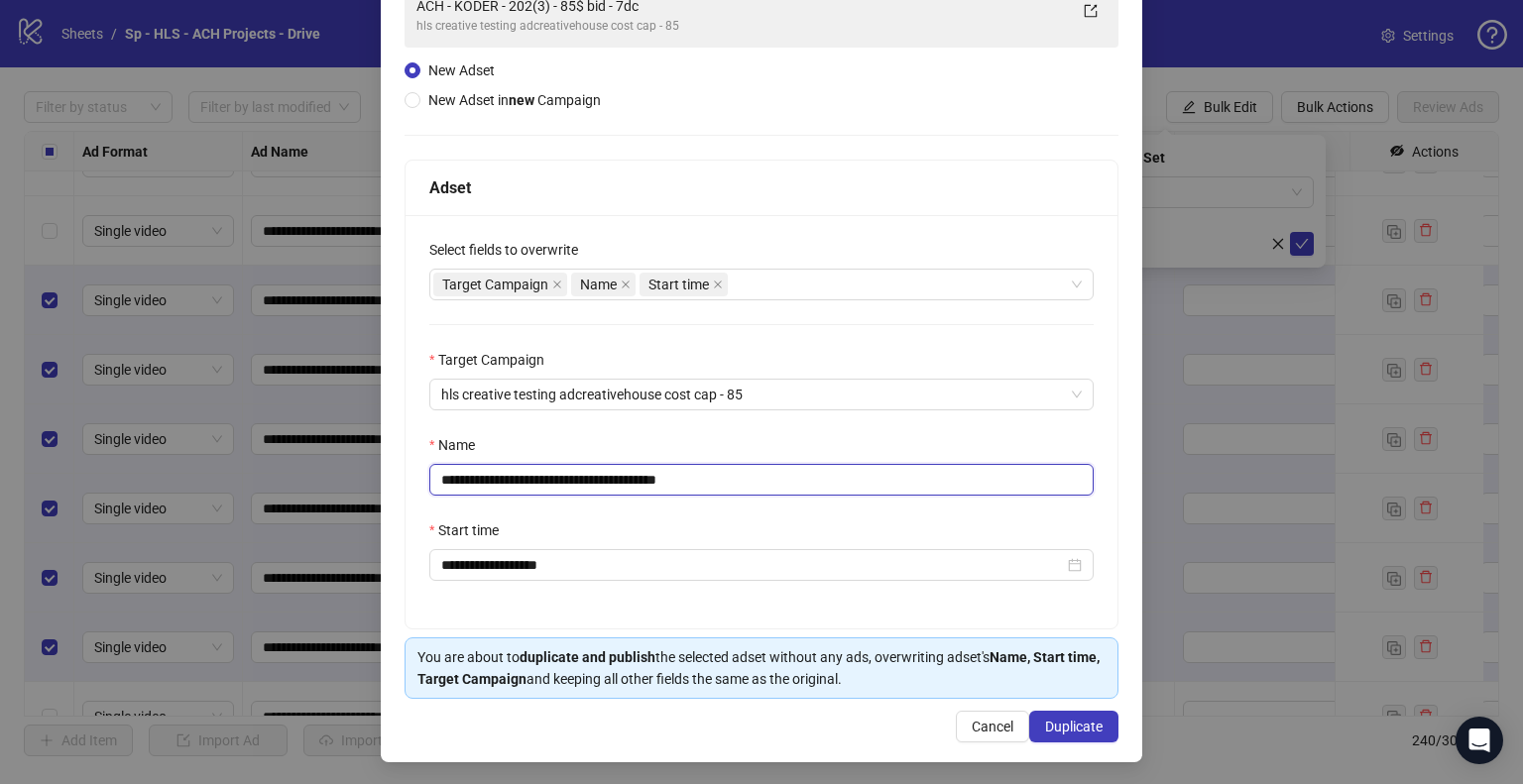 click on "**********" at bounding box center [762, 480] 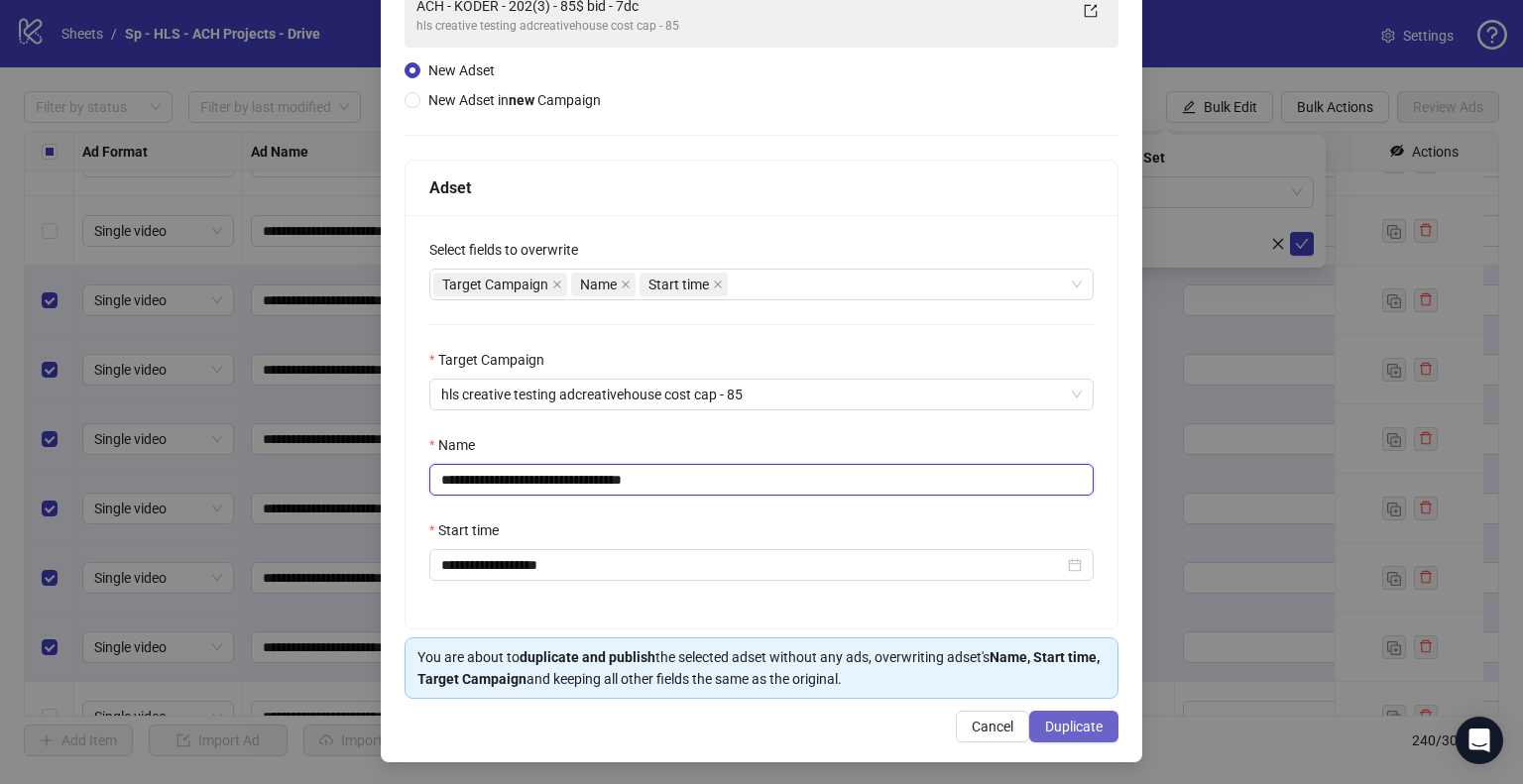 type on "**********" 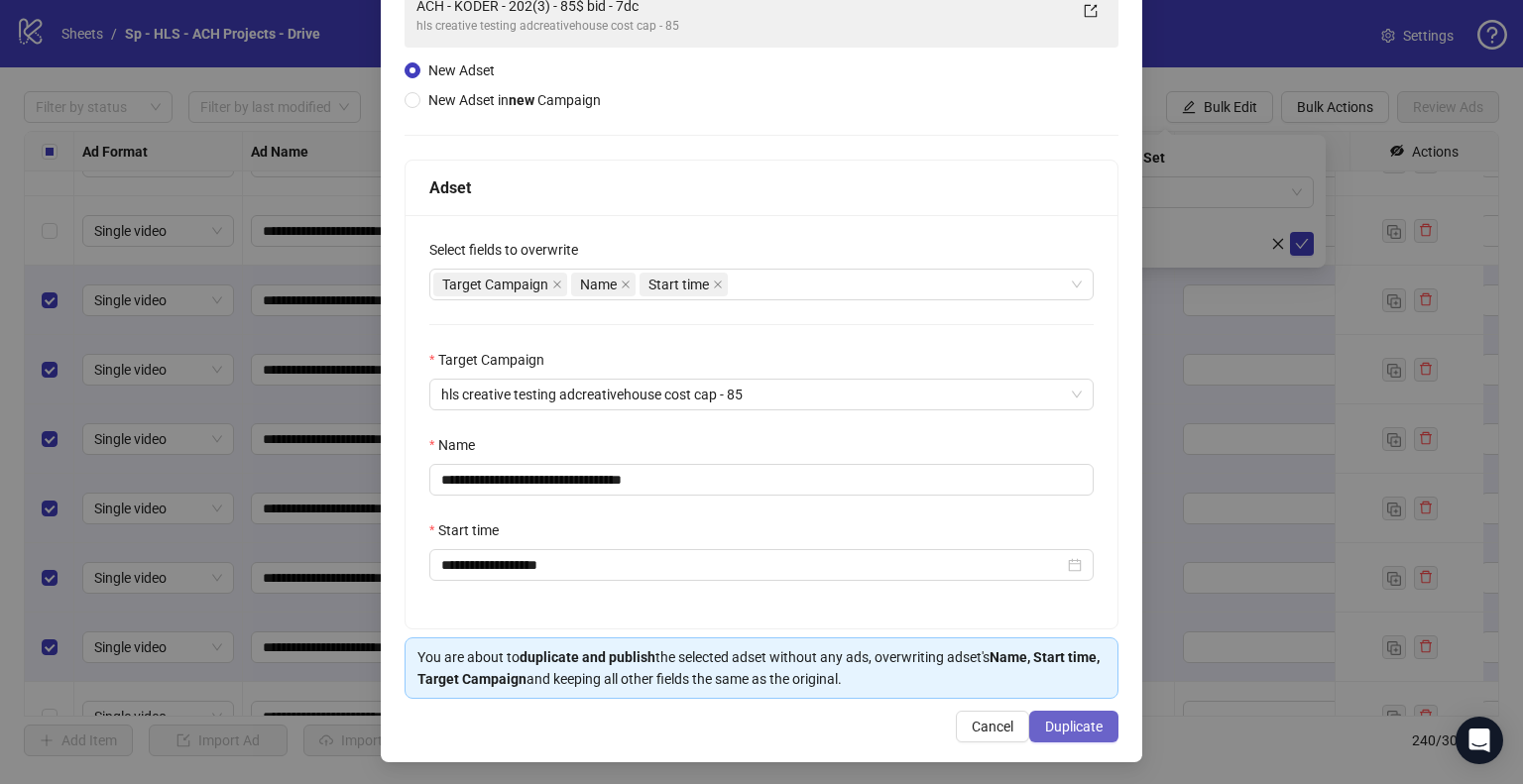 click on "Duplicate" at bounding box center [1074, 727] 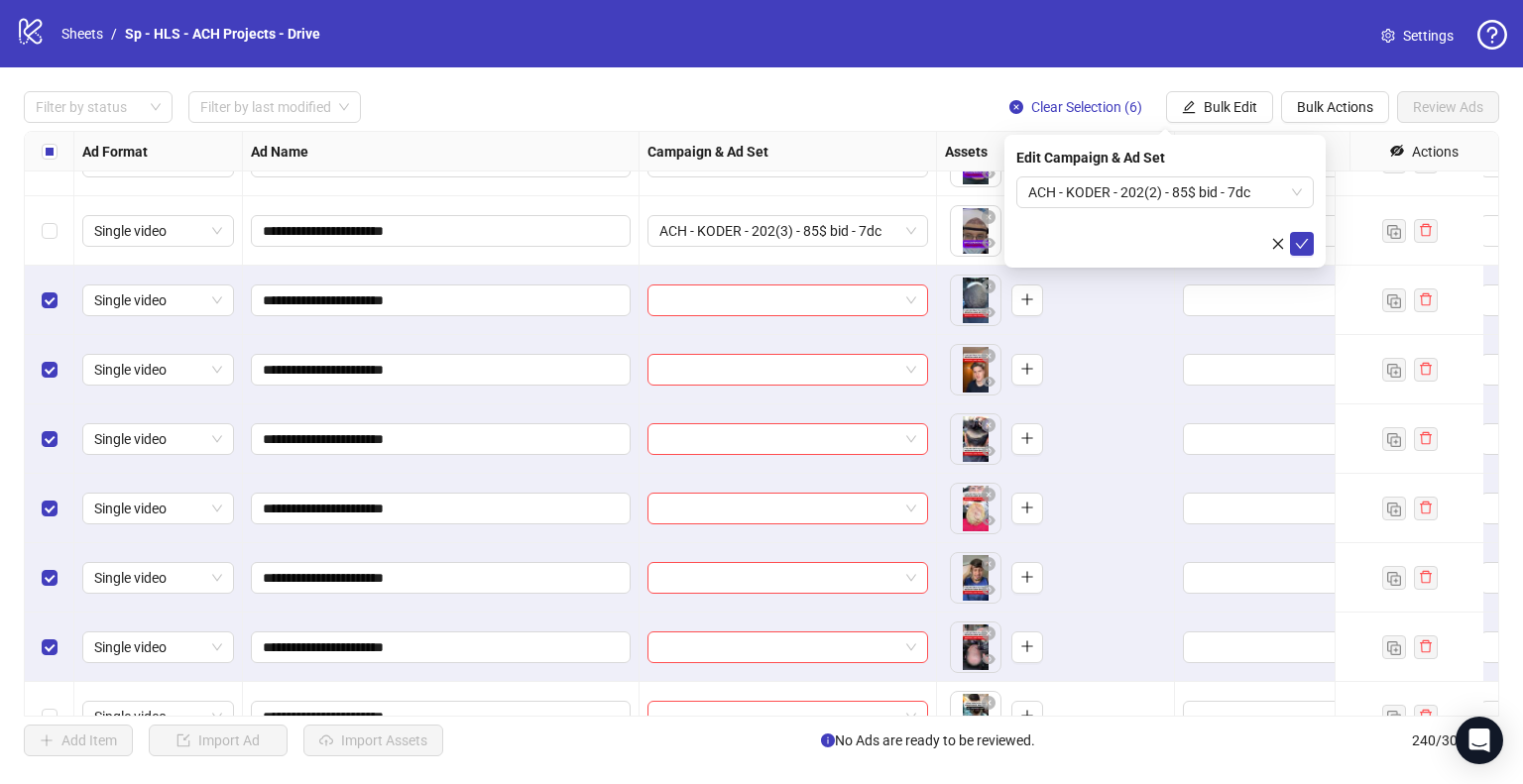 click 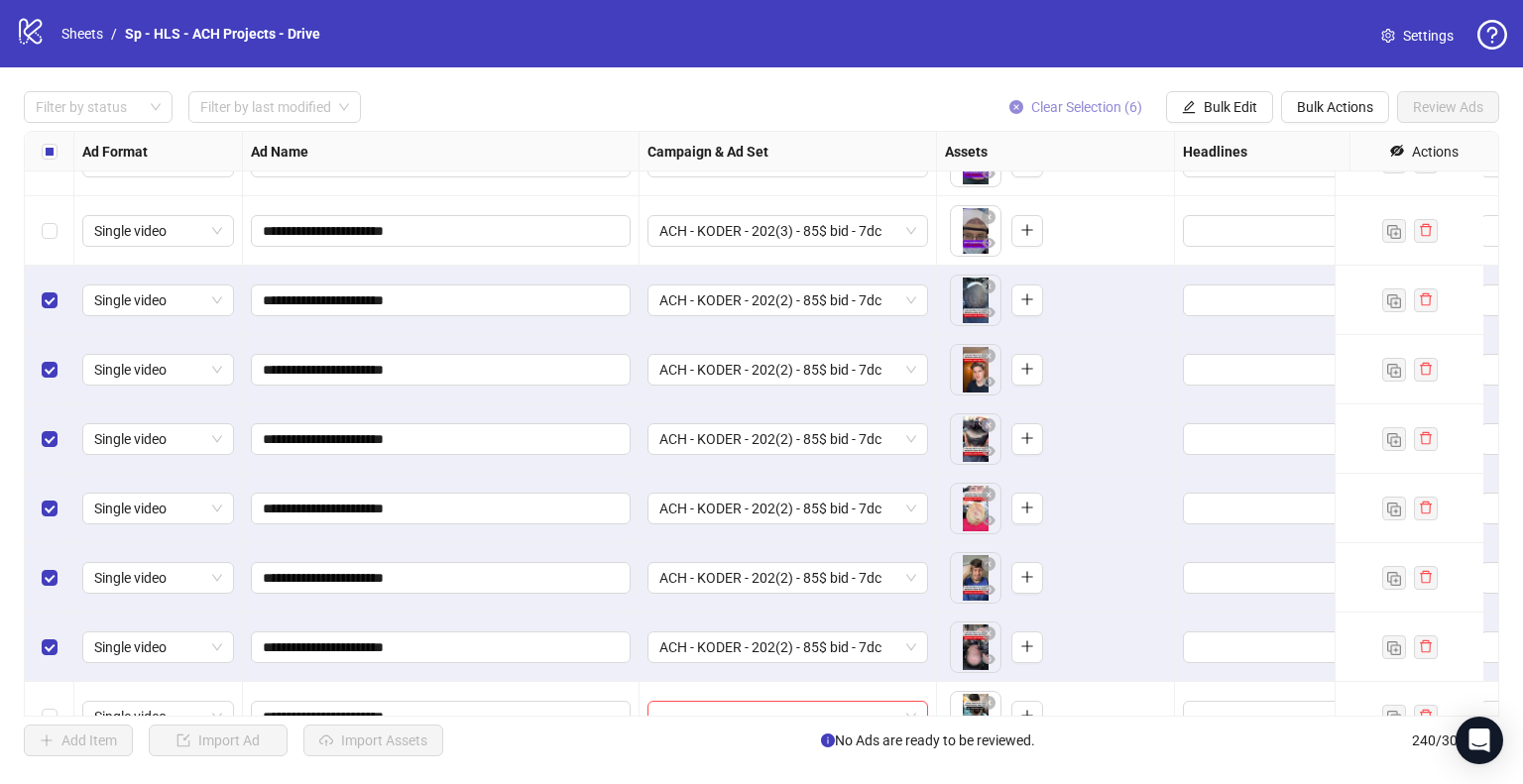 click on "Clear Selection (6)" at bounding box center [1087, 107] 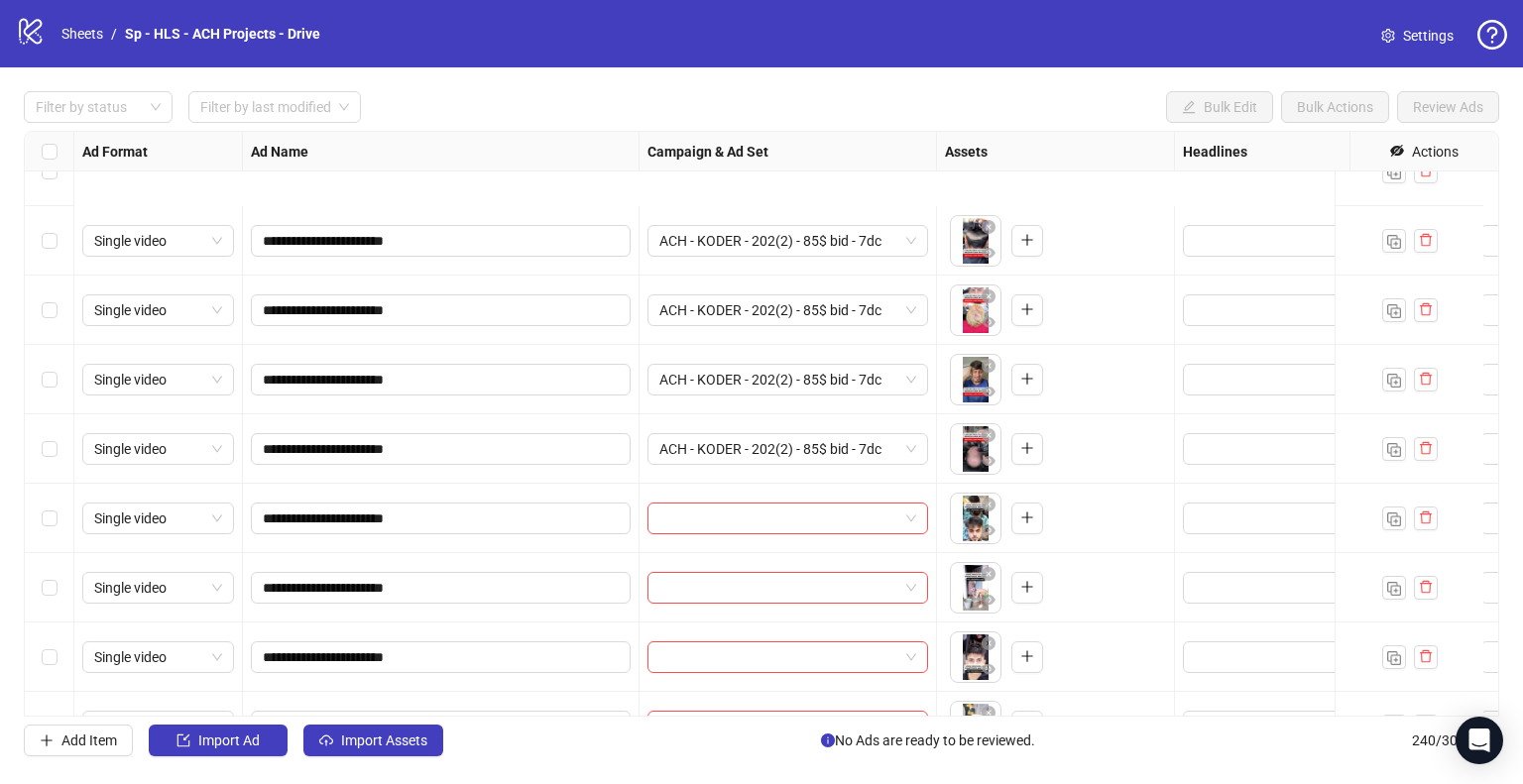 scroll, scrollTop: 16121, scrollLeft: 0, axis: vertical 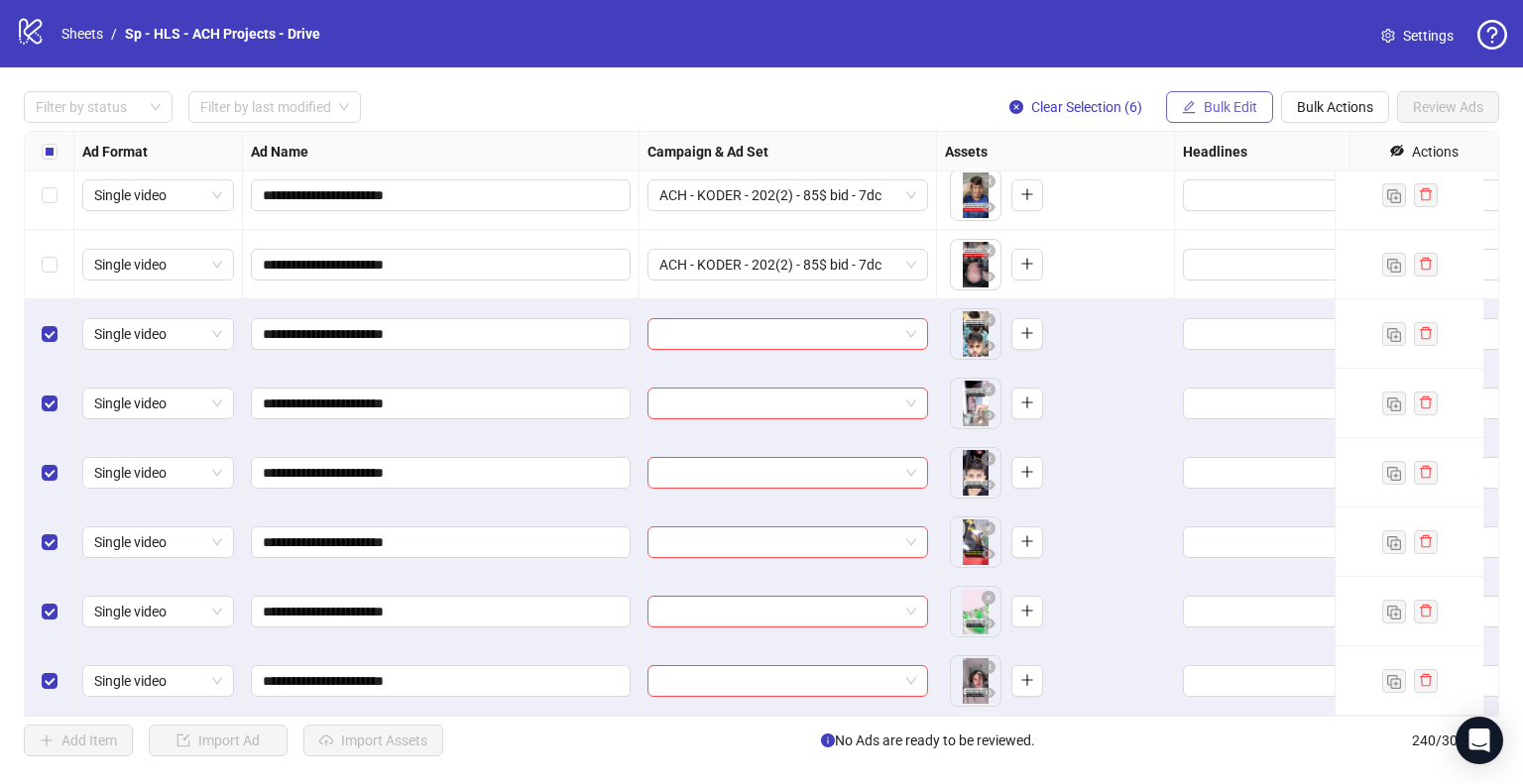 click on "Bulk Edit" at bounding box center (1230, 107) 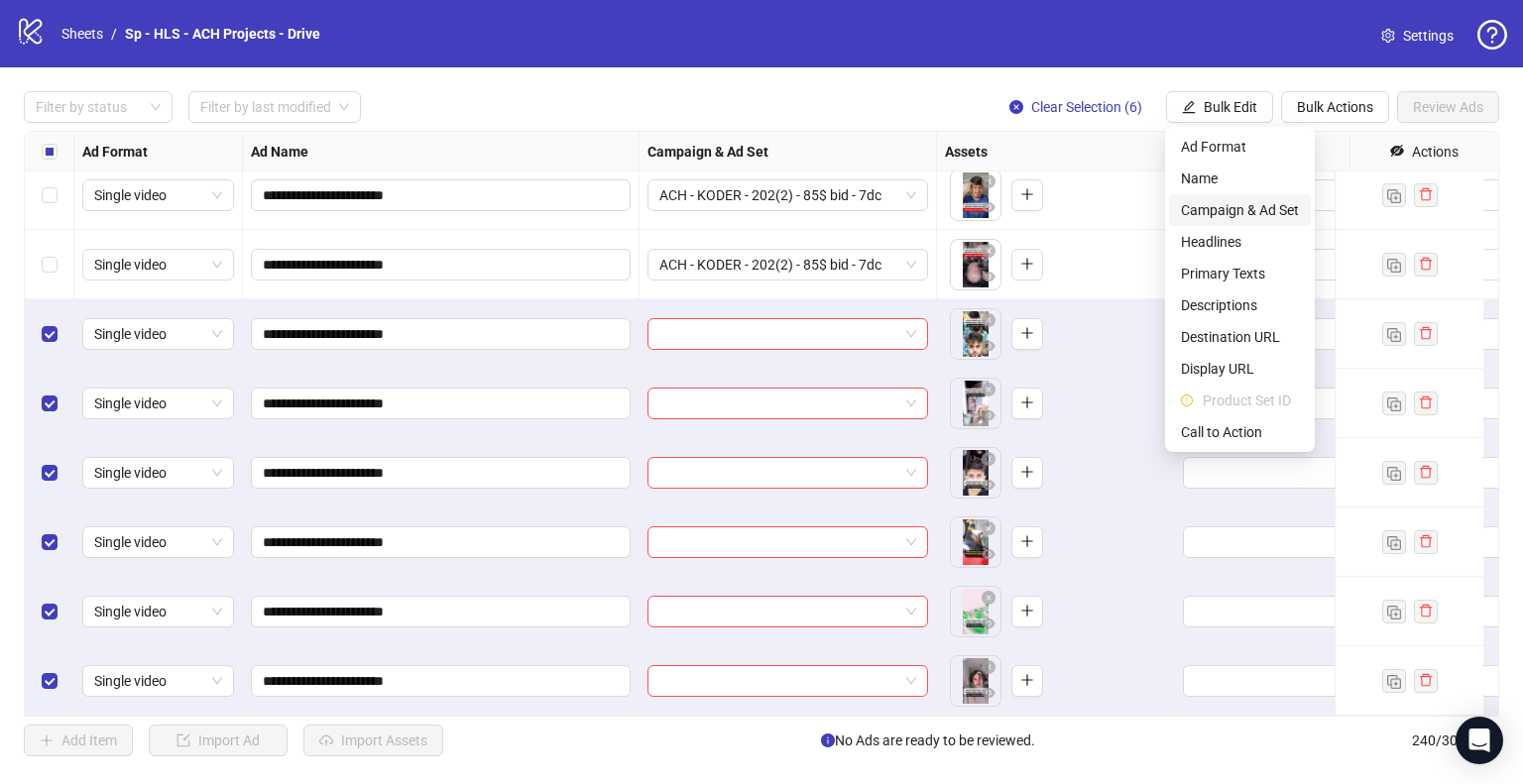 click on "Campaign & Ad Set" at bounding box center (1239, 210) 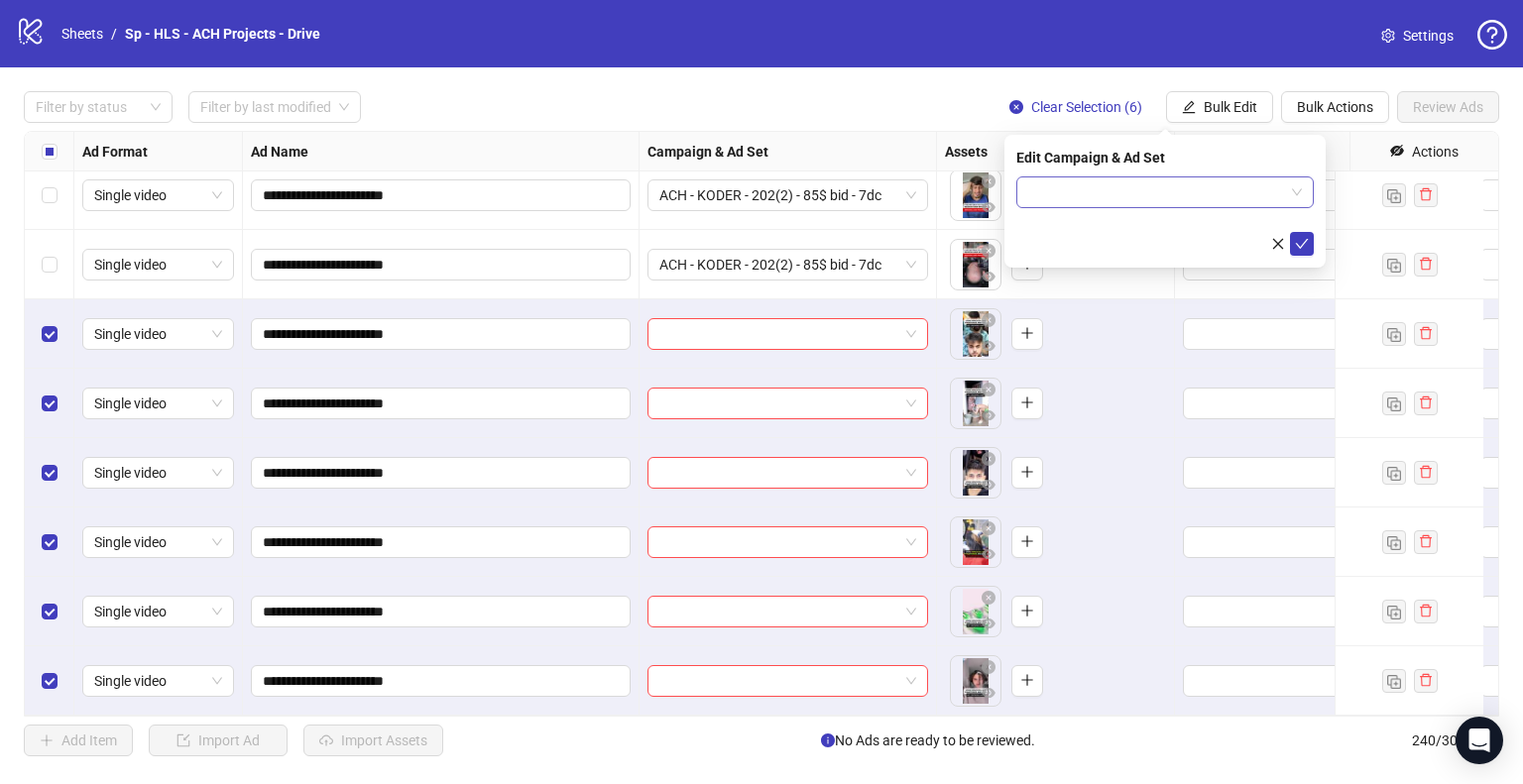 click at bounding box center (1165, 192) 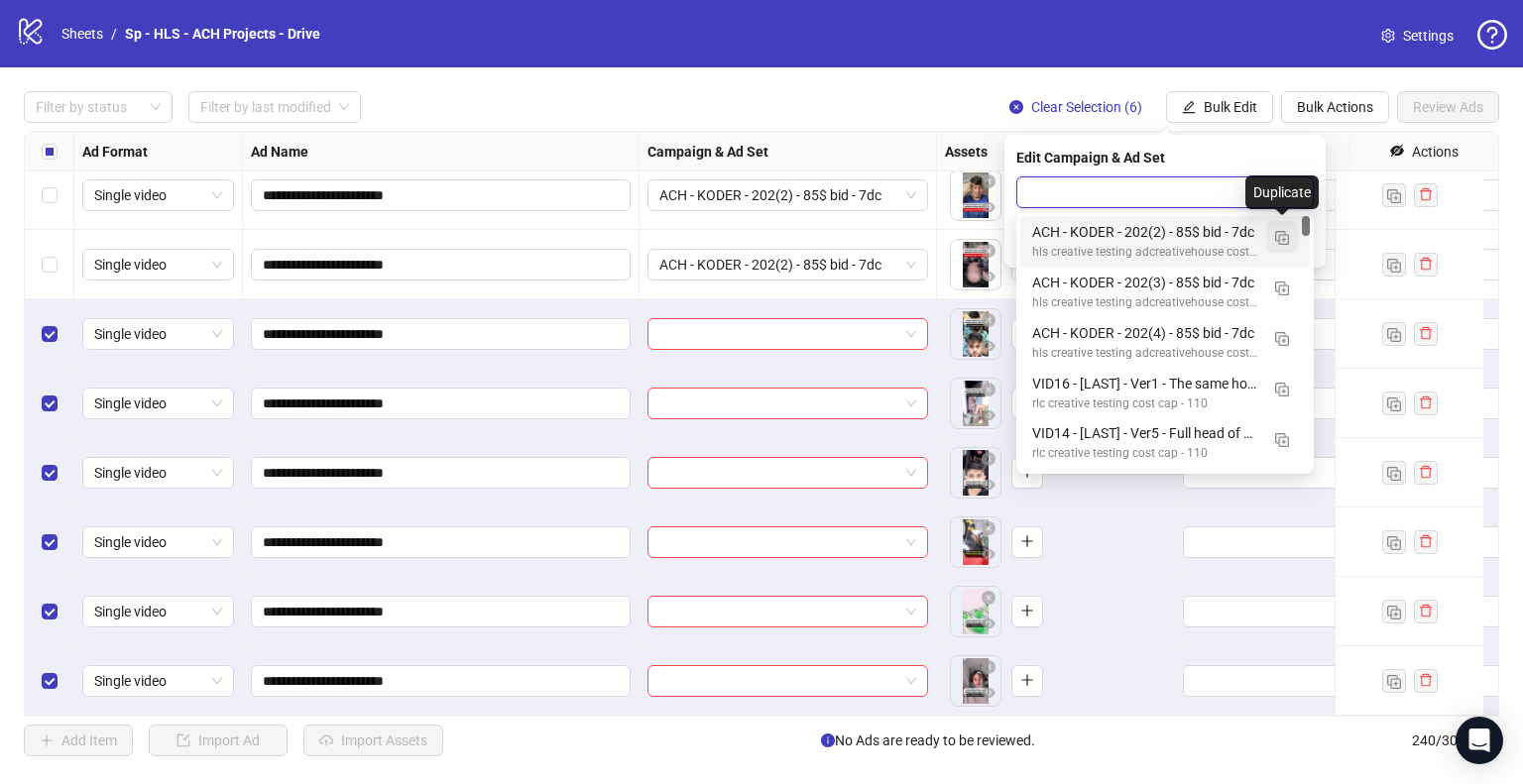 click at bounding box center [1282, 238] 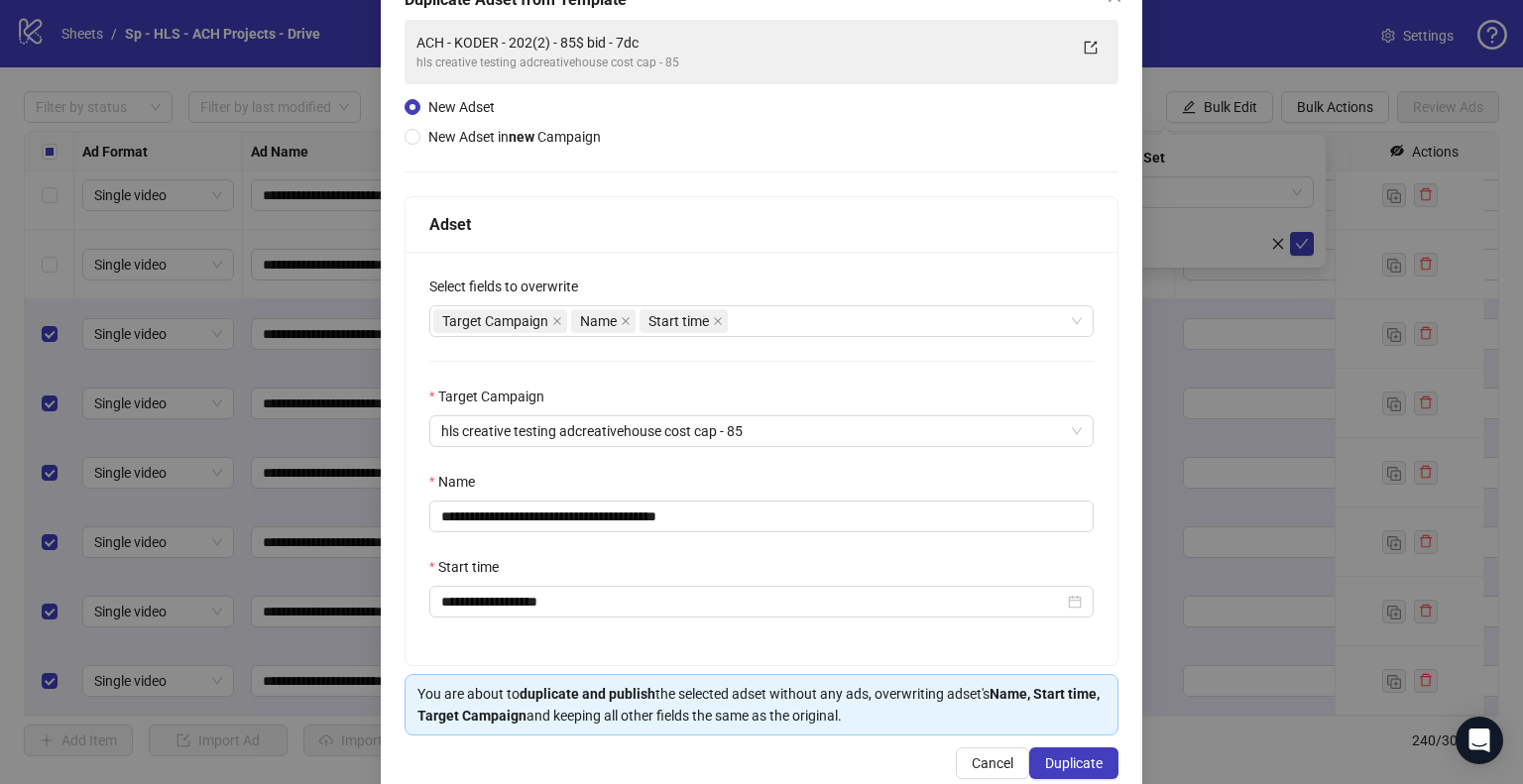scroll, scrollTop: 168, scrollLeft: 0, axis: vertical 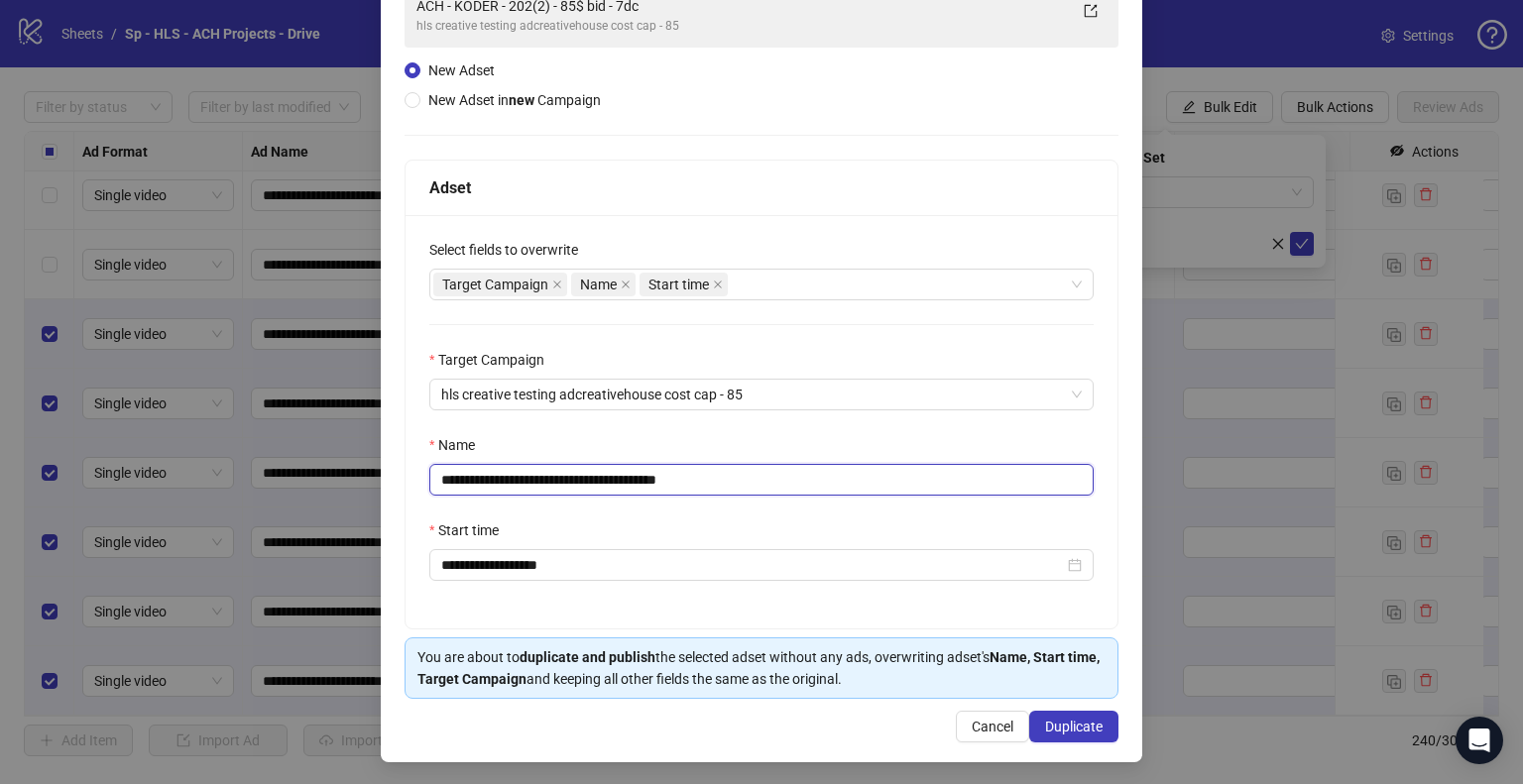 click on "**********" at bounding box center (762, 480) 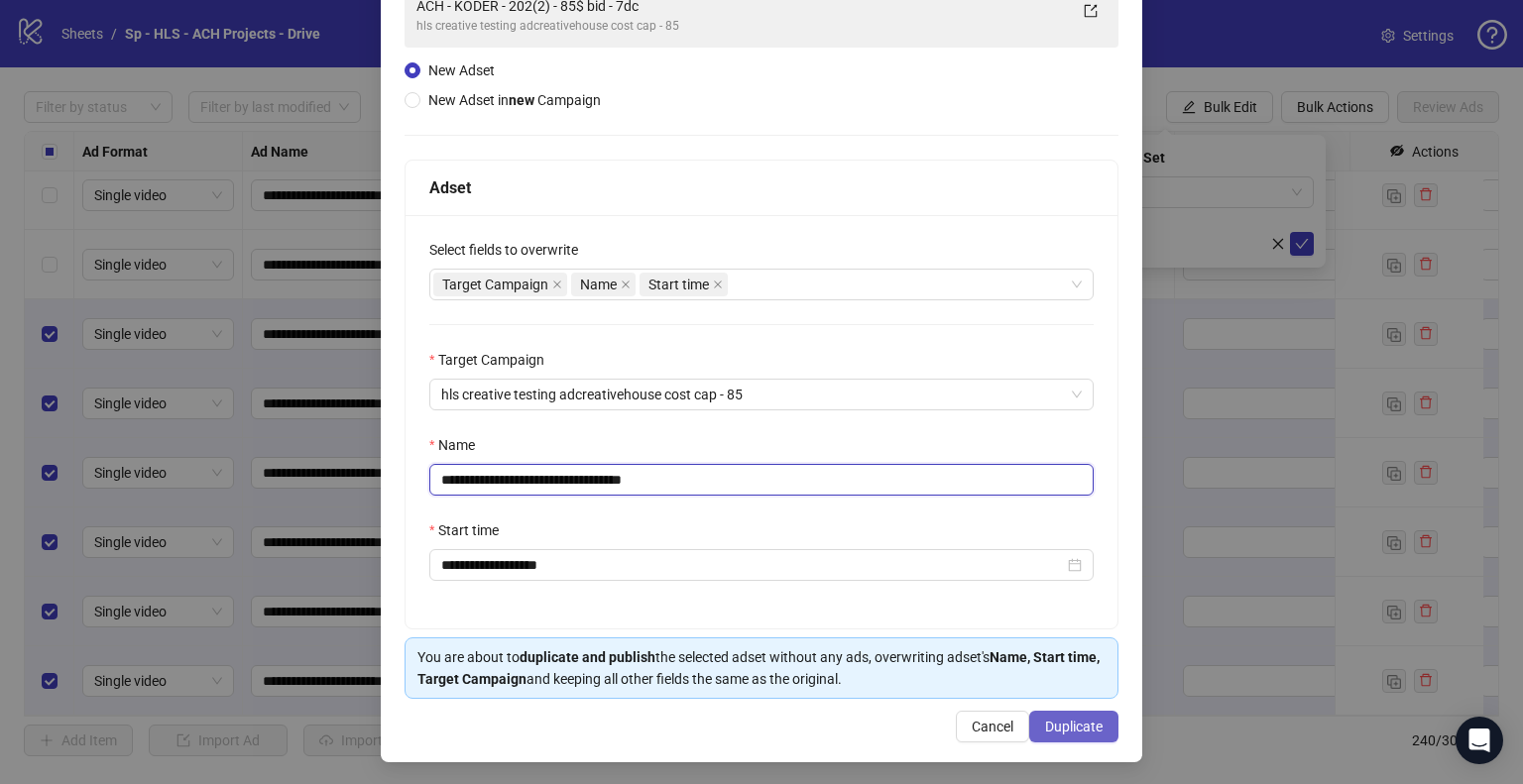 type on "**********" 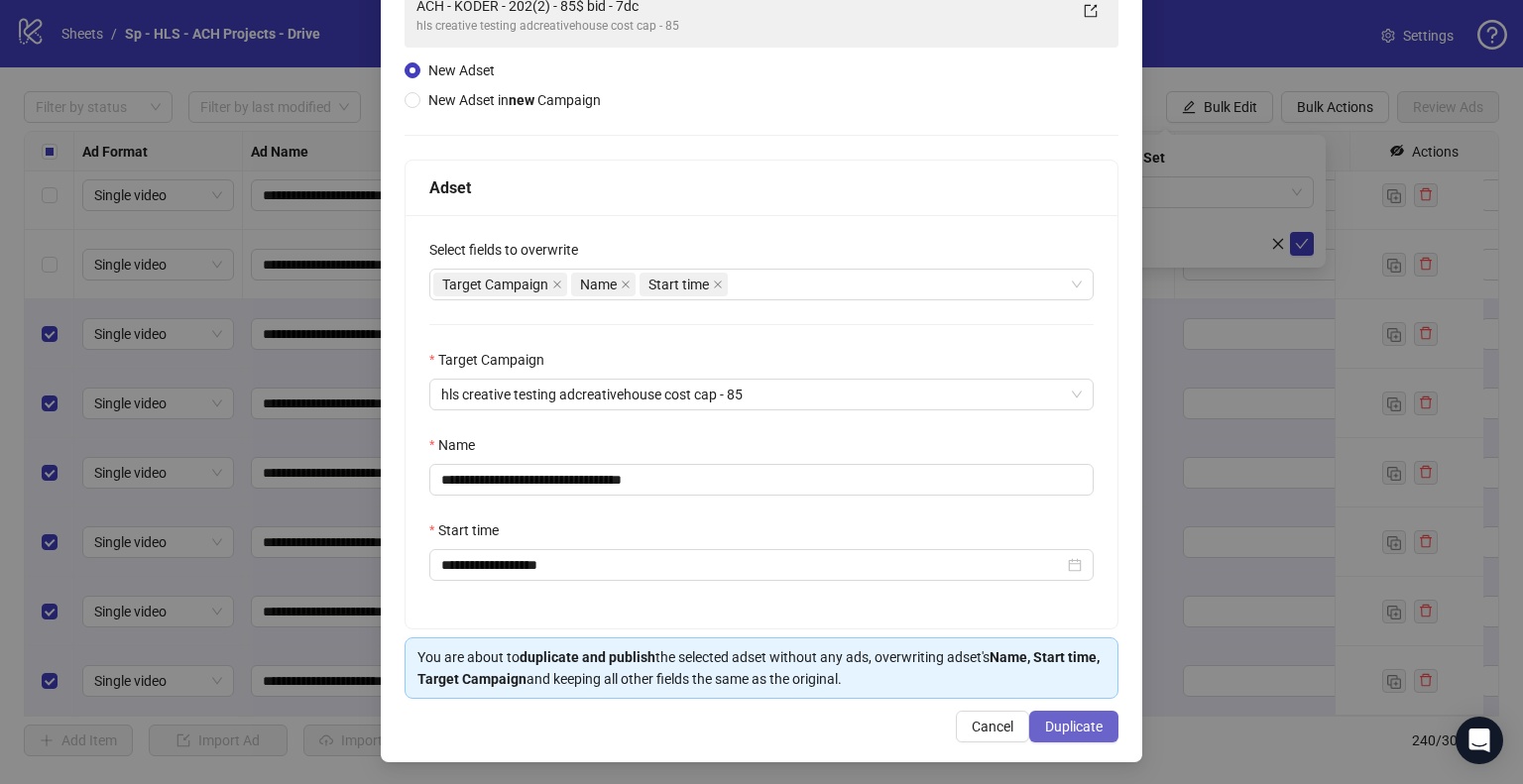 click on "Duplicate" at bounding box center (1074, 727) 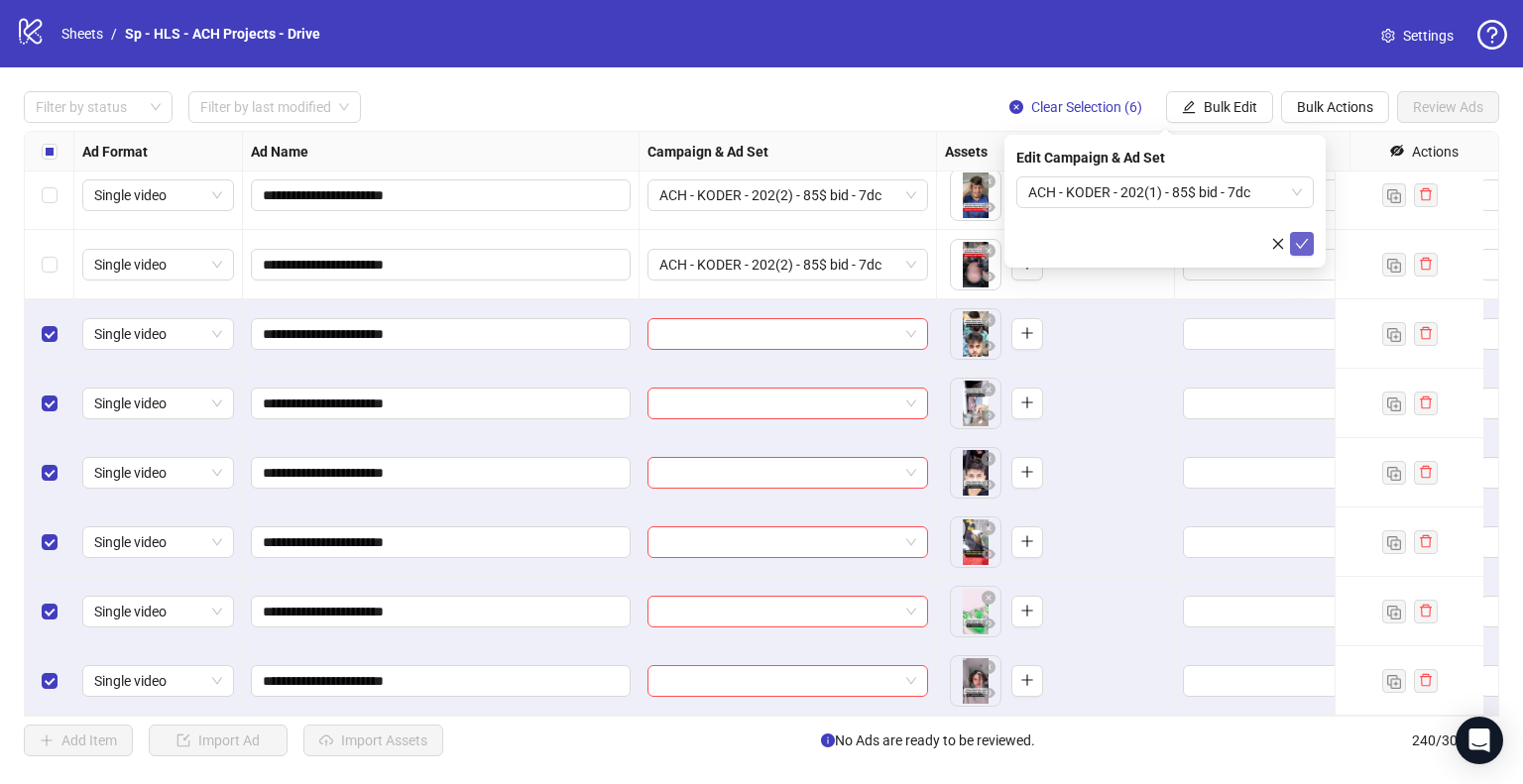click at bounding box center [1302, 244] 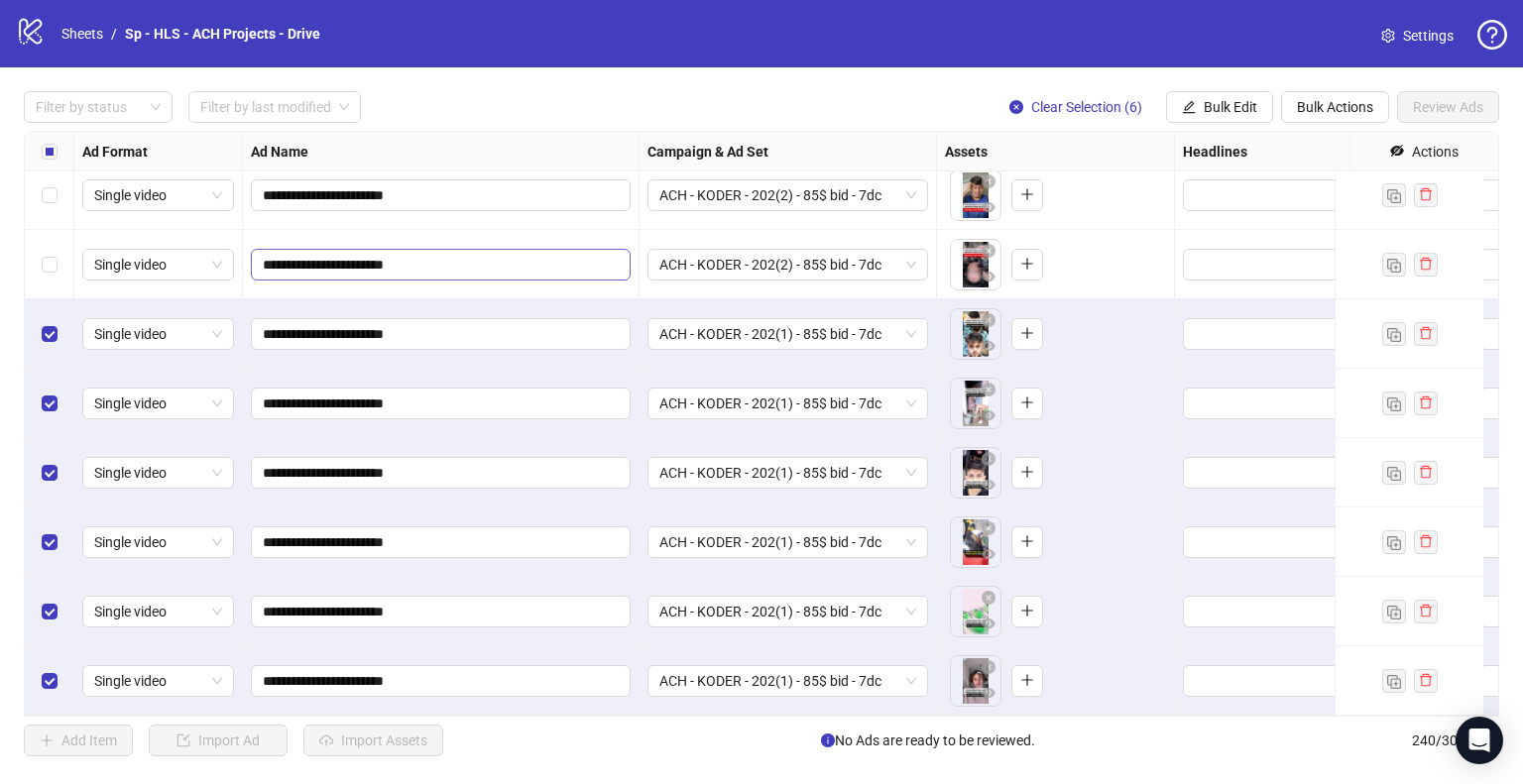 click on "Clear Selection (6)" at bounding box center [1087, 107] 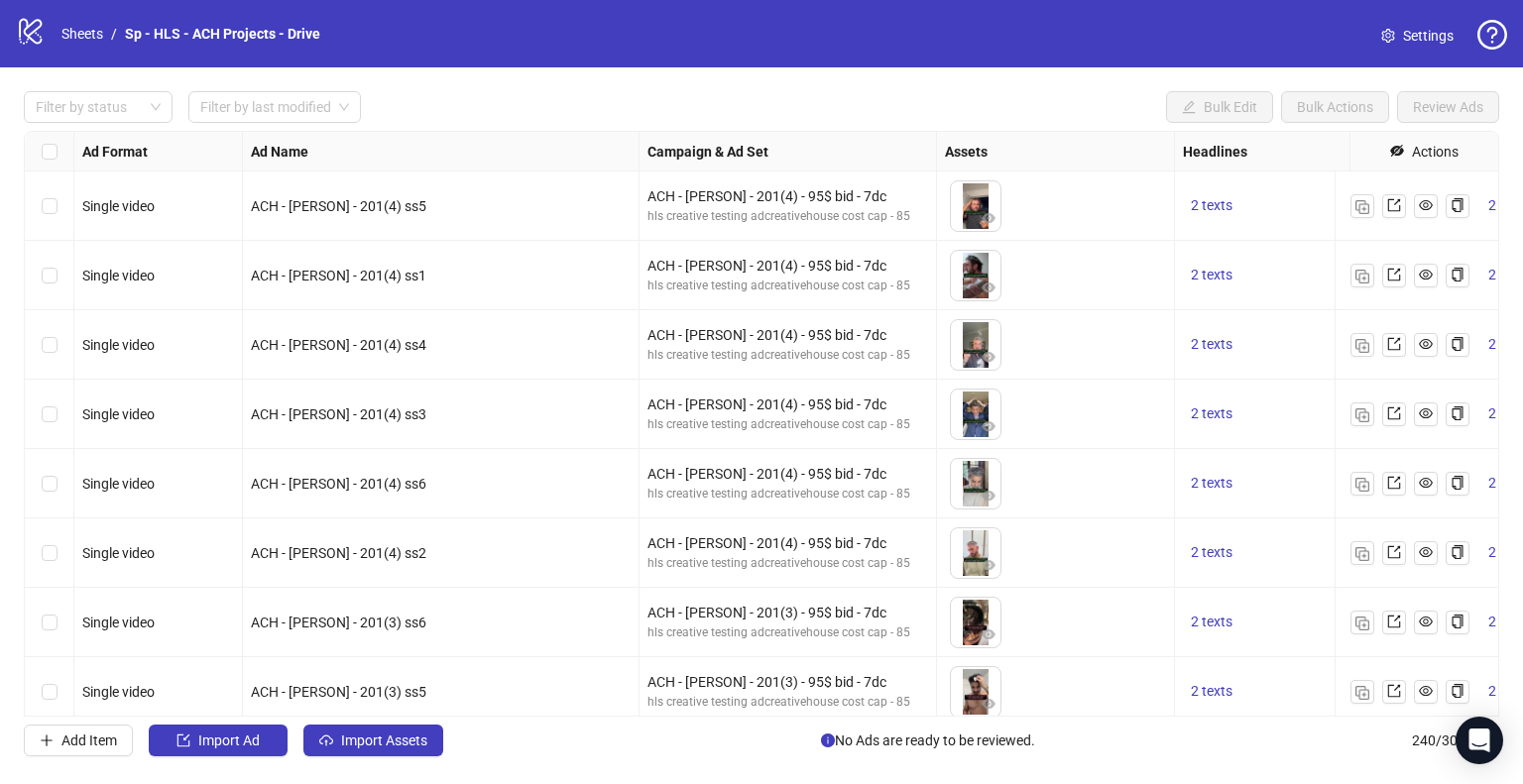 scroll, scrollTop: 0, scrollLeft: 0, axis: both 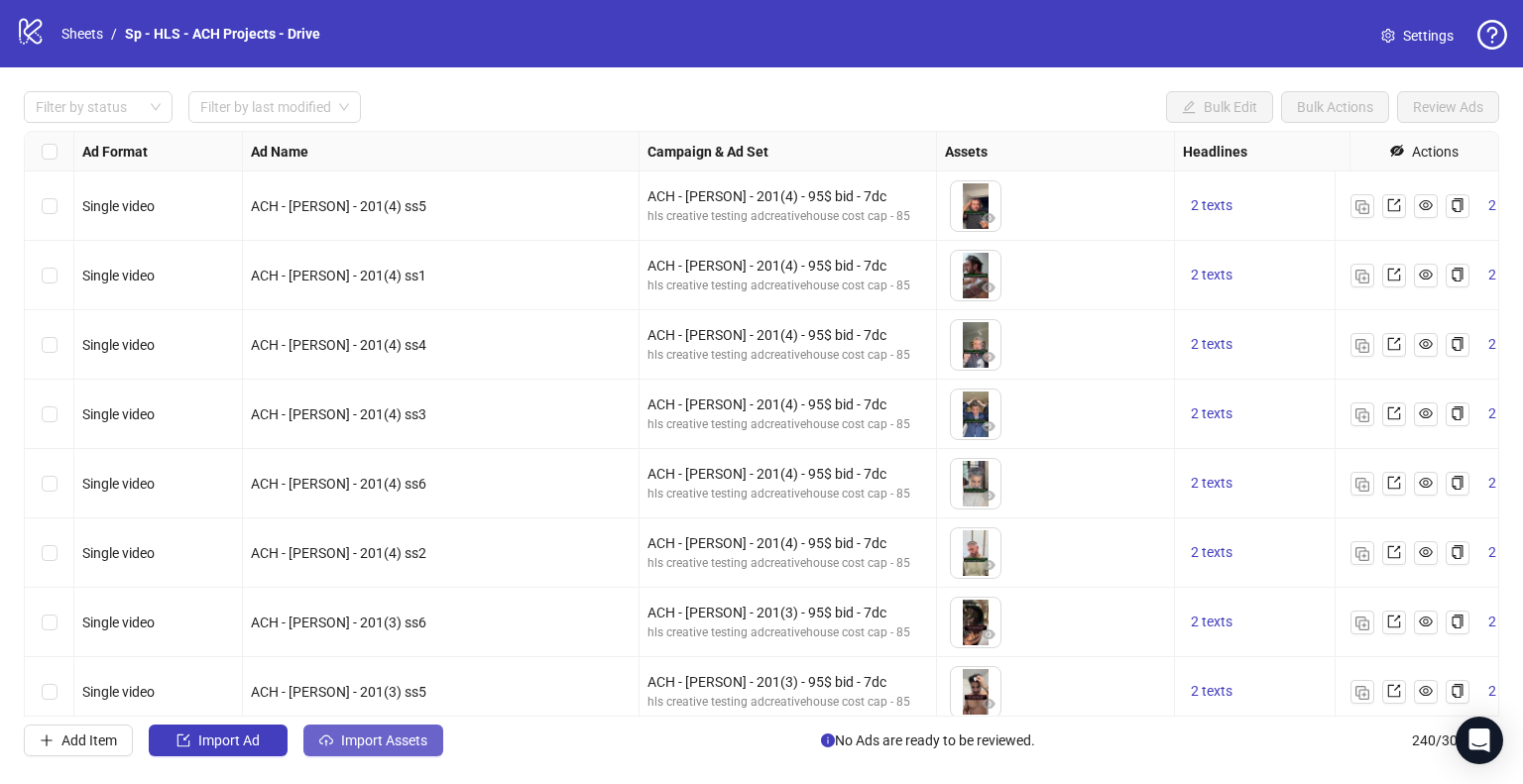 click on "Import Assets" at bounding box center [384, 740] 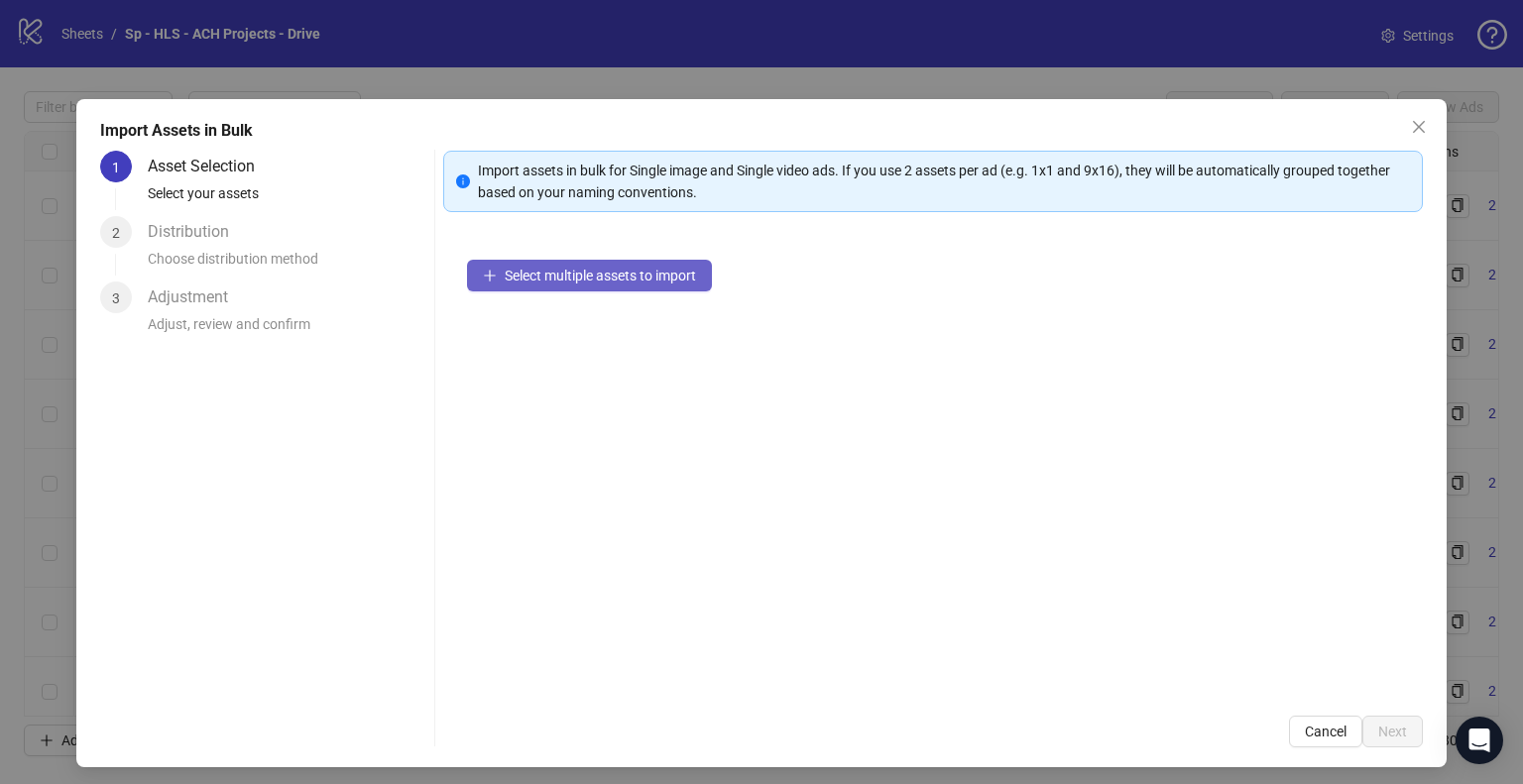 click on "Select multiple assets to import" at bounding box center (600, 276) 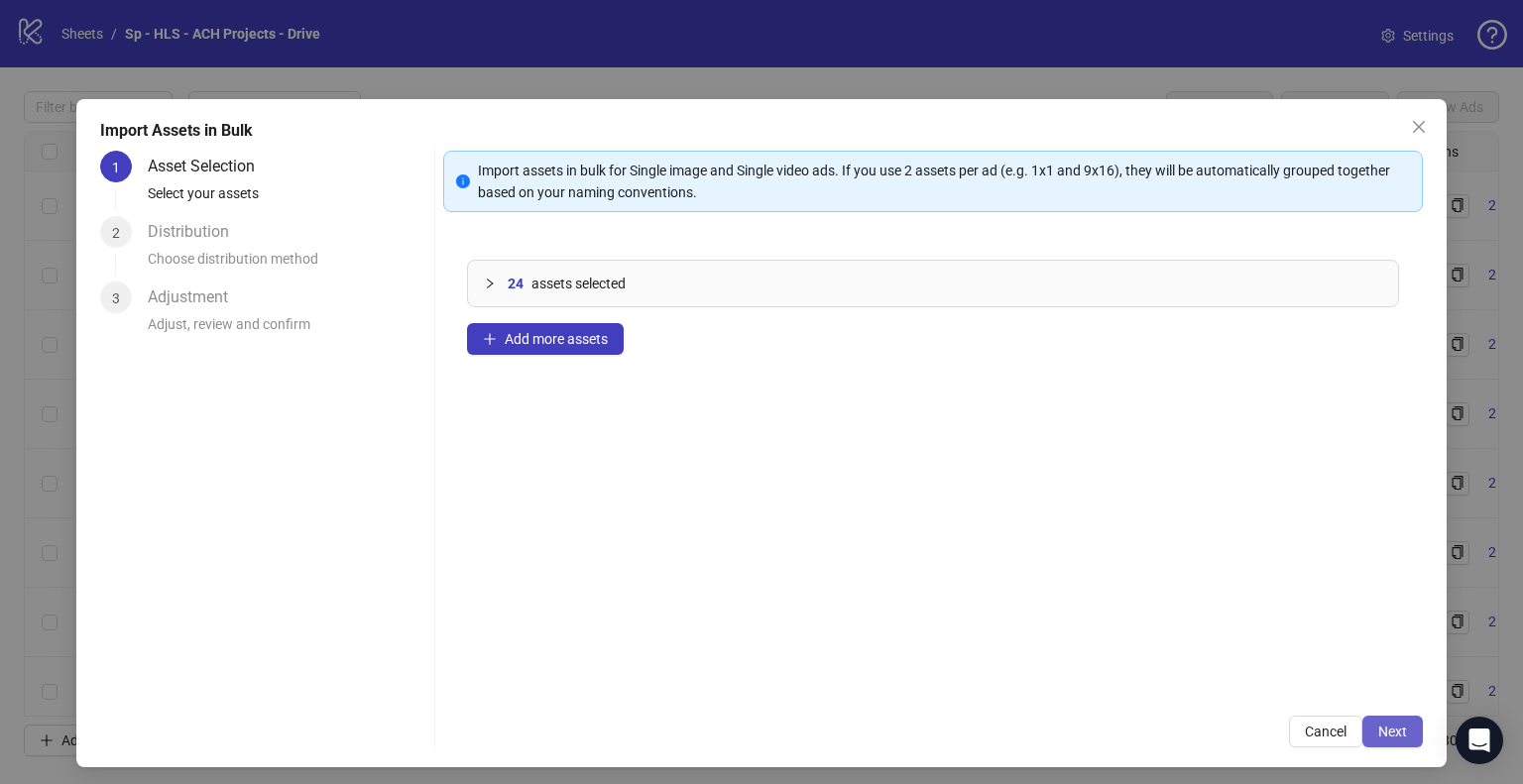 click on "Next" at bounding box center (1392, 731) 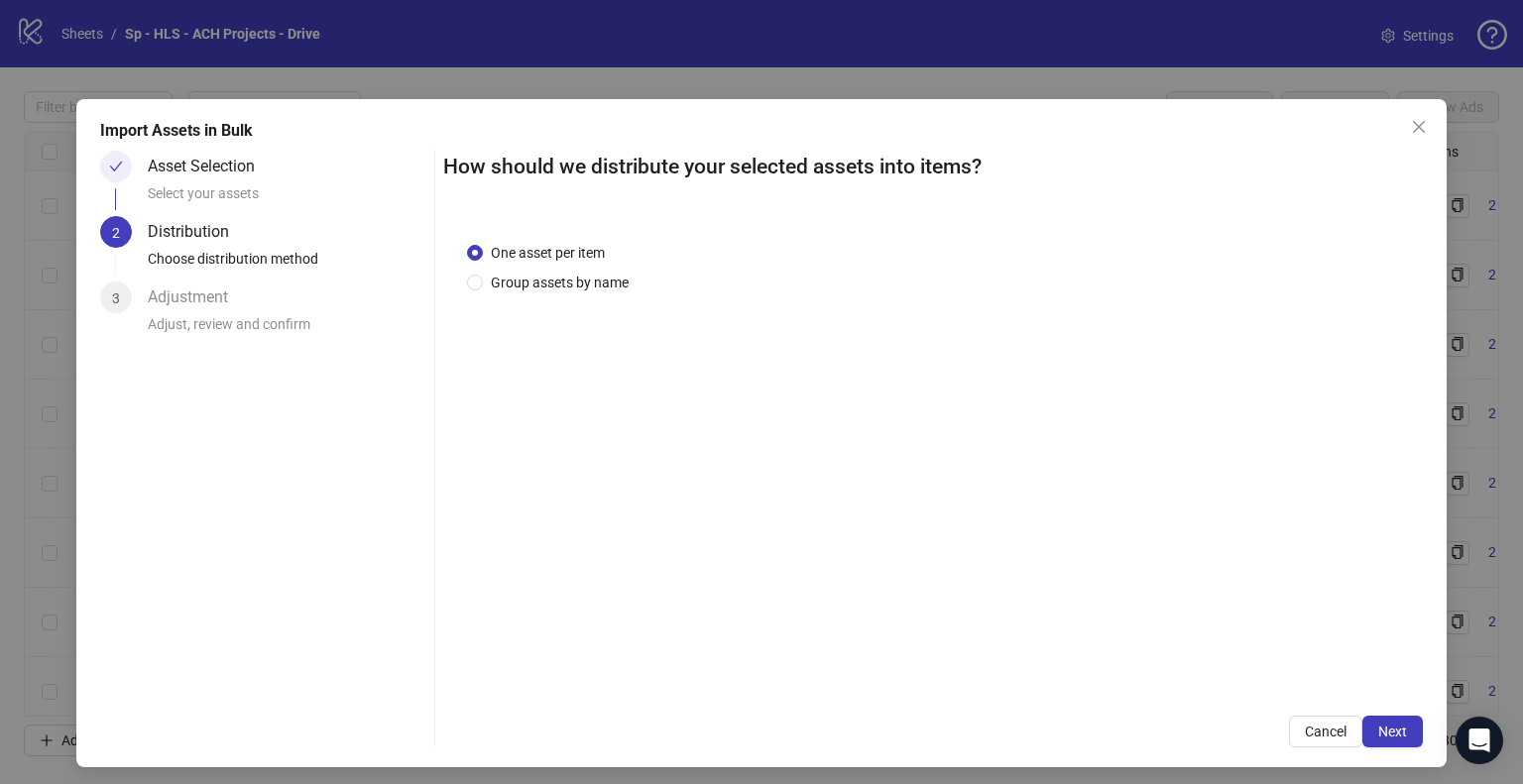 click on "Next" at bounding box center [1392, 731] 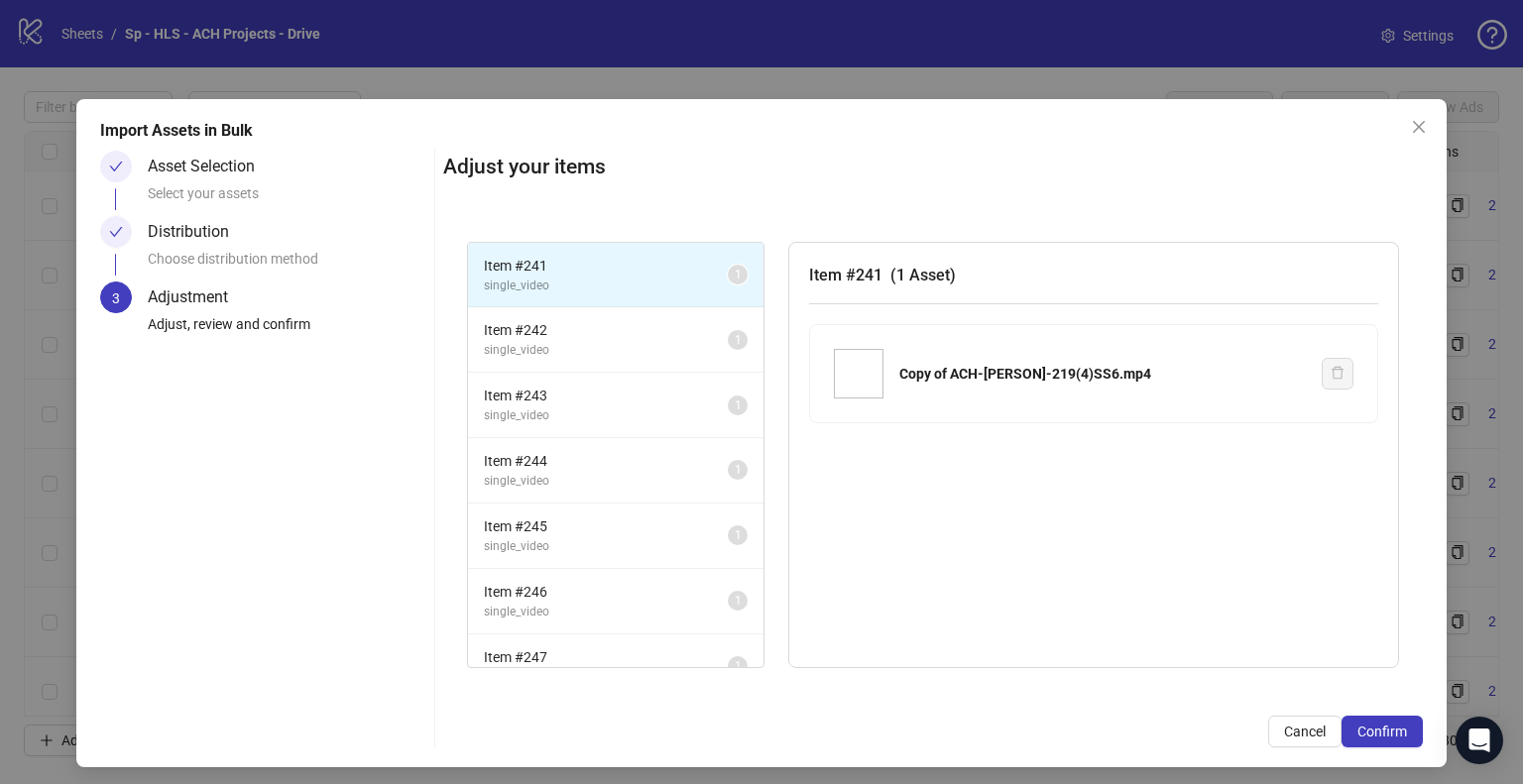 click on "Confirm" at bounding box center (1382, 731) 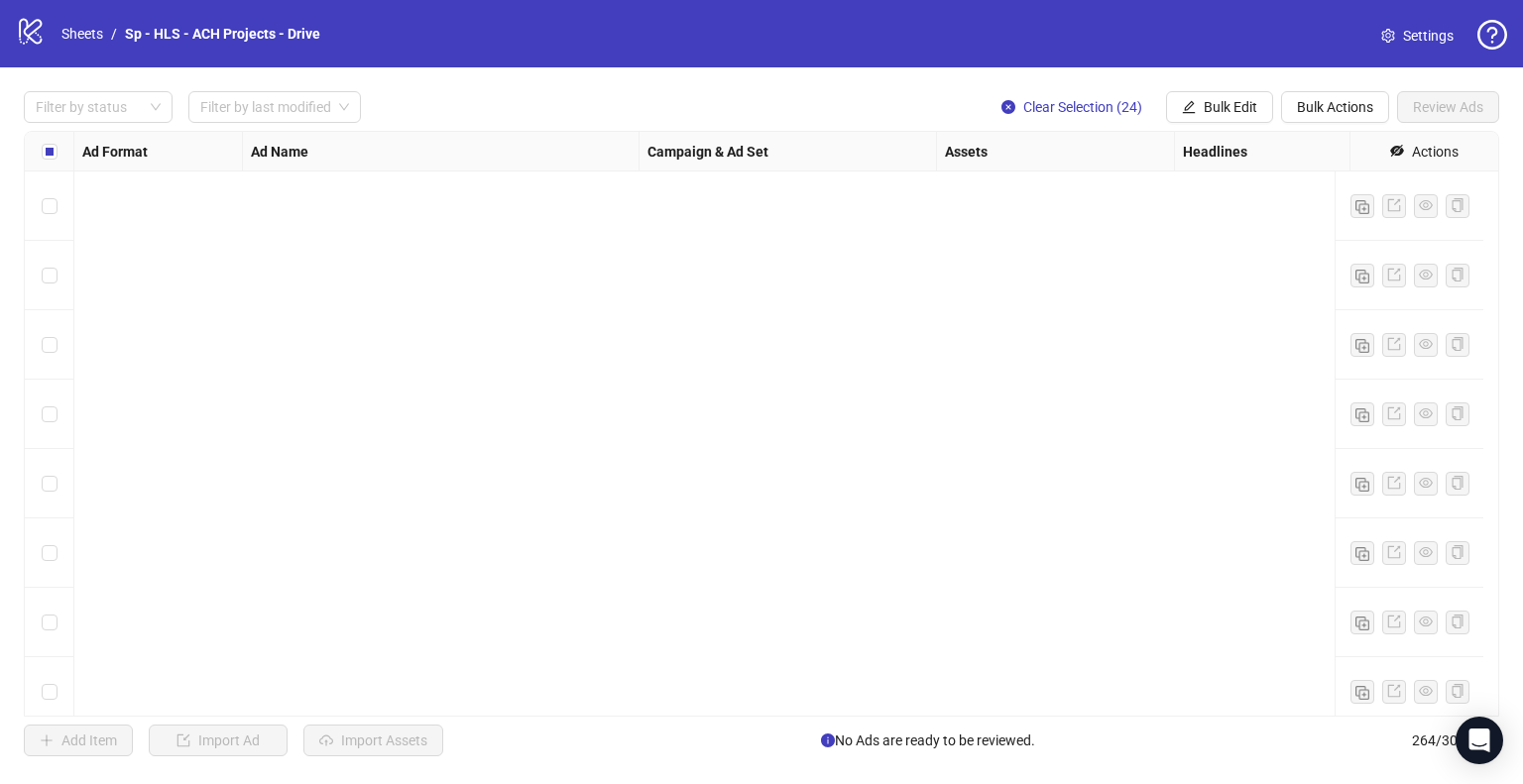 scroll, scrollTop: 17786, scrollLeft: 0, axis: vertical 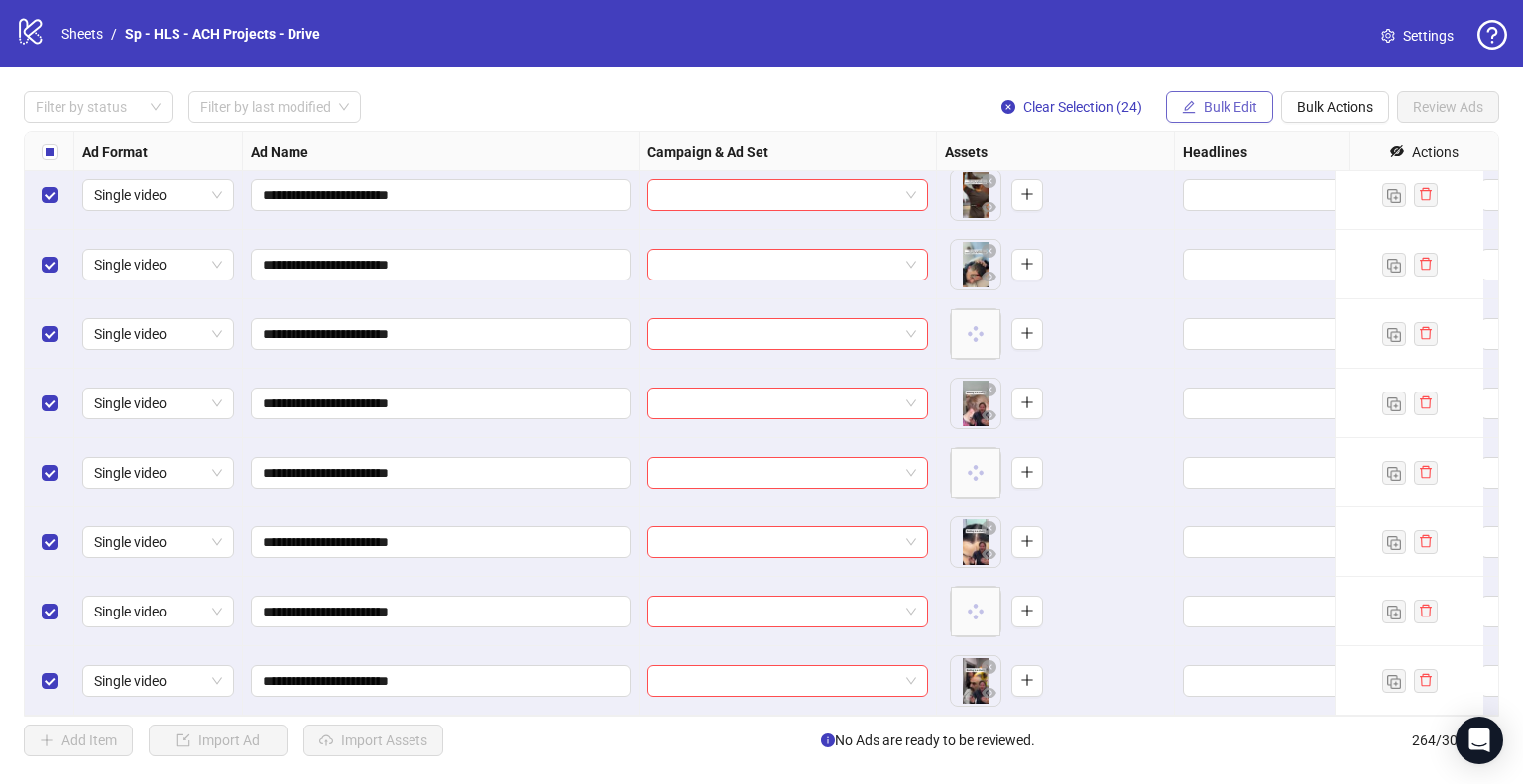click on "Bulk Edit" at bounding box center (1230, 107) 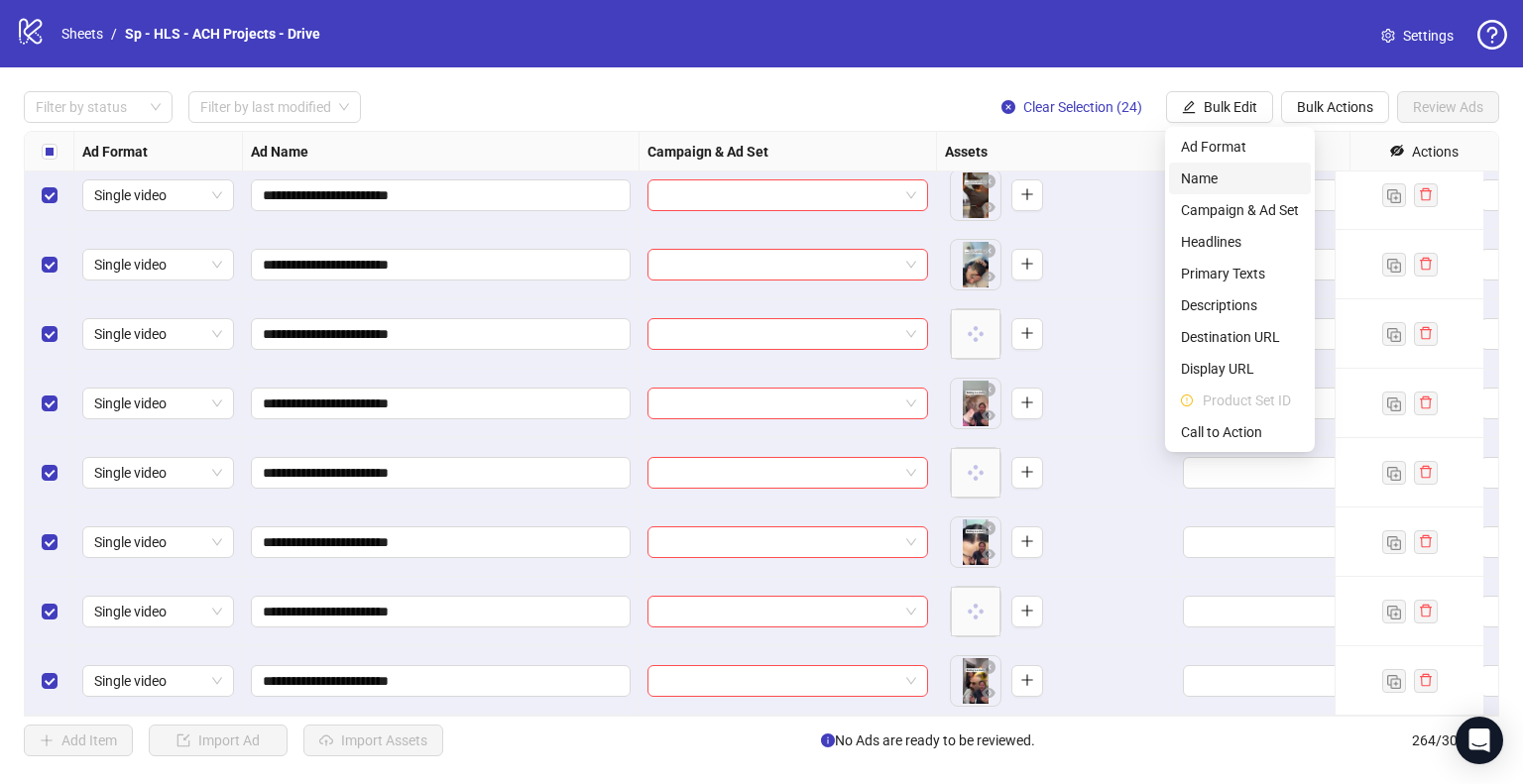 click on "Name" at bounding box center (1239, 178) 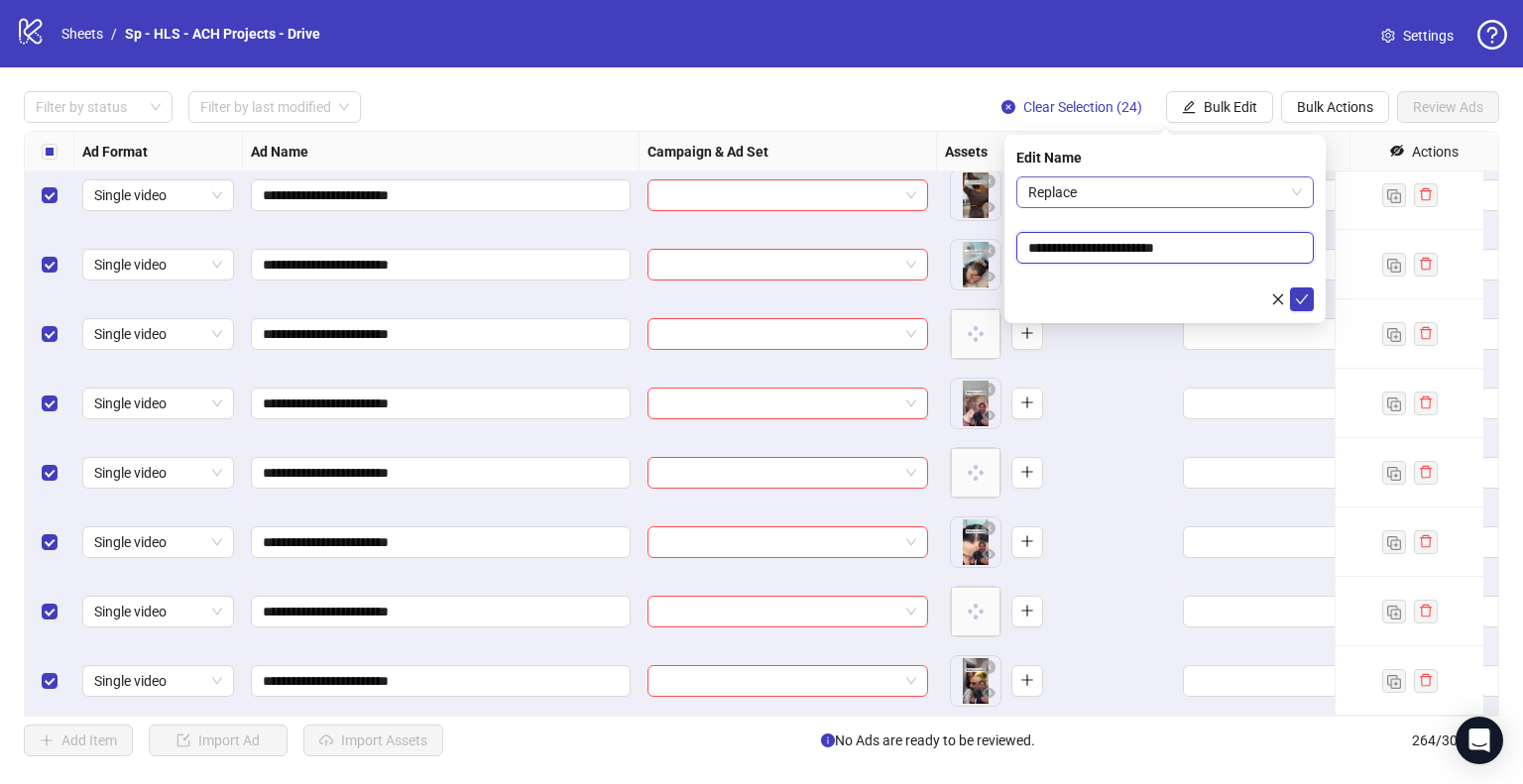 drag, startPoint x: 1139, startPoint y: 250, endPoint x: 1095, endPoint y: 187, distance: 76.844 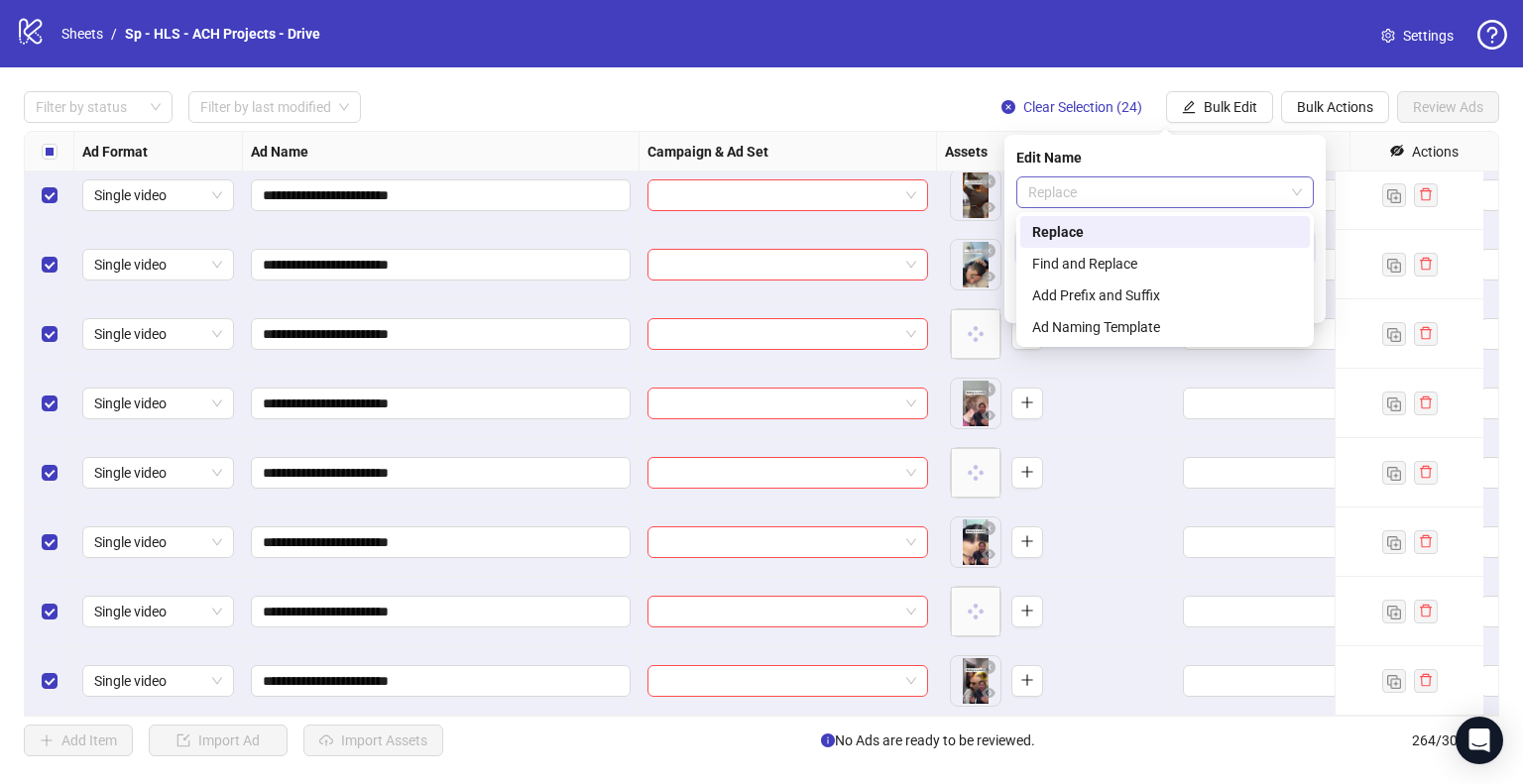 click on "Replace" at bounding box center (1165, 192) 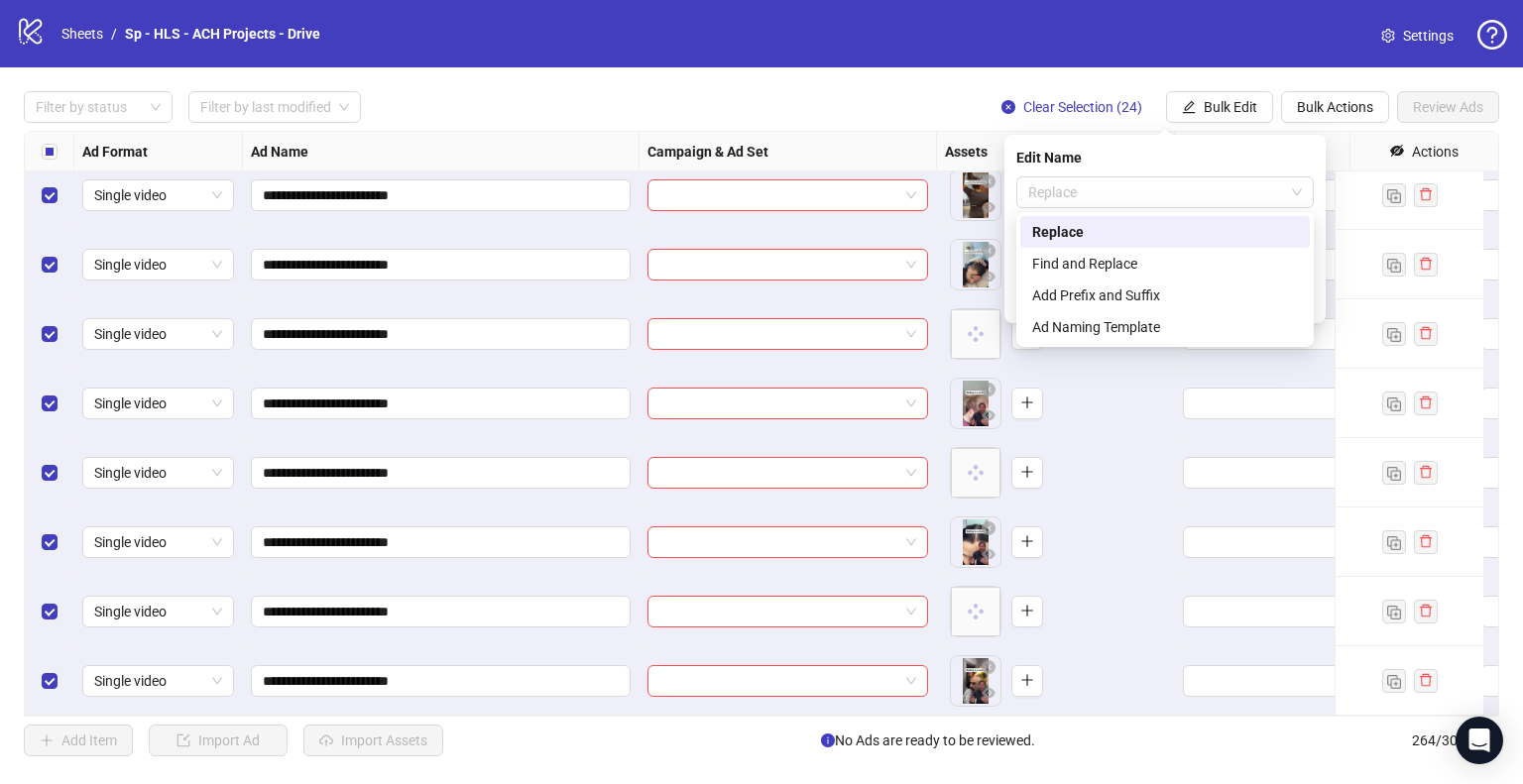 click on "Find and Replace" at bounding box center [1165, 264] 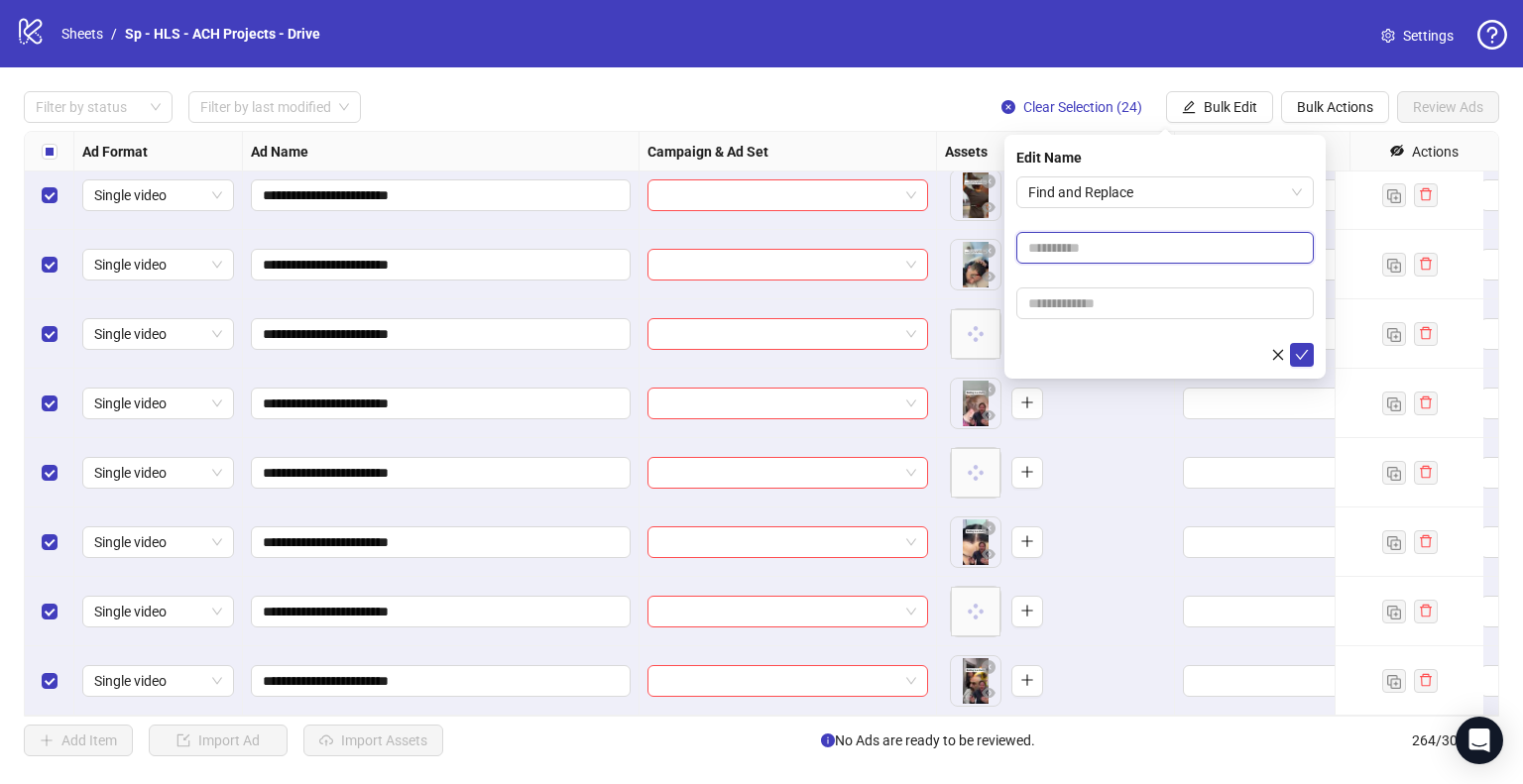 click at bounding box center (1165, 248) 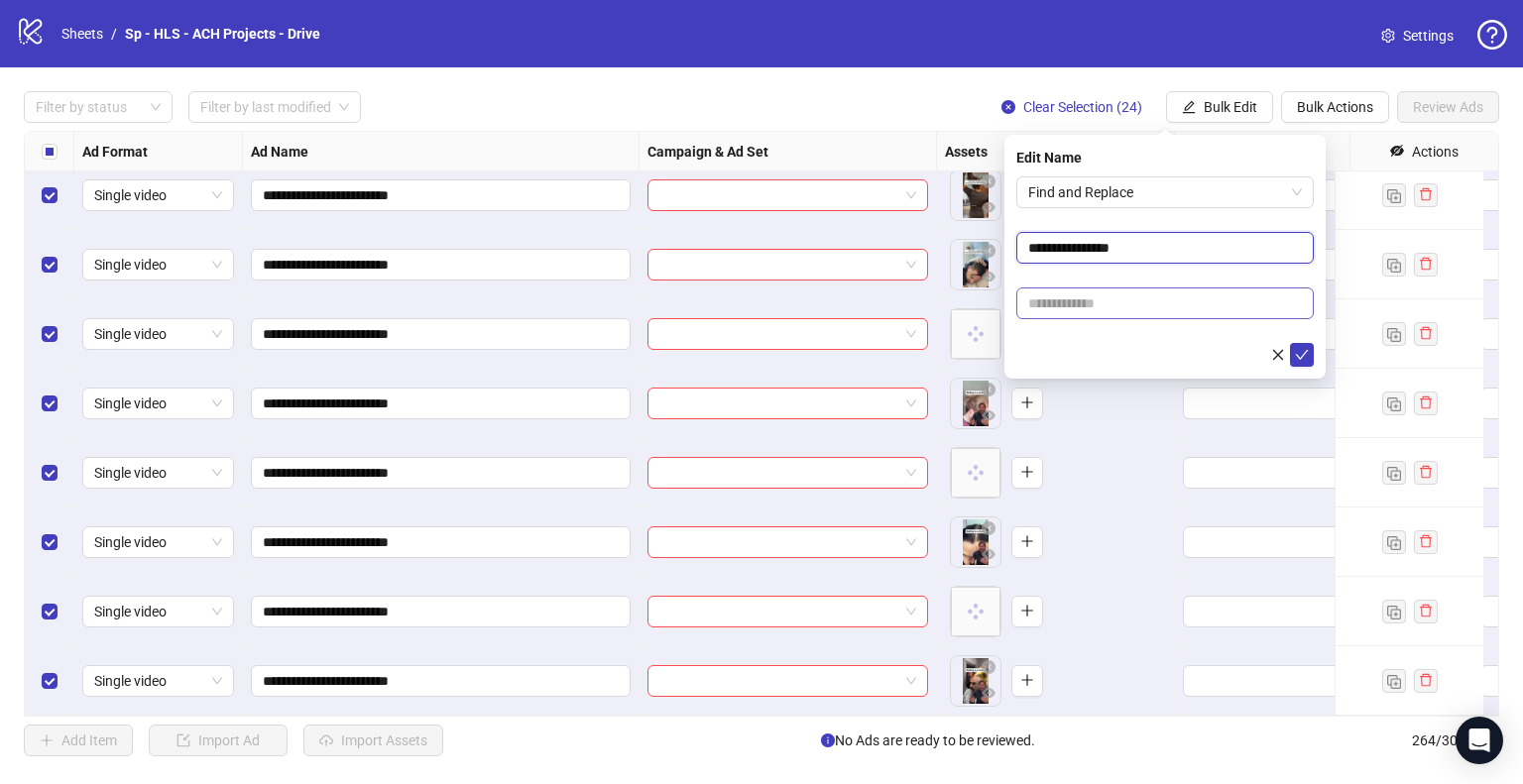 type on "**********" 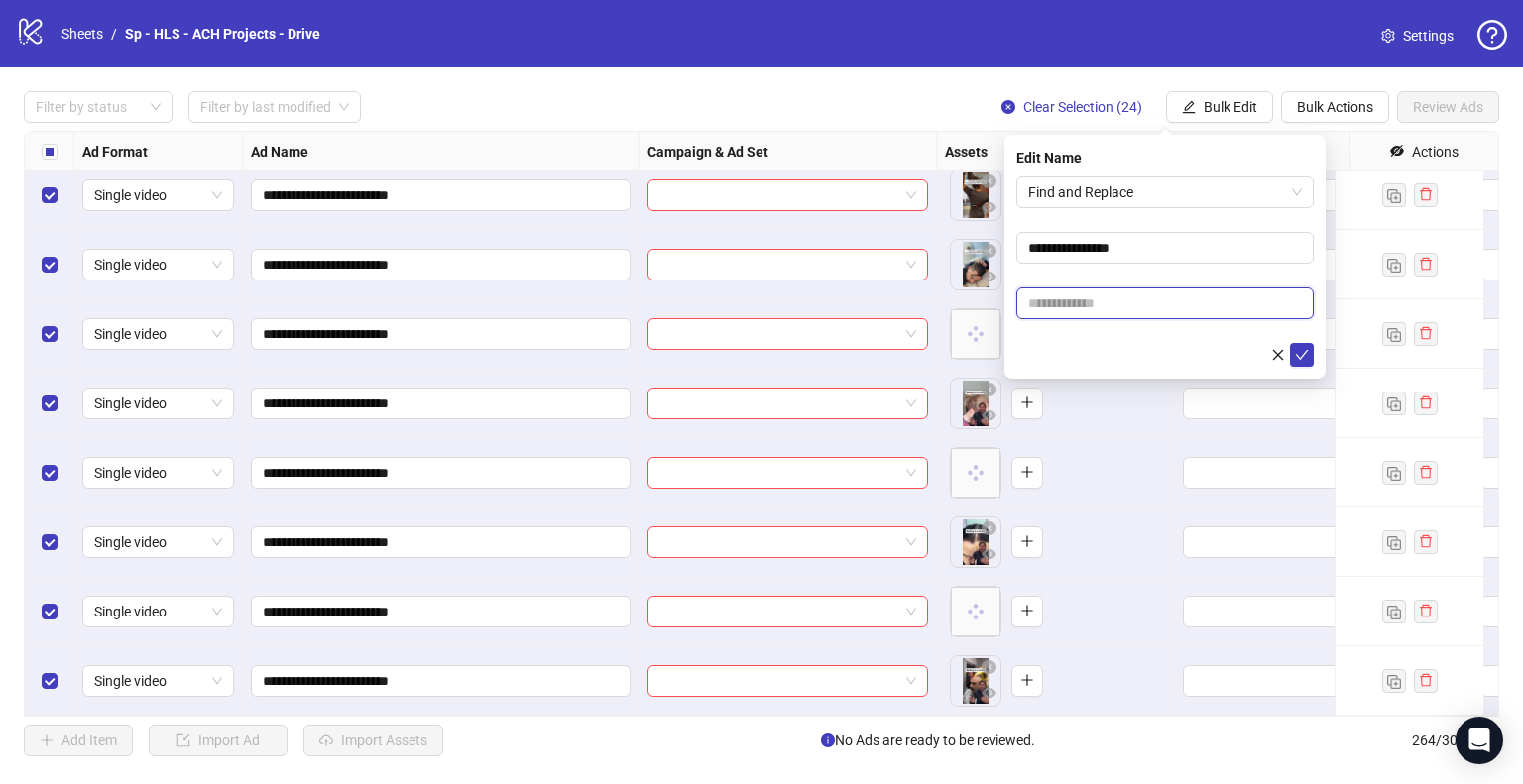 click at bounding box center [1165, 303] 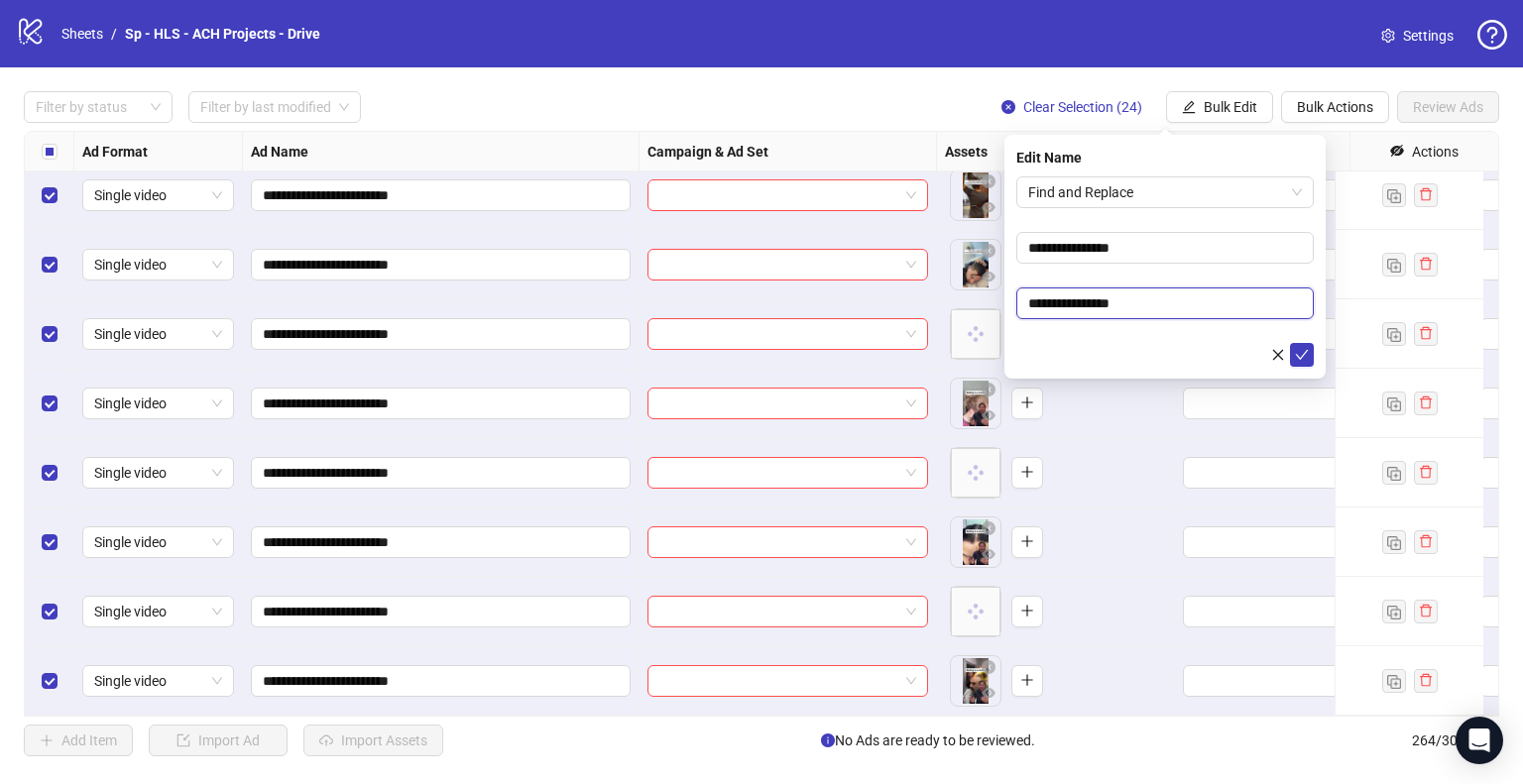 click on "**********" at bounding box center [762, 392] 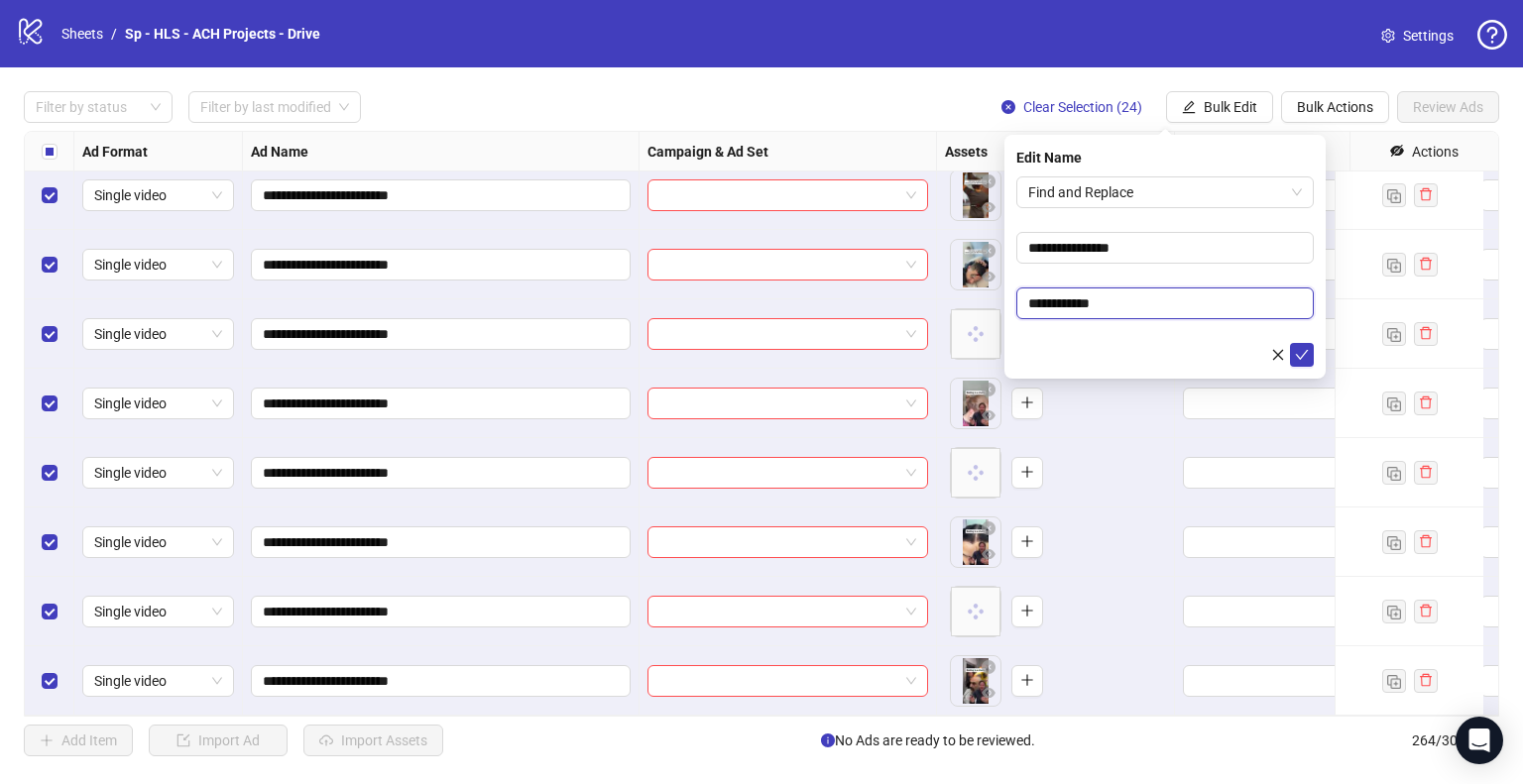 type on "**********" 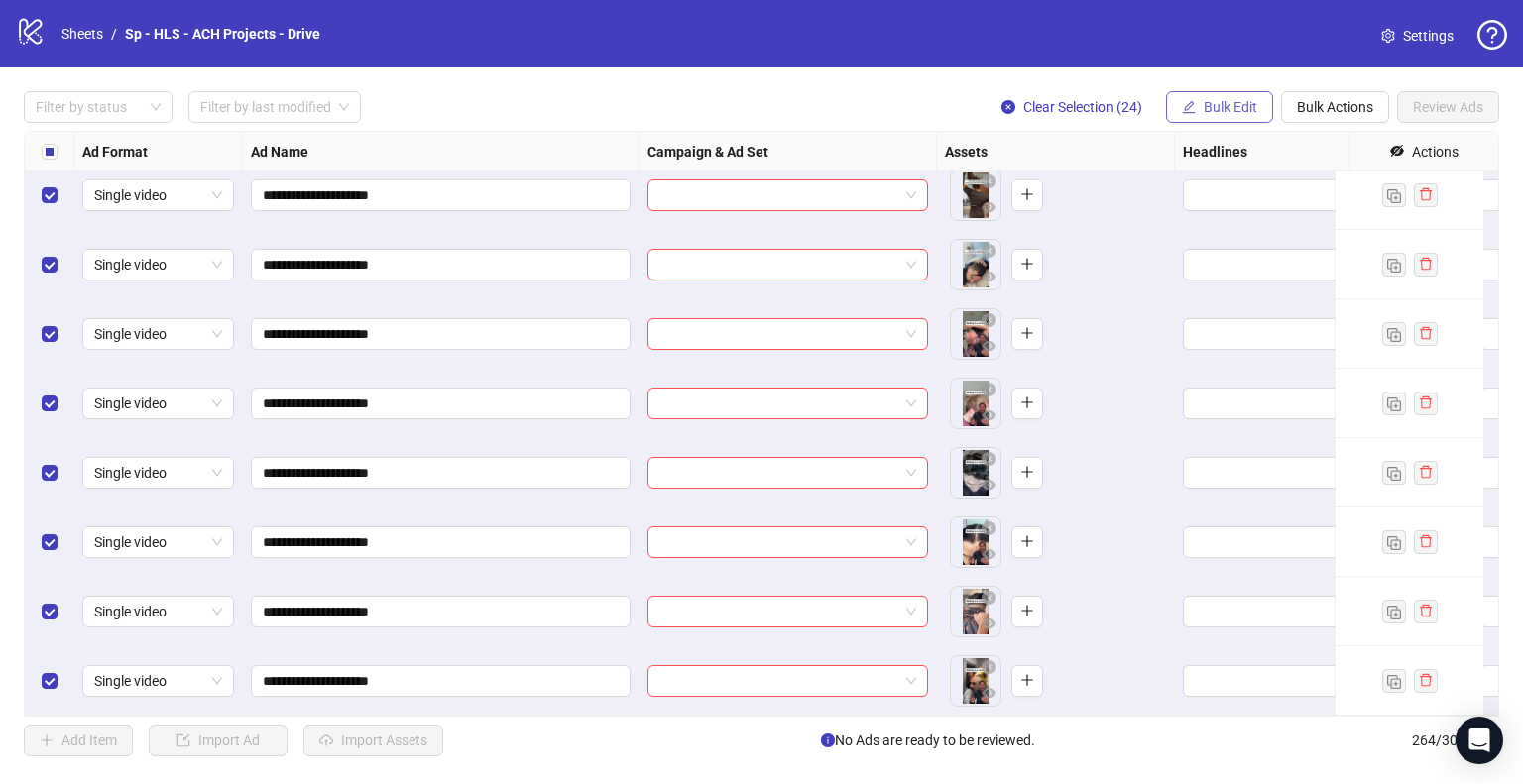click on "Bulk Edit" at bounding box center [1220, 107] 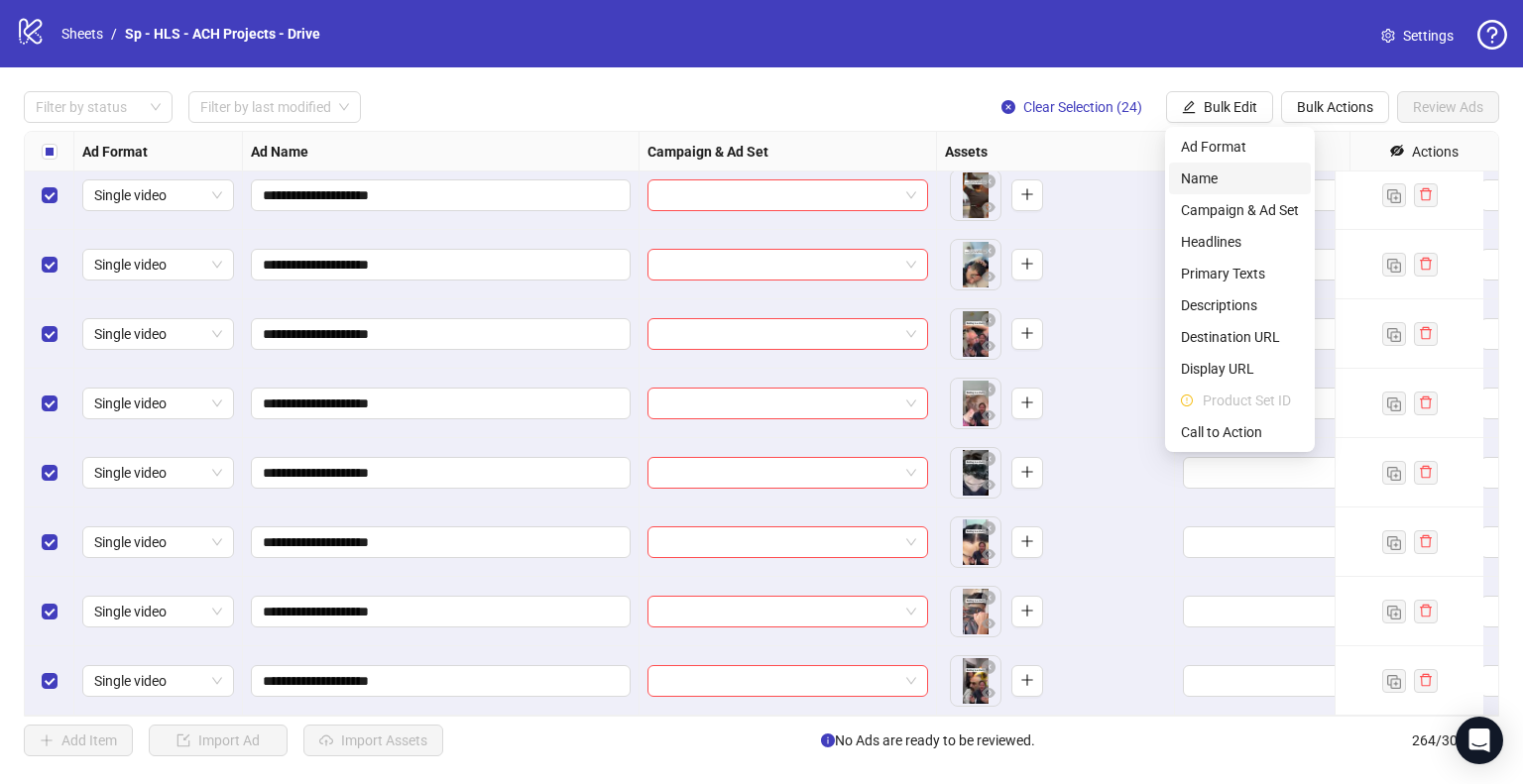 click on "Name" at bounding box center (1239, 178) 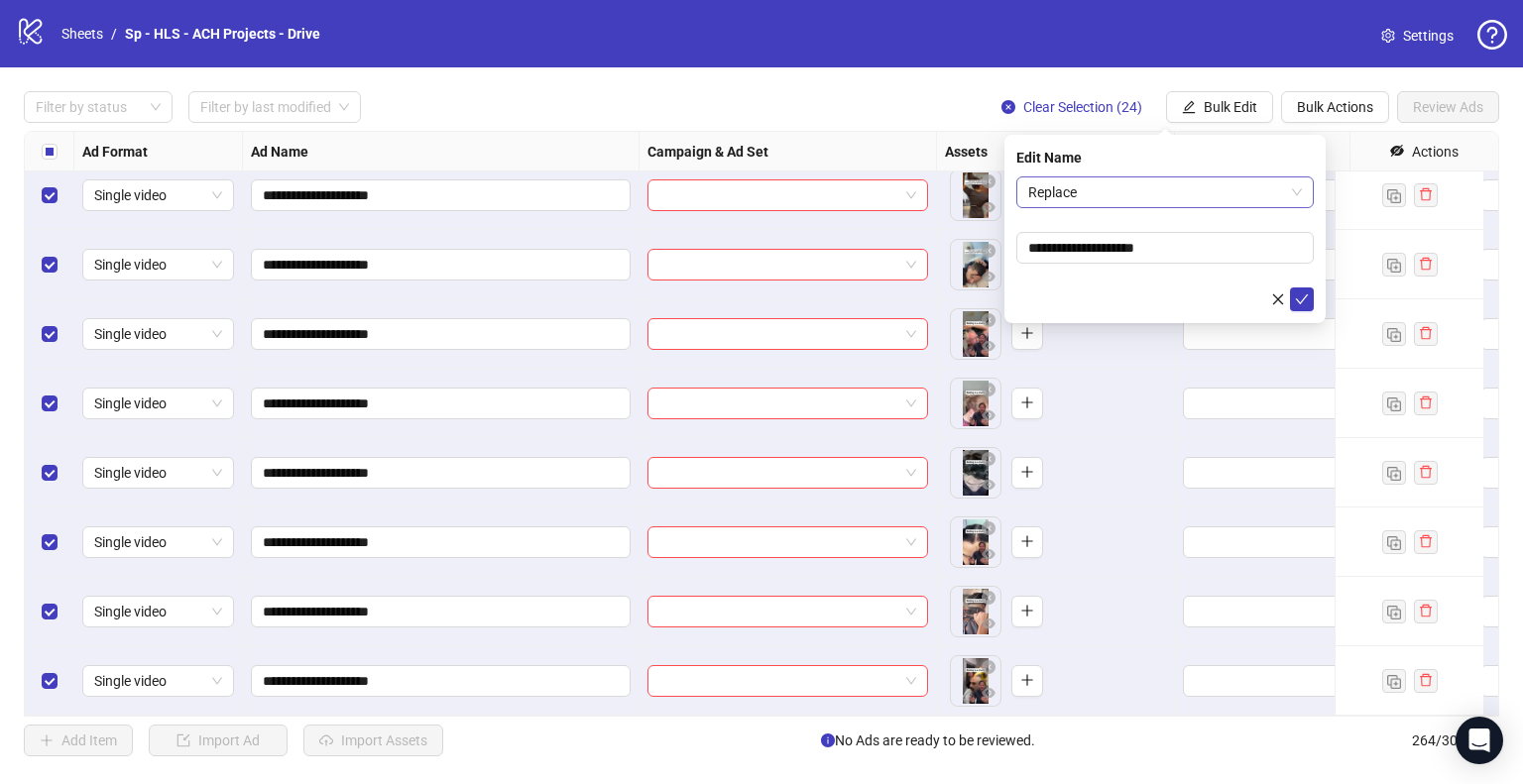 click on "Replace" at bounding box center (1165, 192) 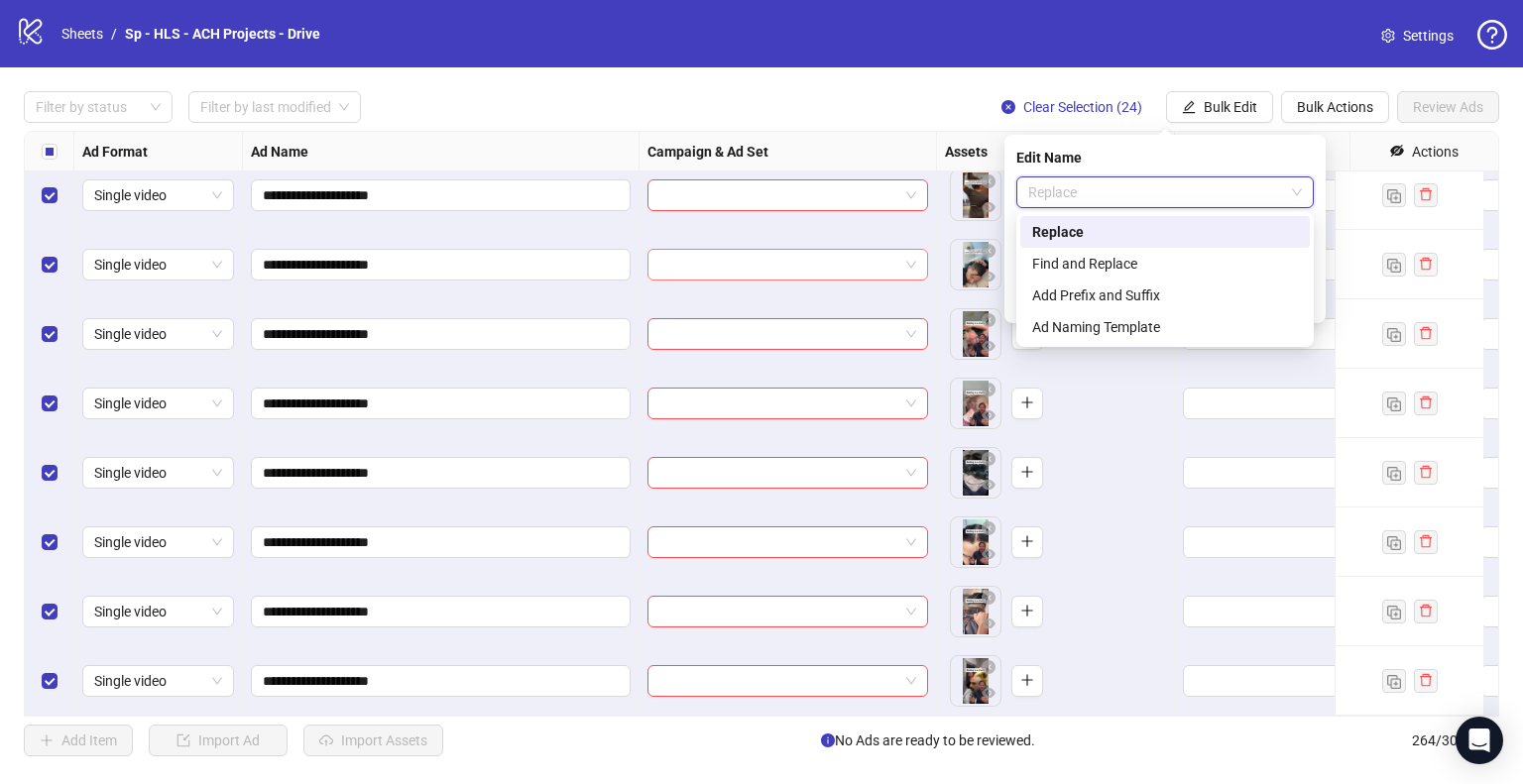 click on "Find and Replace" at bounding box center (1165, 264) 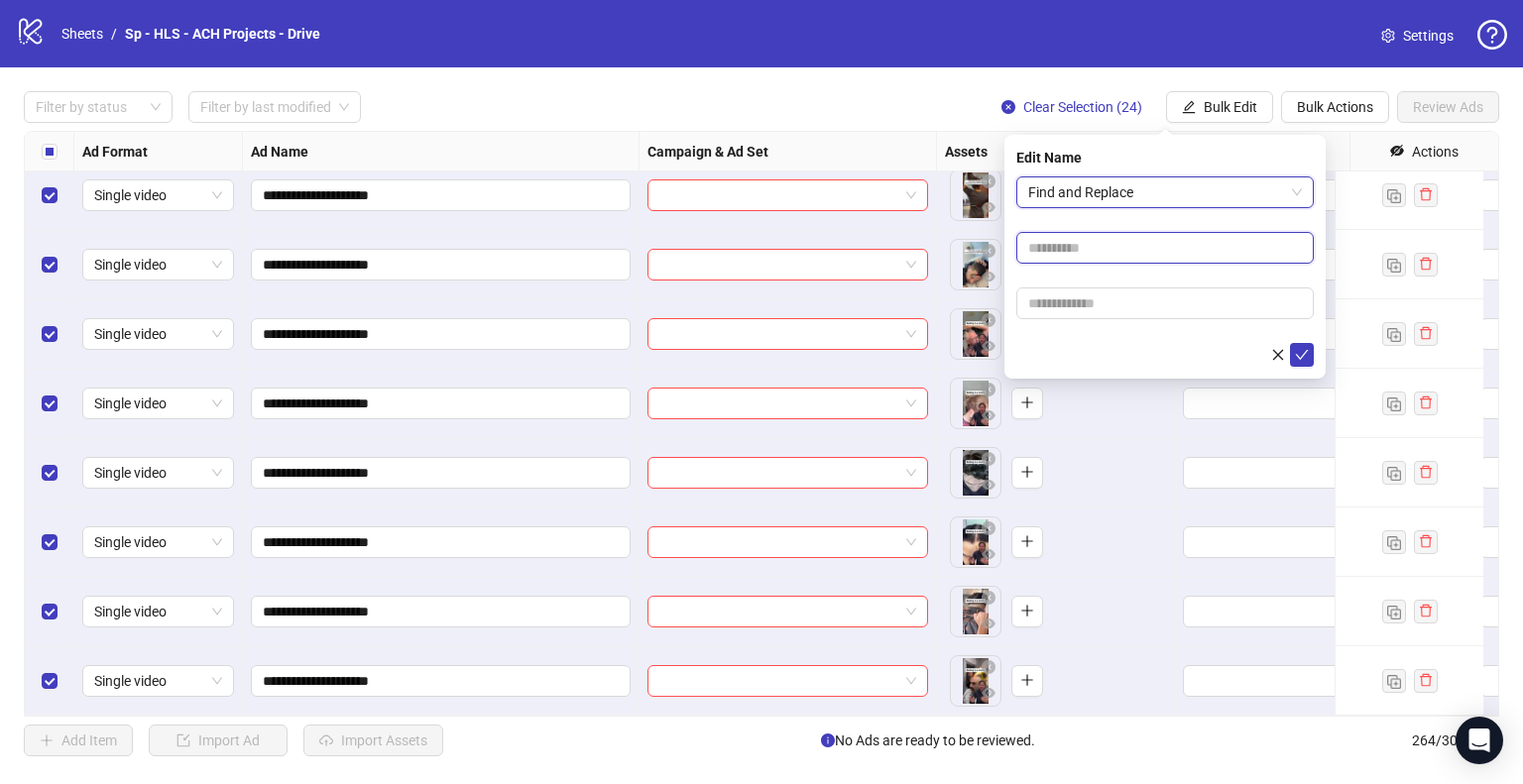 click at bounding box center (1165, 248) 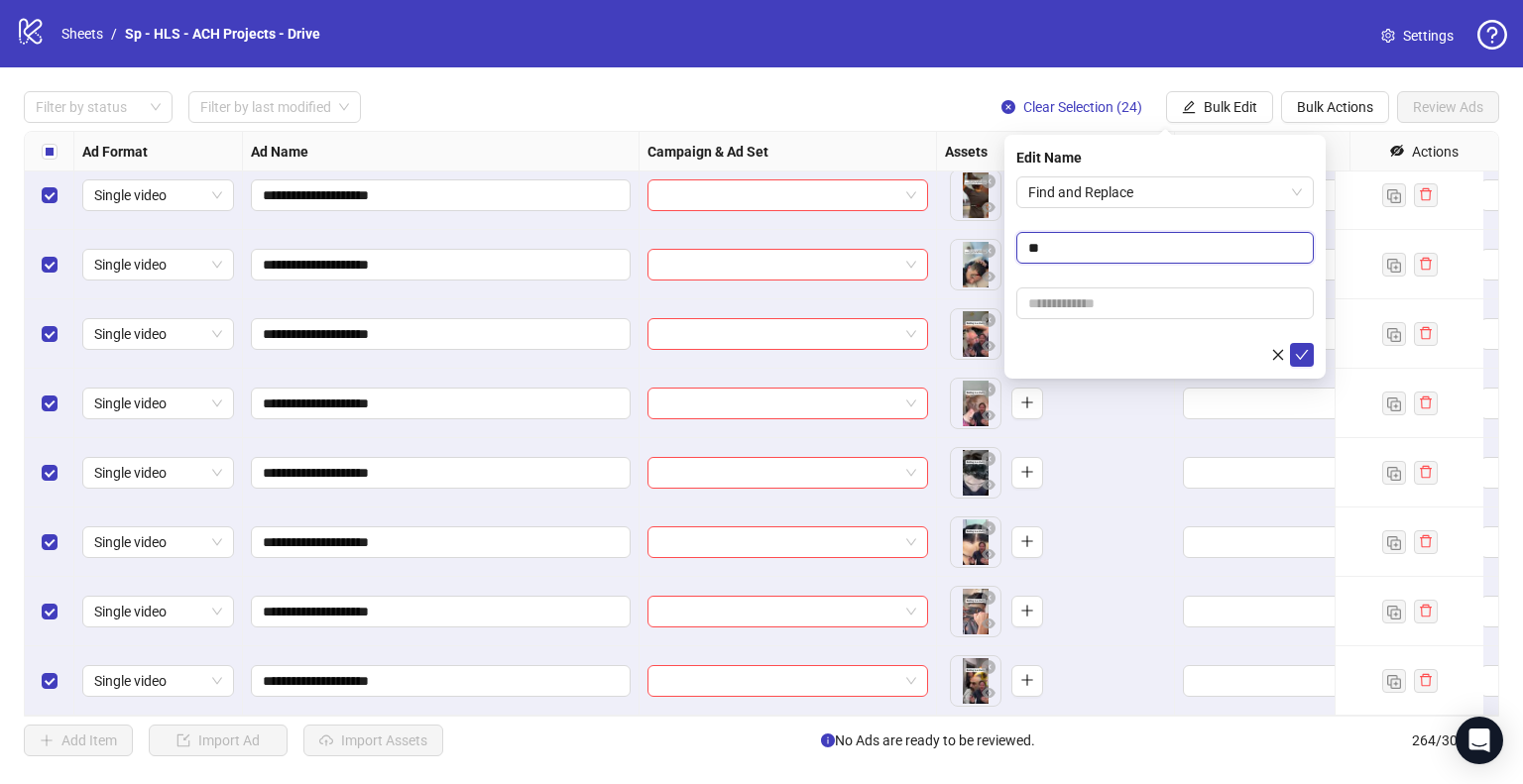 type on "**" 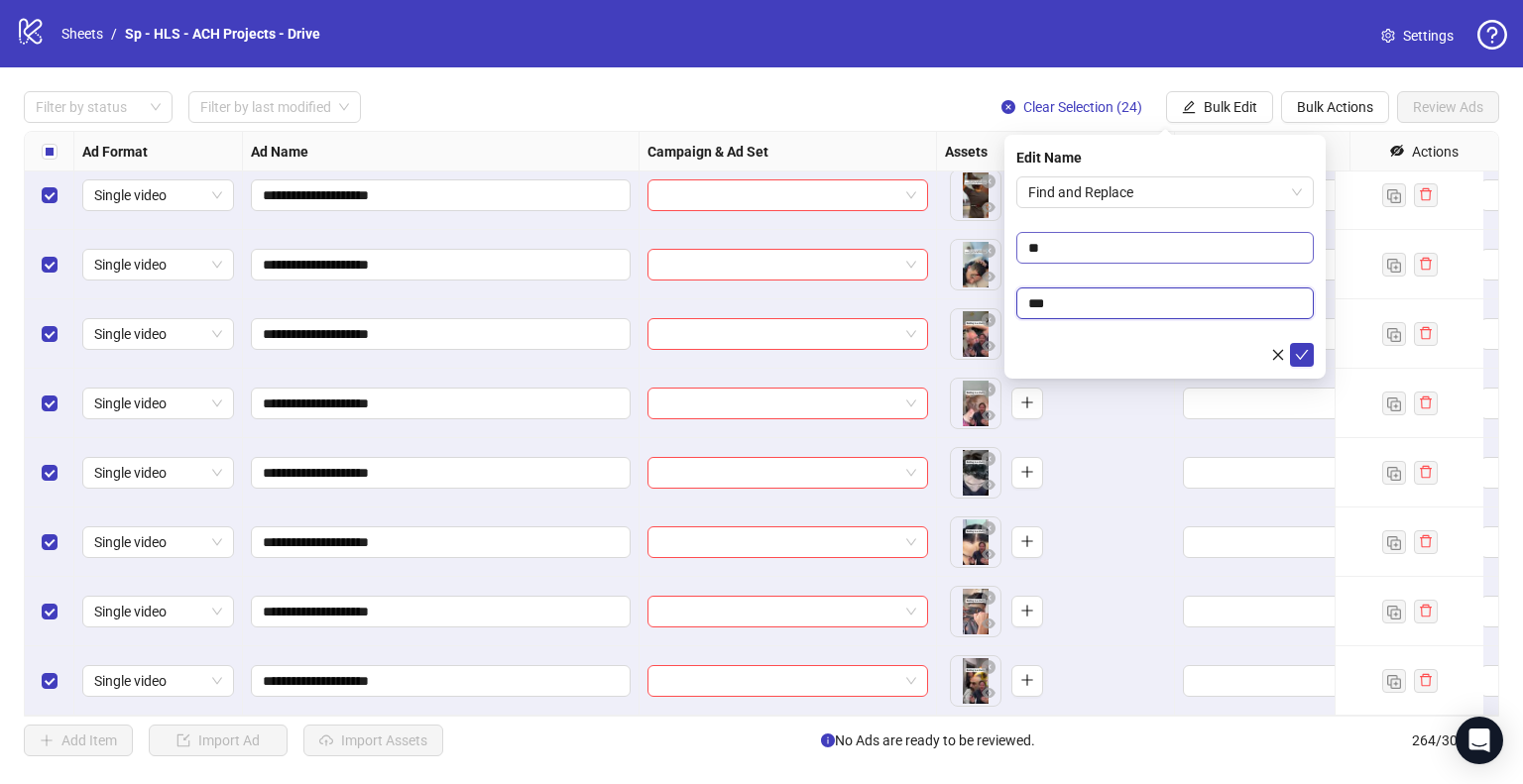 type on "**" 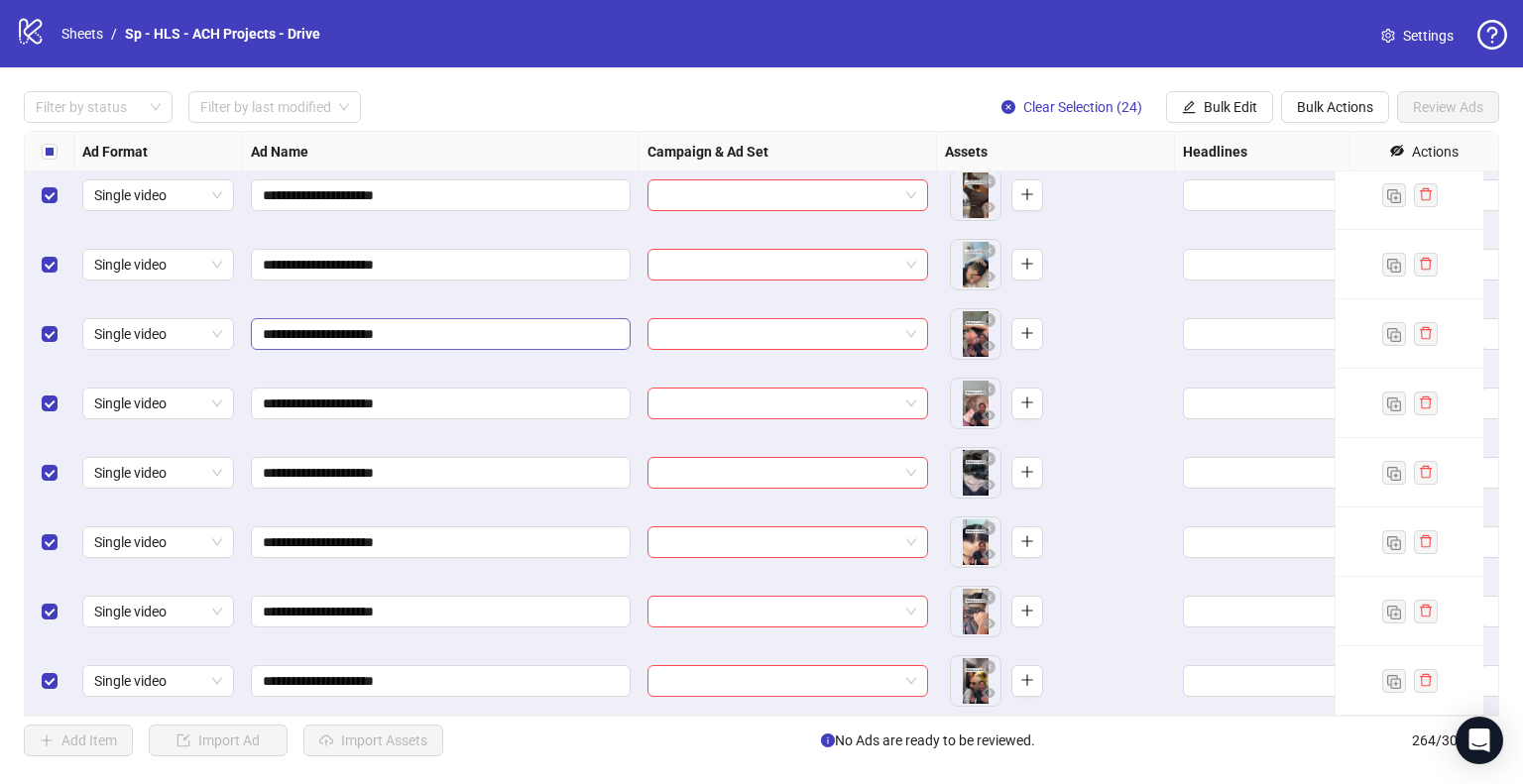 click on "Clear Selection (24)" at bounding box center [1072, 107] 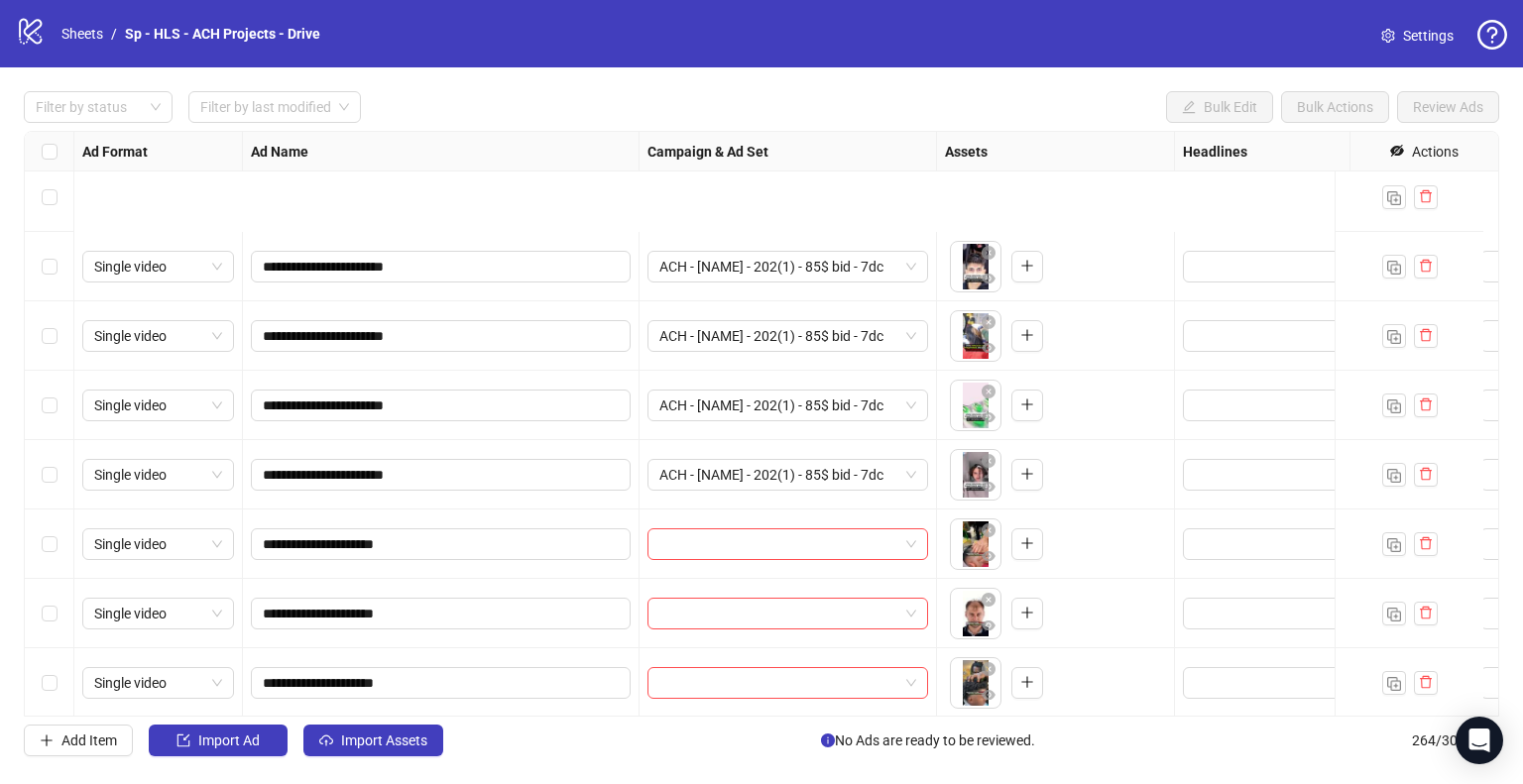 scroll, scrollTop: 16597, scrollLeft: 0, axis: vertical 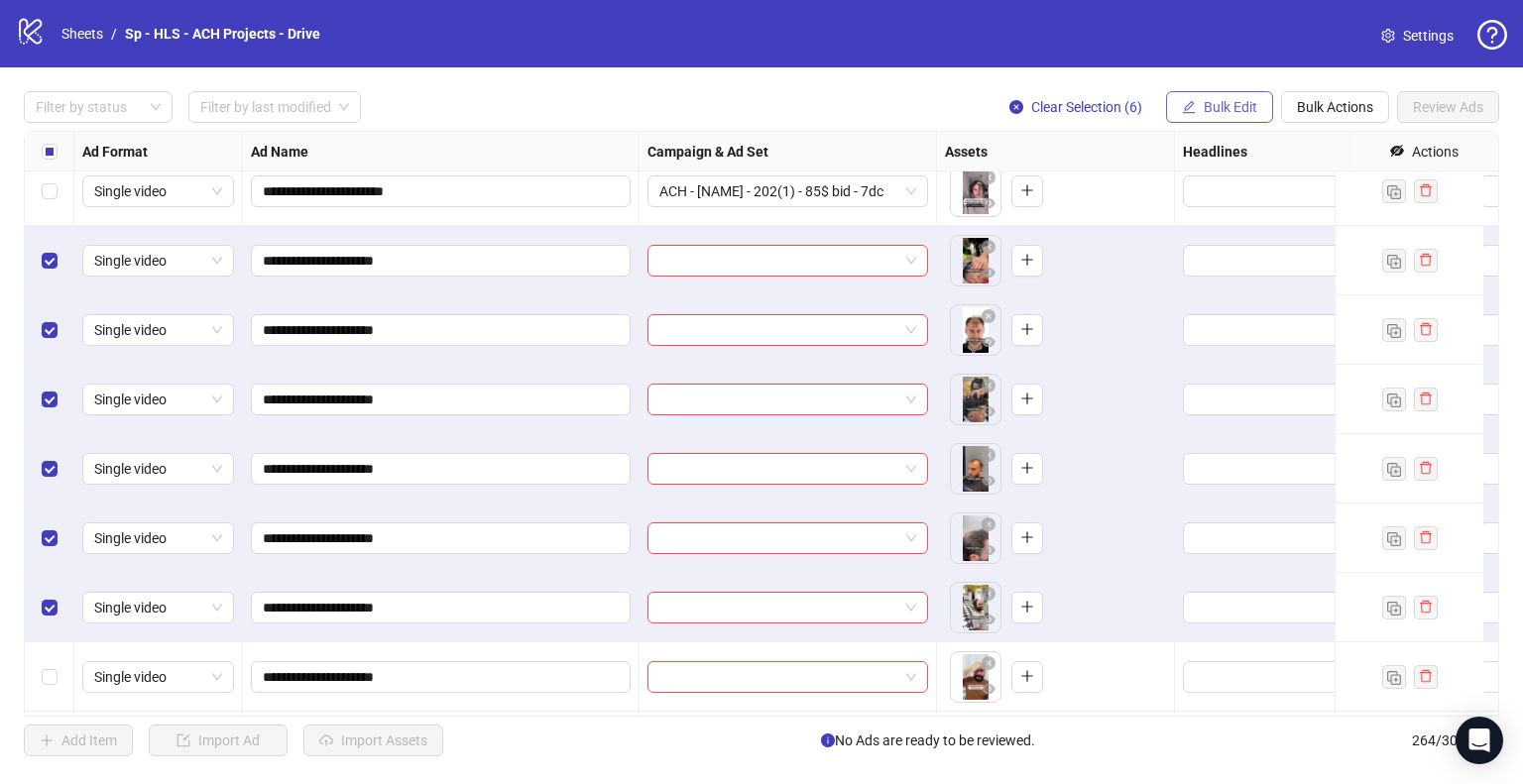 click on "Bulk Edit" at bounding box center (1230, 107) 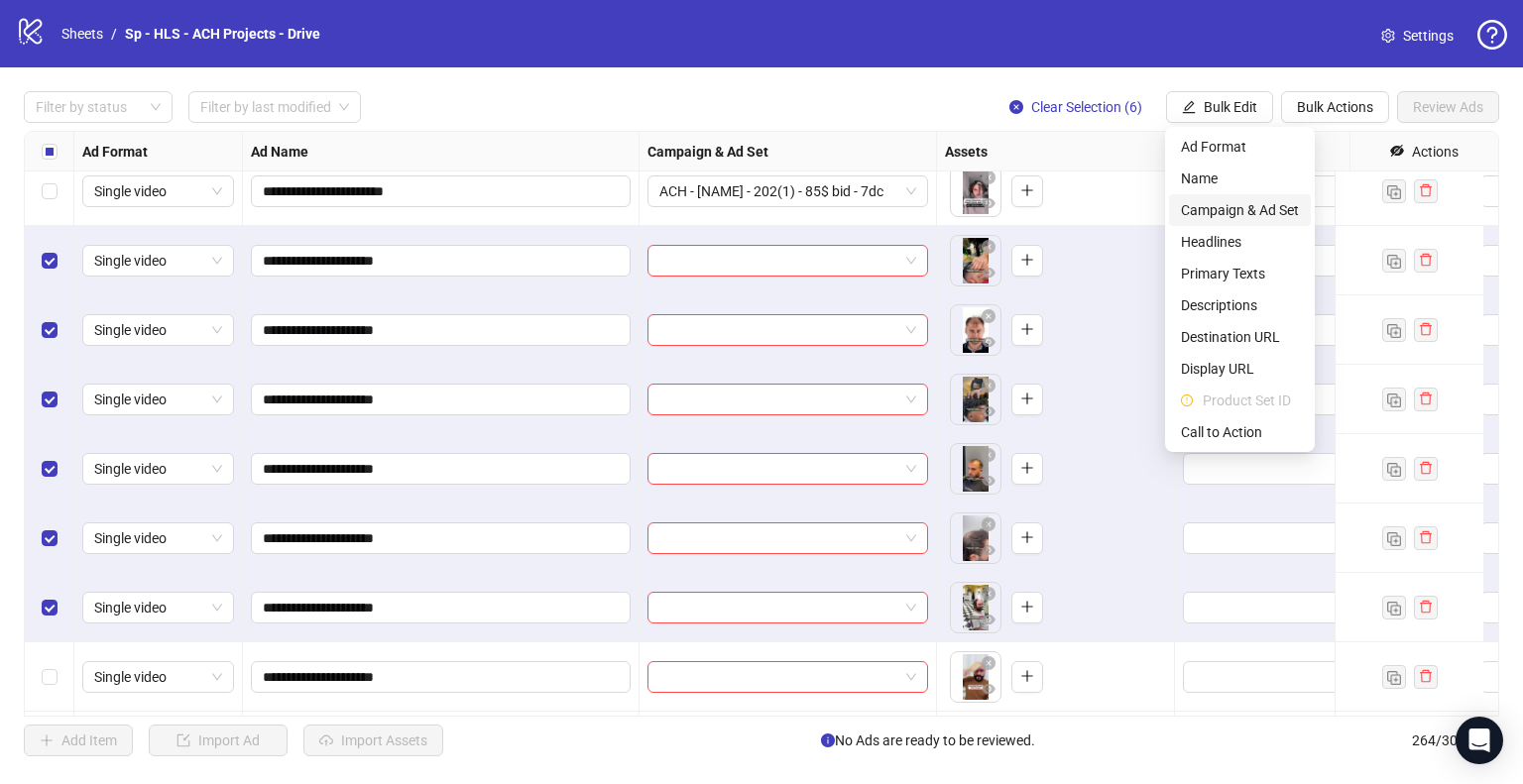 click on "Campaign & Ad Set" at bounding box center [1239, 210] 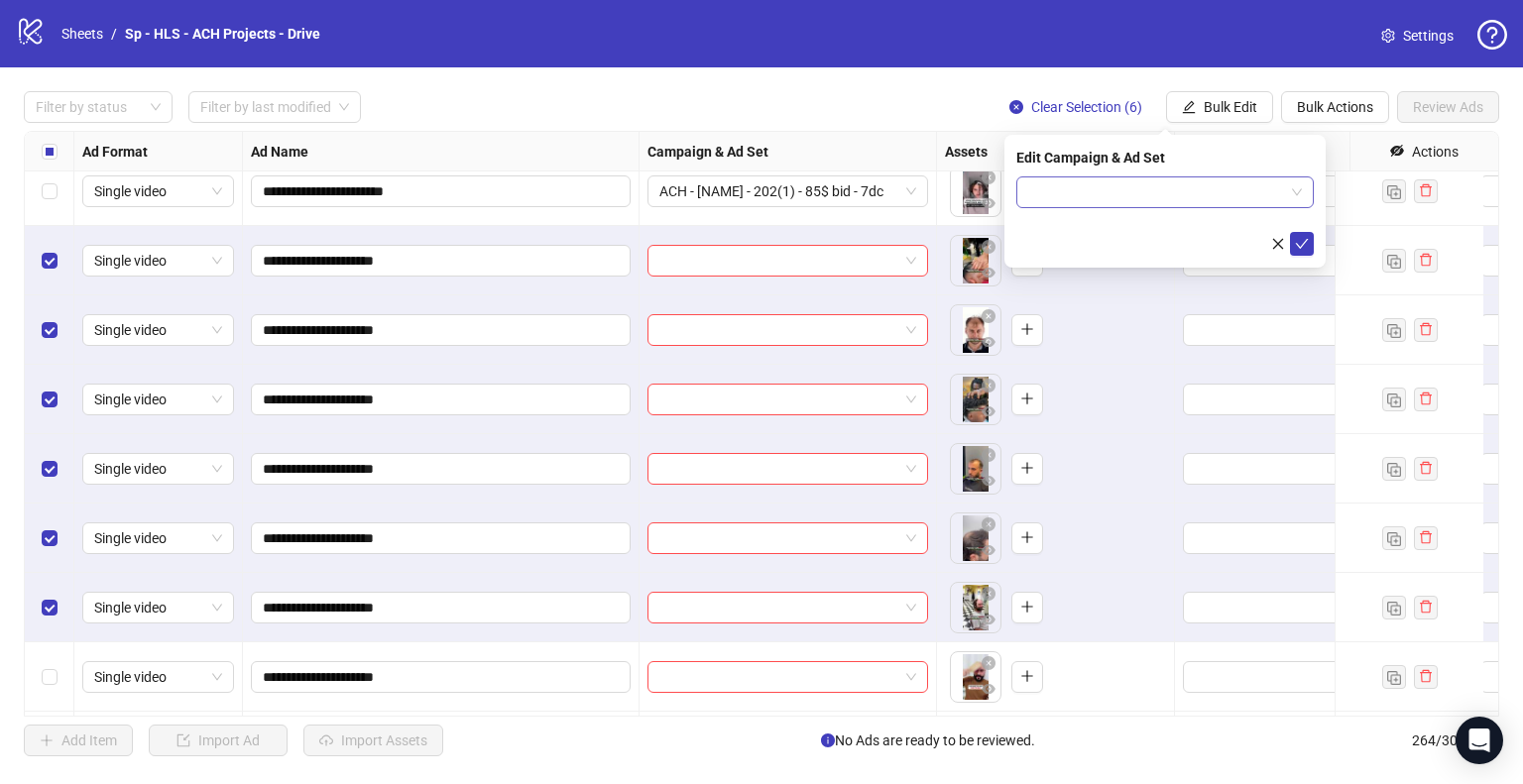 click at bounding box center [1165, 192] 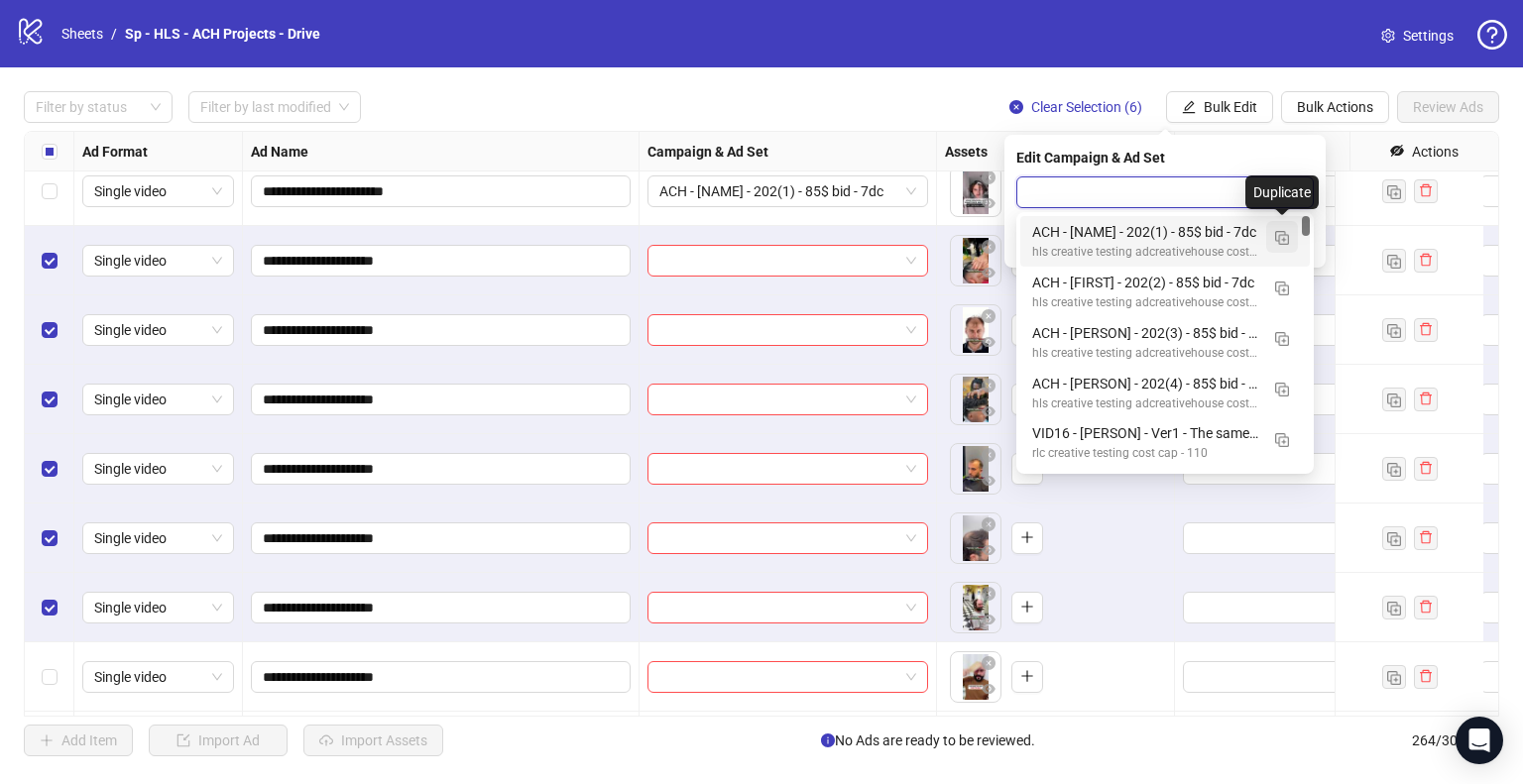 click at bounding box center [1282, 238] 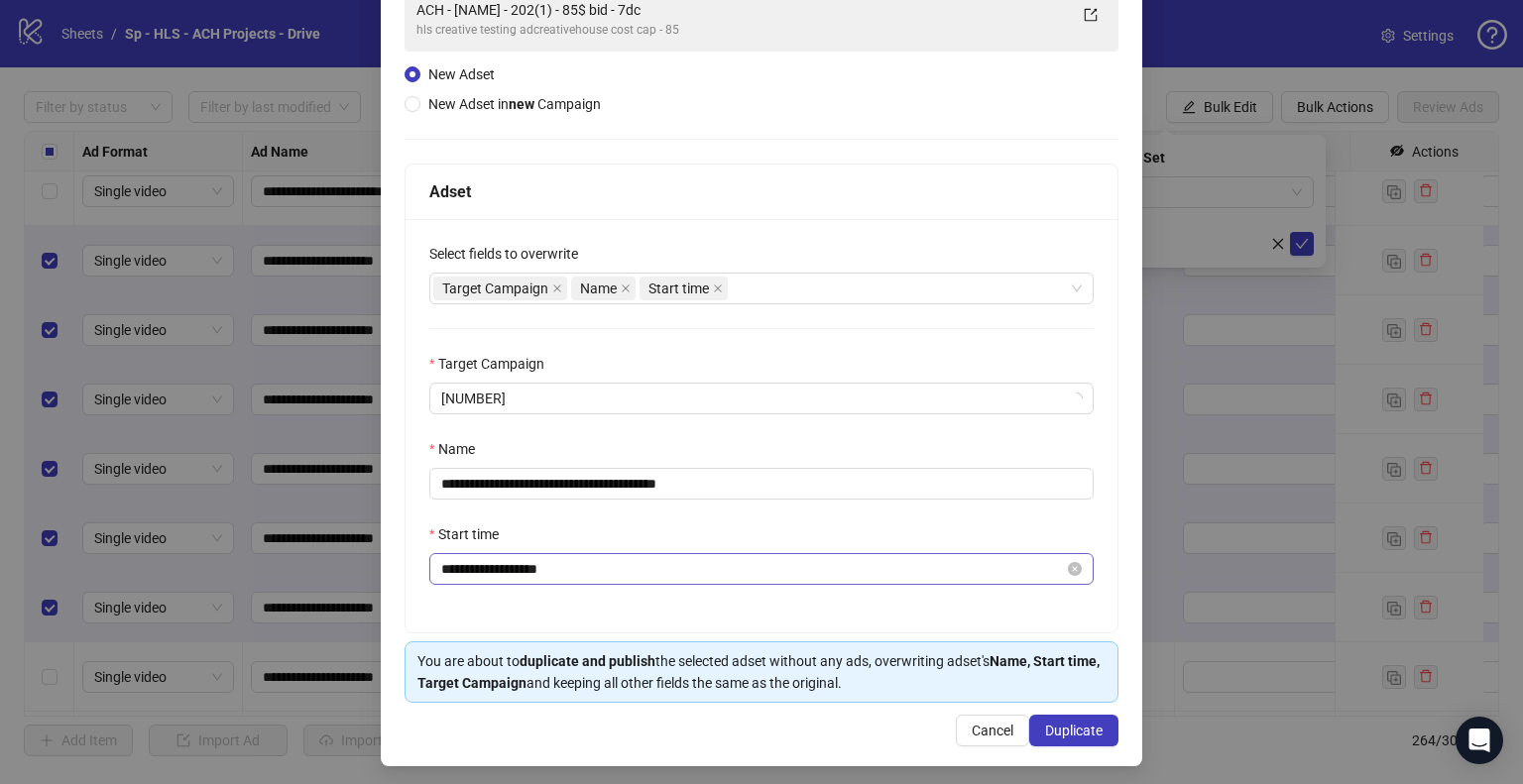 scroll, scrollTop: 168, scrollLeft: 0, axis: vertical 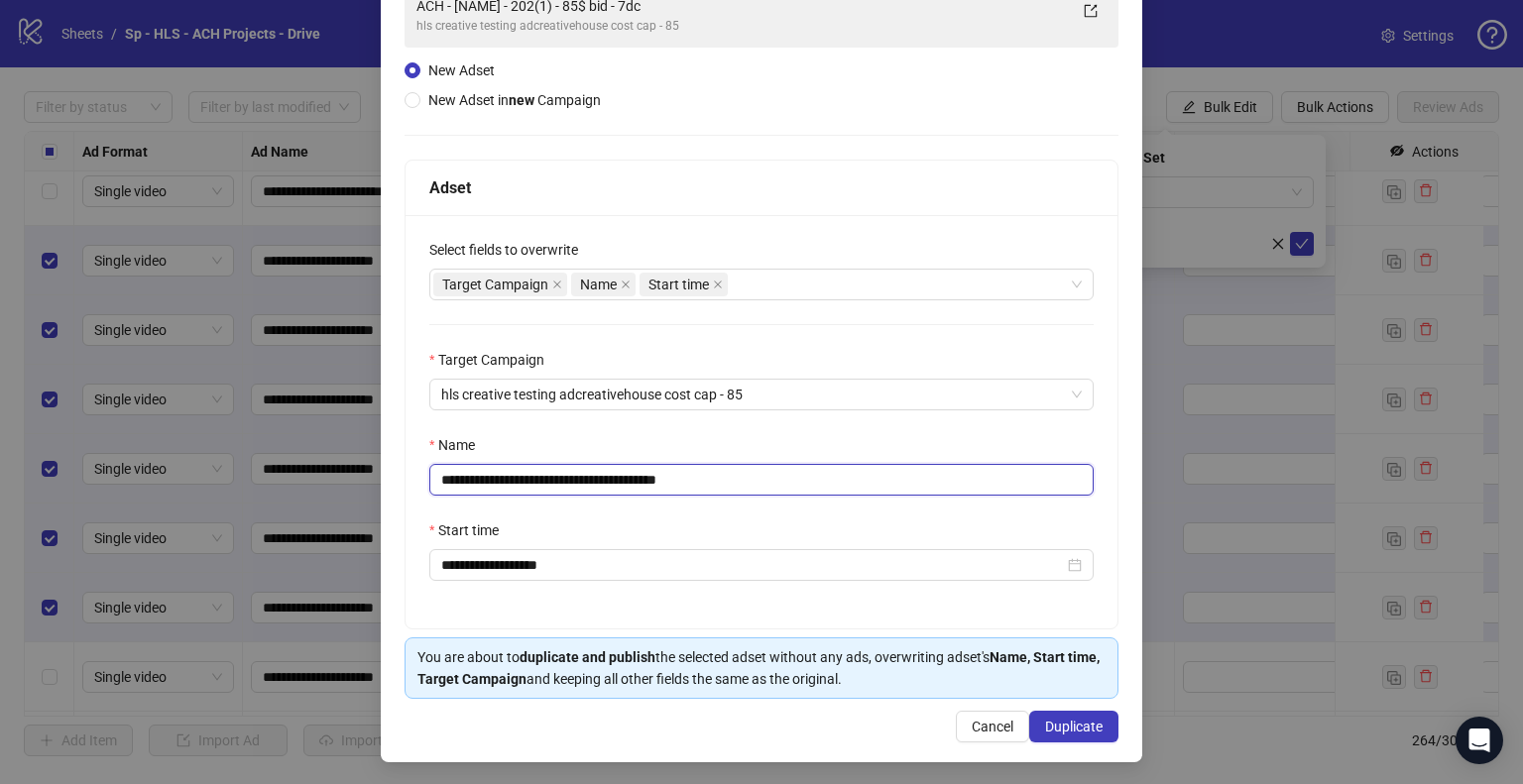 click on "**********" at bounding box center [762, 480] 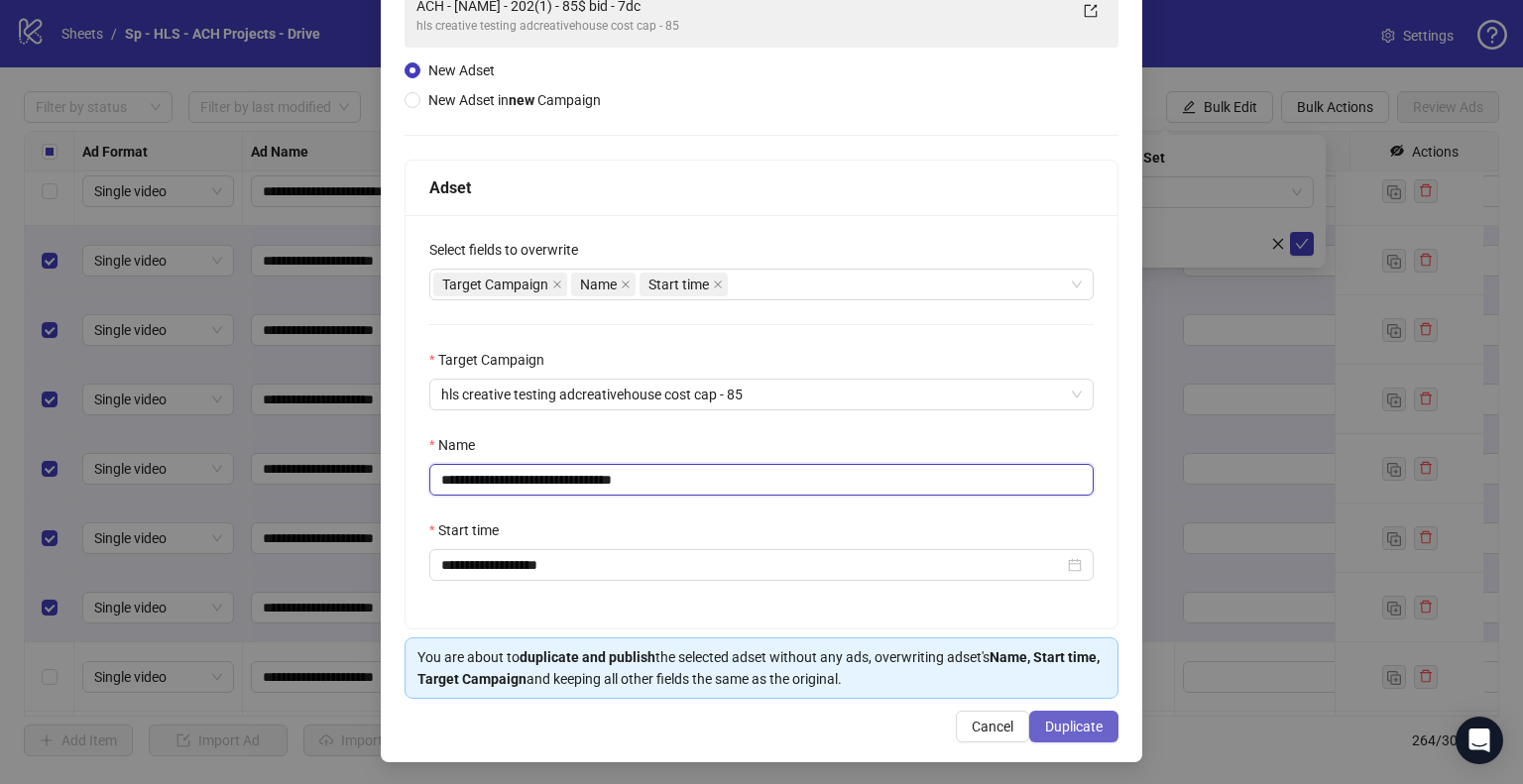type on "**********" 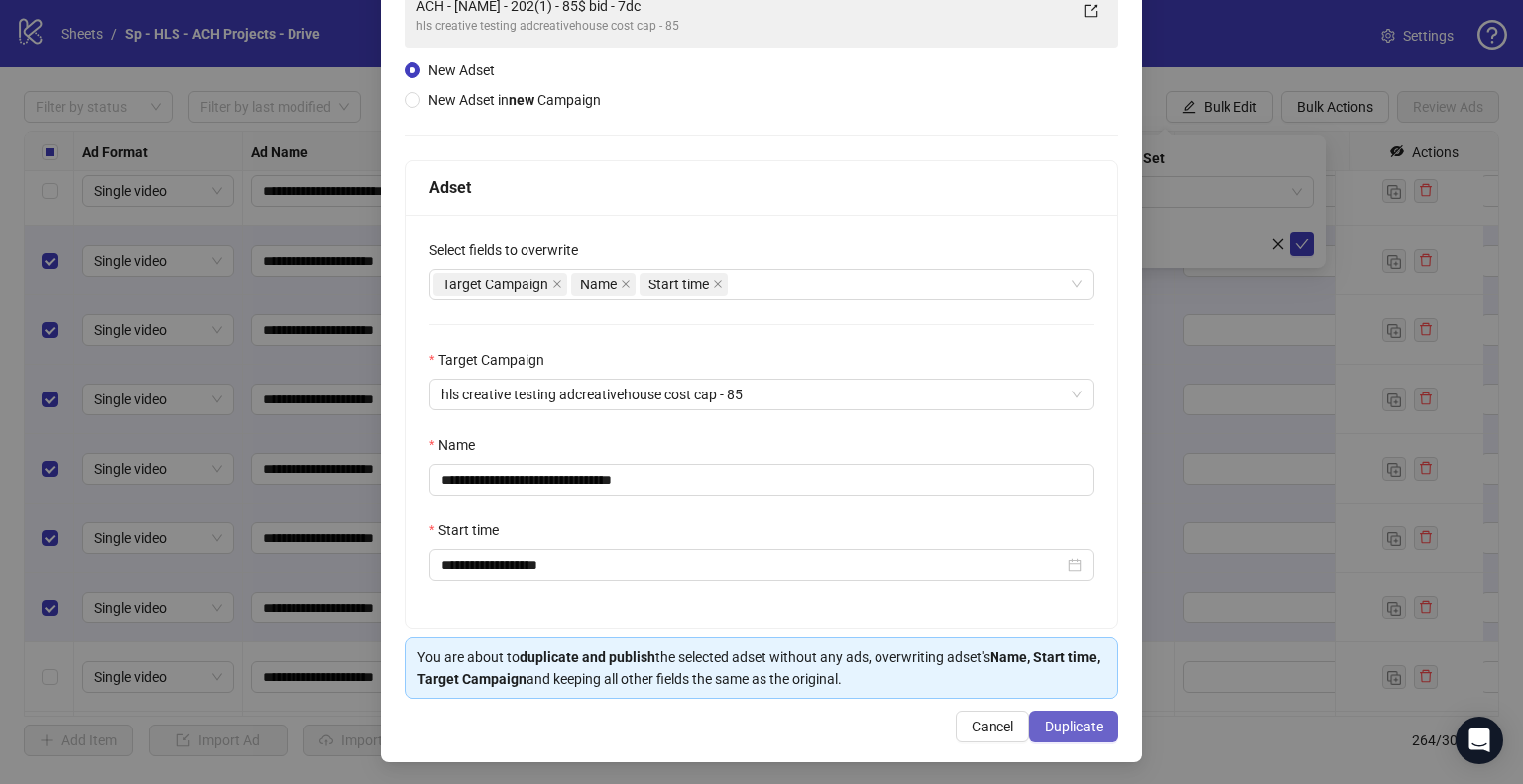 click on "Duplicate" at bounding box center [1074, 727] 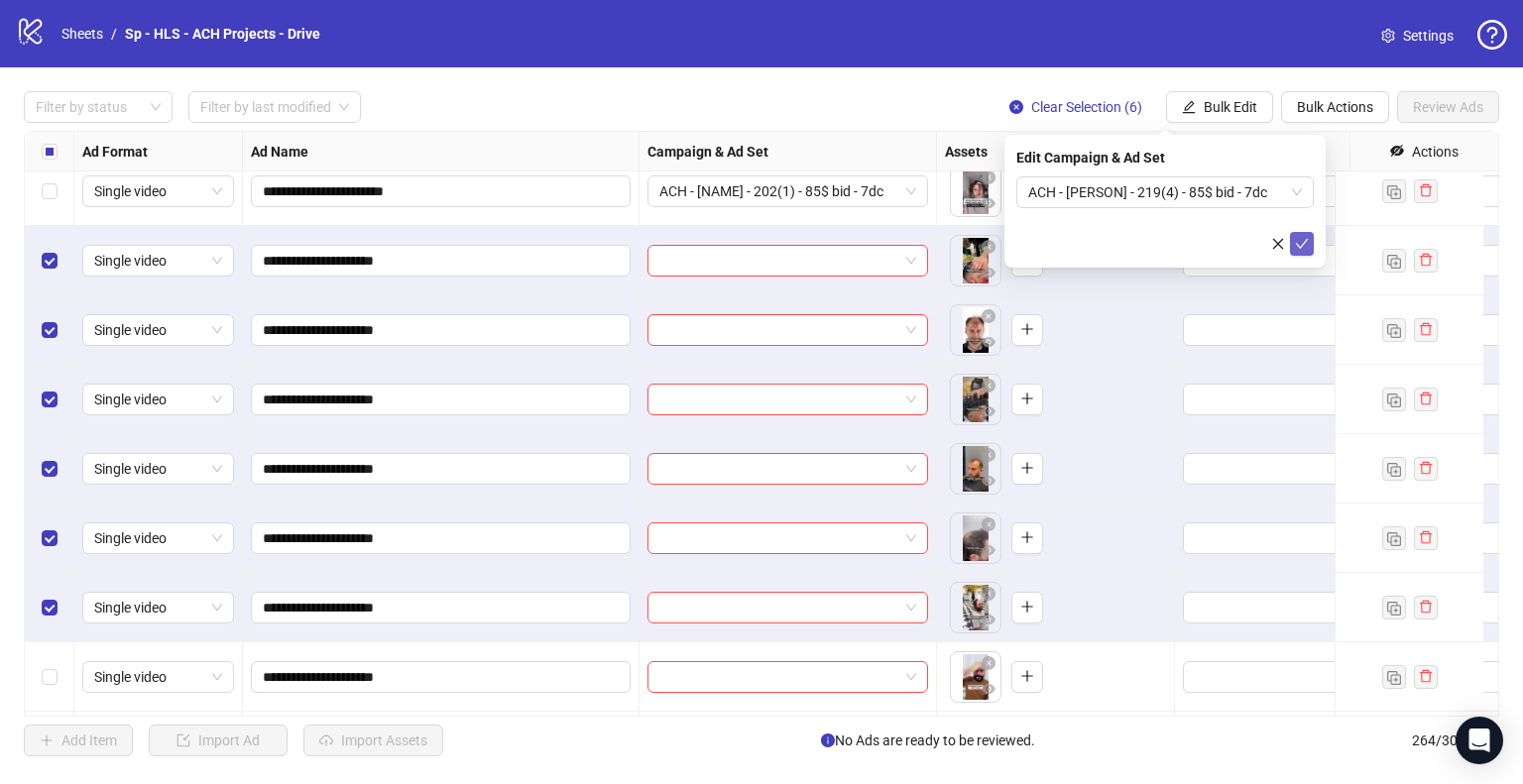 click 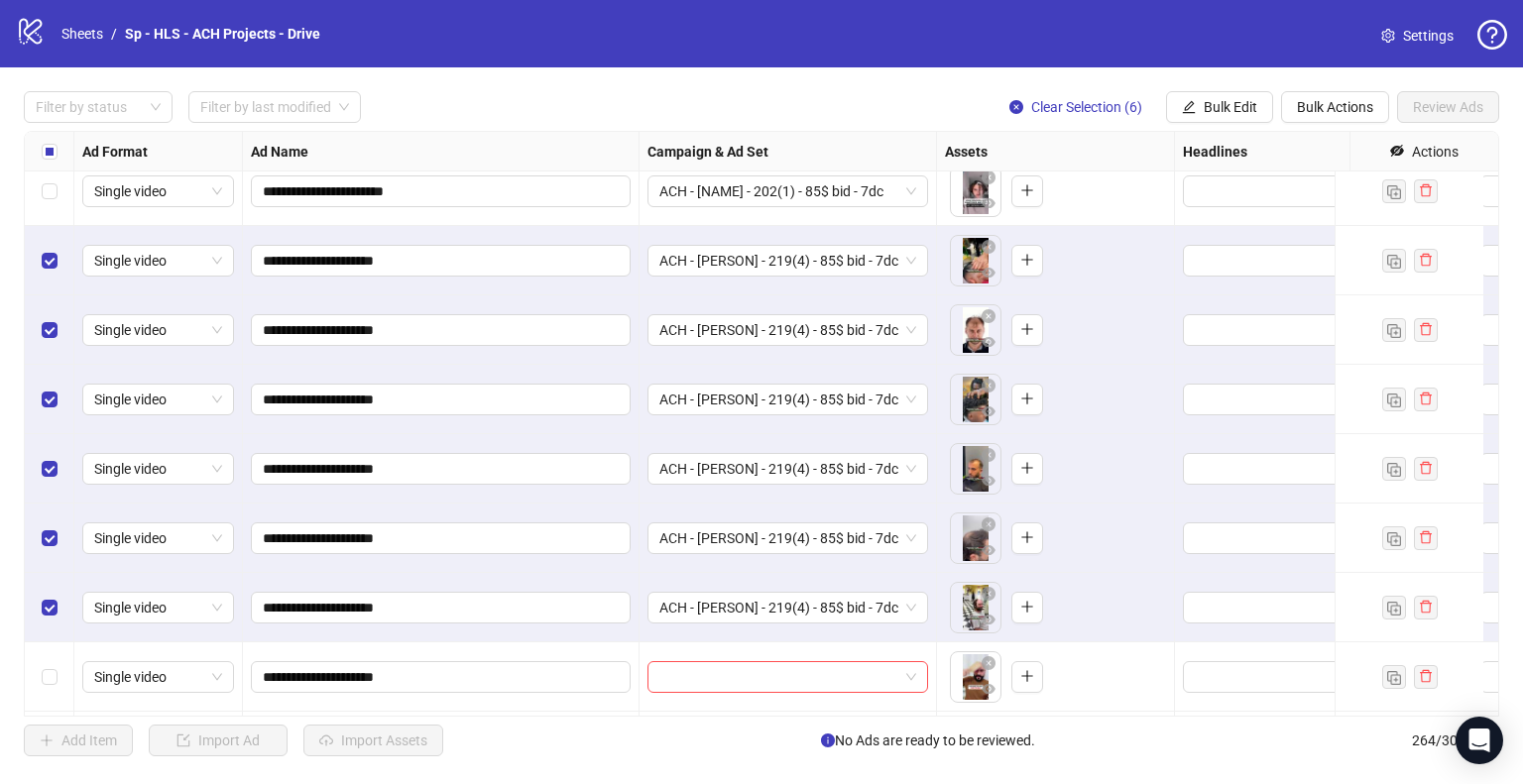 click on "Clear Selection (6)" at bounding box center (1087, 107) 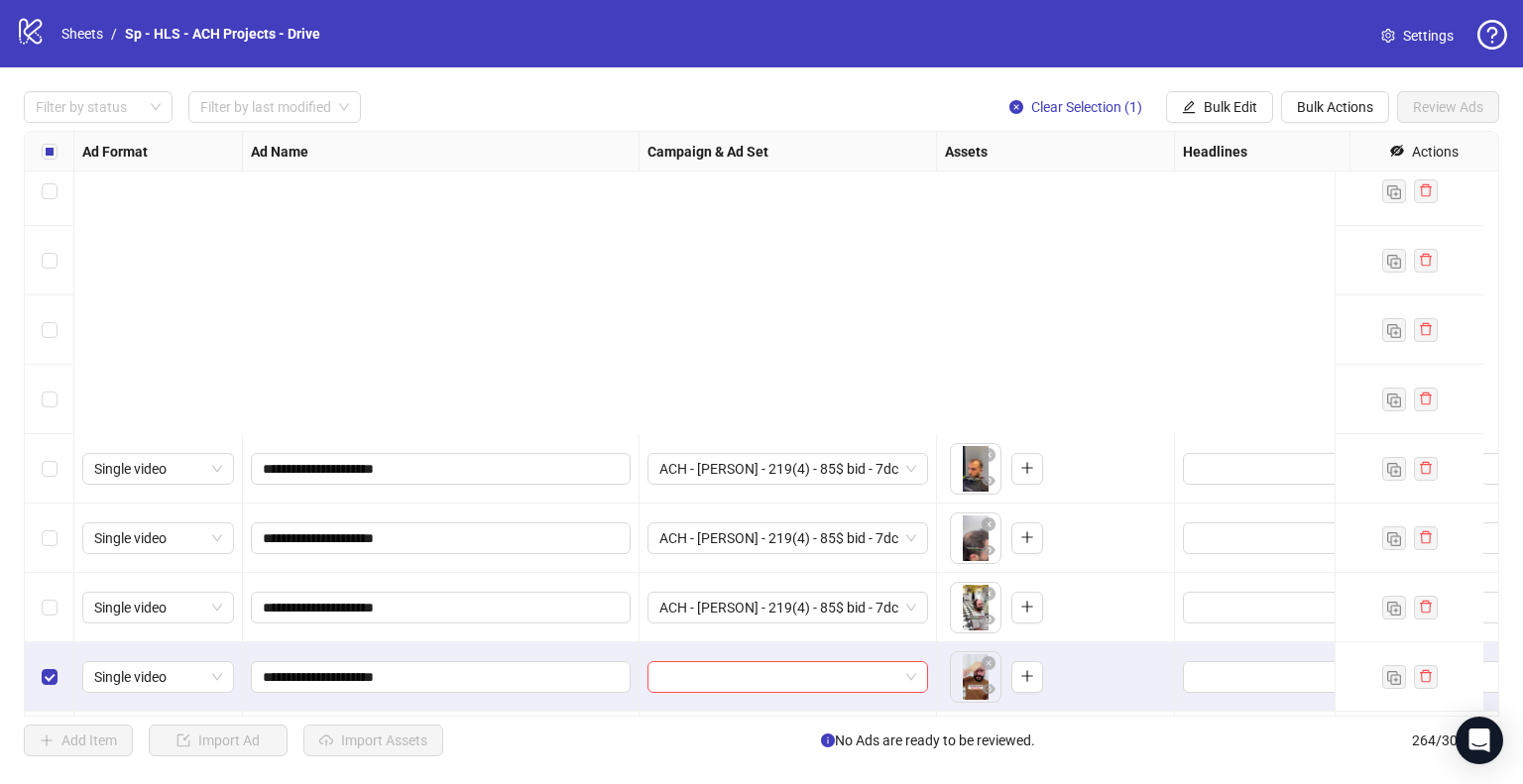 scroll, scrollTop: 16993, scrollLeft: 0, axis: vertical 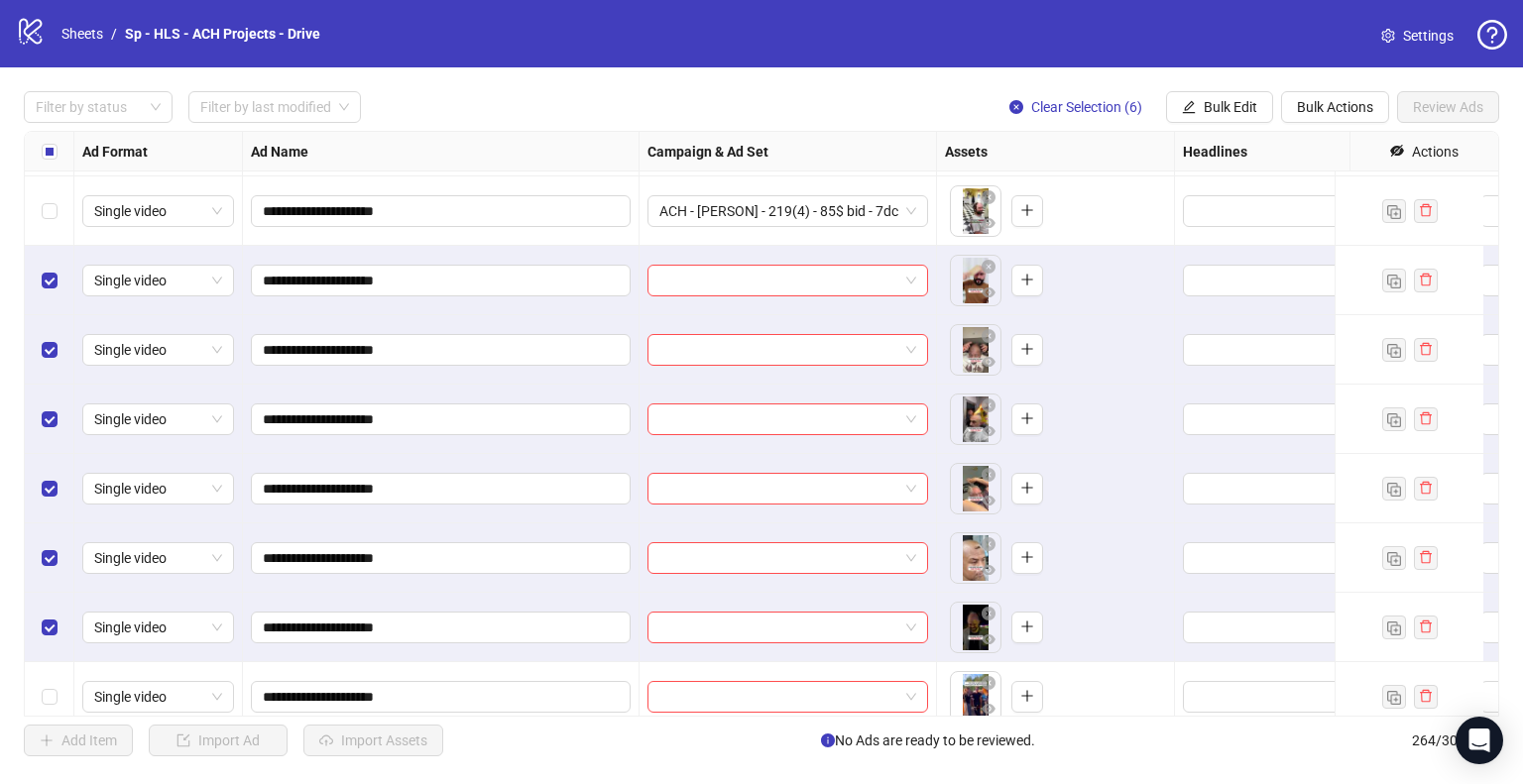 click on "Bulk Edit" at bounding box center [1230, 107] 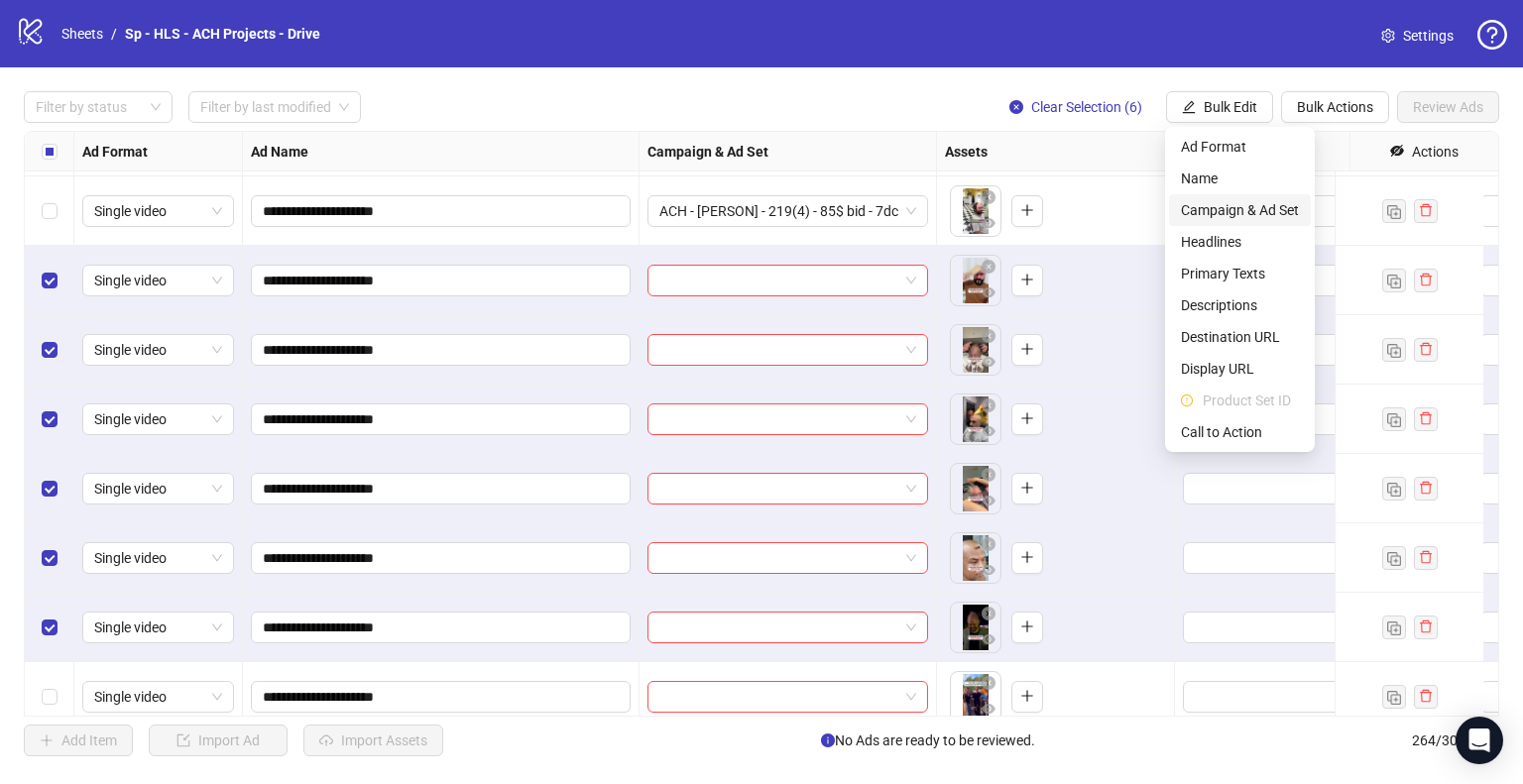 click on "Campaign & Ad Set" at bounding box center (1239, 210) 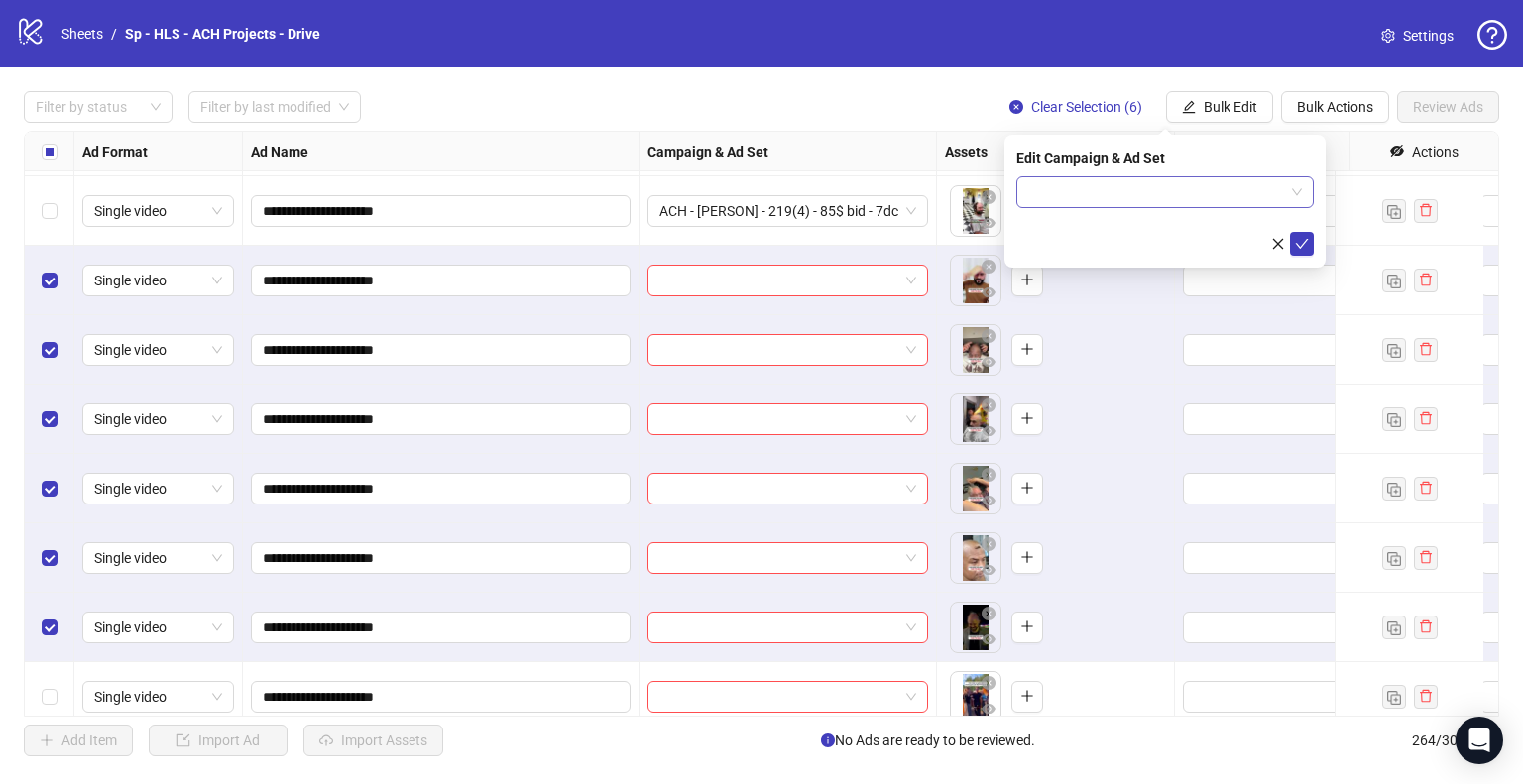 click at bounding box center [1165, 192] 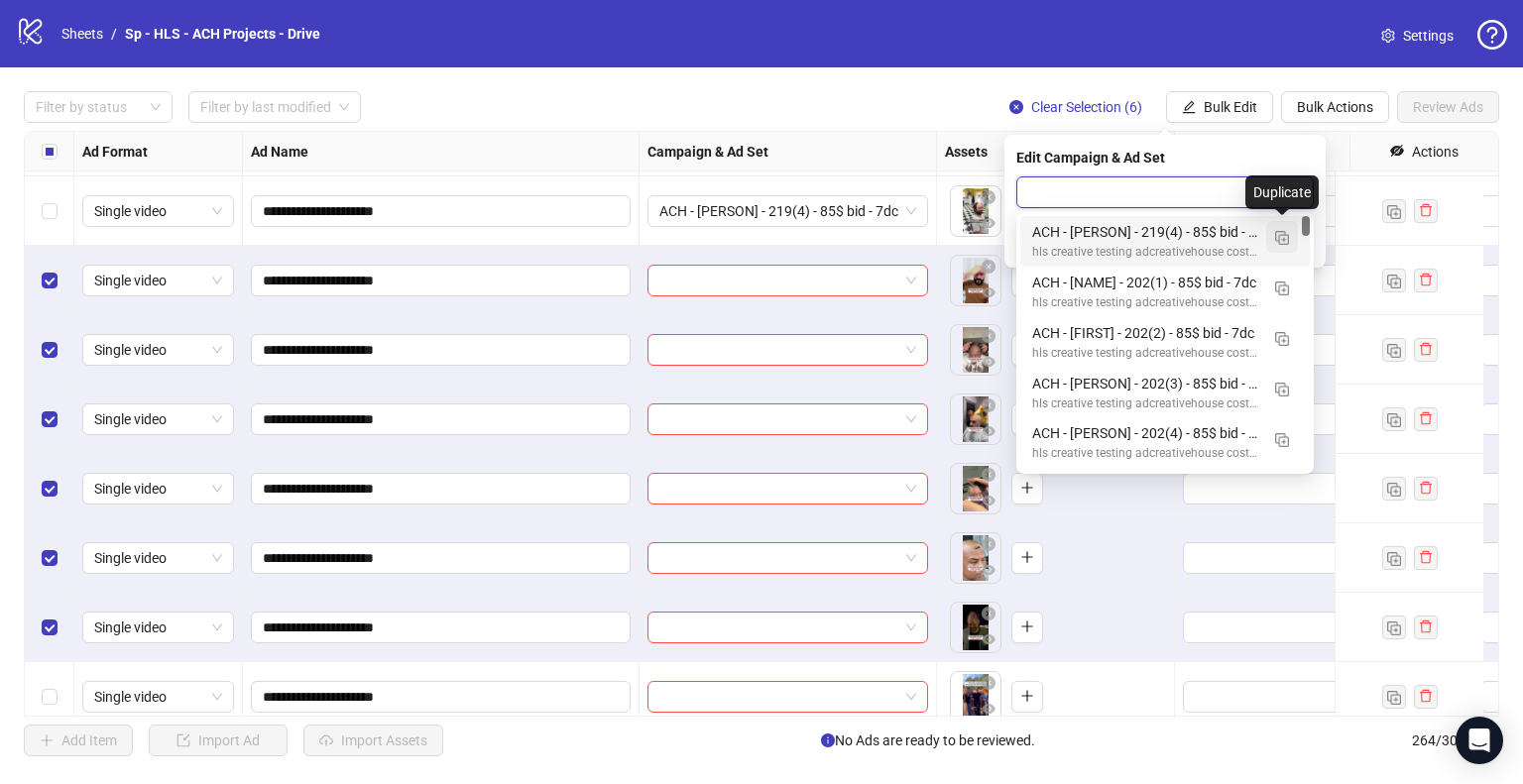 click at bounding box center [1282, 238] 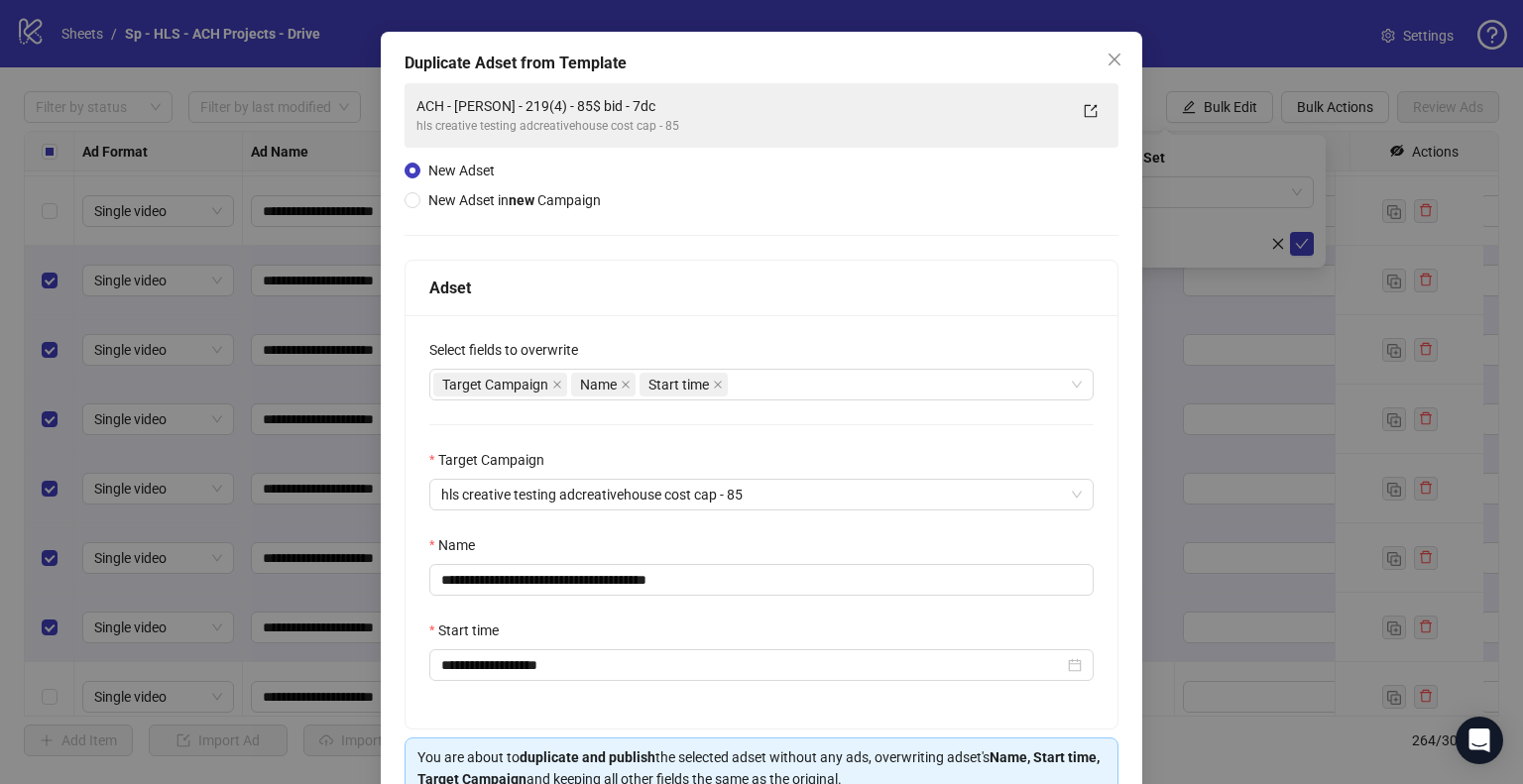 scroll, scrollTop: 168, scrollLeft: 0, axis: vertical 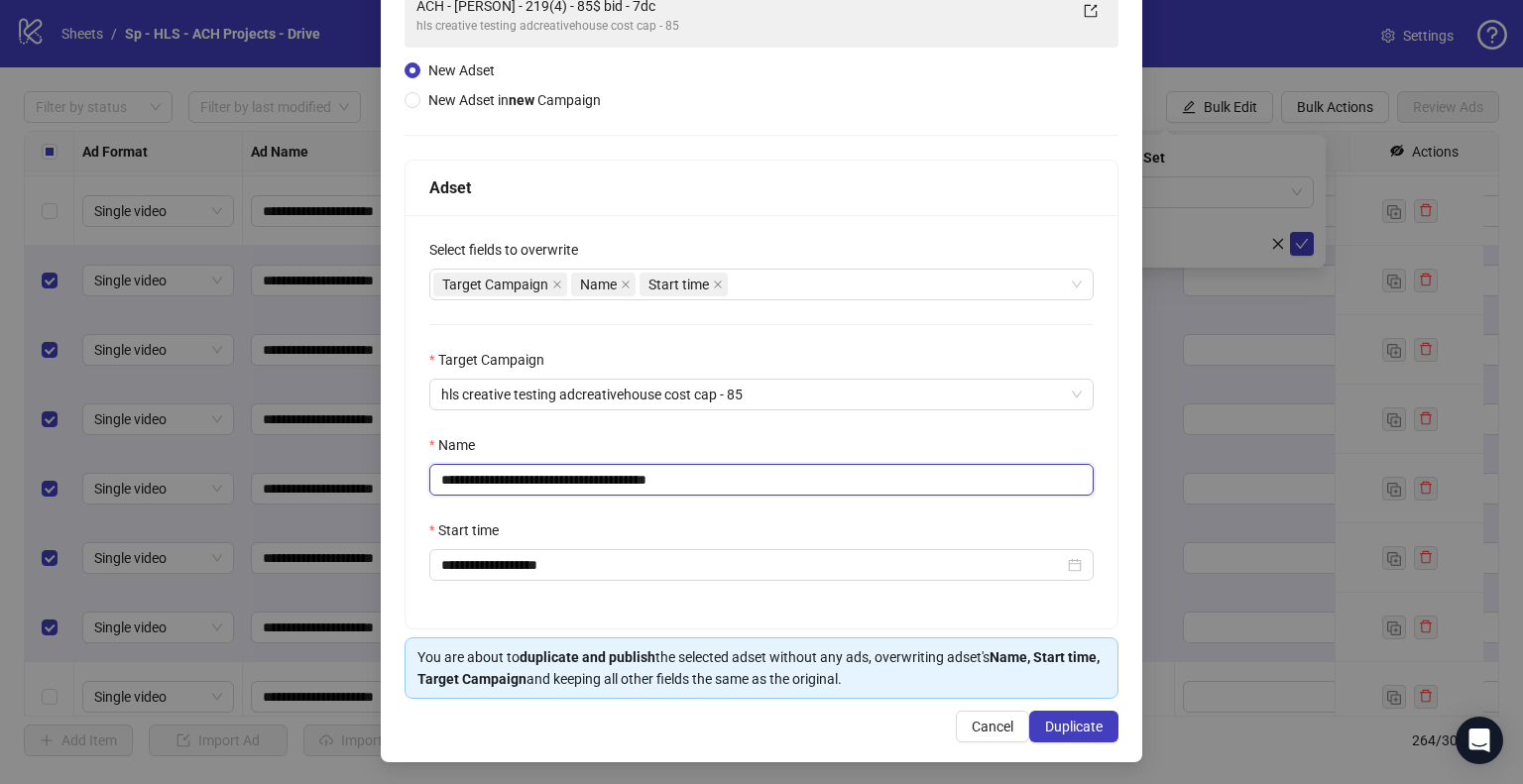 click on "**********" at bounding box center [762, 480] 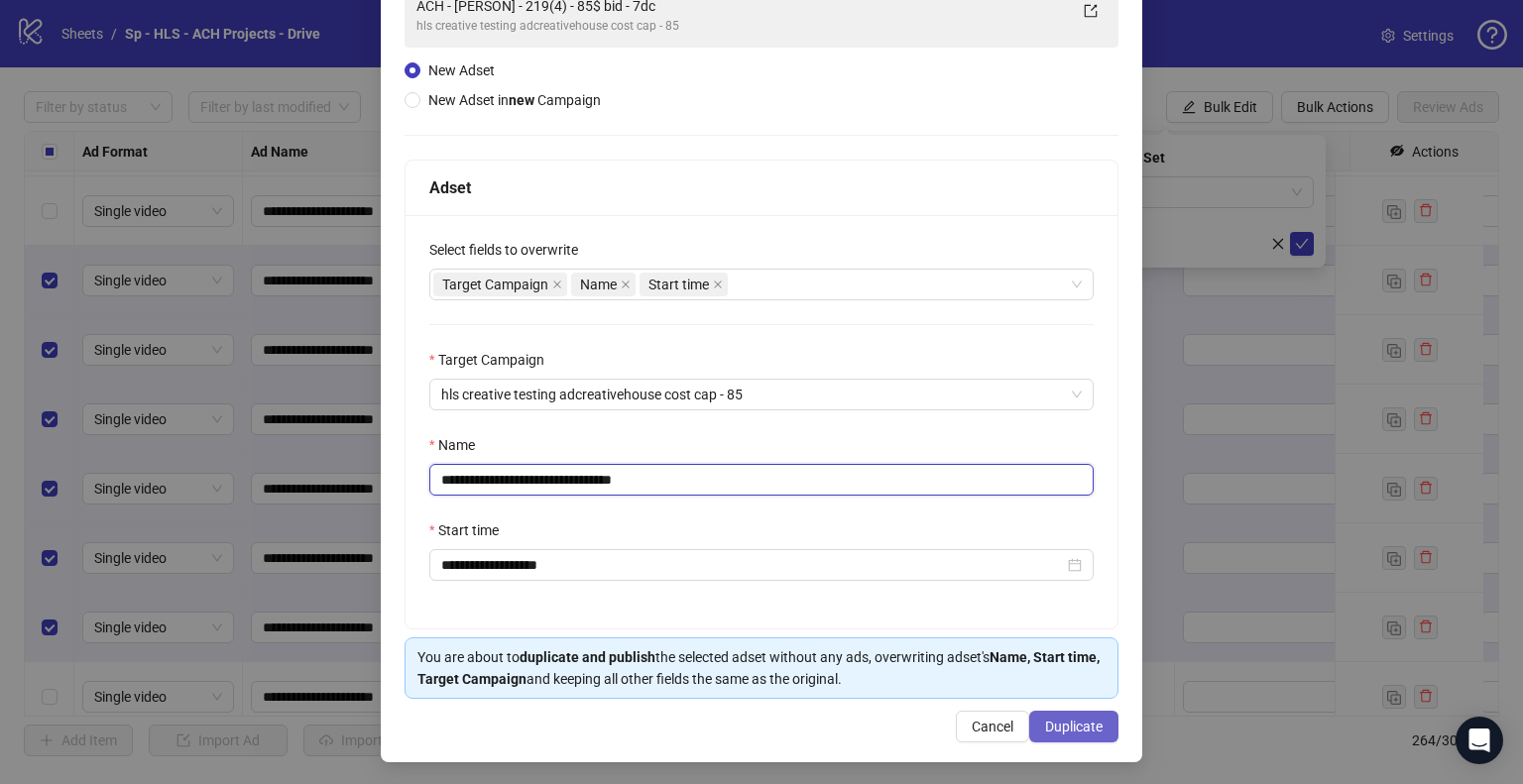 type on "**********" 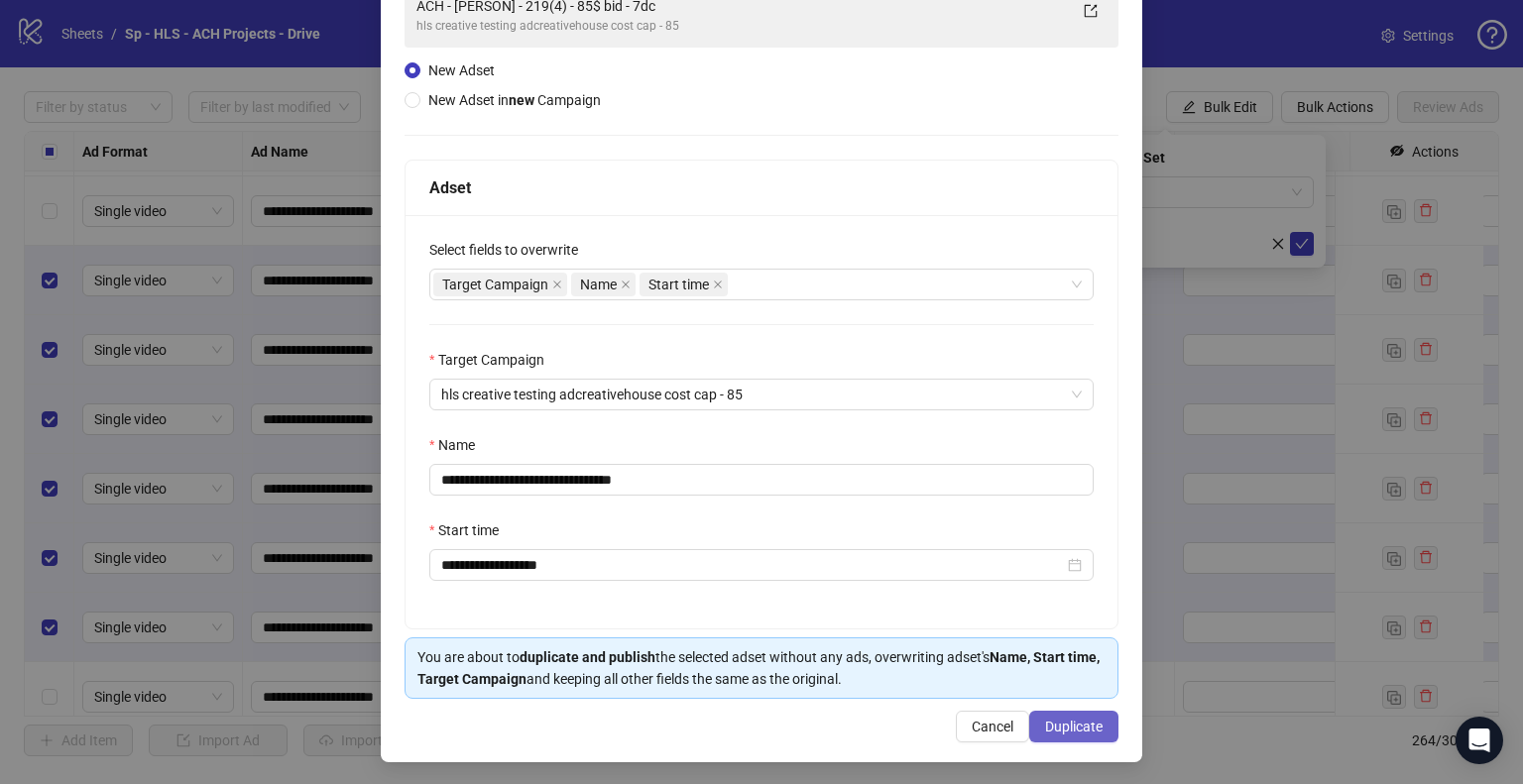 click on "Duplicate" at bounding box center [1074, 727] 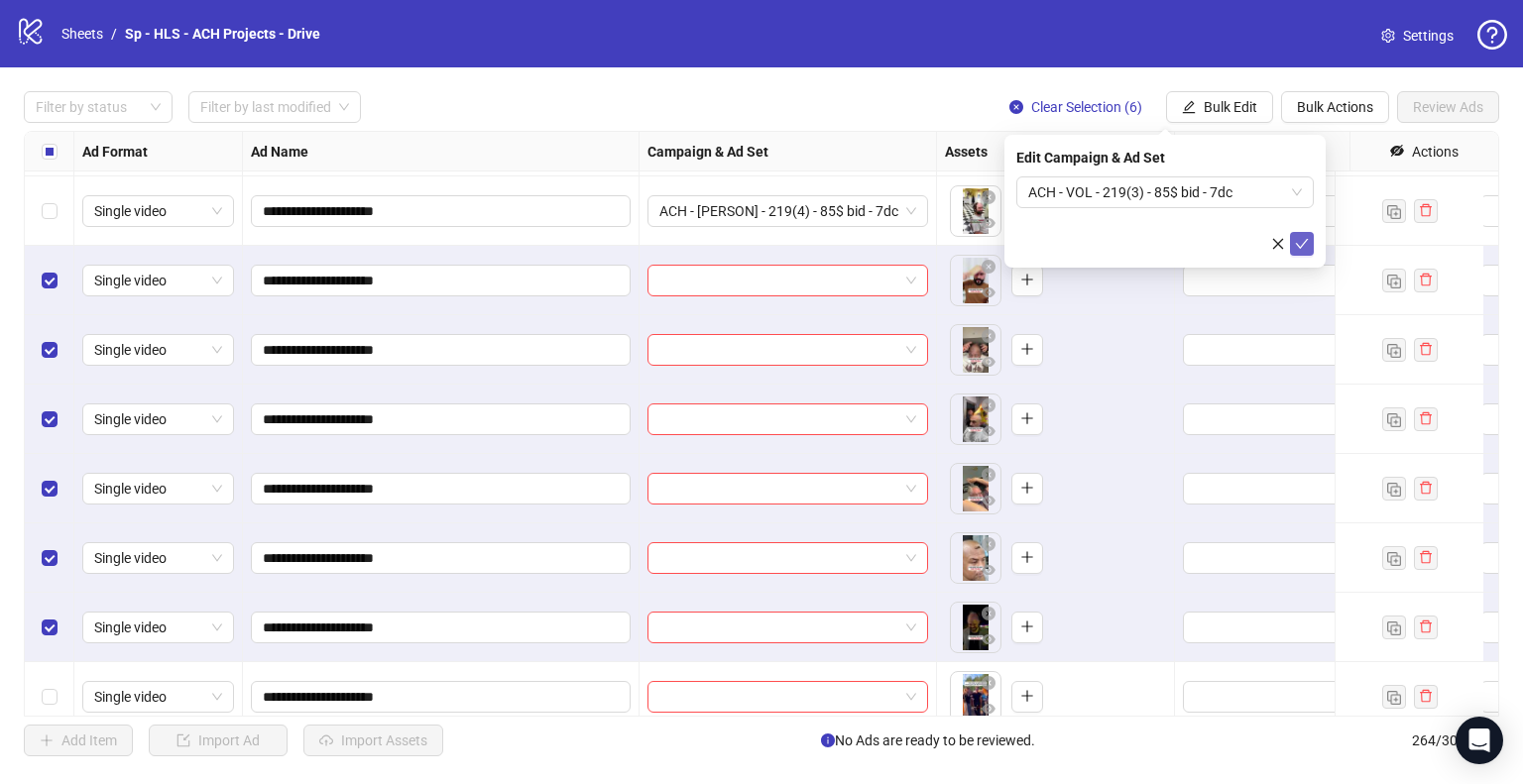 click 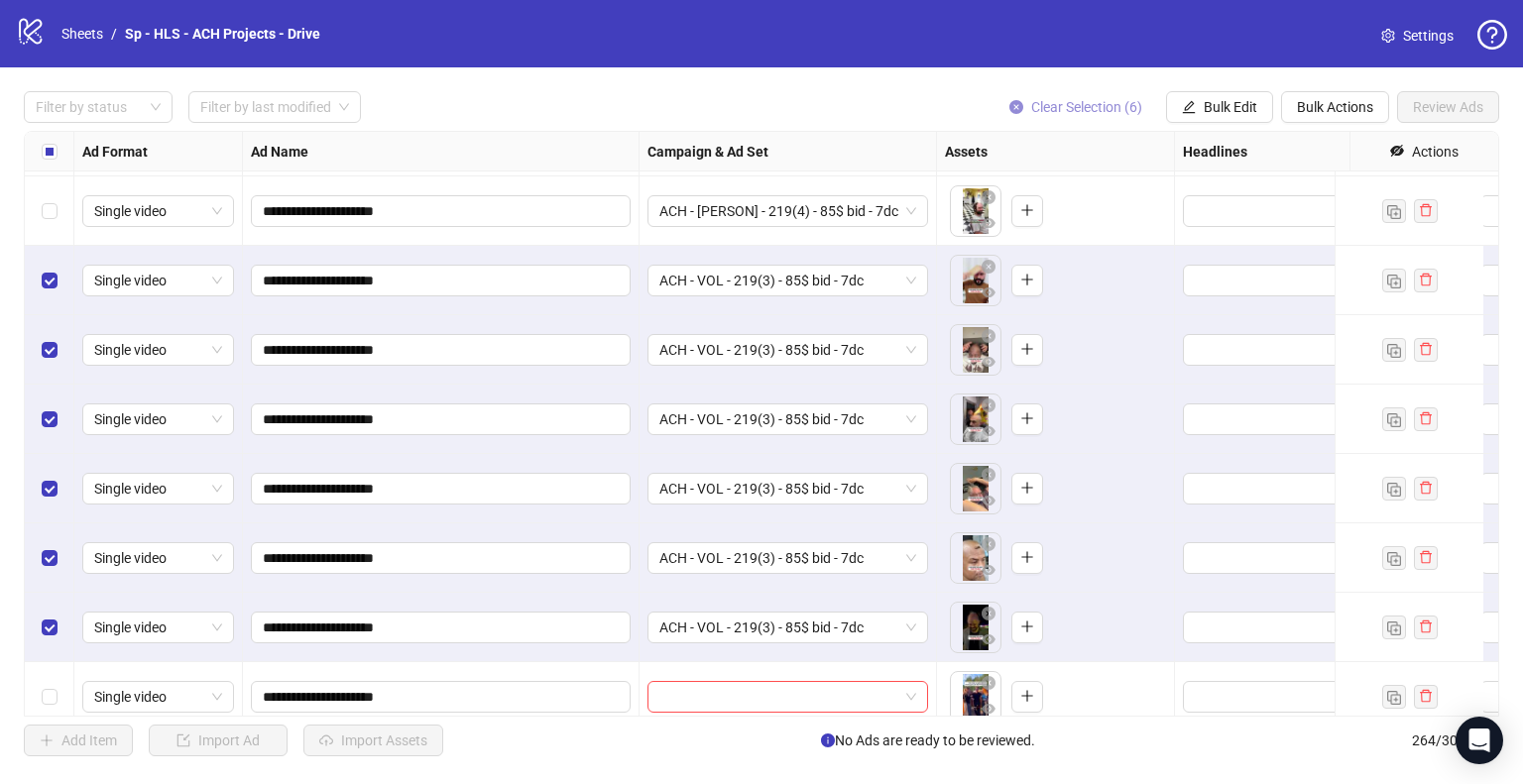 click on "Clear Selection (6)" at bounding box center [1087, 107] 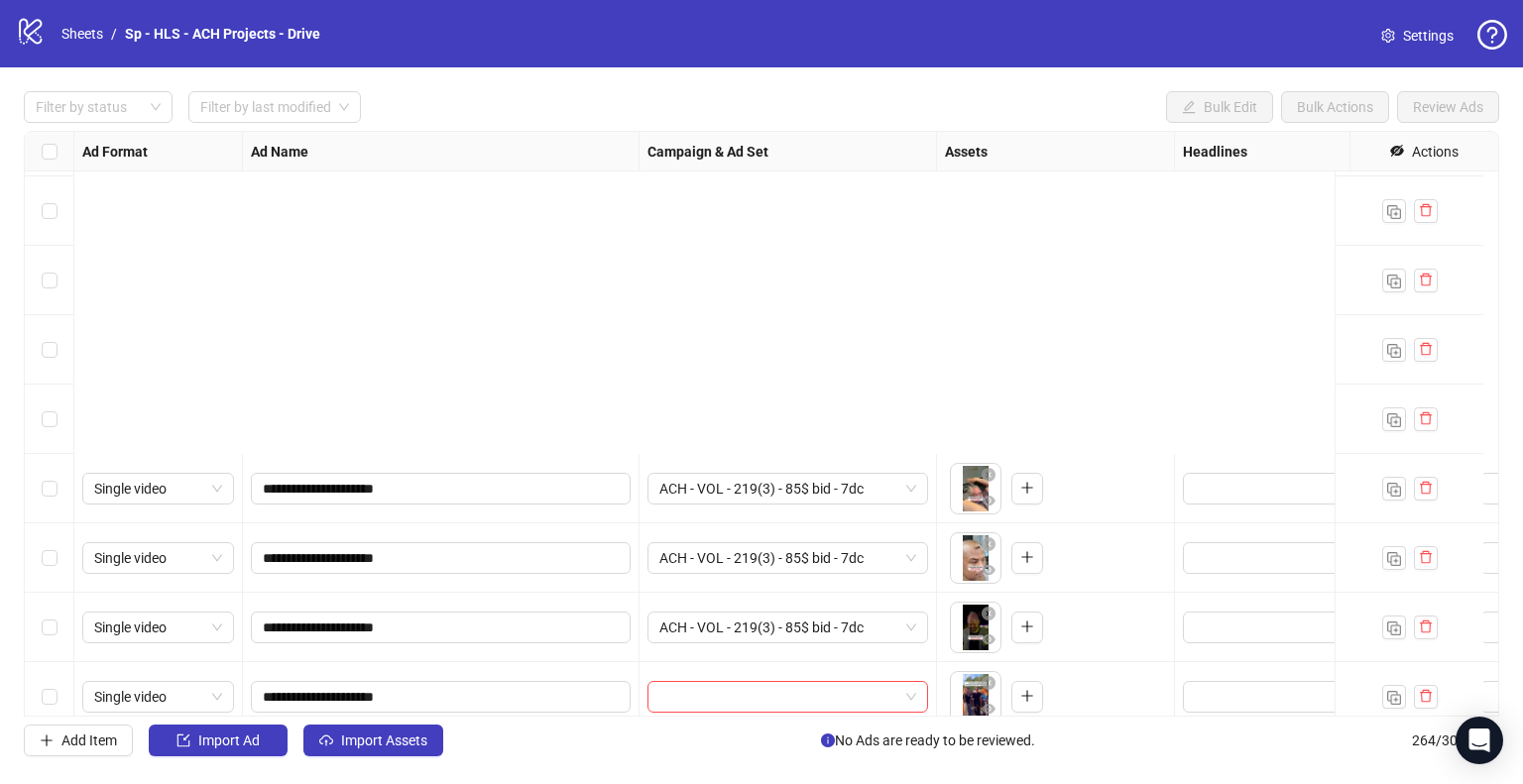 scroll, scrollTop: 17390, scrollLeft: 0, axis: vertical 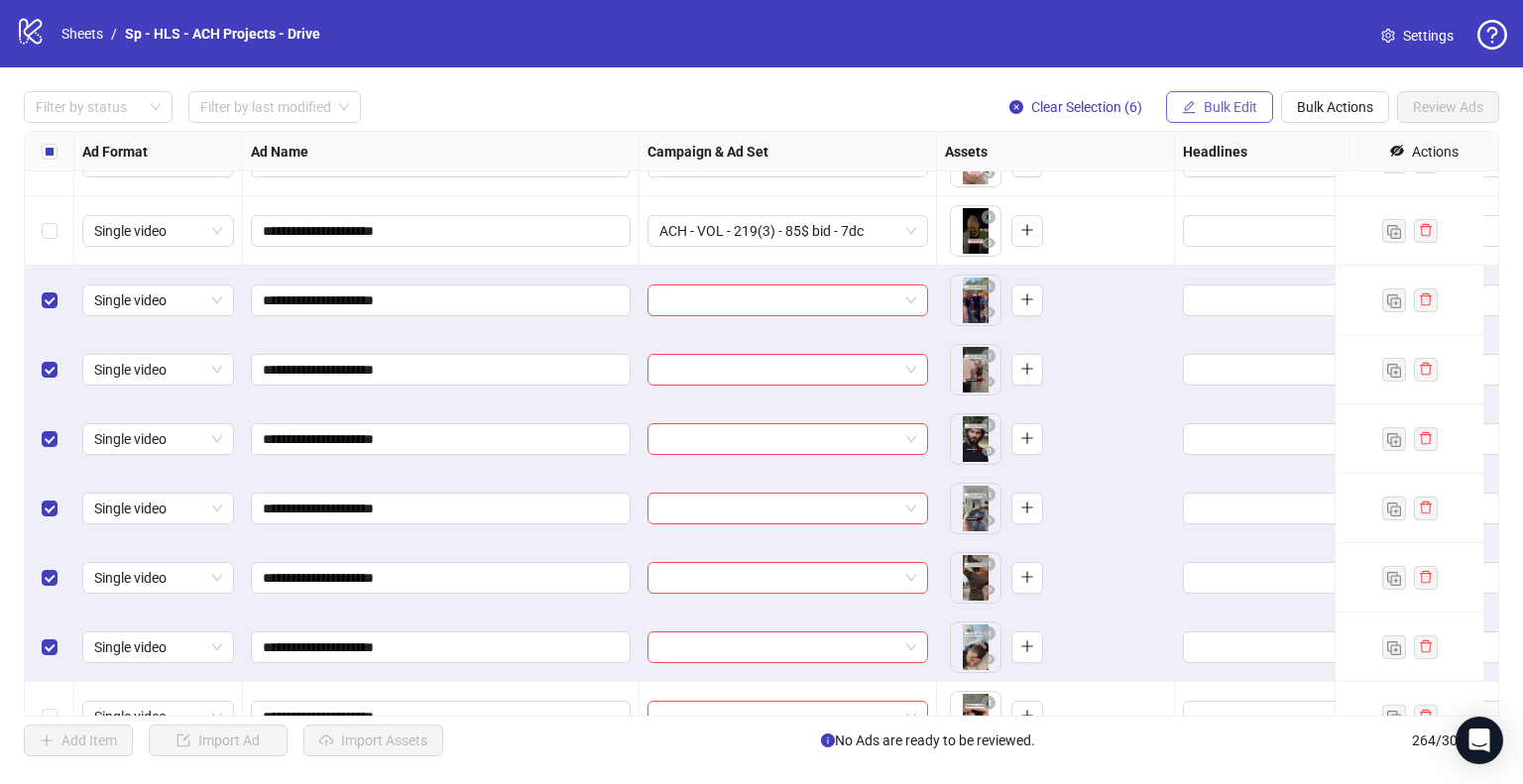click on "Bulk Edit" at bounding box center (1230, 107) 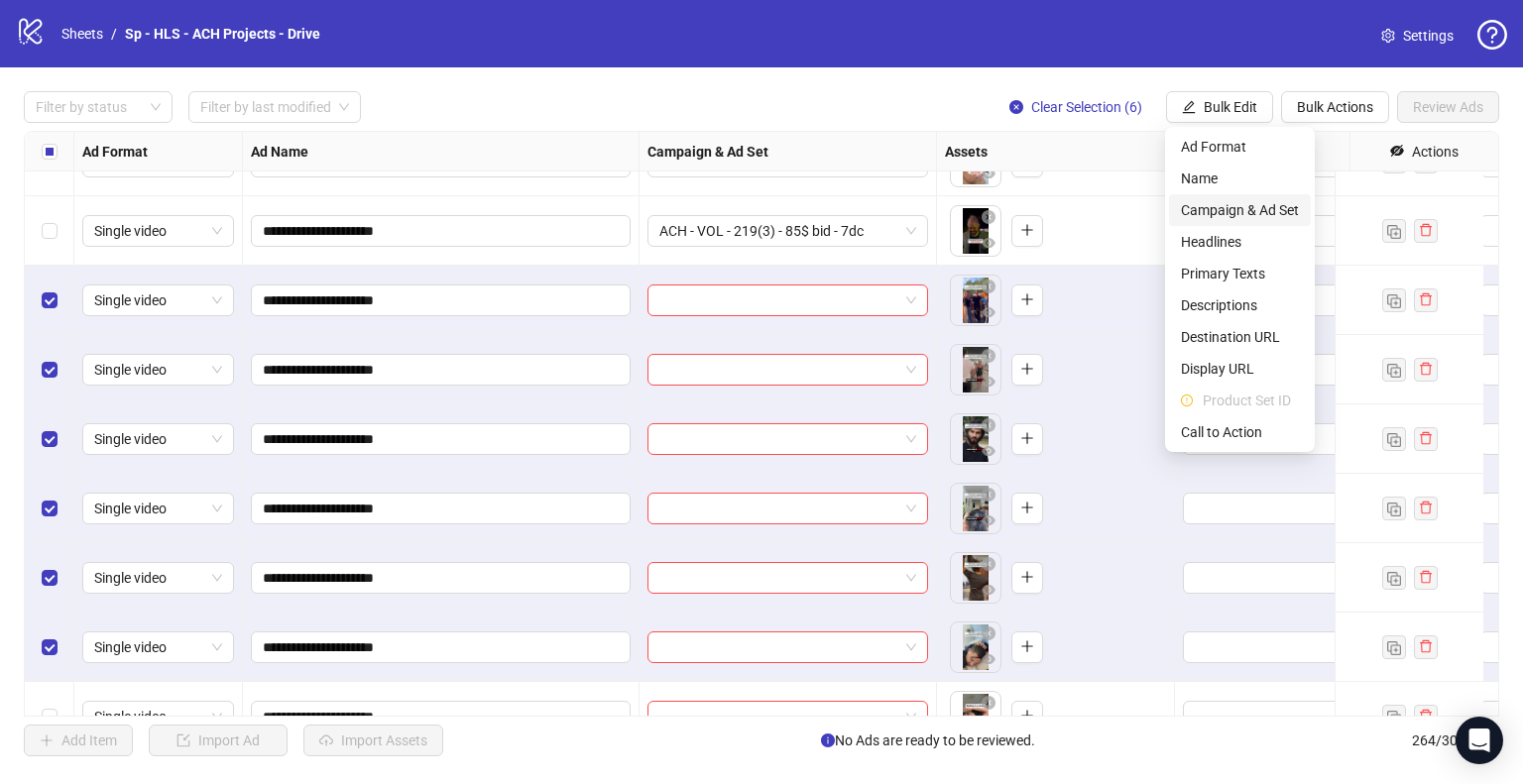 click on "Campaign & Ad Set" at bounding box center (1239, 210) 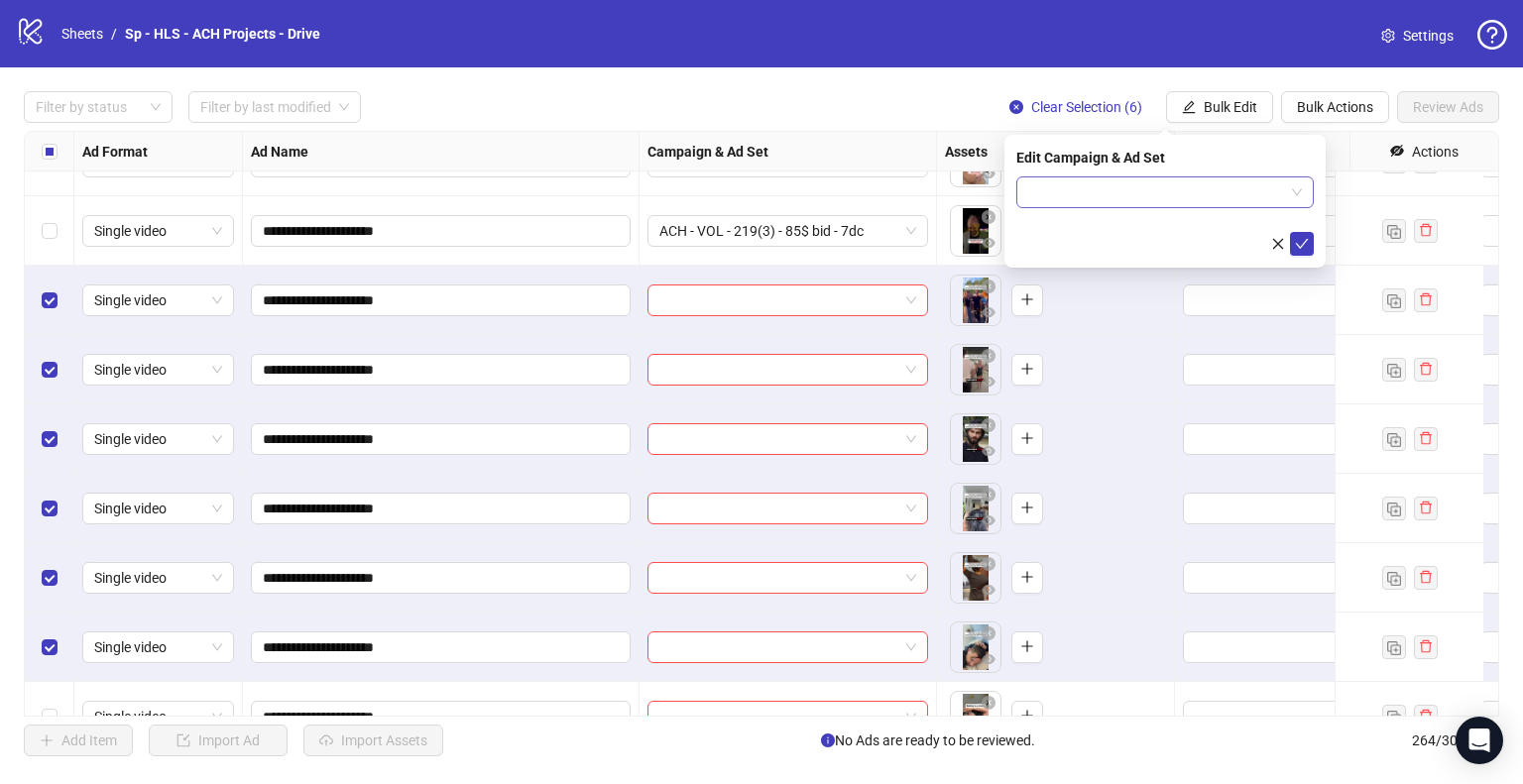 click at bounding box center [1165, 192] 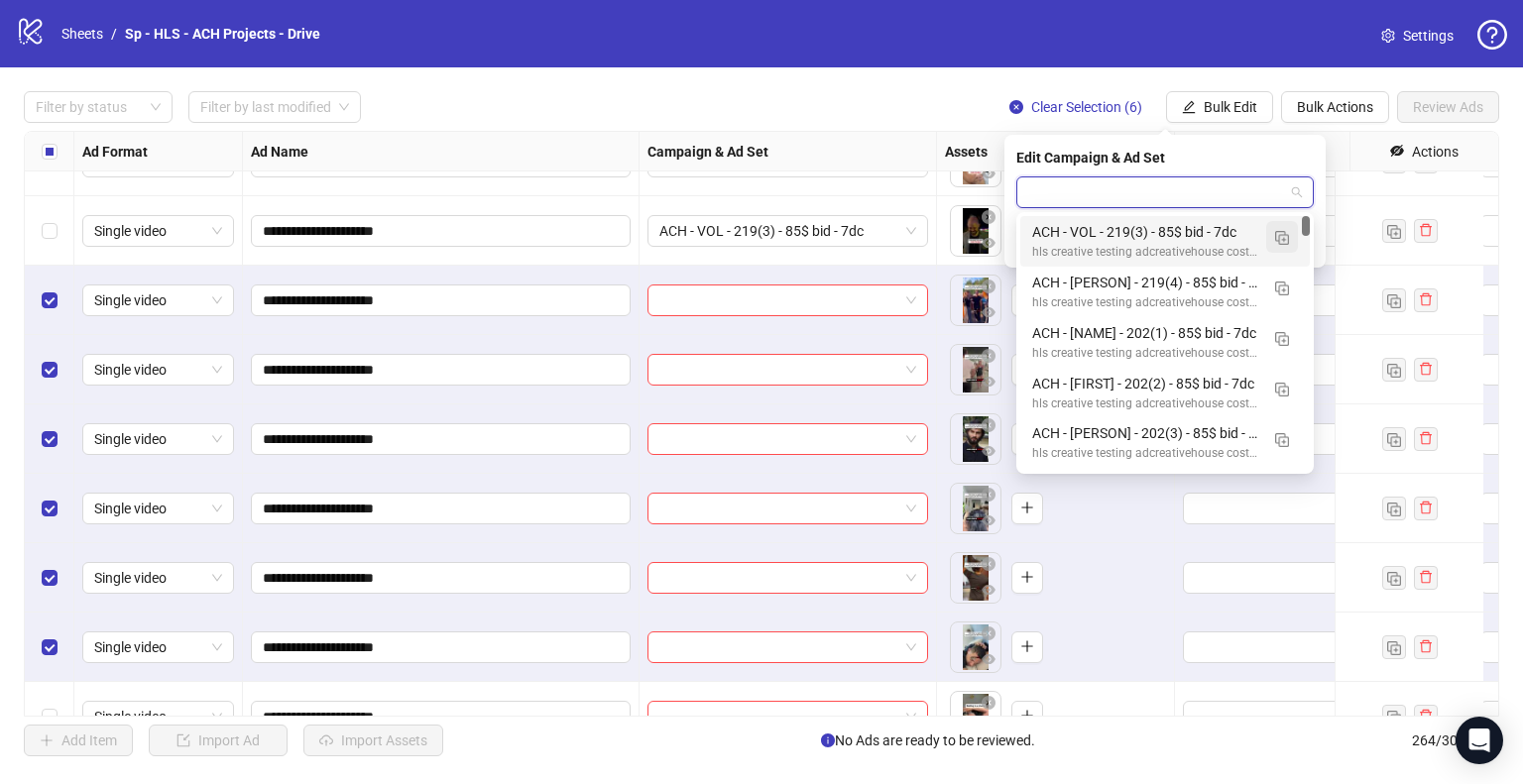 click at bounding box center [1282, 238] 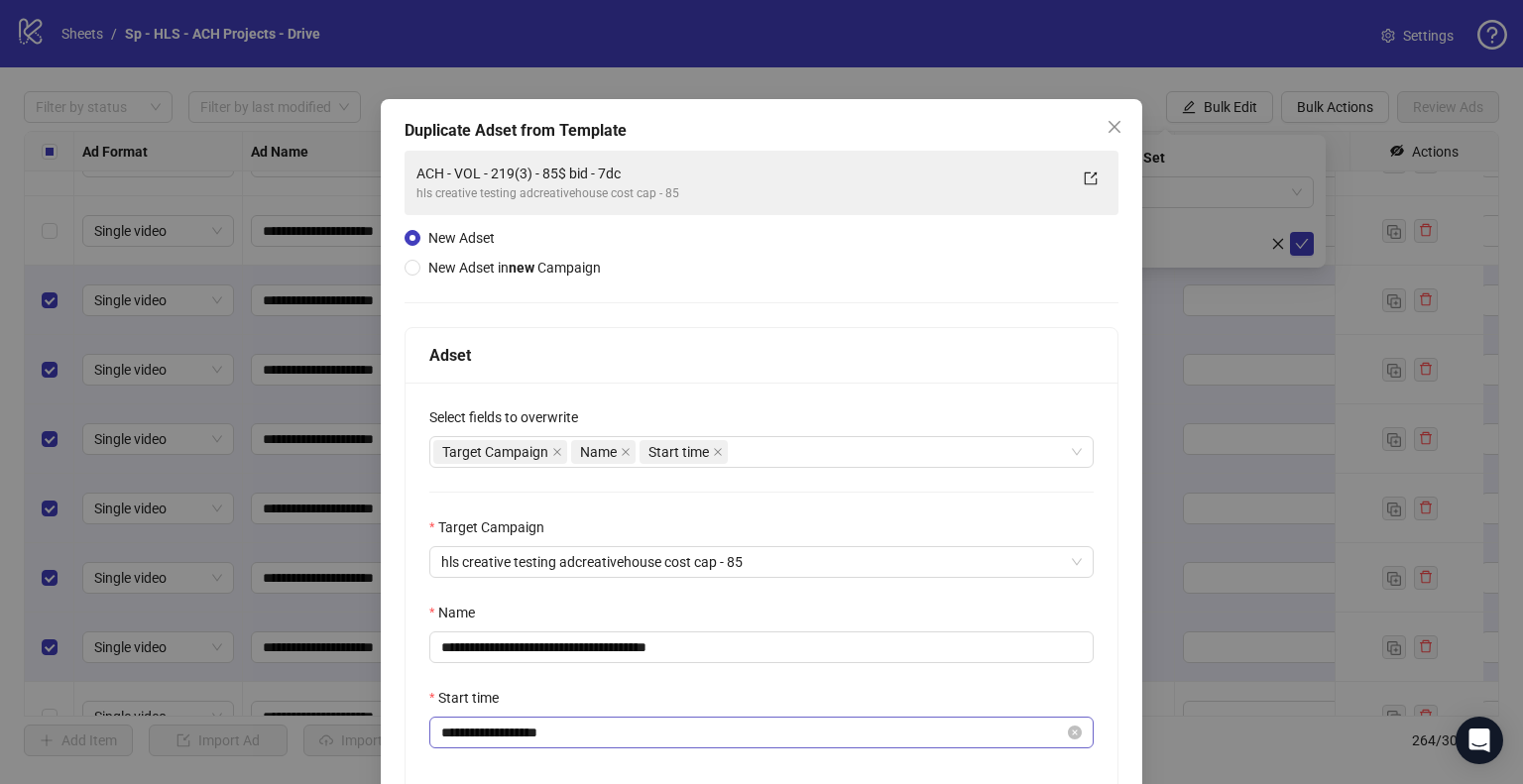 scroll, scrollTop: 168, scrollLeft: 0, axis: vertical 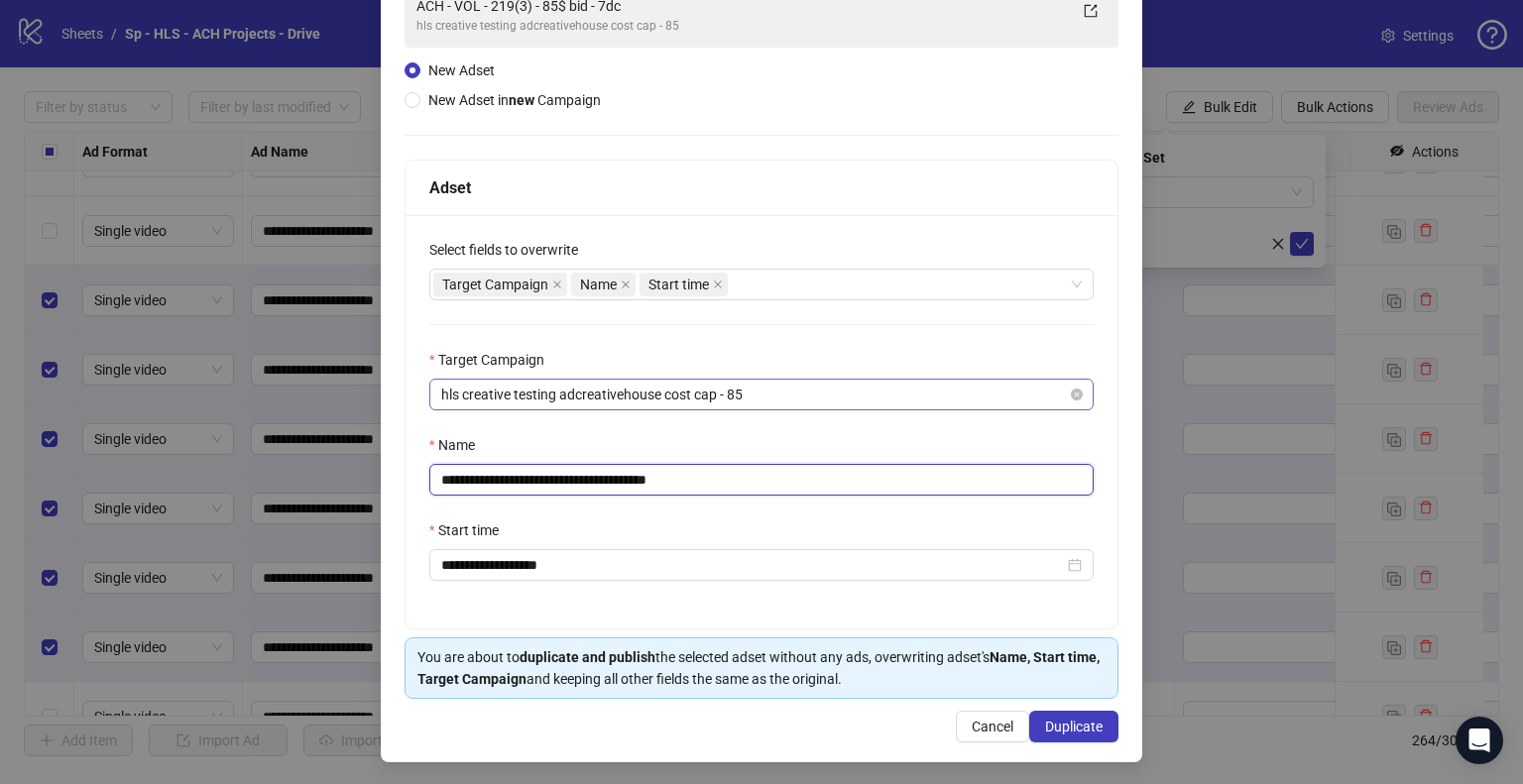 click on "**********" at bounding box center (762, 480) 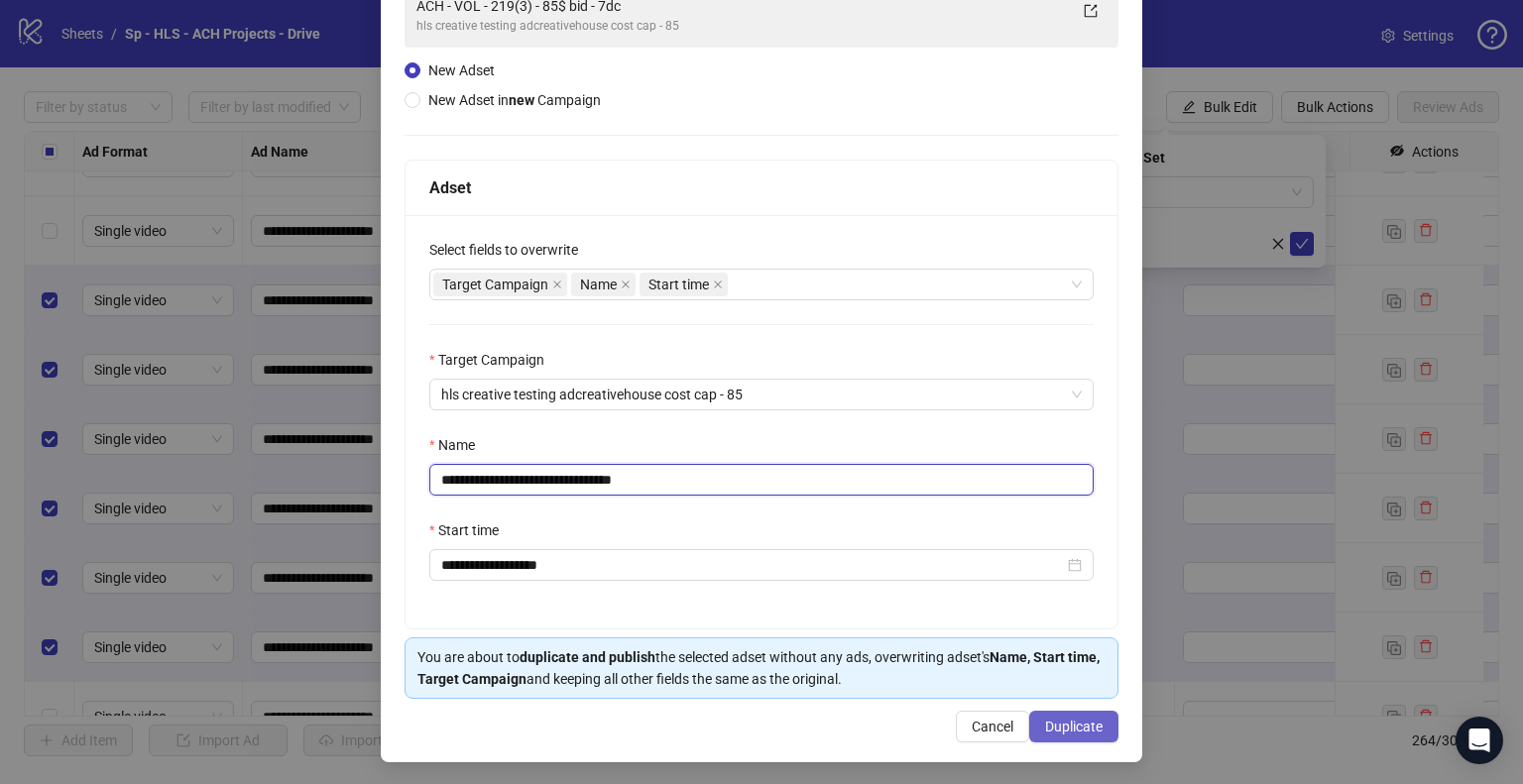 type on "**********" 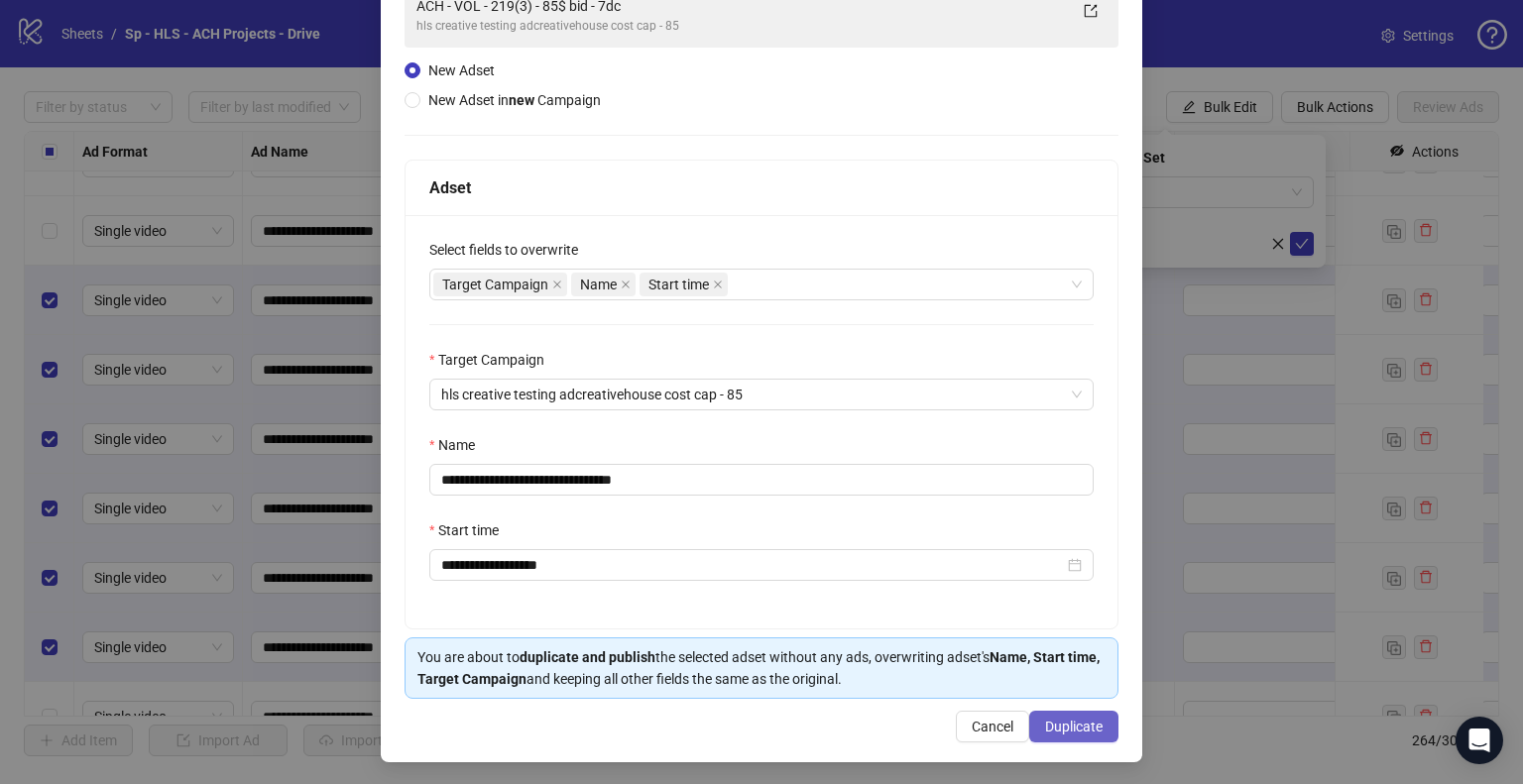 click on "Duplicate" at bounding box center (1074, 727) 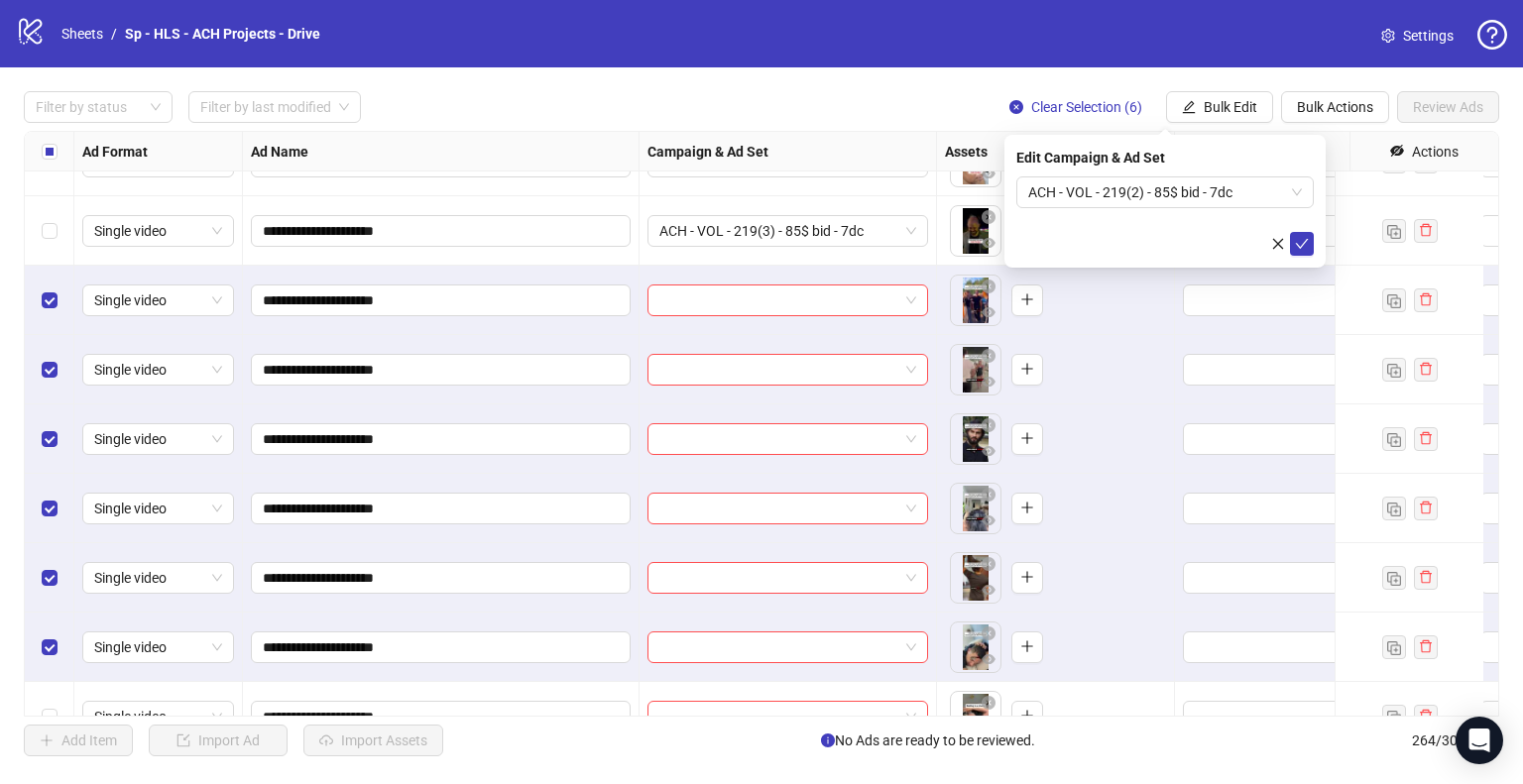 click 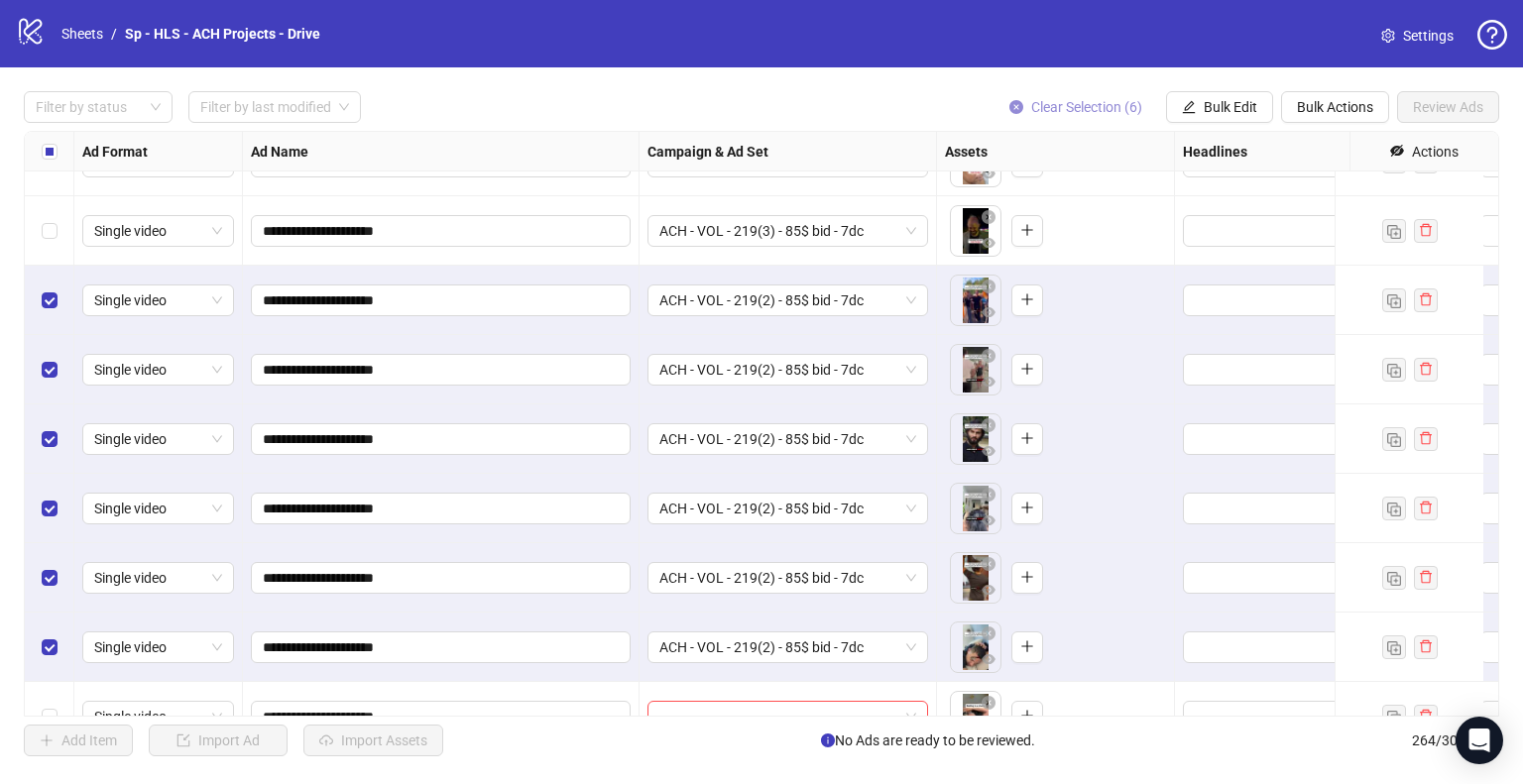 click on "Clear Selection (6)" at bounding box center [1087, 107] 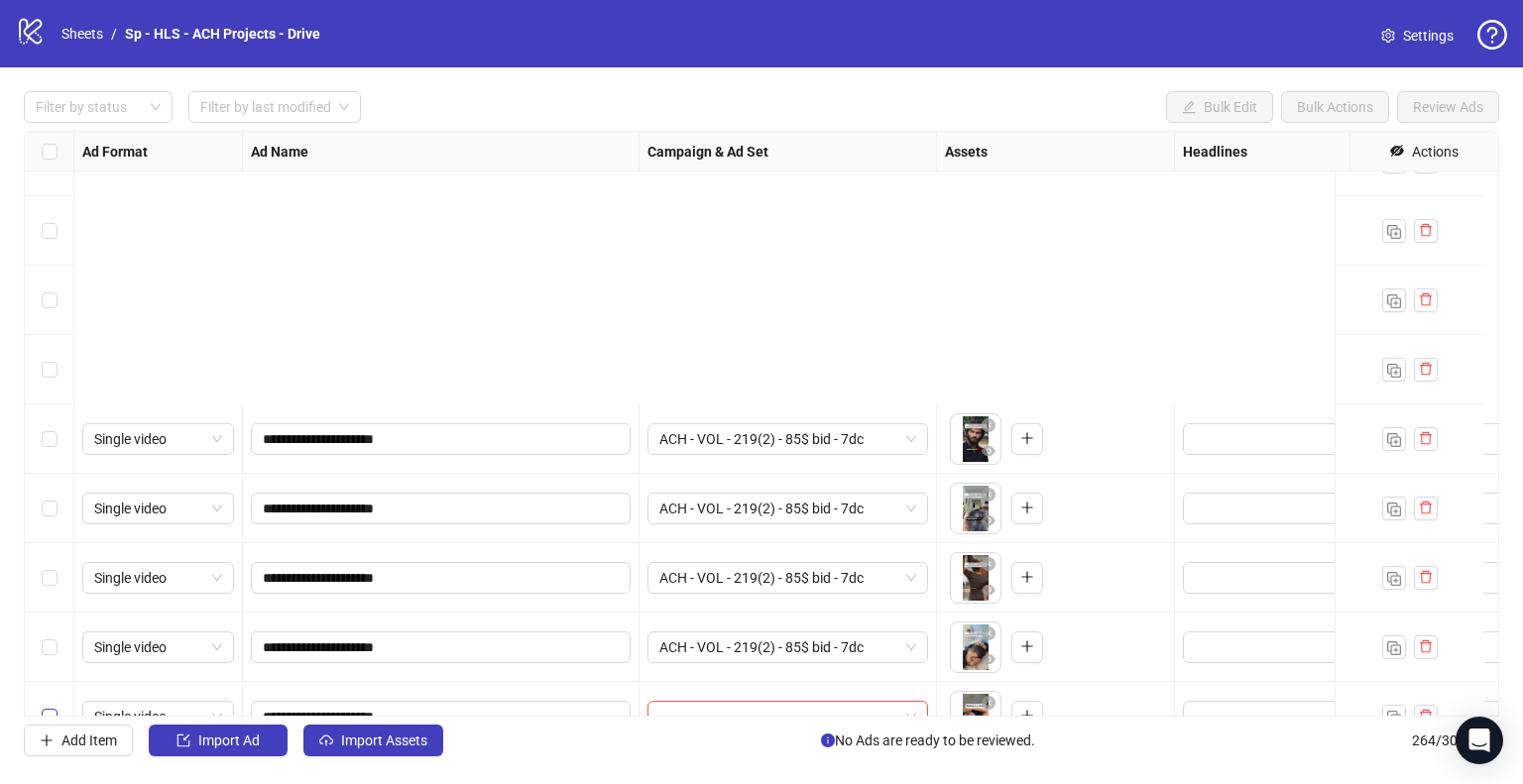 scroll, scrollTop: 17786, scrollLeft: 0, axis: vertical 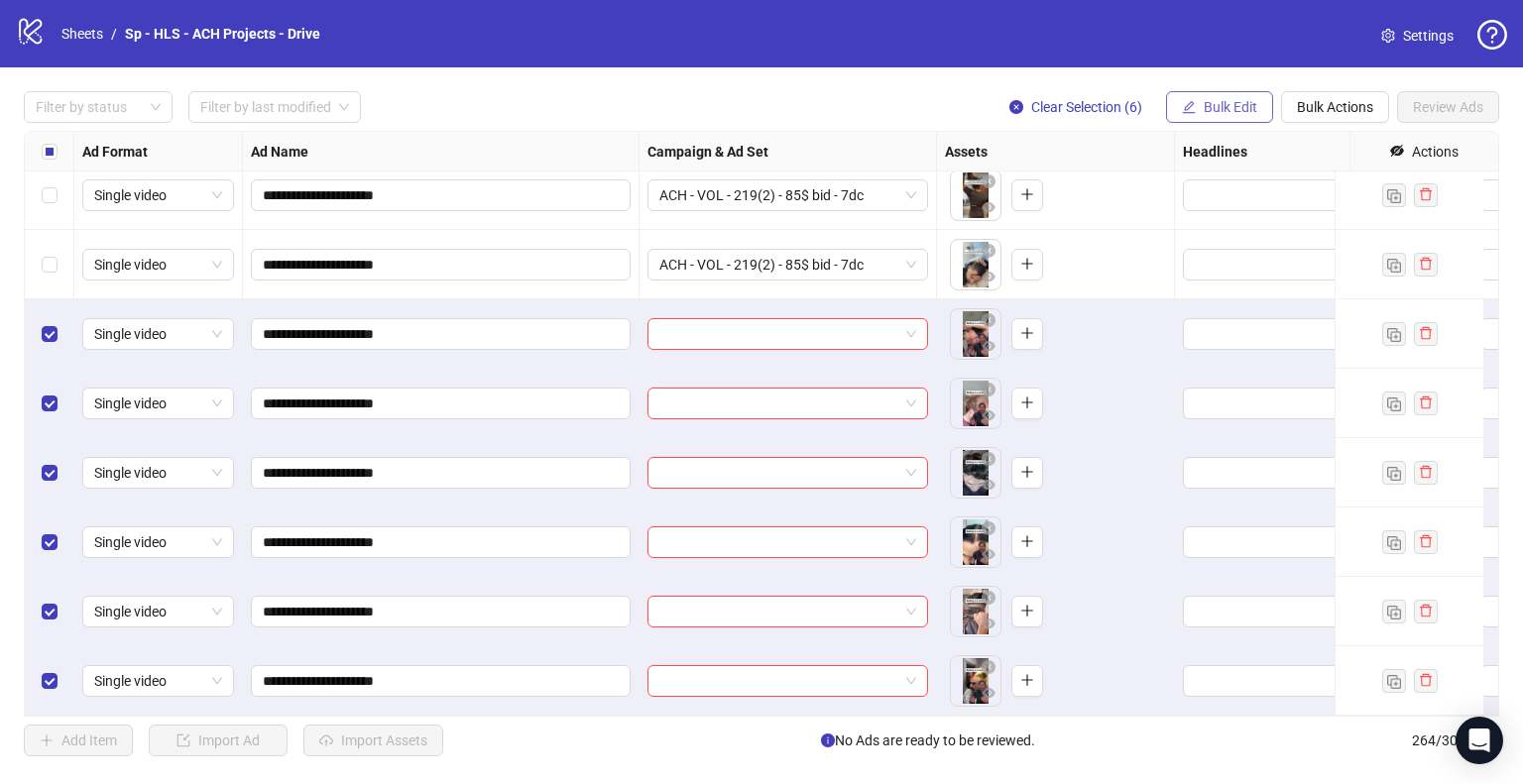 click on "Bulk Edit" at bounding box center [1220, 107] 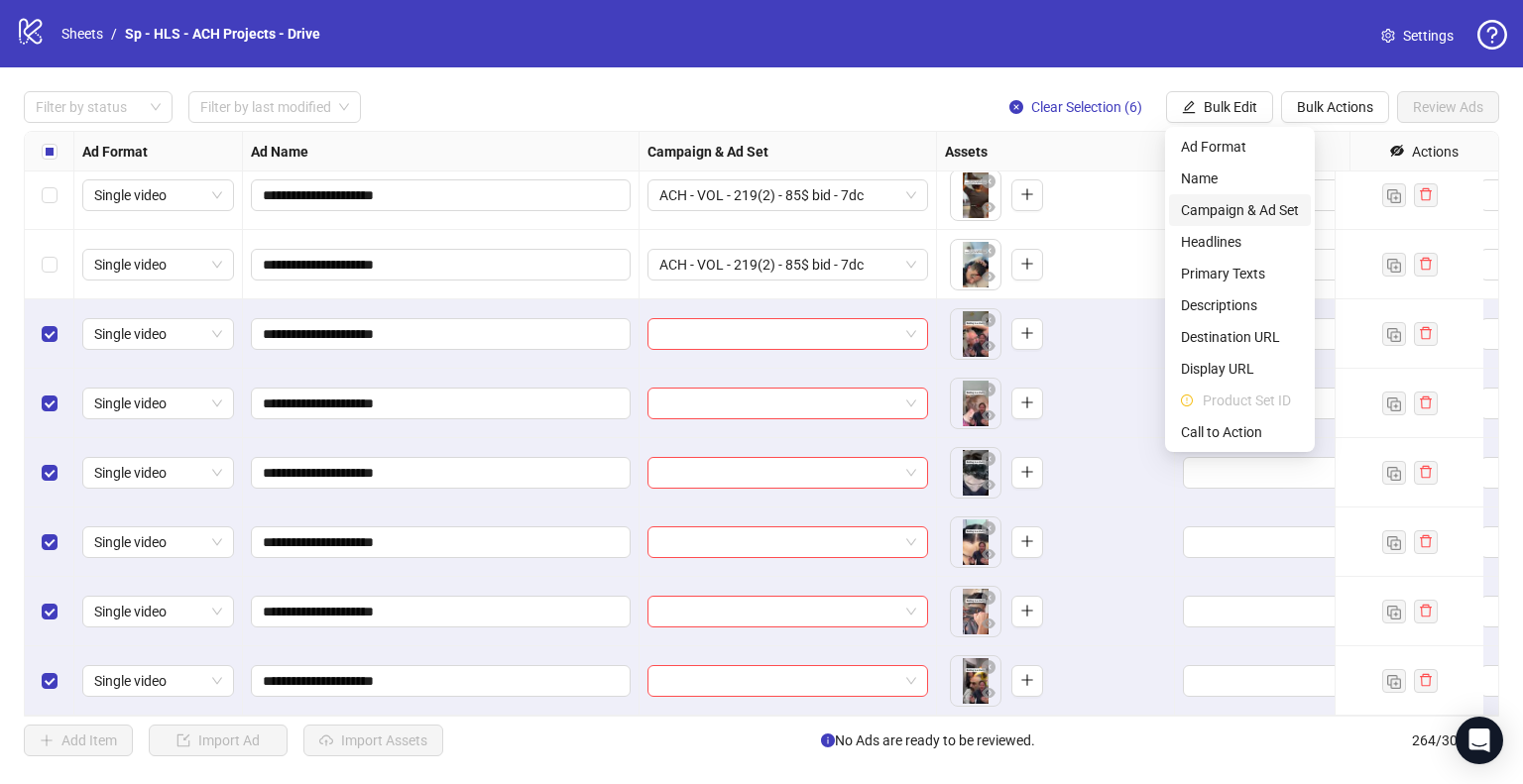 click on "Campaign & Ad Set" at bounding box center [1239, 210] 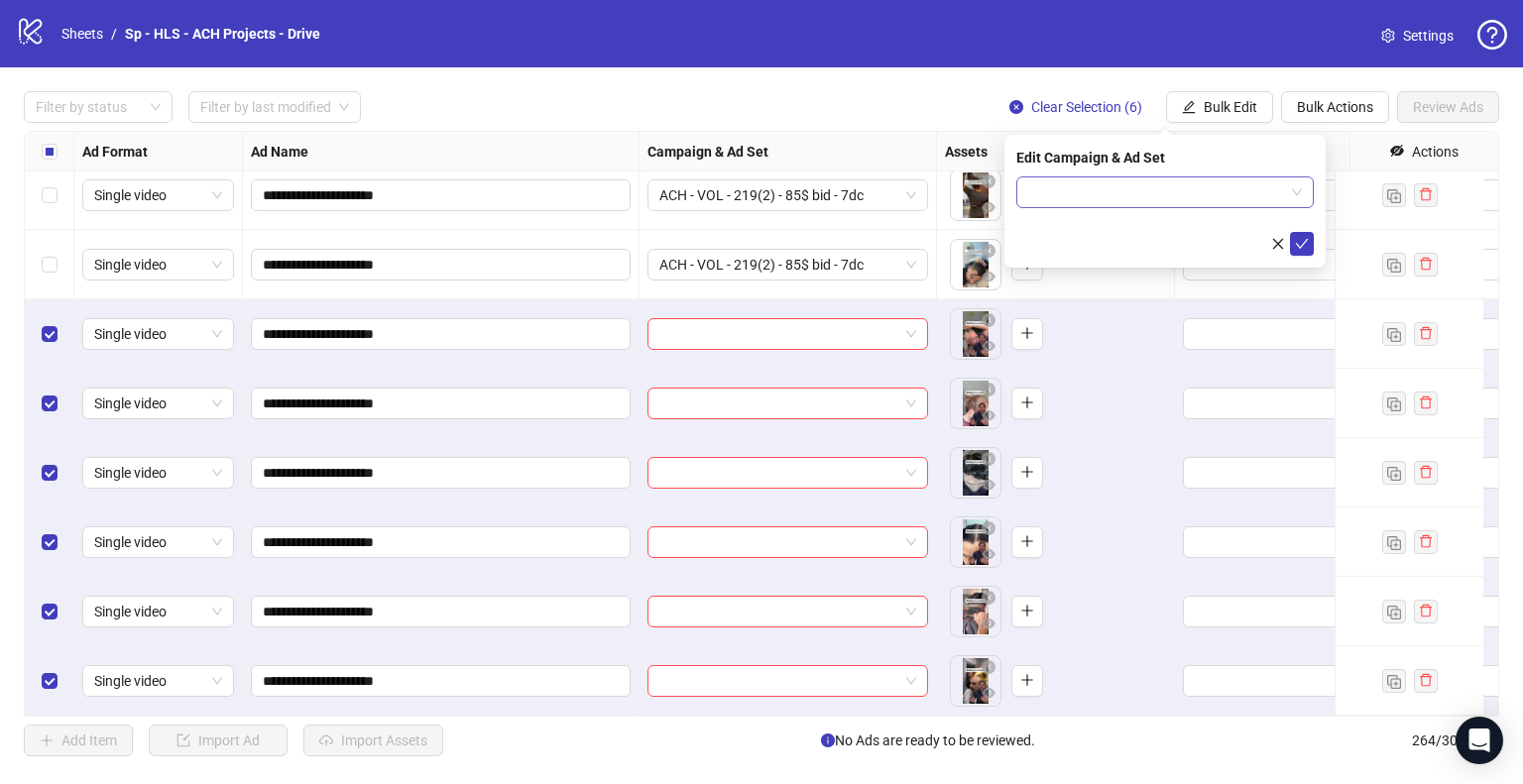 click at bounding box center (1165, 192) 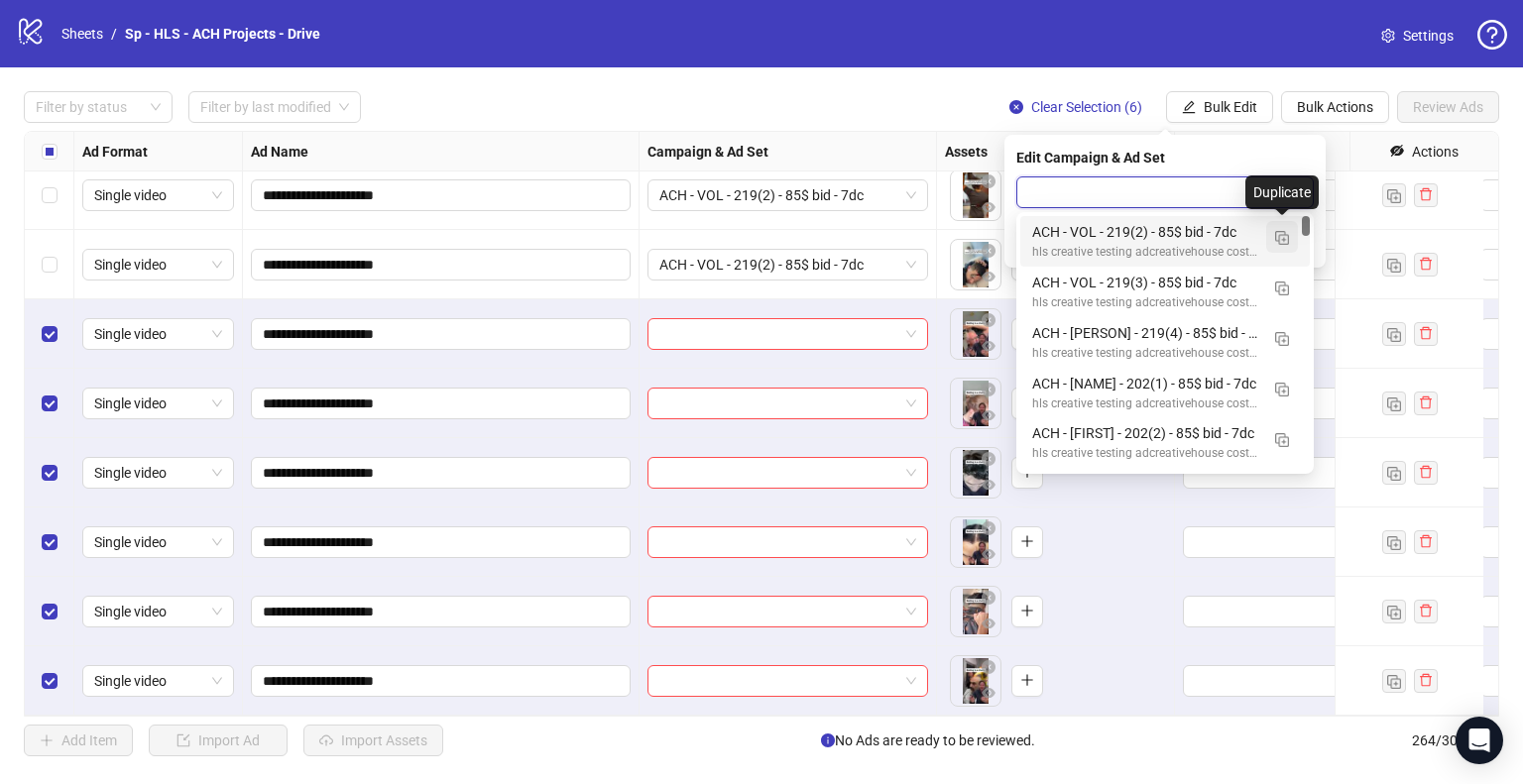 click at bounding box center [1282, 238] 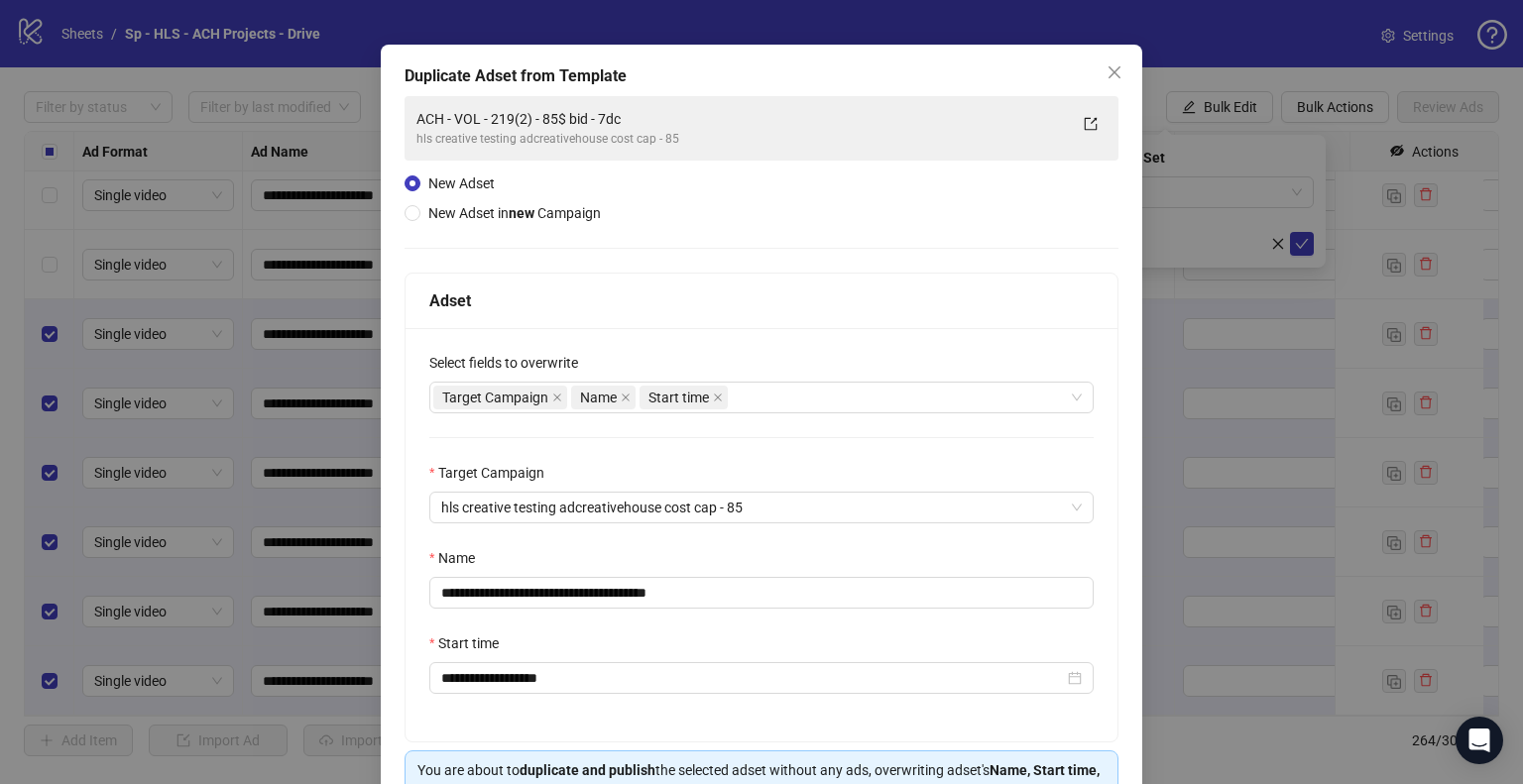 scroll, scrollTop: 168, scrollLeft: 0, axis: vertical 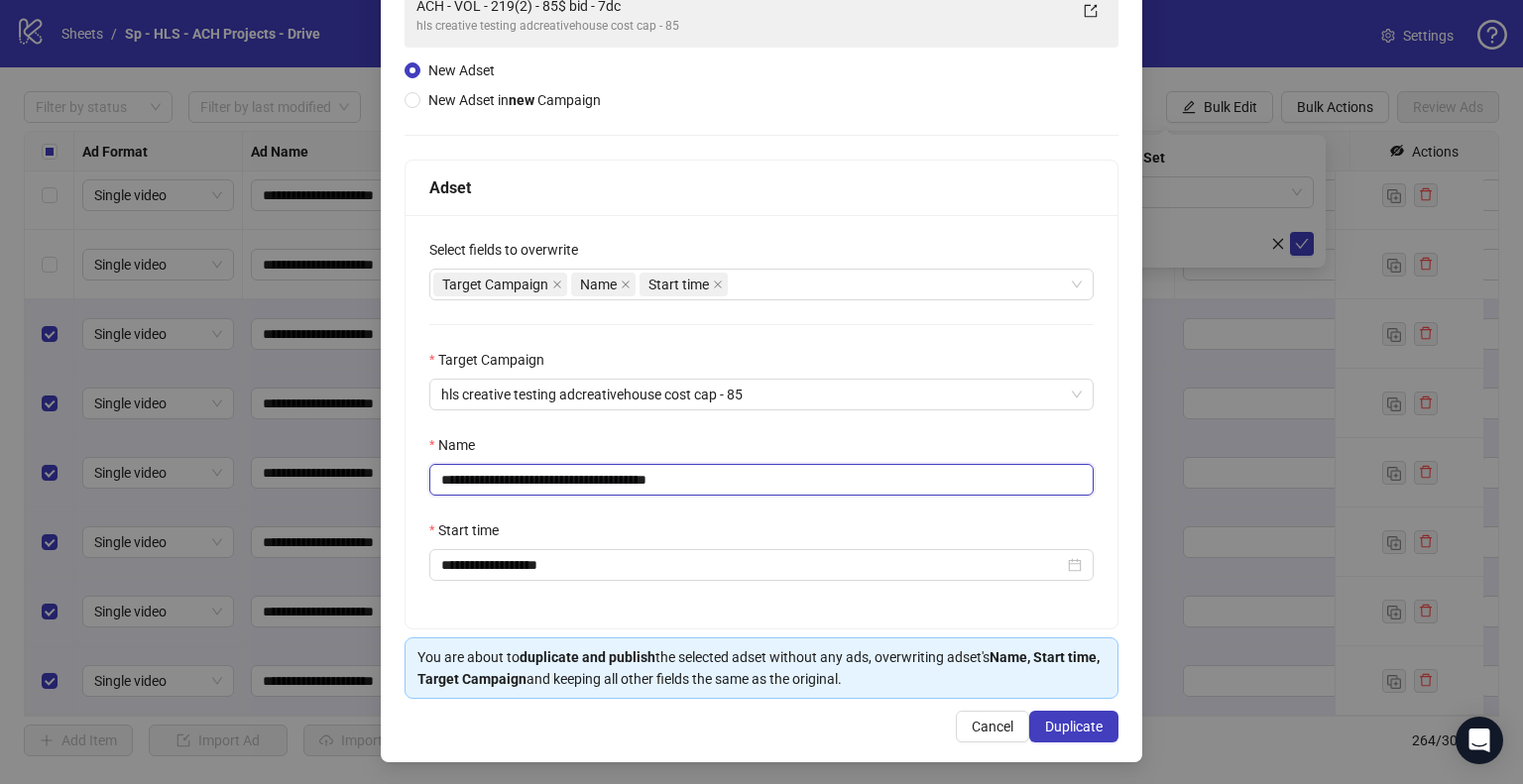 click on "**********" at bounding box center [762, 480] 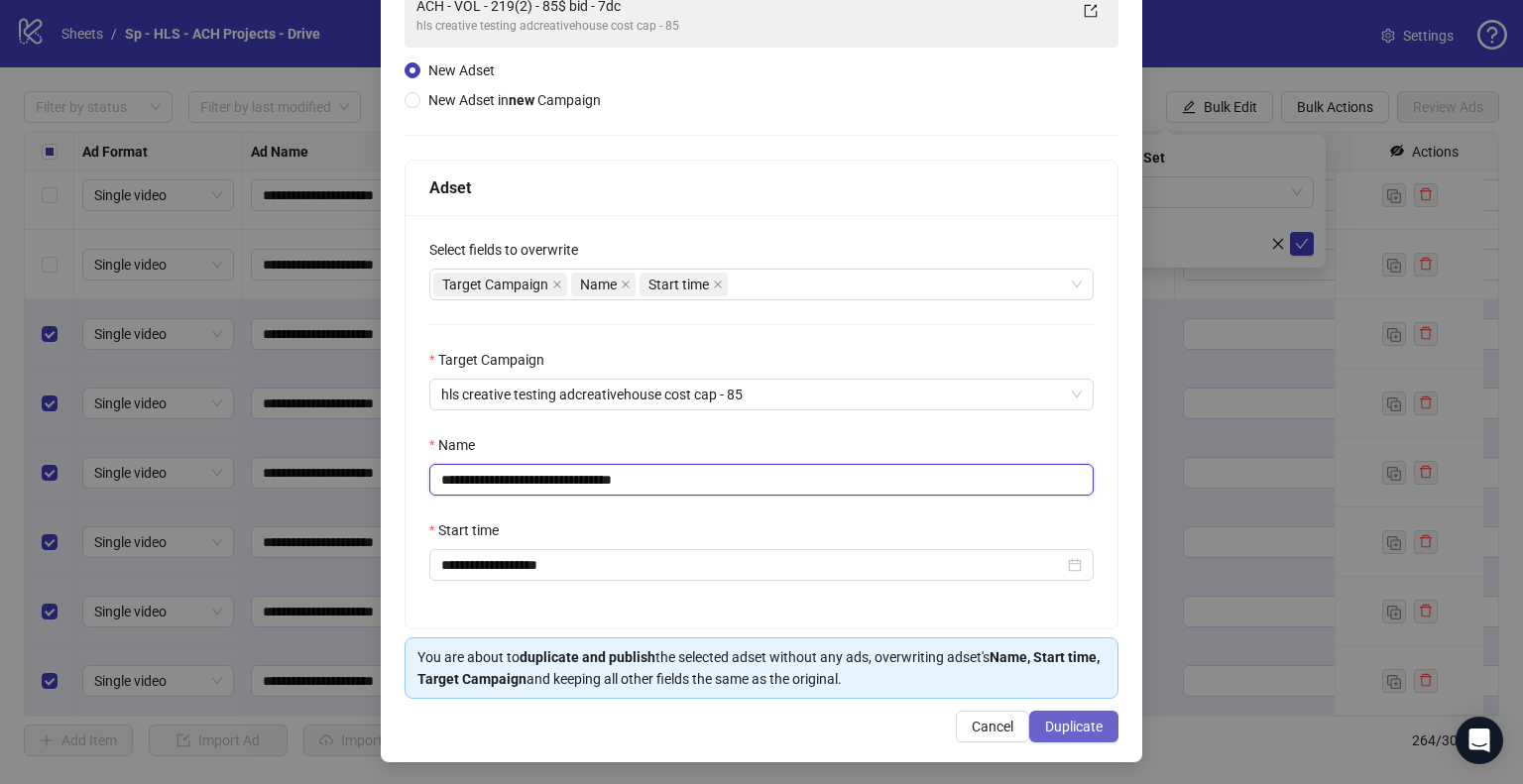 type on "**********" 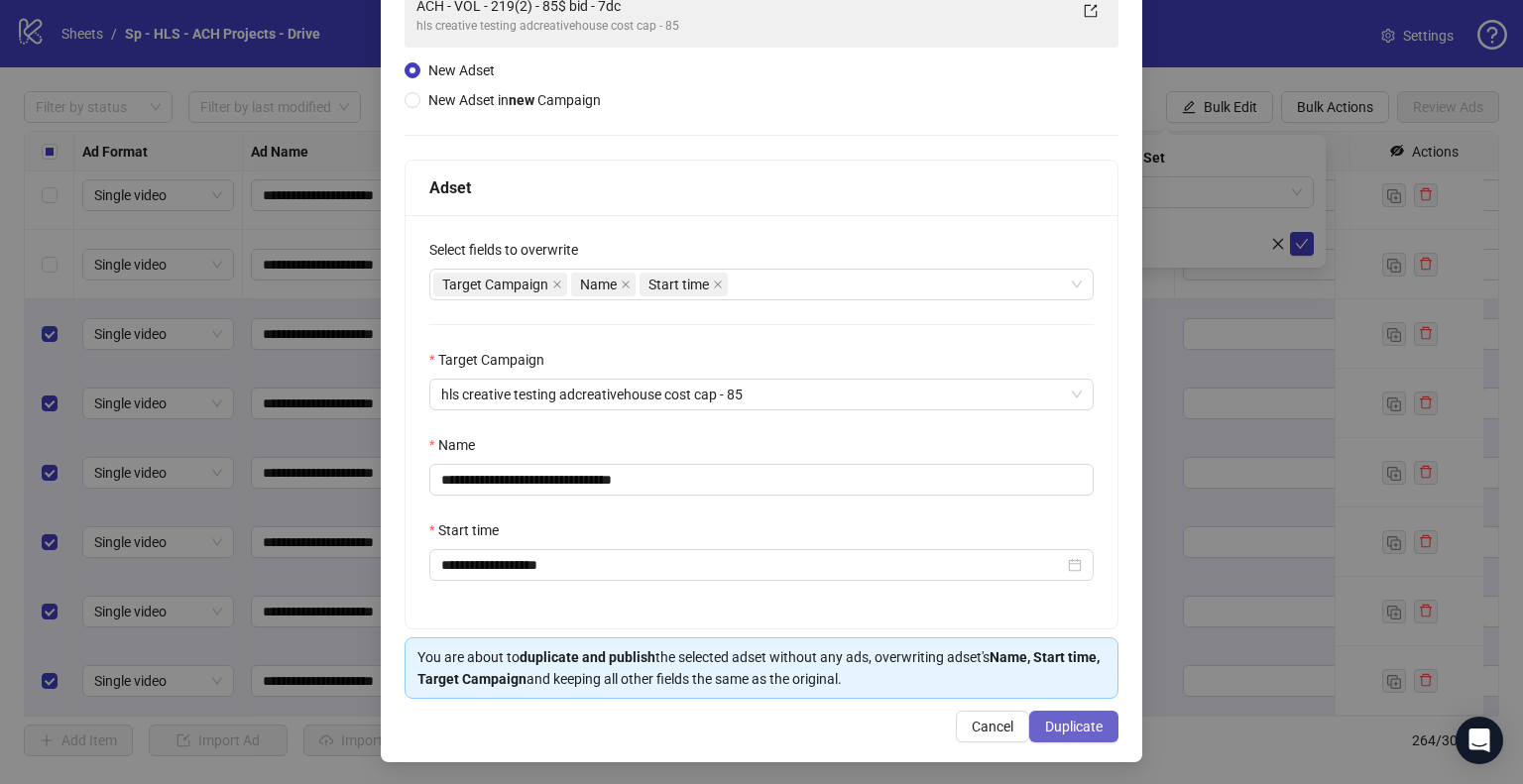 click on "Duplicate" at bounding box center (1074, 727) 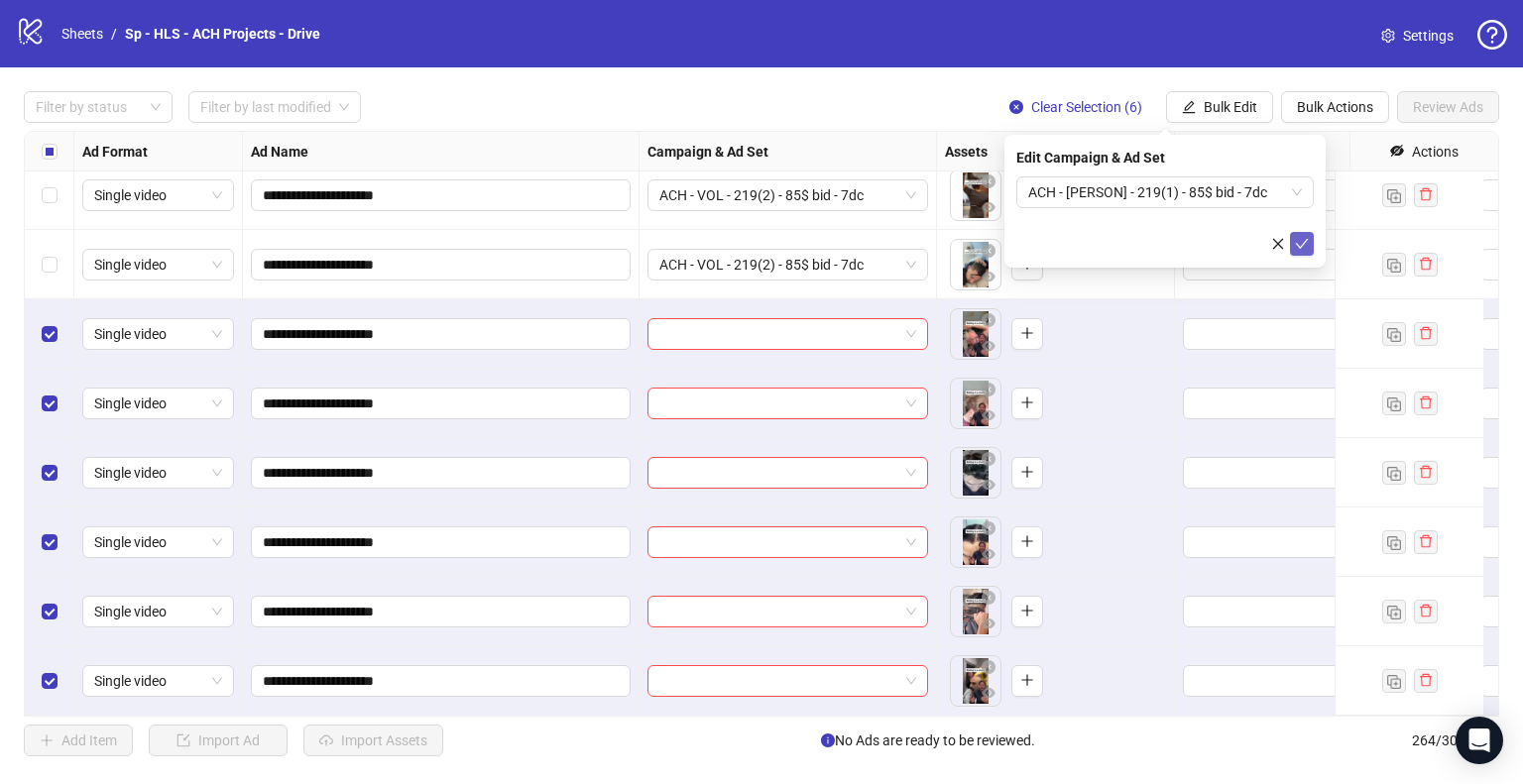 click 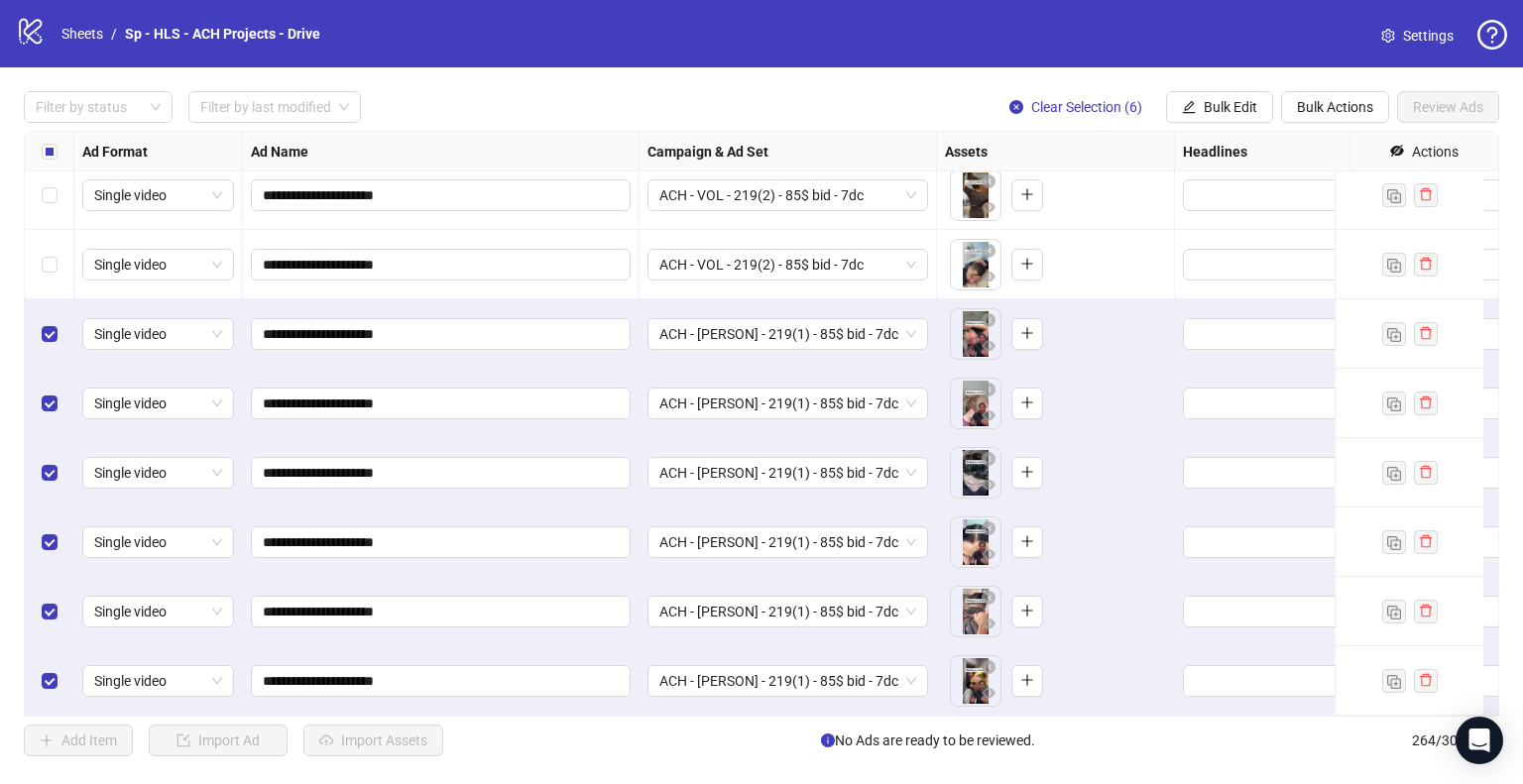 click on "Clear Selection (6)" at bounding box center [1087, 107] 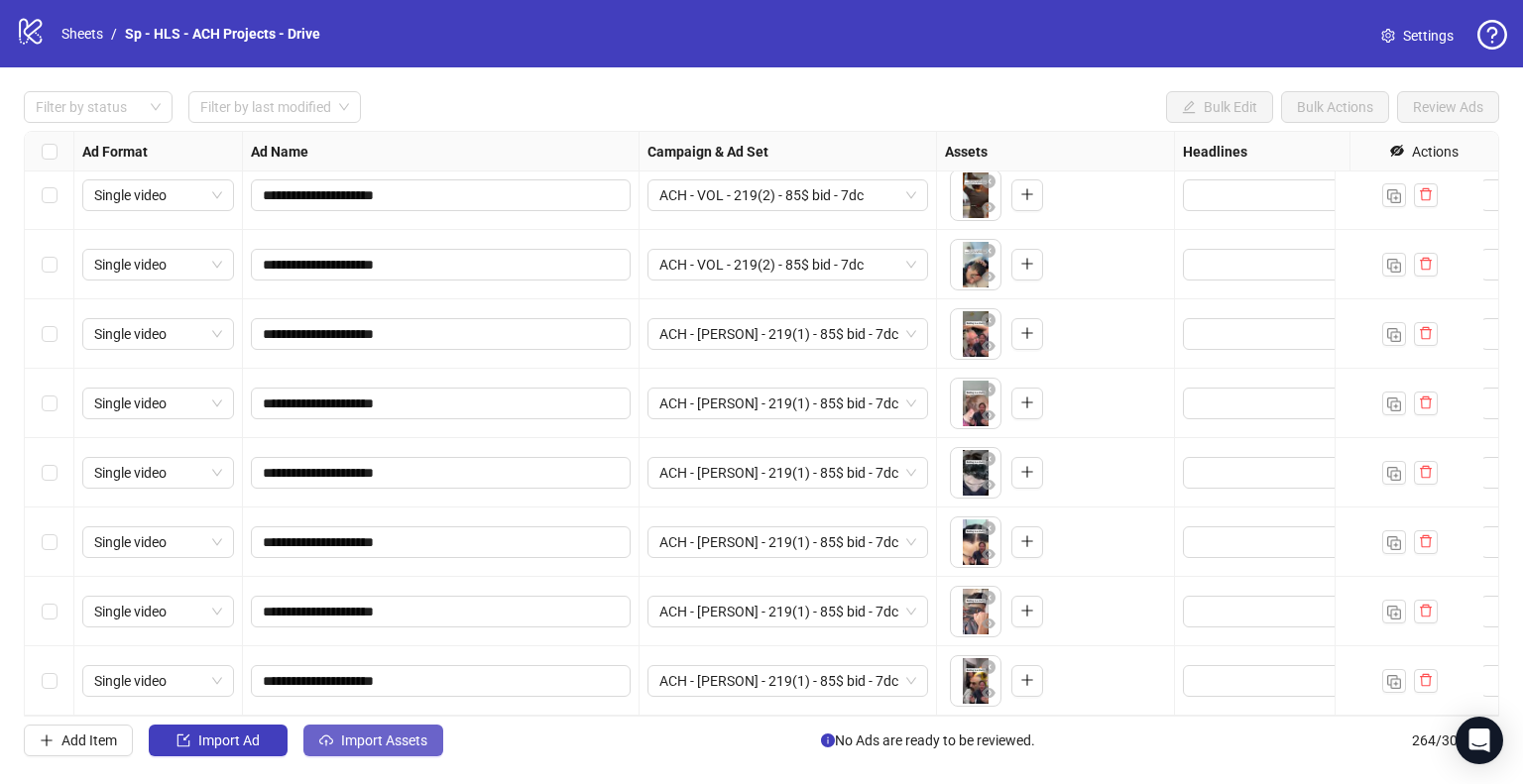 click on "Import Assets" at bounding box center (384, 740) 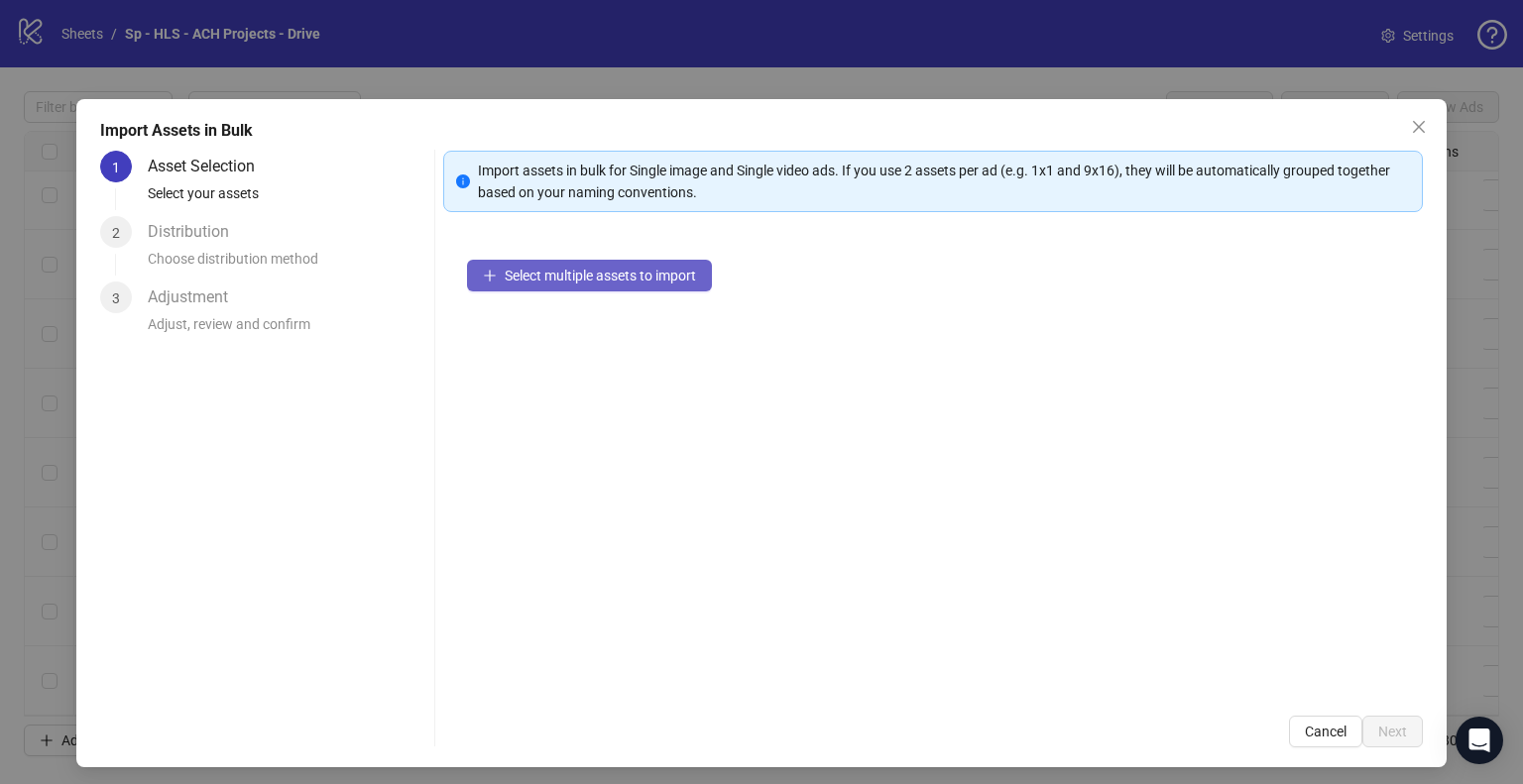 click on "Select multiple assets to import" at bounding box center (600, 276) 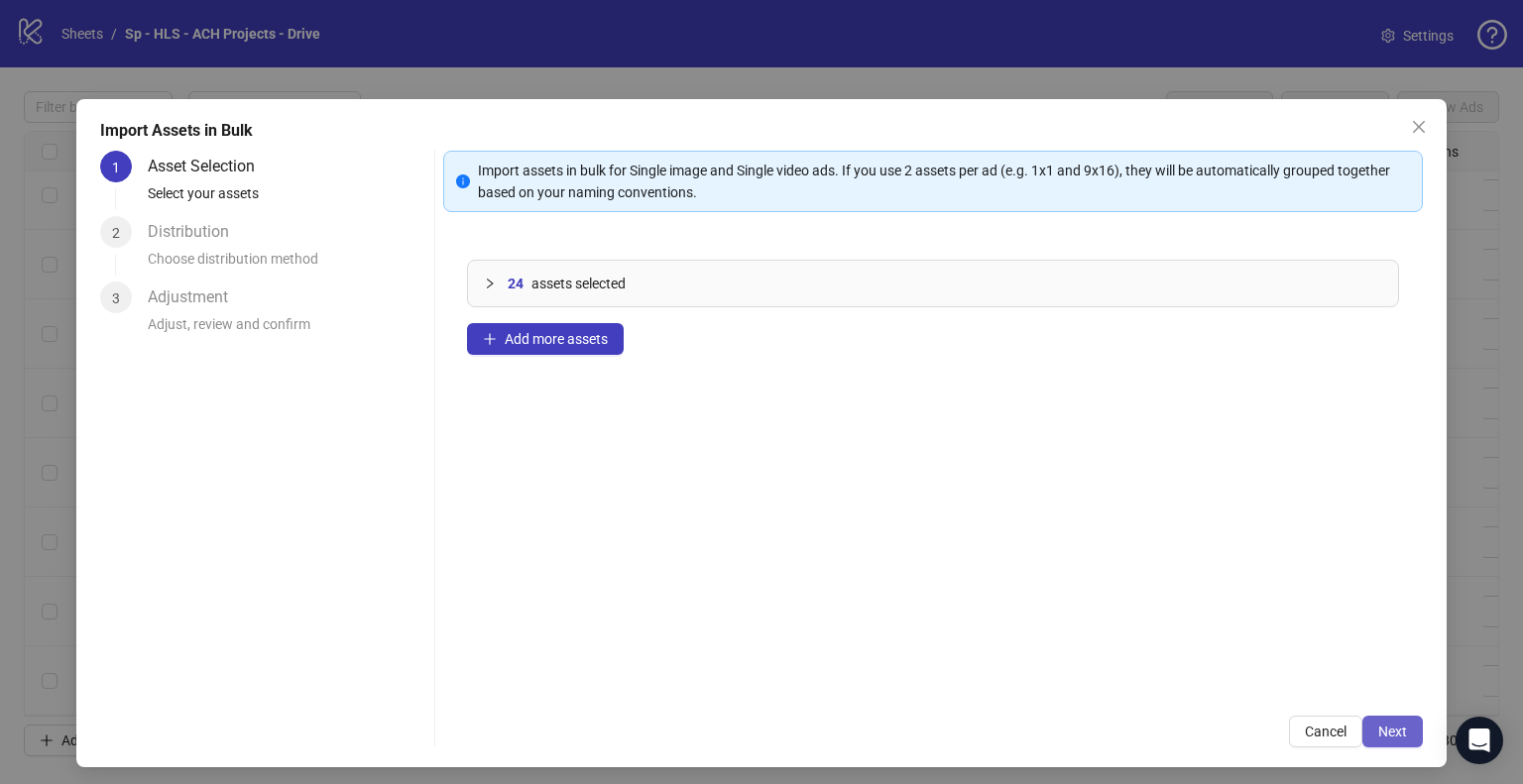 click on "Next" at bounding box center (1392, 731) 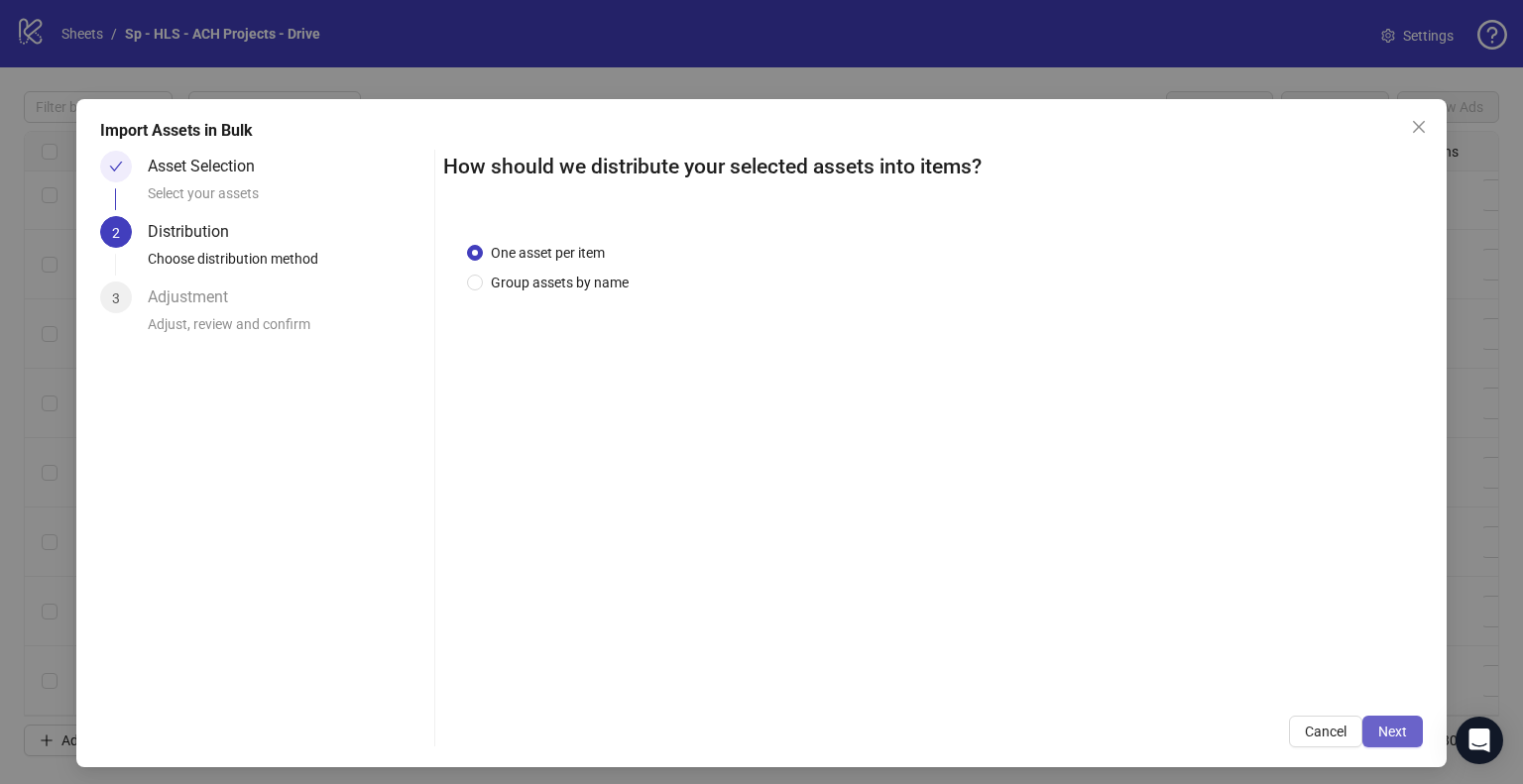 click on "Next" at bounding box center (1392, 731) 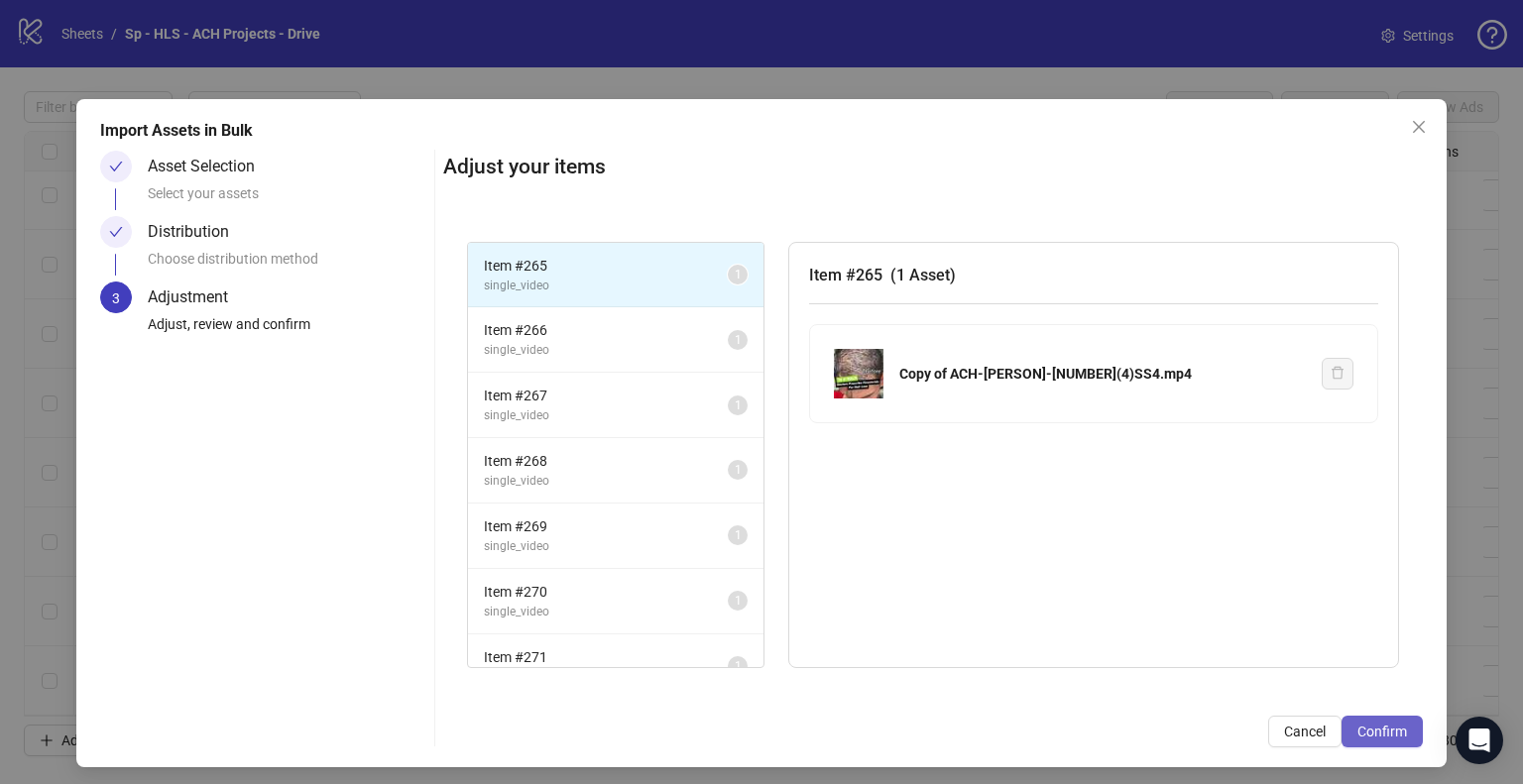 click on "Confirm" at bounding box center (1382, 731) 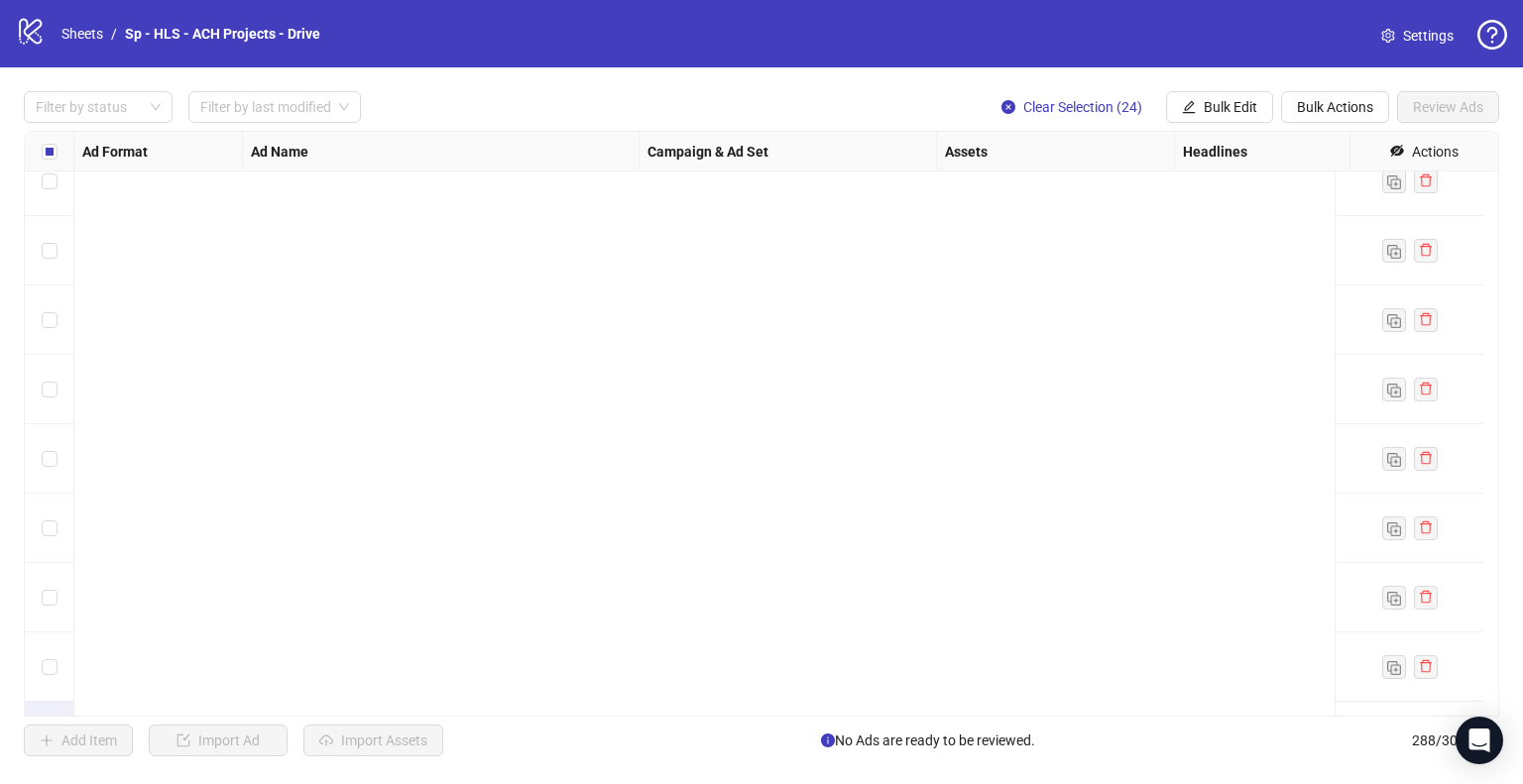 scroll, scrollTop: 19451, scrollLeft: 0, axis: vertical 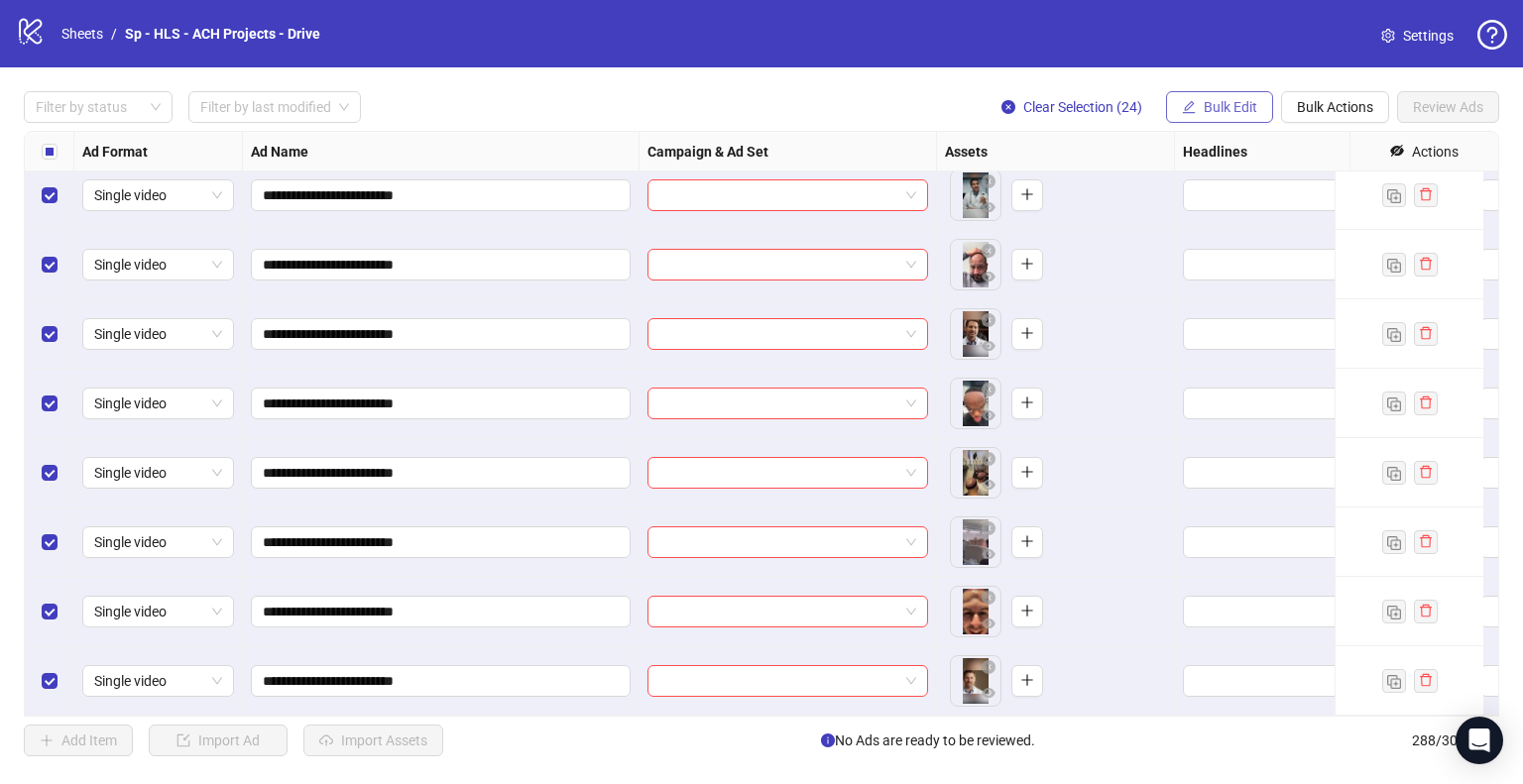 click on "Bulk Edit" at bounding box center (1230, 107) 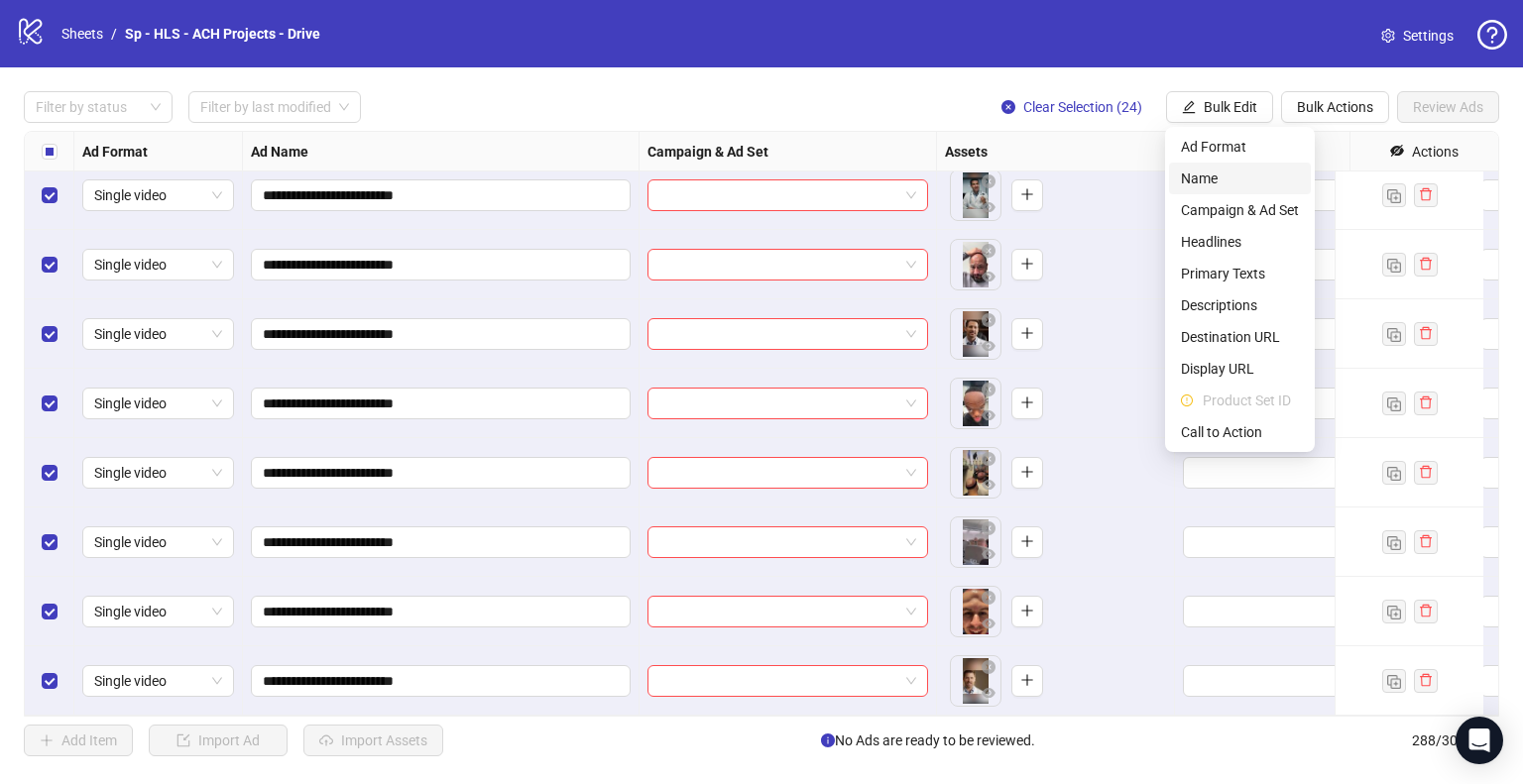 click on "Name" at bounding box center [1239, 178] 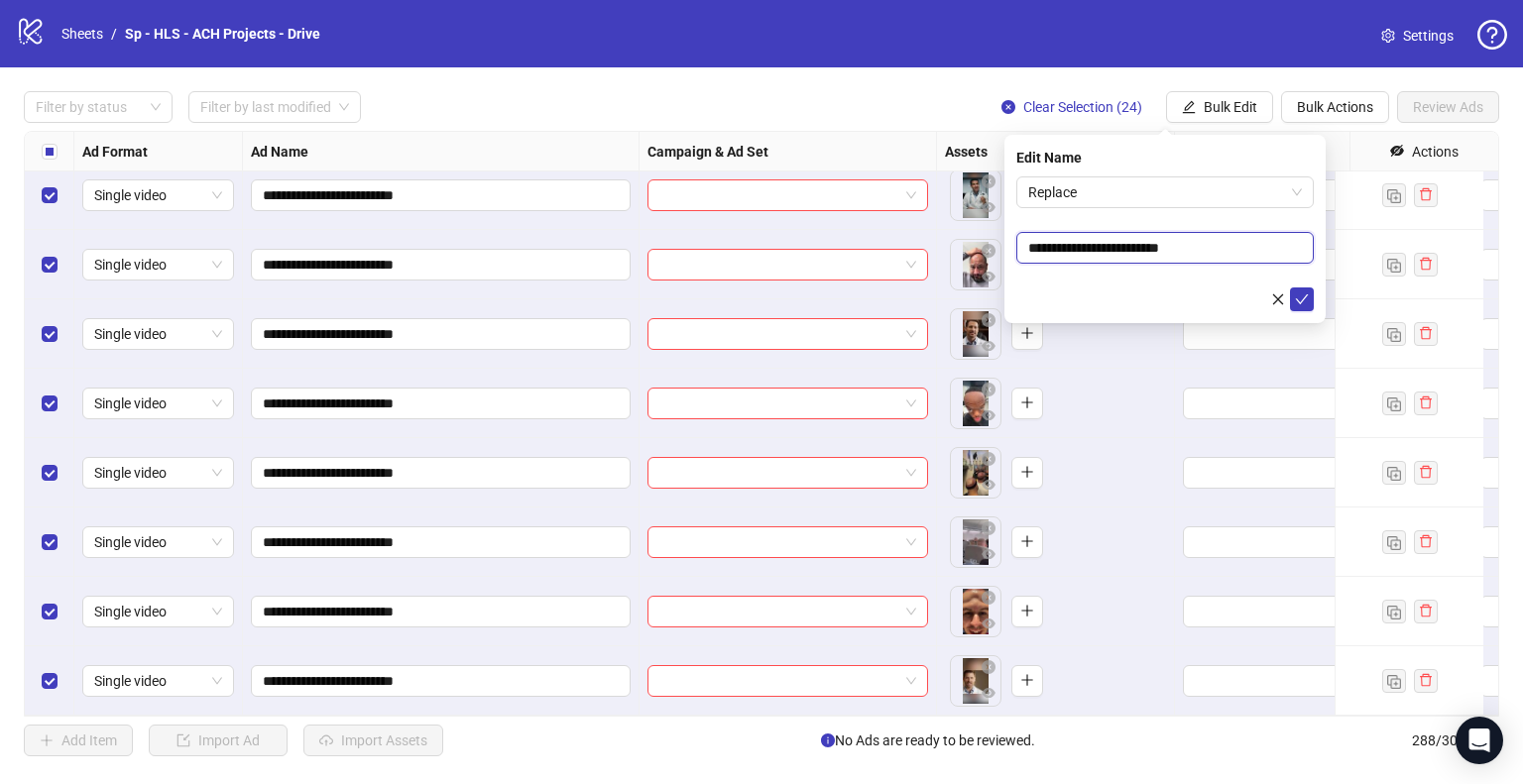 drag, startPoint x: 1120, startPoint y: 244, endPoint x: 944, endPoint y: 241, distance: 176.02557 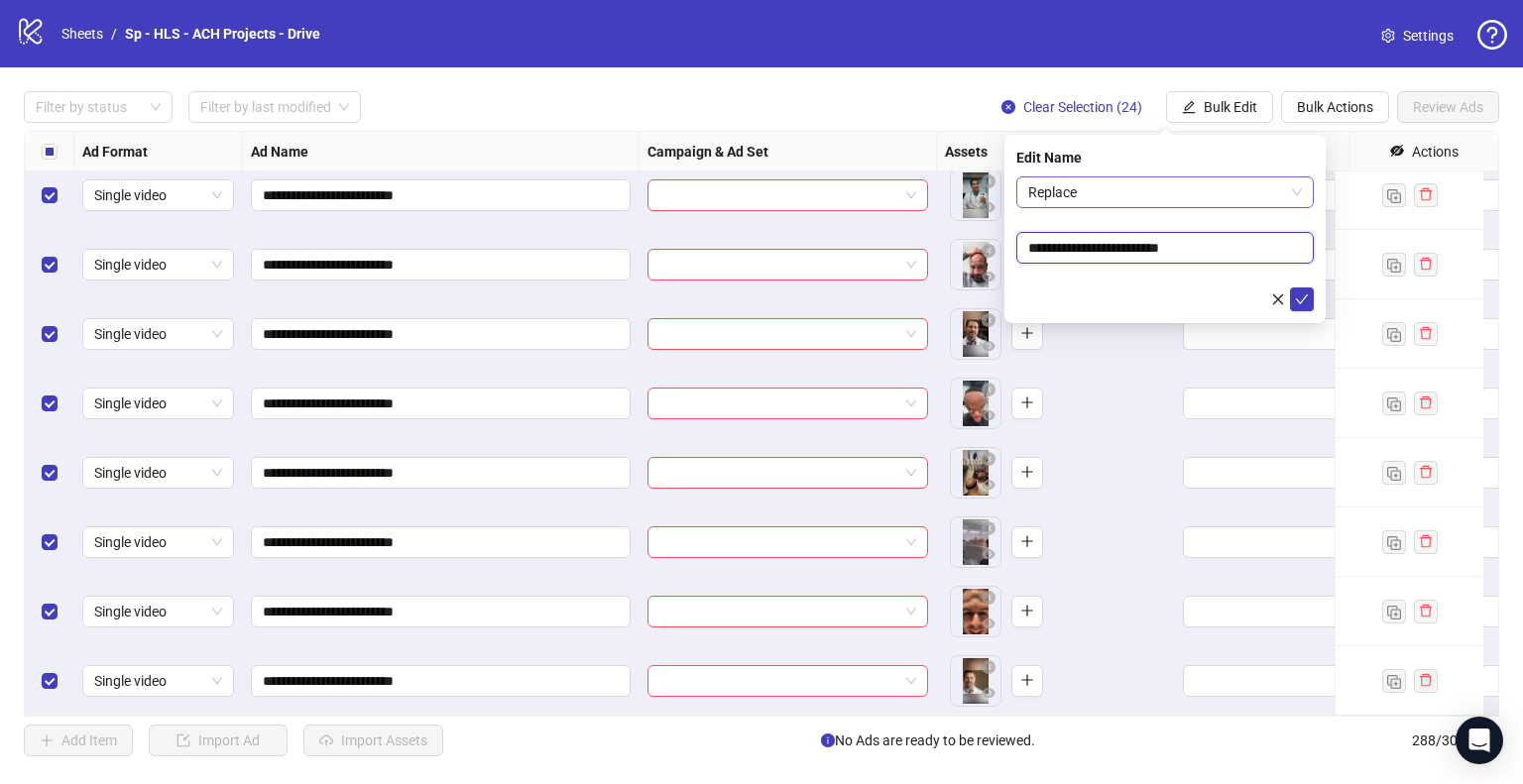 click on "Replace" at bounding box center [1165, 192] 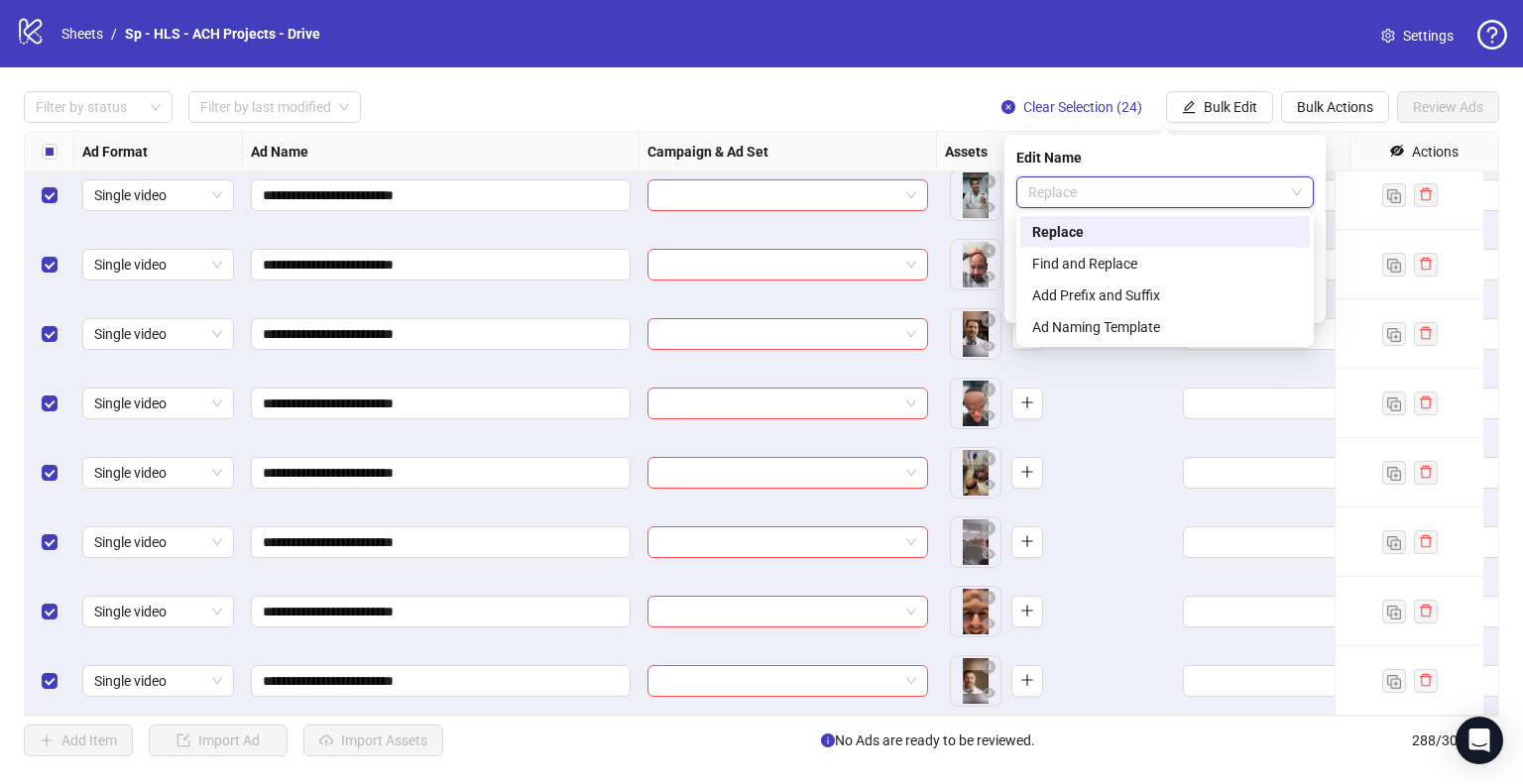 click on "Find and Replace" at bounding box center [1165, 264] 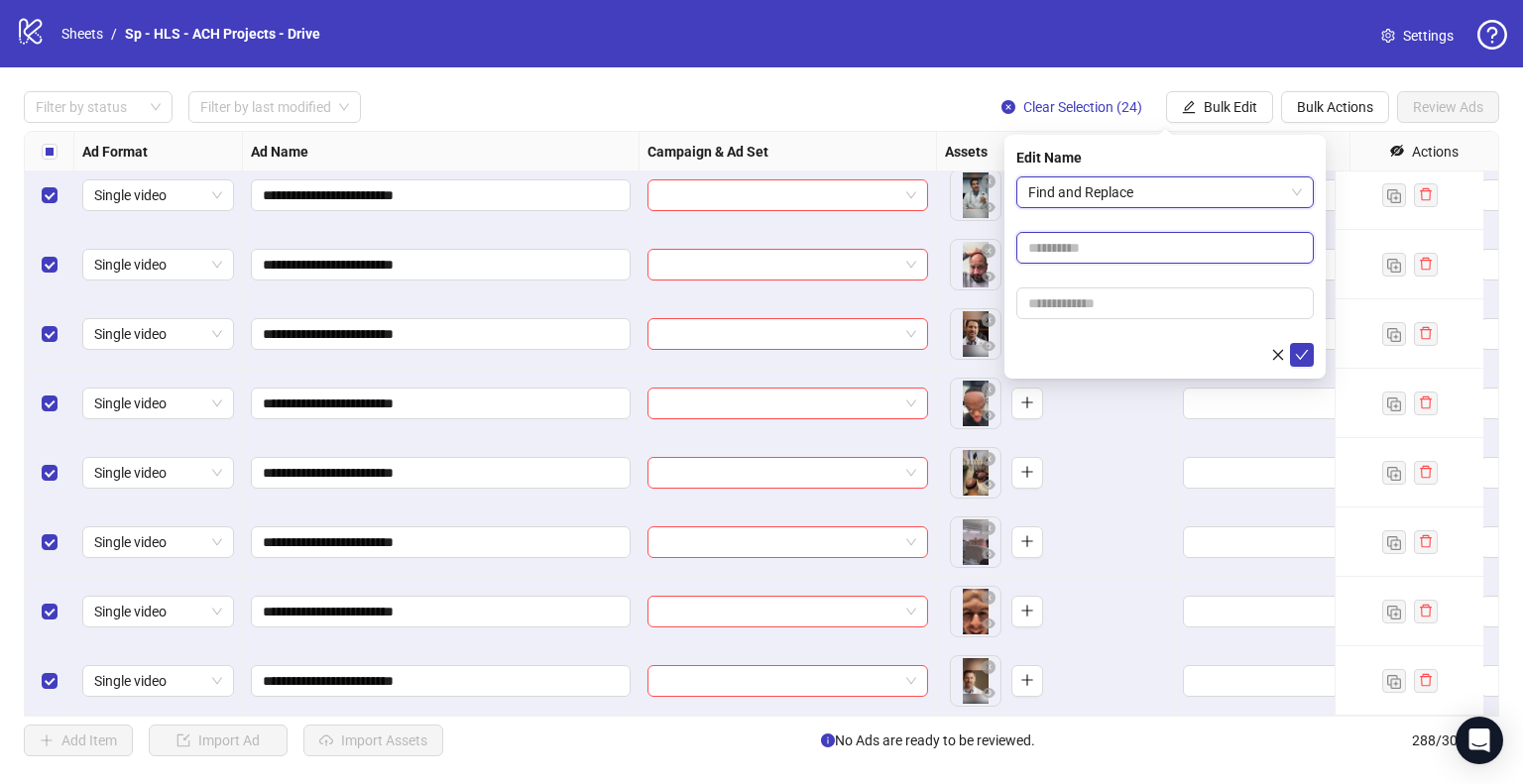 click at bounding box center (1165, 248) 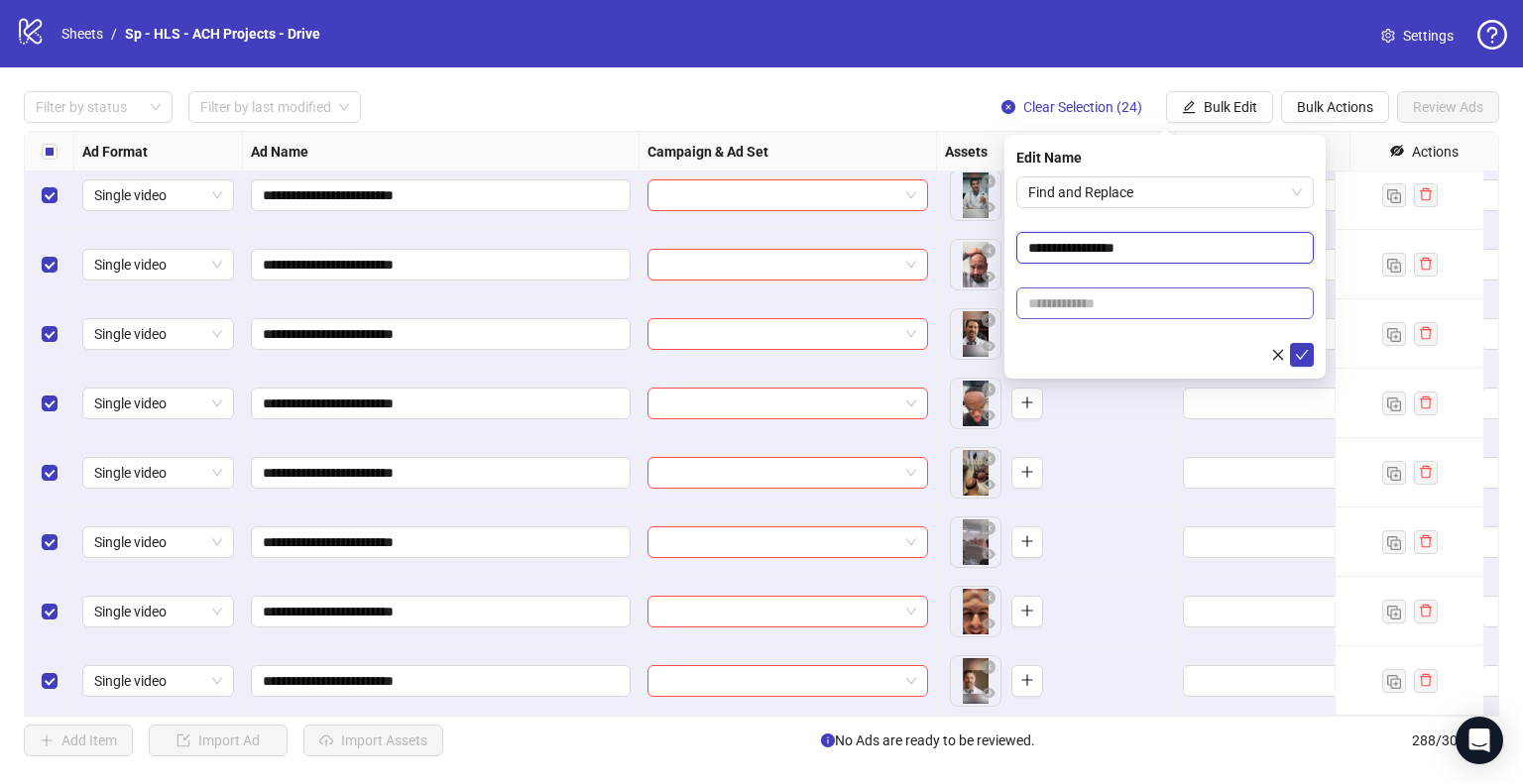 type on "**********" 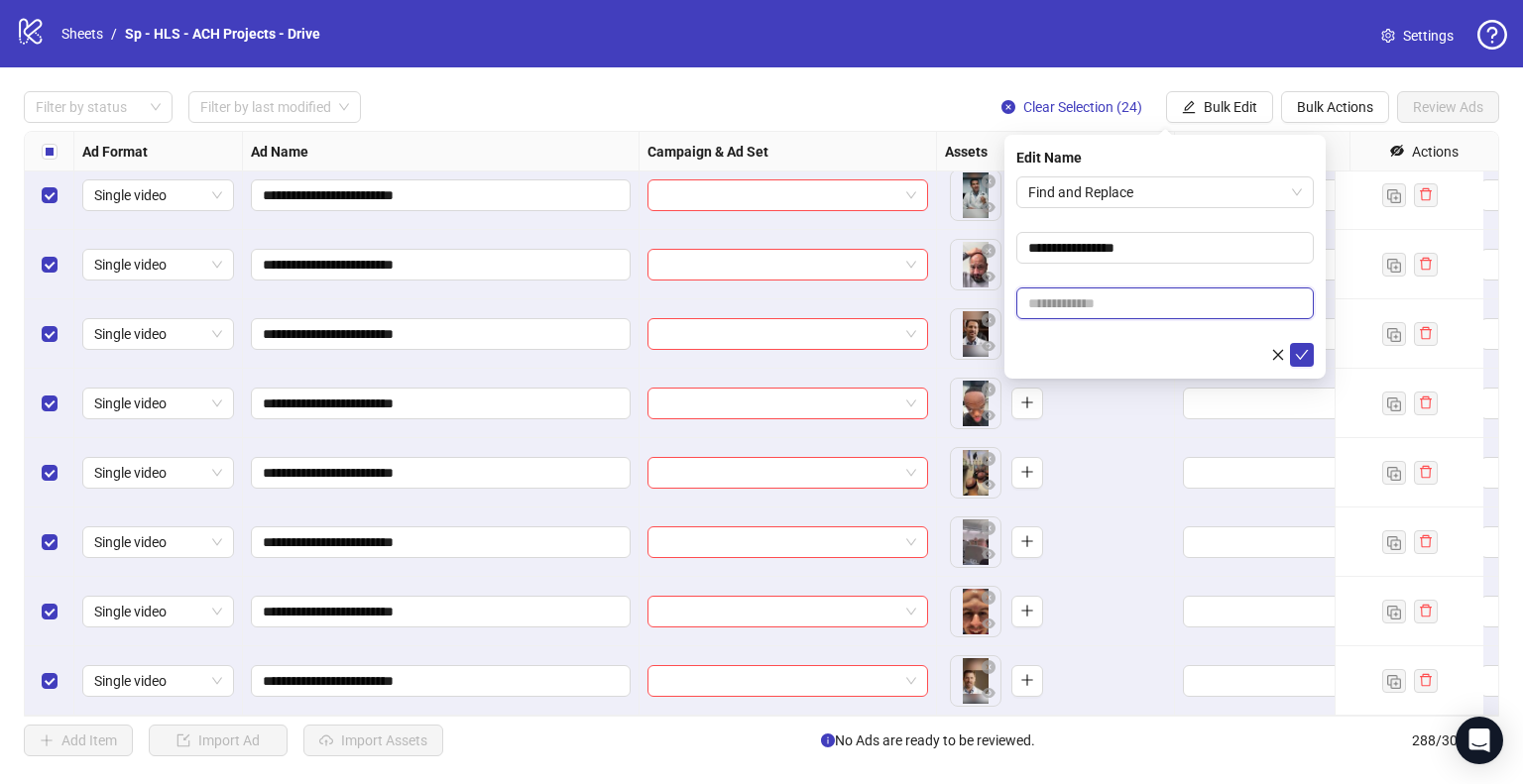 click at bounding box center (1165, 303) 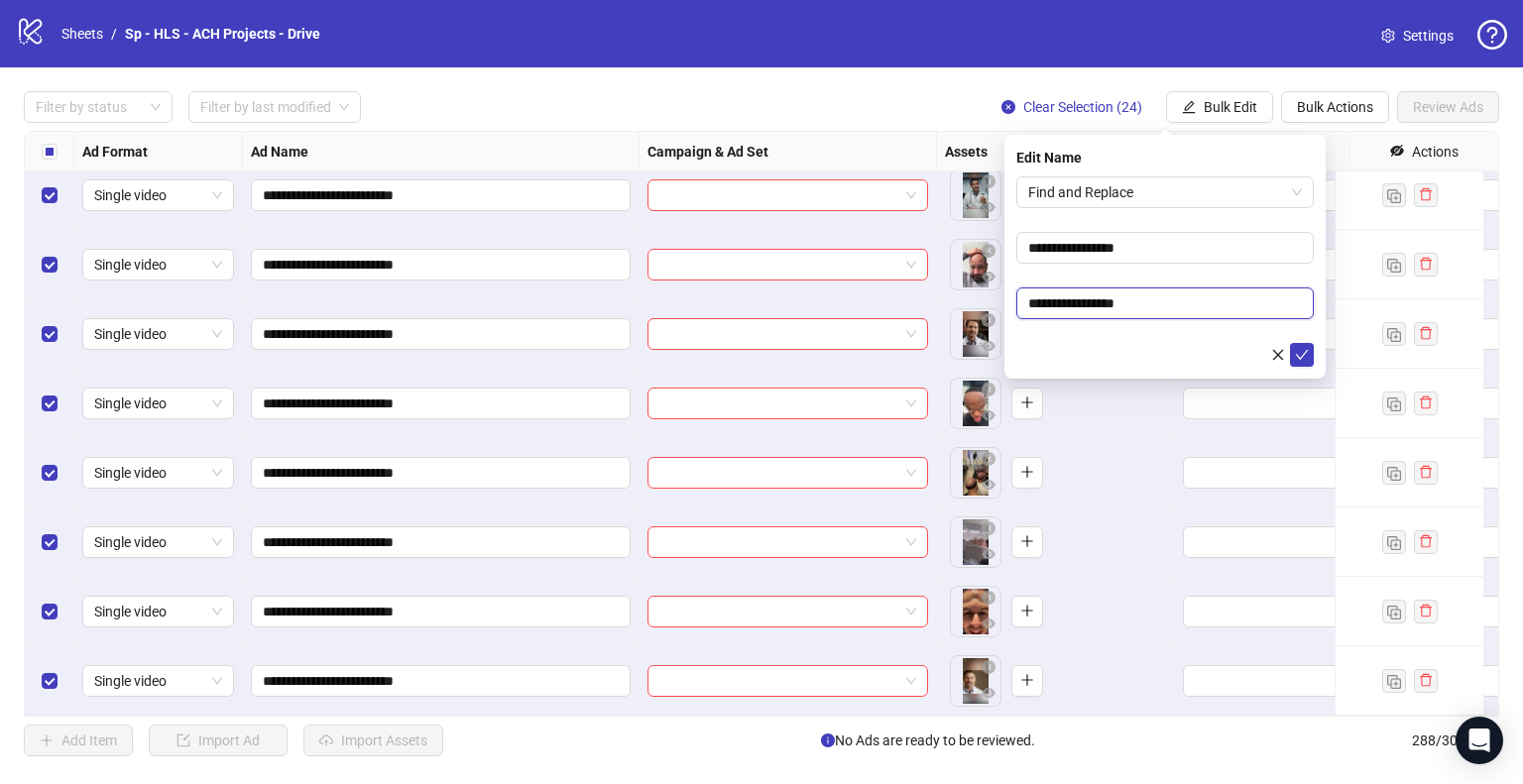 drag, startPoint x: 917, startPoint y: 301, endPoint x: 888, endPoint y: 301, distance: 29 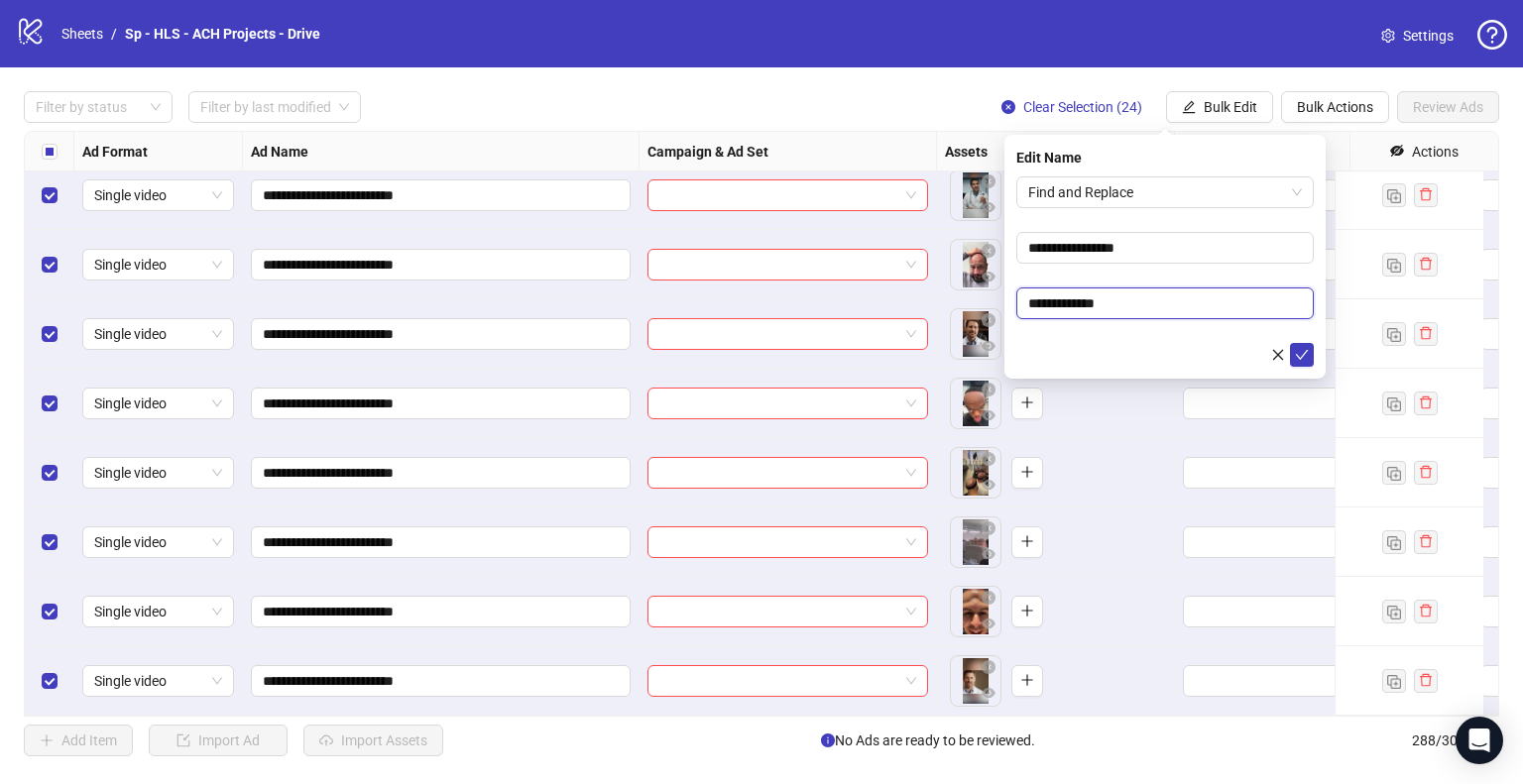 type on "**********" 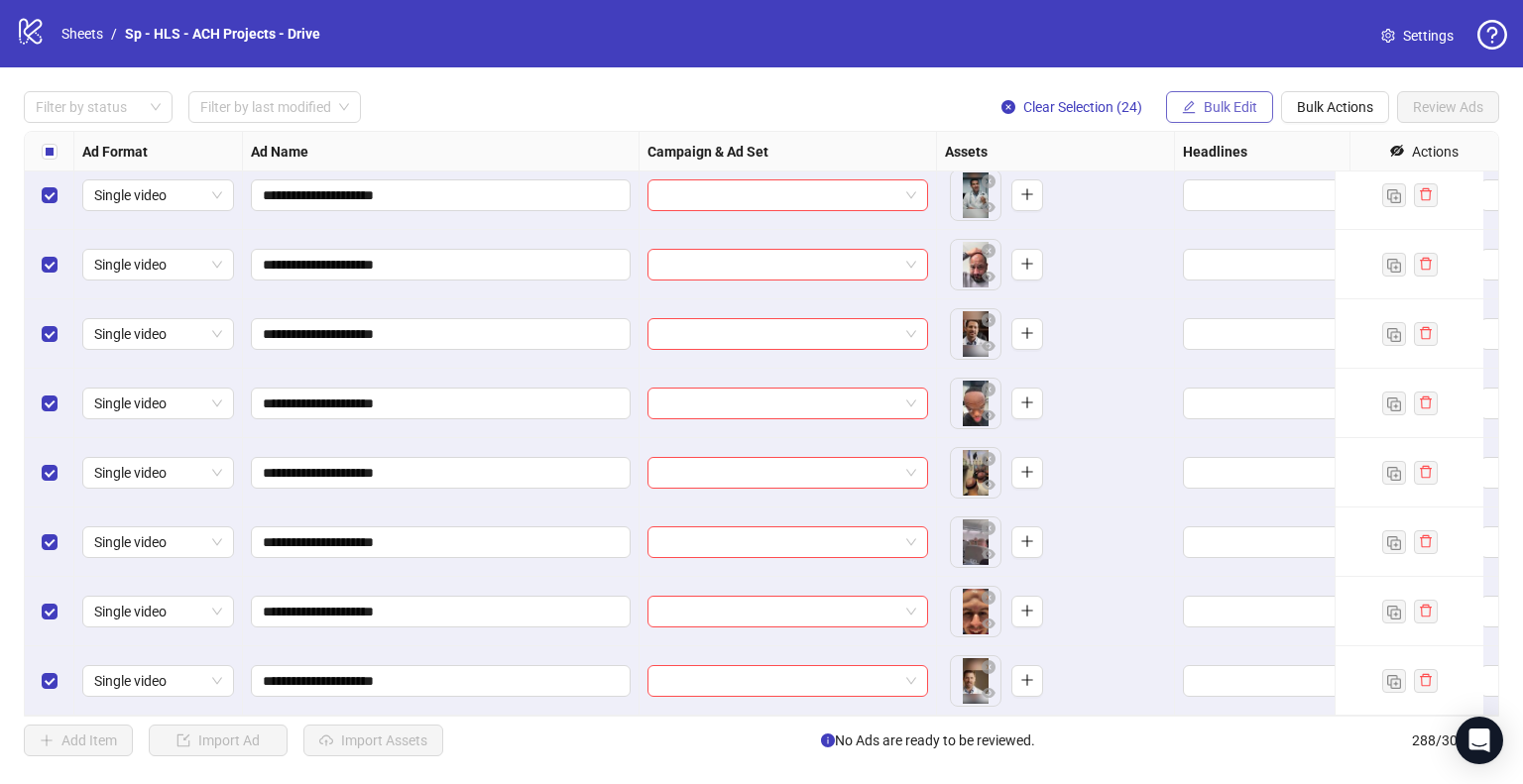 click on "Bulk Edit" at bounding box center [1230, 107] 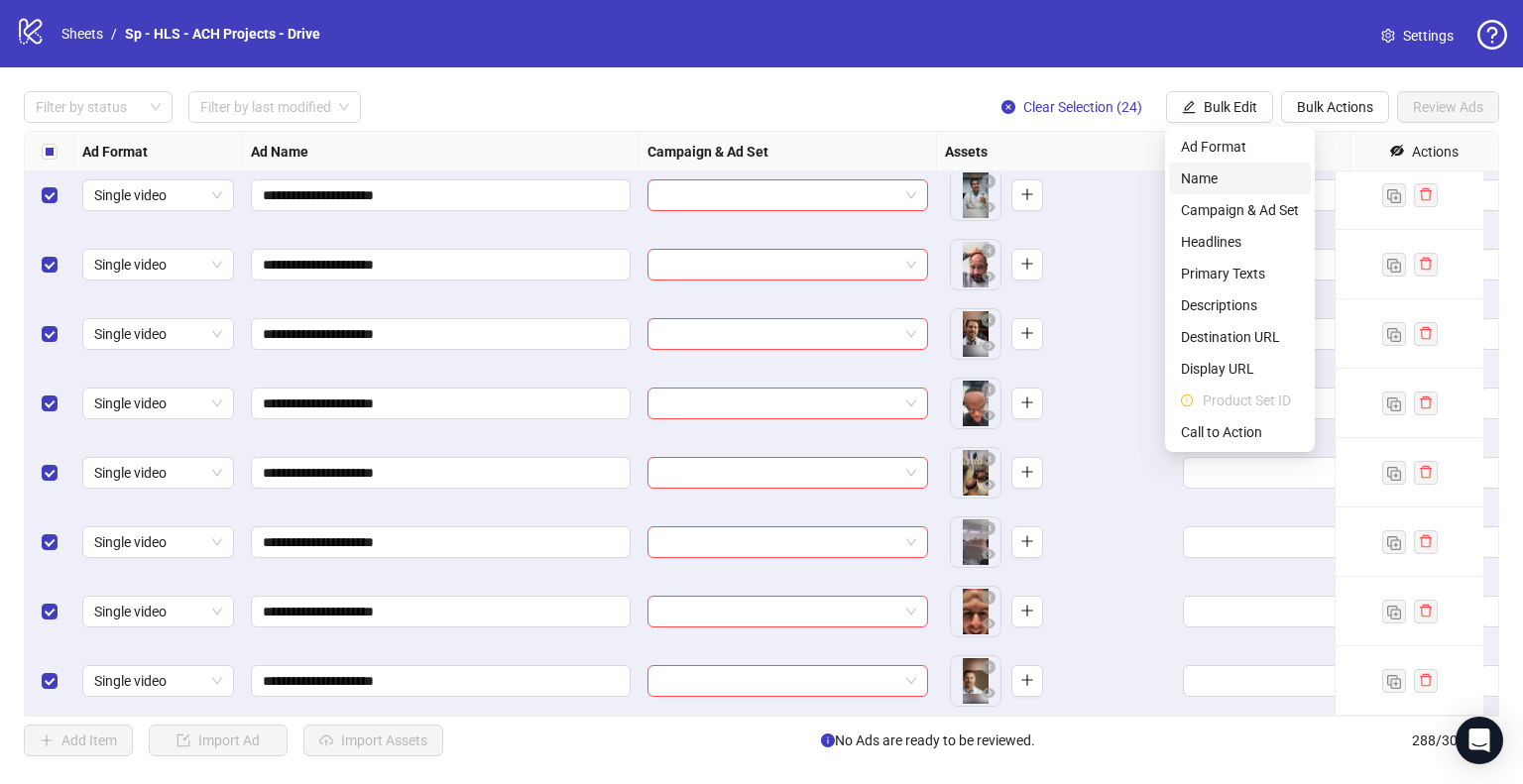 click on "Name" at bounding box center [1239, 178] 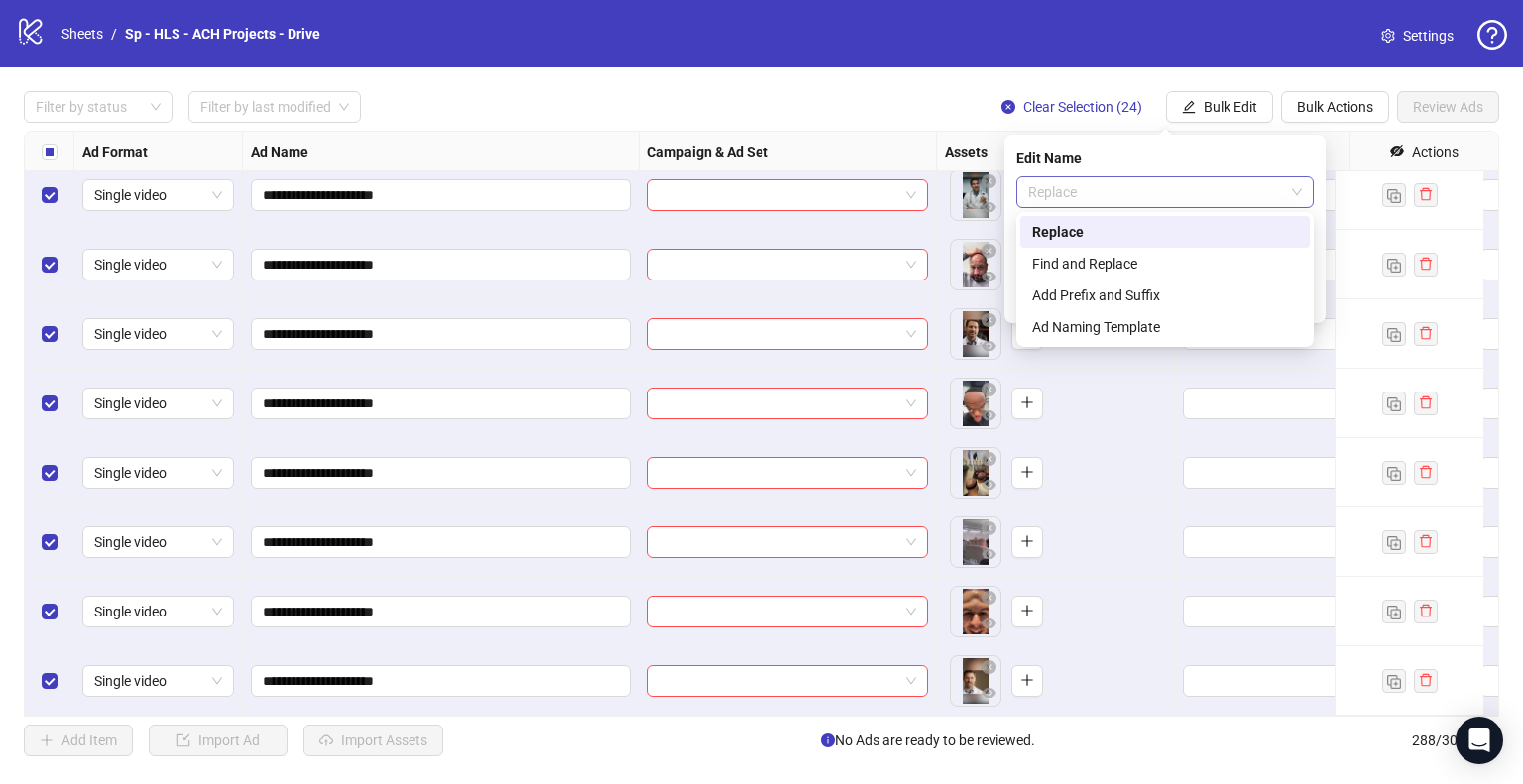 click on "Replace" at bounding box center [1165, 192] 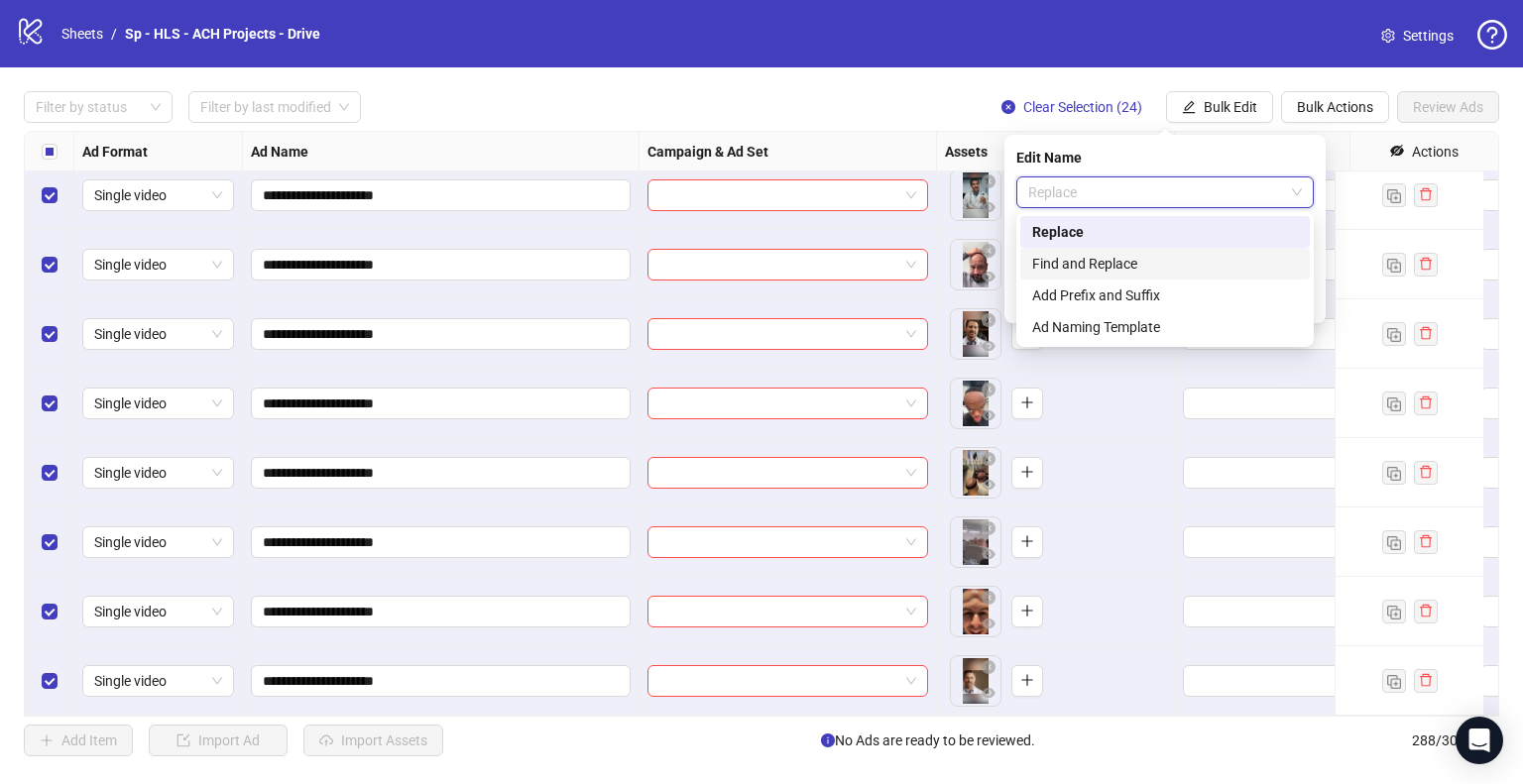 click on "Find and Replace" at bounding box center (1165, 264) 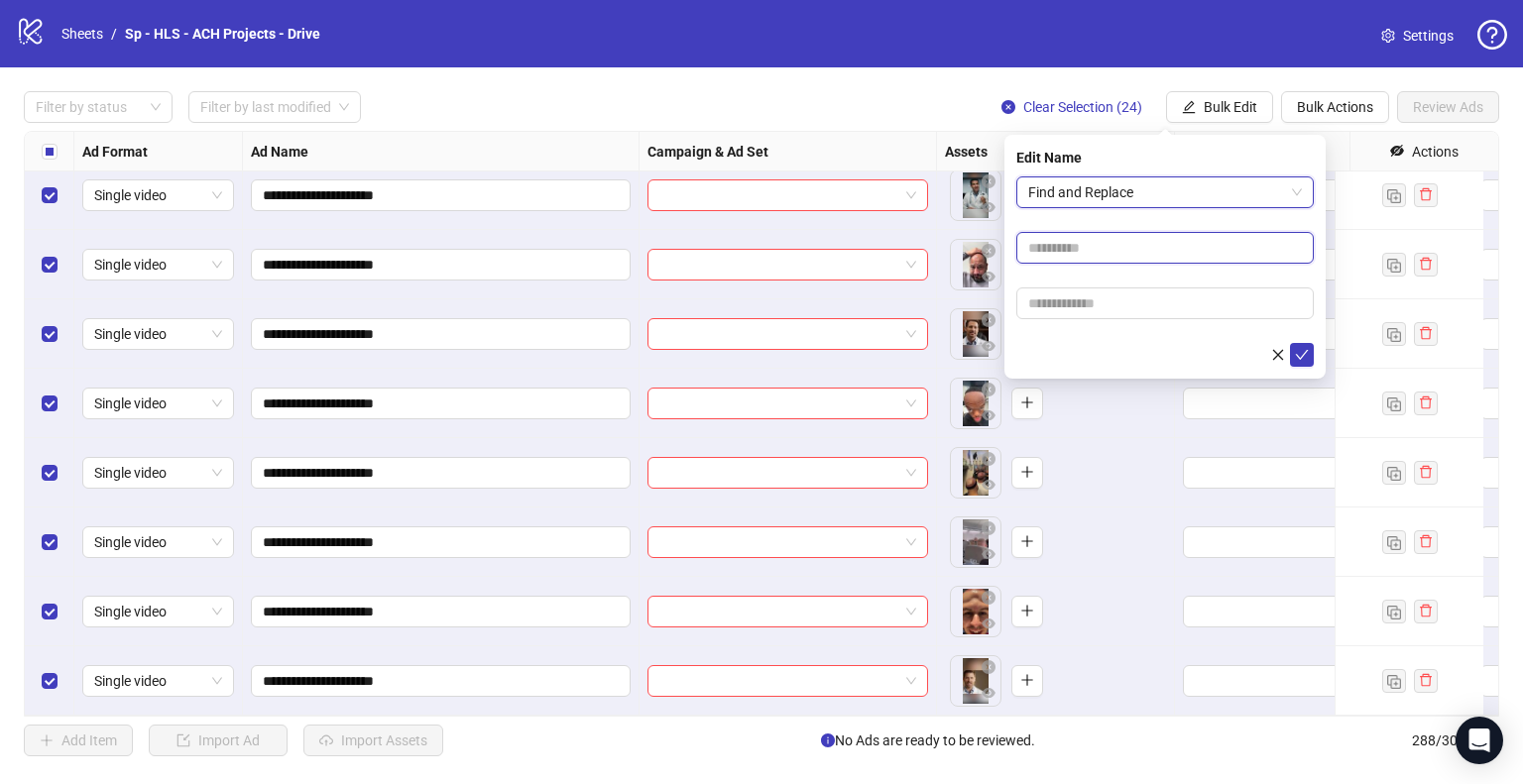 click at bounding box center (1165, 248) 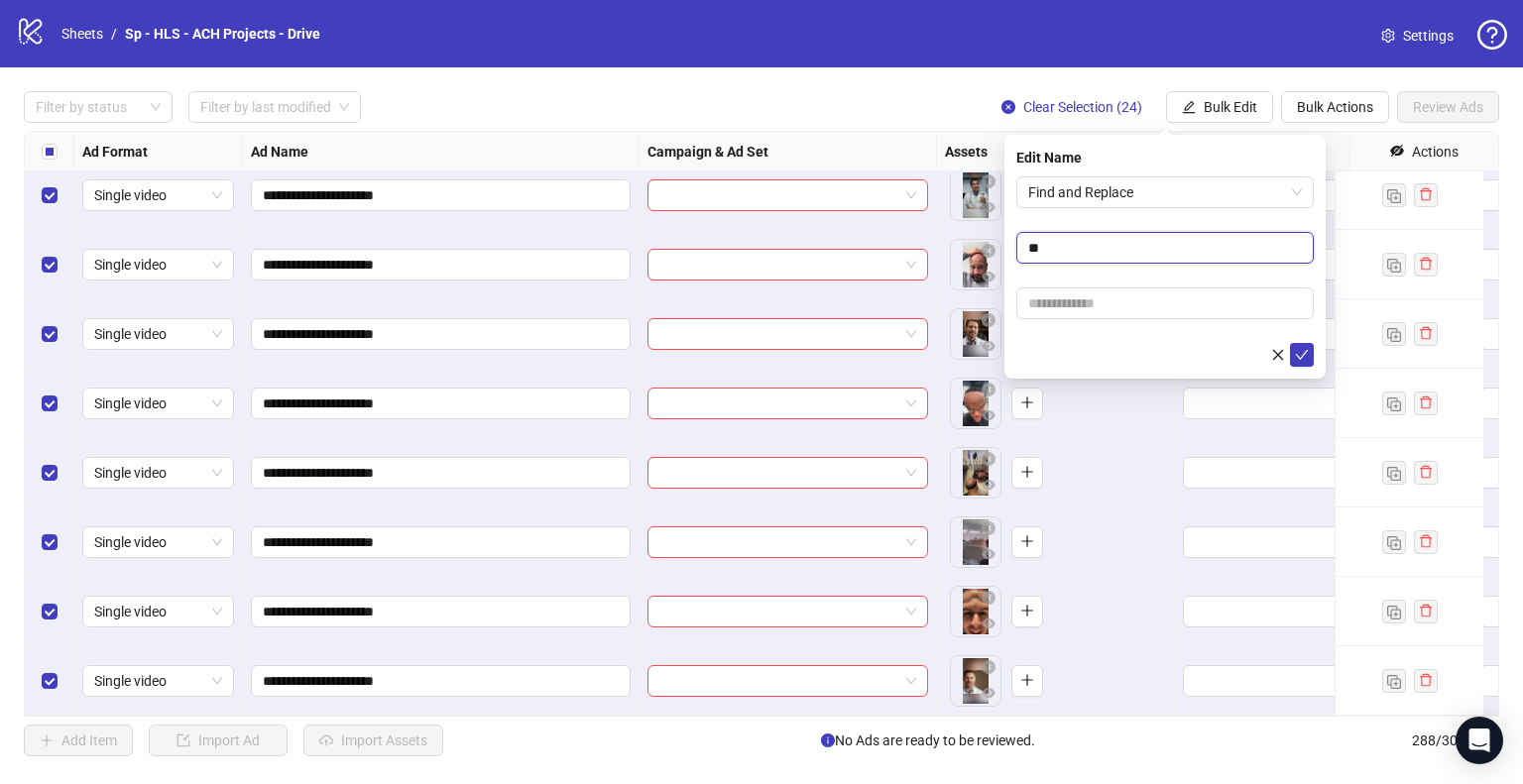 type on "**" 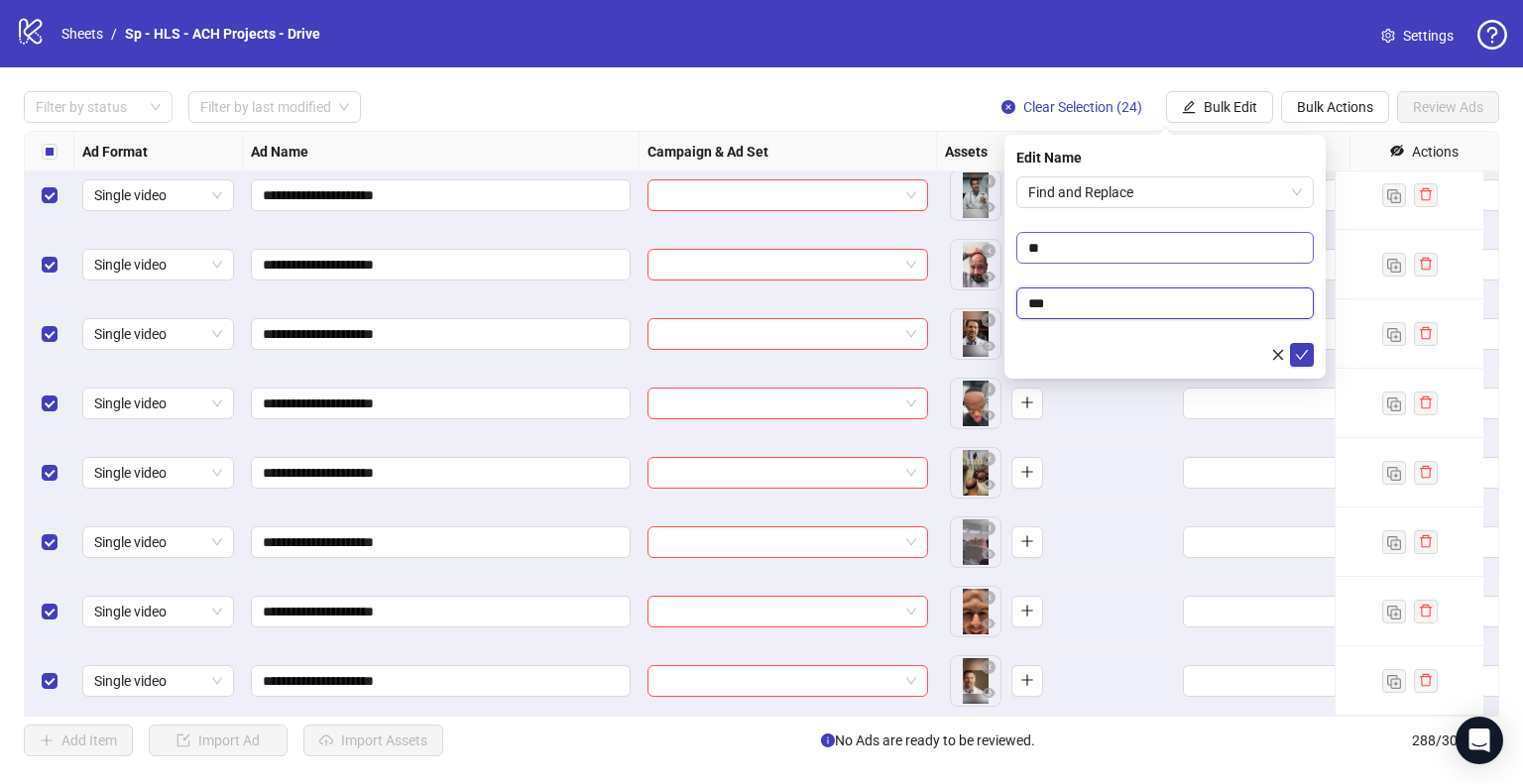 type on "**" 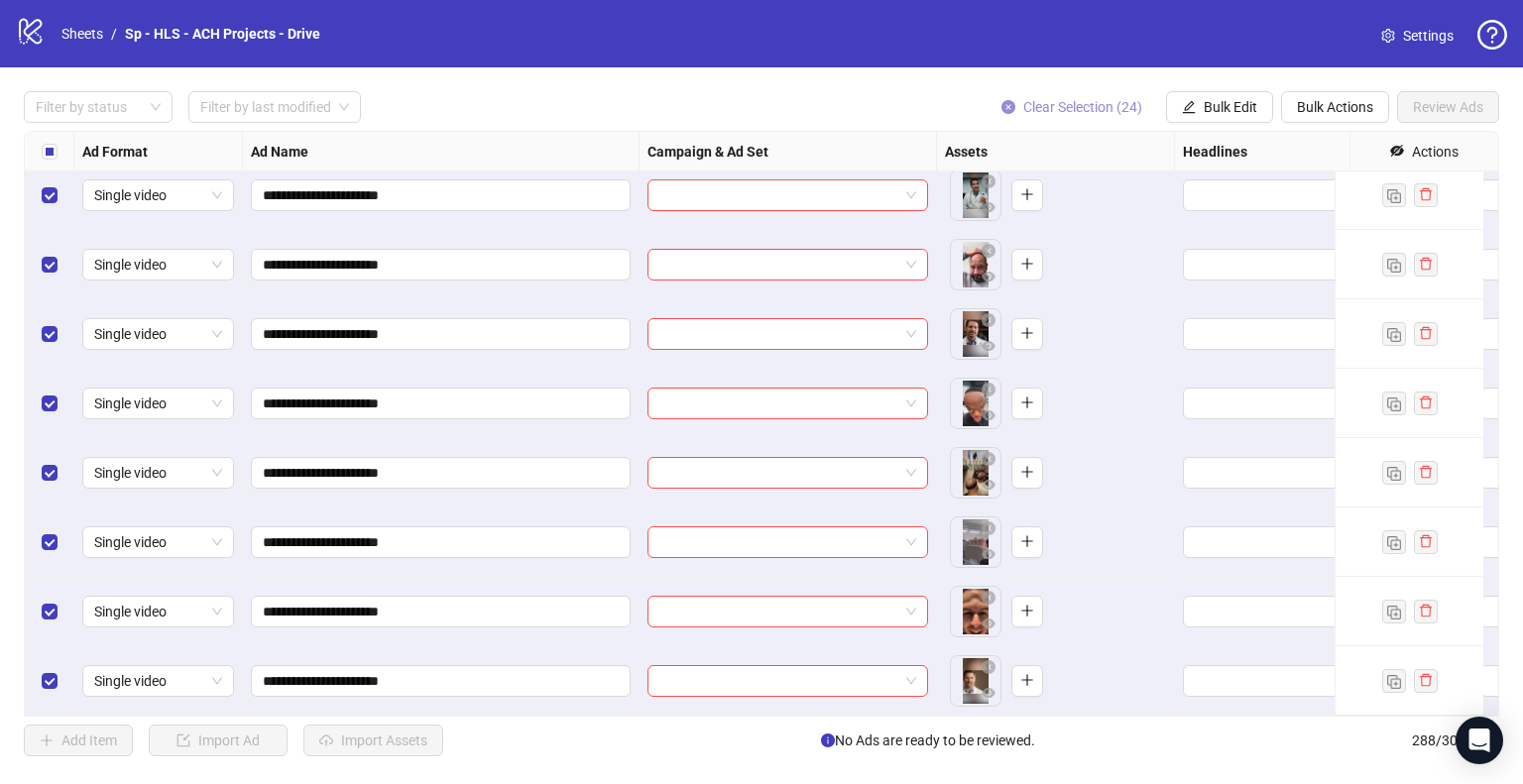 click on "Clear Selection (24)" at bounding box center [1083, 107] 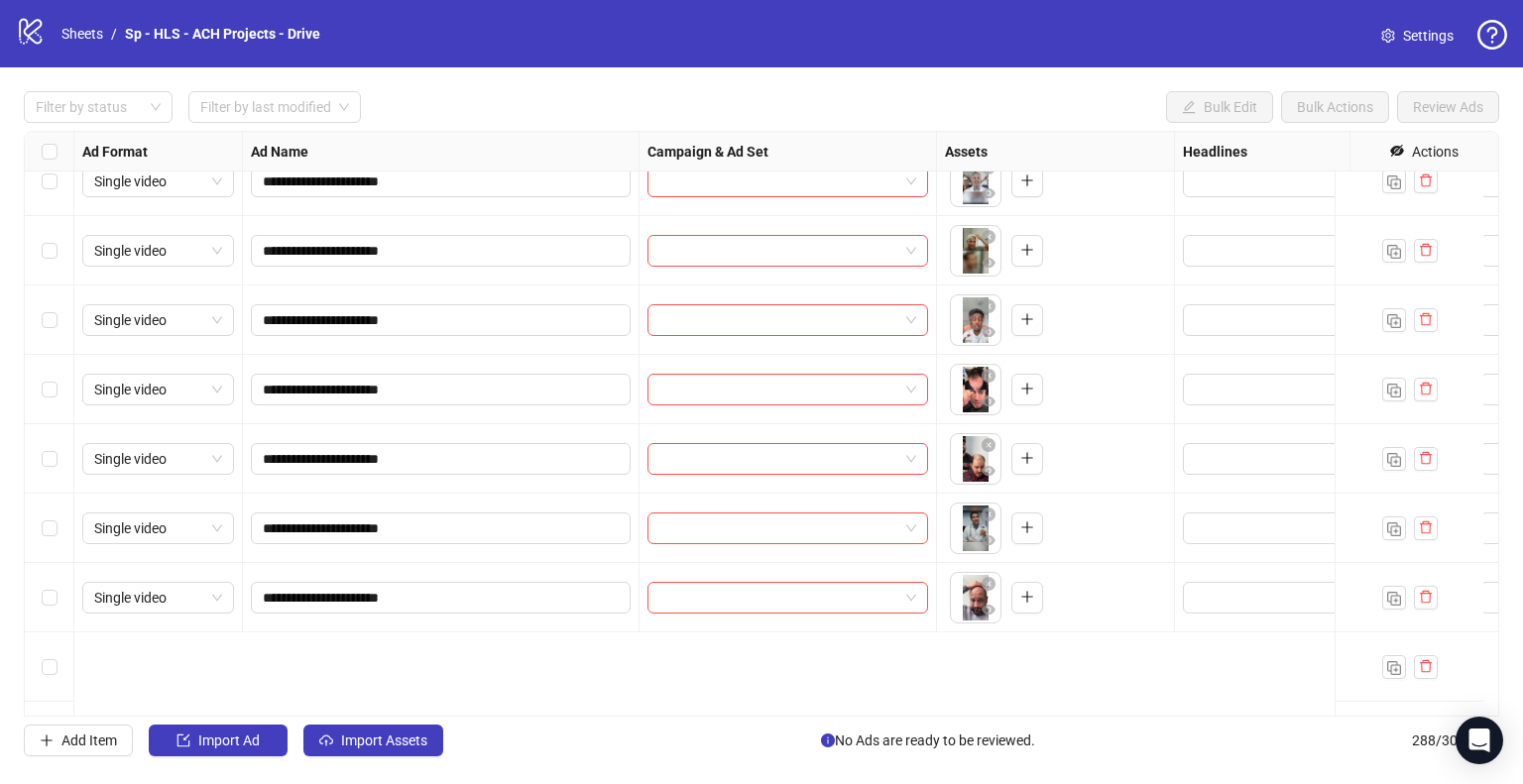 scroll, scrollTop: 18460, scrollLeft: 0, axis: vertical 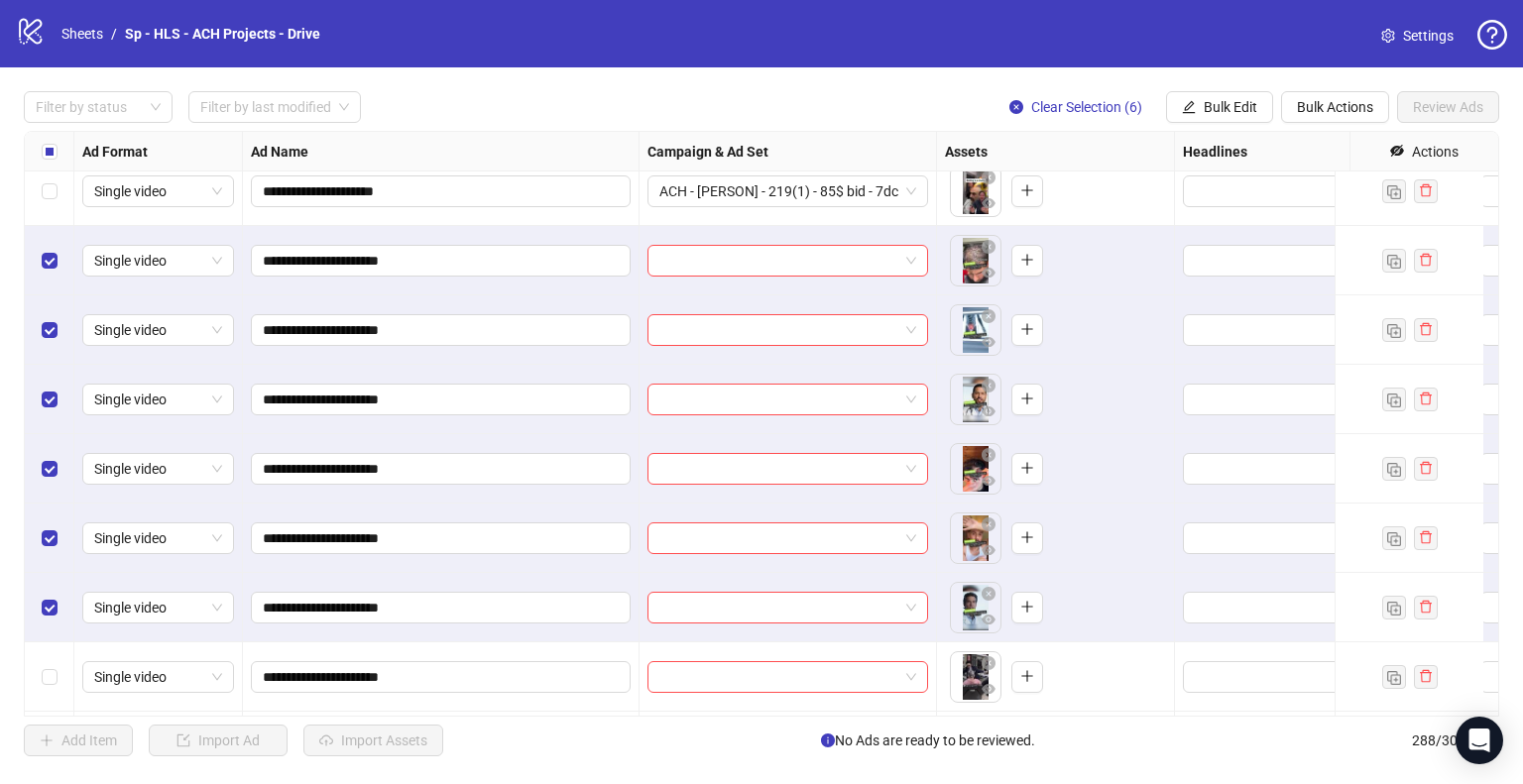click at bounding box center (787, 261) 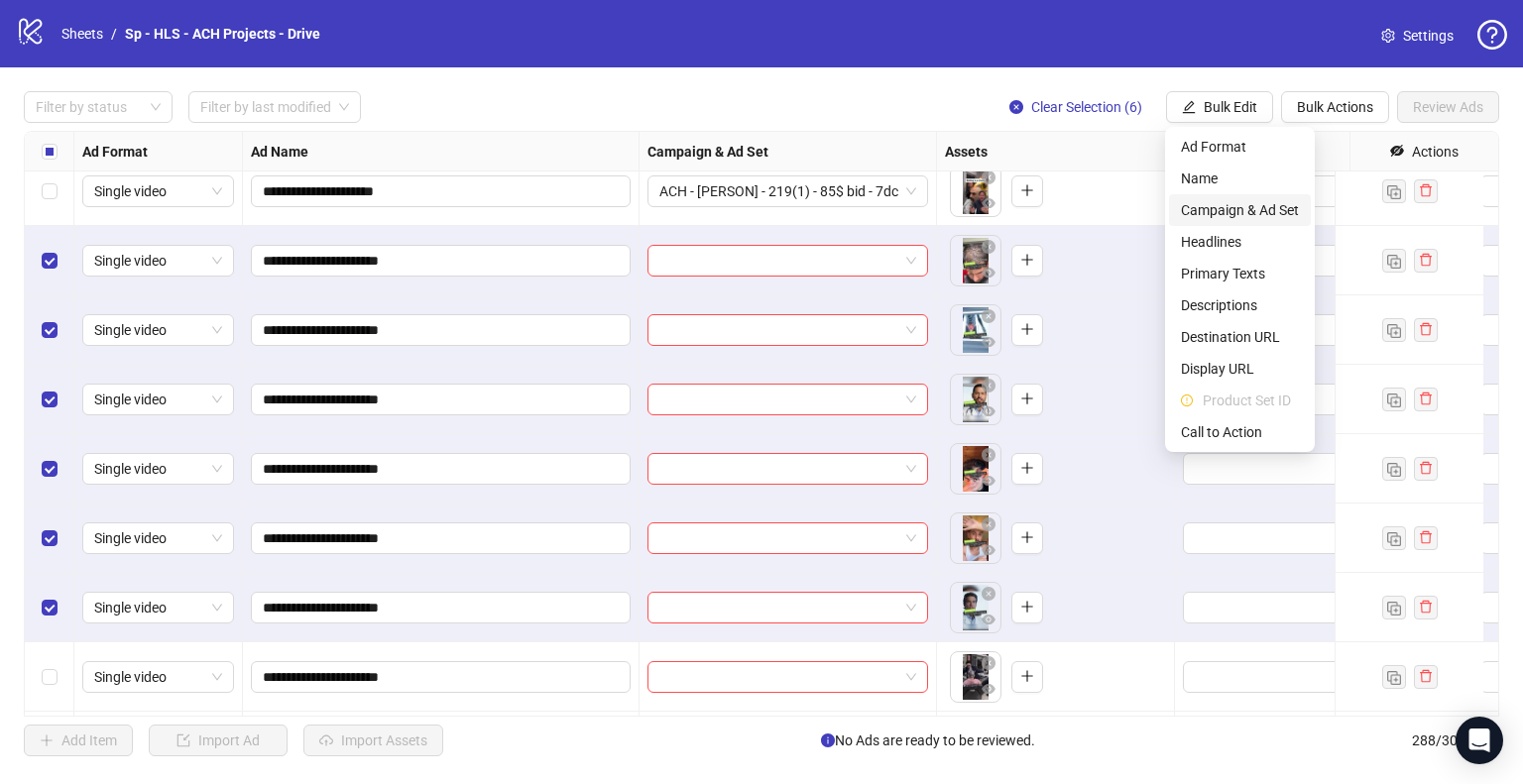 click on "Campaign & Ad Set" at bounding box center [1239, 210] 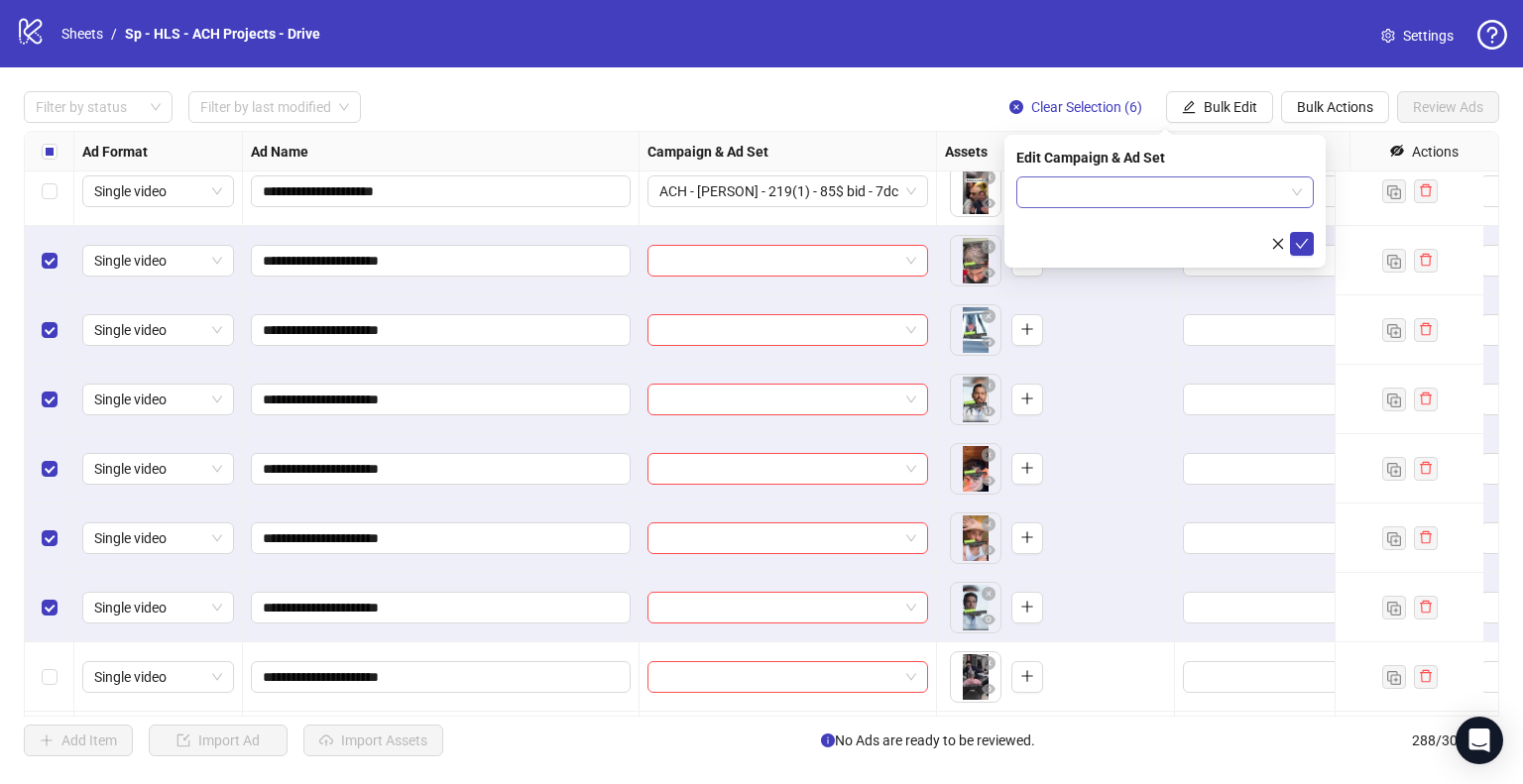 click at bounding box center (1165, 192) 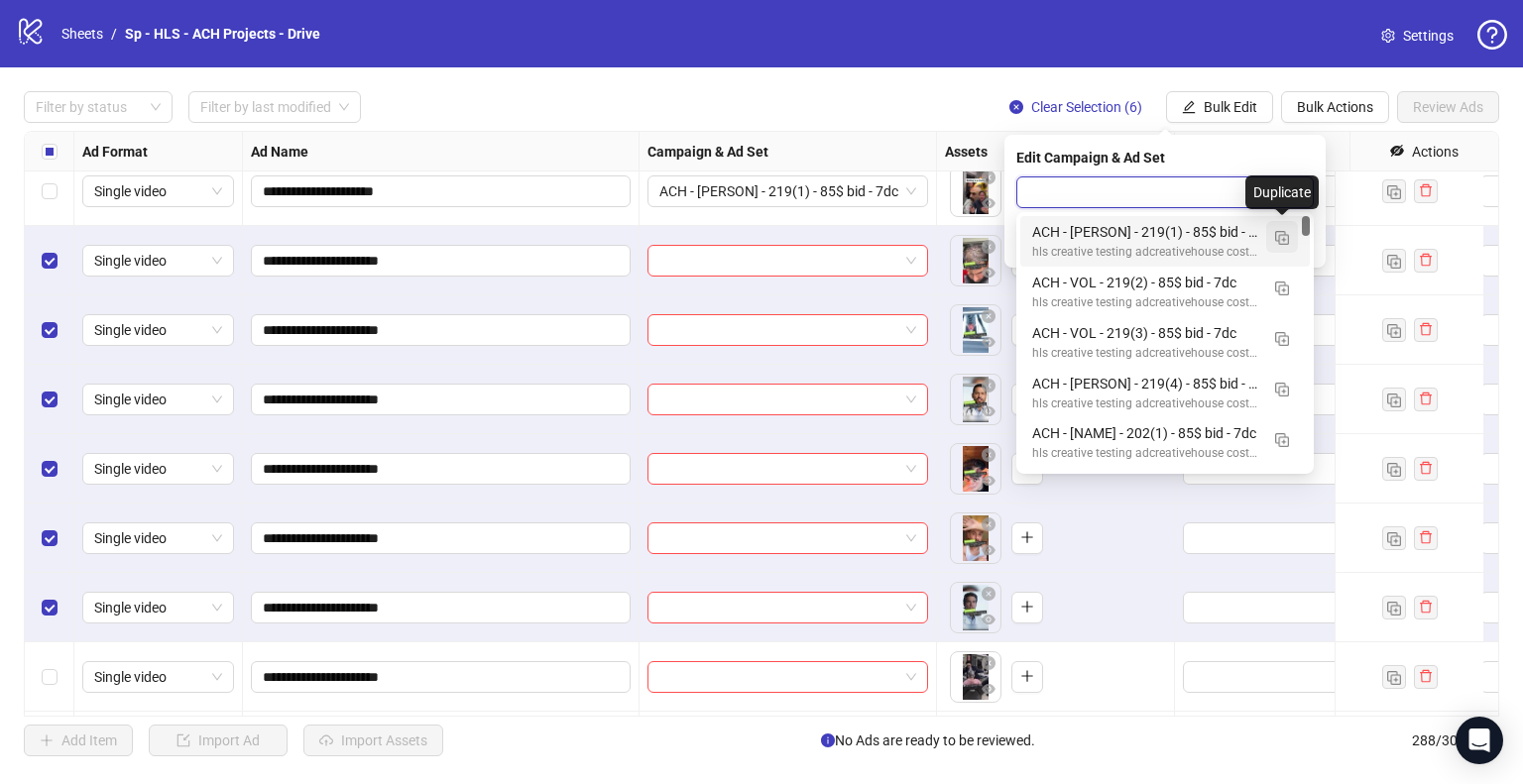 click at bounding box center (1282, 238) 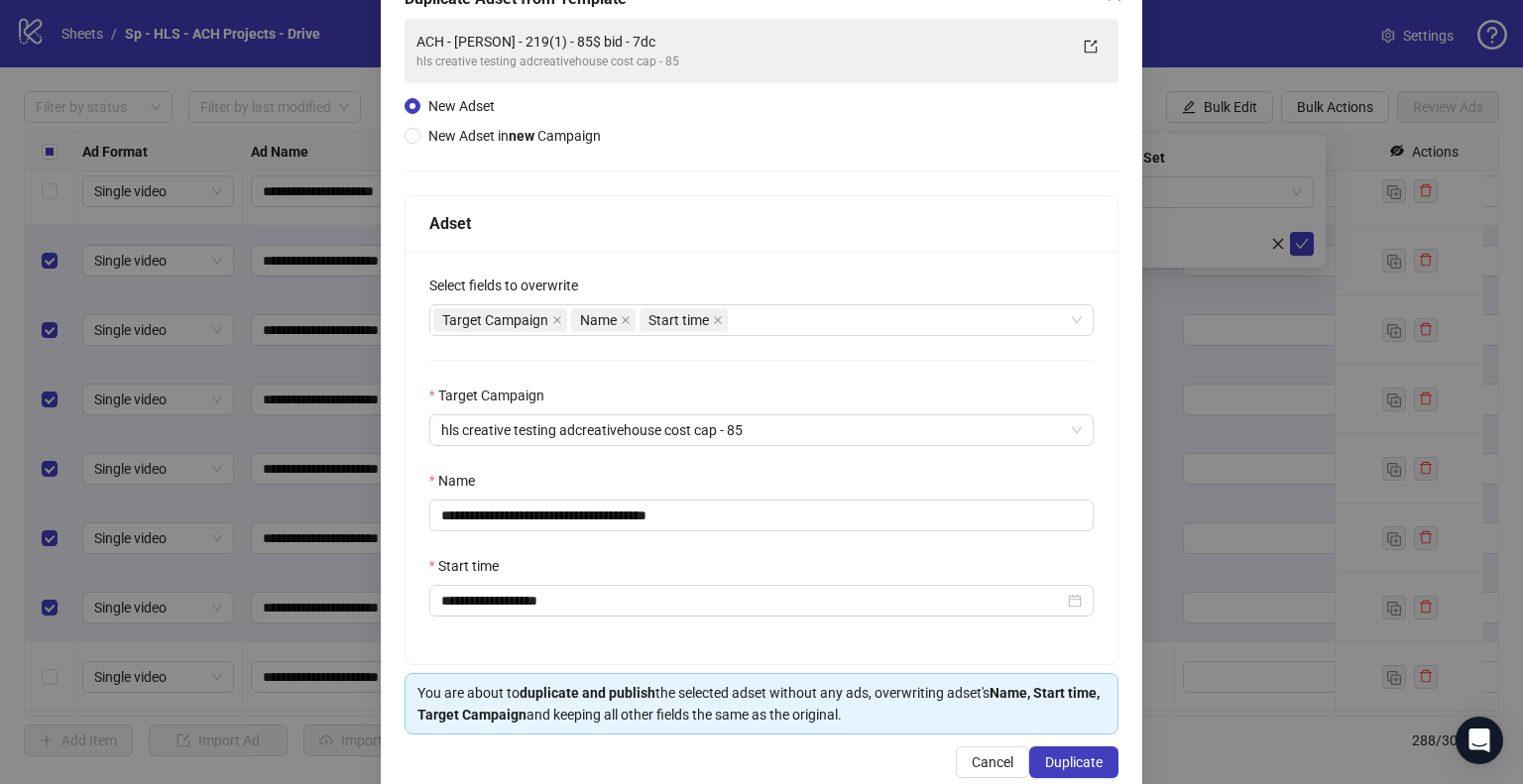 scroll, scrollTop: 168, scrollLeft: 0, axis: vertical 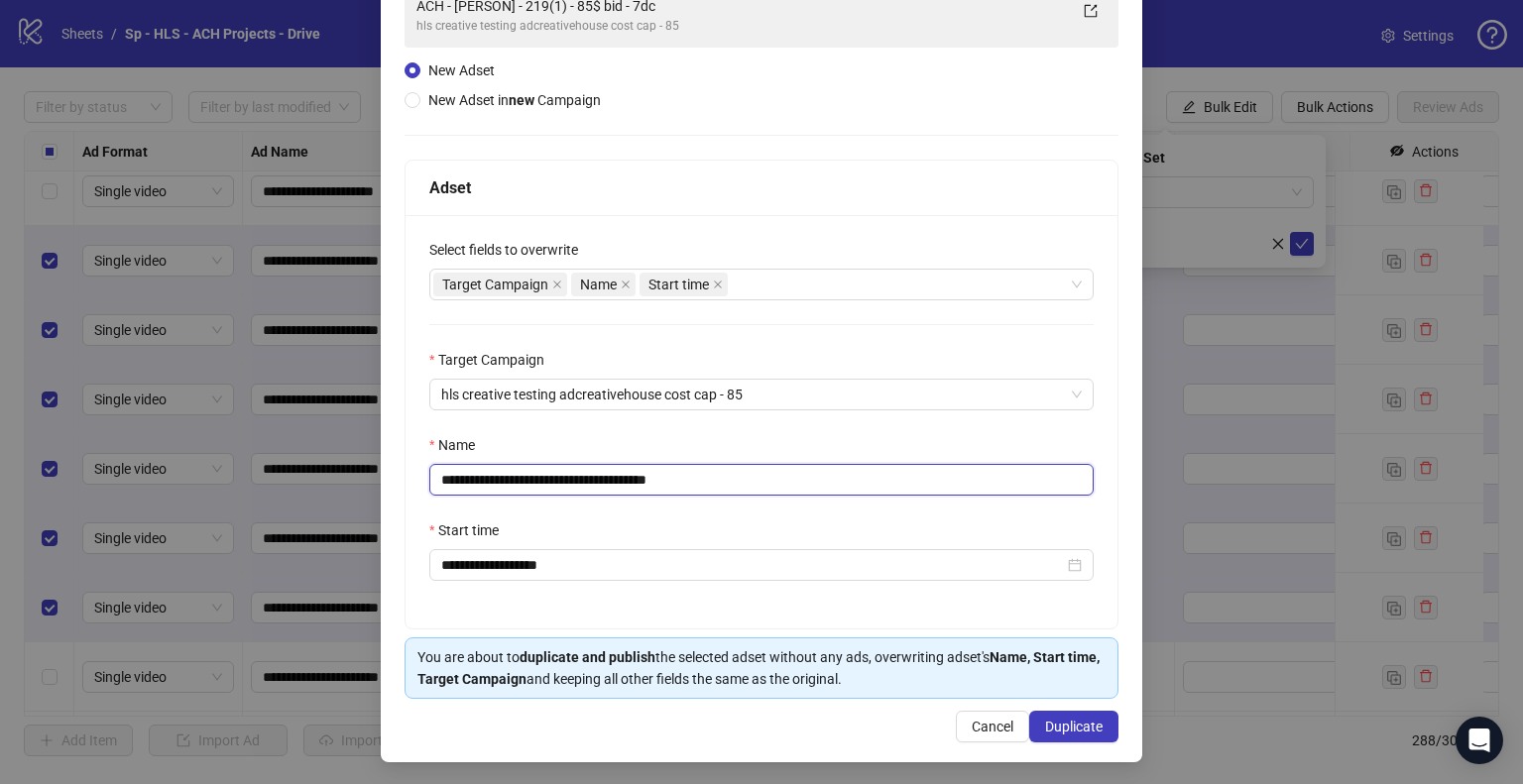 click on "**********" at bounding box center (762, 480) 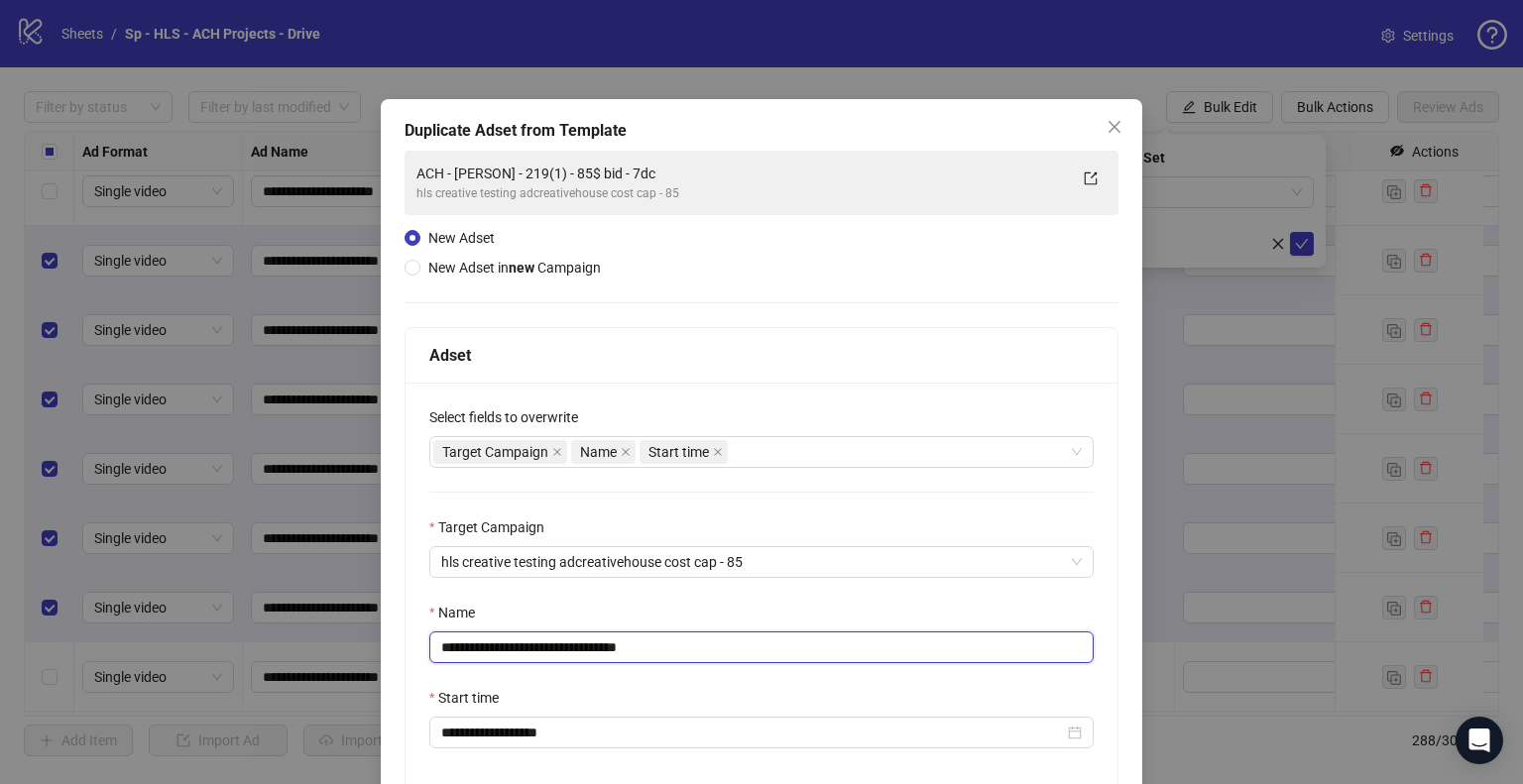scroll, scrollTop: 168, scrollLeft: 0, axis: vertical 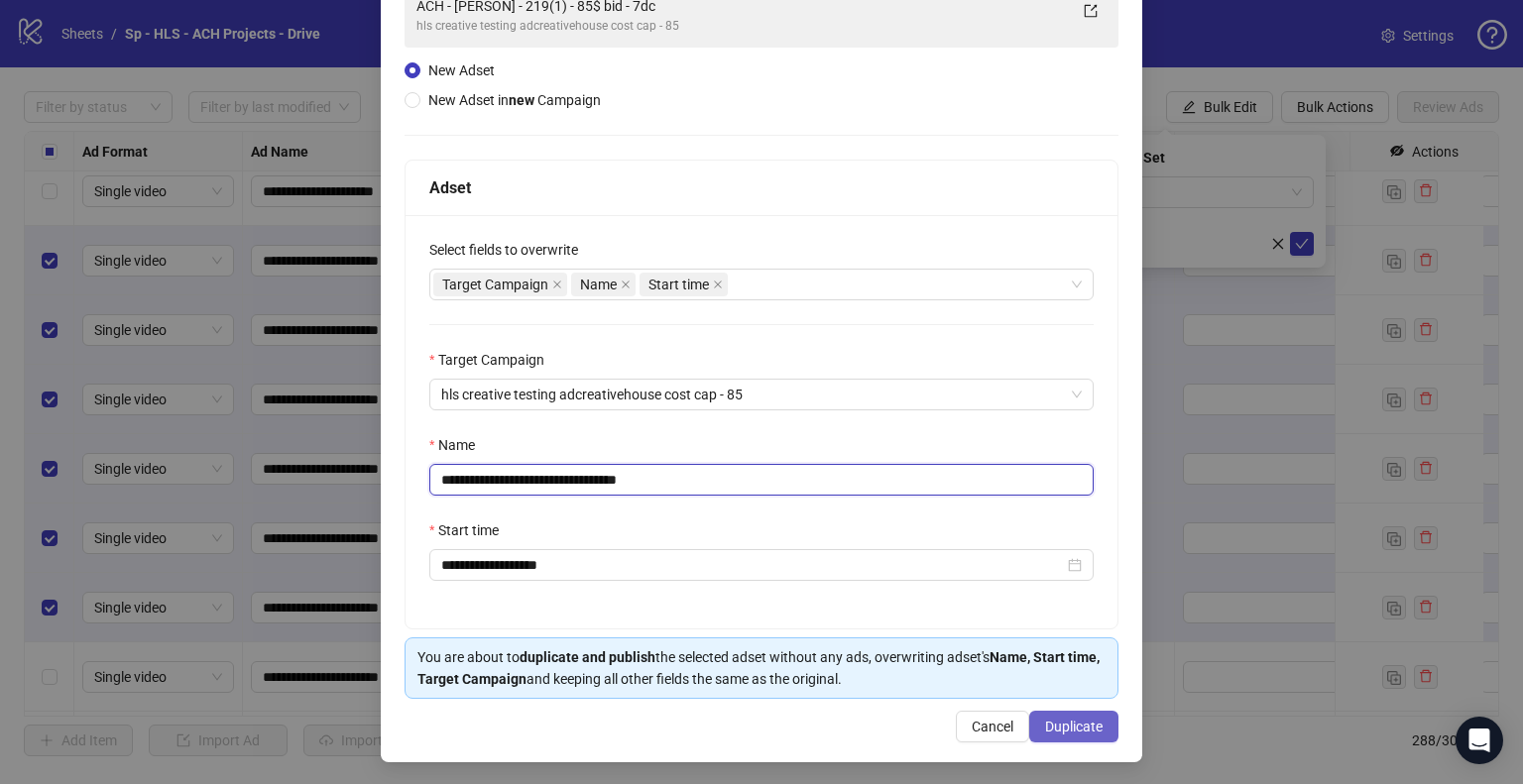 type on "**********" 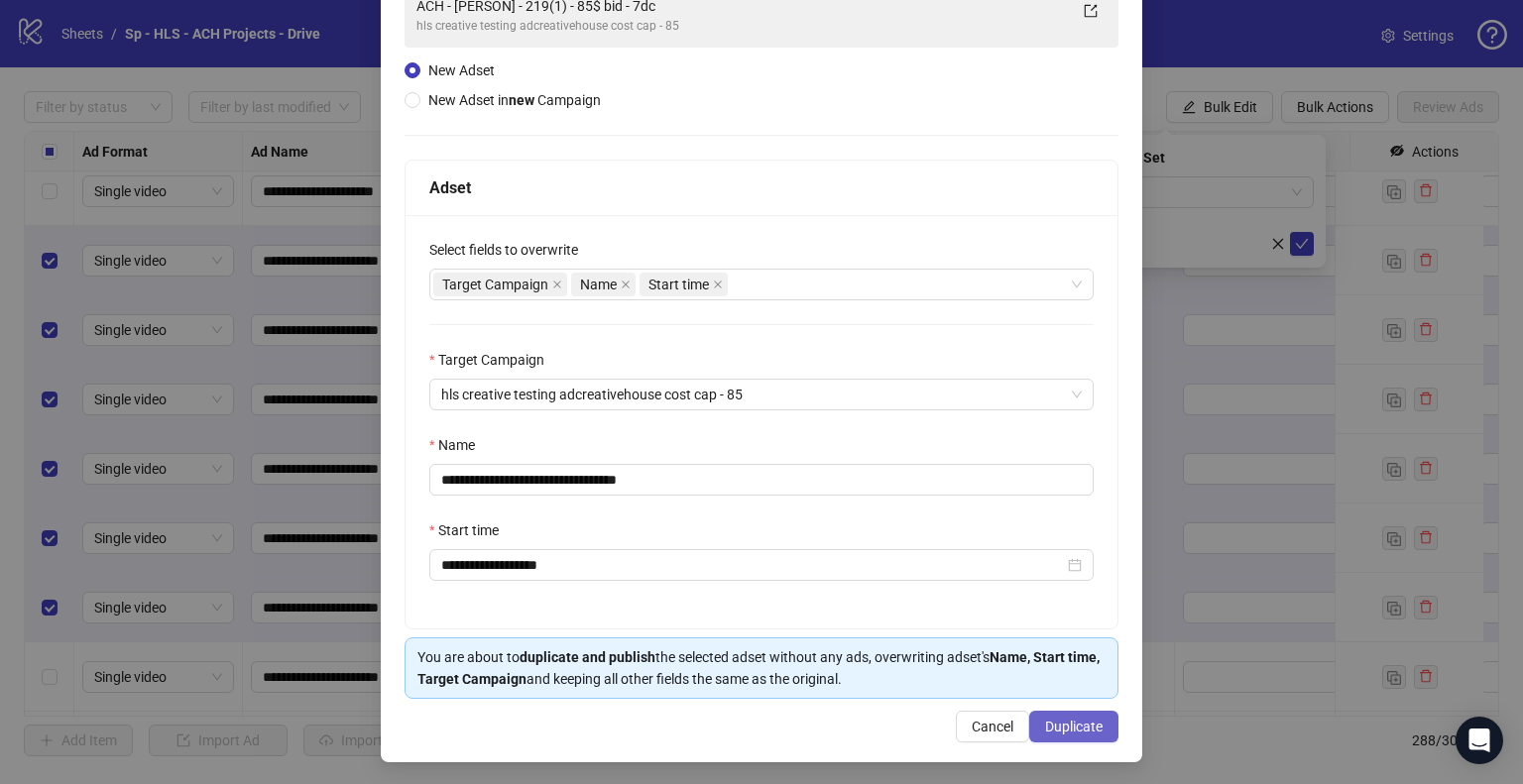 click on "Duplicate" at bounding box center (1074, 727) 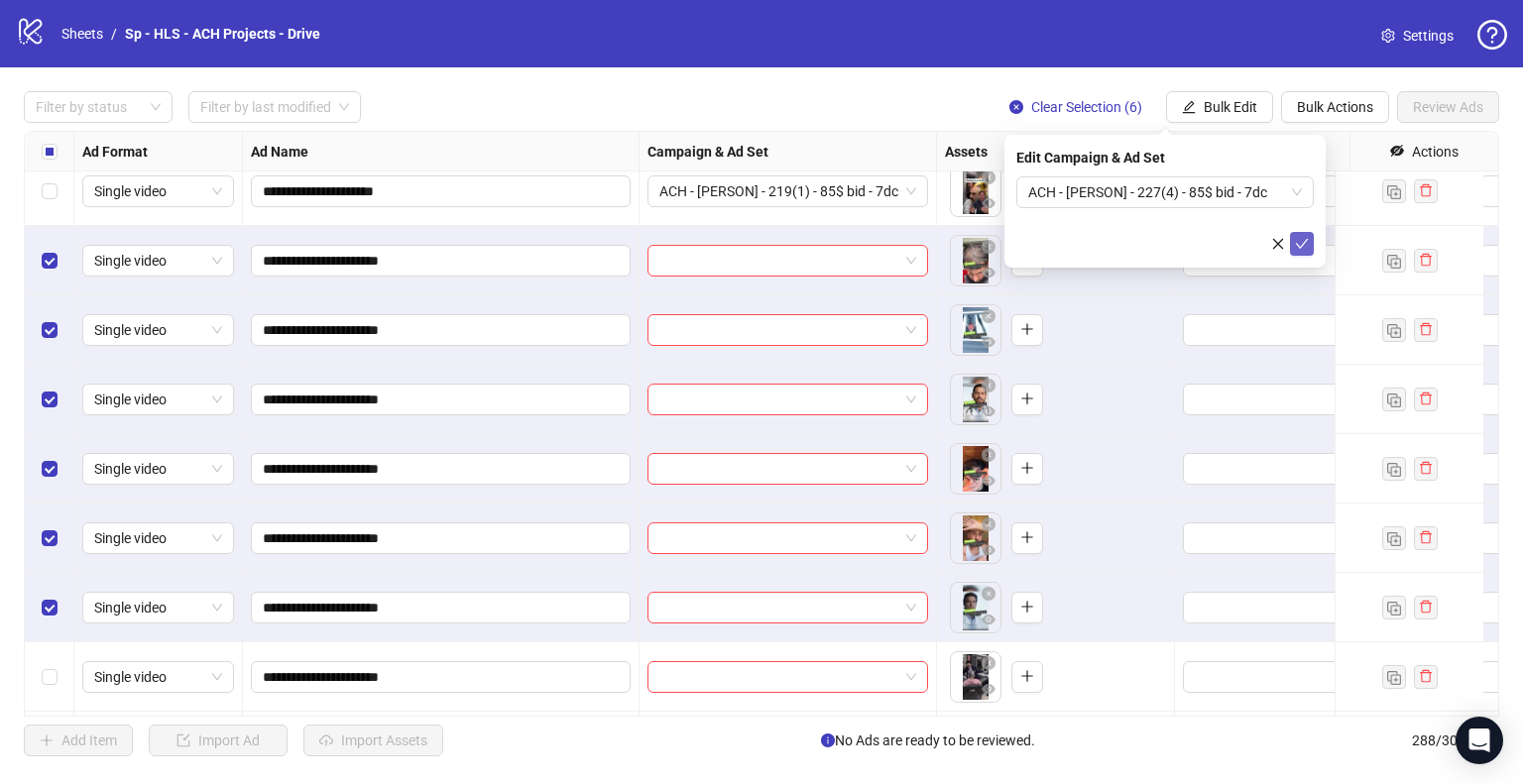 click 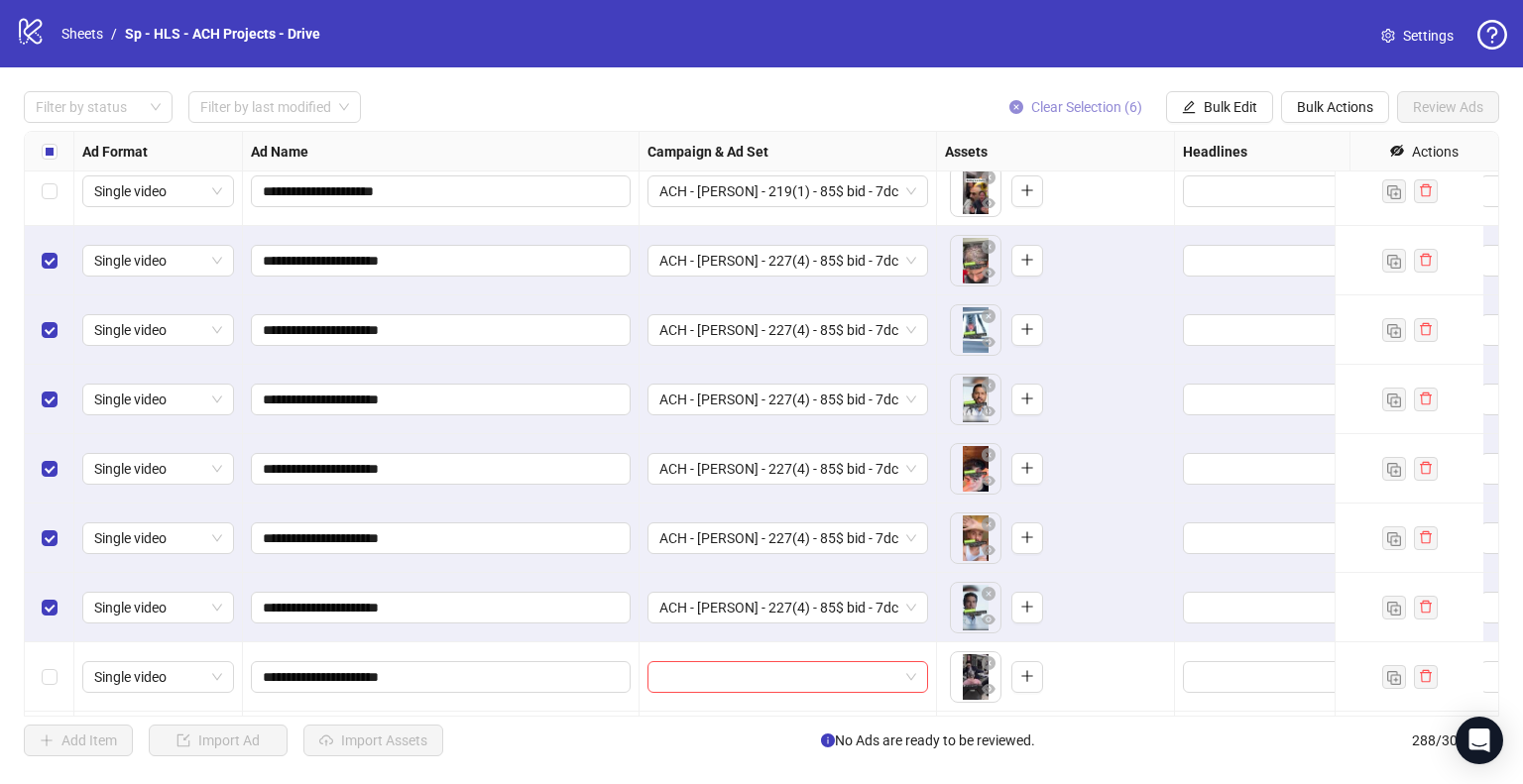 click on "Clear Selection (6)" at bounding box center (1087, 107) 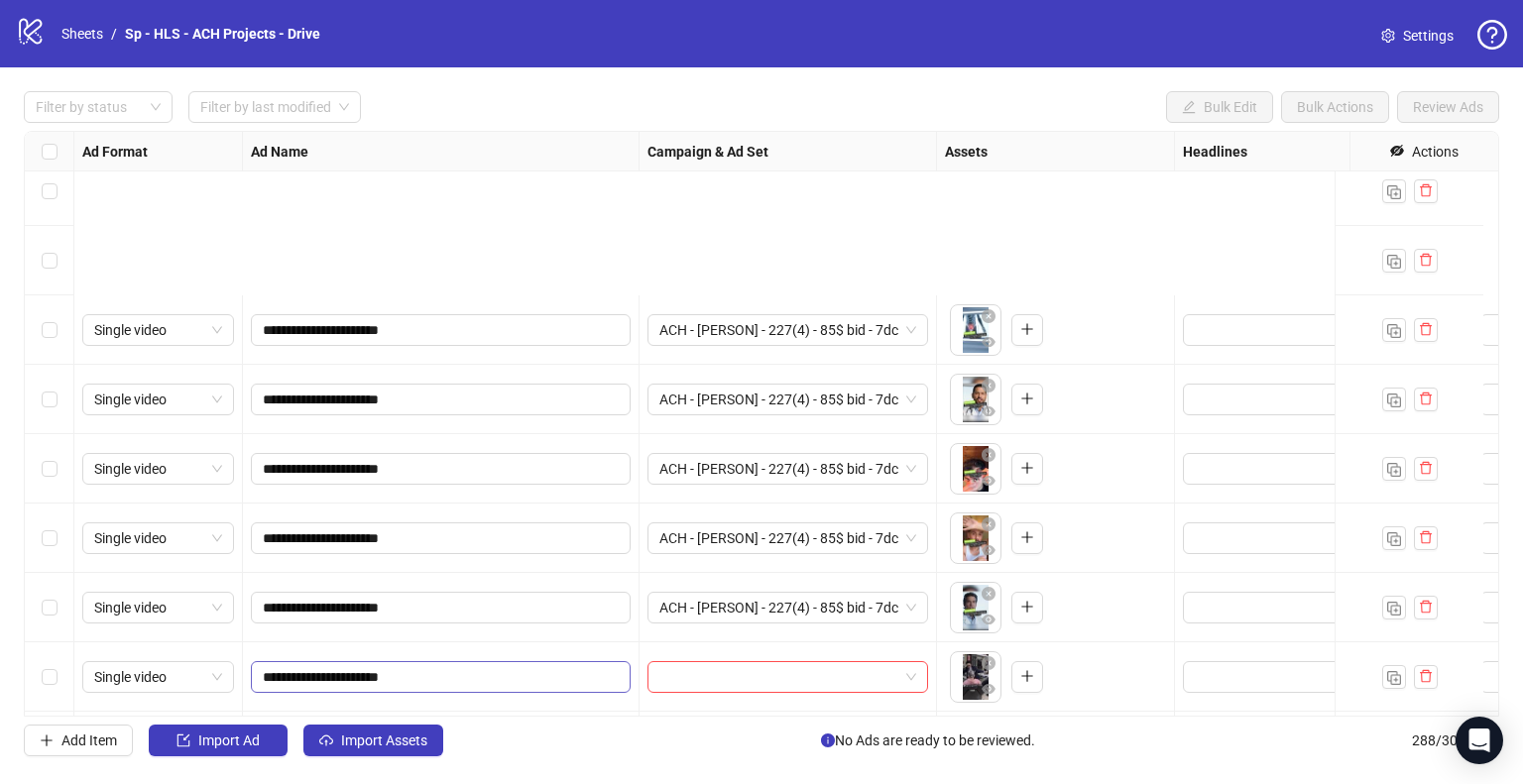 scroll, scrollTop: 18559, scrollLeft: 0, axis: vertical 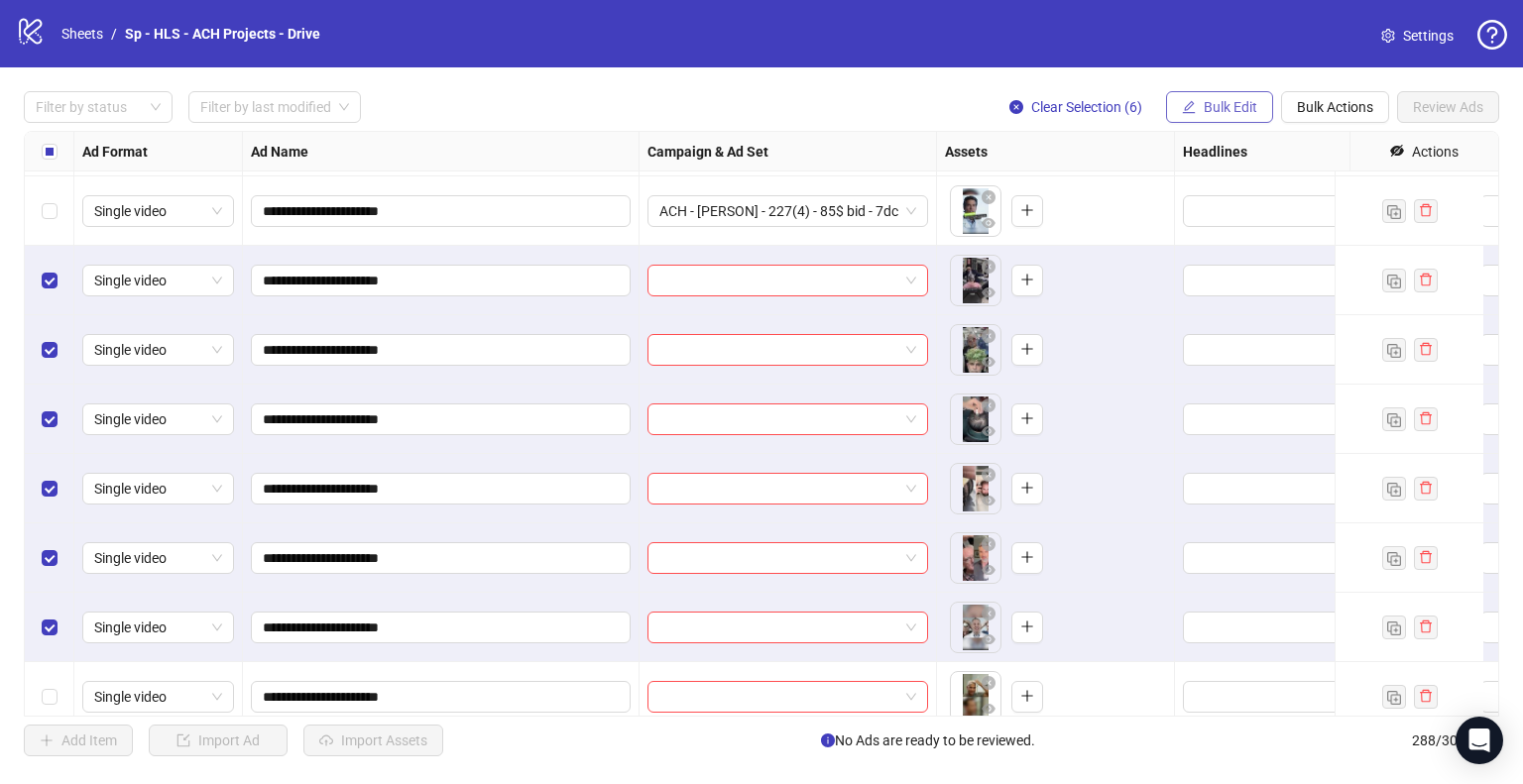 click on "Bulk Edit" at bounding box center [1230, 107] 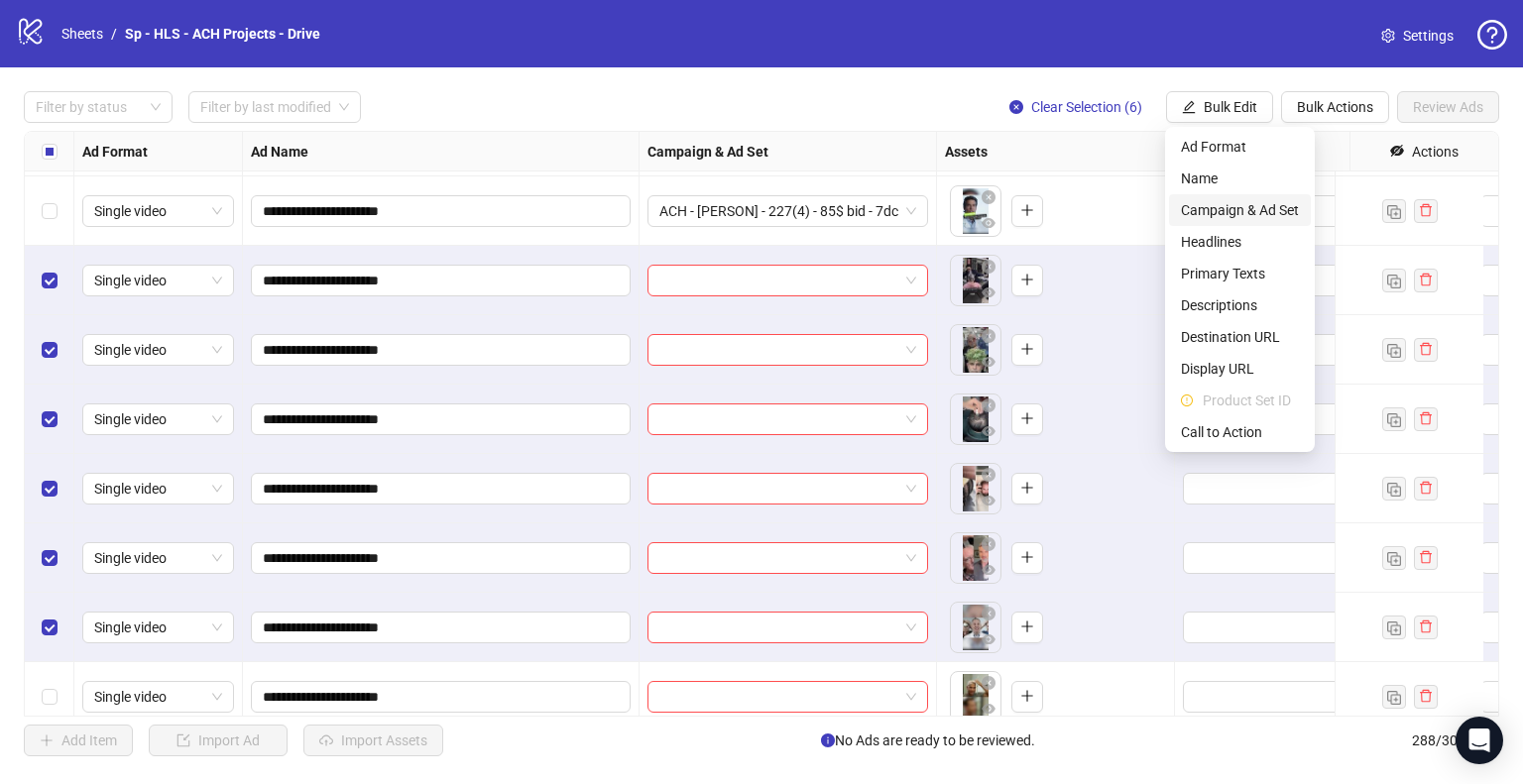 click on "Campaign & Ad Set" at bounding box center (1239, 210) 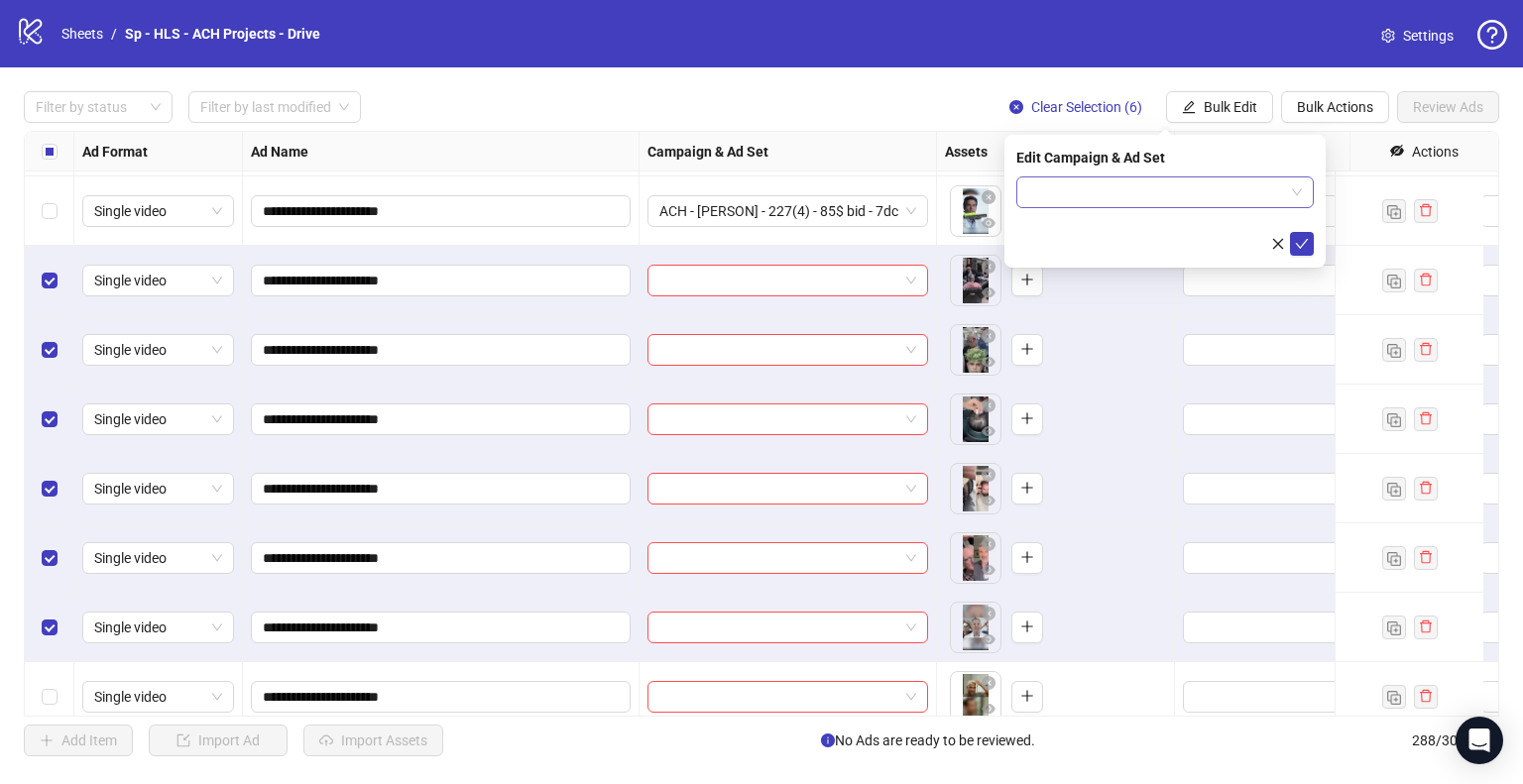 click at bounding box center [1165, 192] 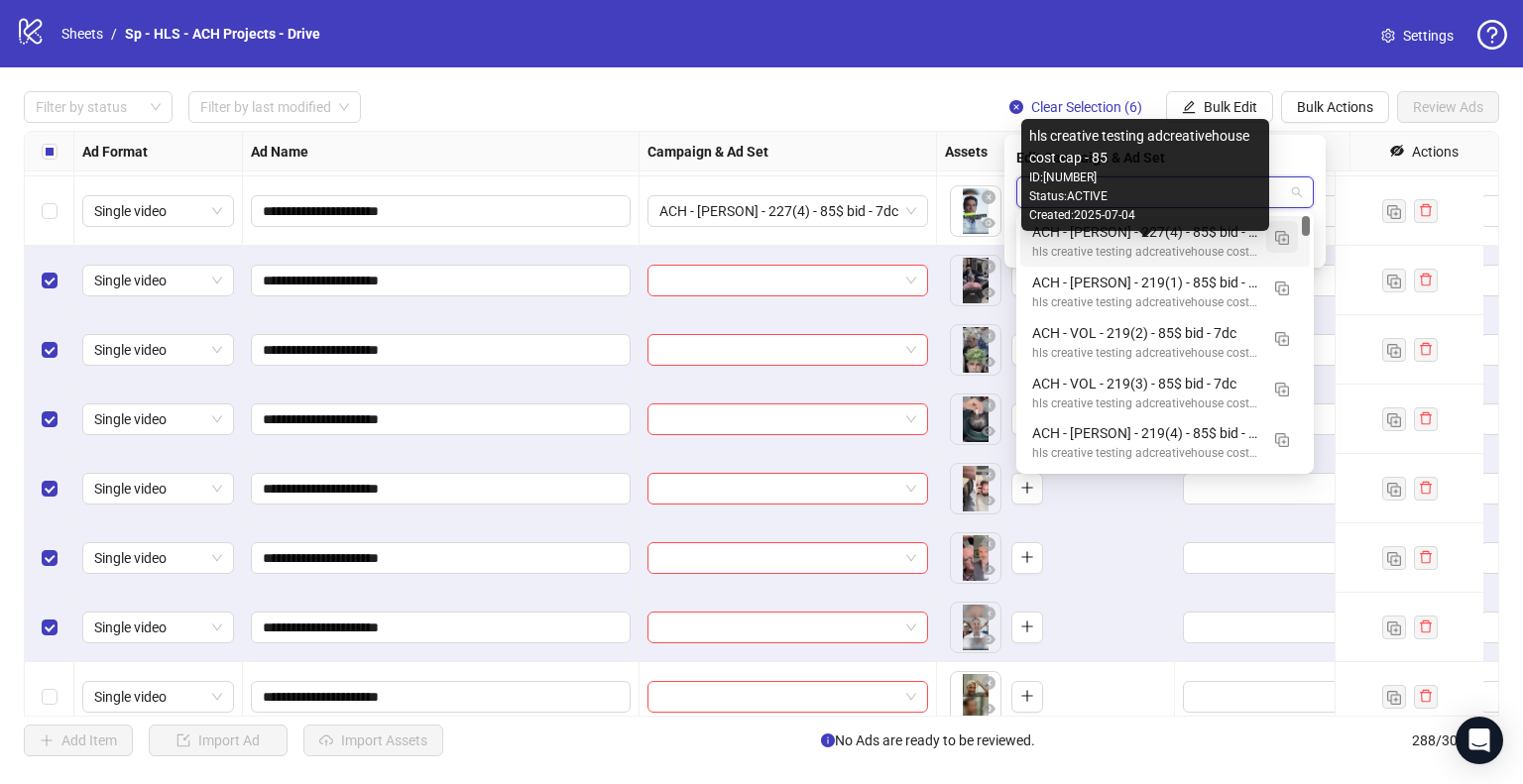 click at bounding box center (1282, 238) 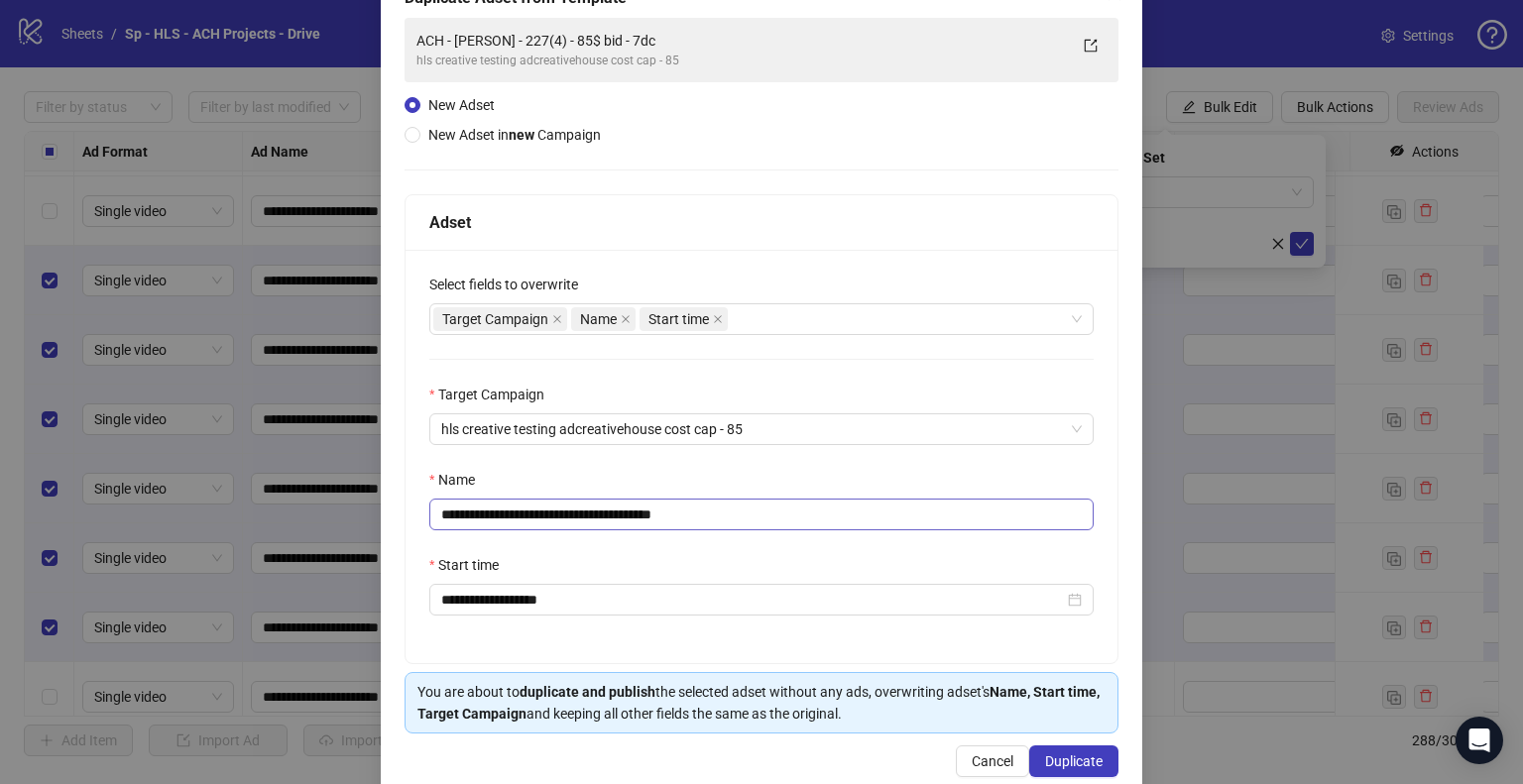 scroll, scrollTop: 168, scrollLeft: 0, axis: vertical 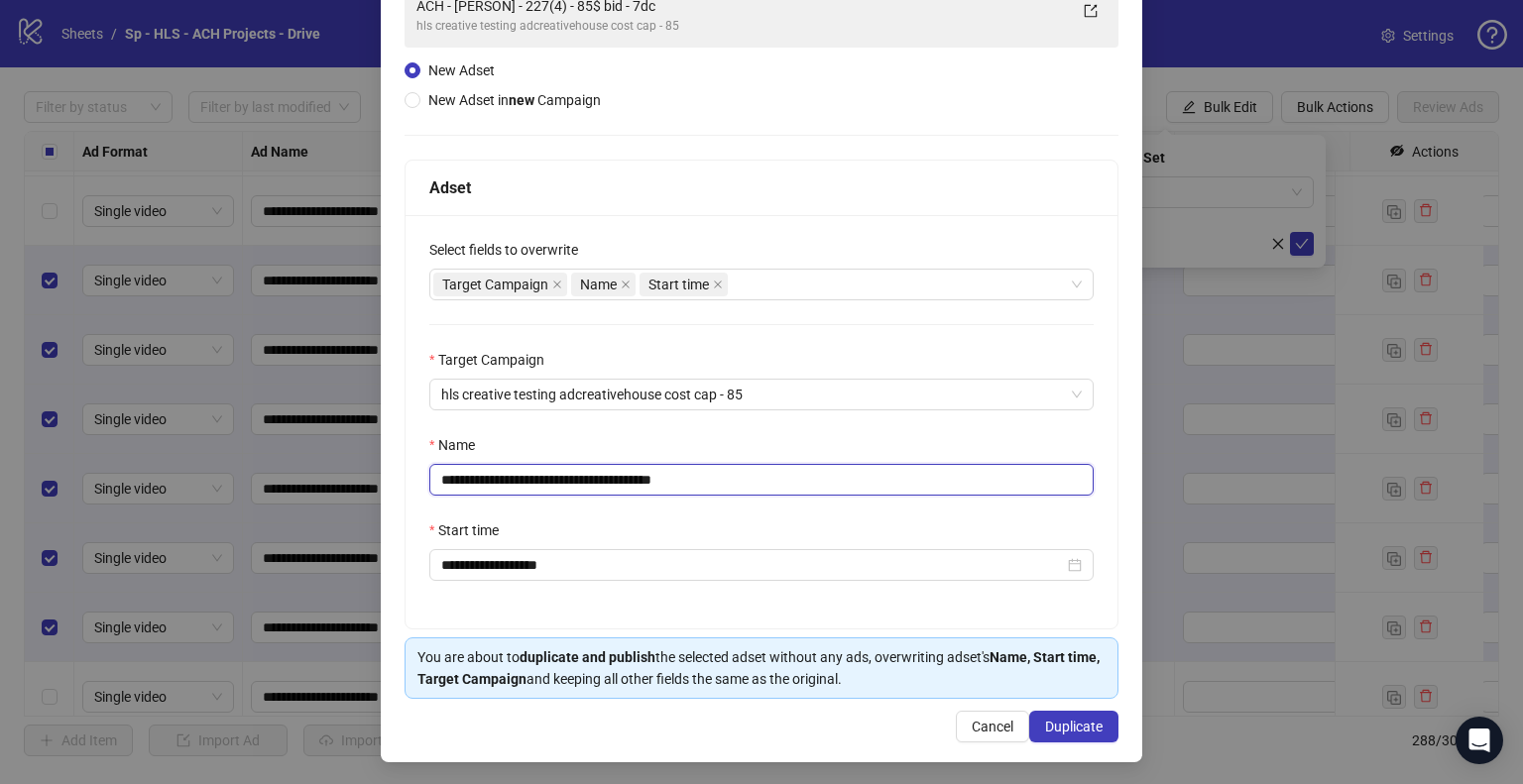 click on "**********" at bounding box center (762, 480) 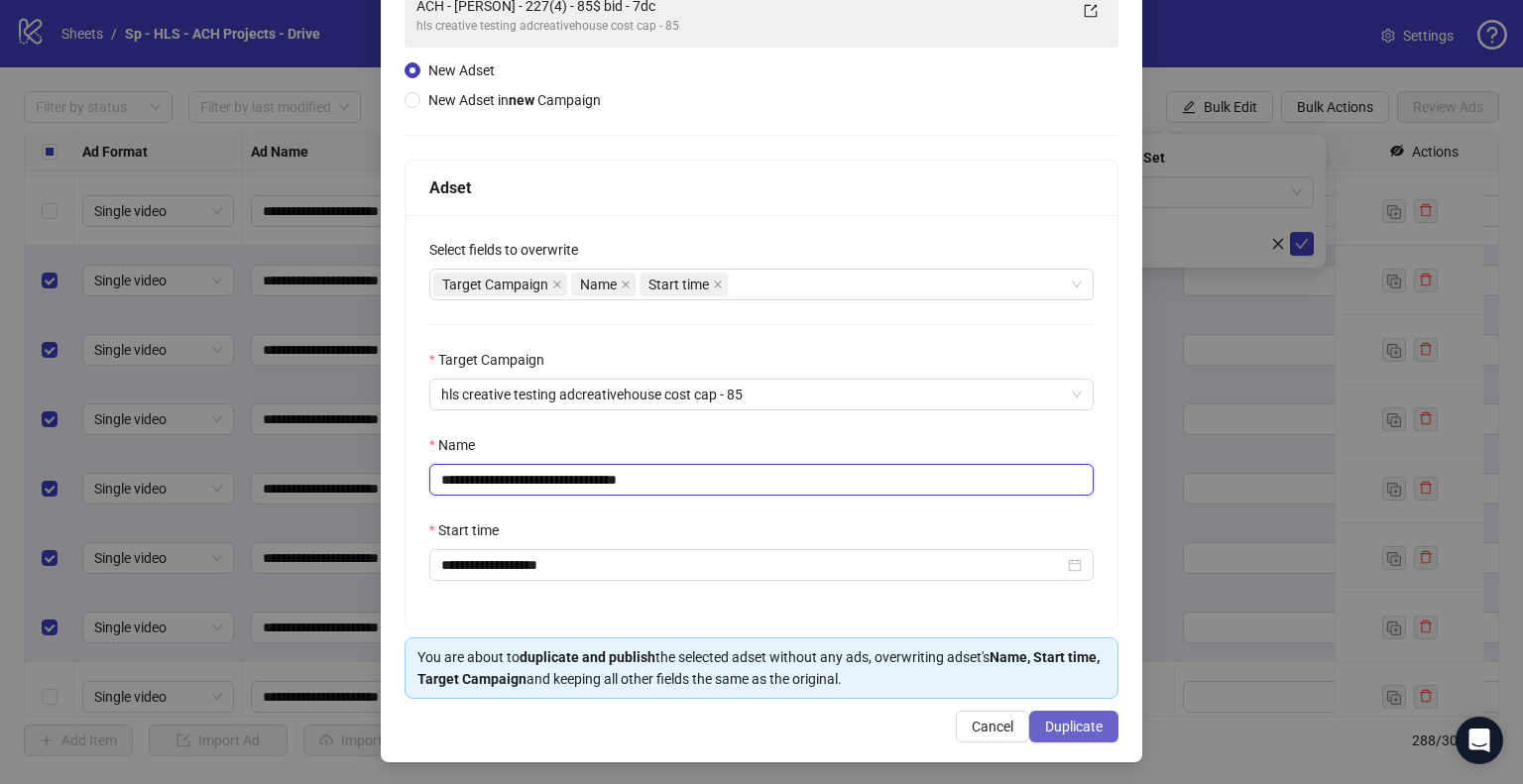 type on "**********" 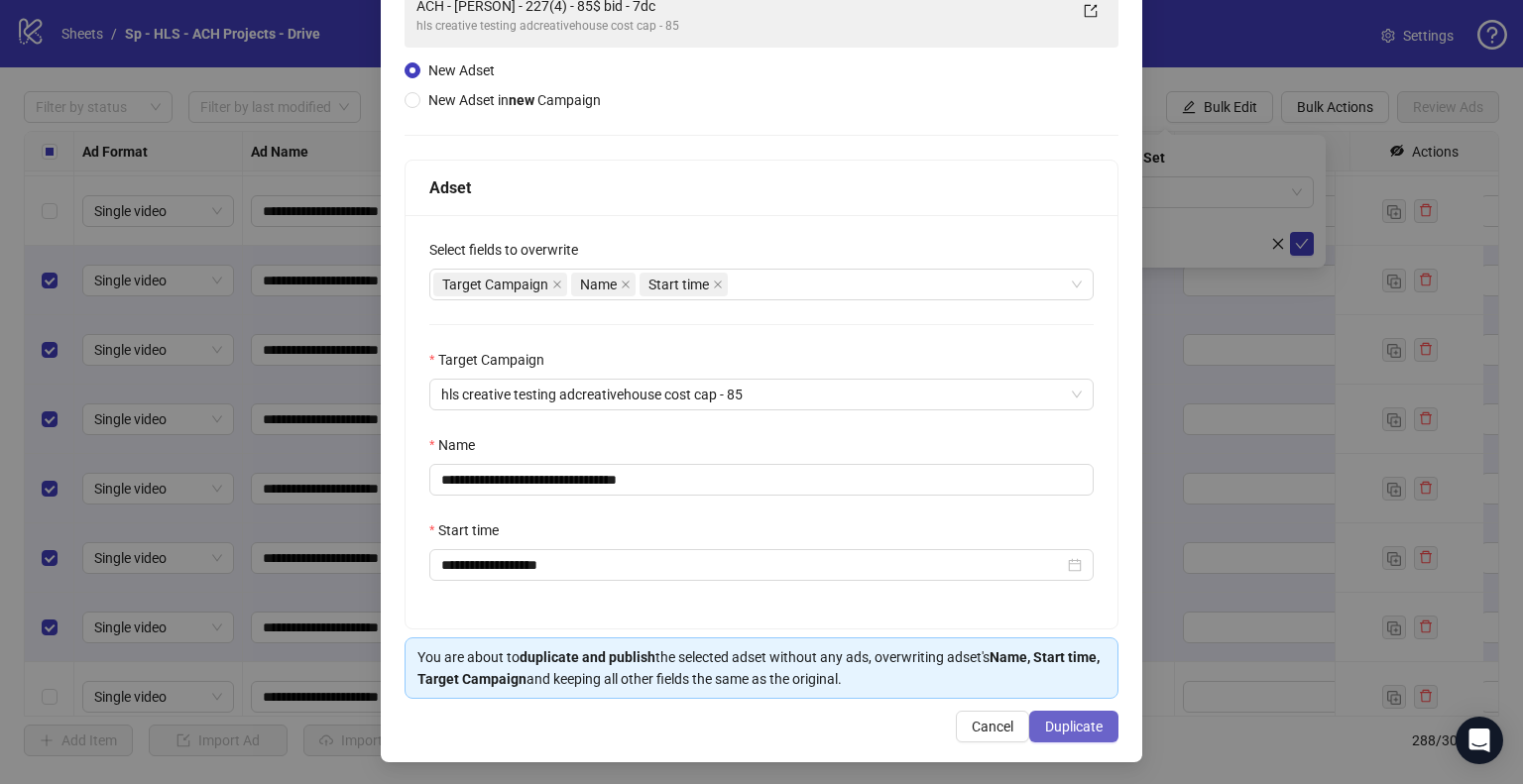 click on "Duplicate" at bounding box center [1074, 727] 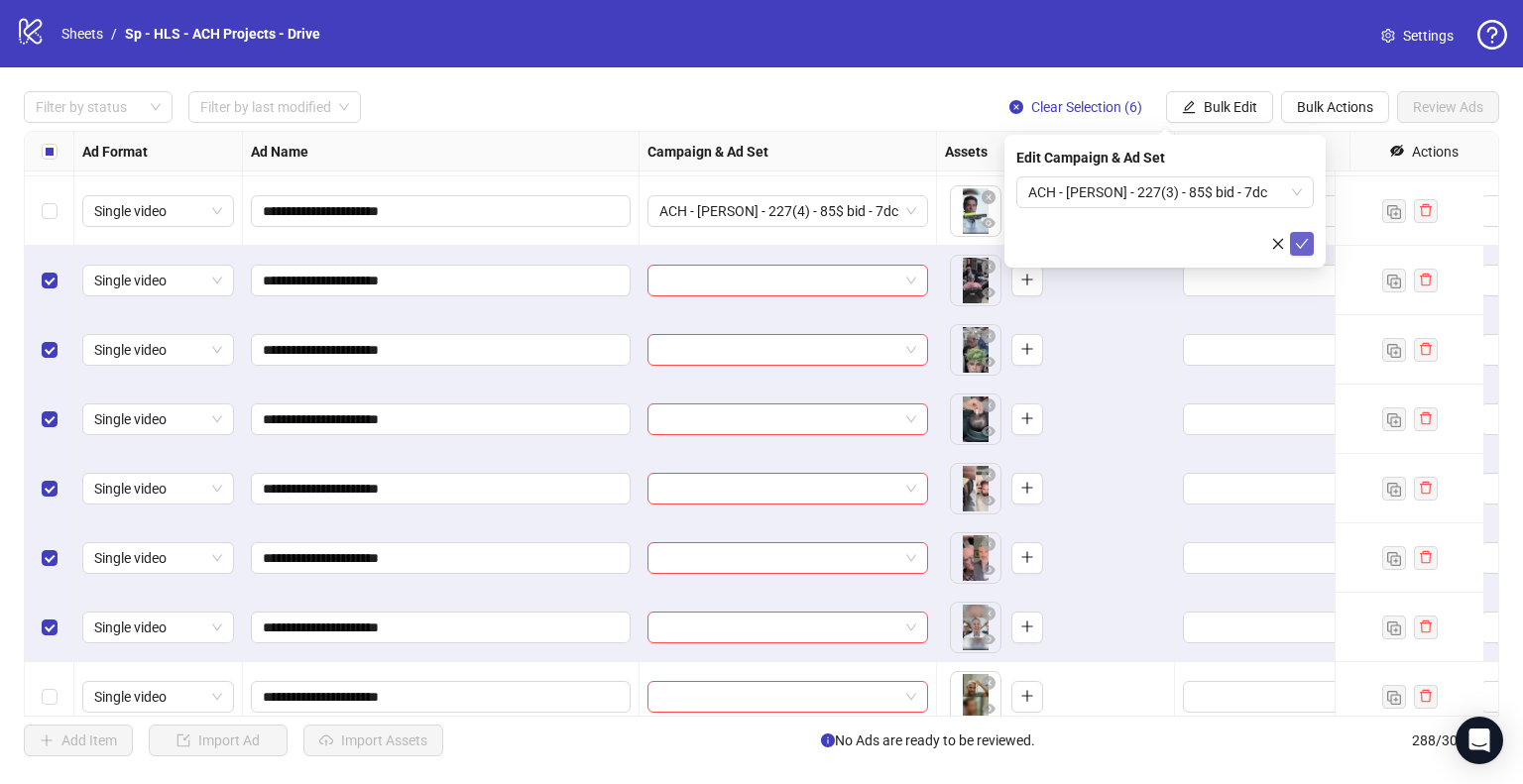 click 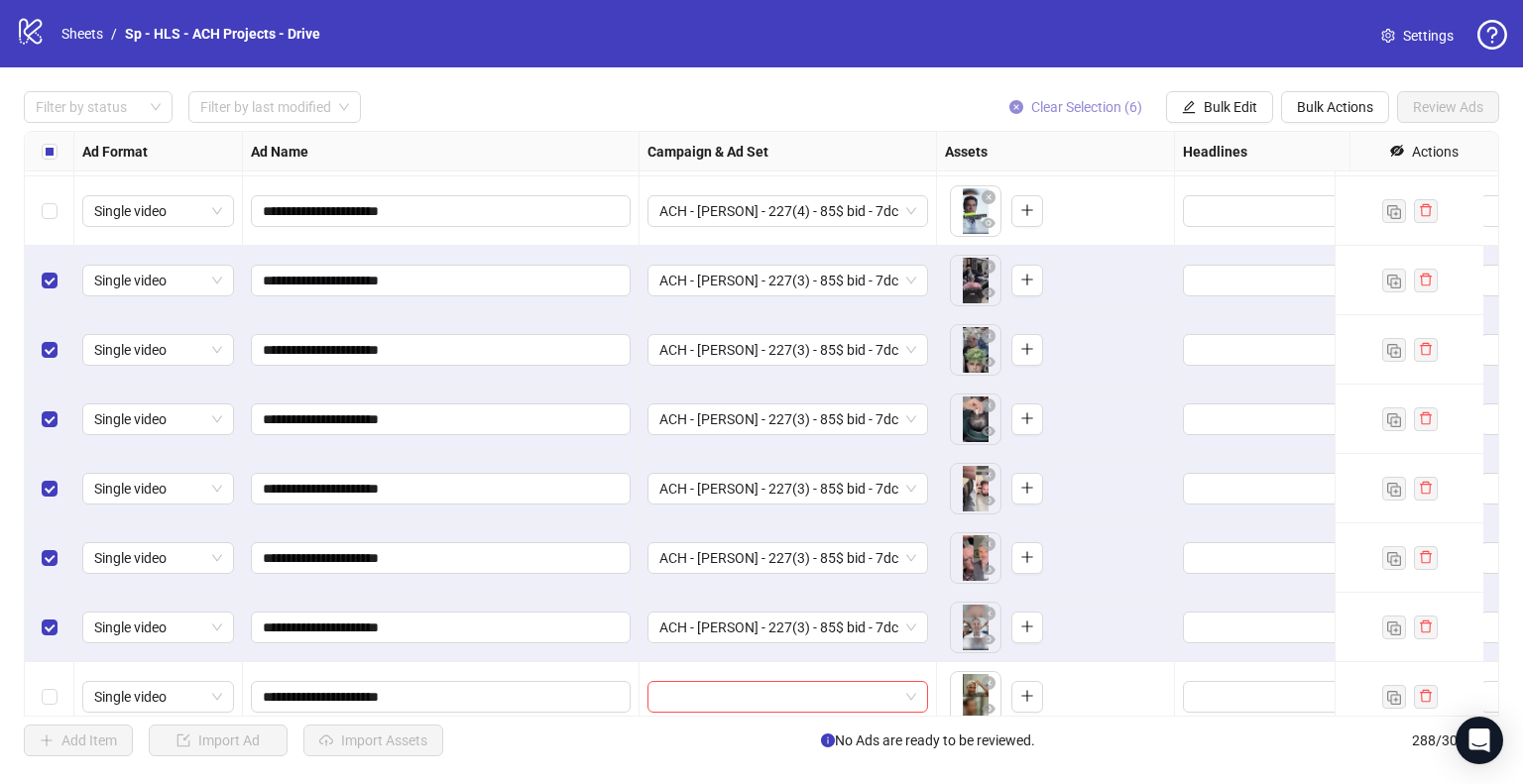 click on "Clear Selection (6)" at bounding box center (1087, 107) 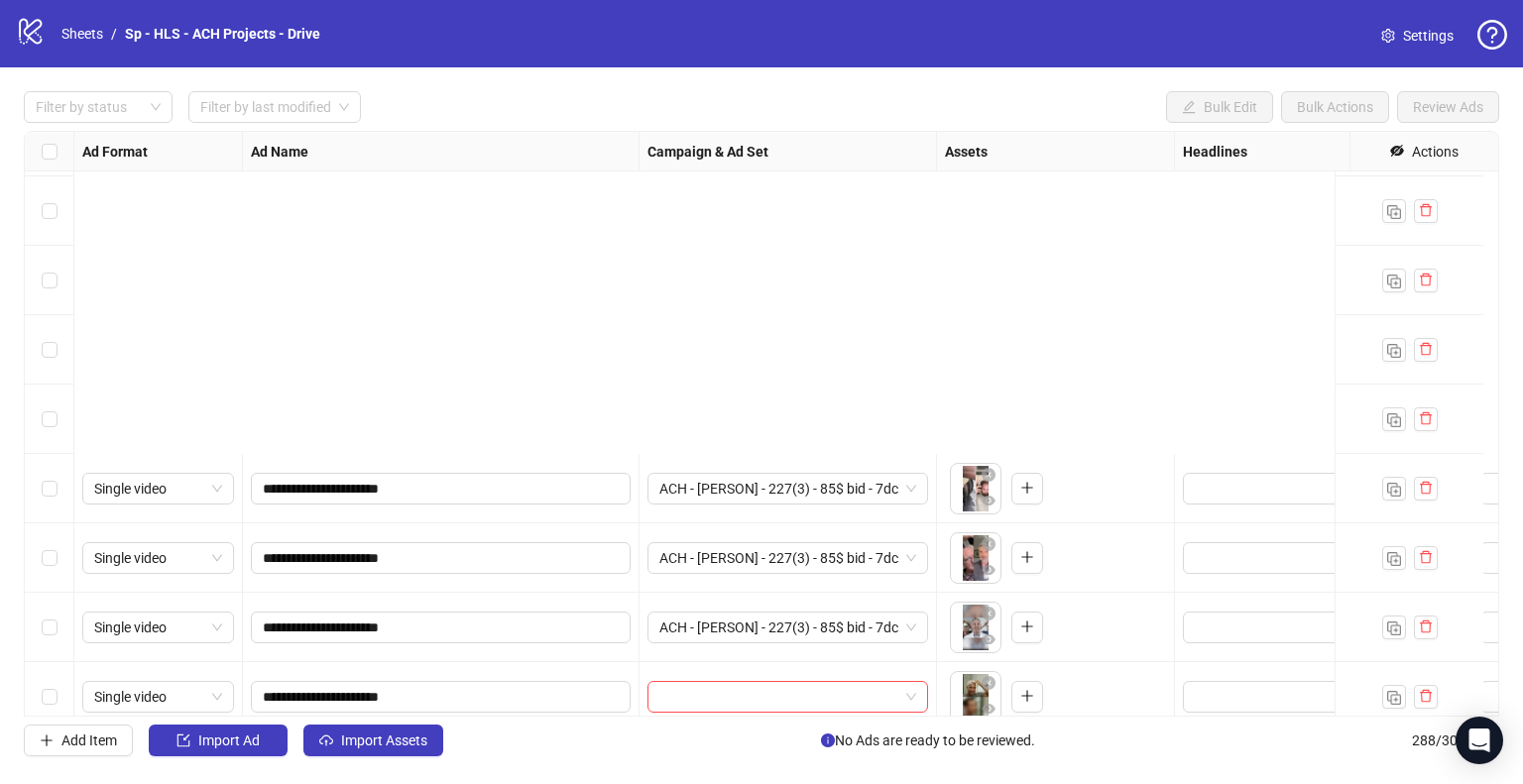 scroll, scrollTop: 19055, scrollLeft: 0, axis: vertical 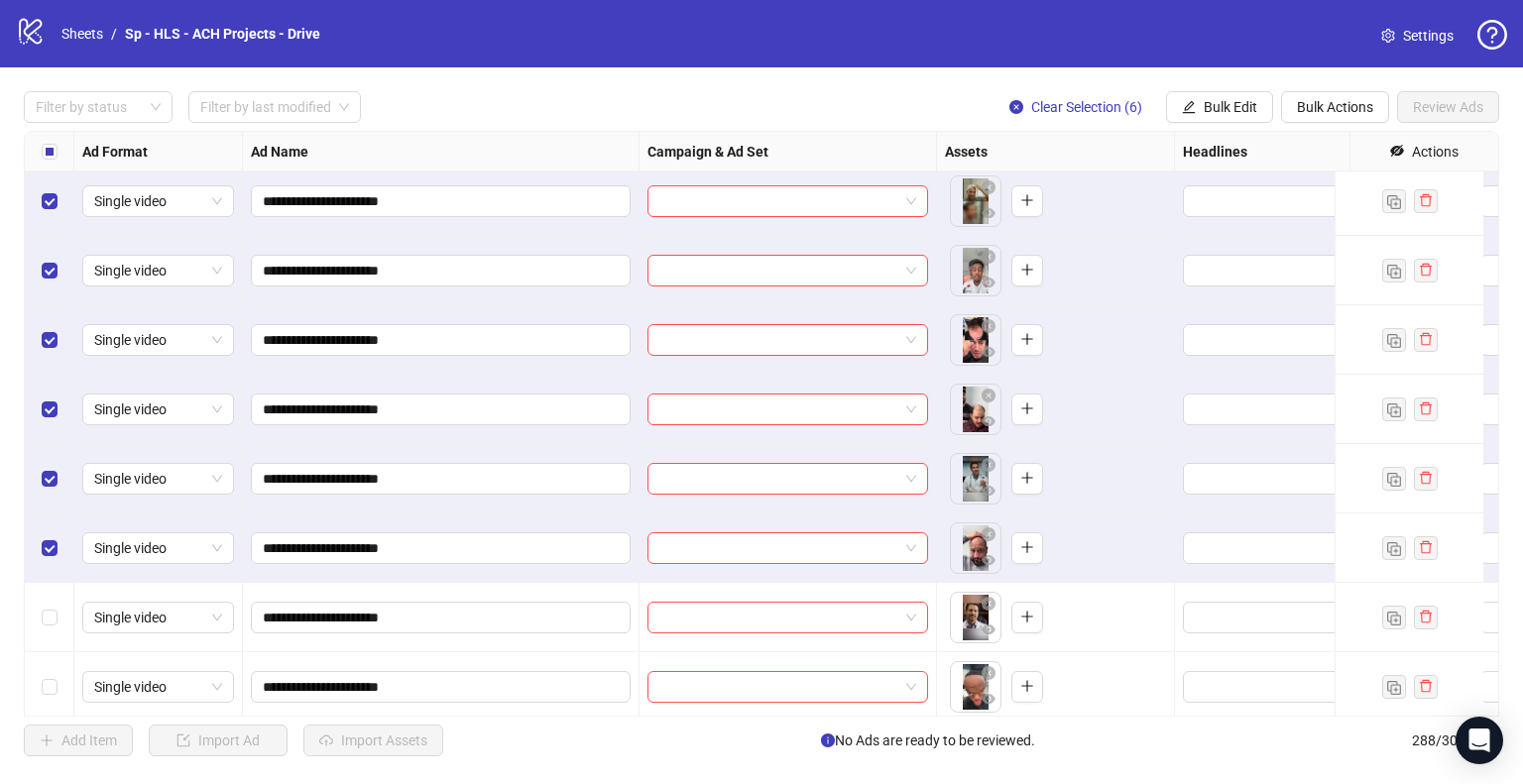 click on "Bulk Edit" at bounding box center [1220, 107] 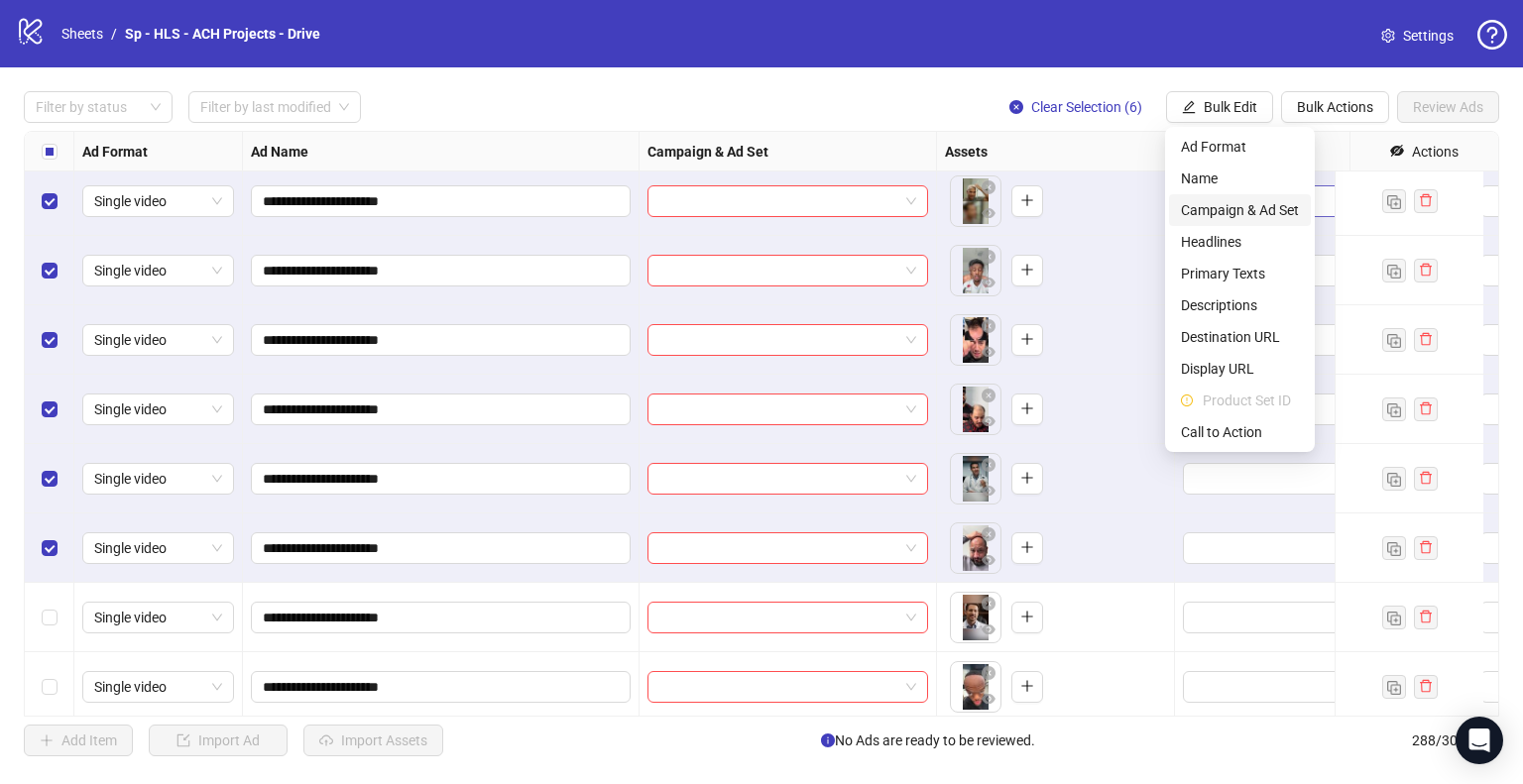 click on "Campaign & Ad Set" at bounding box center [1239, 210] 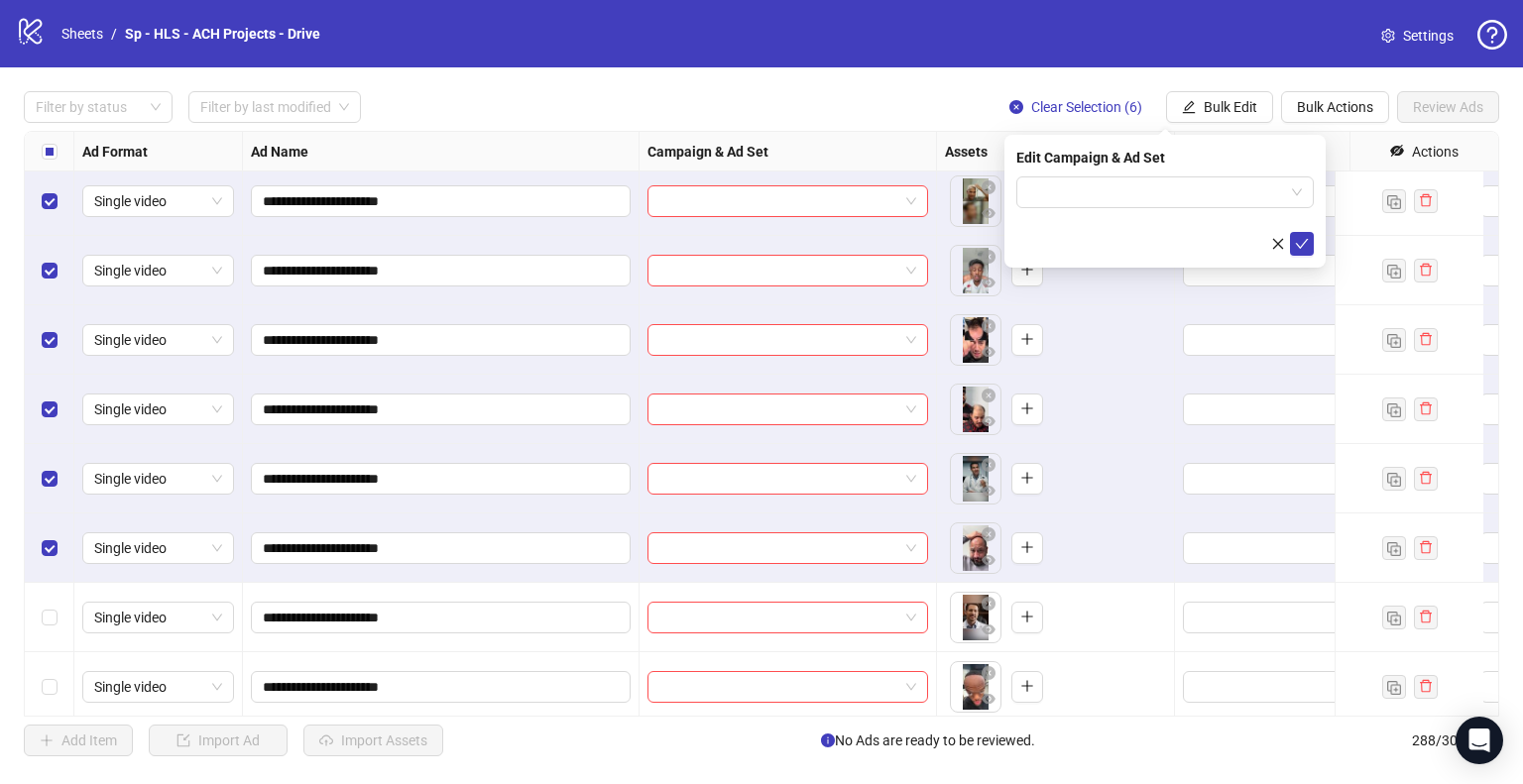 click at bounding box center (1165, 192) 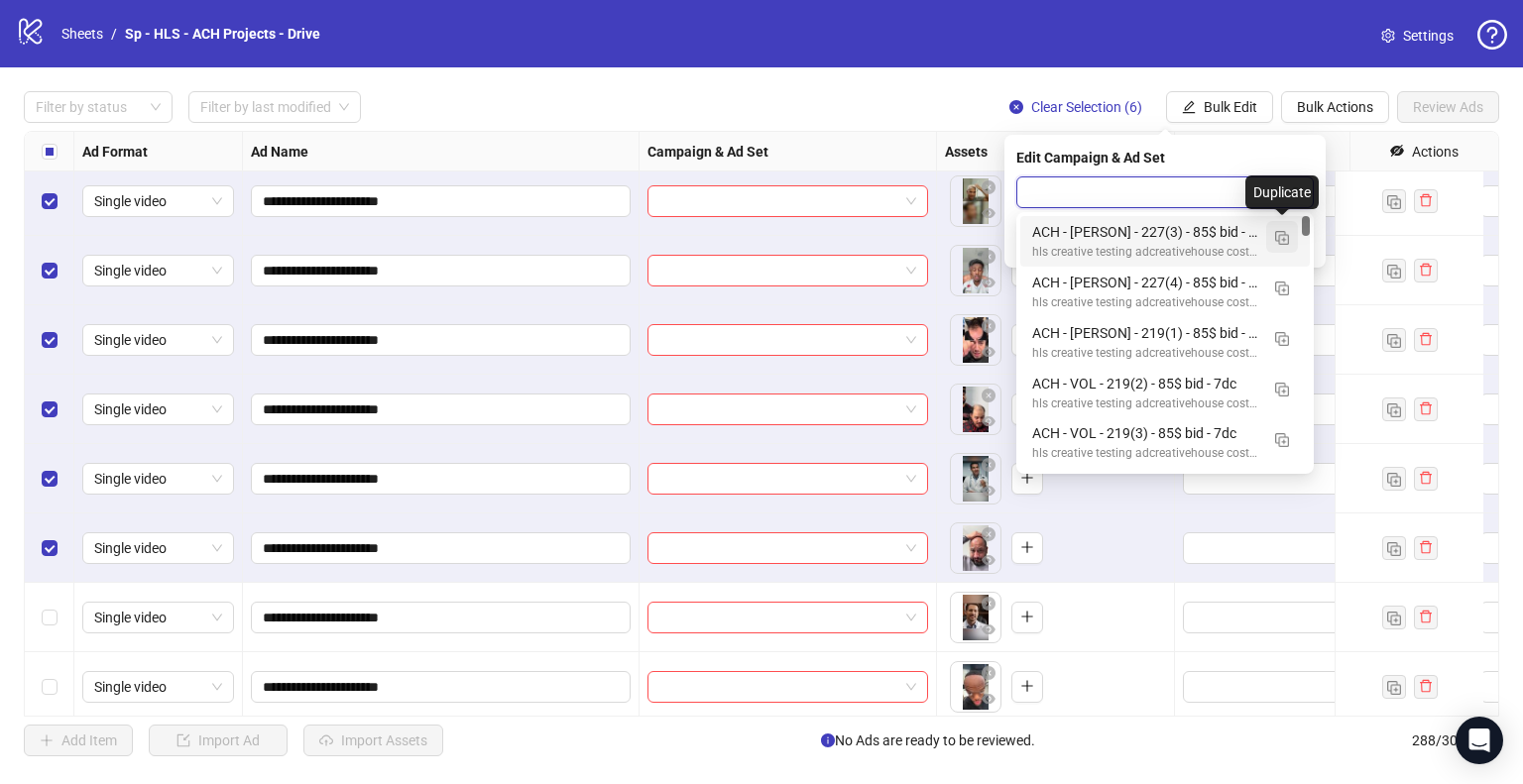 click at bounding box center [1282, 238] 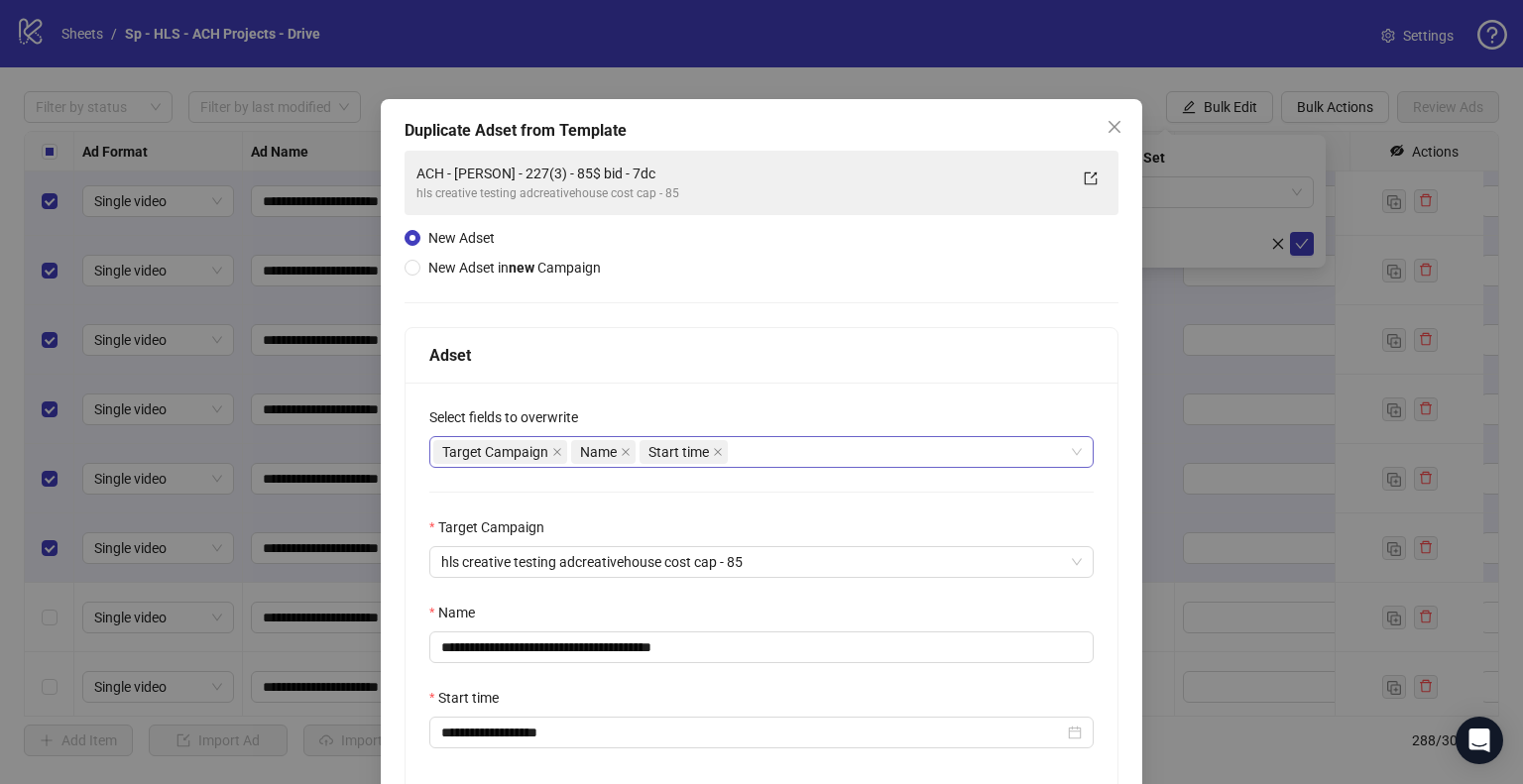 scroll, scrollTop: 168, scrollLeft: 0, axis: vertical 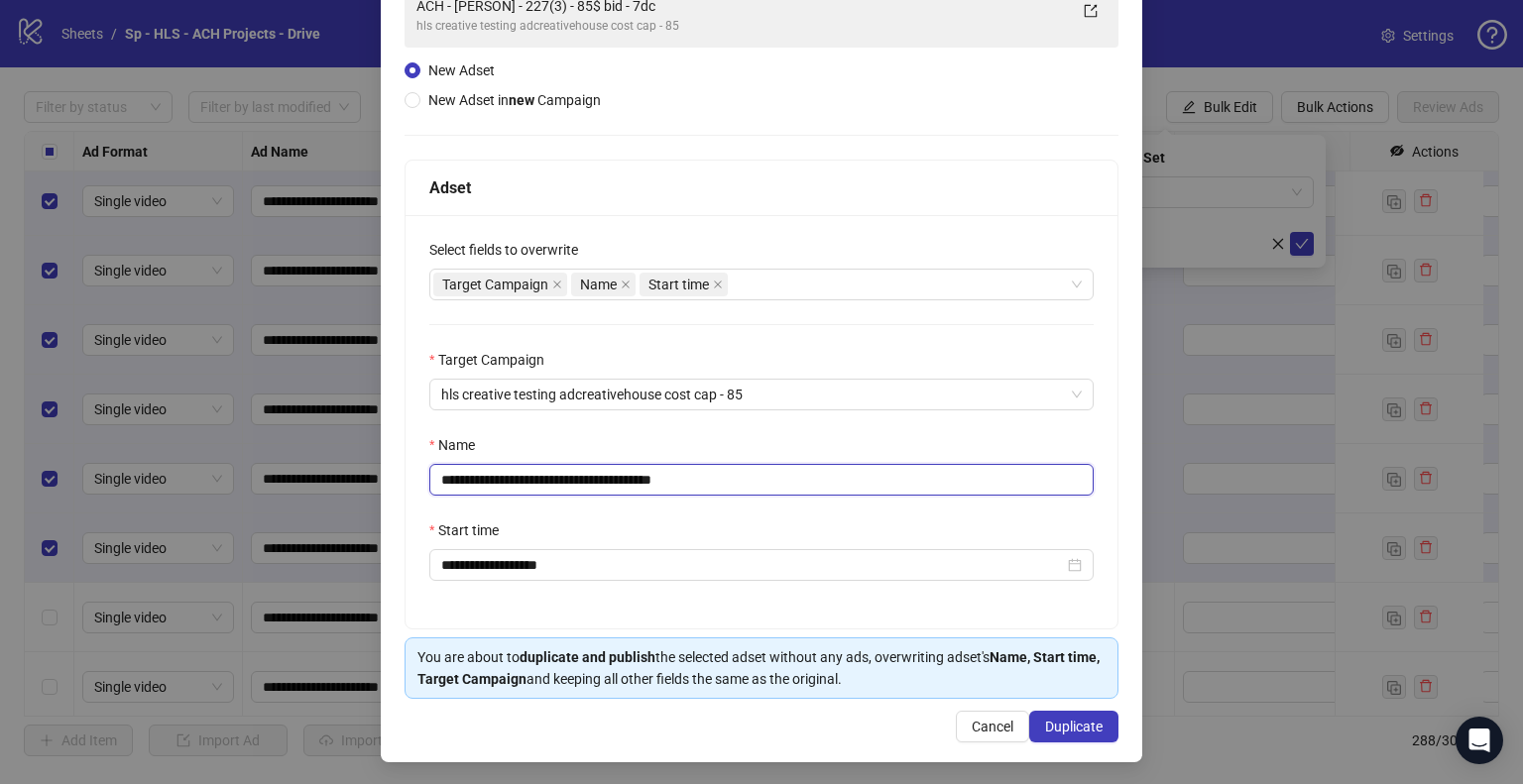 click on "**********" at bounding box center [762, 480] 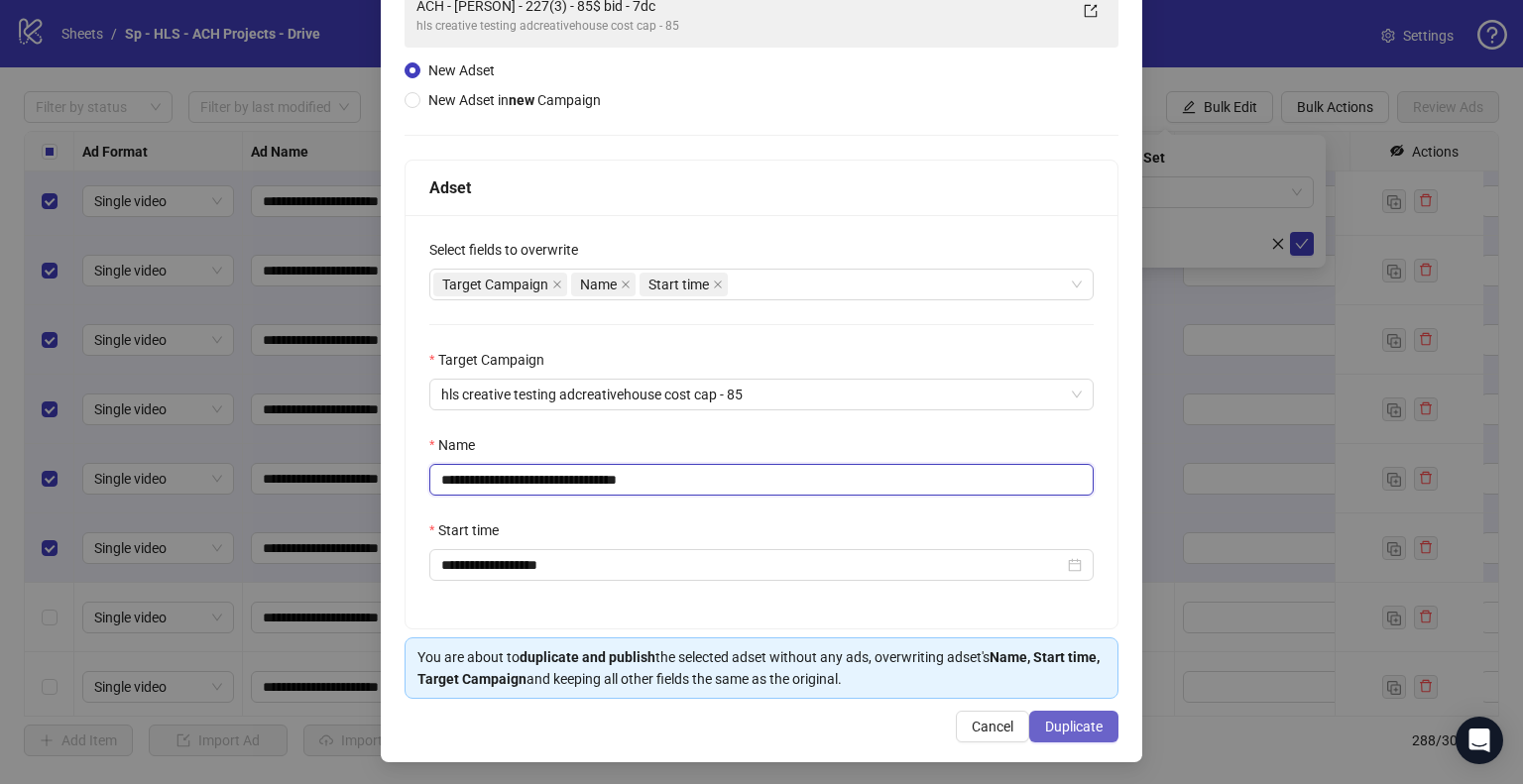 type on "**********" 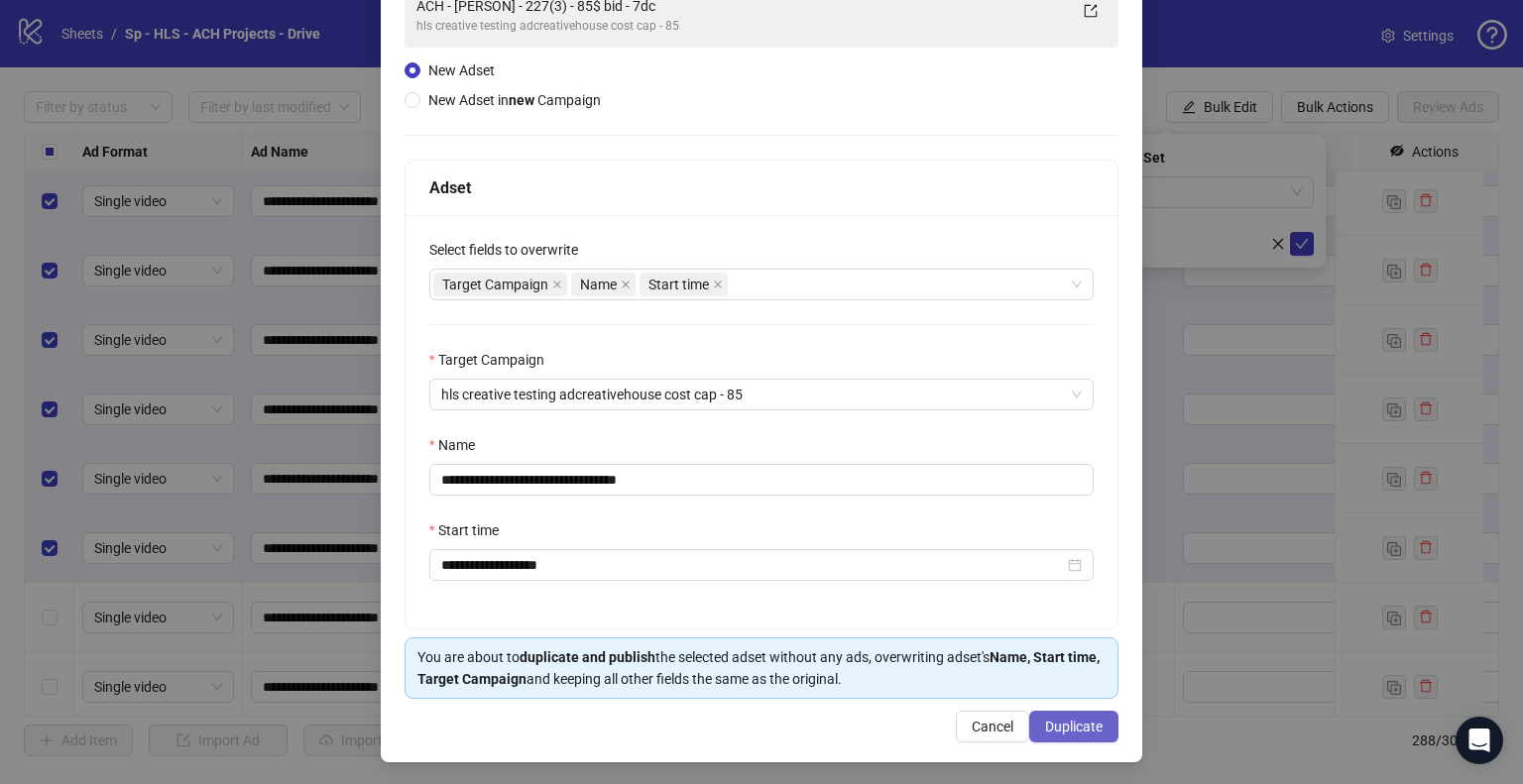 click on "Duplicate" at bounding box center [1074, 727] 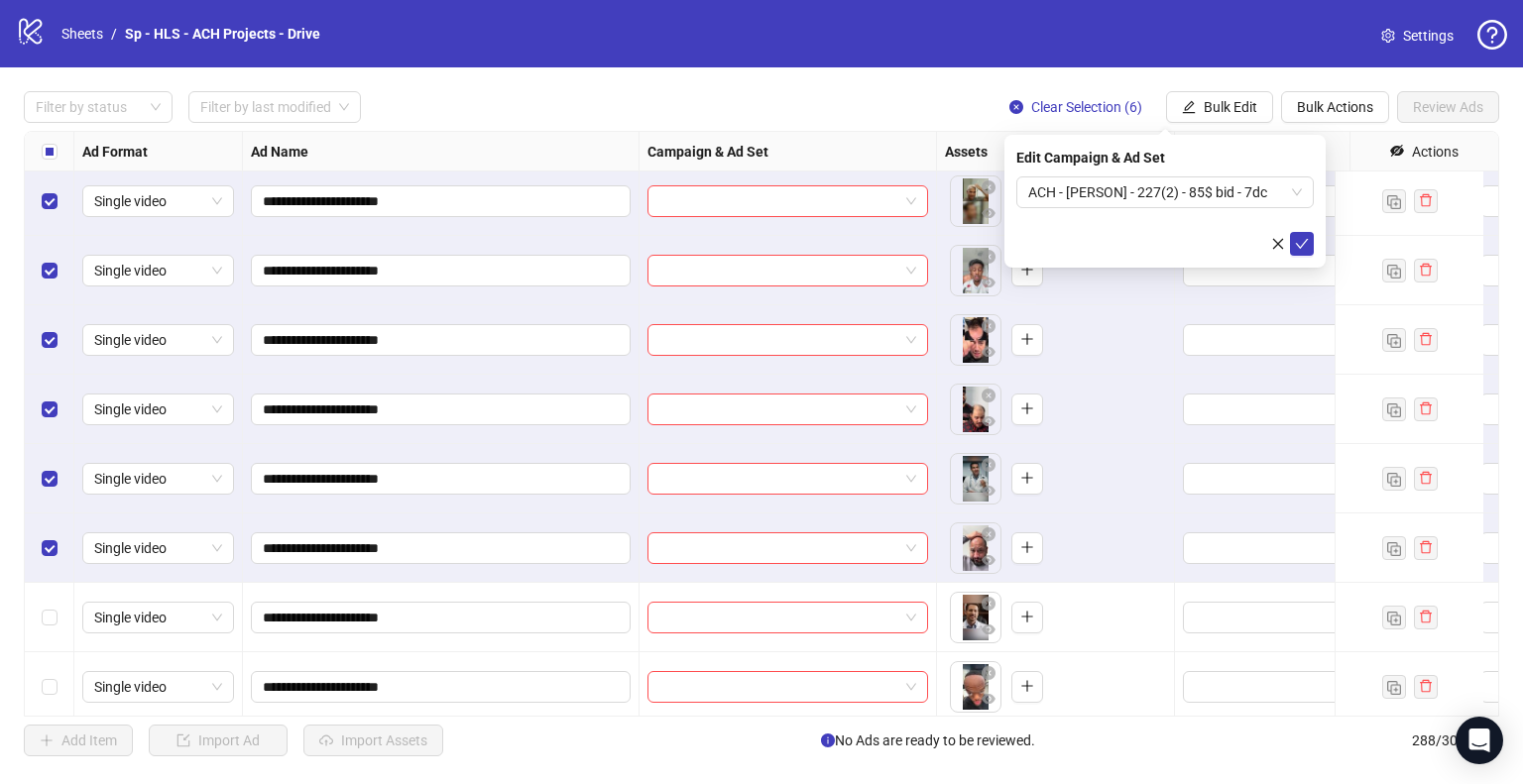 click 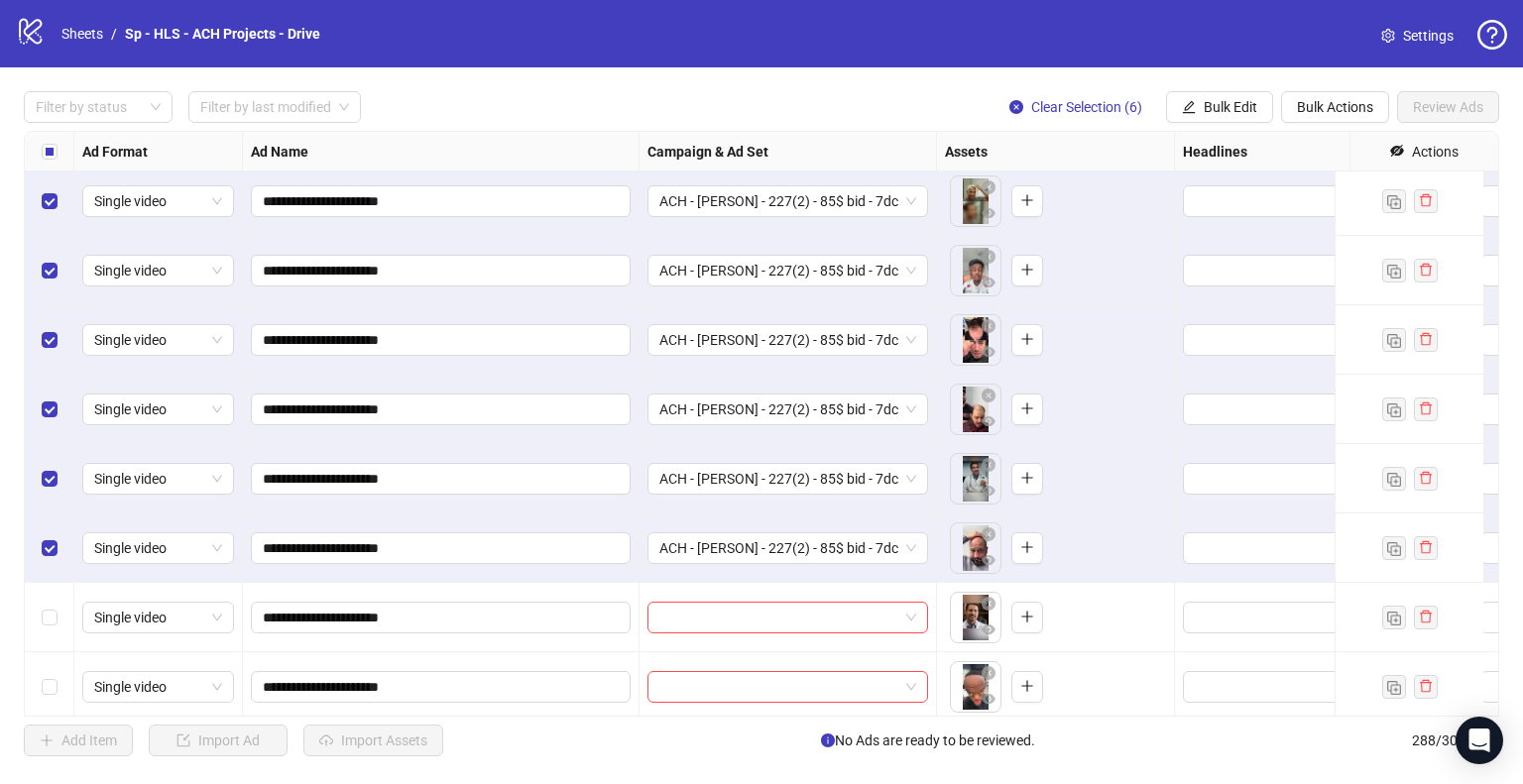 click on "Clear Selection (6)" at bounding box center (1087, 107) 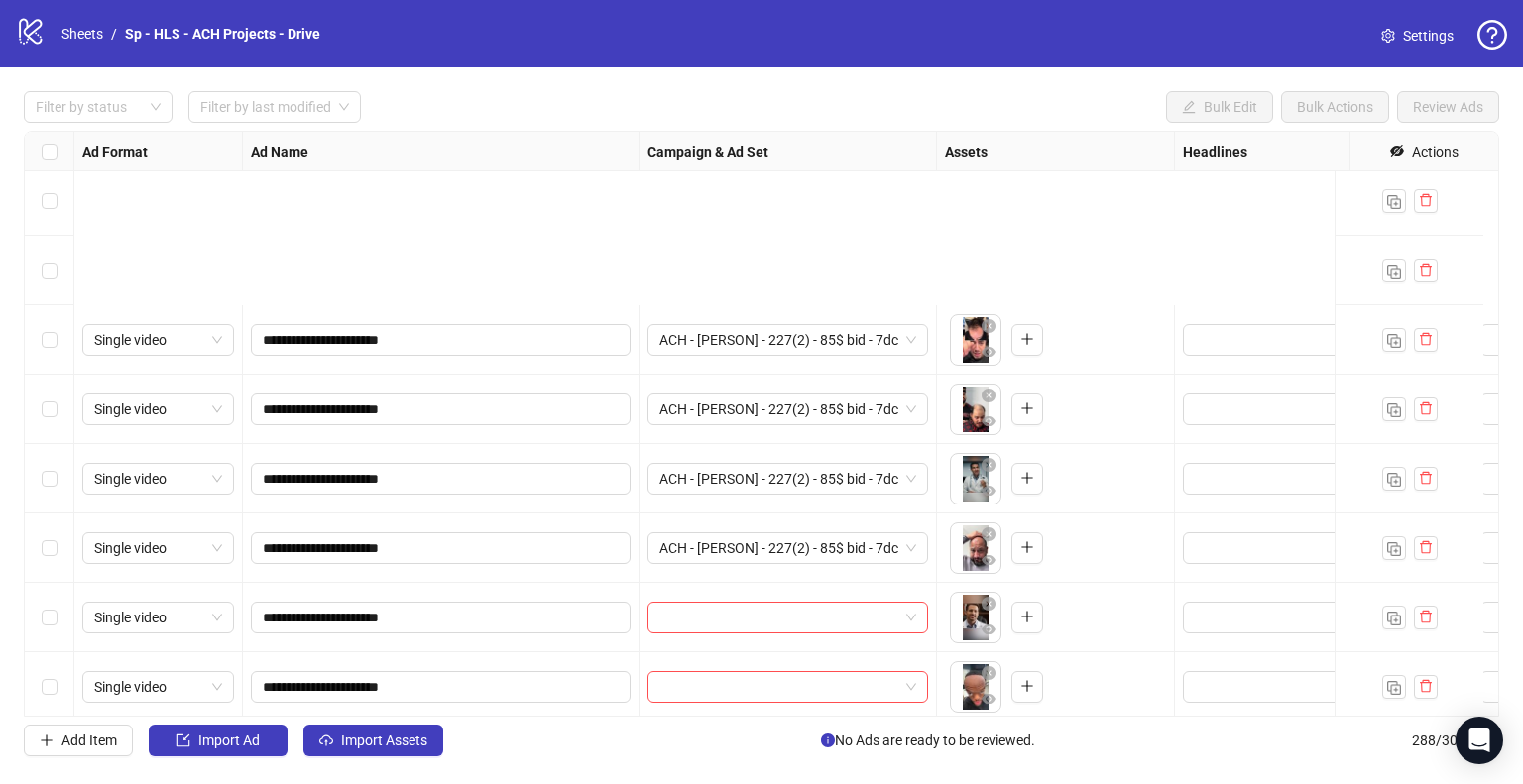 scroll, scrollTop: 19451, scrollLeft: 0, axis: vertical 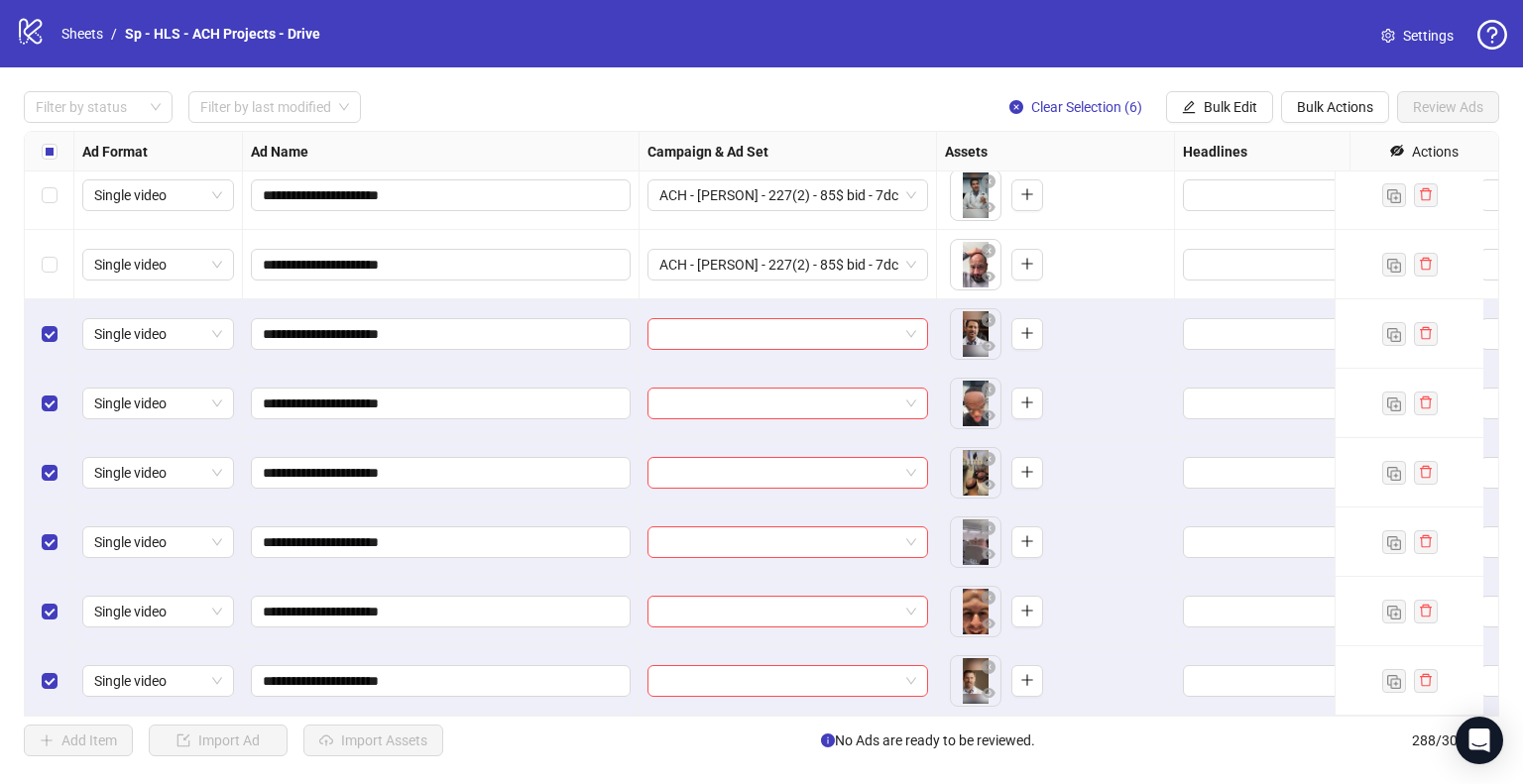 click on "Bulk Edit" at bounding box center (1230, 107) 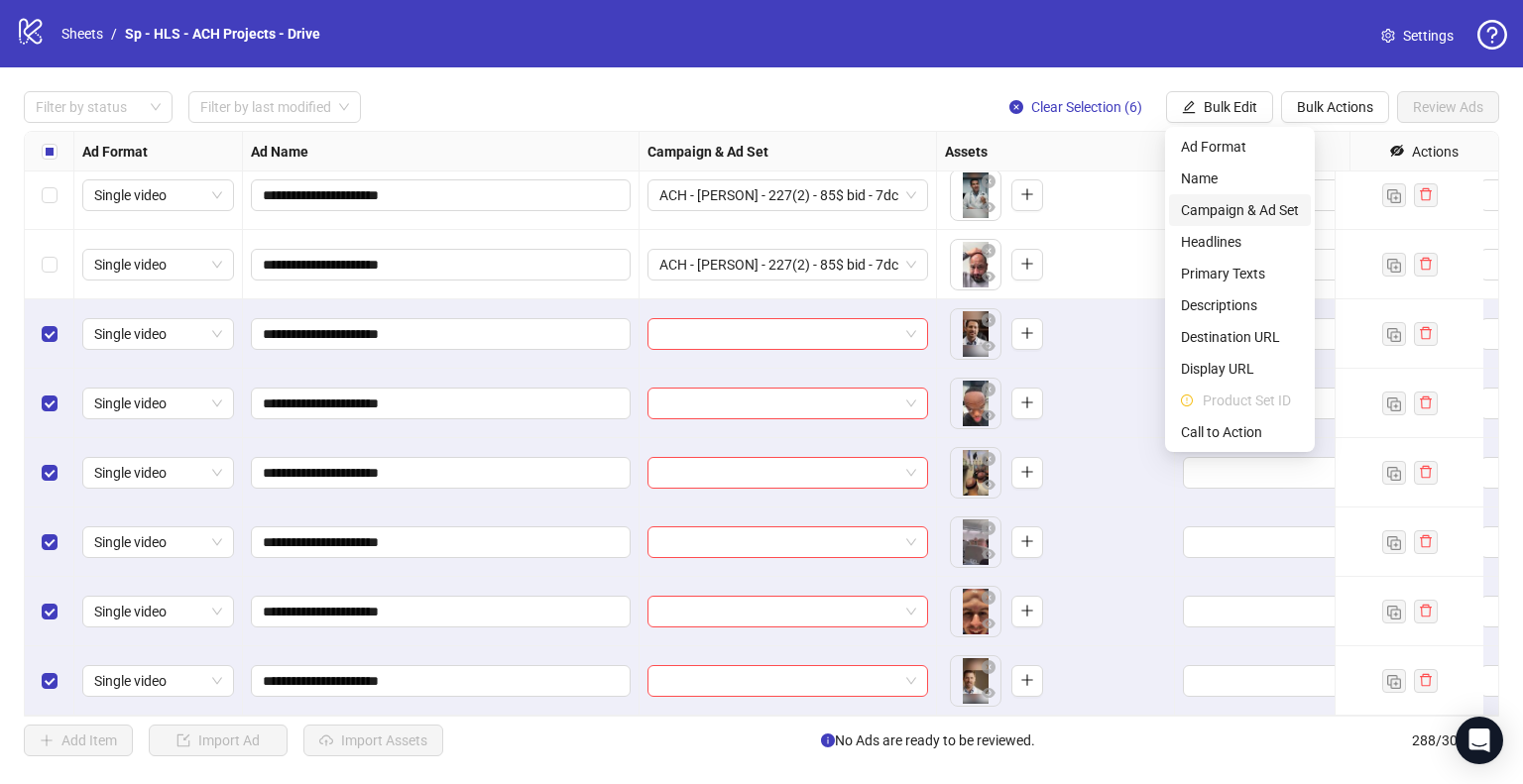 click on "Campaign & Ad Set" at bounding box center [1239, 210] 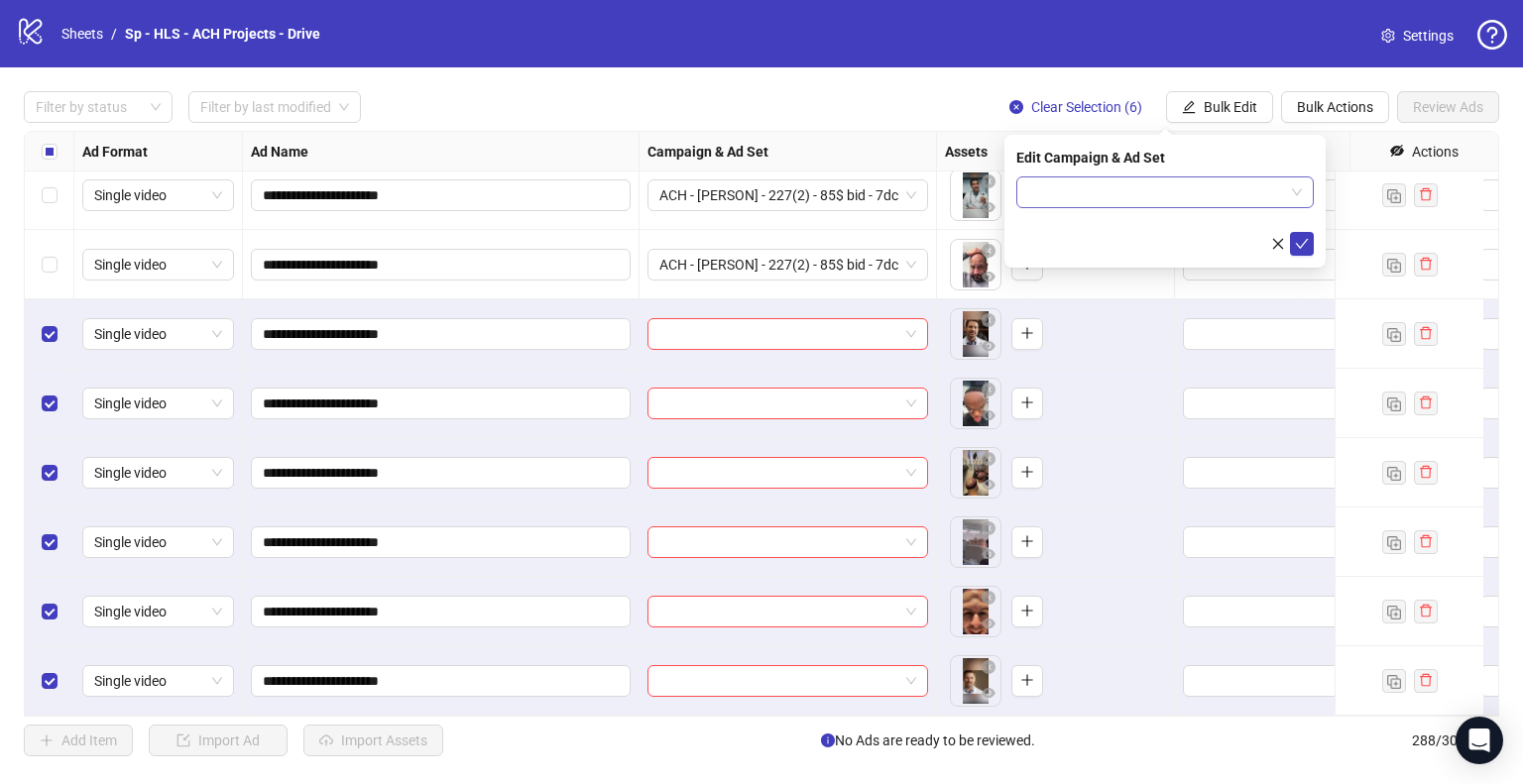 click at bounding box center [1165, 192] 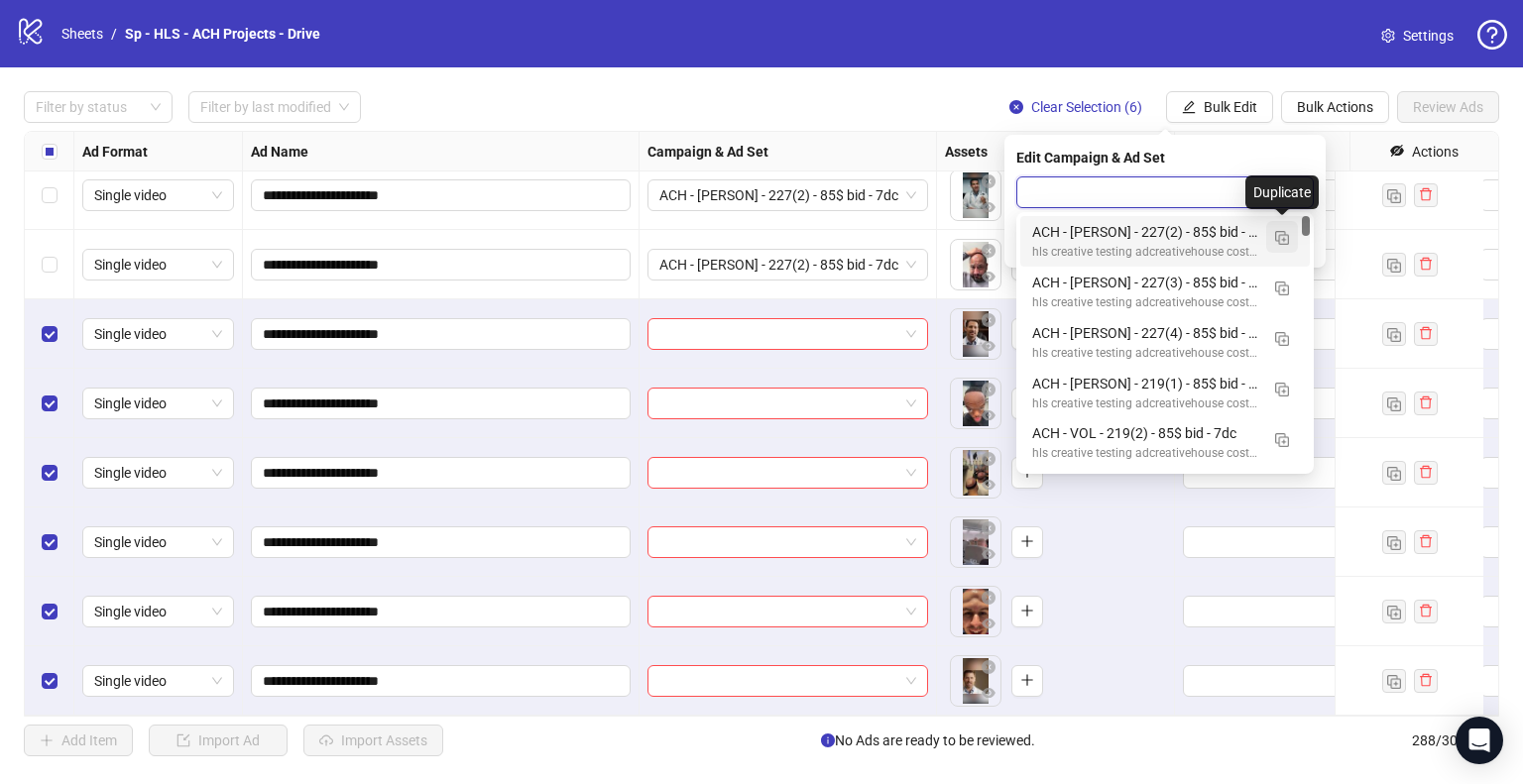 click at bounding box center [1282, 238] 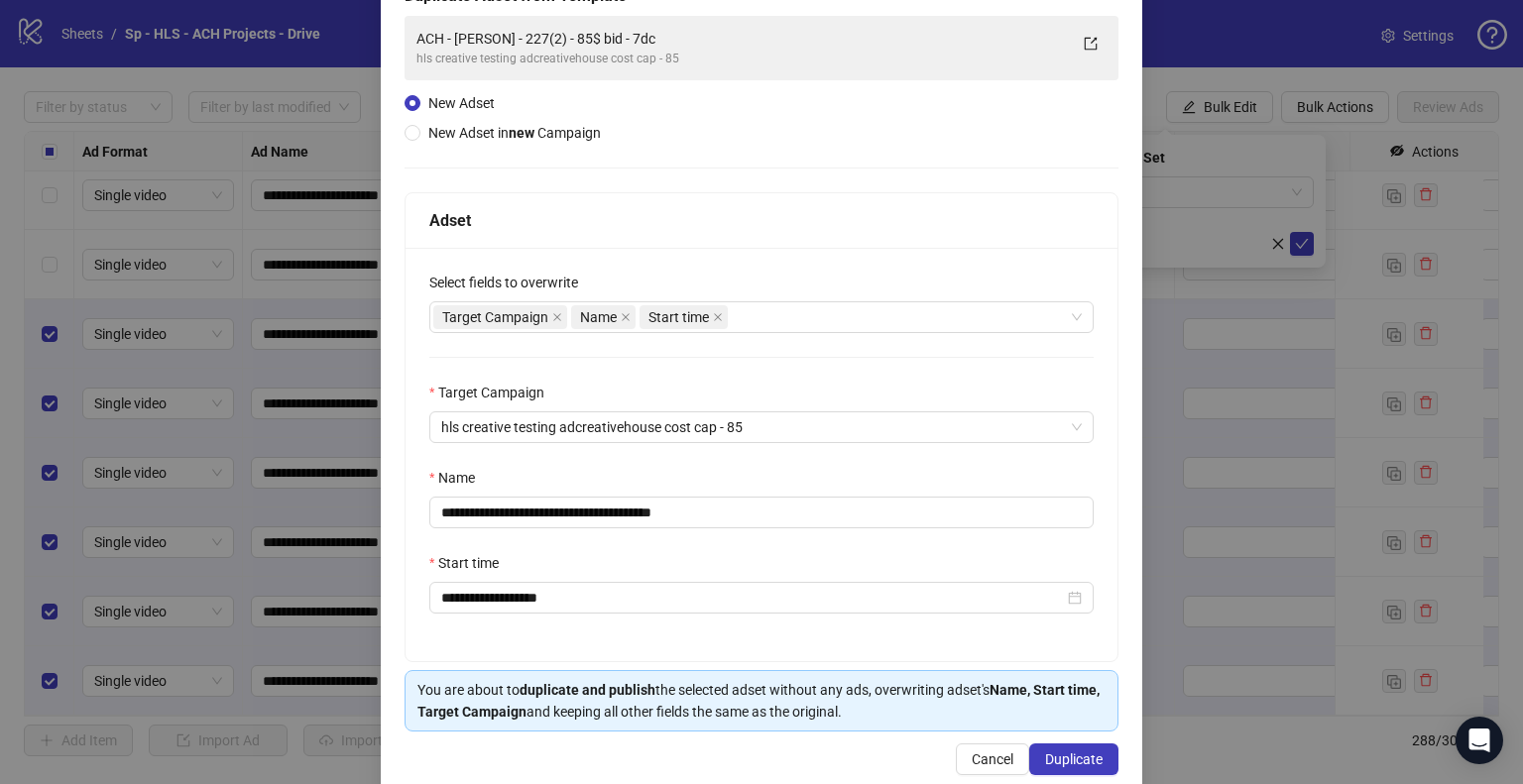 scroll, scrollTop: 168, scrollLeft: 0, axis: vertical 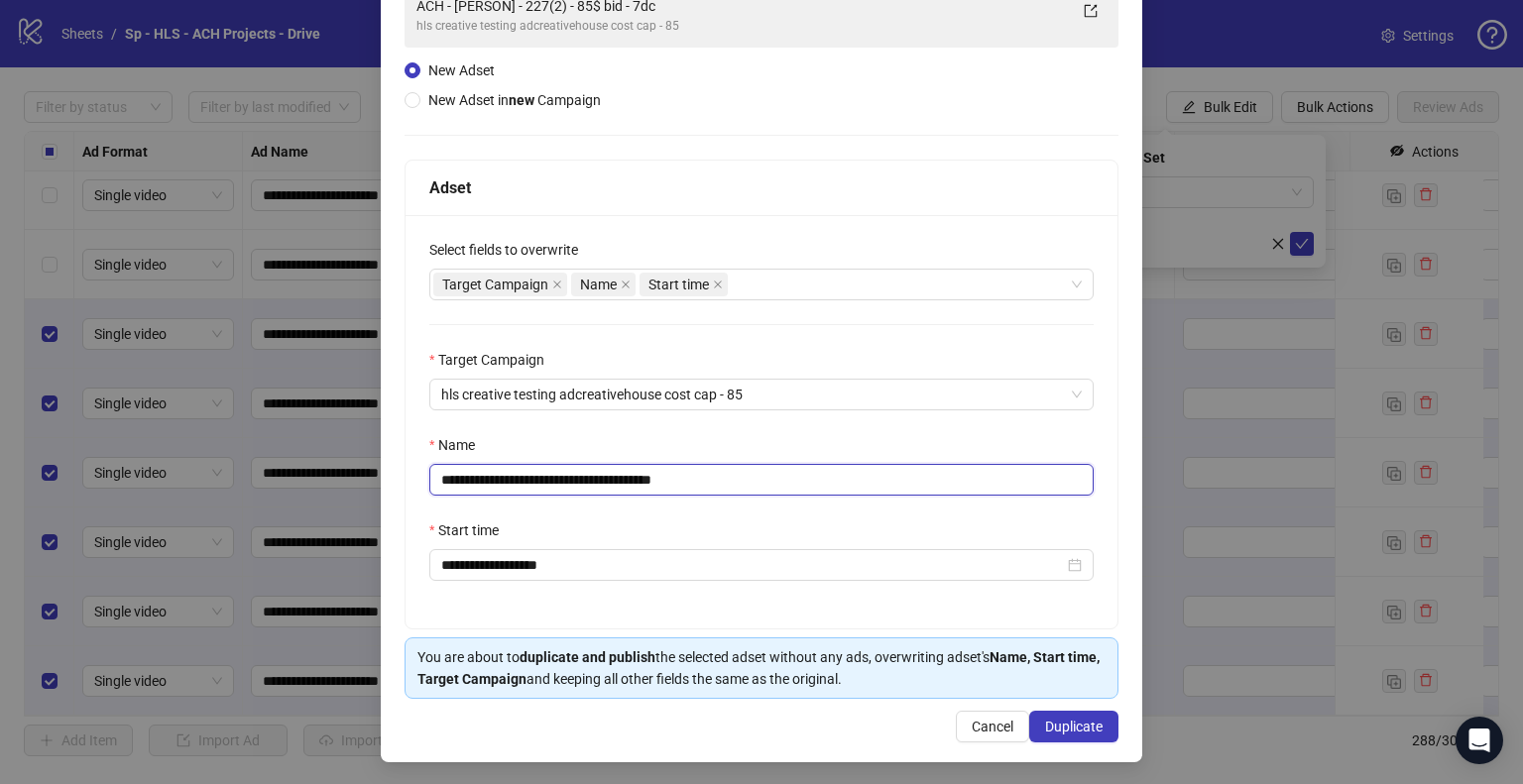 click on "**********" at bounding box center [762, 480] 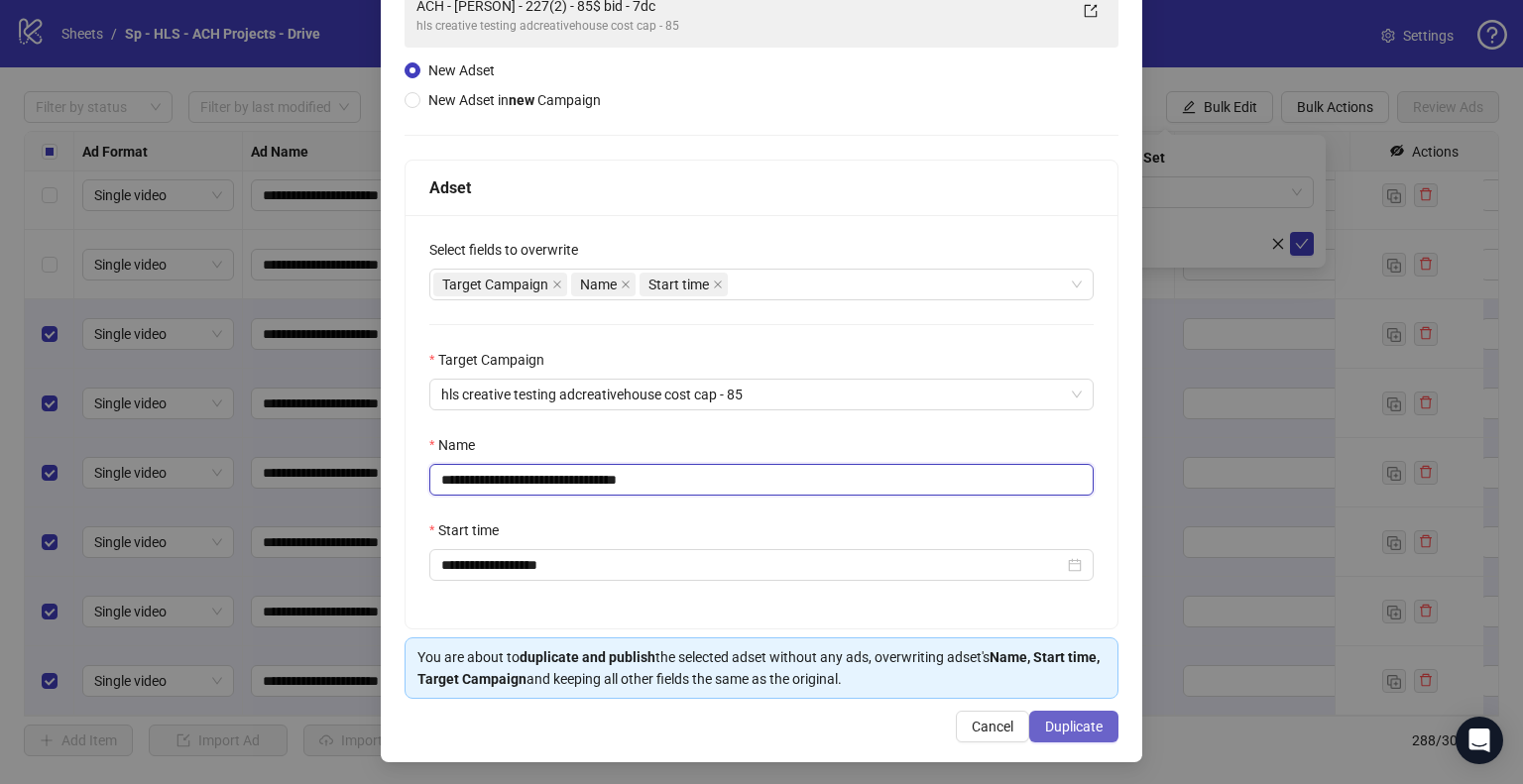 type on "**********" 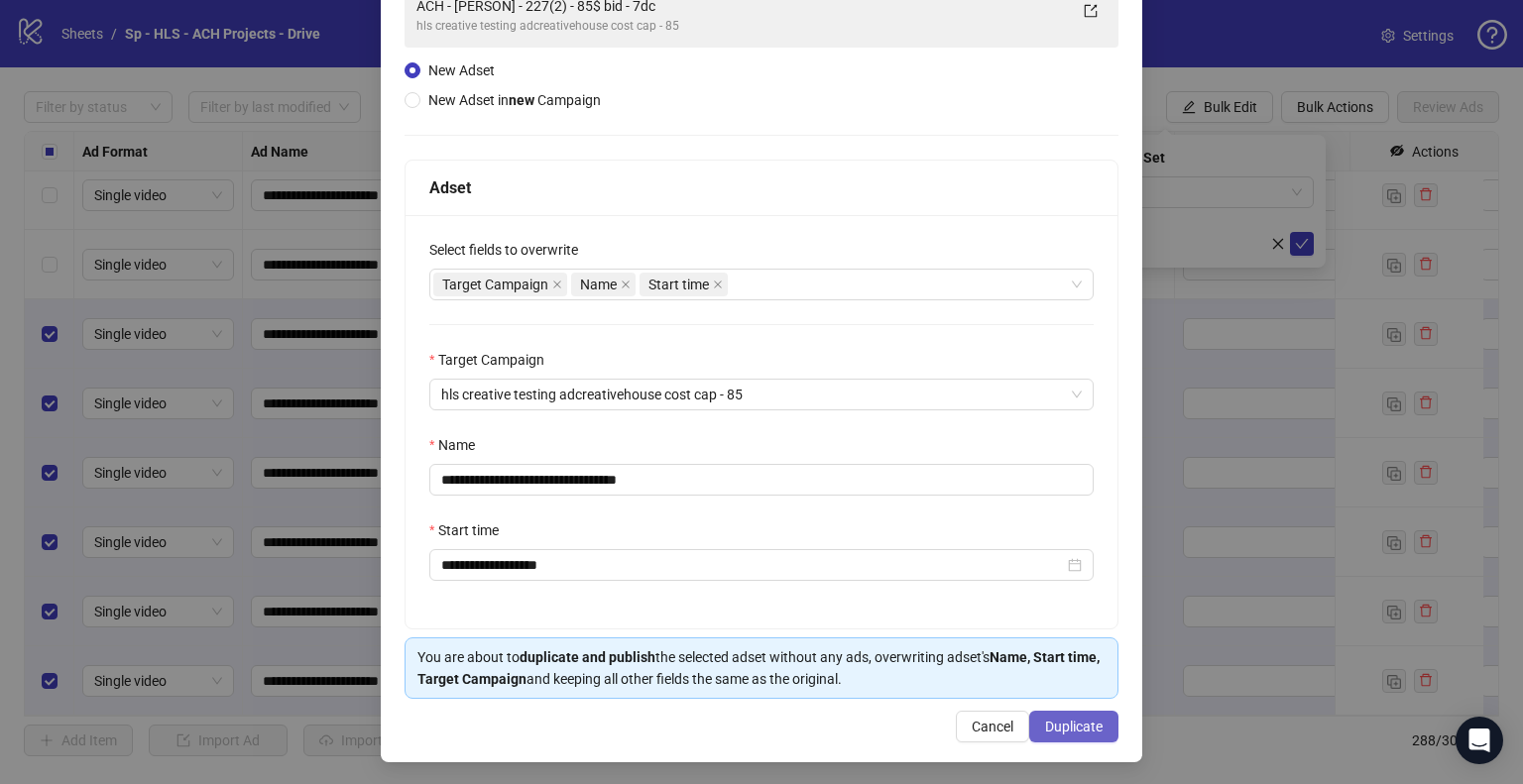 click on "Duplicate" at bounding box center [1074, 727] 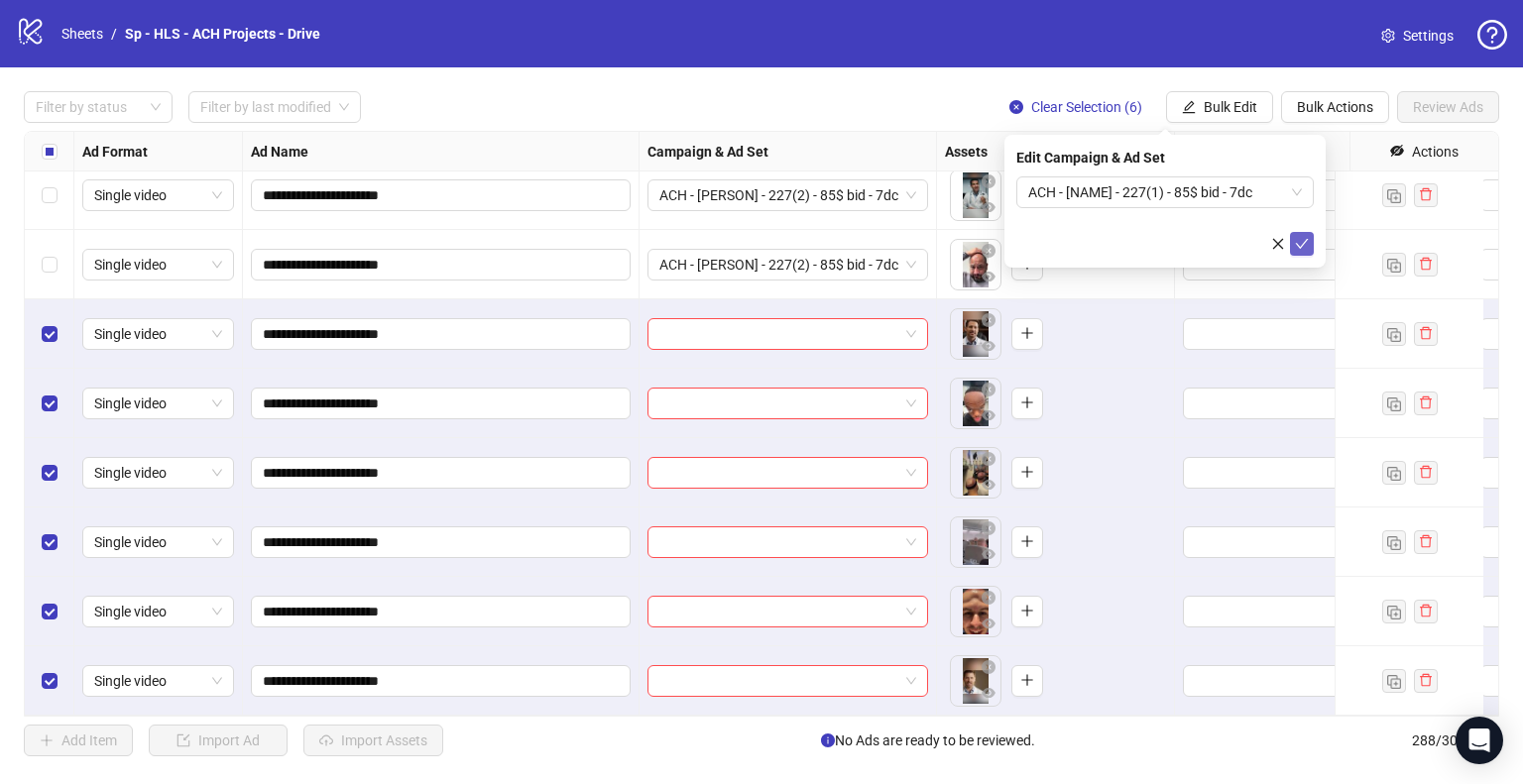 click 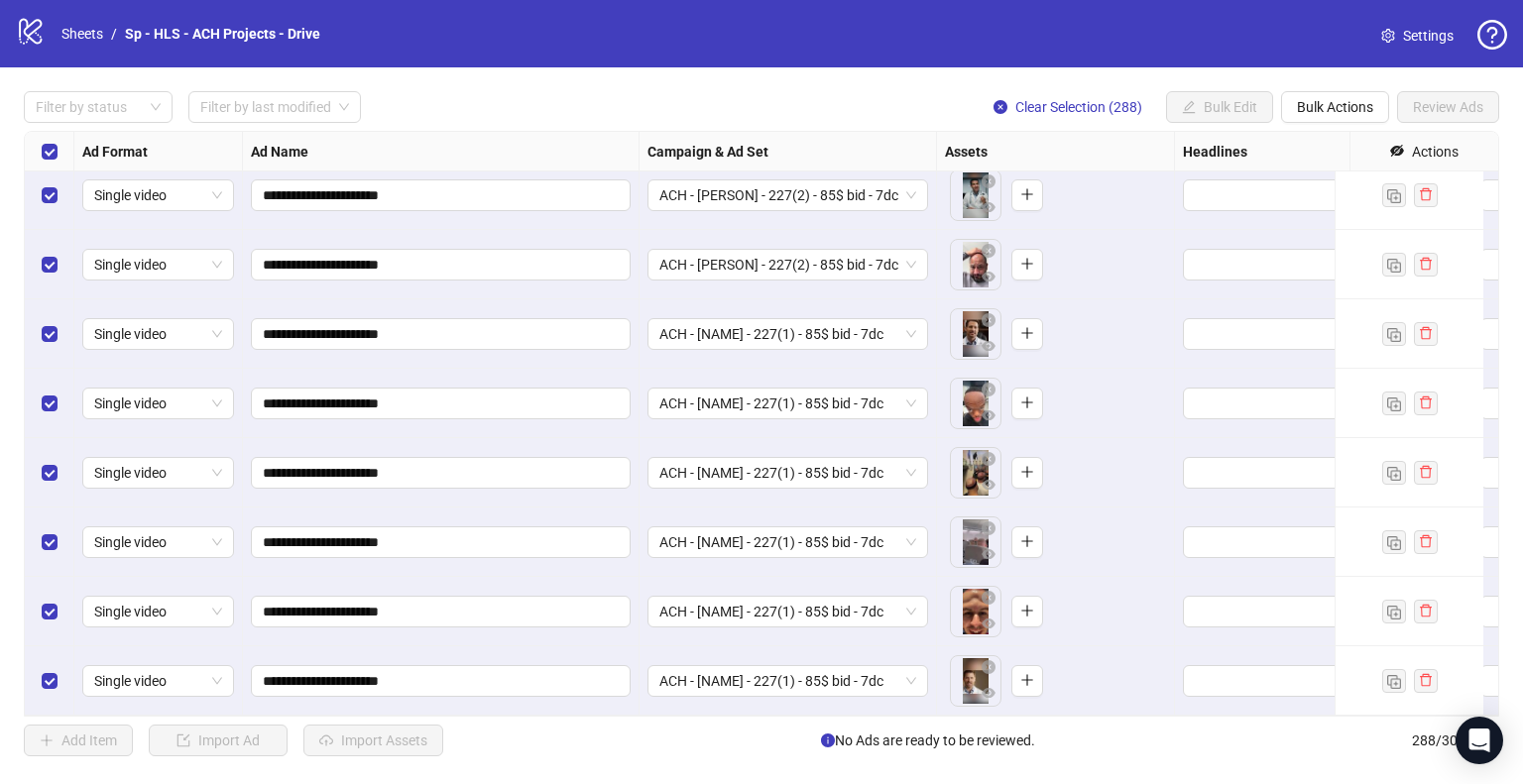 click on "To pick up a draggable item, press the space bar.
While dragging, use the arrow keys to move the item.
Press space again to drop the item in its new position, or press escape to cancel." at bounding box center (1055, 334) 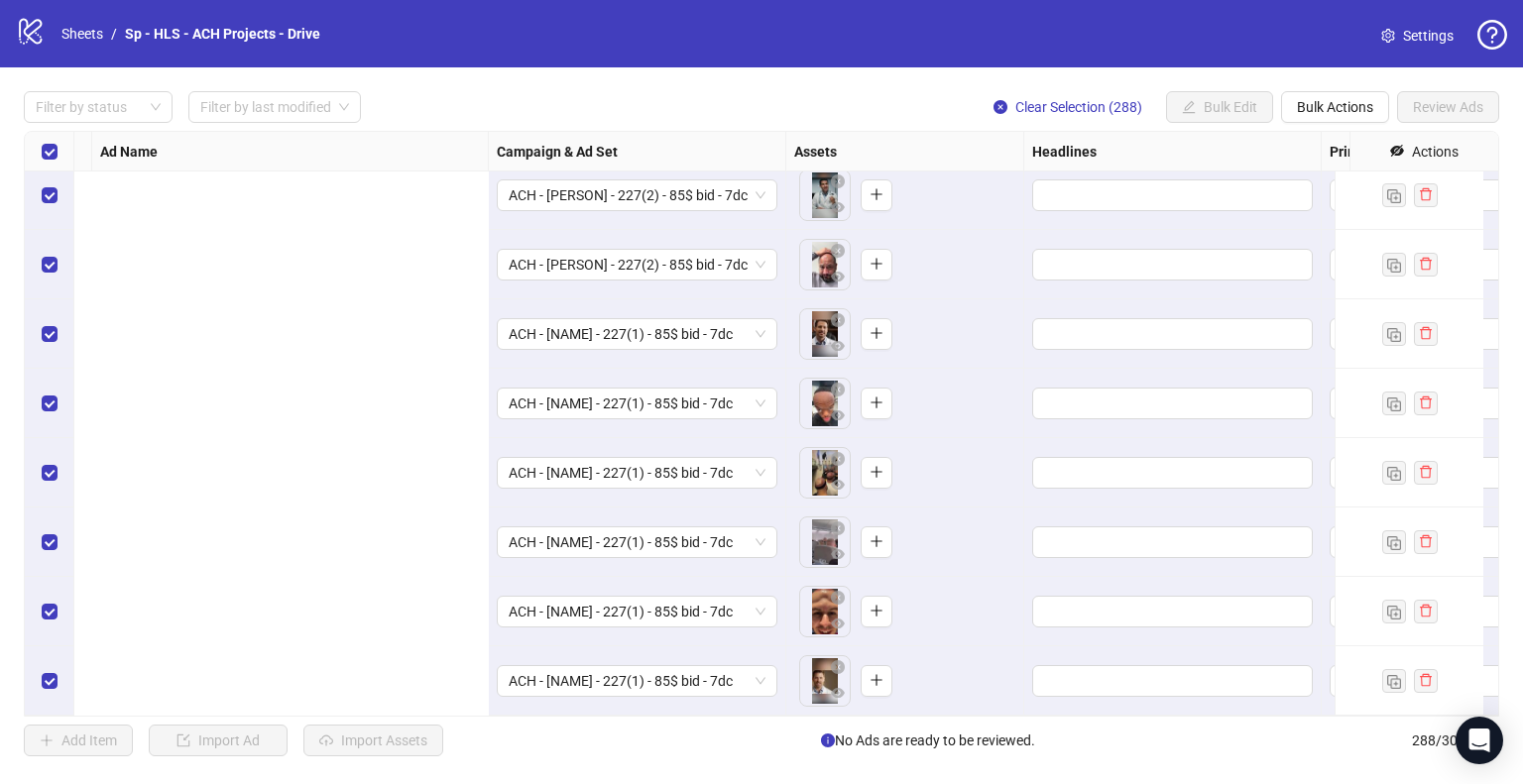 scroll, scrollTop: 19434, scrollLeft: 967, axis: both 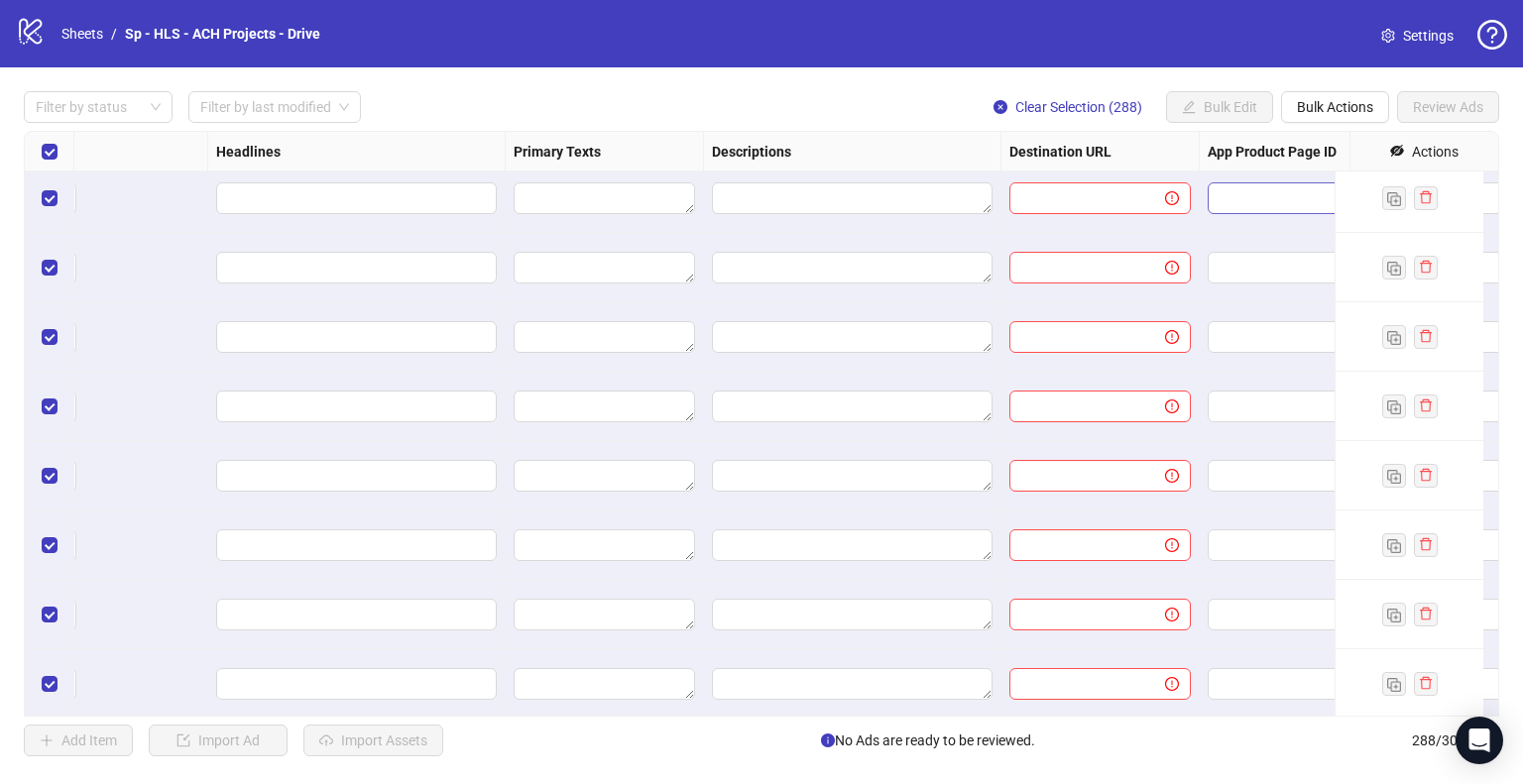 click on "Bulk Actions" at bounding box center [1335, 107] 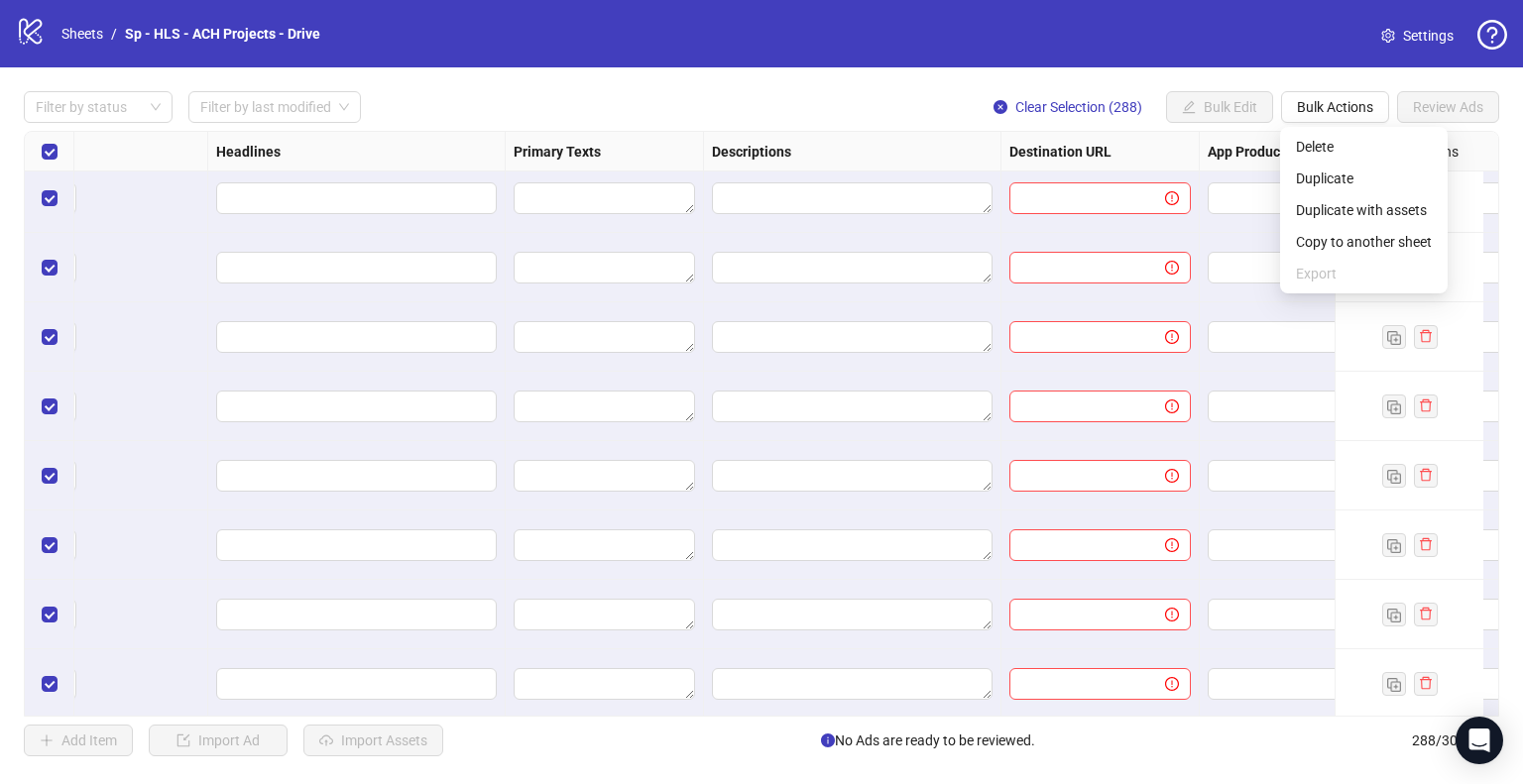 click on "To pick up a draggable item, press the space bar.
While dragging, use the arrow keys to move the item.
Press space again to drop the item in its new position, or press escape to cancel." at bounding box center [89, 337] 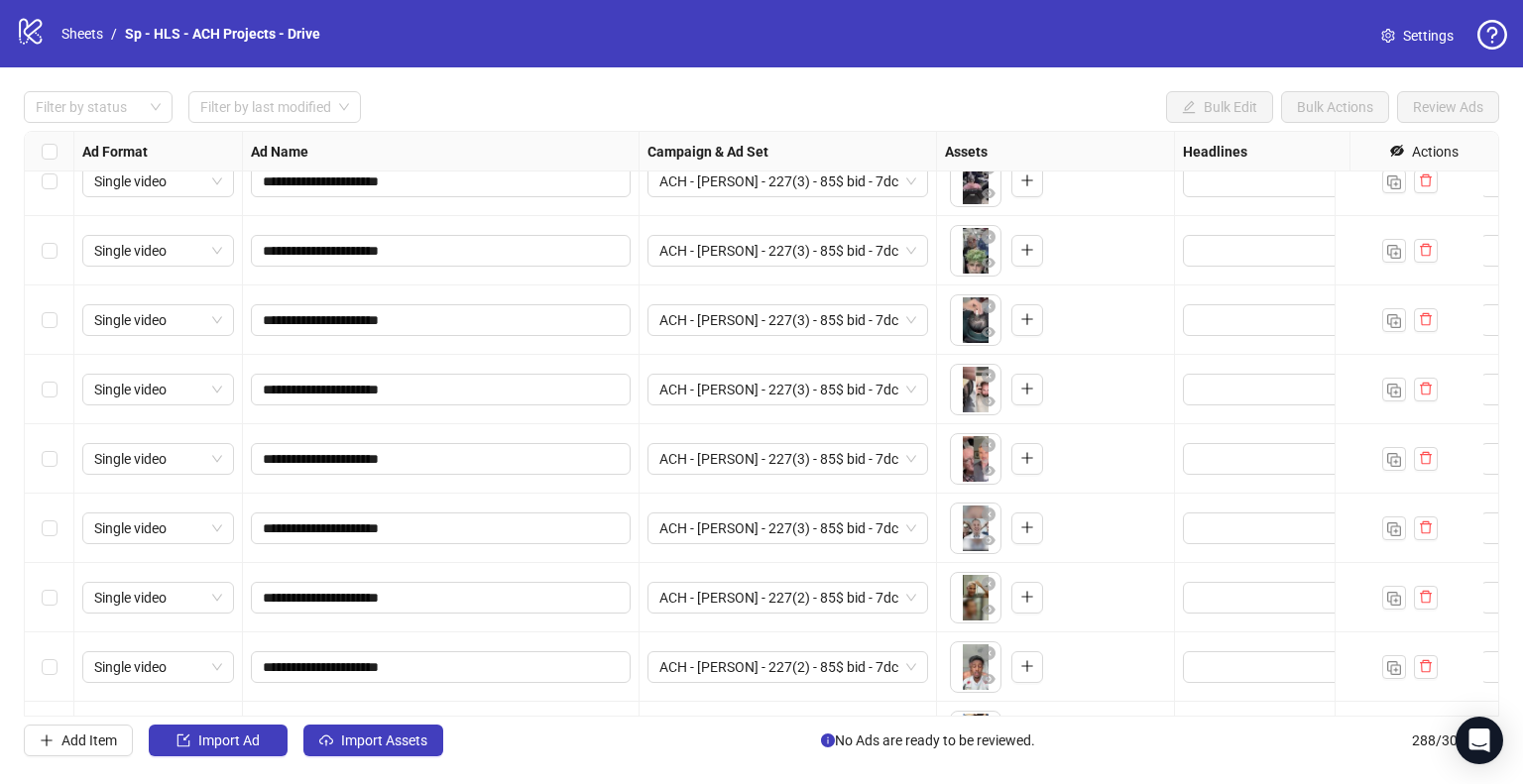 scroll, scrollTop: 18764, scrollLeft: 0, axis: vertical 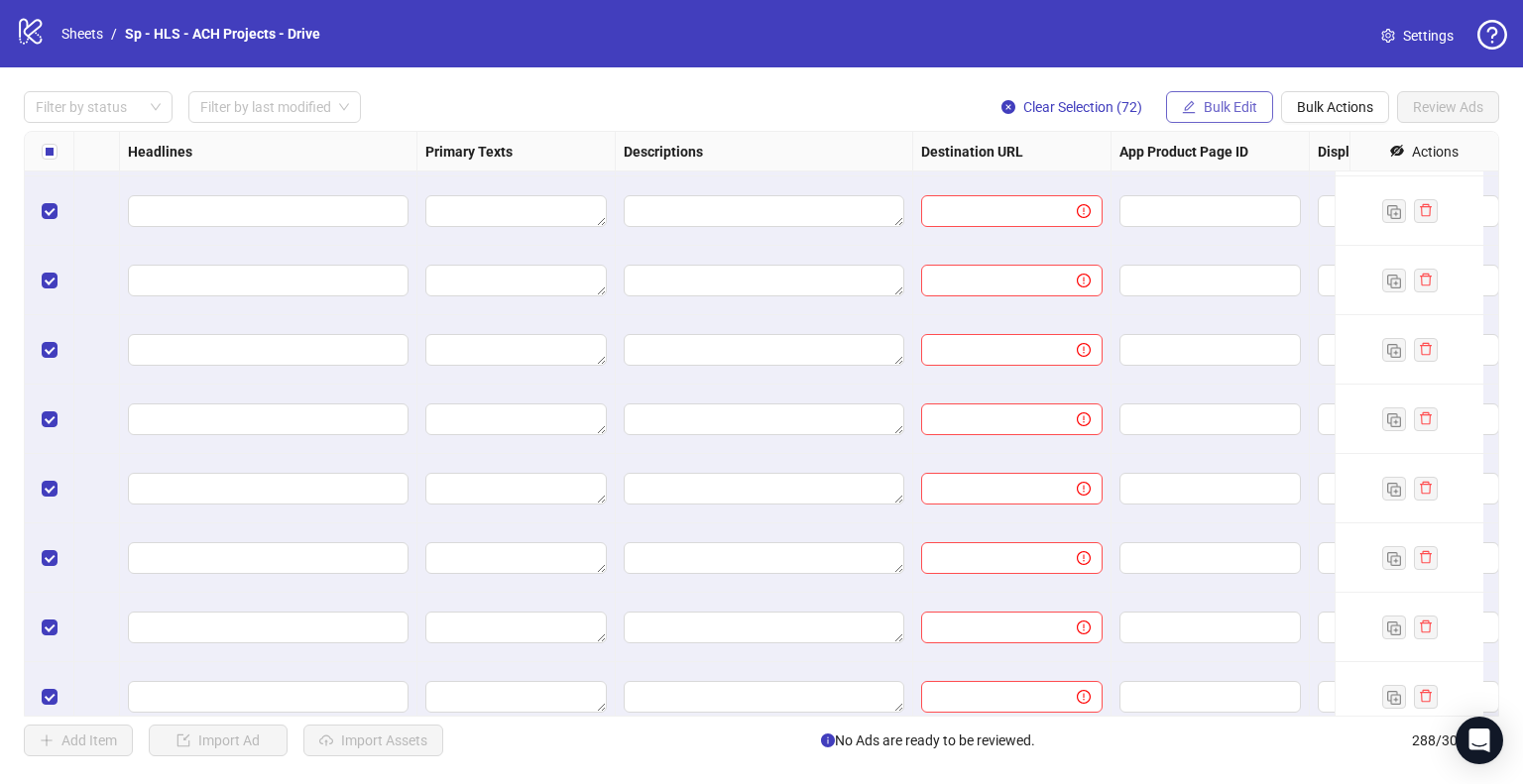 click on "Bulk Edit" at bounding box center [1230, 107] 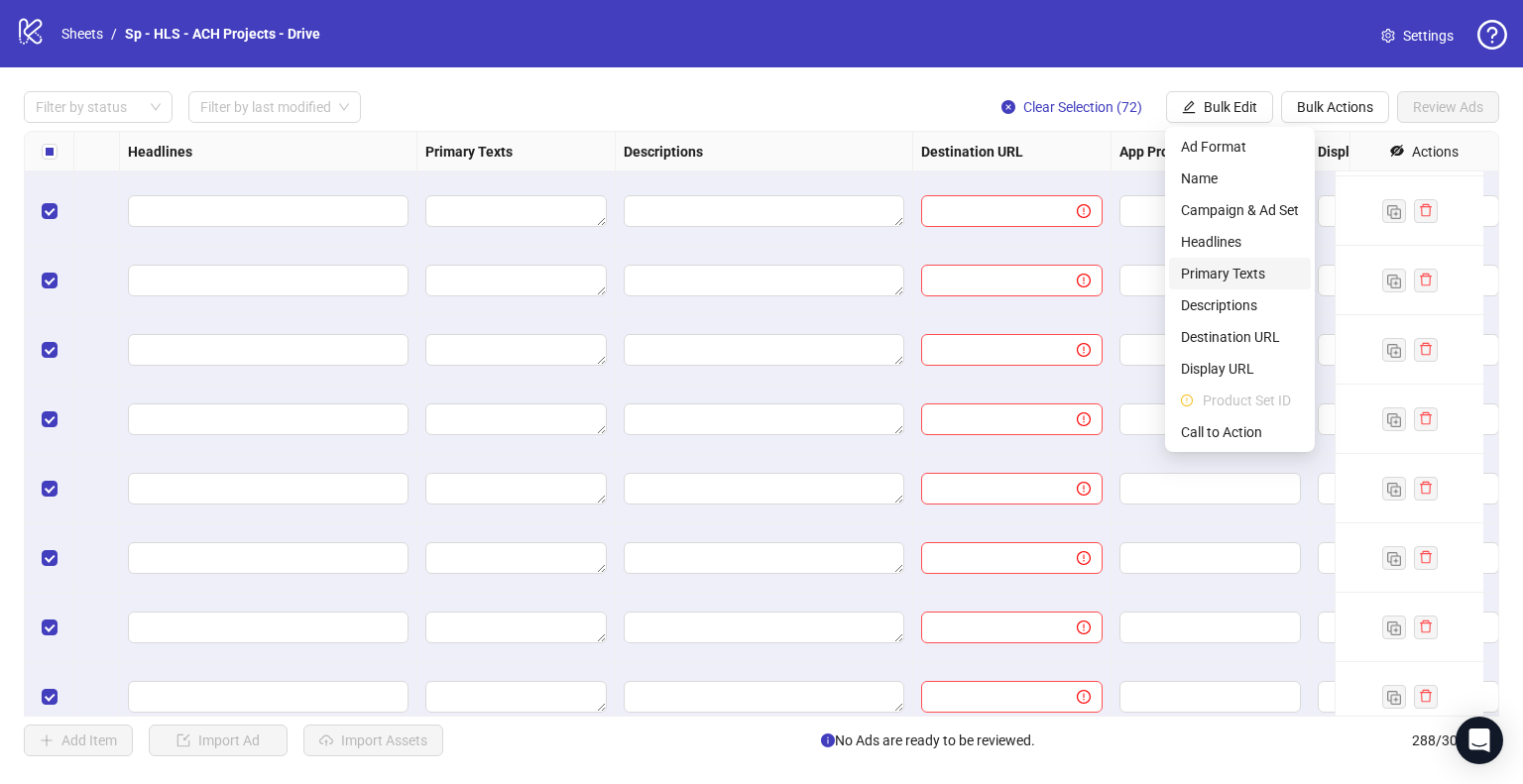 click on "Primary Texts" at bounding box center (1239, 274) 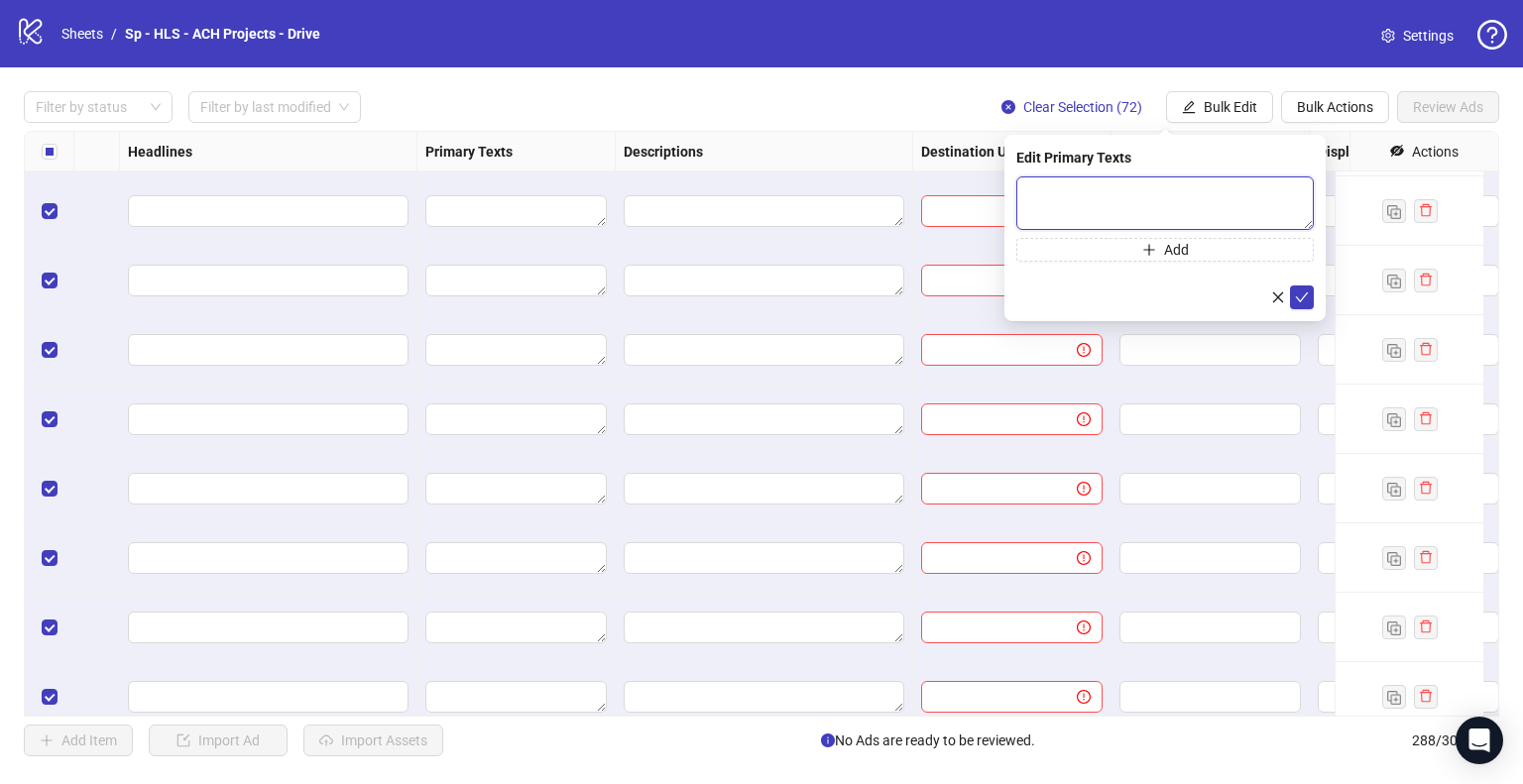 click at bounding box center (1165, 203) 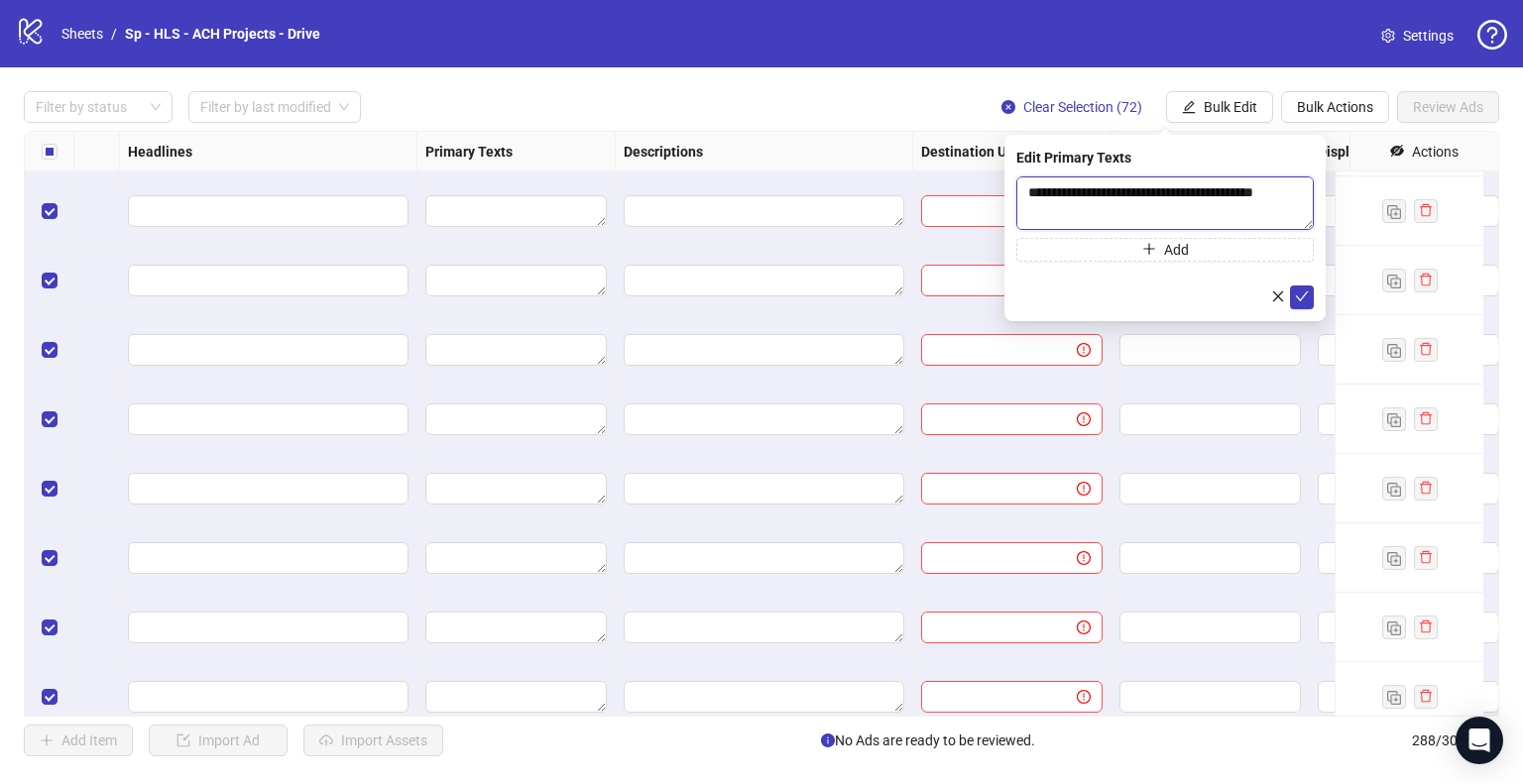 scroll, scrollTop: 365, scrollLeft: 0, axis: vertical 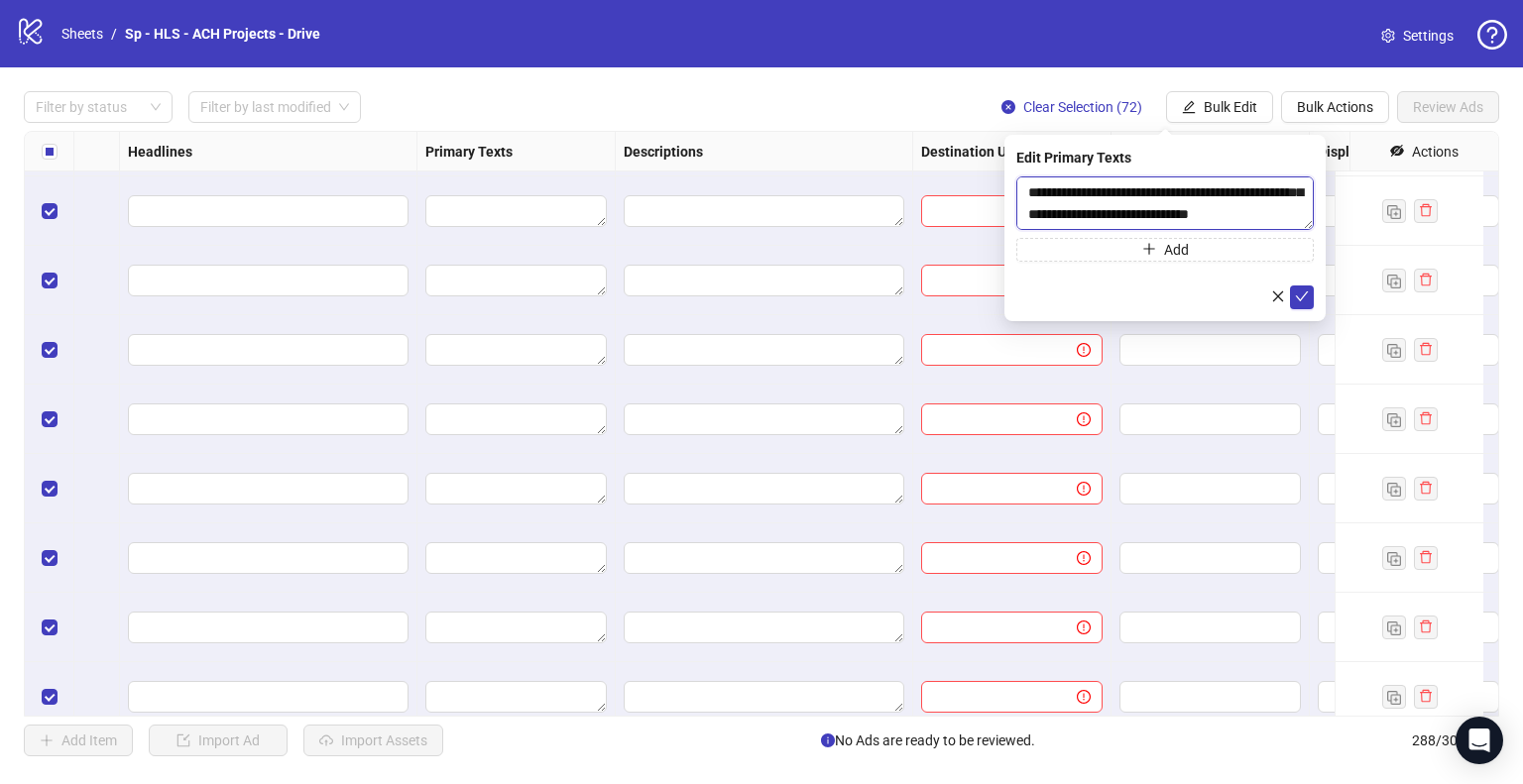 type on "**********" 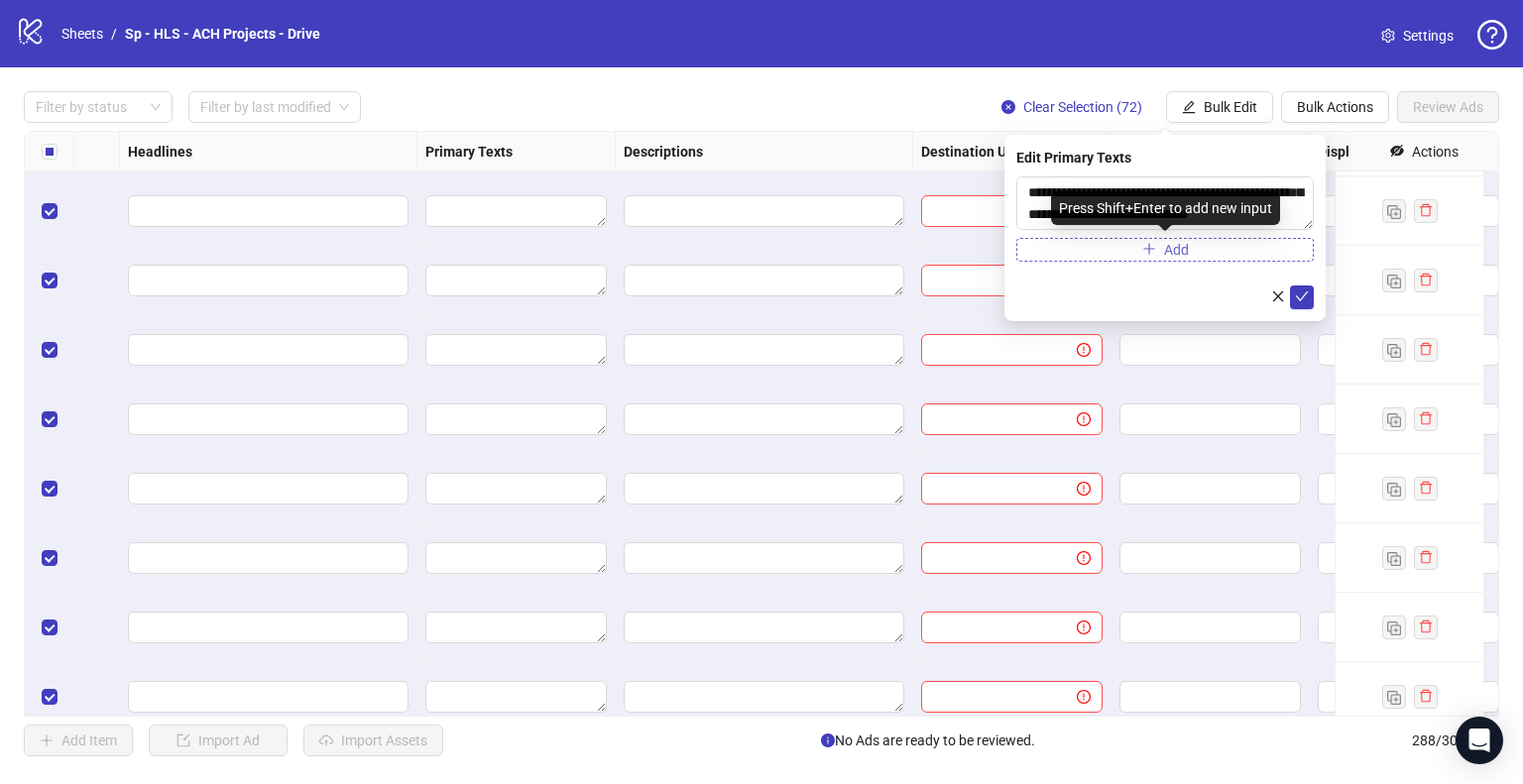 click on "Add" at bounding box center (1165, 250) 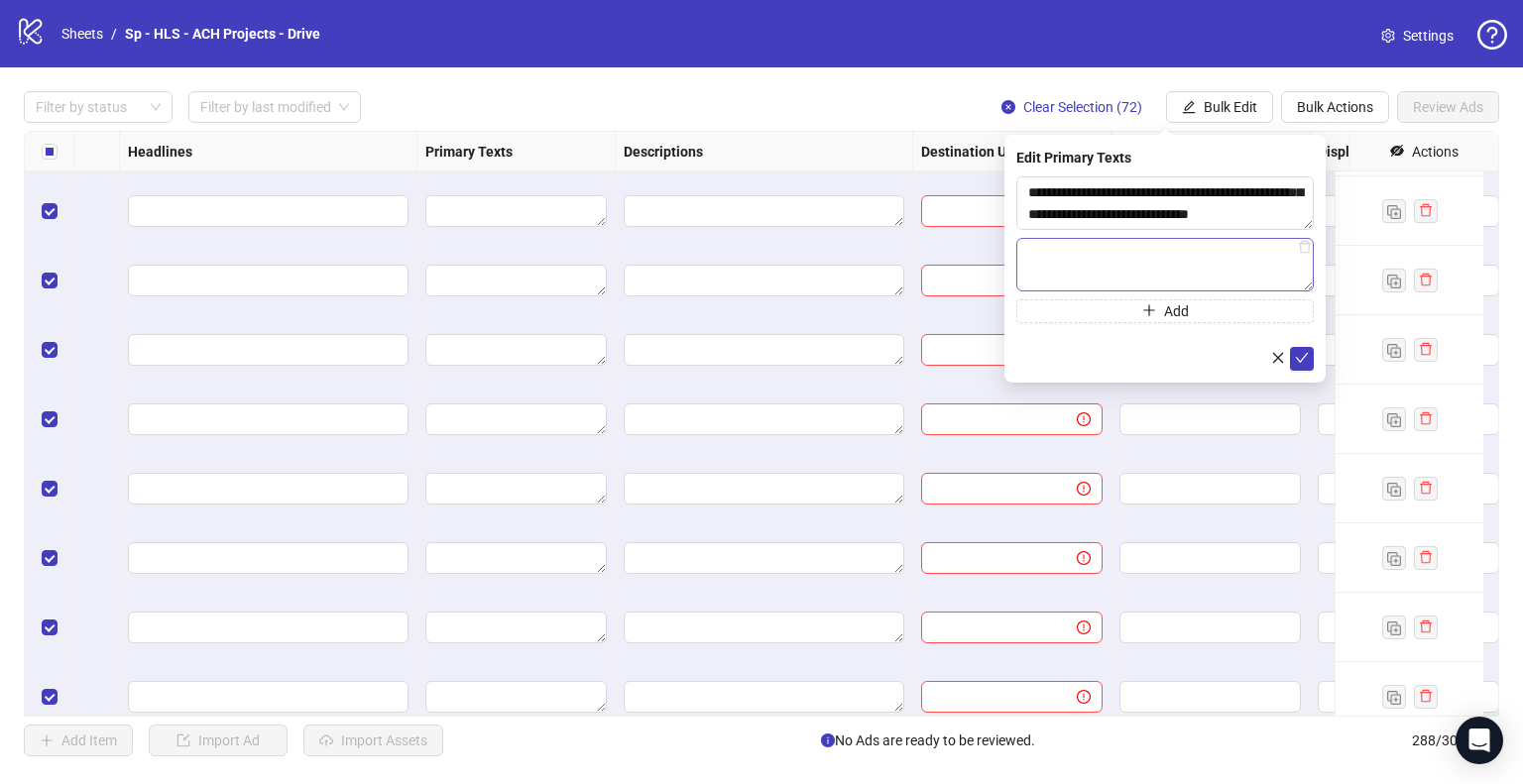 click at bounding box center [1165, 265] 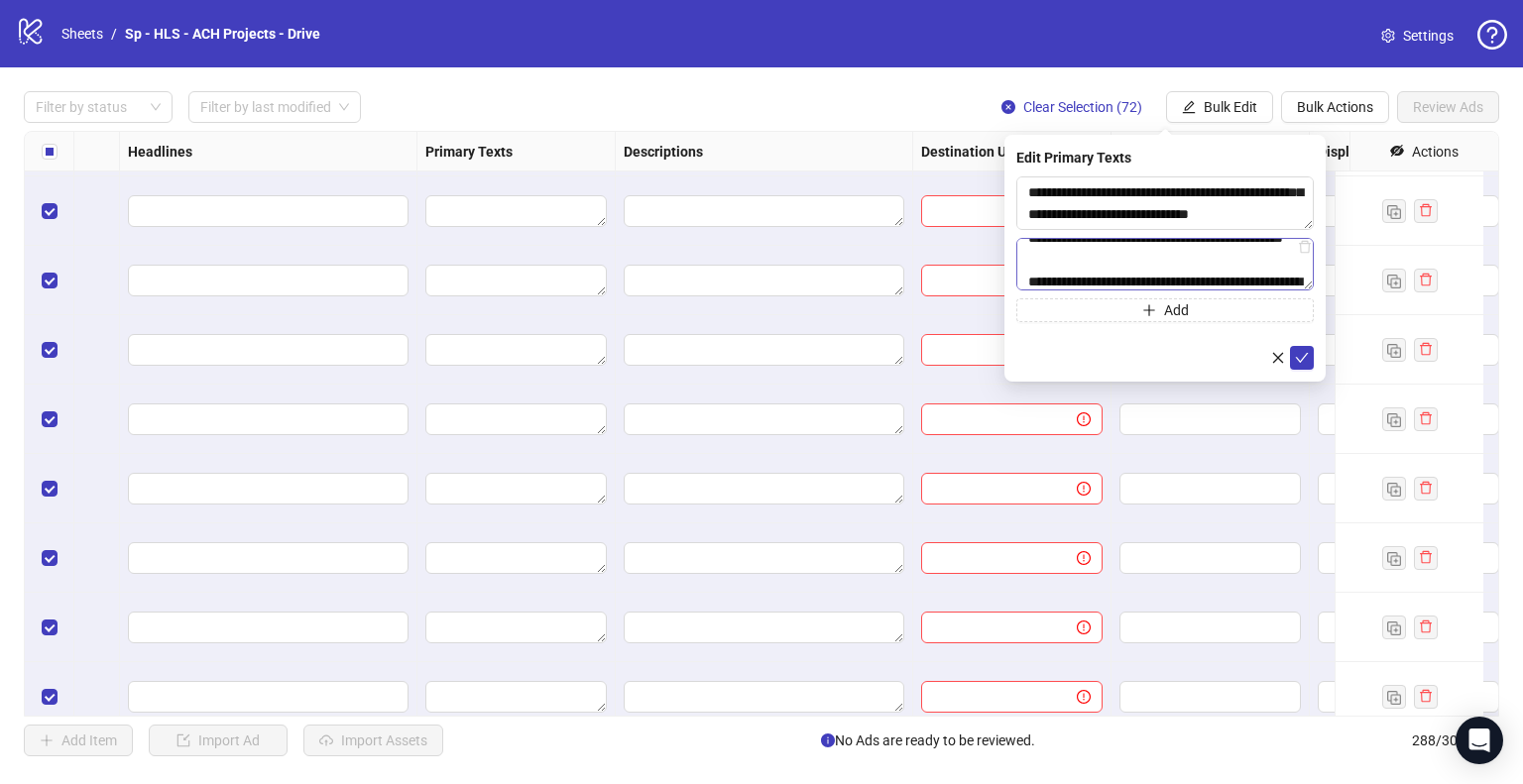 scroll, scrollTop: 0, scrollLeft: 0, axis: both 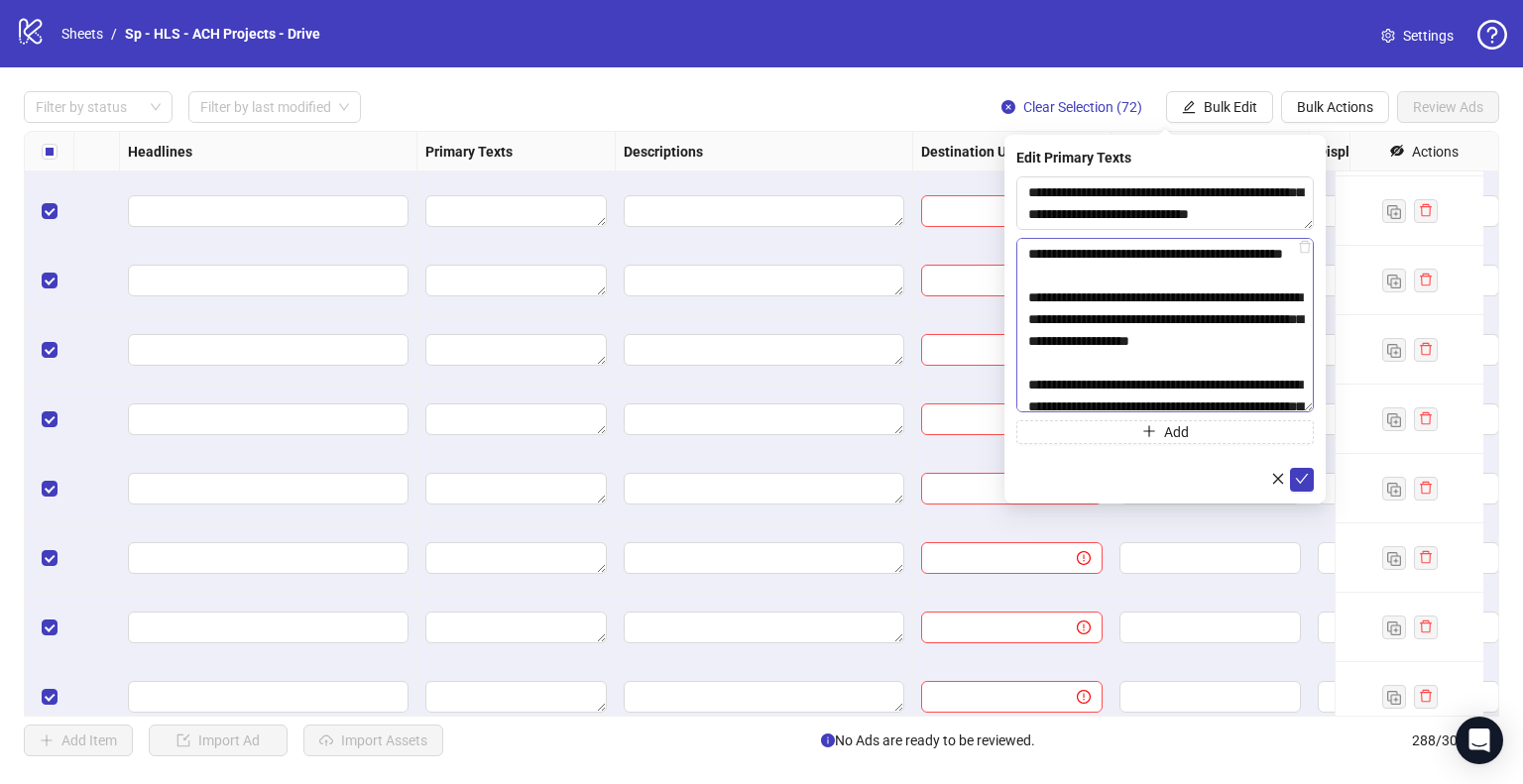 drag, startPoint x: 1310, startPoint y: 286, endPoint x: 1274, endPoint y: 455, distance: 172.79178 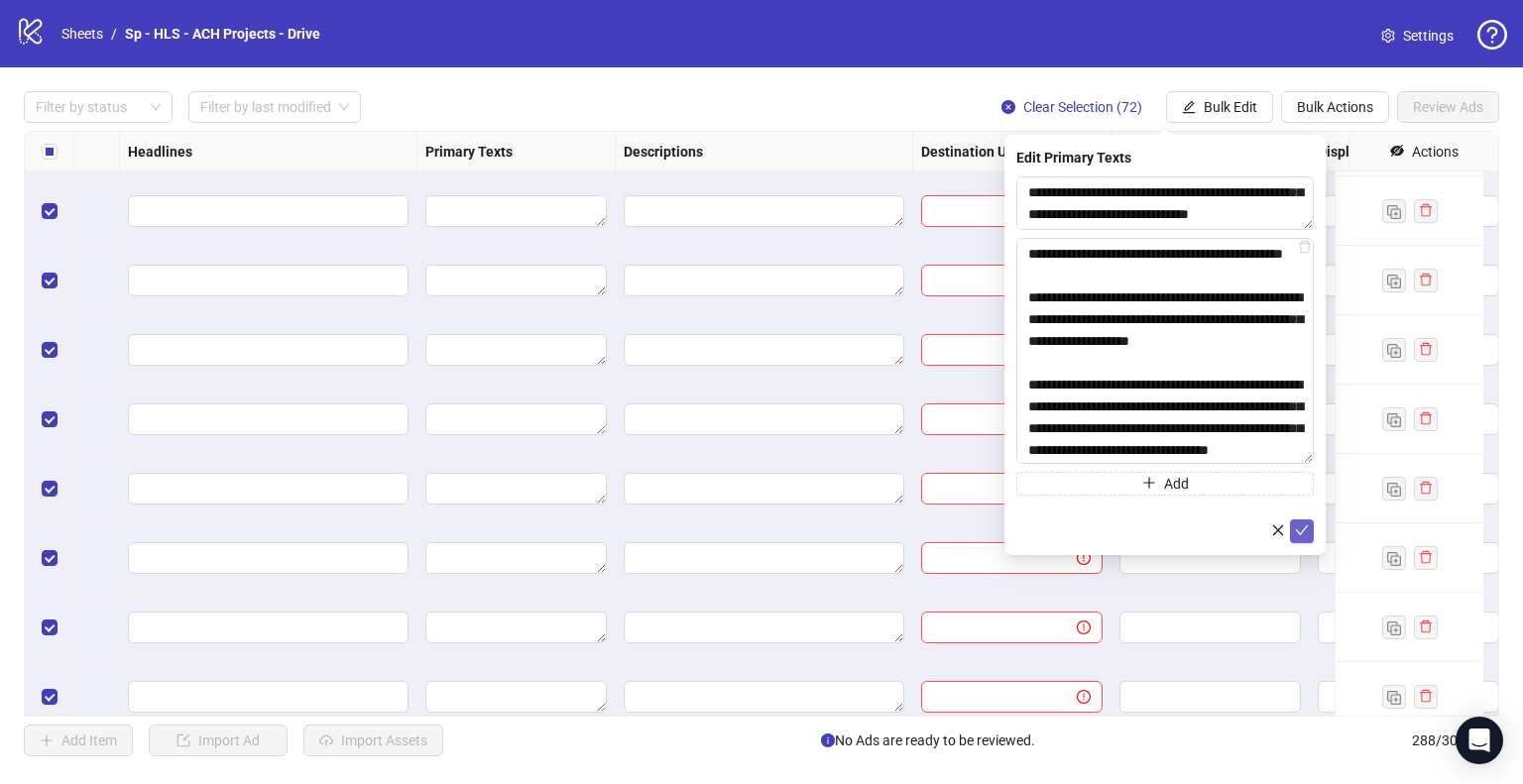 type on "**********" 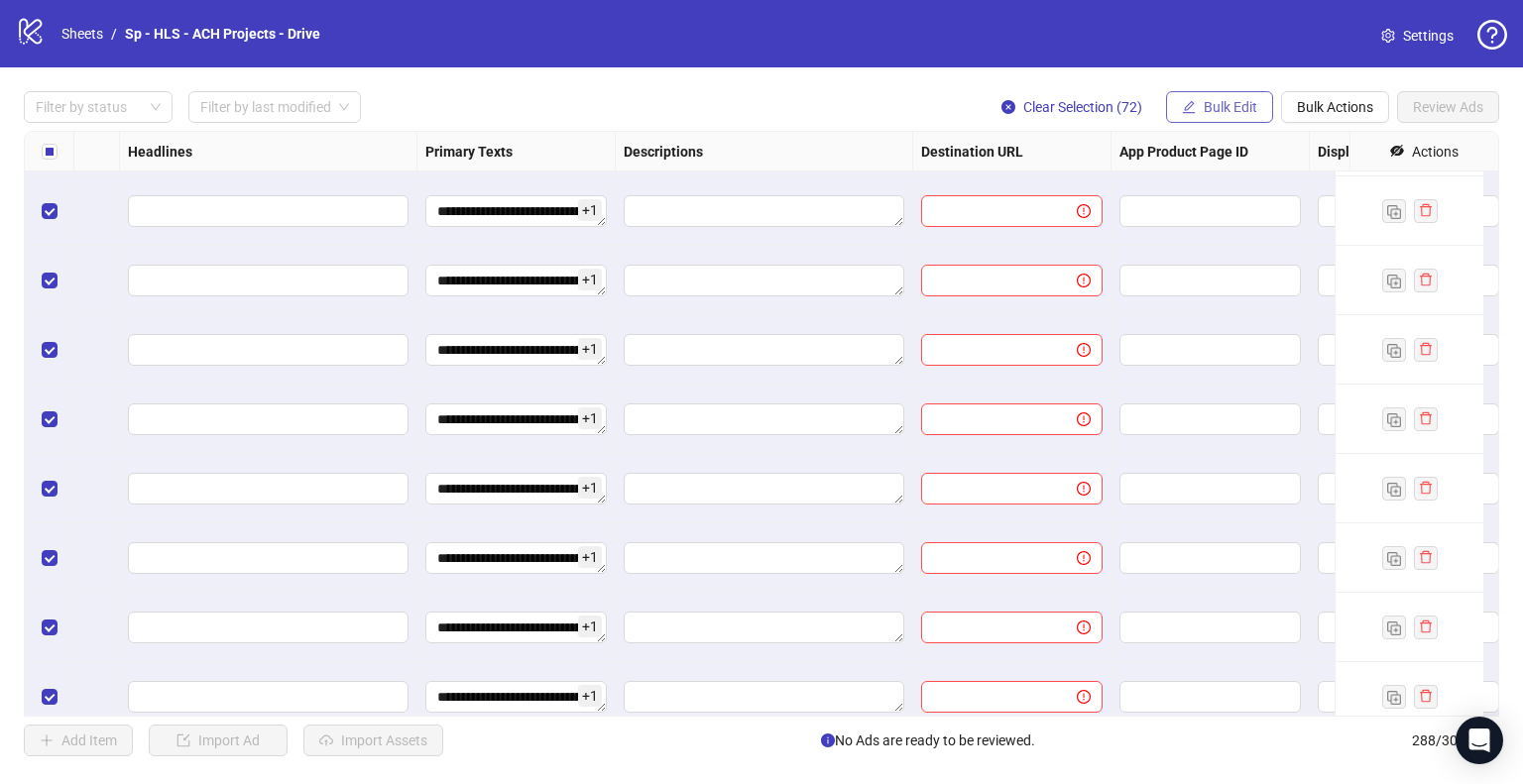 click on "Bulk Edit" at bounding box center (1230, 107) 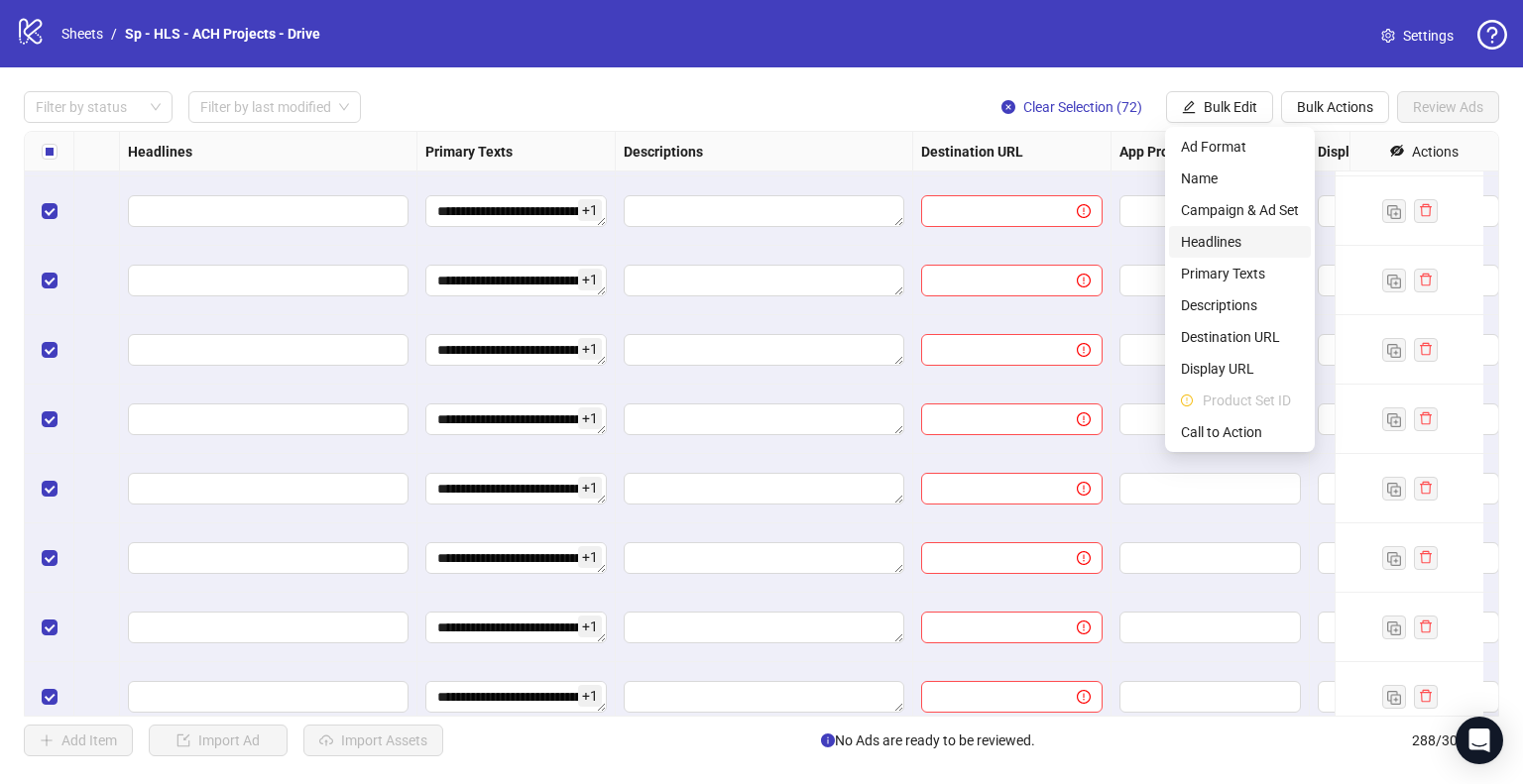 click on "Headlines" at bounding box center (1239, 242) 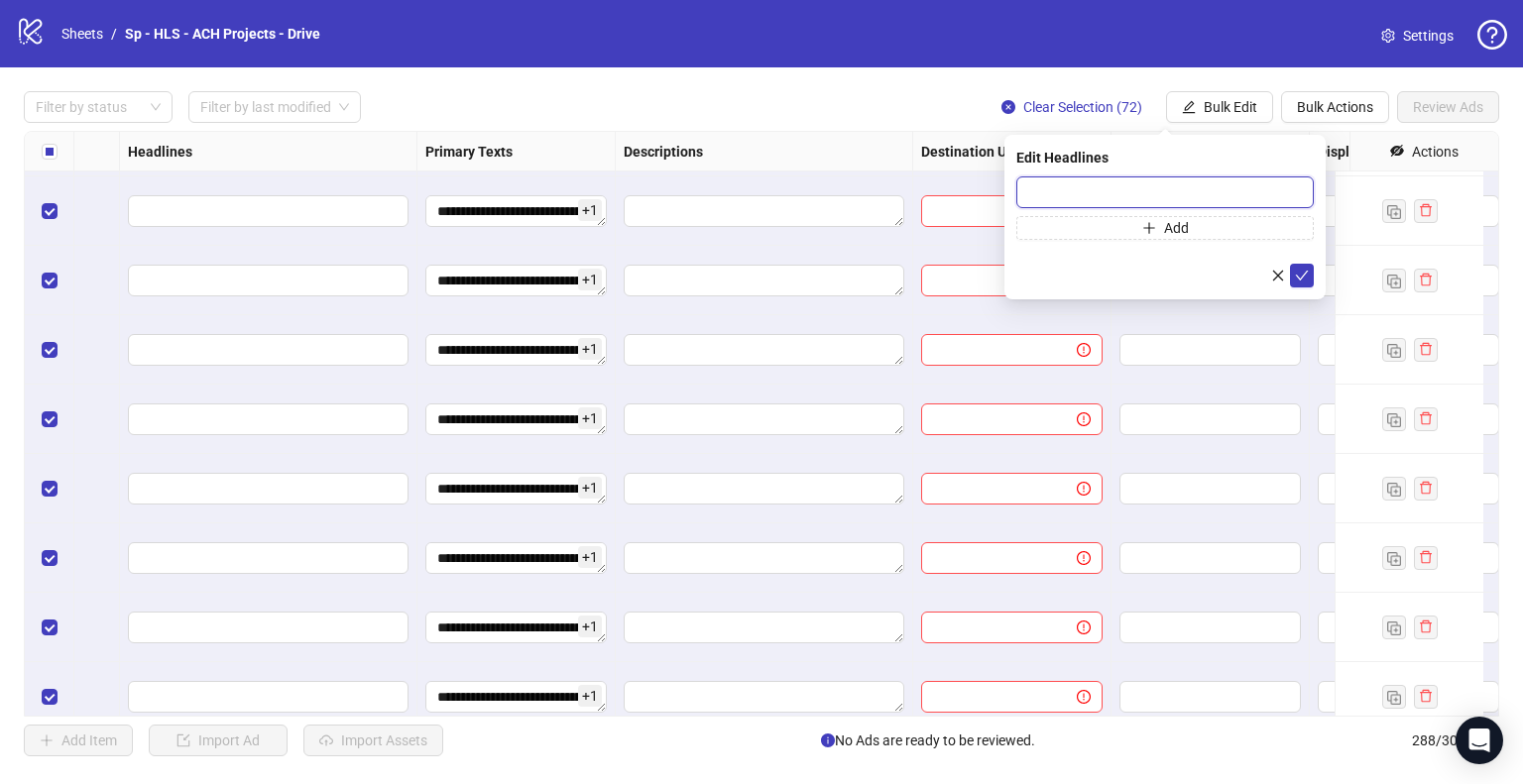 click at bounding box center (1165, 192) 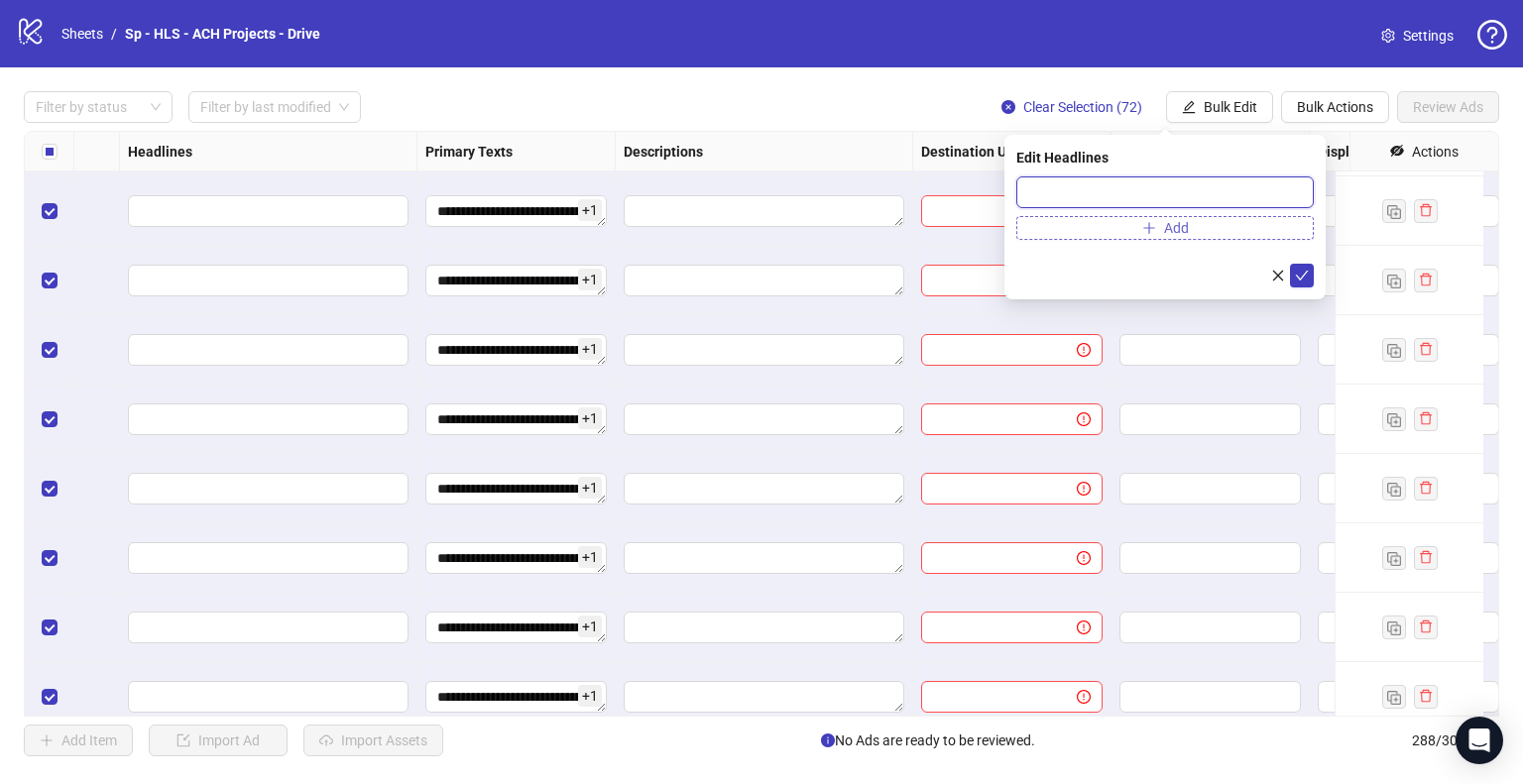 paste on "**********" 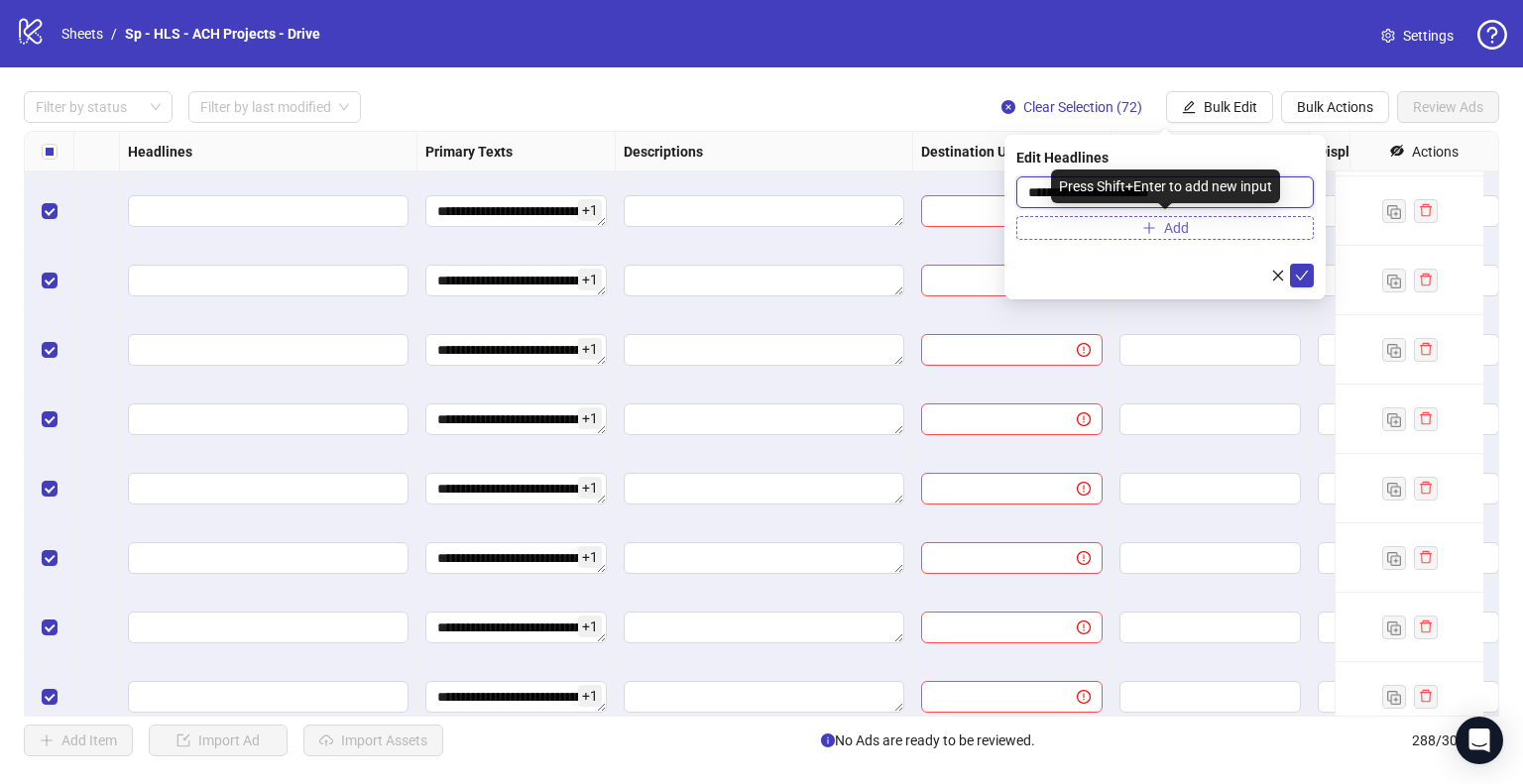type on "**********" 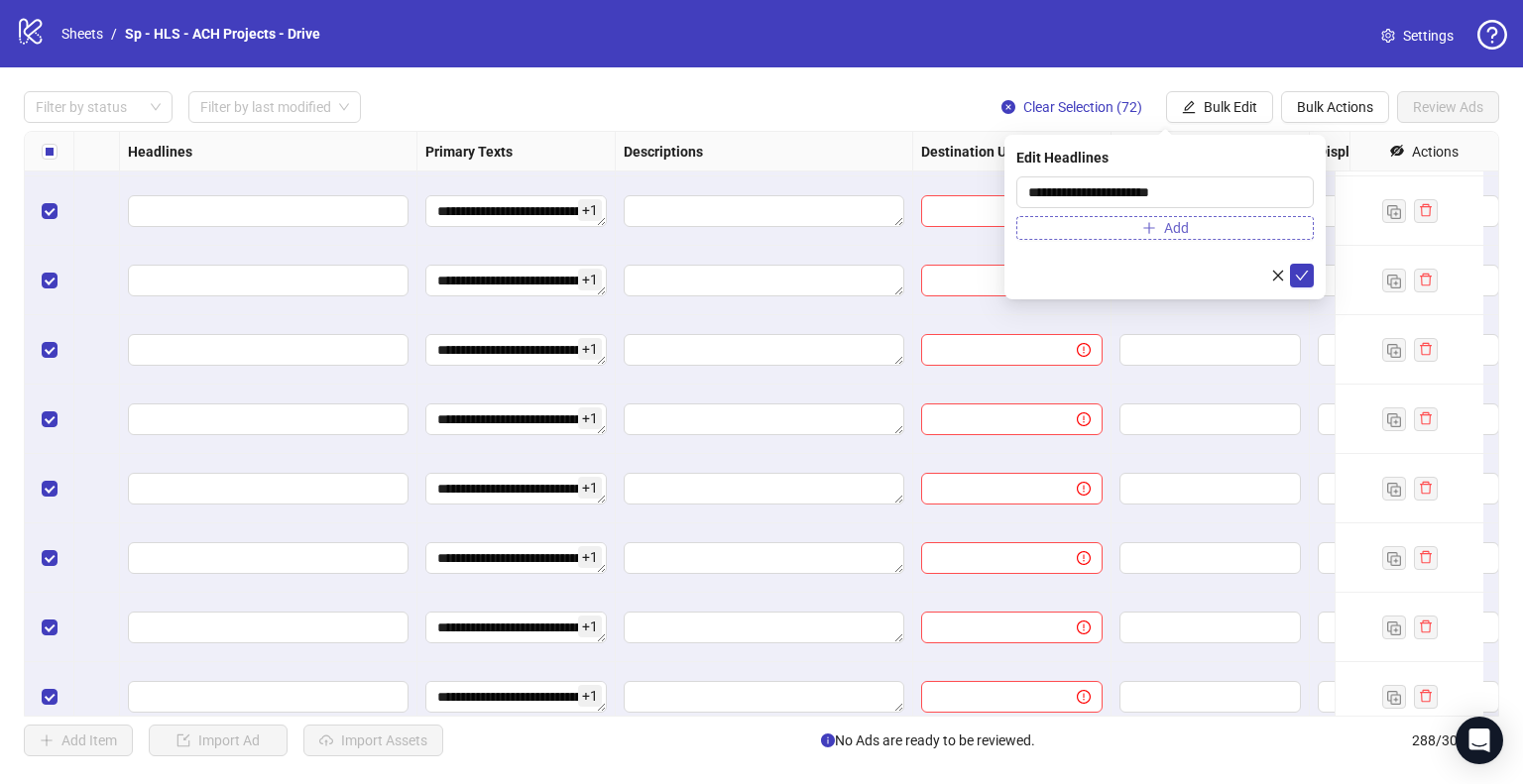 click at bounding box center (1165, 276) 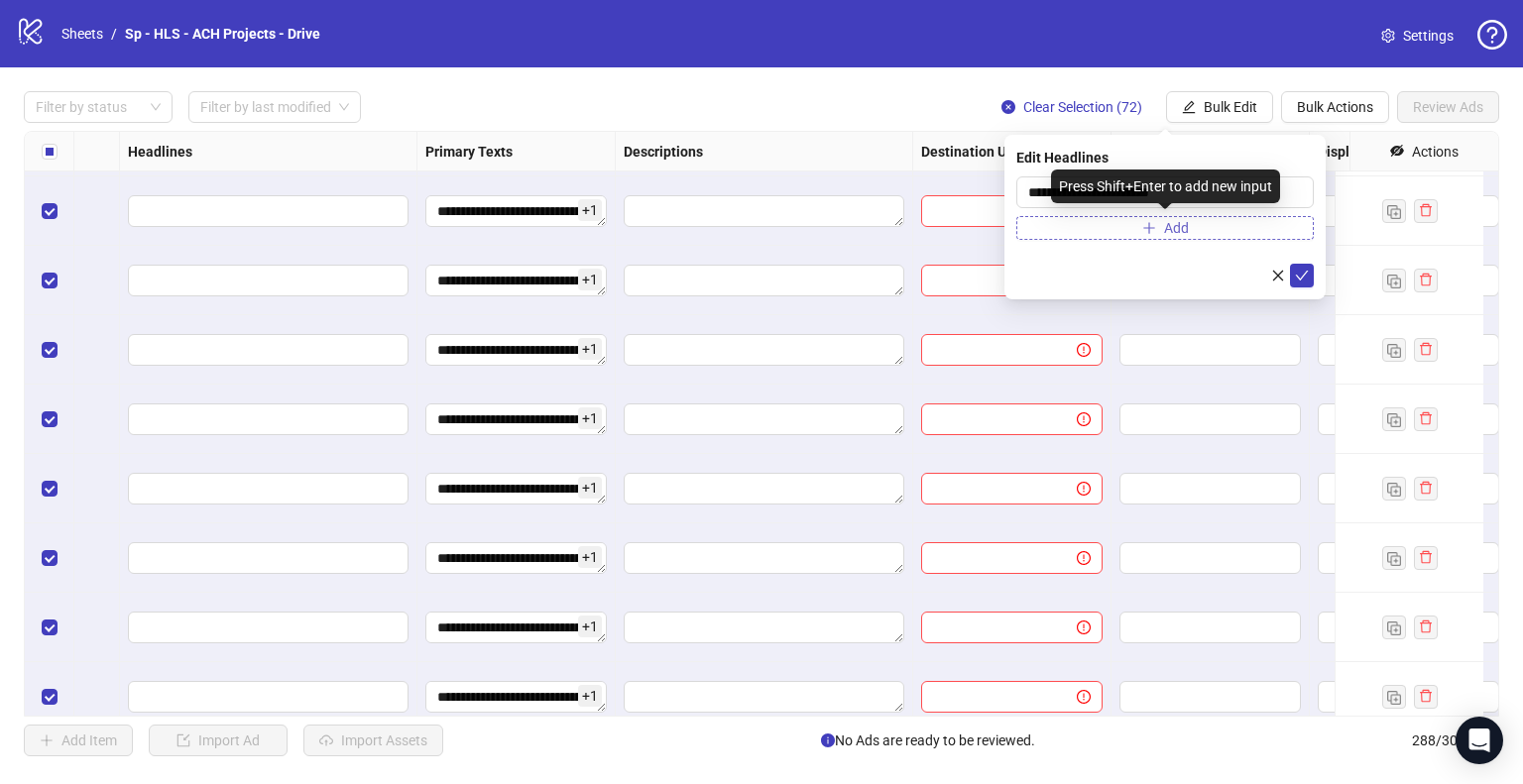 click 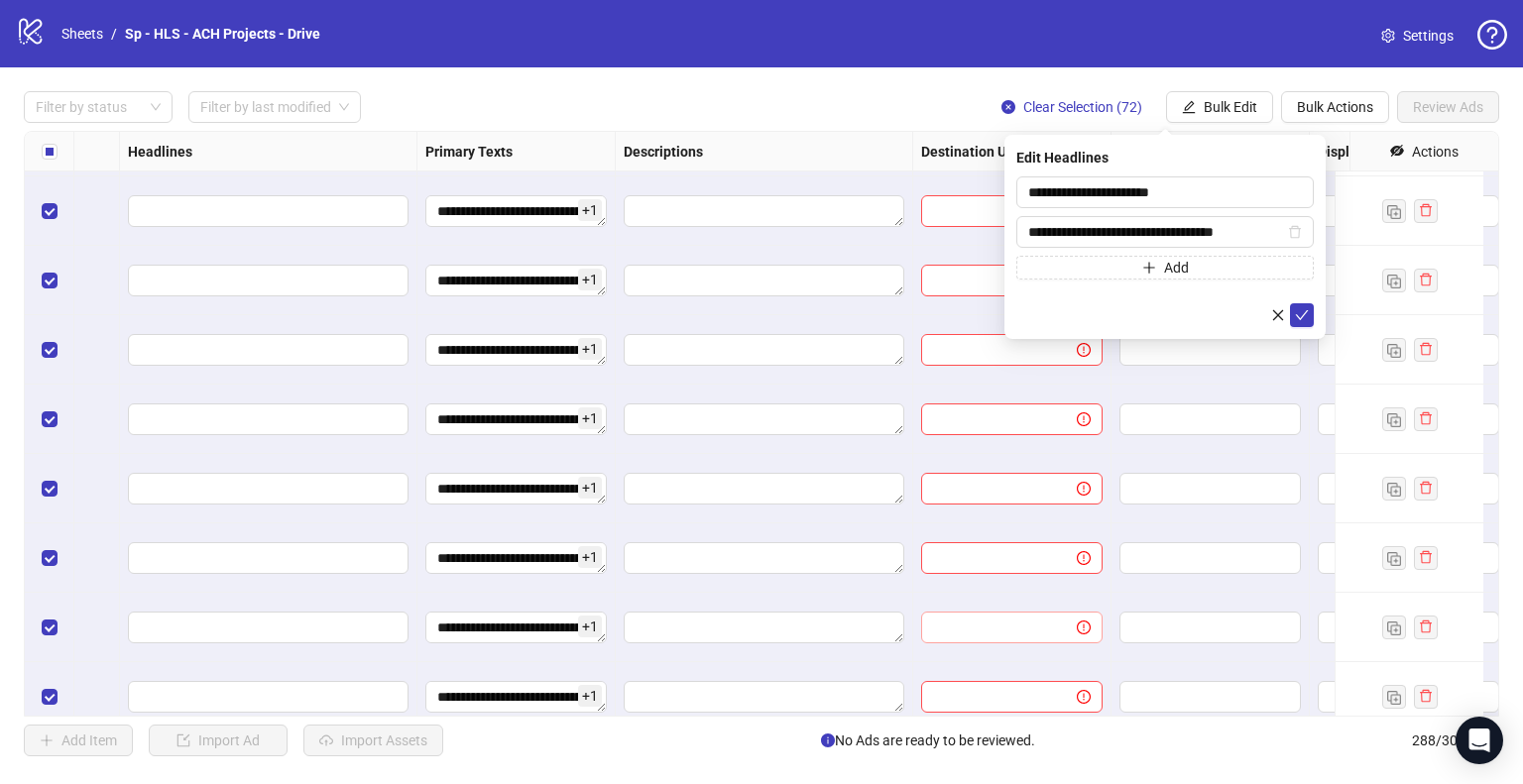 type on "**********" 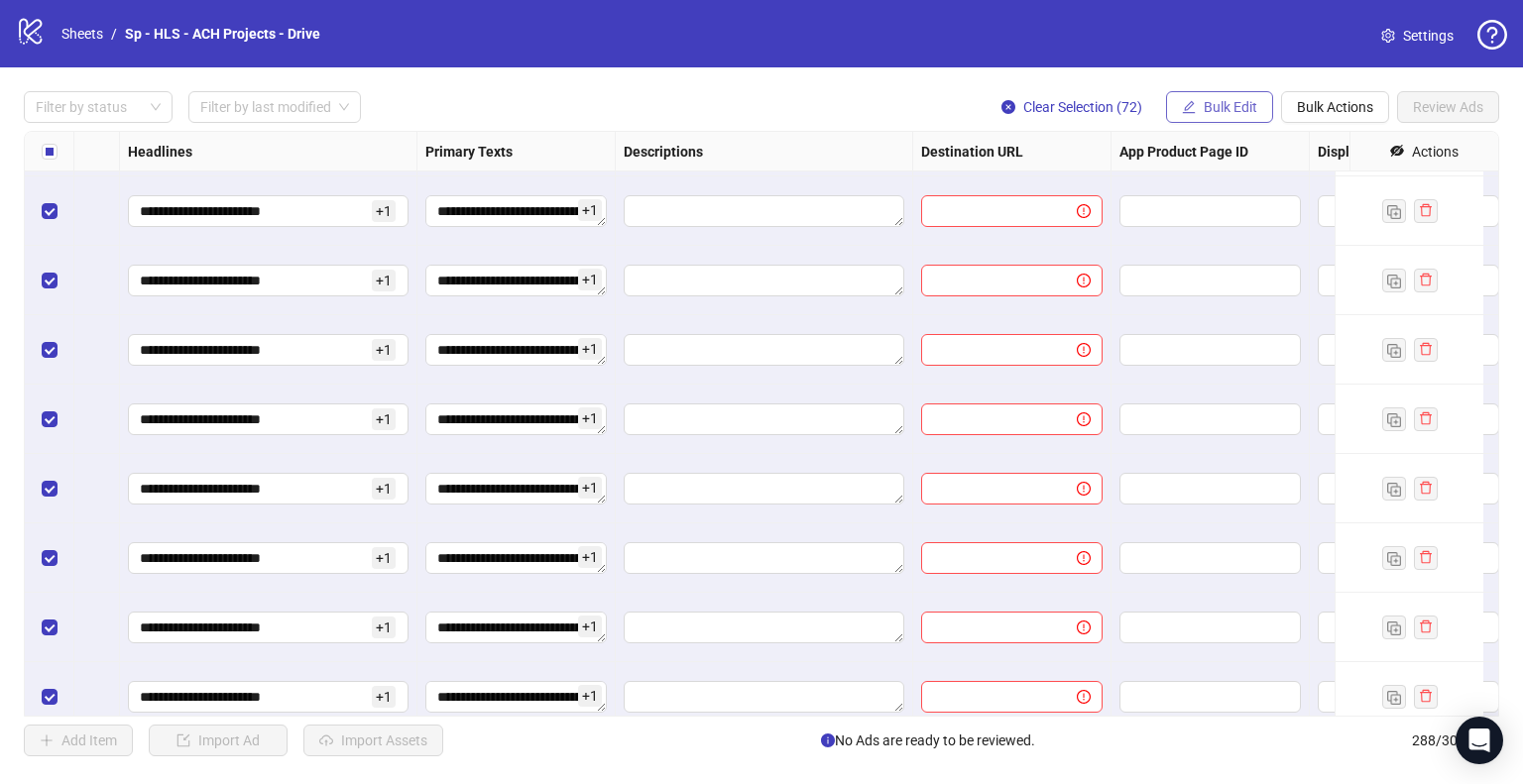 click on "Bulk Edit" at bounding box center [1230, 107] 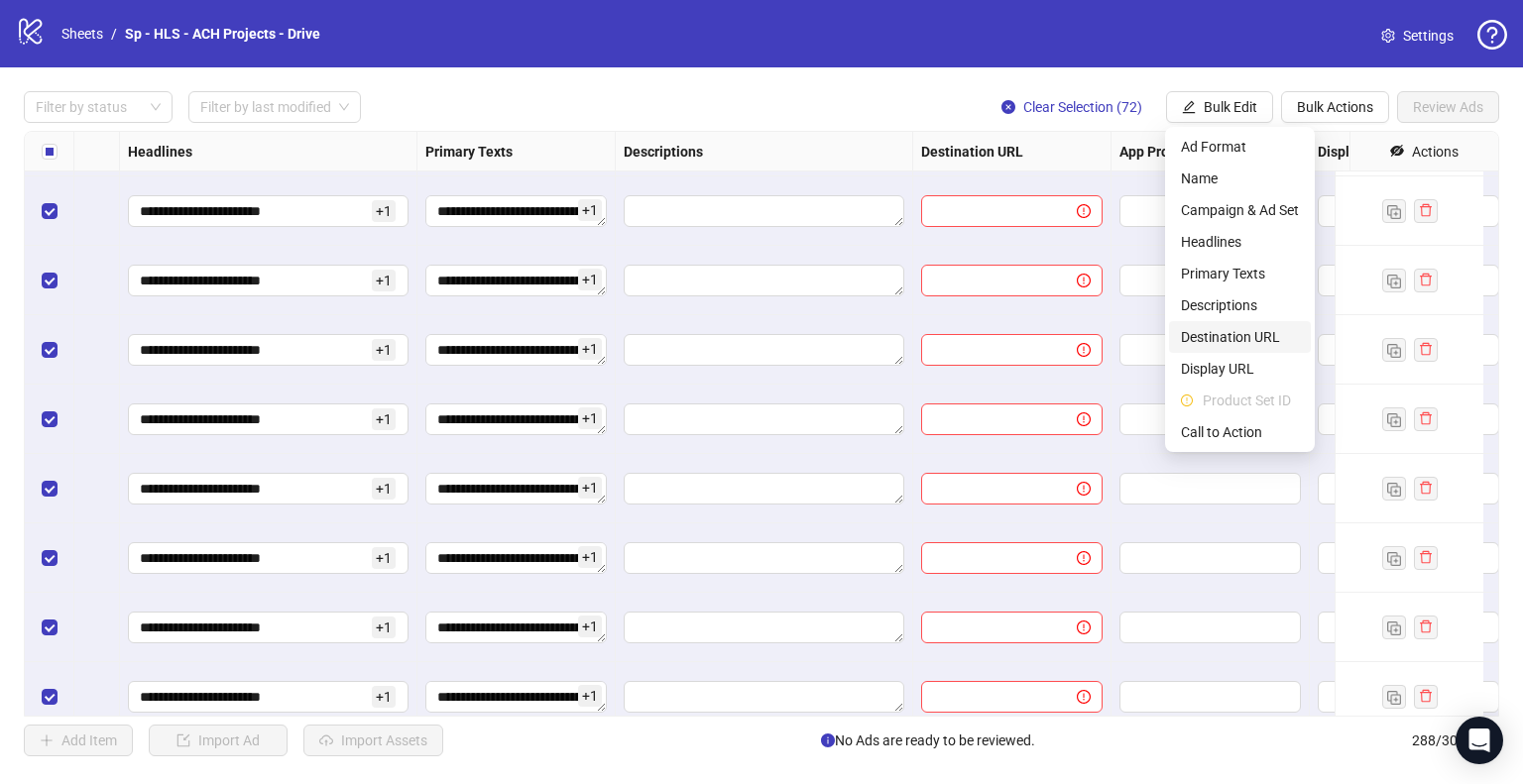 click on "Destination URL" at bounding box center (1239, 337) 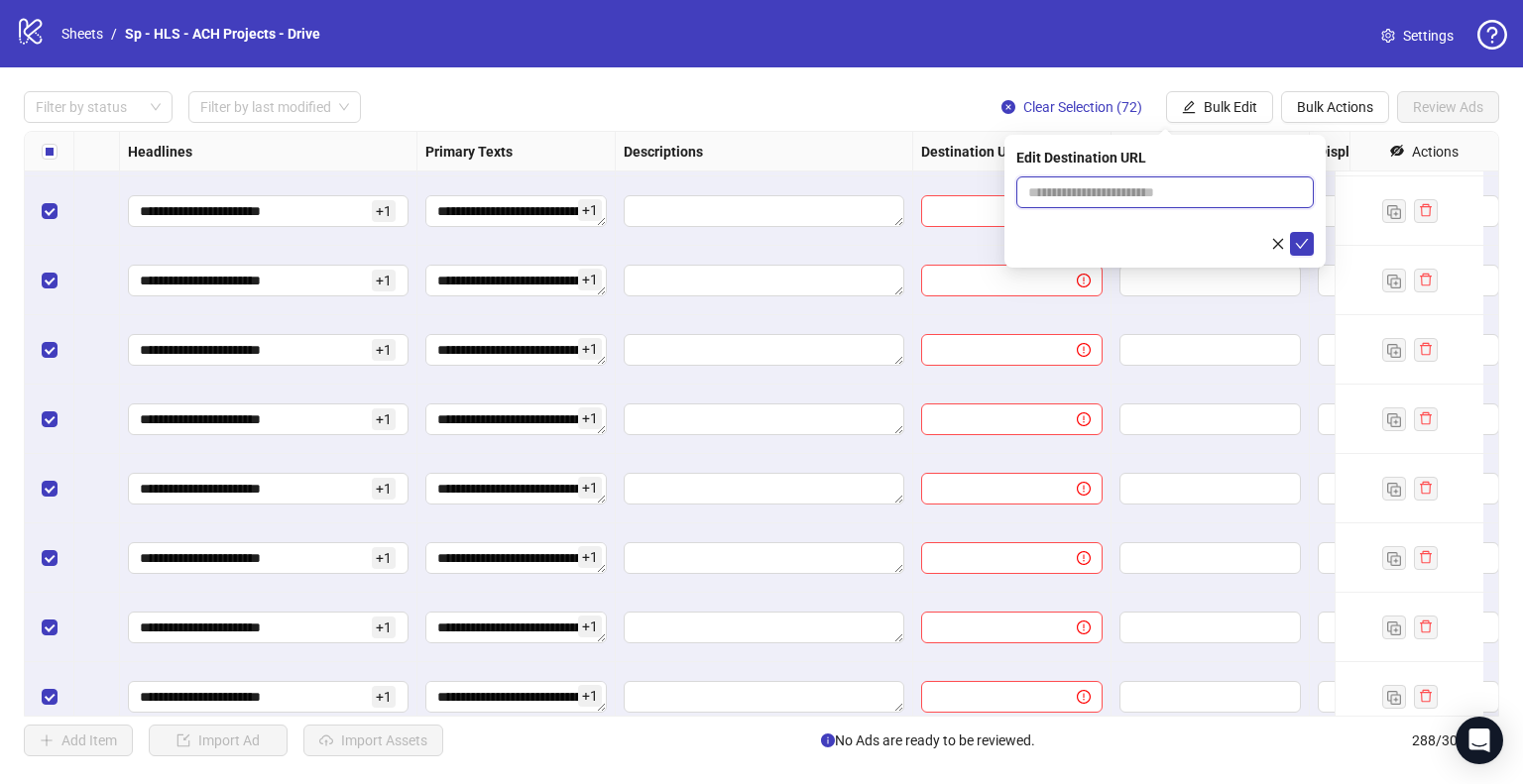 click at bounding box center (1157, 192) 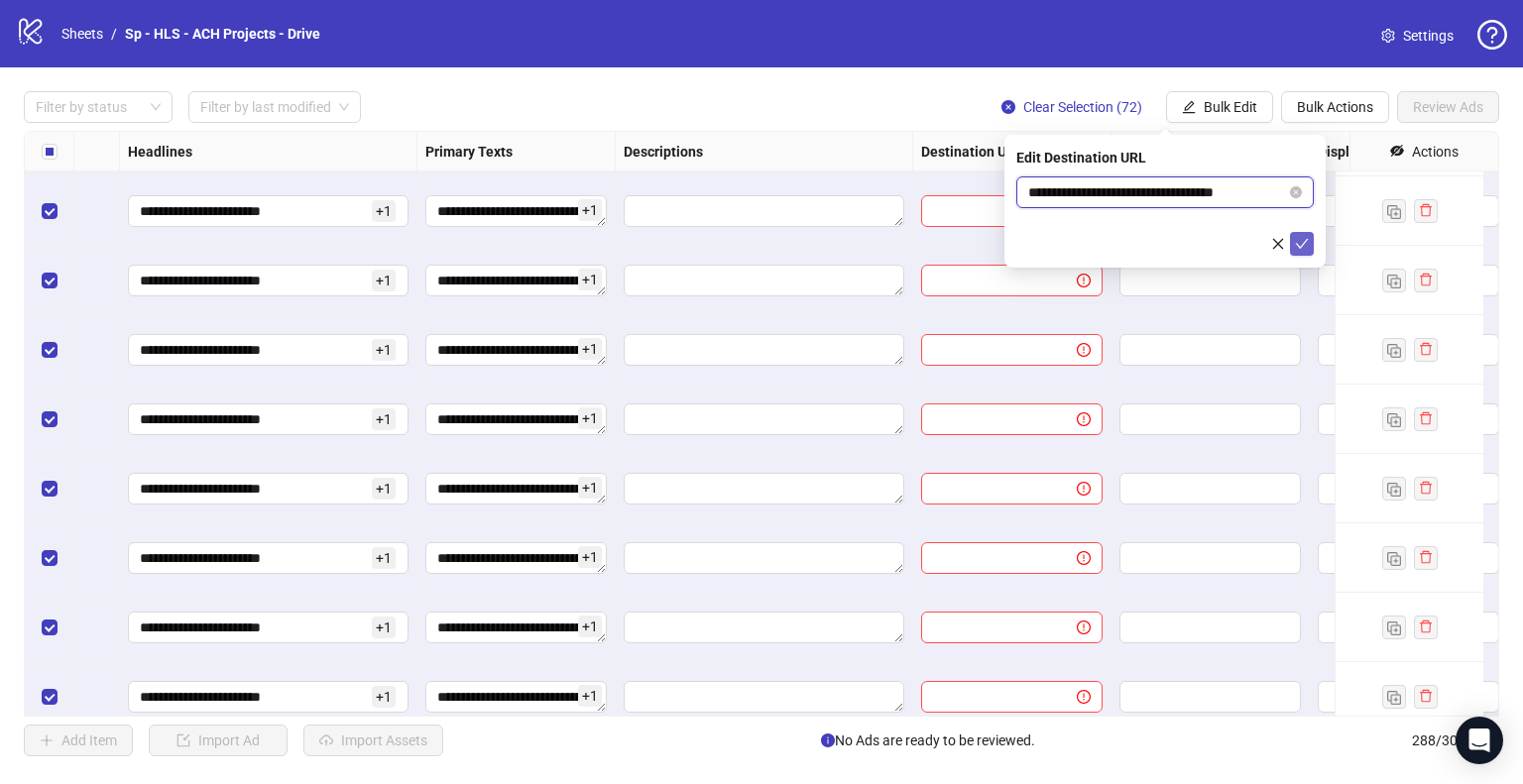 type on "**********" 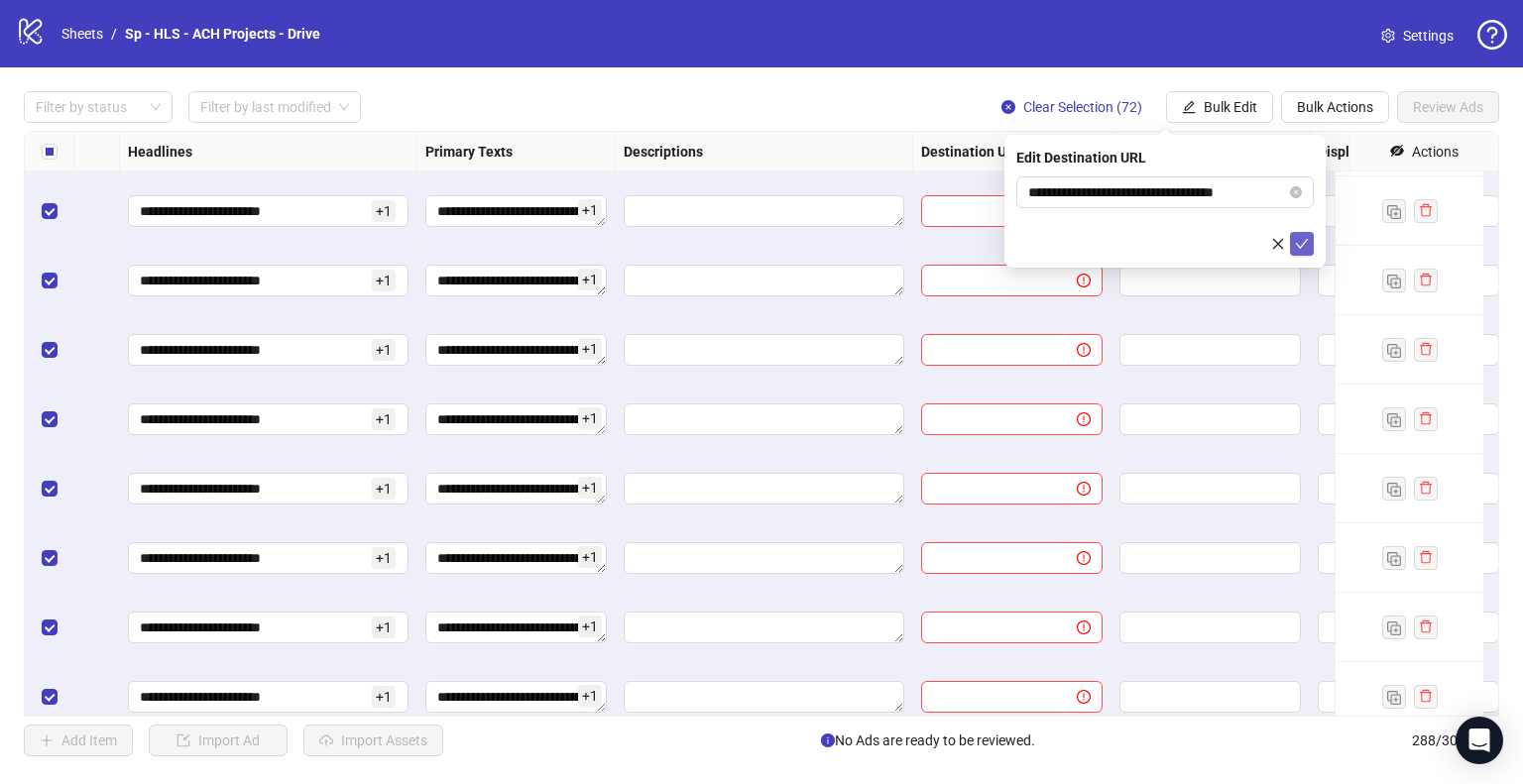 click 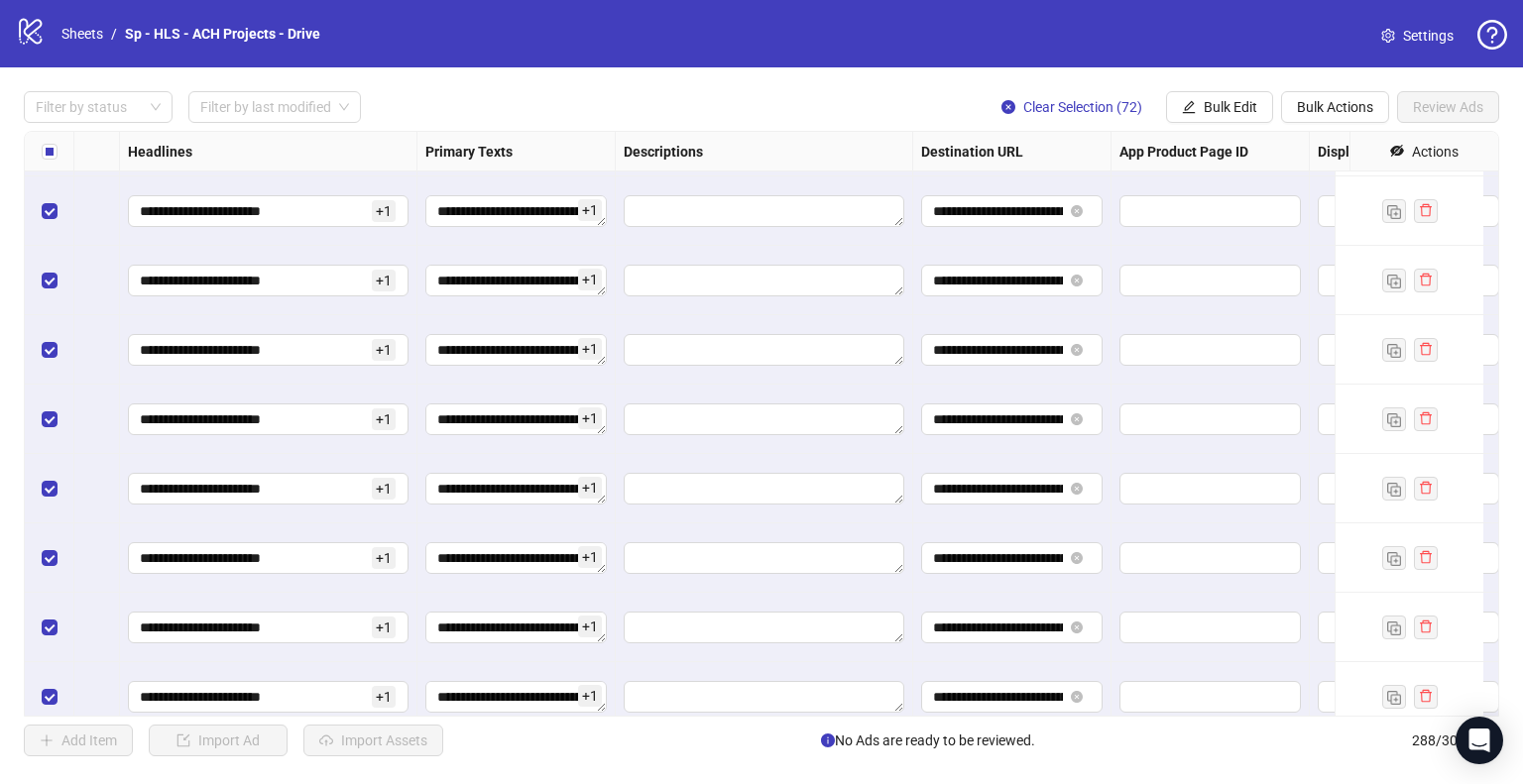 click at bounding box center [1211, 350] 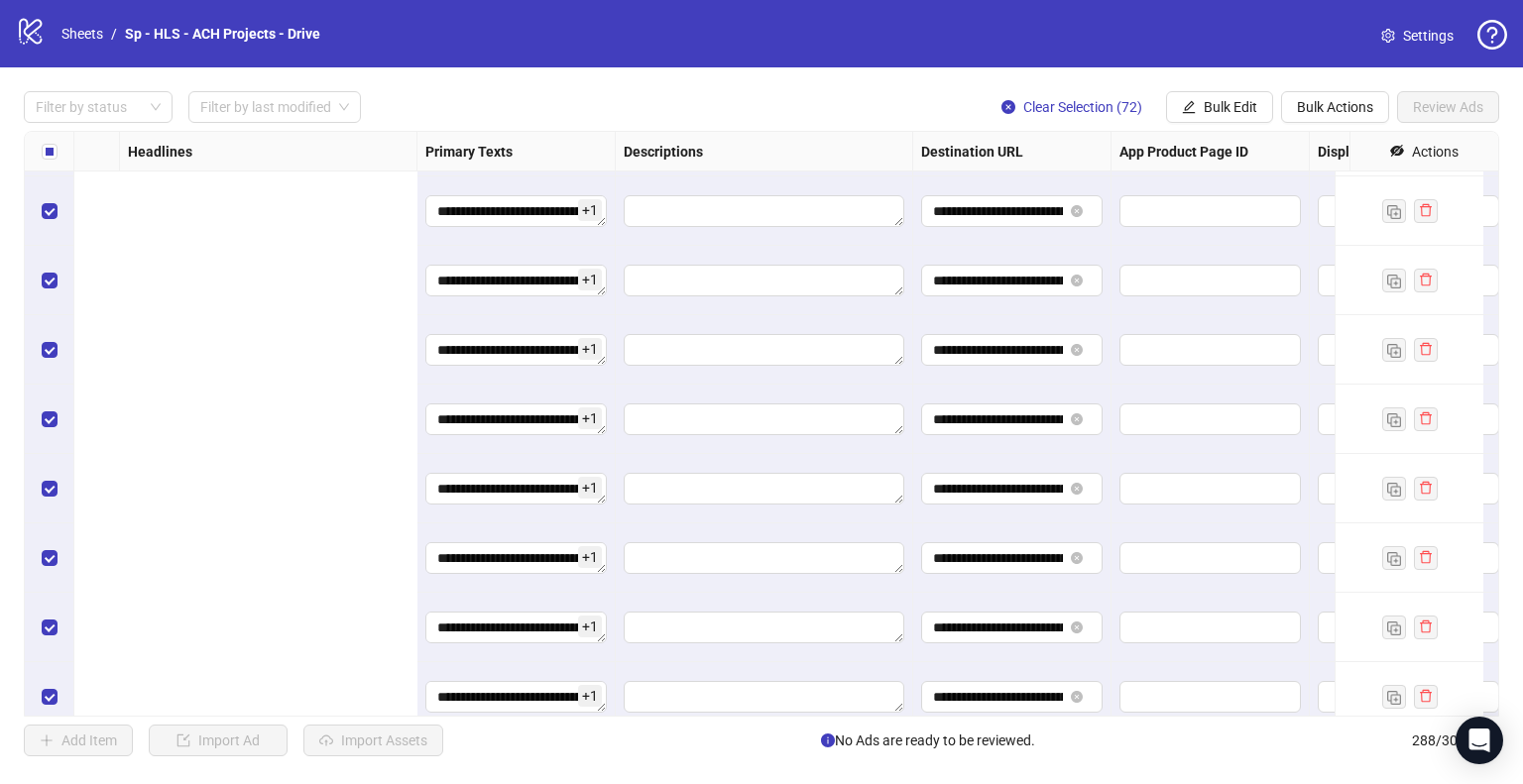 scroll, scrollTop: 15189, scrollLeft: 1658, axis: both 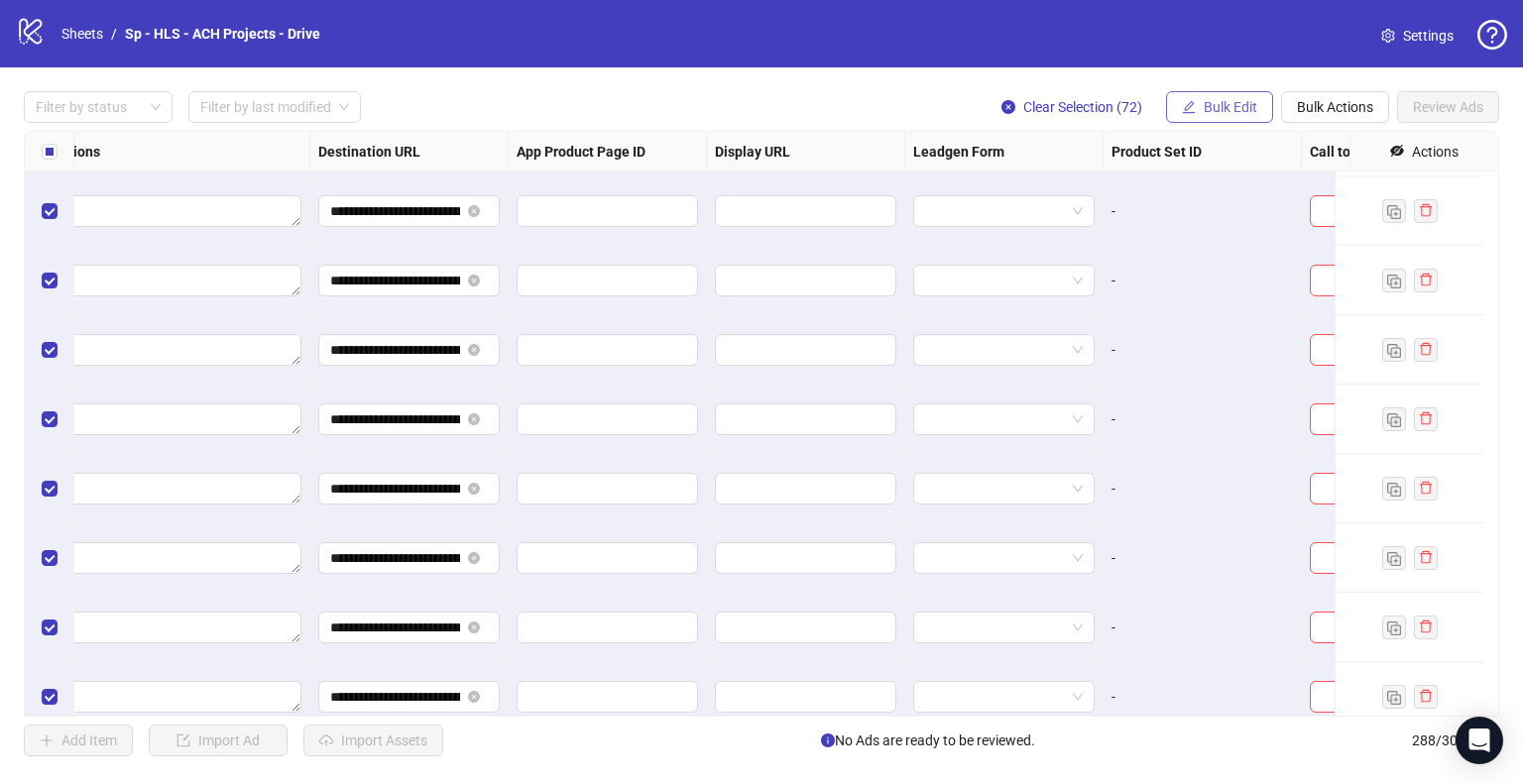 click on "Bulk Edit" at bounding box center [1230, 107] 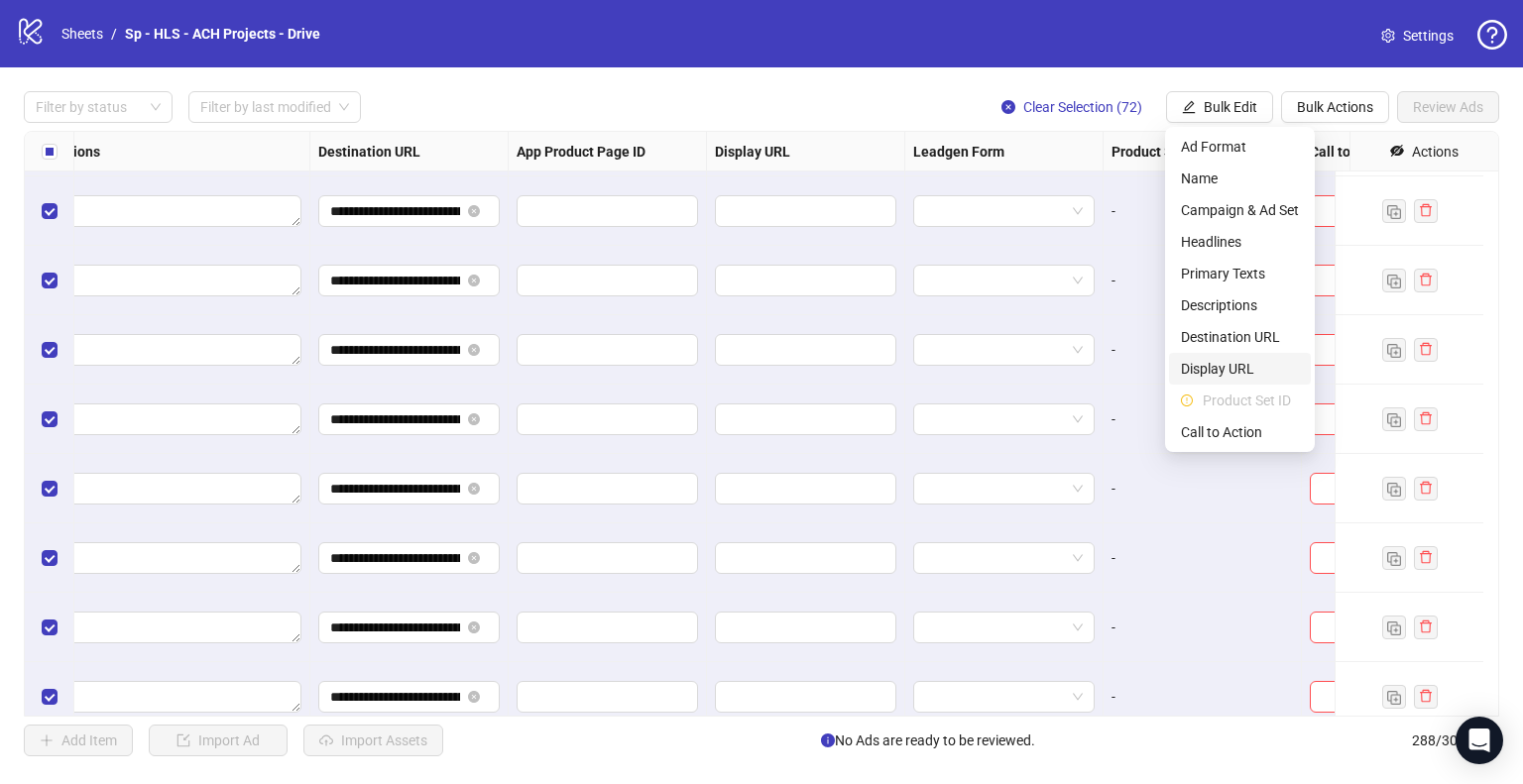 scroll, scrollTop: 15189, scrollLeft: 1784, axis: both 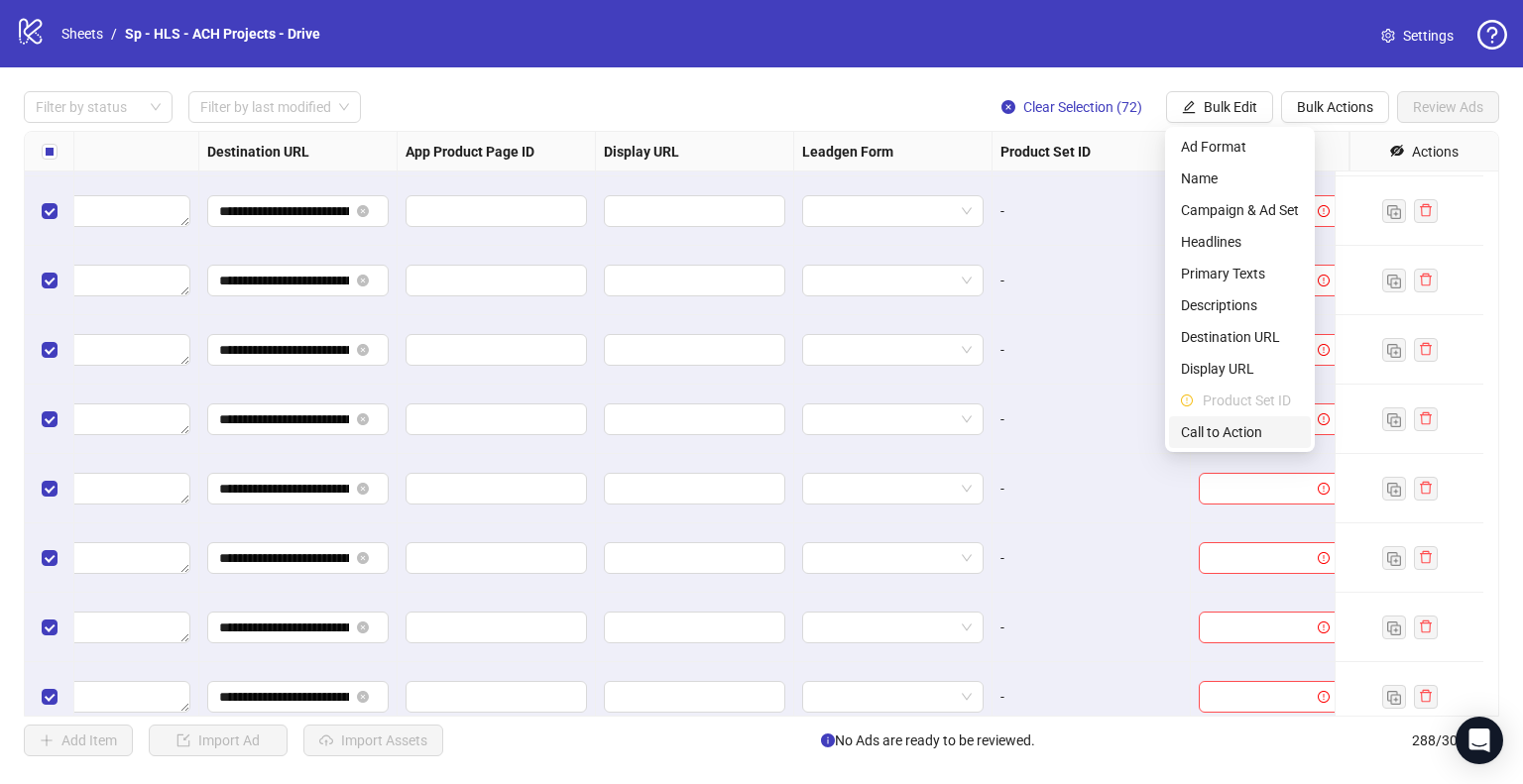 click on "Call to Action" at bounding box center (1239, 432) 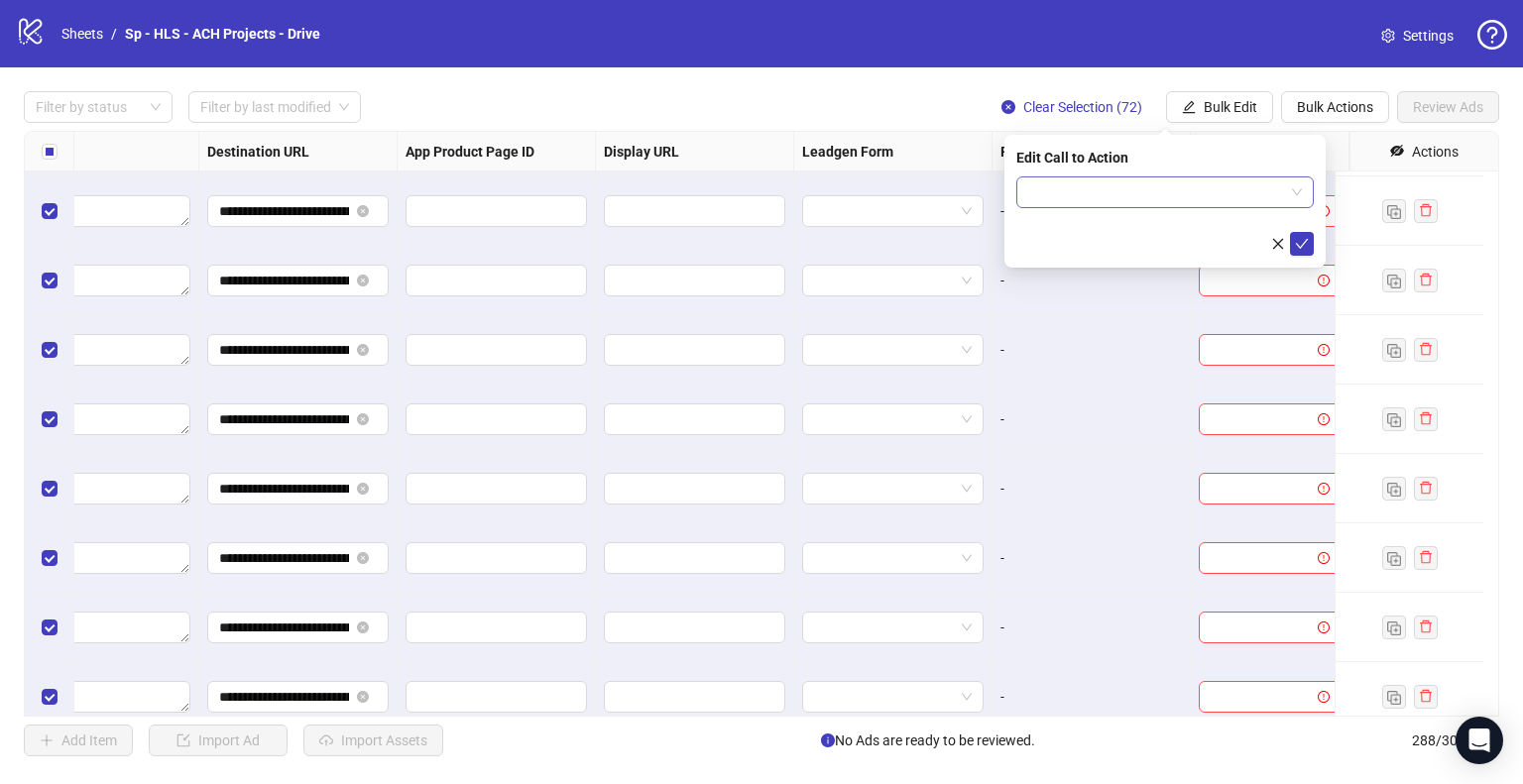 click at bounding box center [1156, 192] 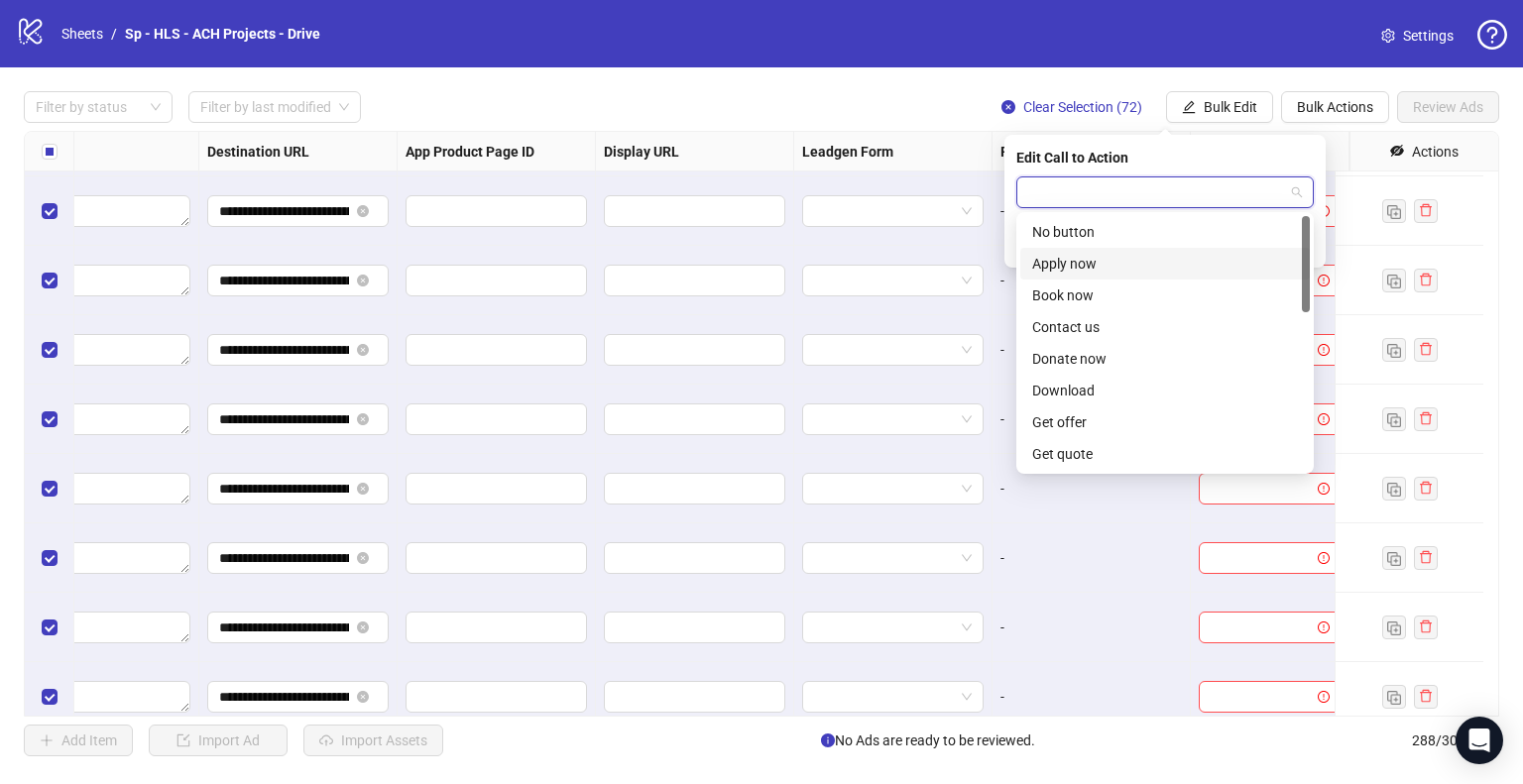 scroll, scrollTop: 412, scrollLeft: 0, axis: vertical 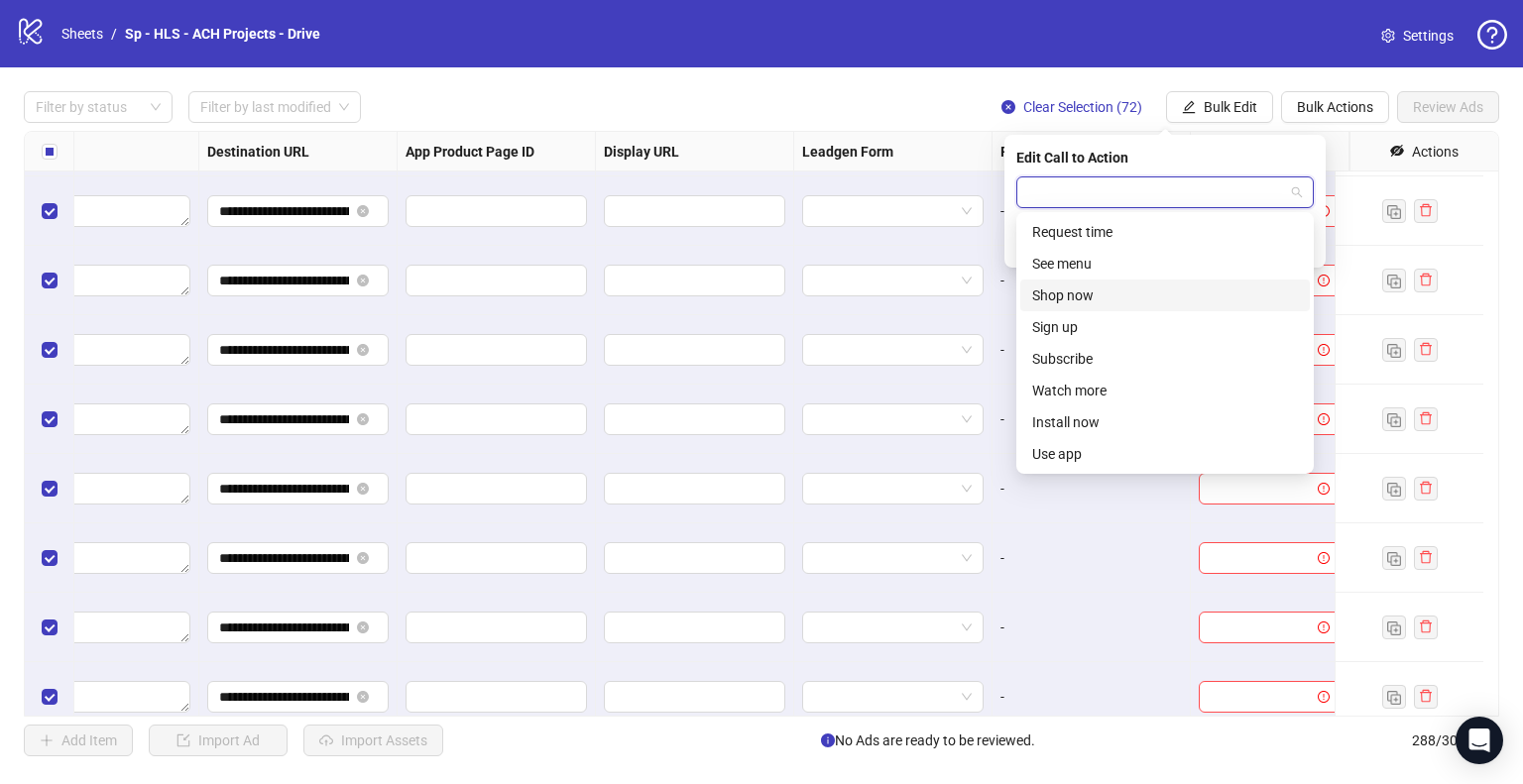 click on "Shop now" at bounding box center (1165, 295) 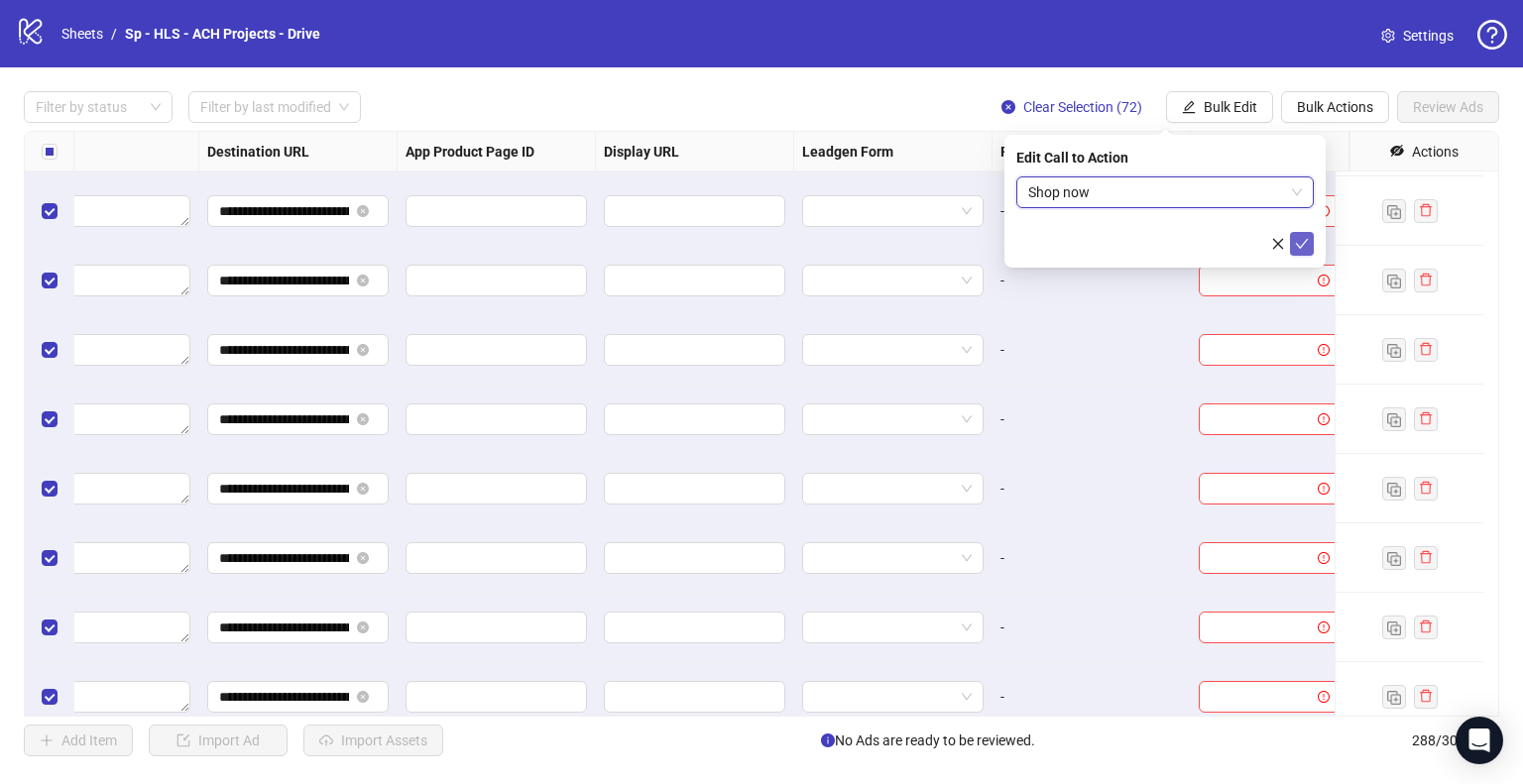 click 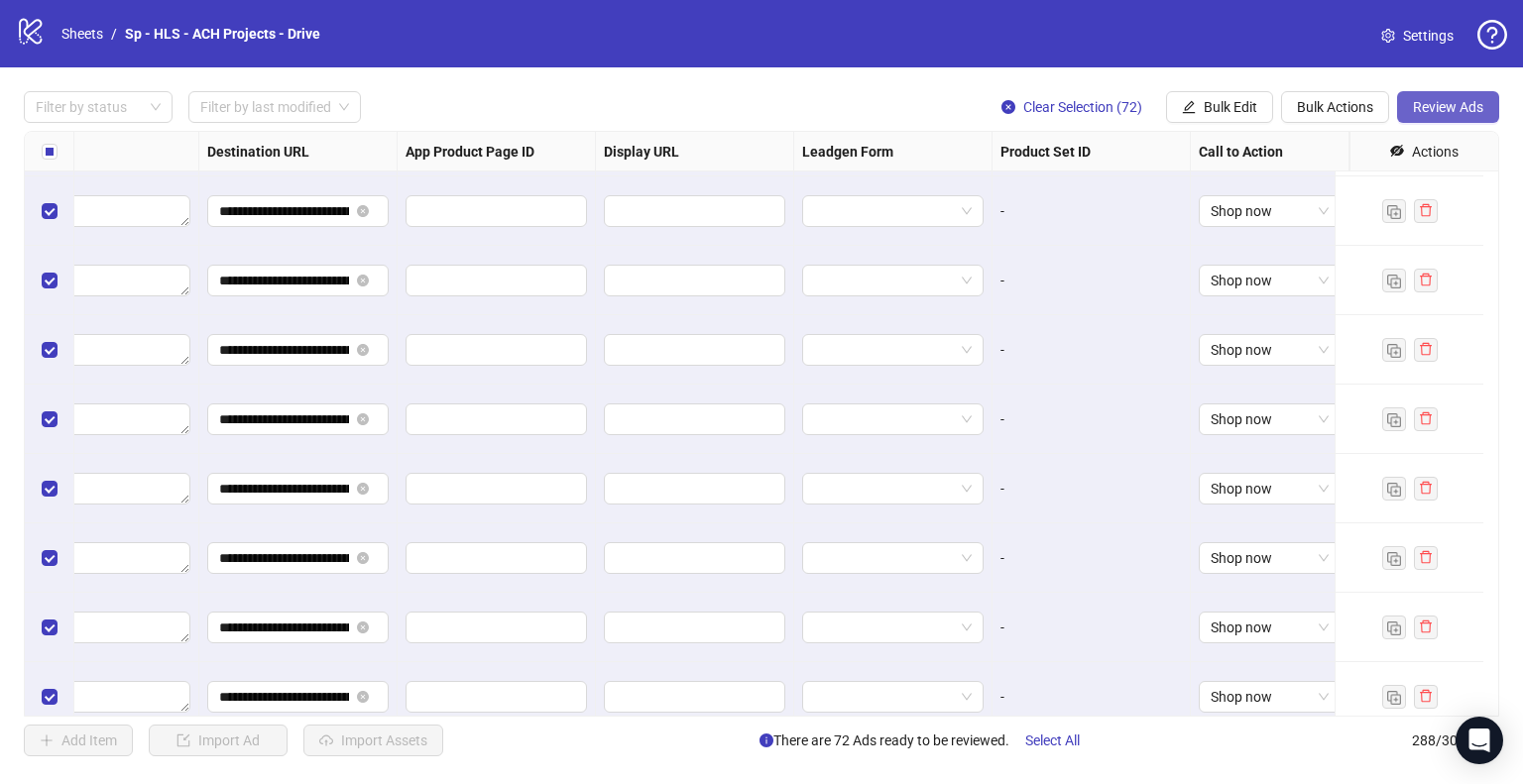 click on "Review Ads" at bounding box center (1448, 107) 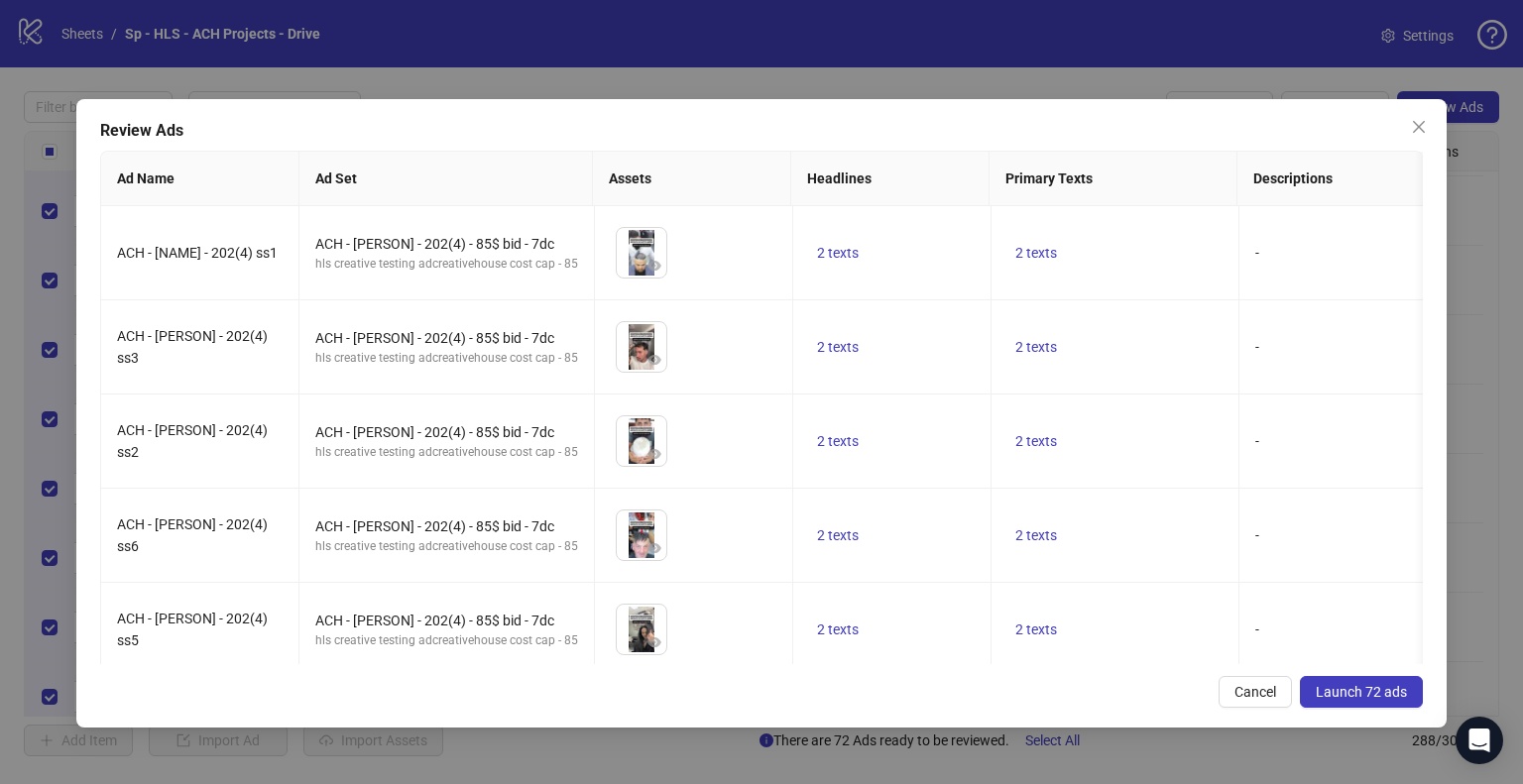click on "Launch 72 ads" at bounding box center [1361, 692] 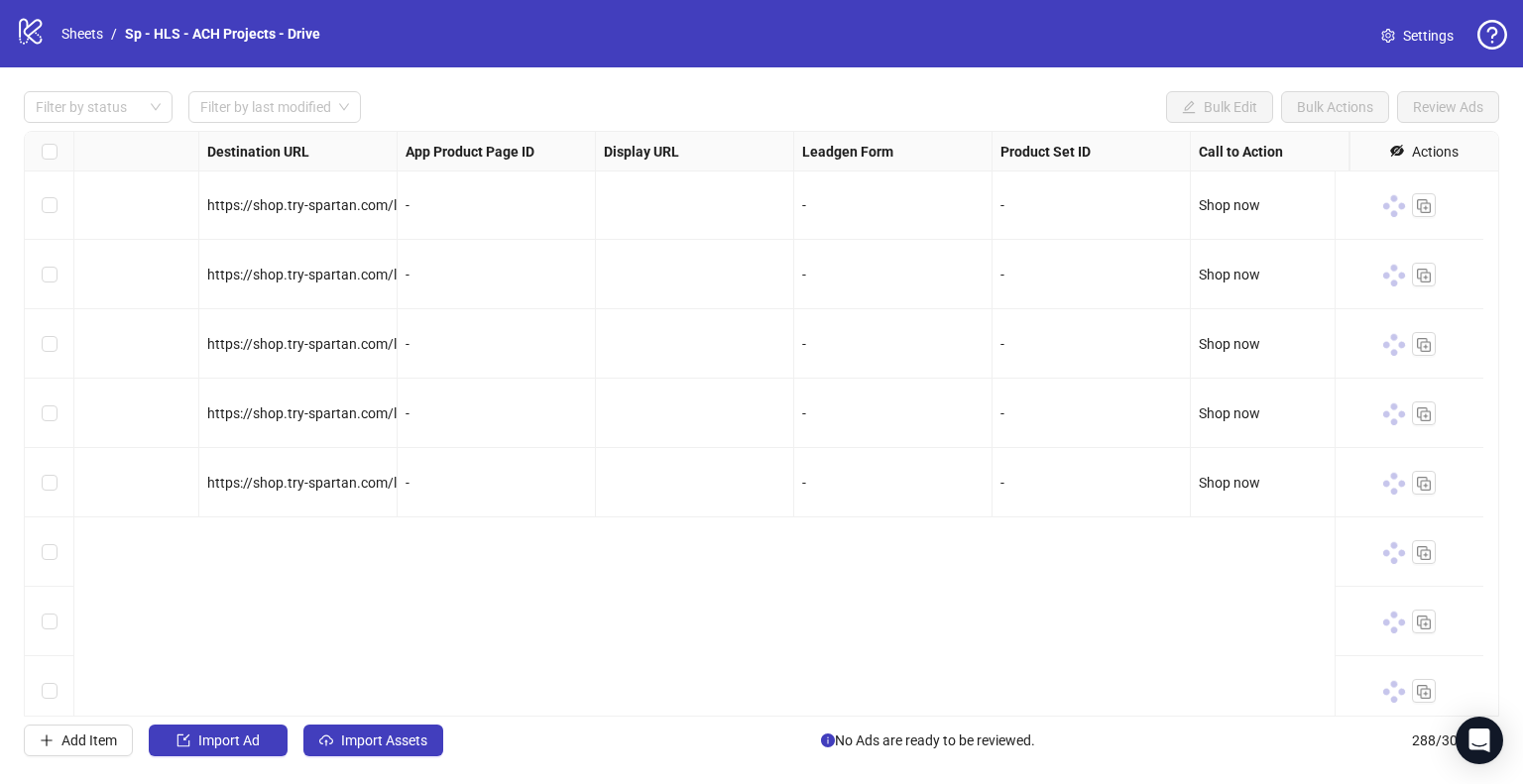 scroll, scrollTop: 14898, scrollLeft: 1784, axis: both 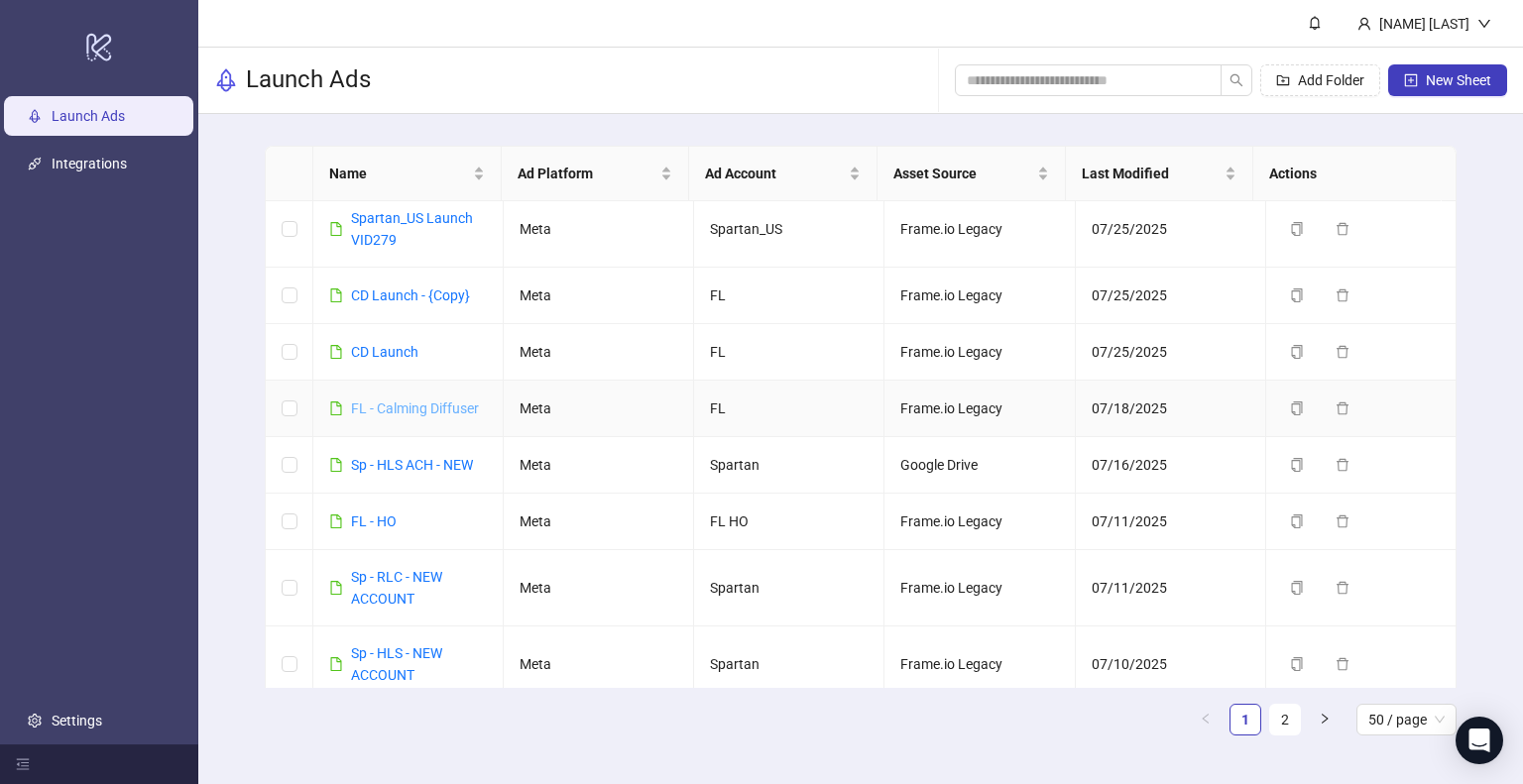 click on "FL - Calming Diffuser" at bounding box center [414, 408] 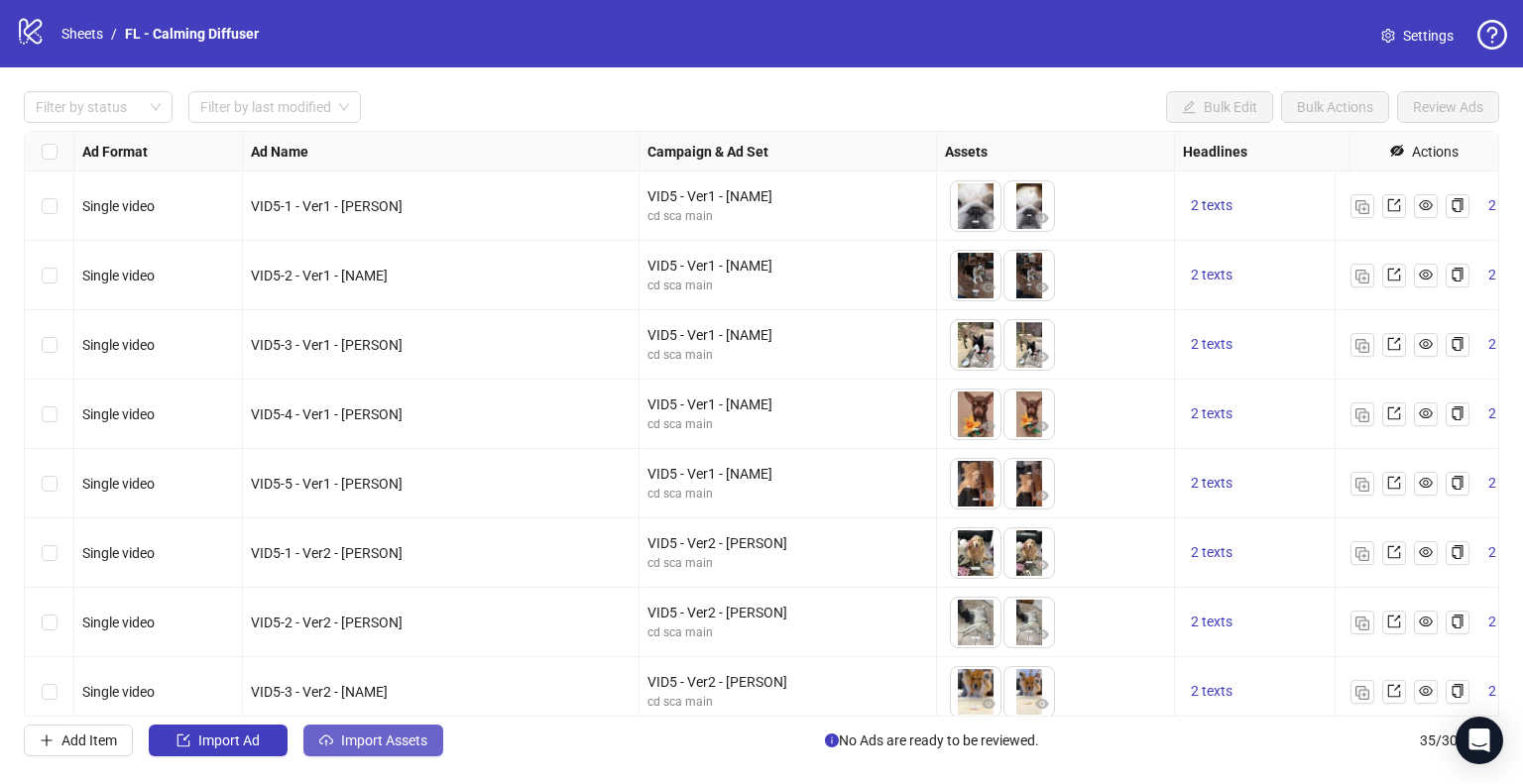 click on "Import Assets" at bounding box center (384, 740) 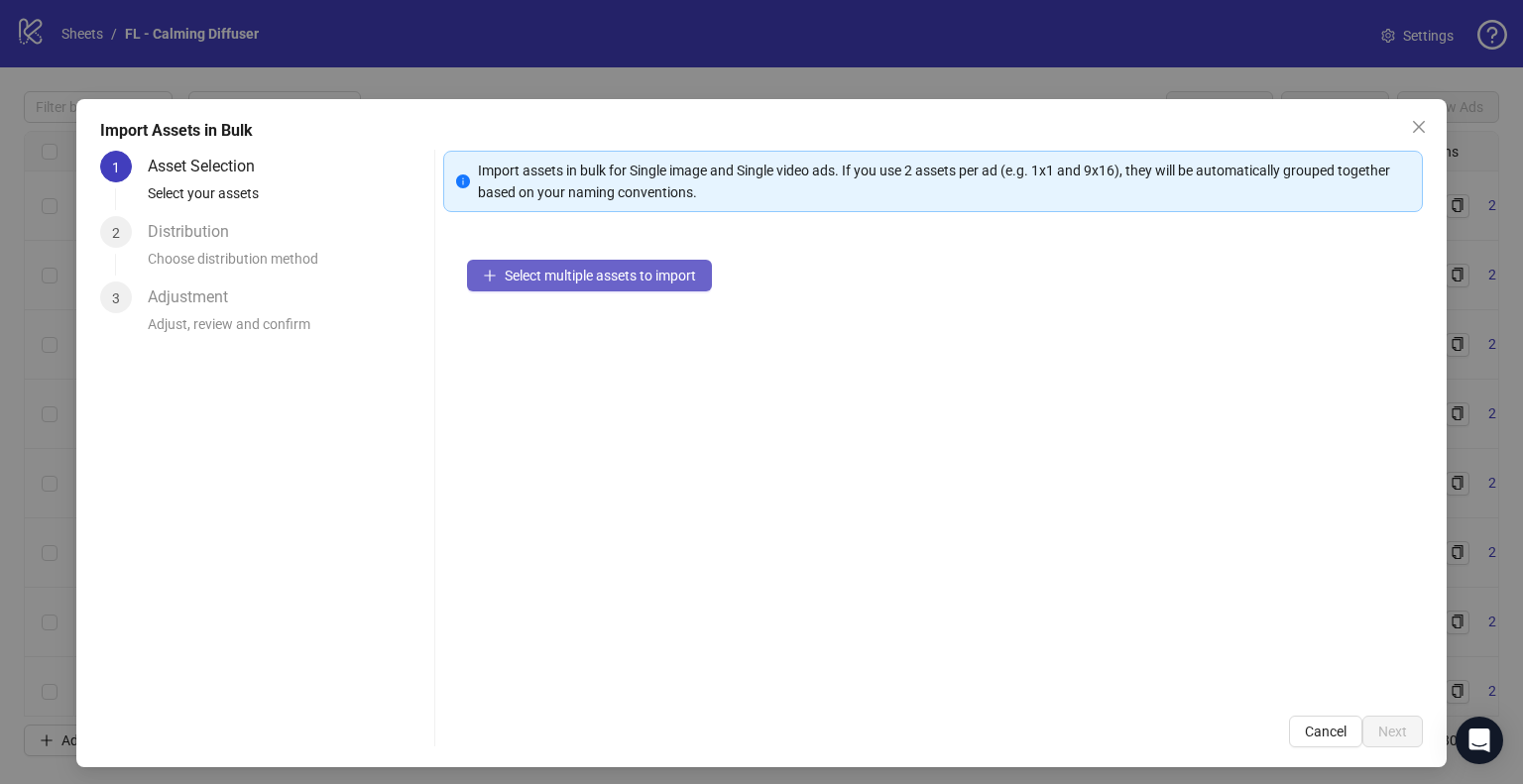 click on "Select multiple assets to import" at bounding box center (600, 276) 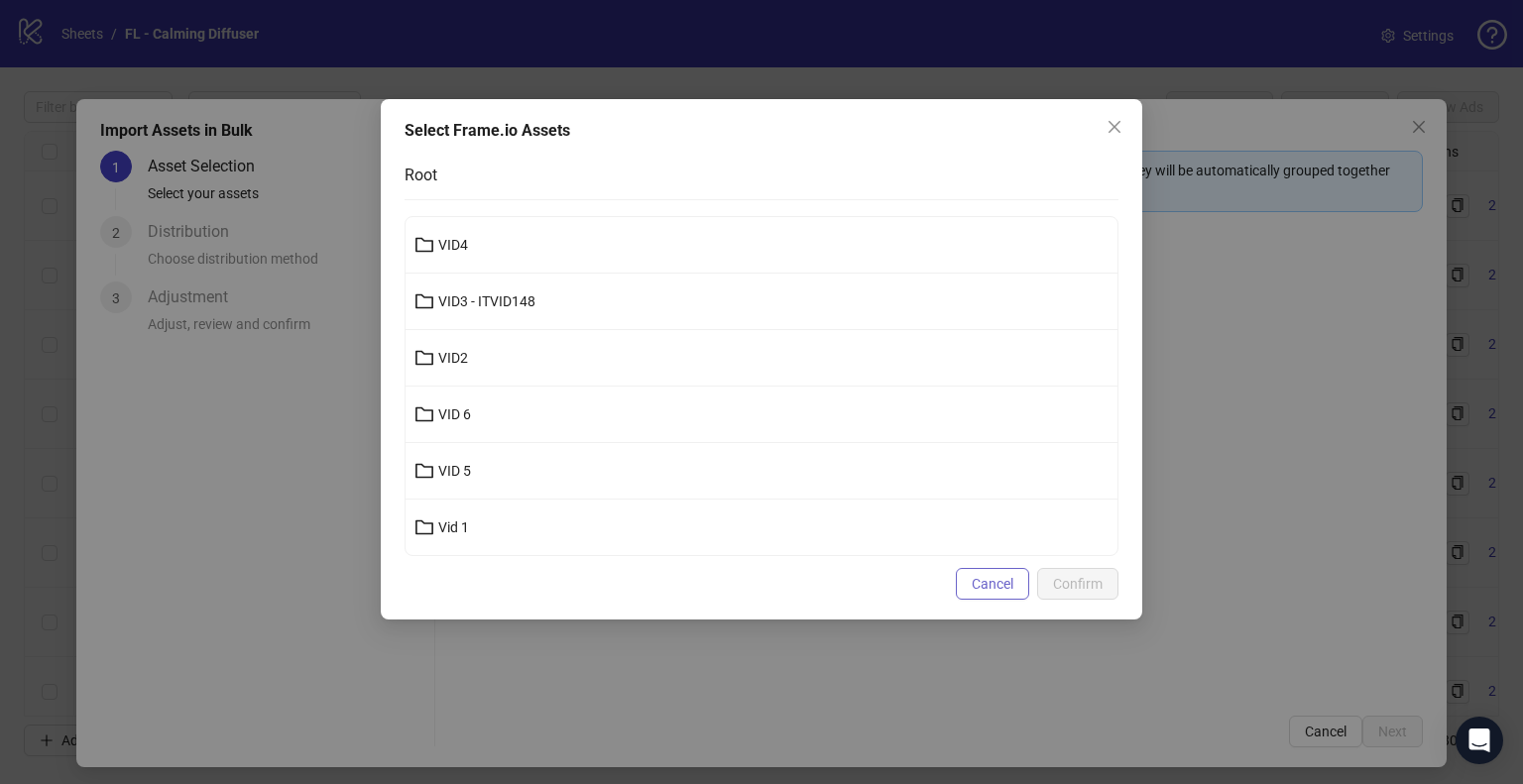 click on "Cancel" at bounding box center [993, 584] 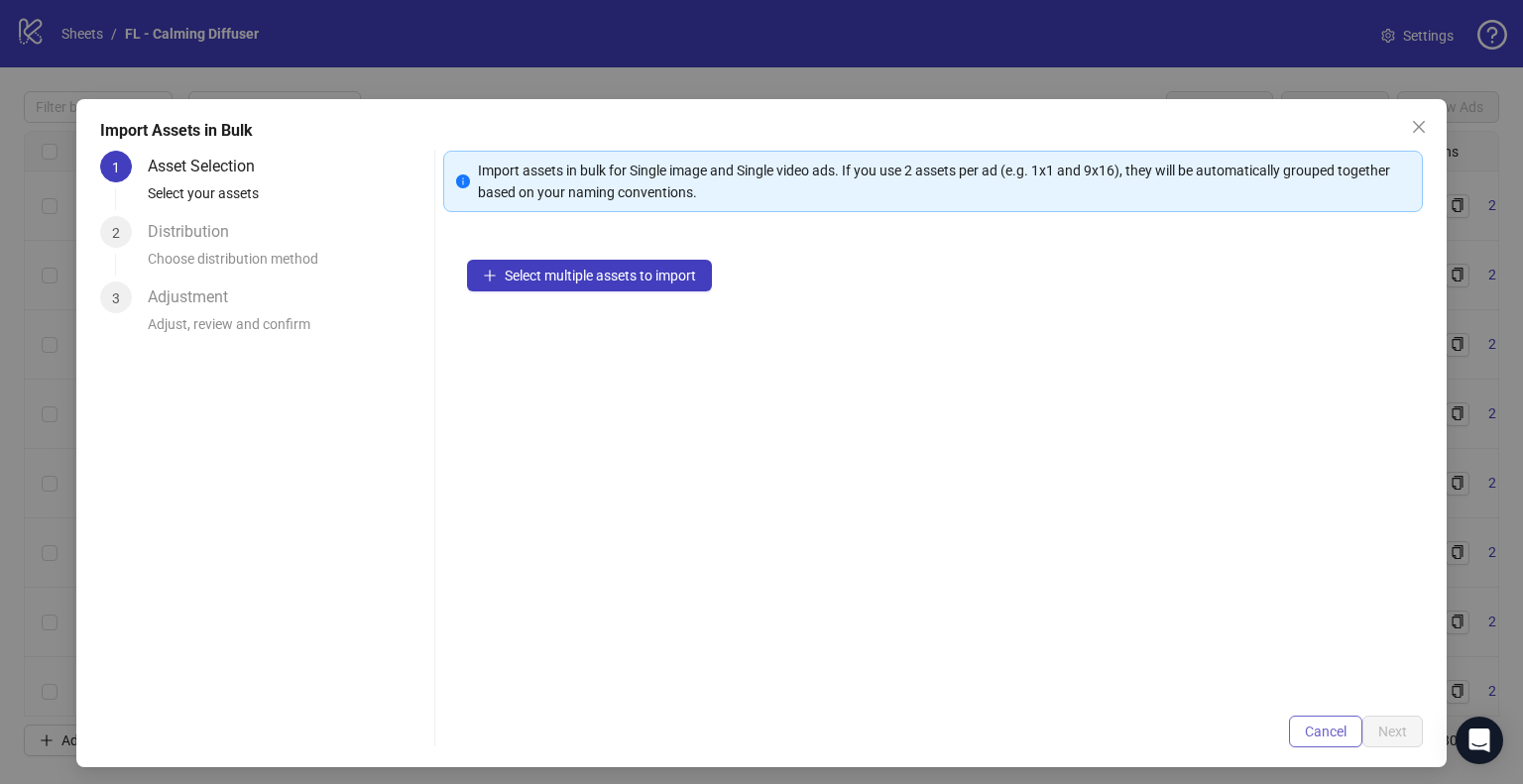 click on "Cancel" at bounding box center [1326, 731] 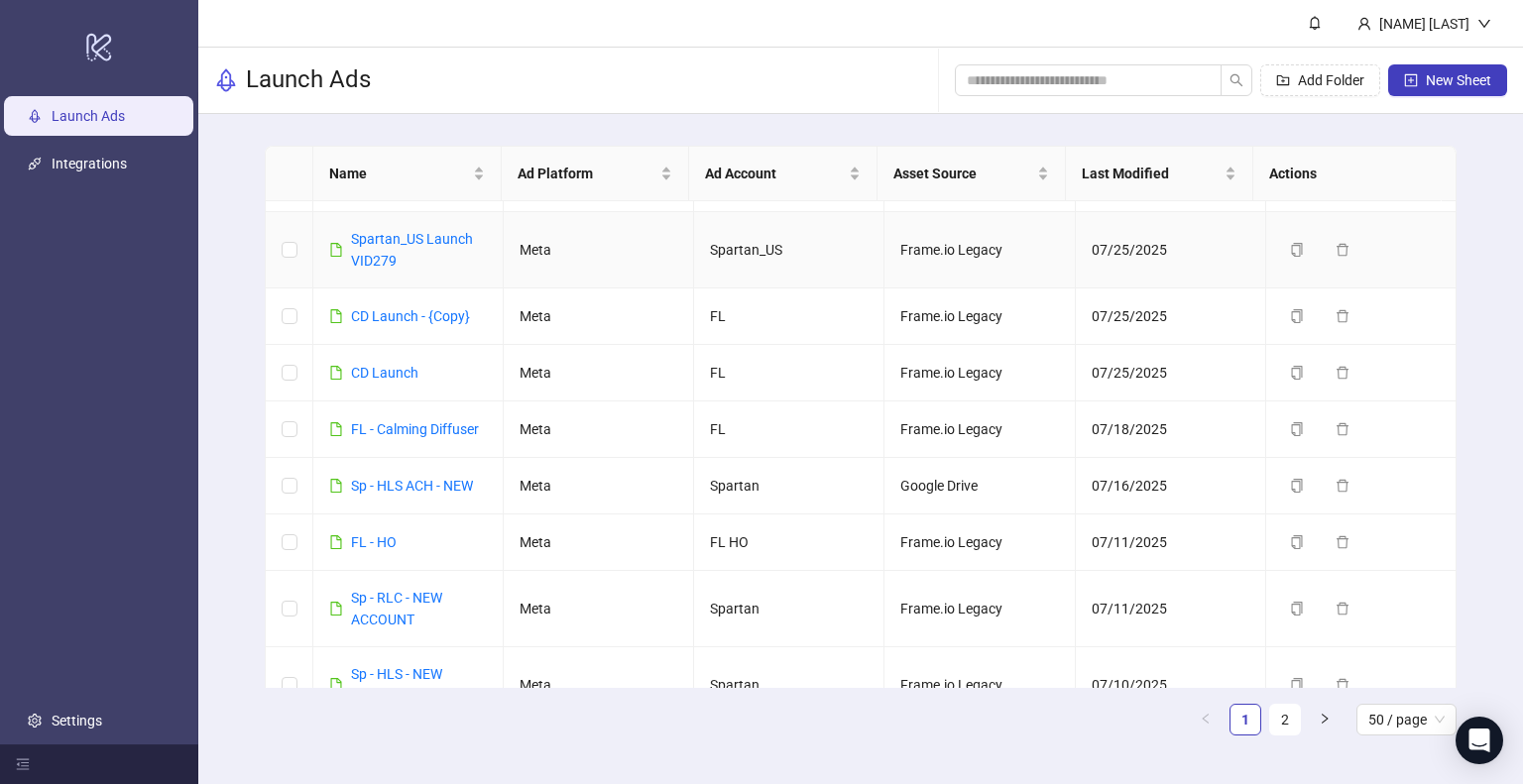 scroll, scrollTop: 694, scrollLeft: 0, axis: vertical 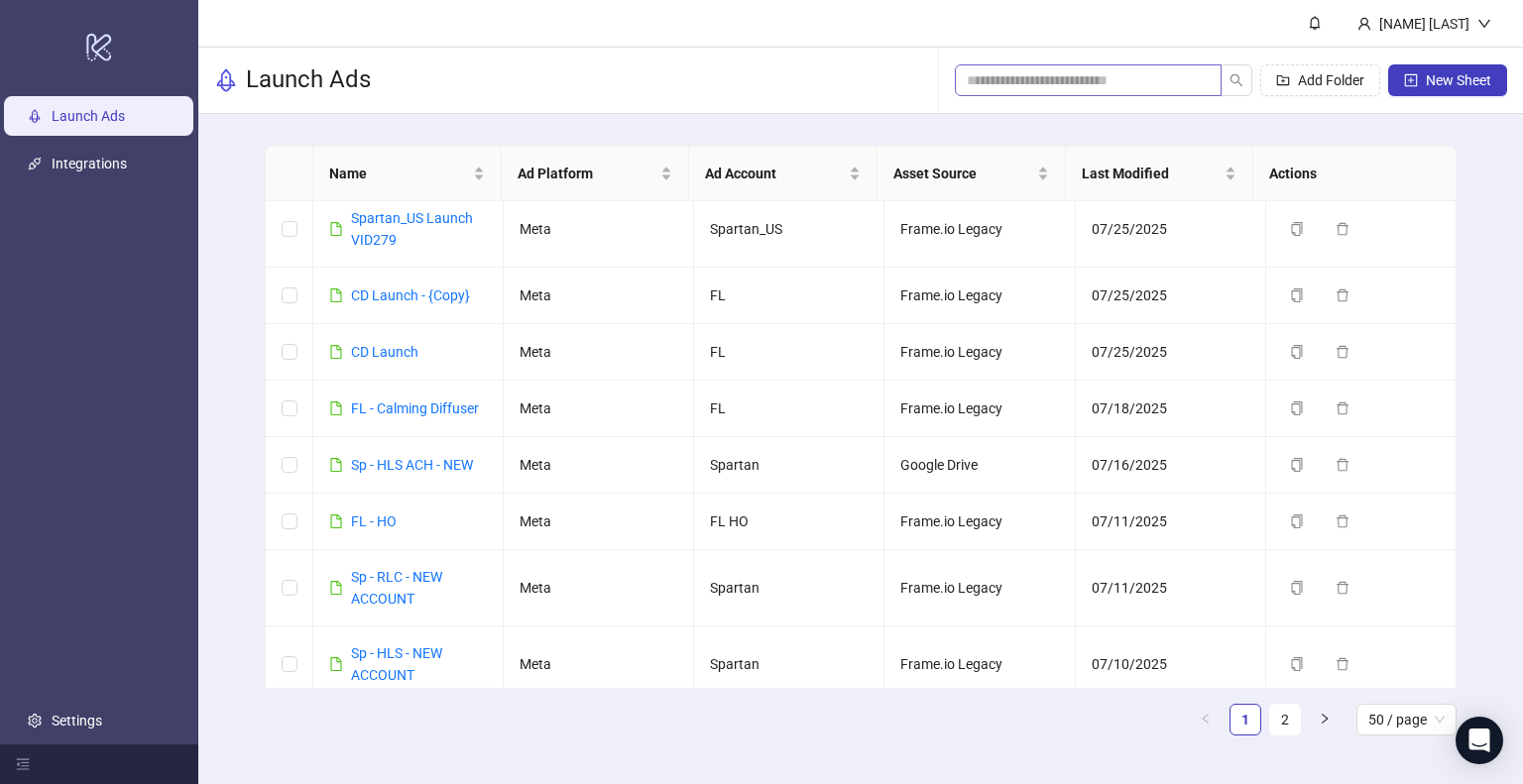 click at bounding box center (1088, 80) 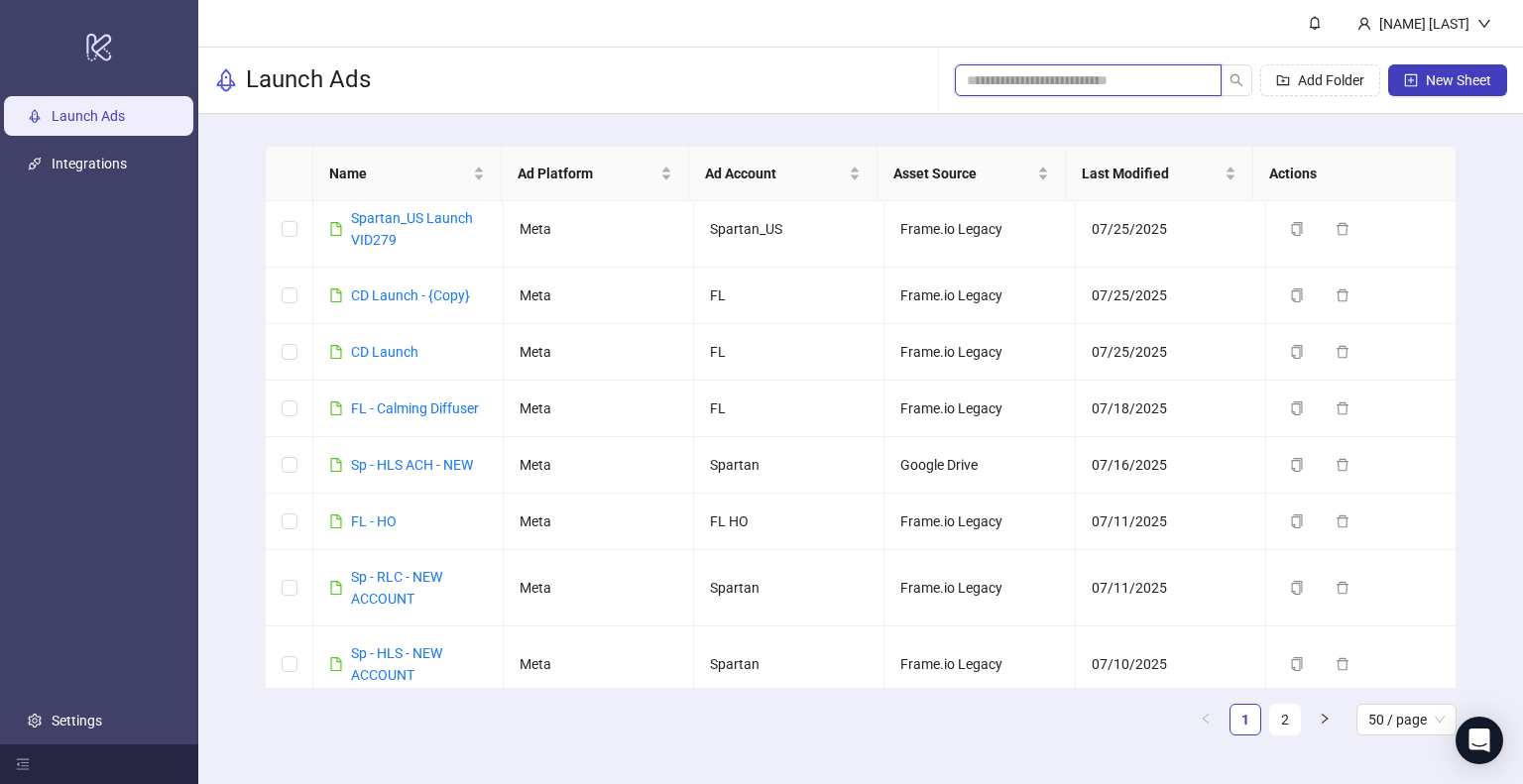 click at bounding box center (1080, 80) 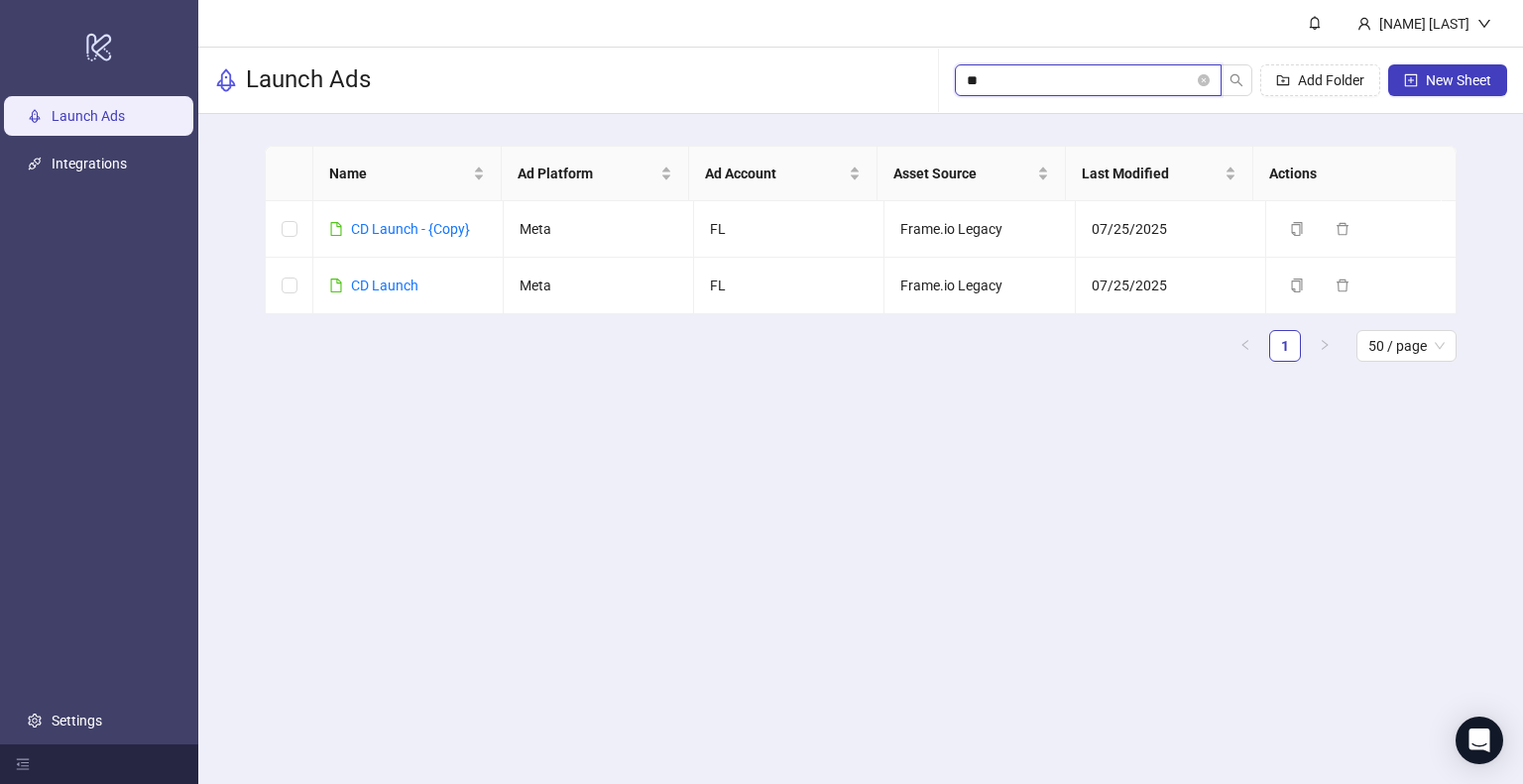 scroll, scrollTop: 0, scrollLeft: 0, axis: both 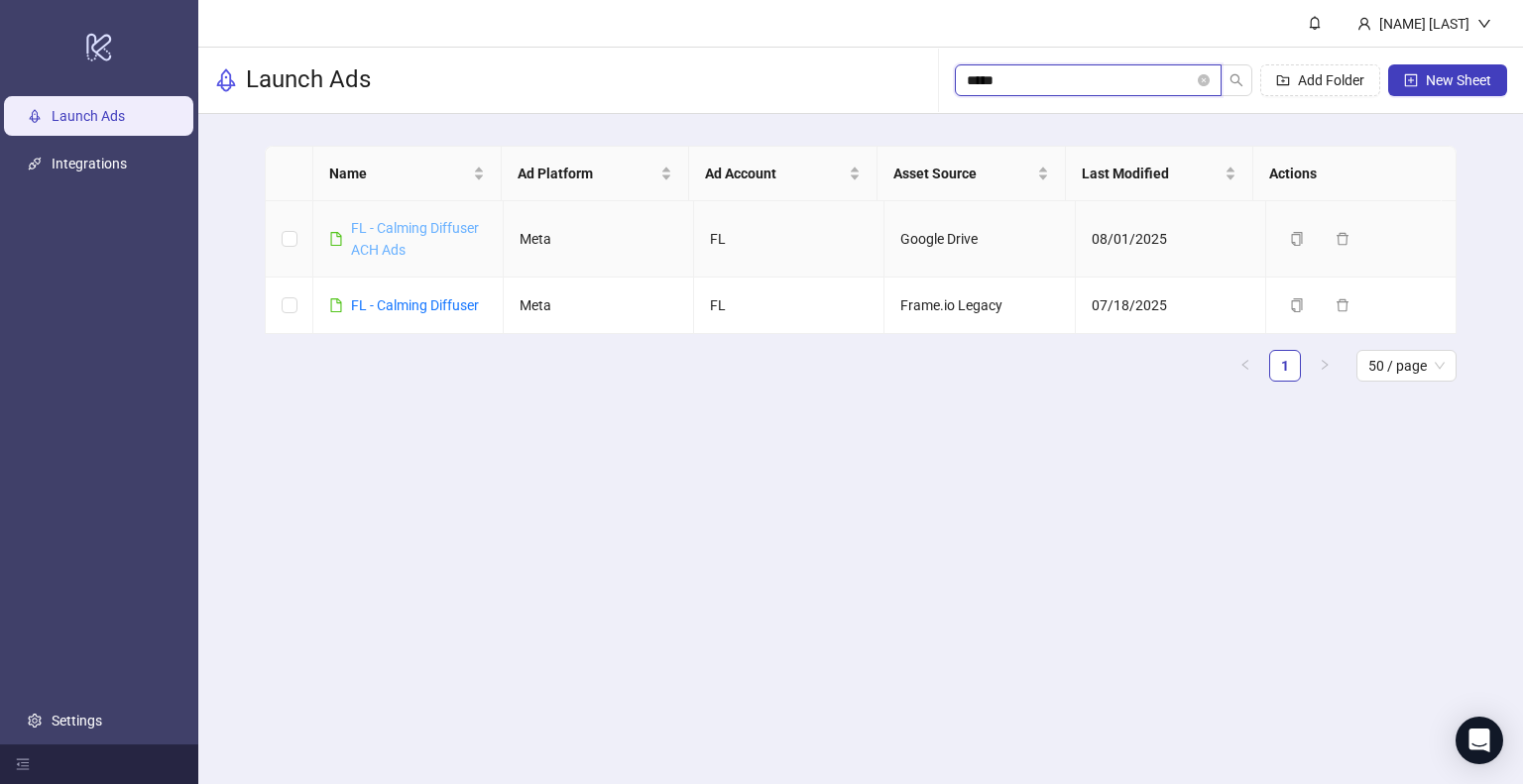 type on "*****" 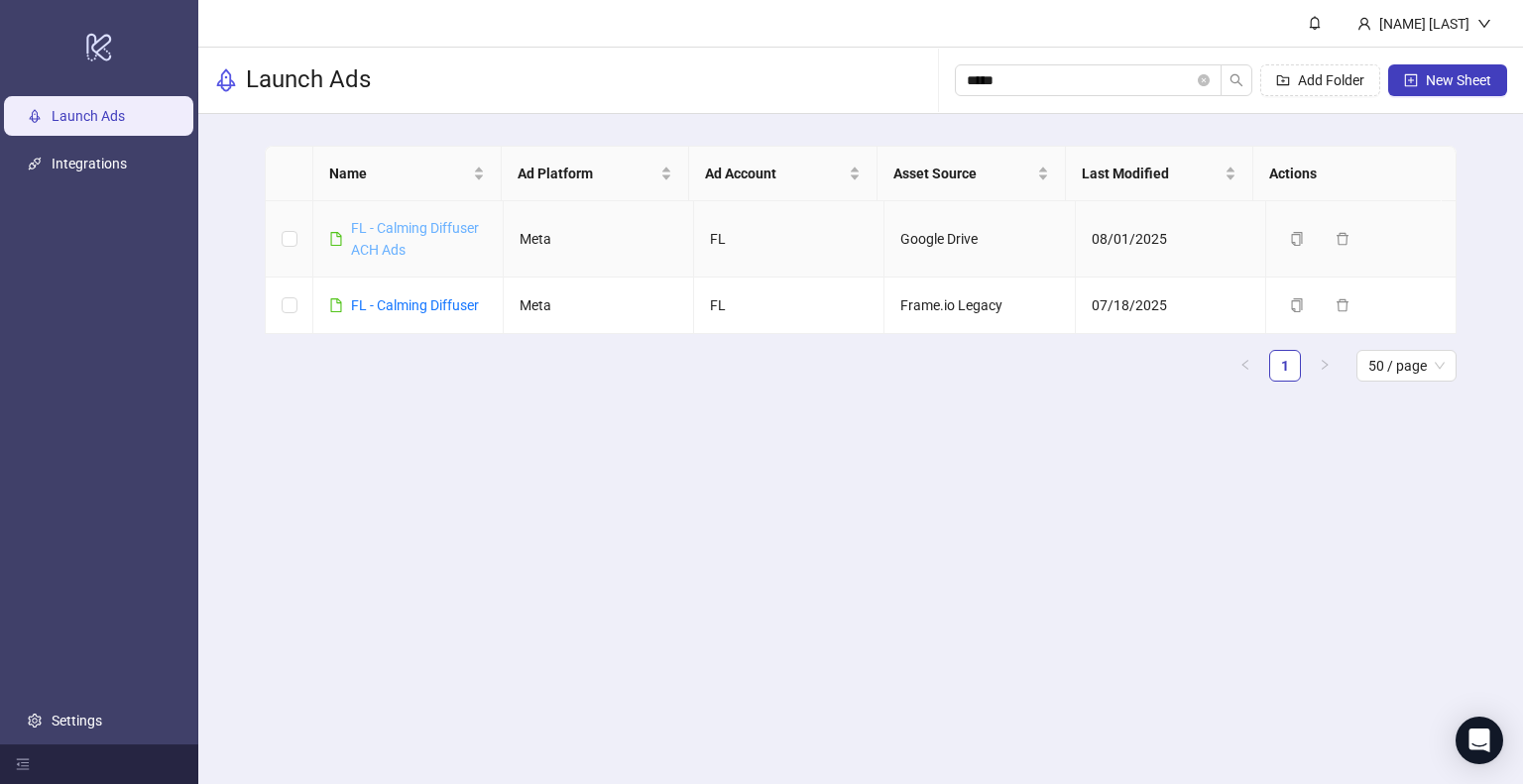 click on "FL - Calming Diffuser ACH Ads" at bounding box center (414, 239) 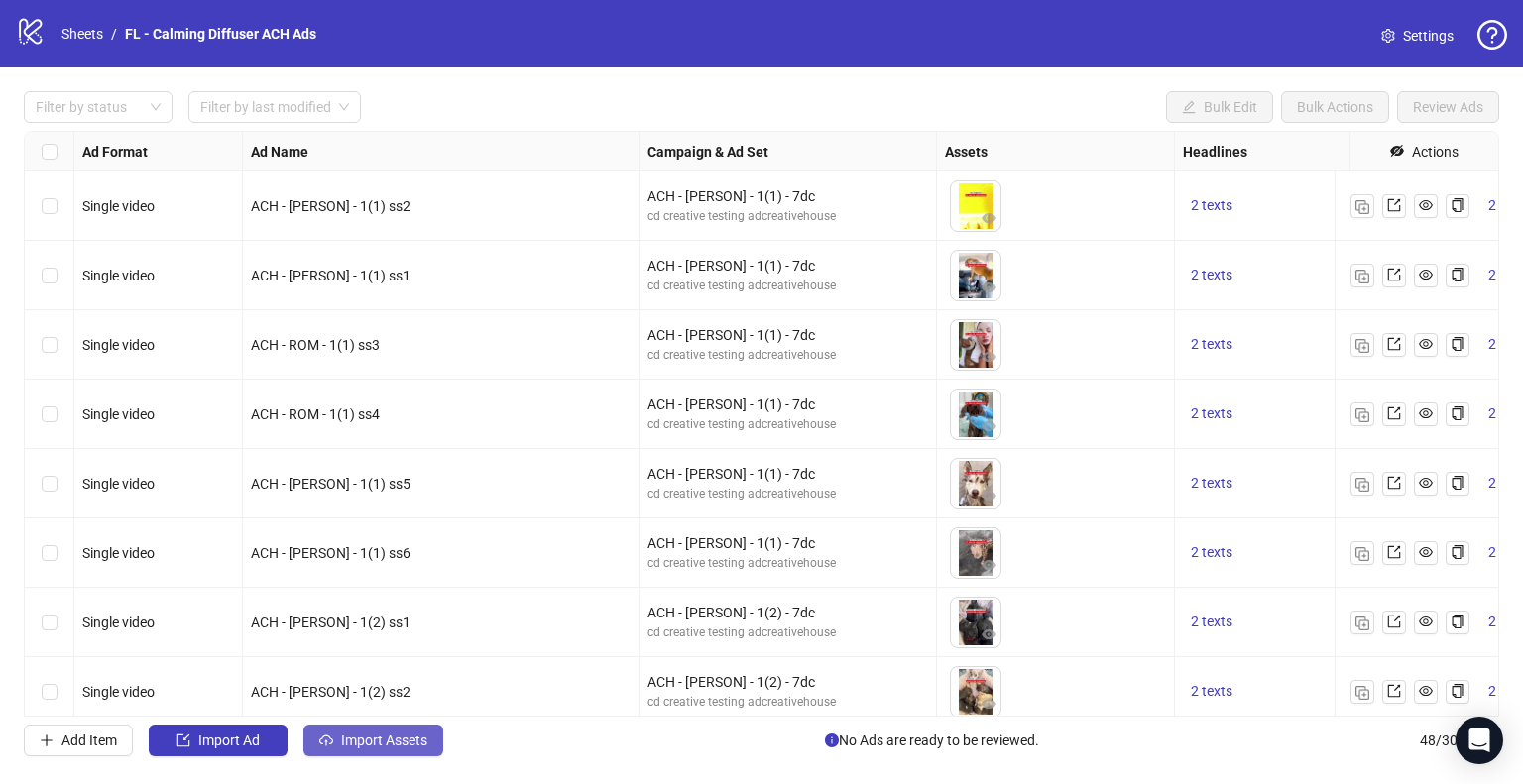 click on "Import Assets" at bounding box center (384, 740) 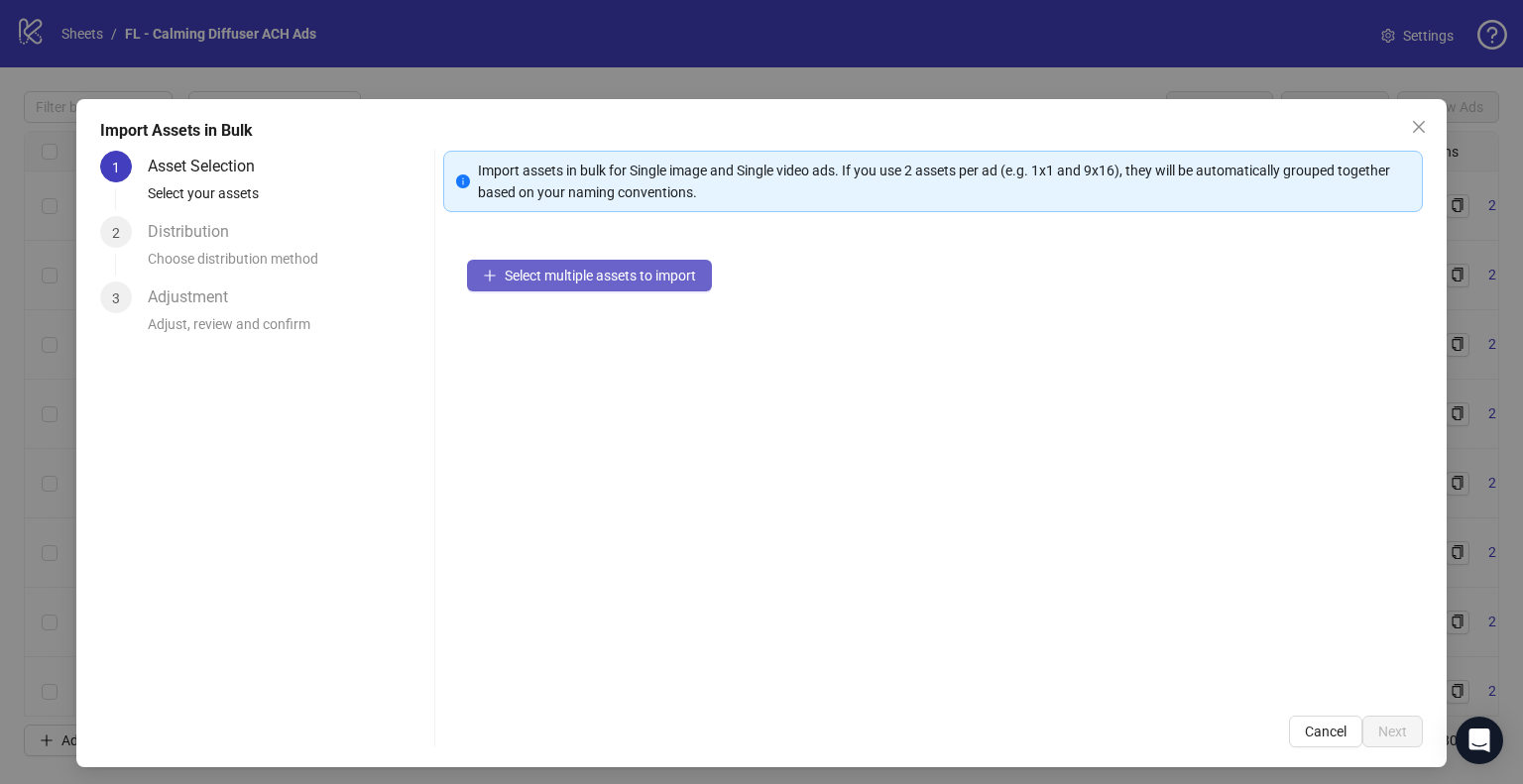 click on "Select multiple assets to import" at bounding box center [600, 276] 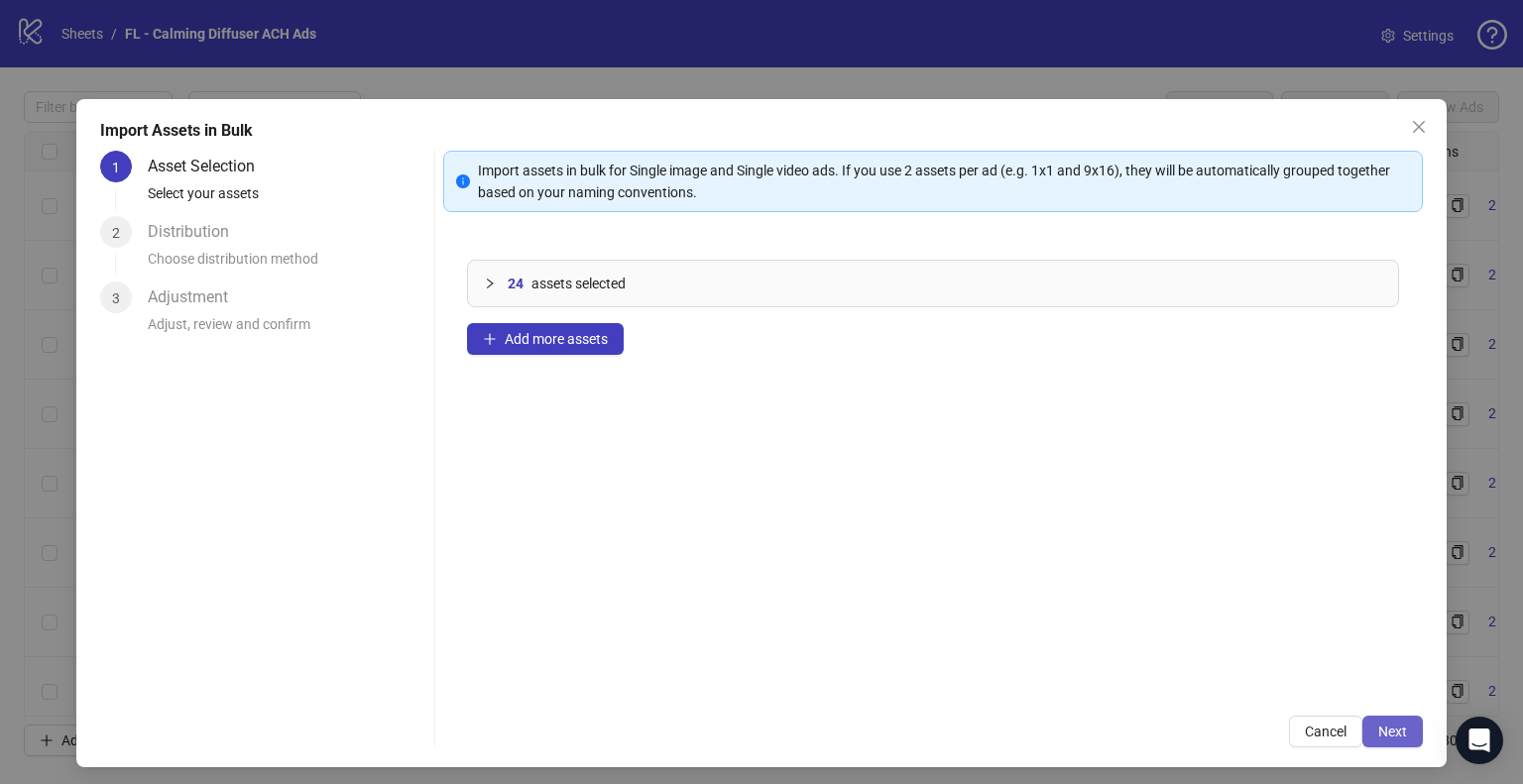 click on "Next" at bounding box center (1392, 731) 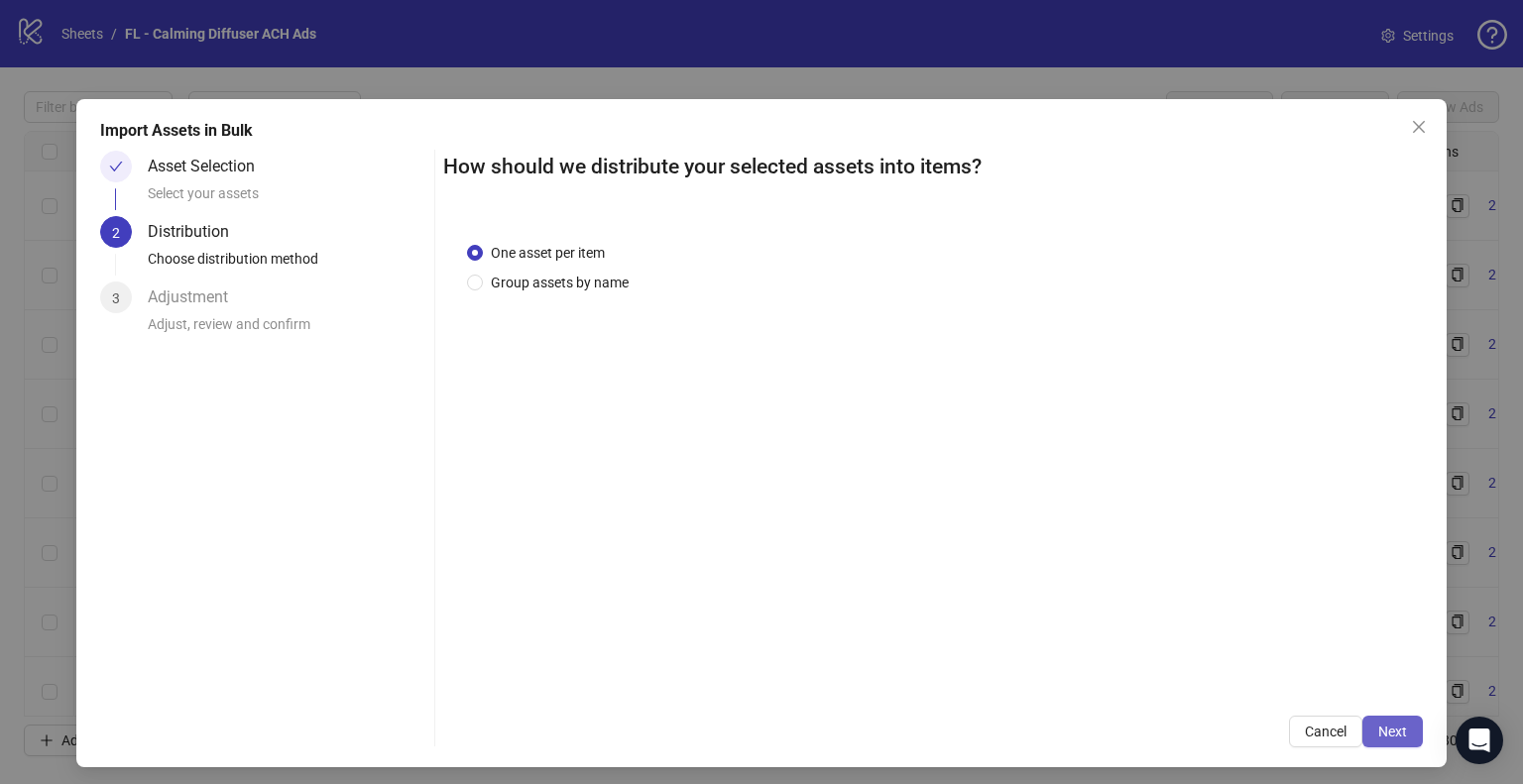 click on "Next" at bounding box center (1392, 731) 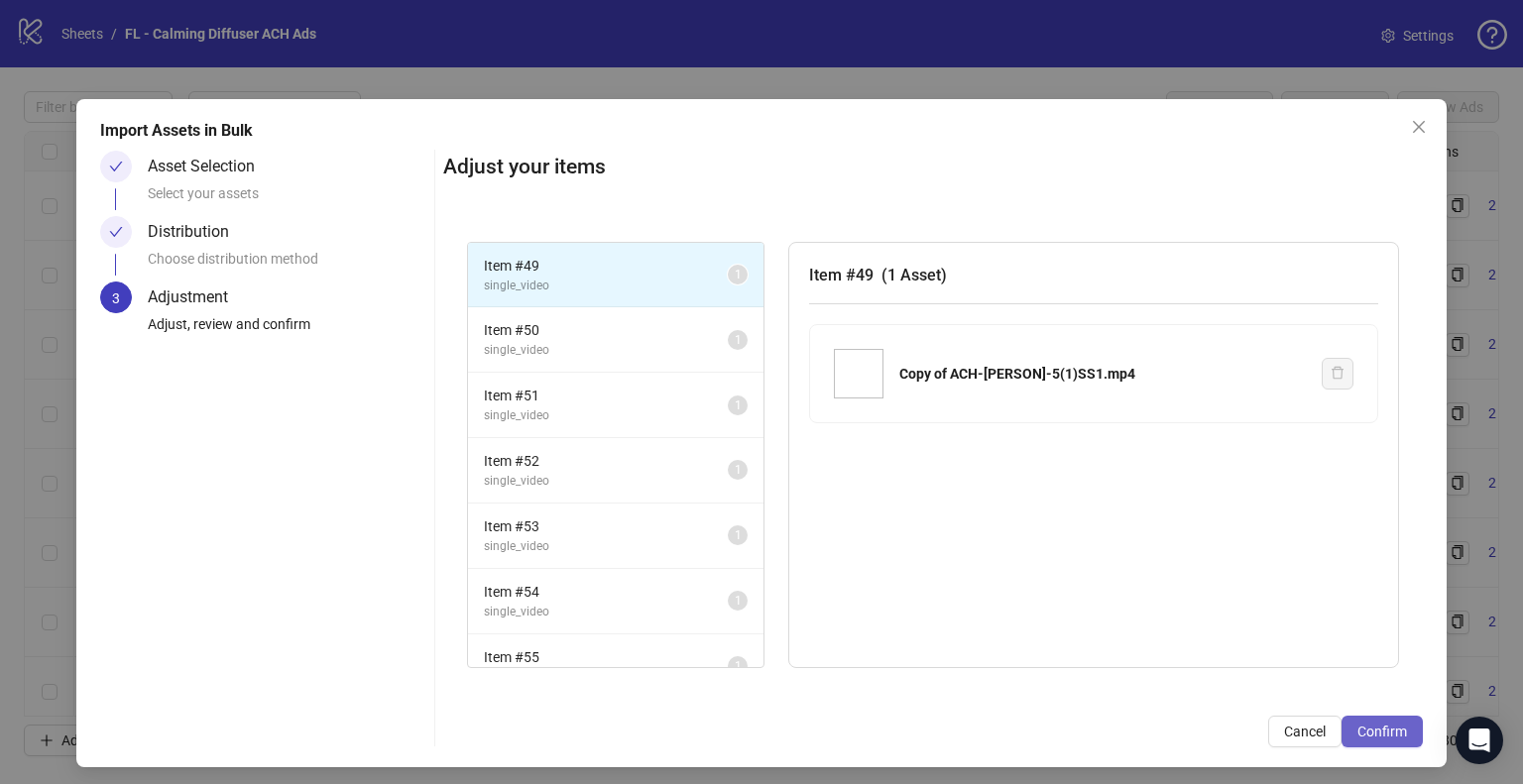 click on "Confirm" at bounding box center (1382, 731) 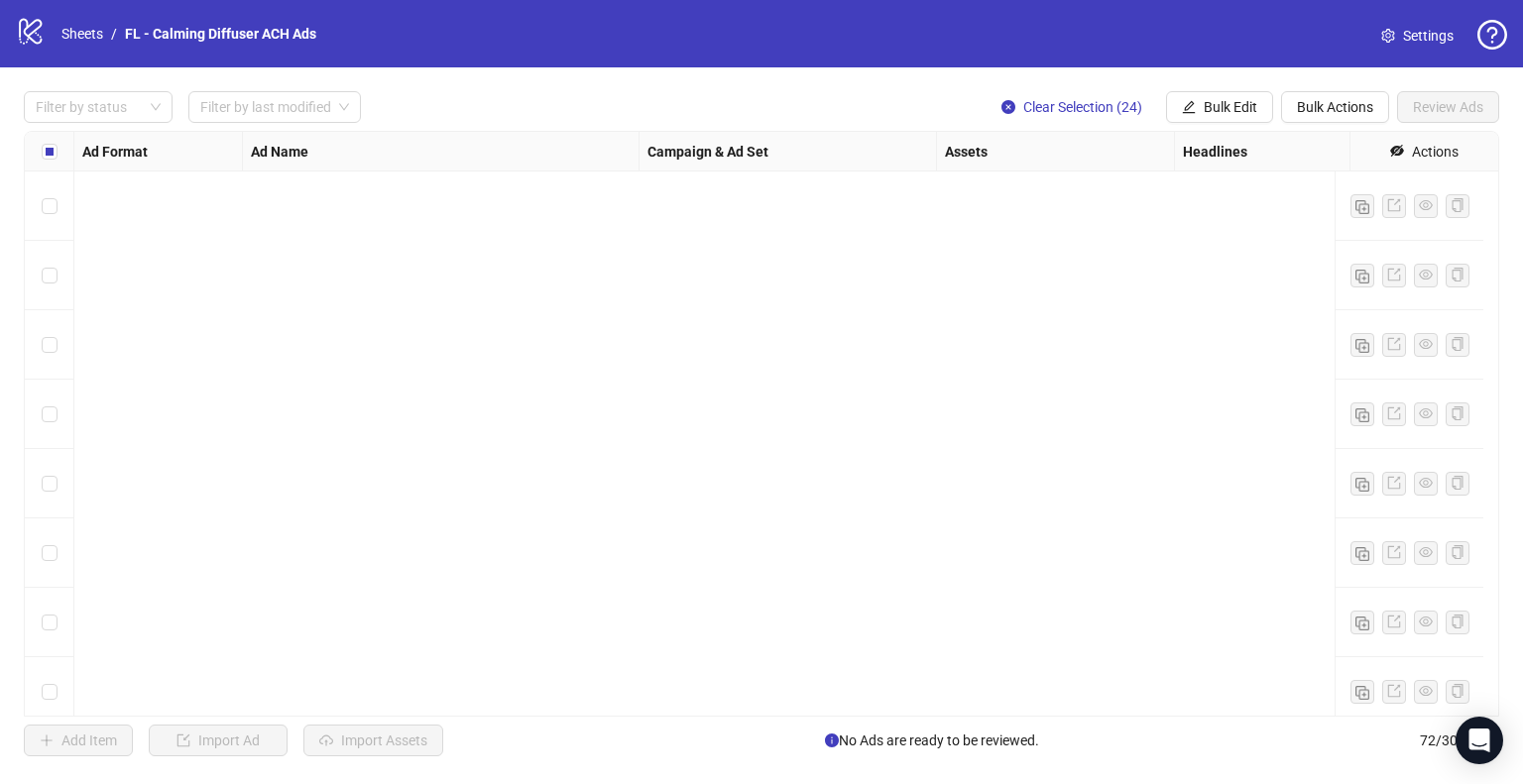 scroll, scrollTop: 4465, scrollLeft: 0, axis: vertical 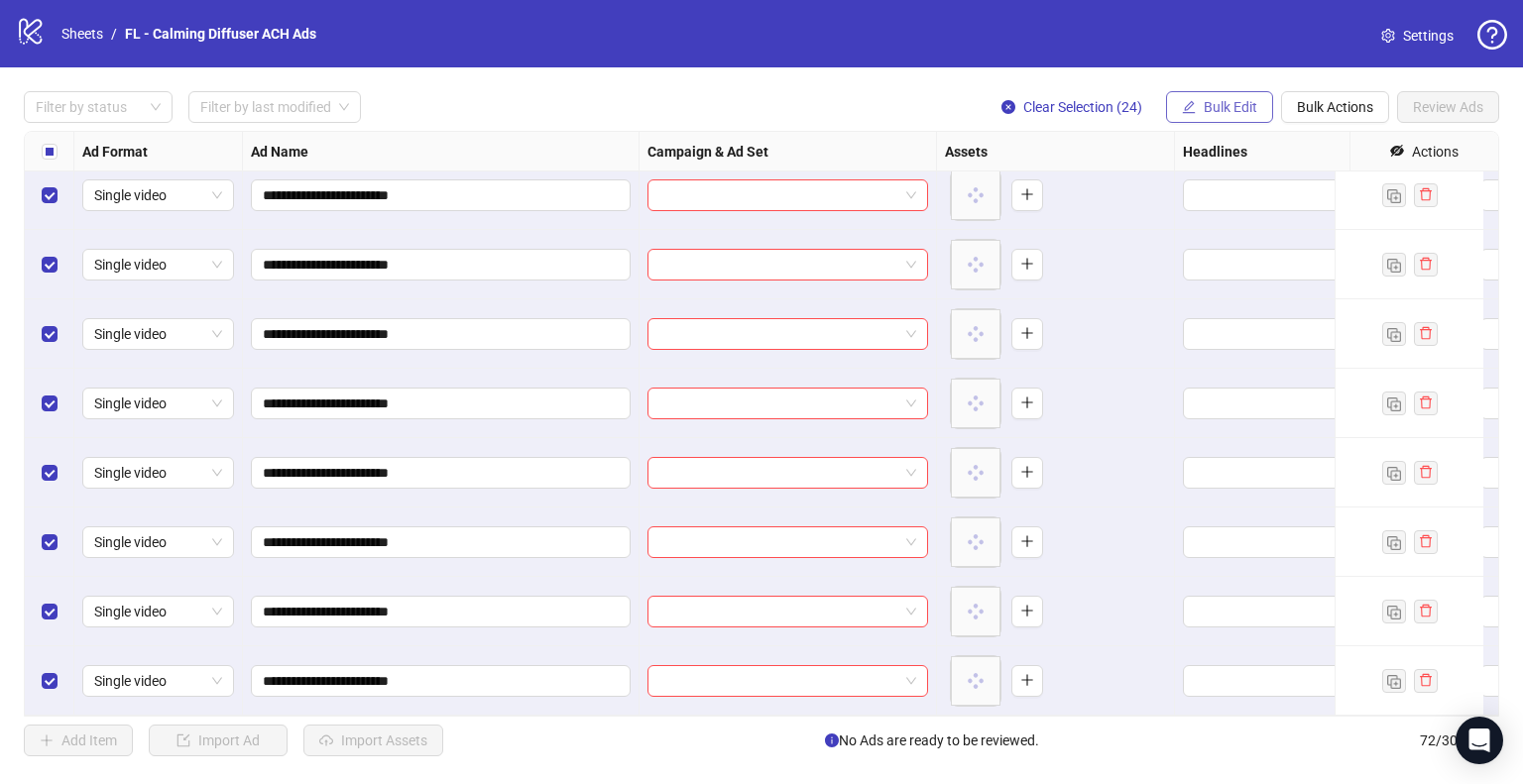 click on "Bulk Edit" at bounding box center [1230, 107] 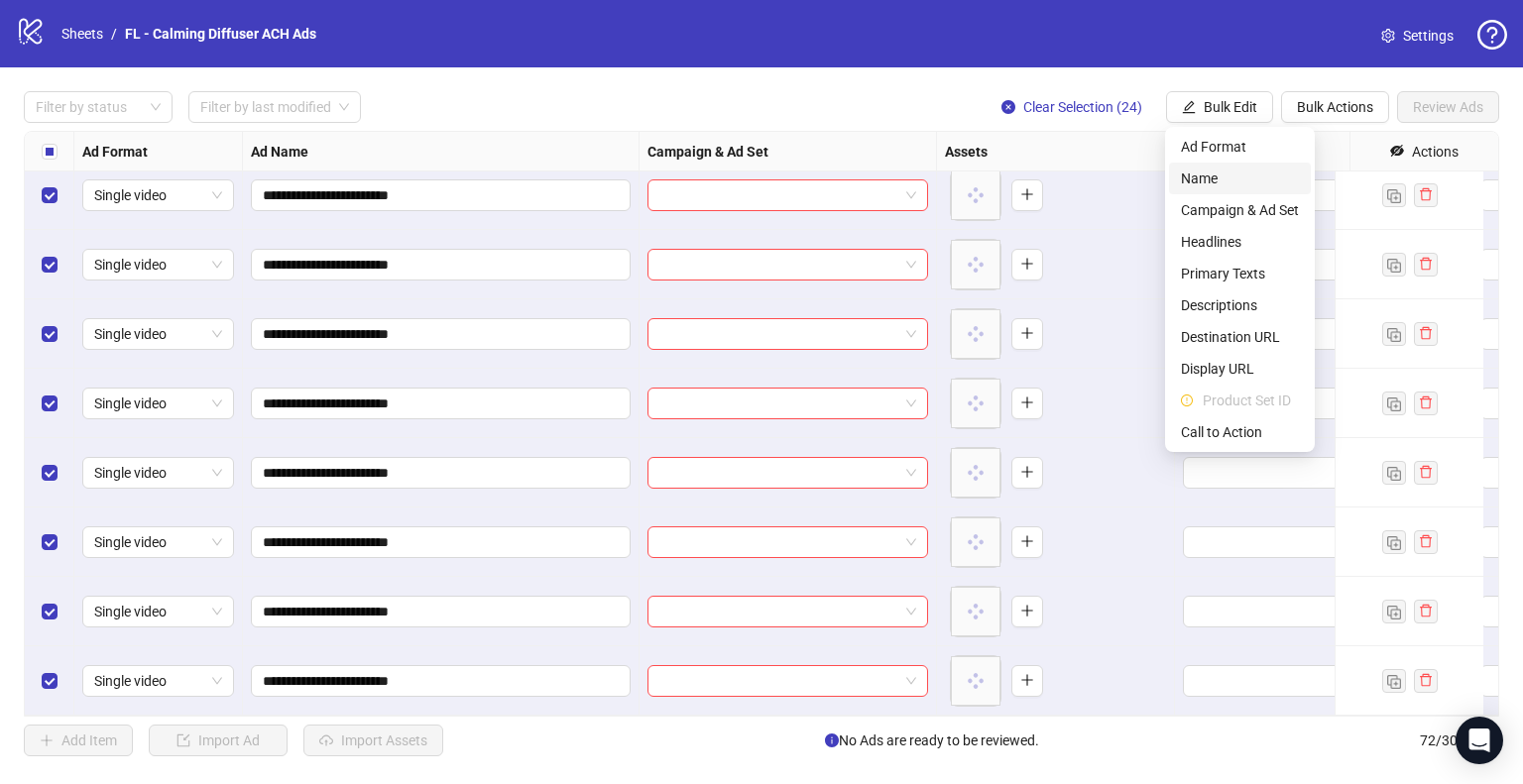 click on "Name" at bounding box center [1239, 178] 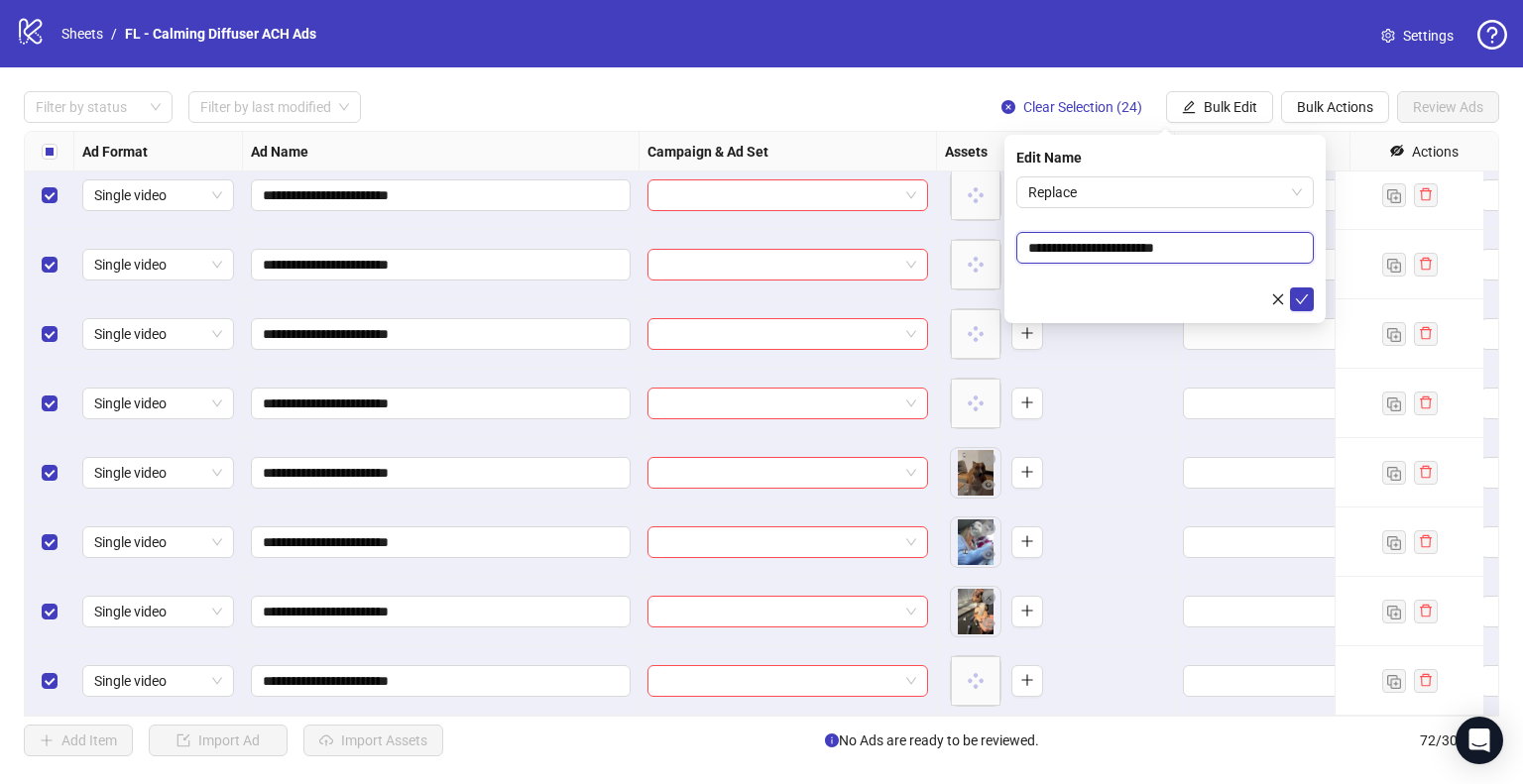 drag, startPoint x: 1157, startPoint y: 249, endPoint x: 956, endPoint y: 248, distance: 201.00249 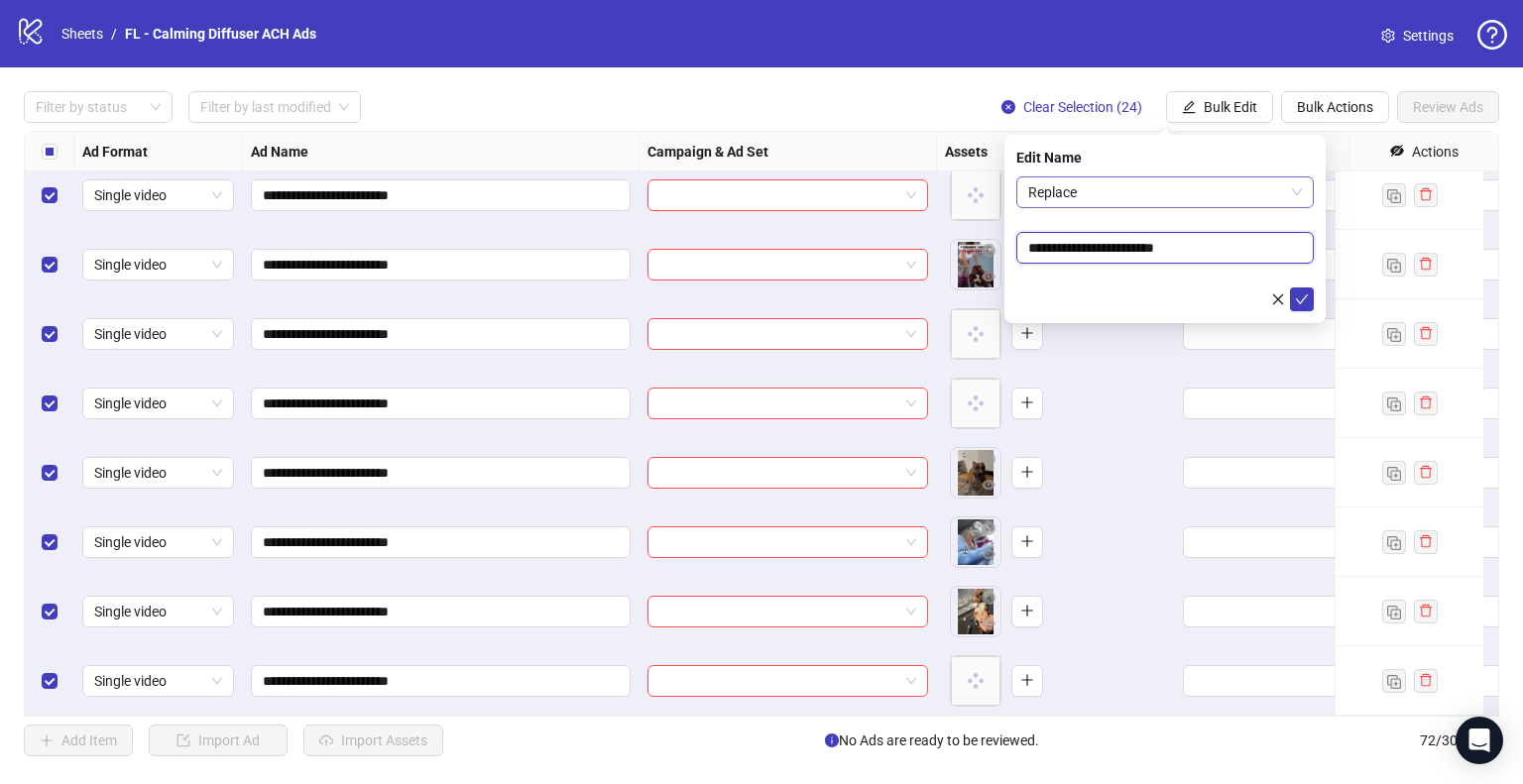 click on "Replace" at bounding box center (1165, 192) 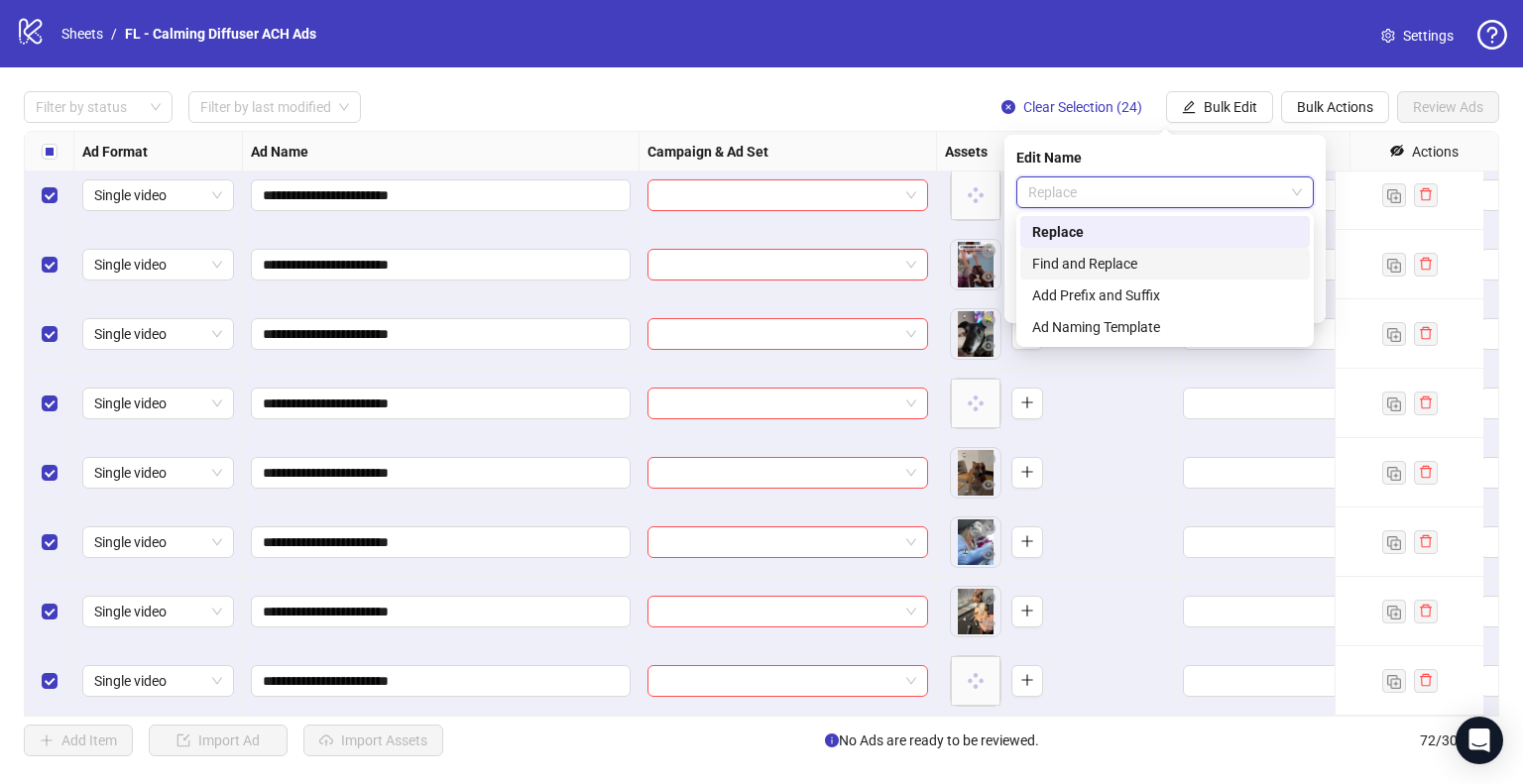 click on "Find and Replace" at bounding box center (1165, 264) 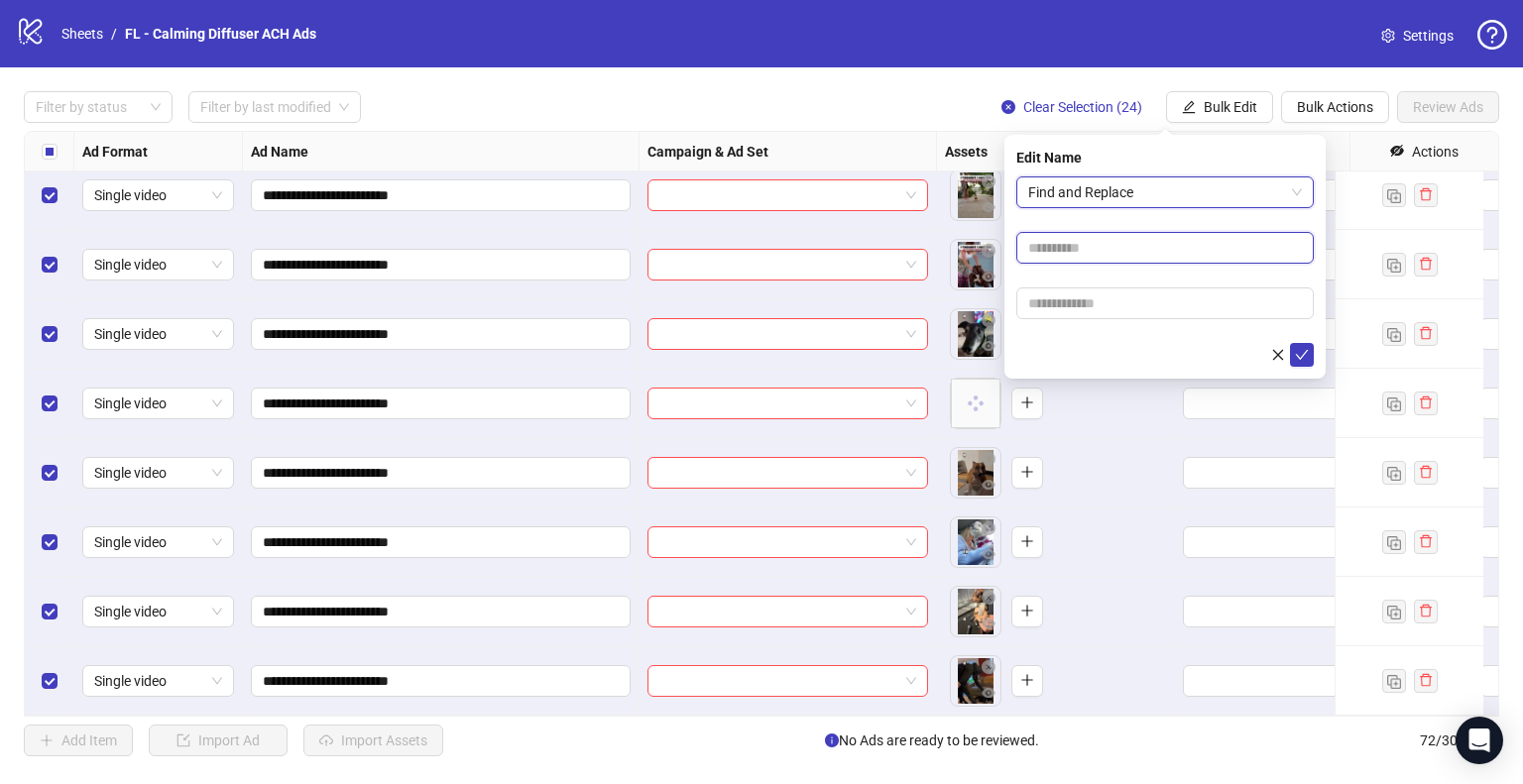 click at bounding box center [1165, 248] 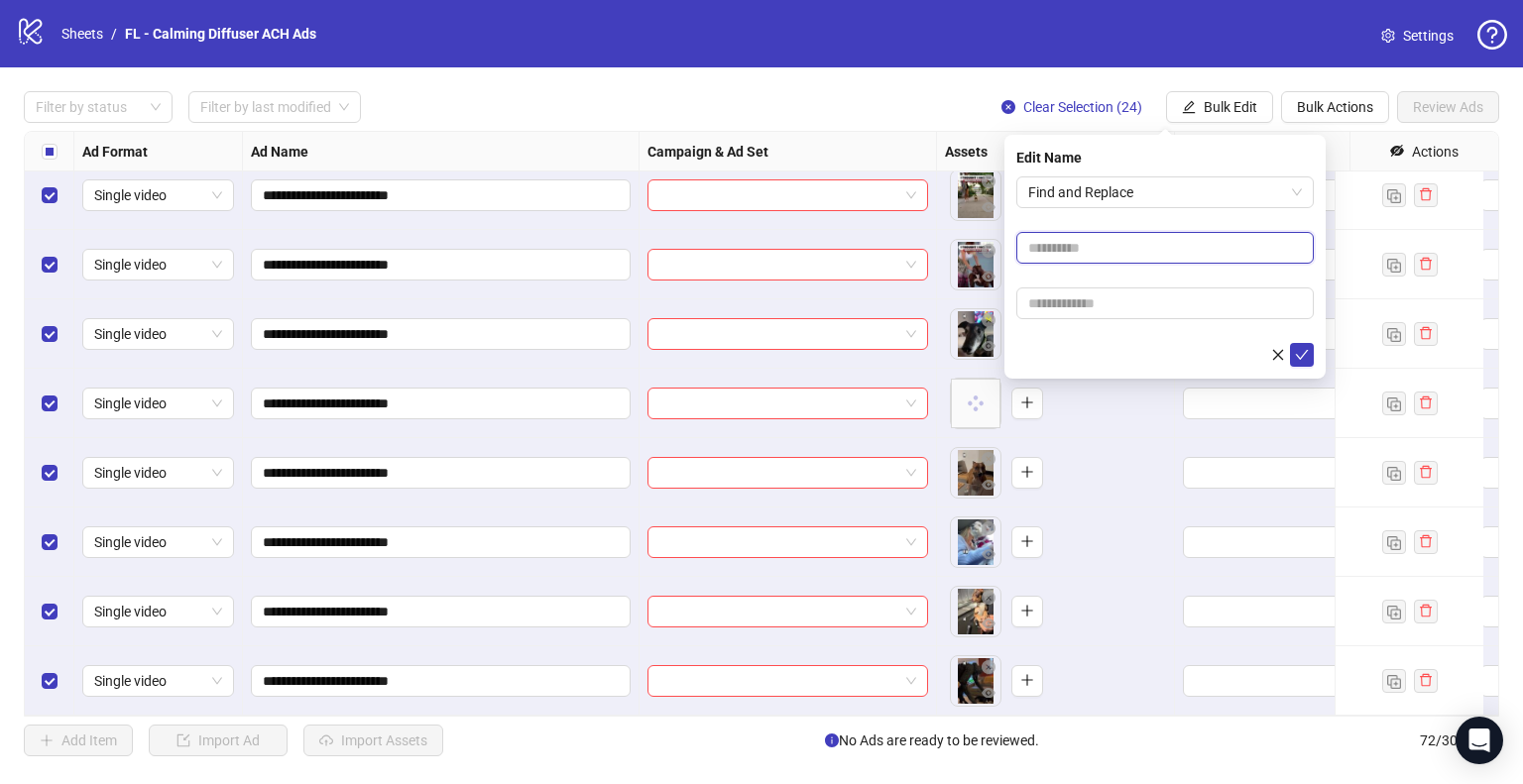 paste on "**********" 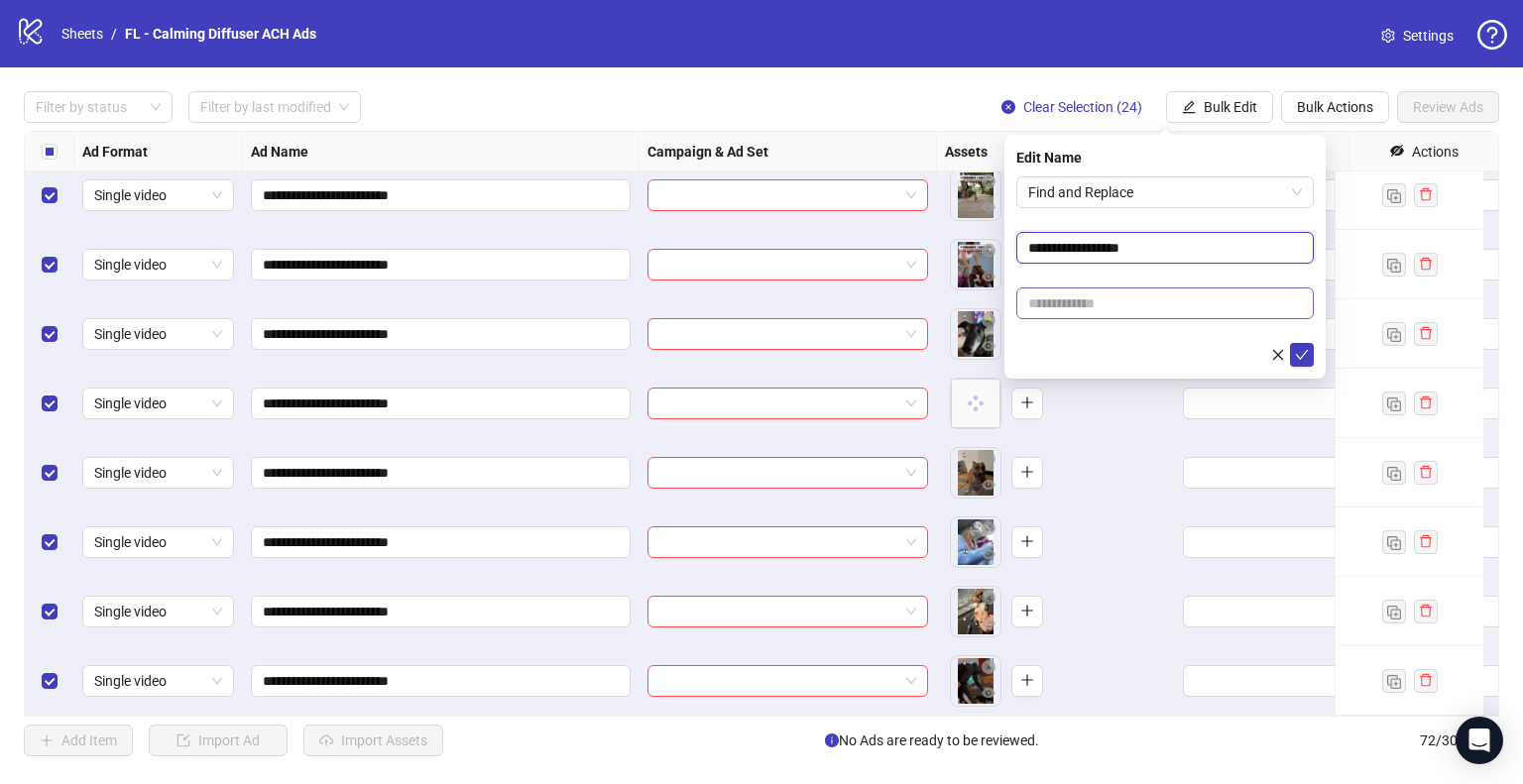 type on "**********" 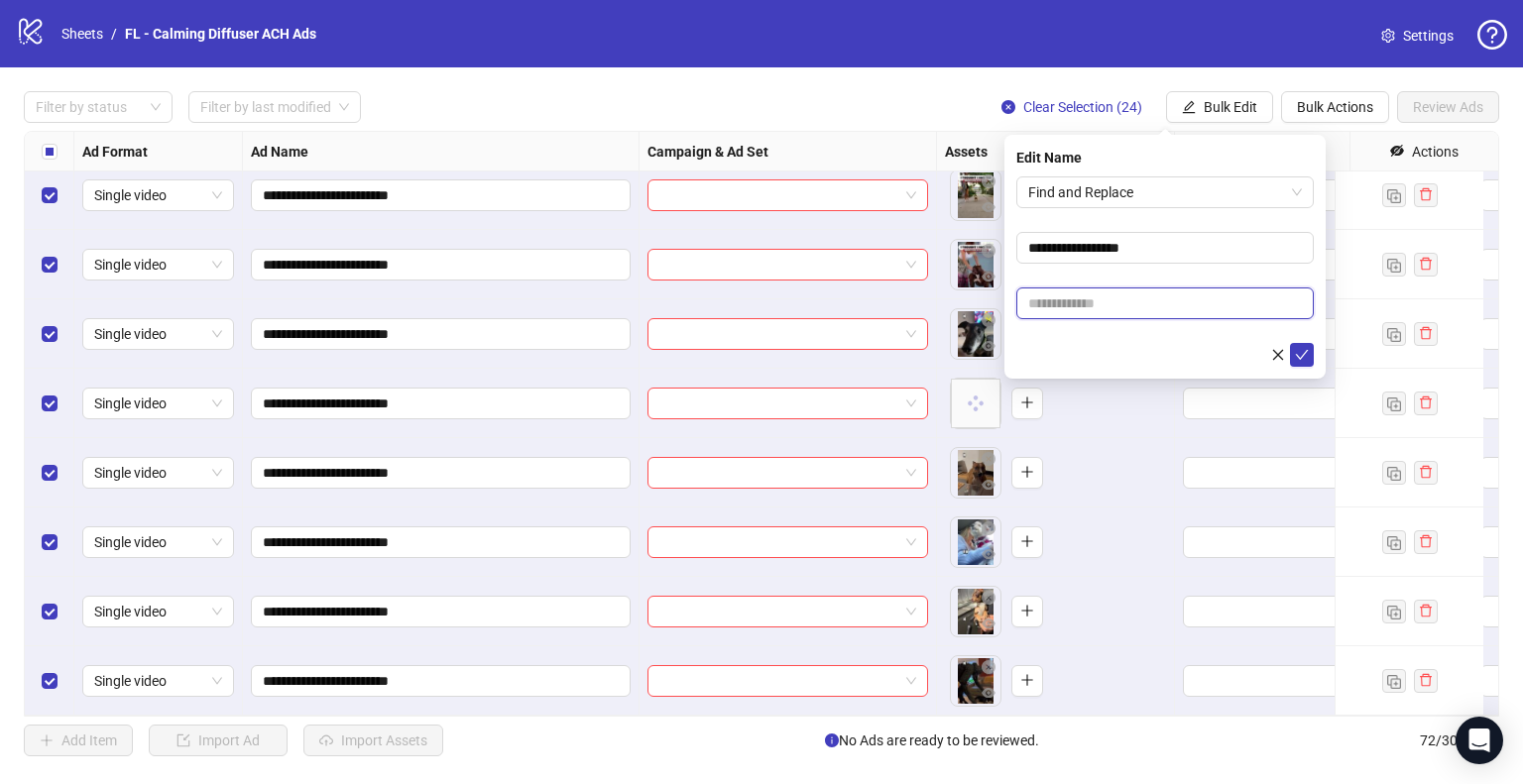 click at bounding box center (1165, 303) 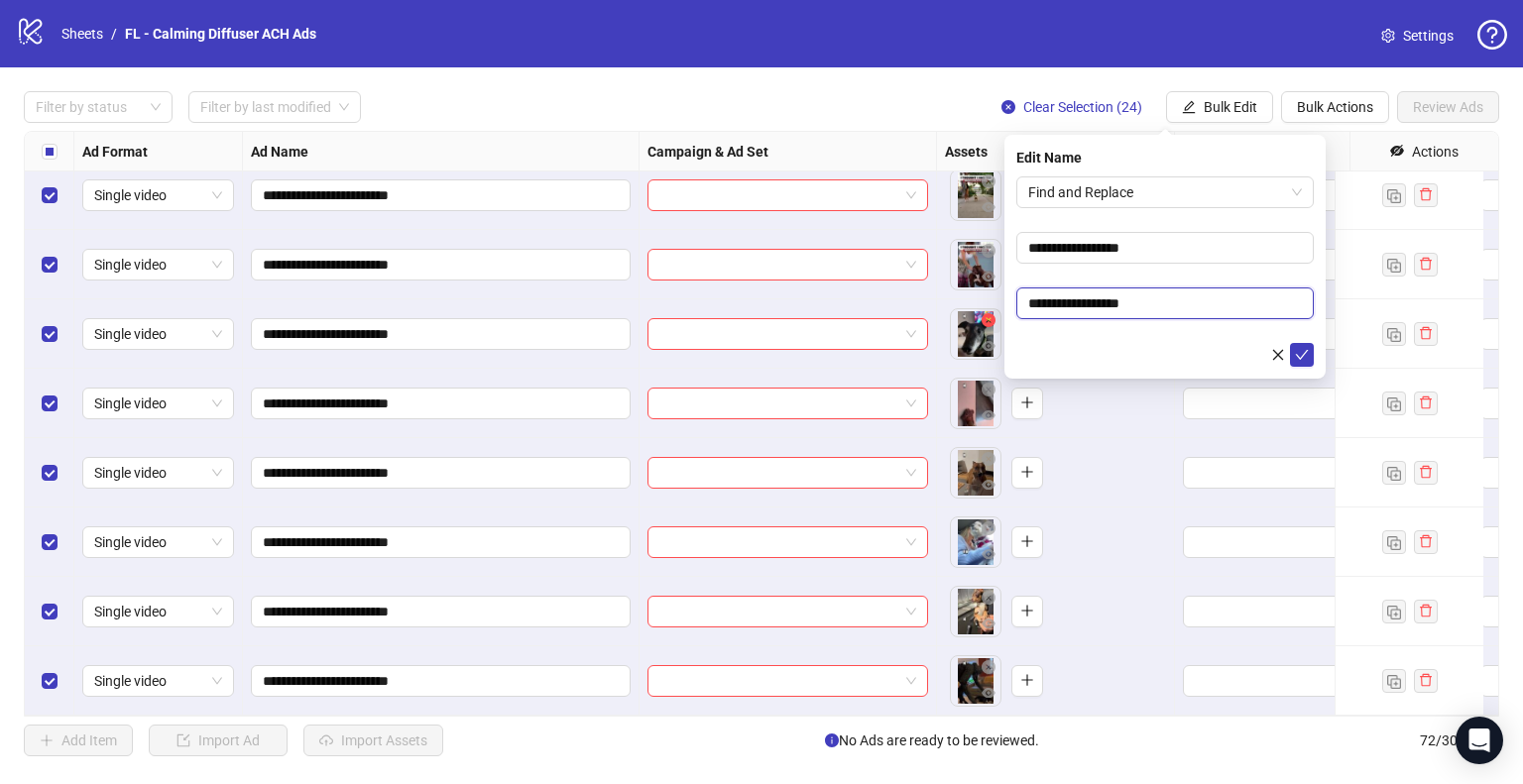 drag, startPoint x: 1081, startPoint y: 301, endPoint x: 997, endPoint y: 299, distance: 84.0238 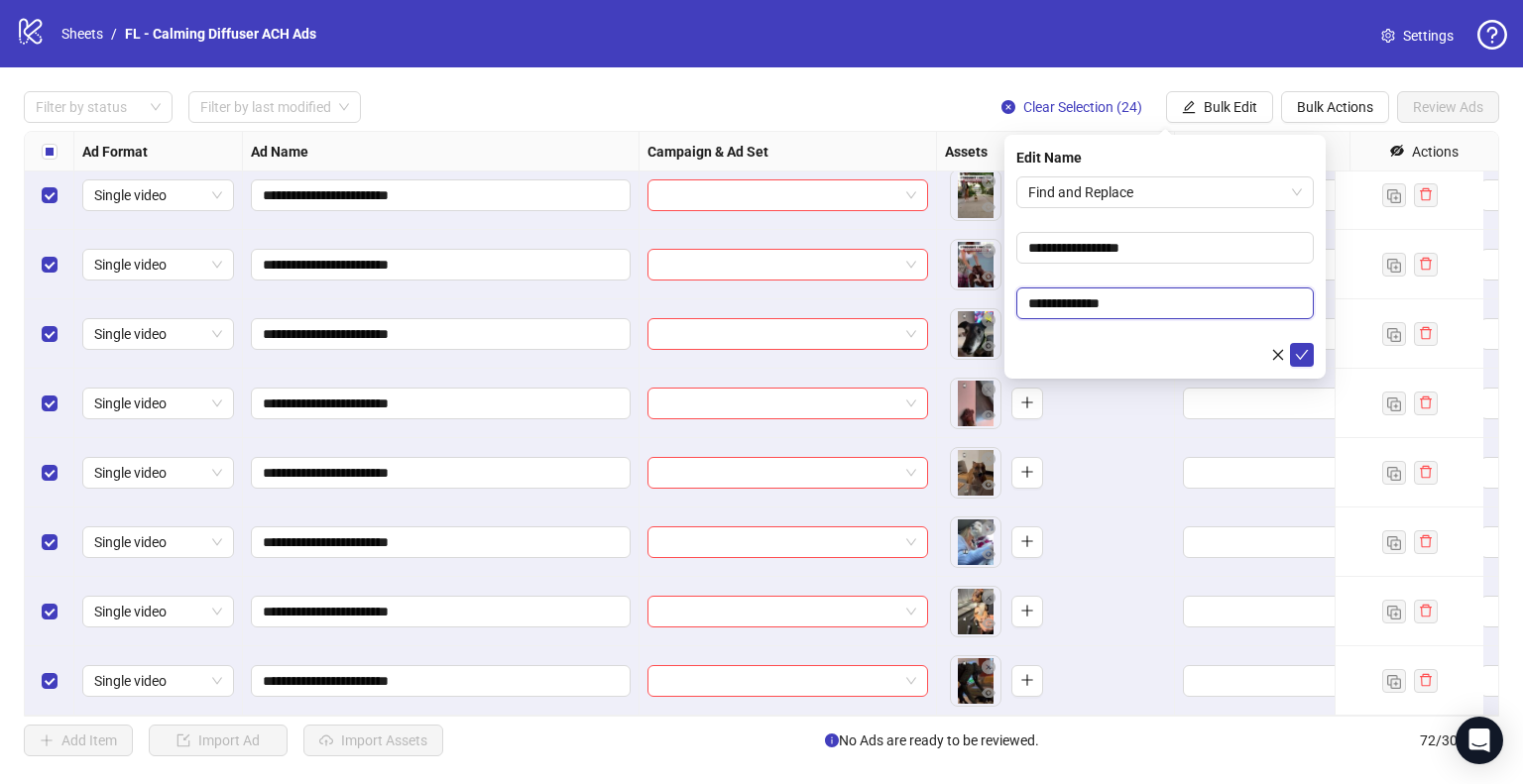 type on "**********" 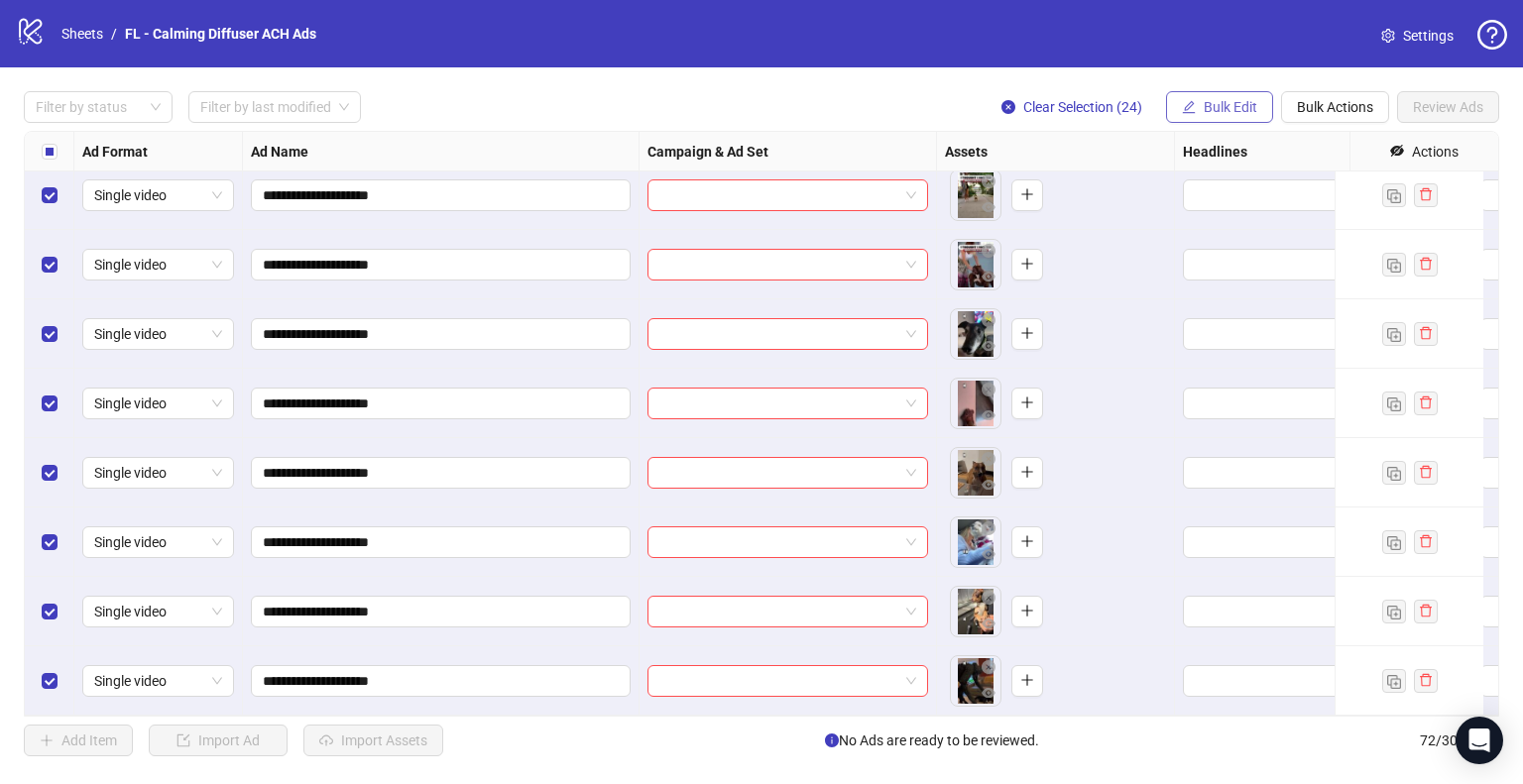 click on "Bulk Edit" at bounding box center [1230, 107] 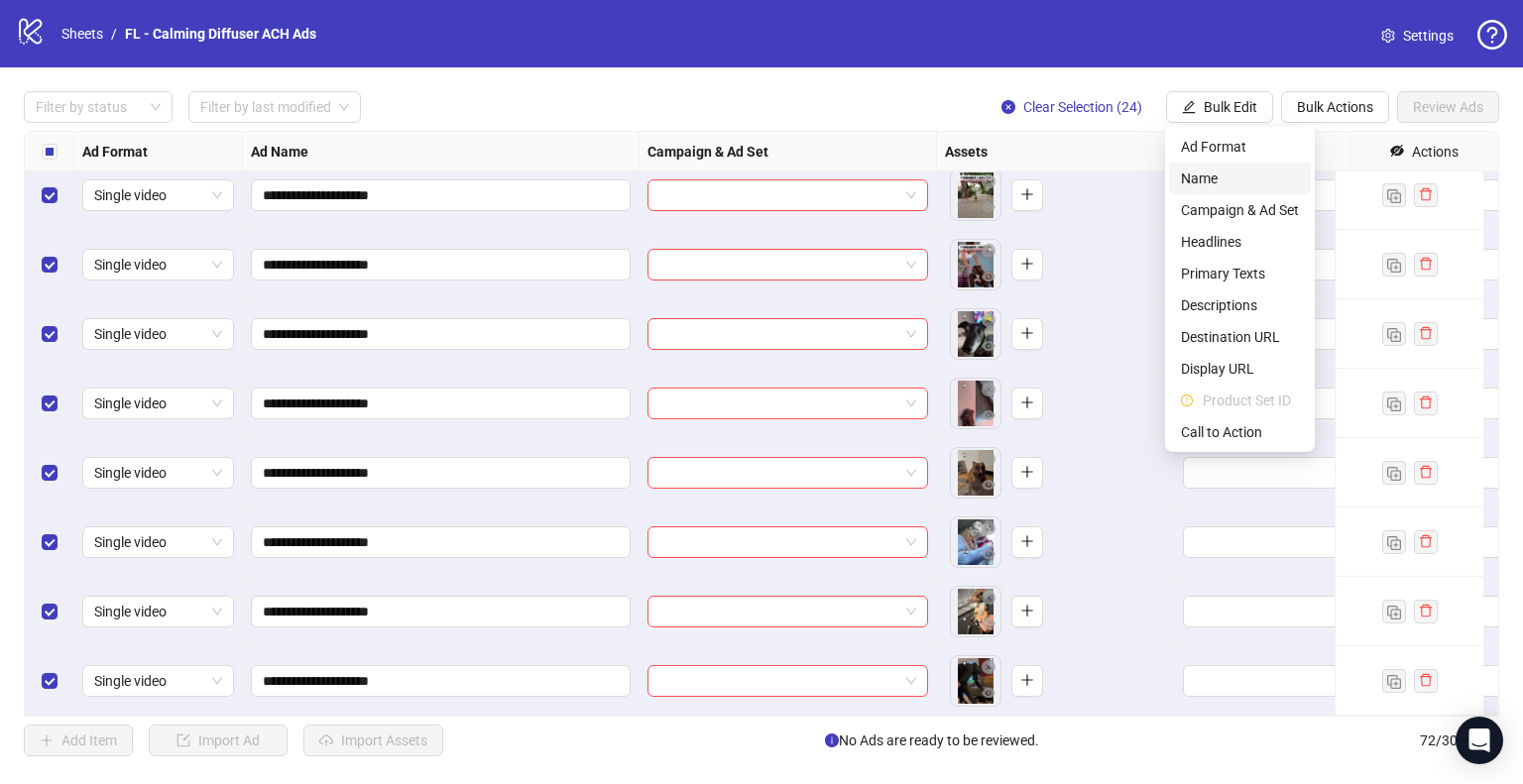 click on "Name" at bounding box center [1239, 178] 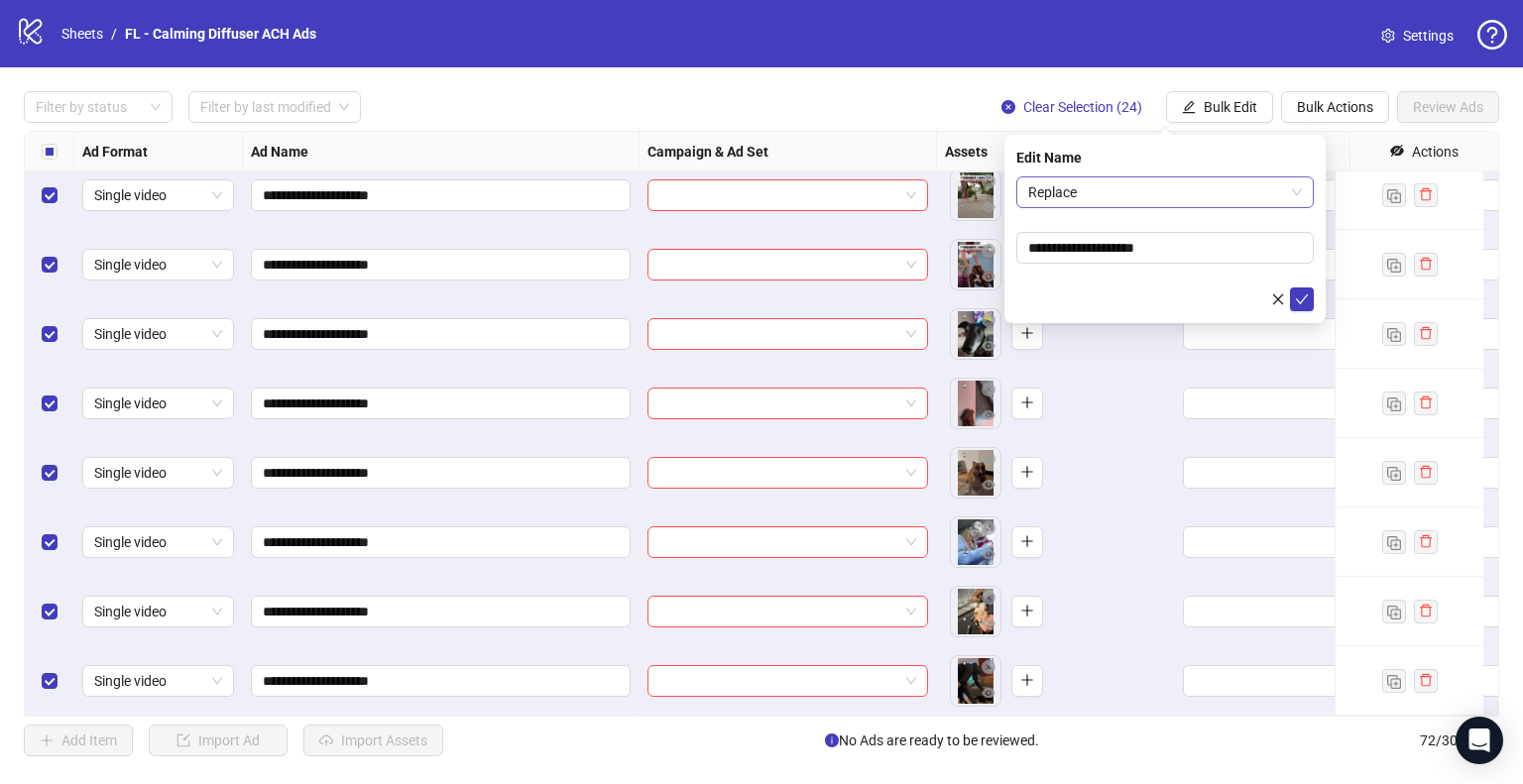 click on "Replace" at bounding box center [1165, 192] 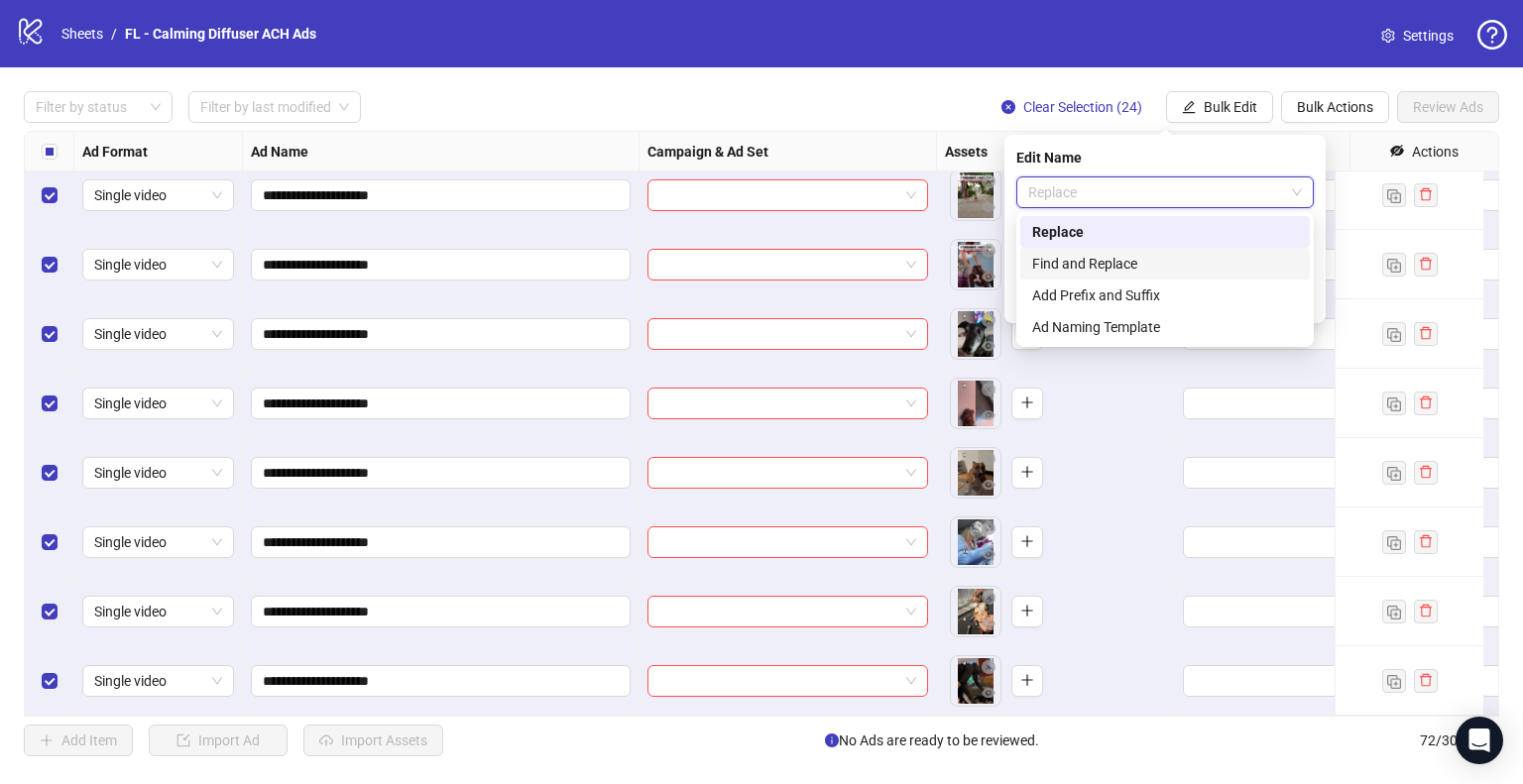 click on "Find and Replace" at bounding box center (1165, 264) 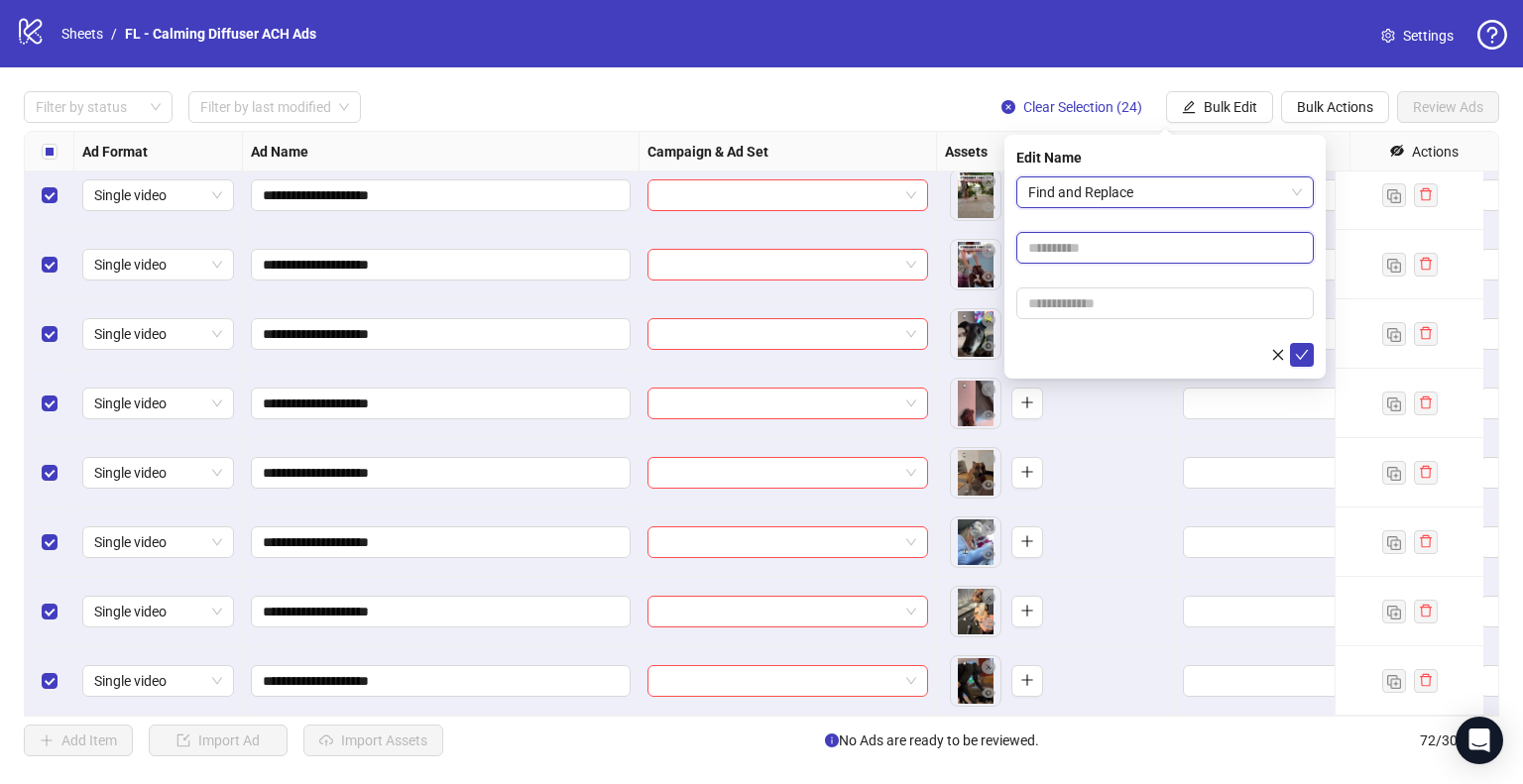 click at bounding box center [1165, 248] 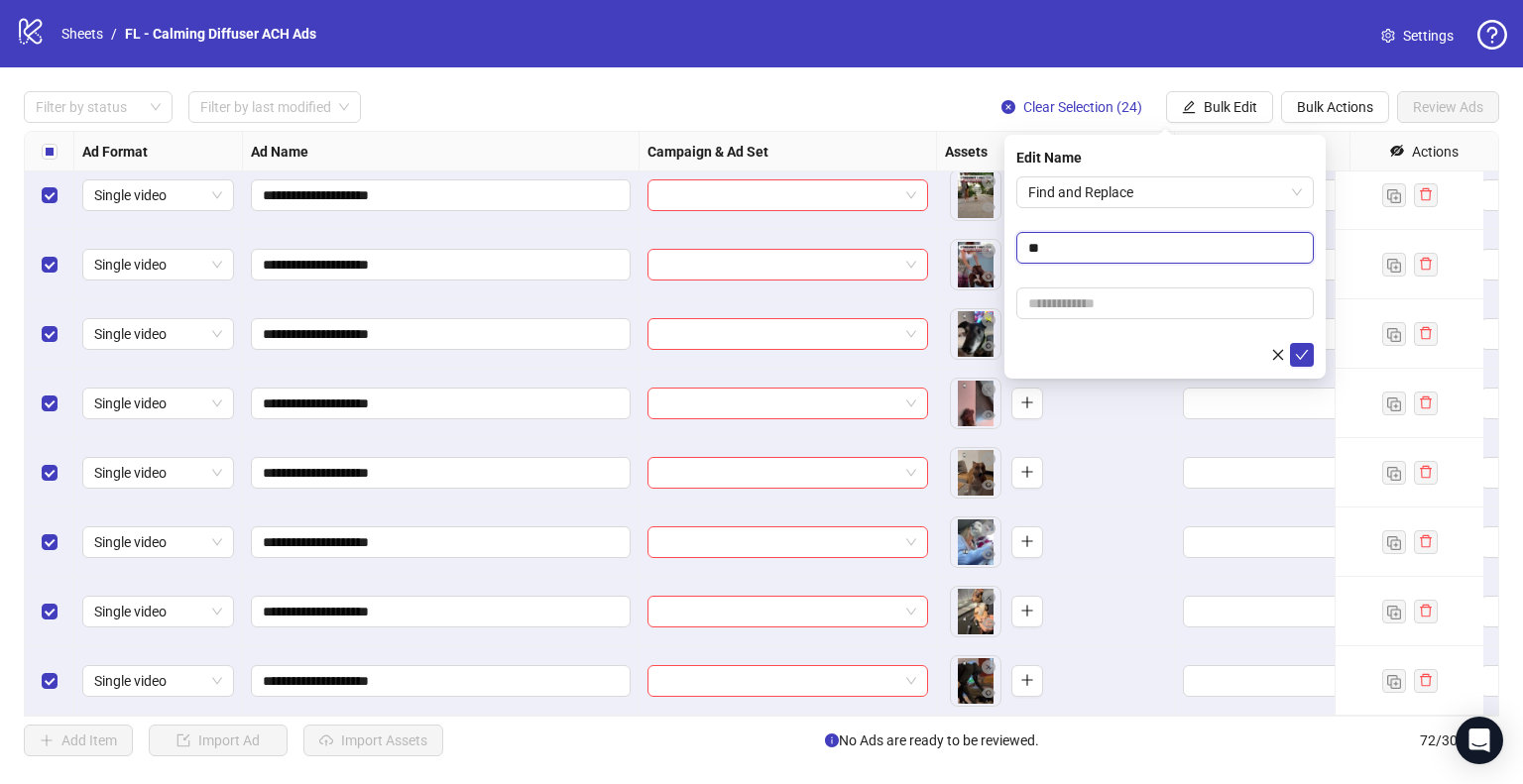 type on "**" 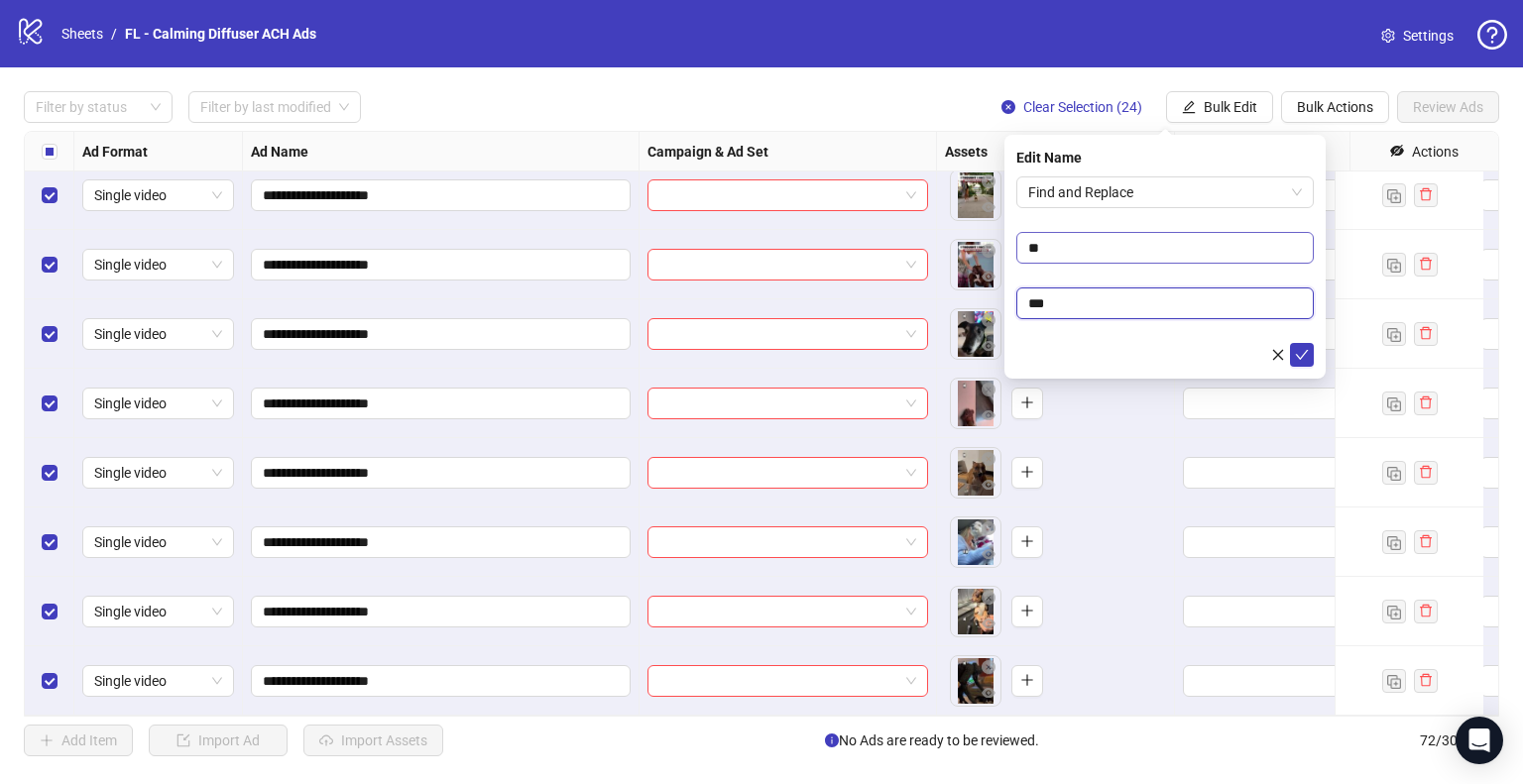 type on "**" 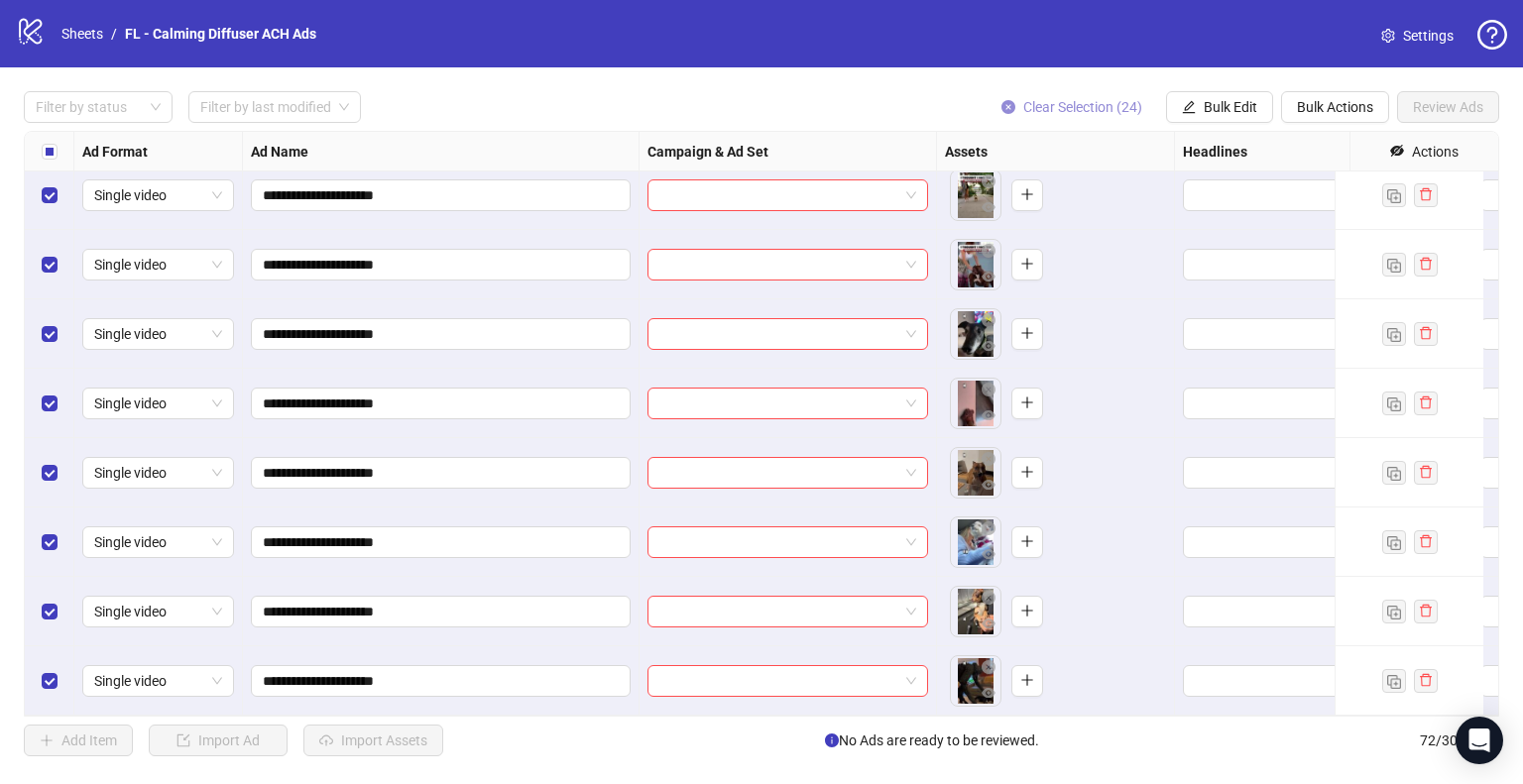 click on "Clear Selection (24)" at bounding box center (1083, 107) 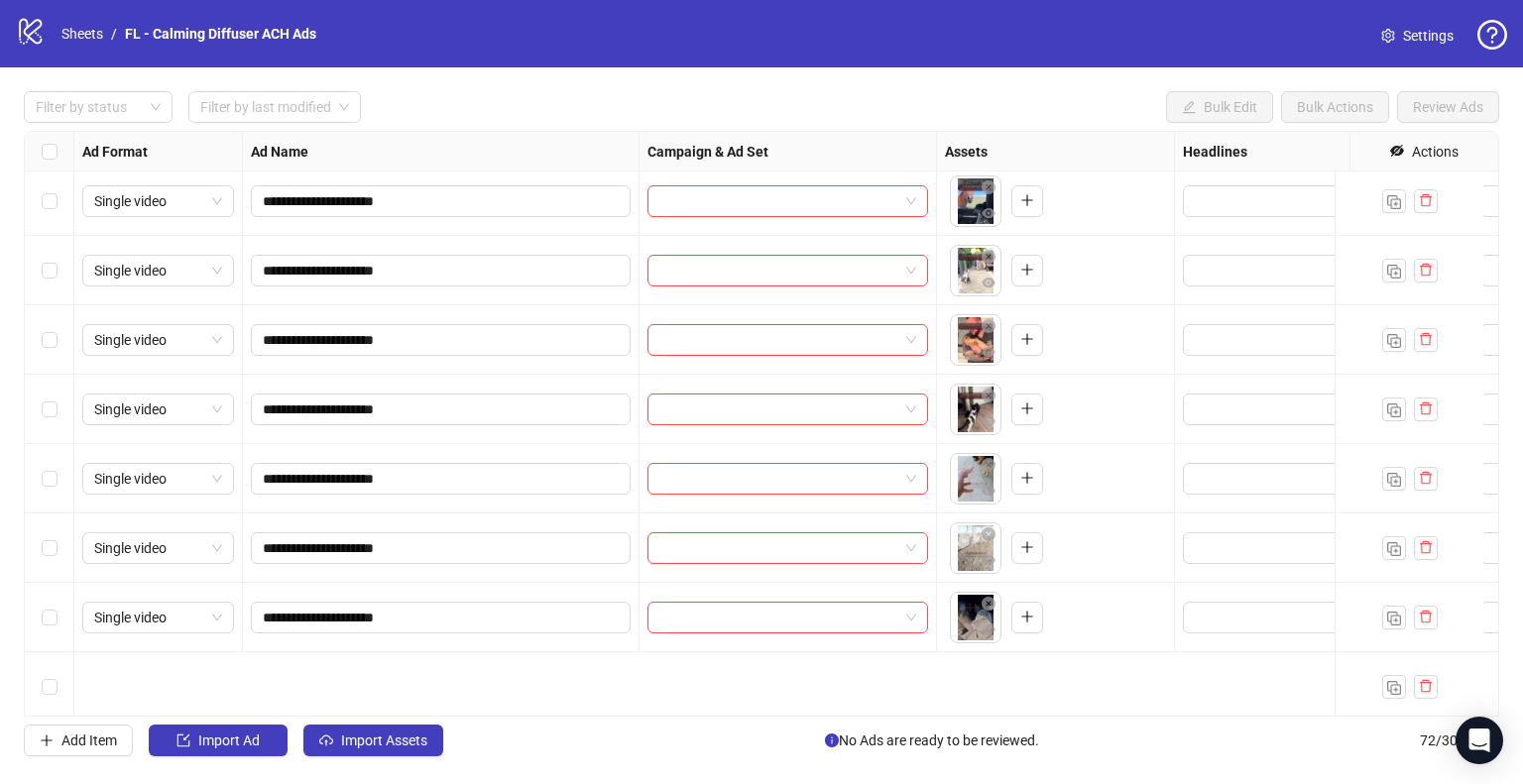 scroll, scrollTop: 3276, scrollLeft: 0, axis: vertical 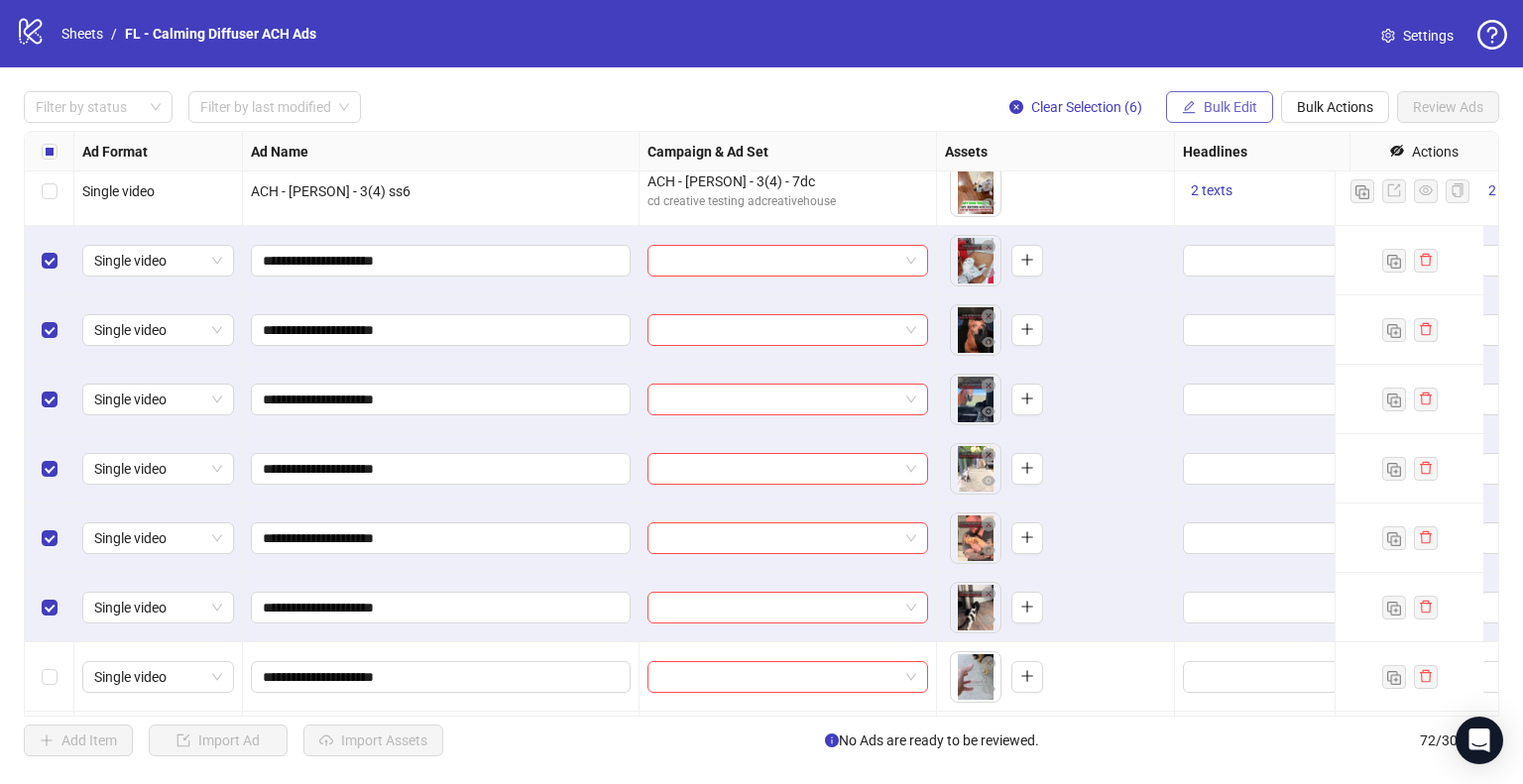 click on "Bulk Edit" at bounding box center (1230, 107) 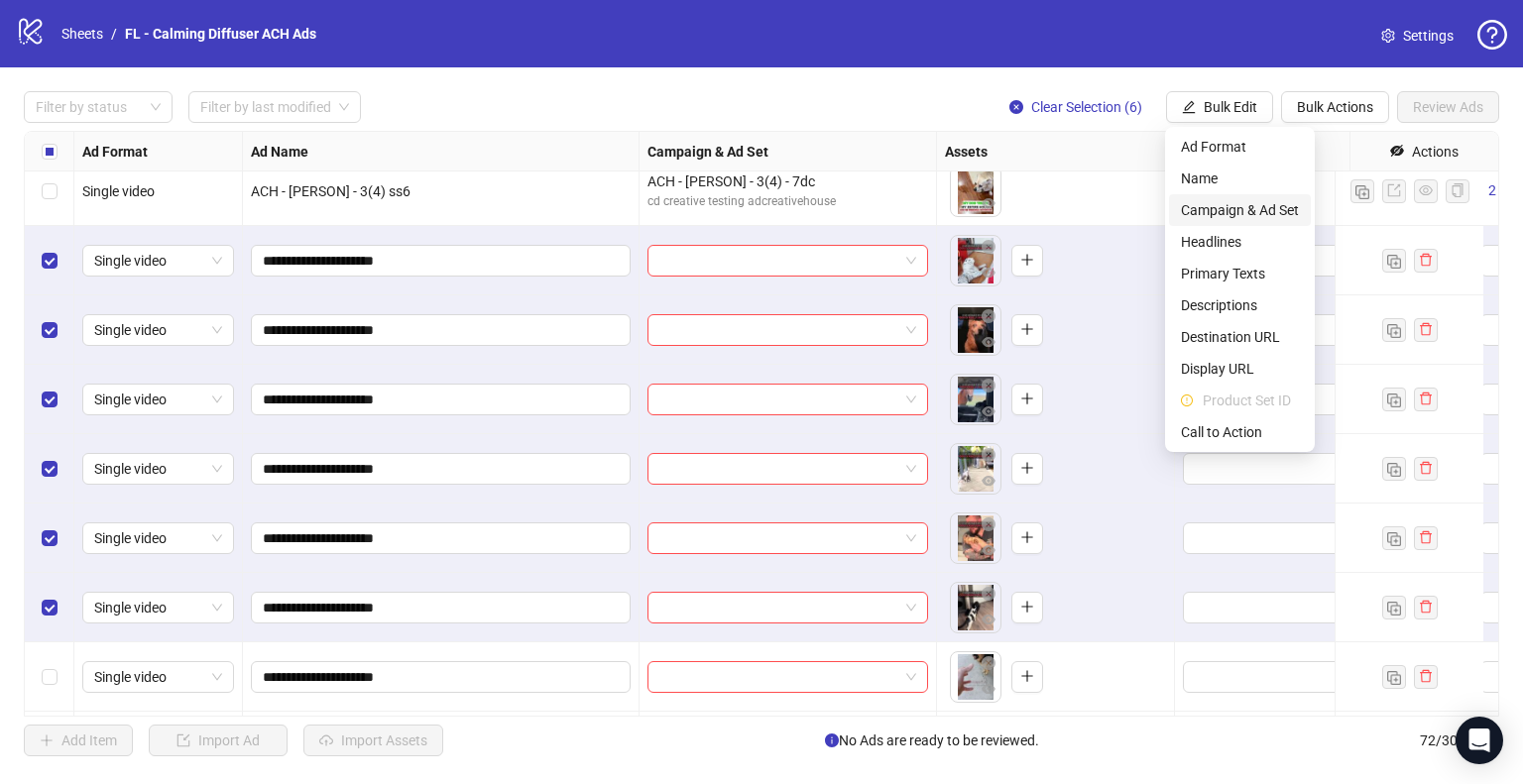 click on "Campaign & Ad Set" at bounding box center (1239, 210) 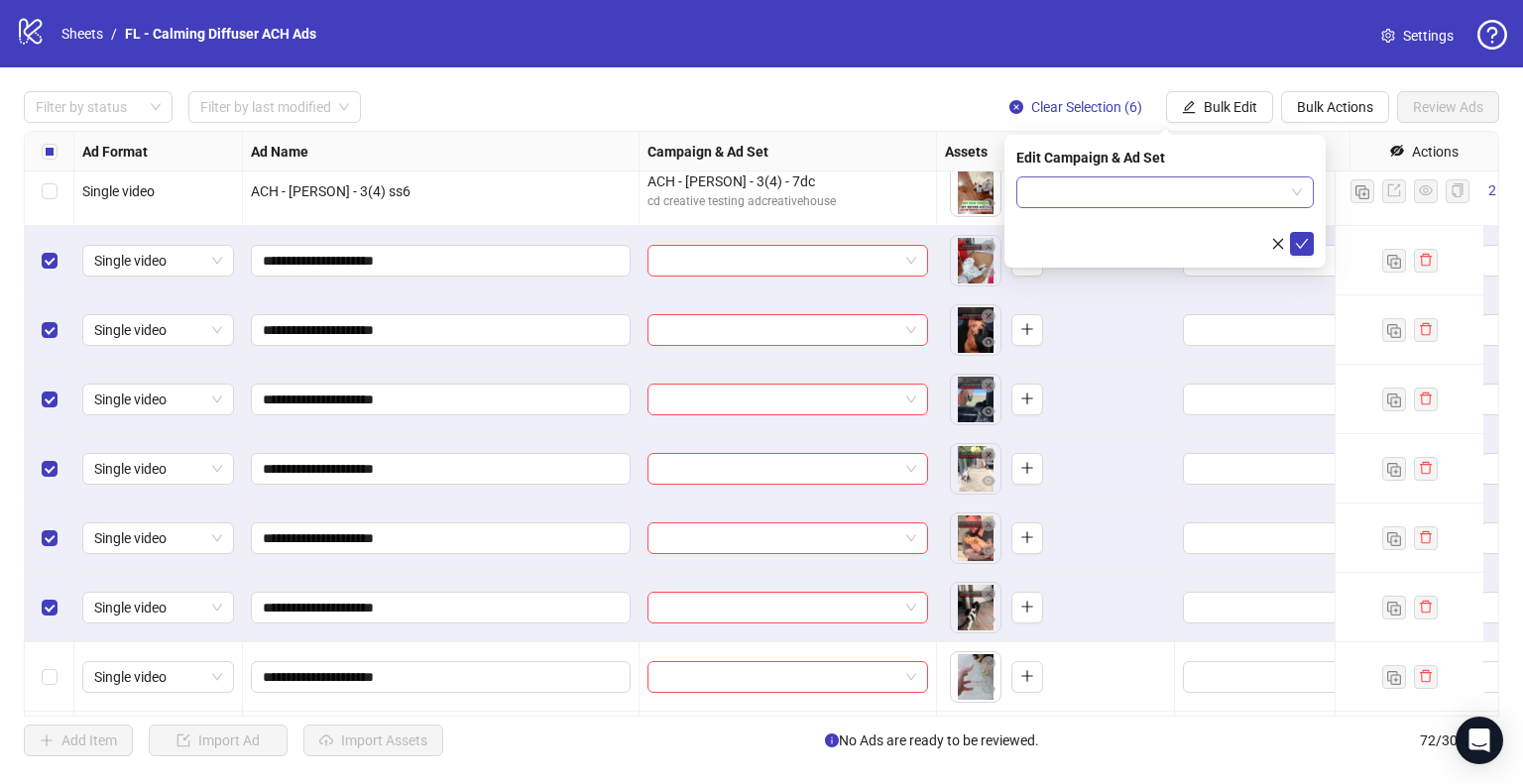 click at bounding box center (1165, 192) 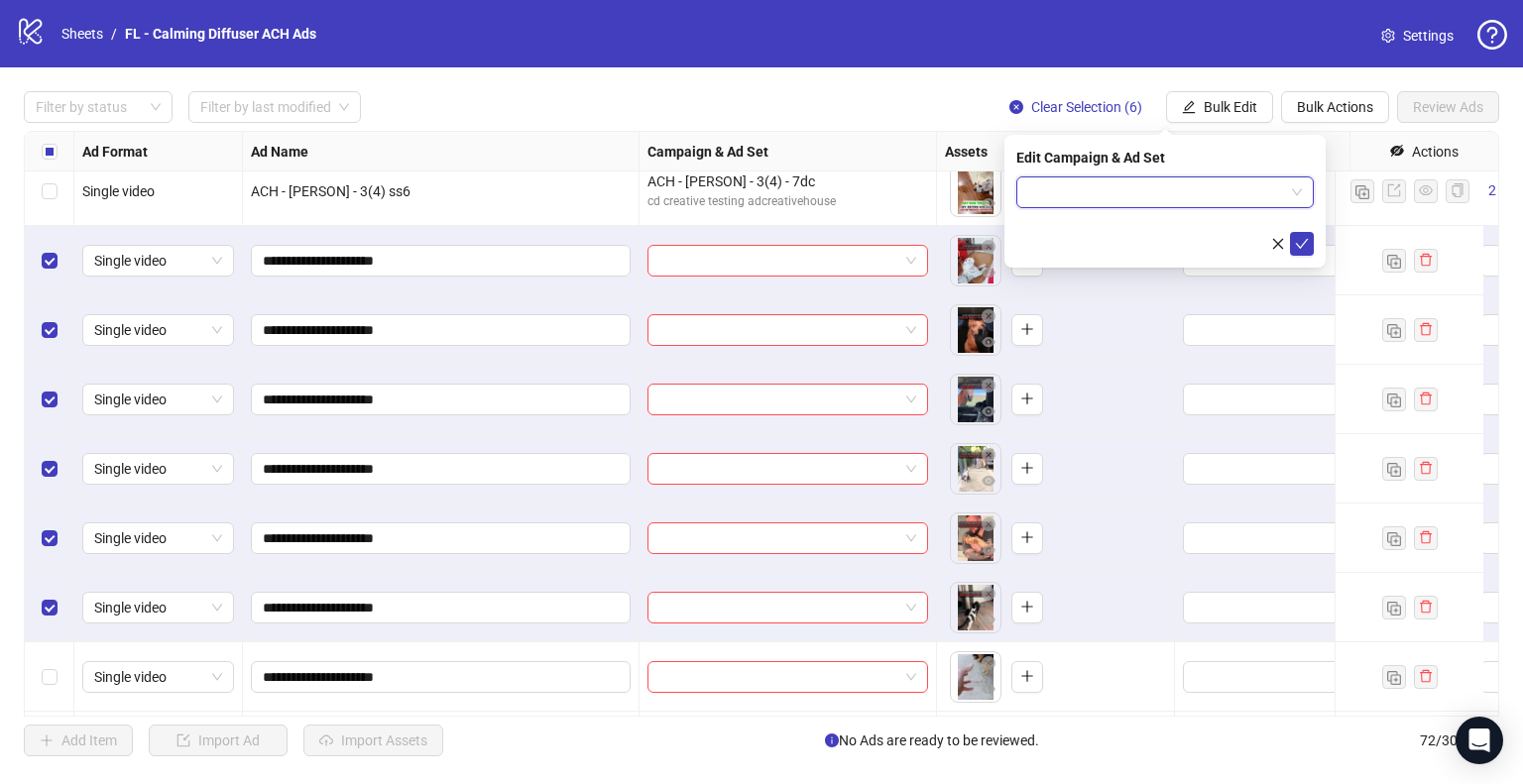 click at bounding box center (1165, 192) 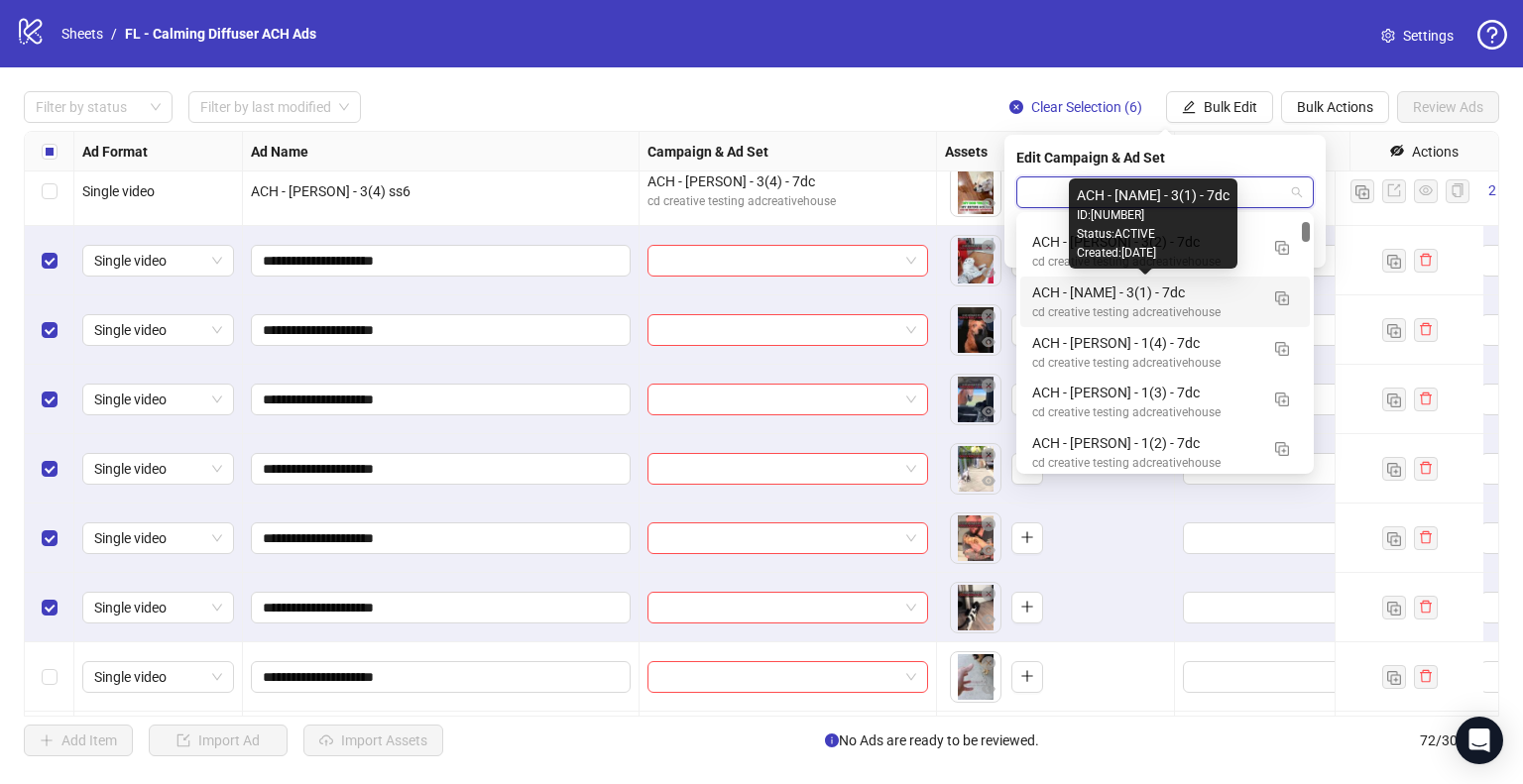 scroll, scrollTop: 396, scrollLeft: 0, axis: vertical 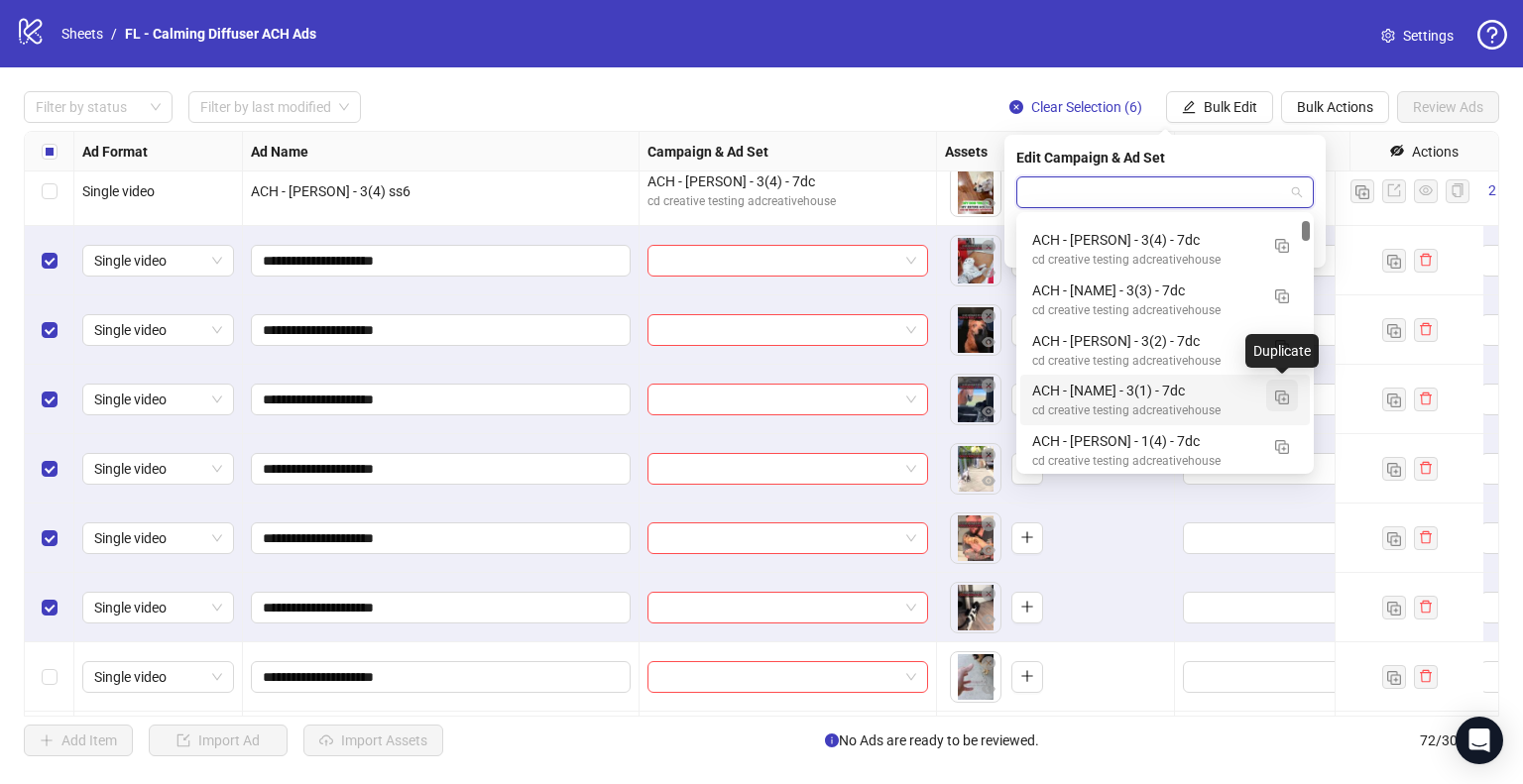click at bounding box center [1282, 395] 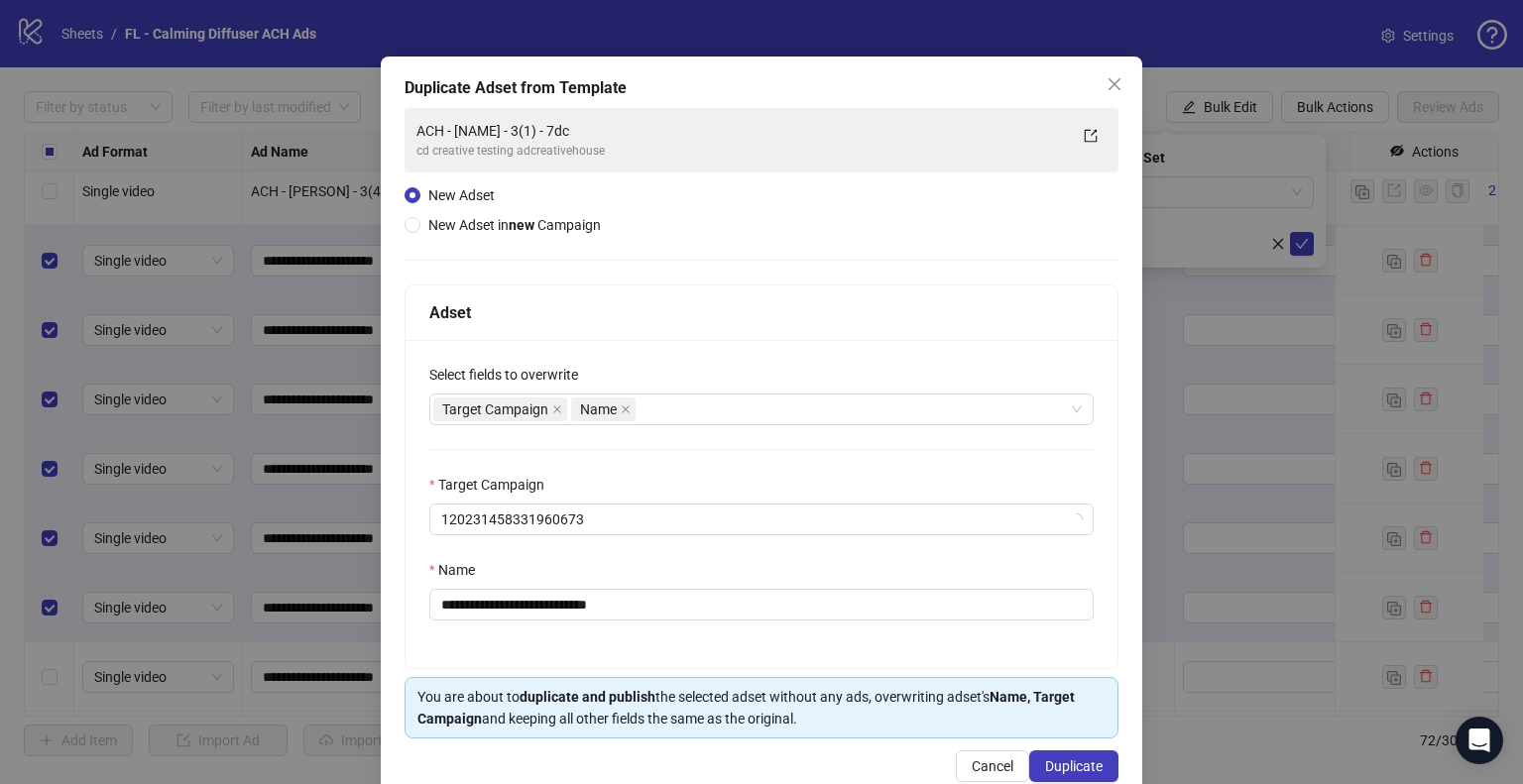 scroll, scrollTop: 83, scrollLeft: 0, axis: vertical 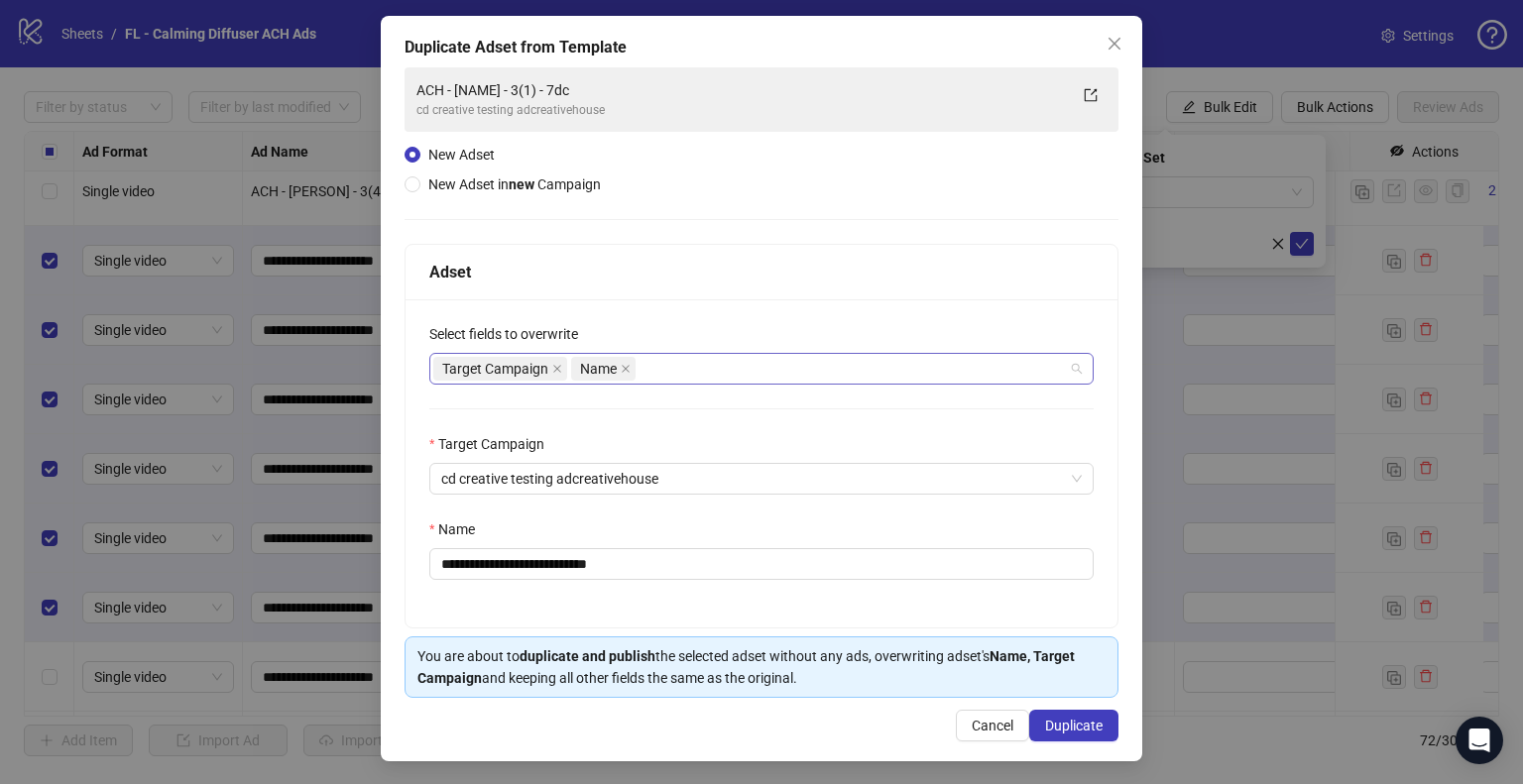 click on "Target Campaign Name" at bounding box center [751, 369] 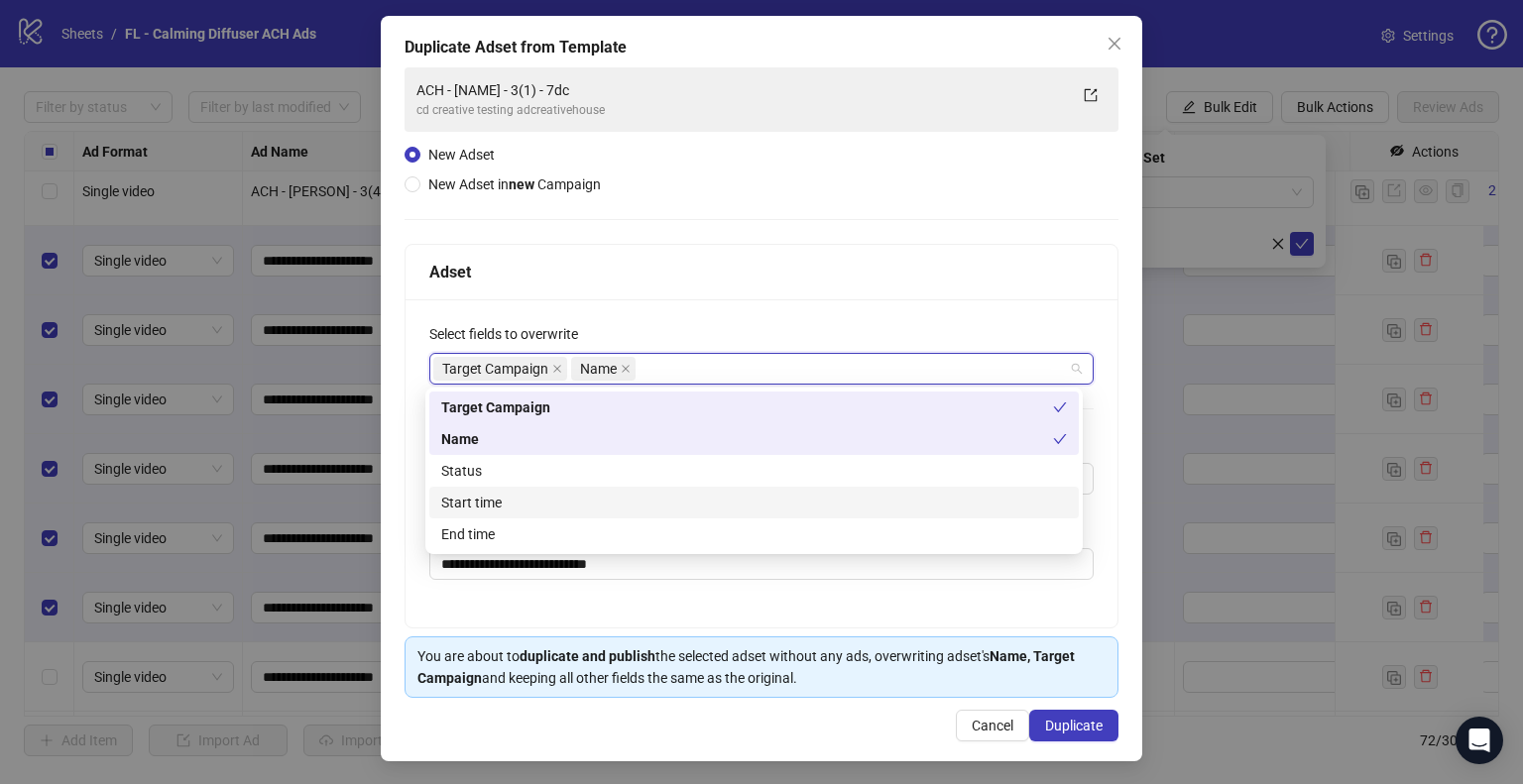 click on "Start time" at bounding box center (754, 503) 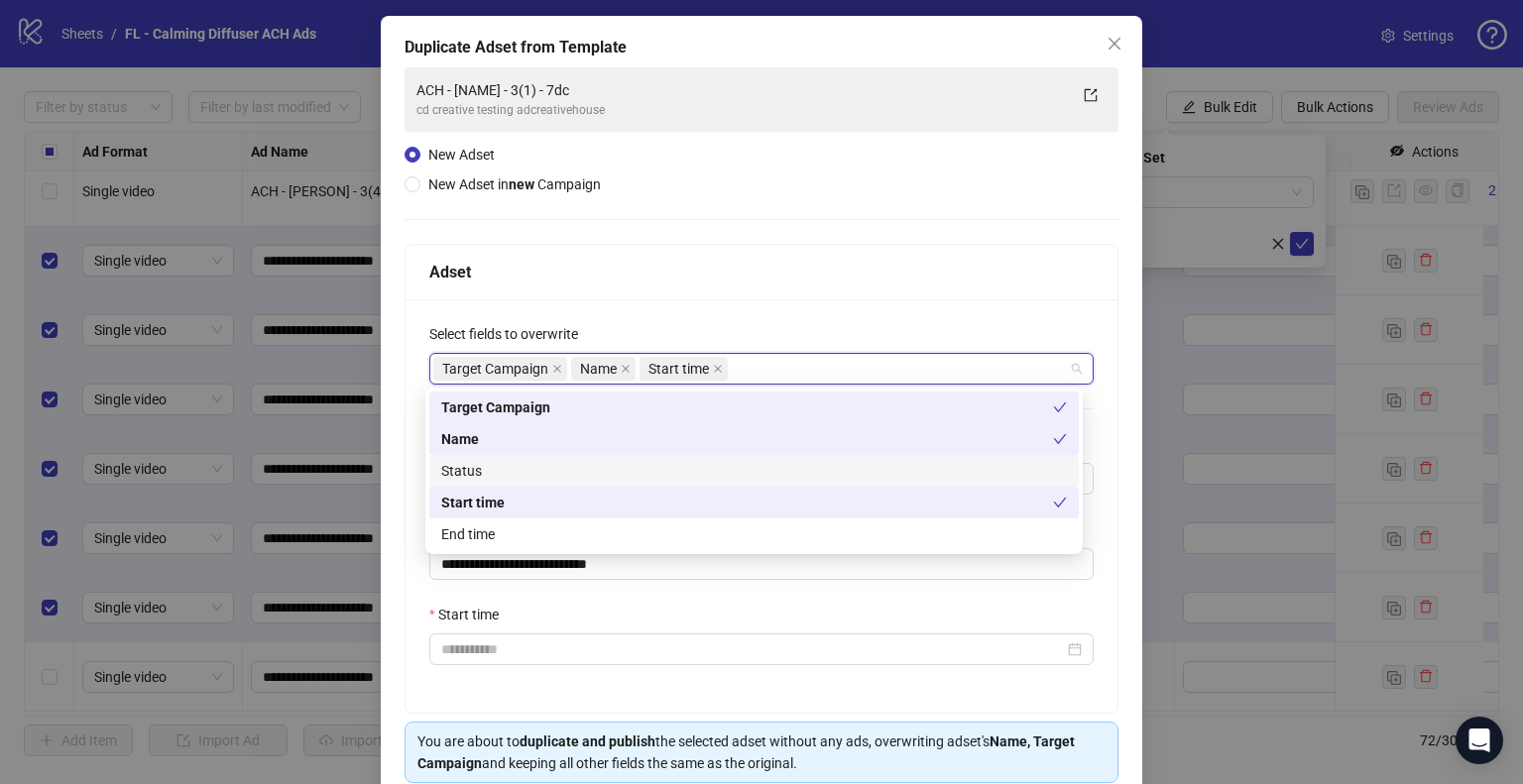 click on "Status" at bounding box center (754, 471) 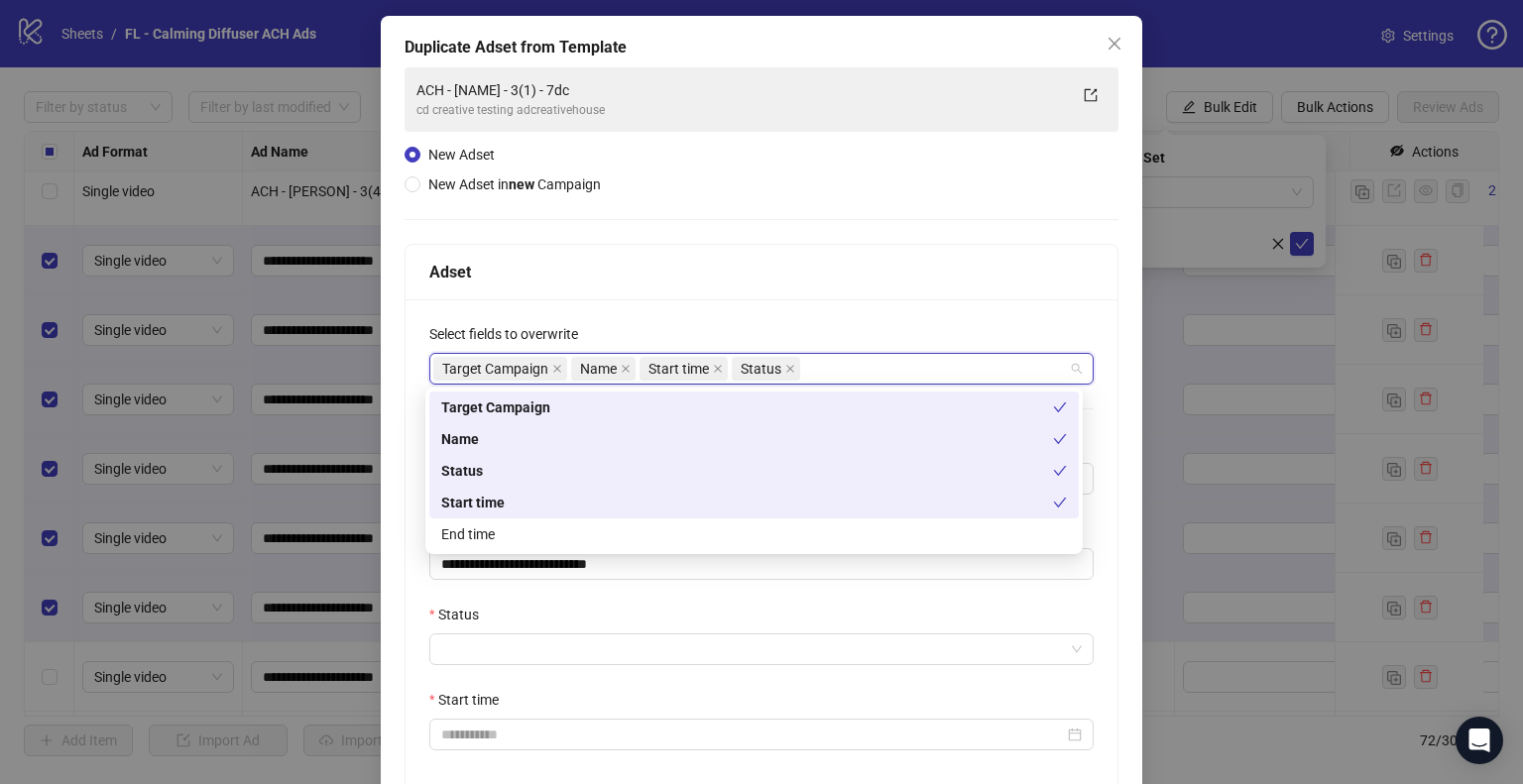 click on "**********" at bounding box center (762, 474) 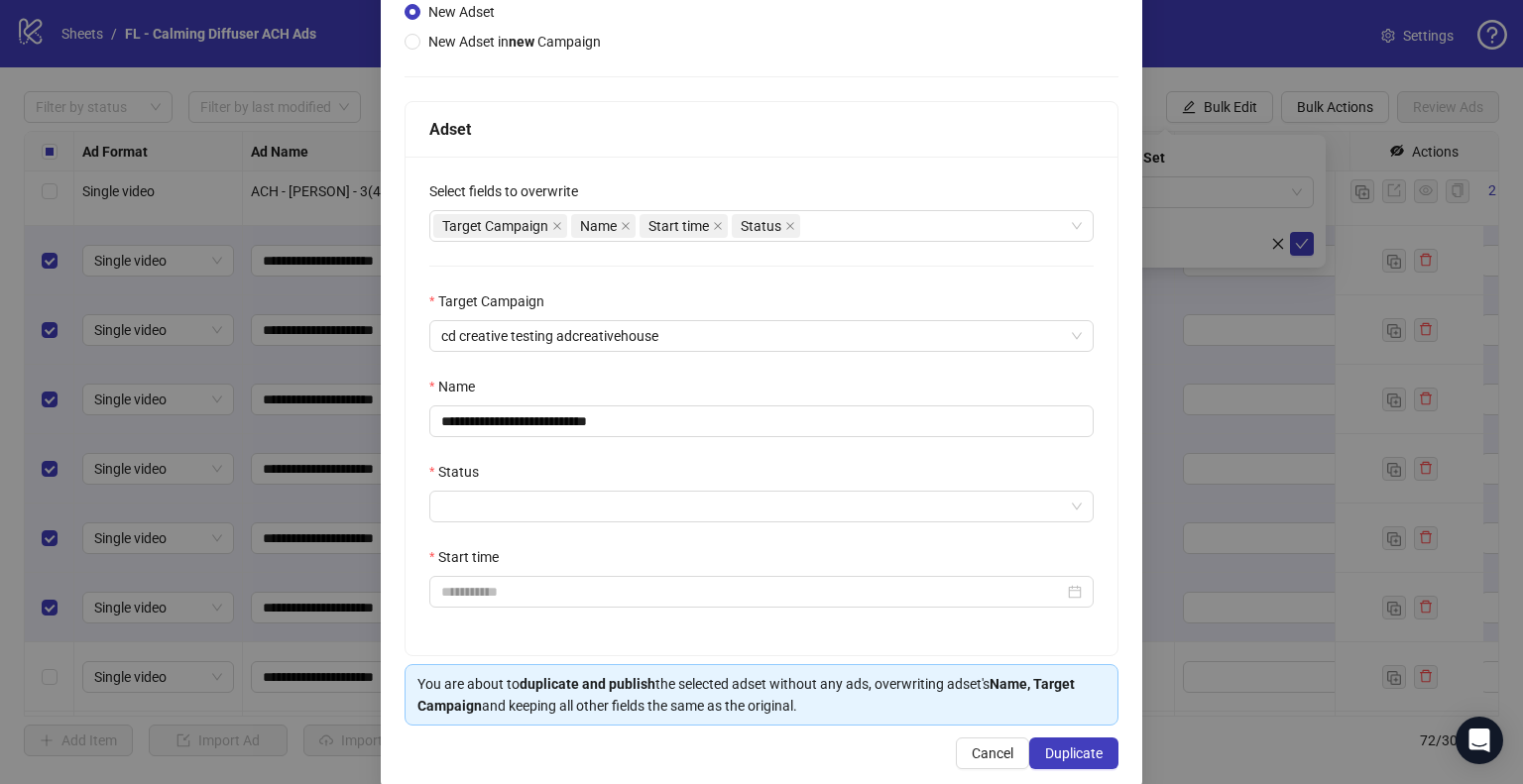 scroll, scrollTop: 254, scrollLeft: 0, axis: vertical 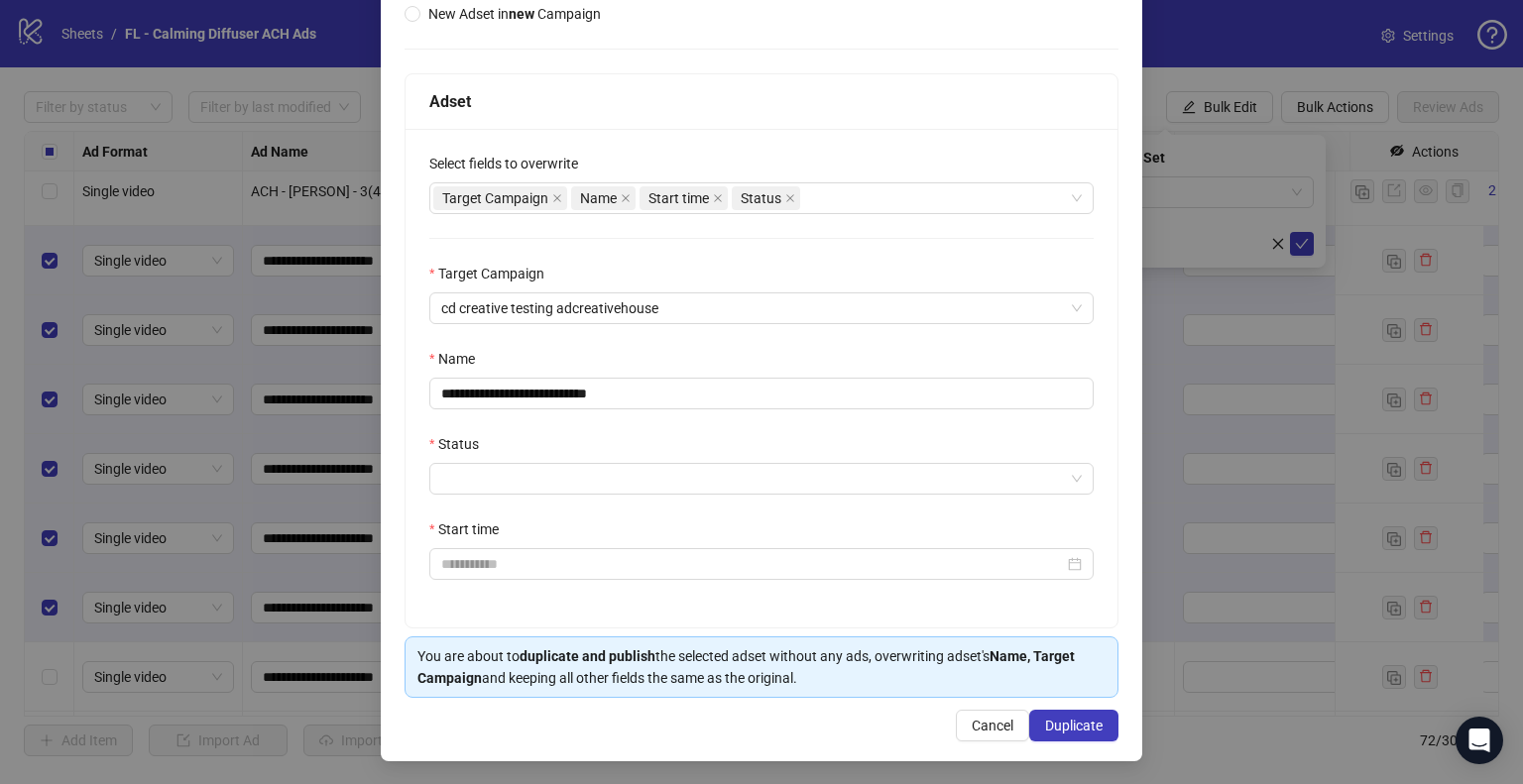 click on "Status" at bounding box center (753, 479) 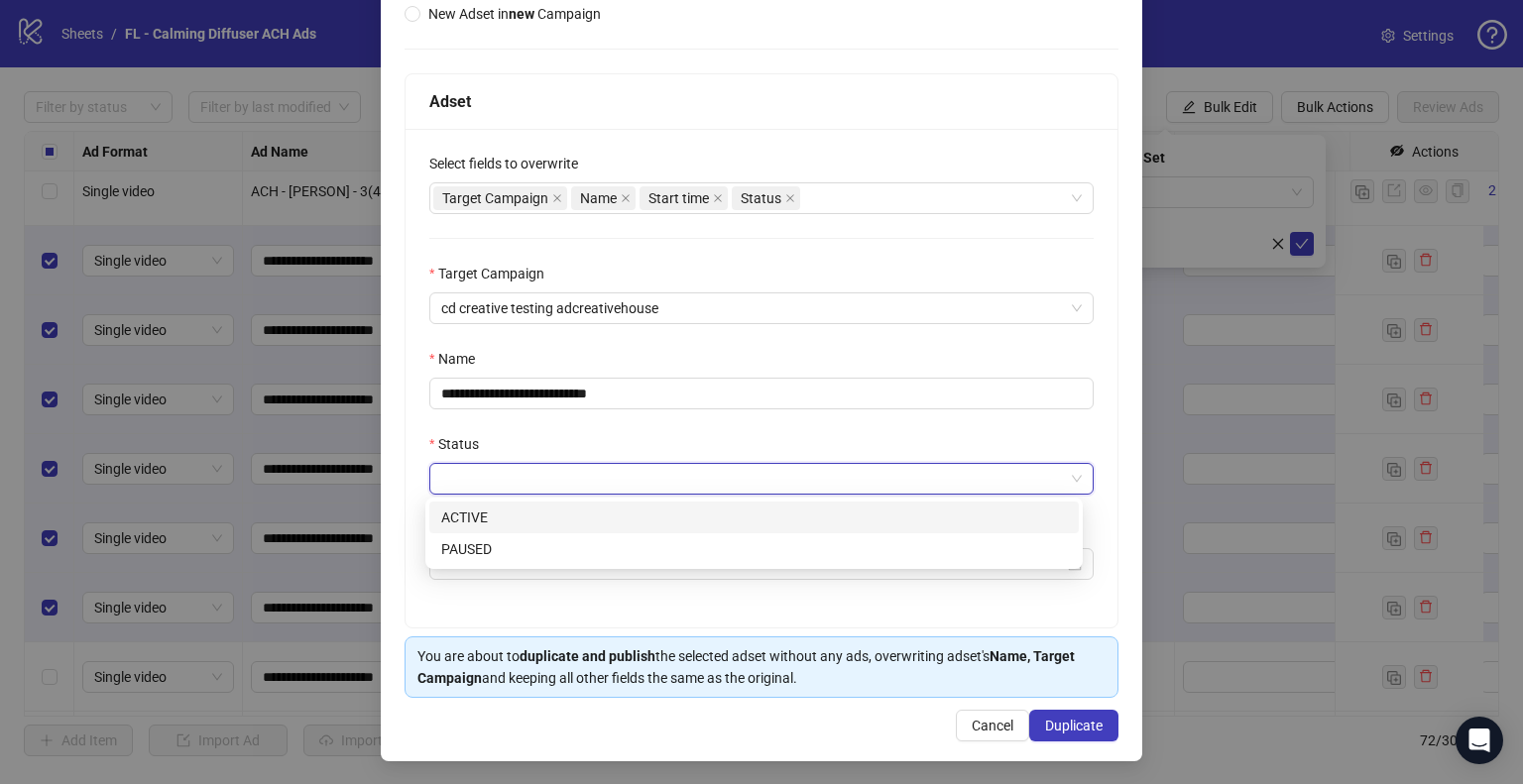 click on "ACTIVE" at bounding box center [754, 517] 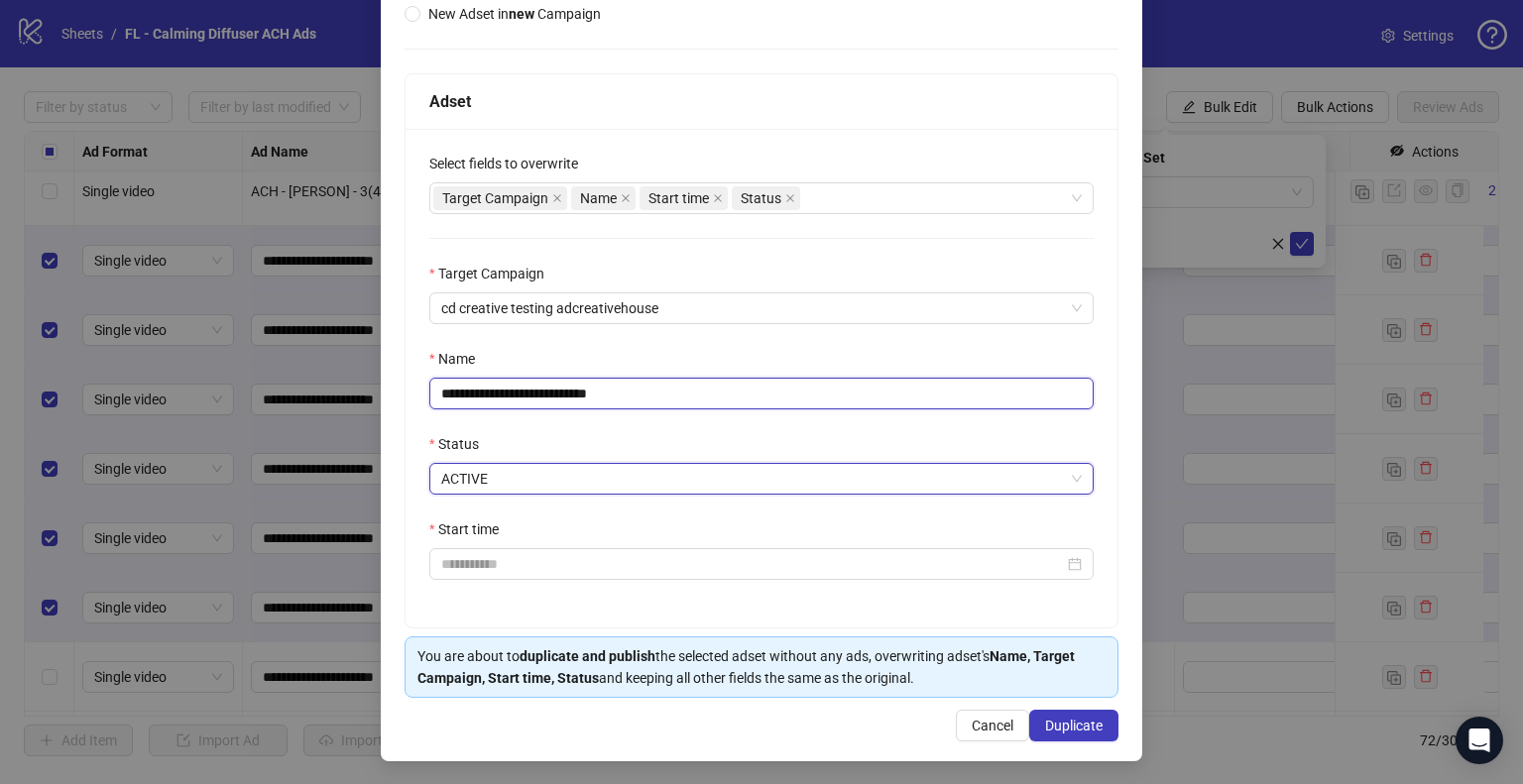 click on "**********" at bounding box center [762, 393] 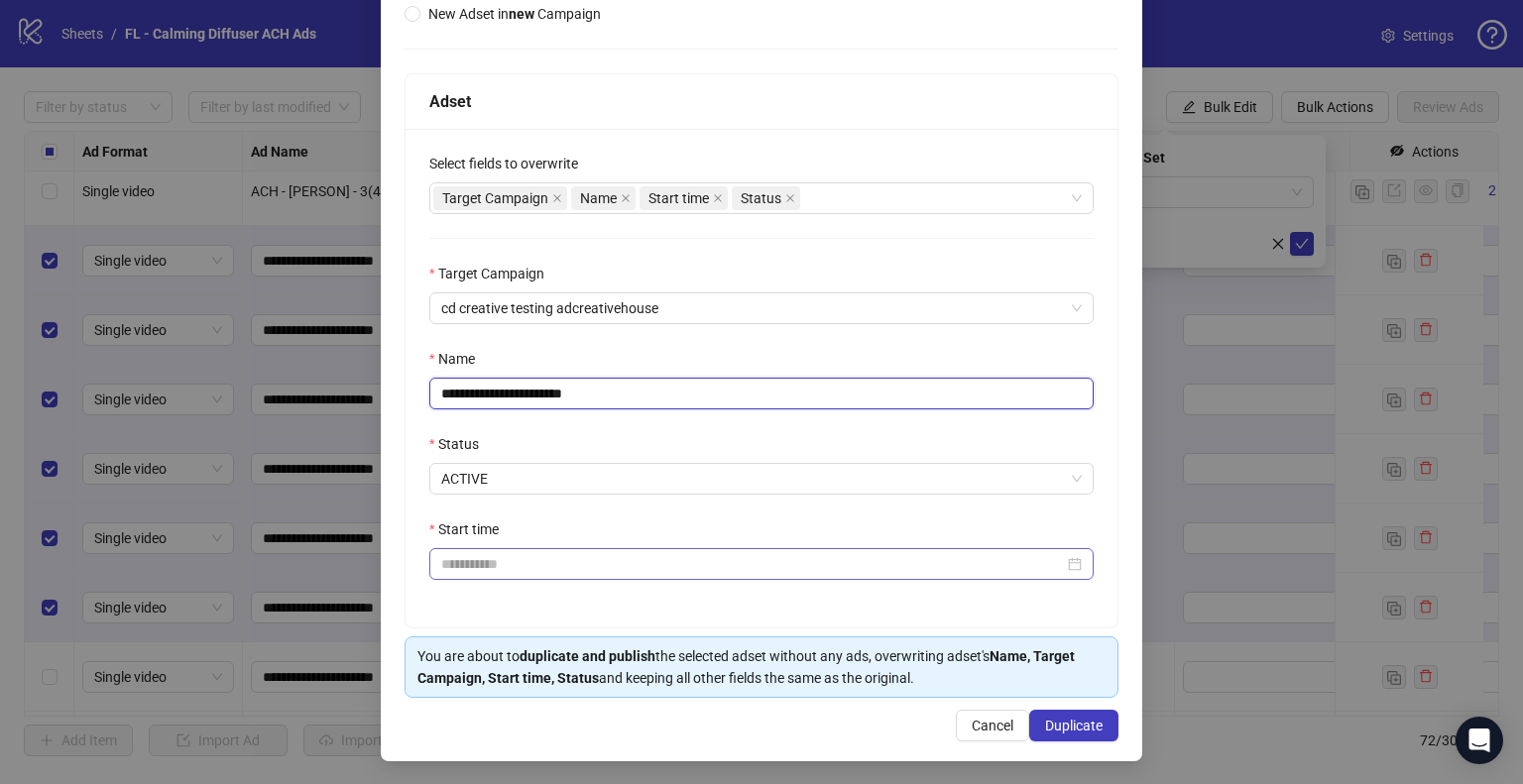 type on "**********" 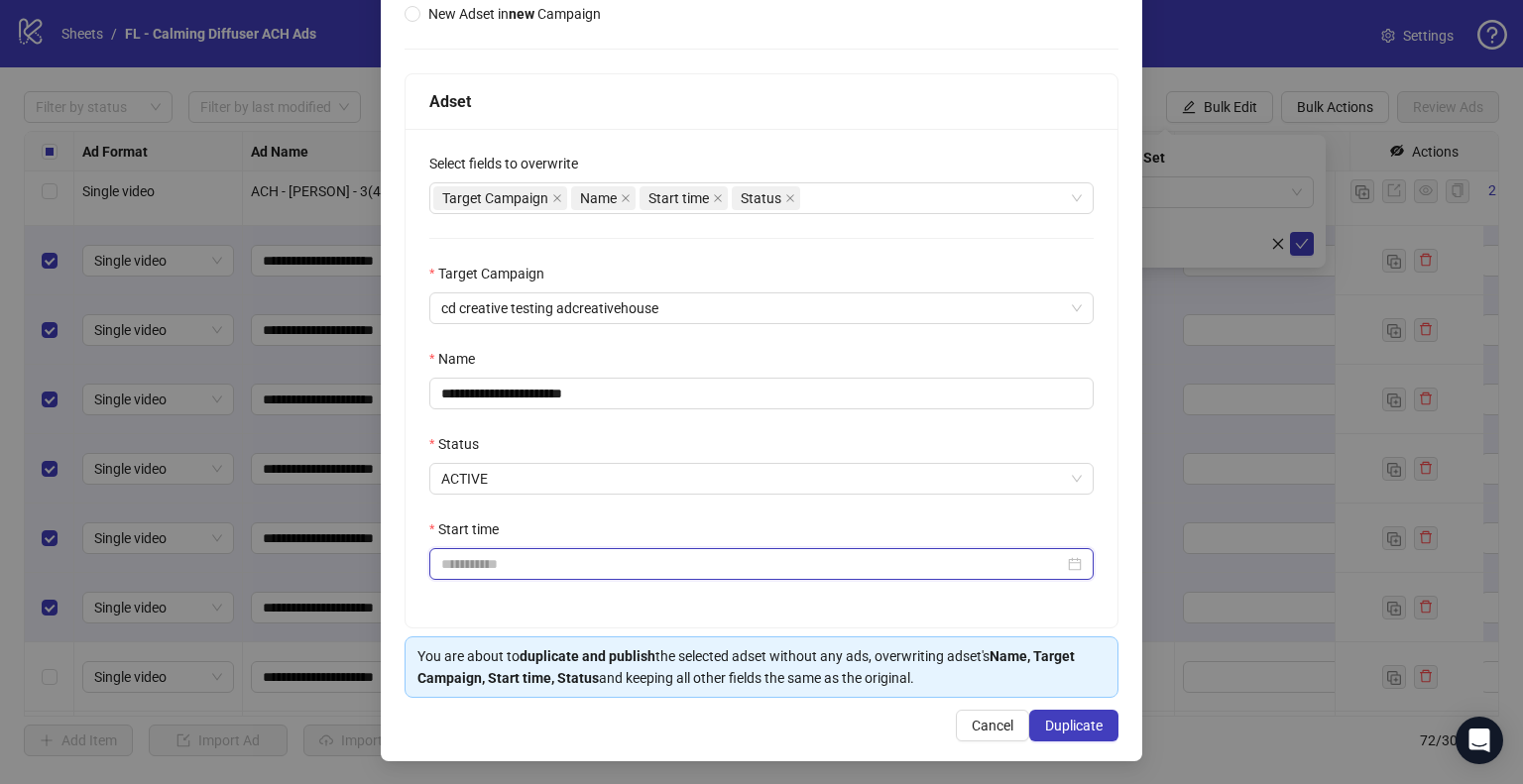 click on "Start time" at bounding box center [753, 564] 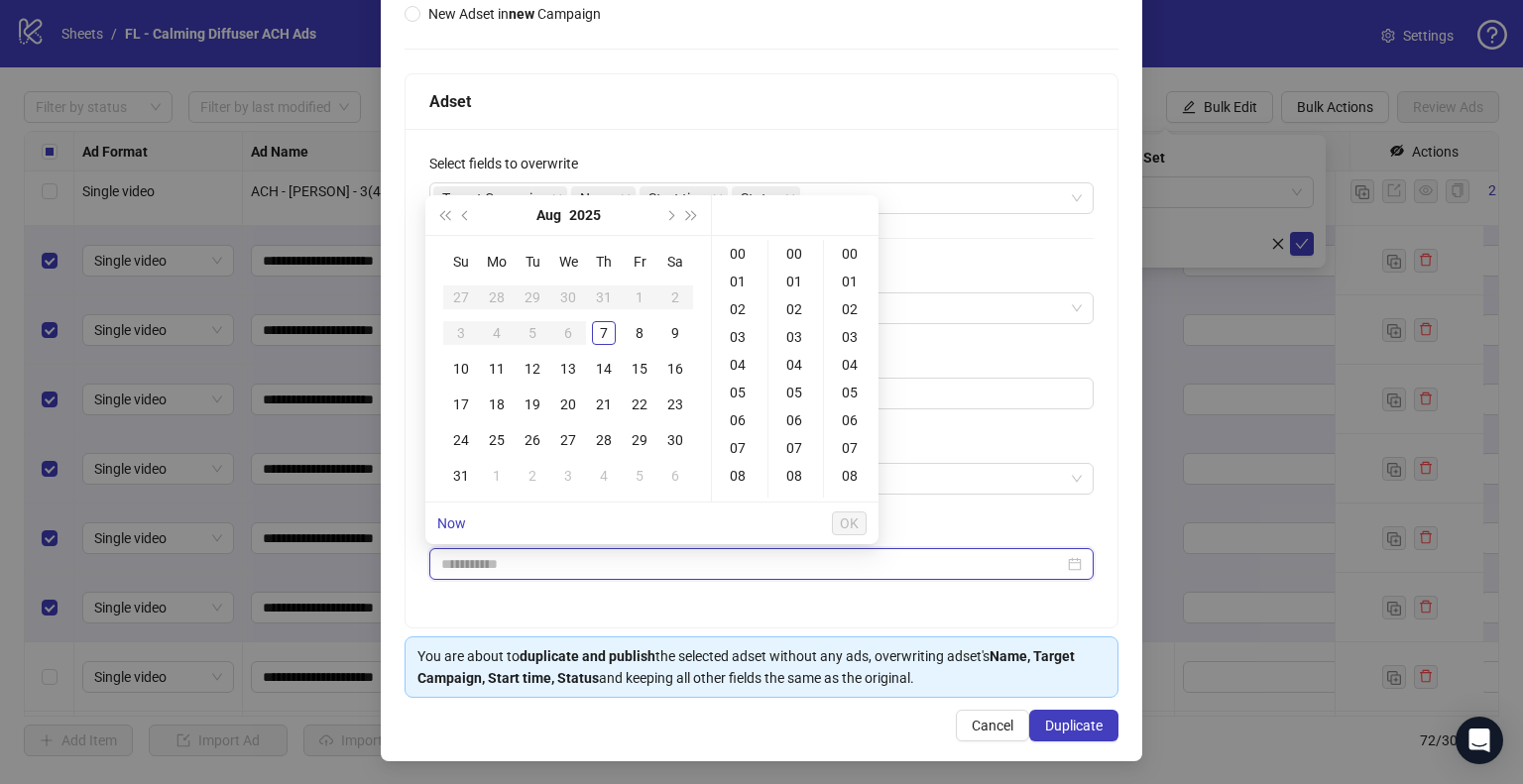 type on "**********" 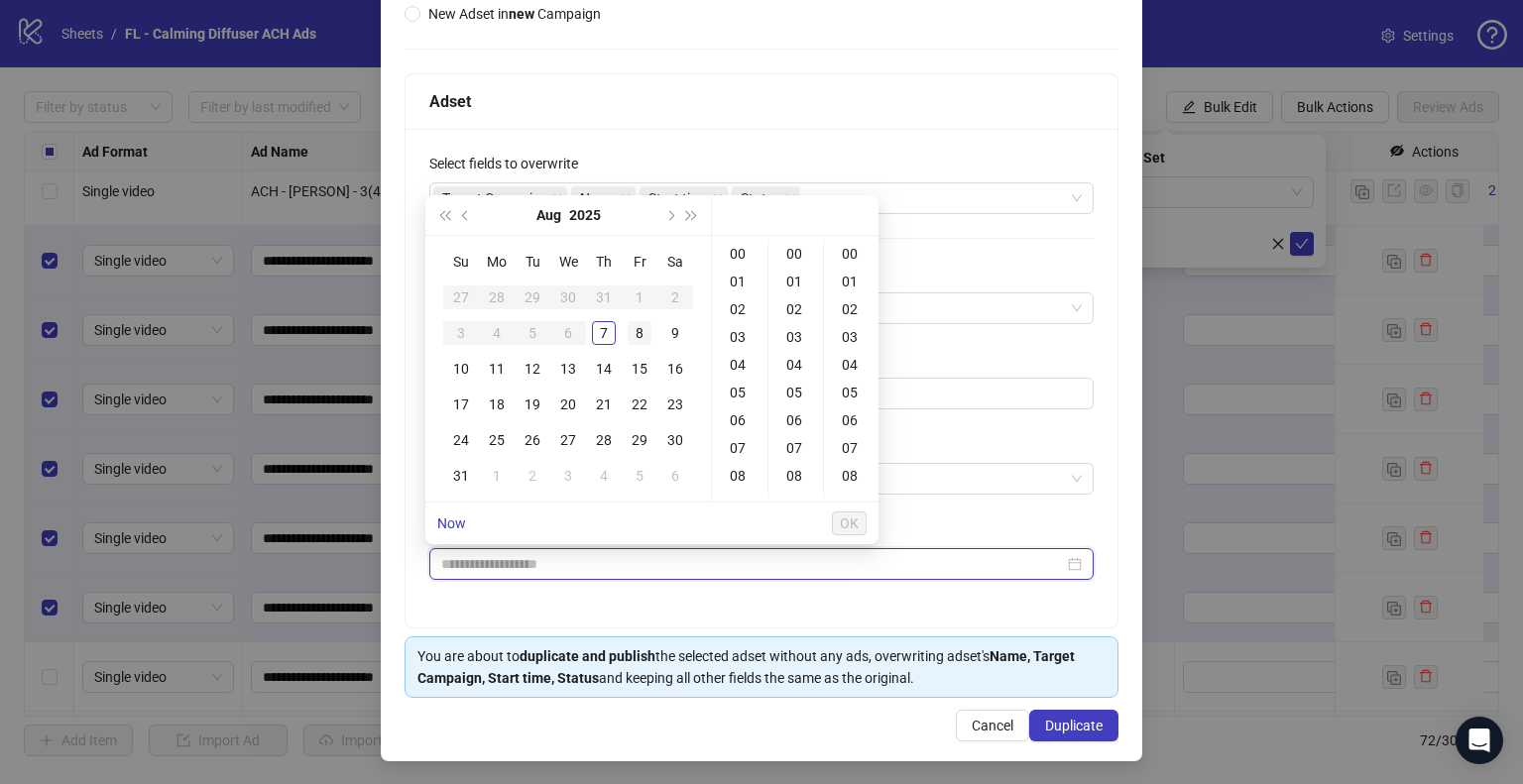 type on "**********" 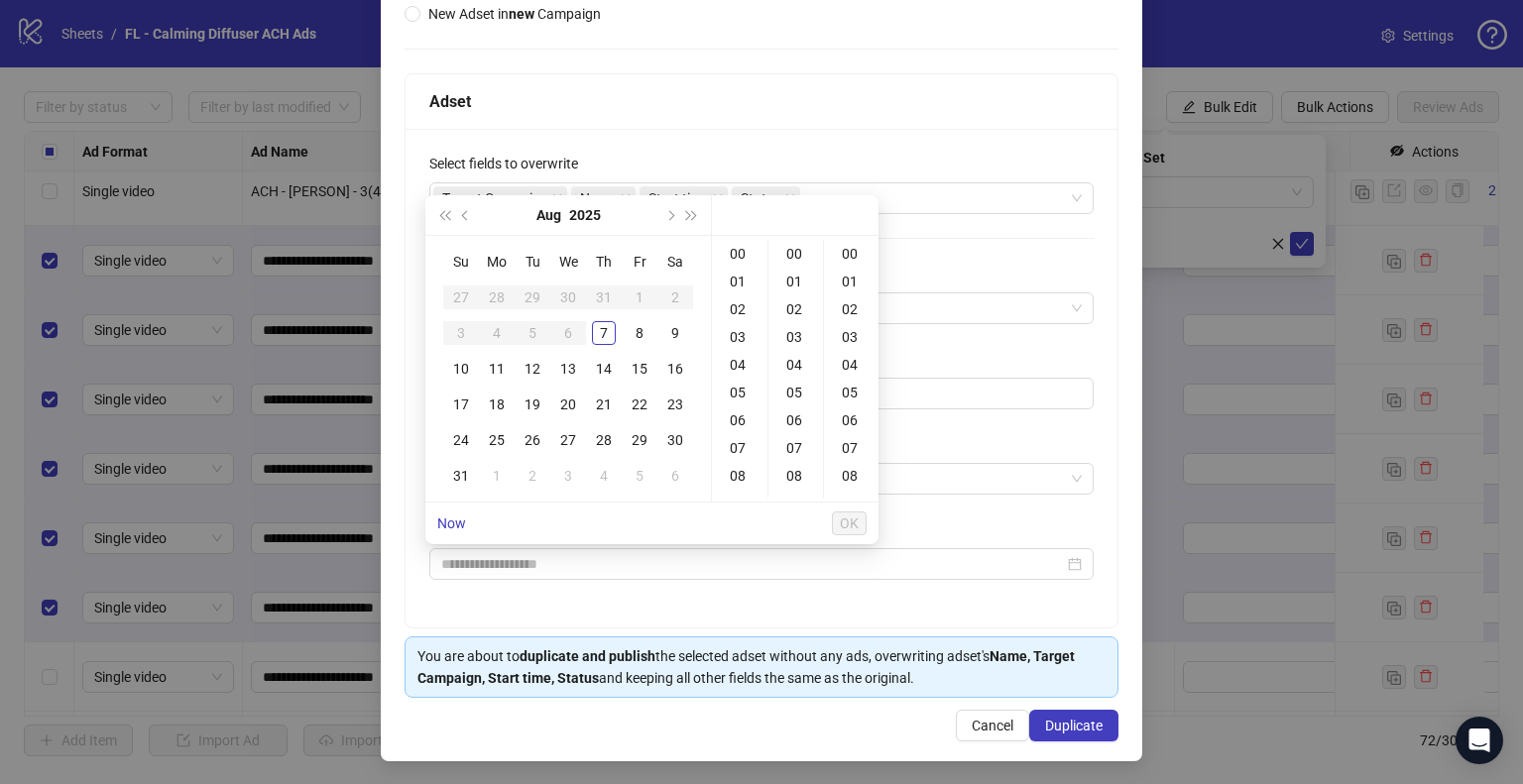 click on "8" at bounding box center (640, 333) 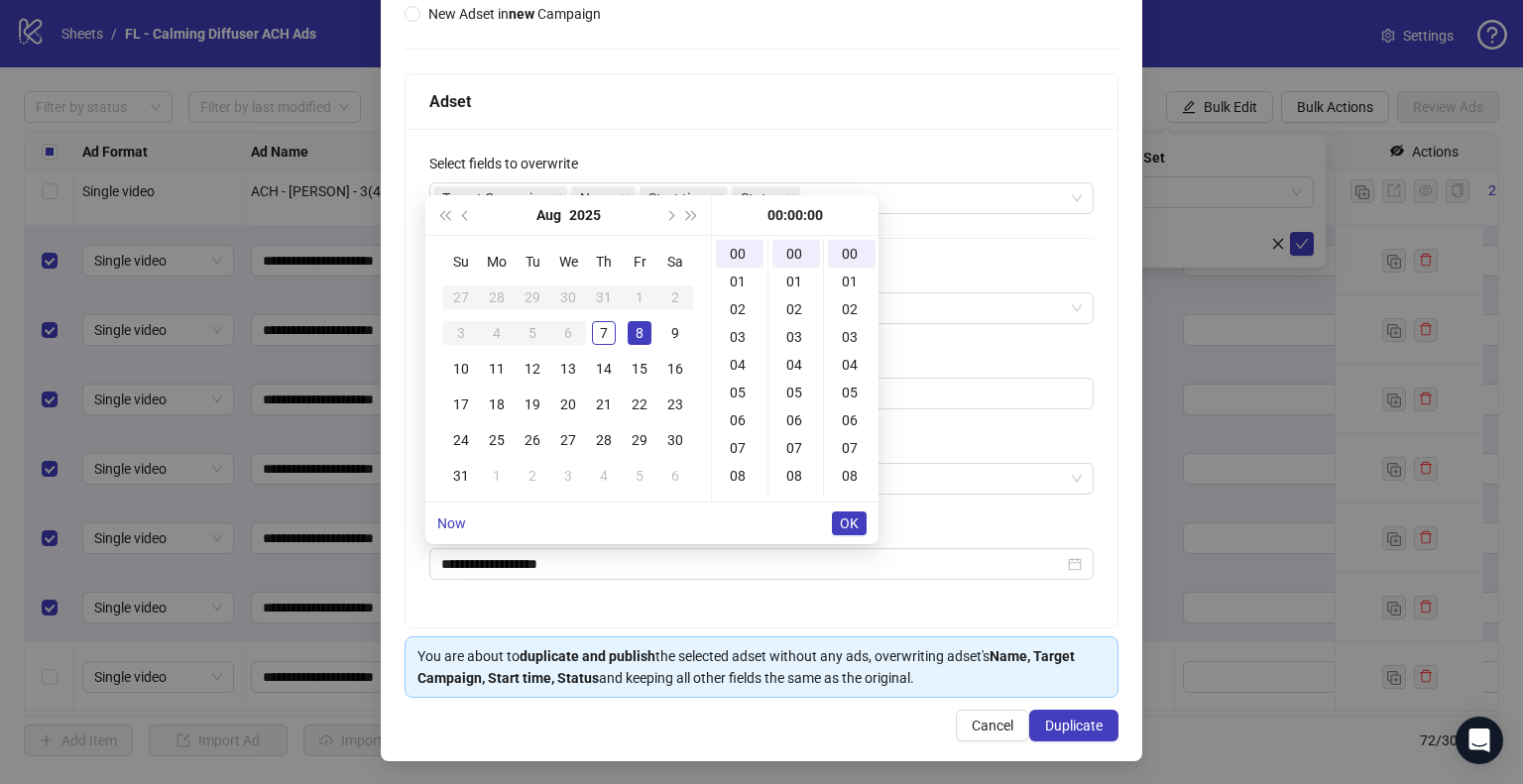 click on "OK" at bounding box center [849, 523] 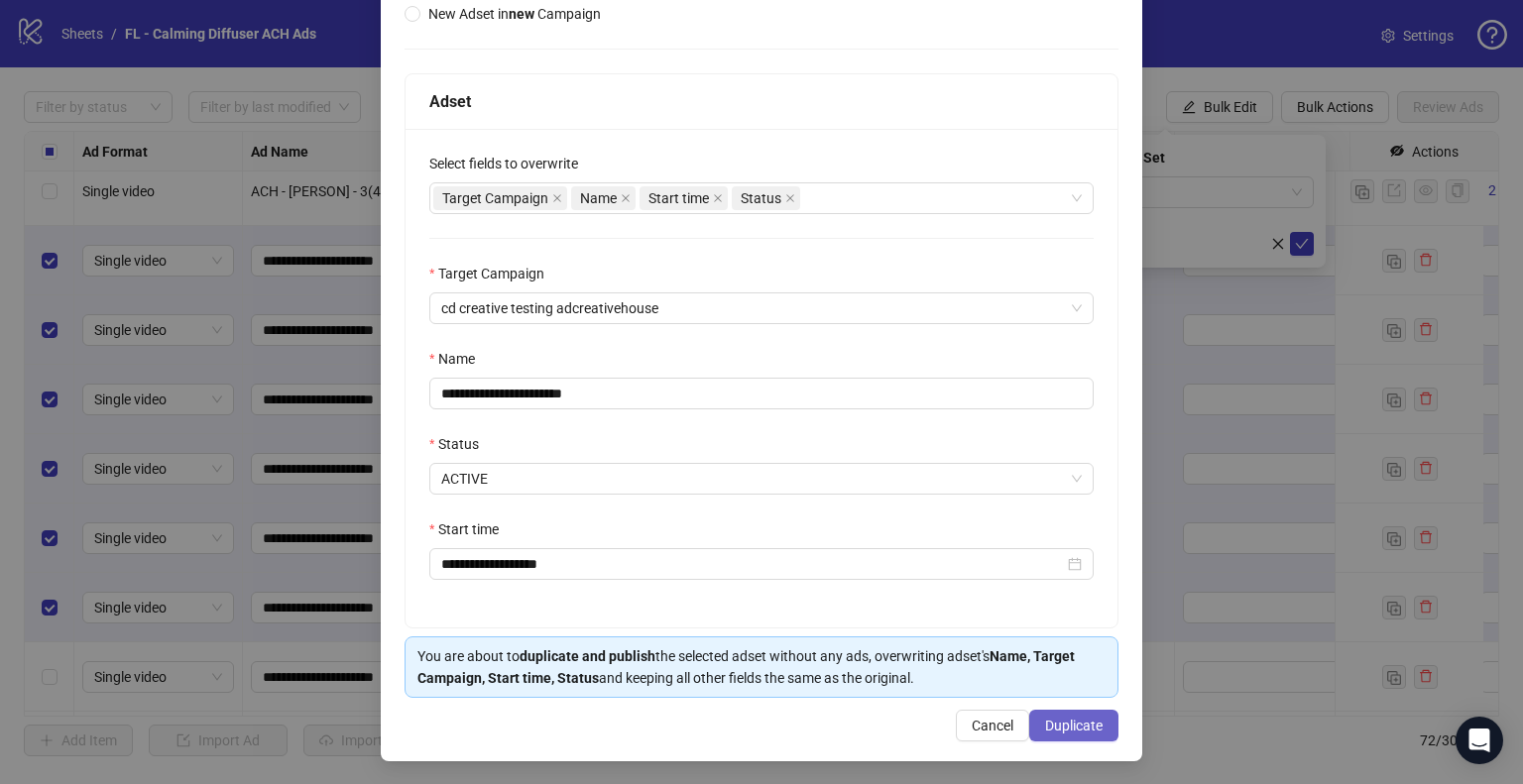 click on "Duplicate" at bounding box center (1074, 726) 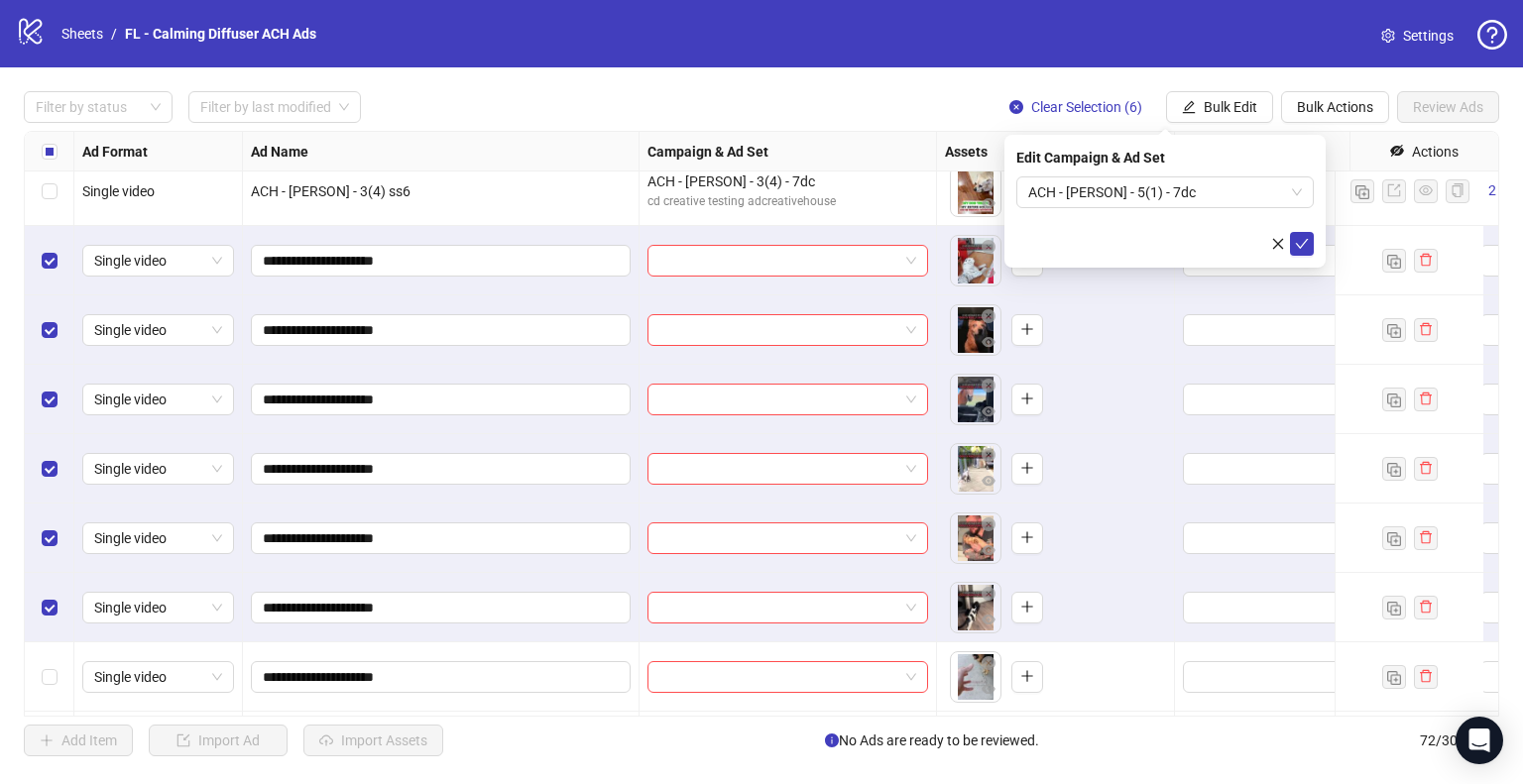 click 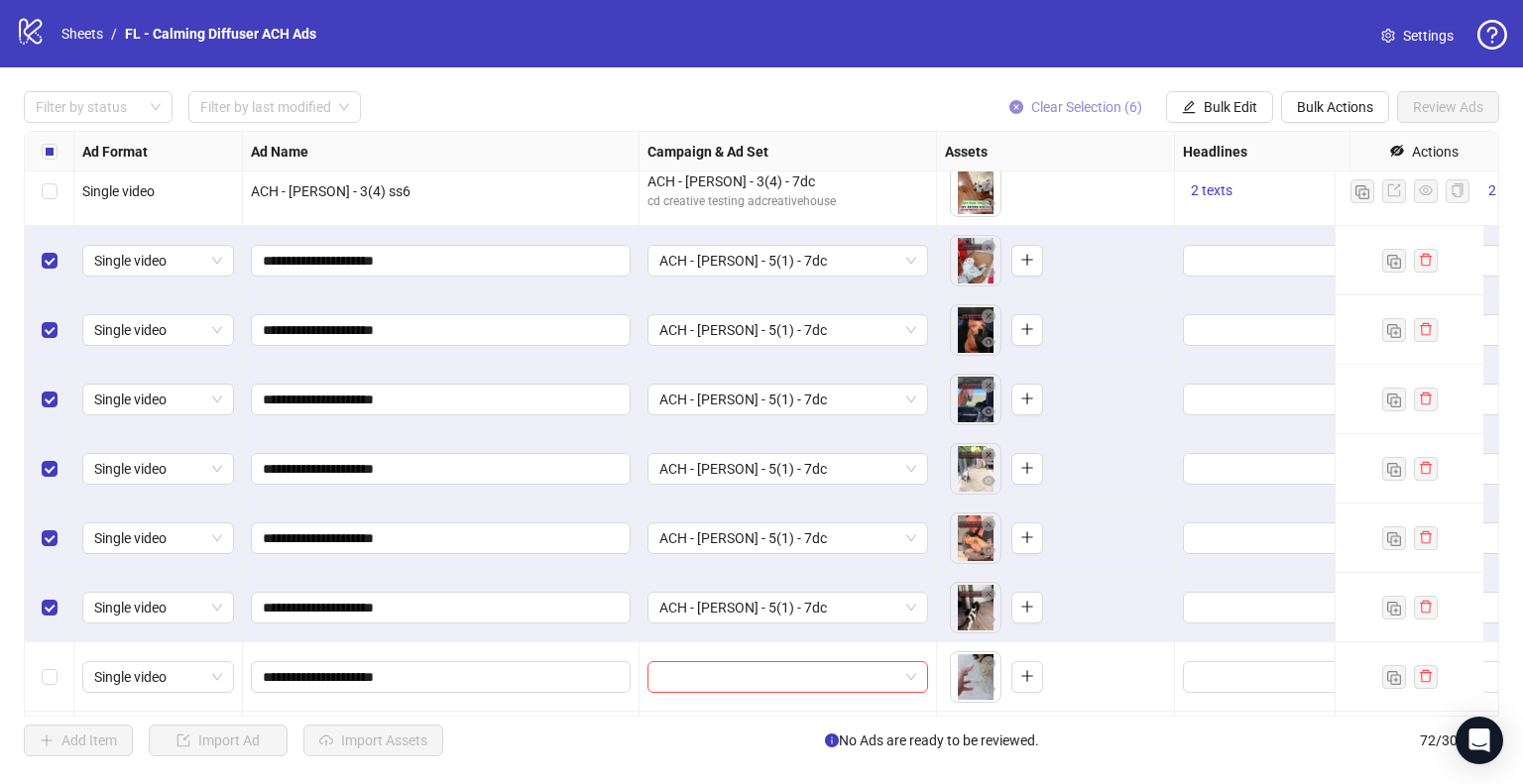 click on "Clear Selection (6)" at bounding box center (1087, 107) 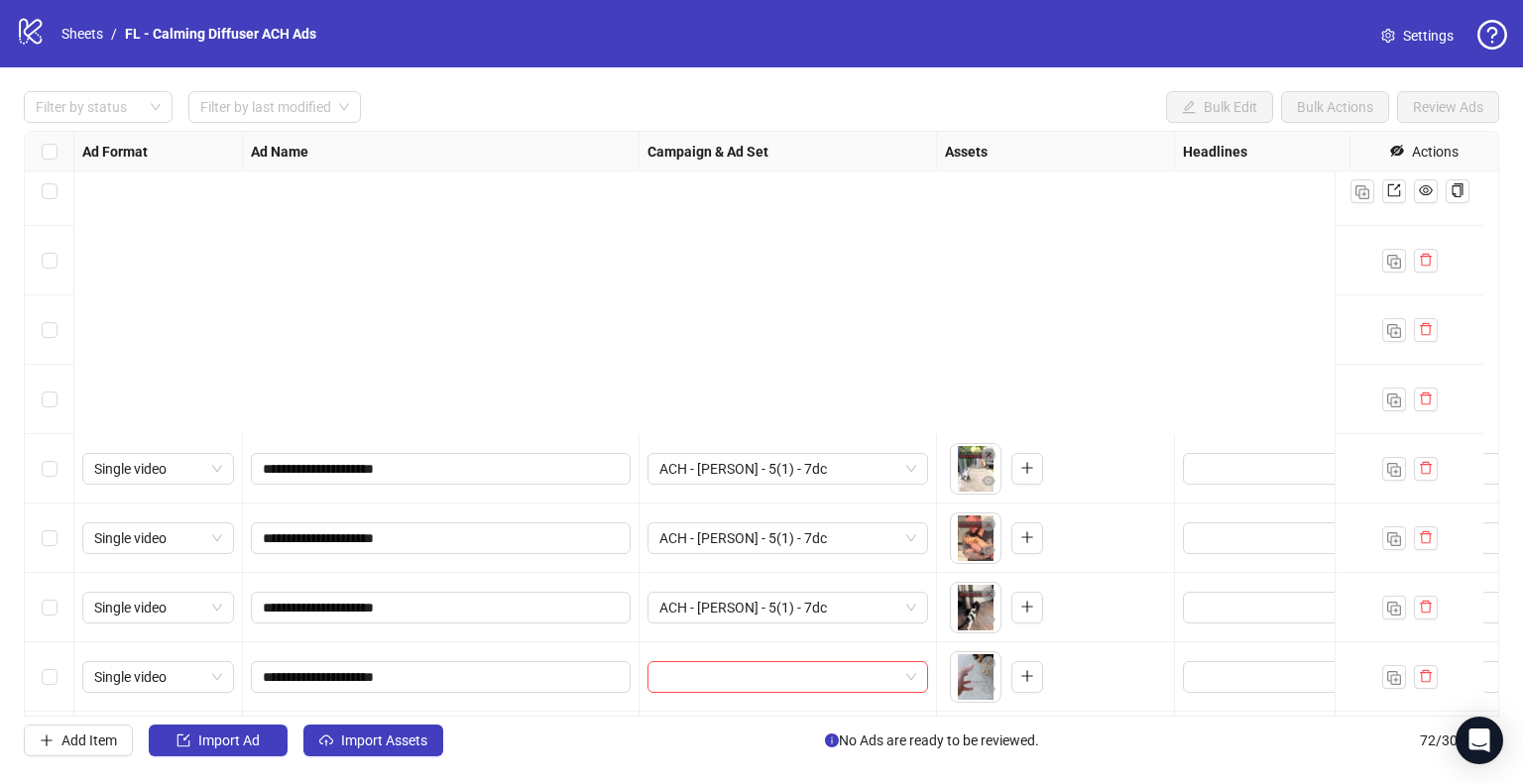 scroll, scrollTop: 3672, scrollLeft: 0, axis: vertical 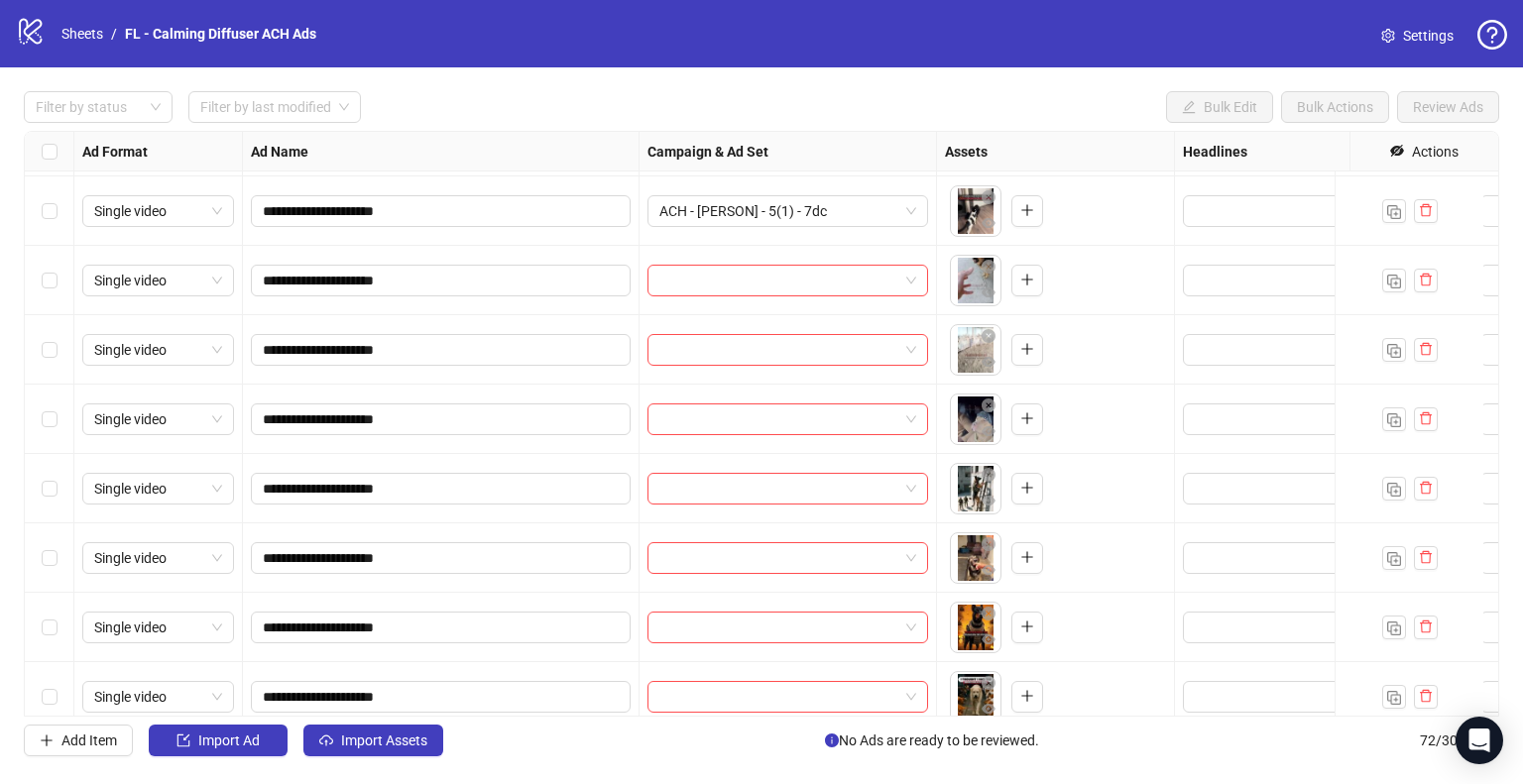 click at bounding box center [50, 280] 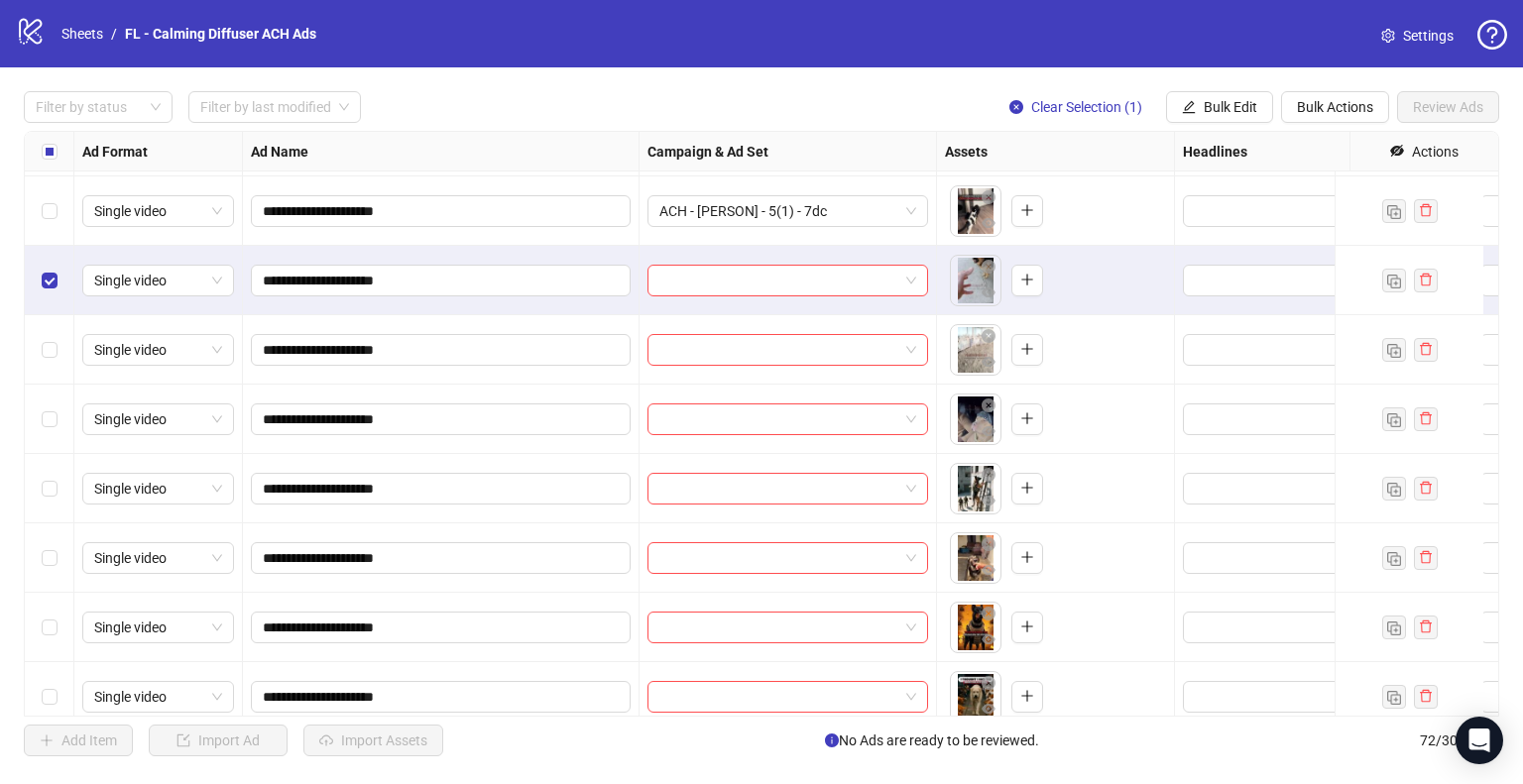 scroll, scrollTop: 3771, scrollLeft: 0, axis: vertical 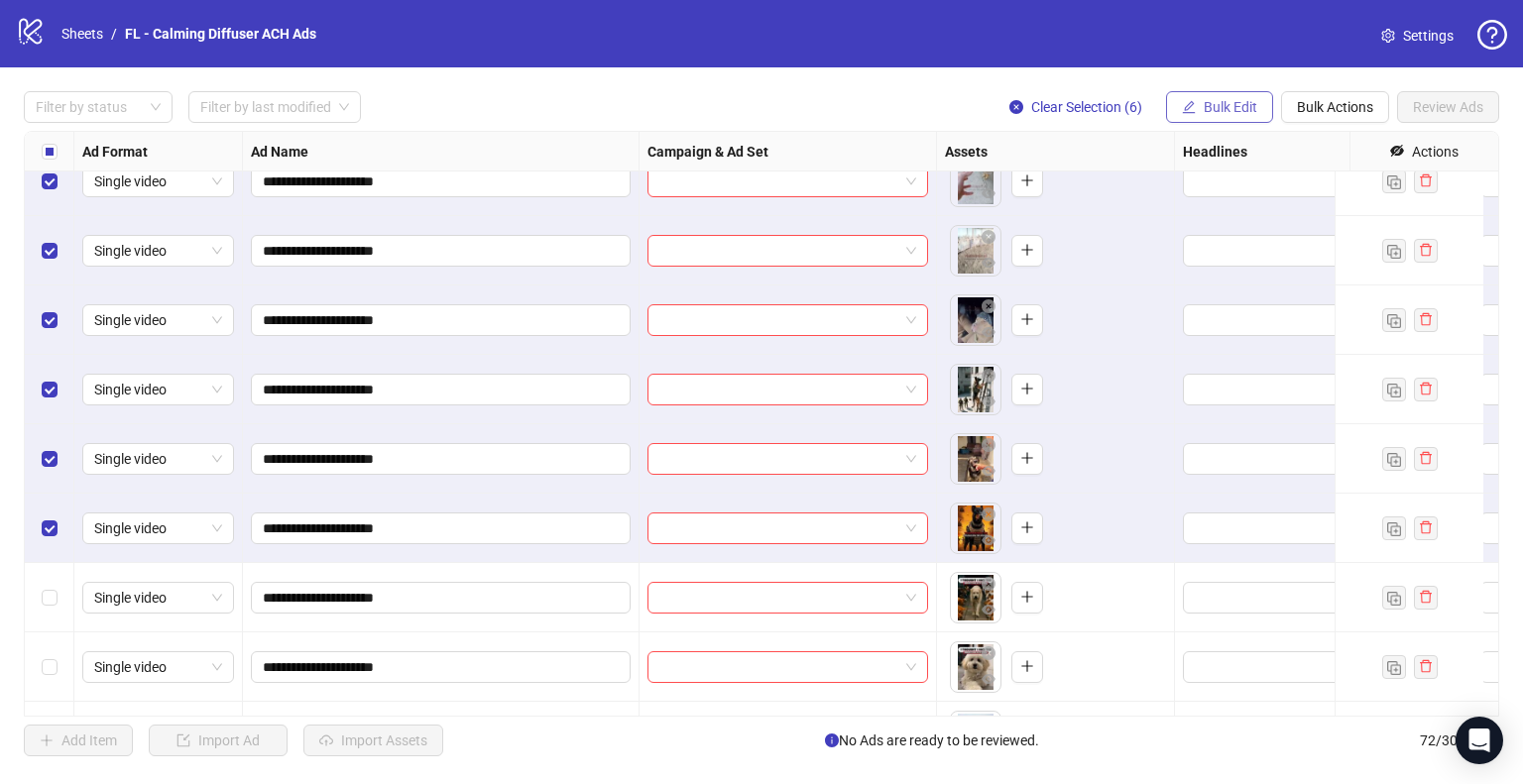 click on "Bulk Edit" at bounding box center [1230, 107] 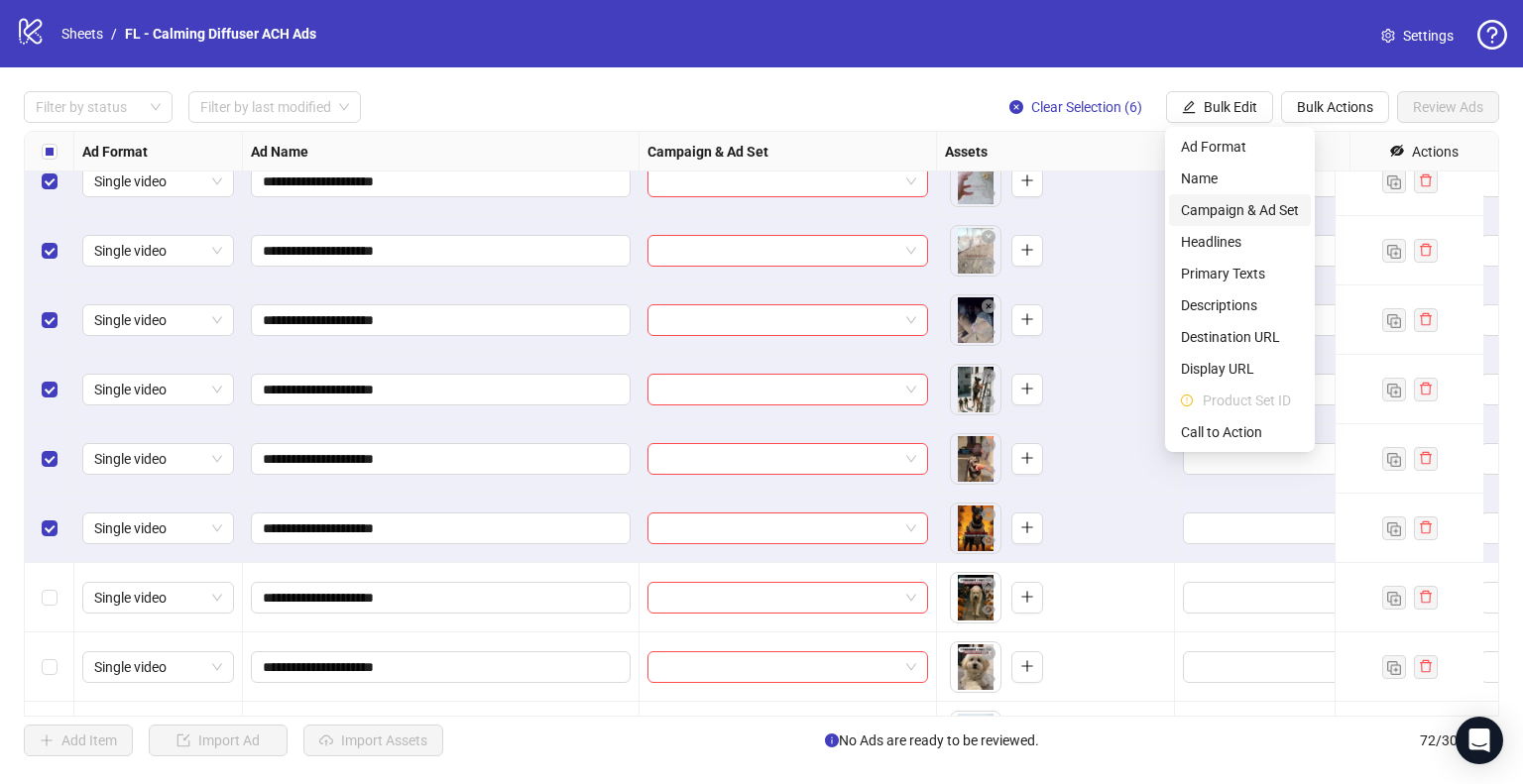 click on "Campaign & Ad Set" at bounding box center [1239, 210] 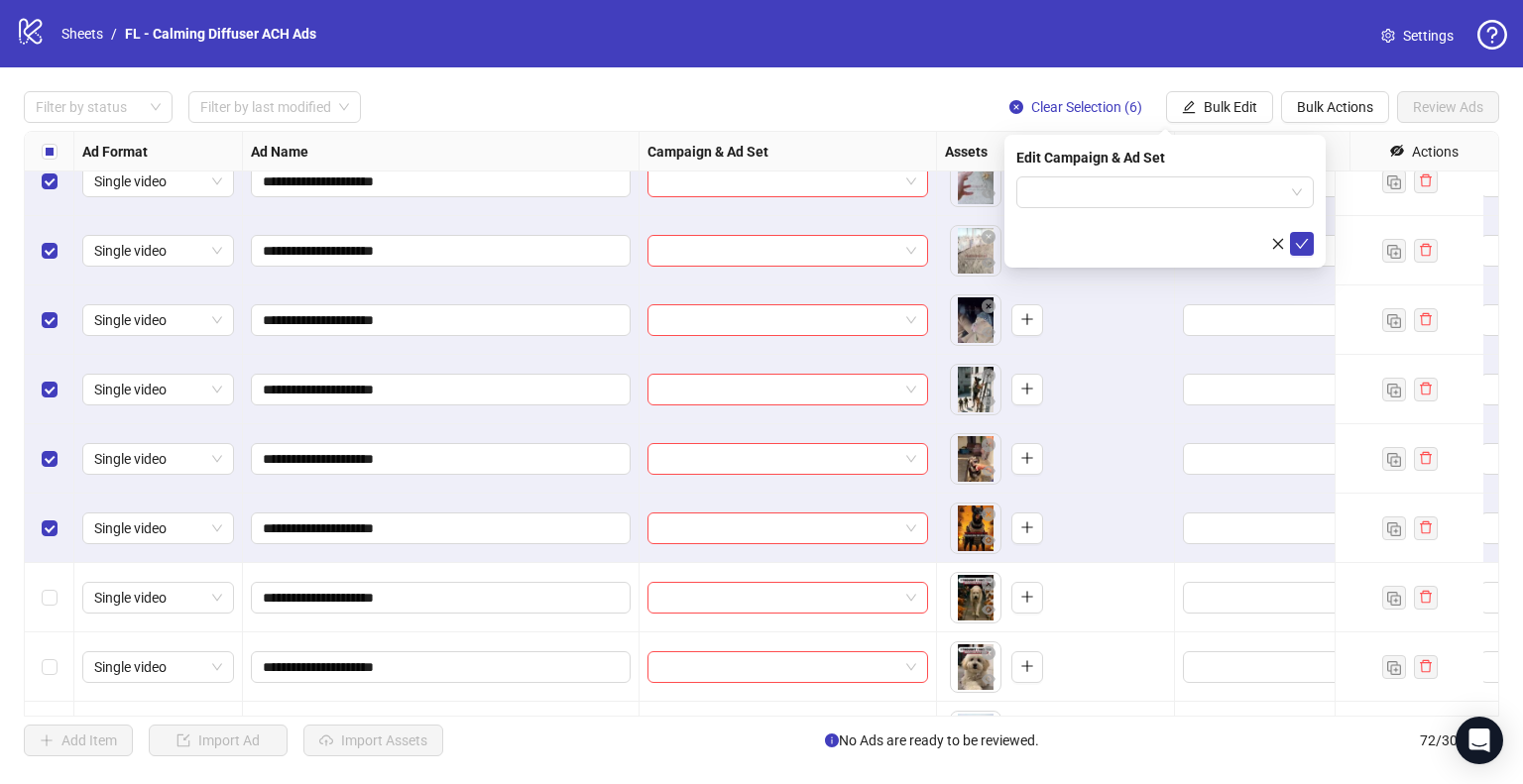 click at bounding box center [1165, 192] 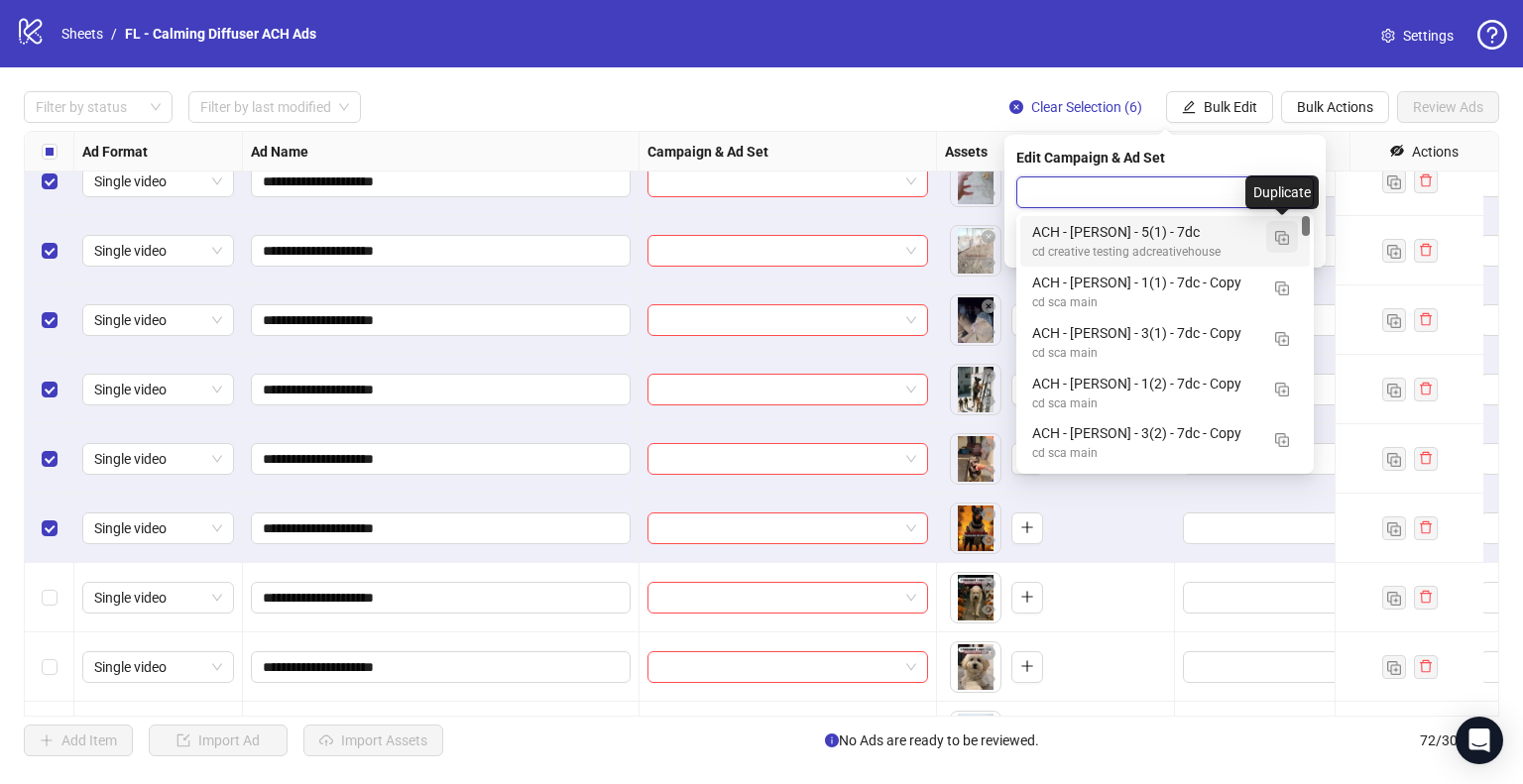 click at bounding box center [1282, 237] 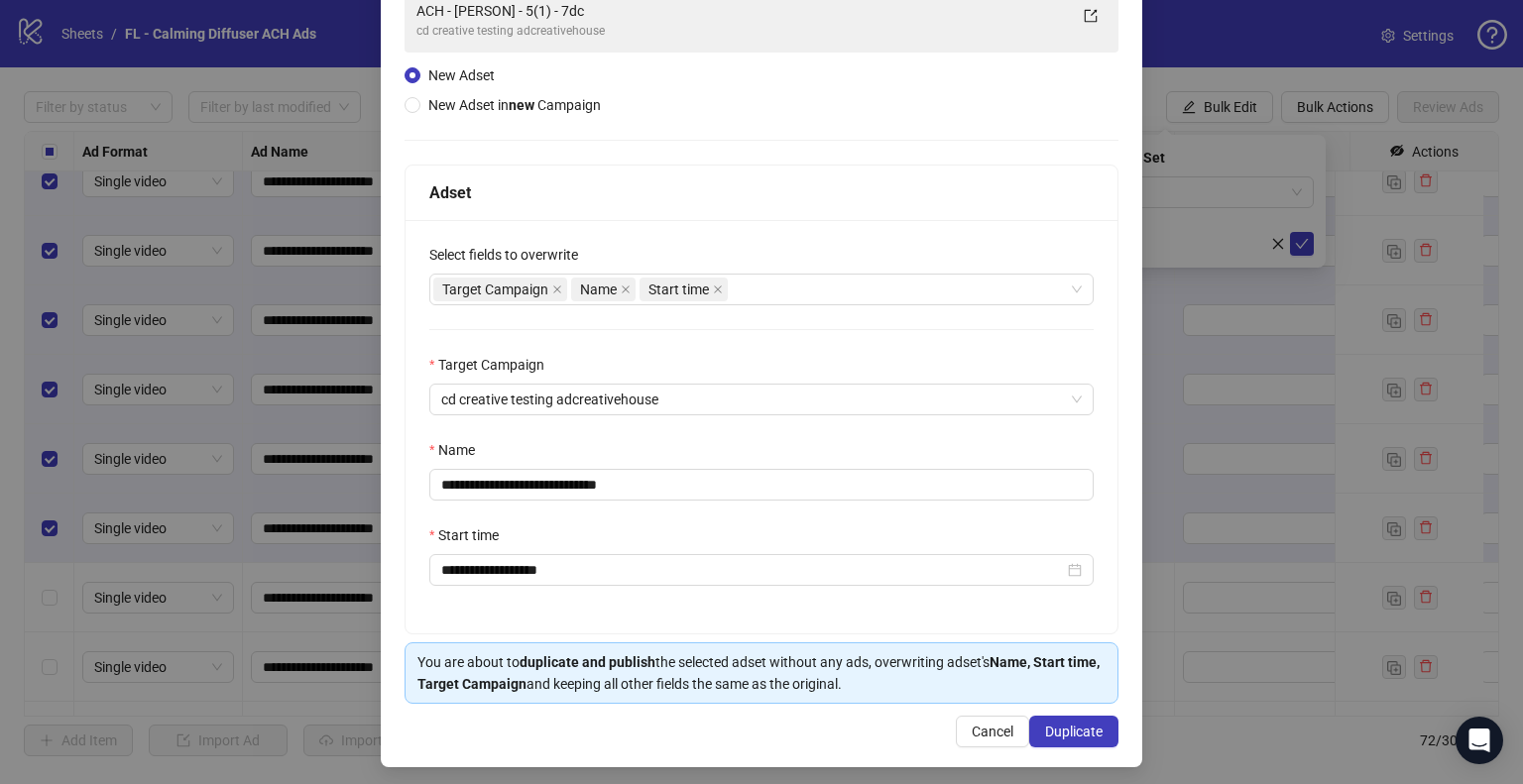 scroll, scrollTop: 168, scrollLeft: 0, axis: vertical 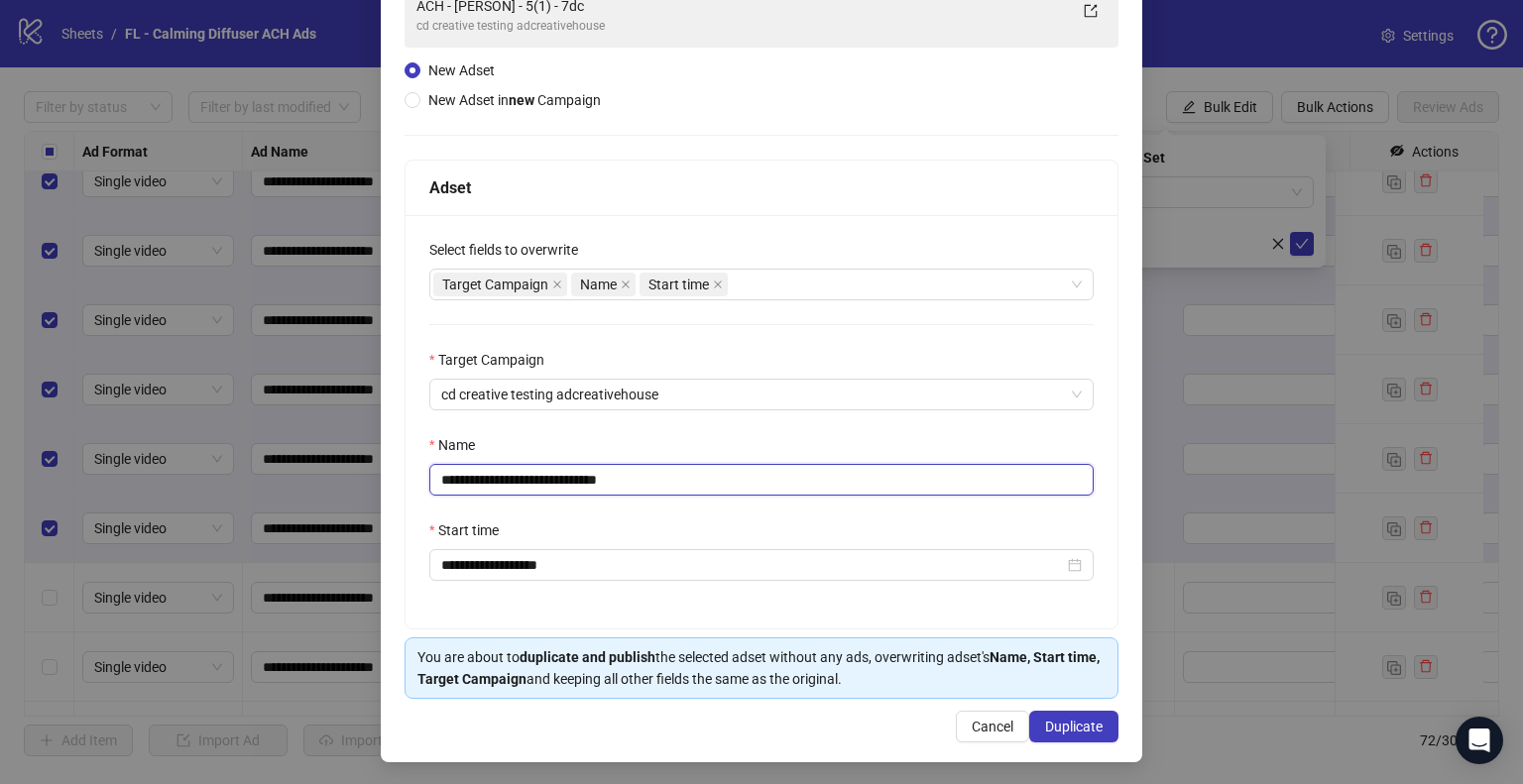 click on "**********" at bounding box center (762, 480) 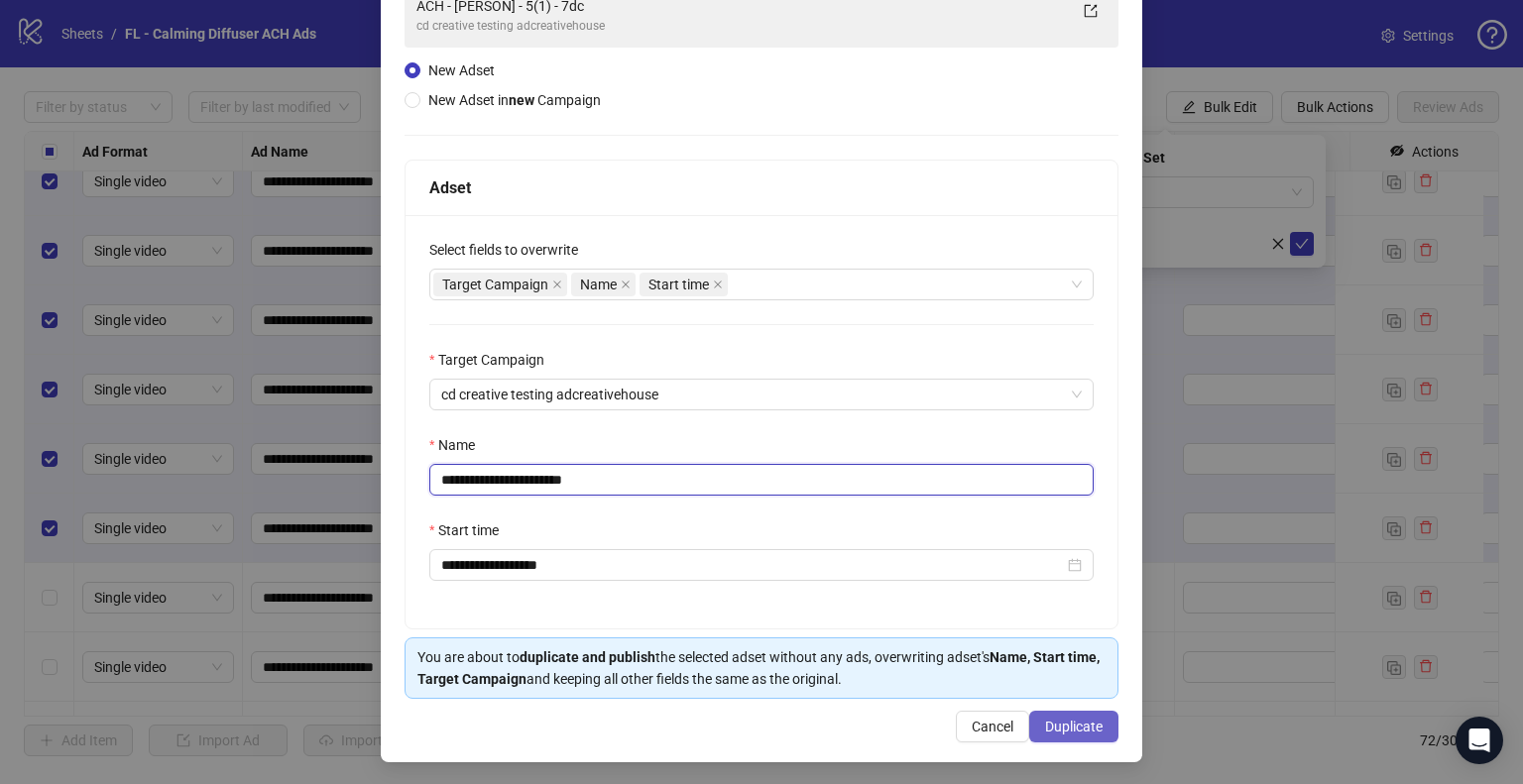 type on "**********" 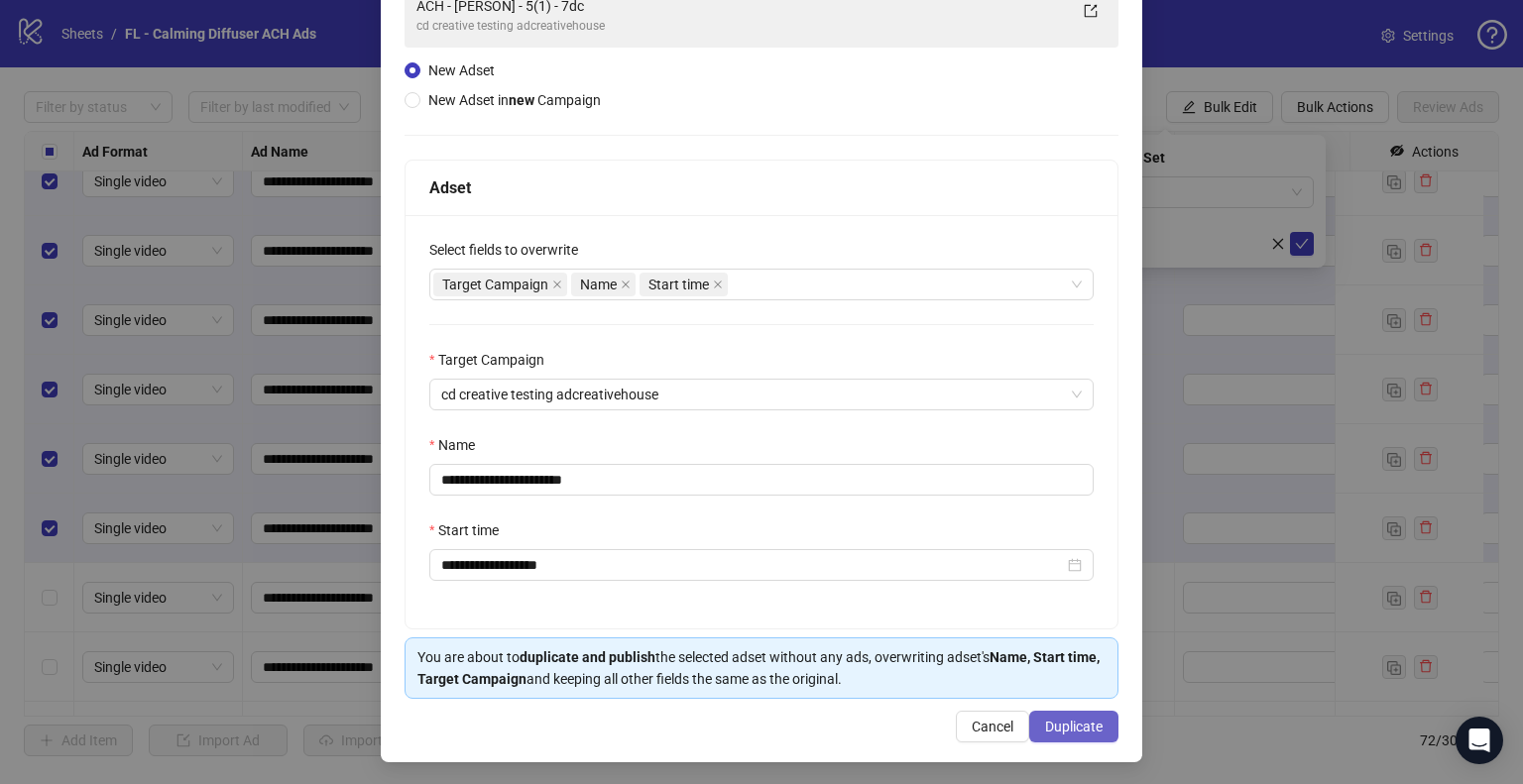 click on "Duplicate" at bounding box center (1074, 727) 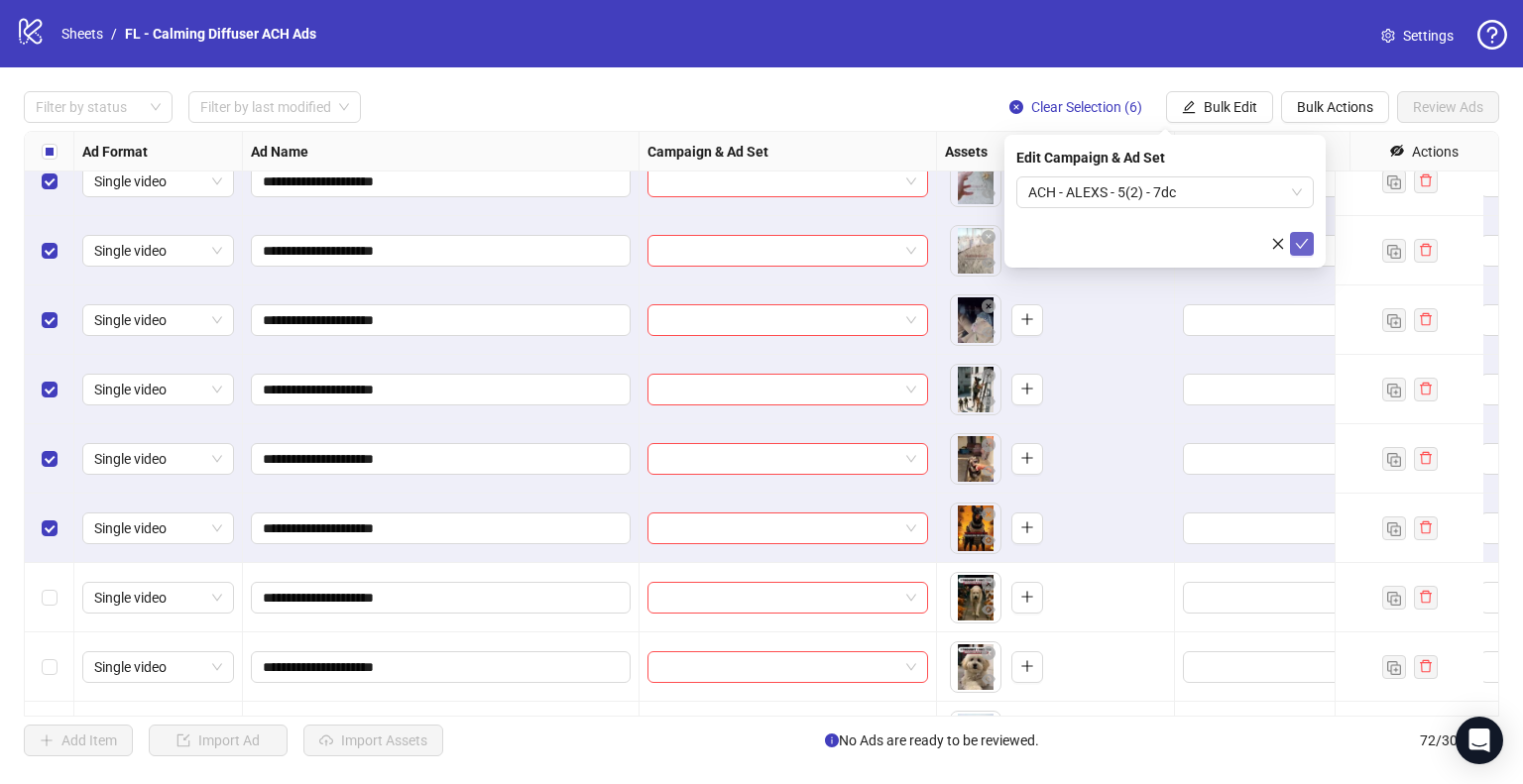 click 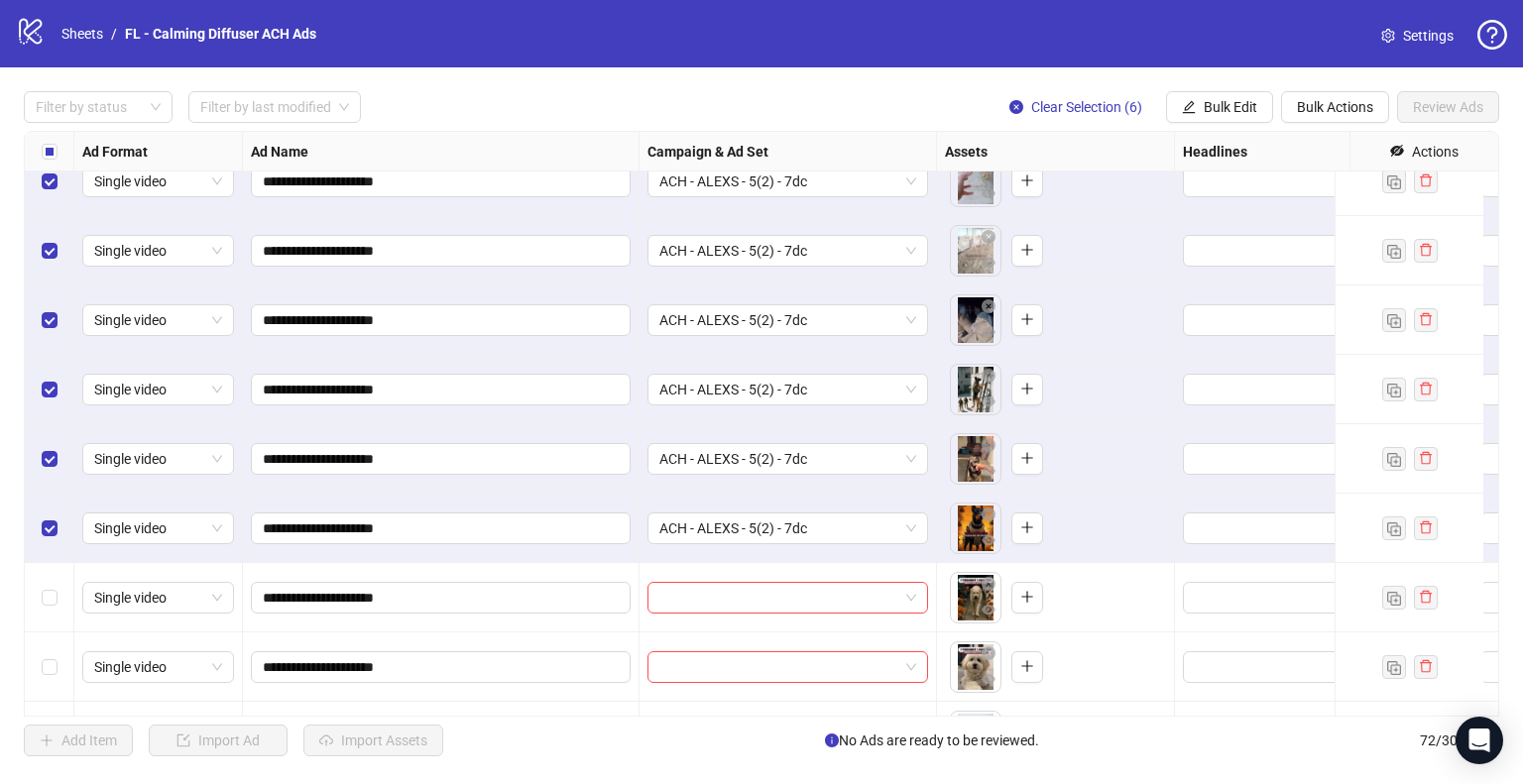 click on "Clear Selection (6)" at bounding box center (1087, 107) 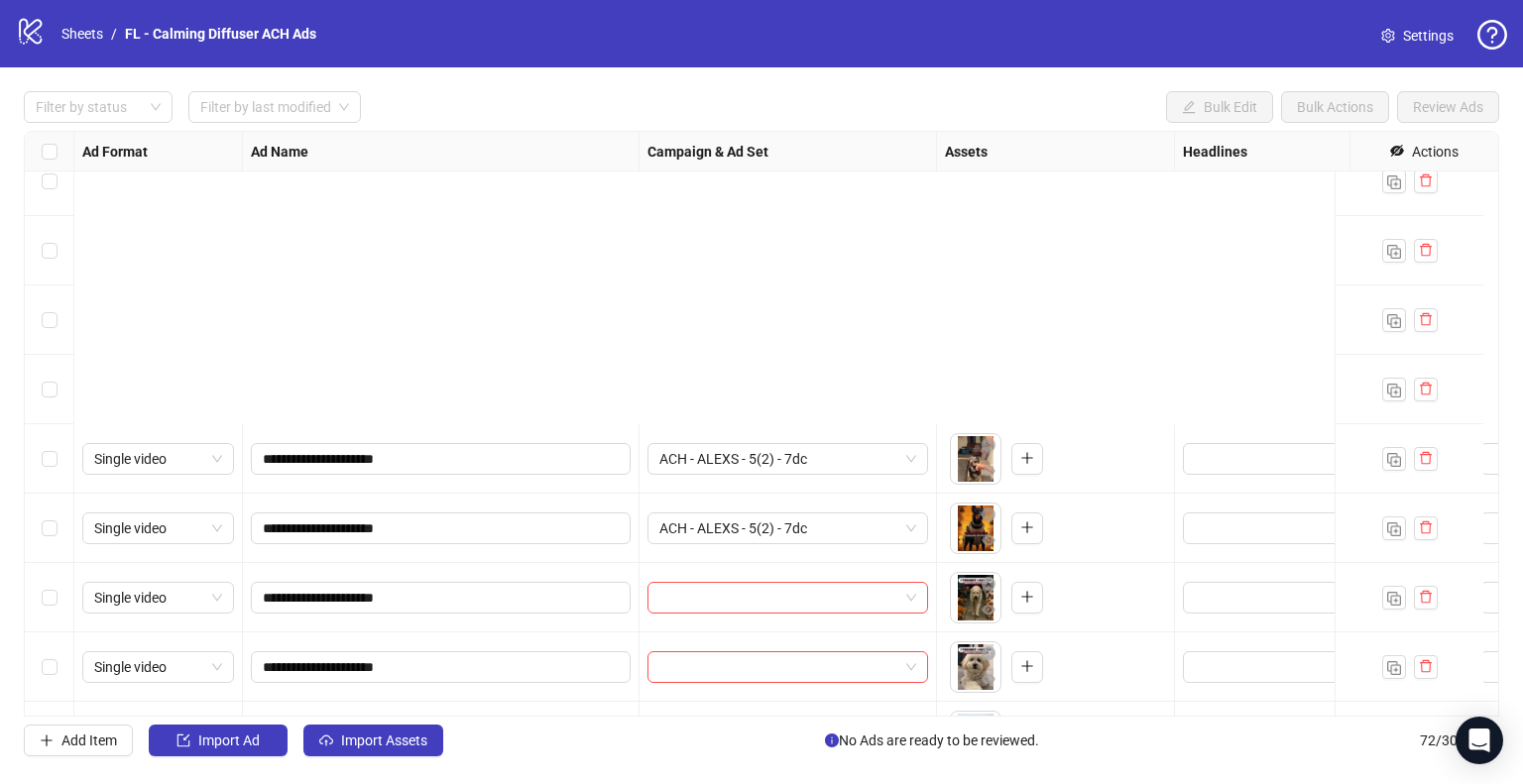 scroll, scrollTop: 4168, scrollLeft: 0, axis: vertical 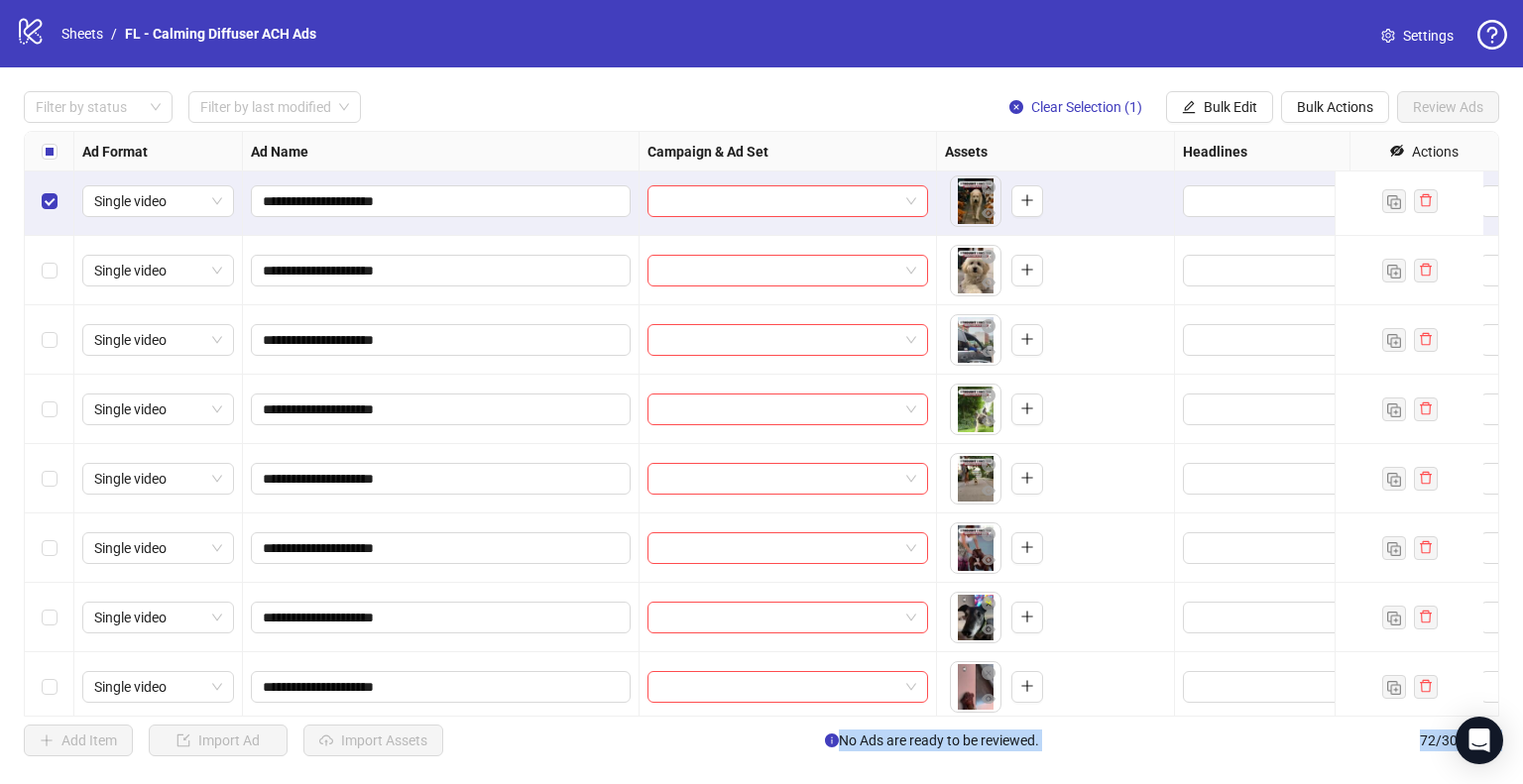 click at bounding box center [50, 548] 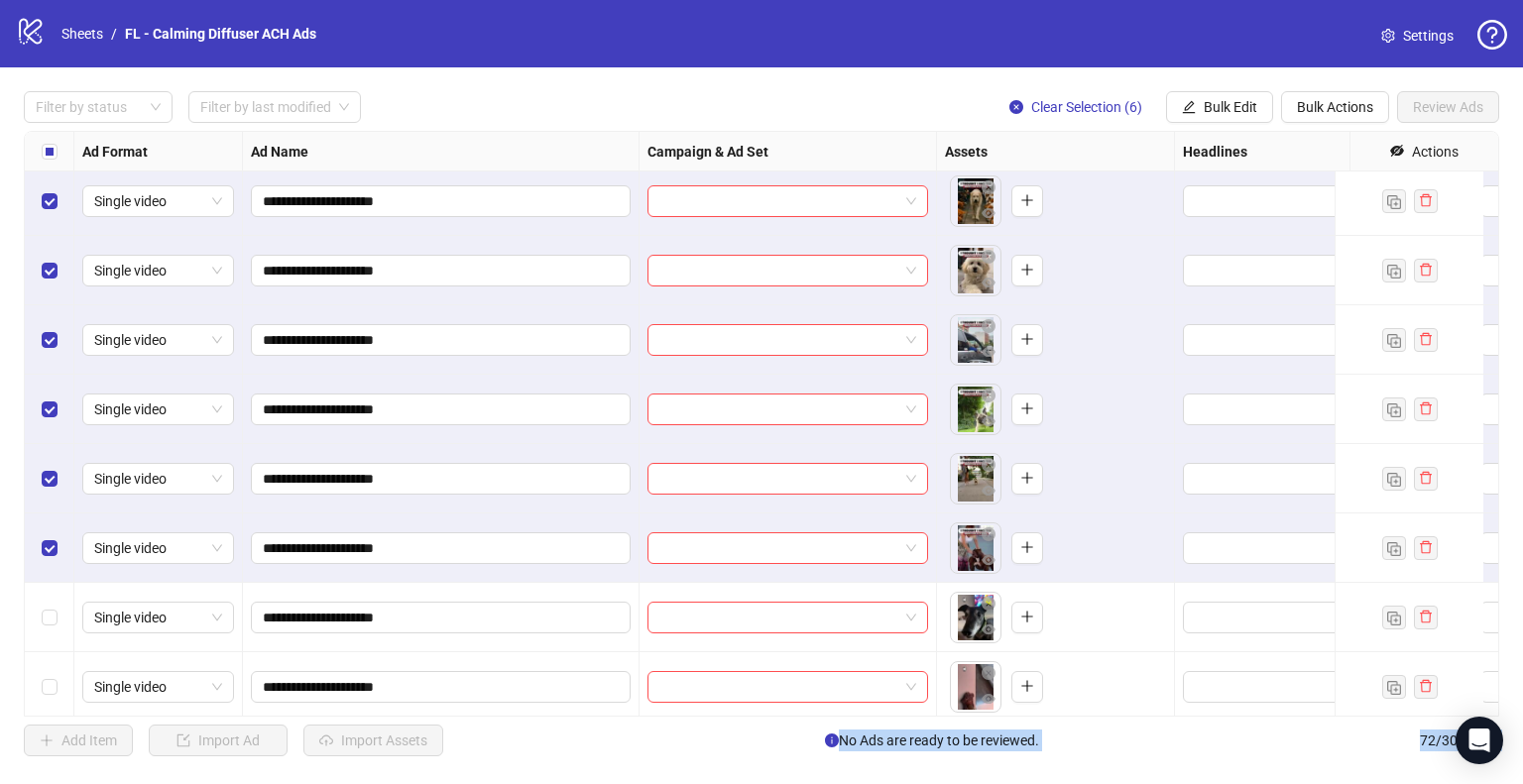 scroll, scrollTop: 4069, scrollLeft: 0, axis: vertical 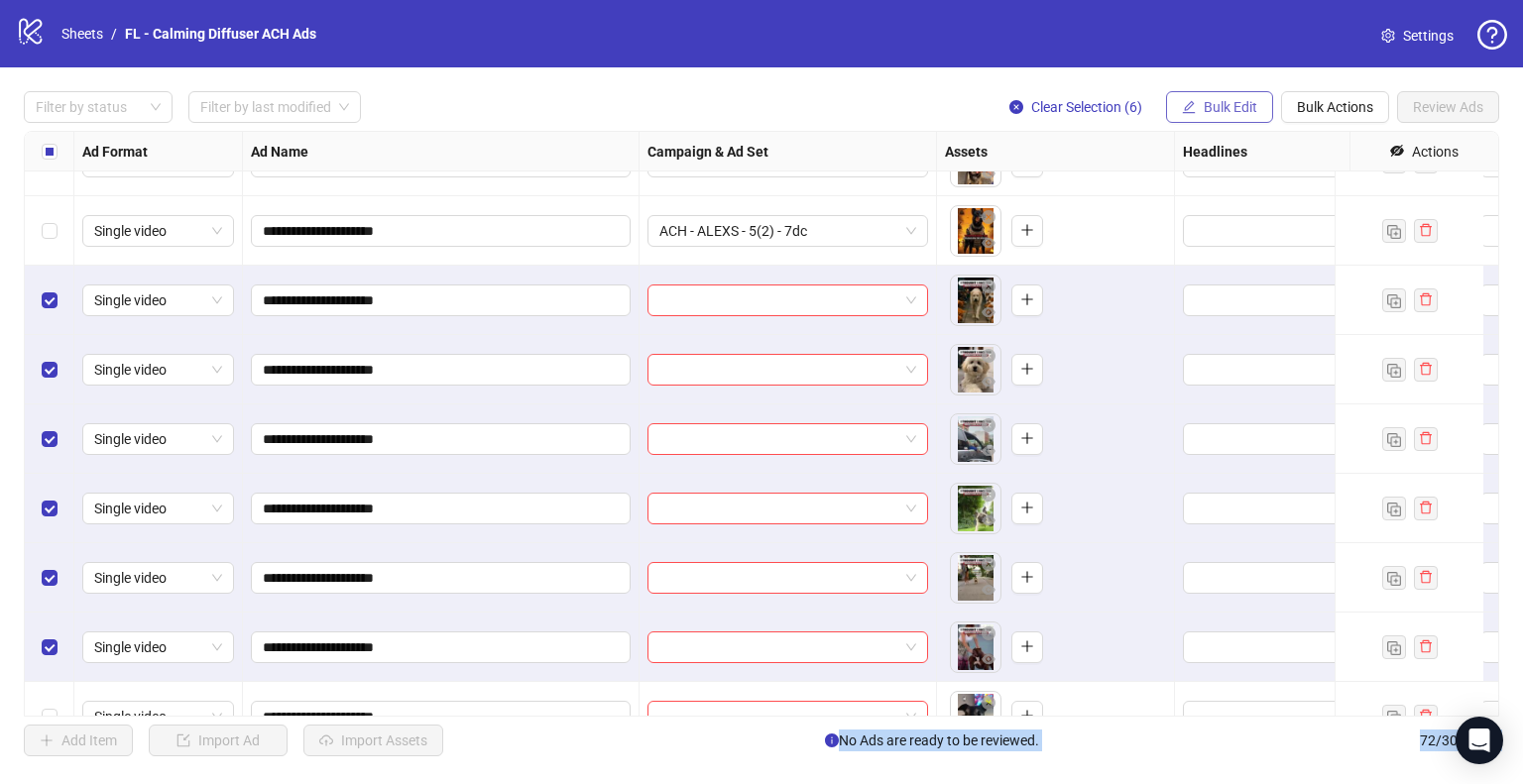 click on "Bulk Edit" at bounding box center [1230, 107] 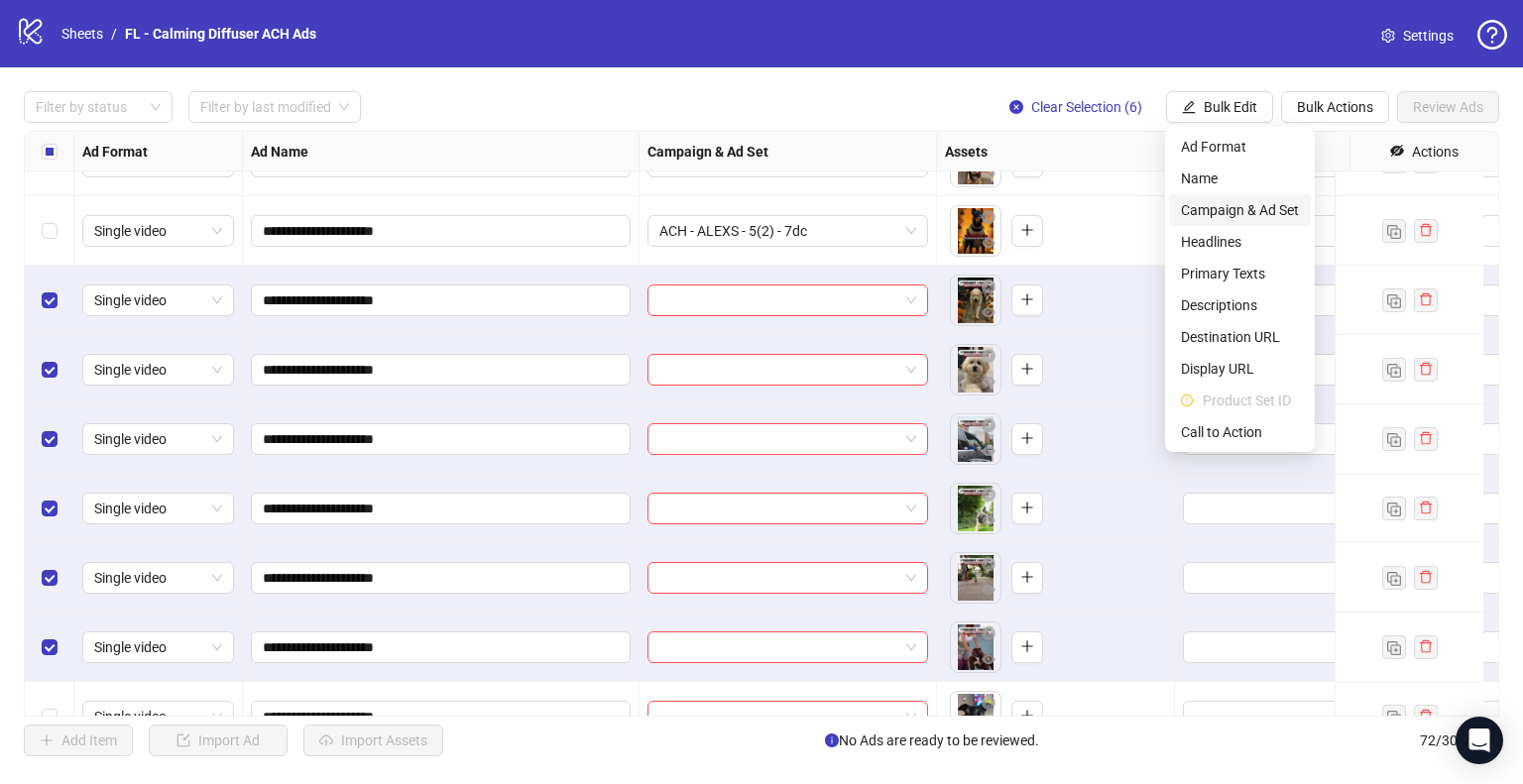 click on "Campaign & Ad Set" at bounding box center (1239, 210) 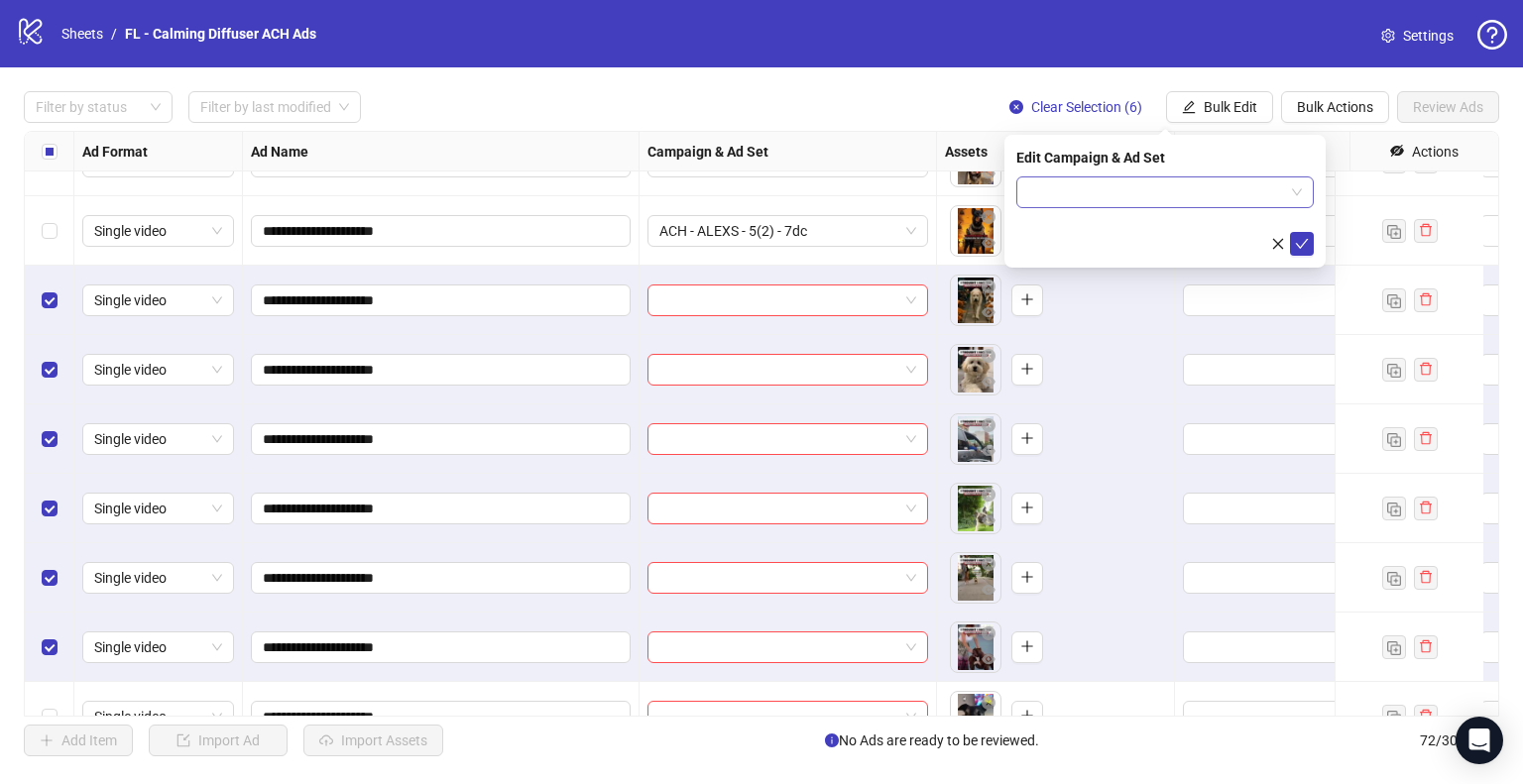 click at bounding box center [1165, 192] 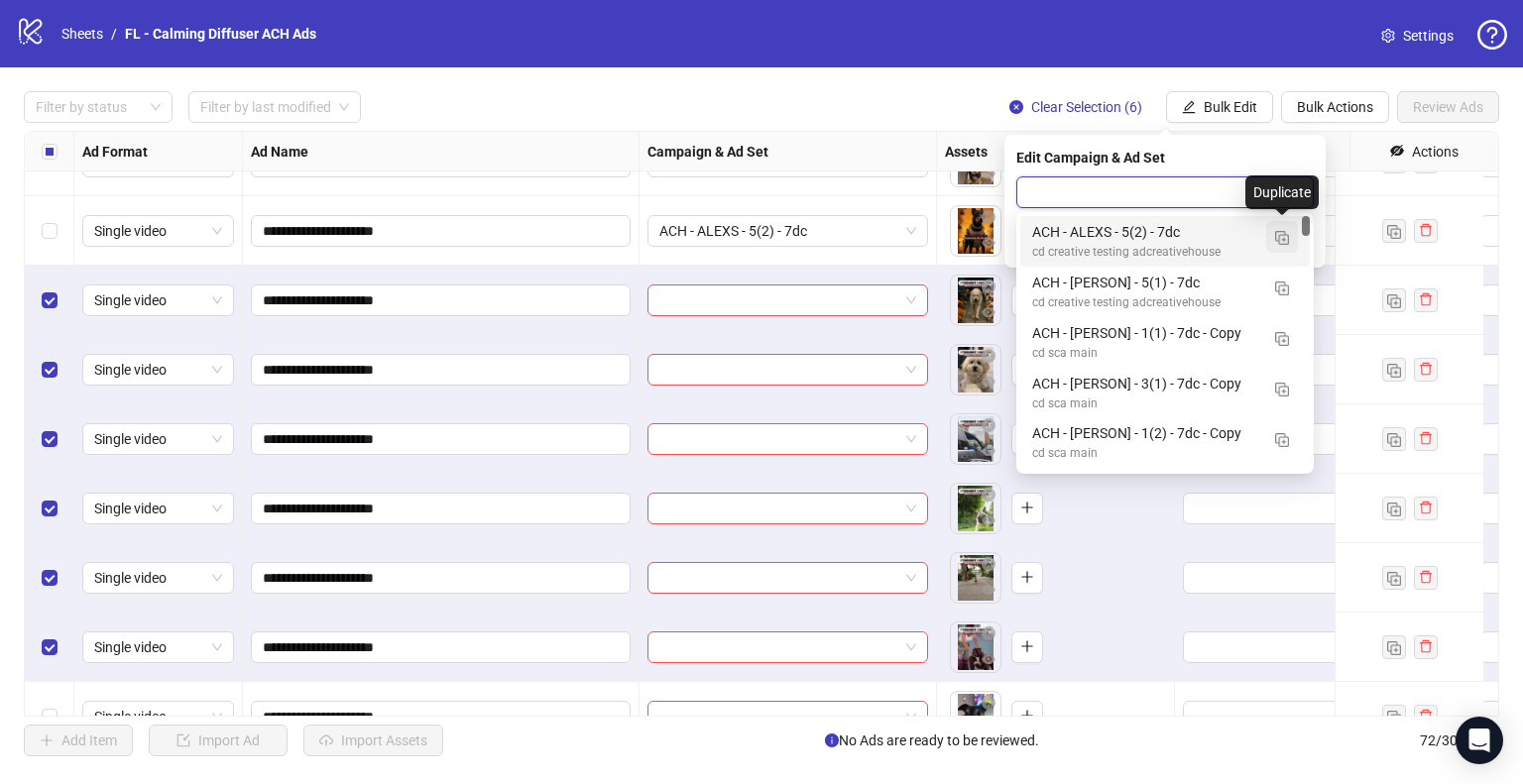 click at bounding box center (1282, 238) 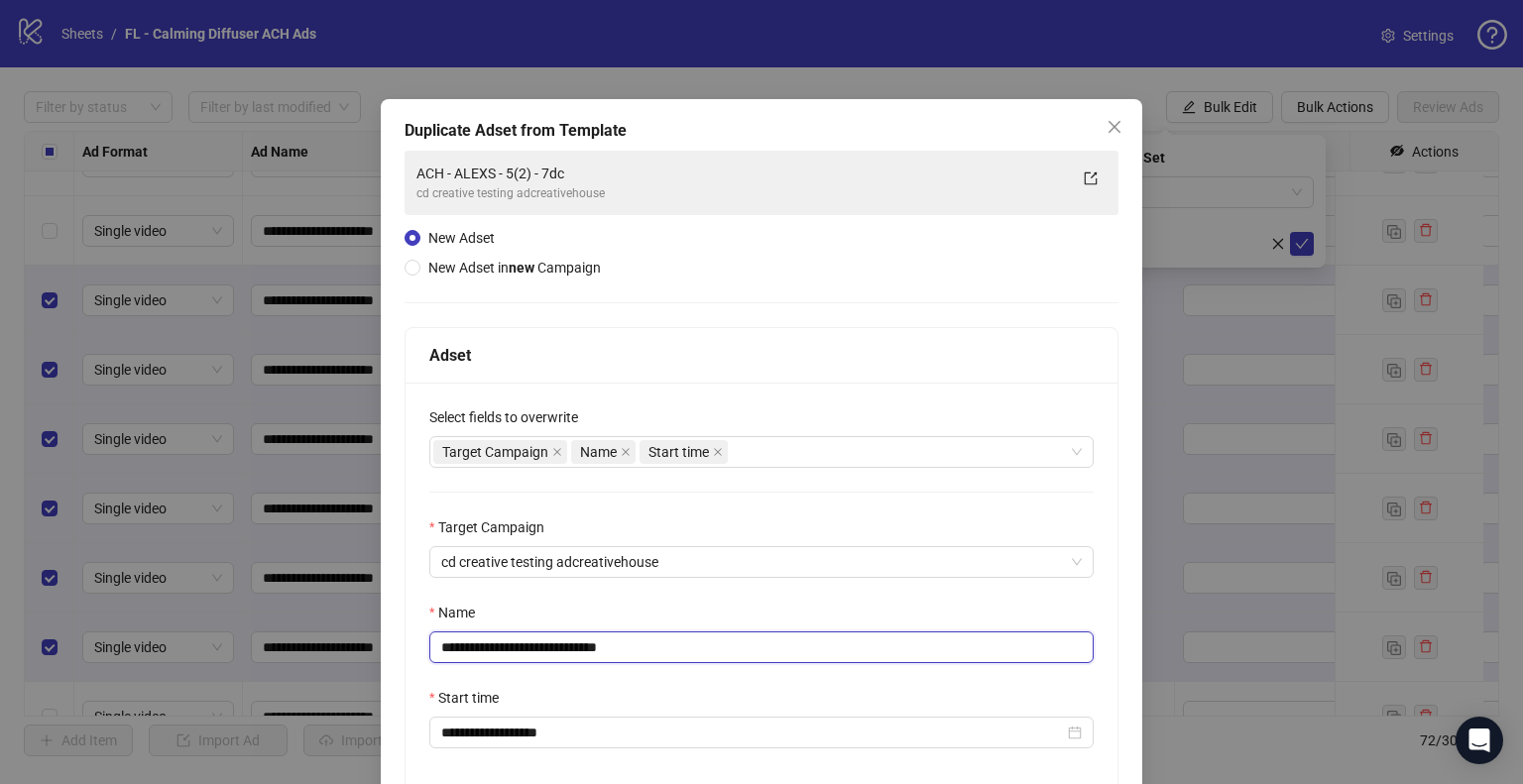 click on "**********" at bounding box center [762, 647] 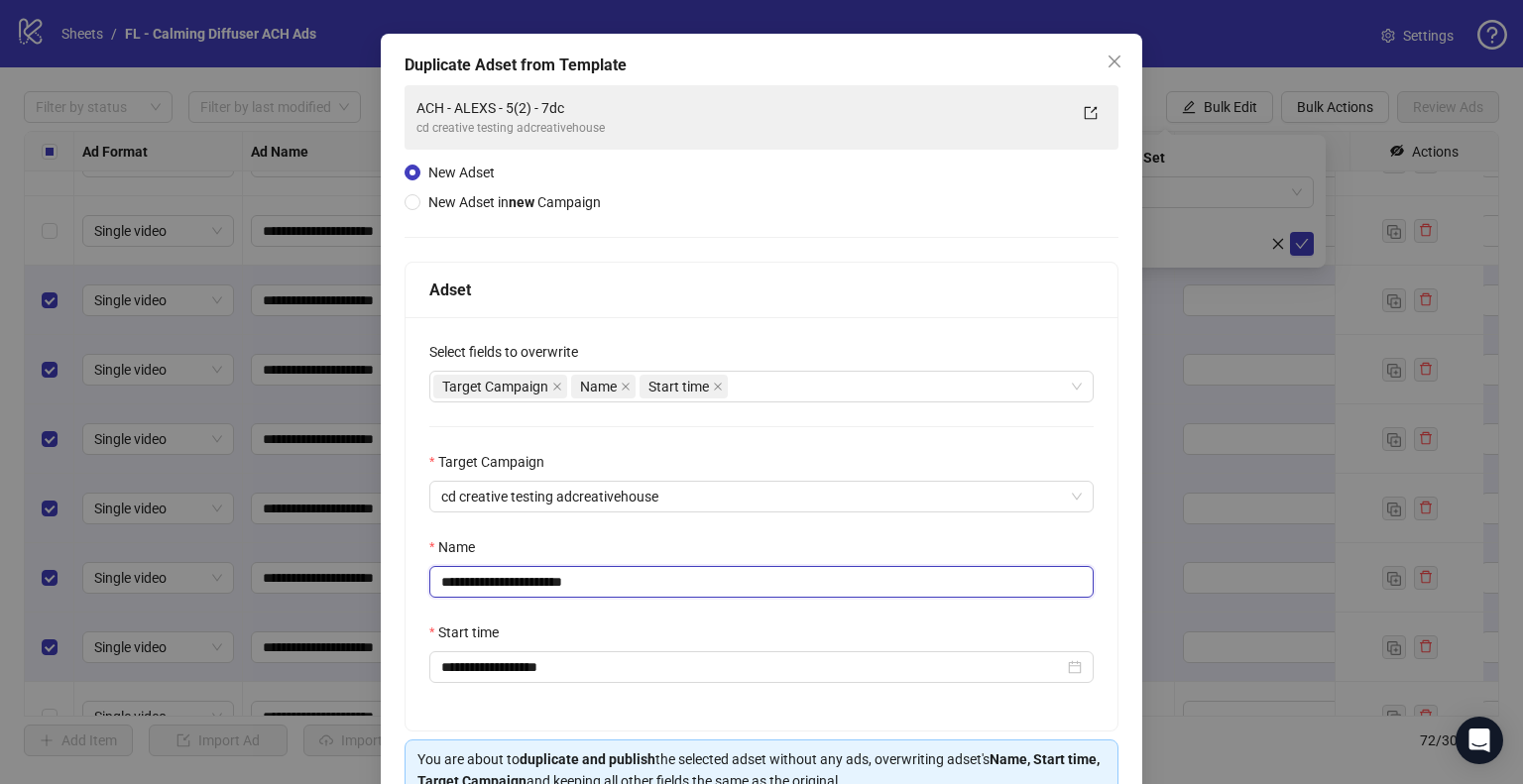 scroll, scrollTop: 168, scrollLeft: 0, axis: vertical 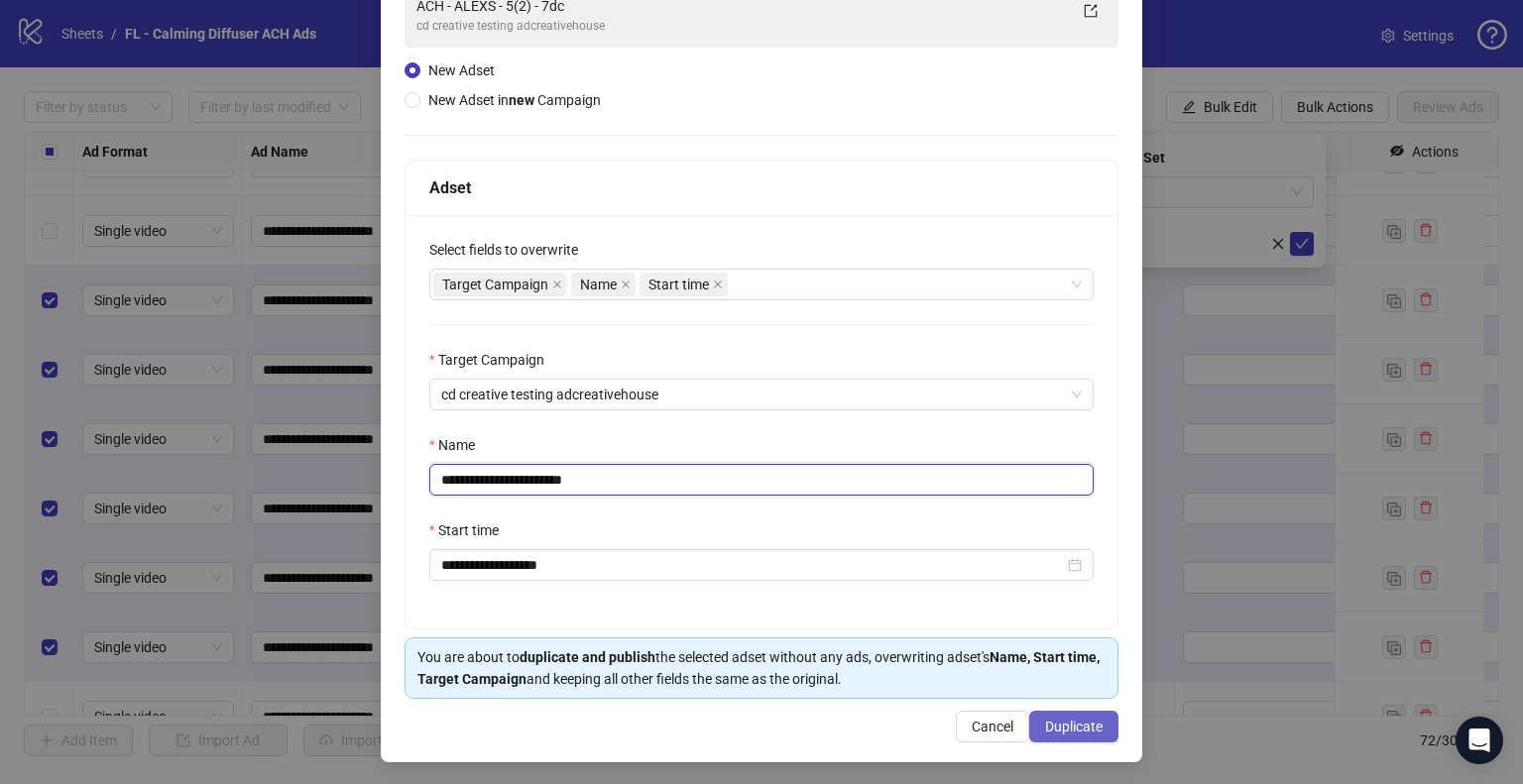 type on "**********" 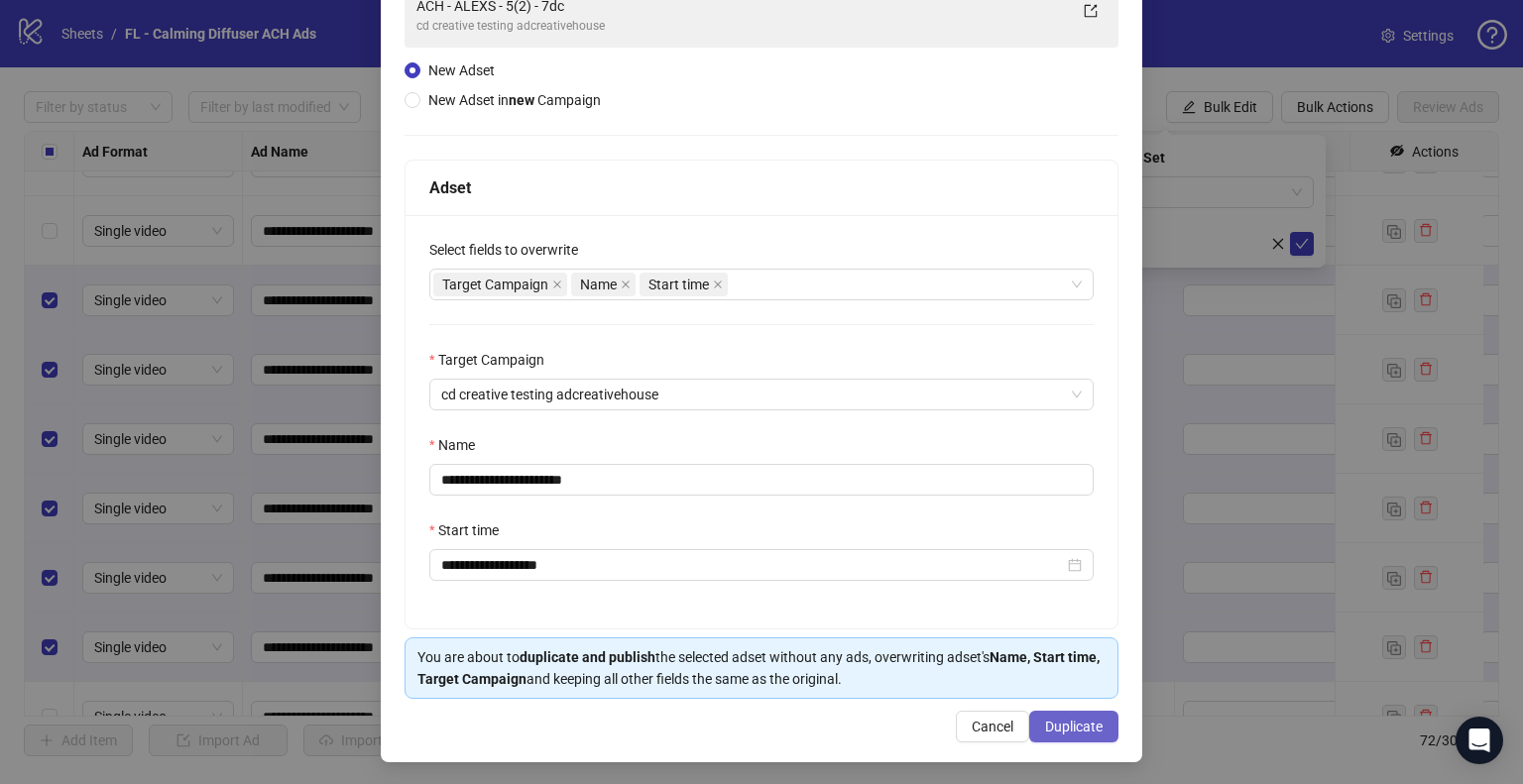 click on "Duplicate" at bounding box center (1074, 727) 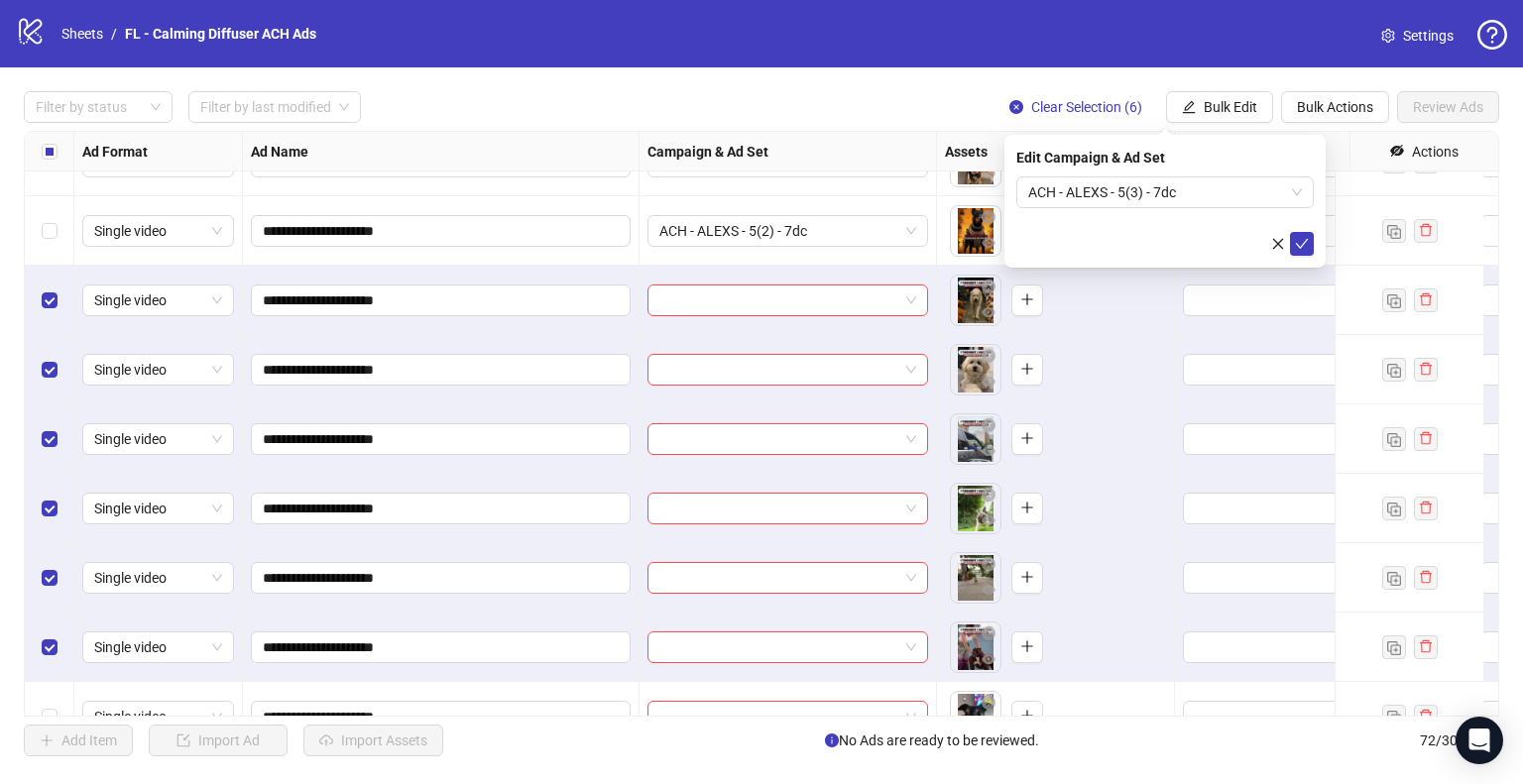 click 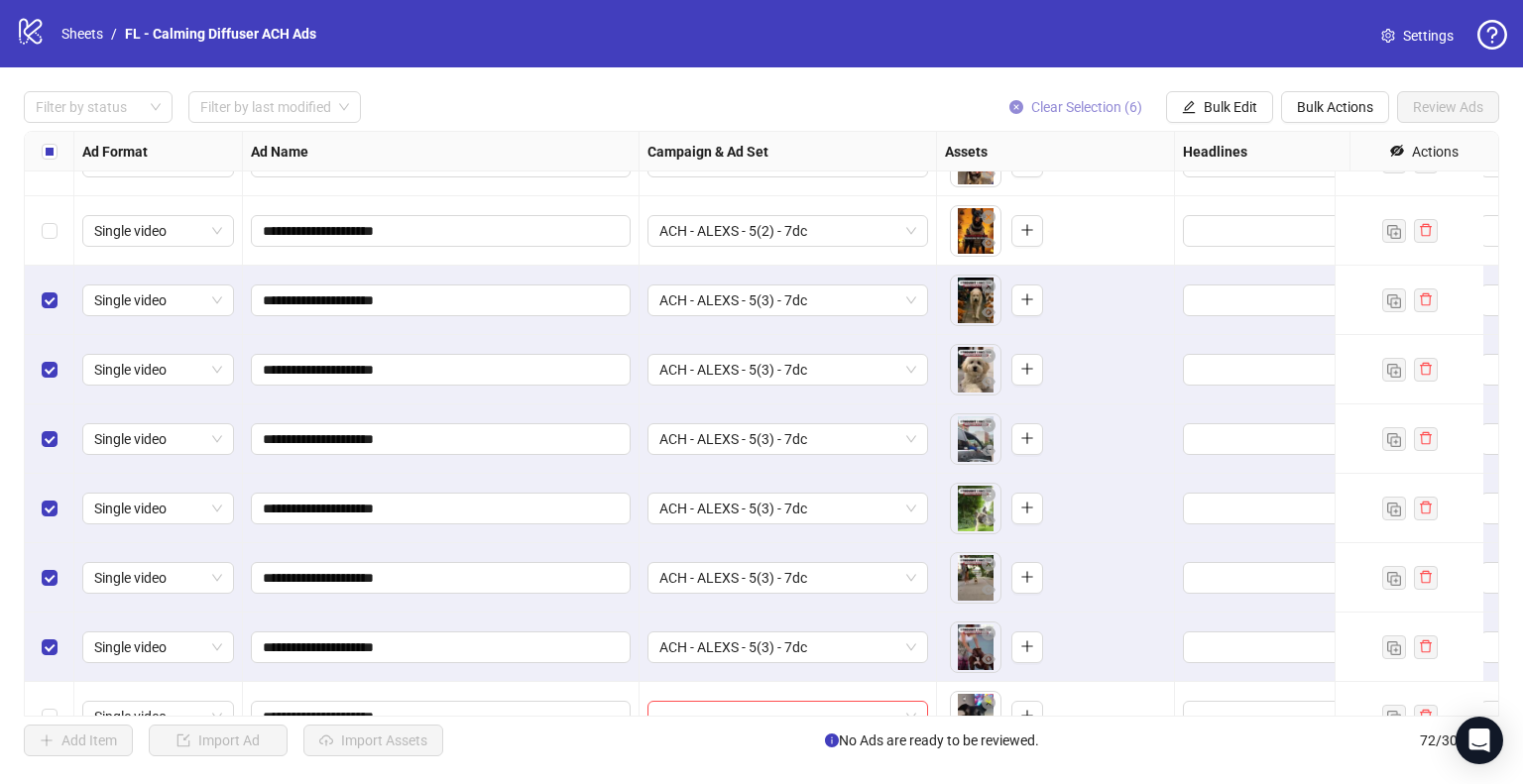click on "Clear Selection (6)" at bounding box center (1087, 107) 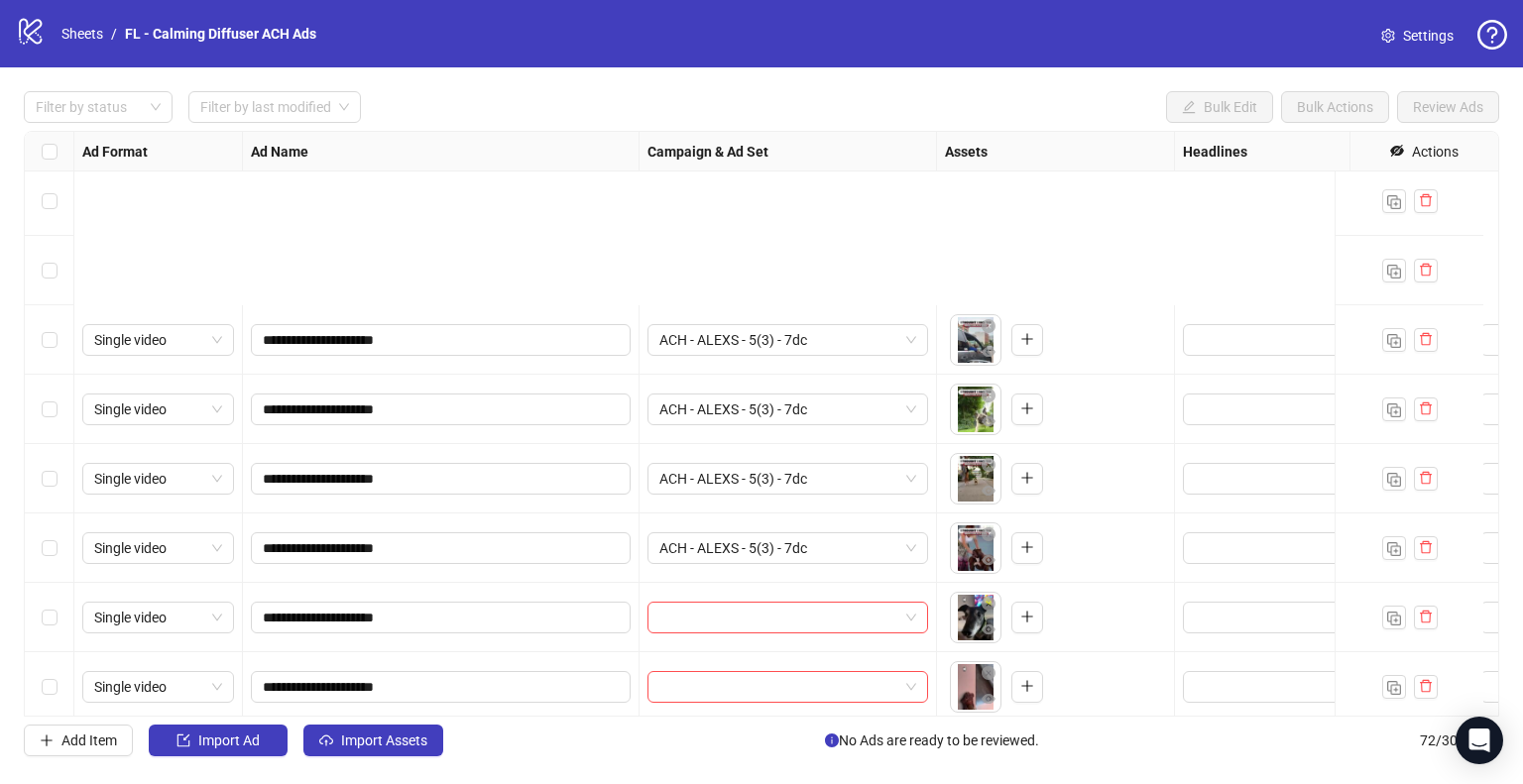 scroll, scrollTop: 4465, scrollLeft: 0, axis: vertical 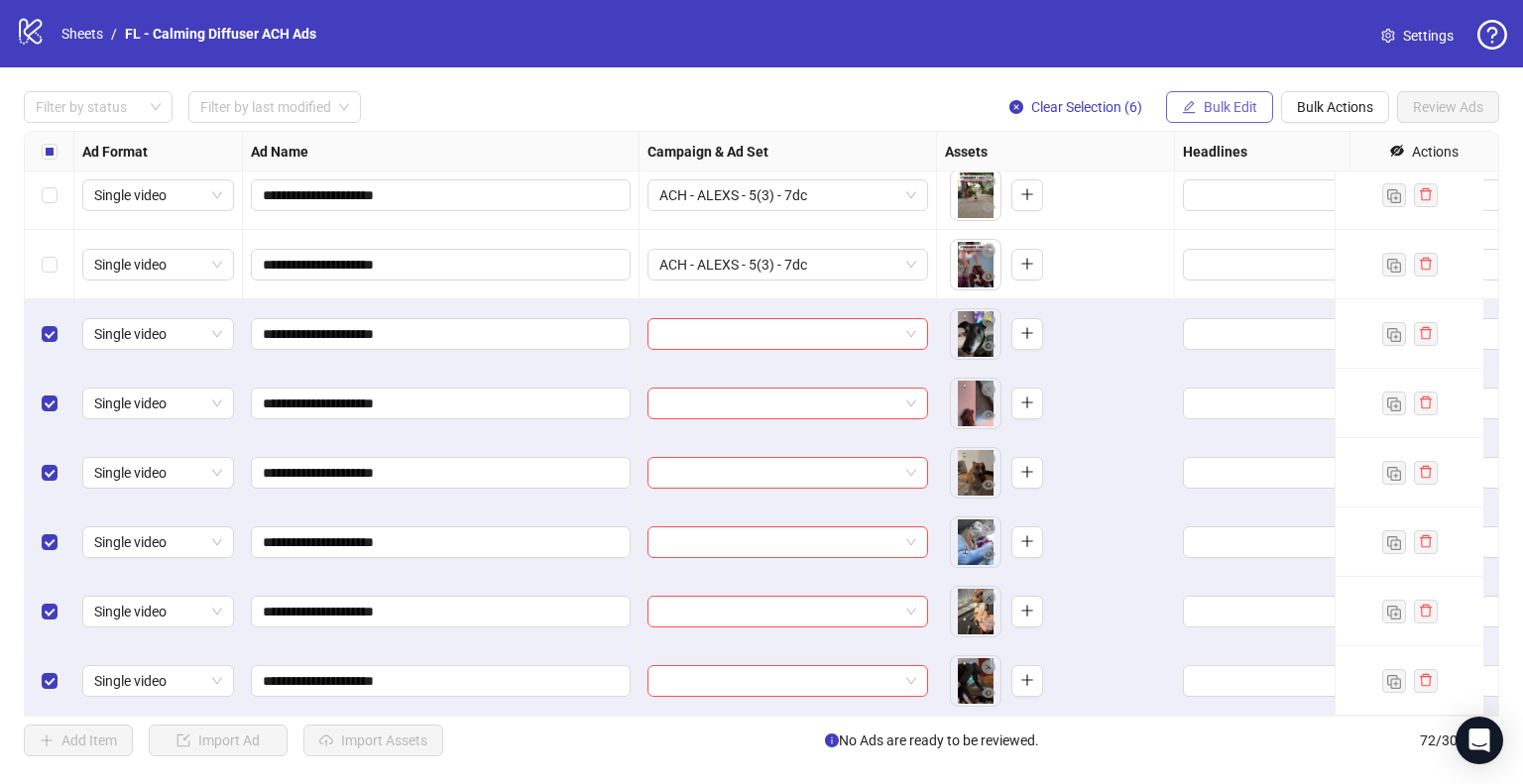 click on "Bulk Edit" at bounding box center (1230, 107) 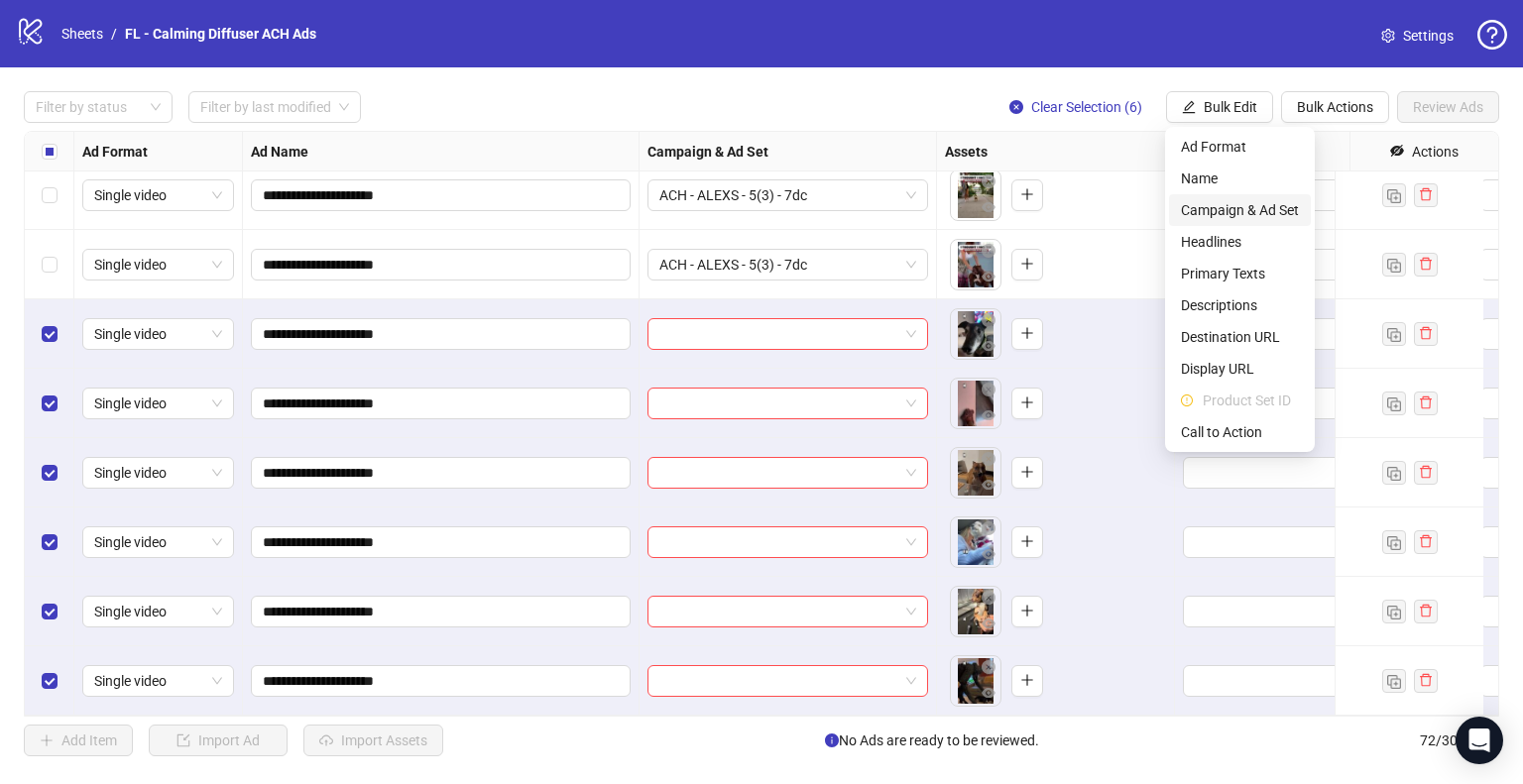 click on "Campaign & Ad Set" at bounding box center (1239, 210) 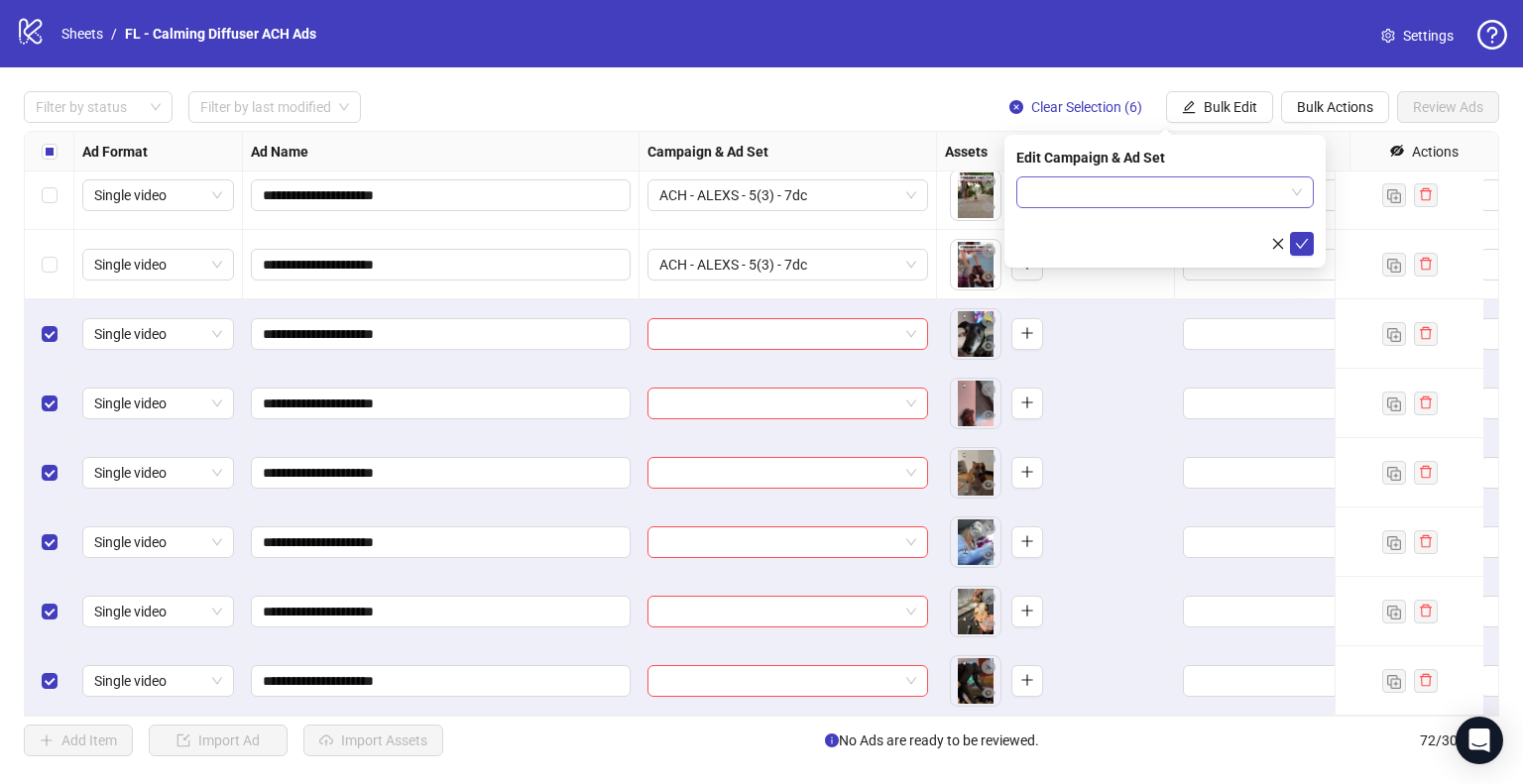 click at bounding box center [1165, 192] 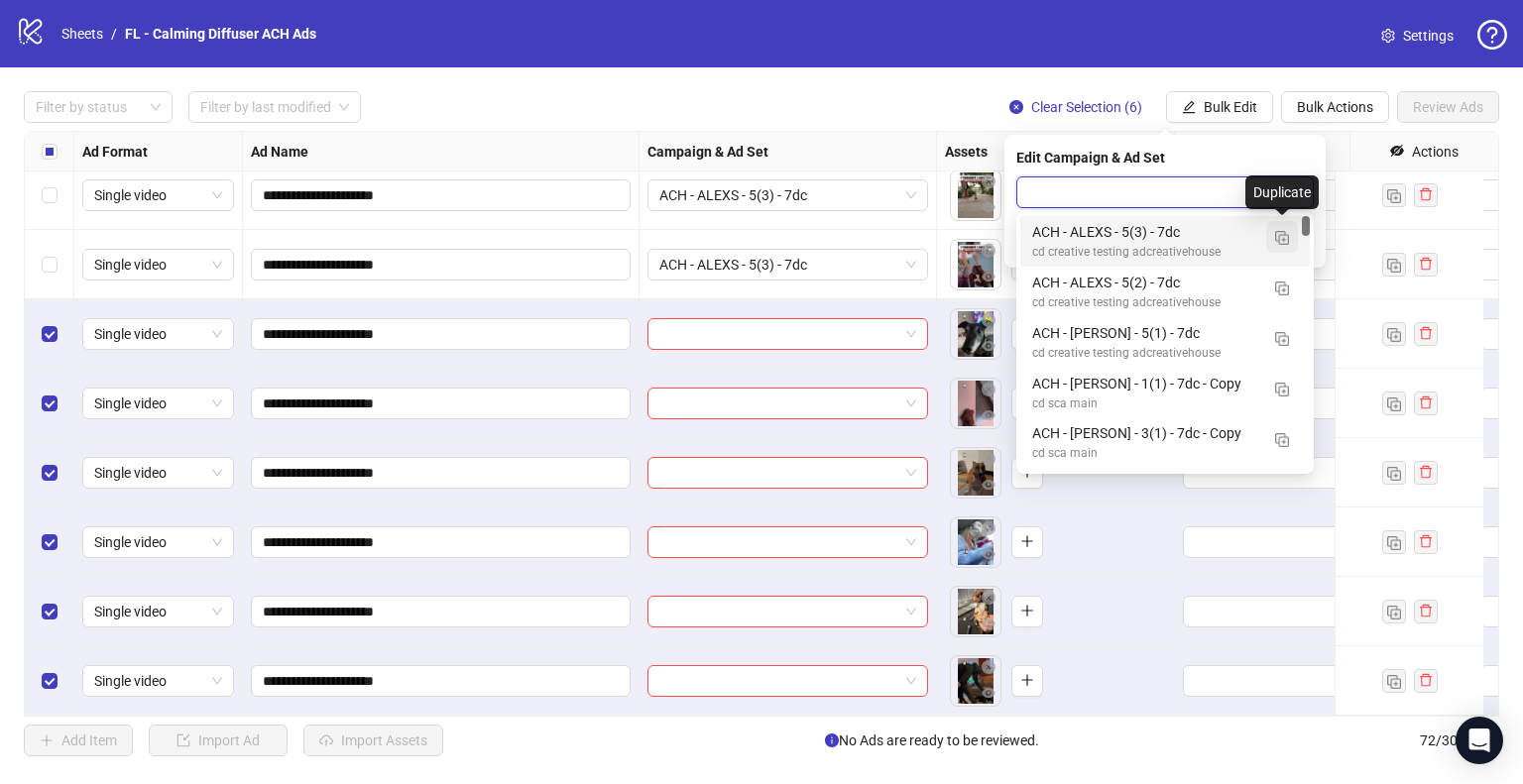 click at bounding box center [1282, 238] 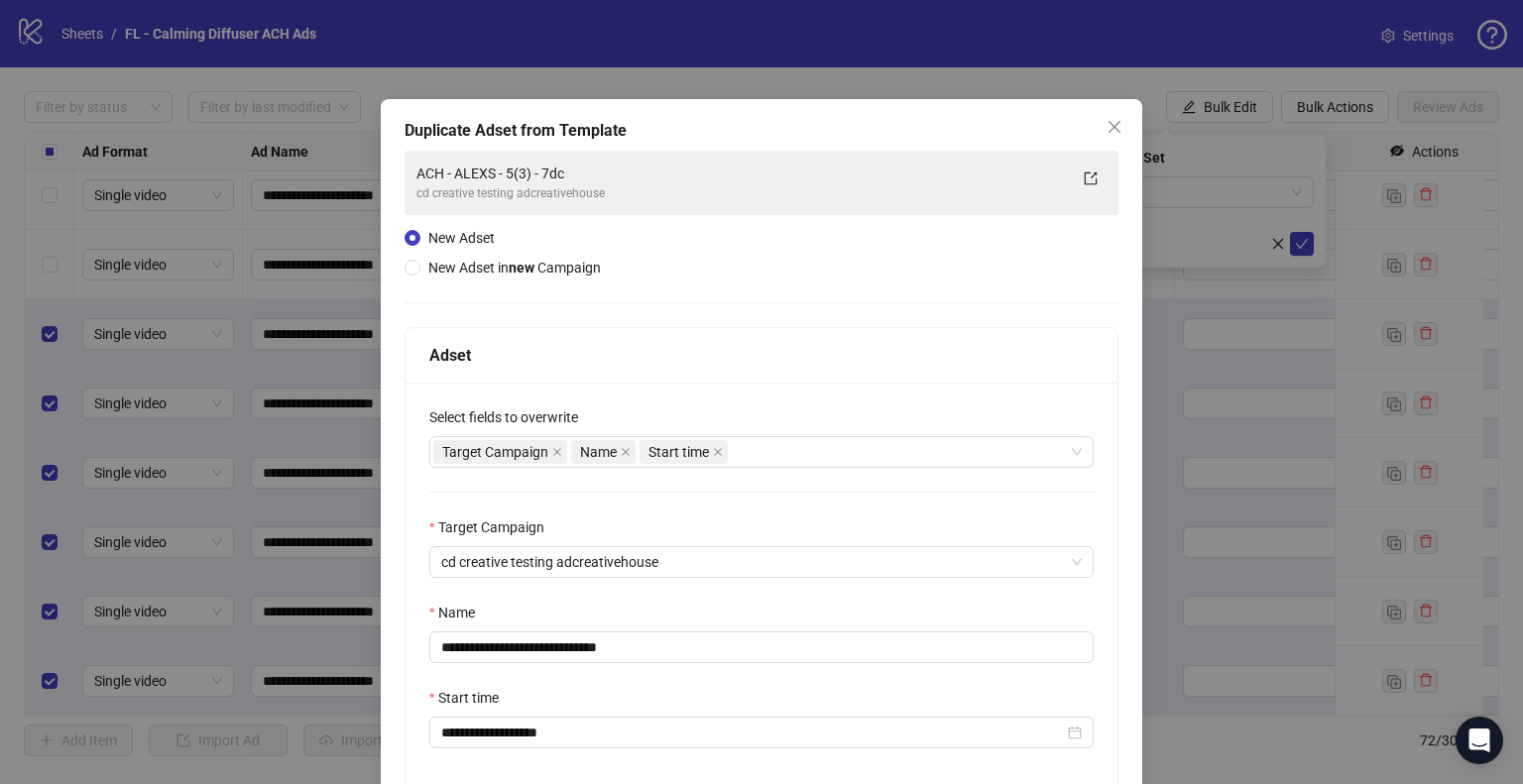 scroll, scrollTop: 168, scrollLeft: 0, axis: vertical 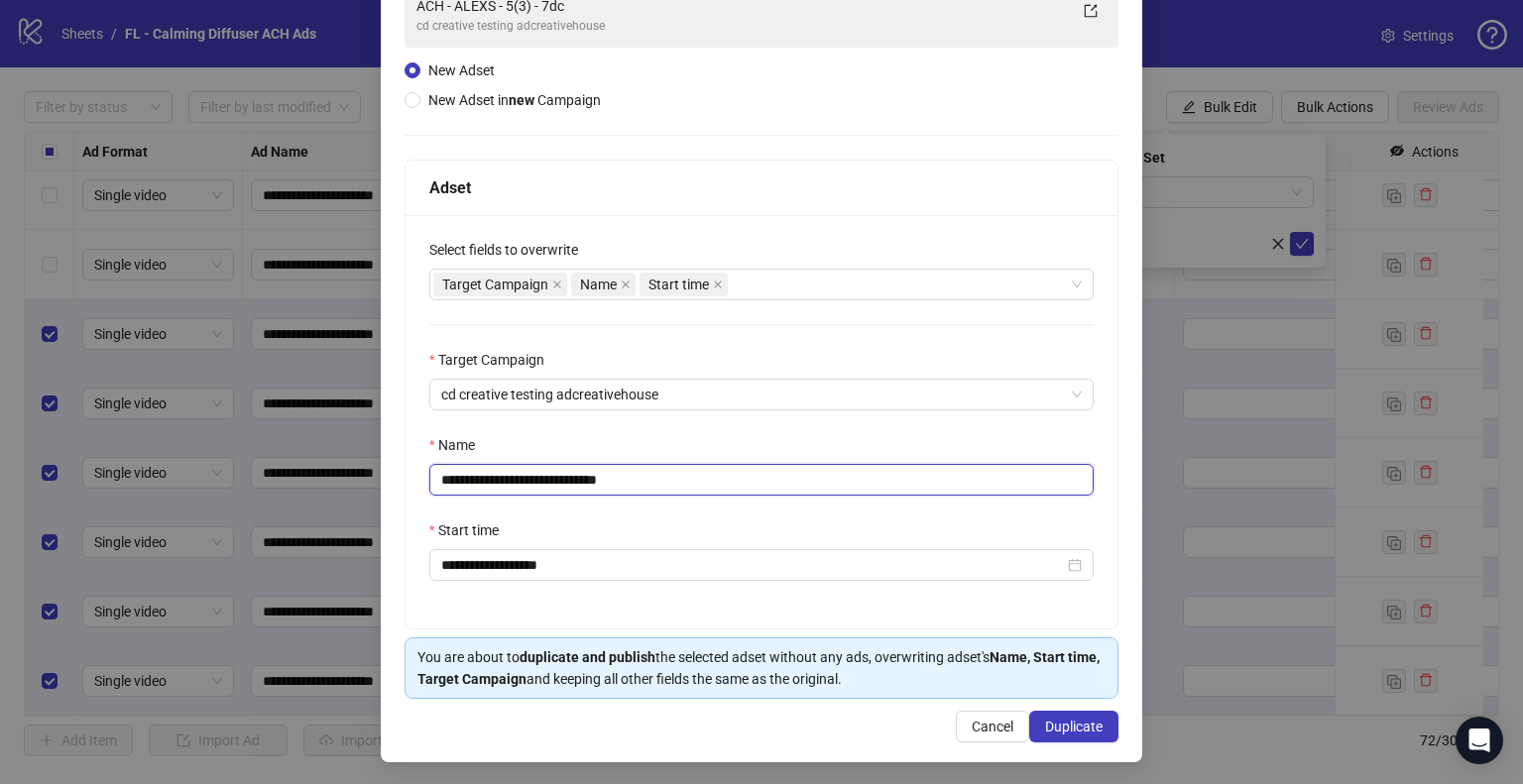click on "**********" at bounding box center (762, 480) 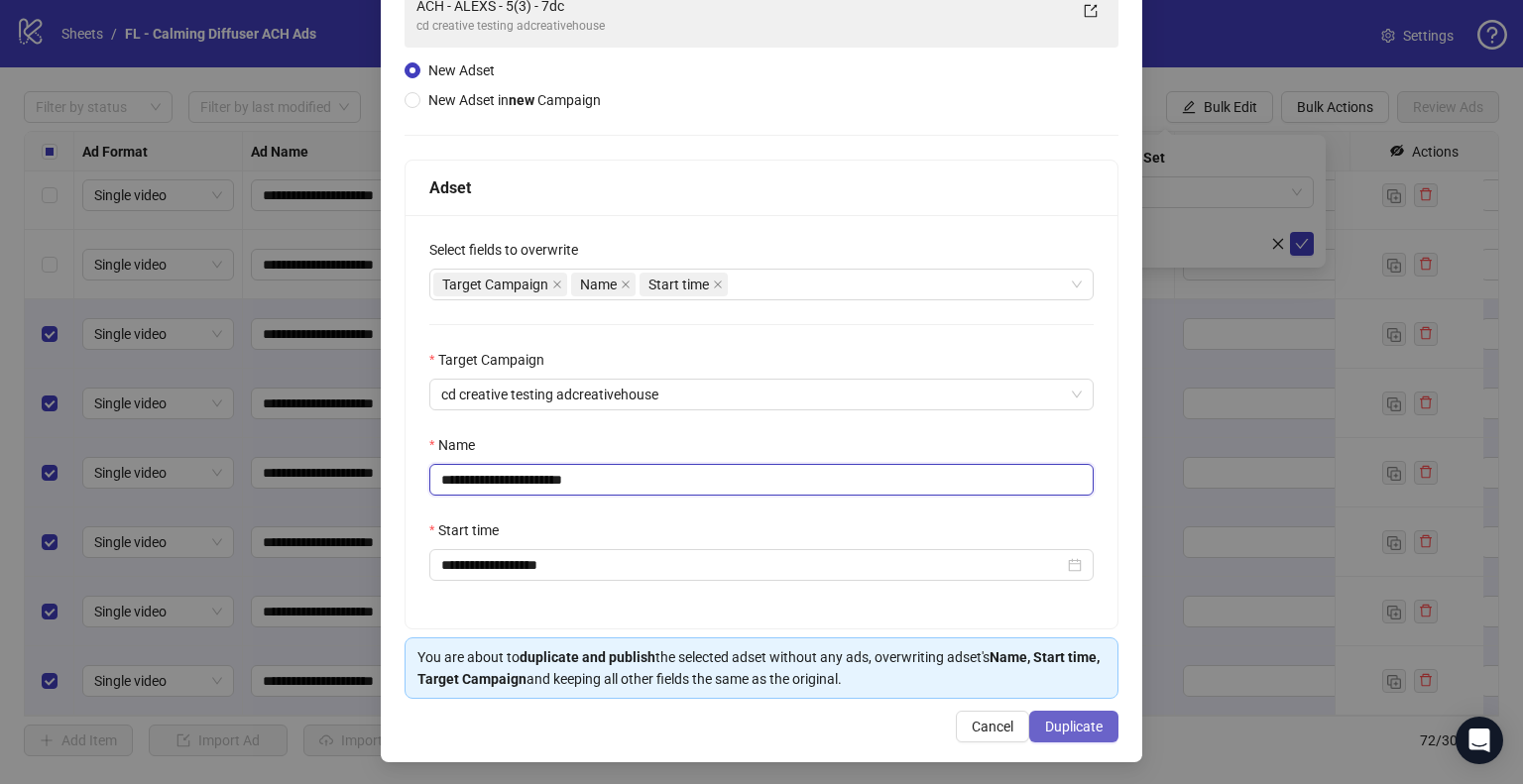 type on "**********" 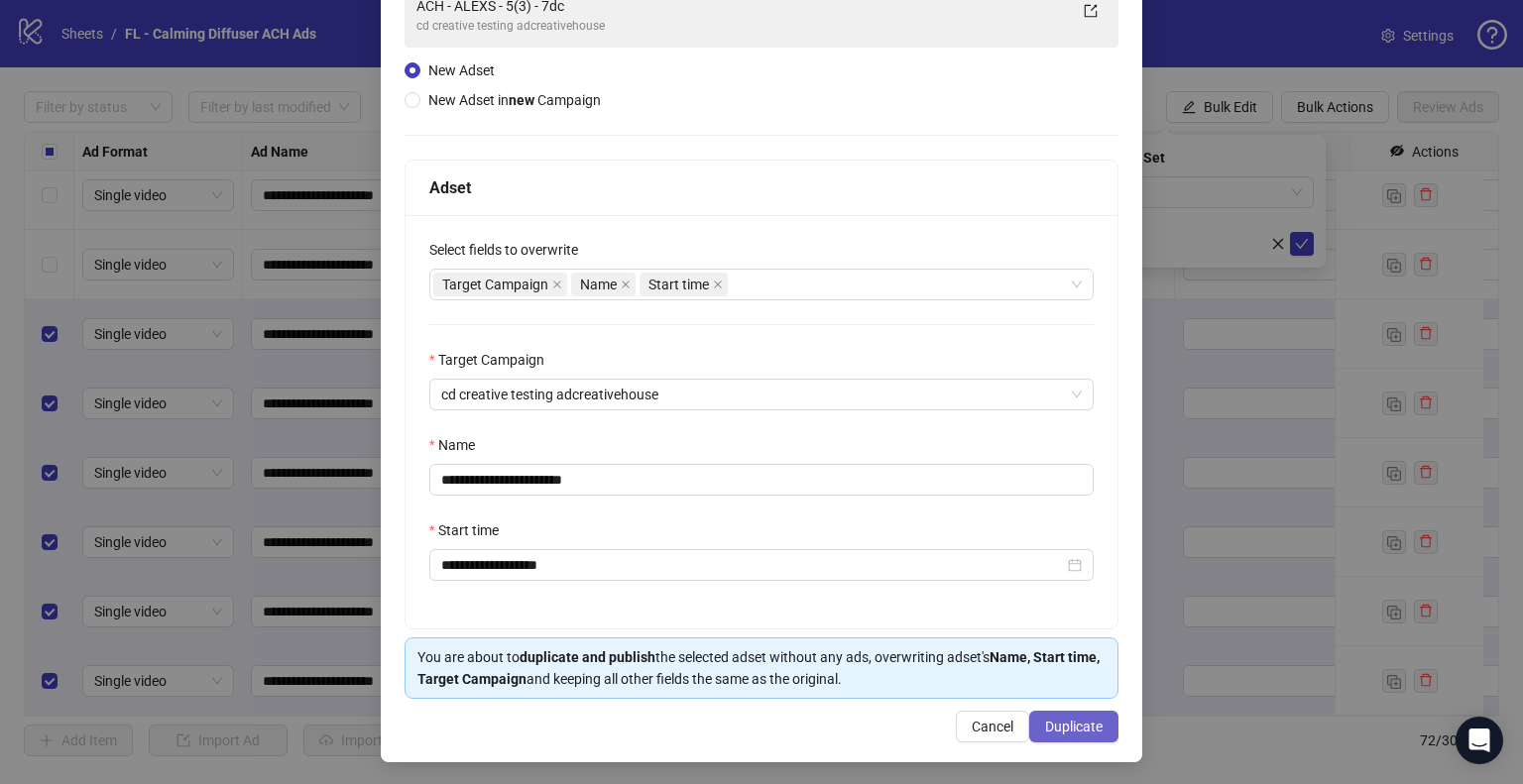 click on "Duplicate" at bounding box center [1074, 727] 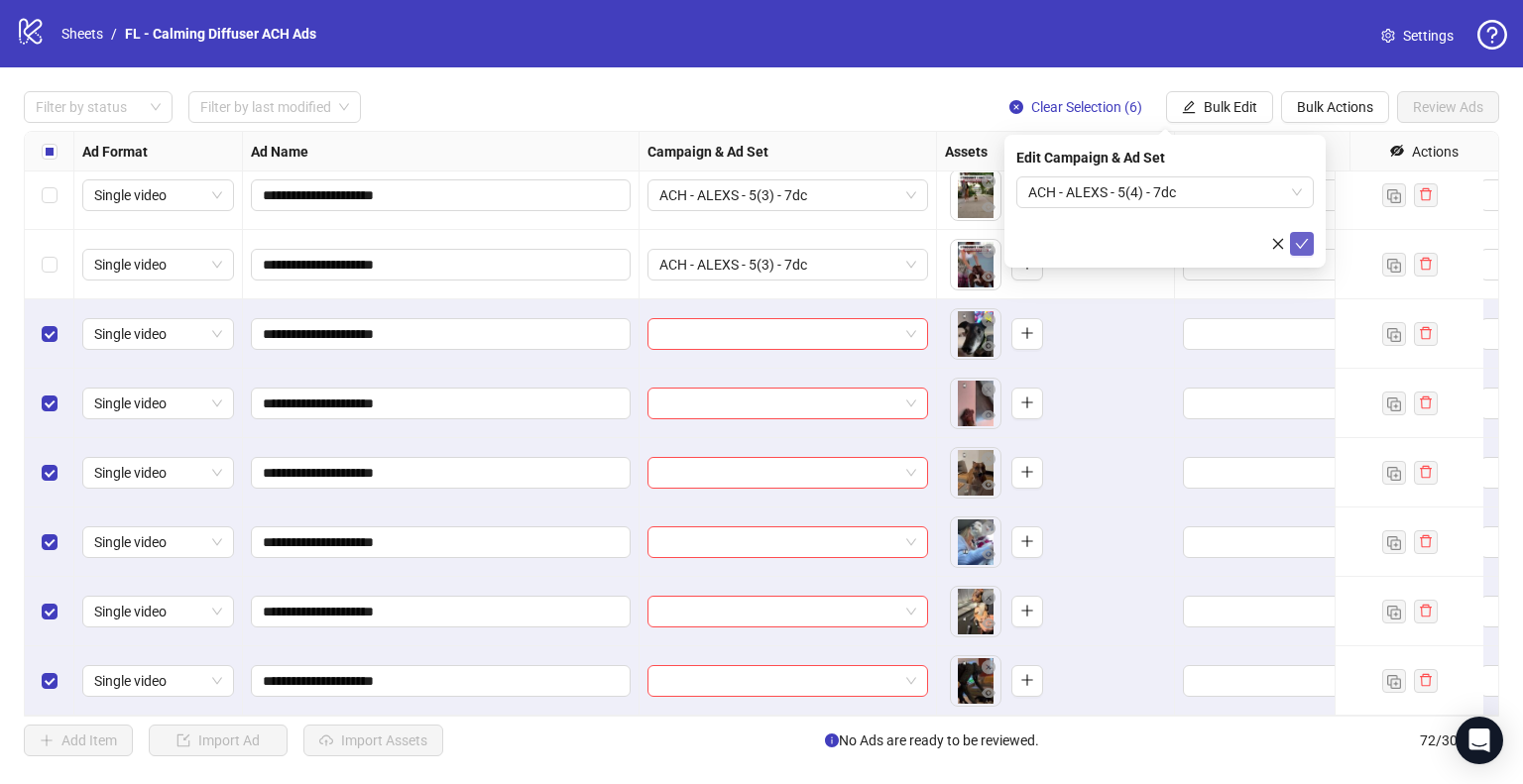 click 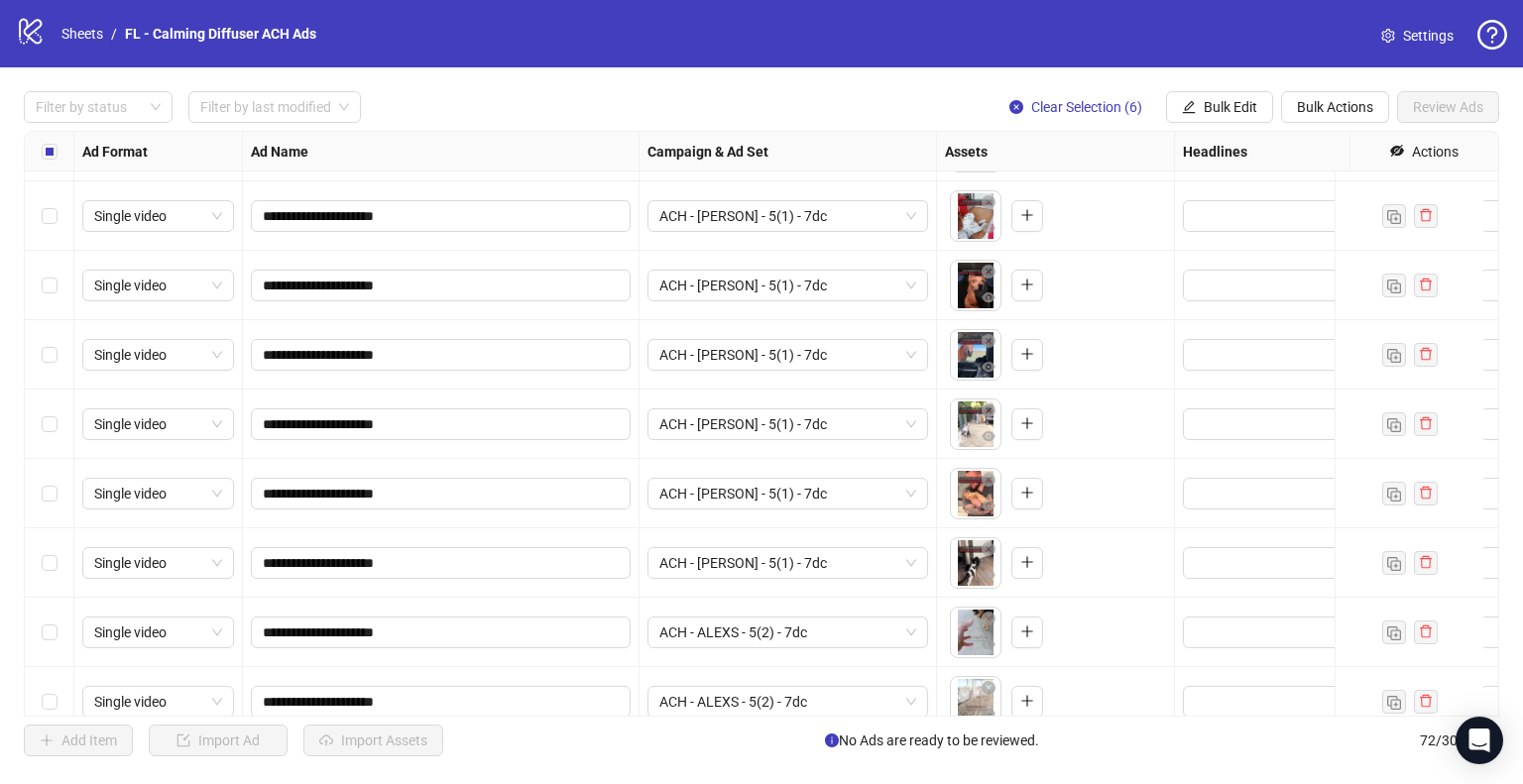 scroll, scrollTop: 3276, scrollLeft: 0, axis: vertical 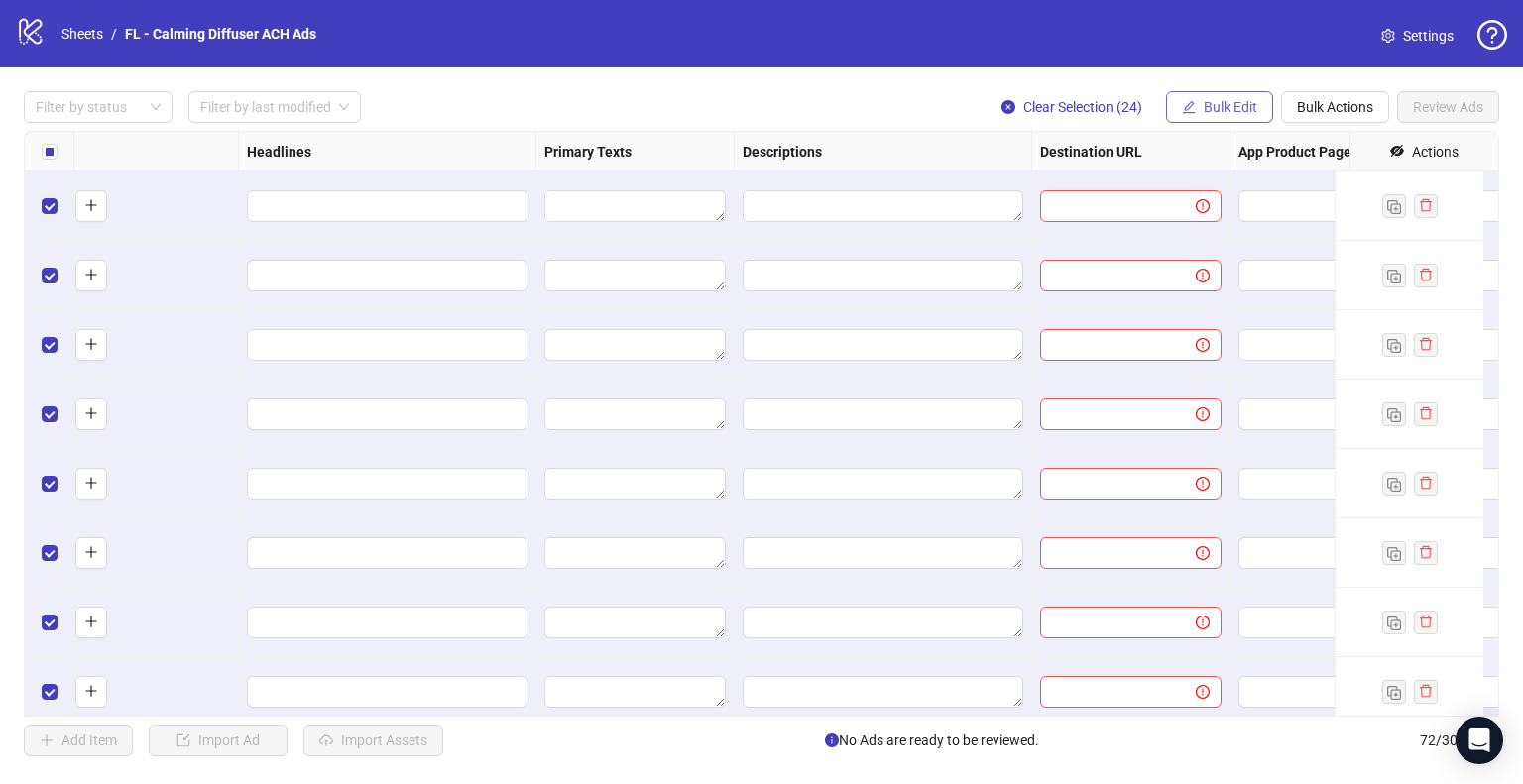 click on "Bulk Edit" at bounding box center (1220, 107) 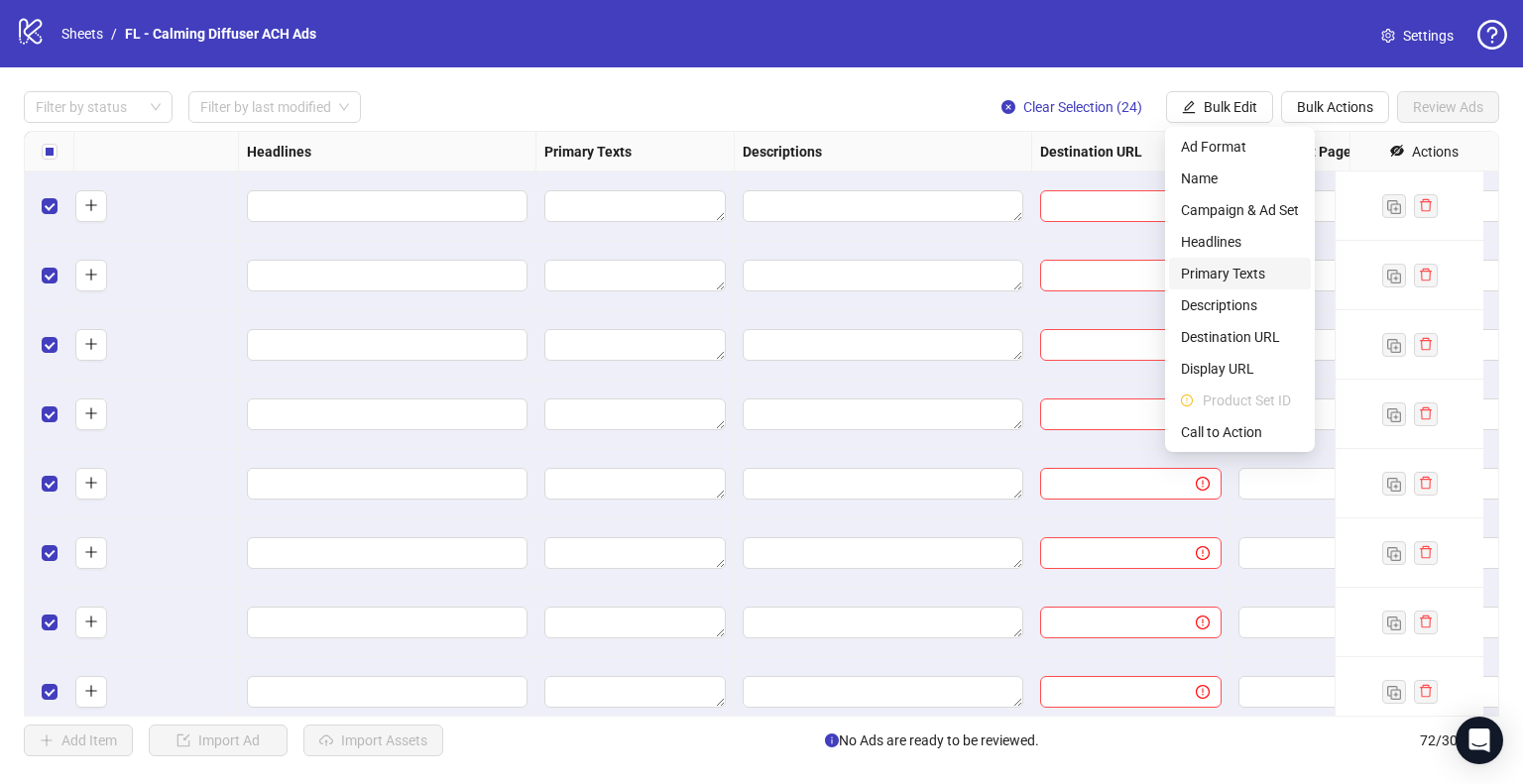 click on "Primary Texts" at bounding box center (1239, 274) 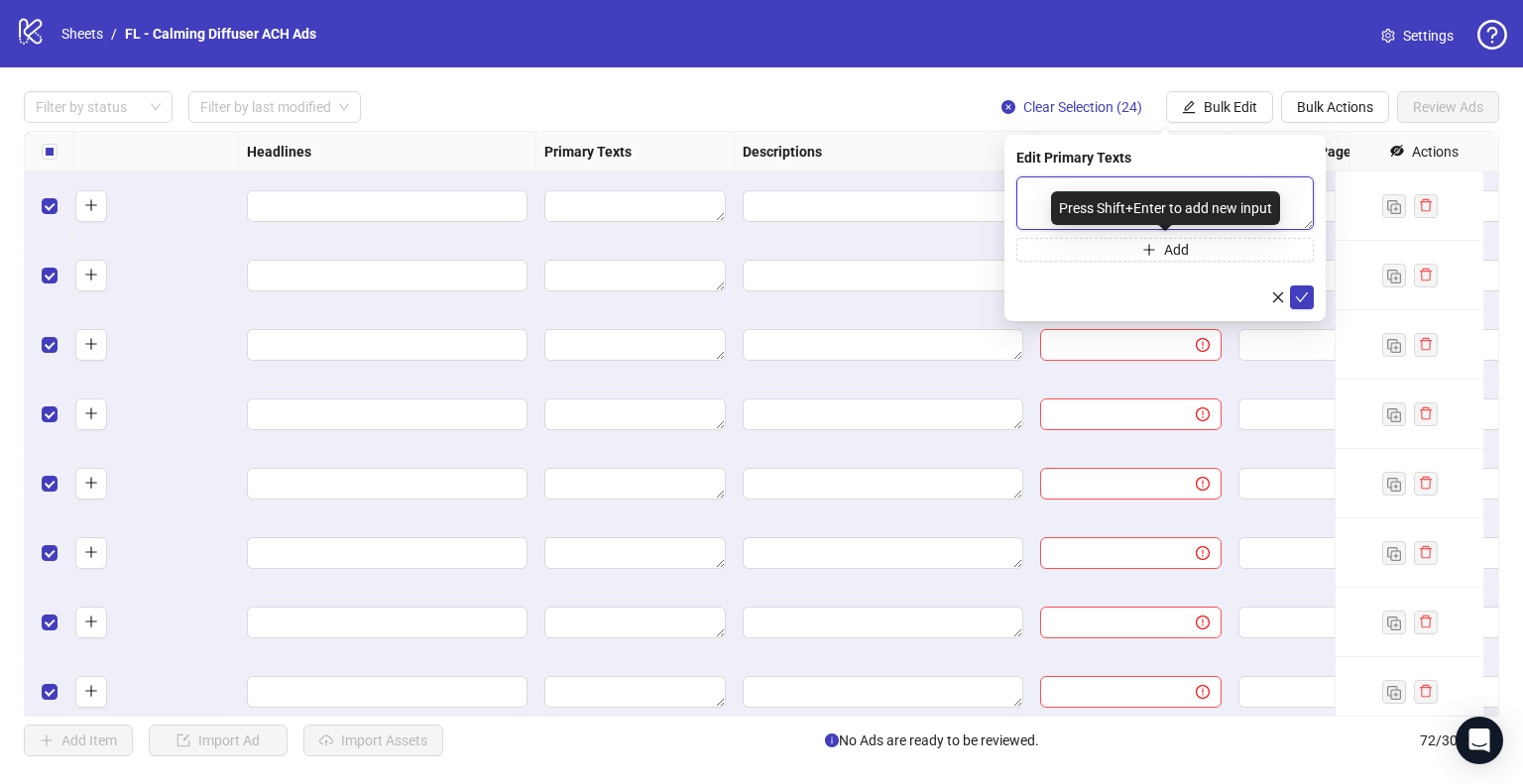 click at bounding box center [1165, 203] 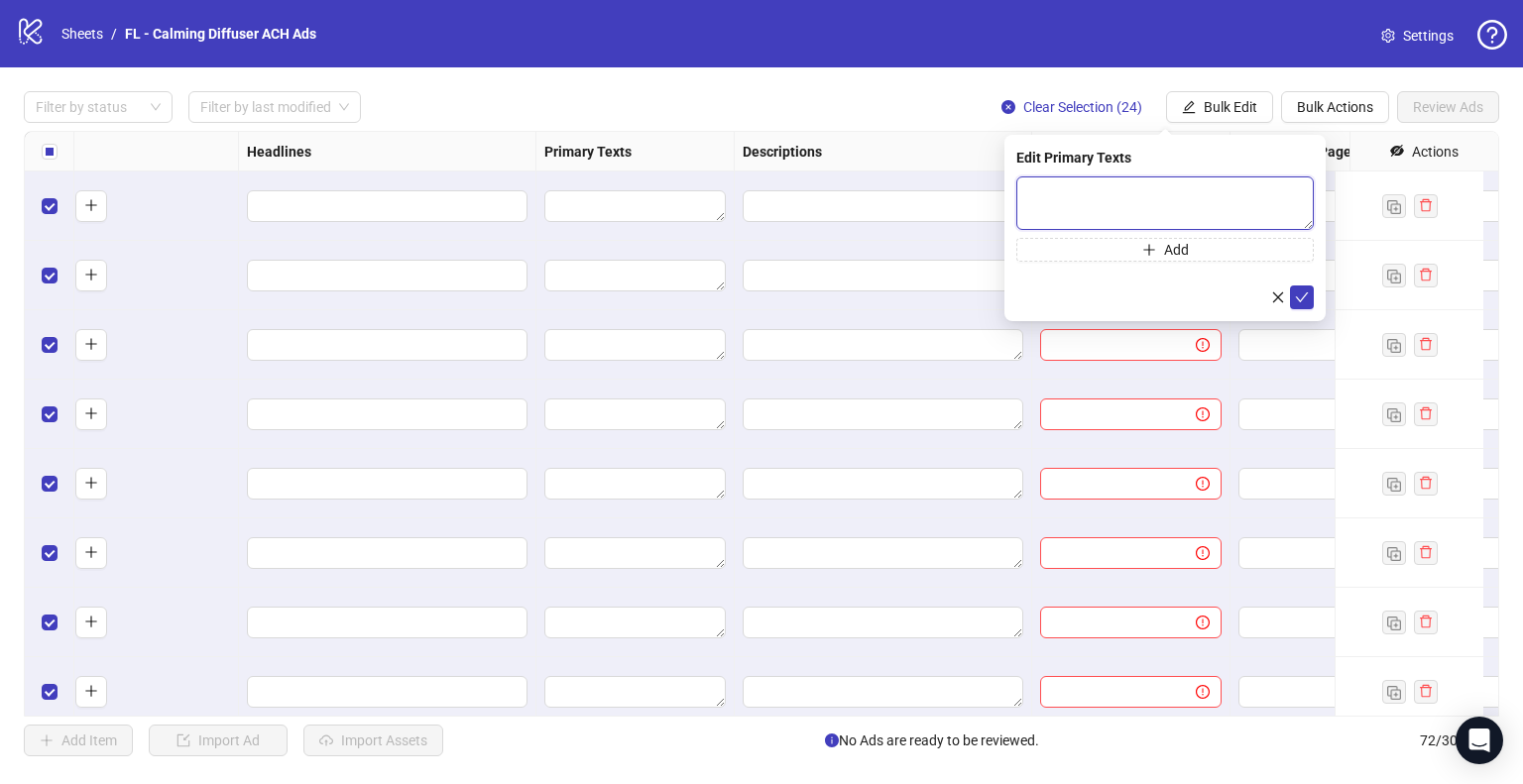 paste on "**********" 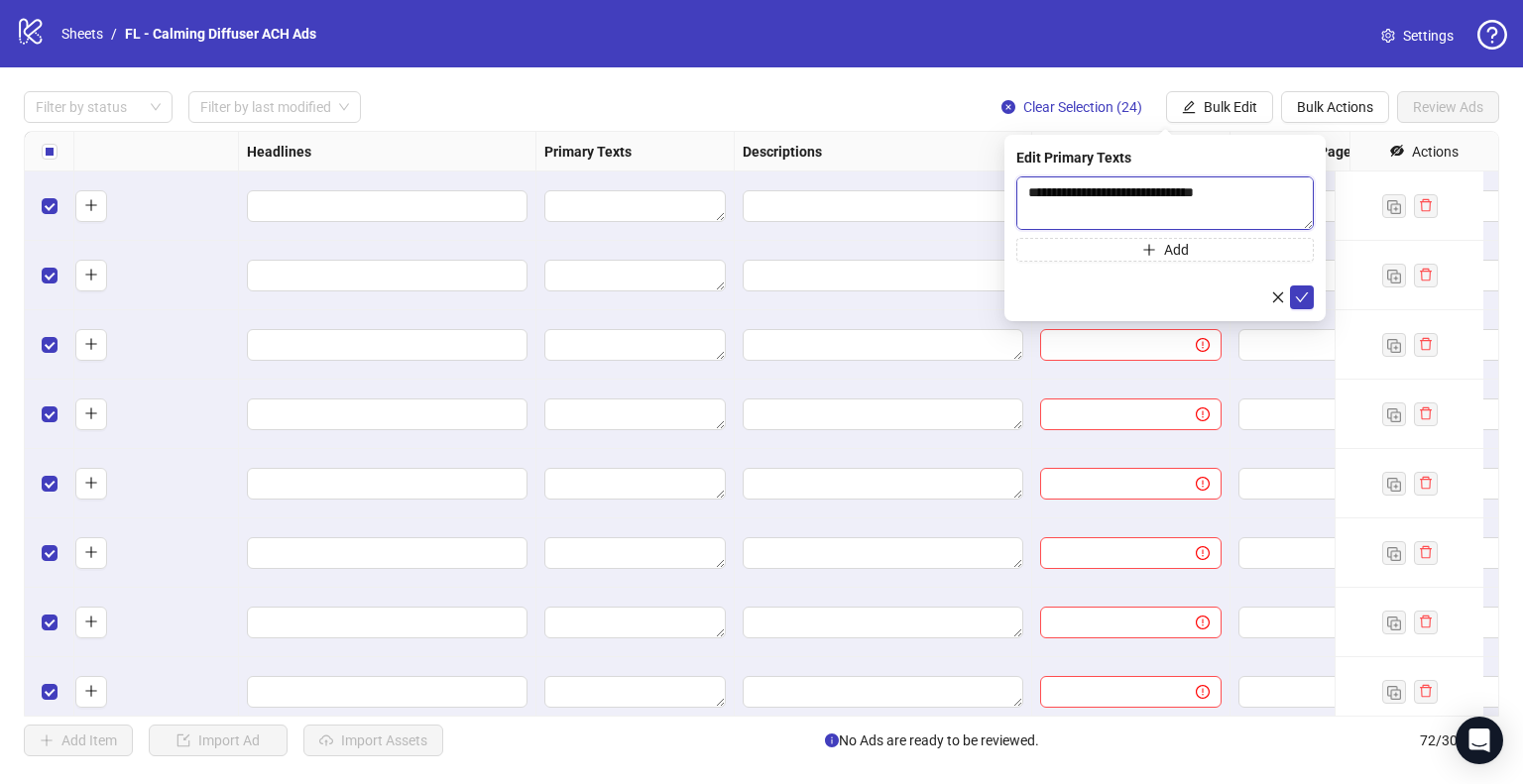 scroll, scrollTop: 298, scrollLeft: 0, axis: vertical 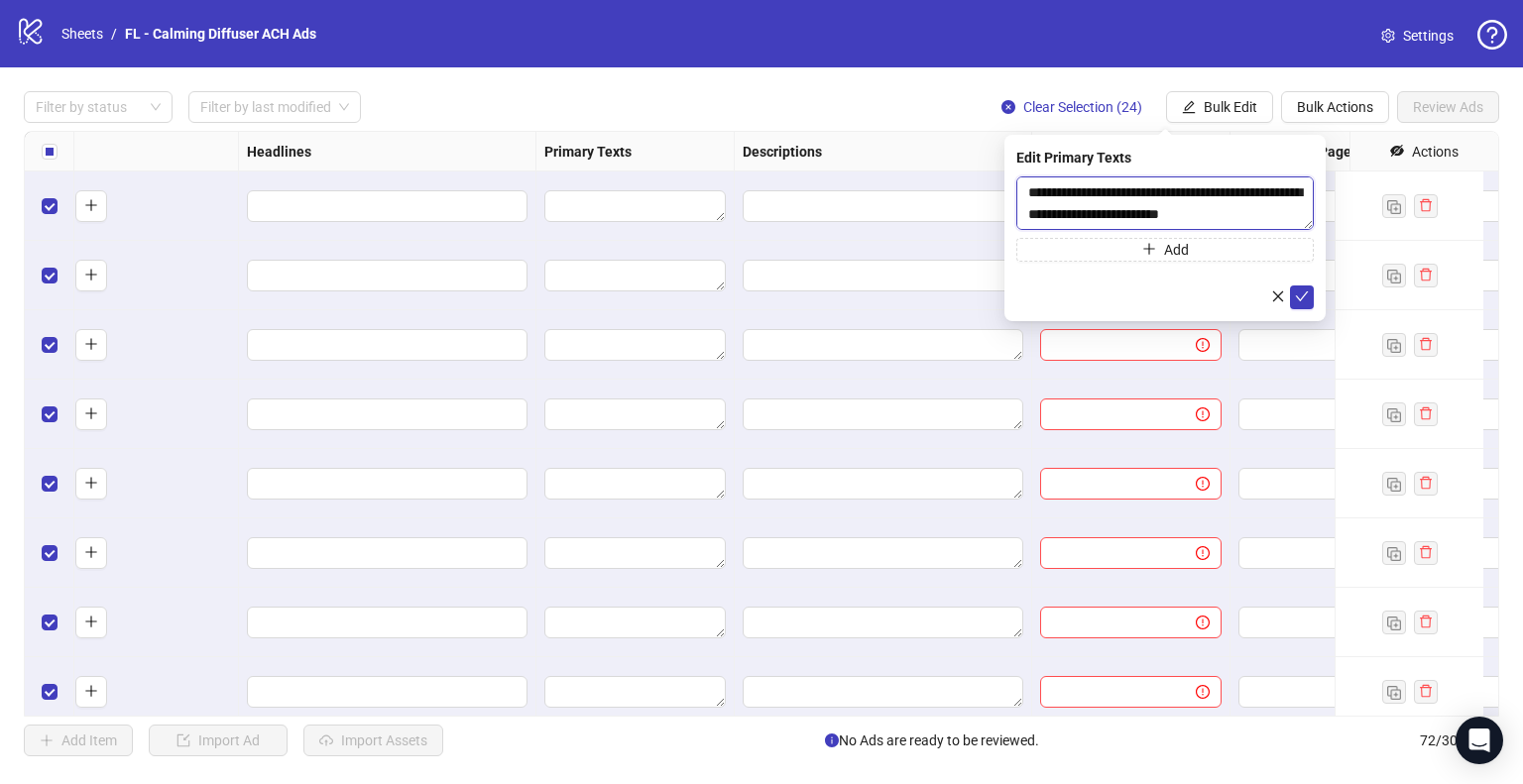 type on "**********" 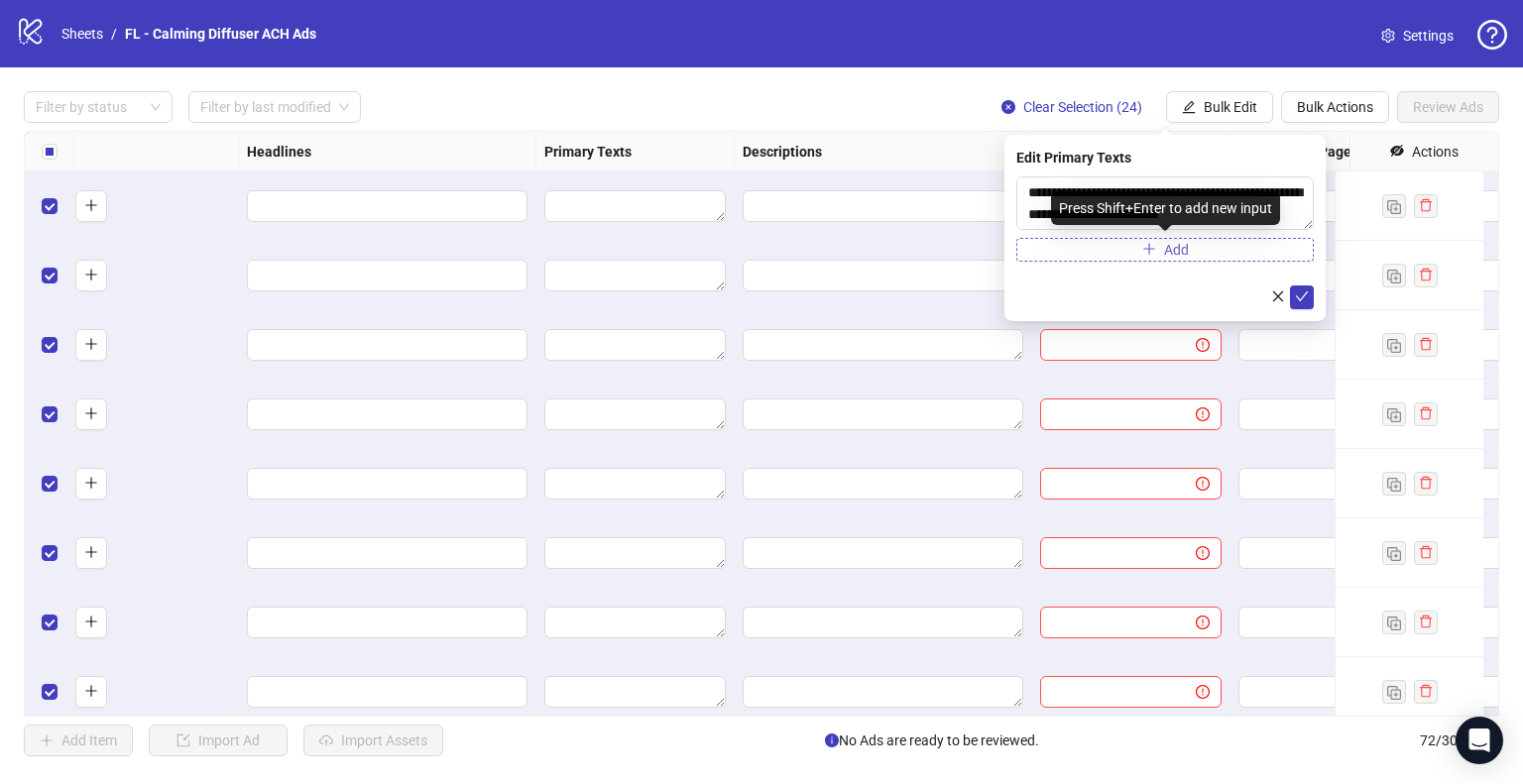 click 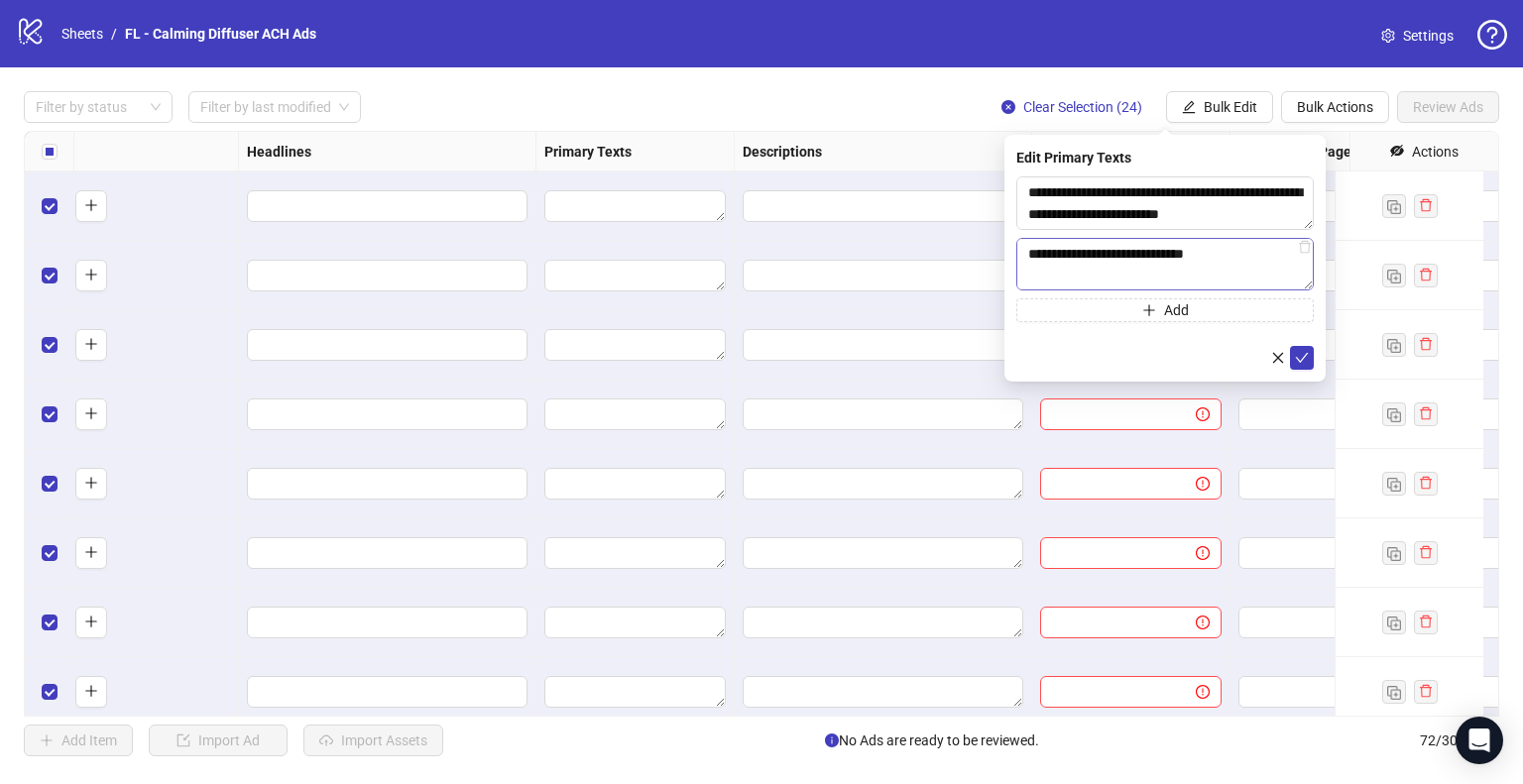 scroll, scrollTop: 211, scrollLeft: 0, axis: vertical 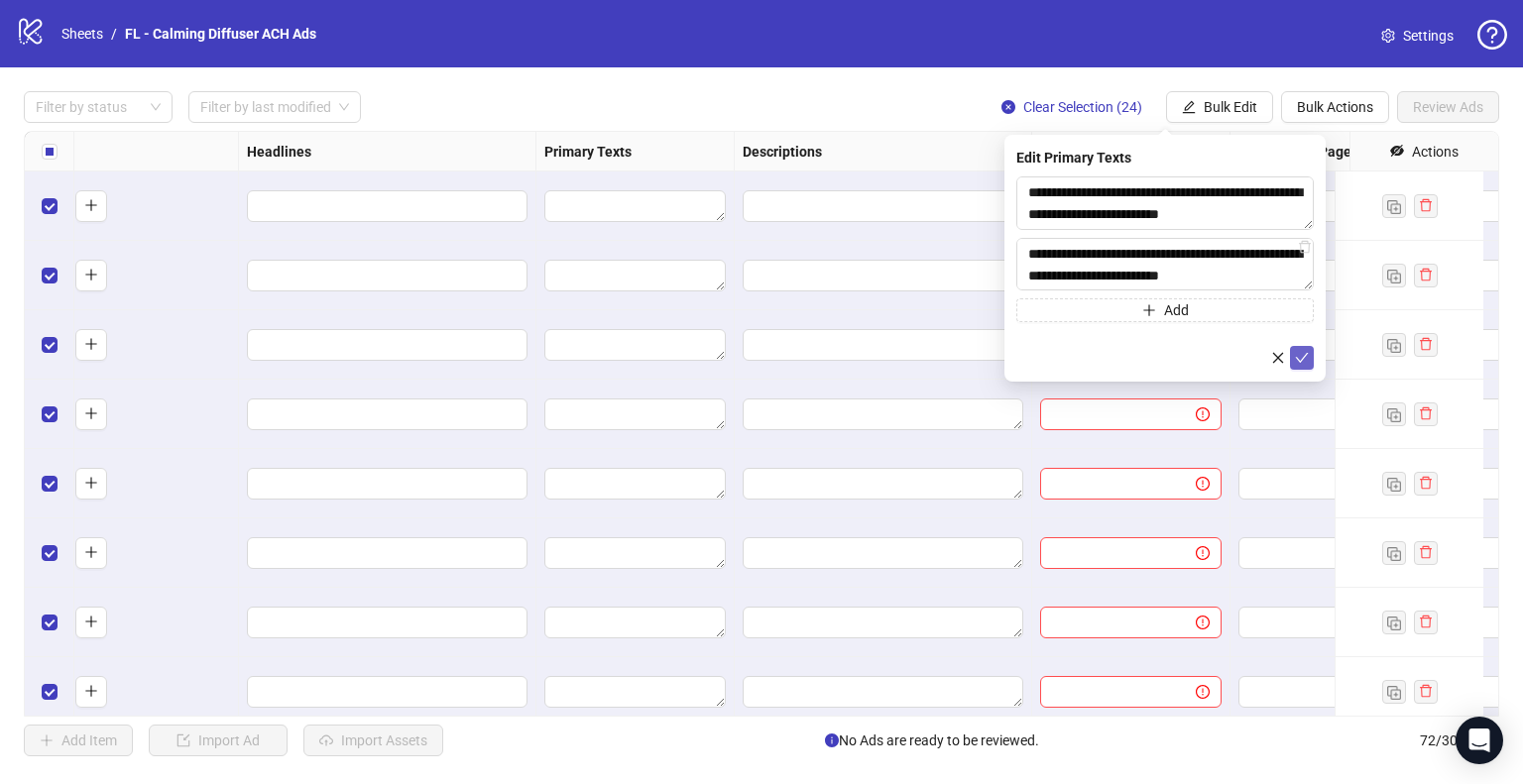 type on "**********" 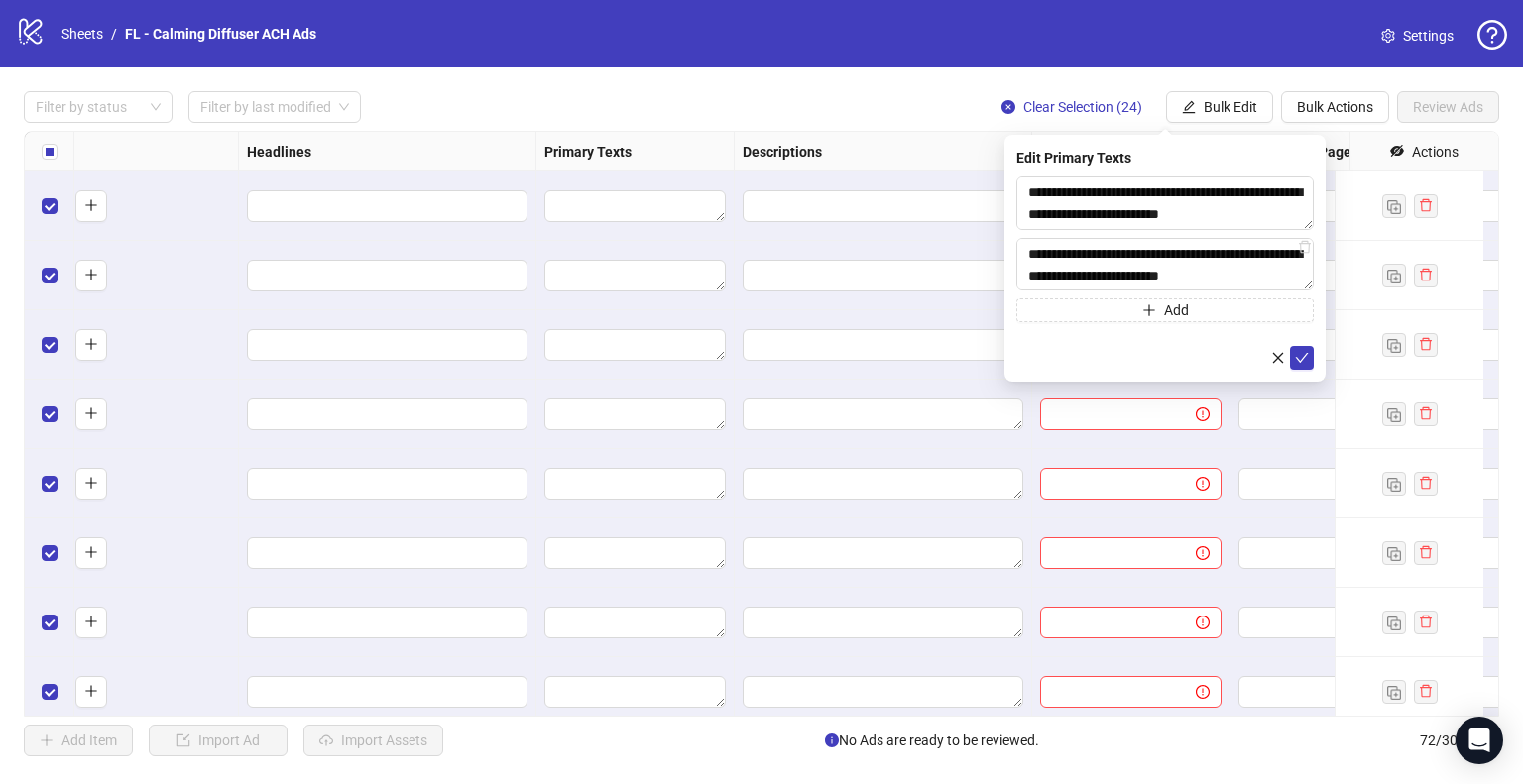 drag, startPoint x: 1294, startPoint y: 356, endPoint x: 1285, endPoint y: 345, distance: 14.21267 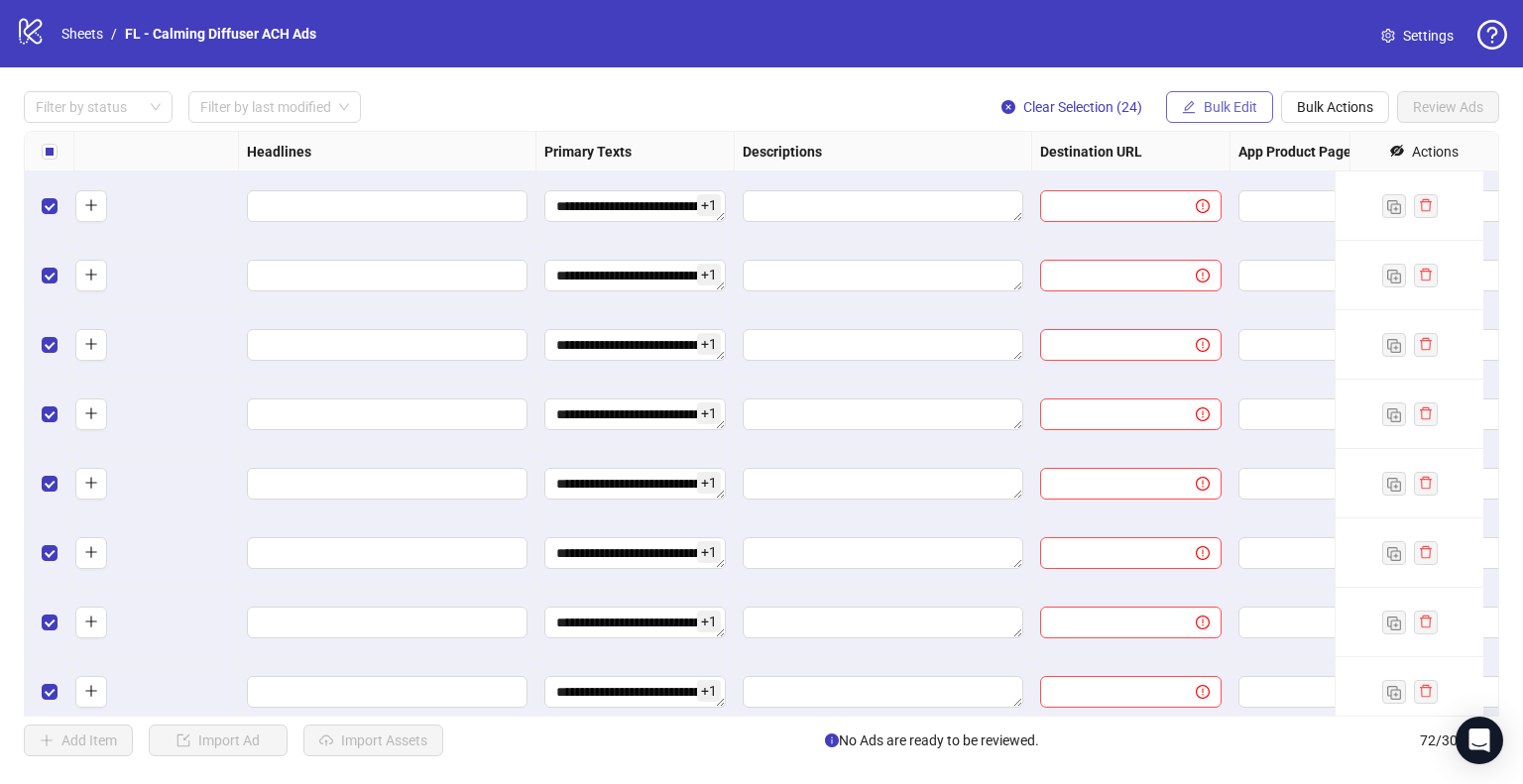 click on "Bulk Edit" at bounding box center [1220, 107] 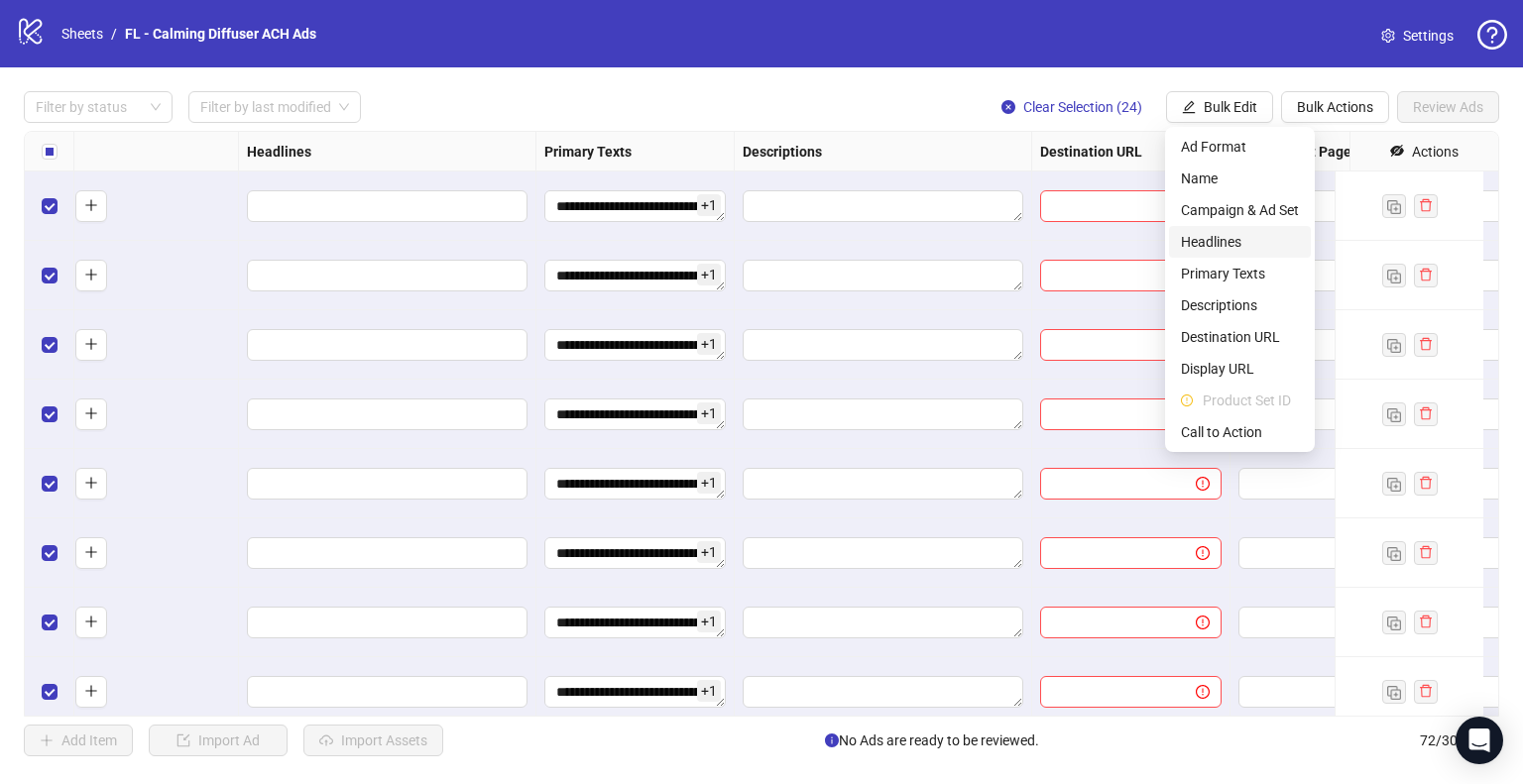 click on "Headlines" at bounding box center (1239, 242) 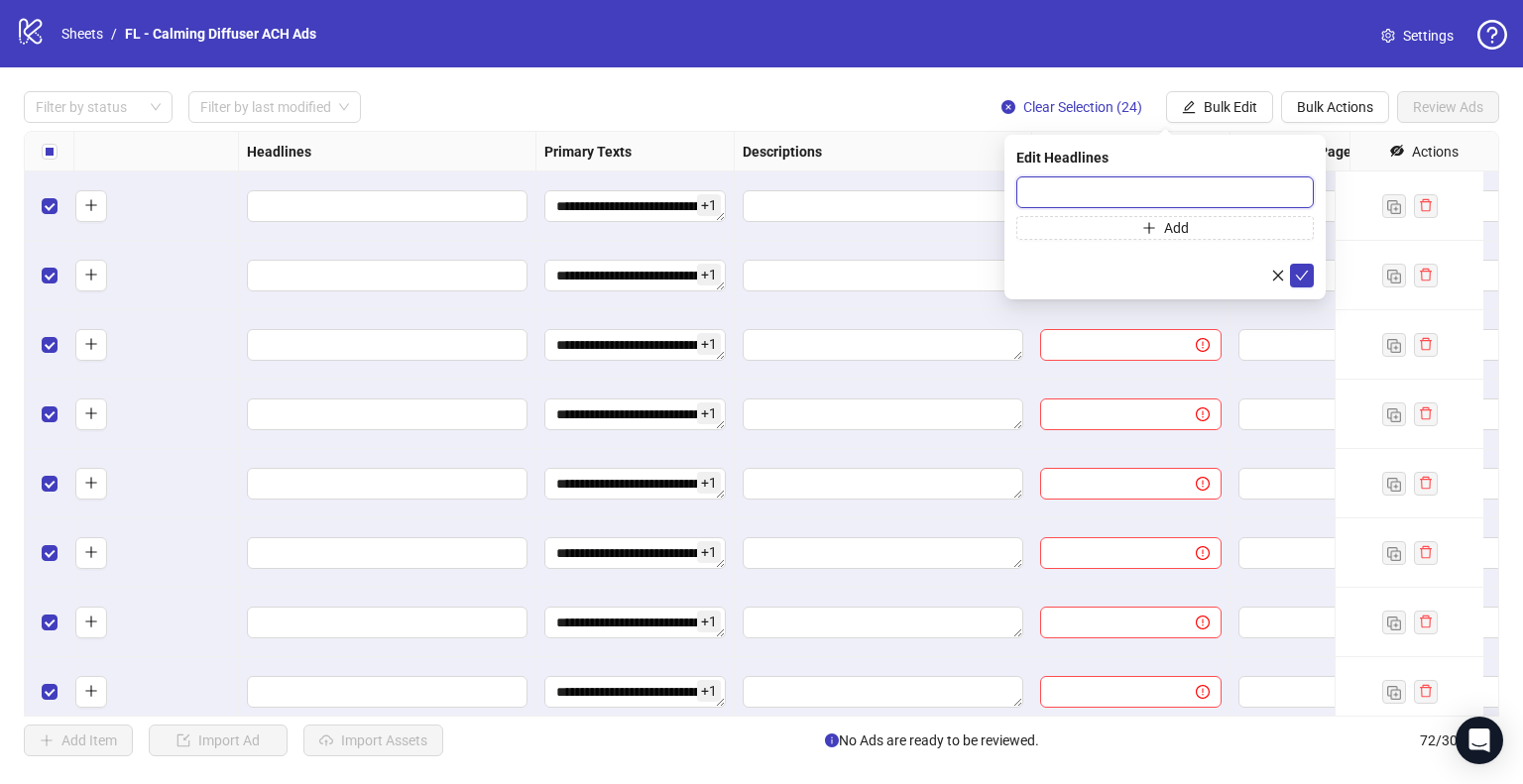 click at bounding box center [1165, 192] 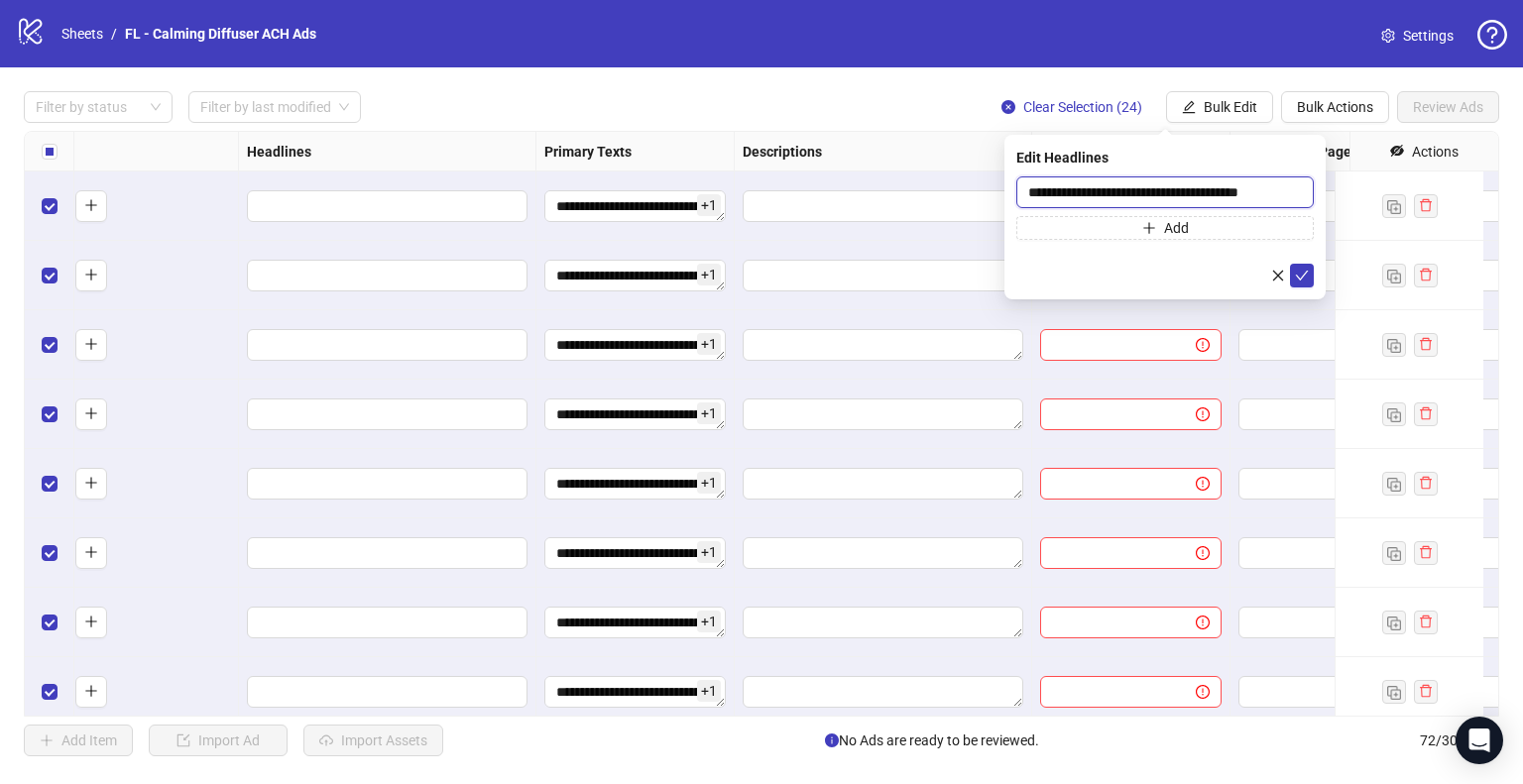 type on "**********" 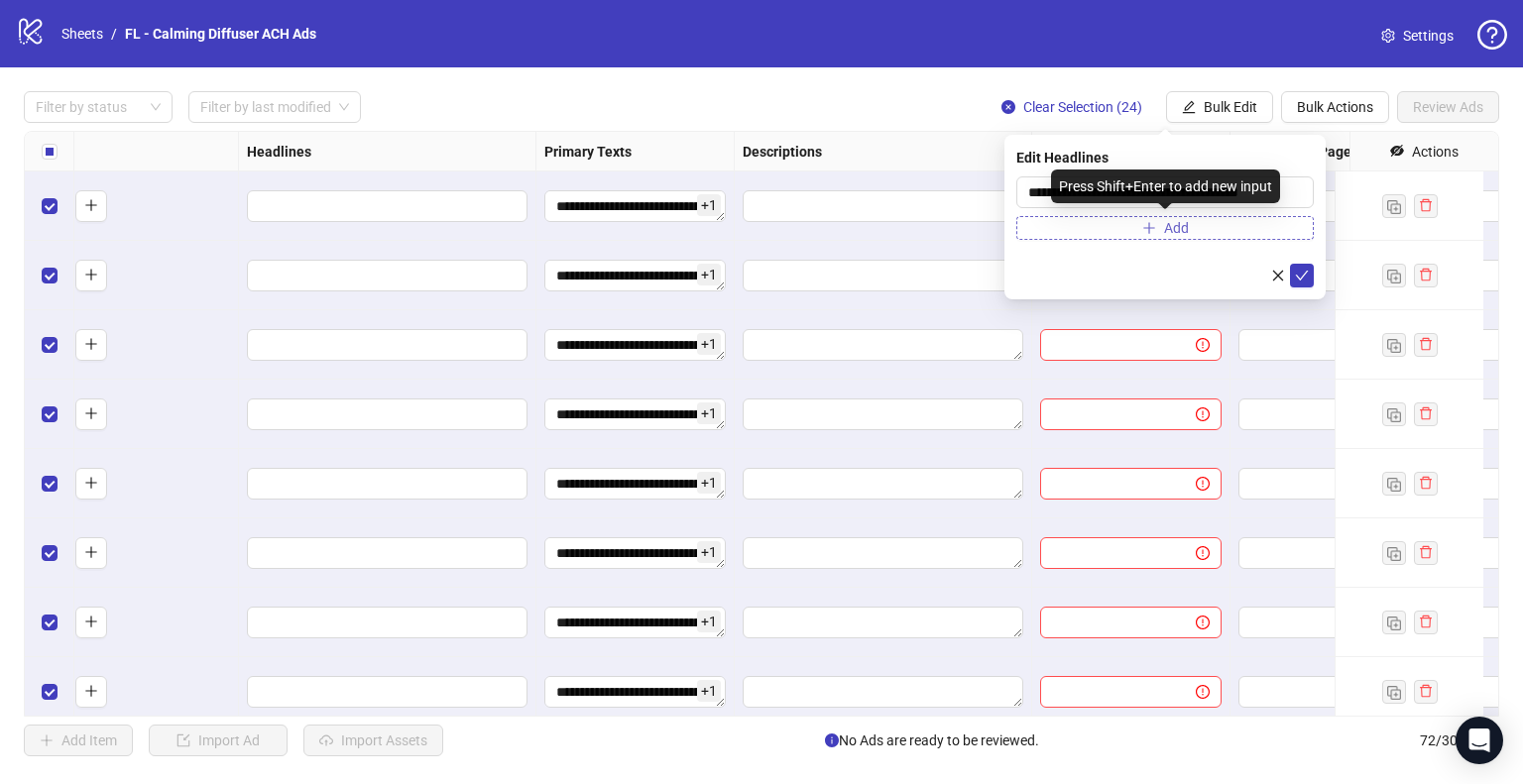 click 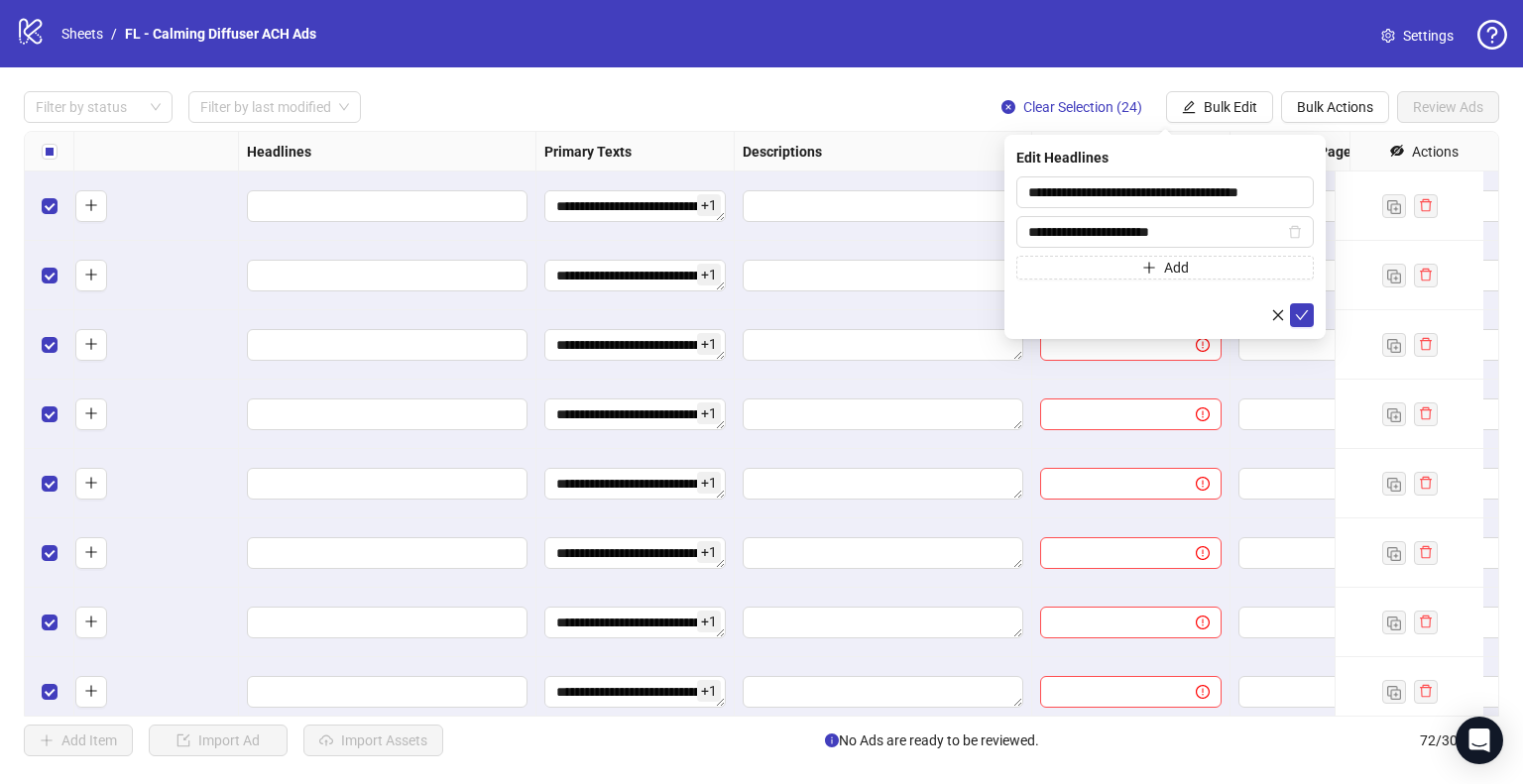 type on "**********" 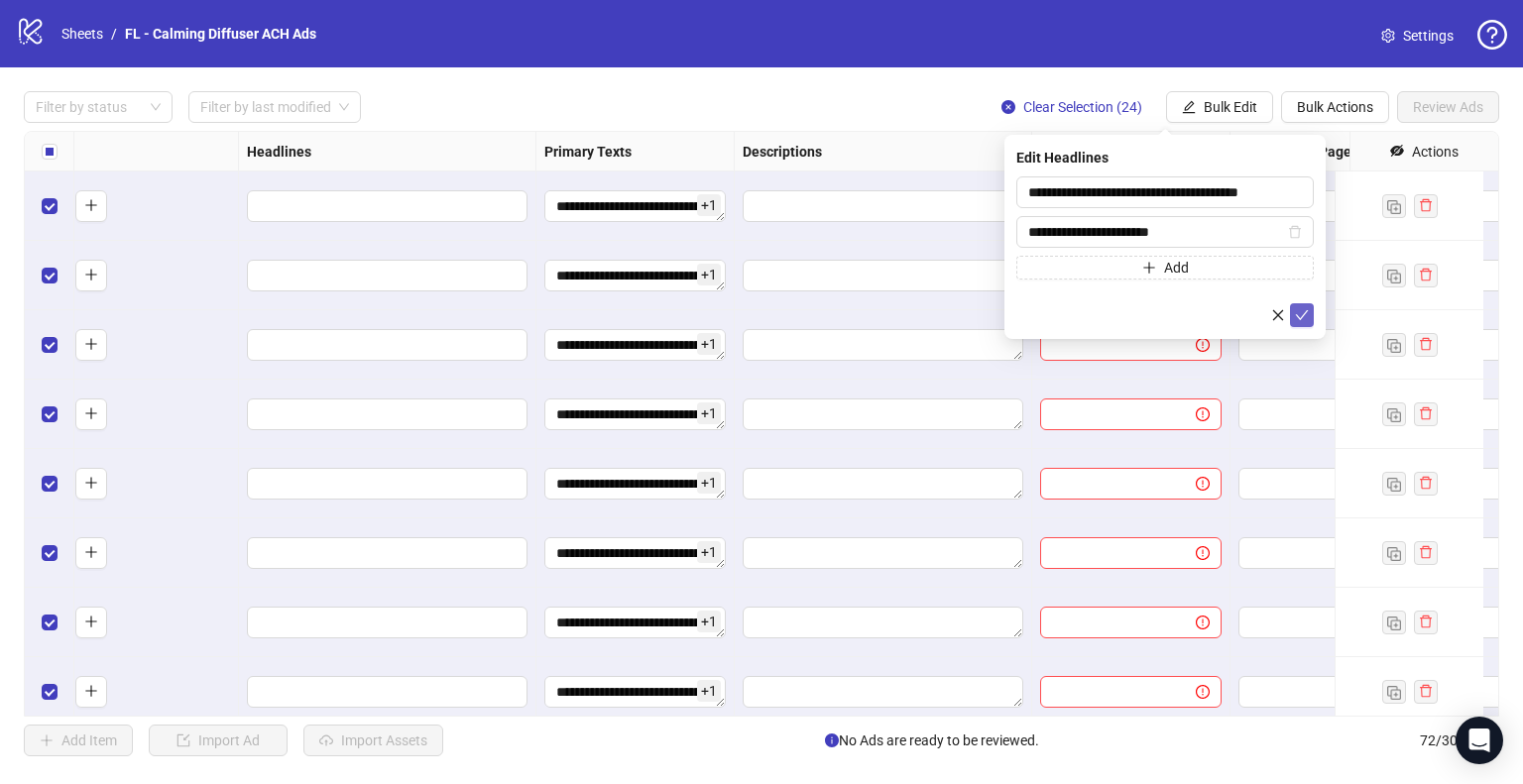 click 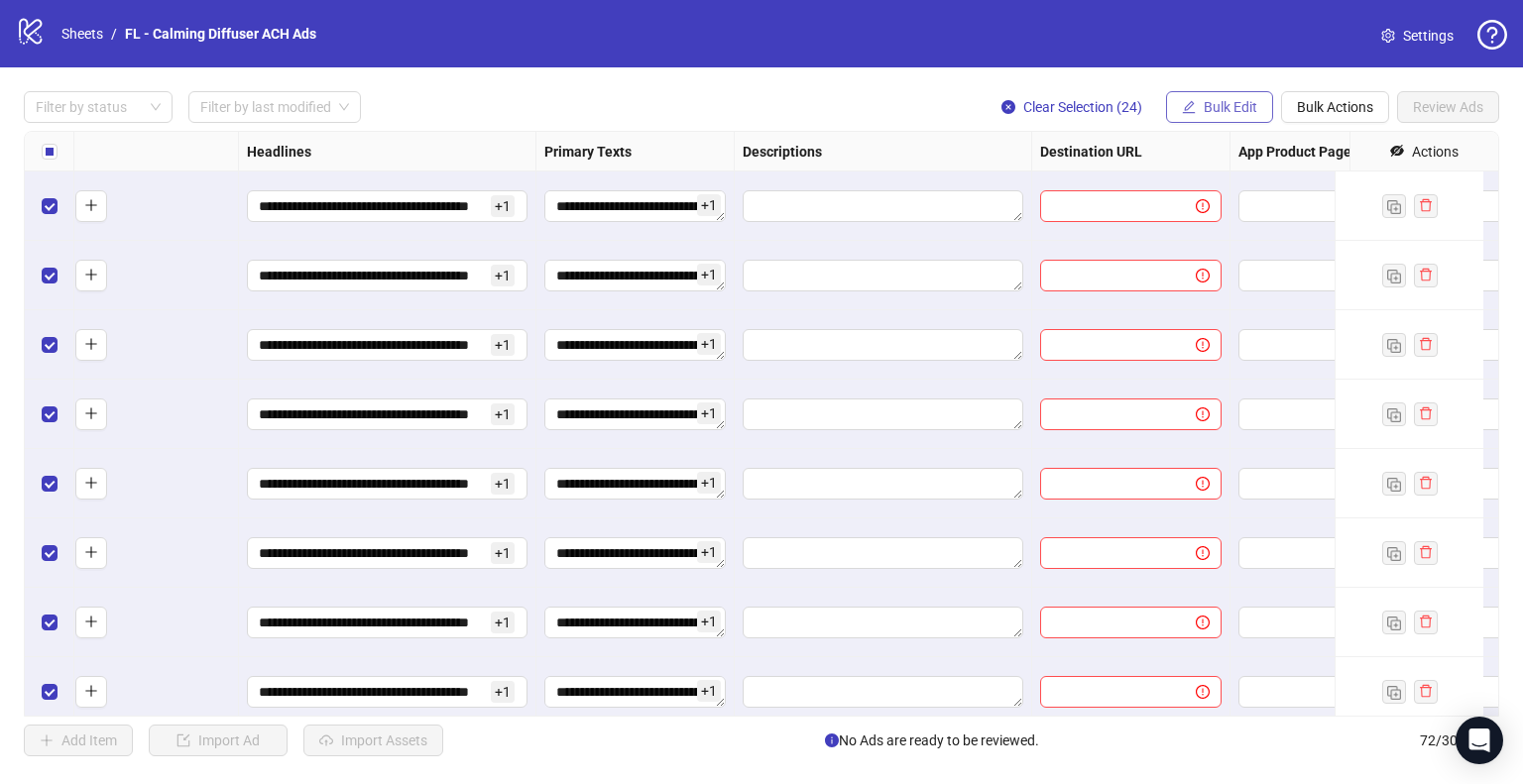 click on "Bulk Edit" at bounding box center [1230, 107] 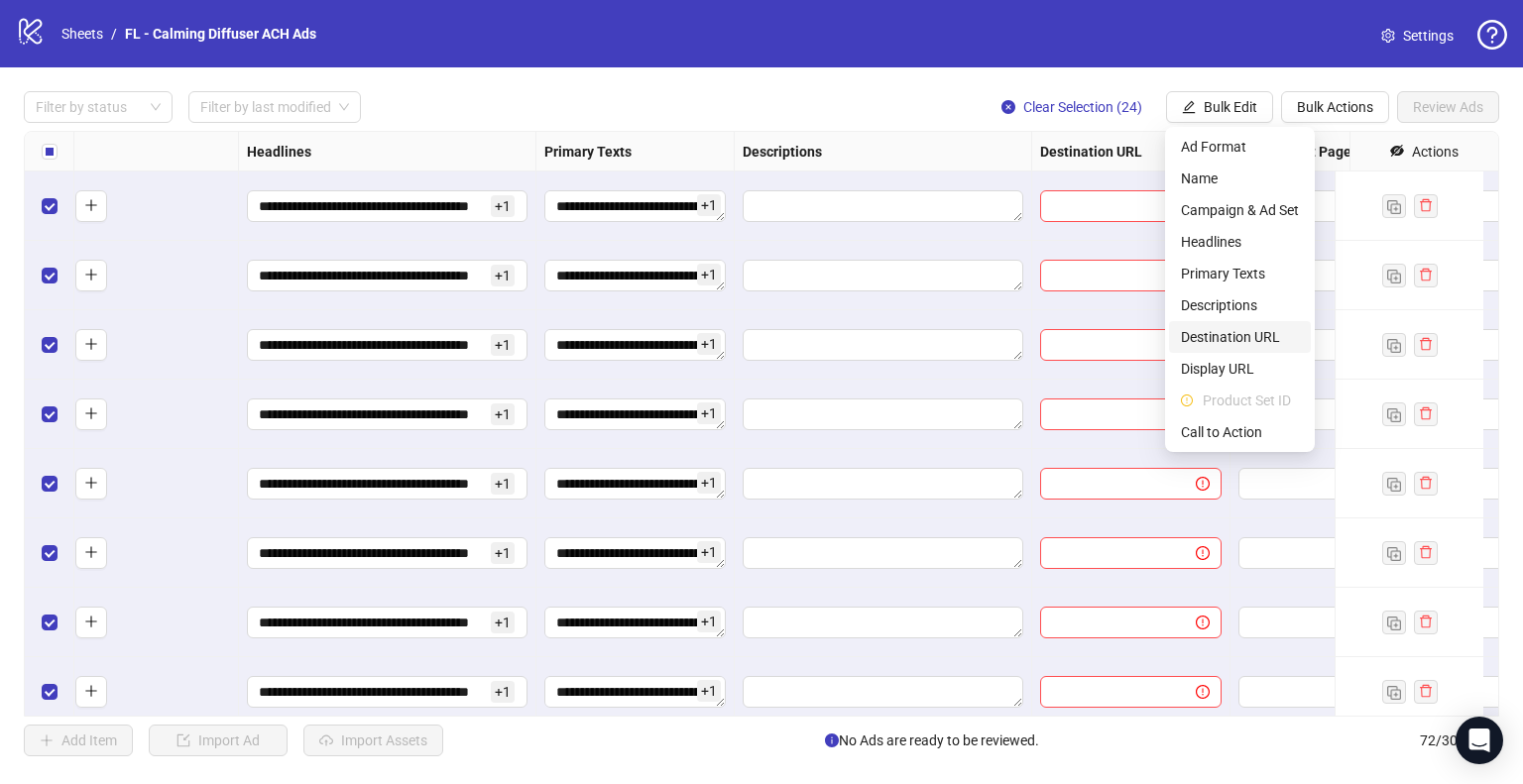 click on "Destination URL" at bounding box center (1239, 337) 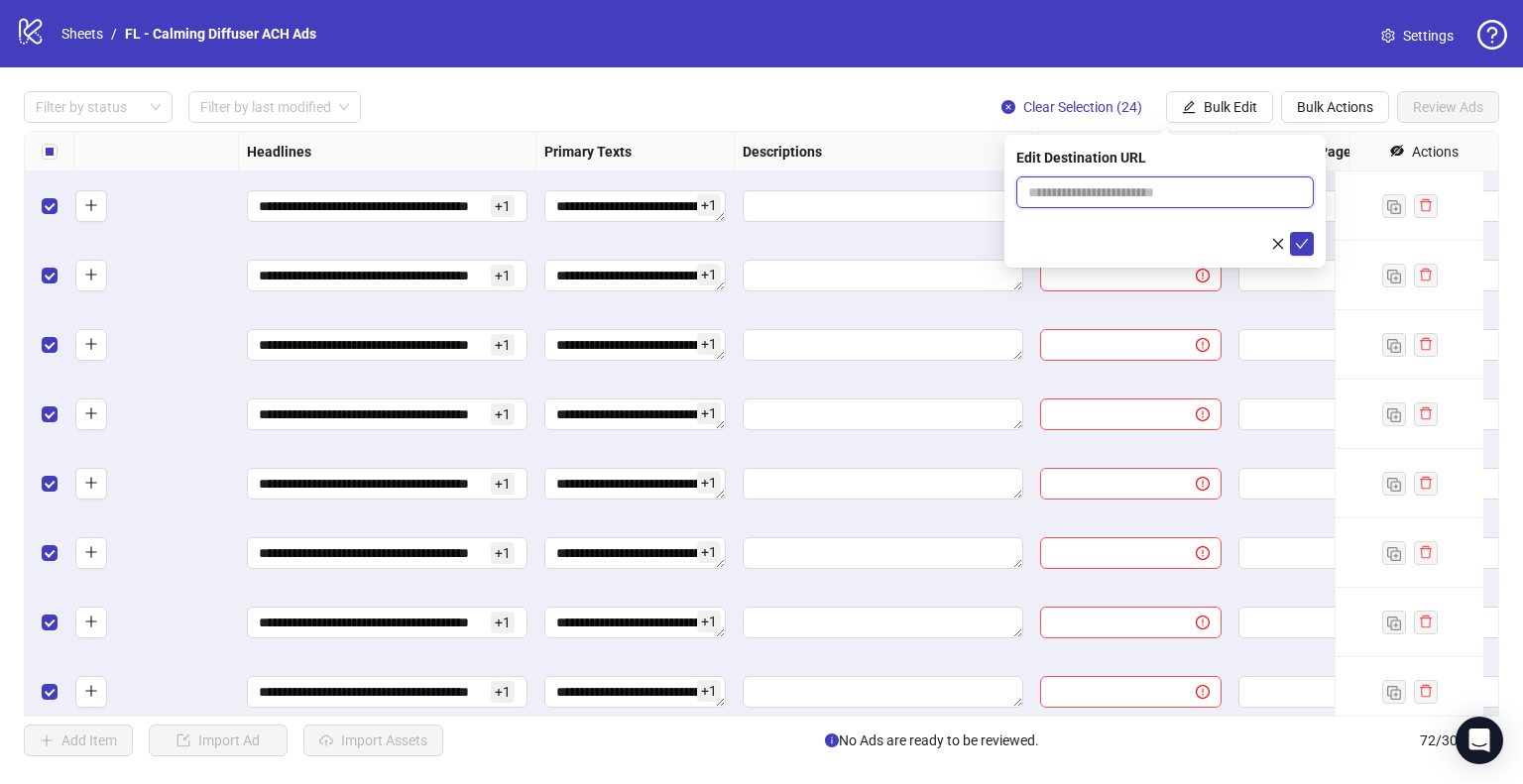 click at bounding box center (1157, 192) 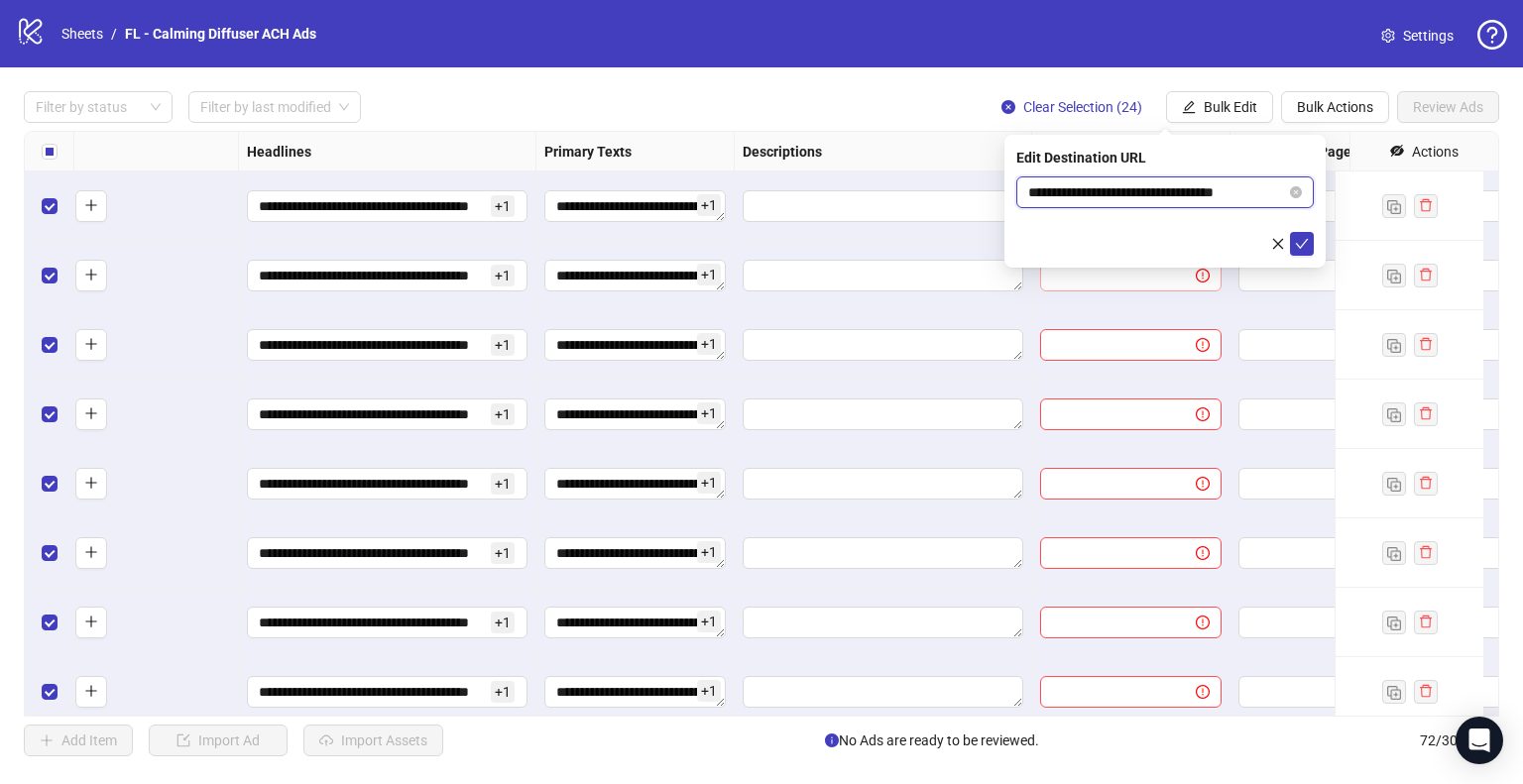 type on "**********" 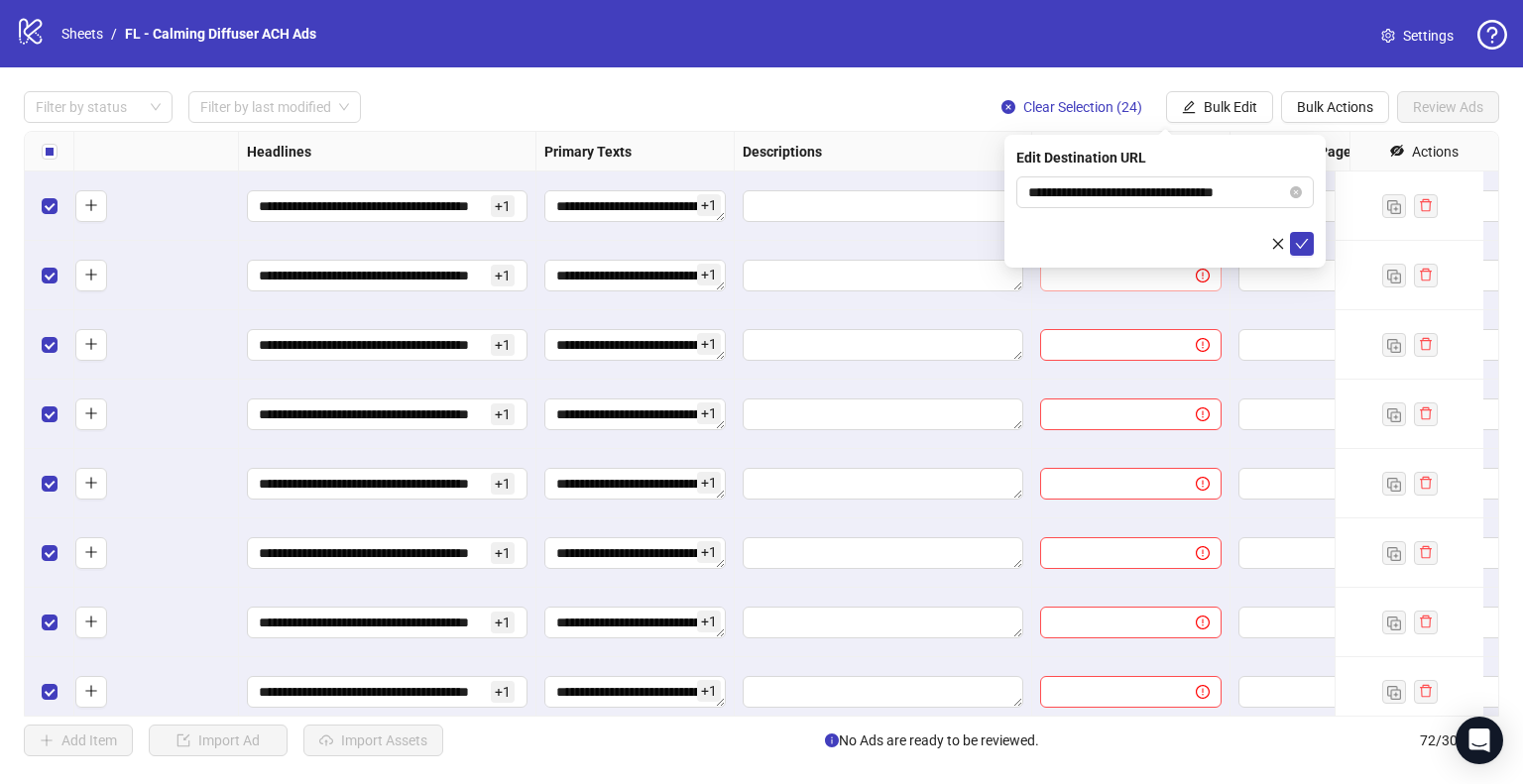 click 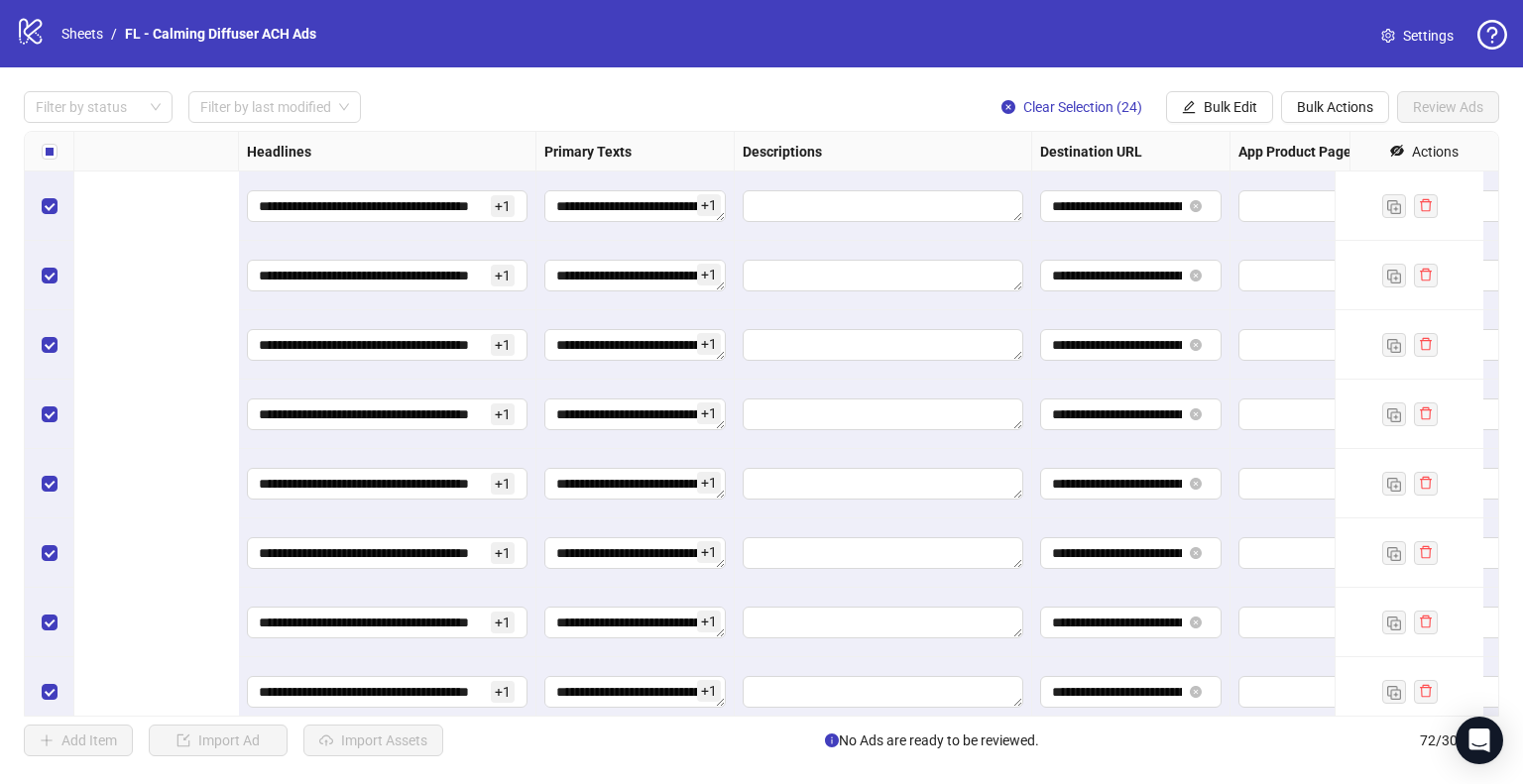 scroll, scrollTop: 3469, scrollLeft: 1685, axis: both 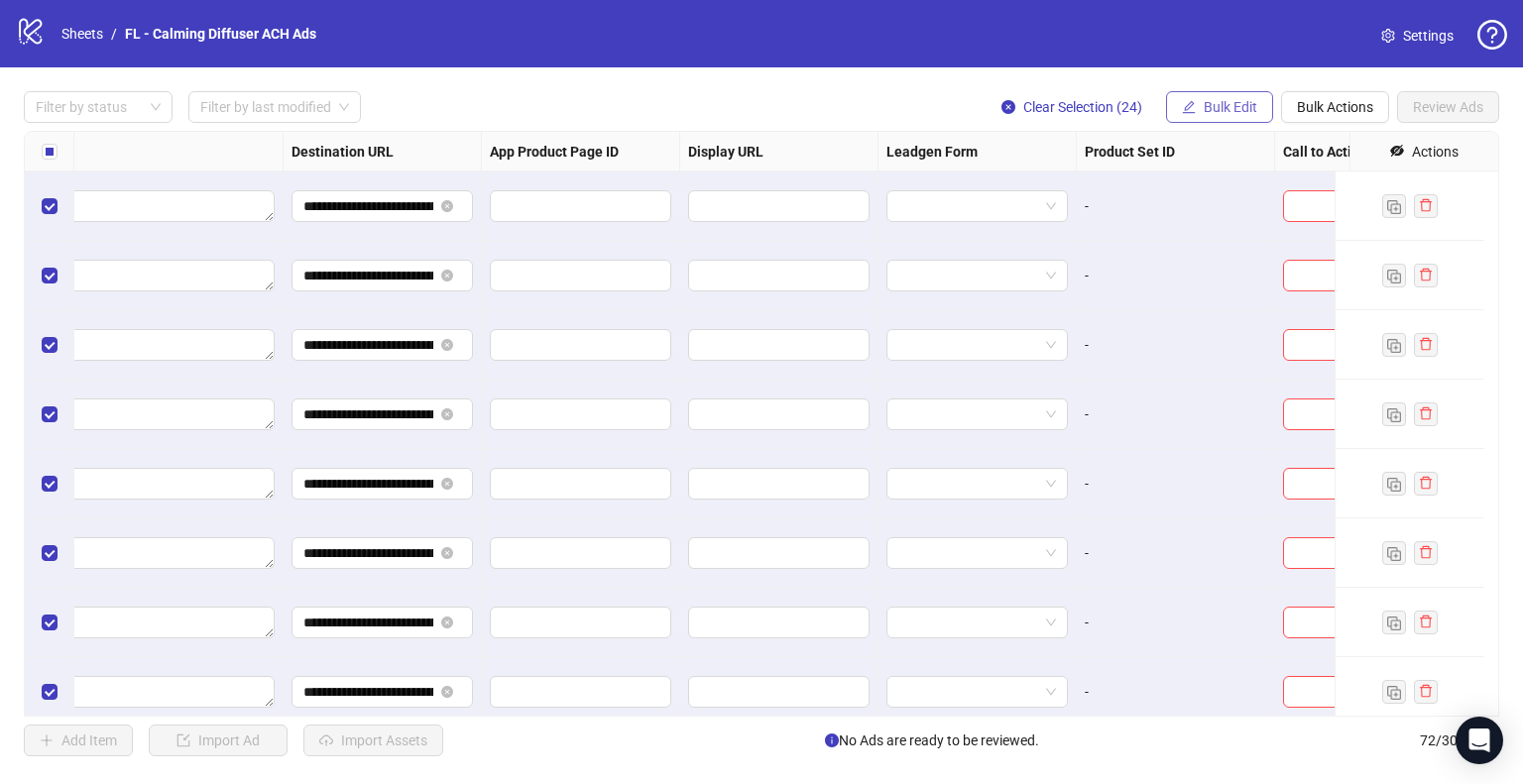 click on "Bulk Edit" at bounding box center [1230, 107] 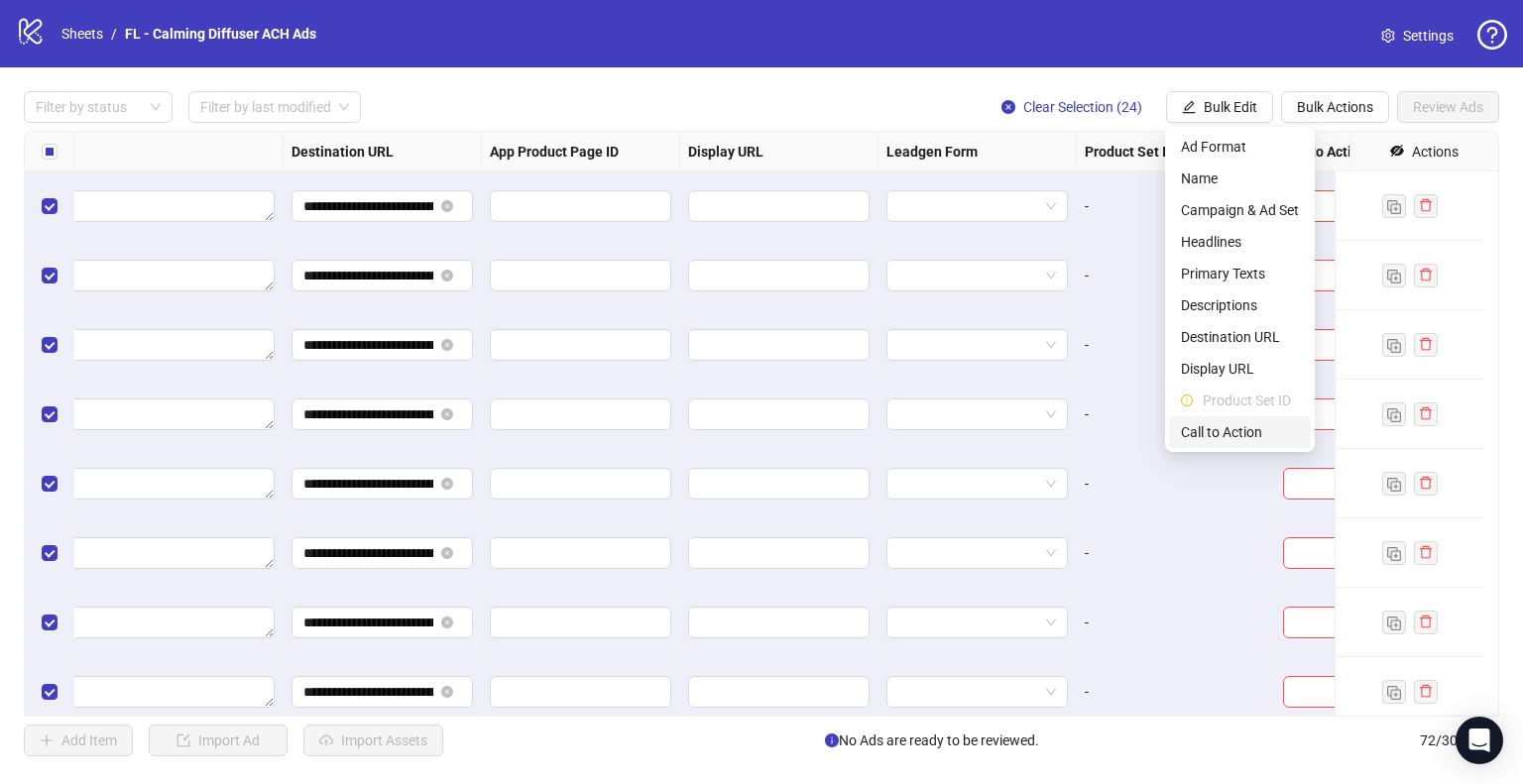 click on "Call to Action" at bounding box center [1239, 432] 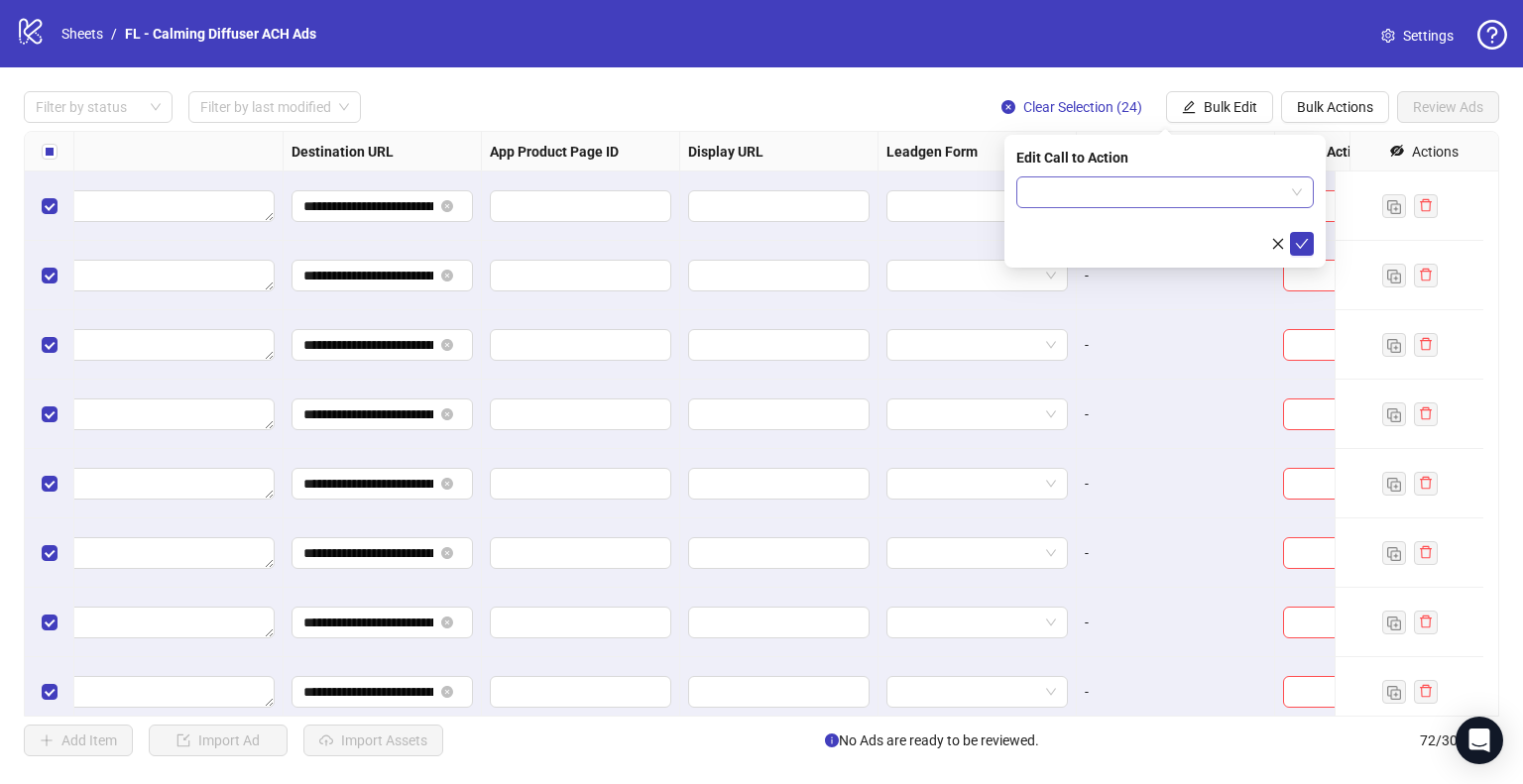 click at bounding box center (1156, 192) 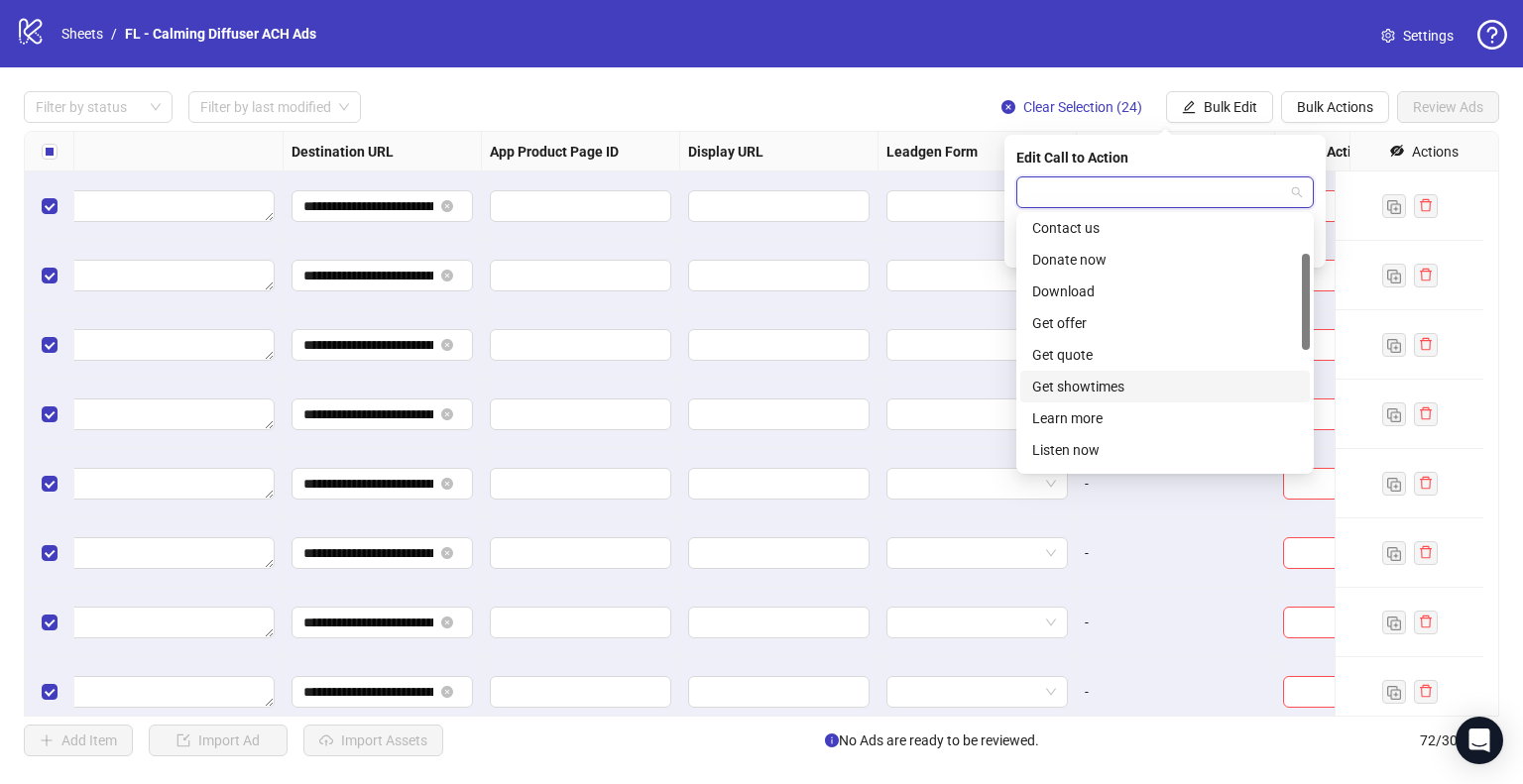 scroll, scrollTop: 412, scrollLeft: 0, axis: vertical 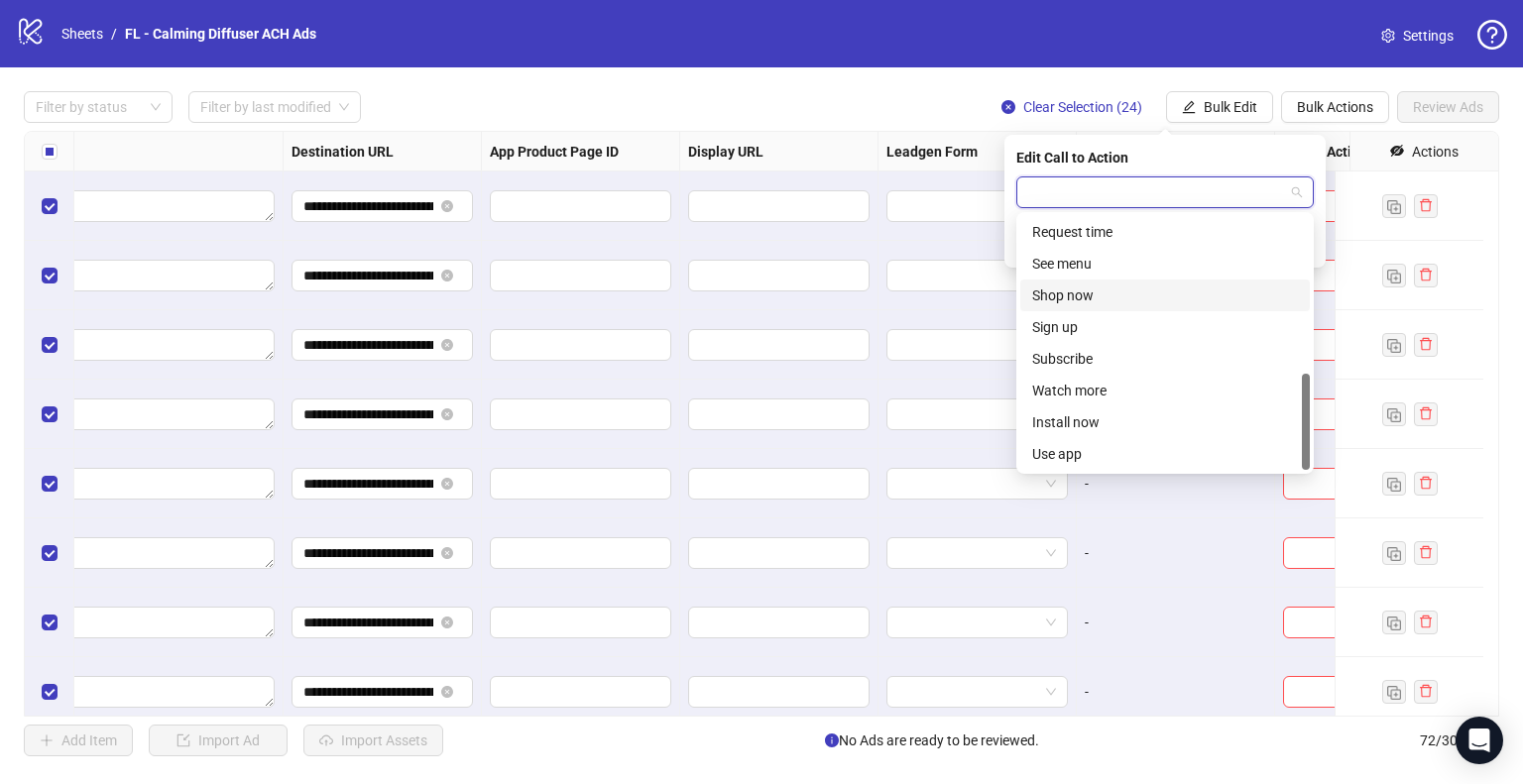 click on "Shop now" at bounding box center [1165, 295] 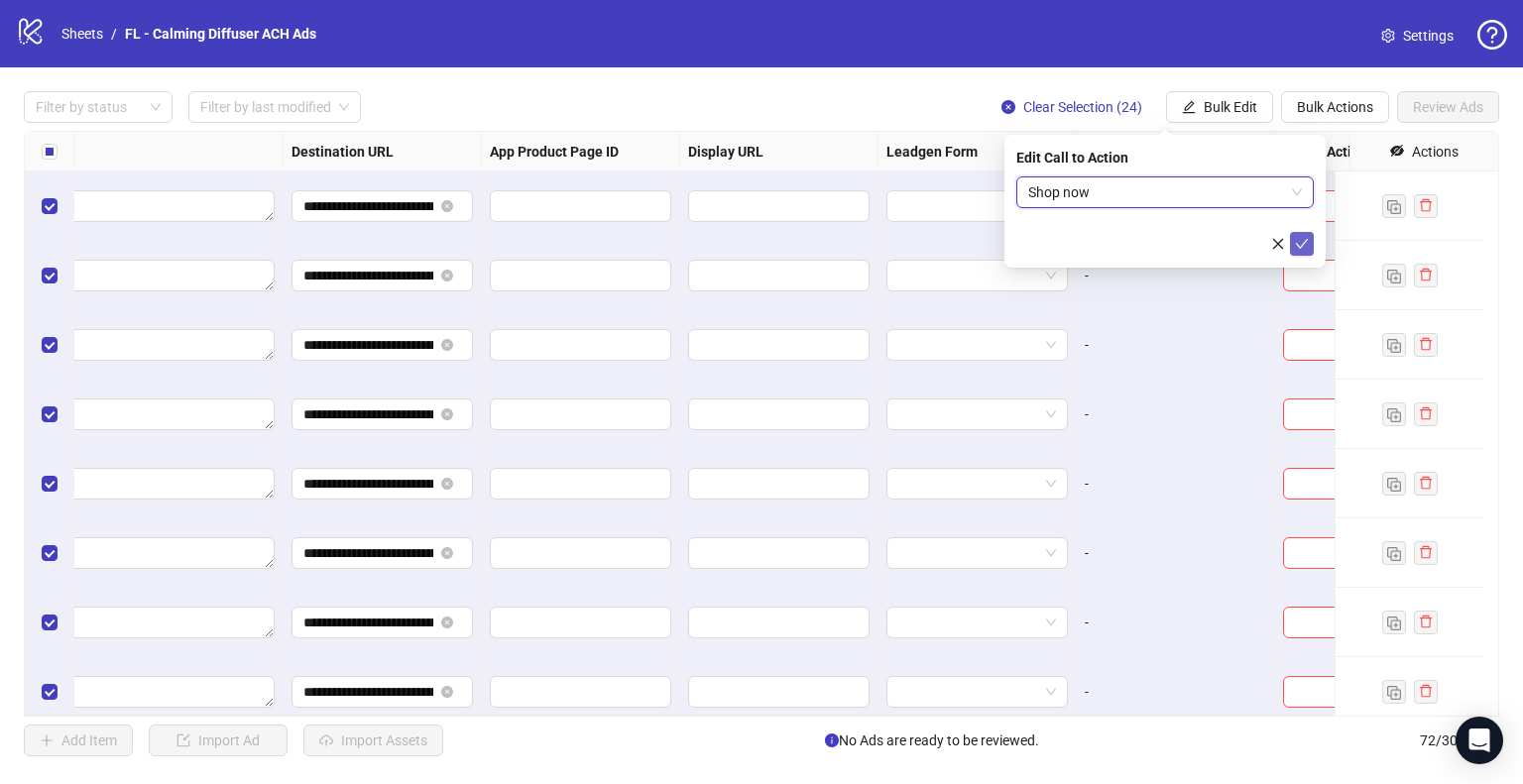 click 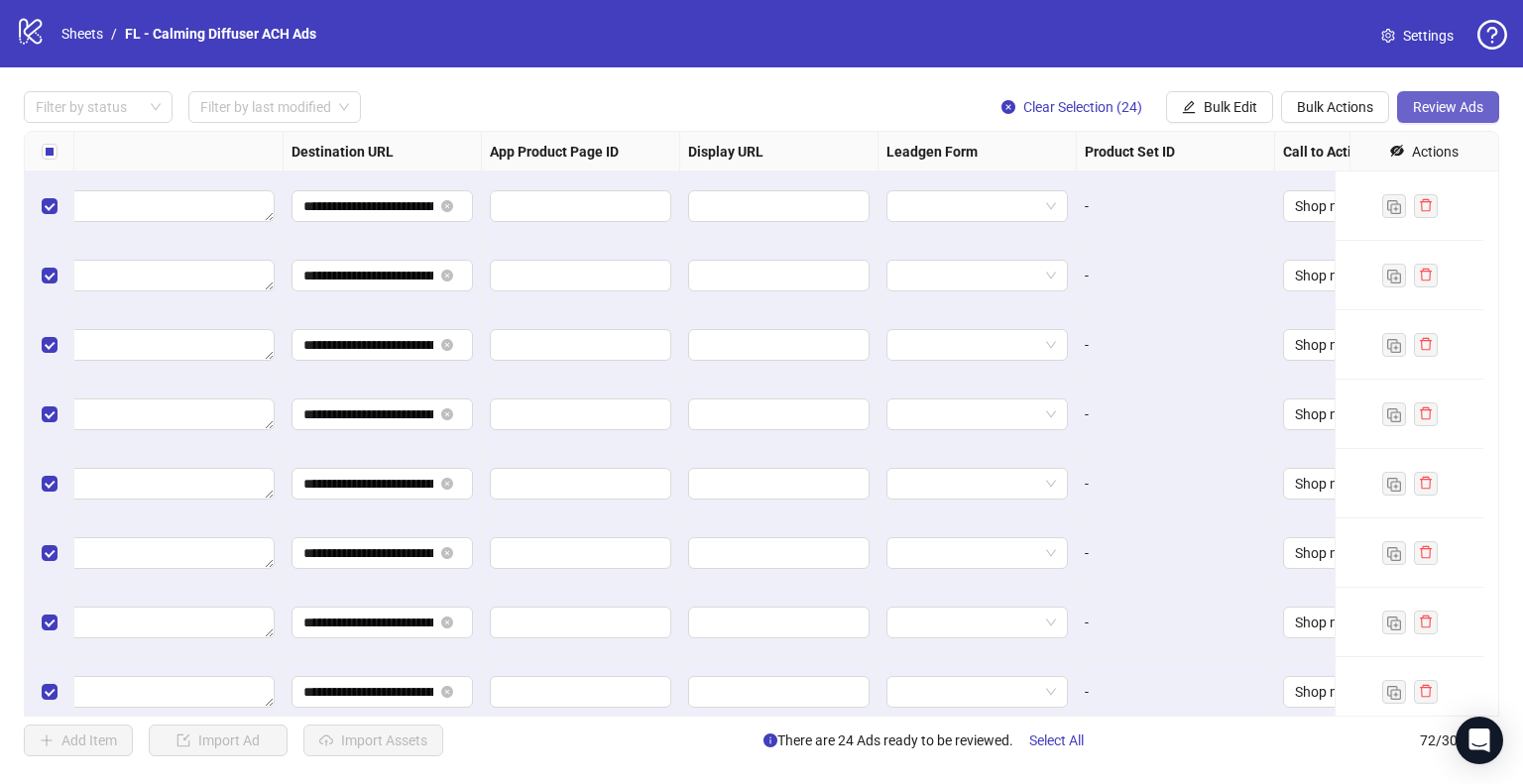 click on "Review Ads" at bounding box center (1448, 107) 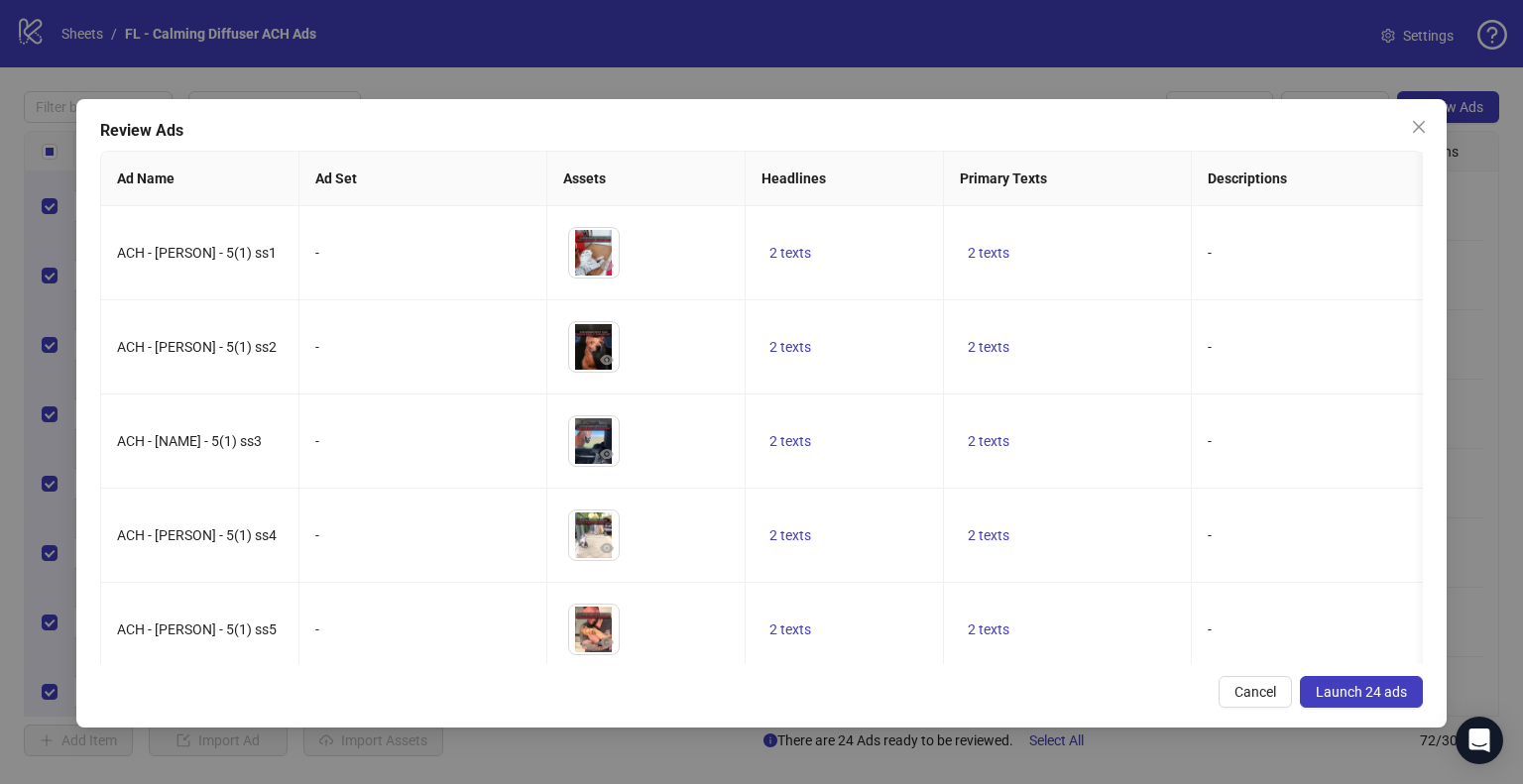 click on "Launch 24 ads" at bounding box center [1361, 692] 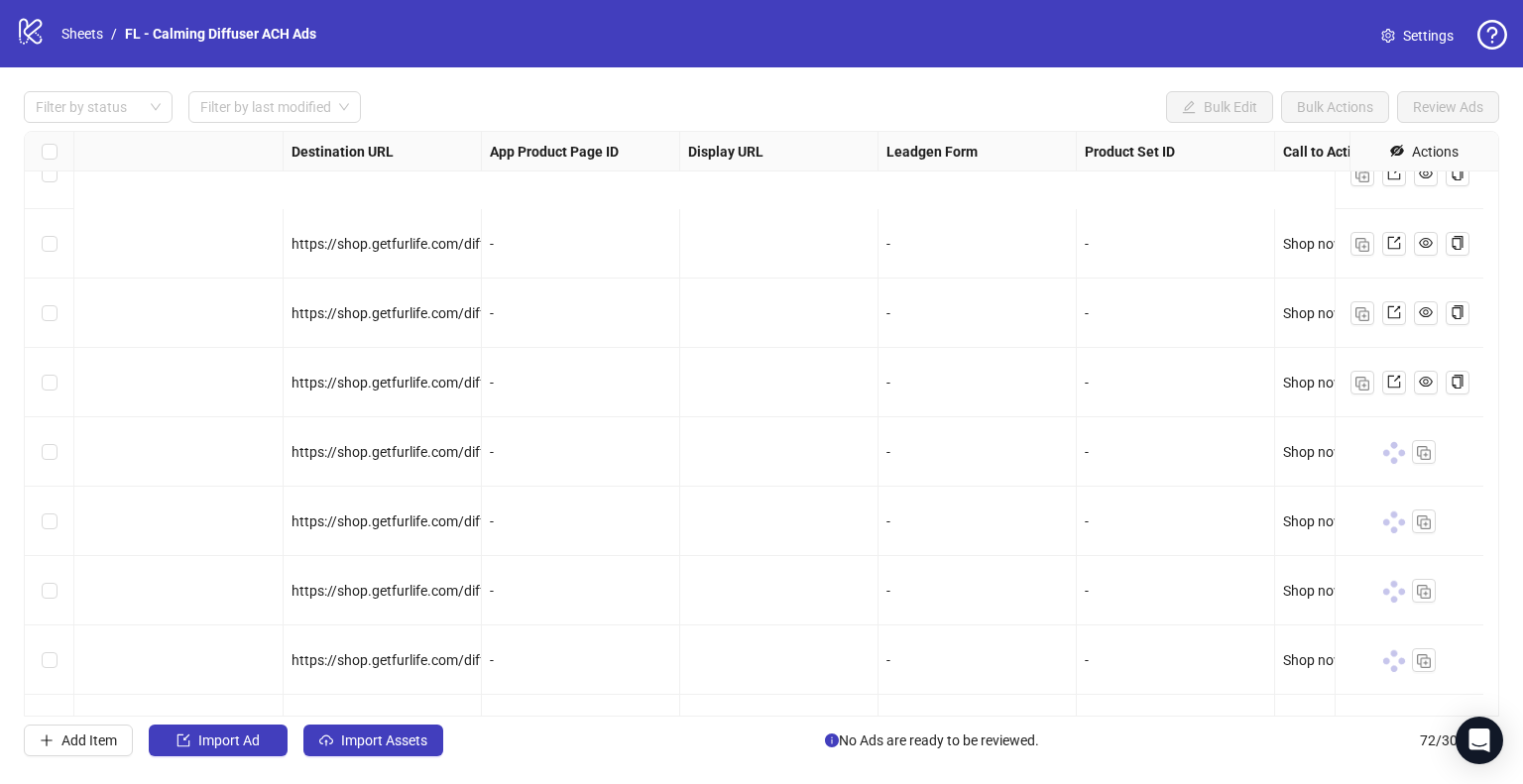 scroll, scrollTop: 3276, scrollLeft: 1685, axis: both 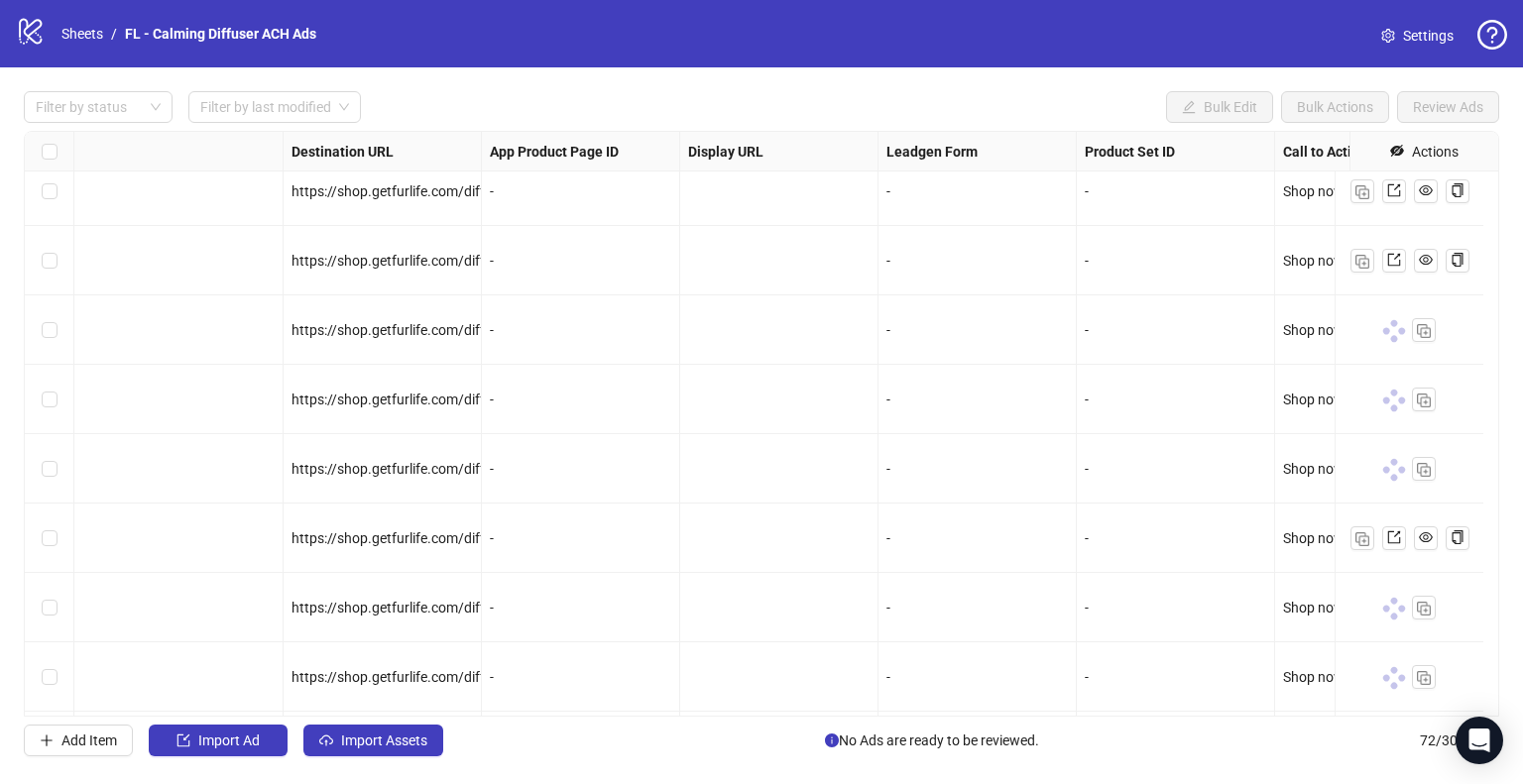 click on "-" at bounding box center (581, 330) 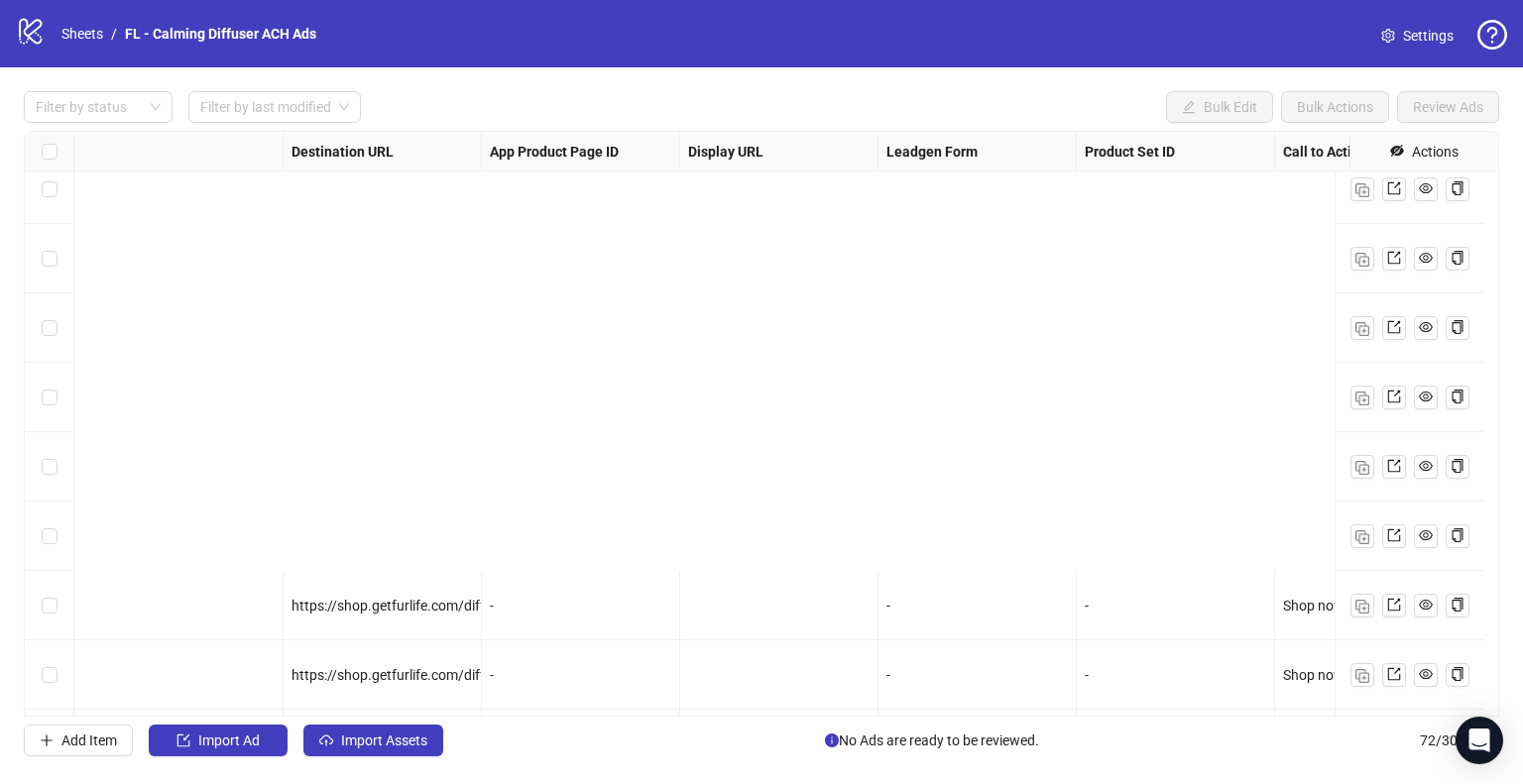 scroll, scrollTop: 4465, scrollLeft: 1685, axis: both 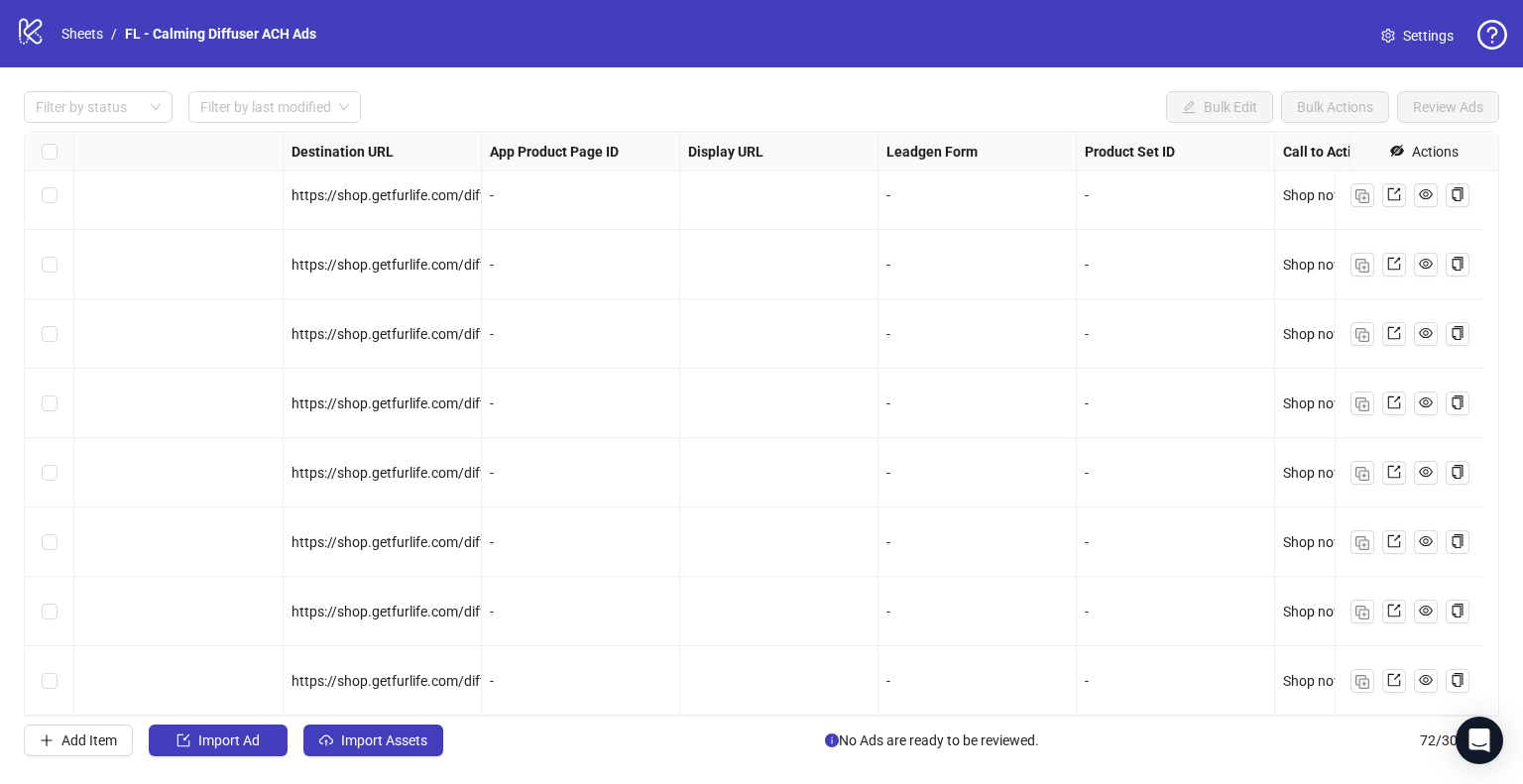 drag, startPoint x: 904, startPoint y: 300, endPoint x: 895, endPoint y: 310, distance: 13.453624 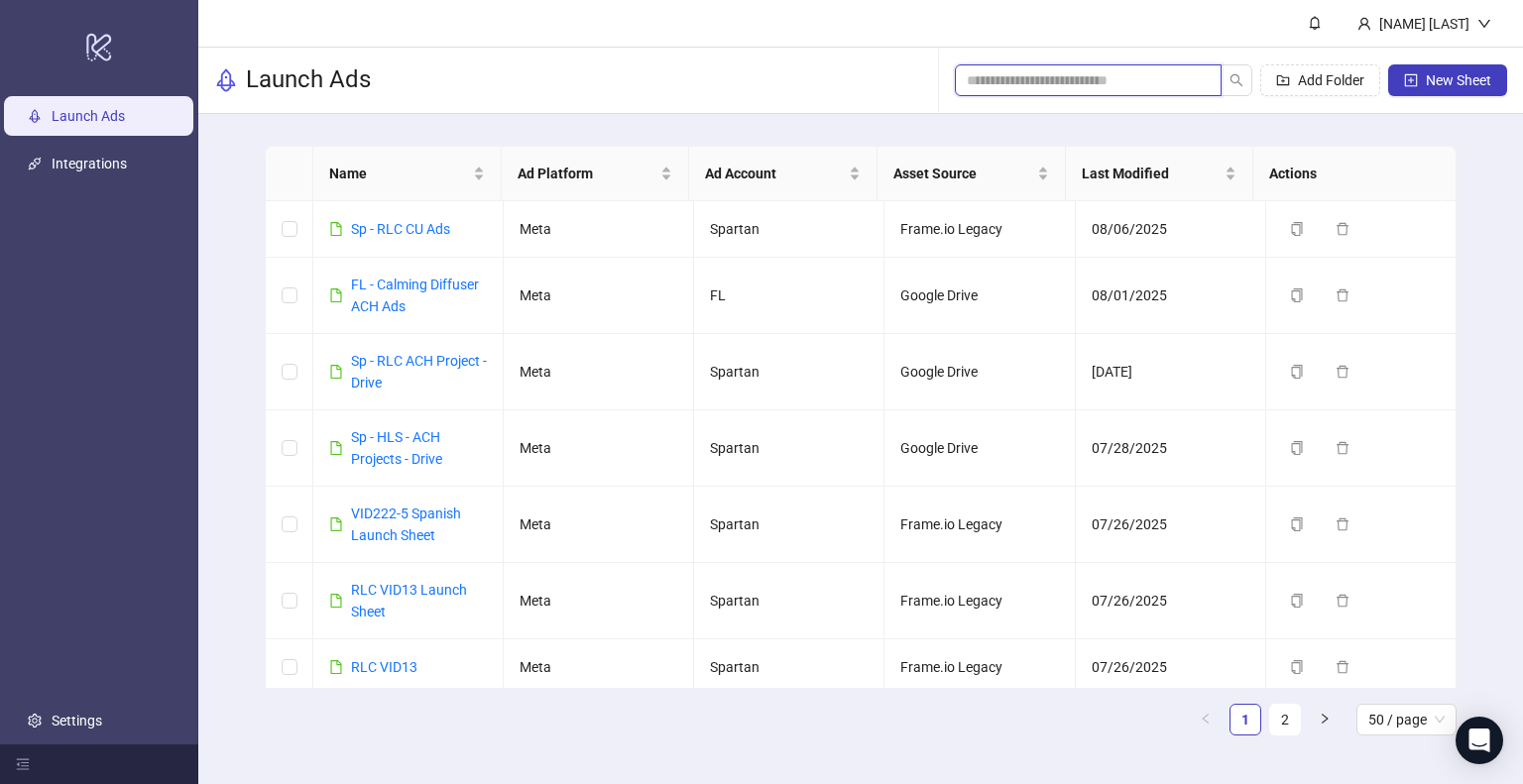 click at bounding box center (1080, 80) 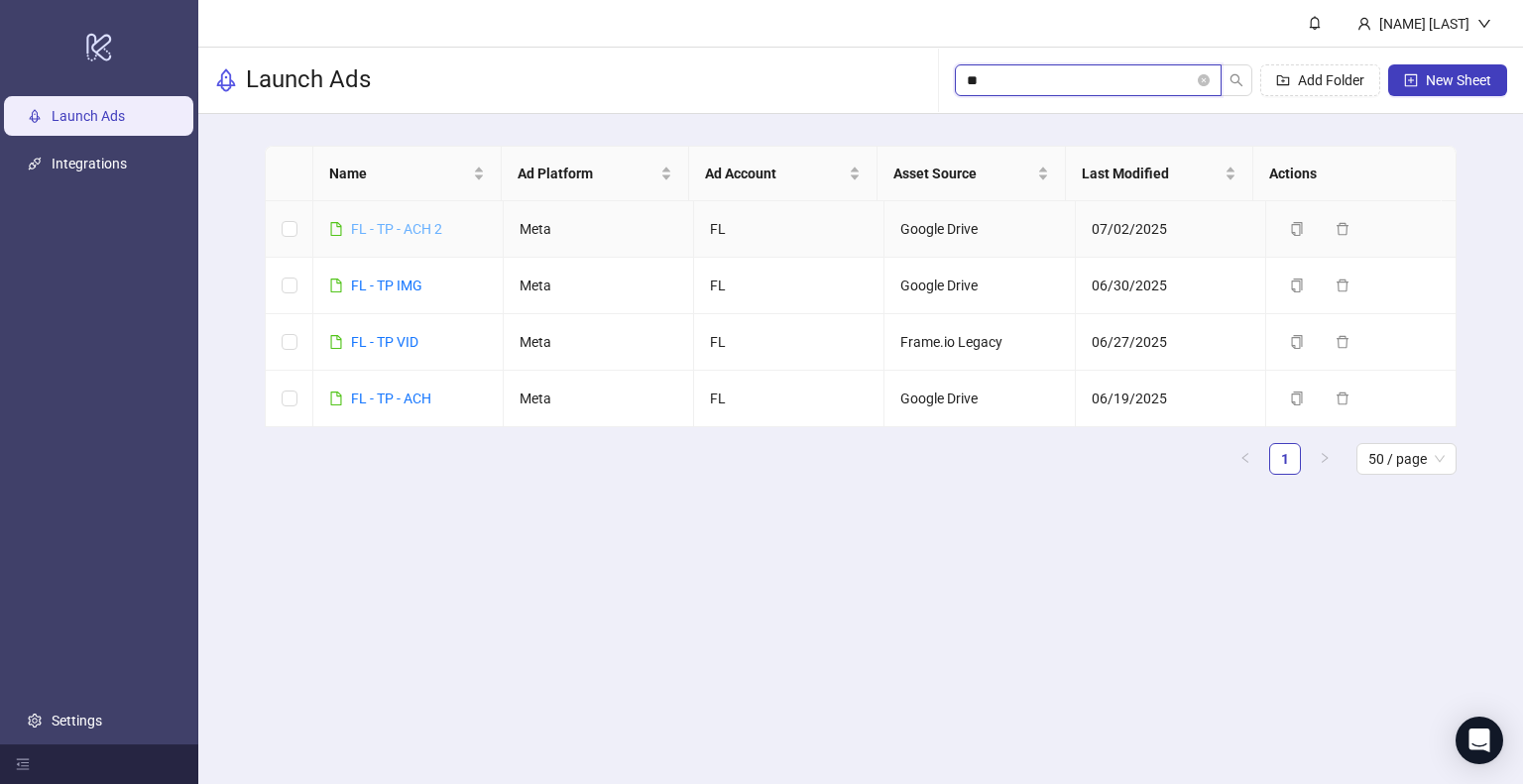 type on "**" 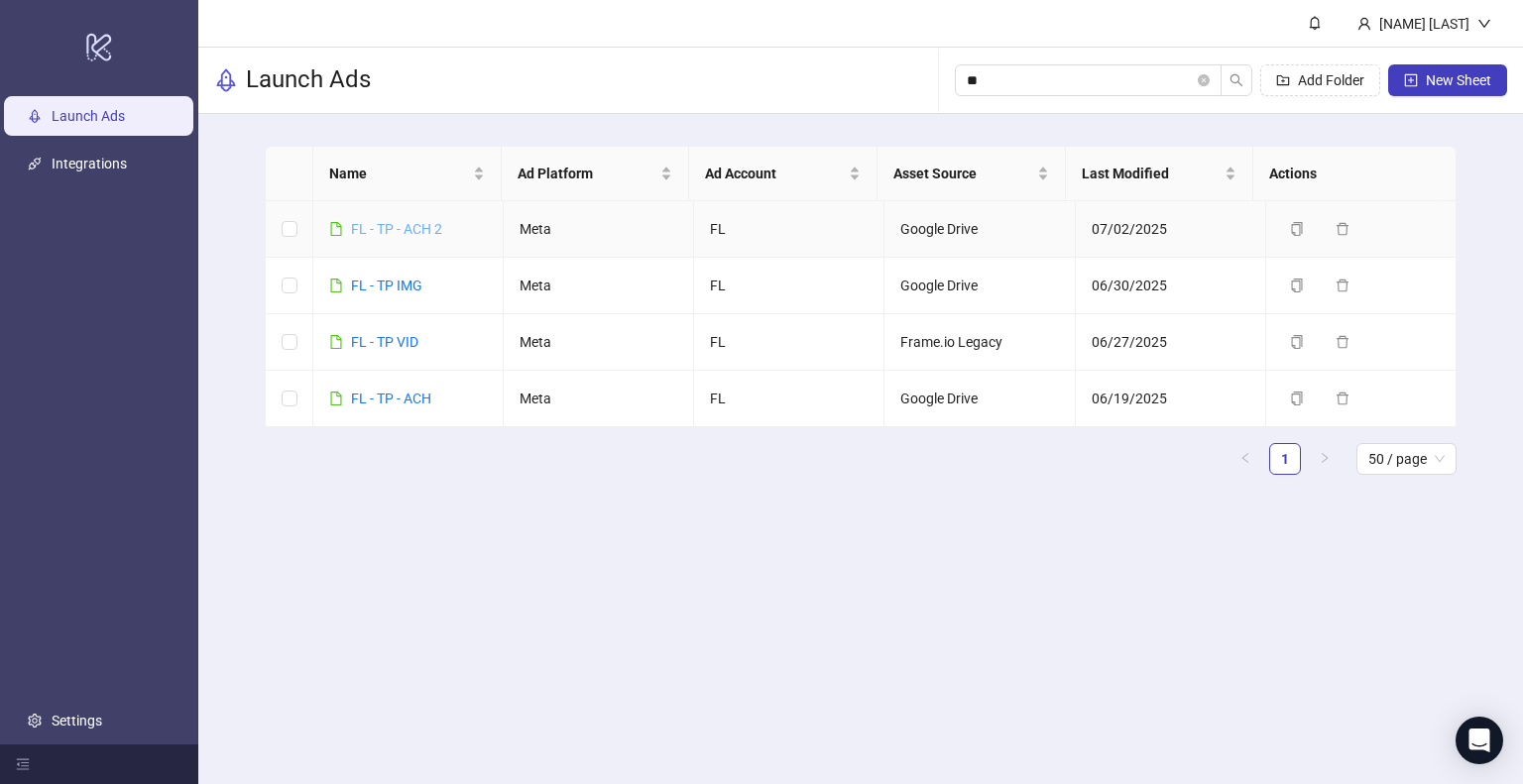 click on "FL - TP - ACH 2" at bounding box center [397, 229] 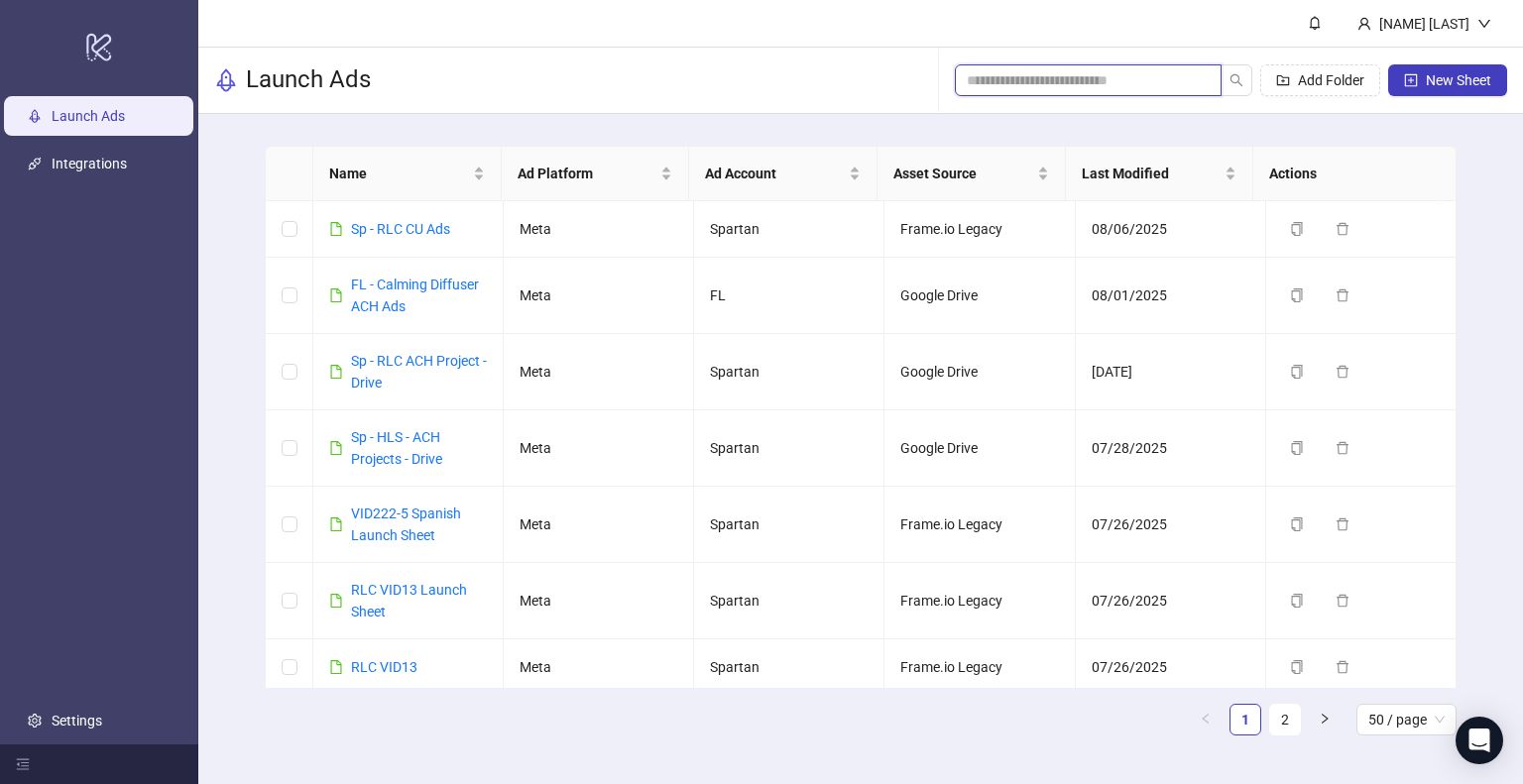 click at bounding box center [1080, 80] 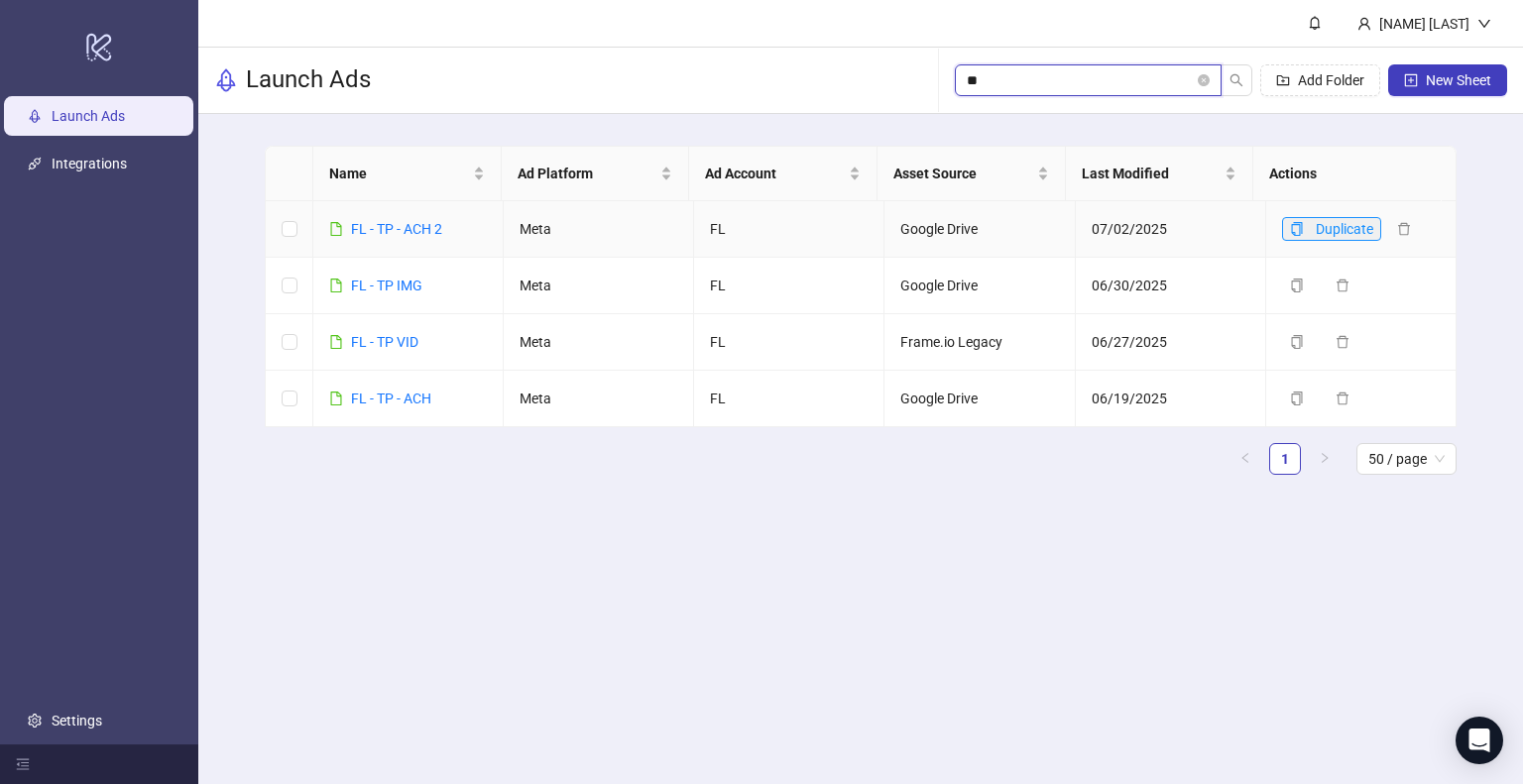 type on "**" 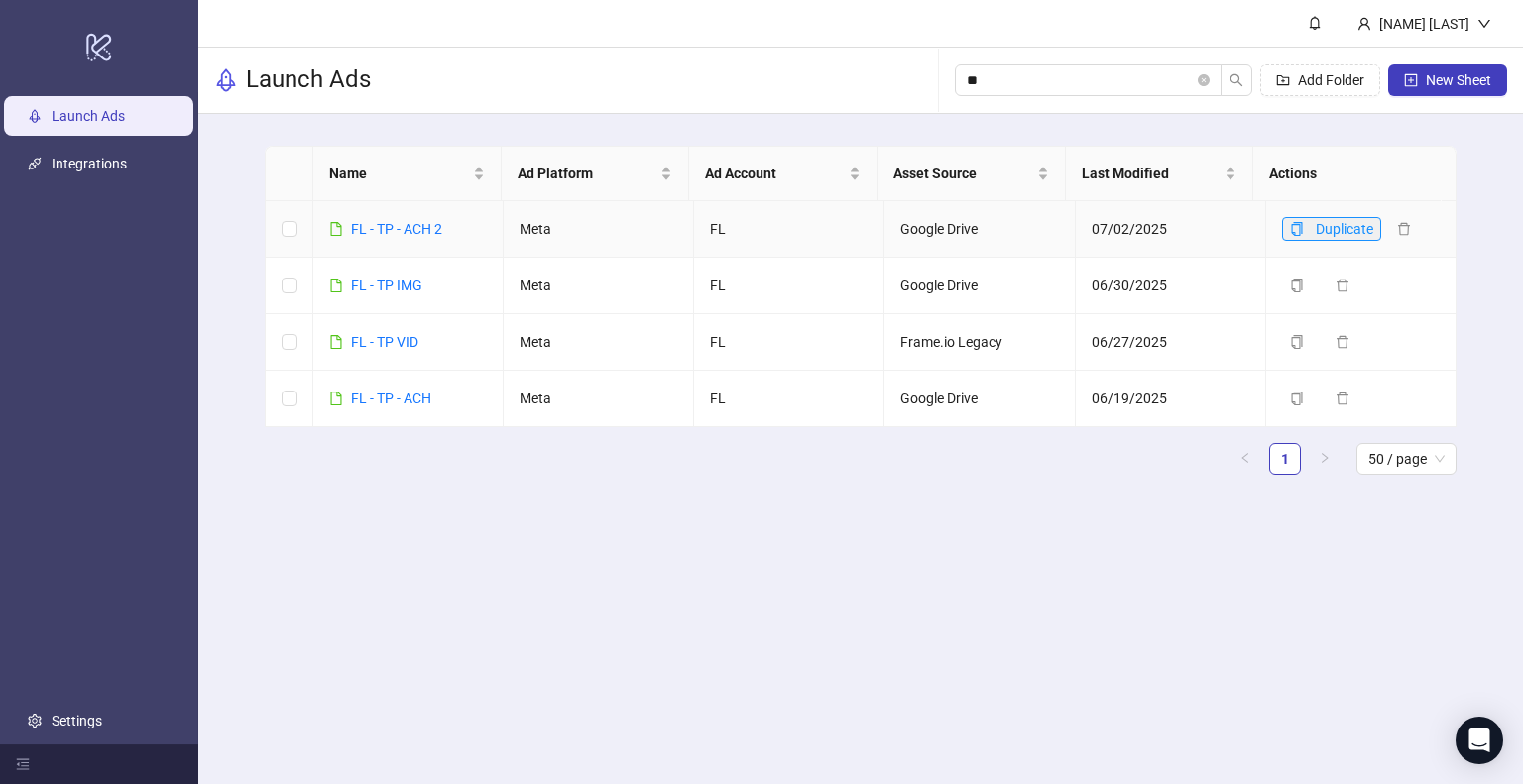 click 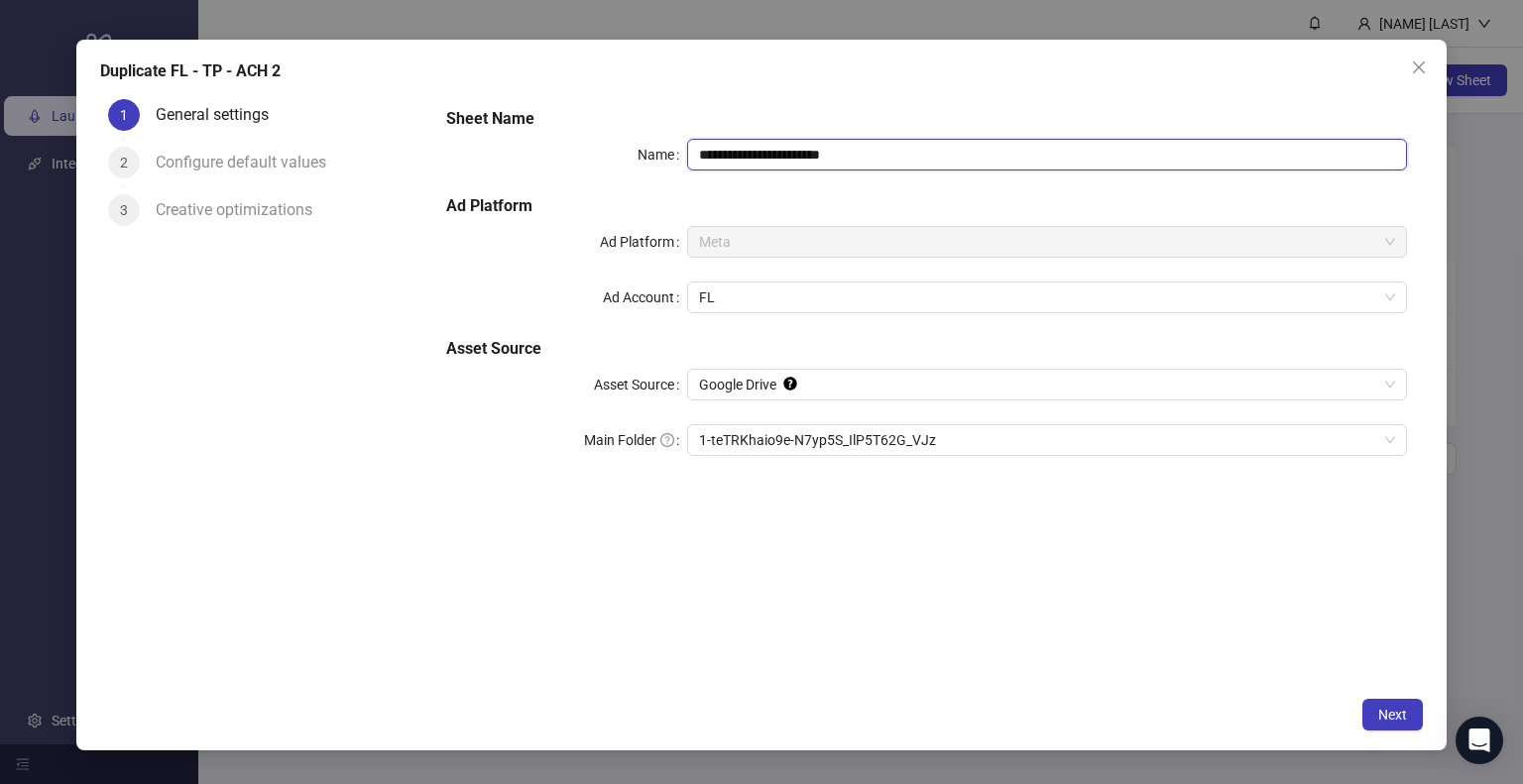 drag, startPoint x: 744, startPoint y: 155, endPoint x: 927, endPoint y: 156, distance: 183.0027 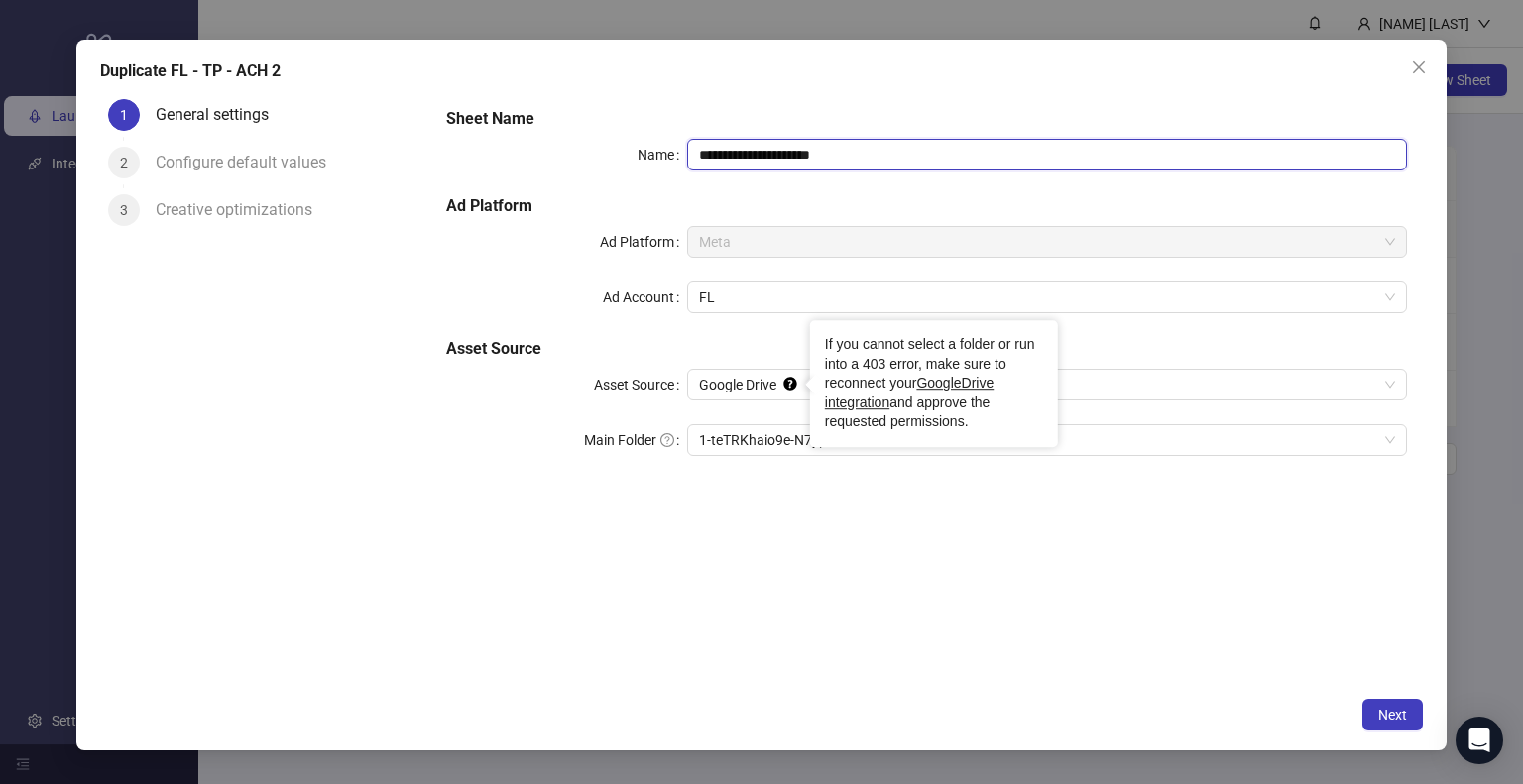type on "**********" 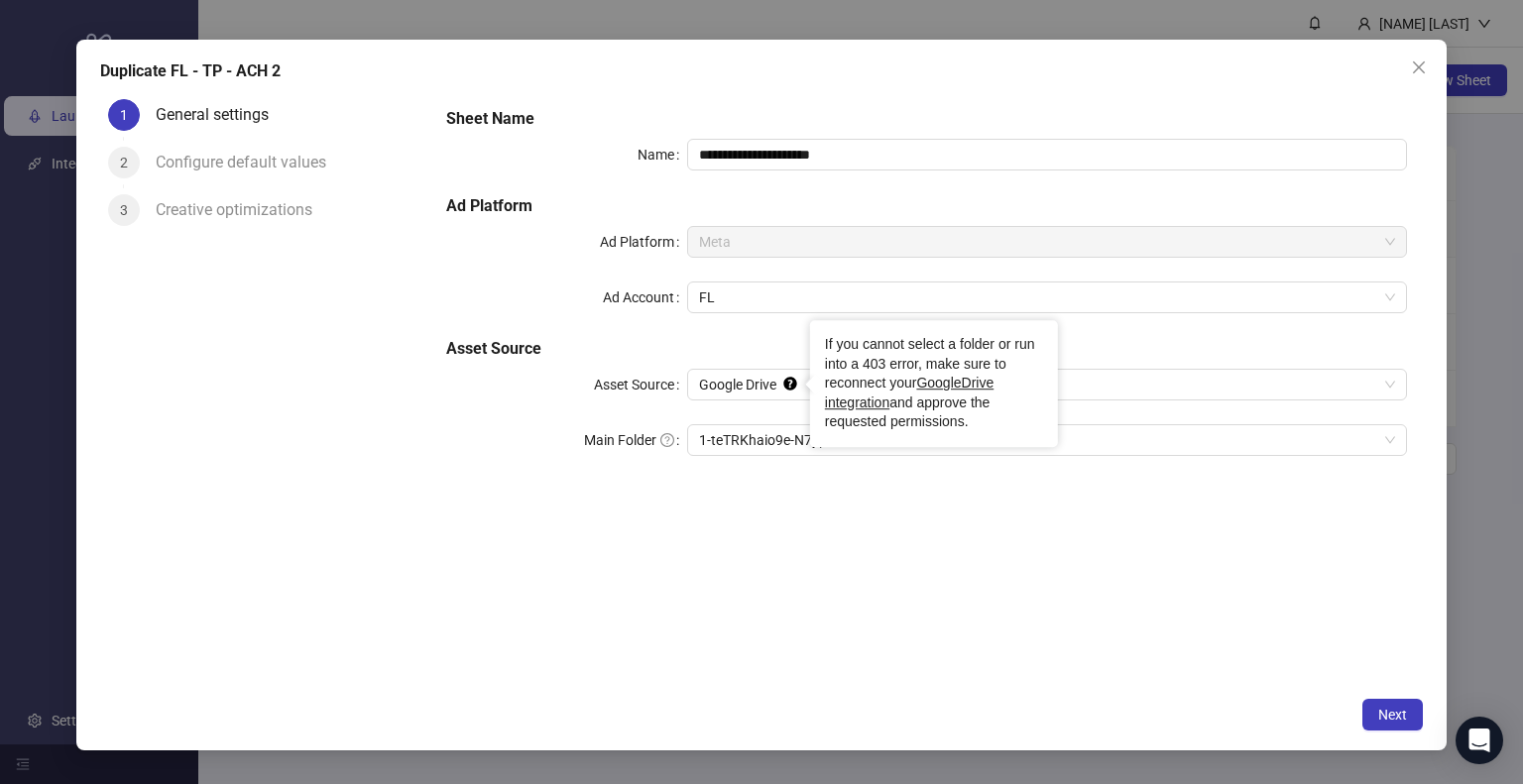 click on "**********" at bounding box center [926, 390] 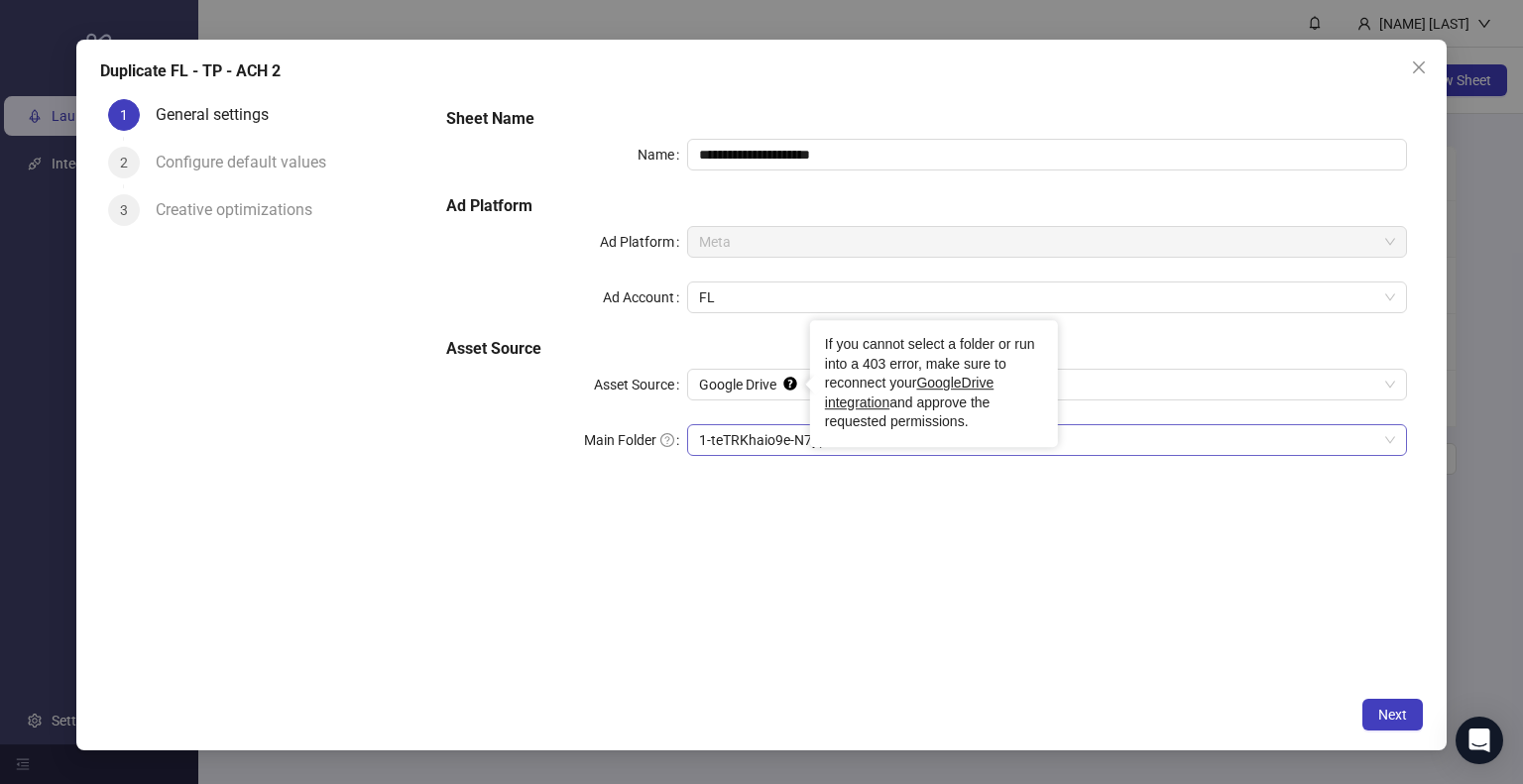 click on "1-teTRKhaio9e-N7yp5S_IlP5T62G_VJz" at bounding box center (1047, 440) 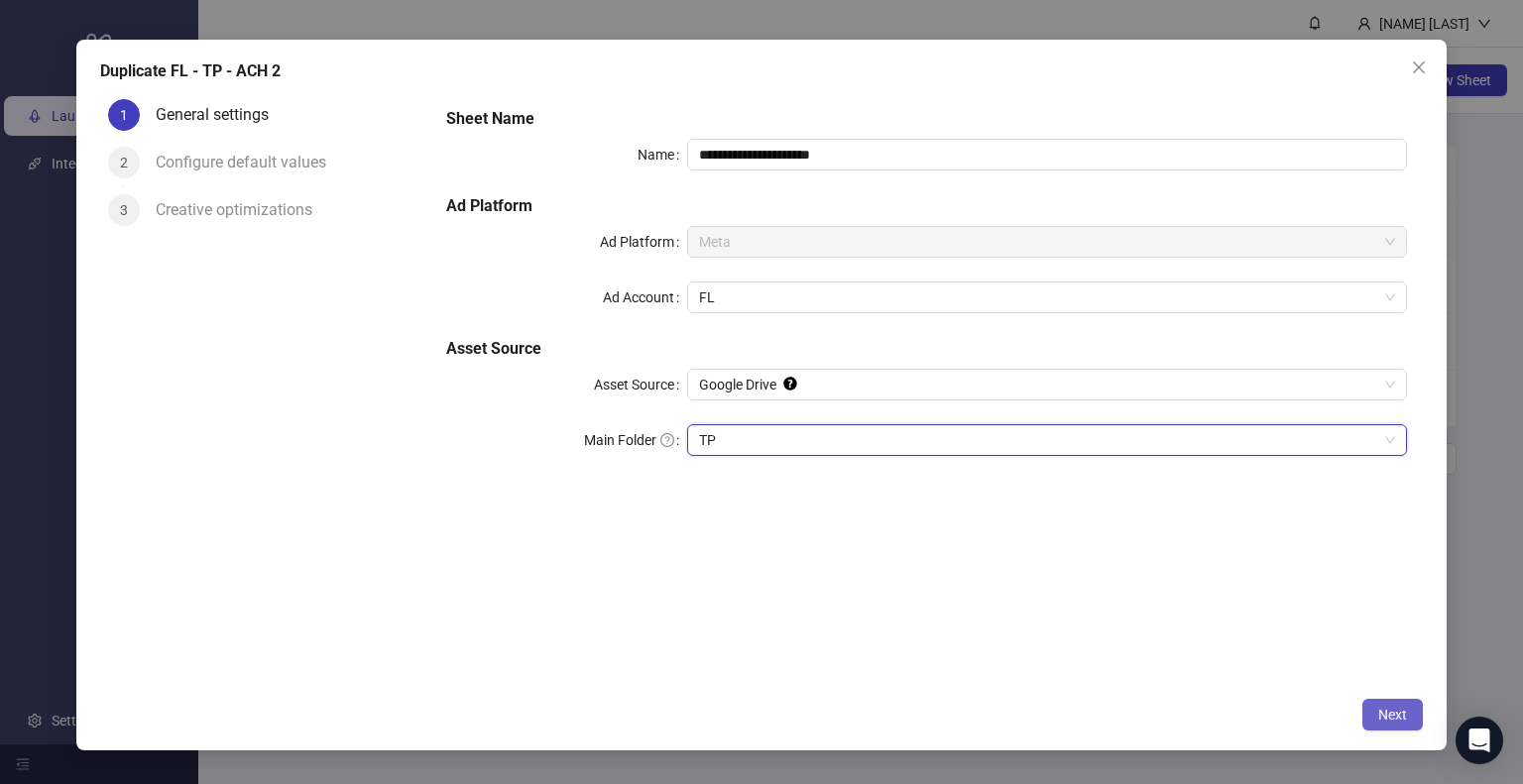 click on "Next" at bounding box center (1392, 715) 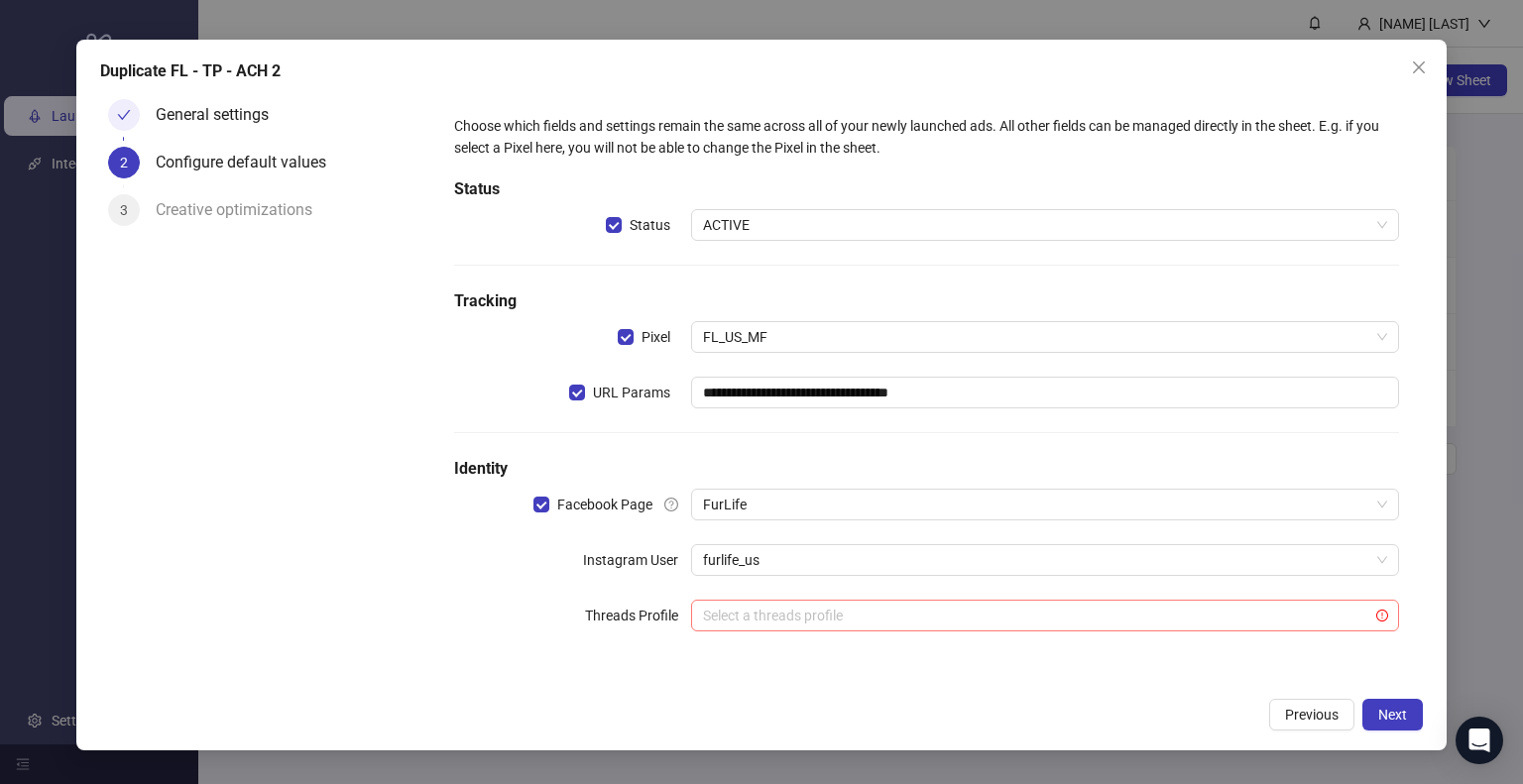 click at bounding box center [1036, 616] 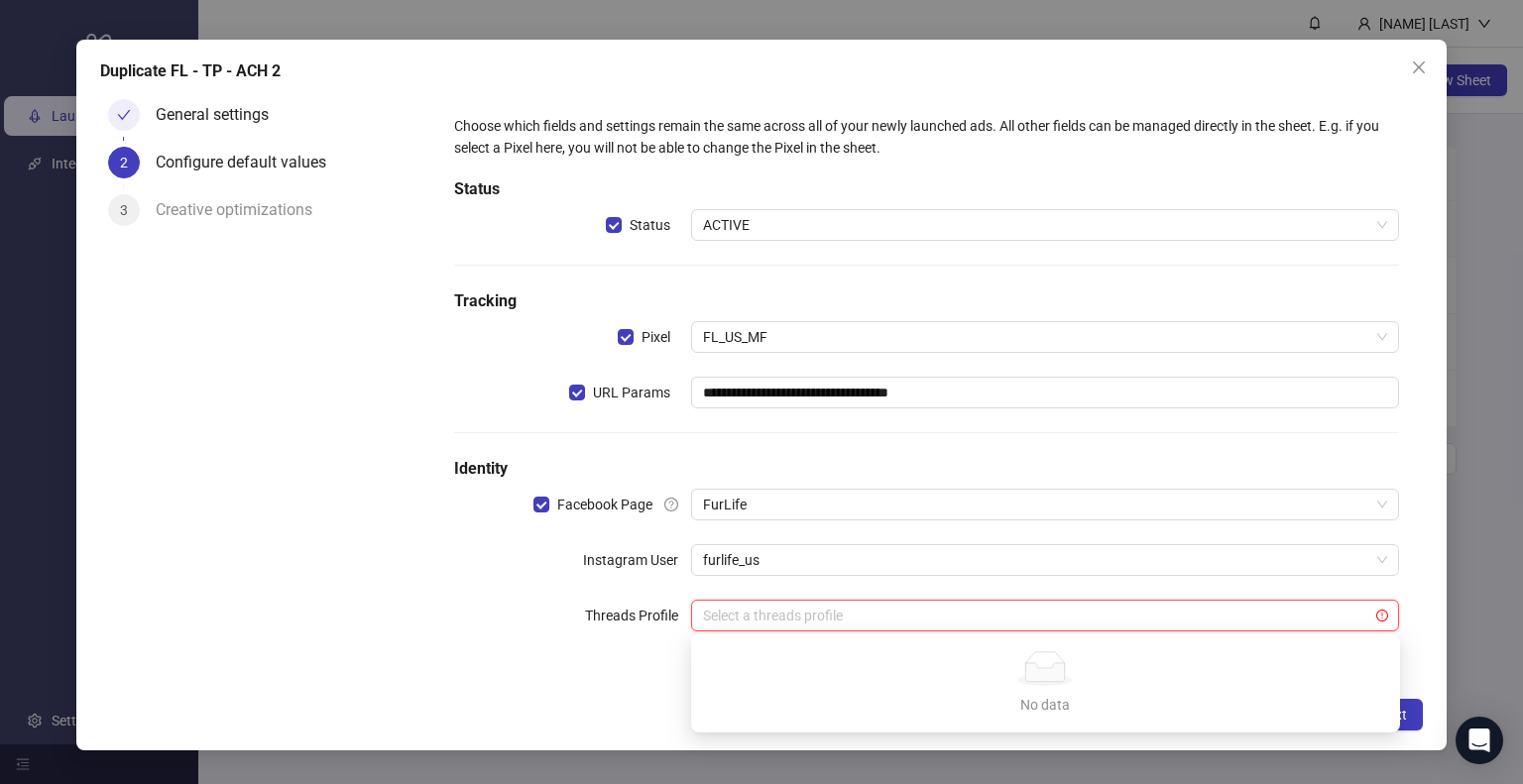 click on "**********" at bounding box center [926, 385] 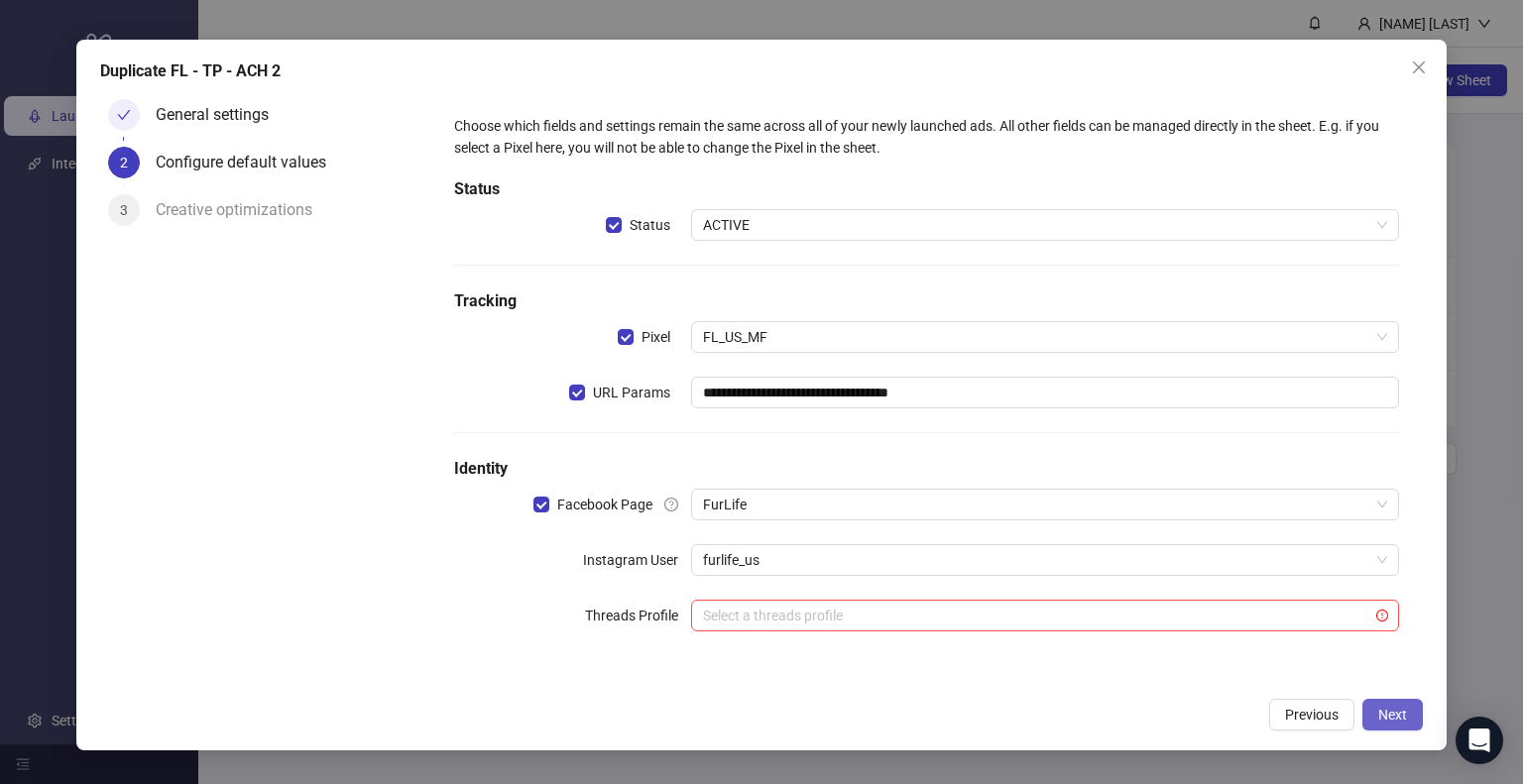 click on "Next" at bounding box center [1392, 715] 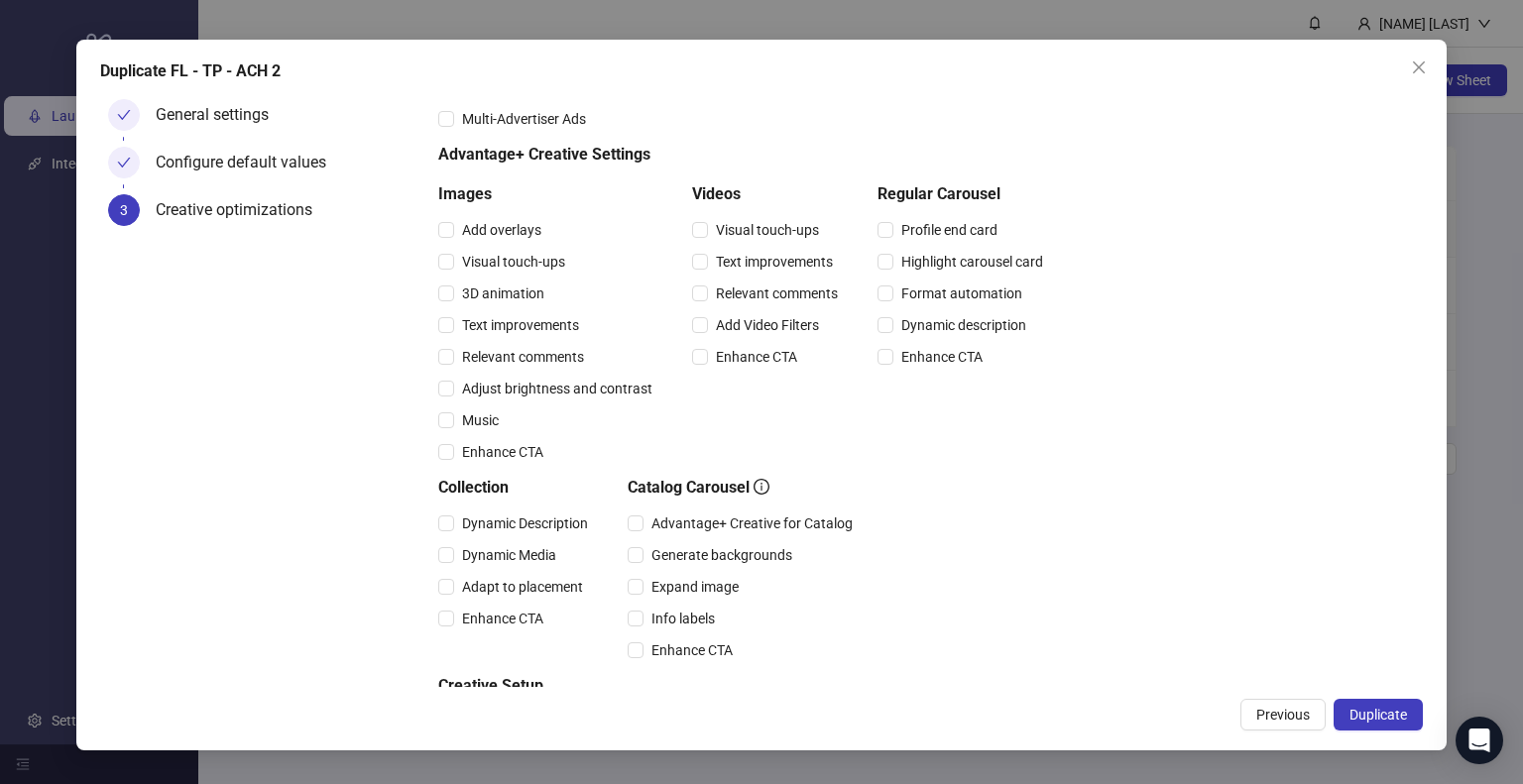 scroll, scrollTop: 223, scrollLeft: 0, axis: vertical 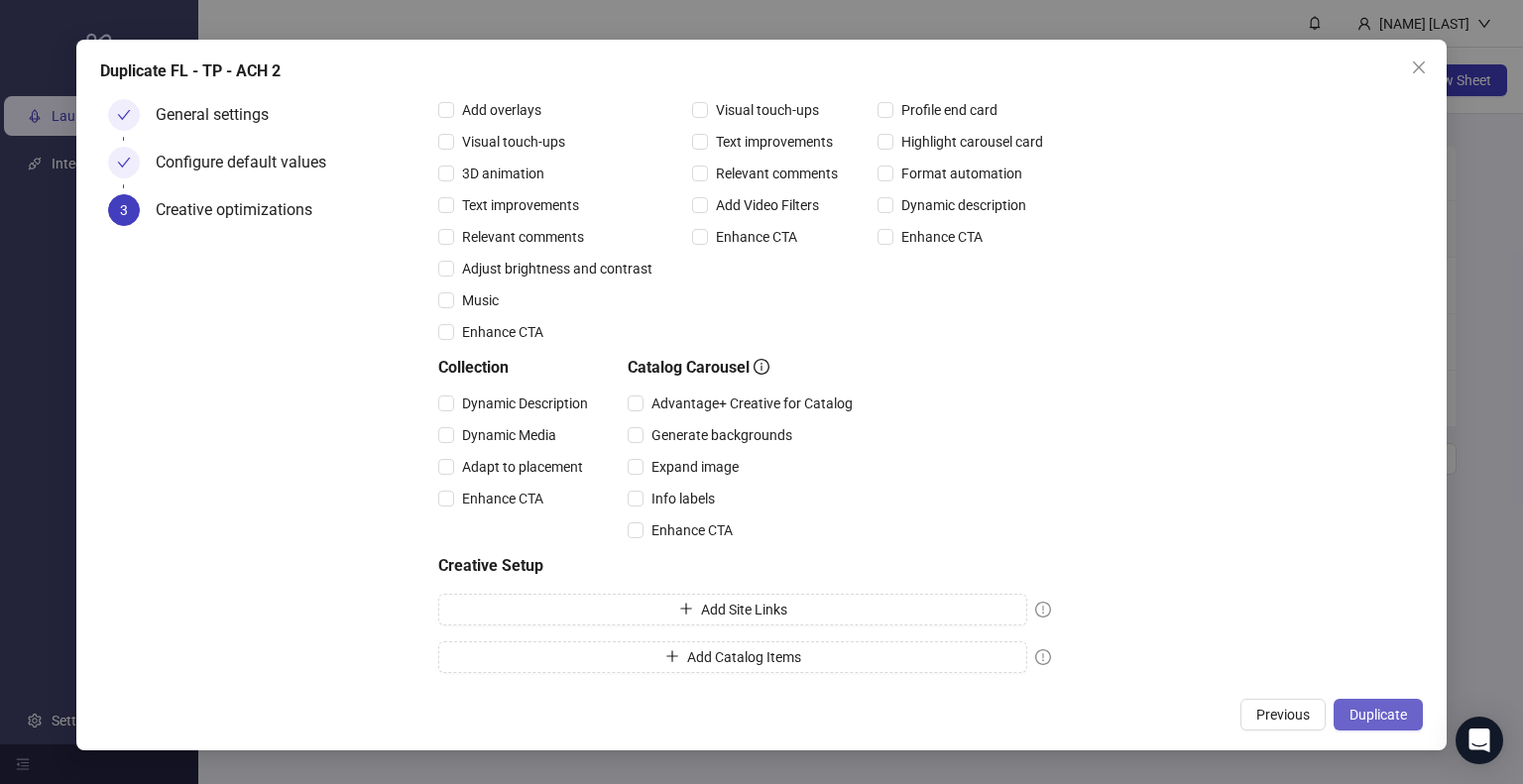 click on "Duplicate" at bounding box center (1378, 715) 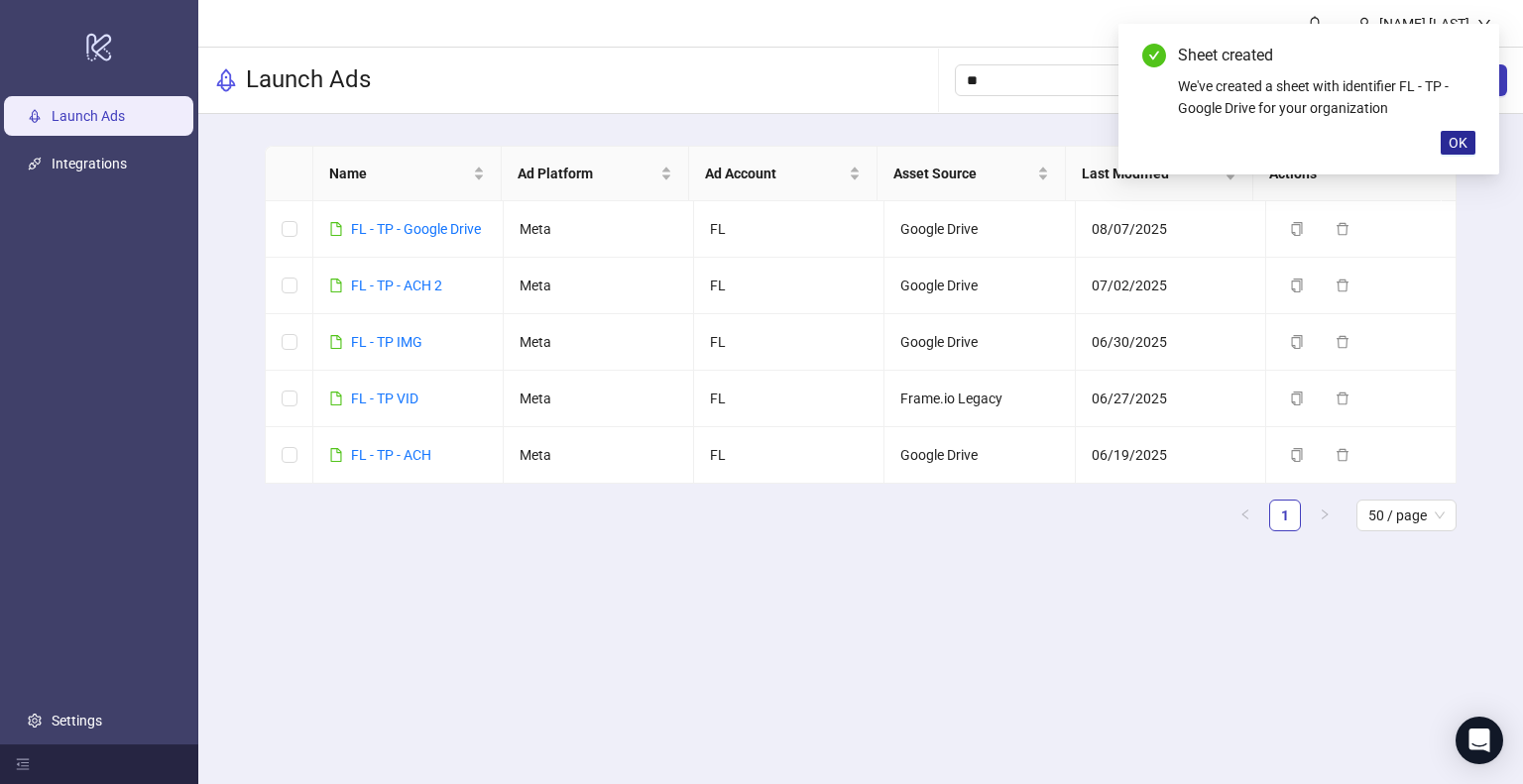 click on "OK" at bounding box center (1458, 143) 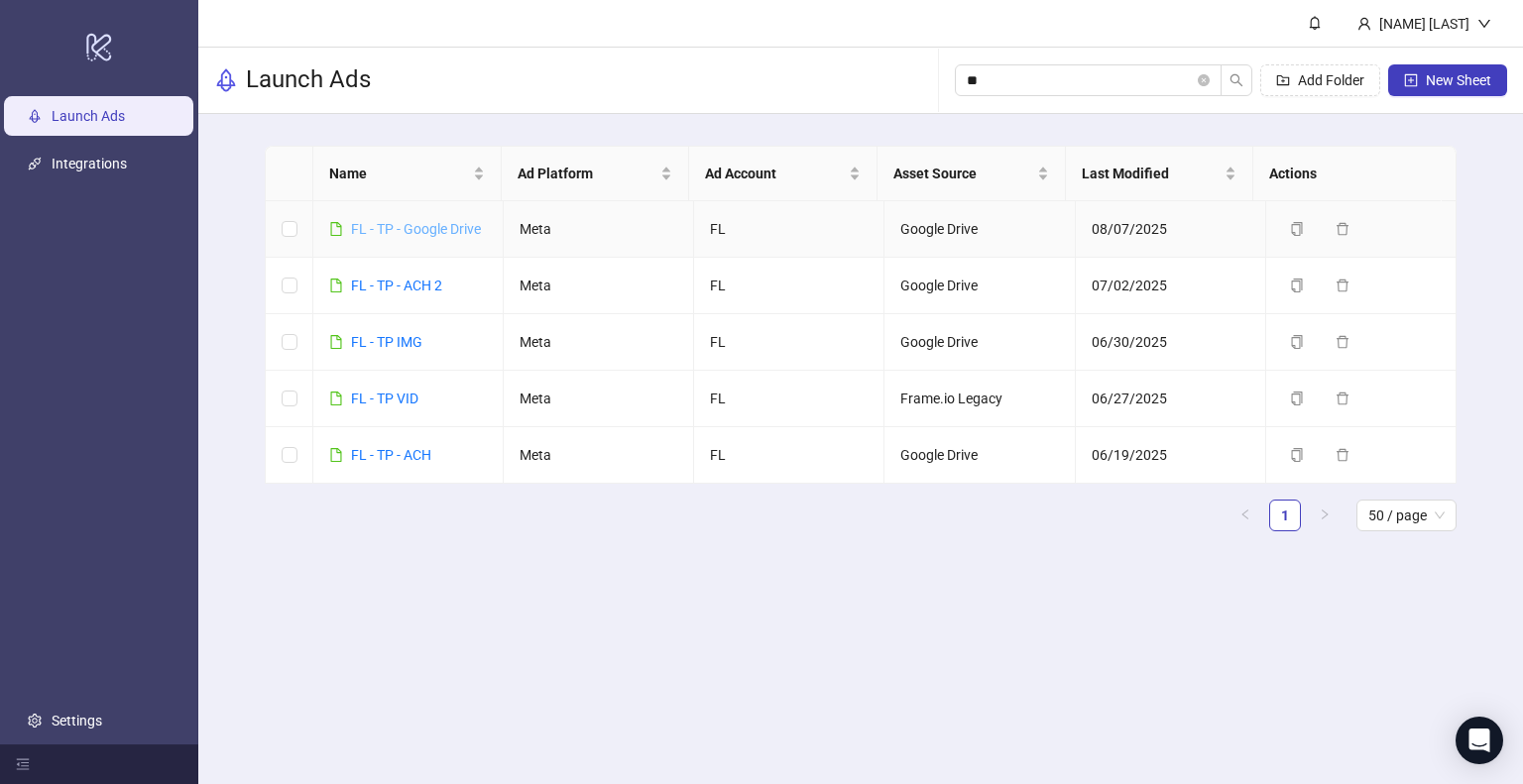 click on "FL - TP - Google Drive" at bounding box center [415, 229] 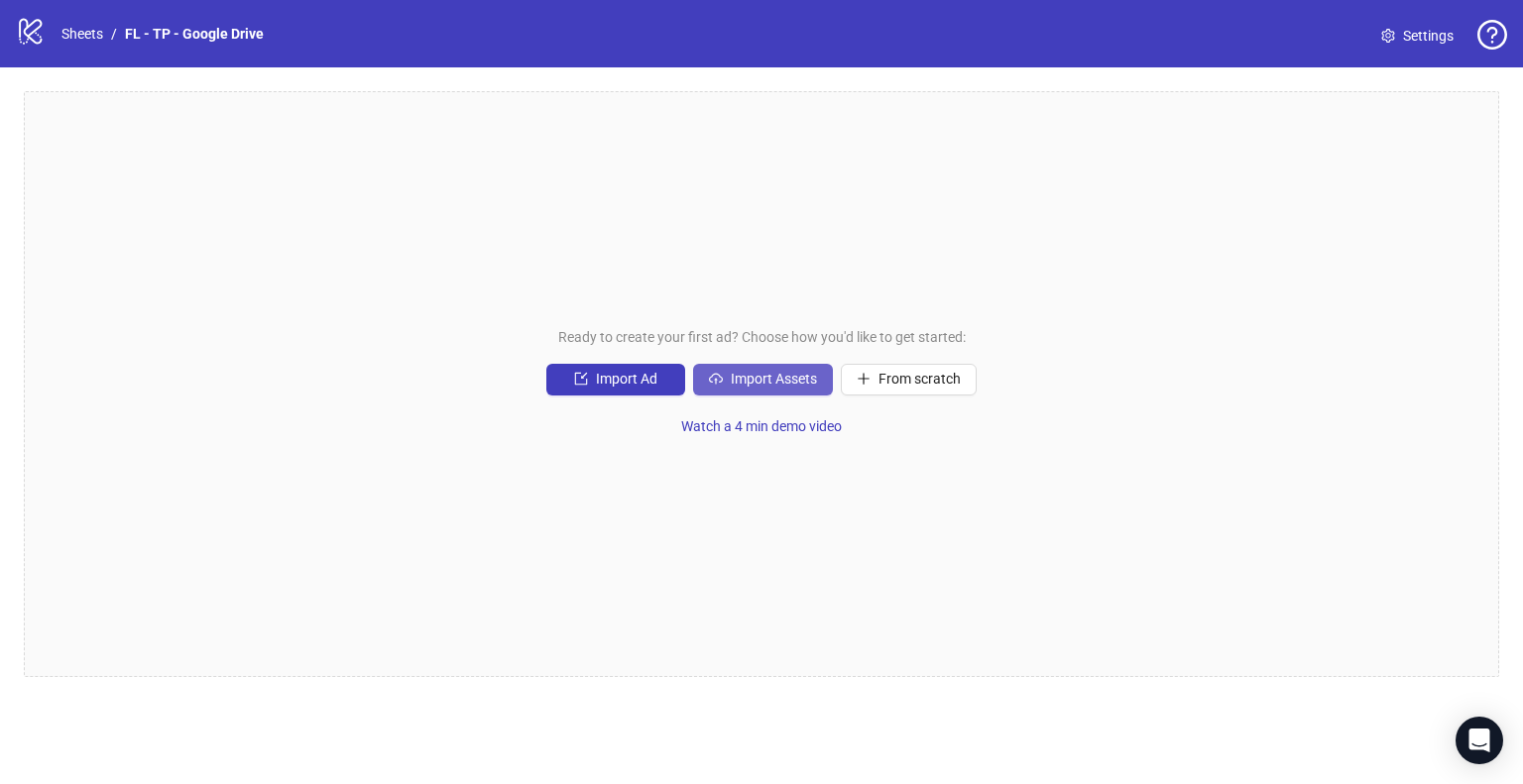 click on "Import Assets" at bounding box center [773, 379] 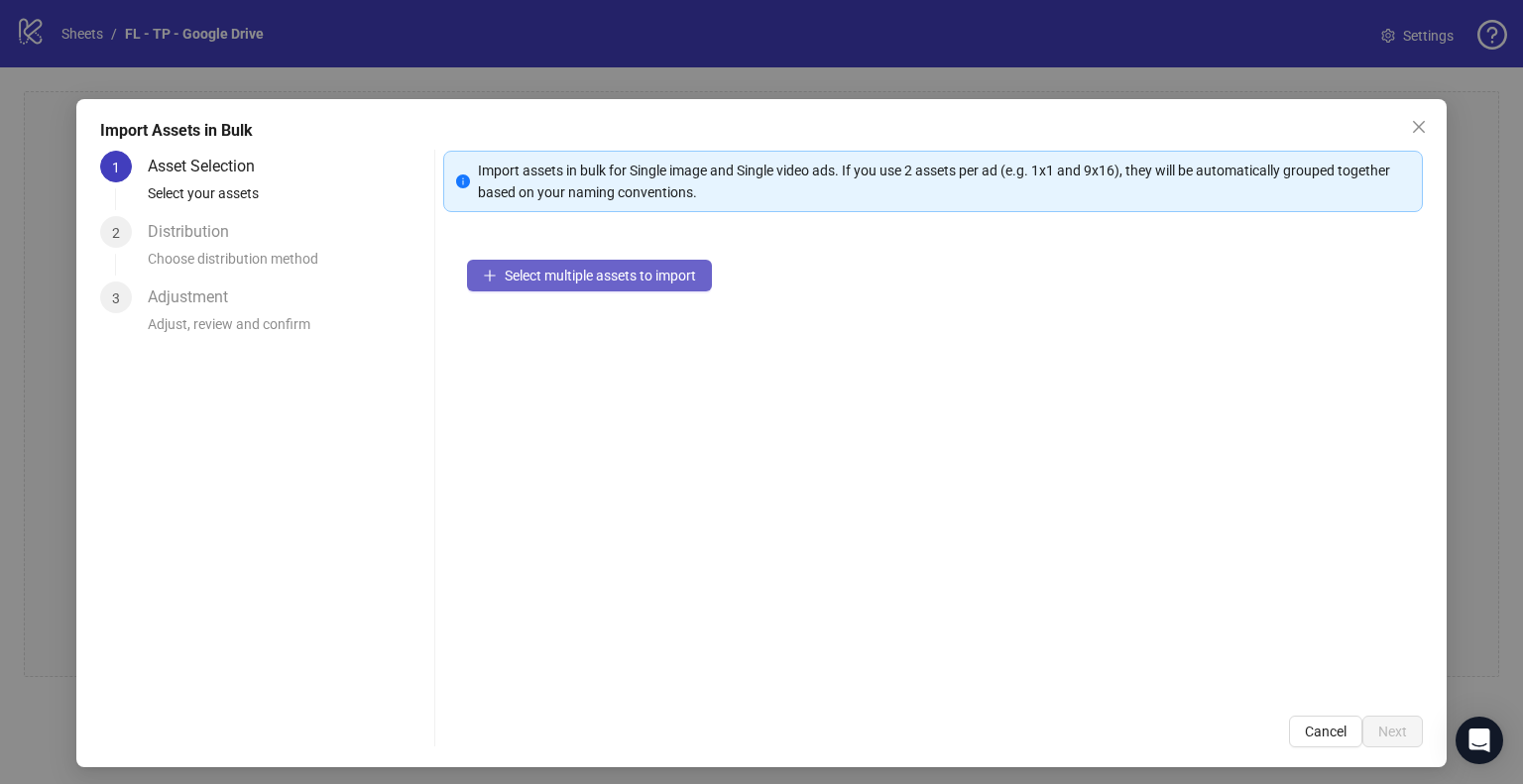 click on "Select multiple assets to import" at bounding box center (600, 276) 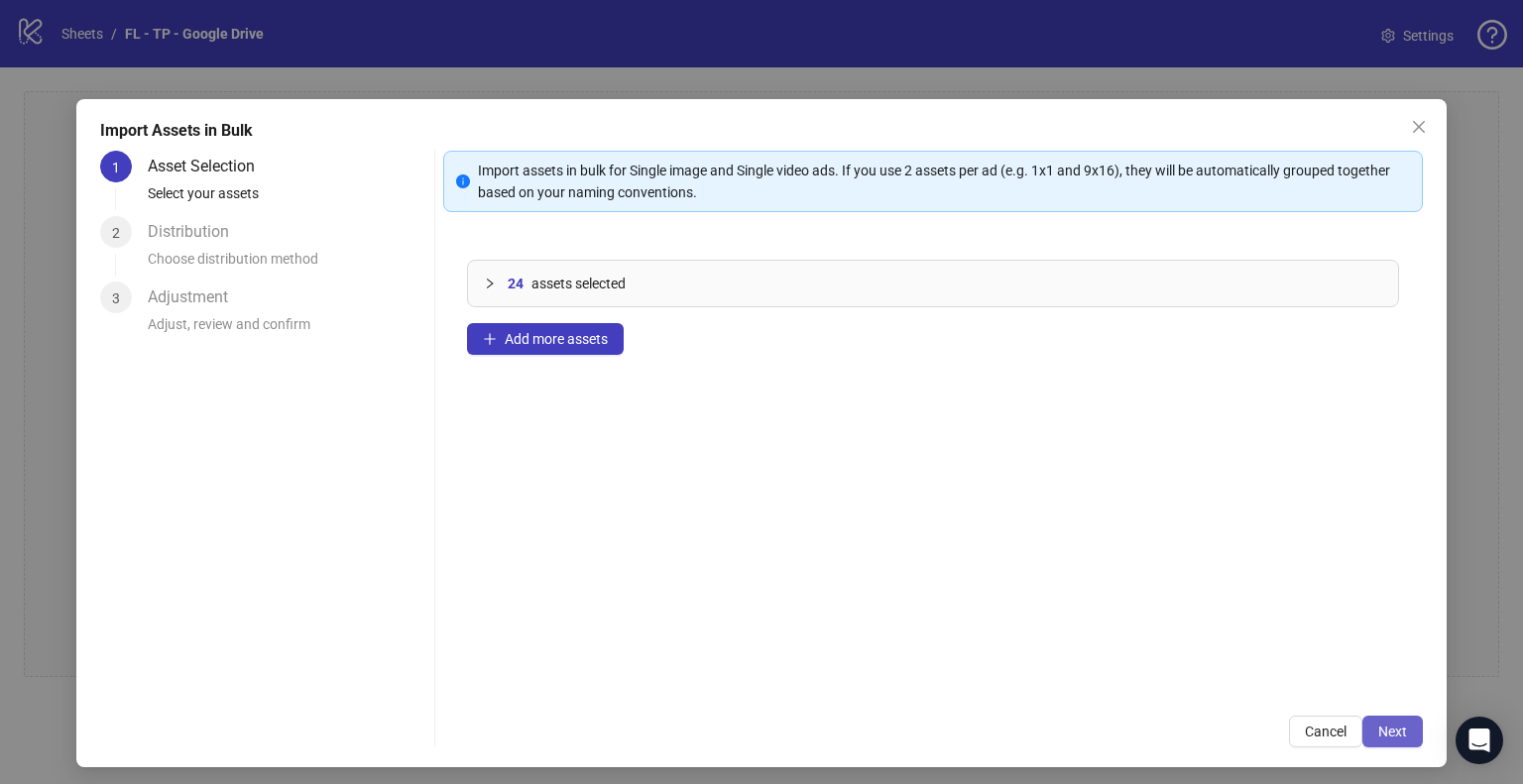 click on "Next" at bounding box center [1392, 731] 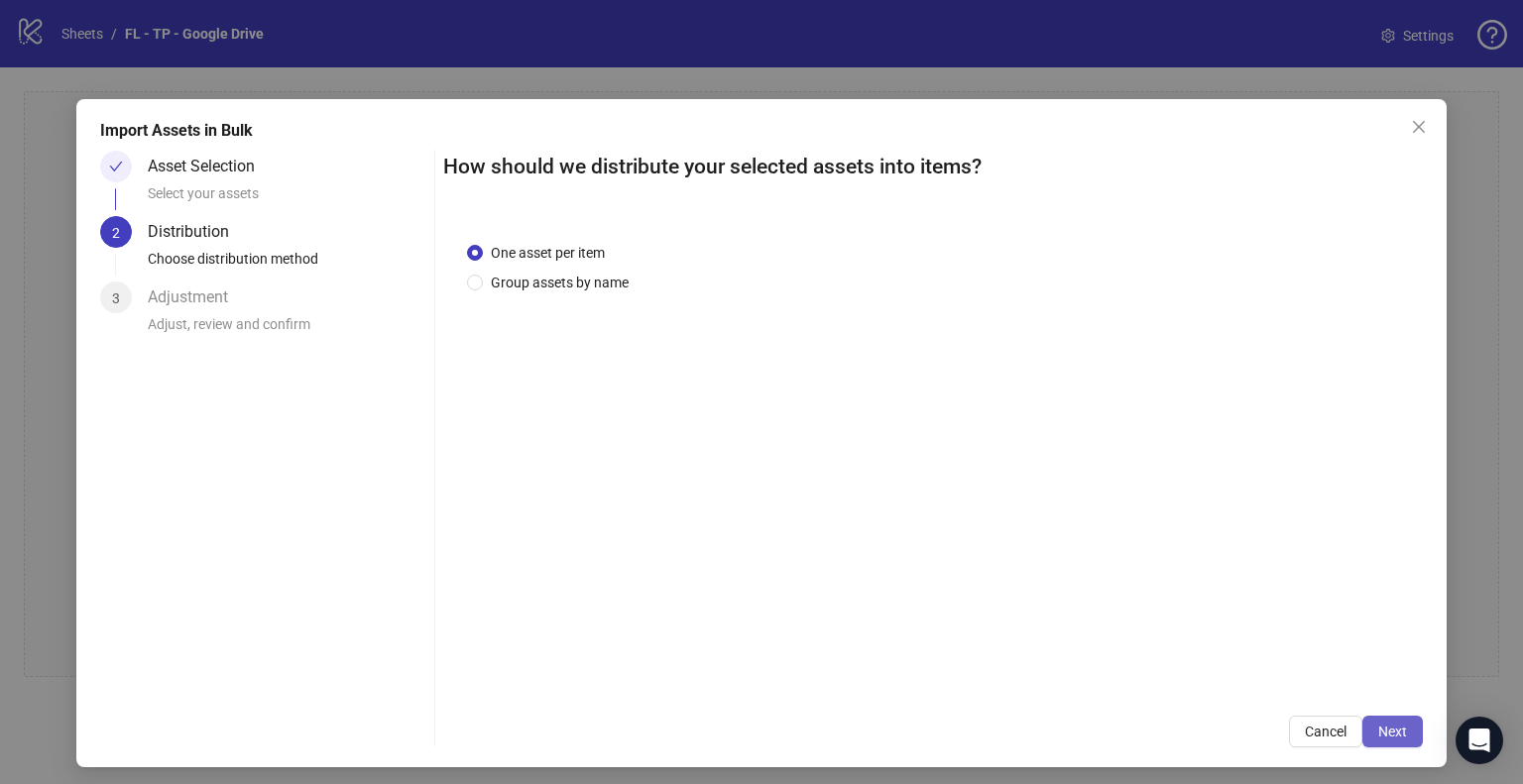 click on "Next" at bounding box center [1392, 731] 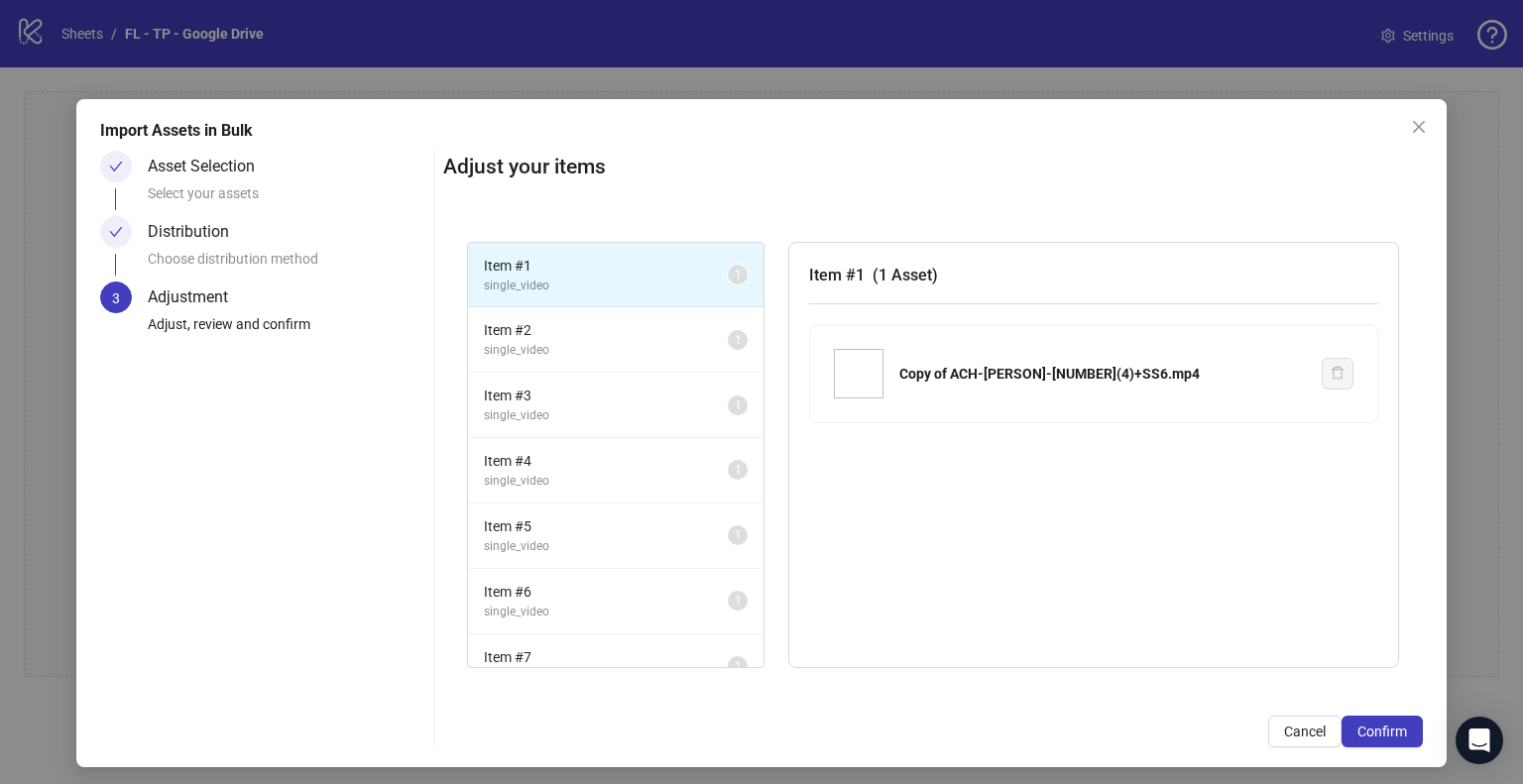 click on "Confirm" at bounding box center [1382, 731] 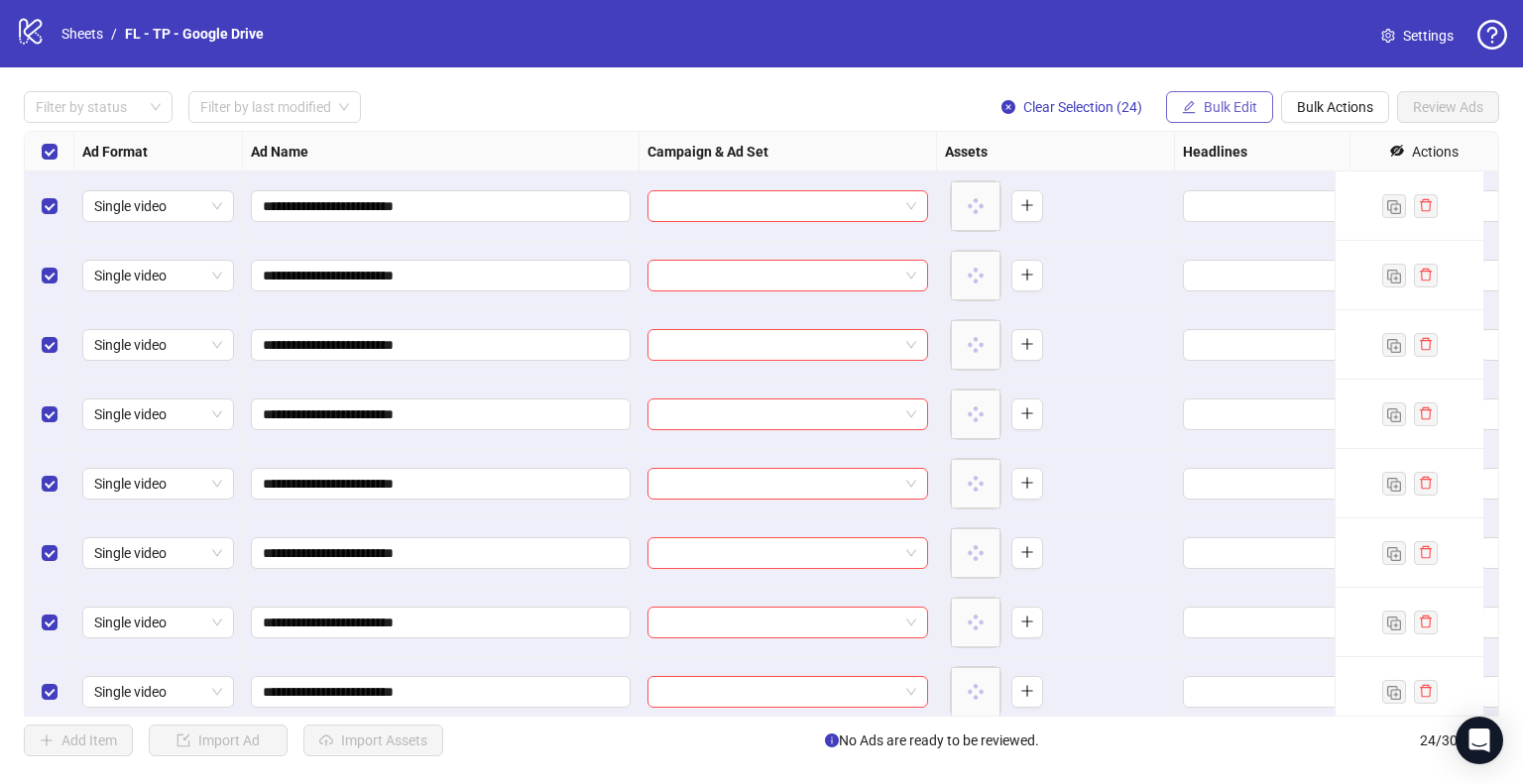 click on "Bulk Edit" at bounding box center (1230, 107) 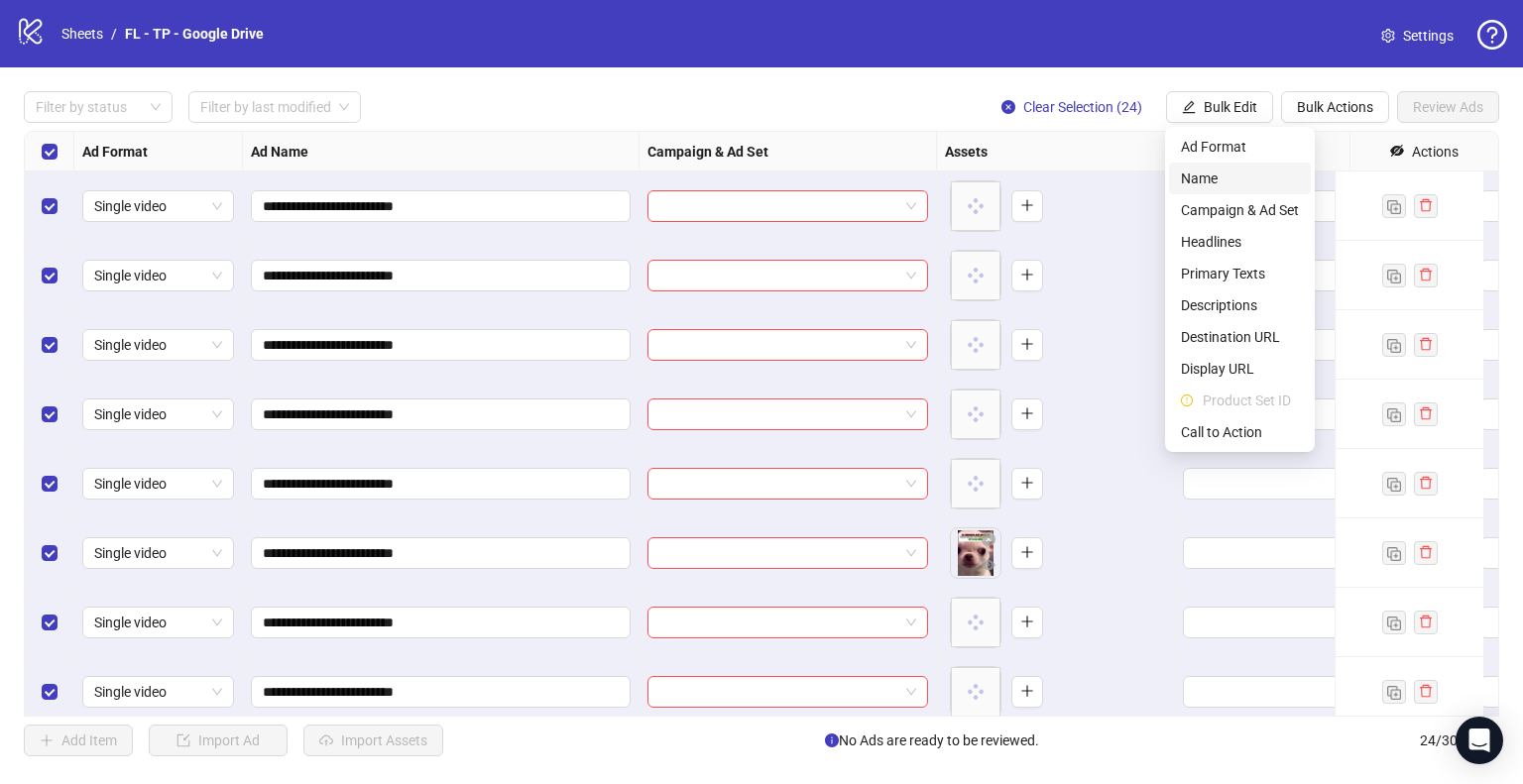 click on "Name" at bounding box center [1239, 178] 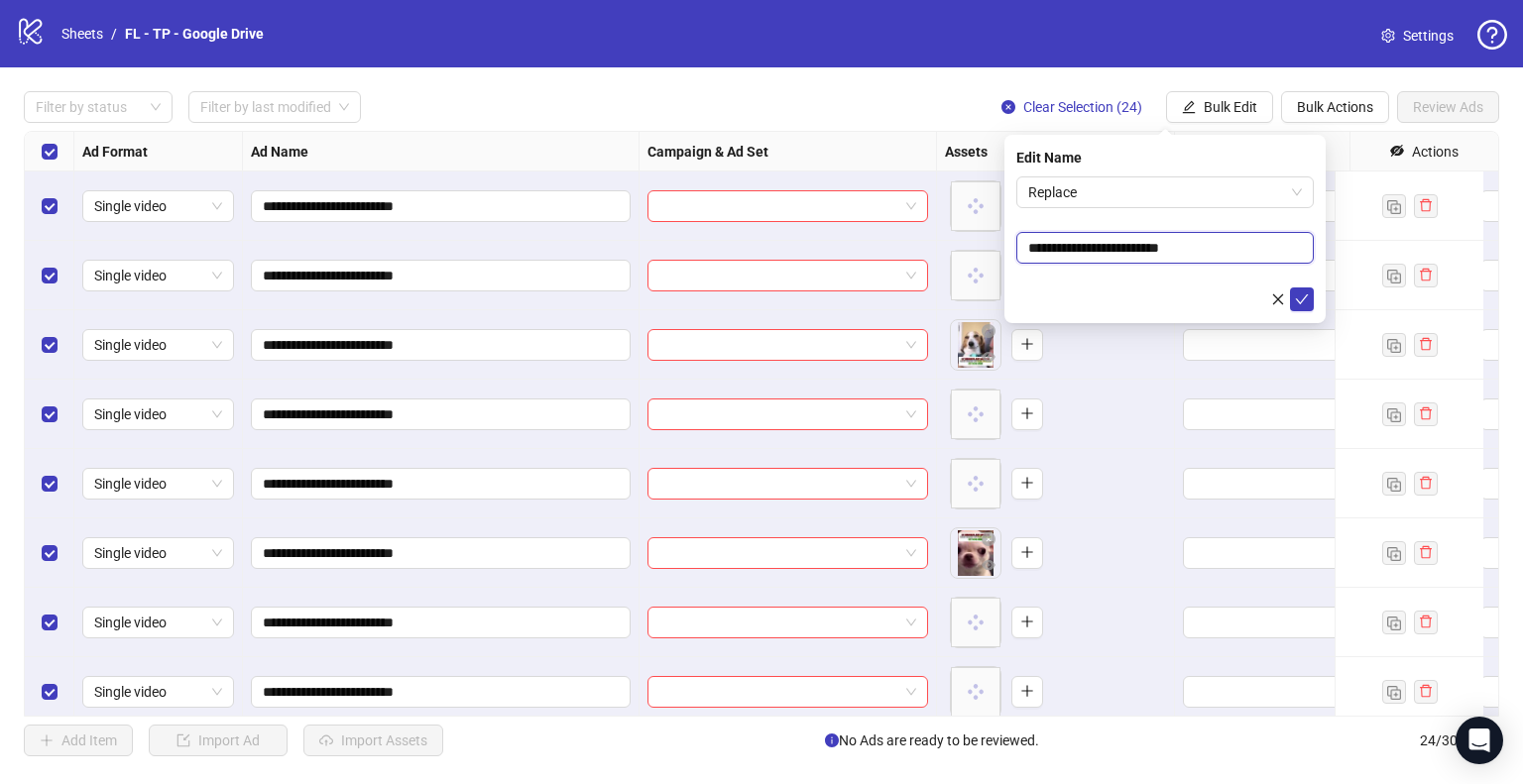 drag, startPoint x: 1143, startPoint y: 248, endPoint x: 1014, endPoint y: 250, distance: 129.0155 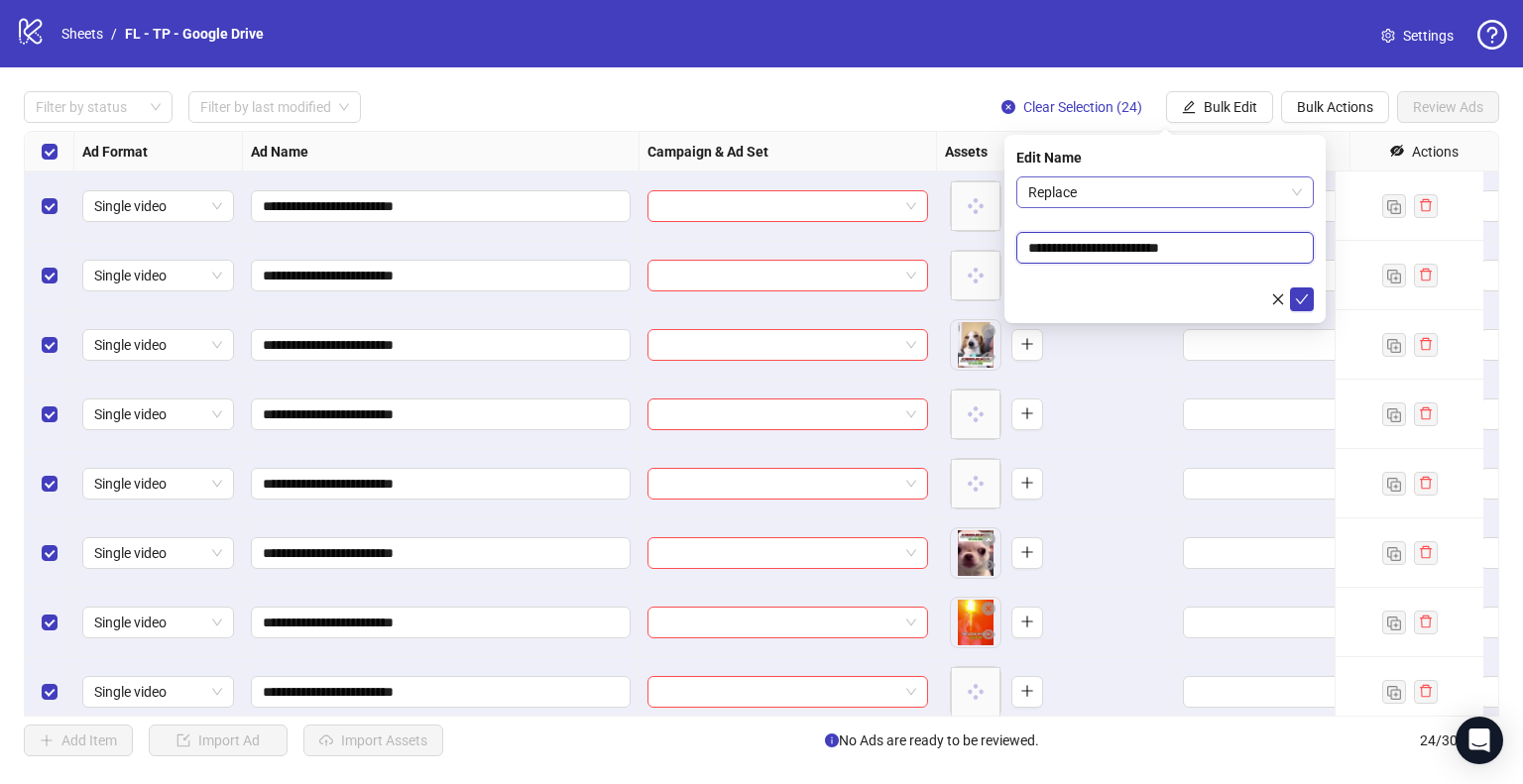 click on "Replace" at bounding box center (1165, 192) 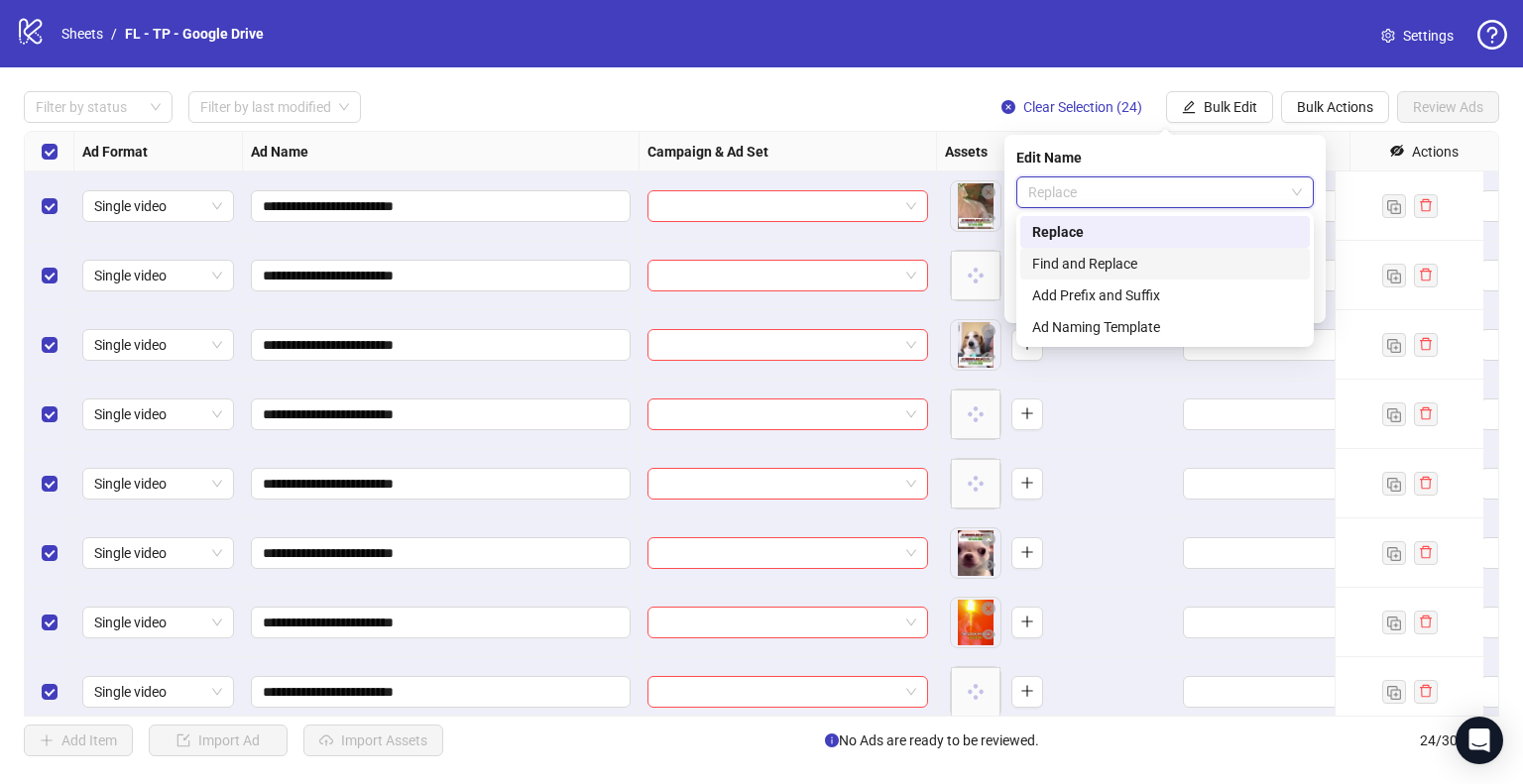 click on "Find and Replace" at bounding box center [1165, 264] 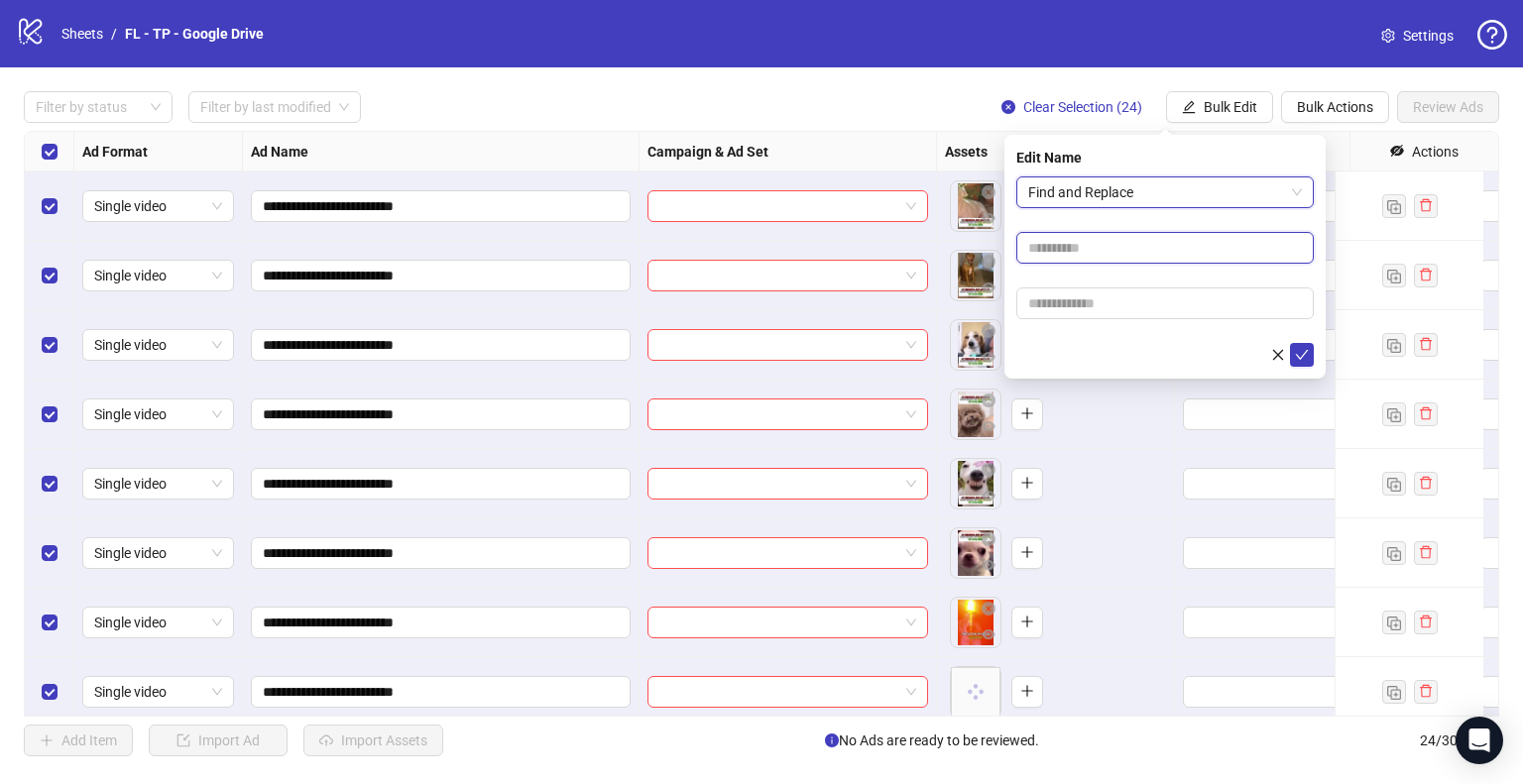 click at bounding box center [1165, 248] 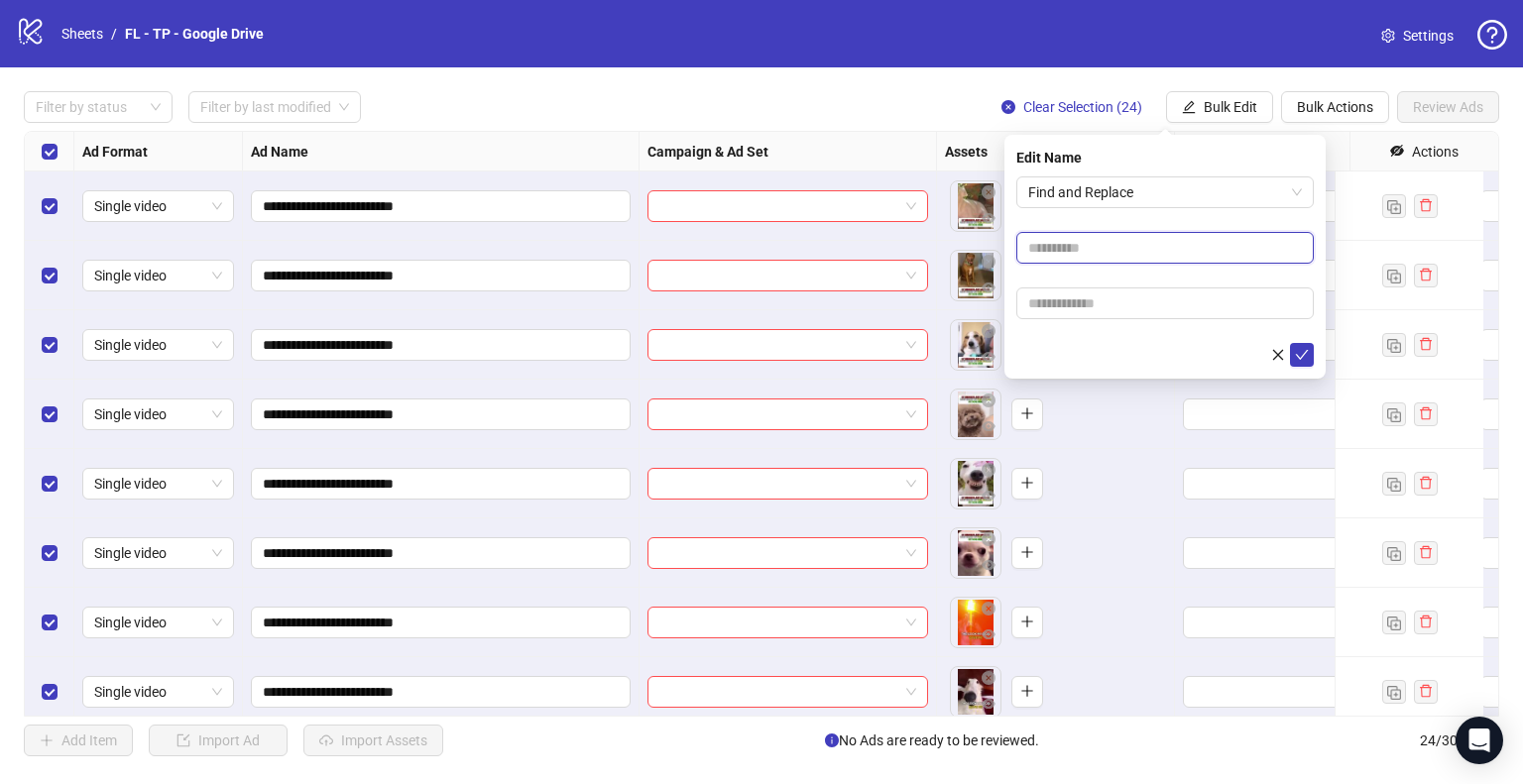 paste on "**********" 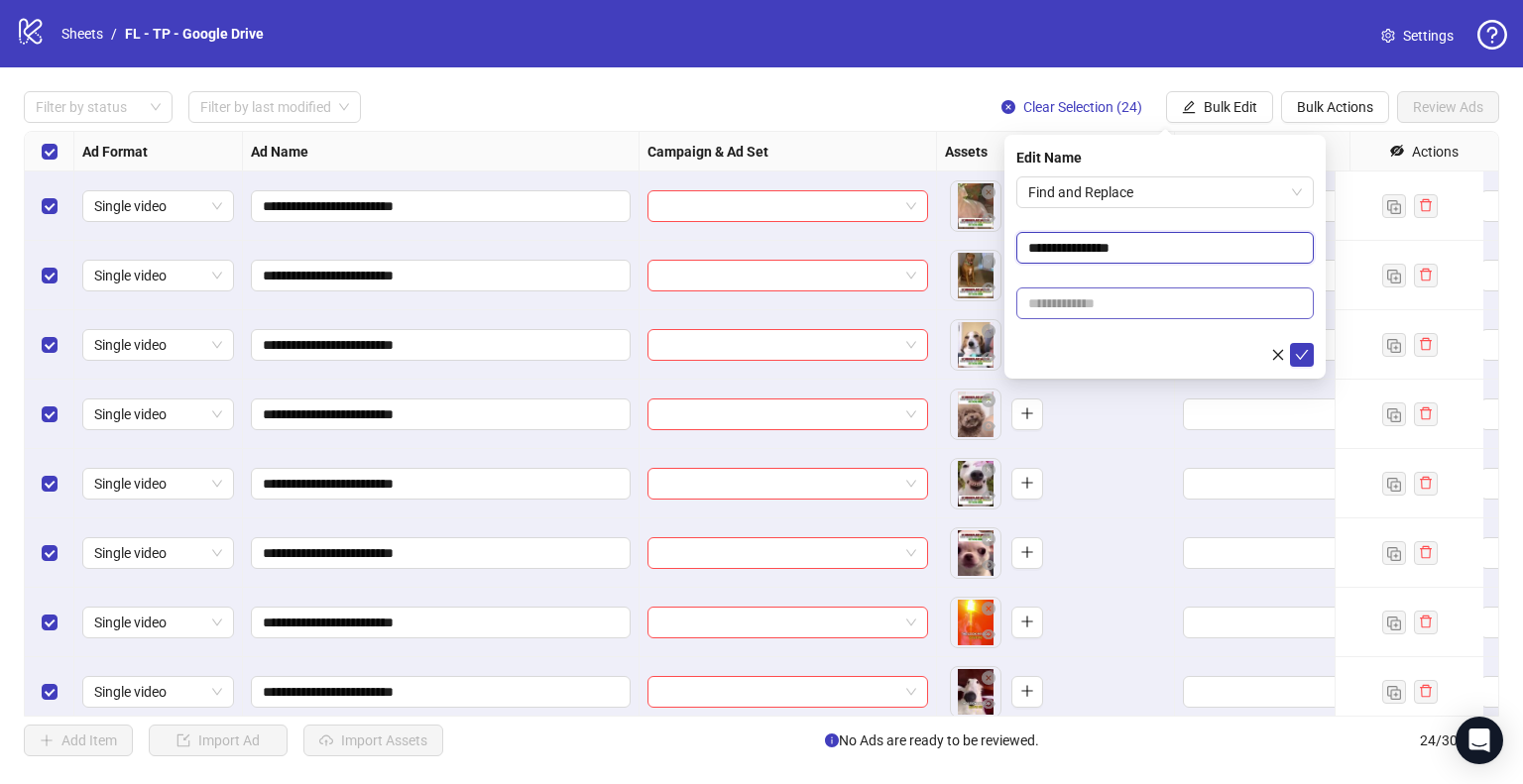 type on "**********" 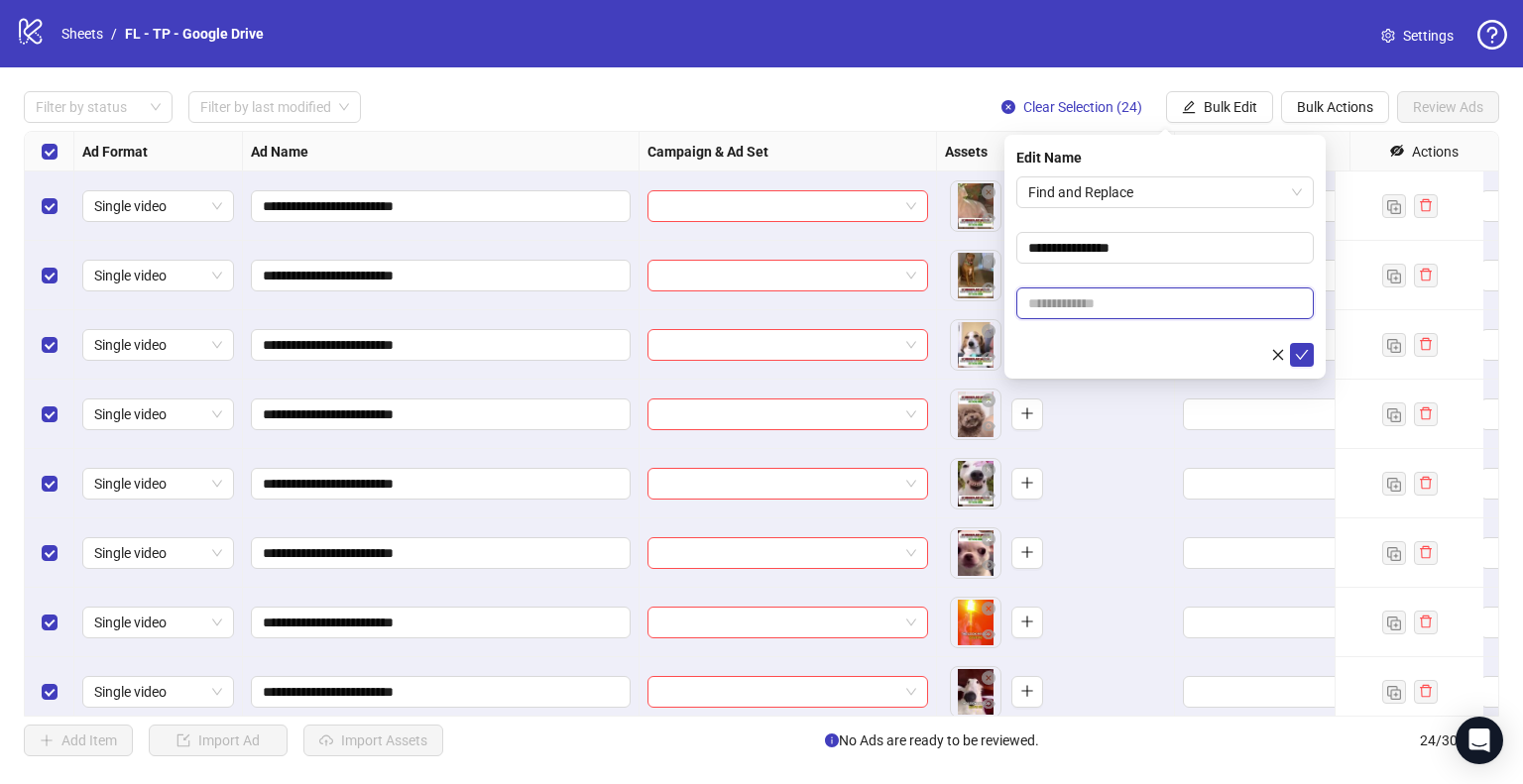 click at bounding box center (1165, 303) 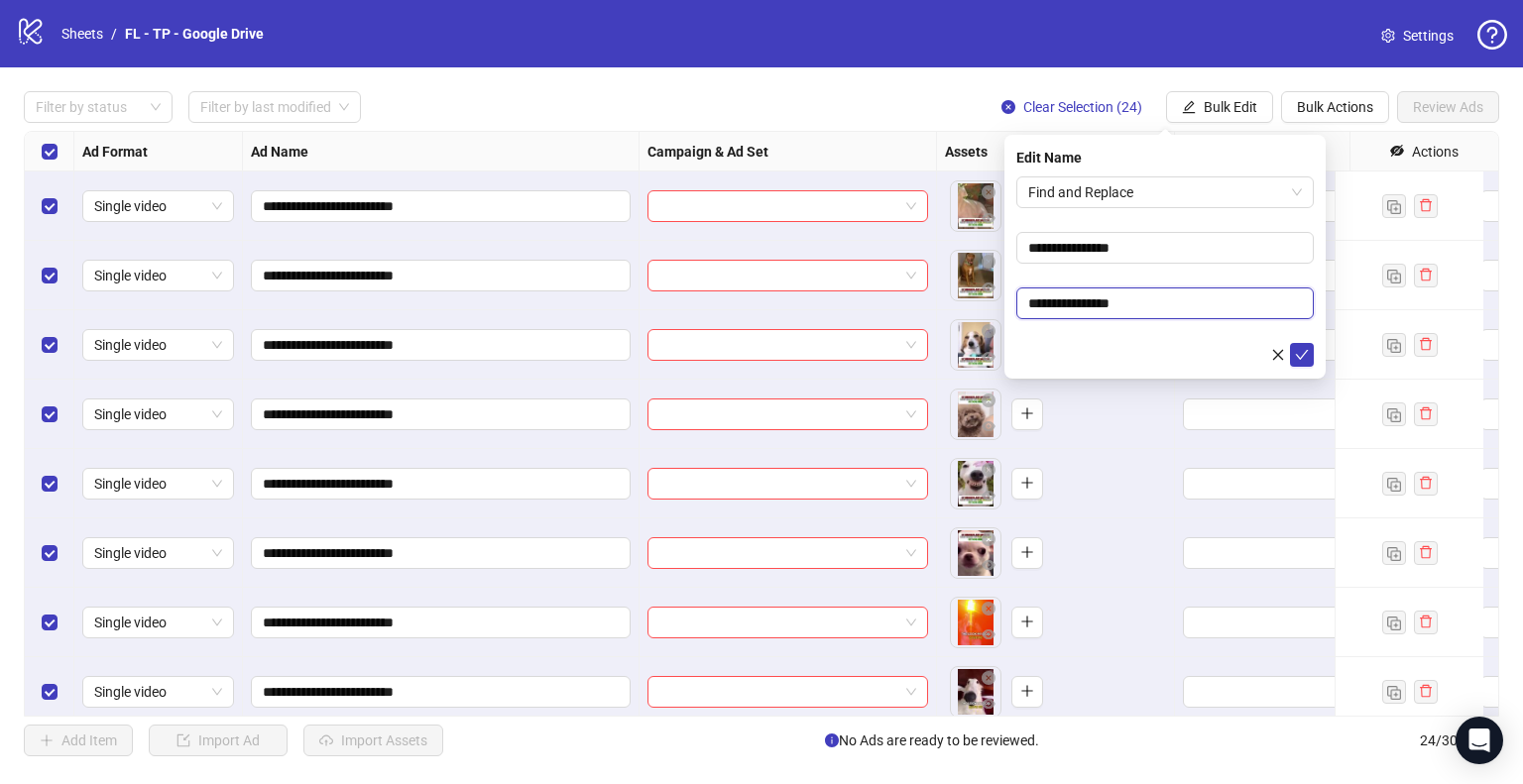 drag, startPoint x: 1082, startPoint y: 302, endPoint x: 967, endPoint y: 310, distance: 115.277925 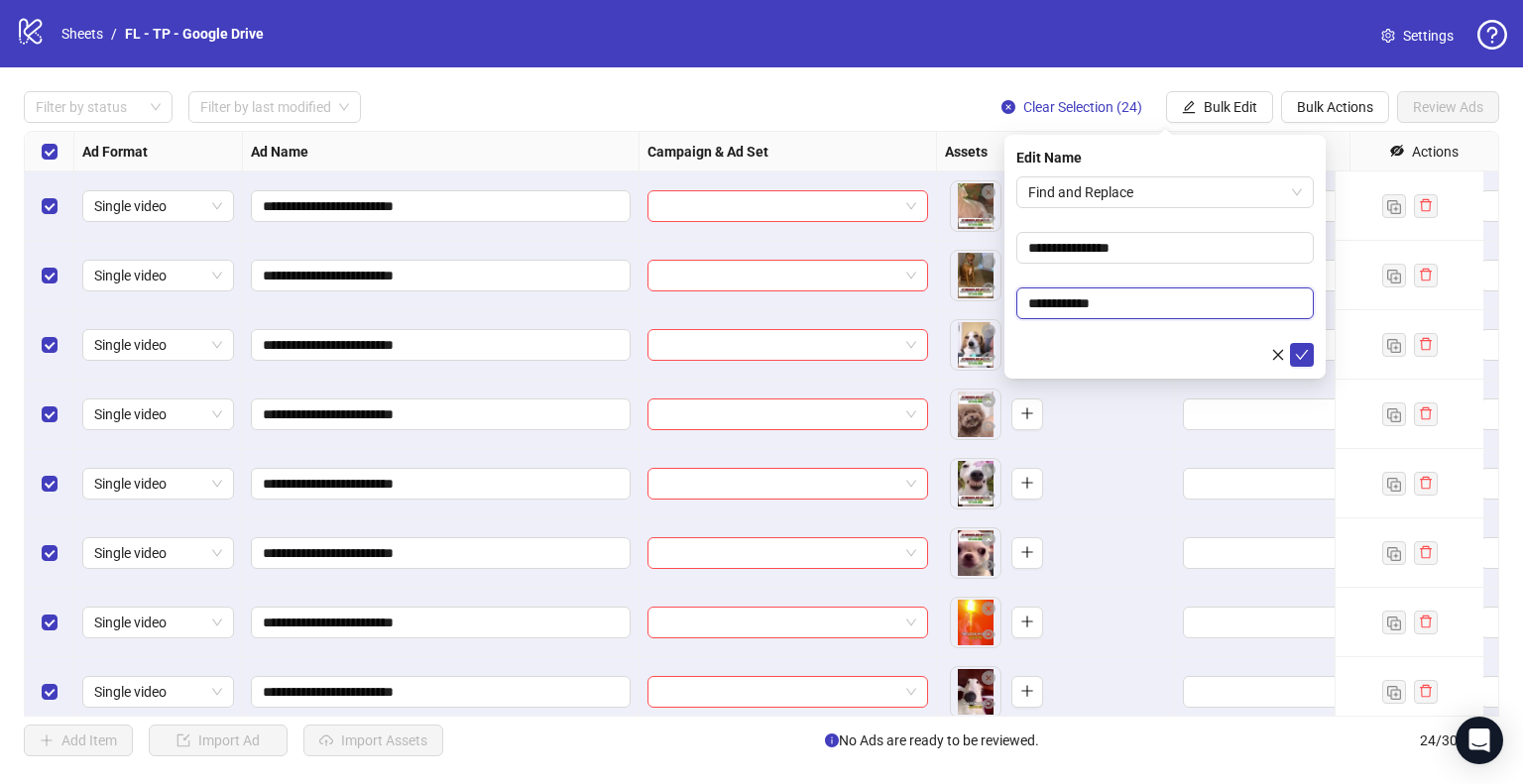 type on "**********" 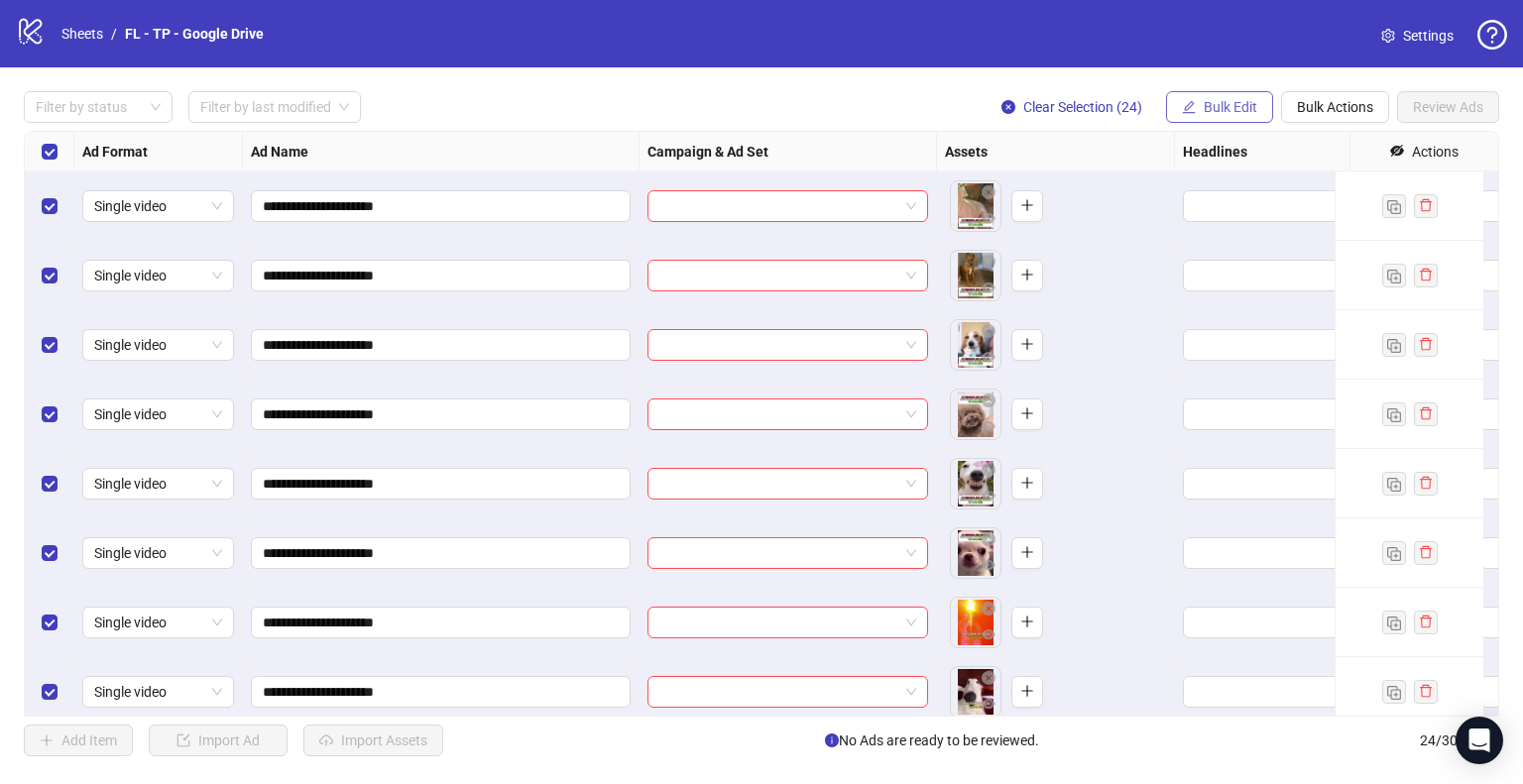 click on "Bulk Edit" at bounding box center (1230, 107) 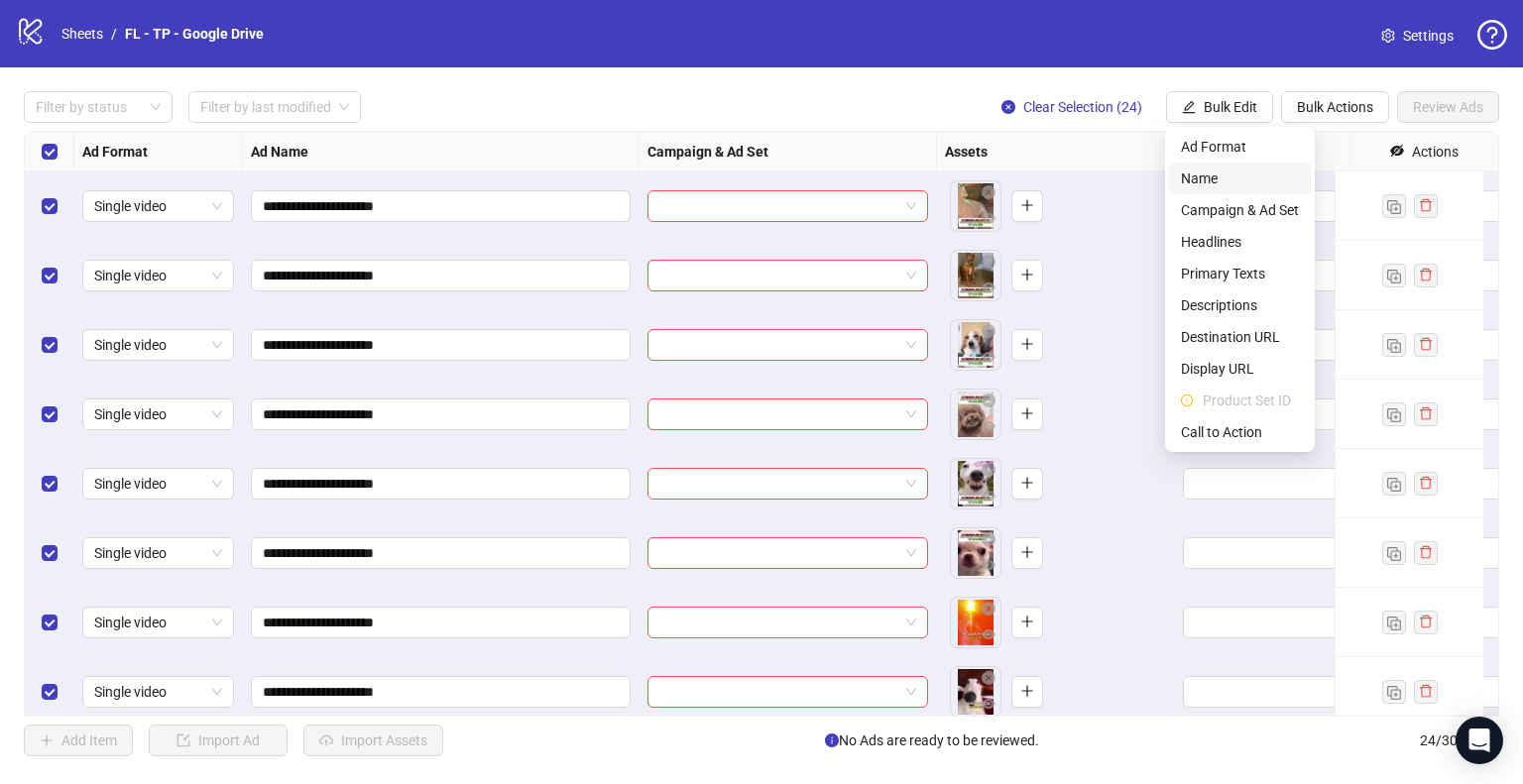 click on "Name" at bounding box center [1239, 178] 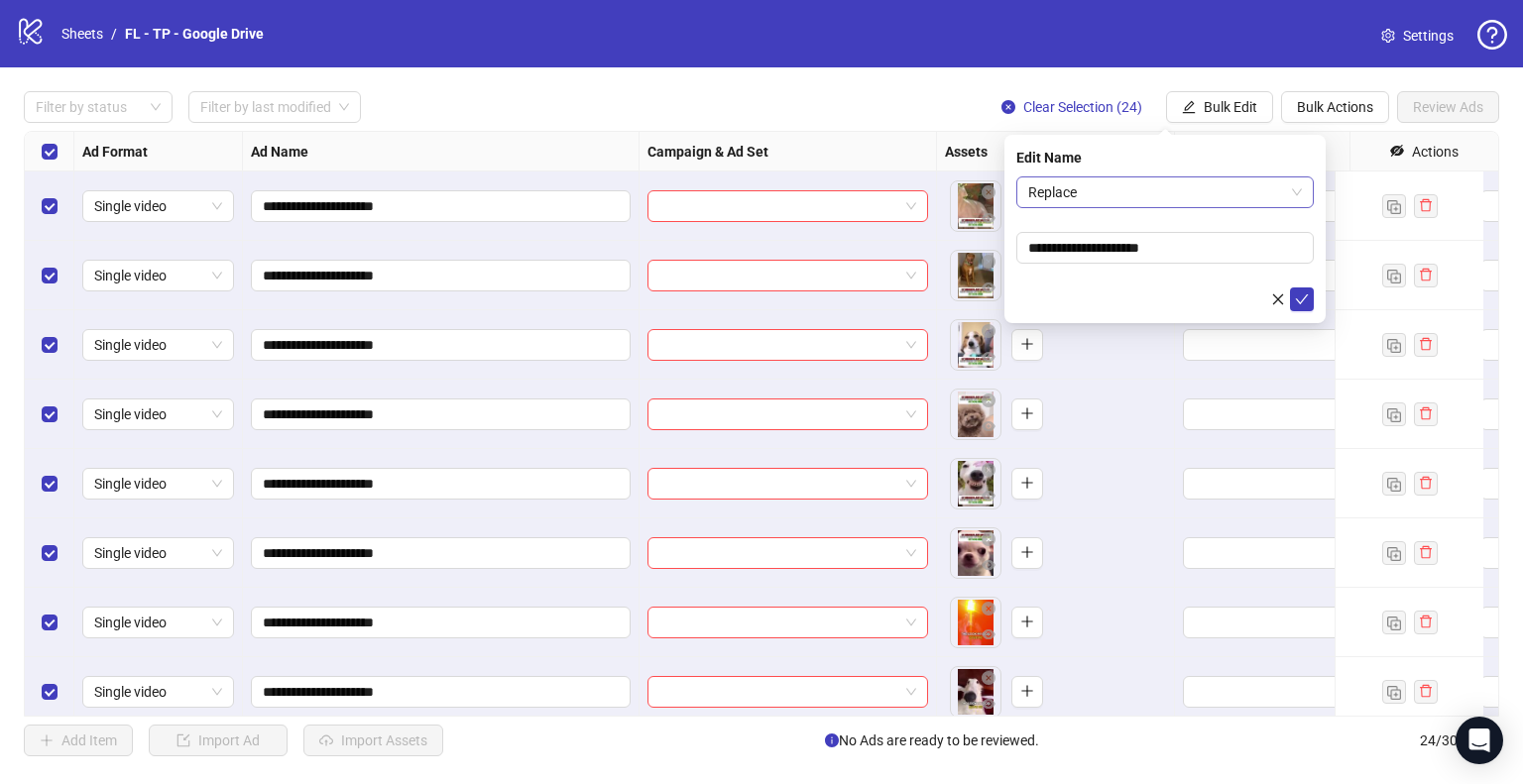 click on "Replace" at bounding box center [1165, 192] 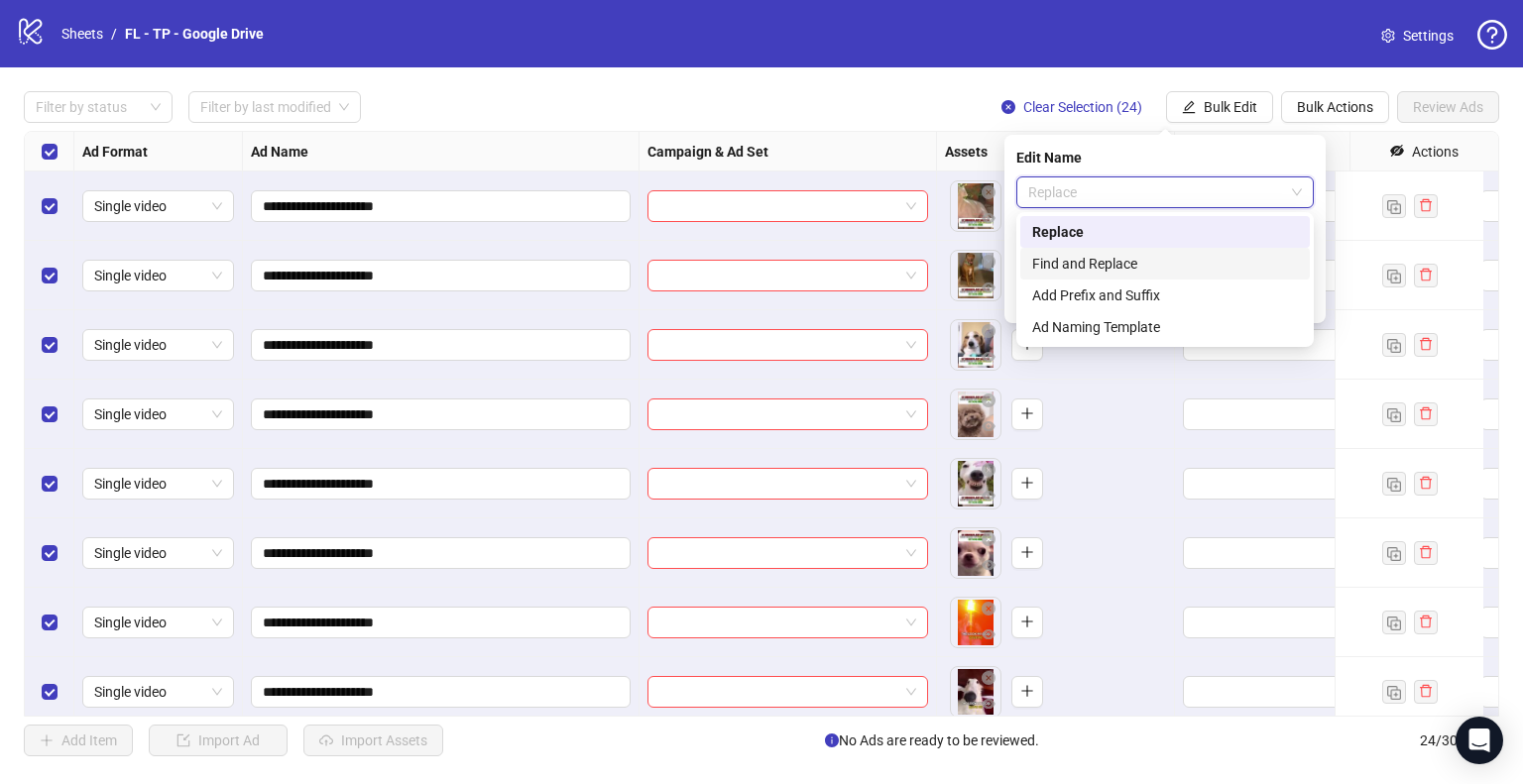 click on "Find and Replace" at bounding box center (1165, 264) 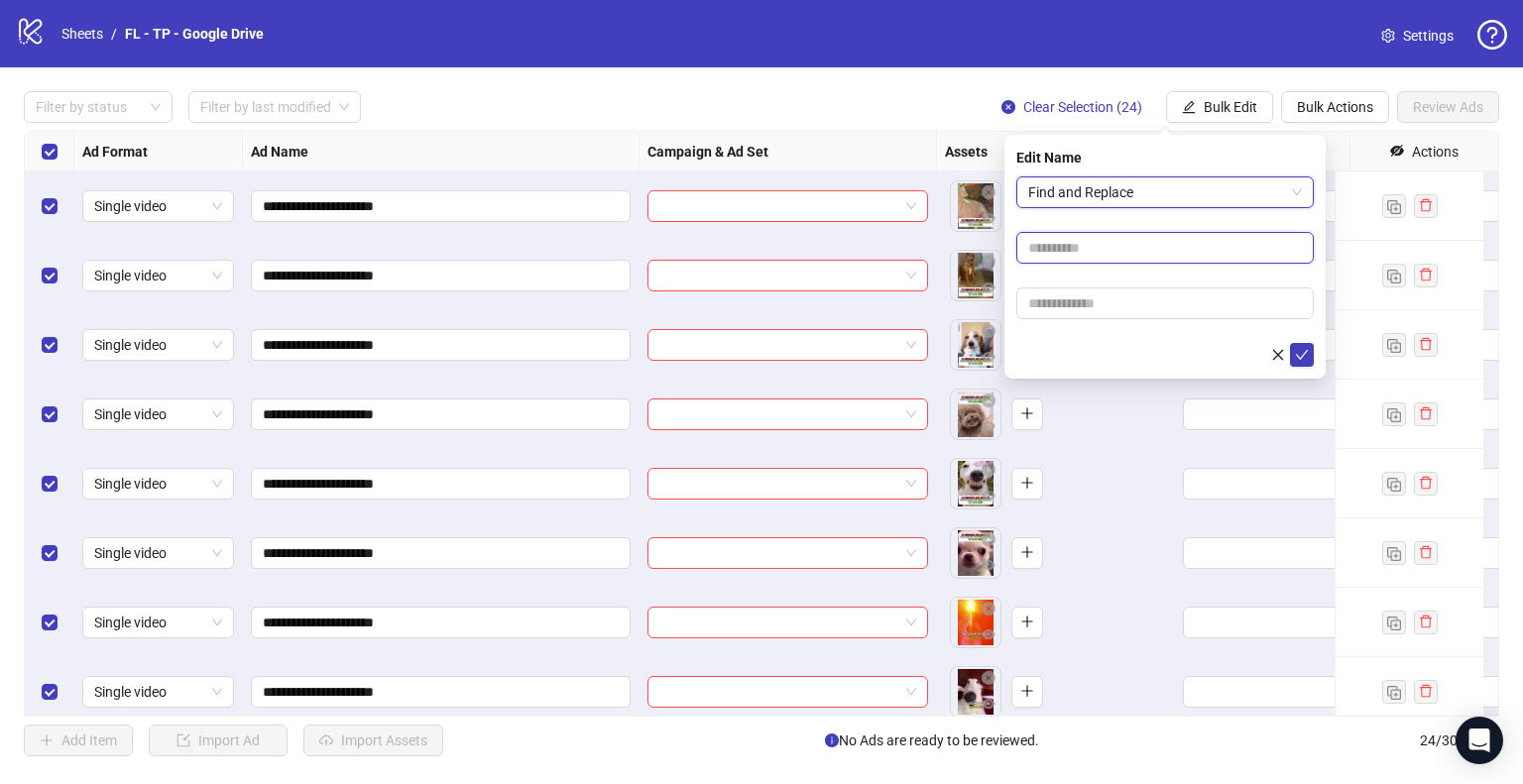 click at bounding box center (1165, 248) 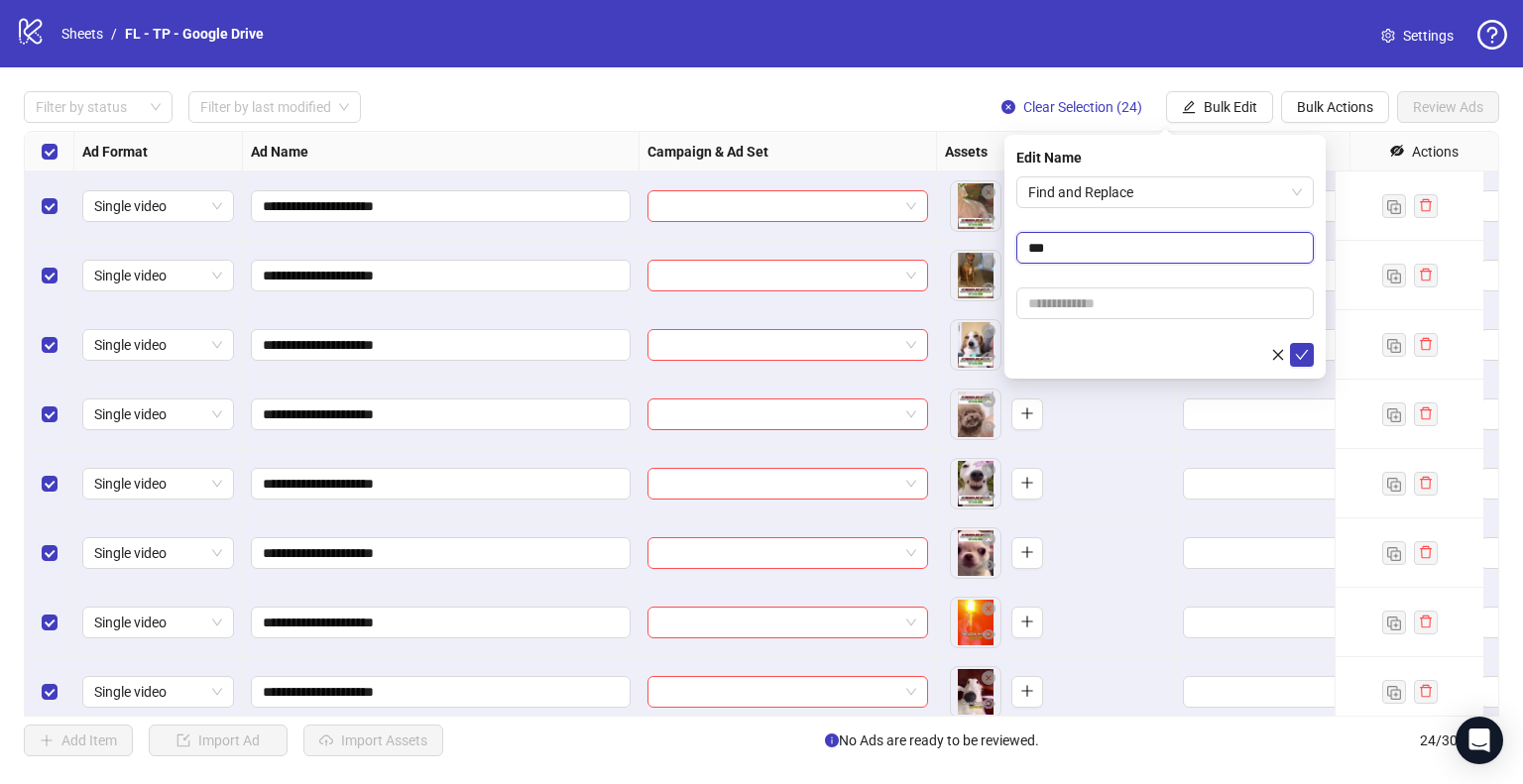 type on "***" 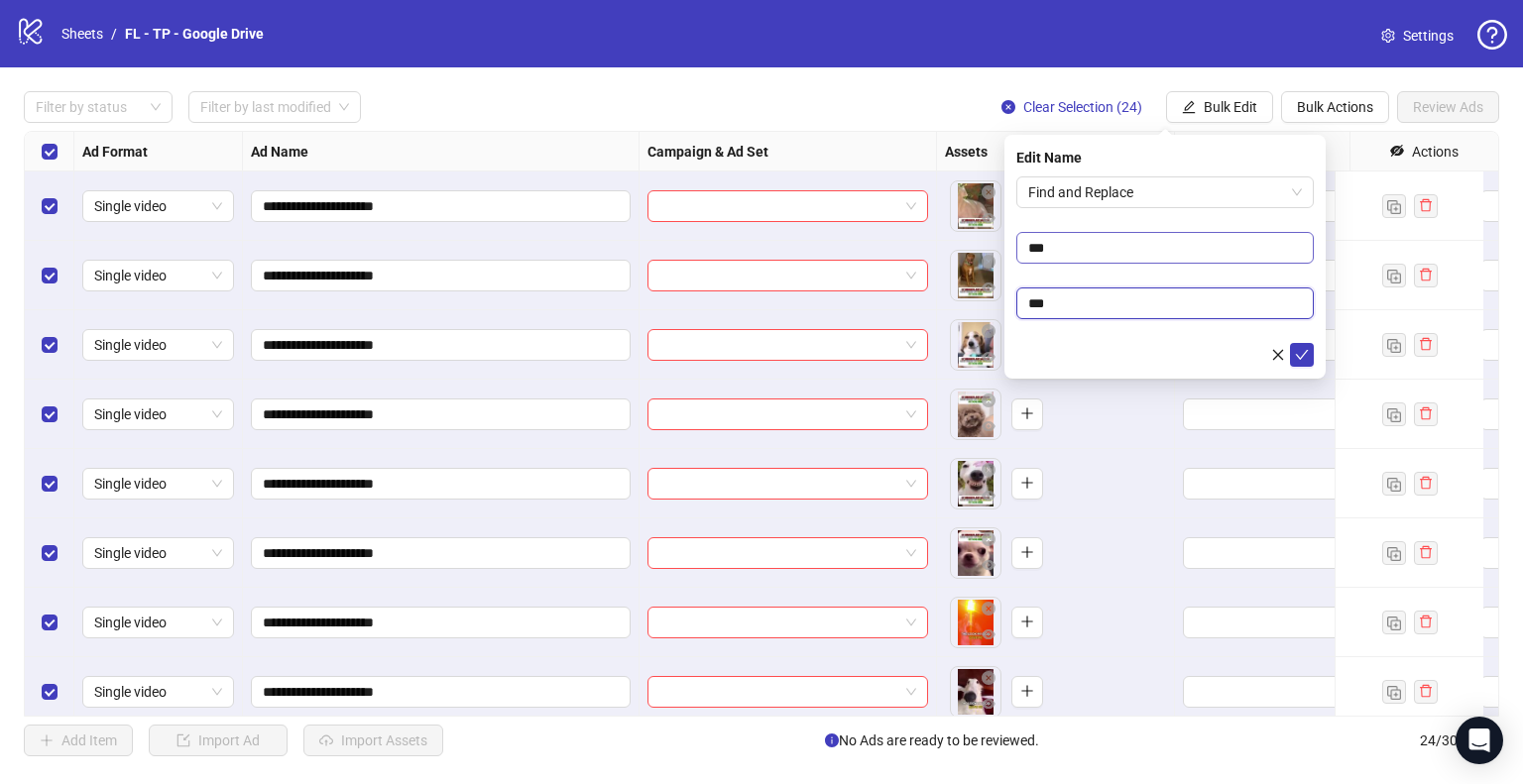 type on "**" 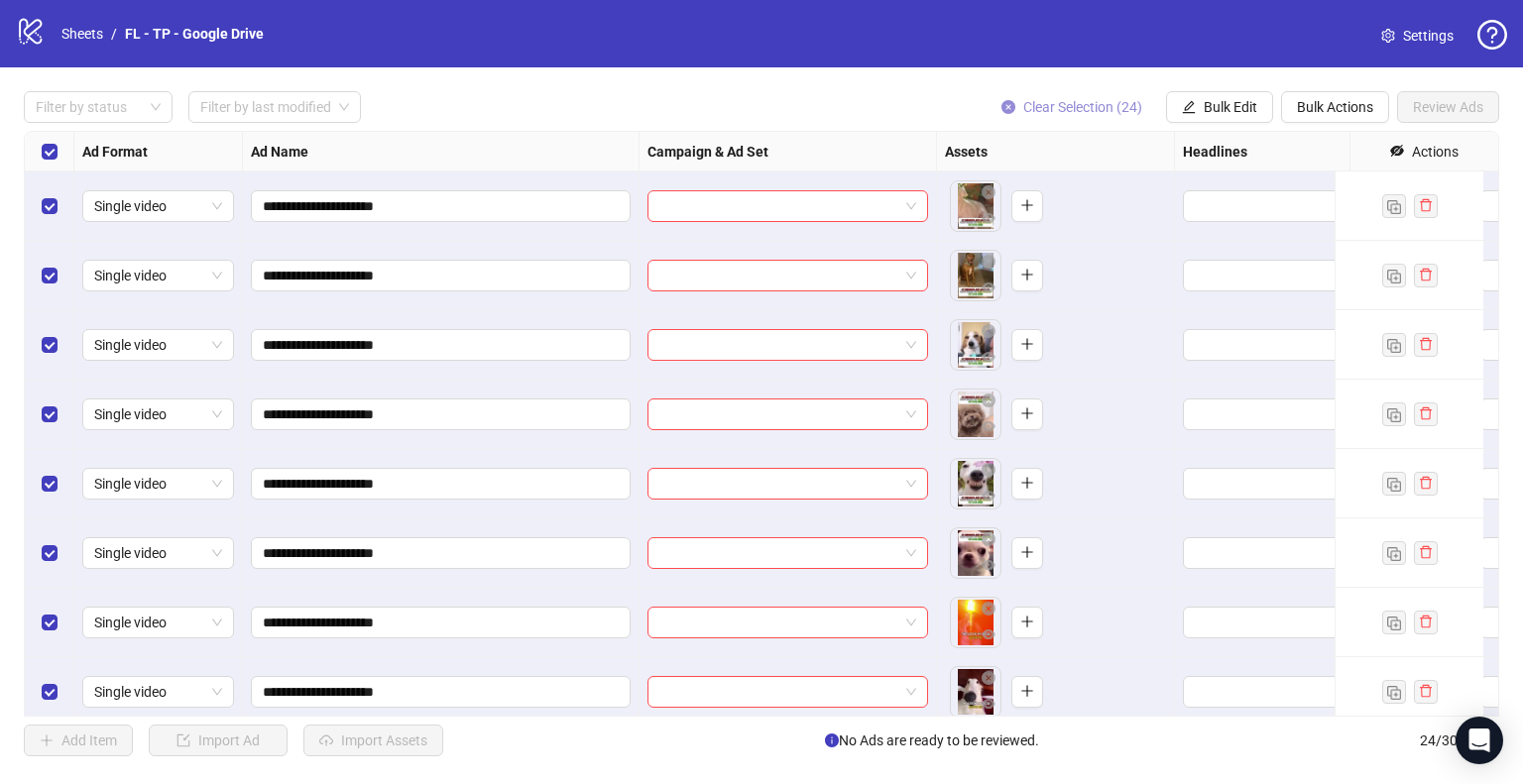 click on "Clear Selection (24)" at bounding box center (1083, 107) 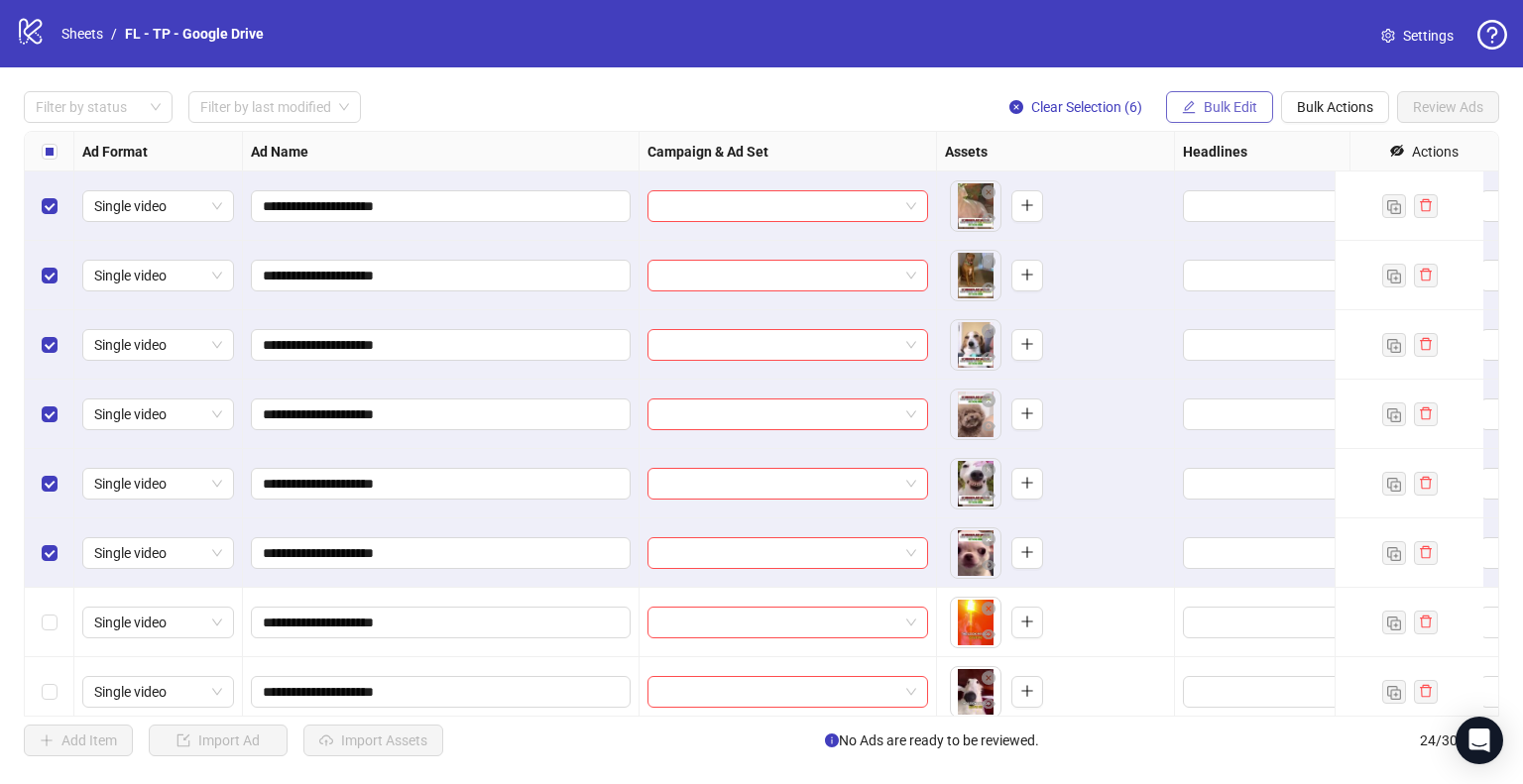 click on "Bulk Edit" at bounding box center [1230, 107] 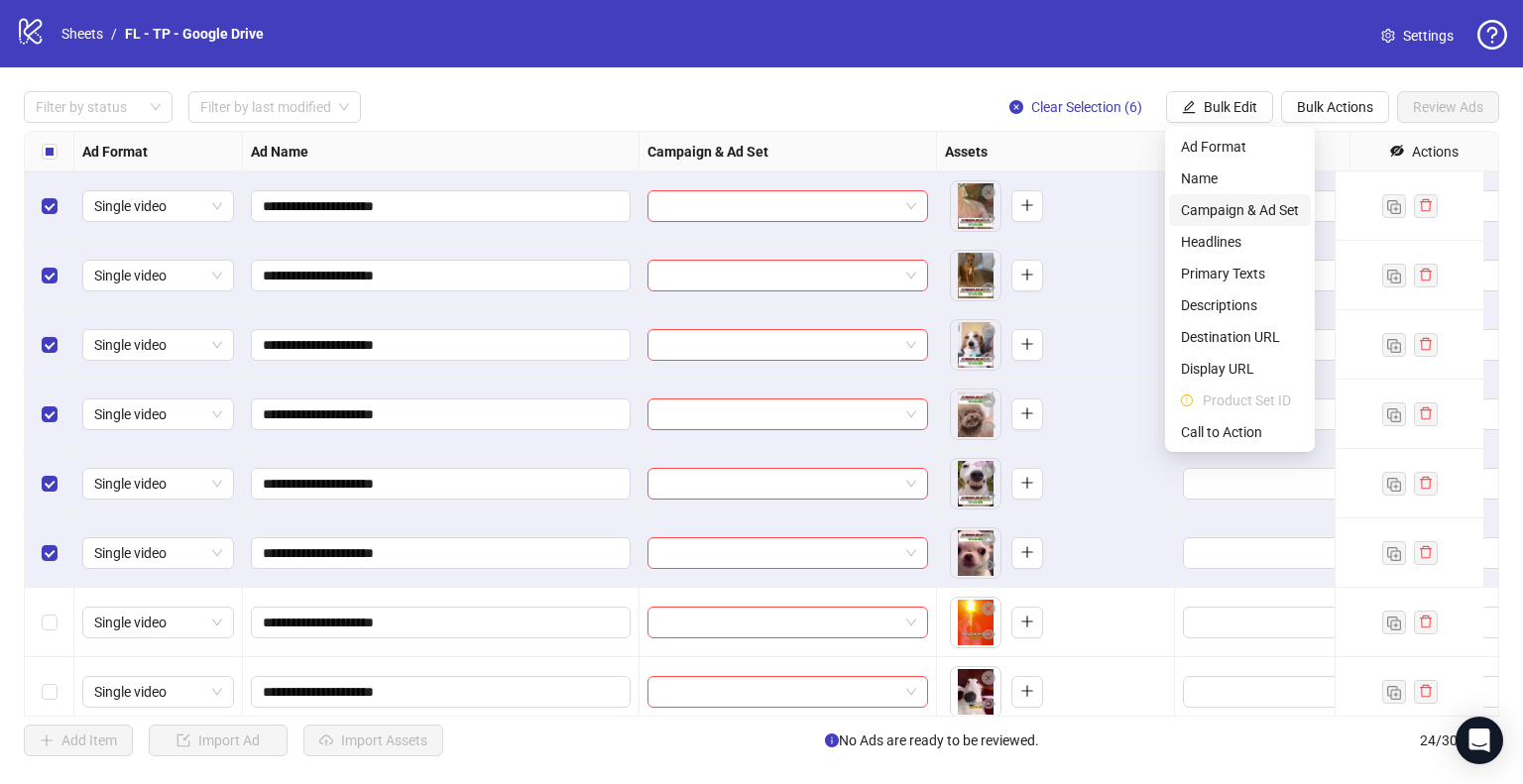 click on "Campaign & Ad Set" at bounding box center (1239, 210) 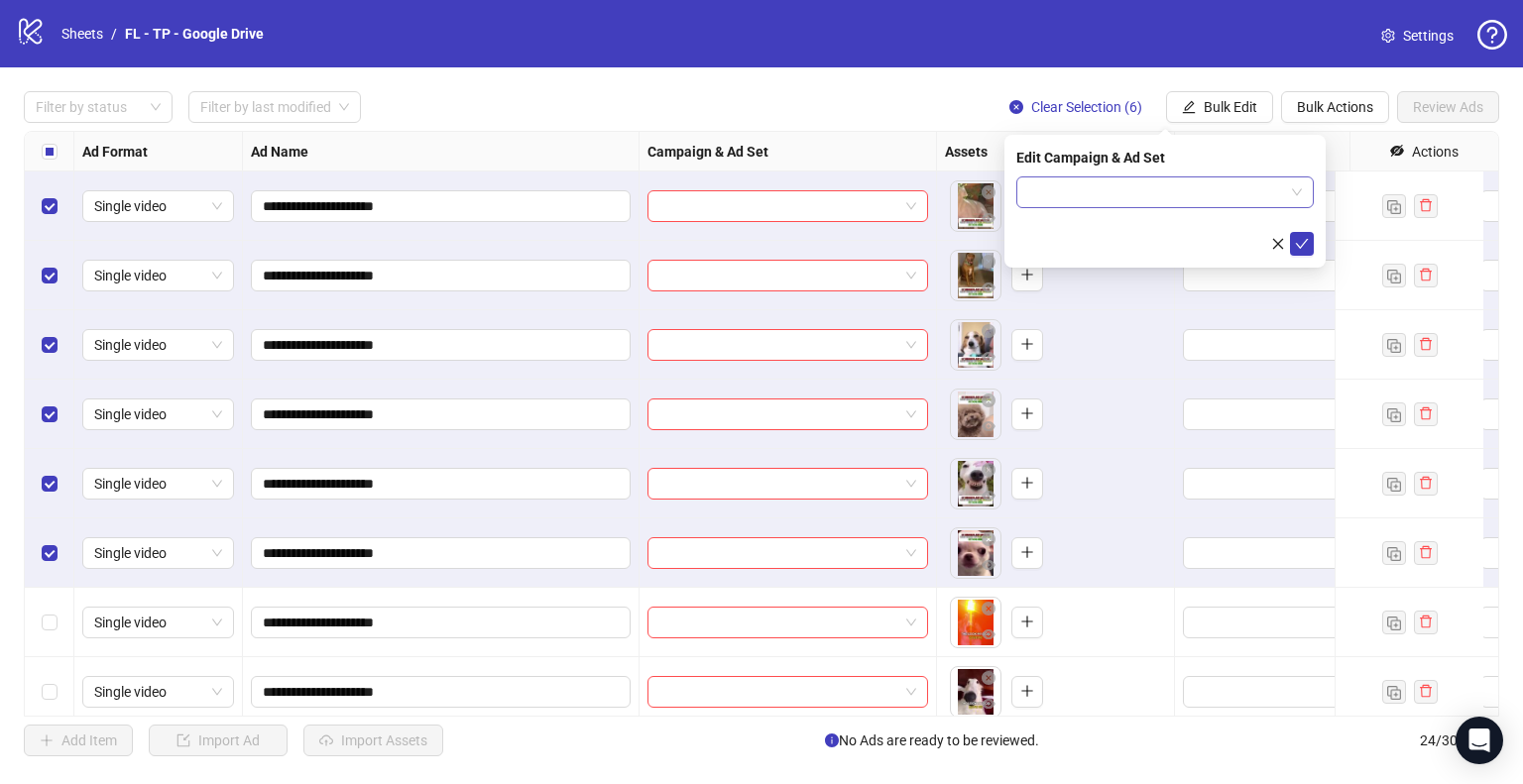 click at bounding box center (1165, 192) 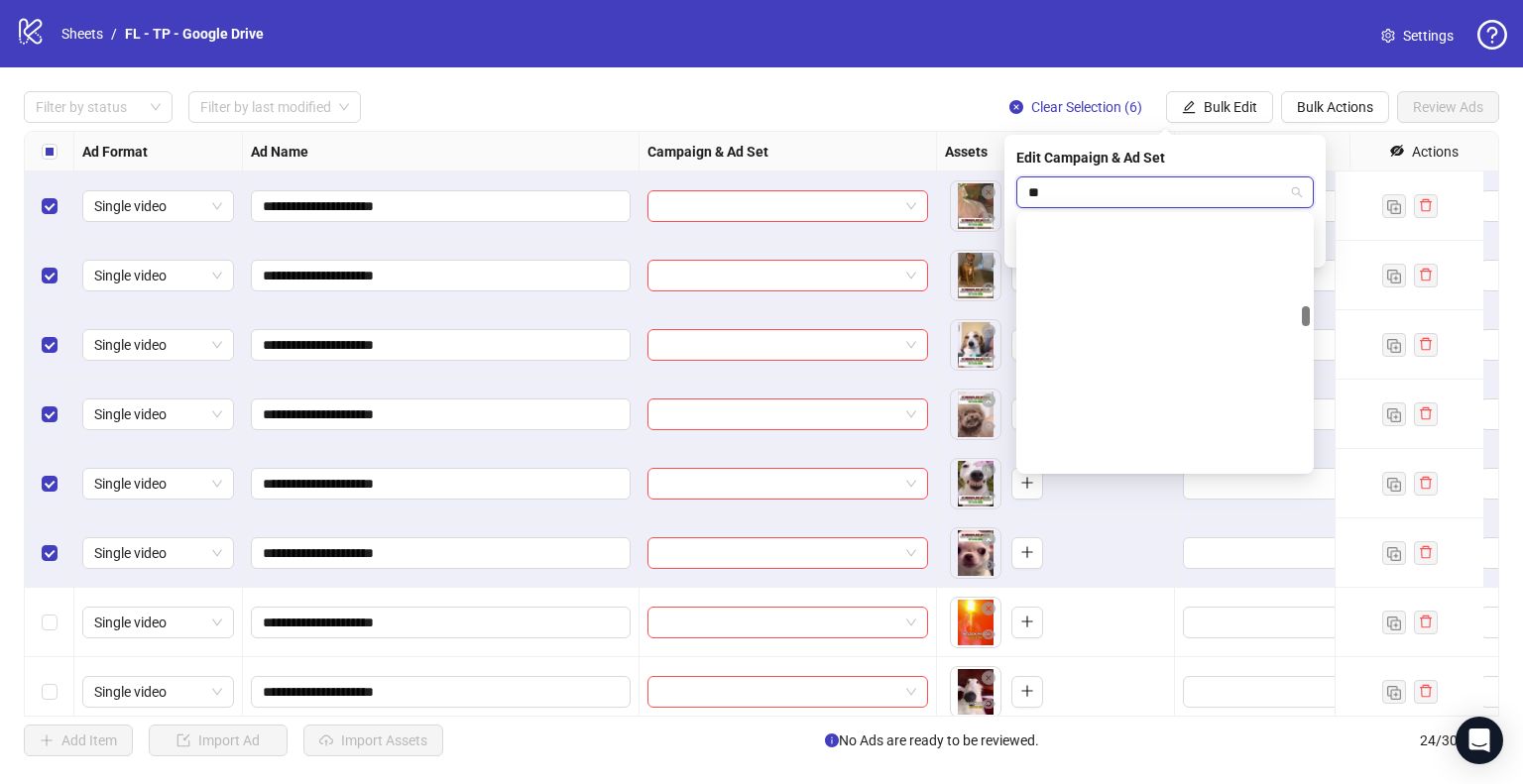 scroll, scrollTop: 2874, scrollLeft: 0, axis: vertical 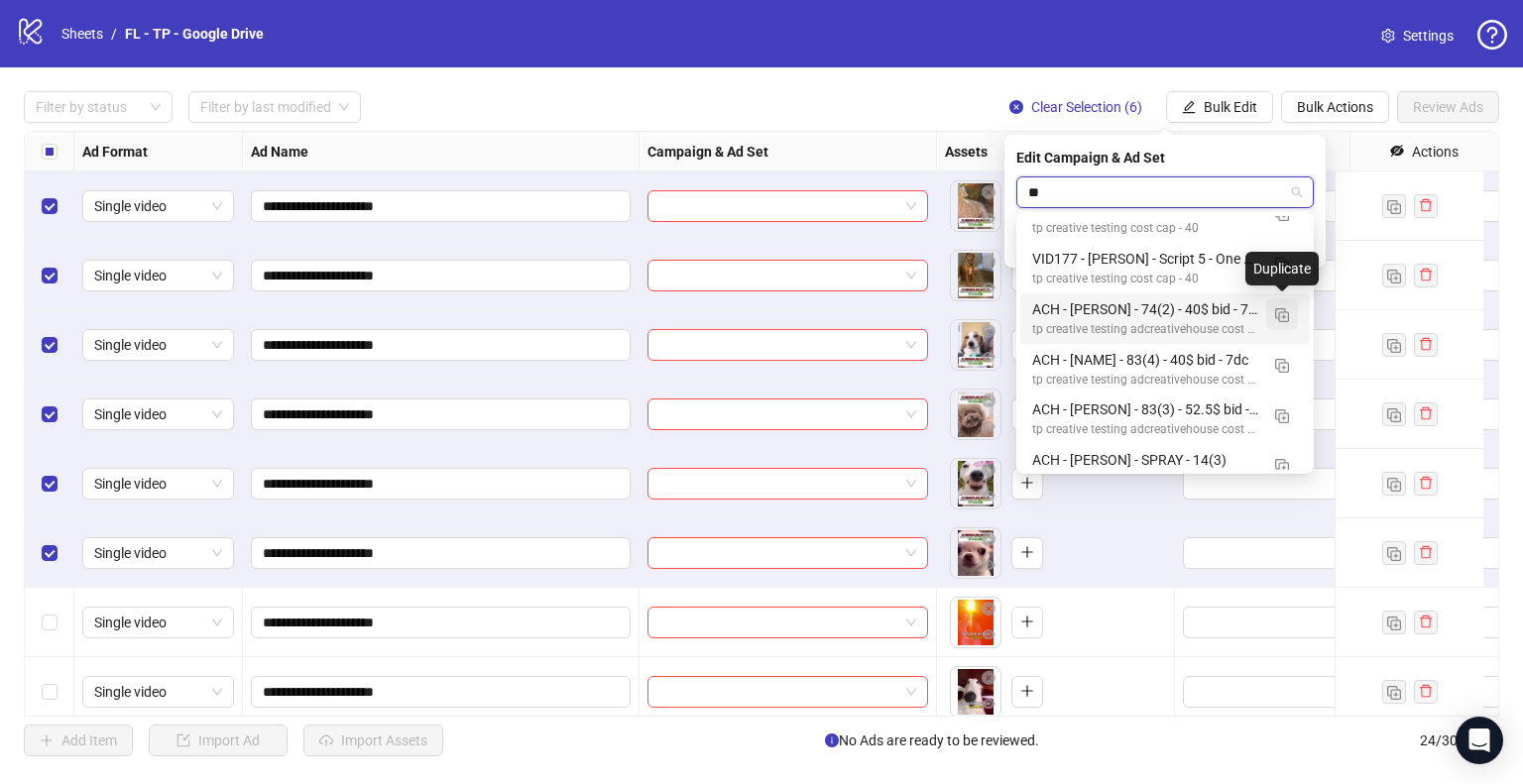 click at bounding box center [1282, 315] 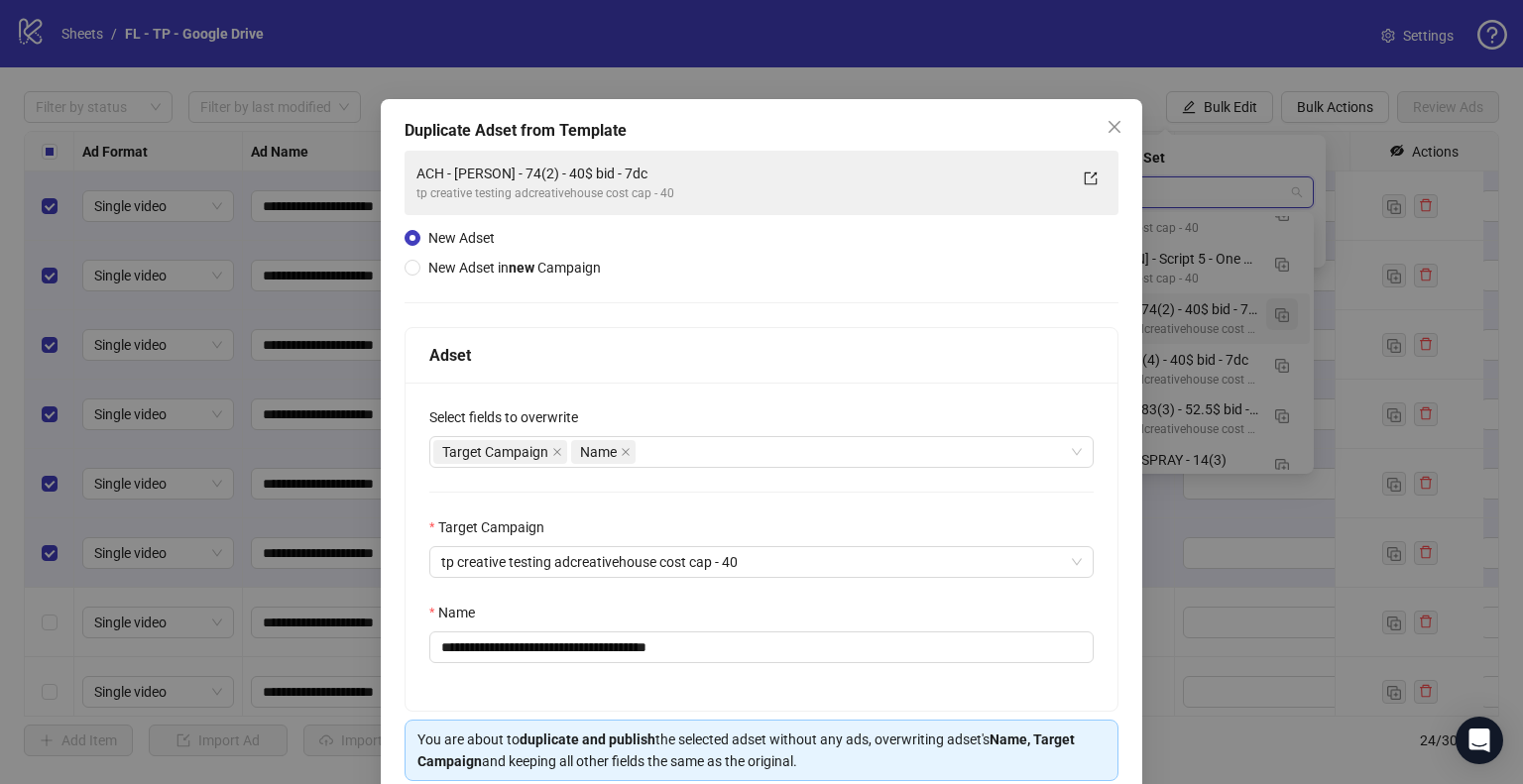 type on "**" 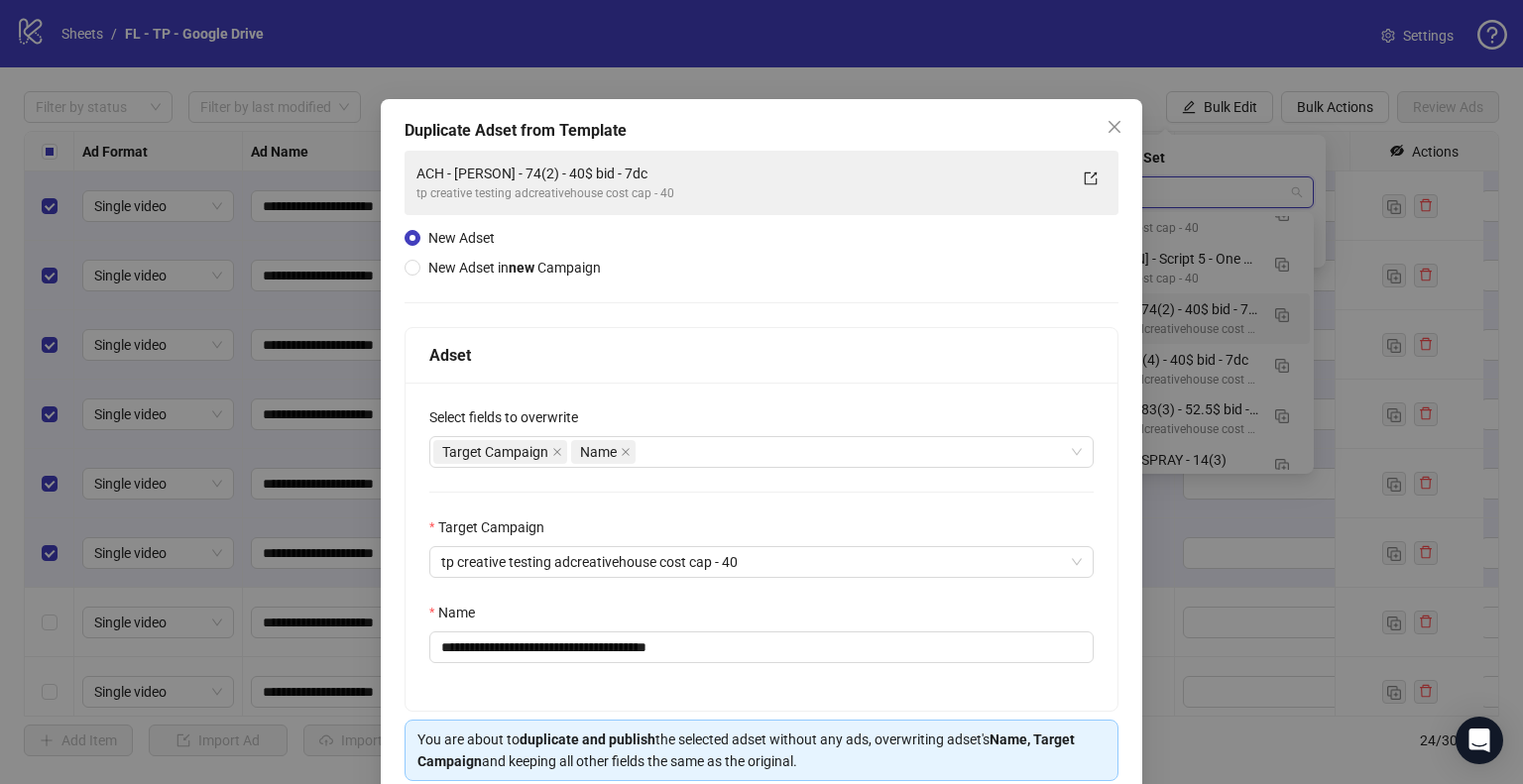 type 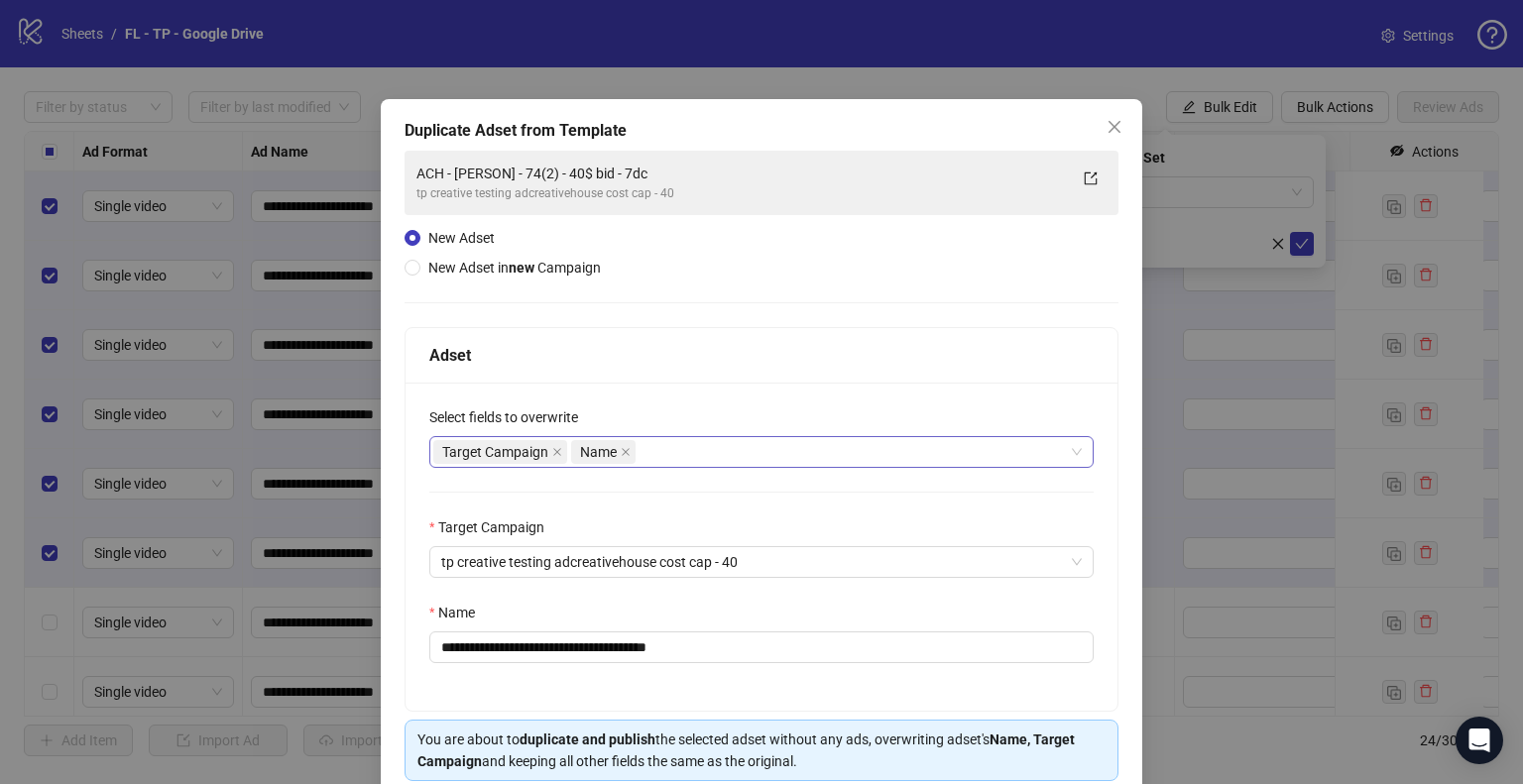 scroll, scrollTop: 83, scrollLeft: 0, axis: vertical 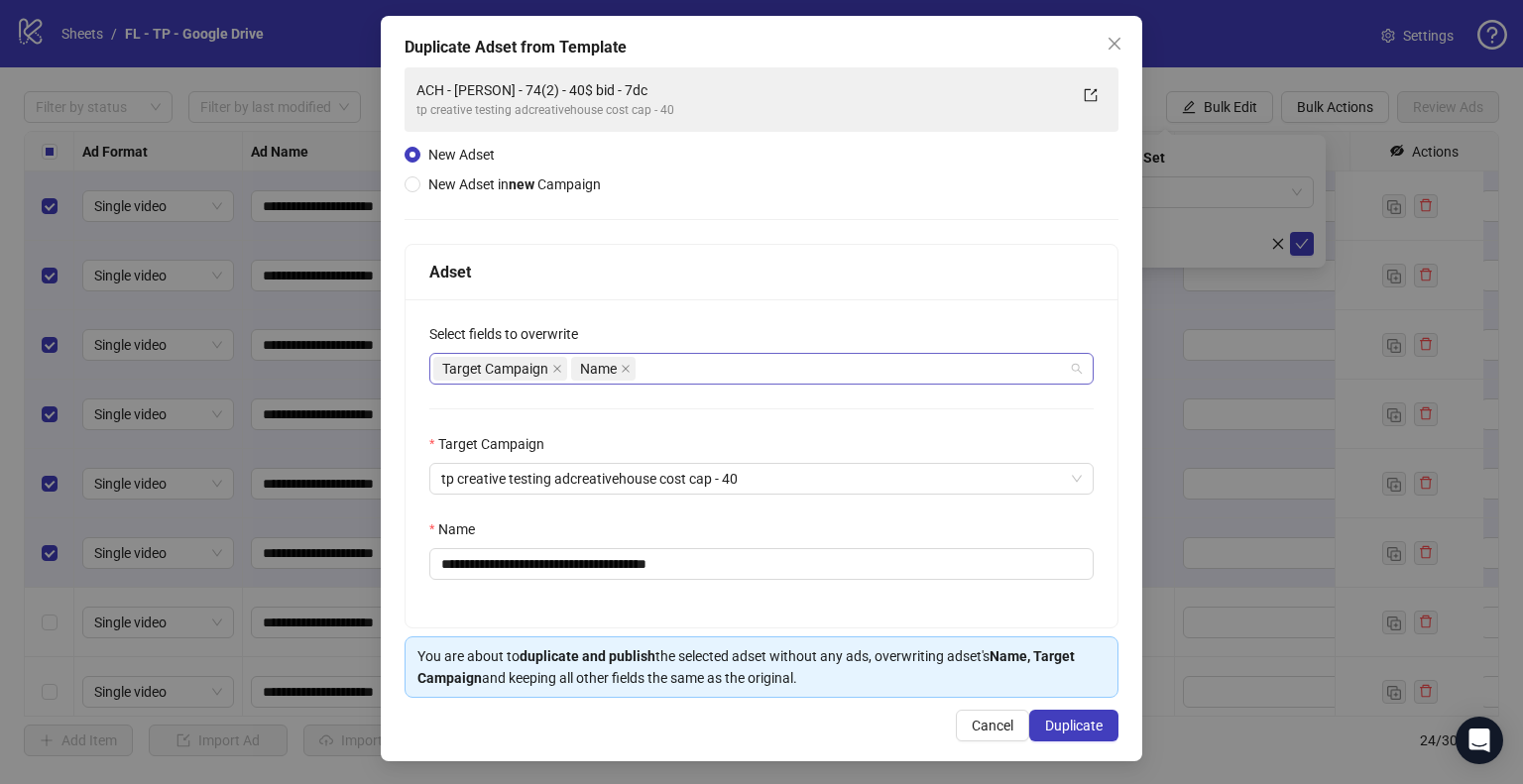 click on "Target Campaign Name" at bounding box center [751, 369] 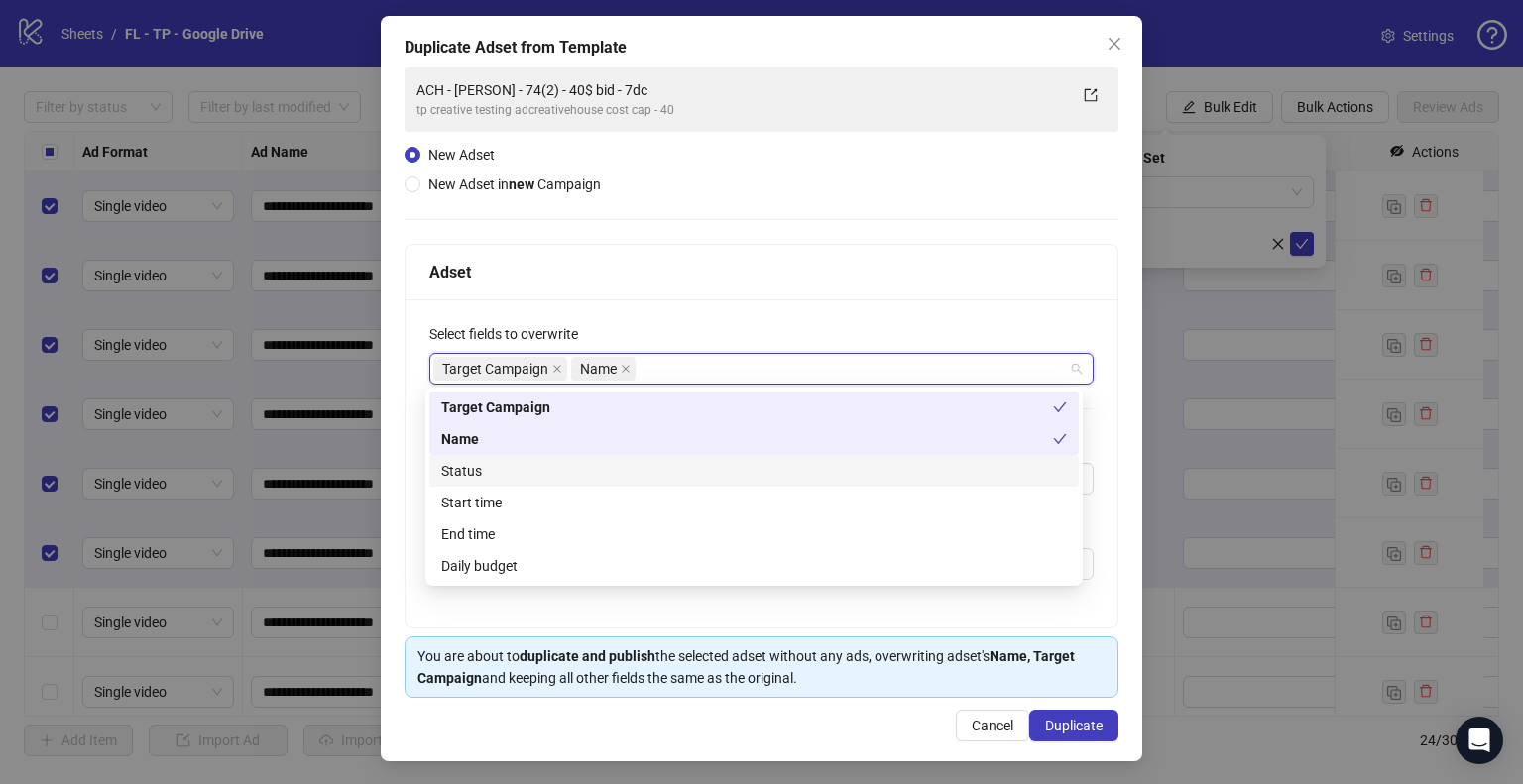 click on "Status" at bounding box center (754, 471) 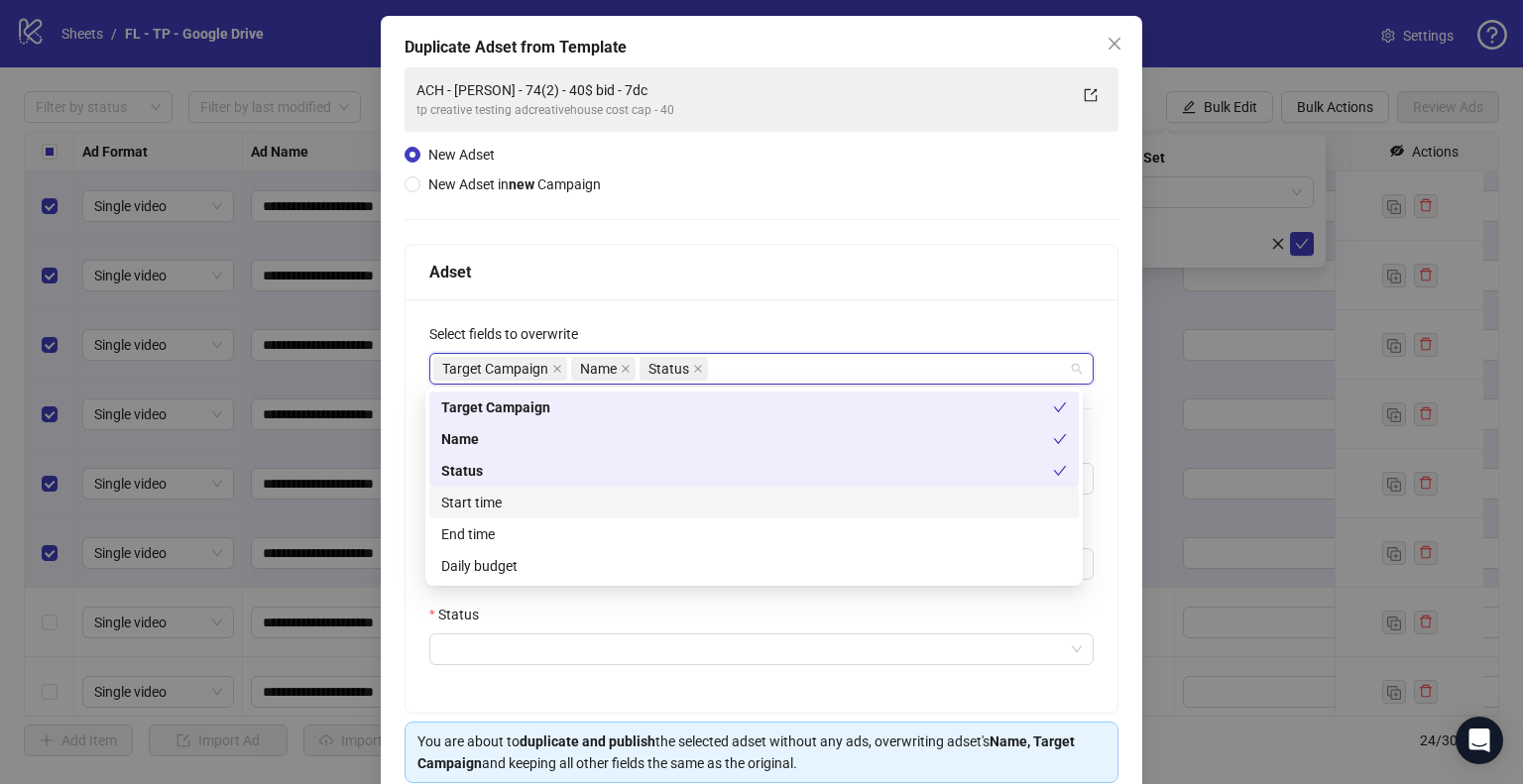 click on "Start time" at bounding box center [754, 503] 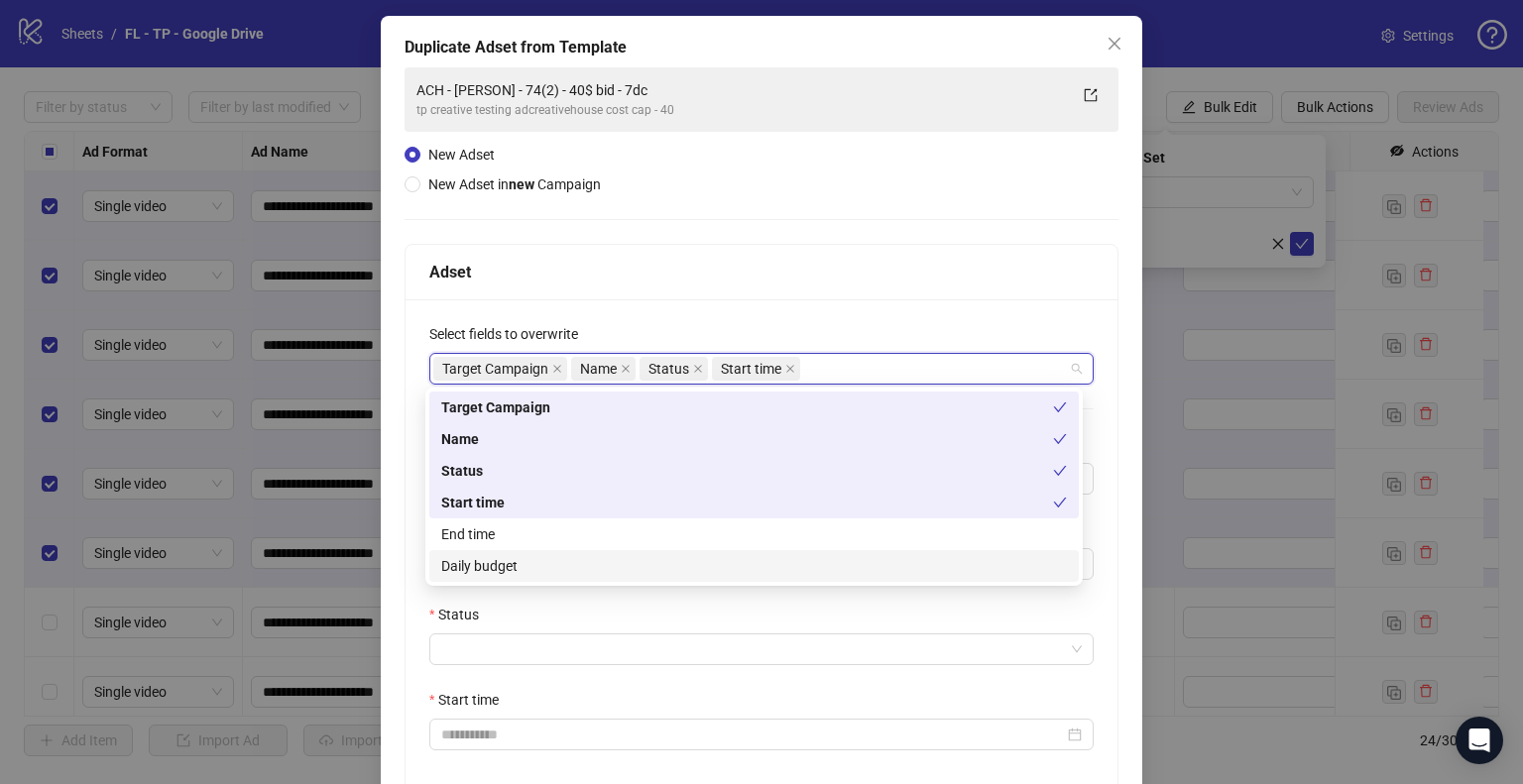 click on "Daily budget" at bounding box center (754, 566) 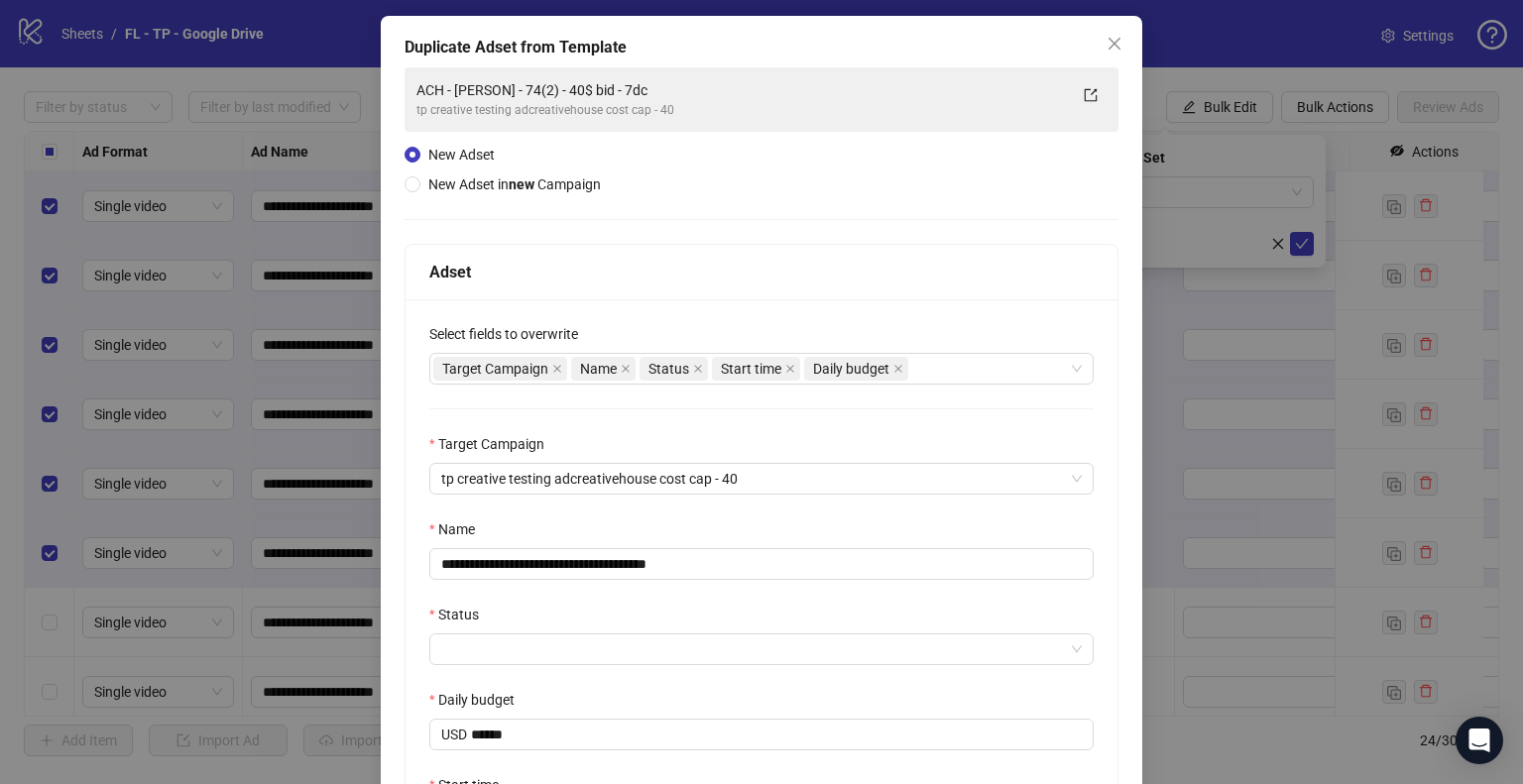 click on "**********" at bounding box center (762, 516) 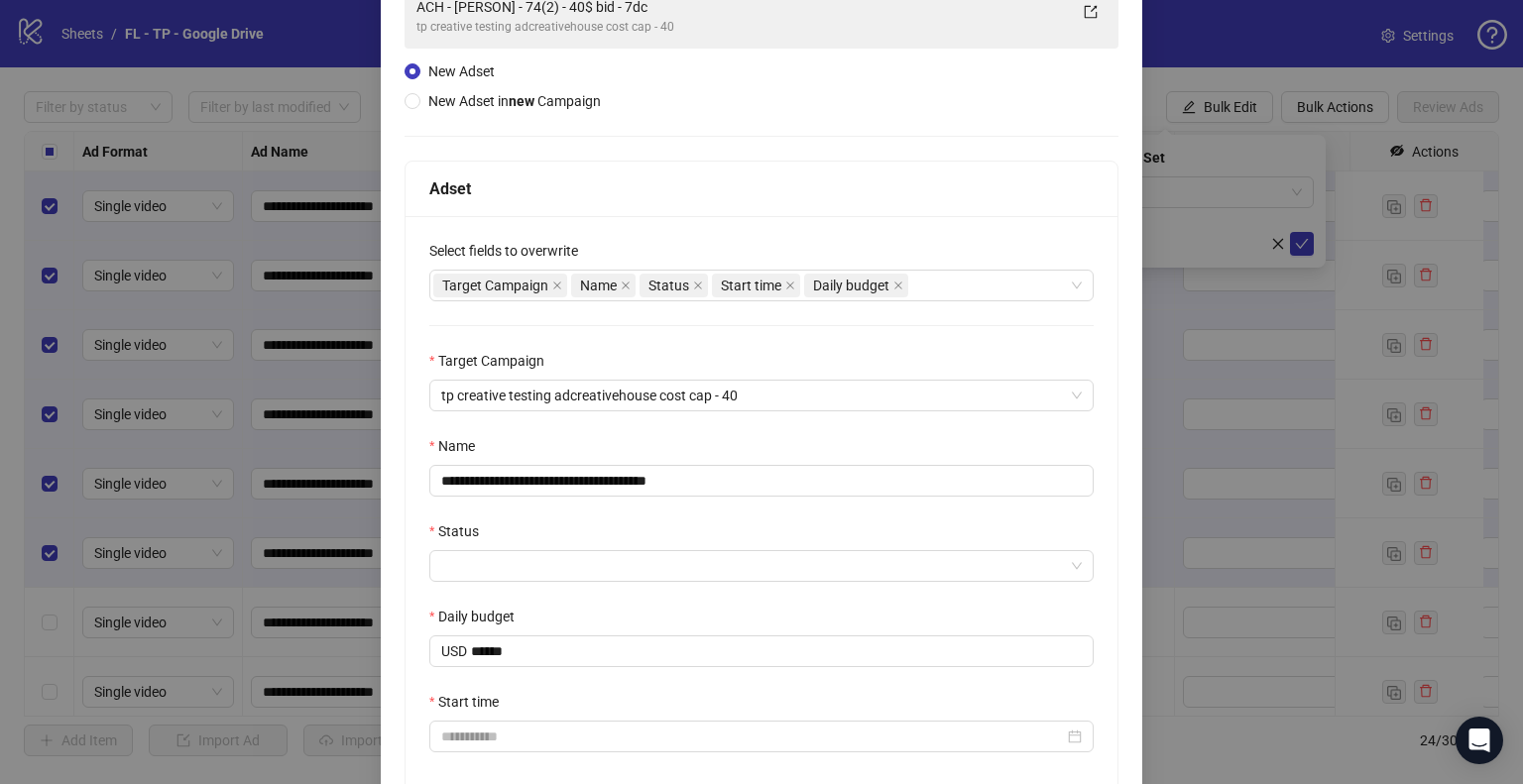 scroll, scrollTop: 338, scrollLeft: 0, axis: vertical 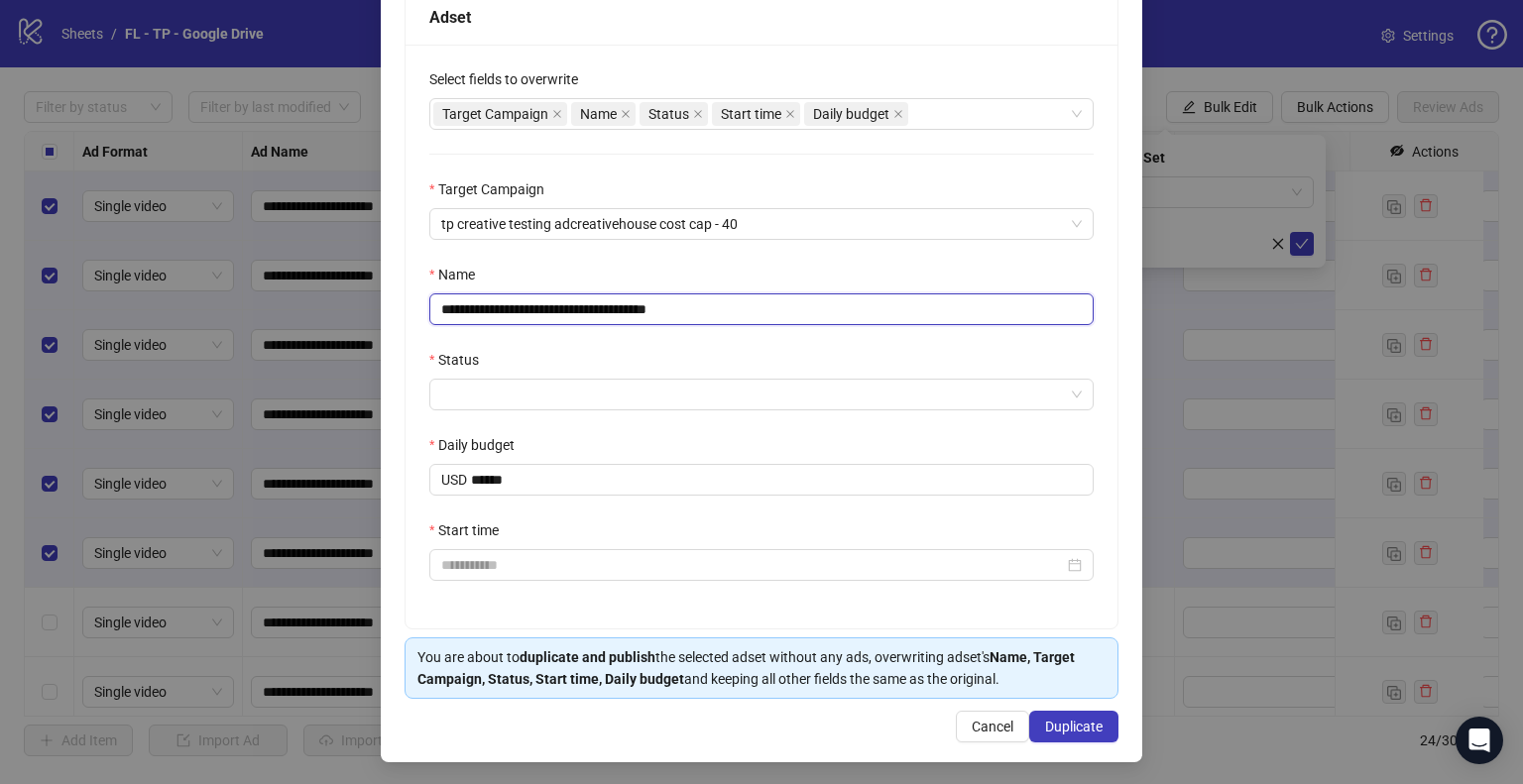 click on "**********" at bounding box center (762, 309) 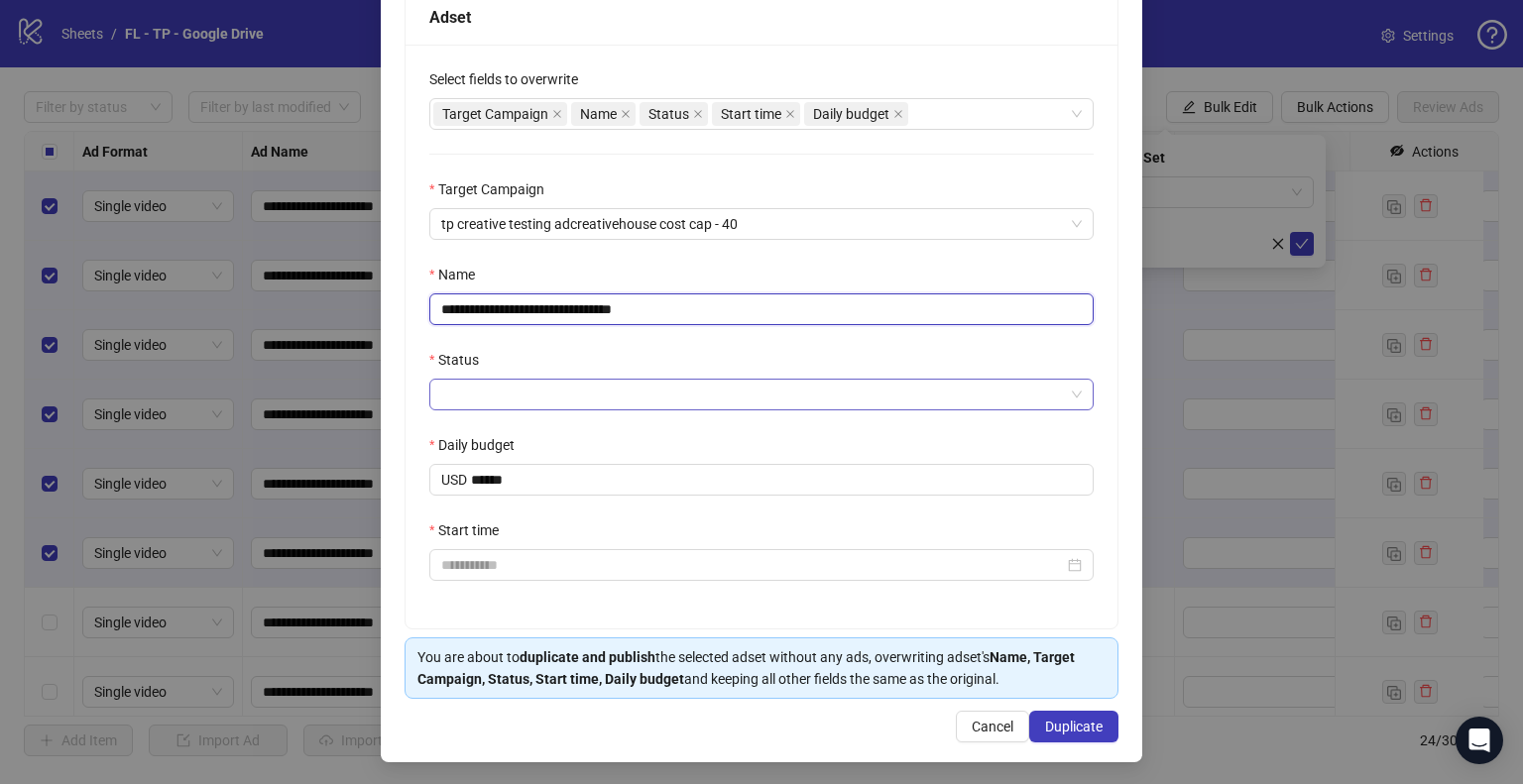 type on "**********" 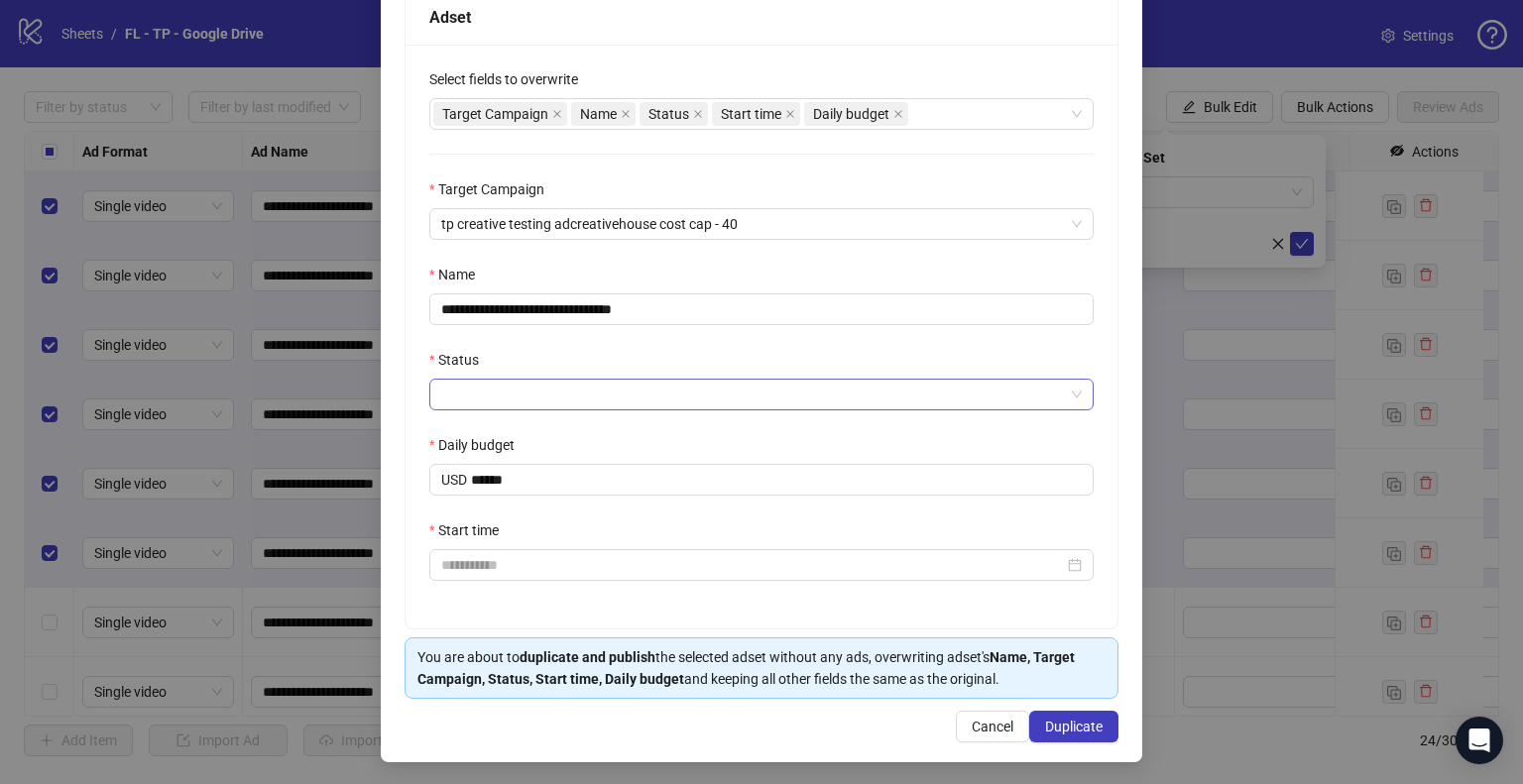 click on "Status" at bounding box center [753, 394] 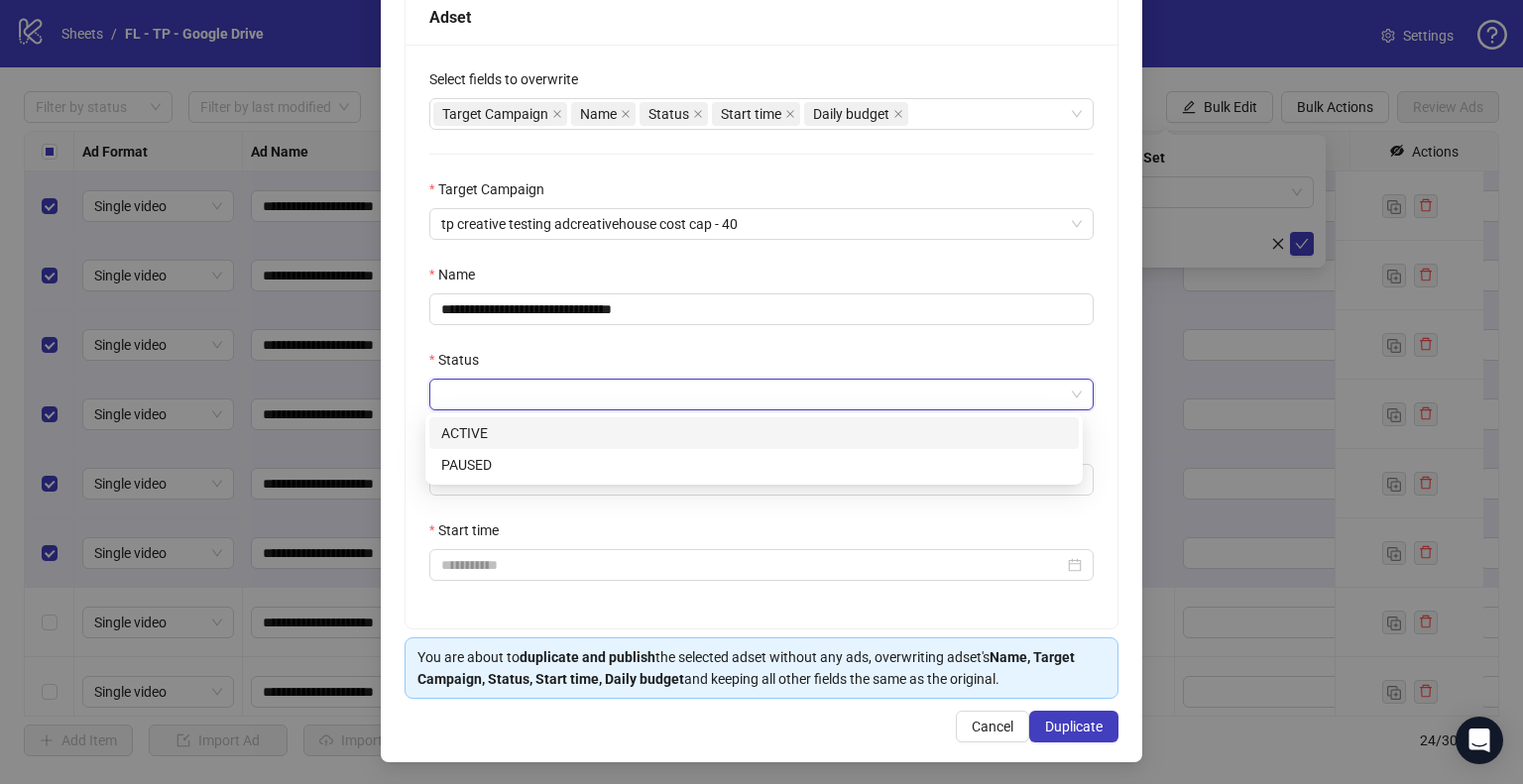 click on "ACTIVE" at bounding box center [754, 433] 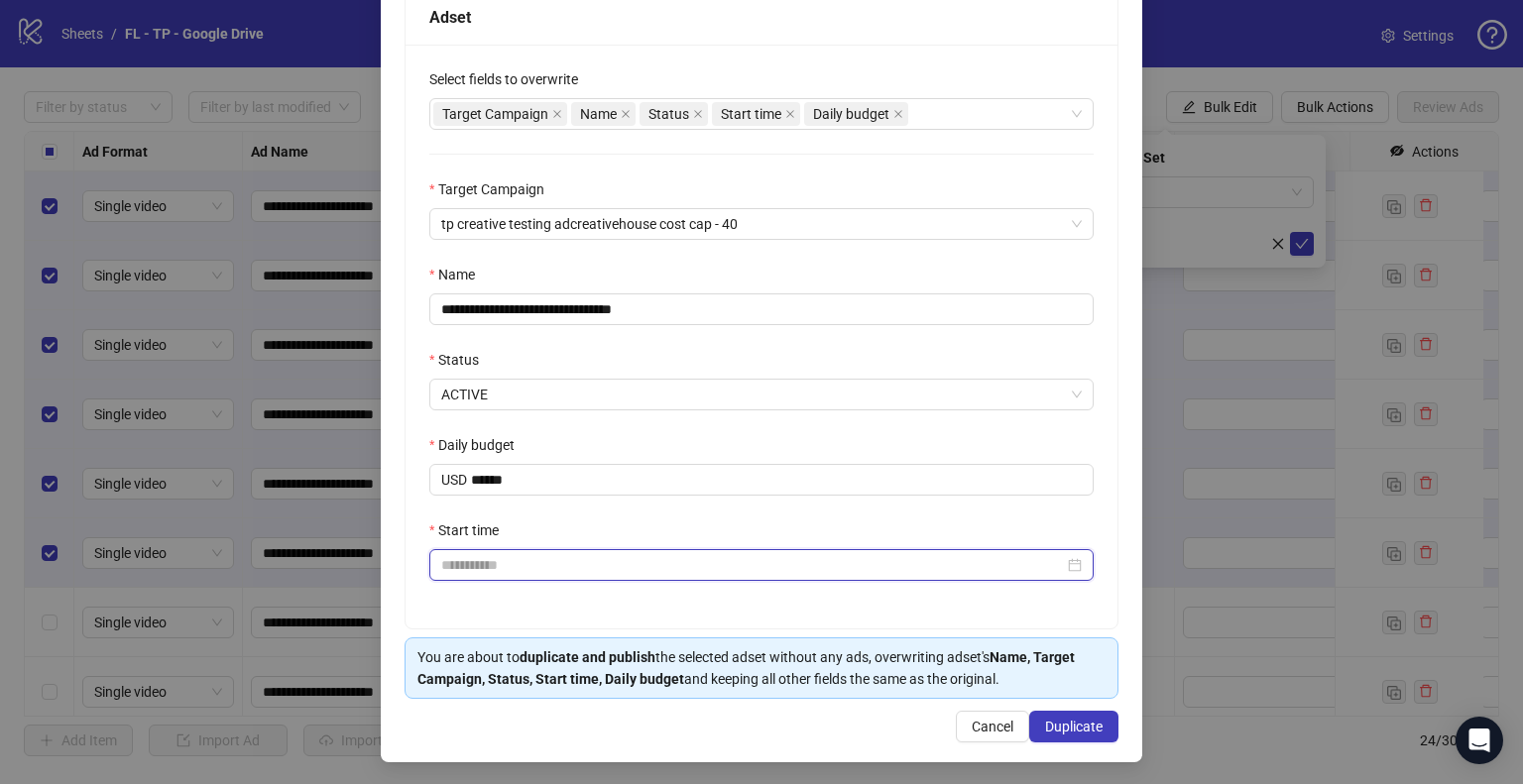 click on "Start time" at bounding box center (753, 565) 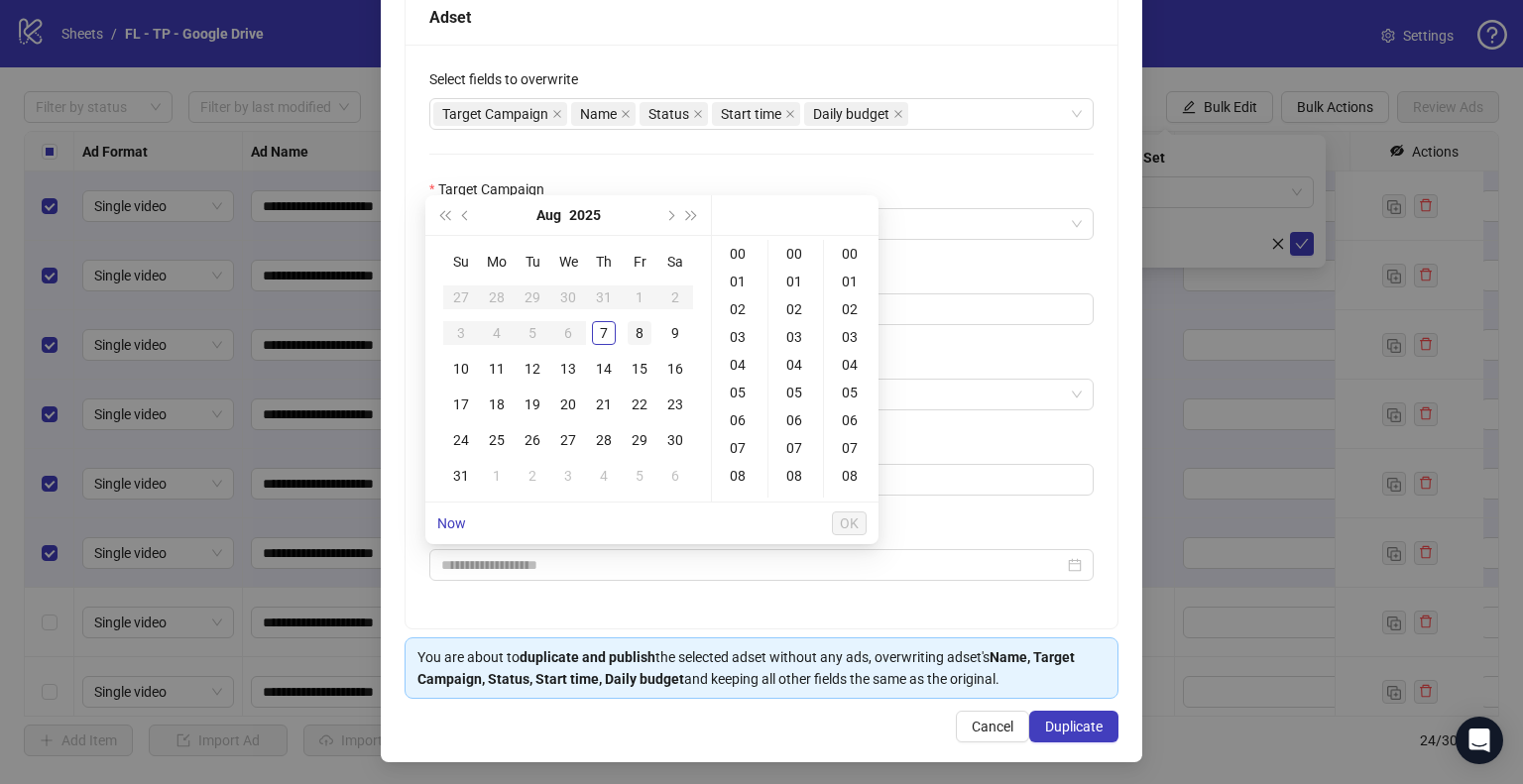 click on "8" at bounding box center [640, 333] 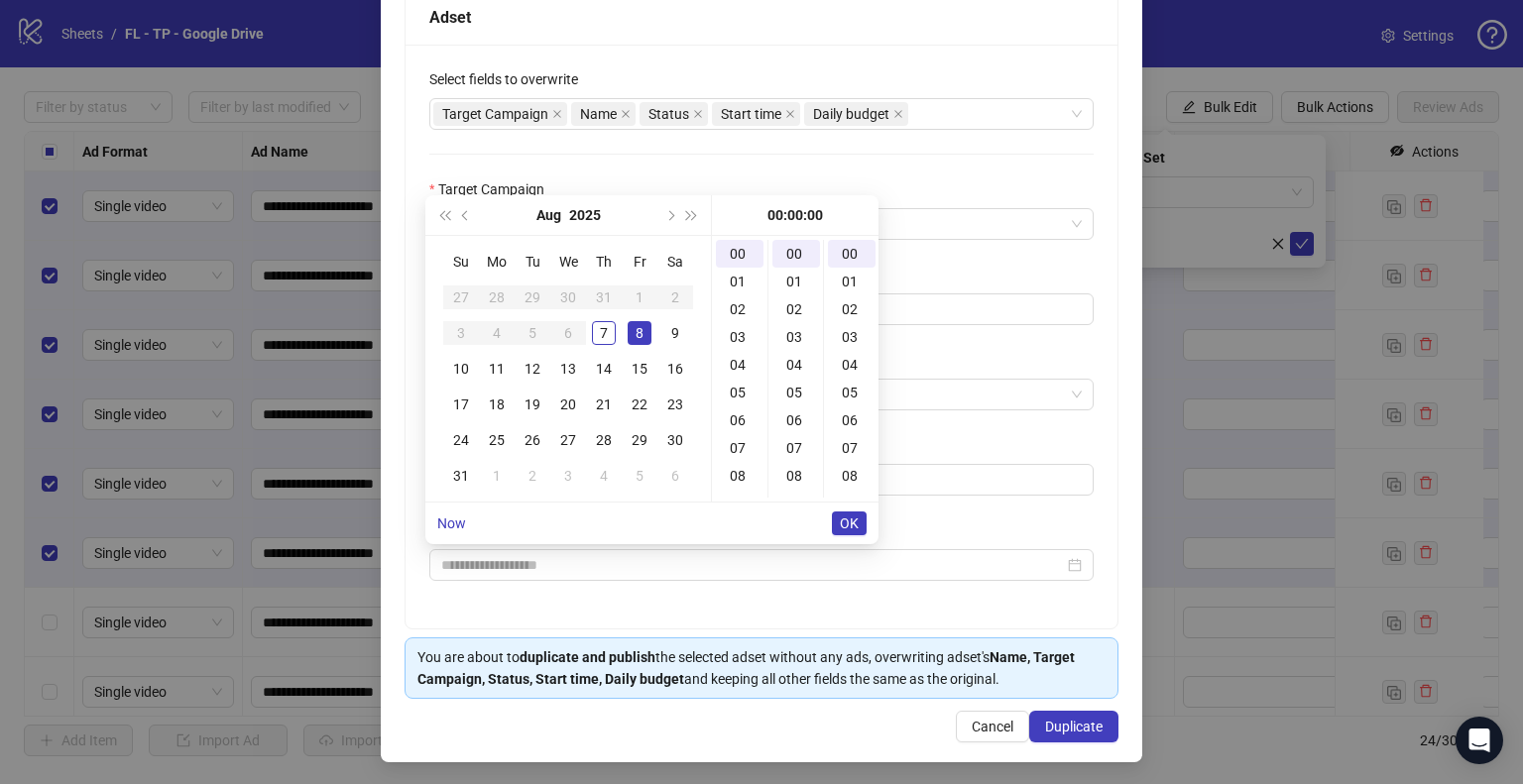 type on "**********" 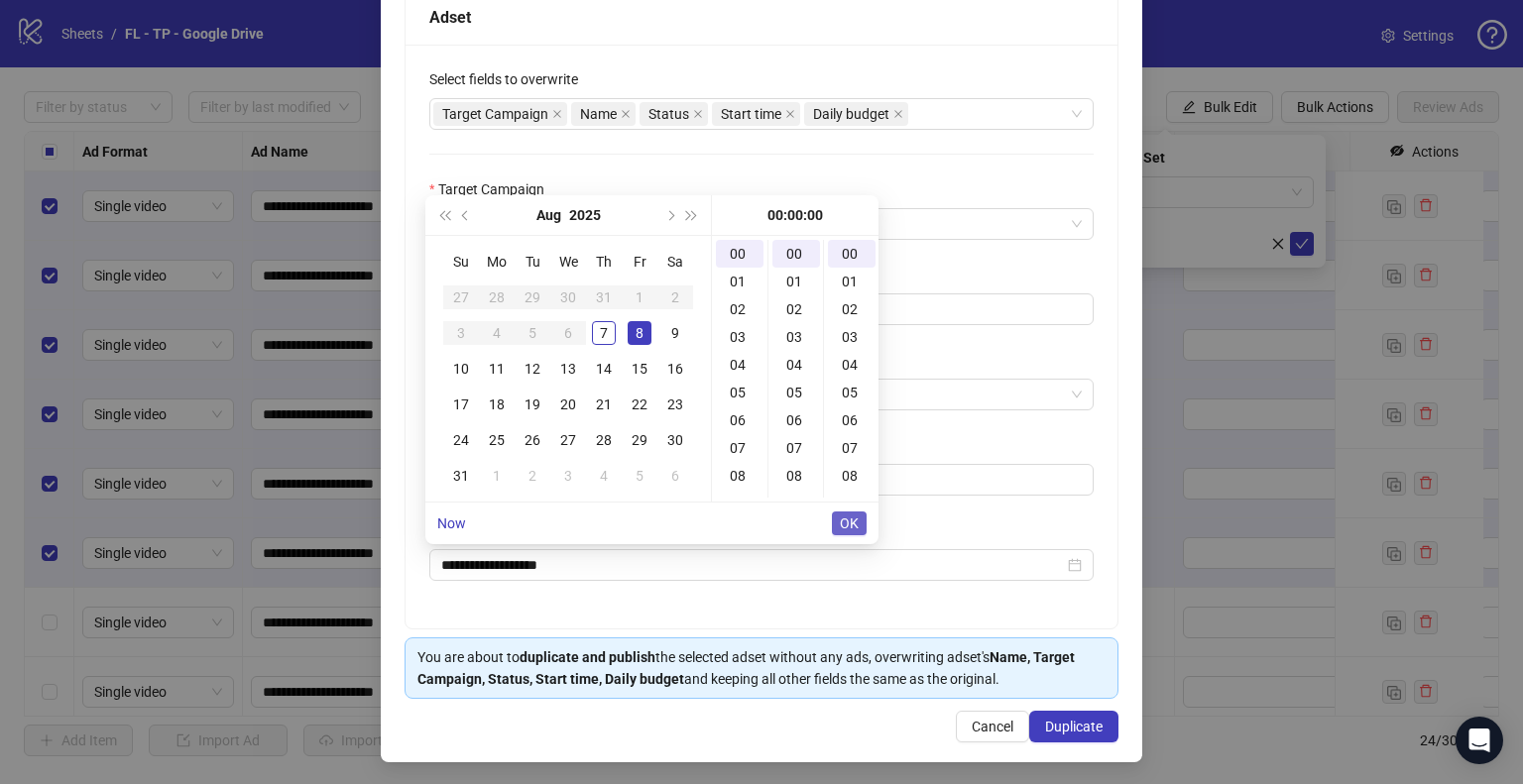 click on "OK" at bounding box center (849, 523) 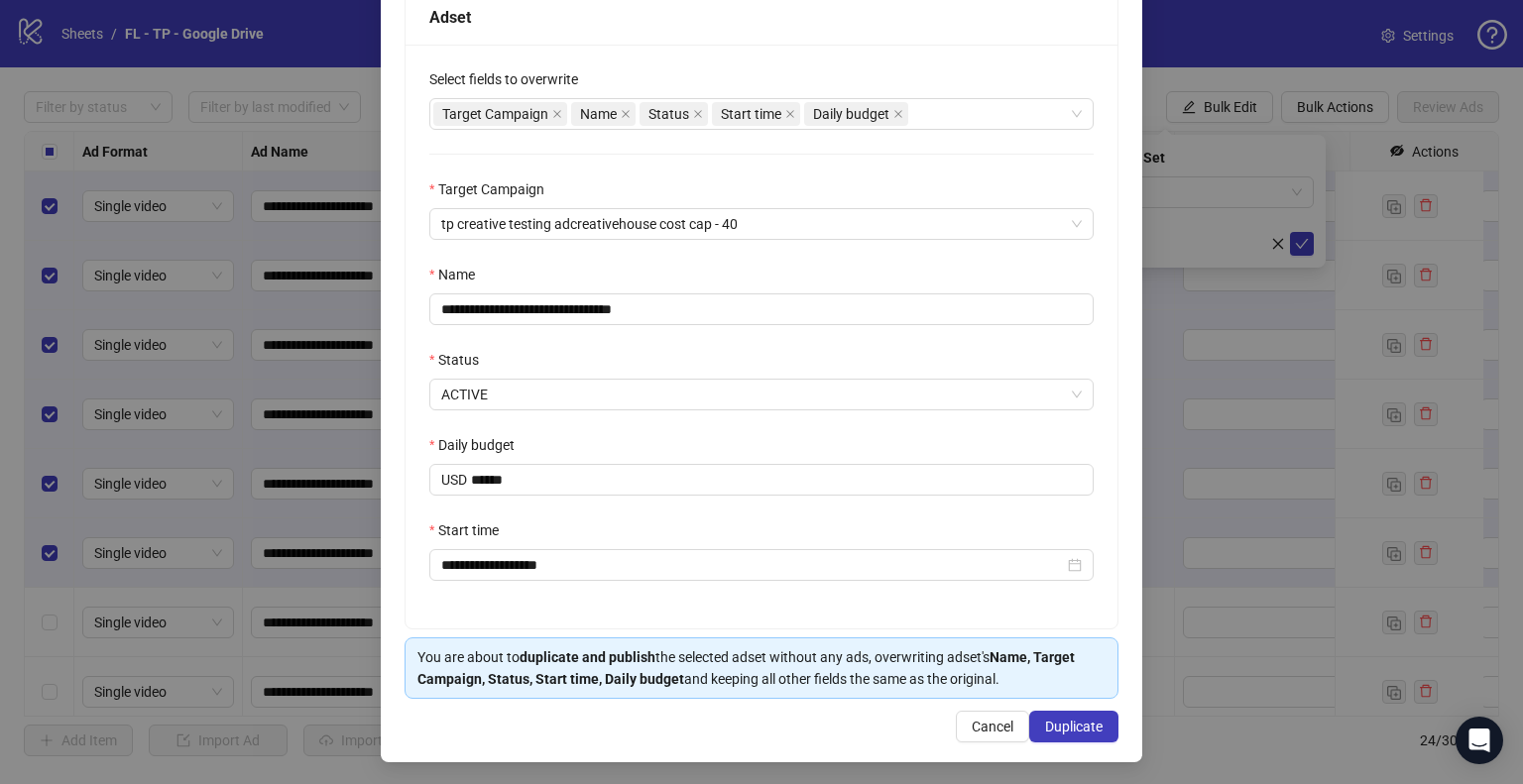 click on "**********" at bounding box center [762, 336] 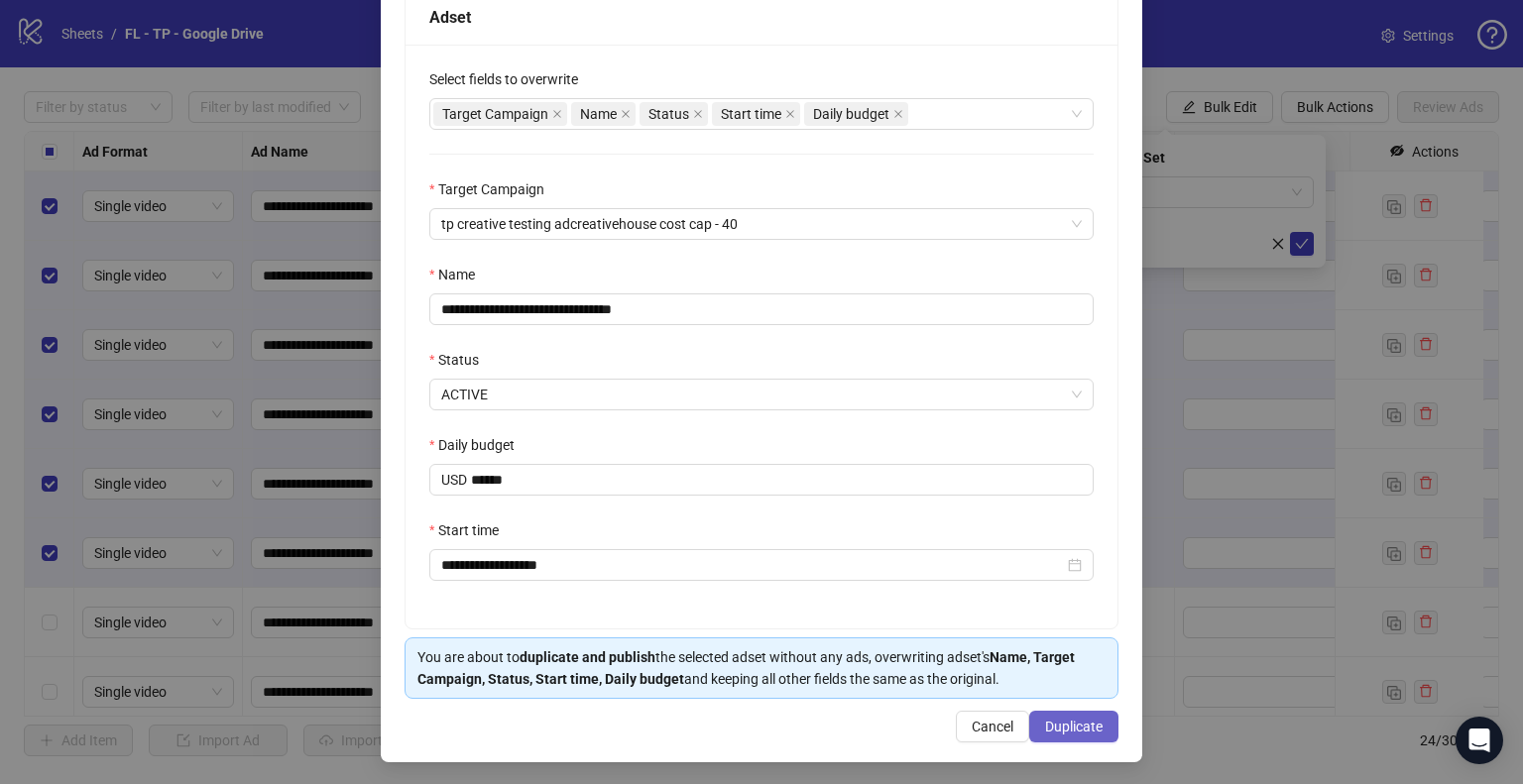 click on "Duplicate" at bounding box center [1074, 727] 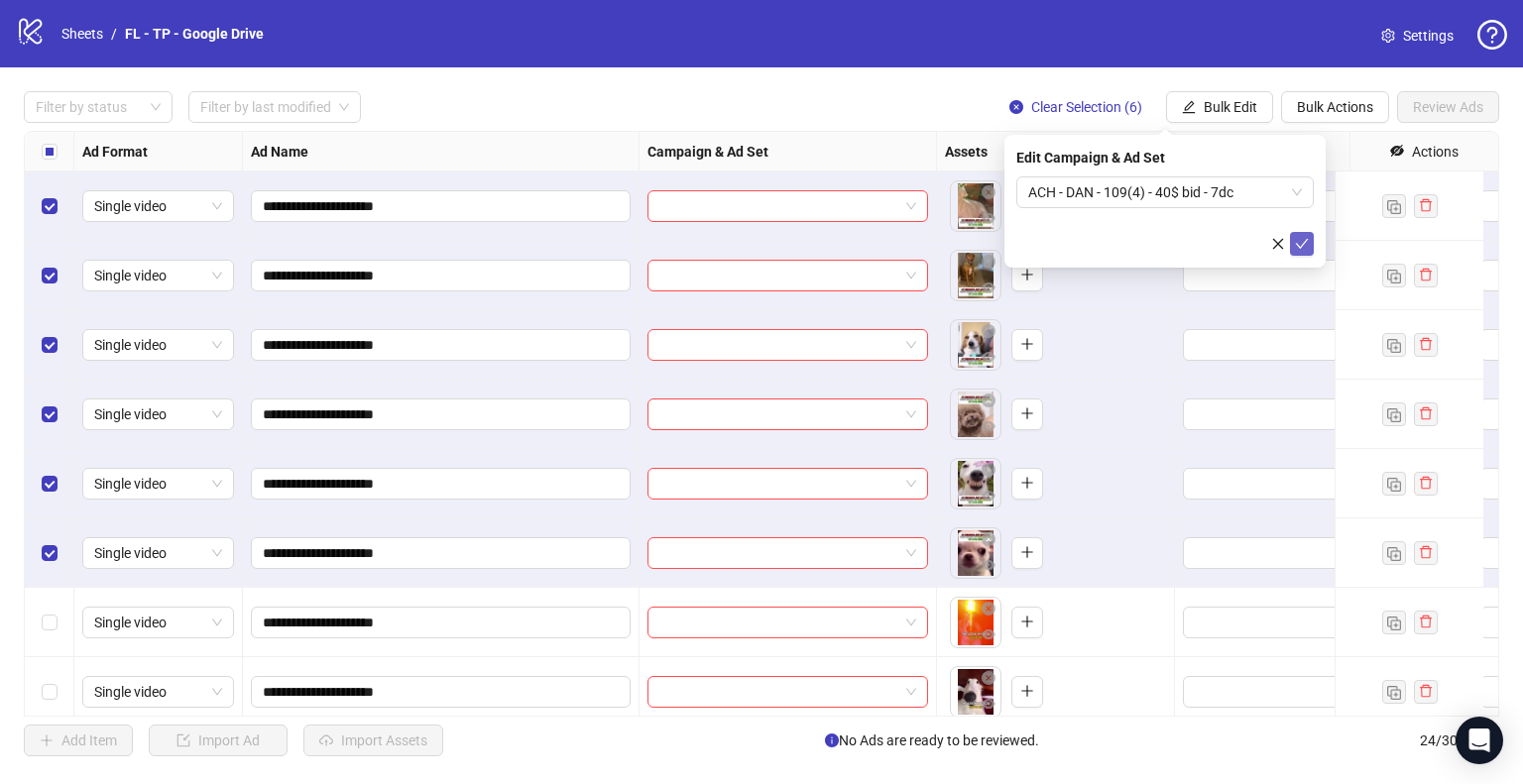 click 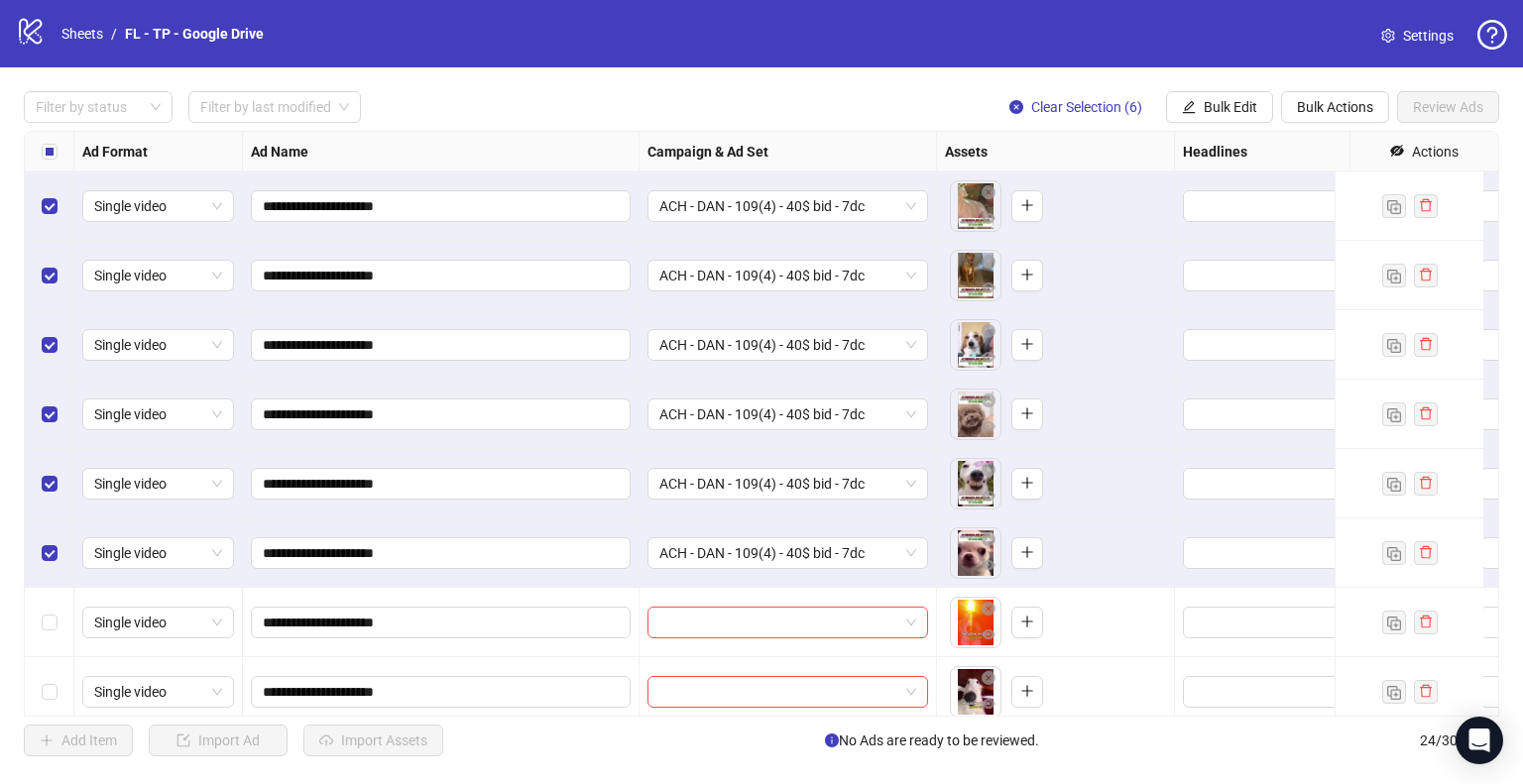 drag, startPoint x: 1092, startPoint y: 106, endPoint x: 844, endPoint y: 222, distance: 273.78824 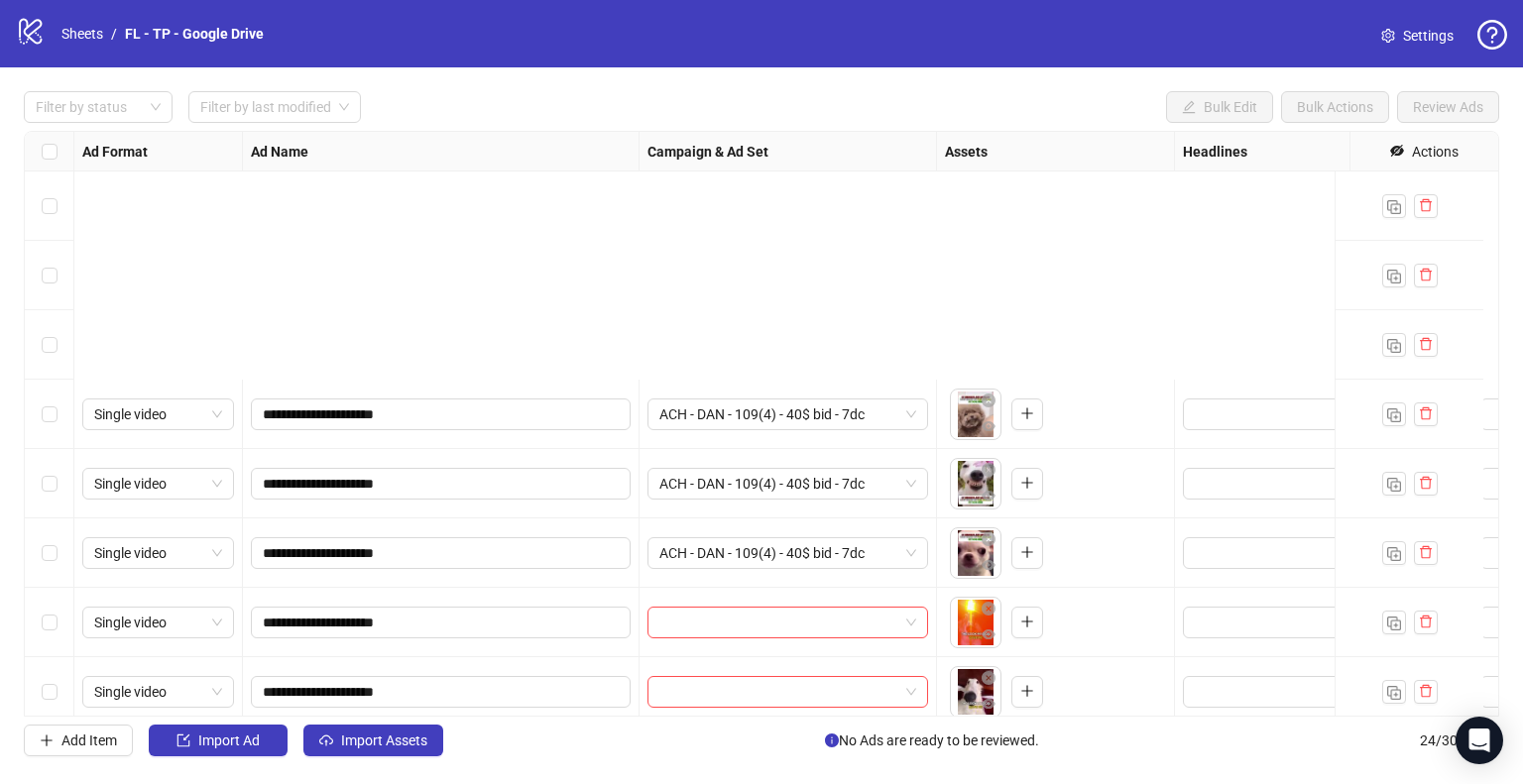 scroll, scrollTop: 396, scrollLeft: 0, axis: vertical 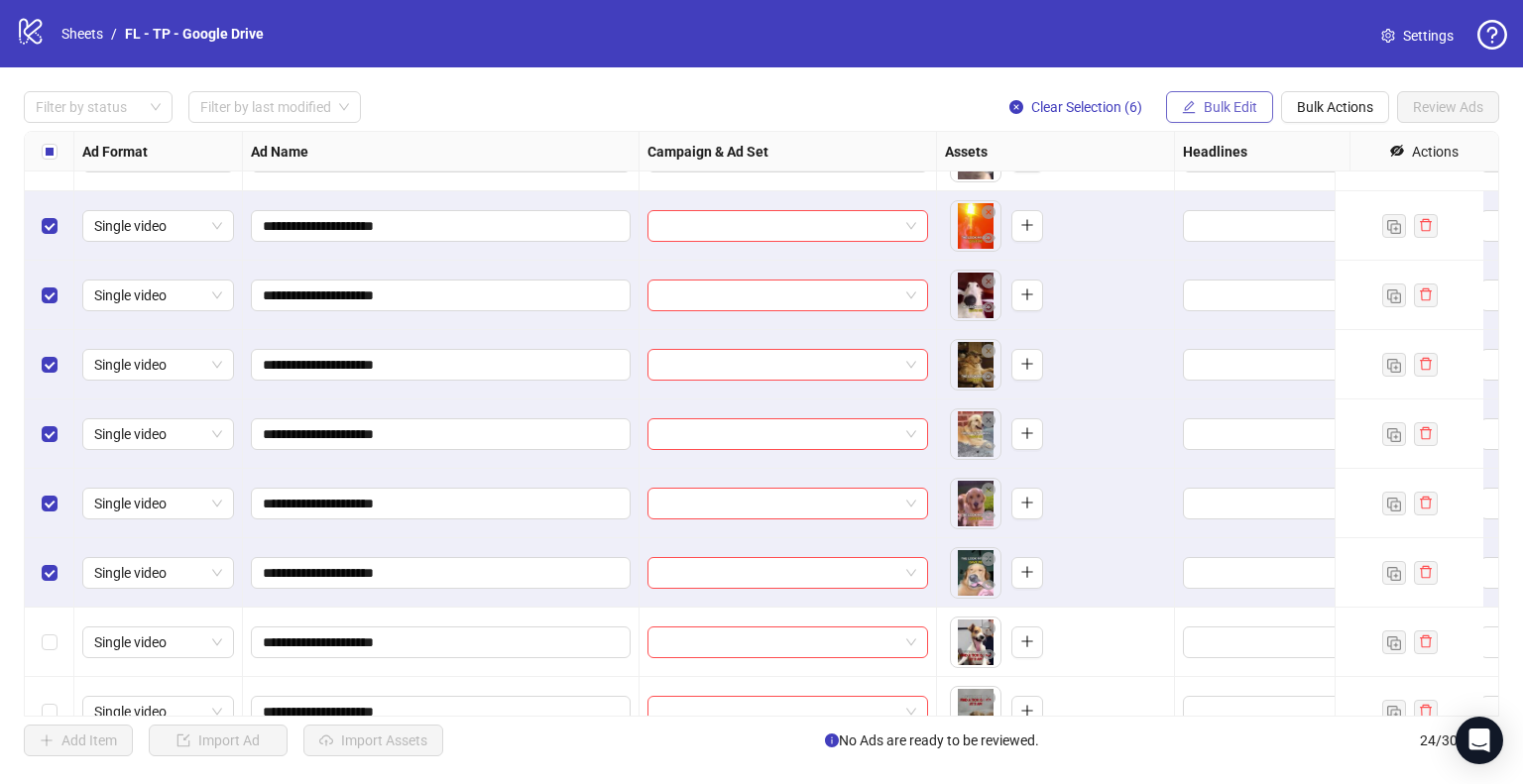 click on "Bulk Edit" at bounding box center (1220, 107) 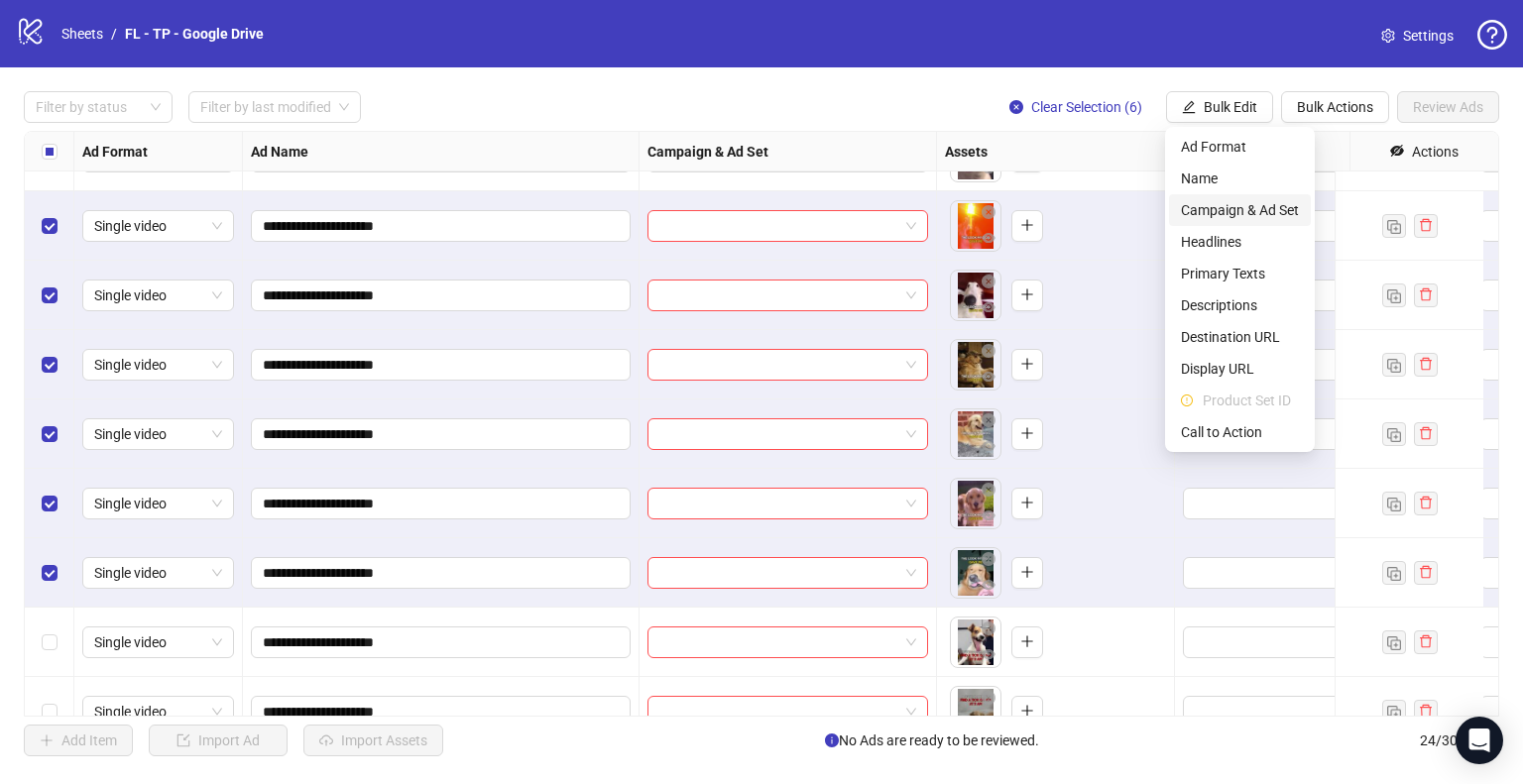 click on "Campaign & Ad Set" at bounding box center (1239, 210) 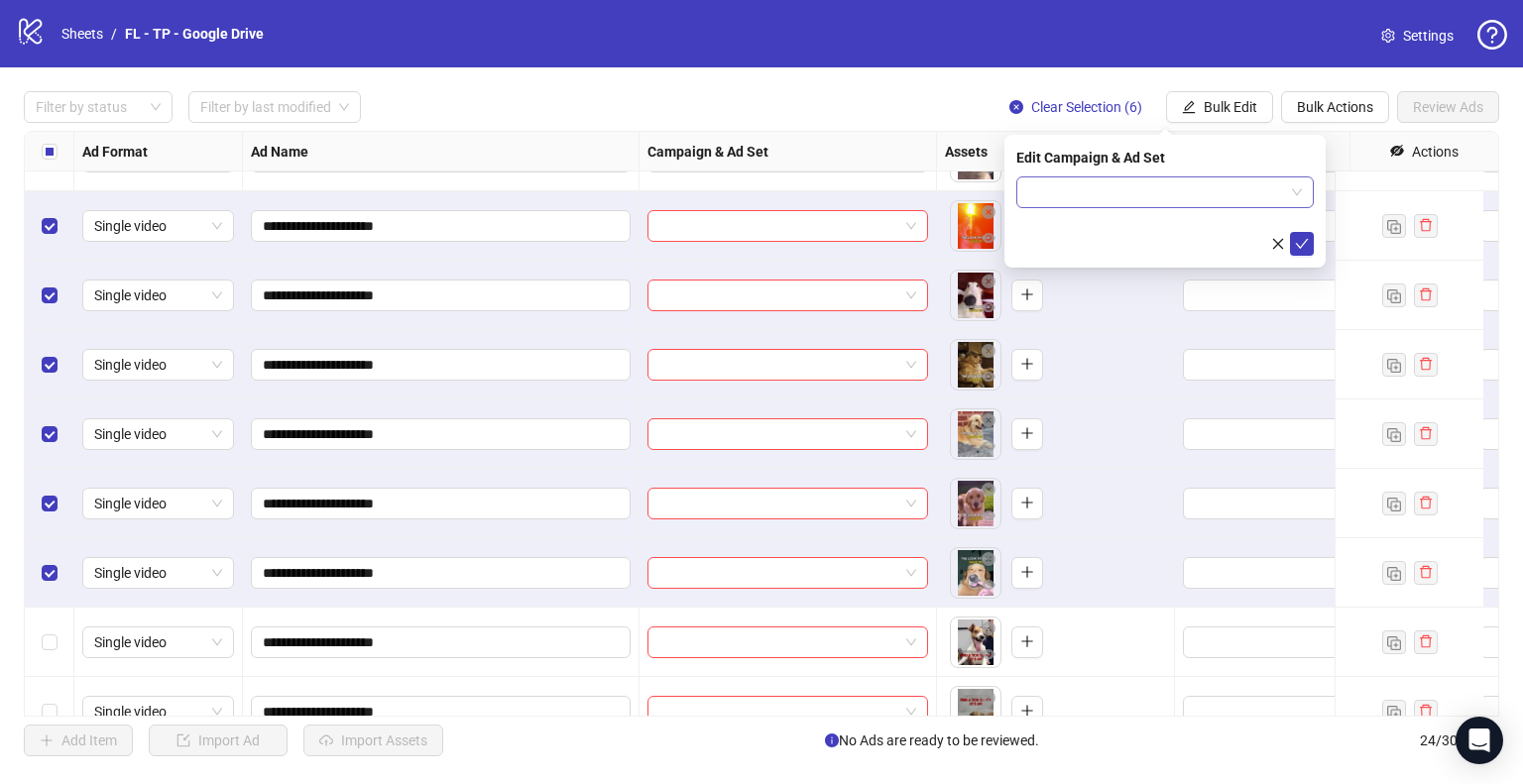 click at bounding box center (1165, 192) 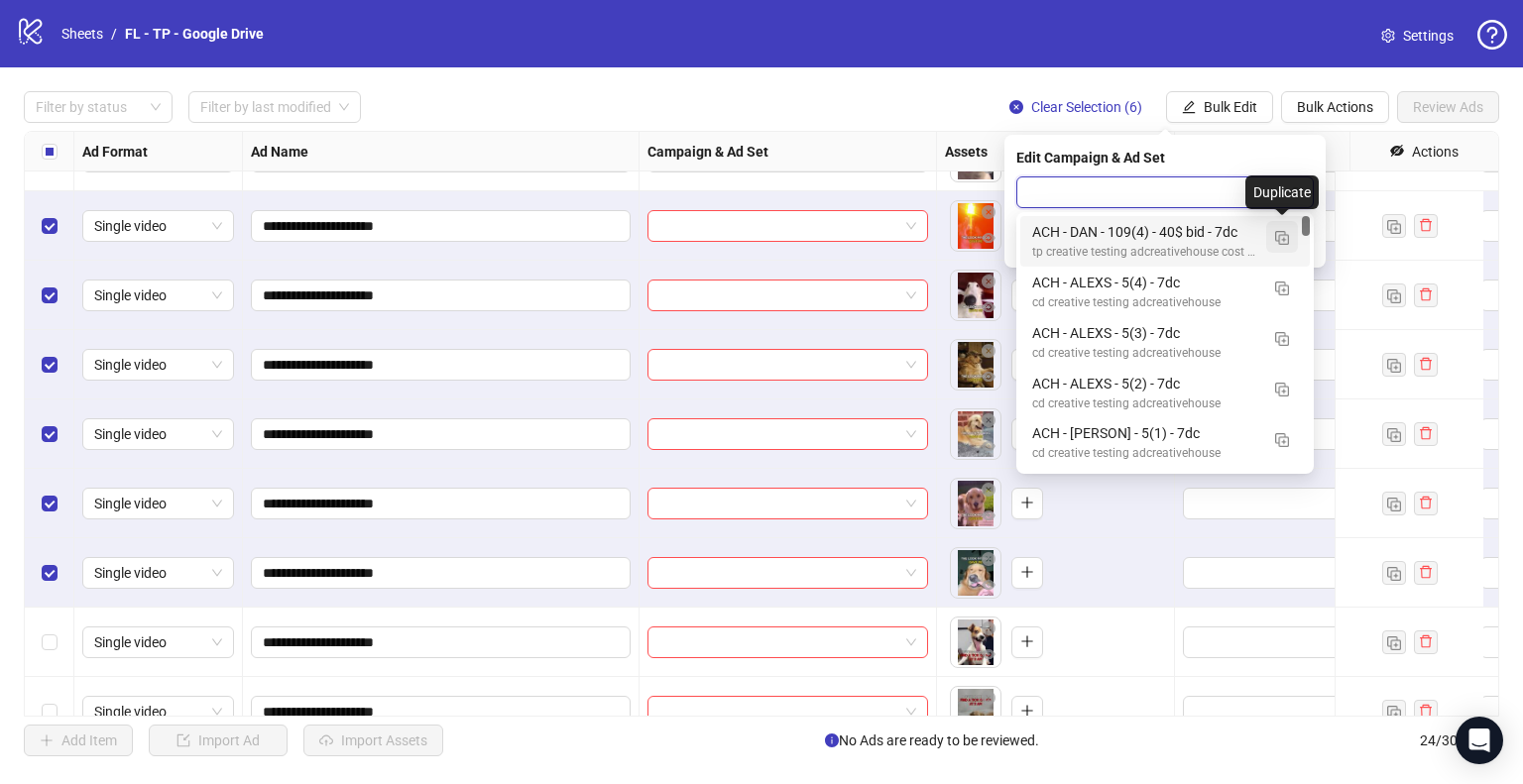 click at bounding box center [1282, 238] 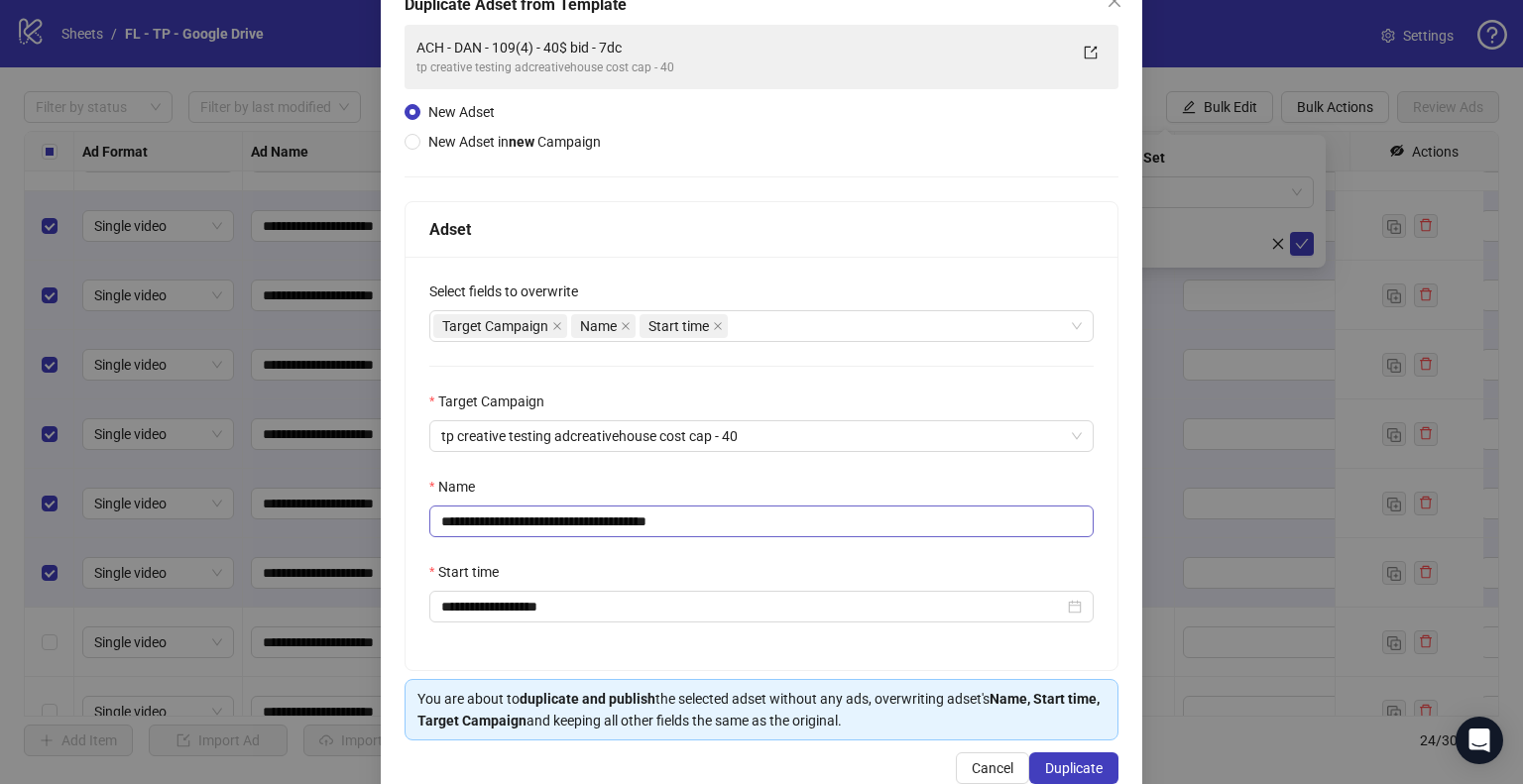 scroll, scrollTop: 168, scrollLeft: 0, axis: vertical 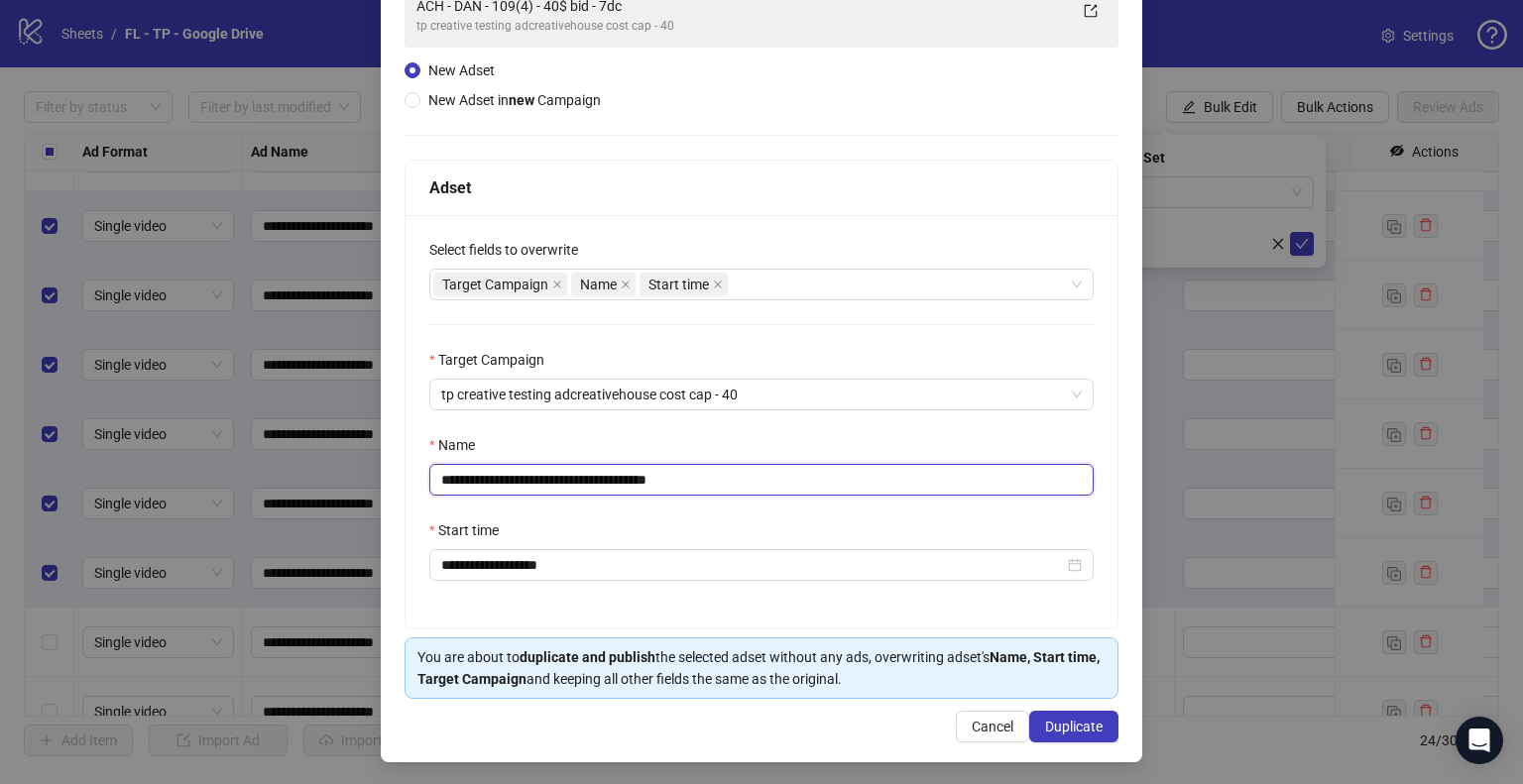 click on "**********" at bounding box center [762, 480] 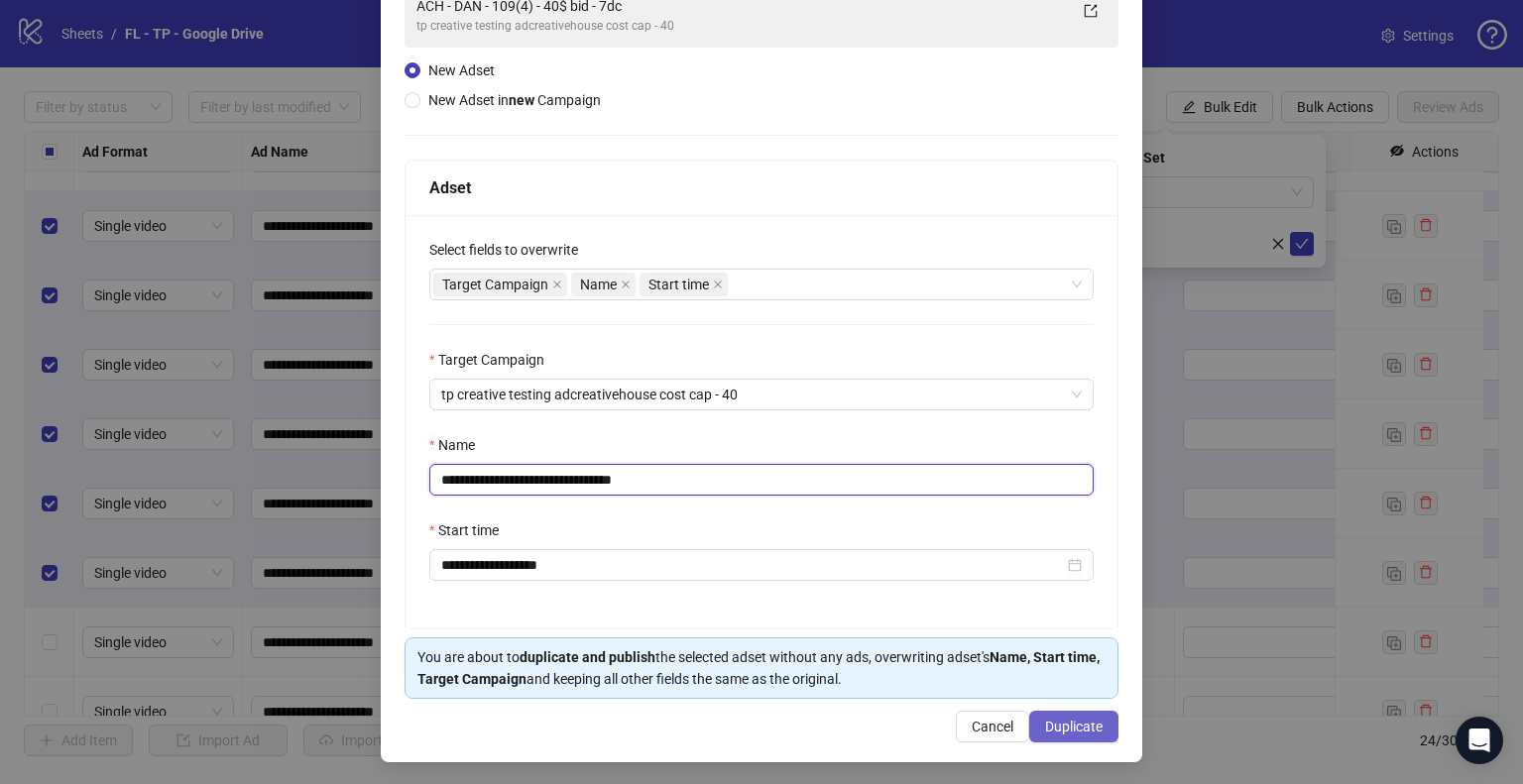 type on "**********" 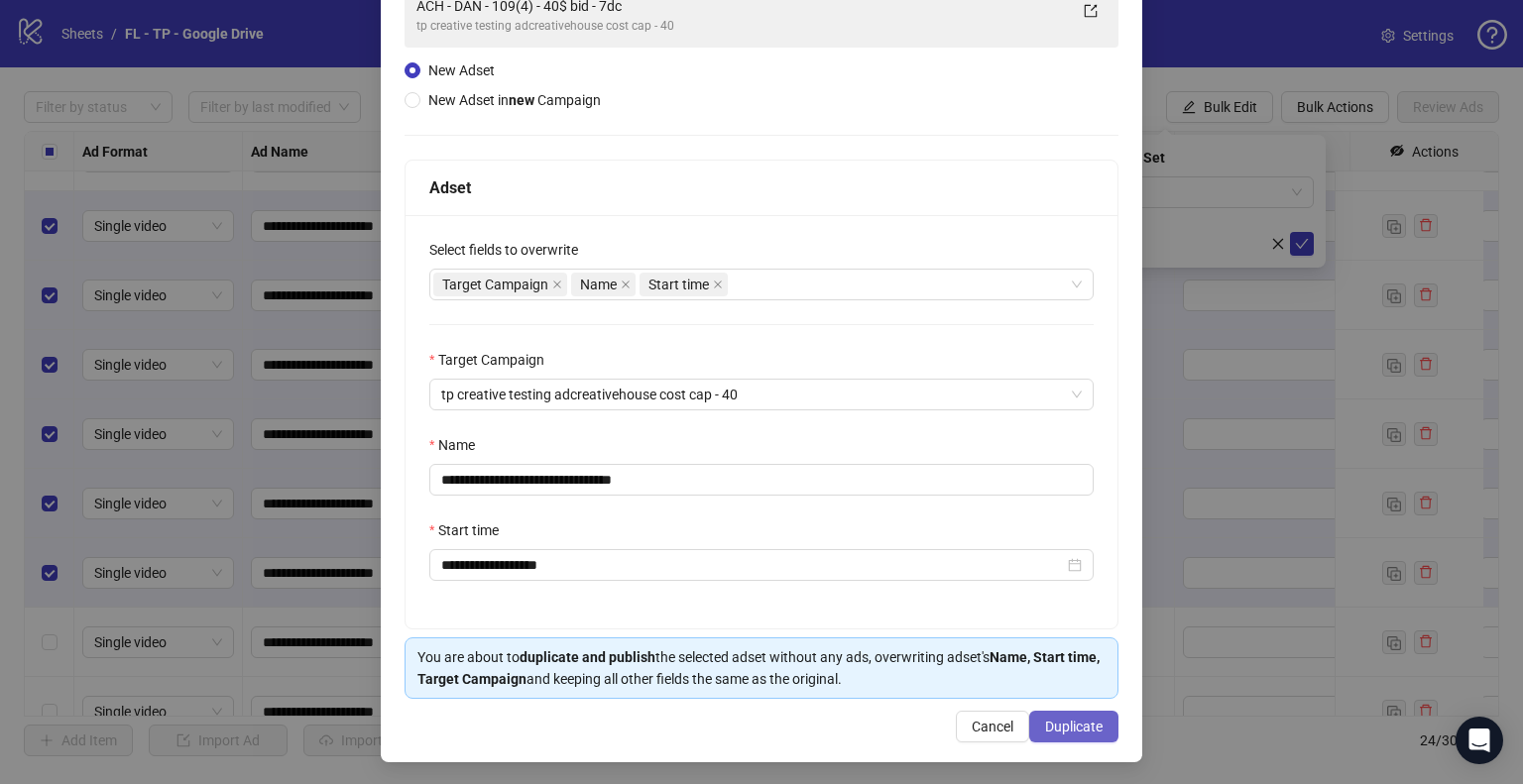 click on "Duplicate" at bounding box center [1074, 727] 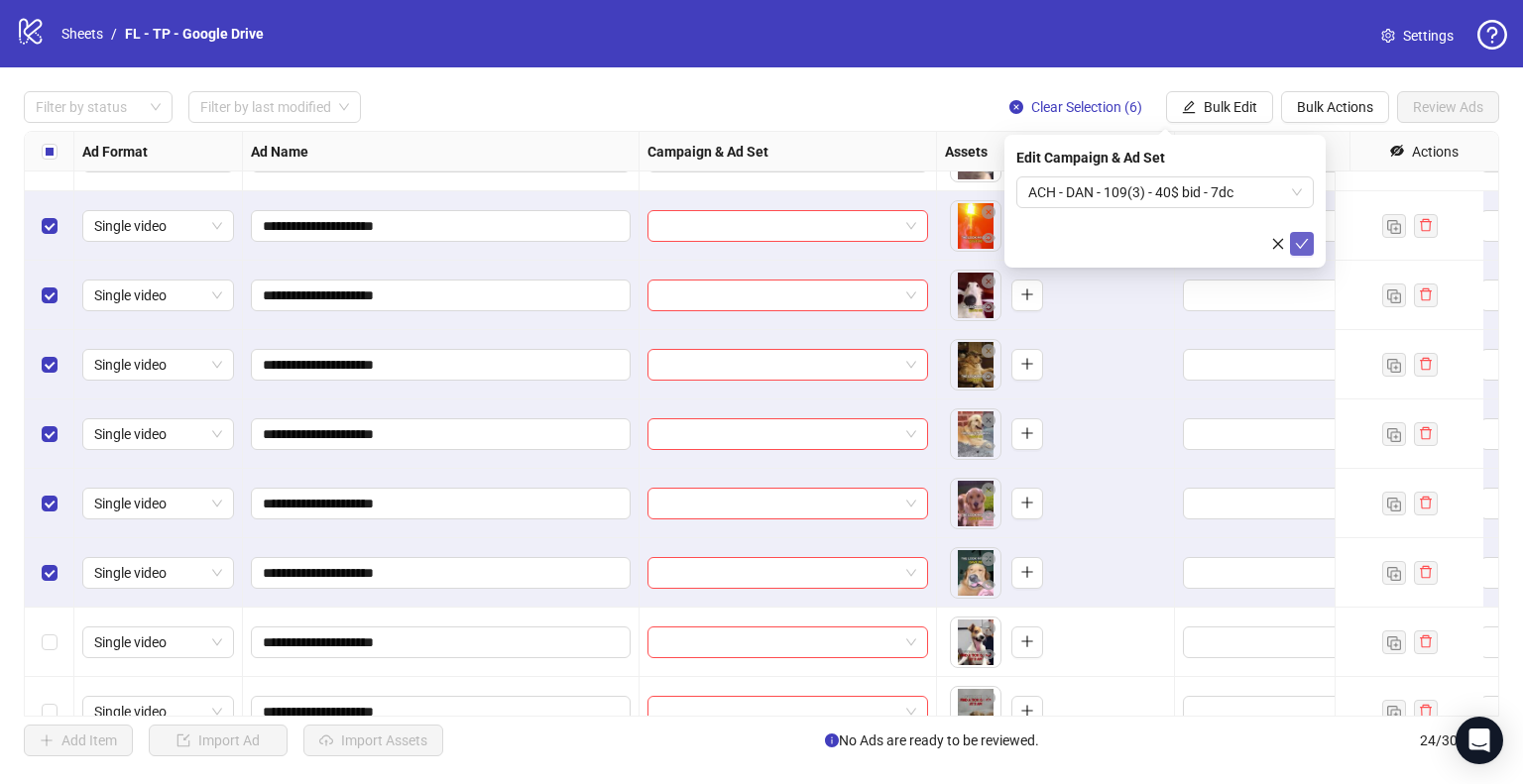 click 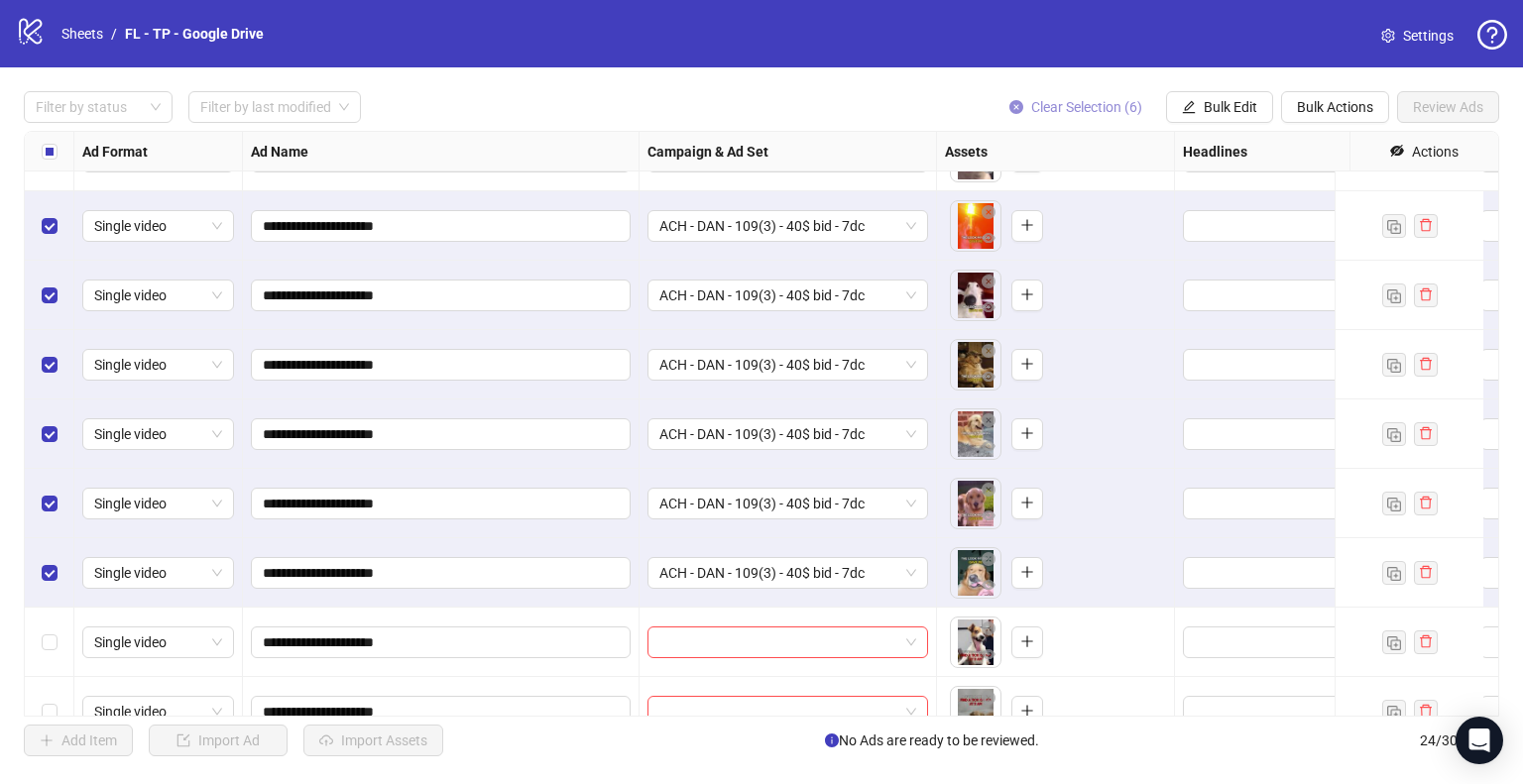 click on "Clear Selection (6)" at bounding box center [1087, 107] 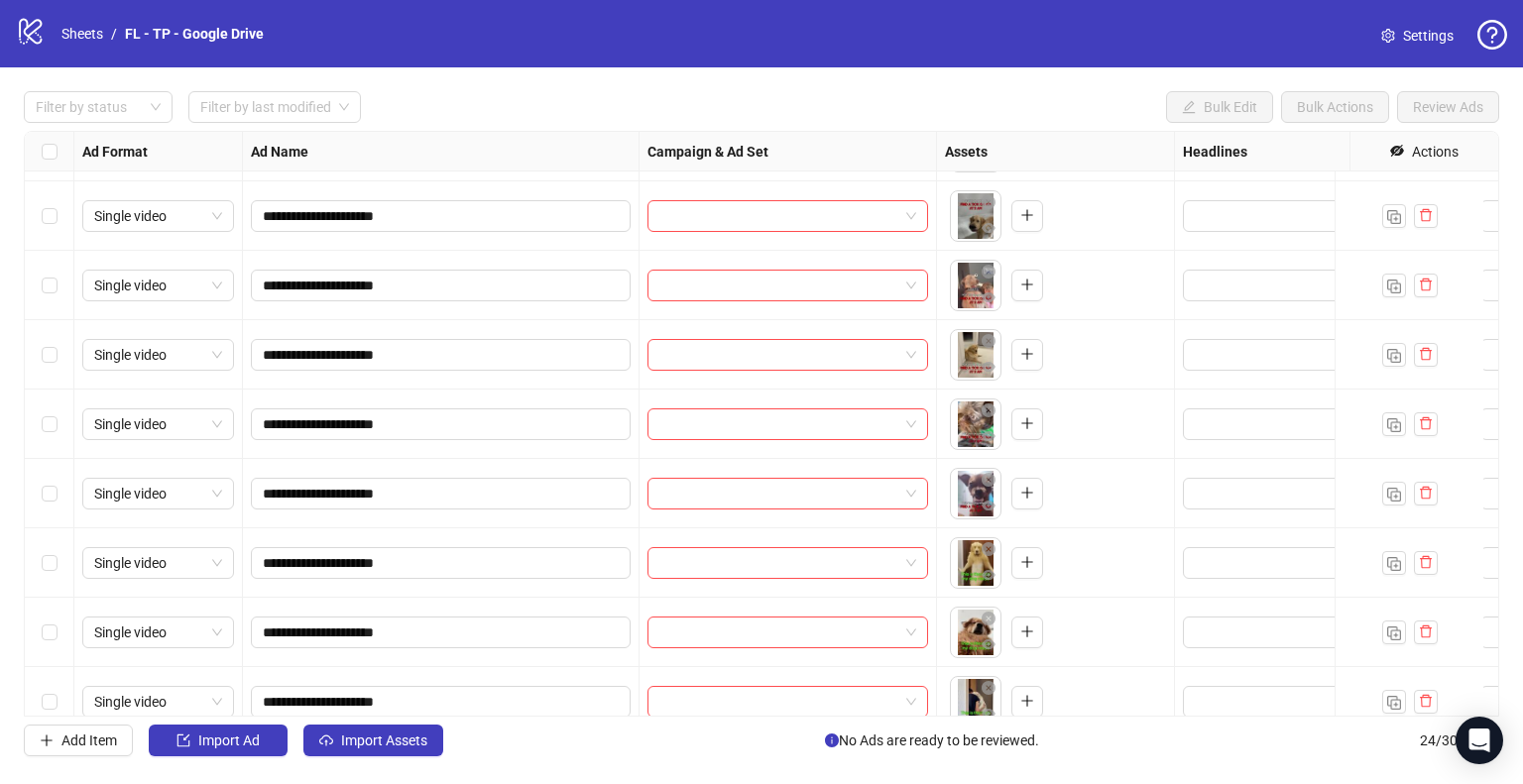 scroll, scrollTop: 793, scrollLeft: 0, axis: vertical 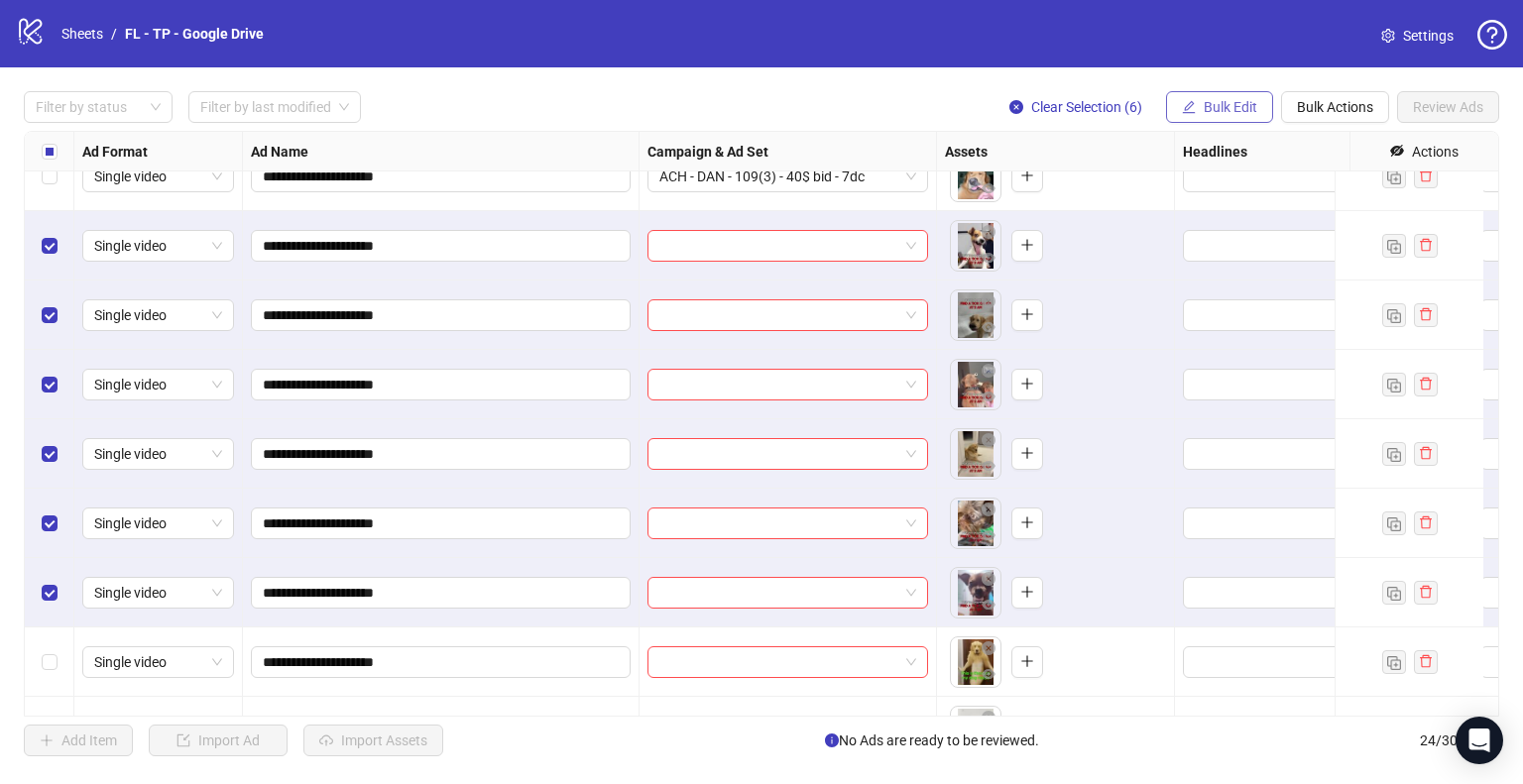 click on "Bulk Edit" at bounding box center (1230, 107) 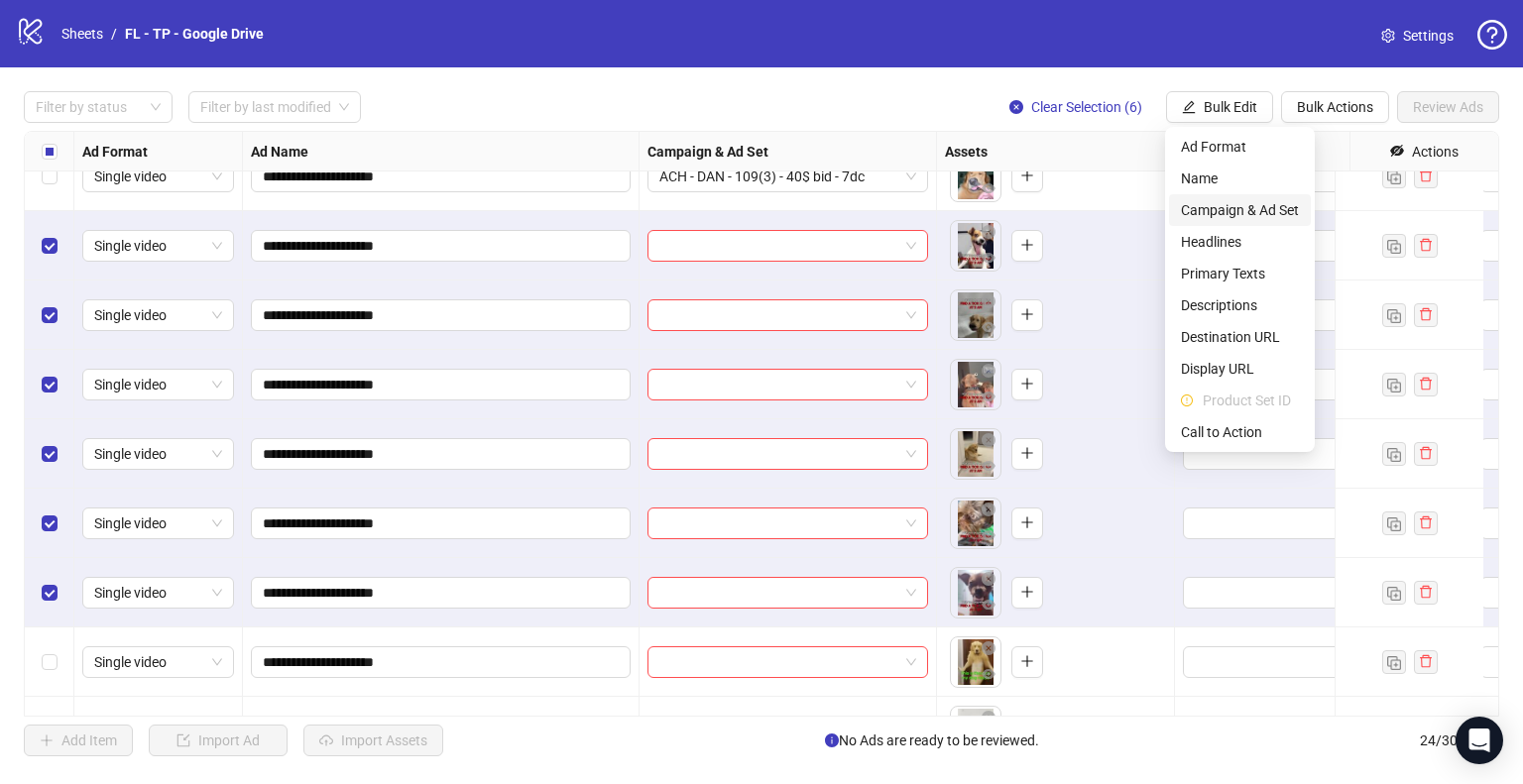 click on "Campaign & Ad Set" at bounding box center (1239, 210) 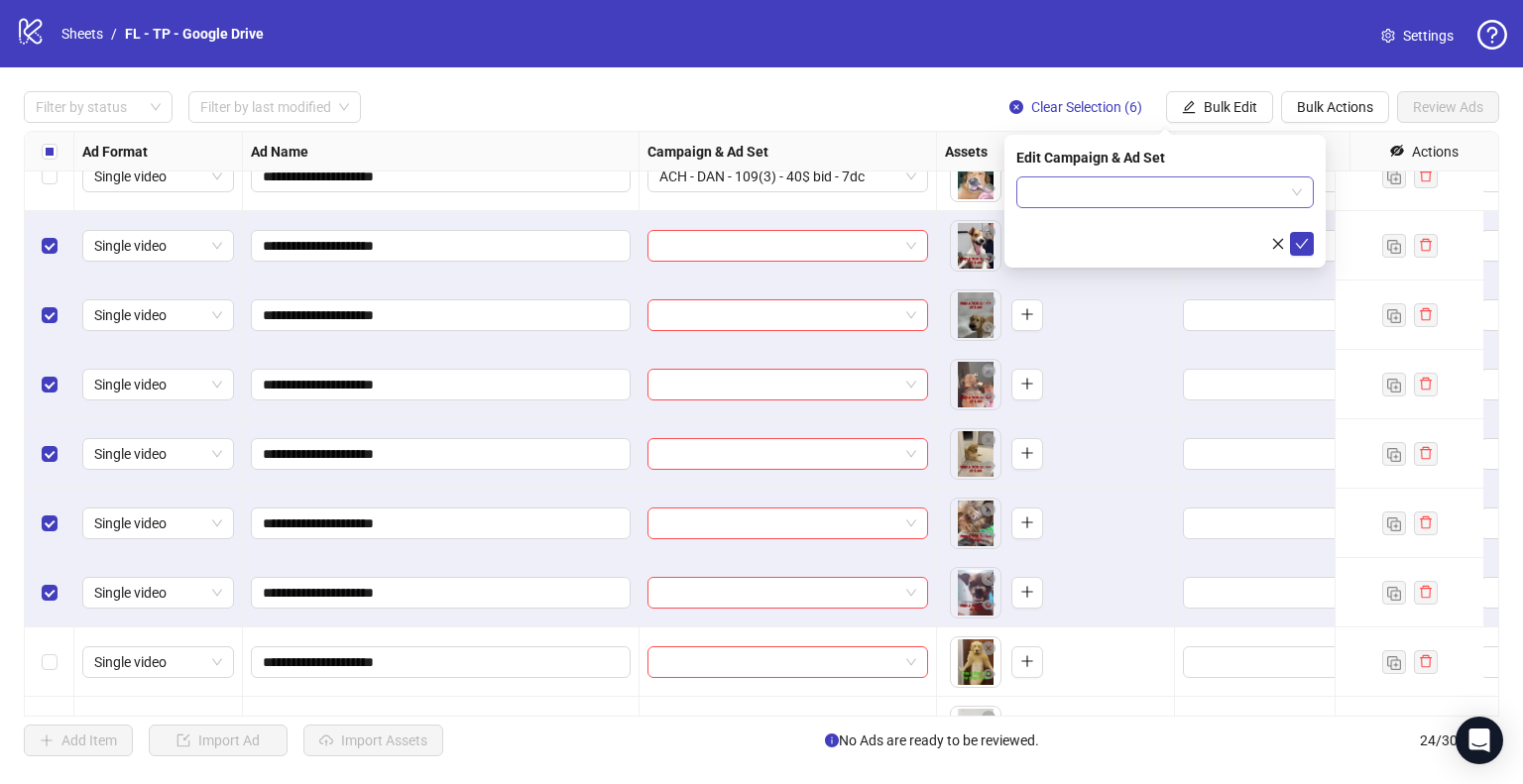click at bounding box center (1165, 192) 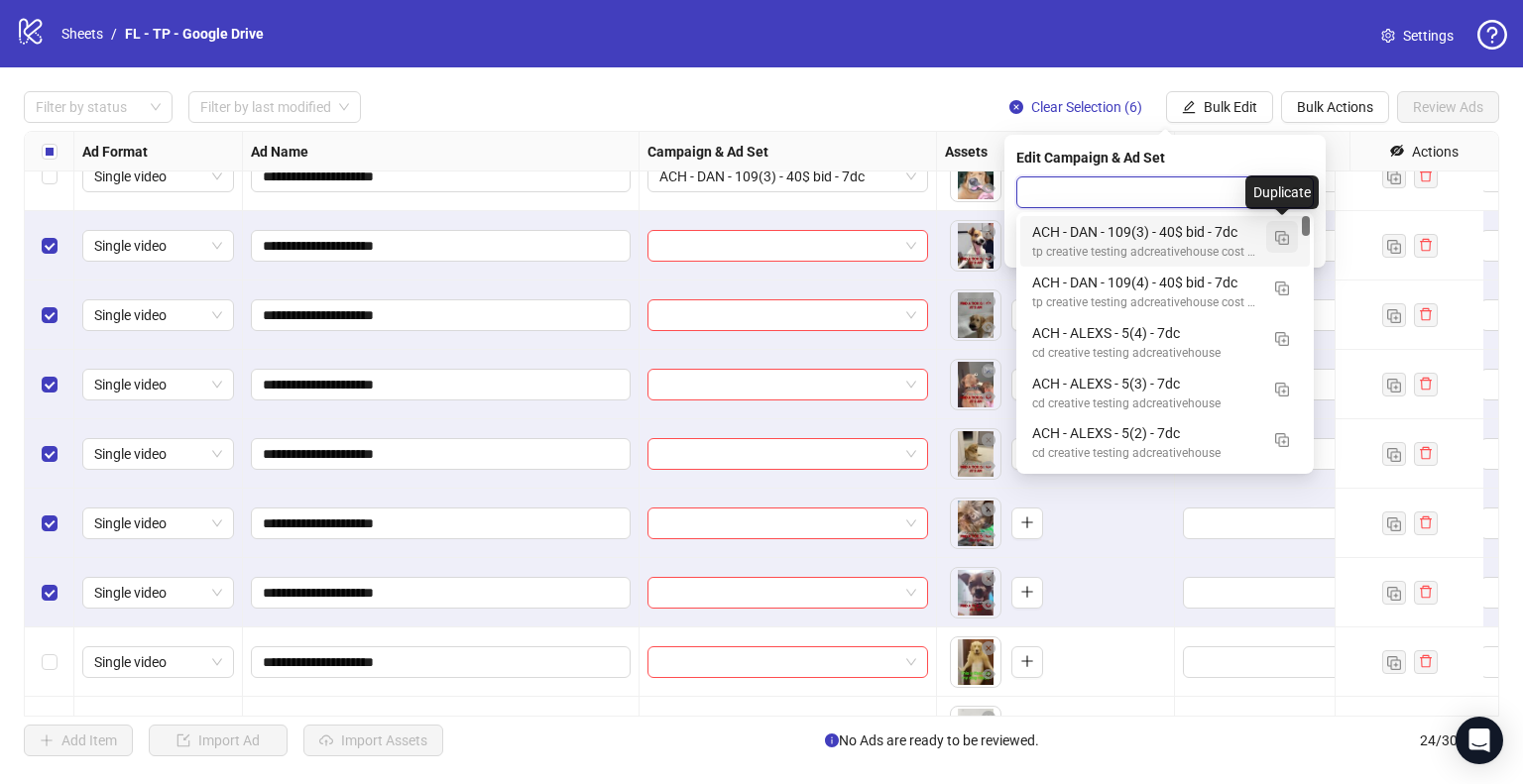 click at bounding box center (1282, 238) 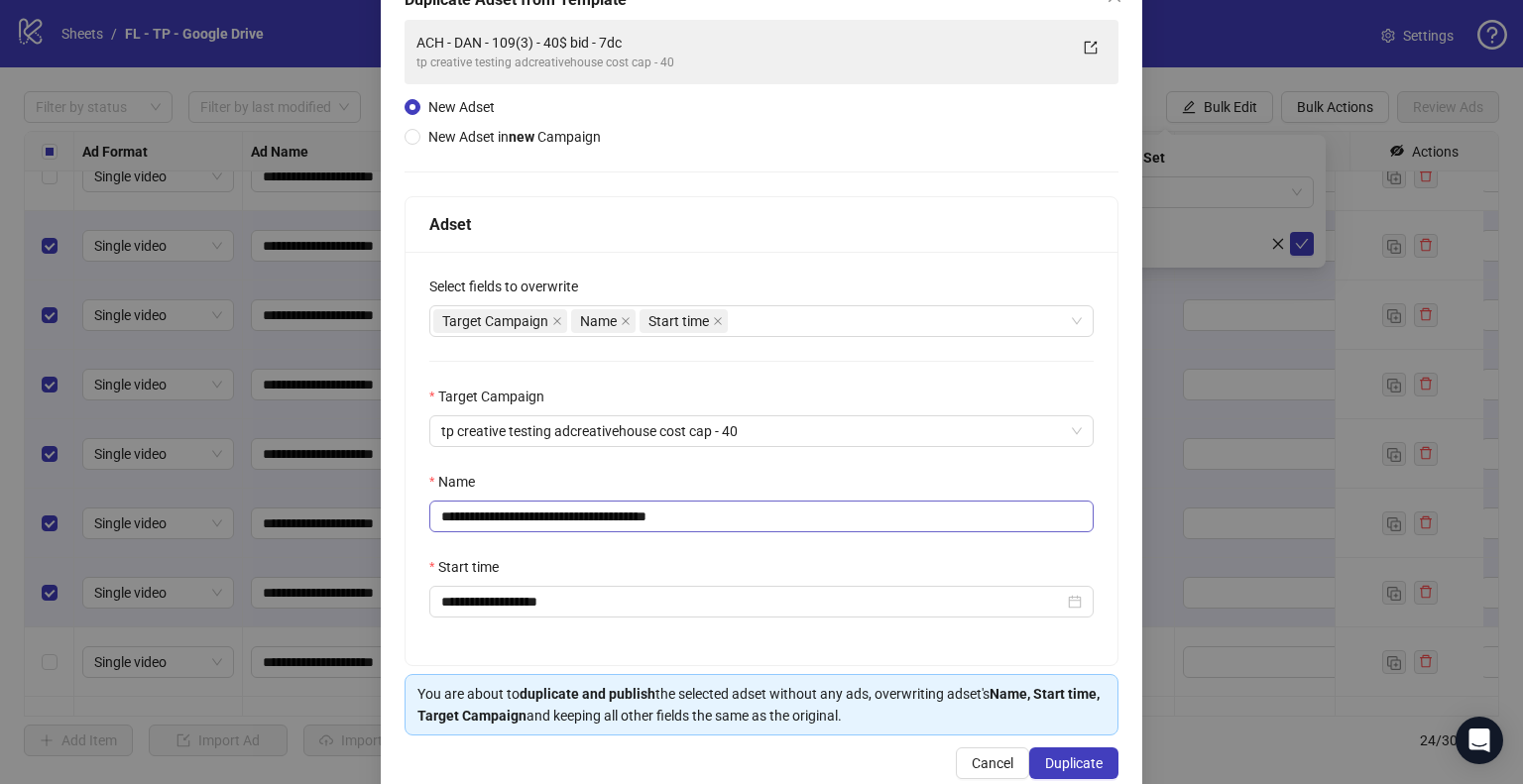 scroll, scrollTop: 168, scrollLeft: 0, axis: vertical 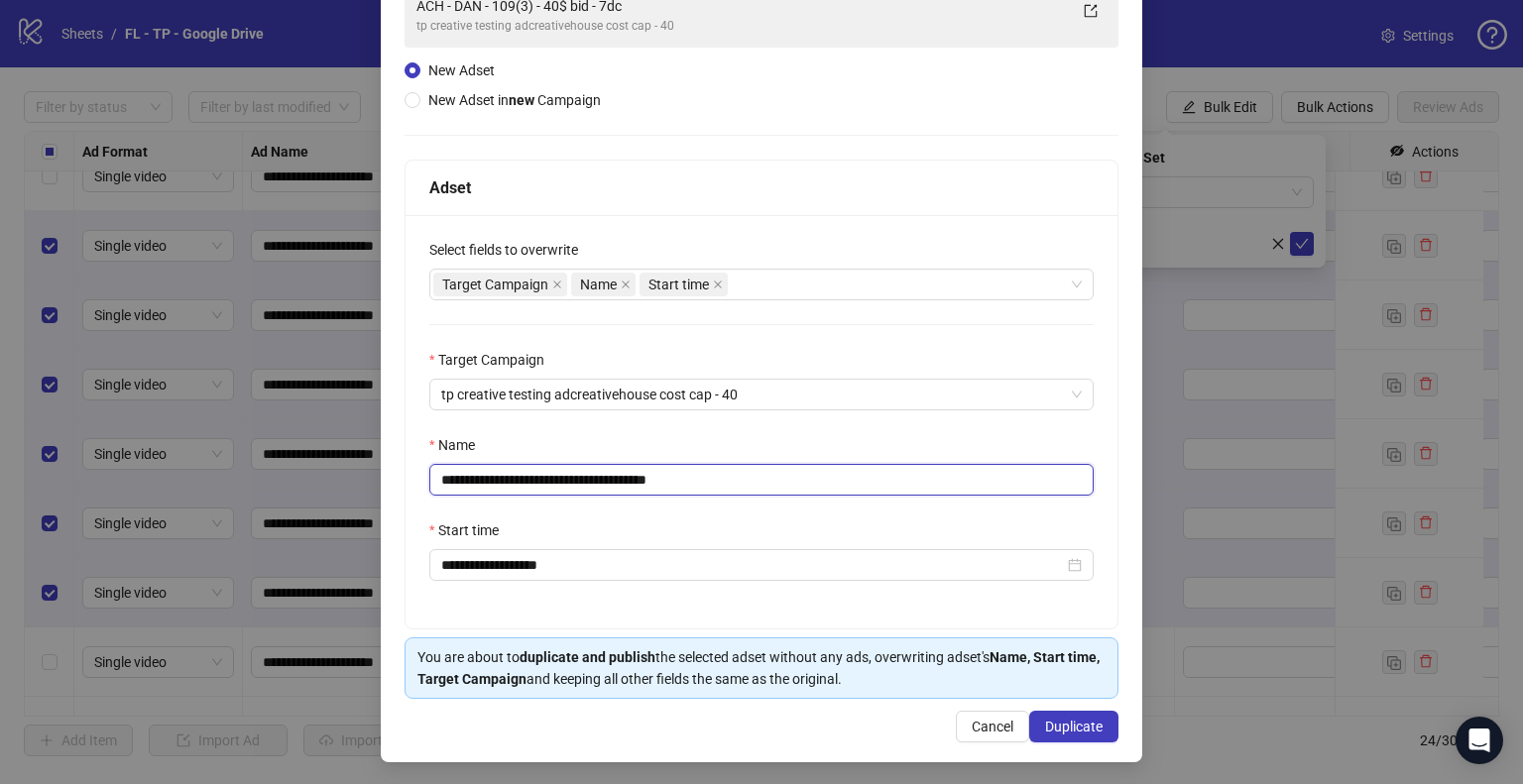 drag, startPoint x: 539, startPoint y: 478, endPoint x: 552, endPoint y: 474, distance: 13.601471 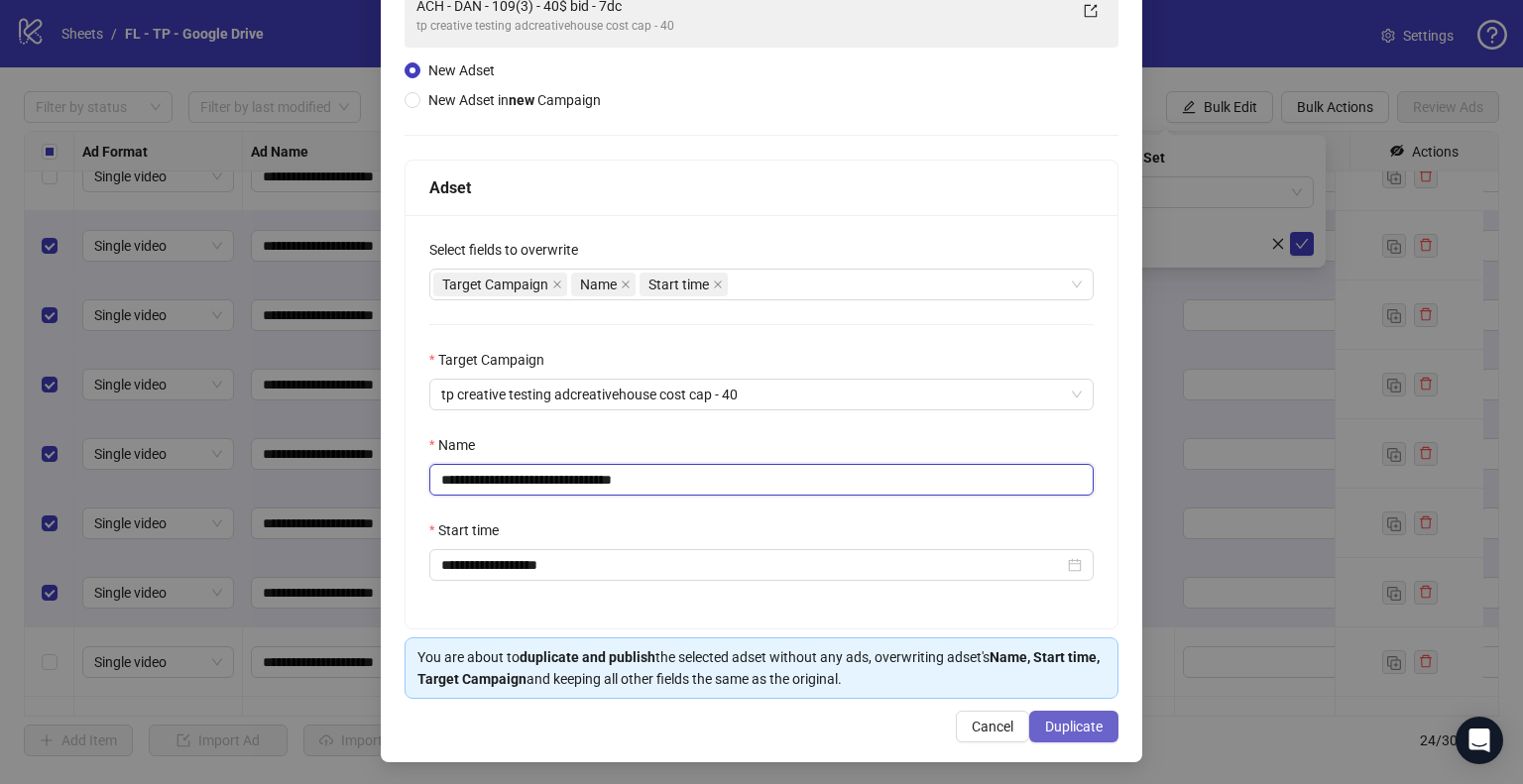 type on "**********" 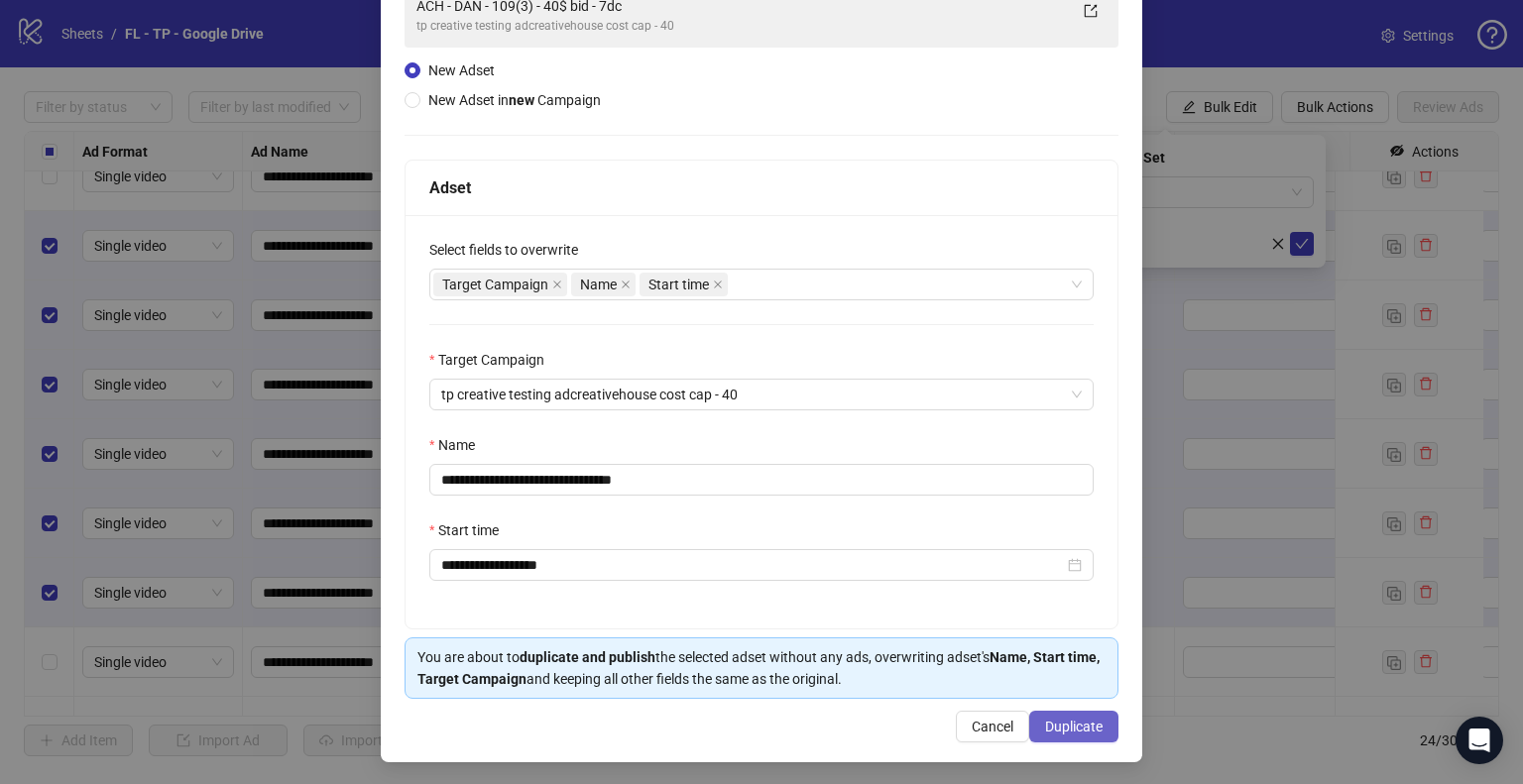 click on "Duplicate" at bounding box center (1074, 727) 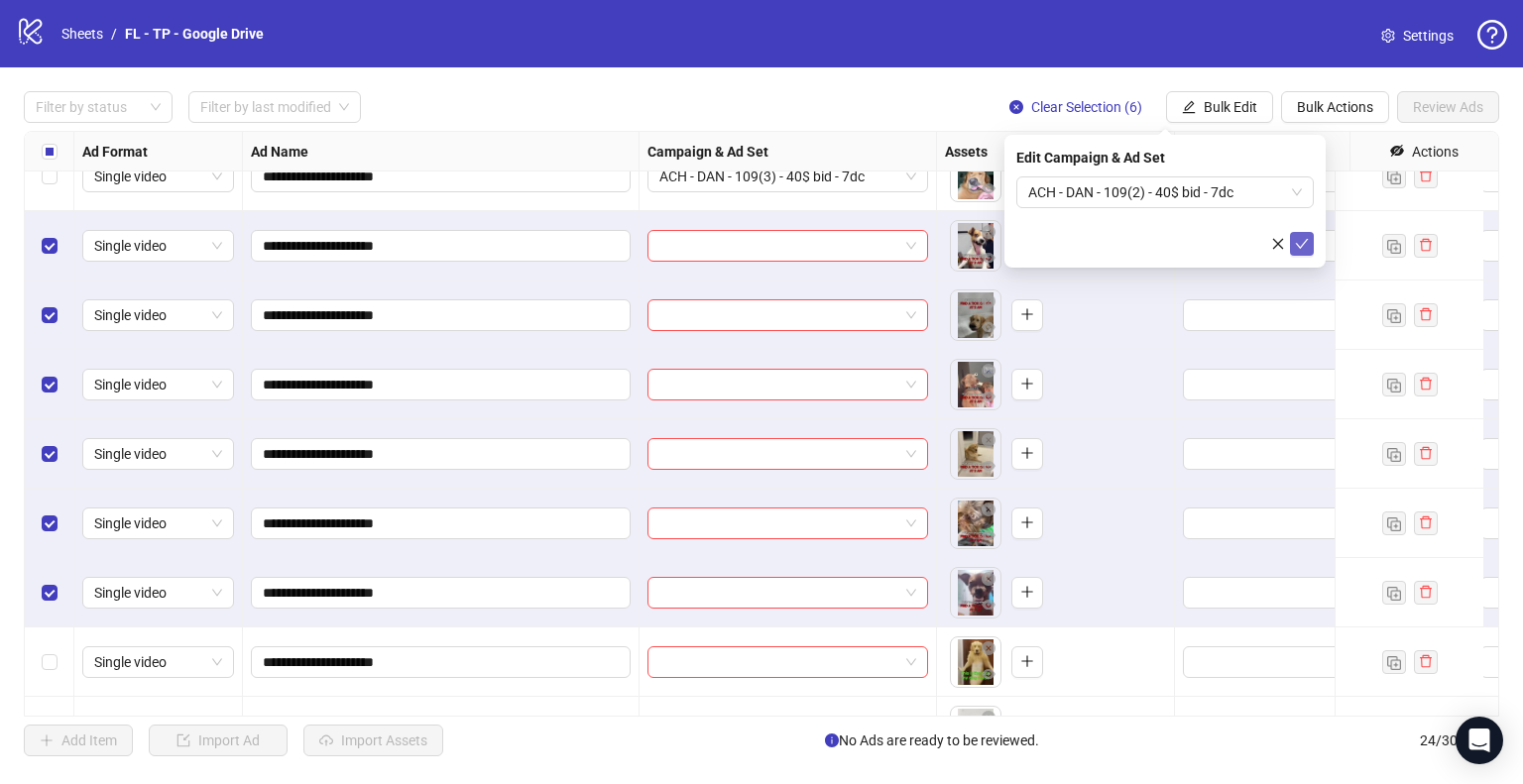 click 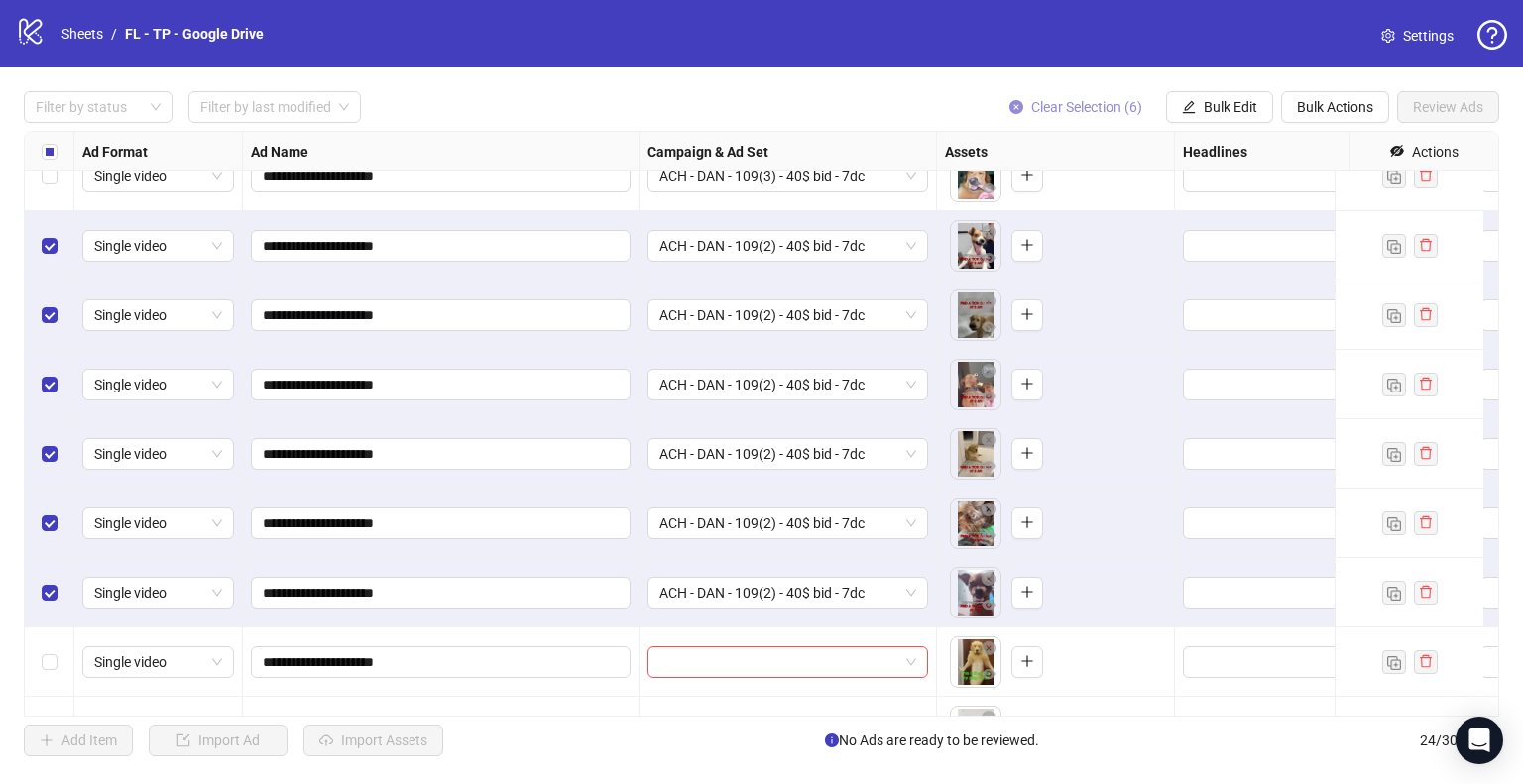 click on "Clear Selection (6)" at bounding box center [1087, 107] 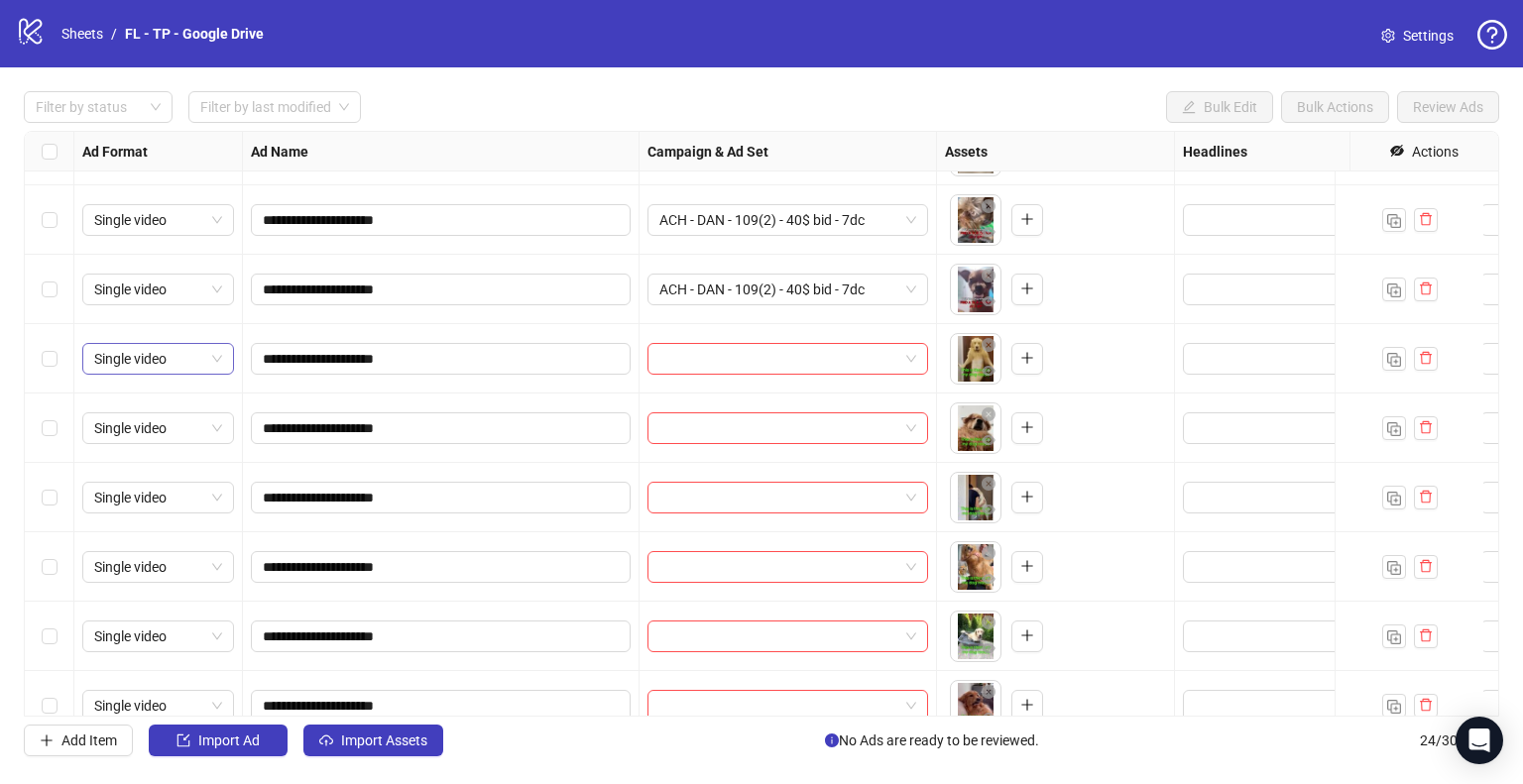 scroll, scrollTop: 1135, scrollLeft: 0, axis: vertical 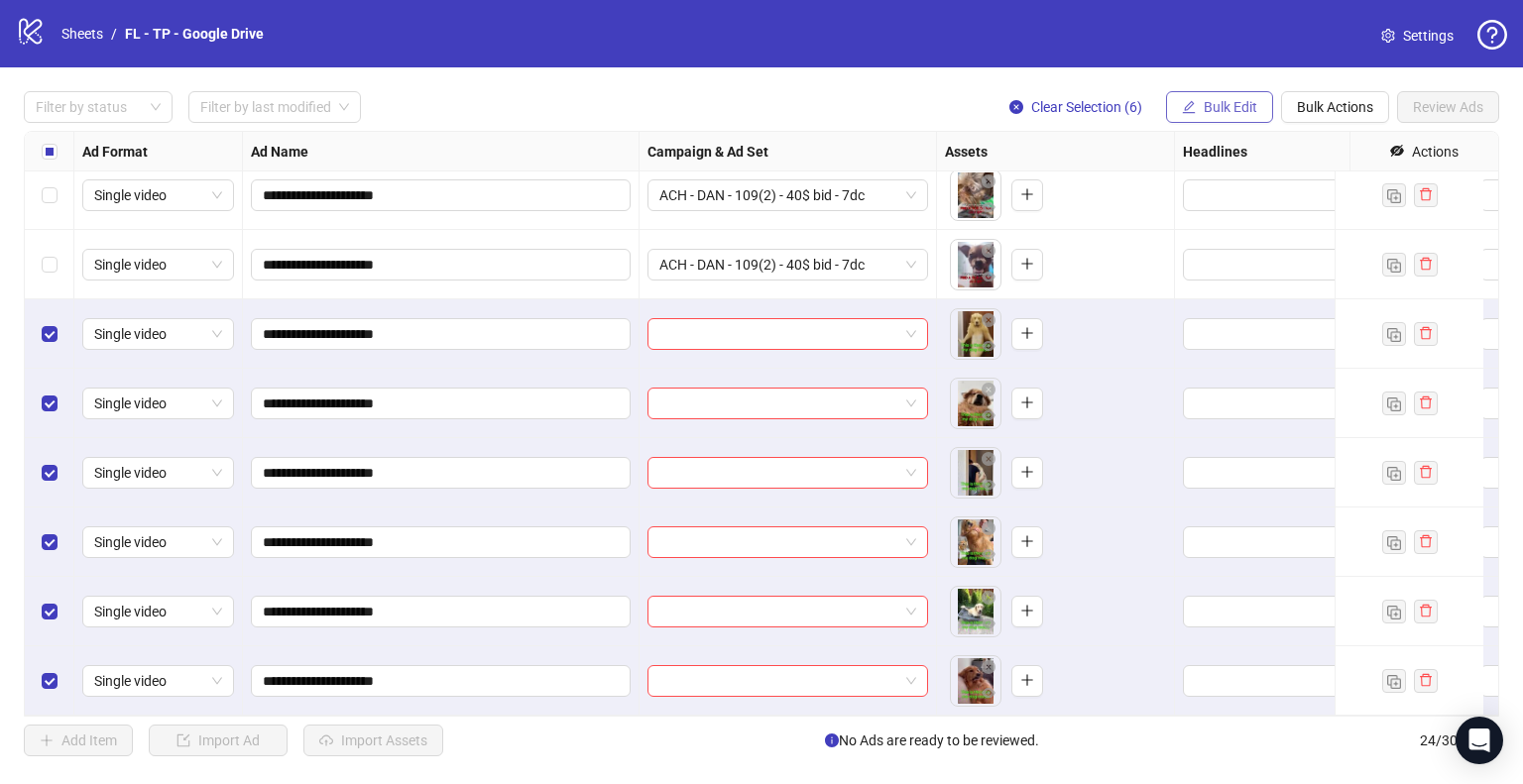click on "Bulk Edit" at bounding box center [1230, 107] 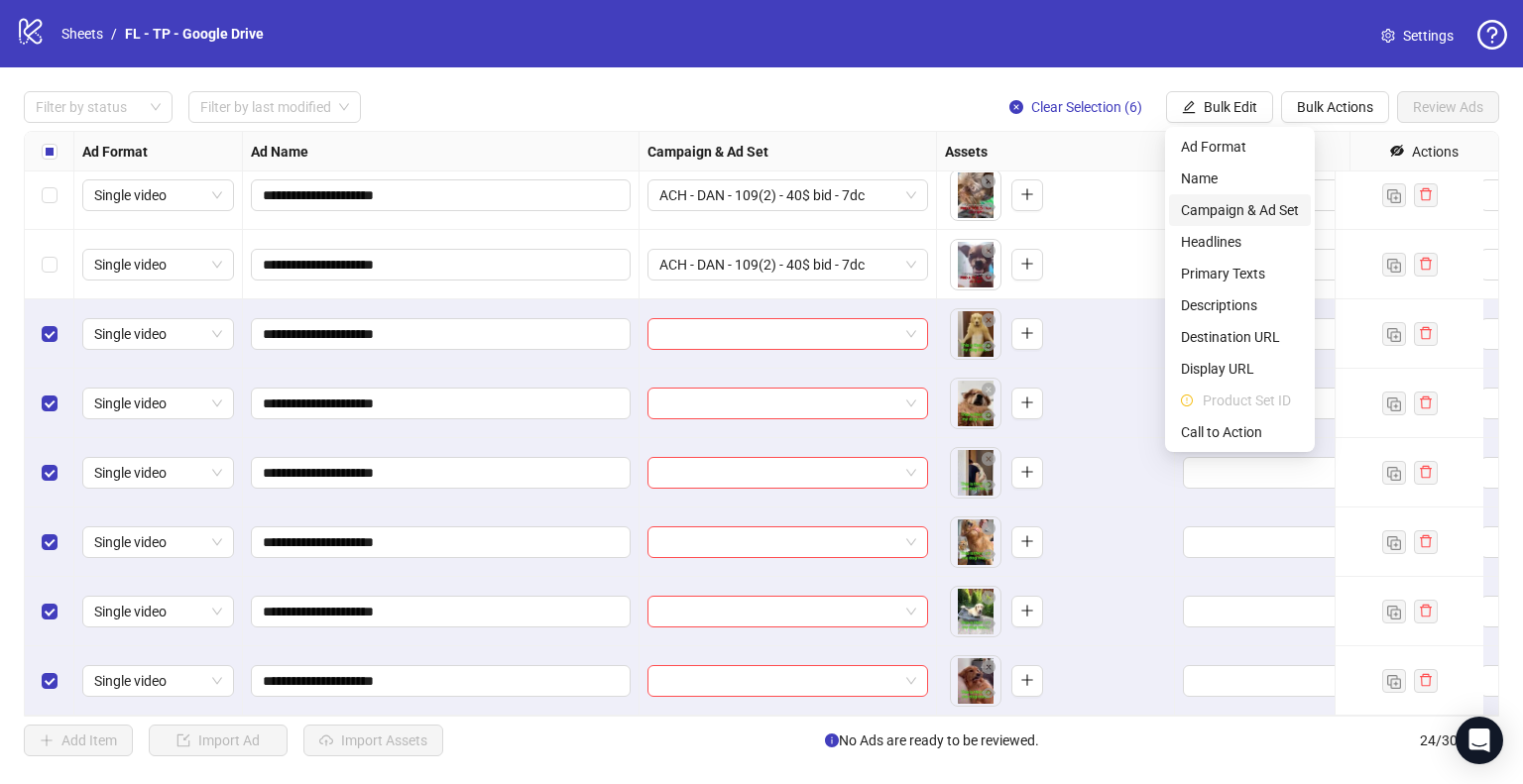 click on "Campaign & Ad Set" at bounding box center [1239, 210] 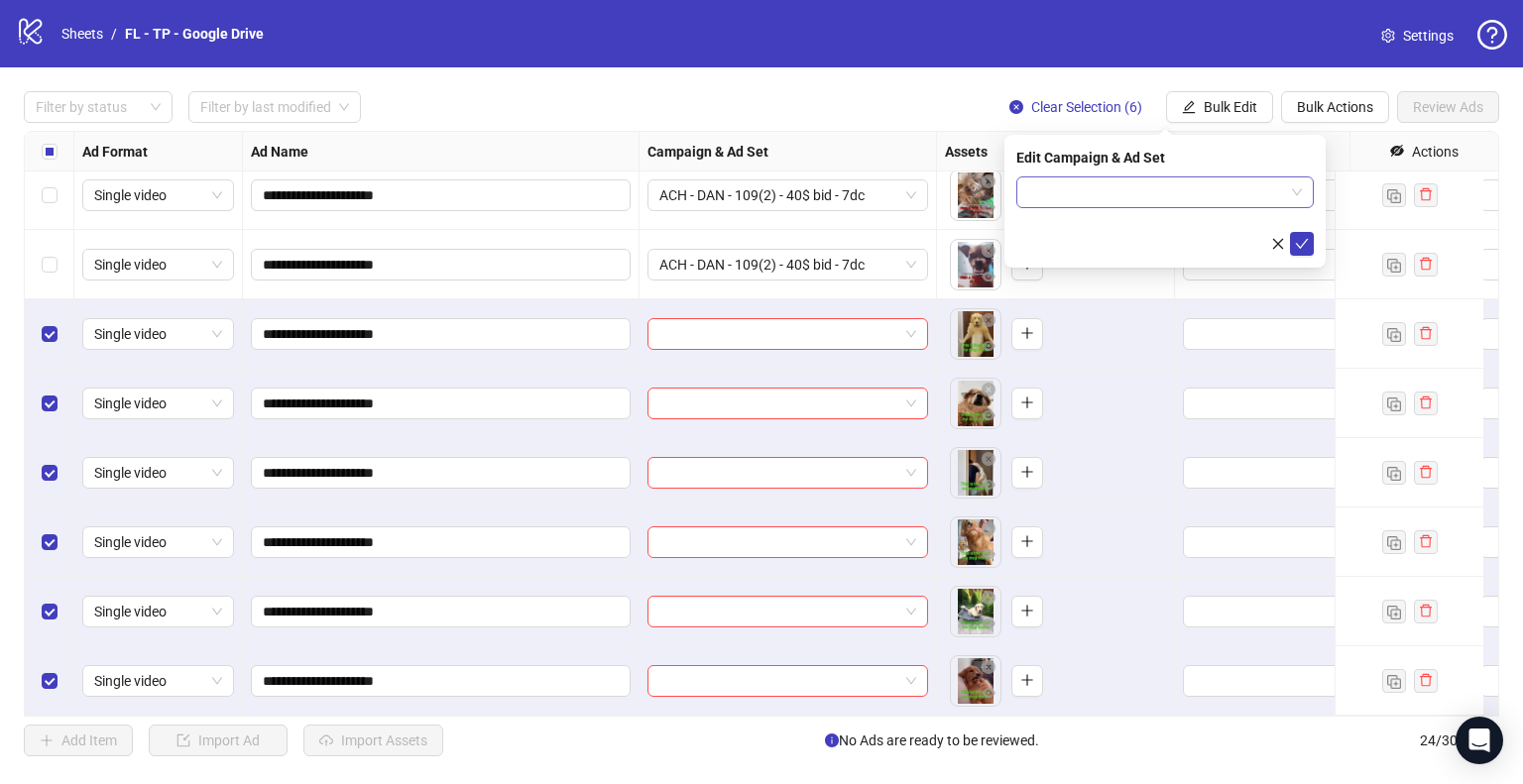 click at bounding box center (1165, 192) 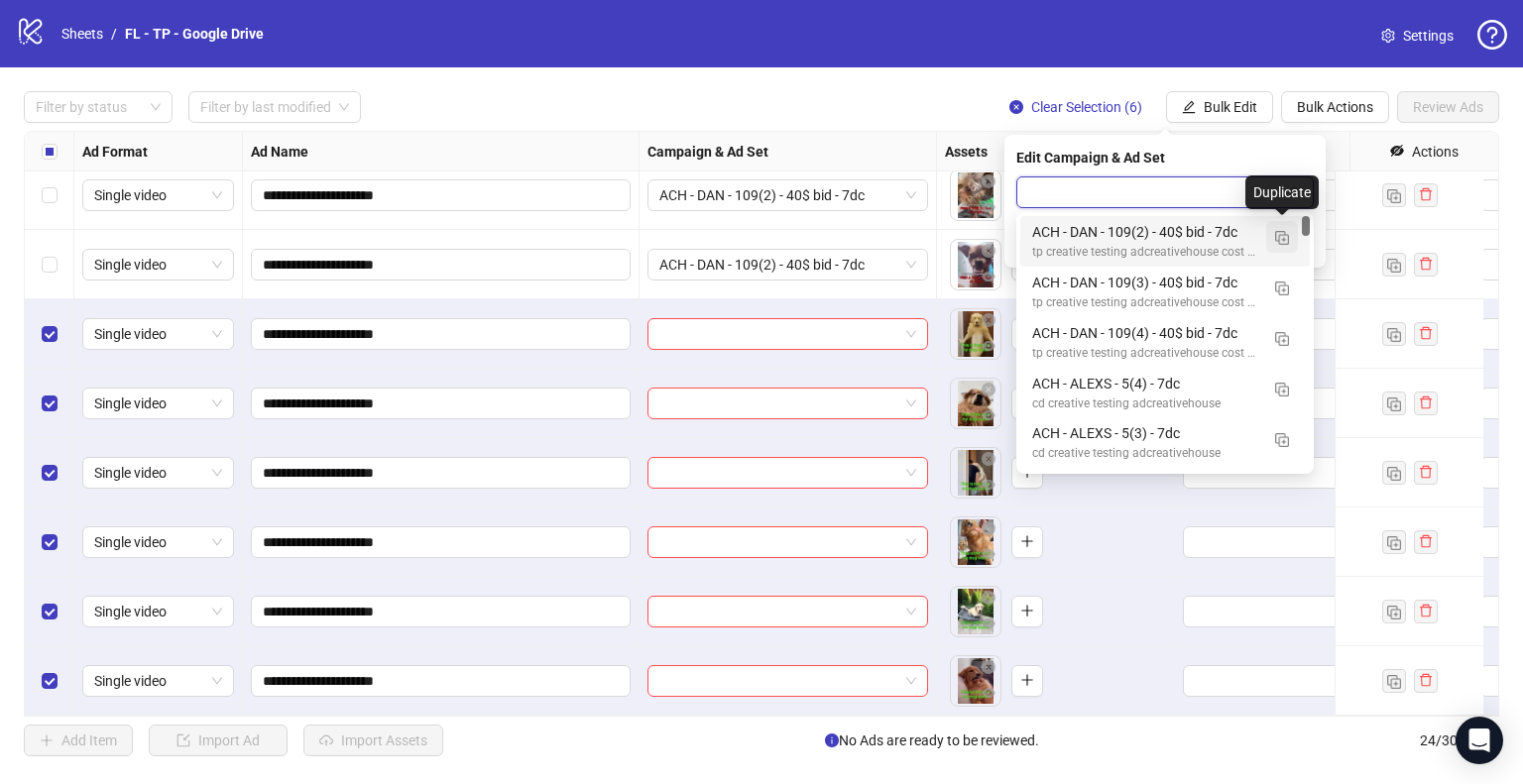 click at bounding box center (1282, 237) 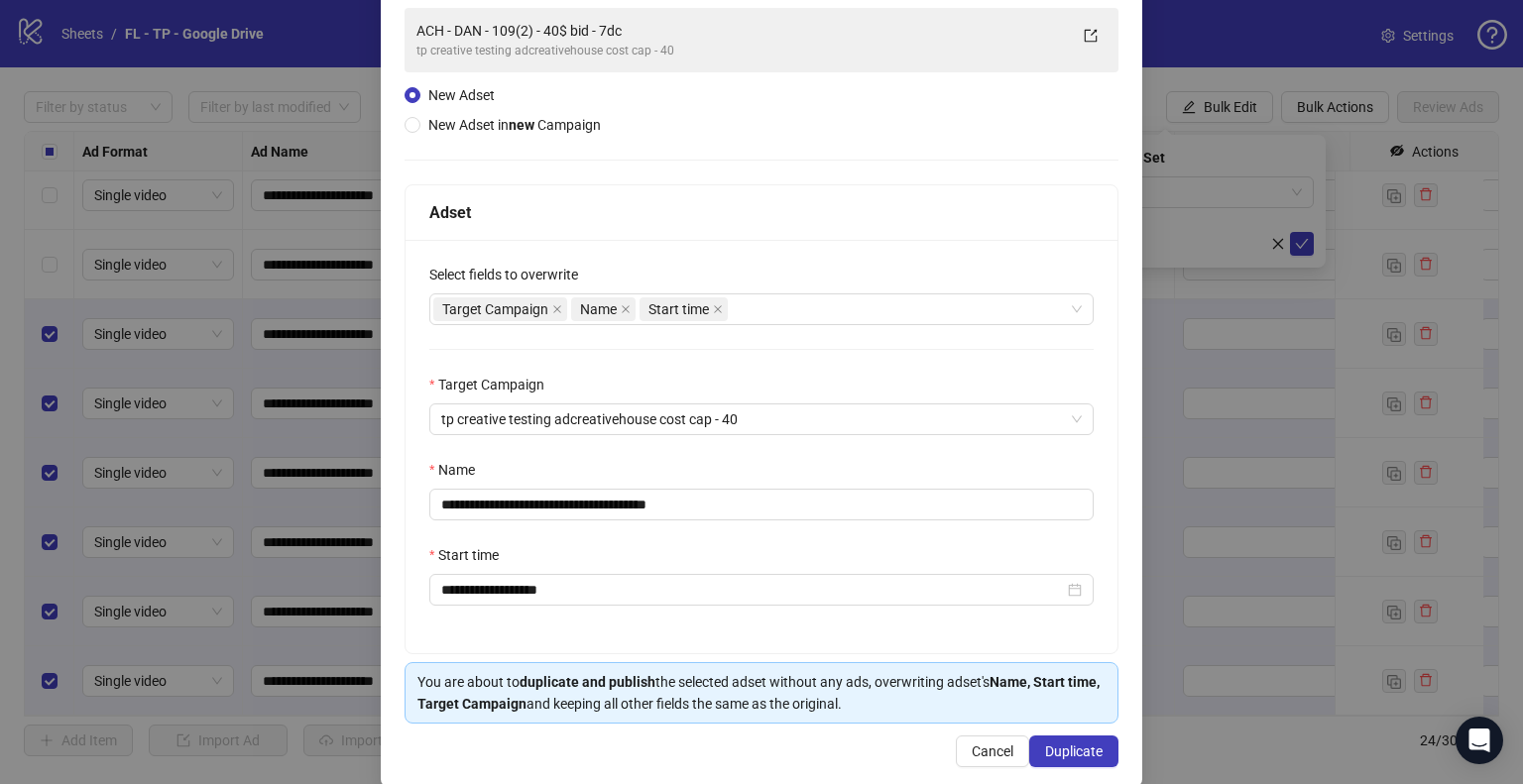scroll, scrollTop: 168, scrollLeft: 0, axis: vertical 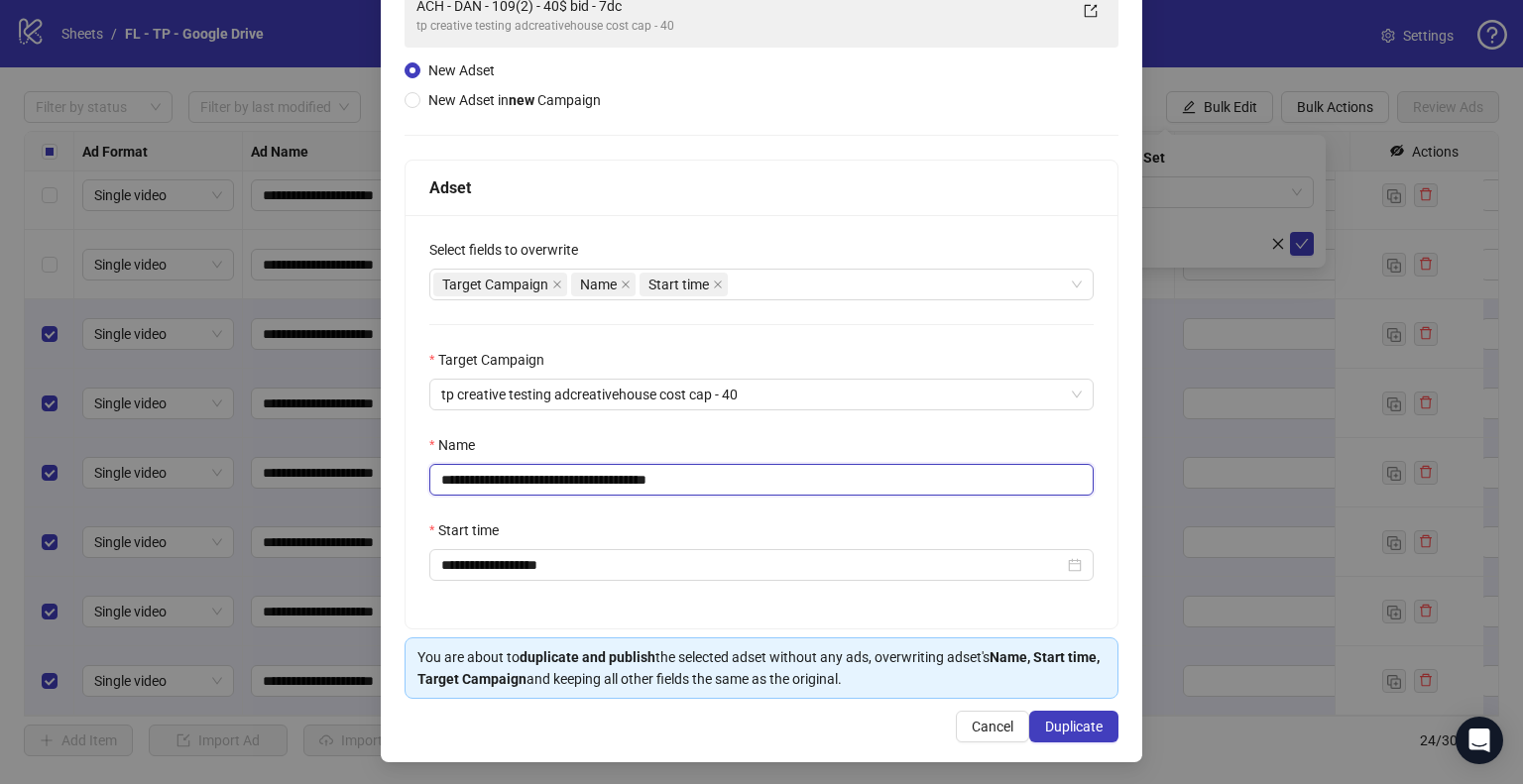 drag, startPoint x: 545, startPoint y: 478, endPoint x: 637, endPoint y: 471, distance: 92.26592 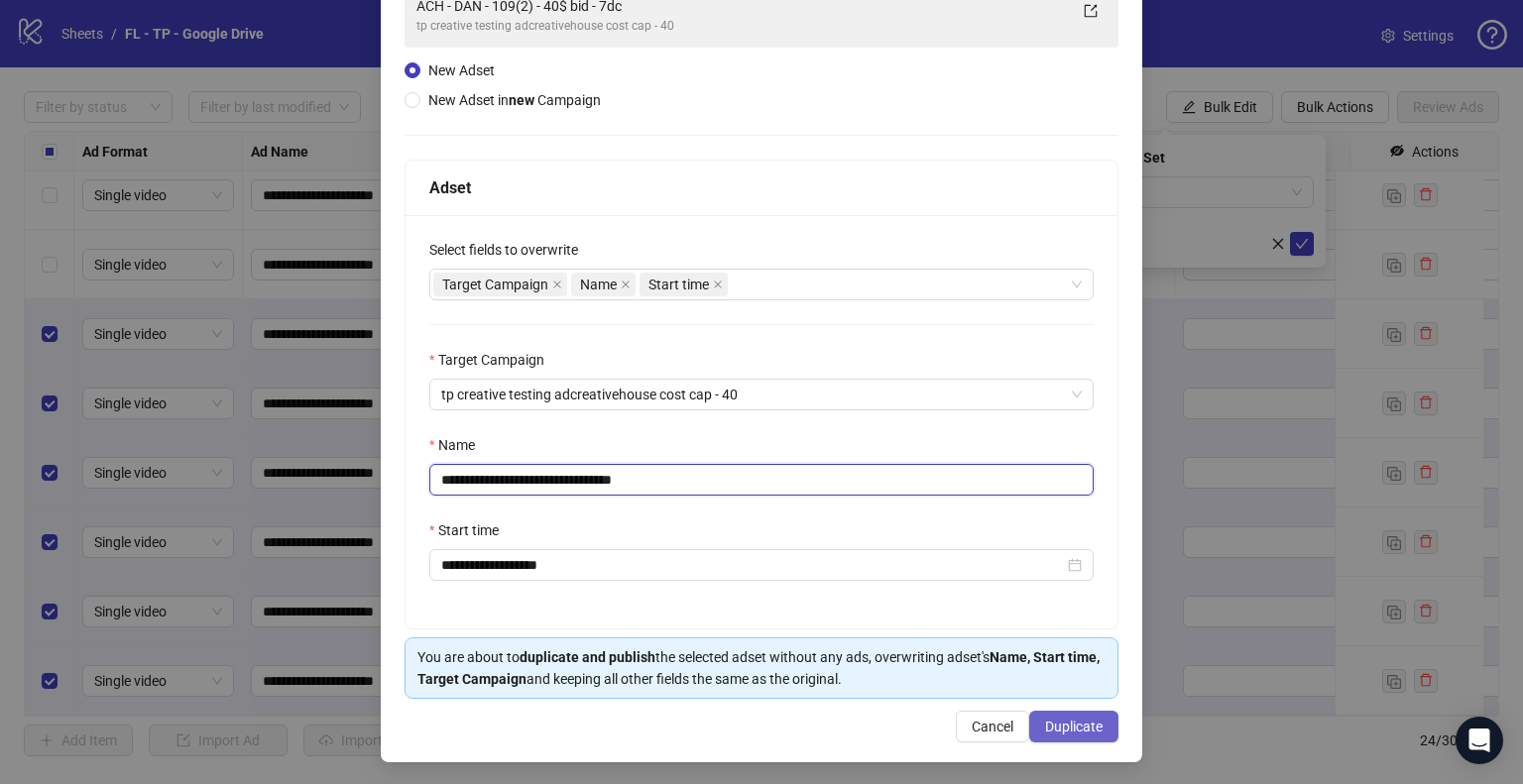 type on "**********" 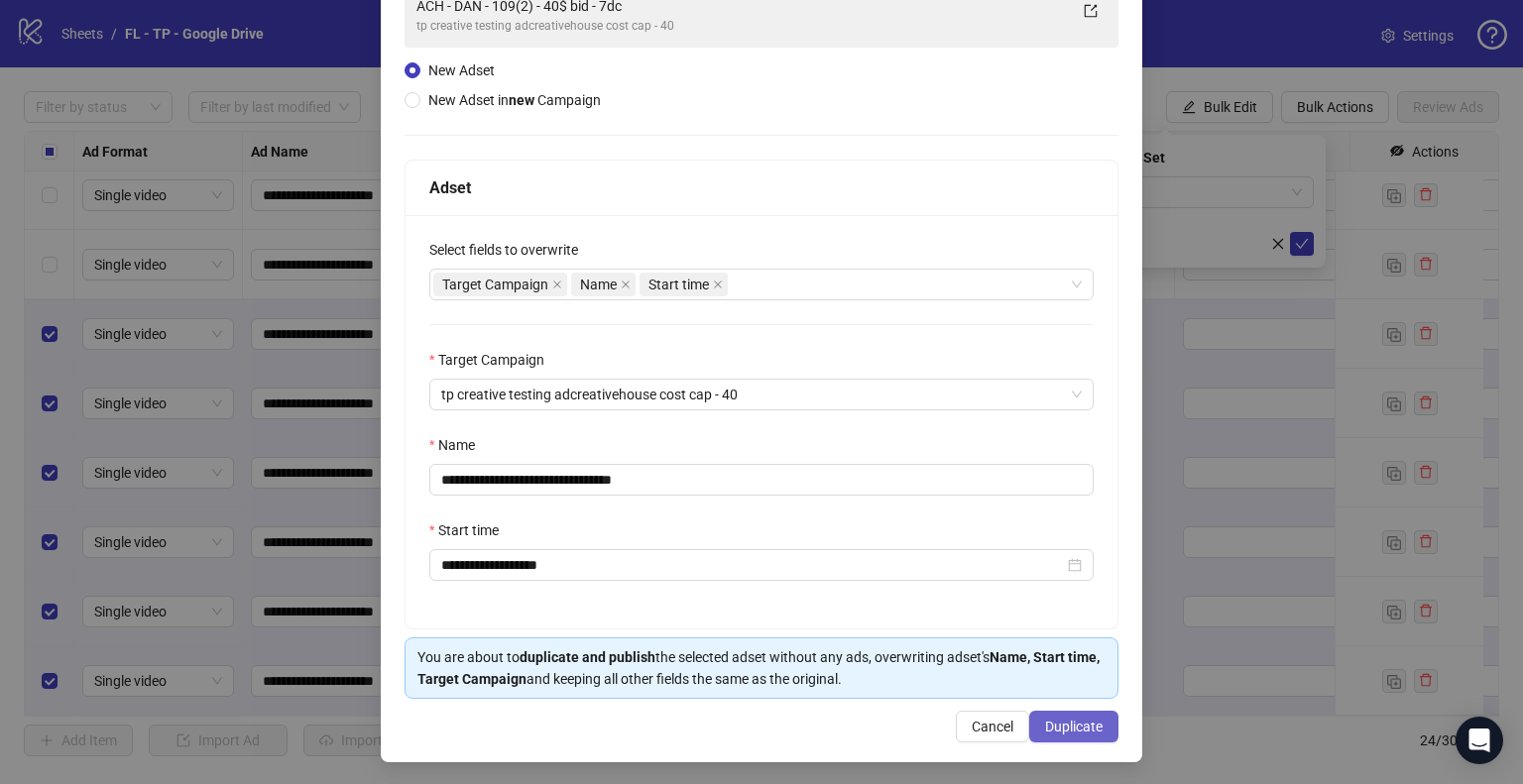 click on "Duplicate" at bounding box center (1074, 727) 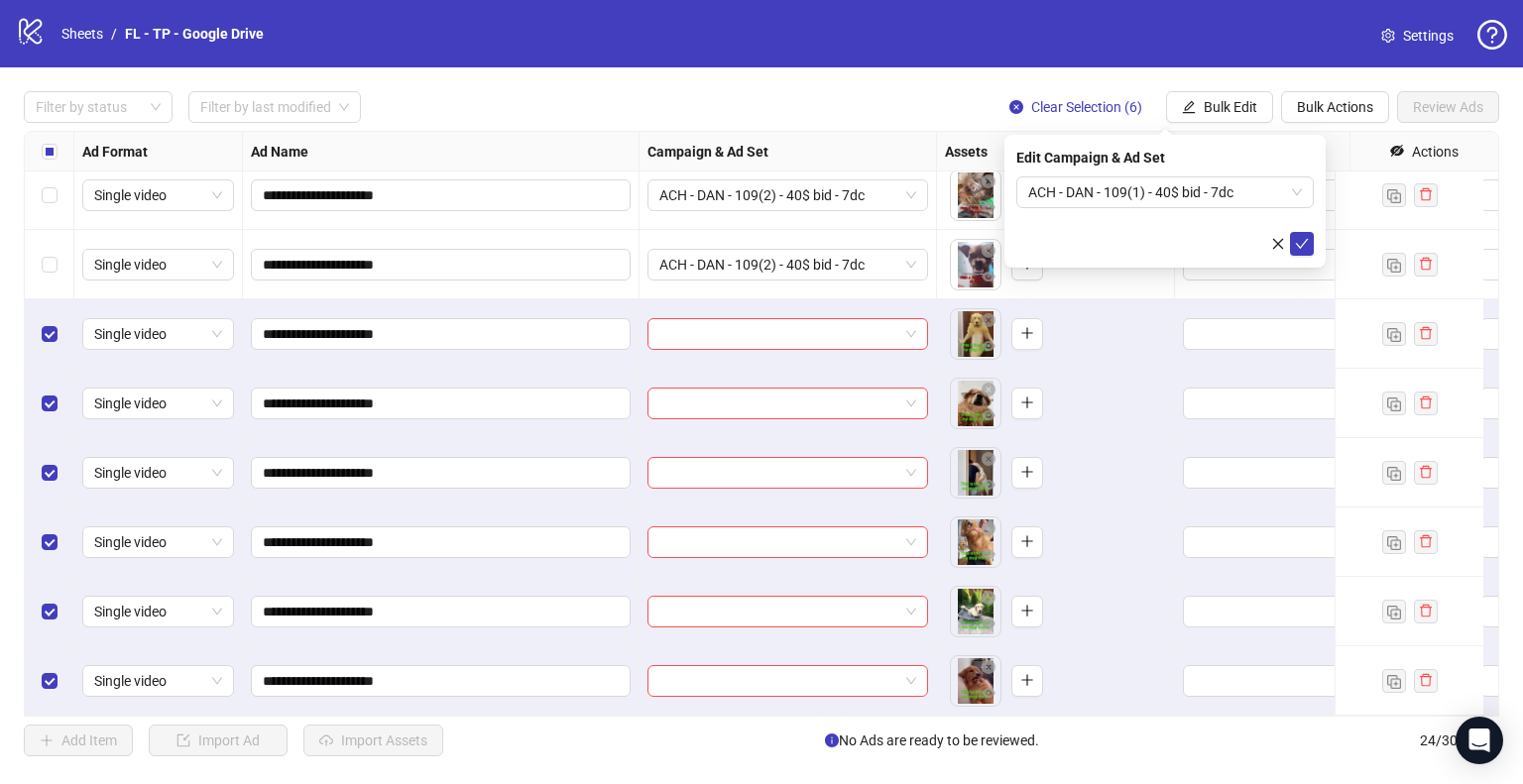 click 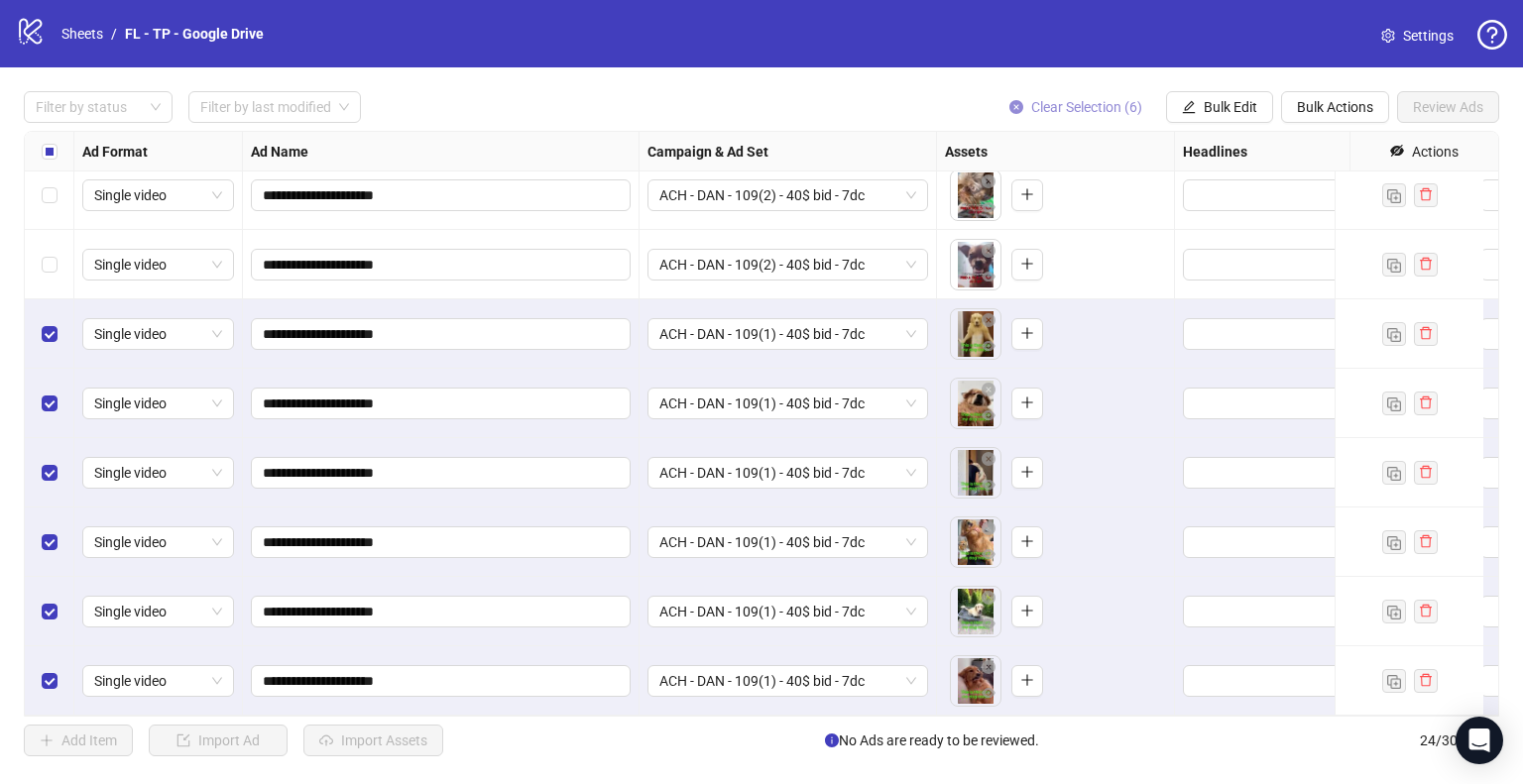click on "Clear Selection (6)" at bounding box center (1087, 107) 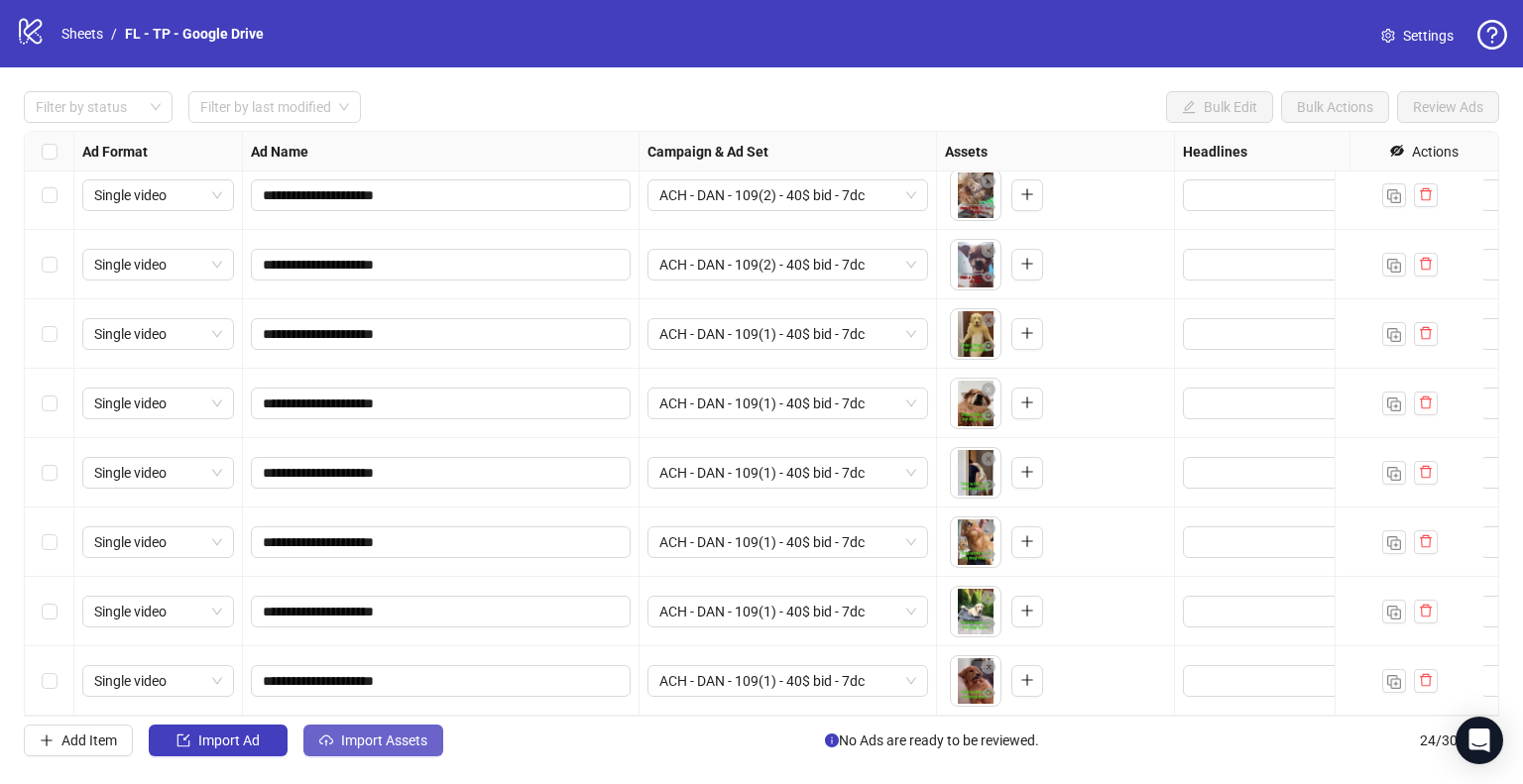 click on "Import Assets" at bounding box center [384, 740] 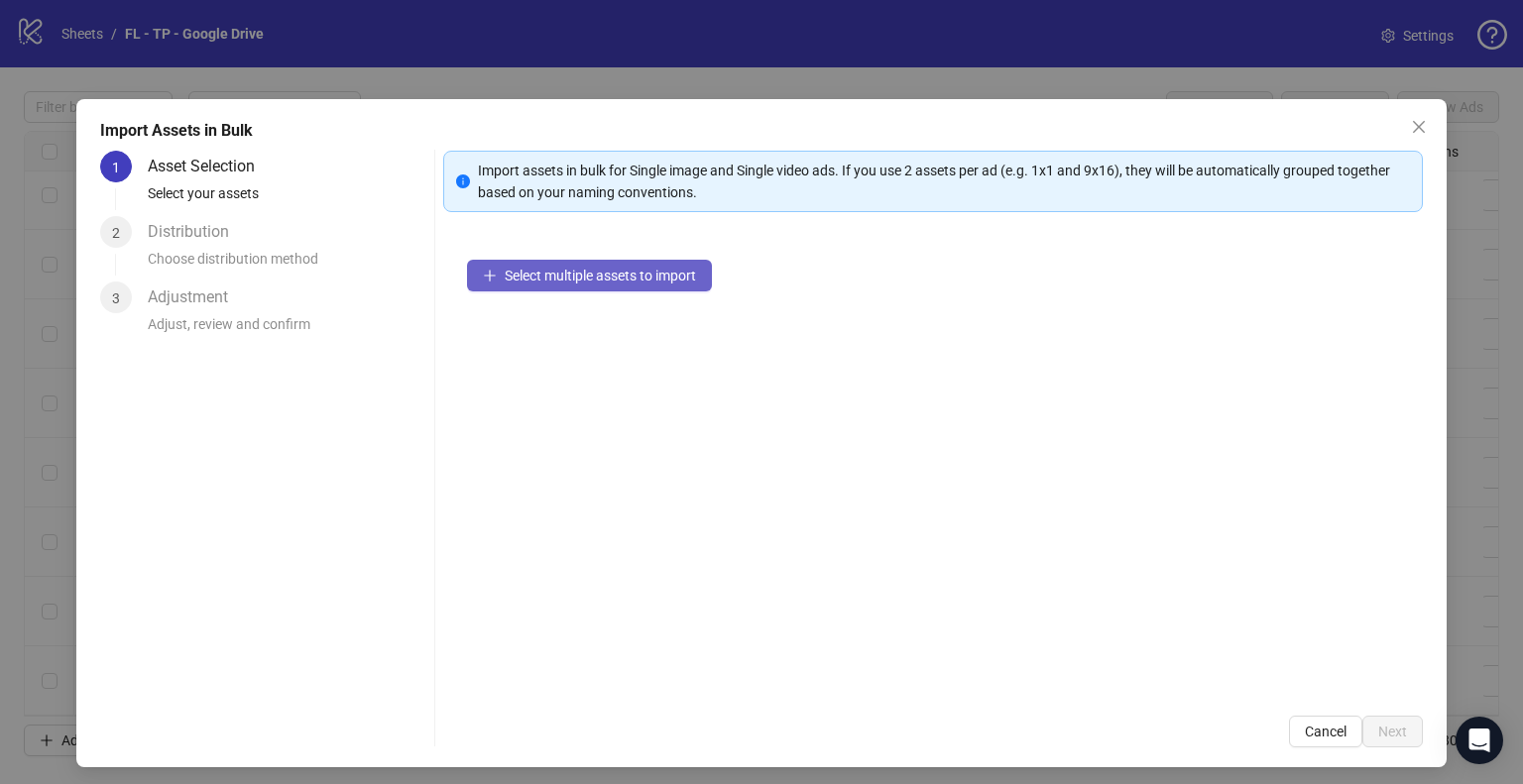 click on "Select multiple assets to import" at bounding box center [600, 276] 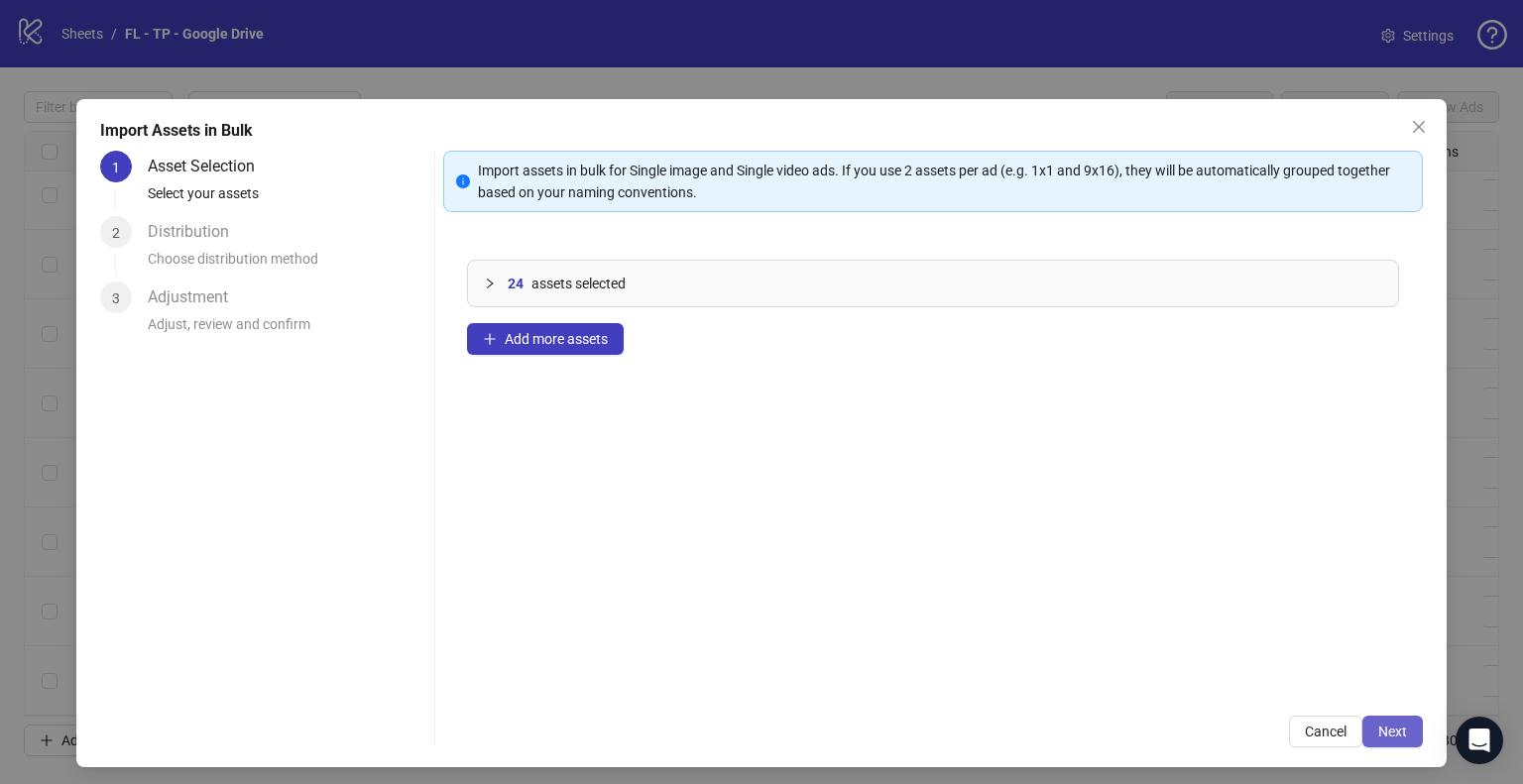 click on "Next" at bounding box center (1392, 731) 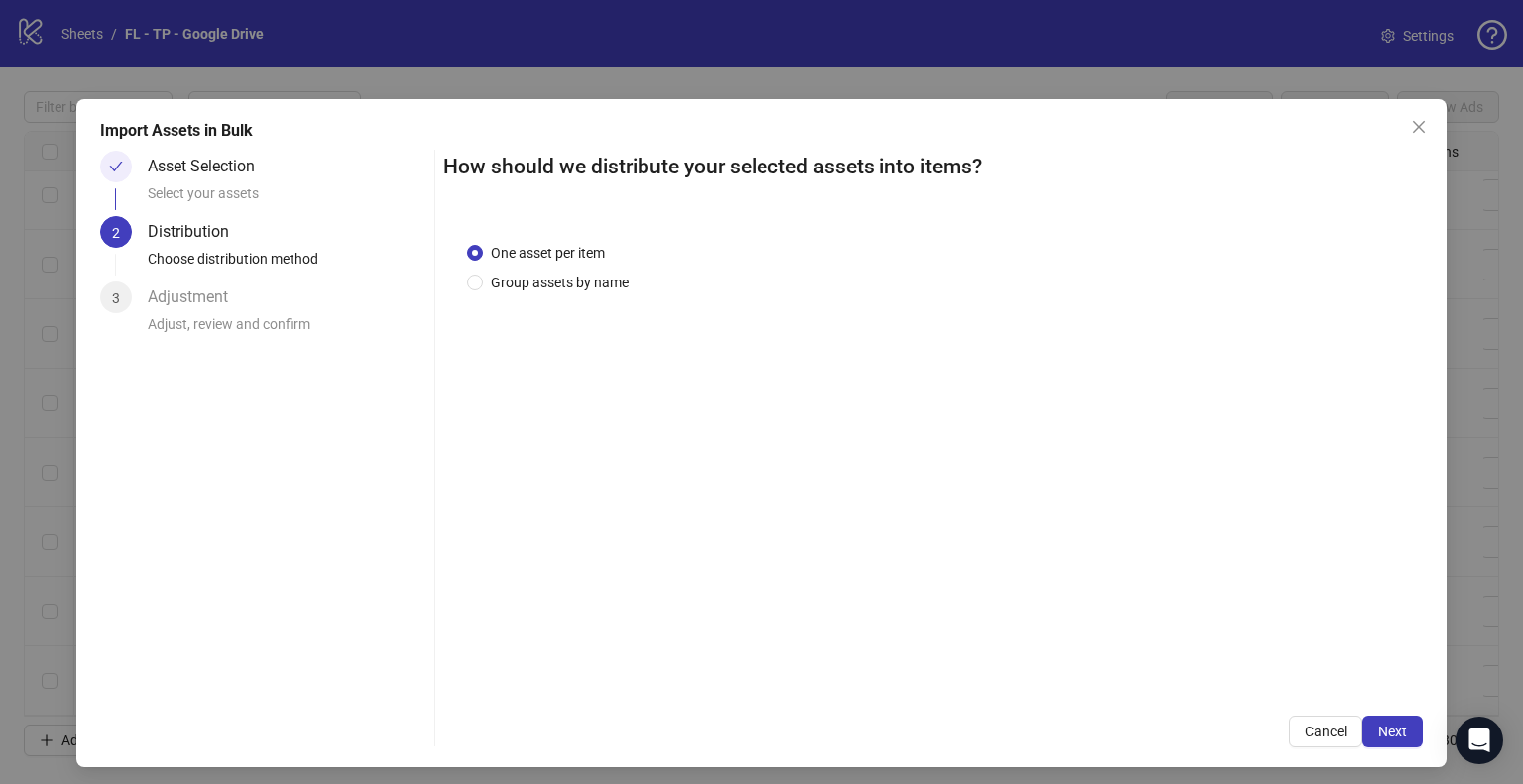 click on "Next" at bounding box center [1392, 731] 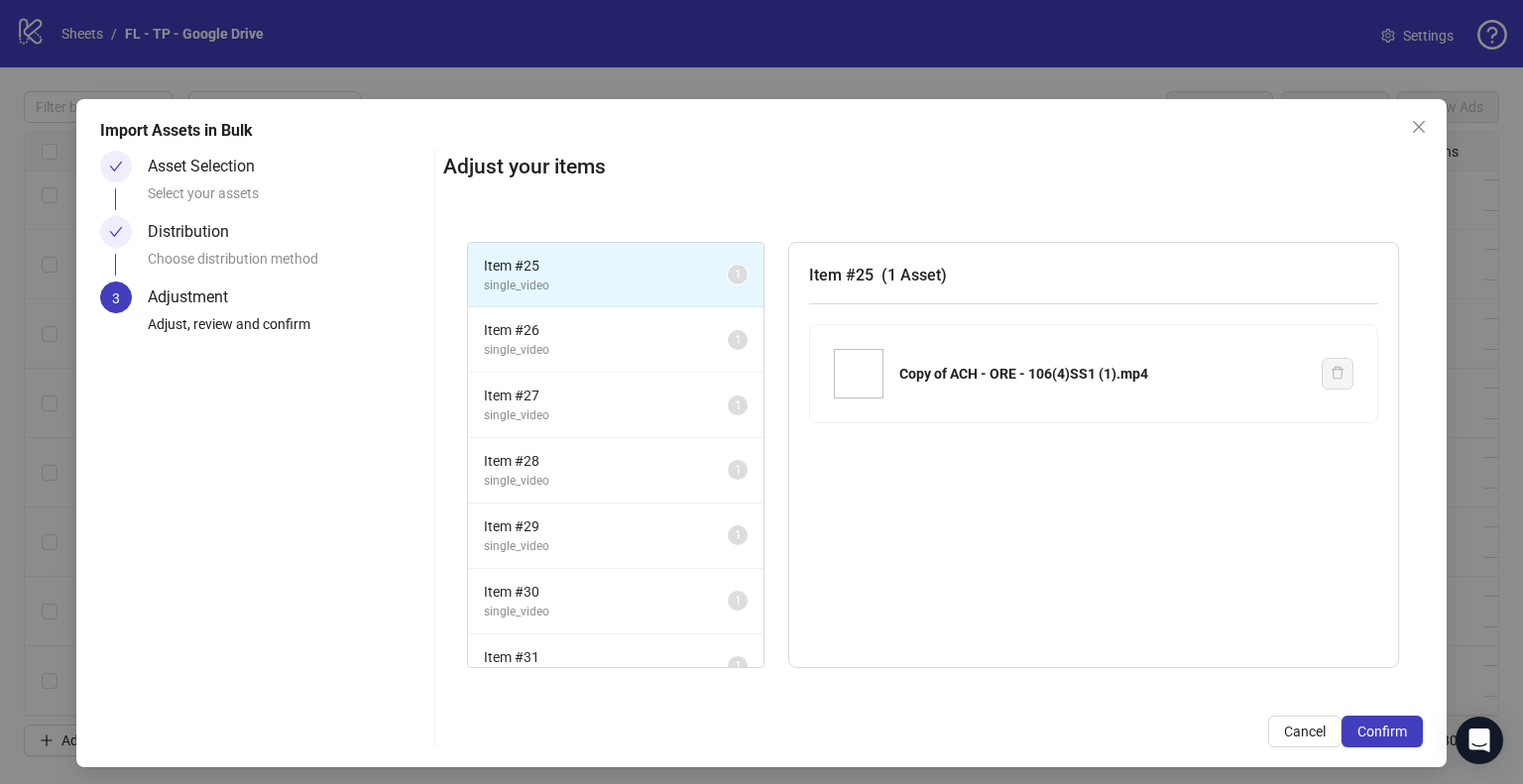 click on "Confirm" at bounding box center [1382, 731] 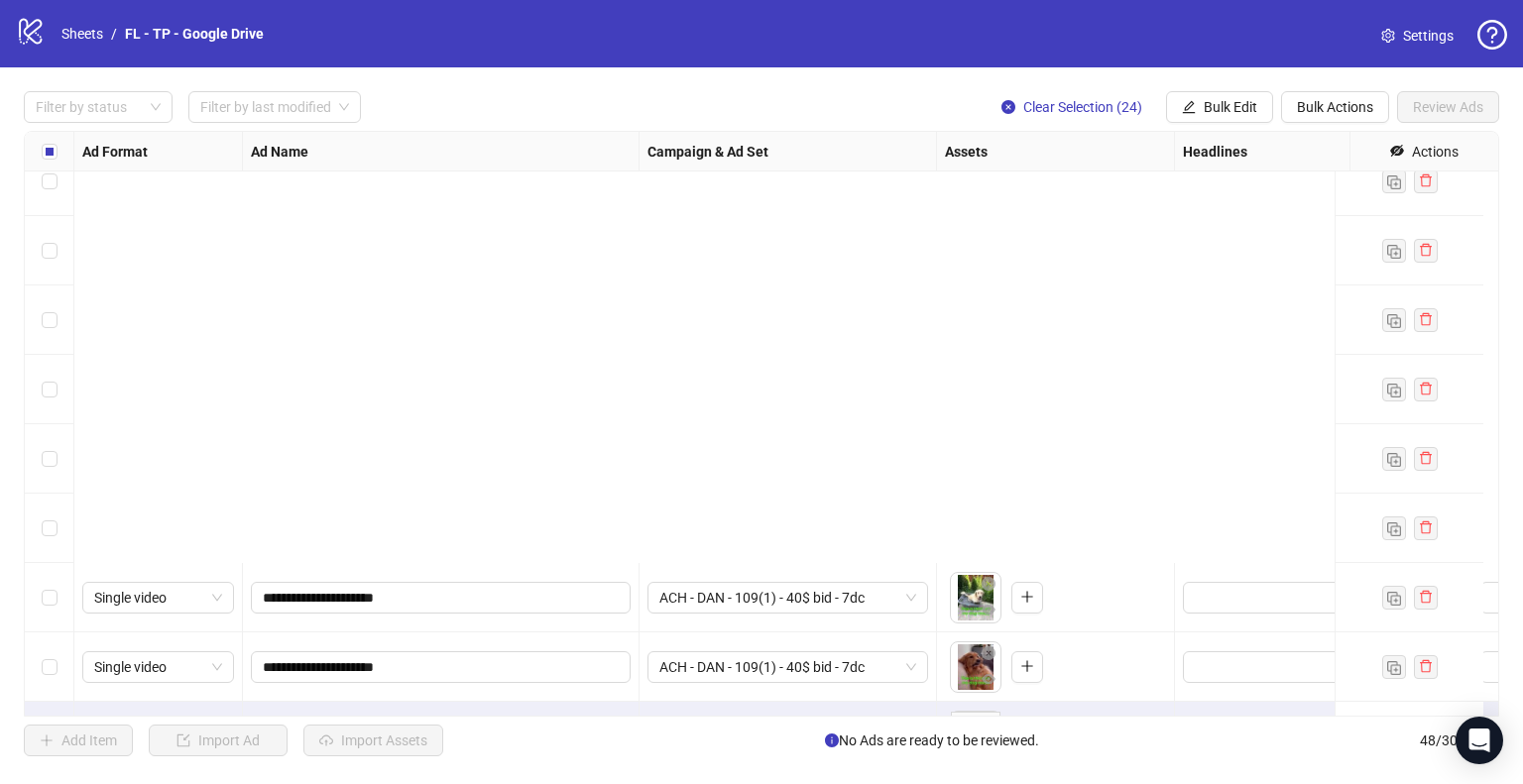 scroll, scrollTop: 2800, scrollLeft: 0, axis: vertical 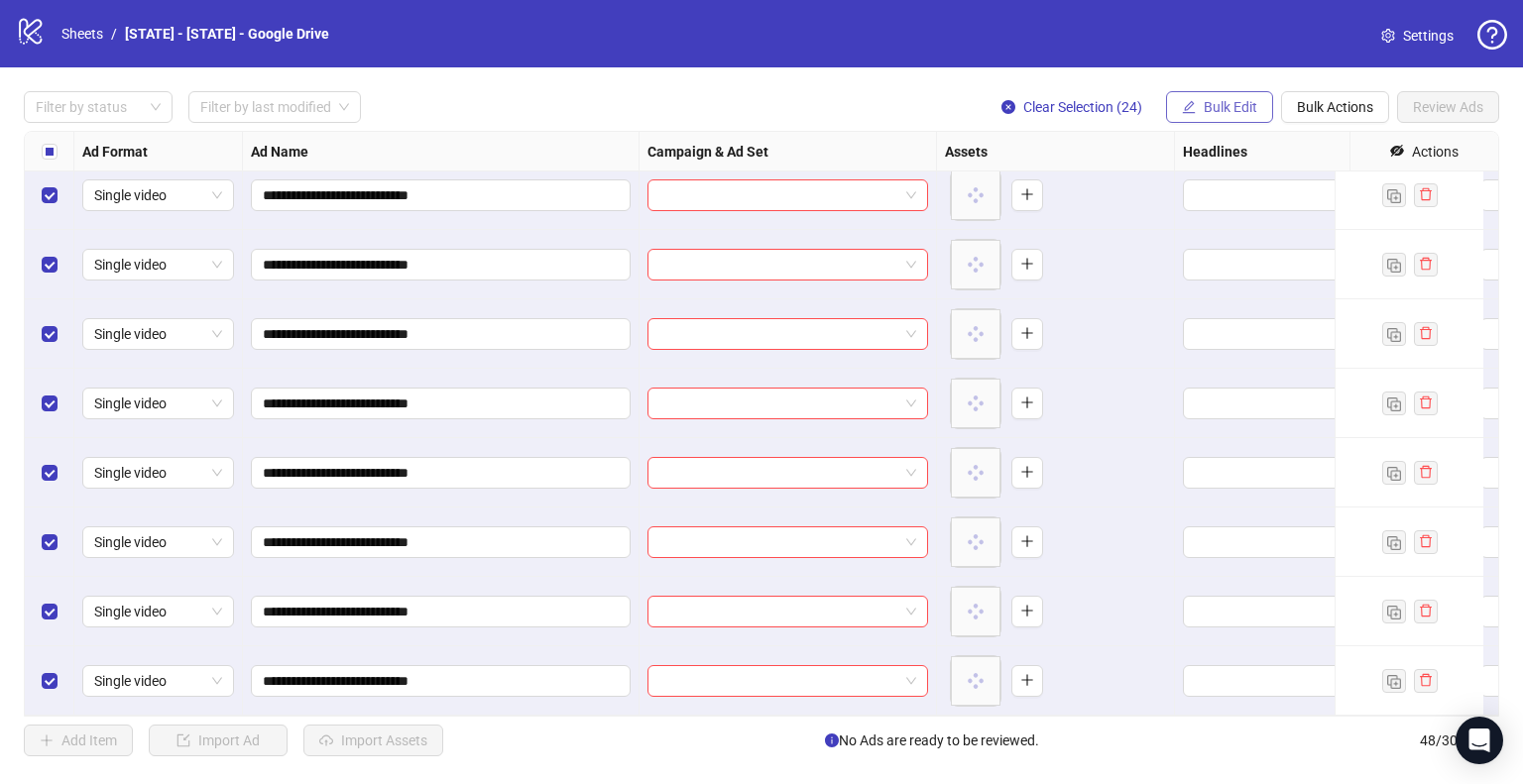 click on "Bulk Edit" at bounding box center [1230, 107] 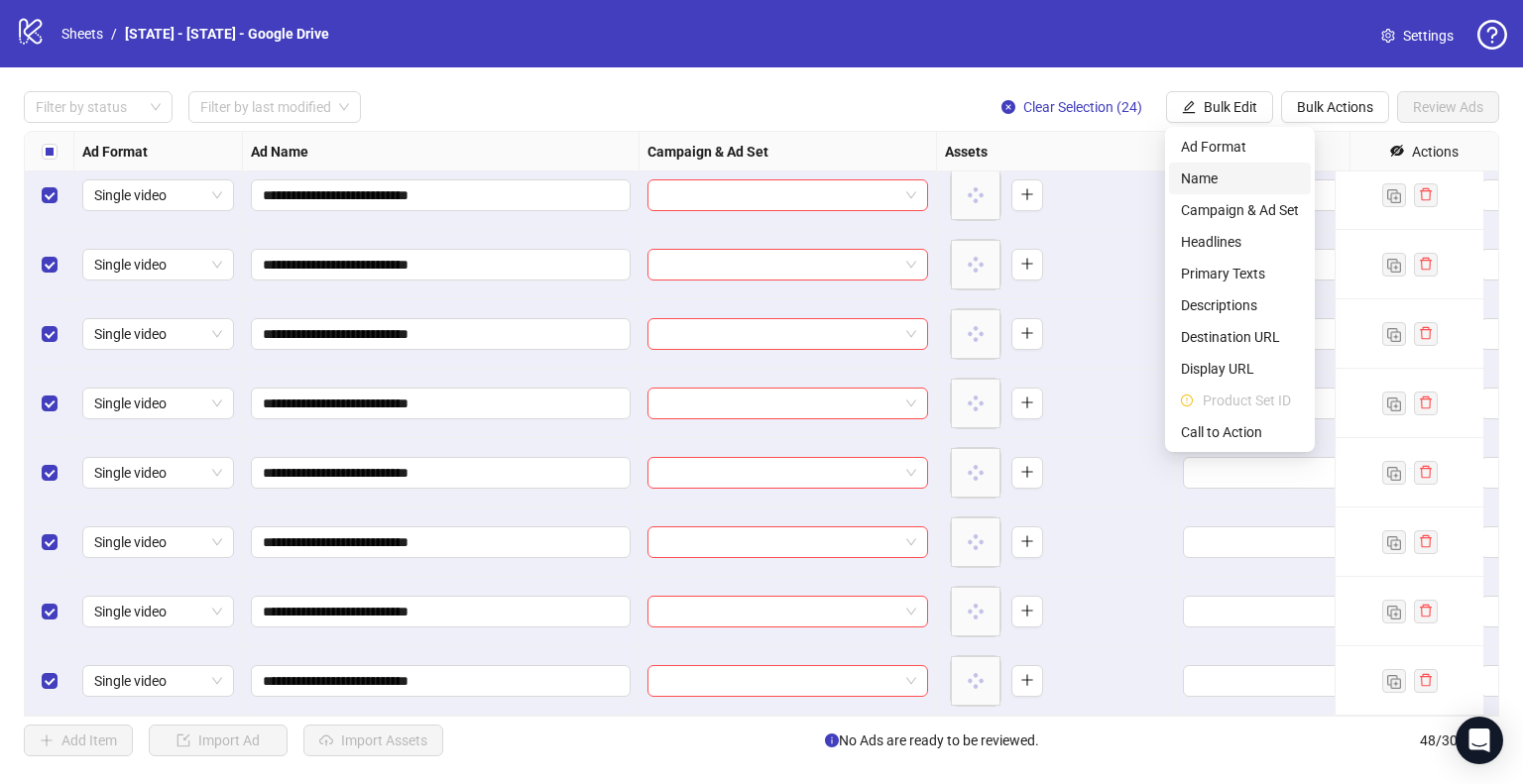 click on "Name" at bounding box center (1239, 178) 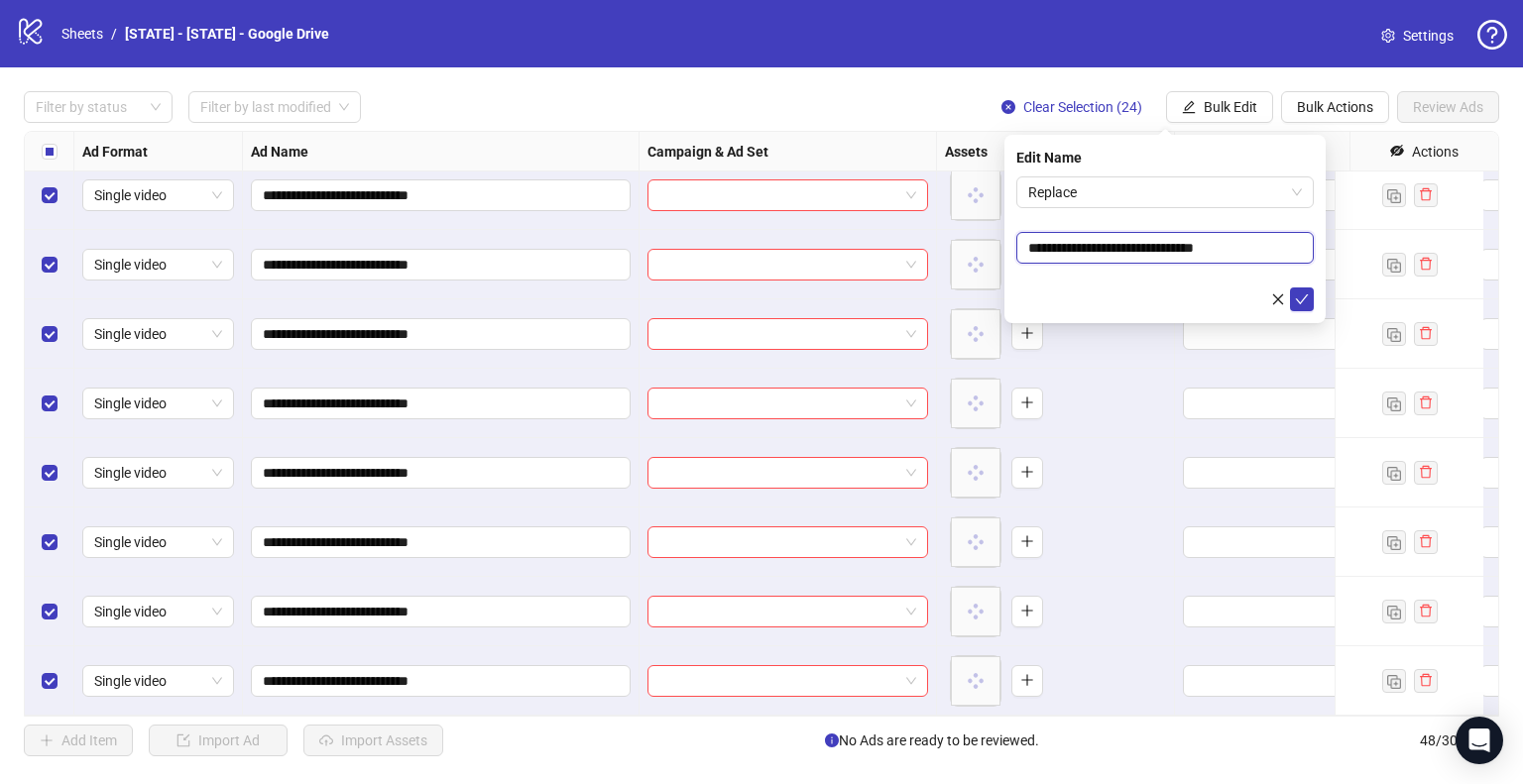 drag, startPoint x: 1107, startPoint y: 244, endPoint x: 1002, endPoint y: 246, distance: 105.01905 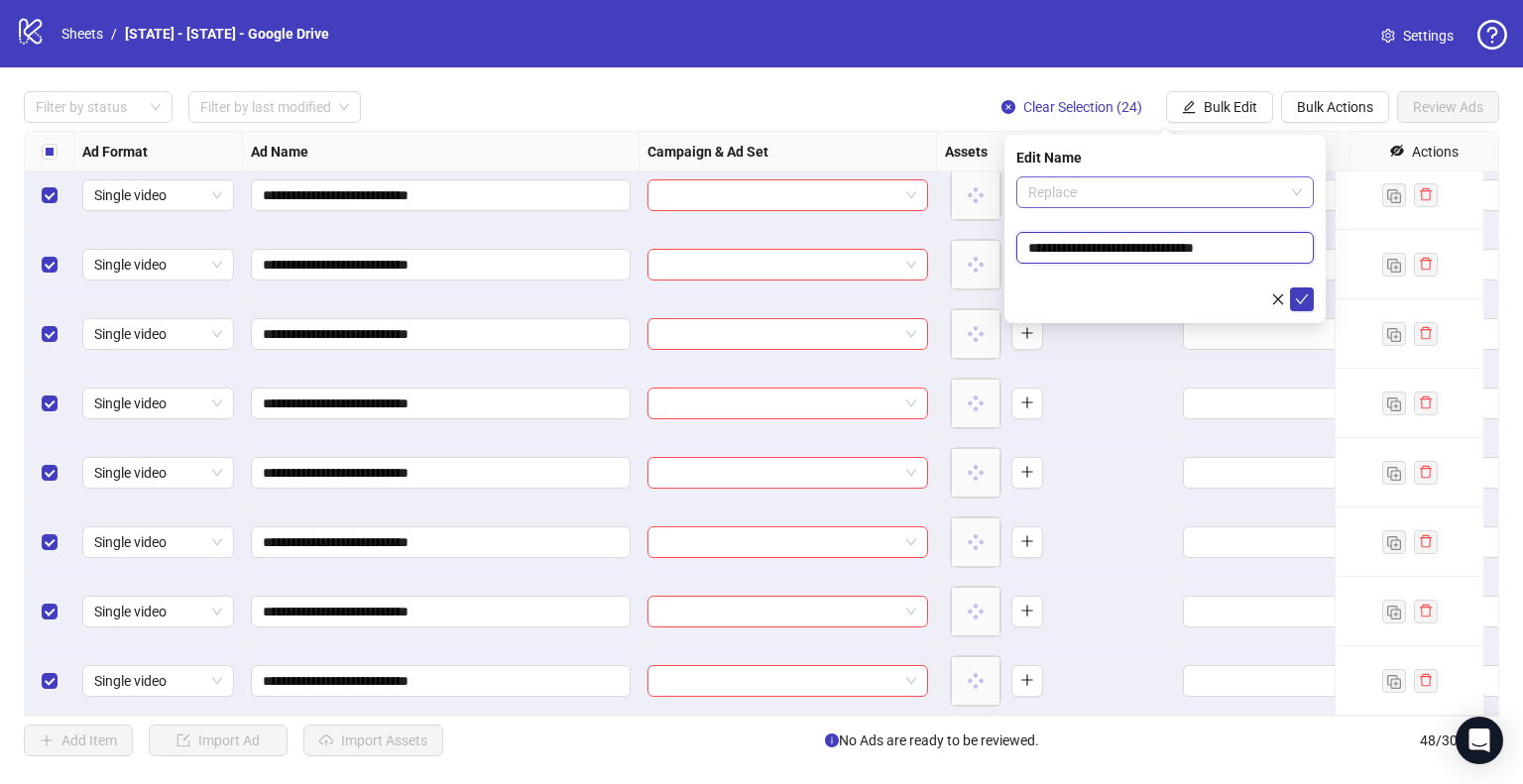 click on "Replace" at bounding box center [1165, 192] 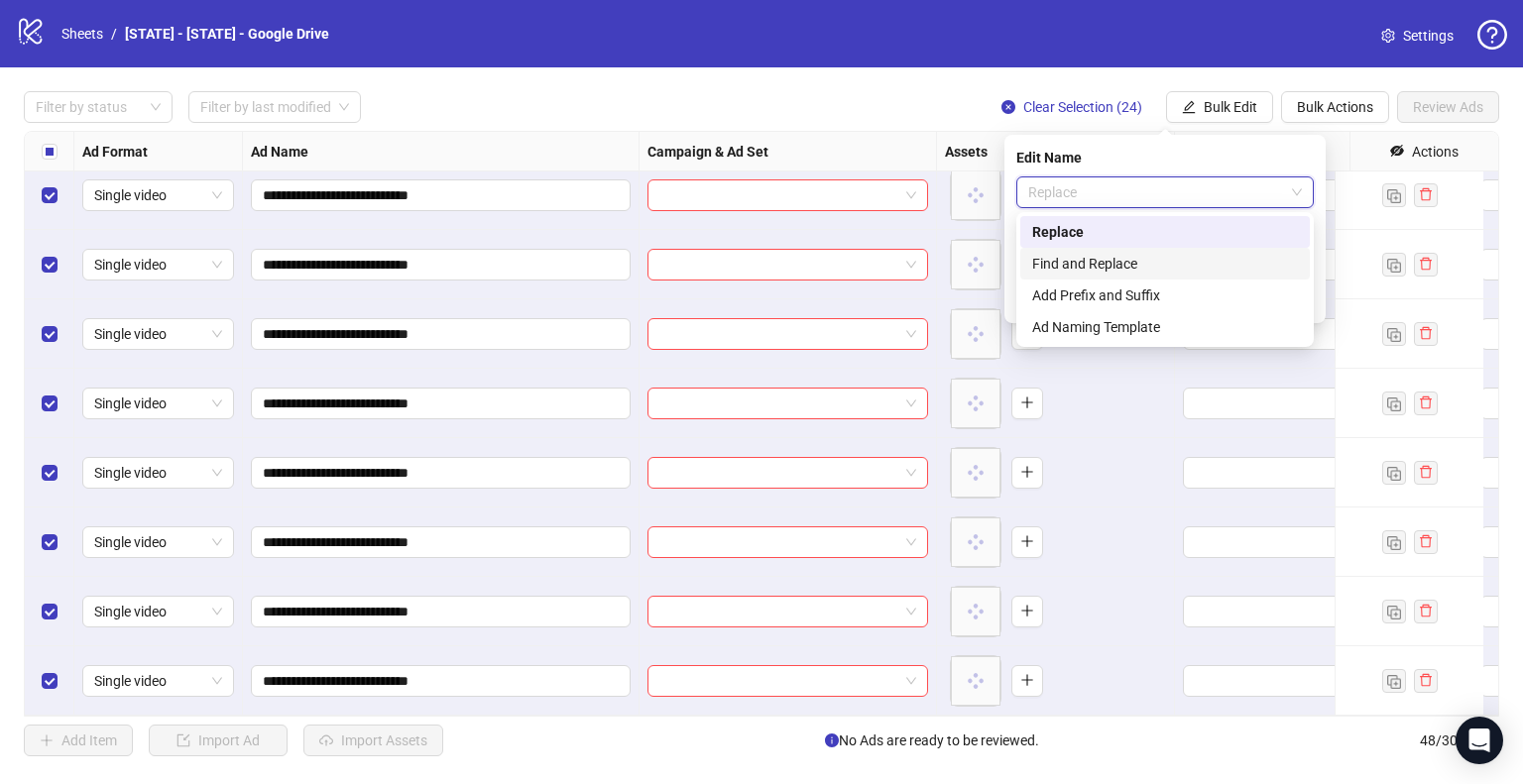 click on "Find and Replace" at bounding box center (1165, 264) 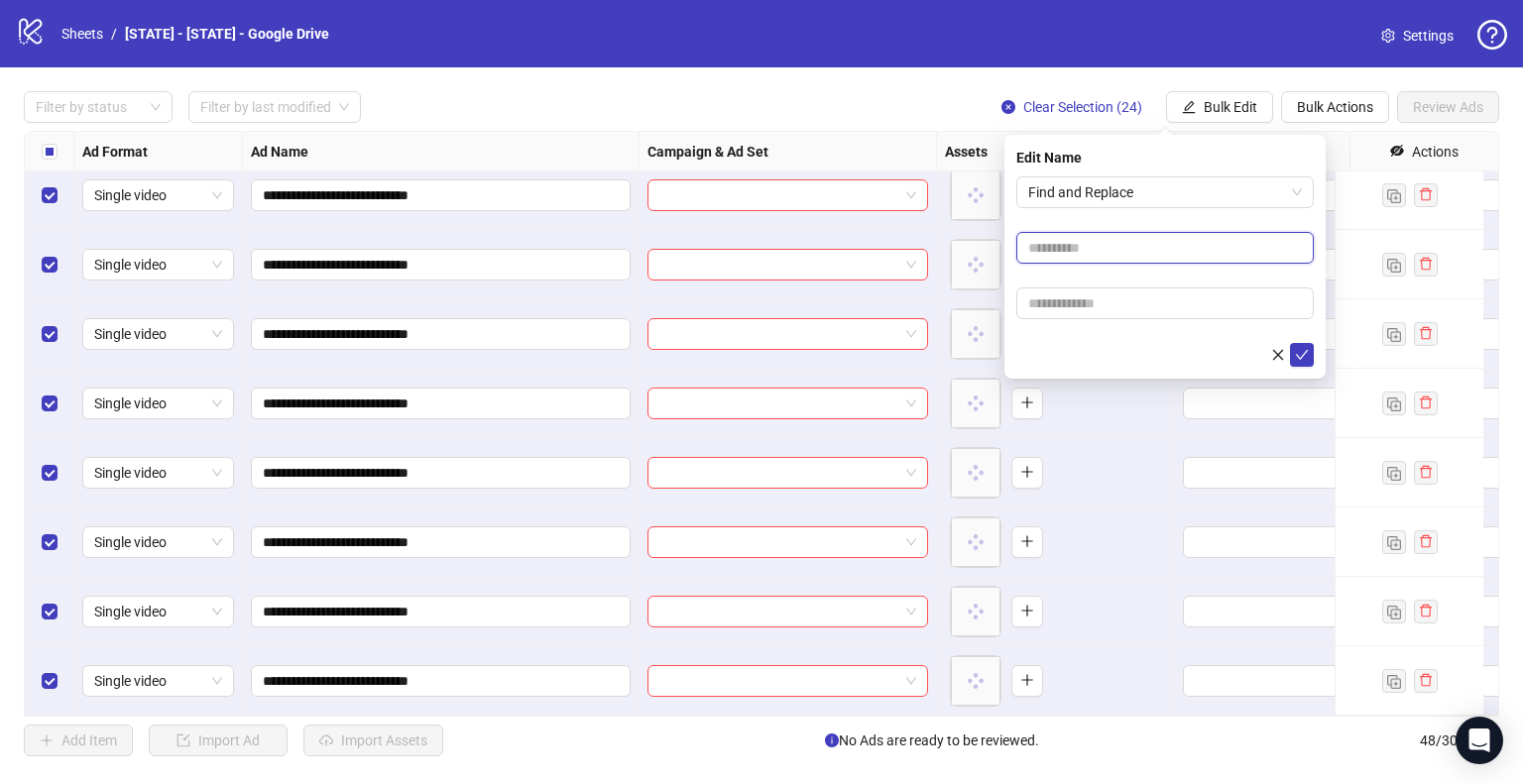 click at bounding box center [1165, 248] 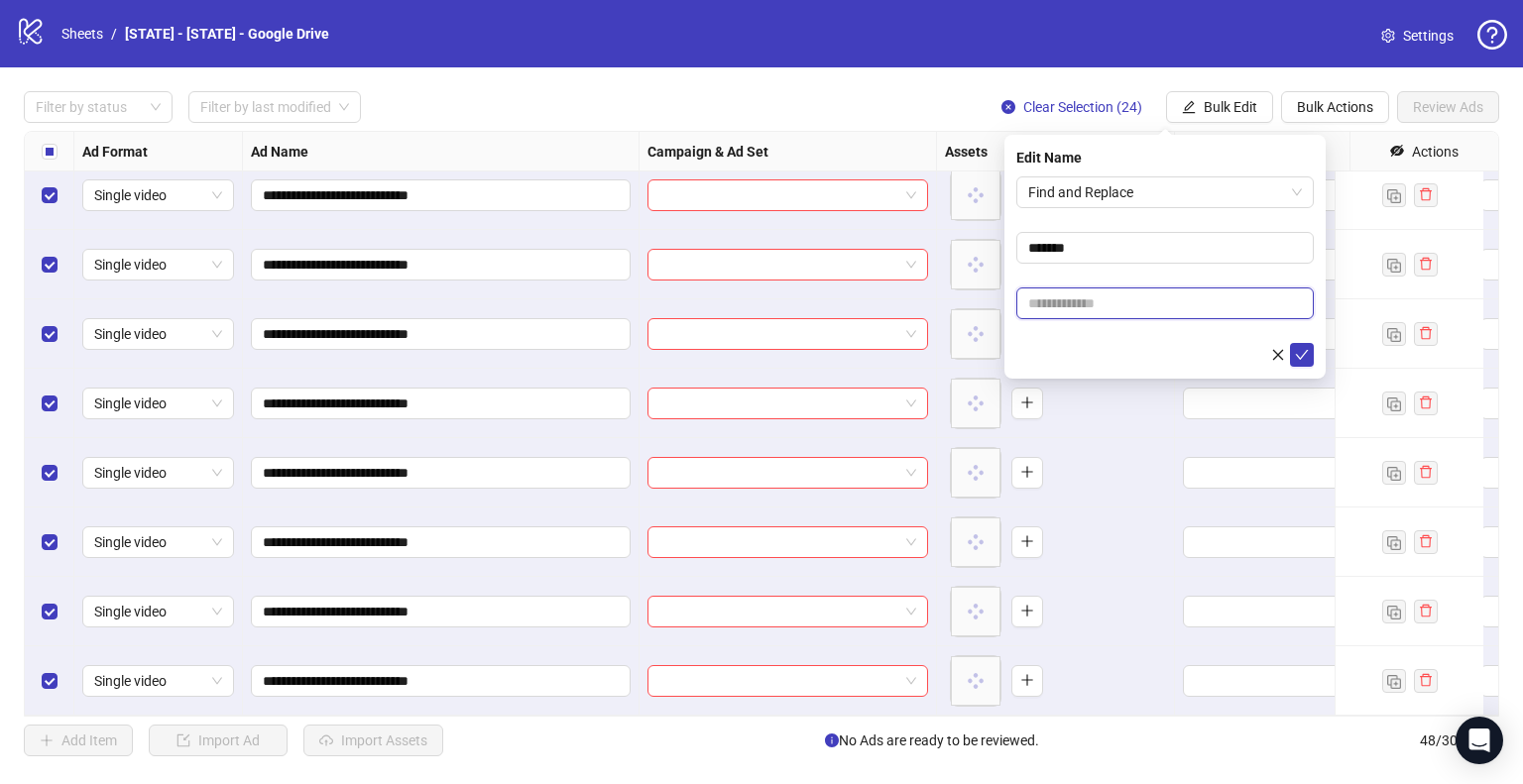 click at bounding box center [1165, 303] 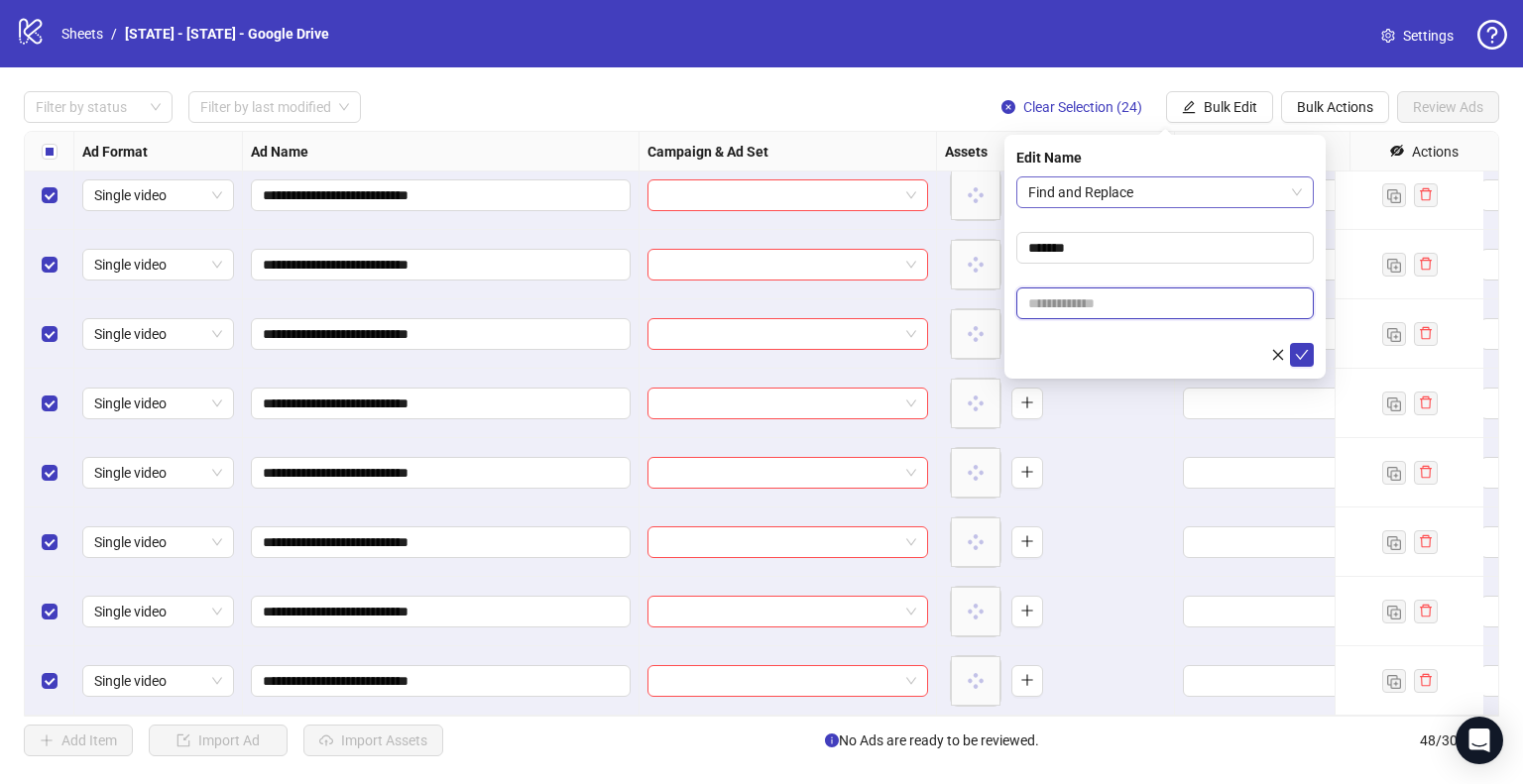 click on "Find and Replace" at bounding box center [1165, 192] 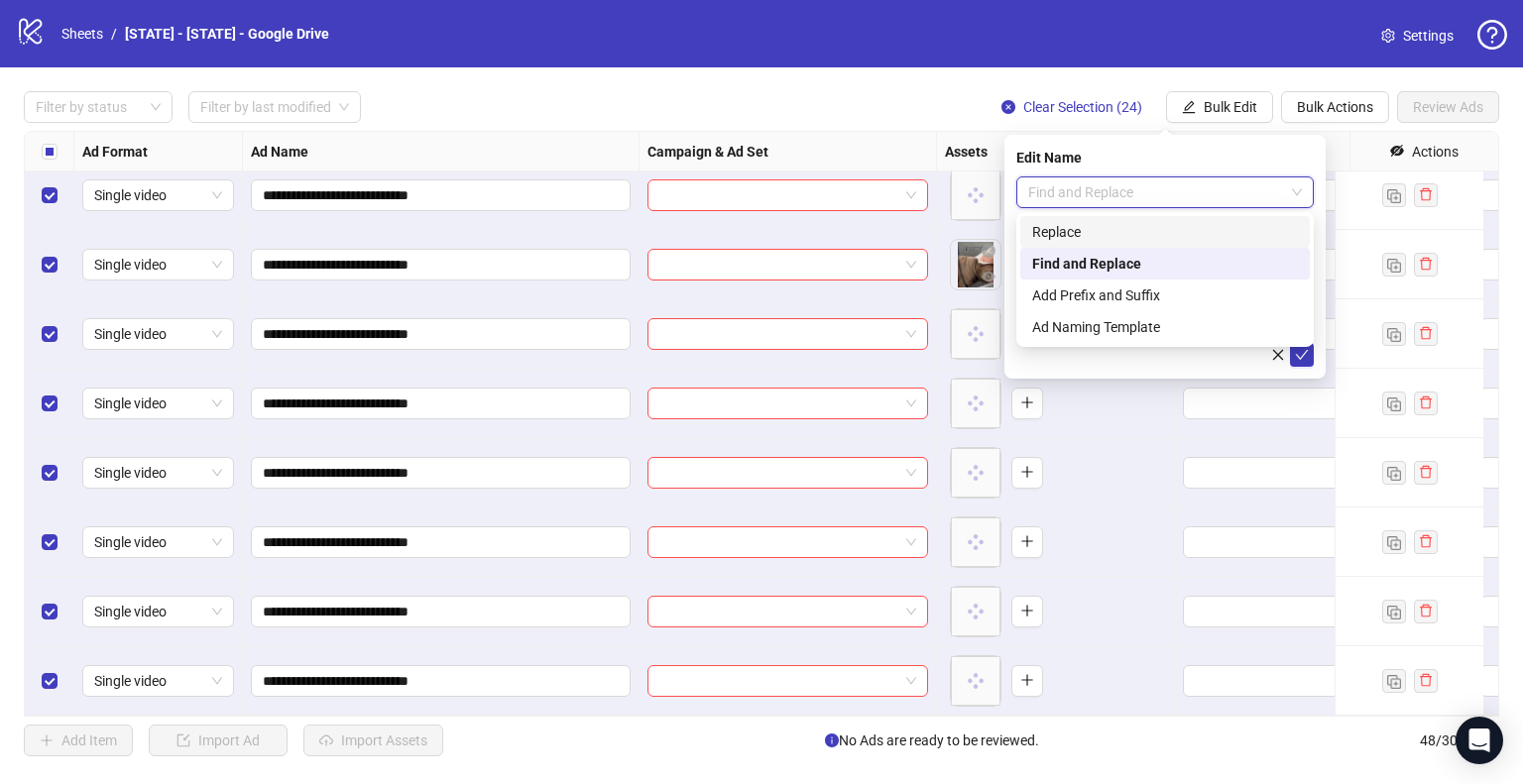 click on "Find and Replace" at bounding box center [1165, 192] 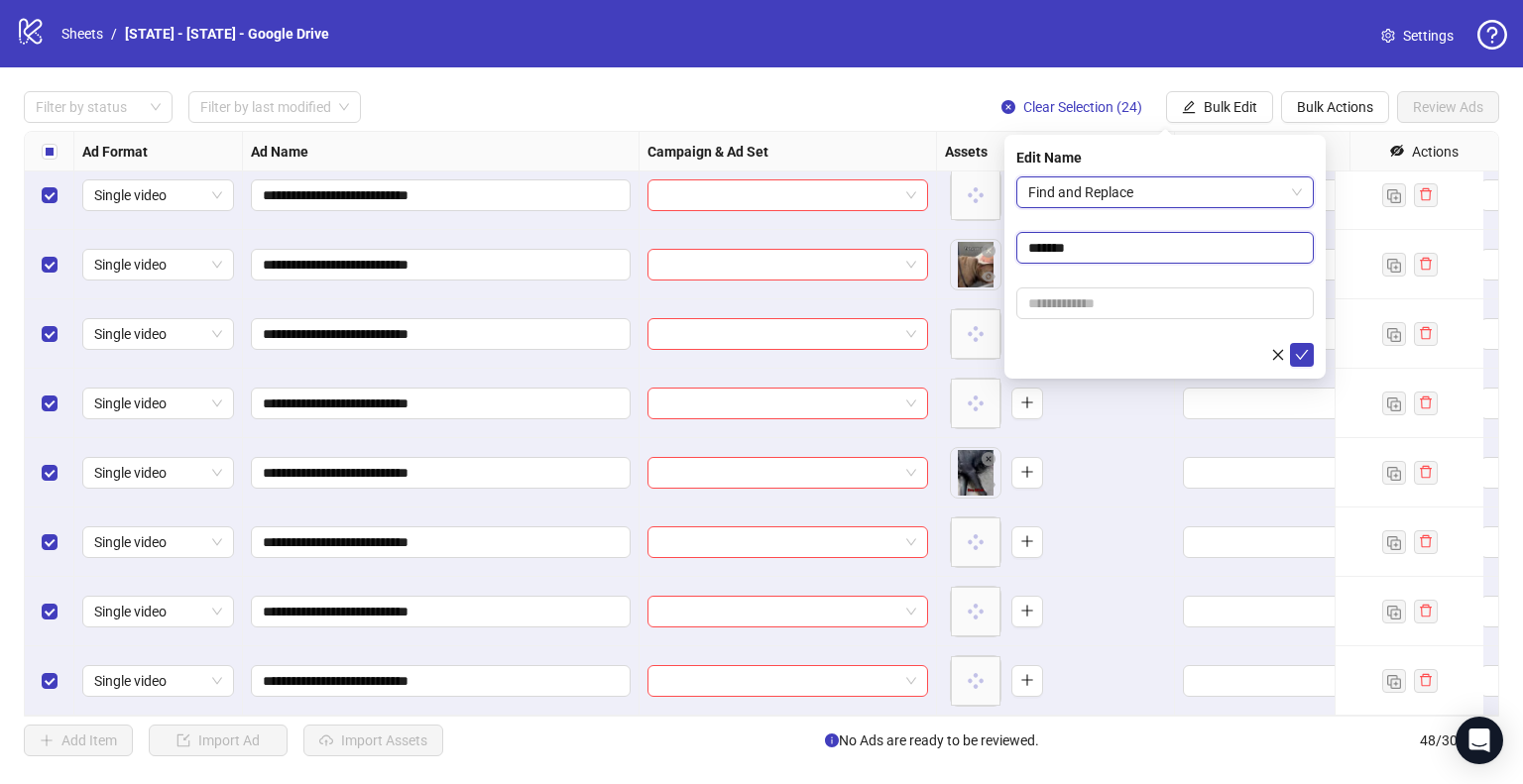 click on "*******" at bounding box center [1165, 248] 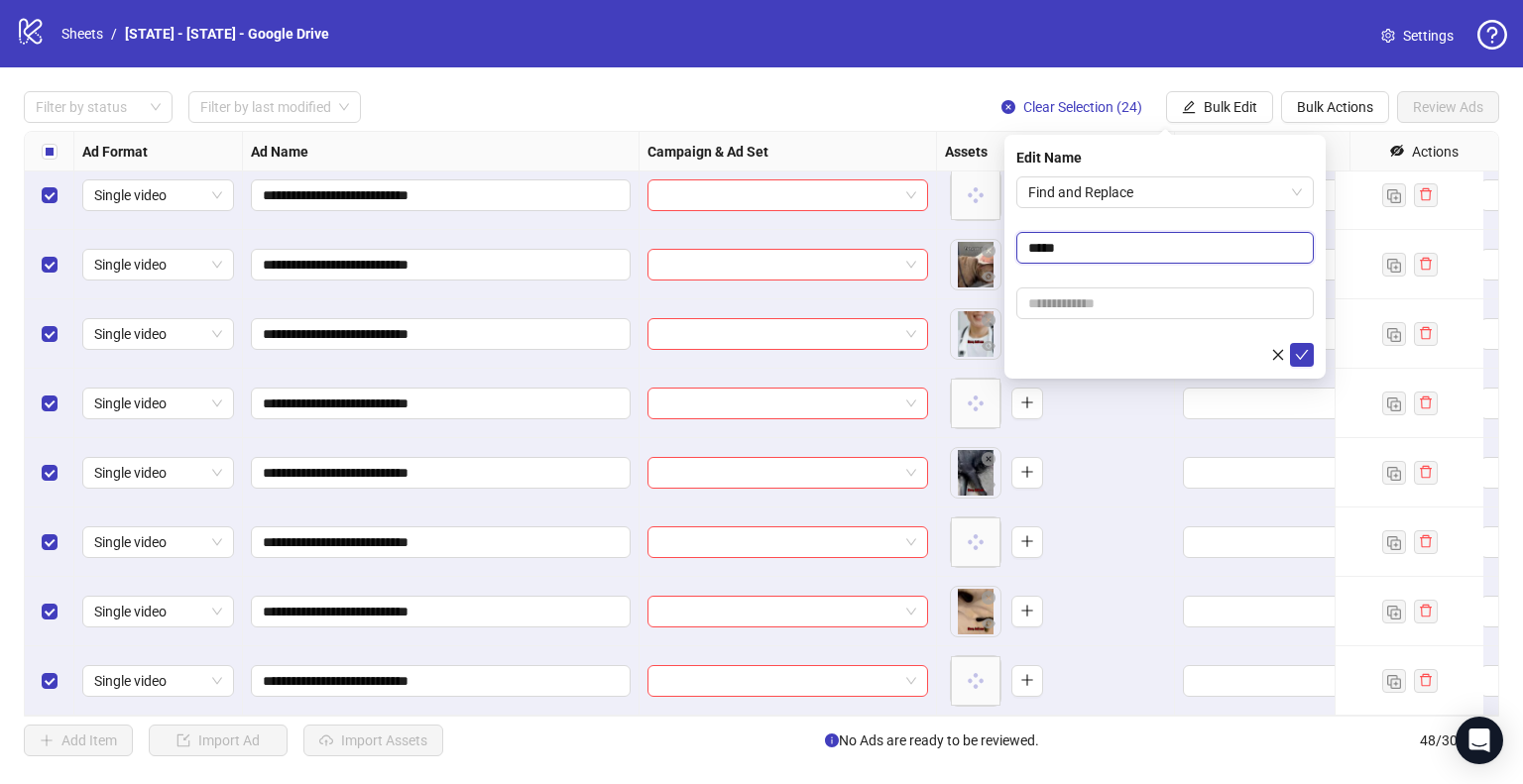 type on "**********" 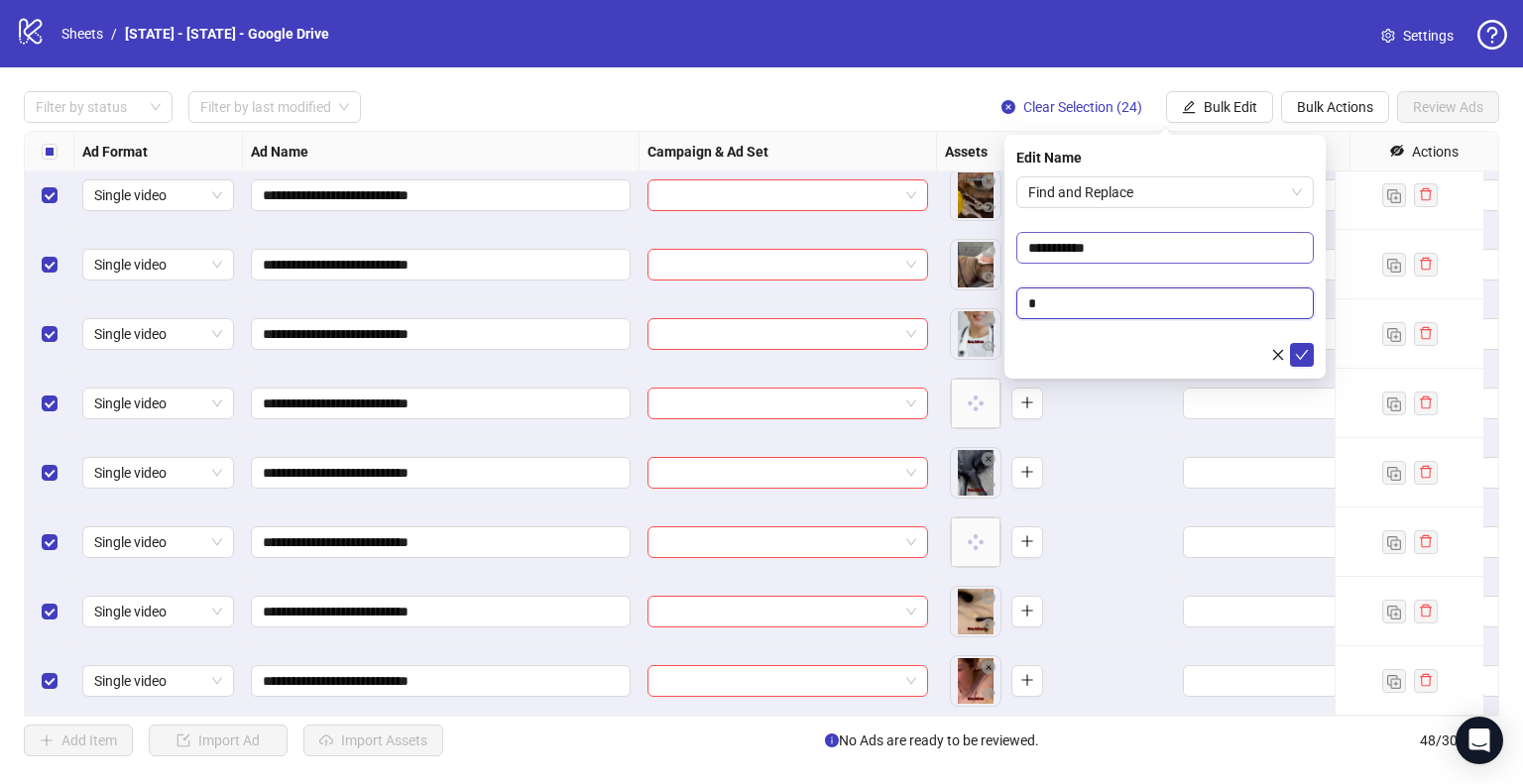 type on "***" 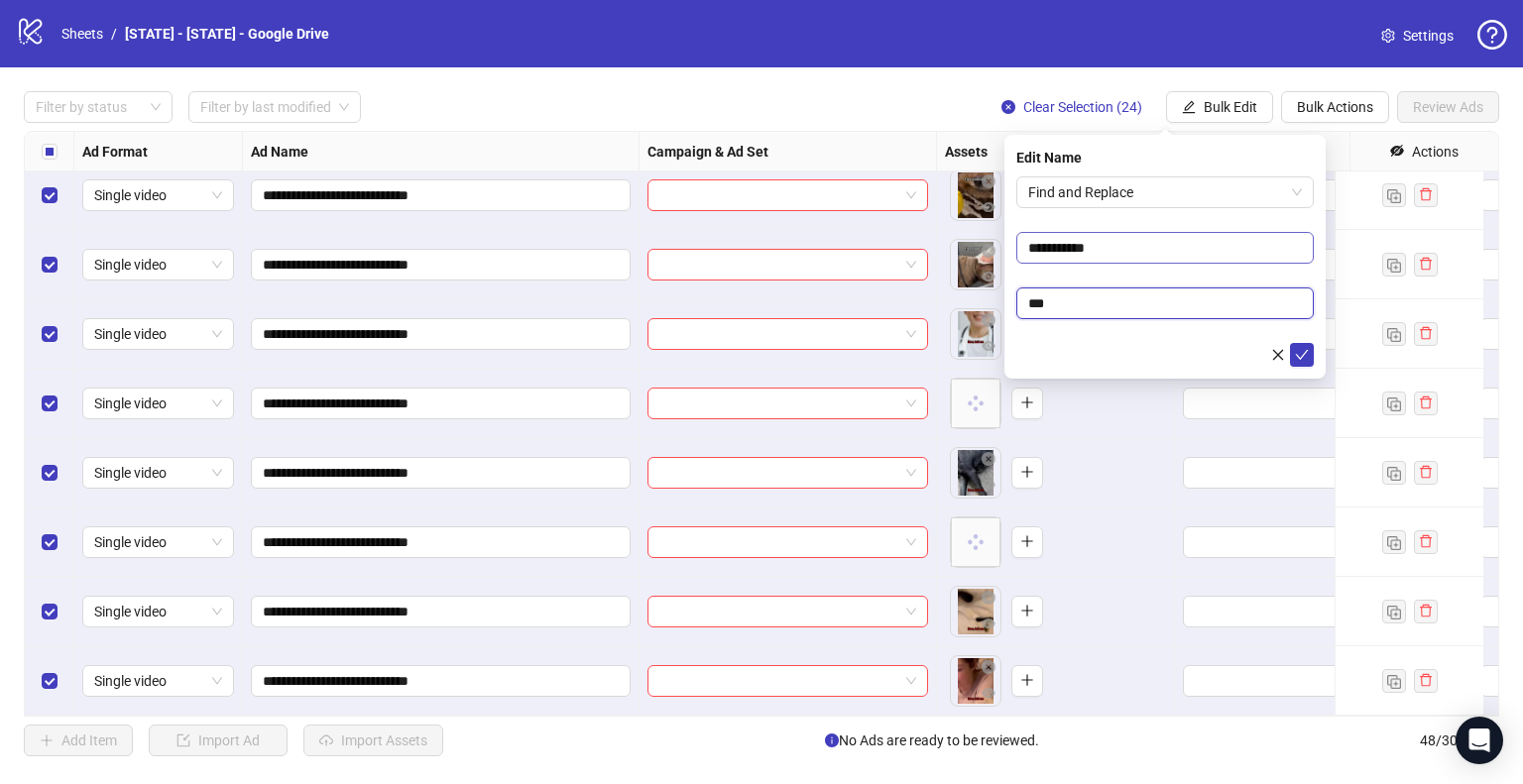 click at bounding box center [1302, 355] 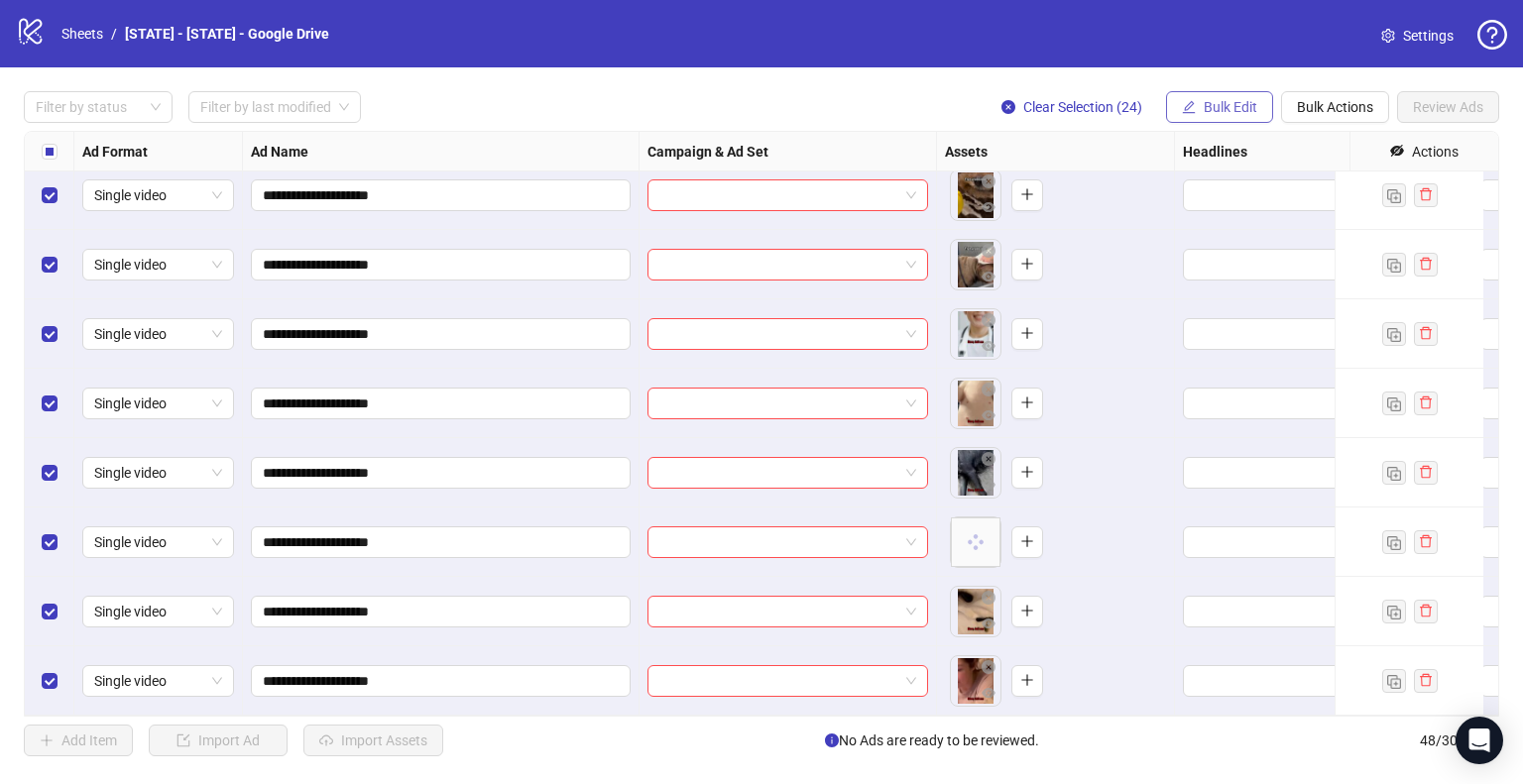 click on "Bulk Edit" at bounding box center (1230, 107) 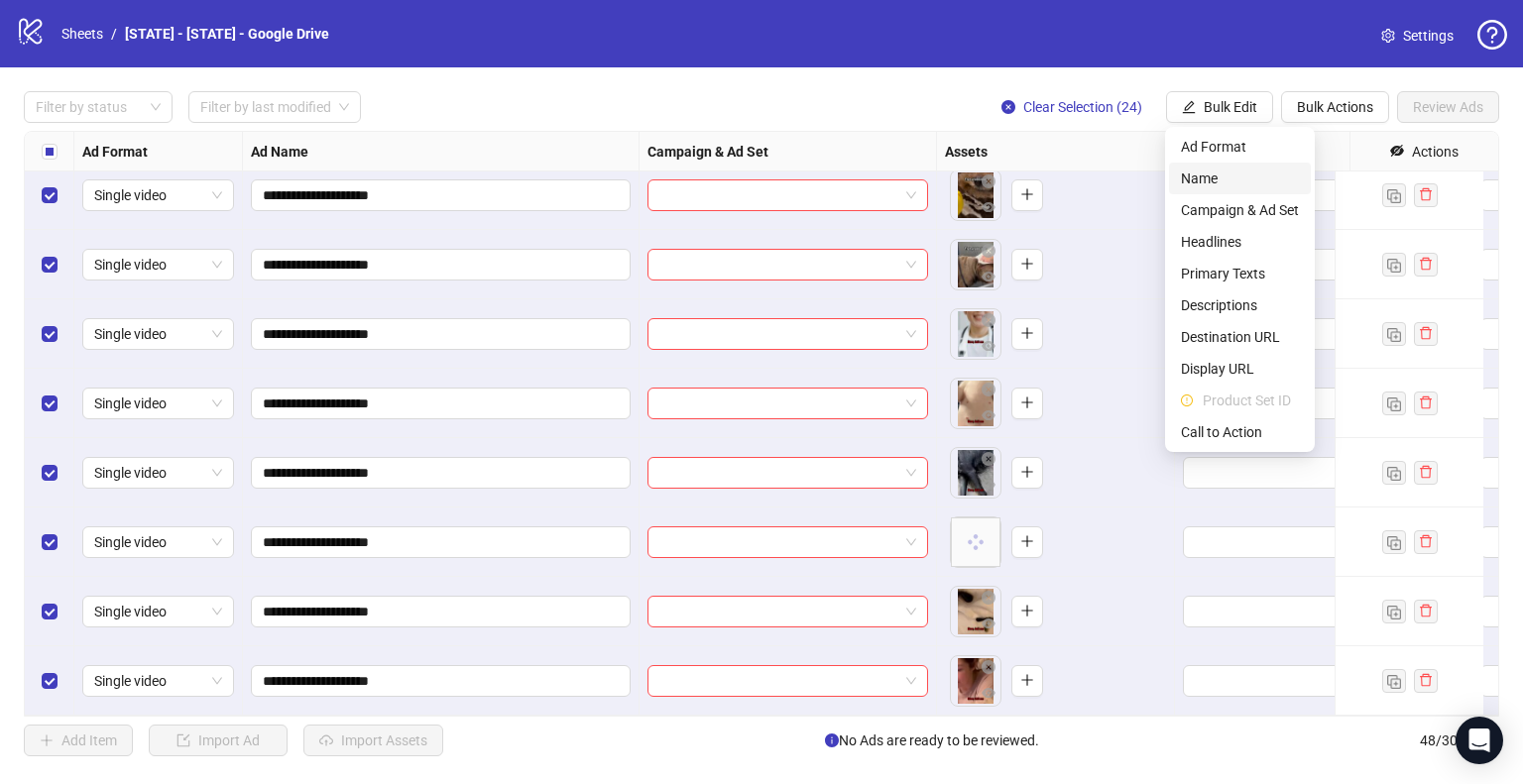 click on "Name" at bounding box center (1239, 178) 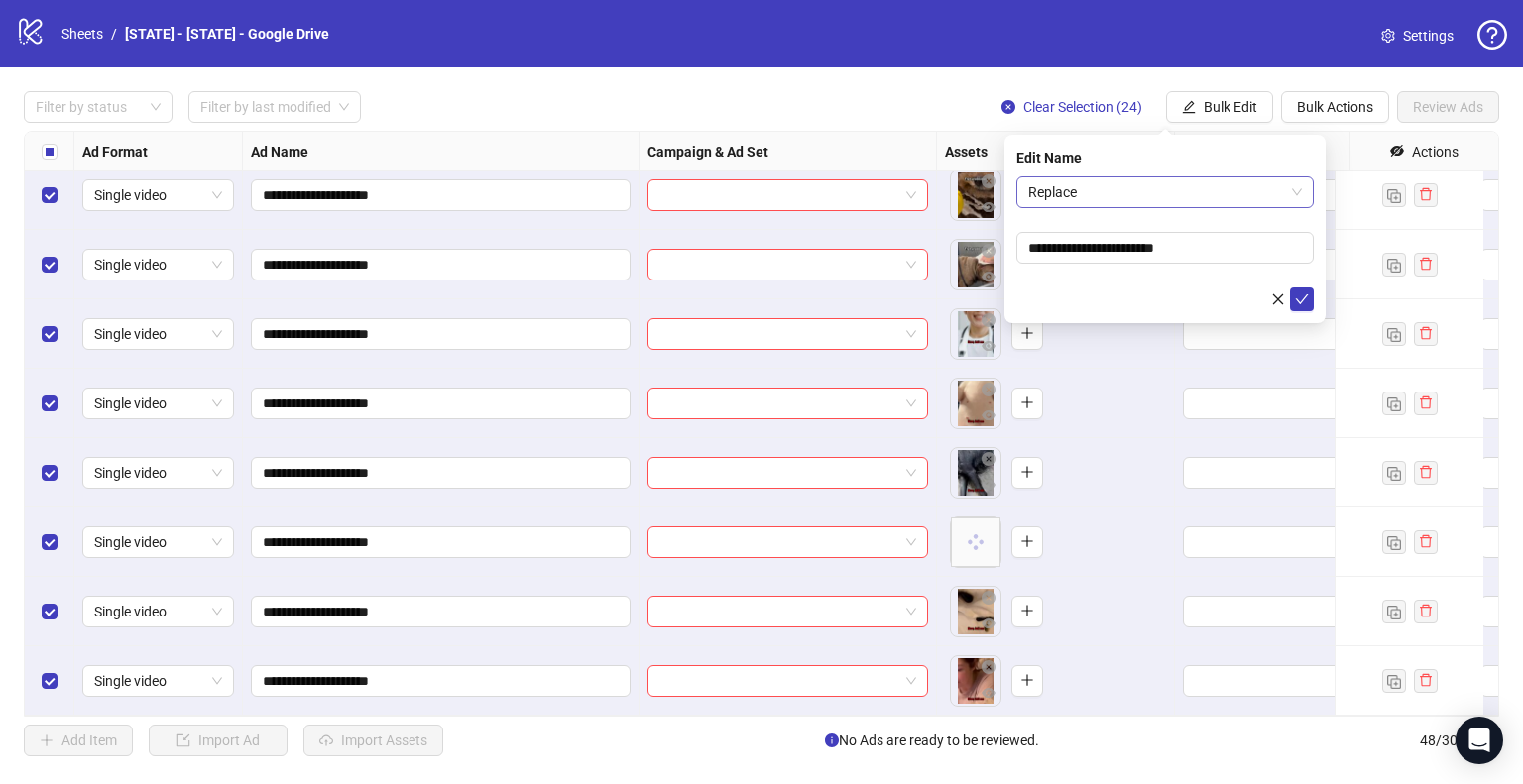 click on "Replace" at bounding box center [1165, 192] 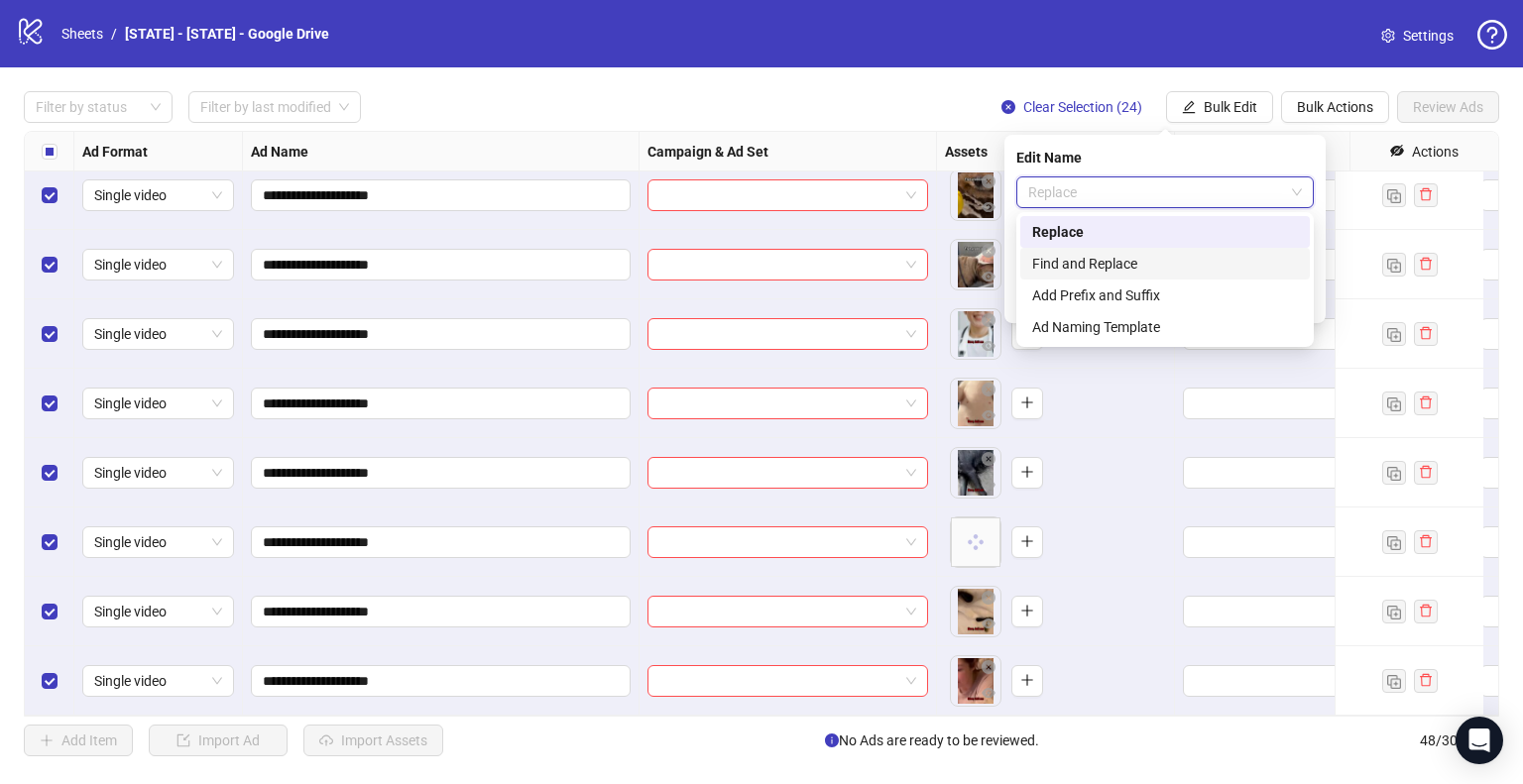 click on "Find and Replace" at bounding box center (1165, 264) 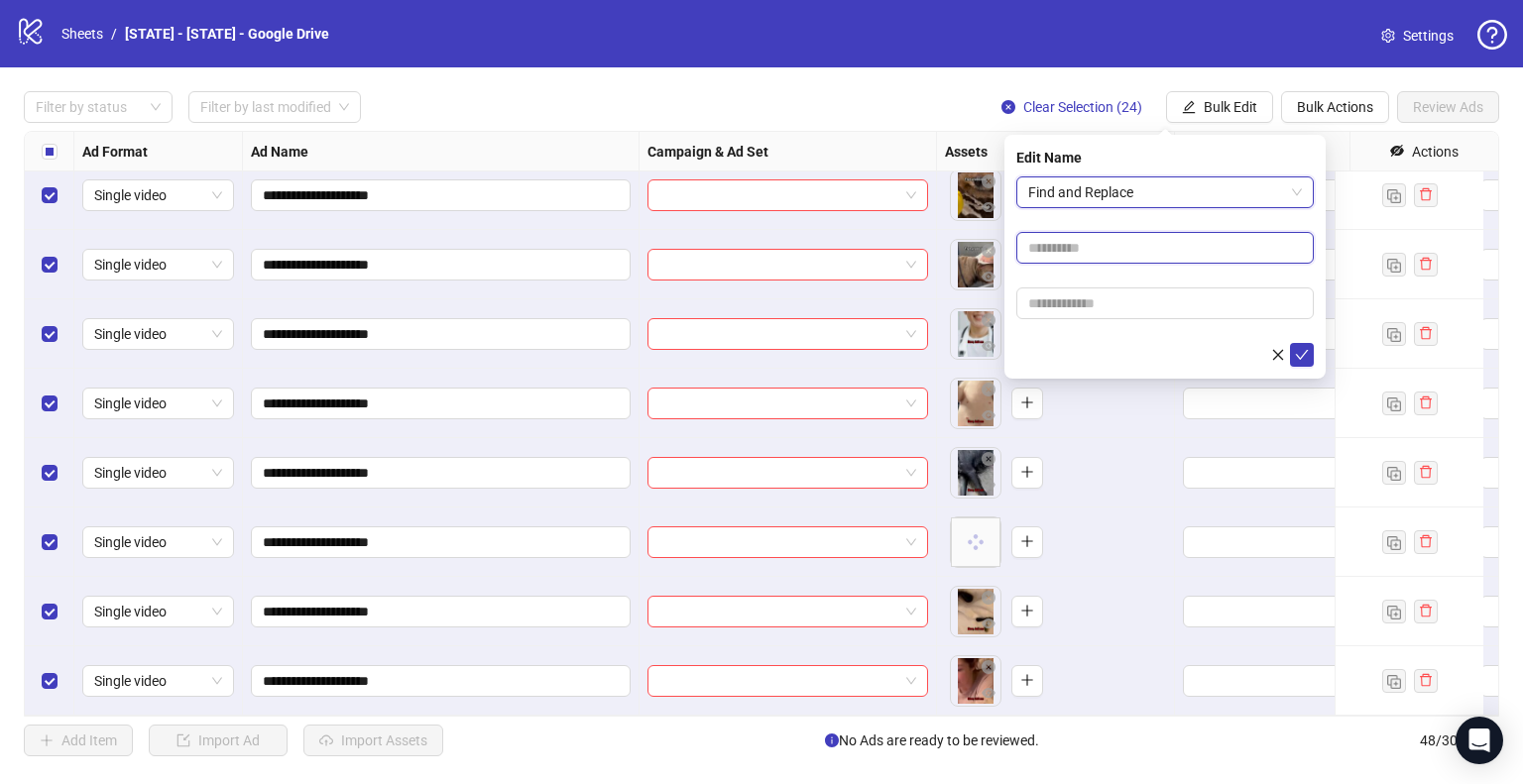 click at bounding box center [1165, 248] 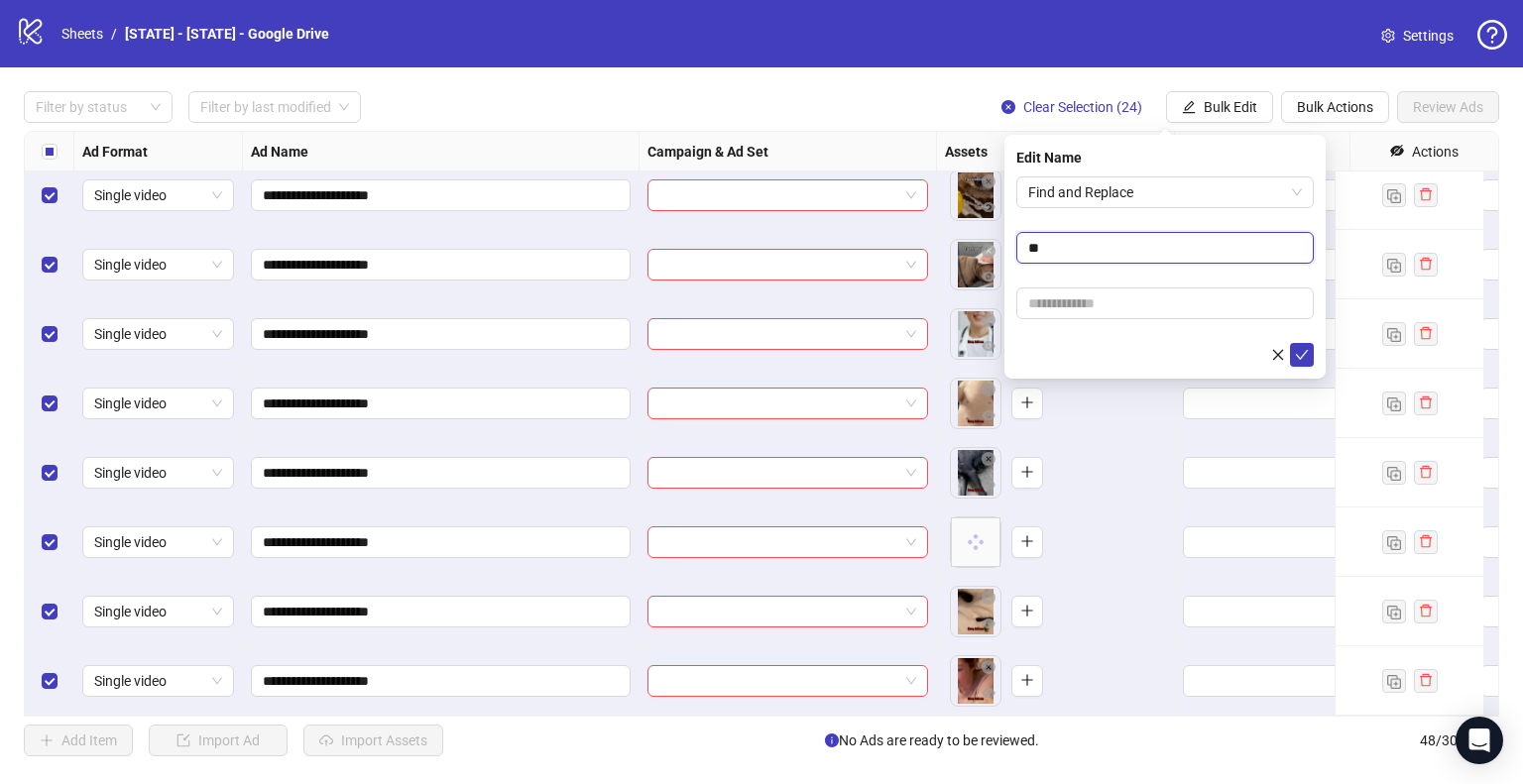 type on "**" 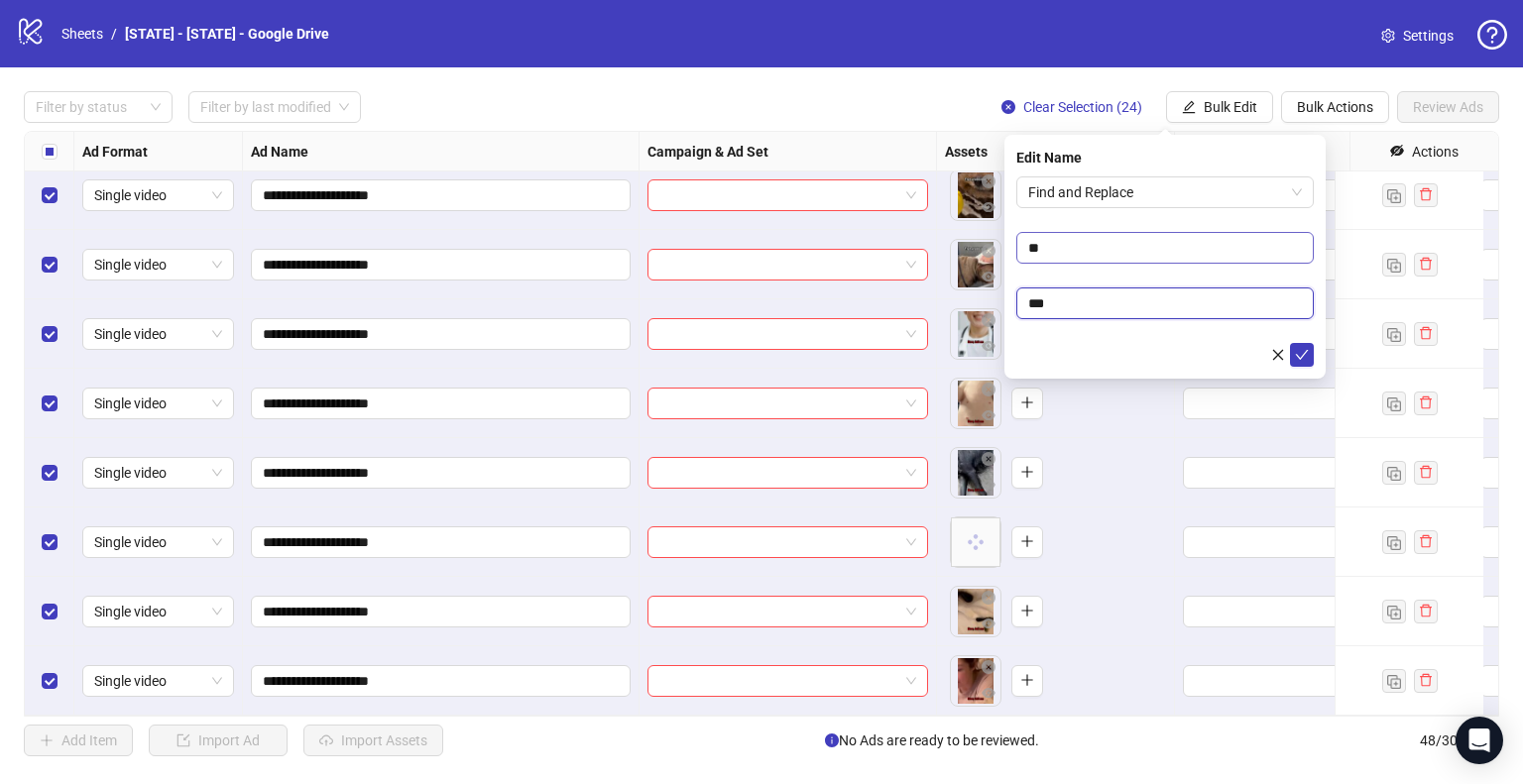 type on "**" 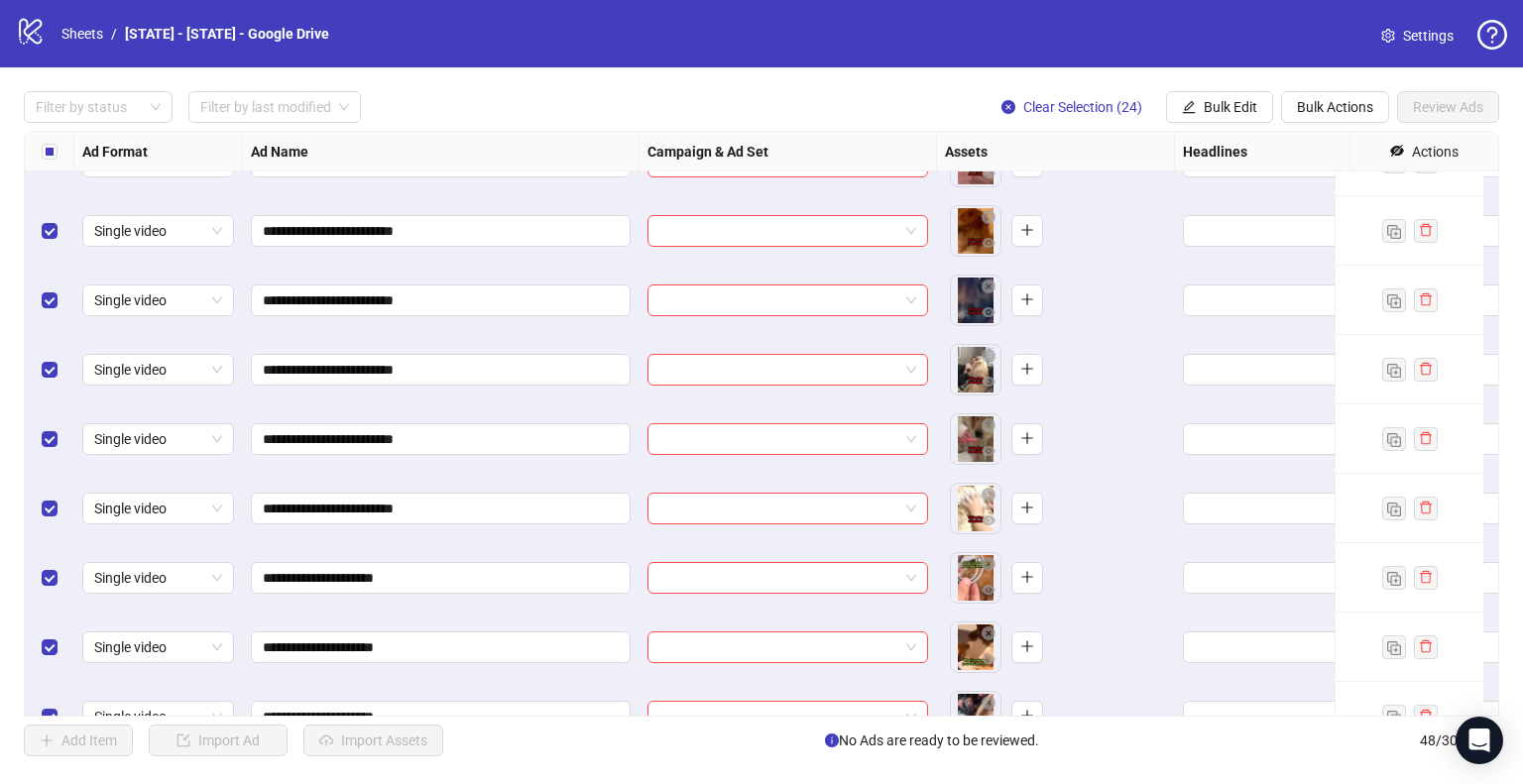 scroll, scrollTop: 1611, scrollLeft: 0, axis: vertical 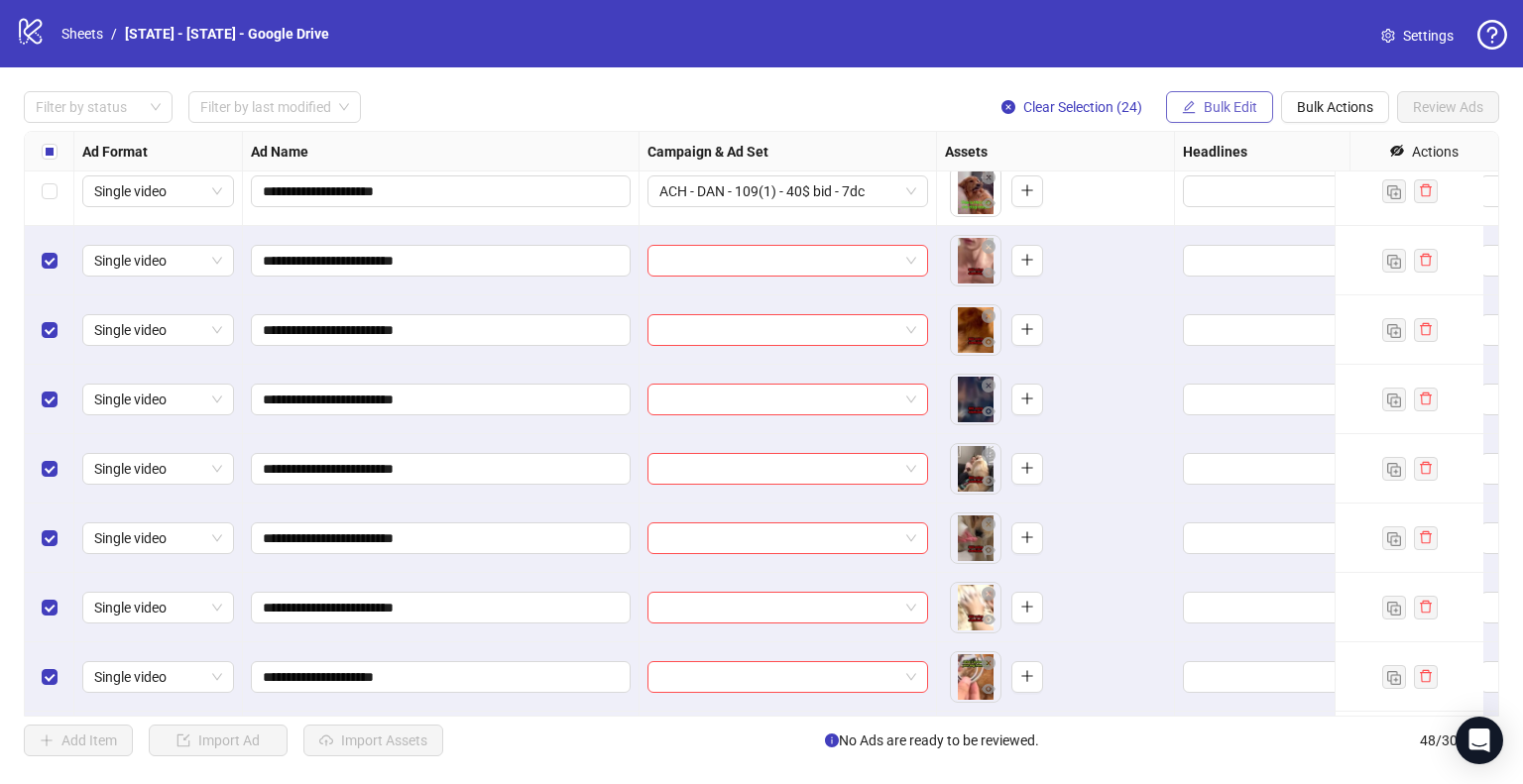 click on "Bulk Edit" at bounding box center (1230, 107) 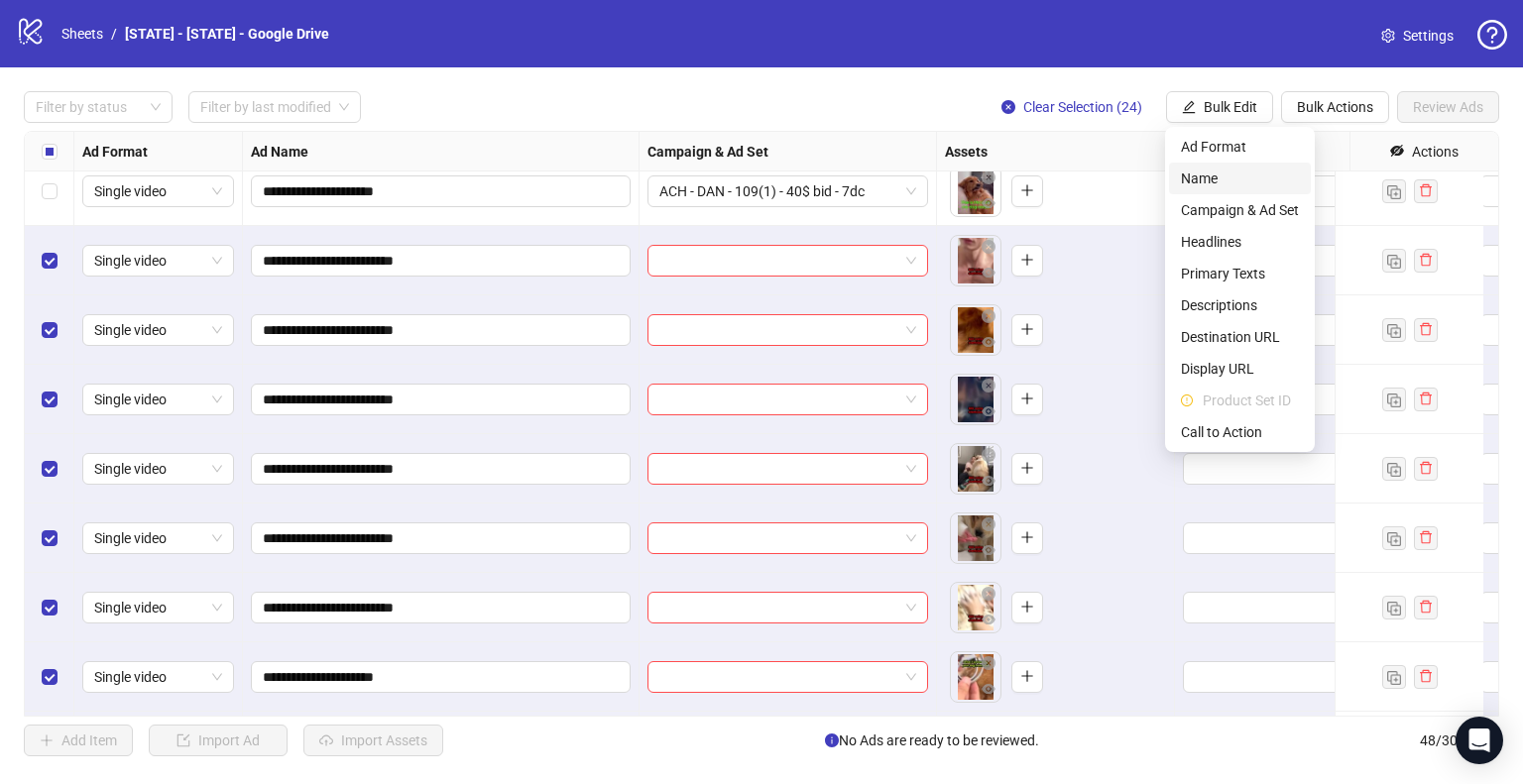 click on "Name" at bounding box center (1239, 178) 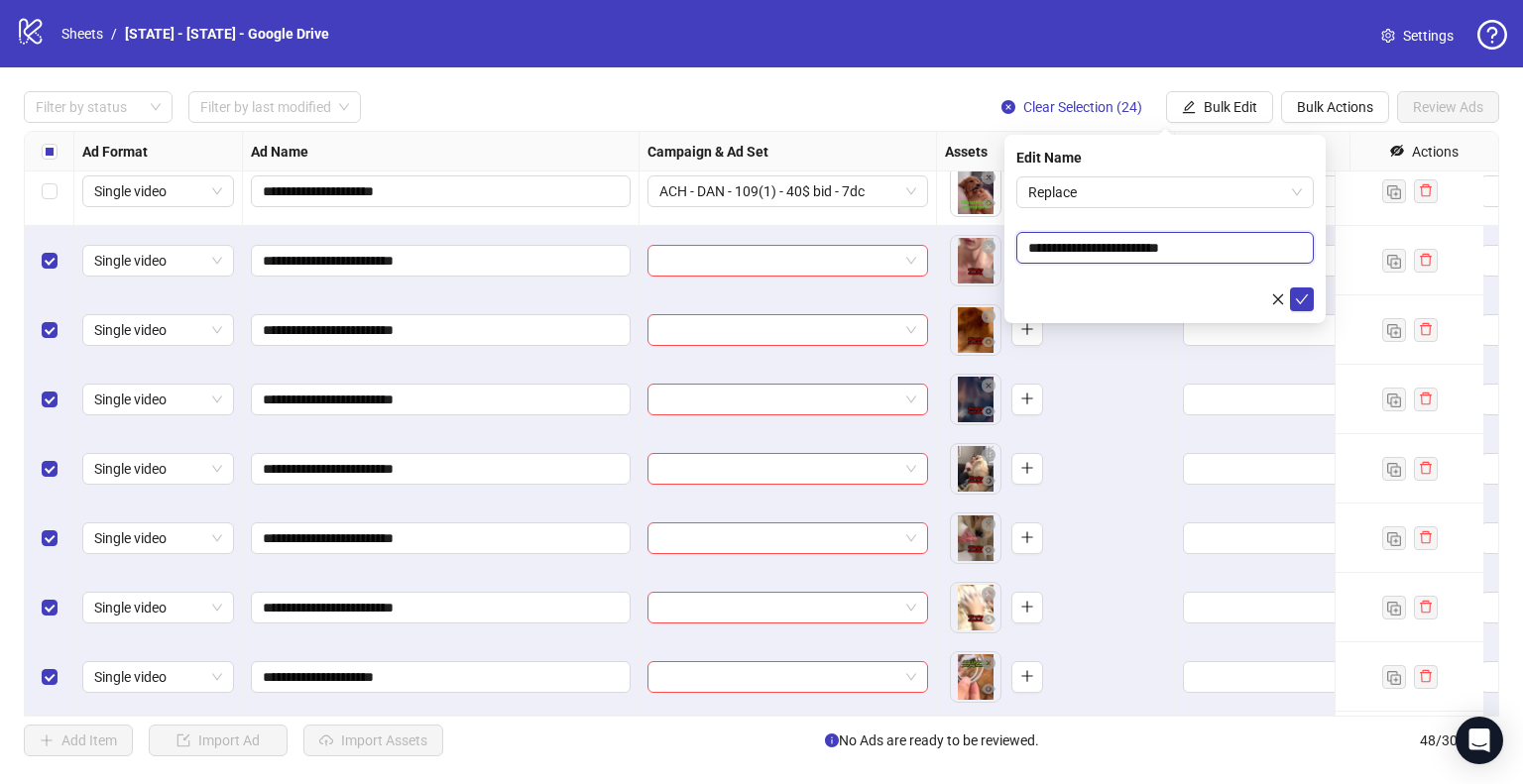 drag, startPoint x: 1210, startPoint y: 241, endPoint x: 1172, endPoint y: 257, distance: 41.231056 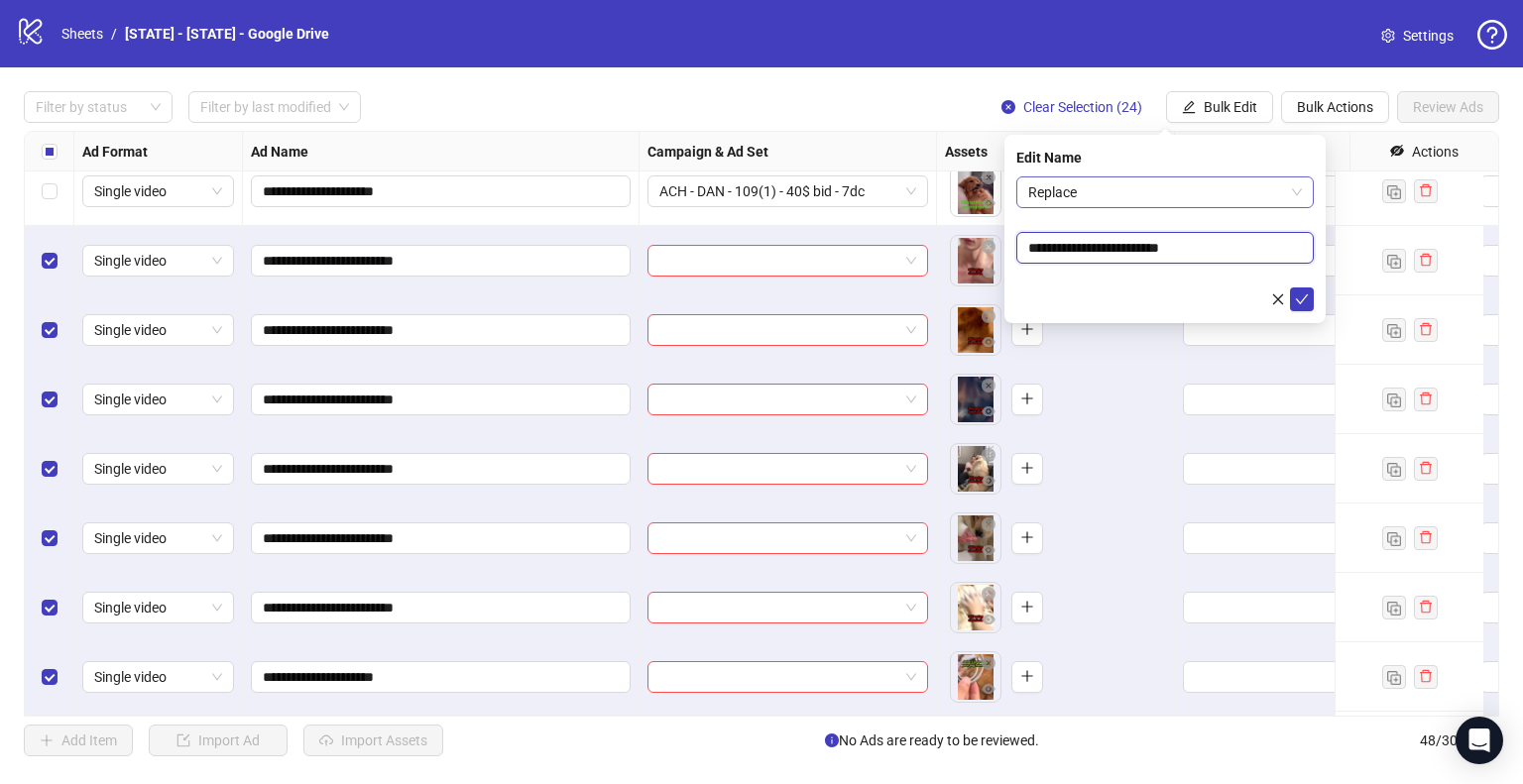 click on "Replace" at bounding box center [1165, 192] 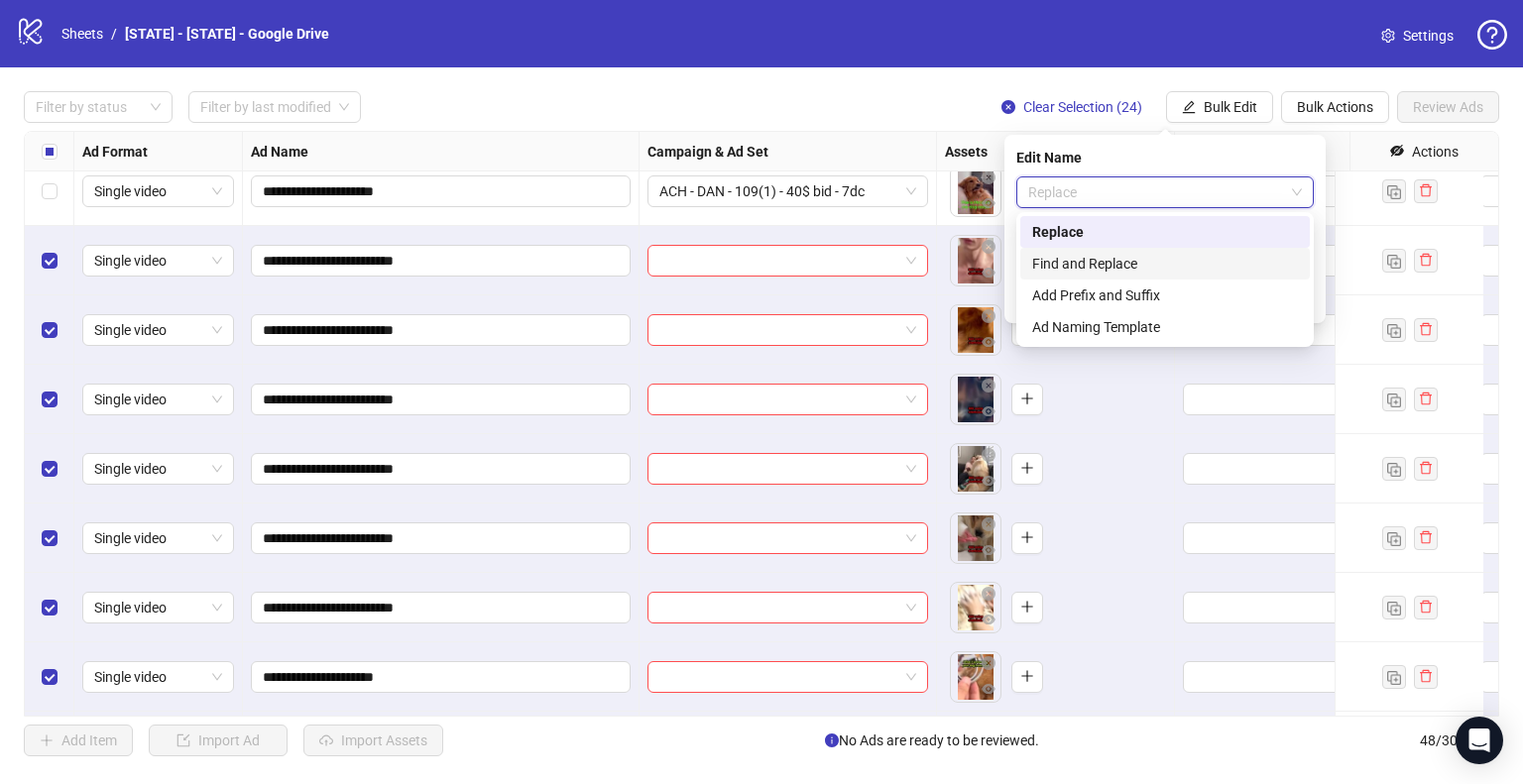 click on "Find and Replace" at bounding box center (1165, 264) 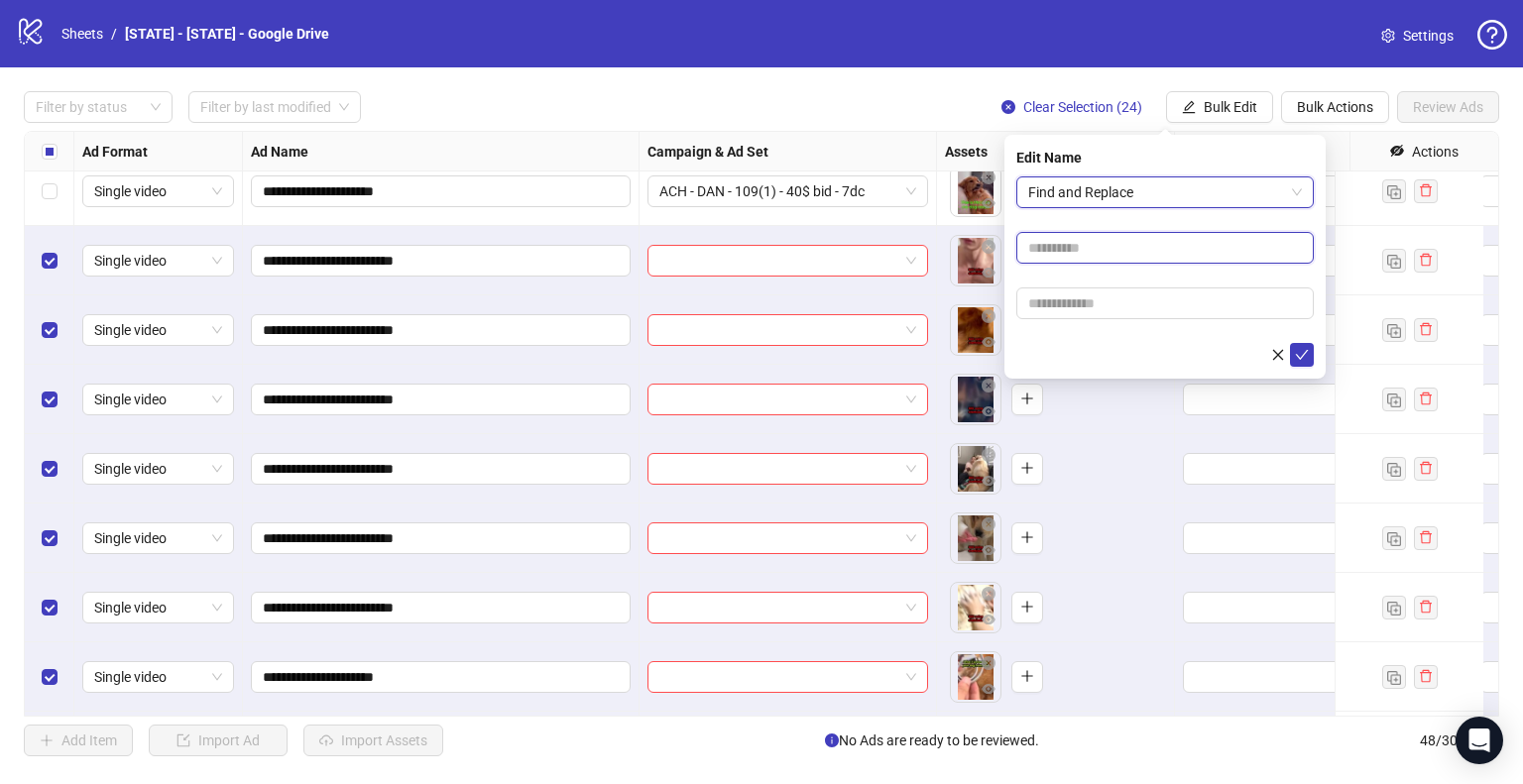 click at bounding box center (1165, 248) 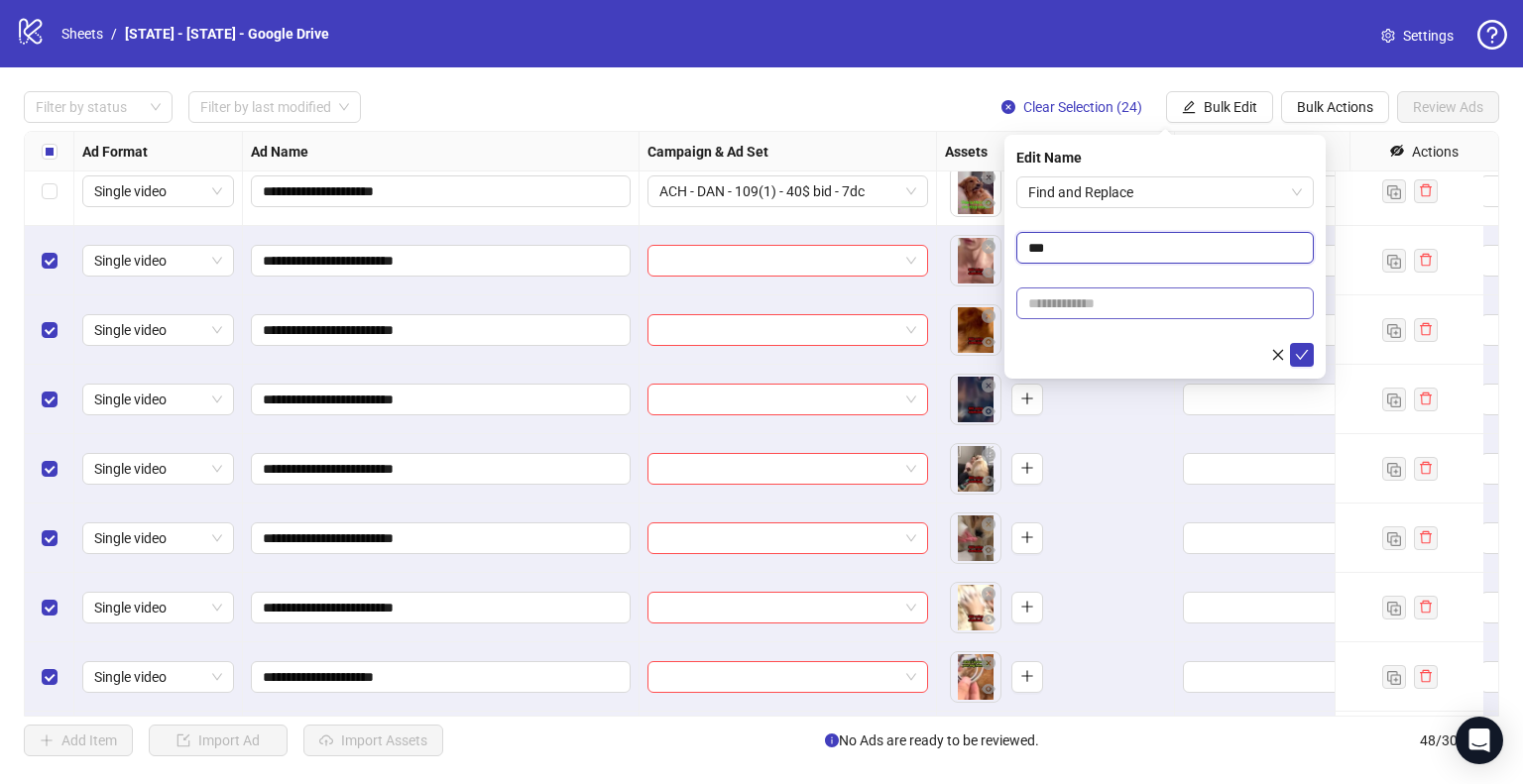 type on "***" 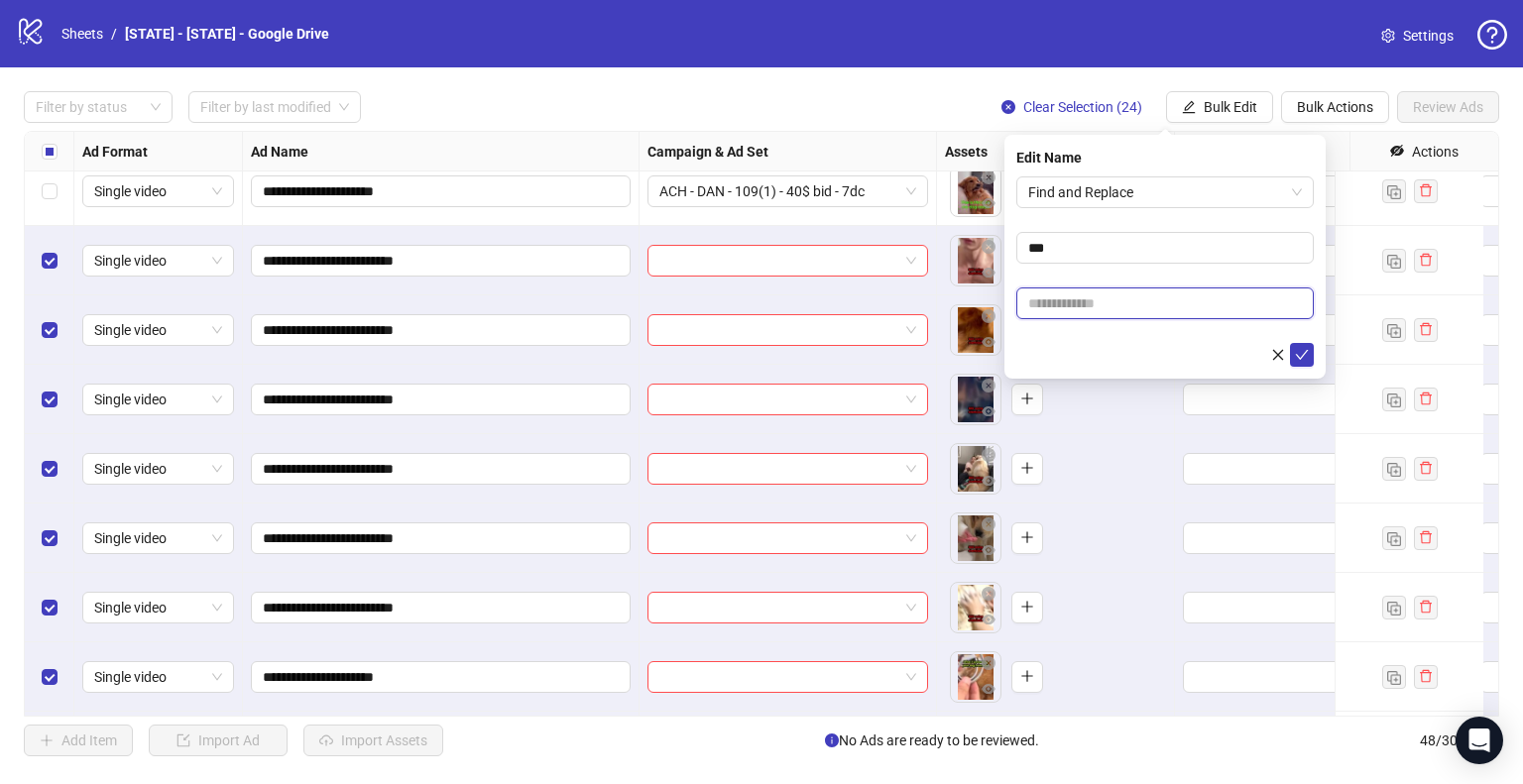 drag, startPoint x: 1046, startPoint y: 304, endPoint x: 1065, endPoint y: 303, distance: 19.026298 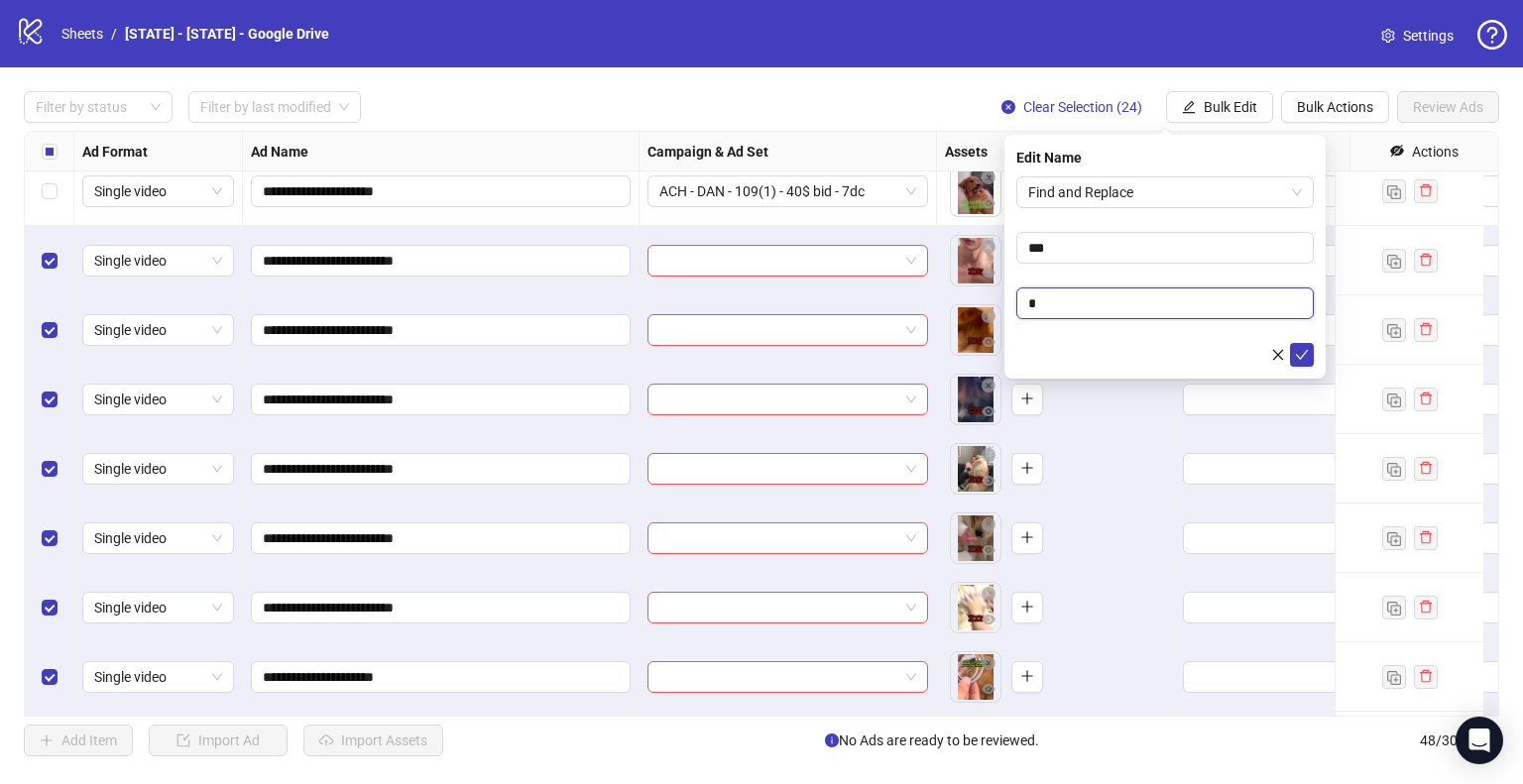 type 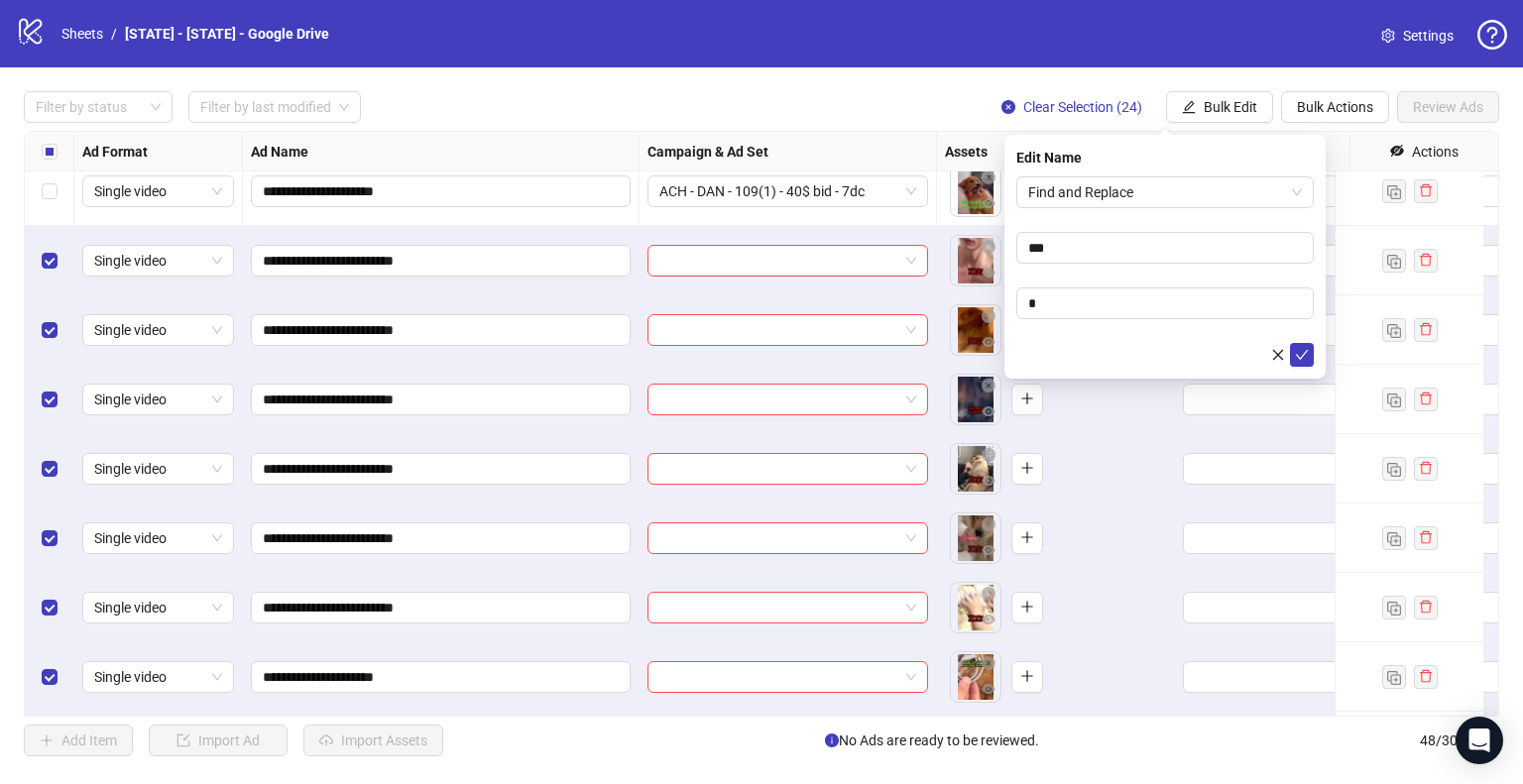 click at bounding box center [1165, 355] 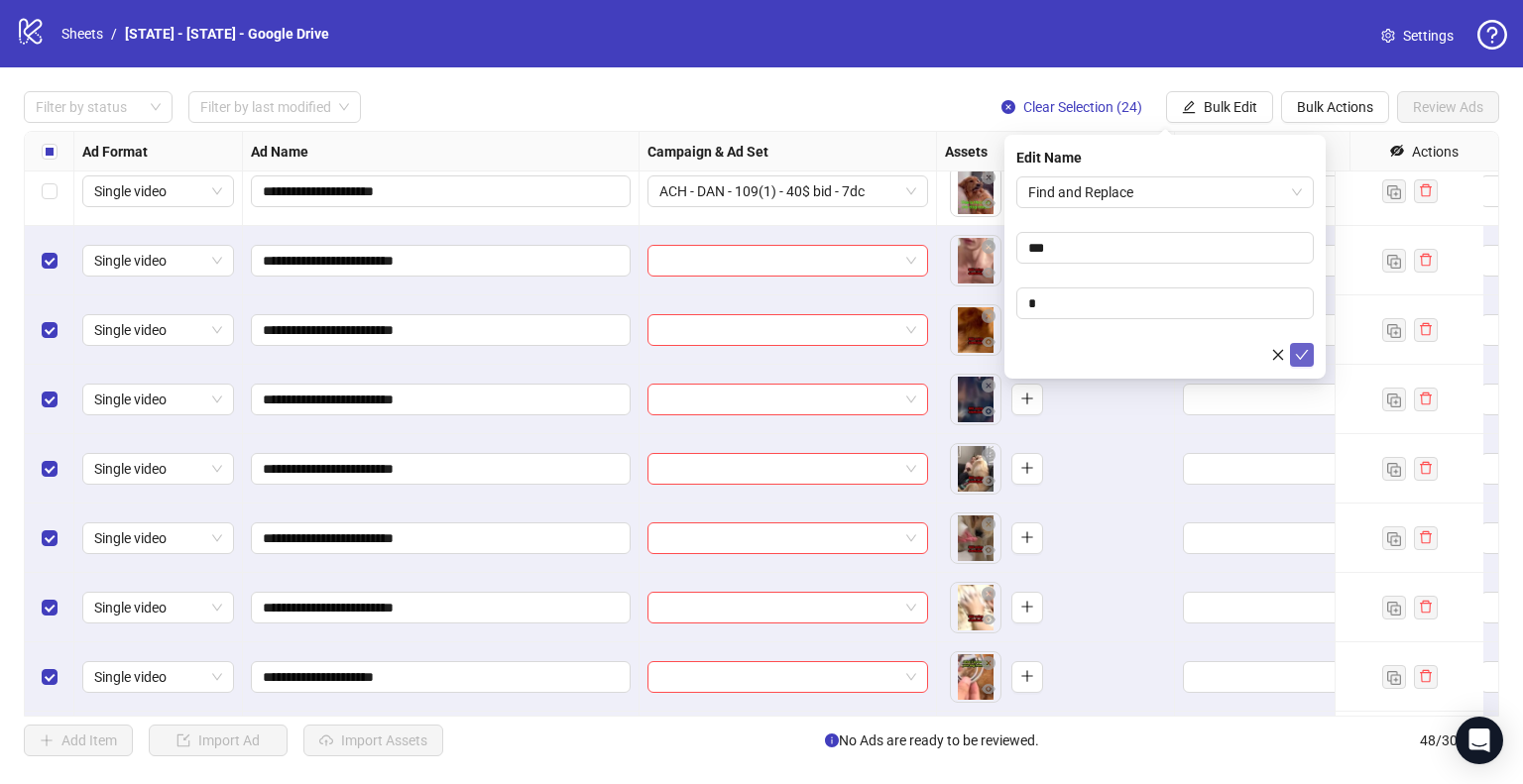 click 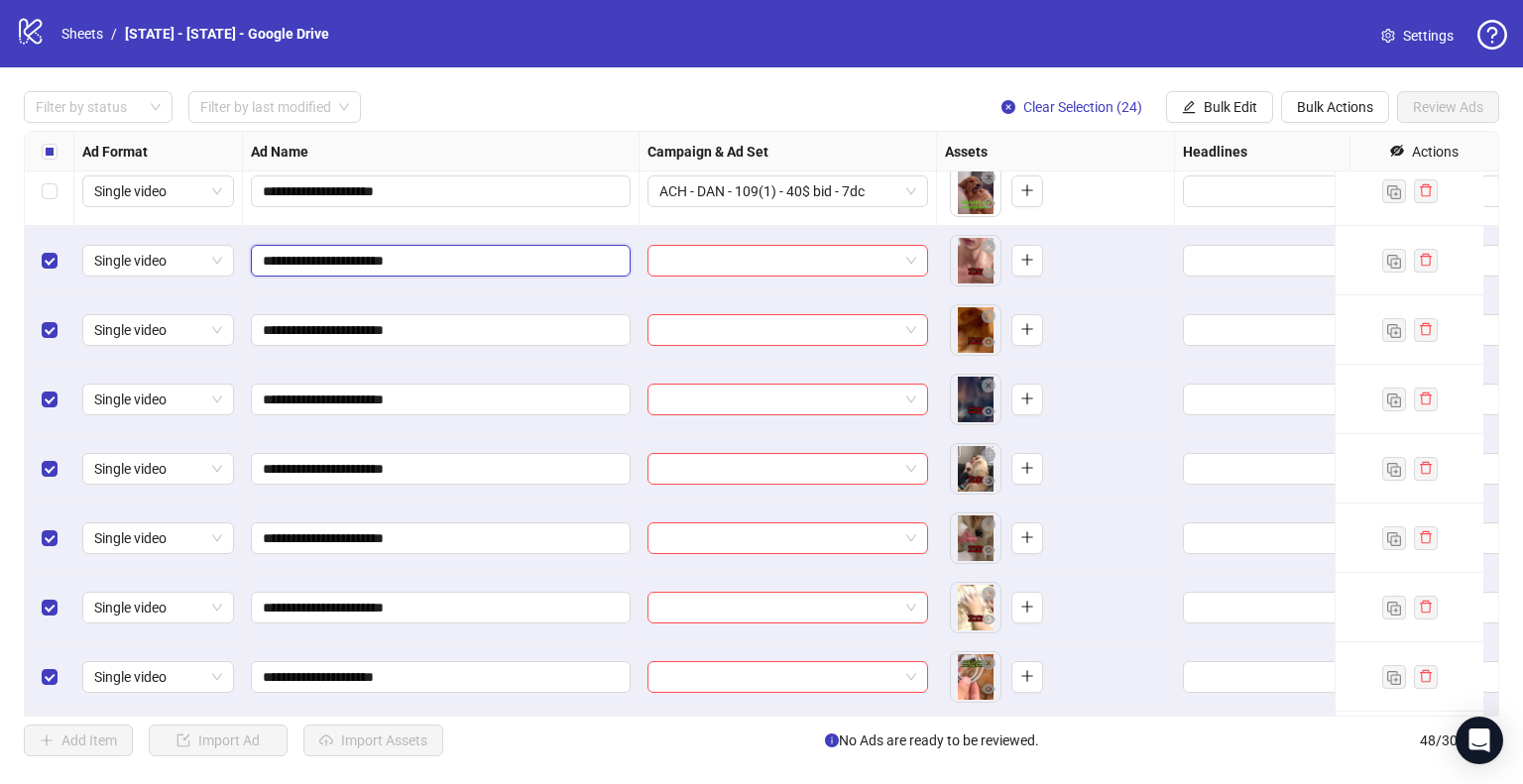 click on "**********" at bounding box center (438, 261) 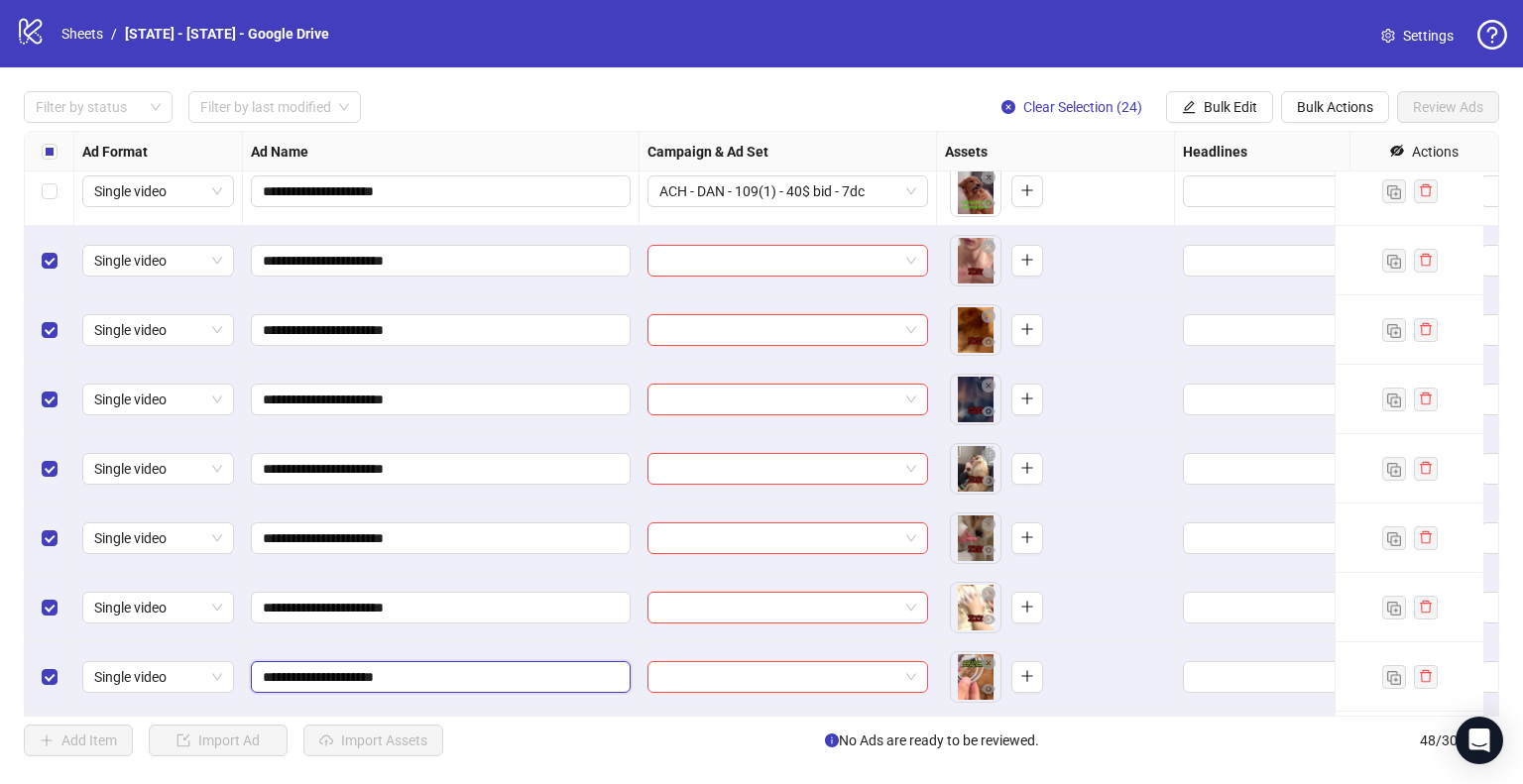 click on "**********" at bounding box center [438, 677] 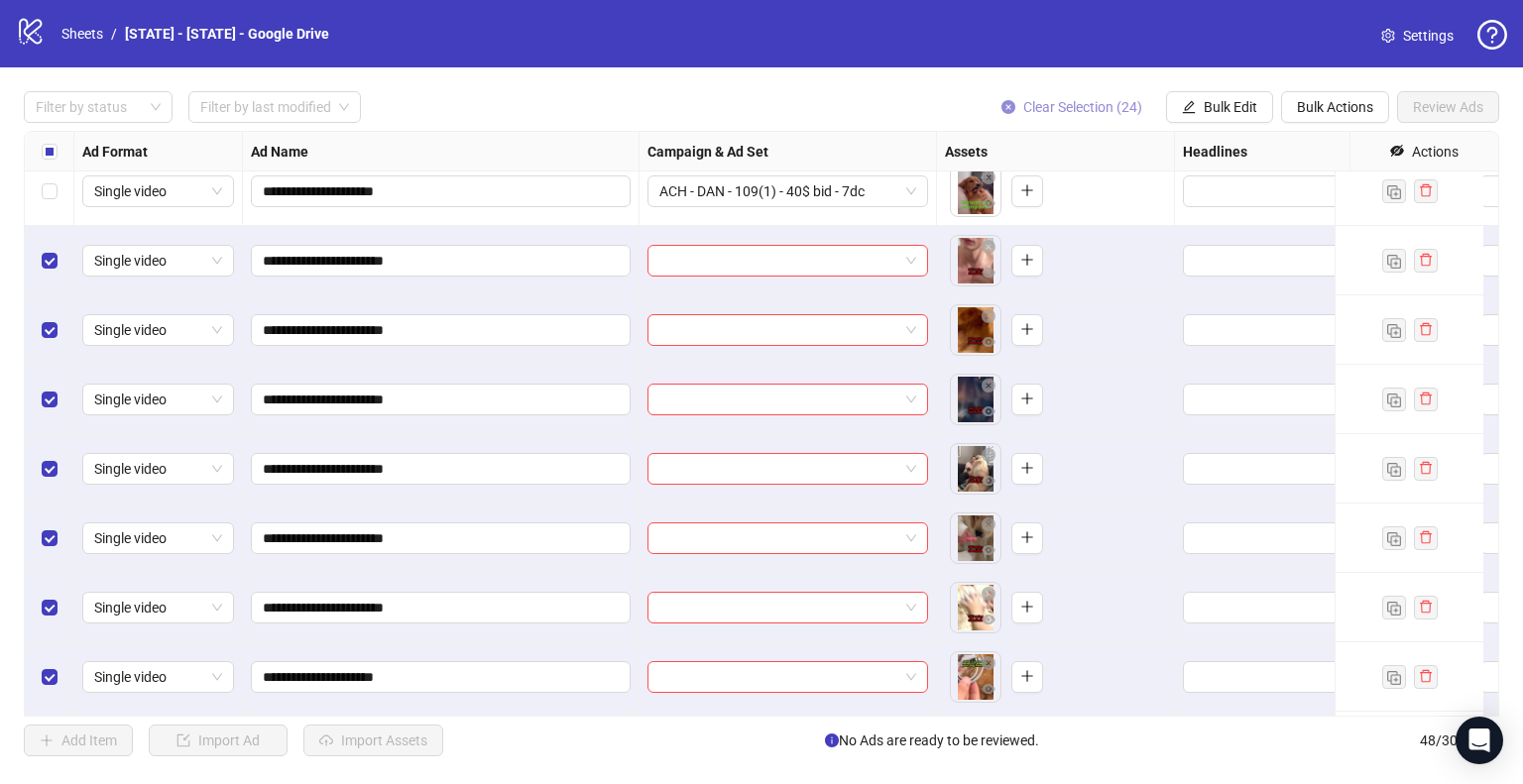 click on "Clear Selection (24)" at bounding box center (1083, 107) 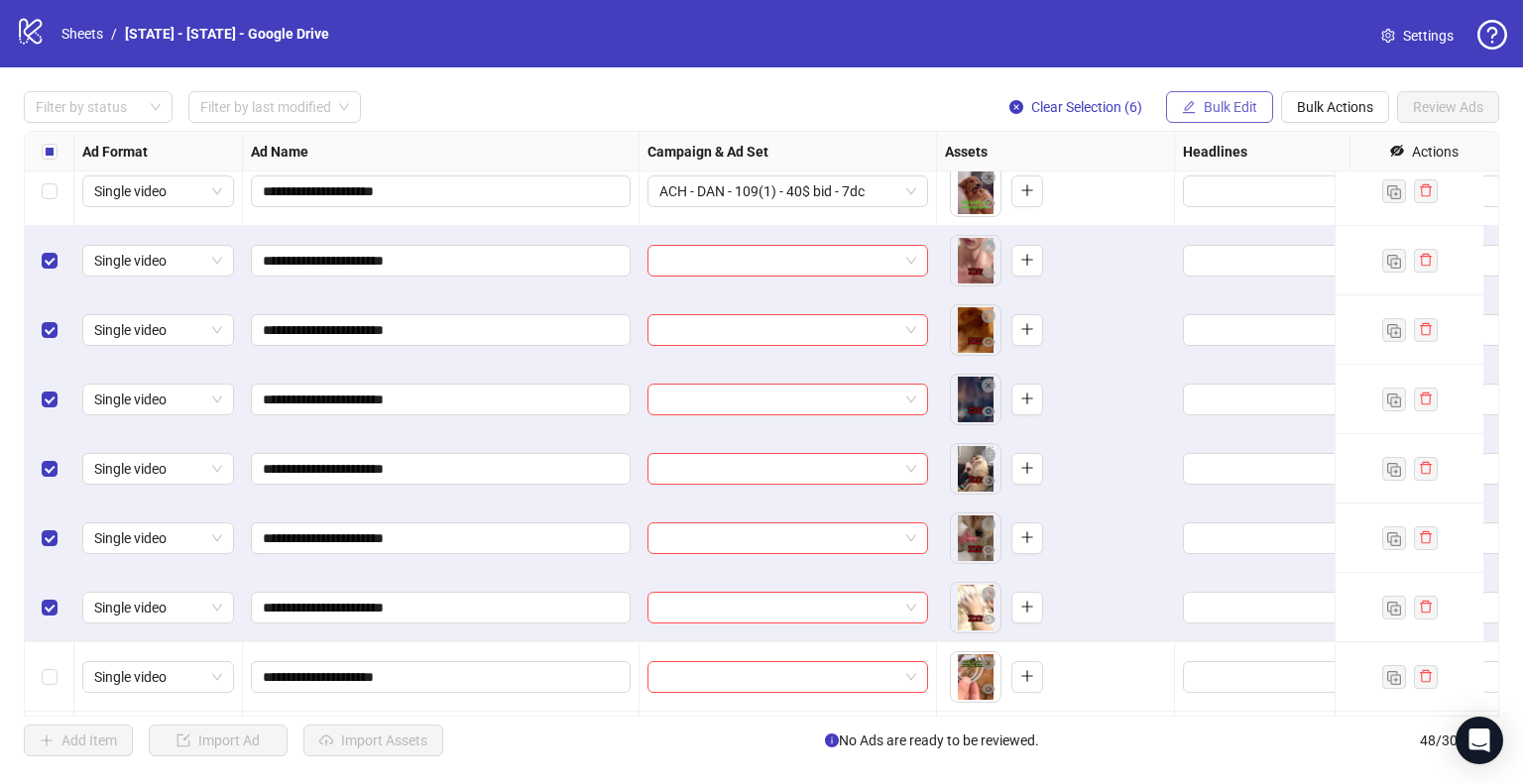 click on "Bulk Edit" at bounding box center [1230, 107] 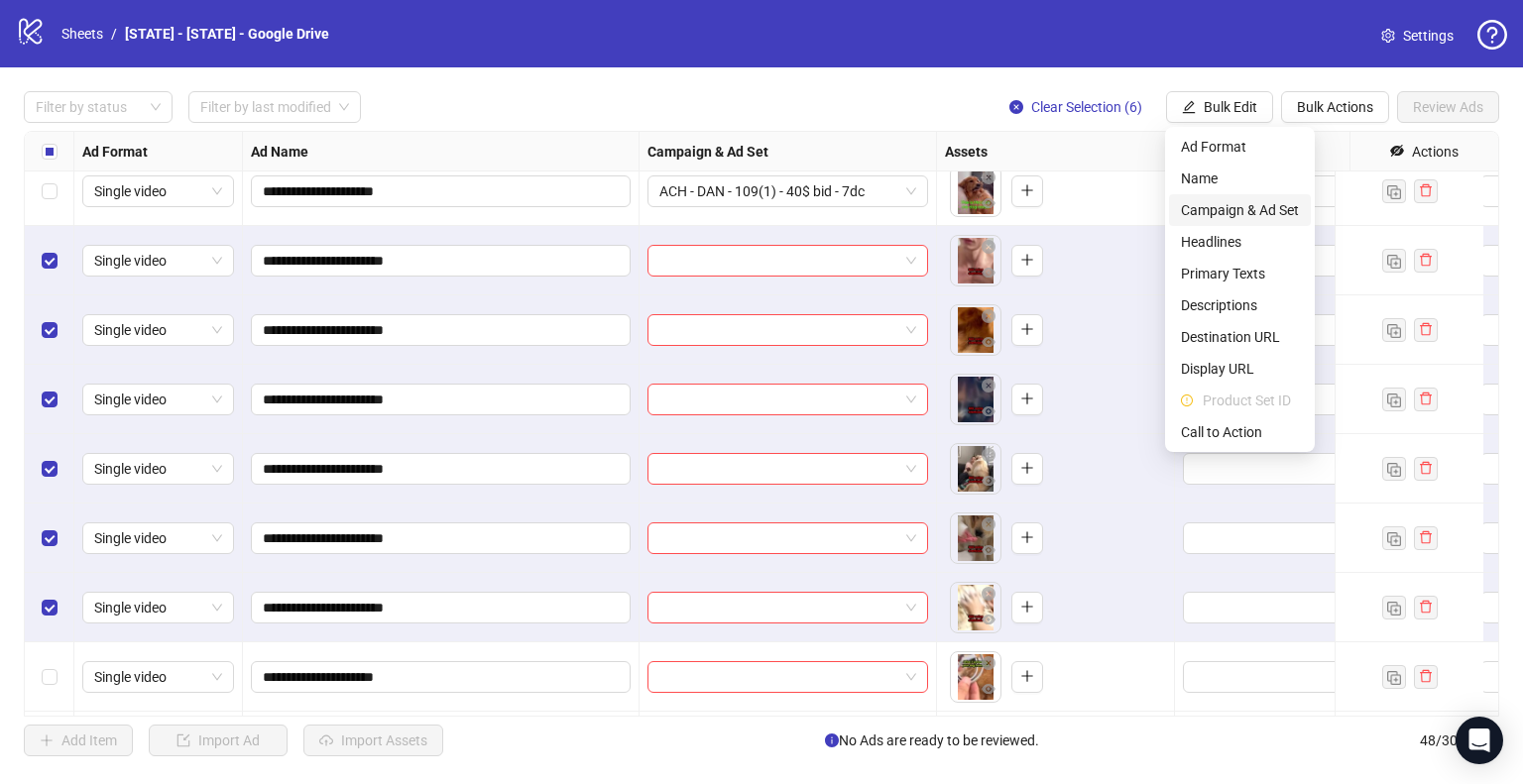 click on "Campaign & Ad Set" at bounding box center (1239, 210) 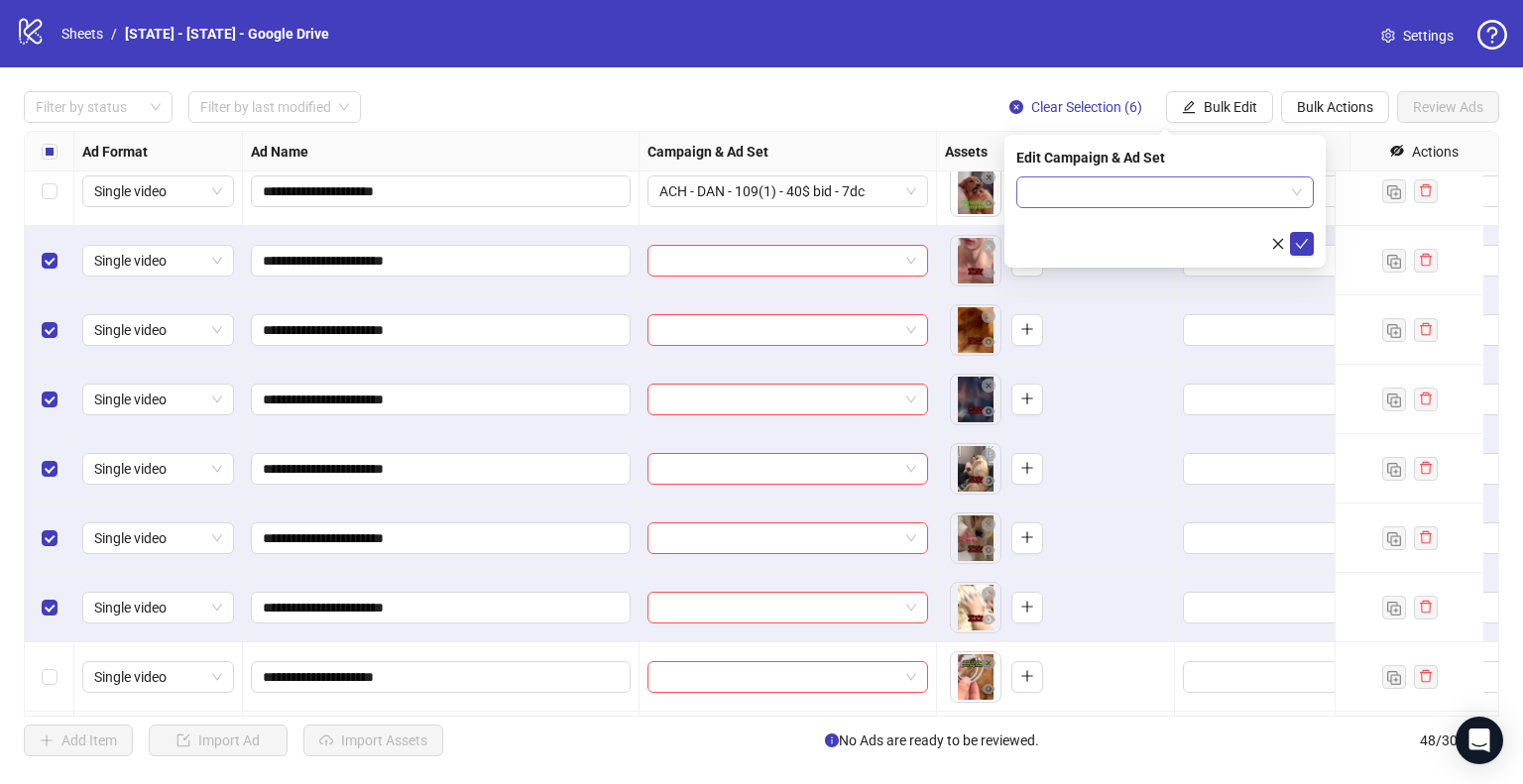 click at bounding box center [1165, 192] 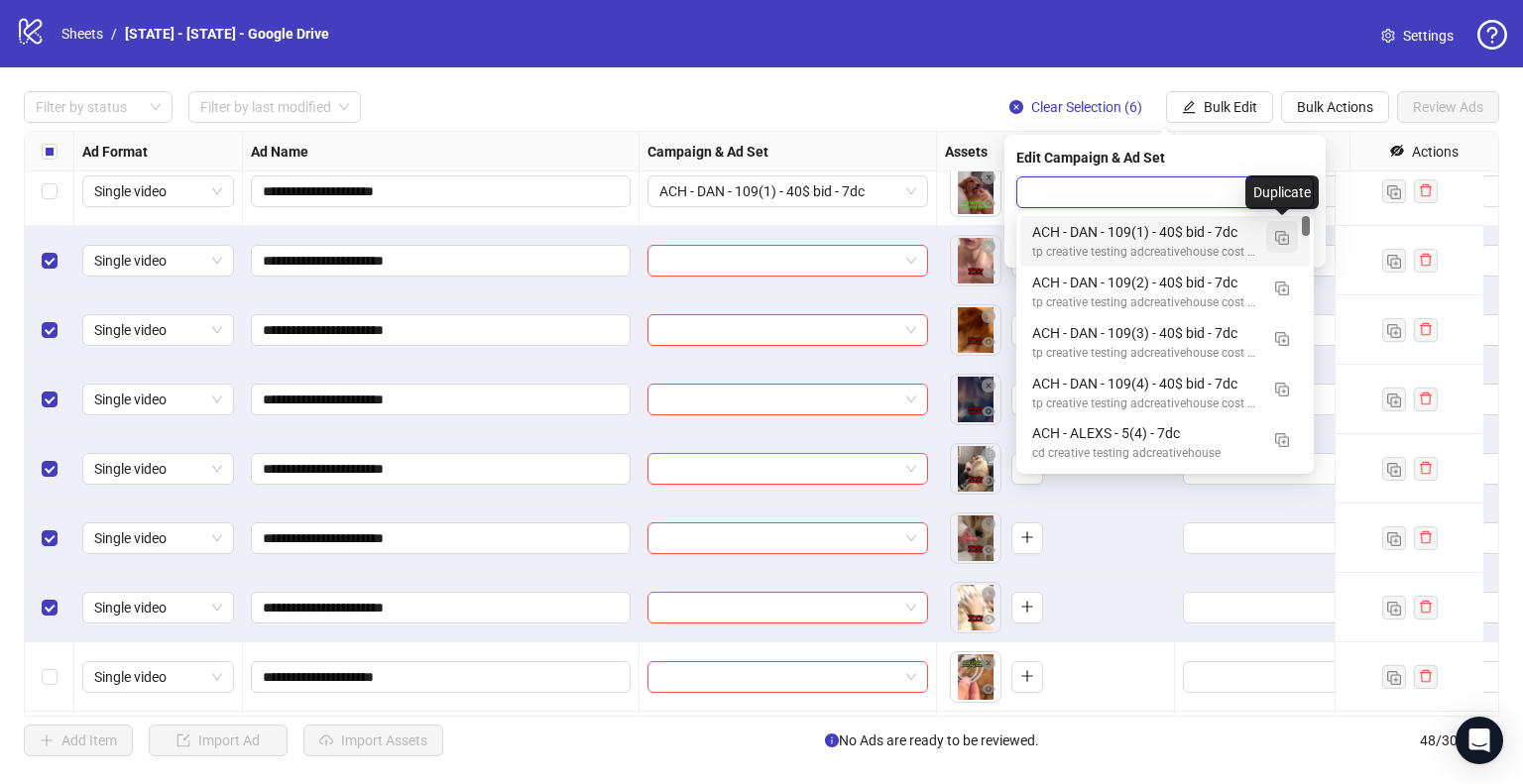click at bounding box center [1282, 238] 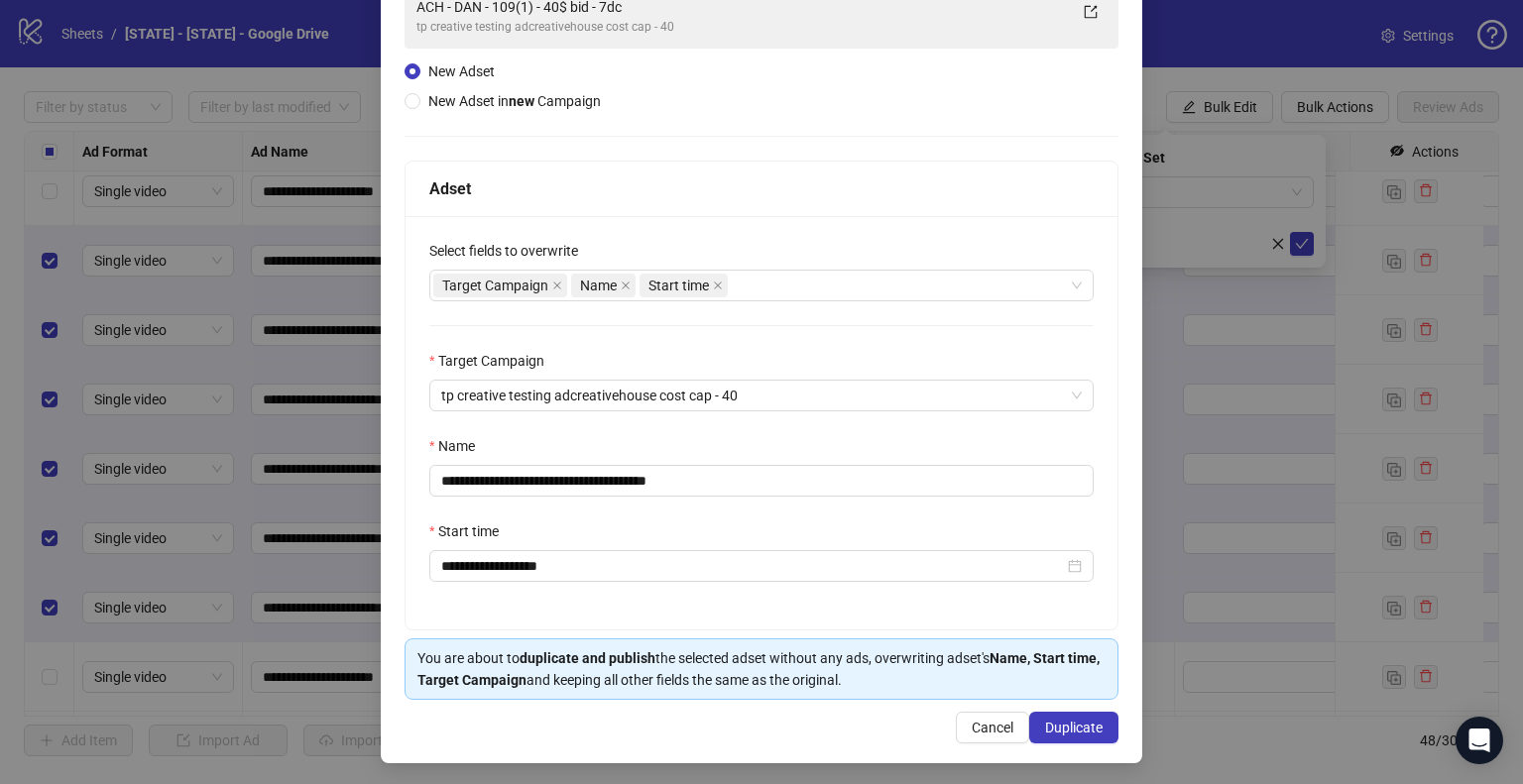 scroll, scrollTop: 168, scrollLeft: 0, axis: vertical 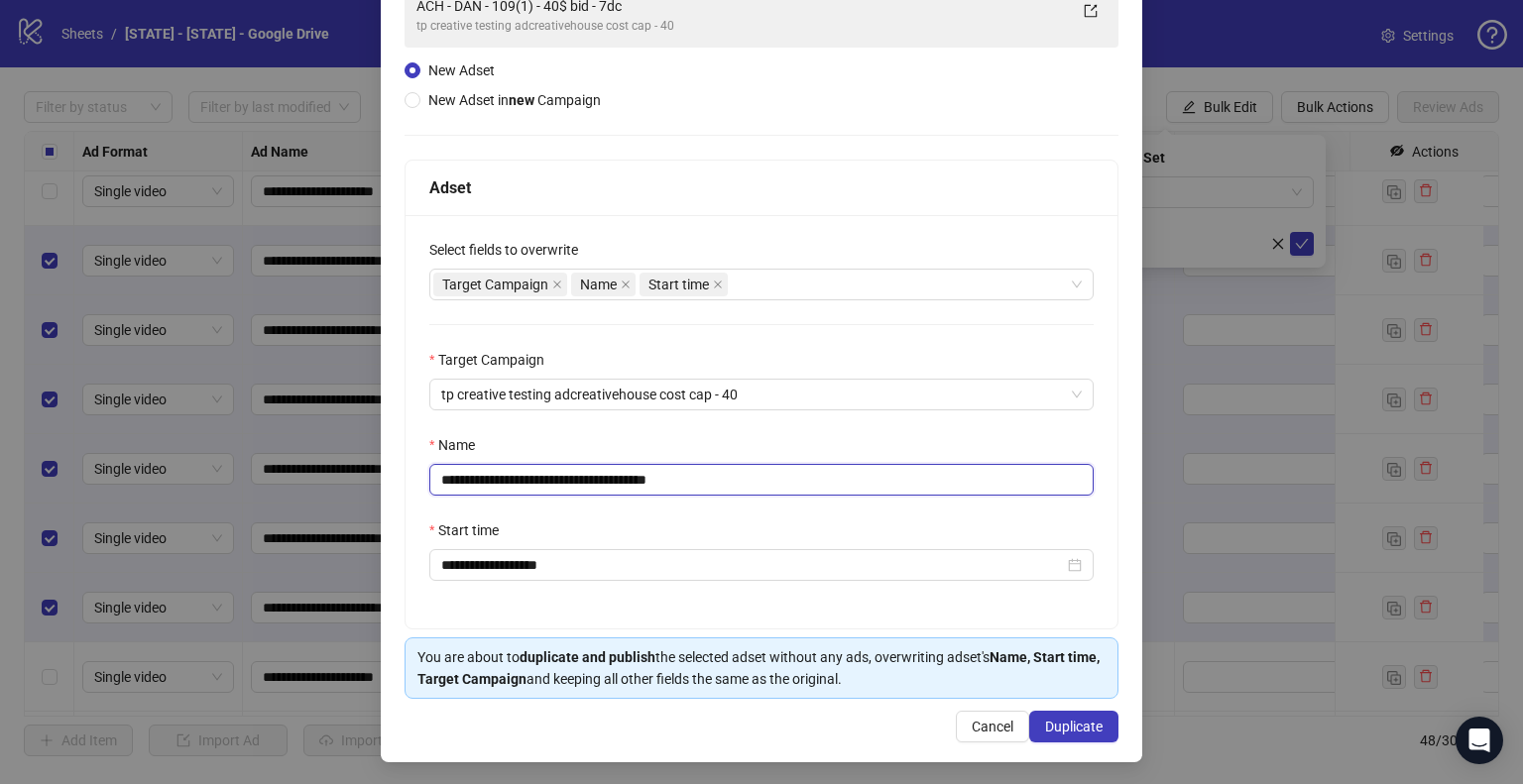 click on "**********" at bounding box center [762, 480] 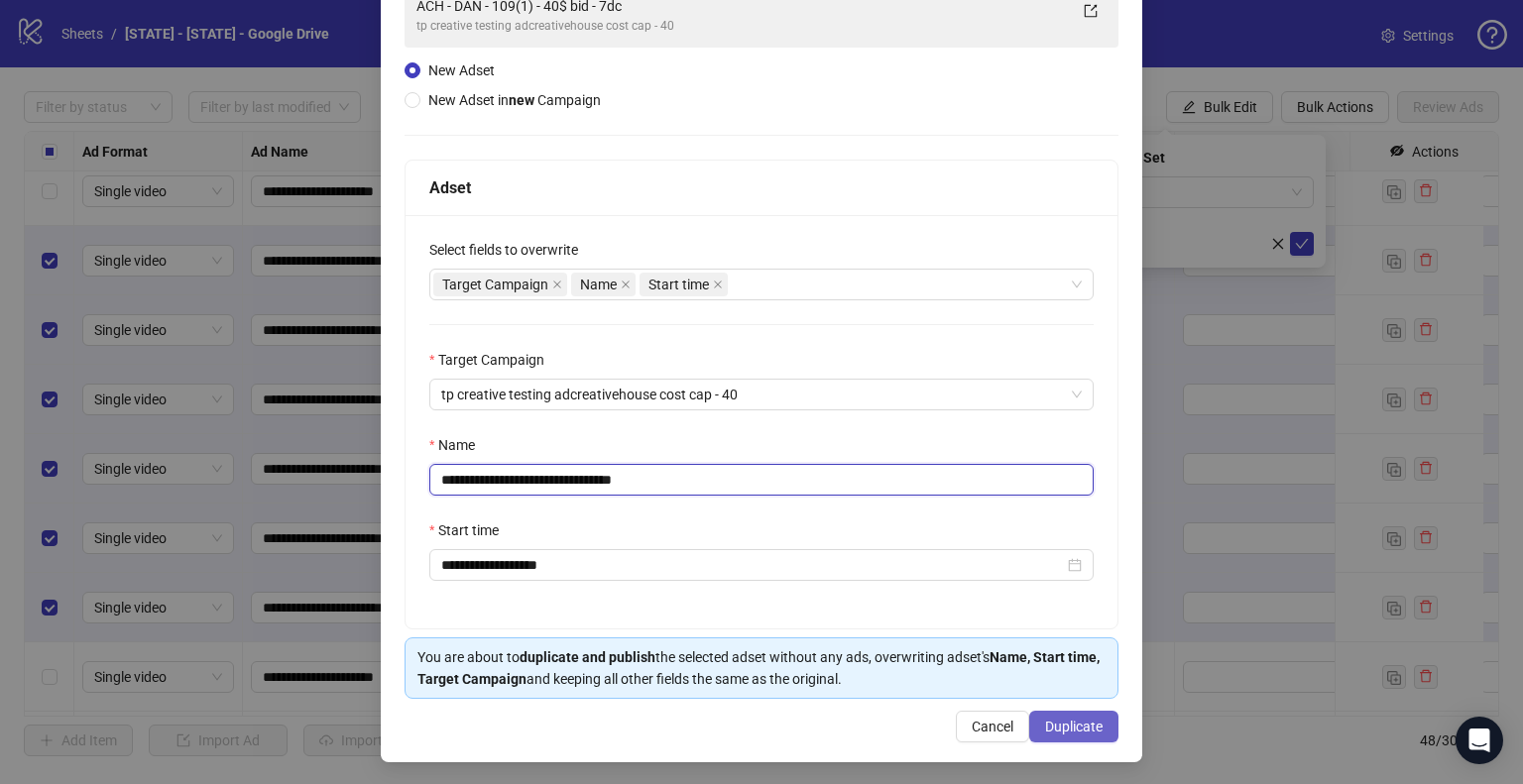 type on "**********" 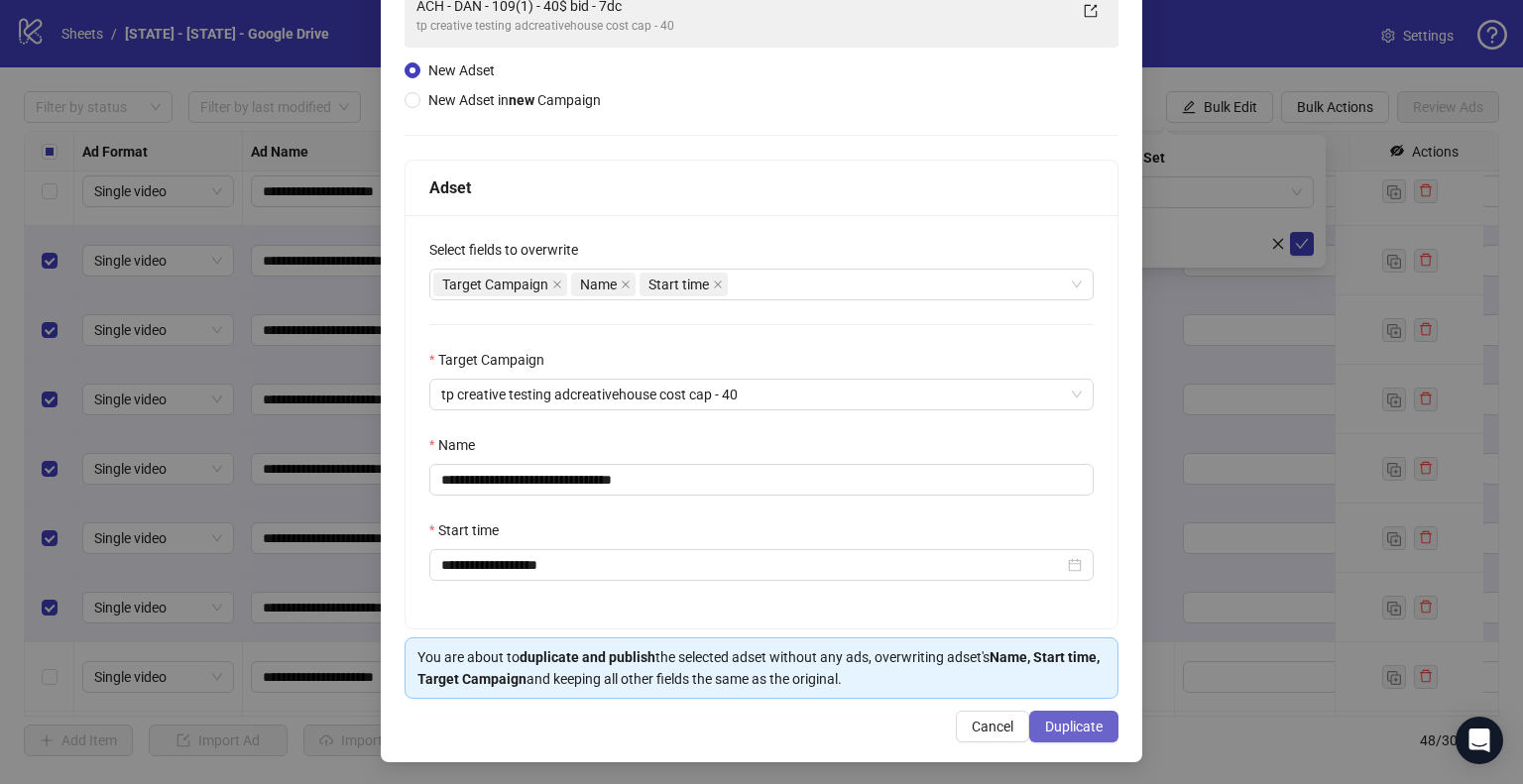 click on "Duplicate" at bounding box center (1074, 727) 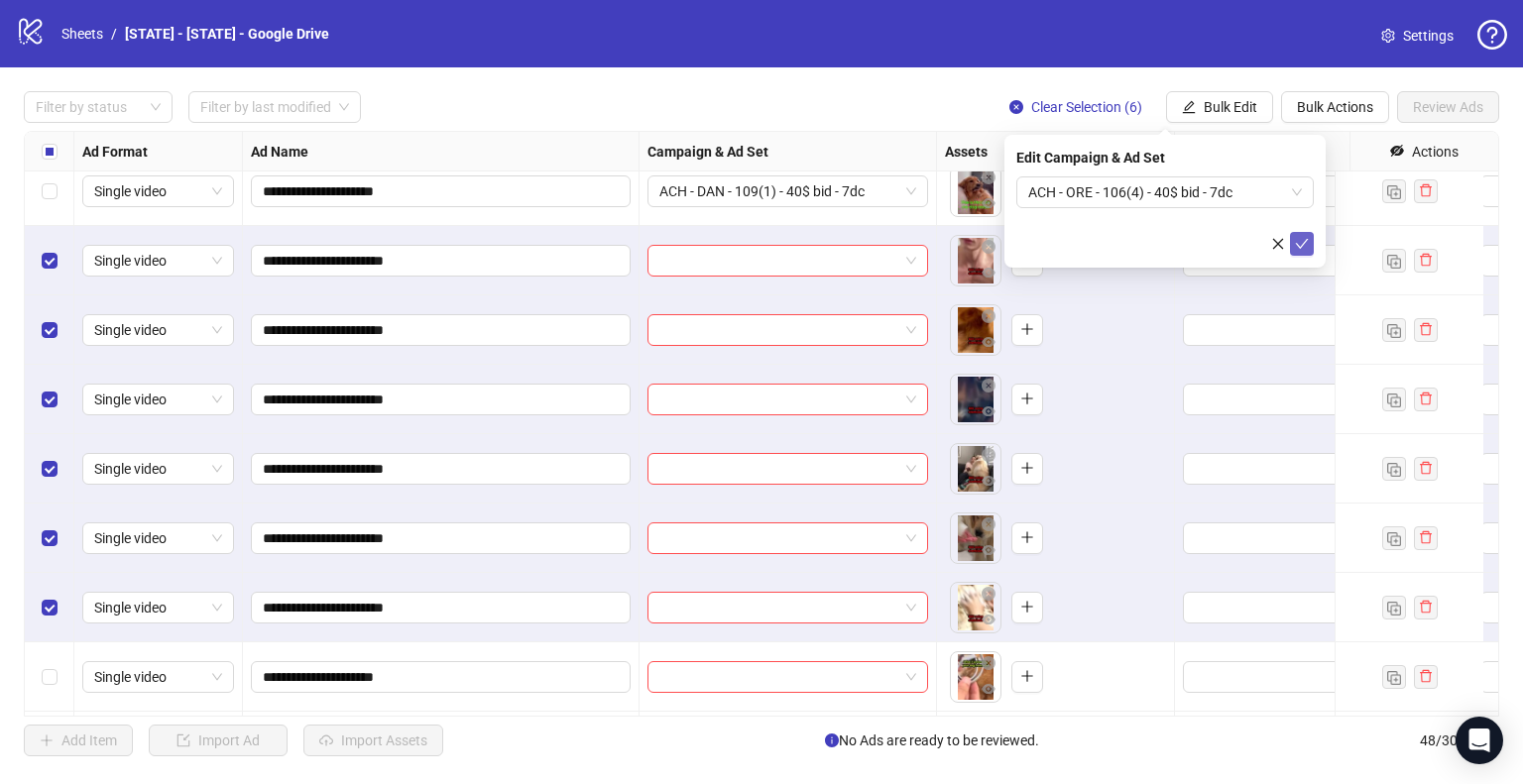 click 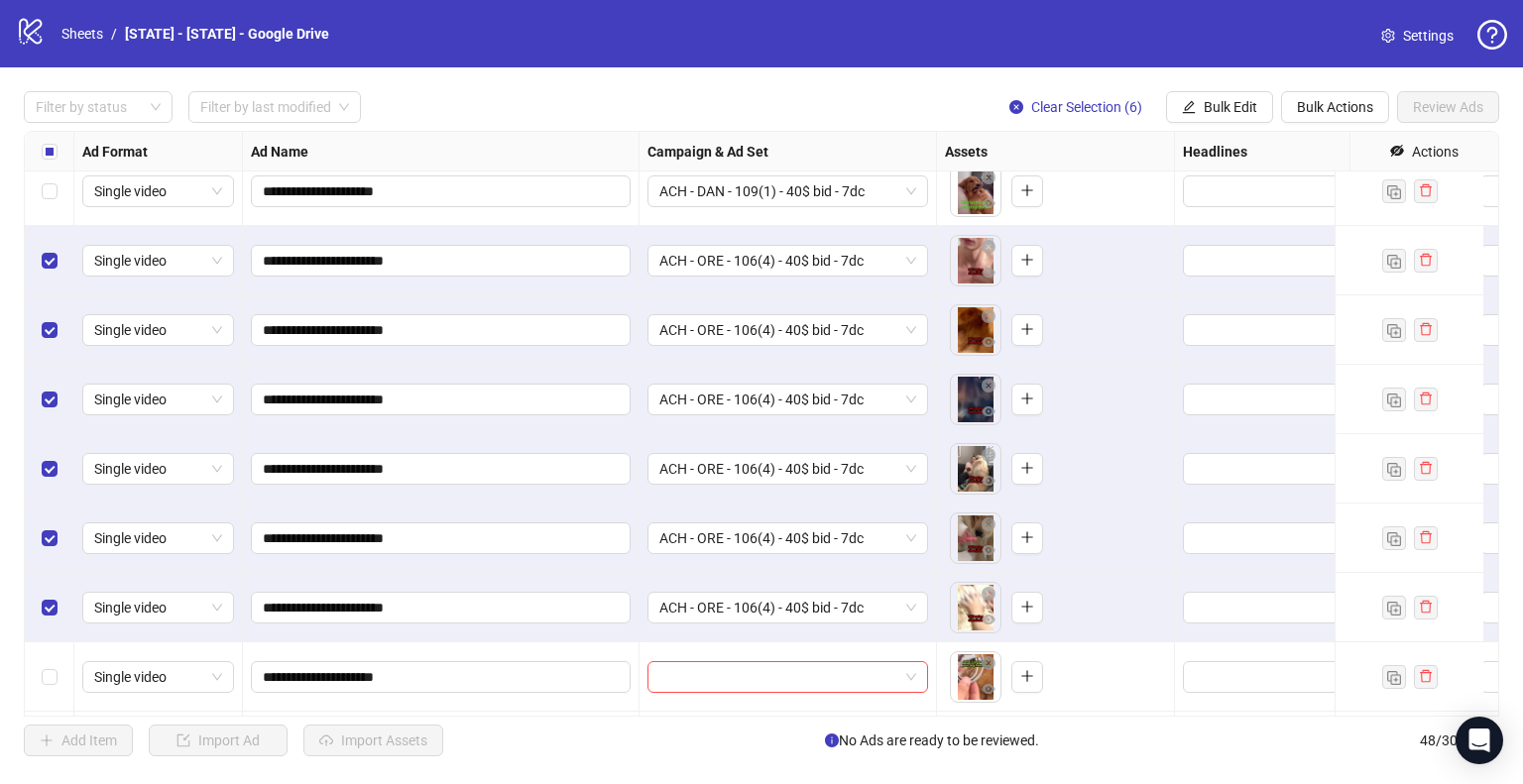click on "Clear Selection (6)" at bounding box center (1087, 107) 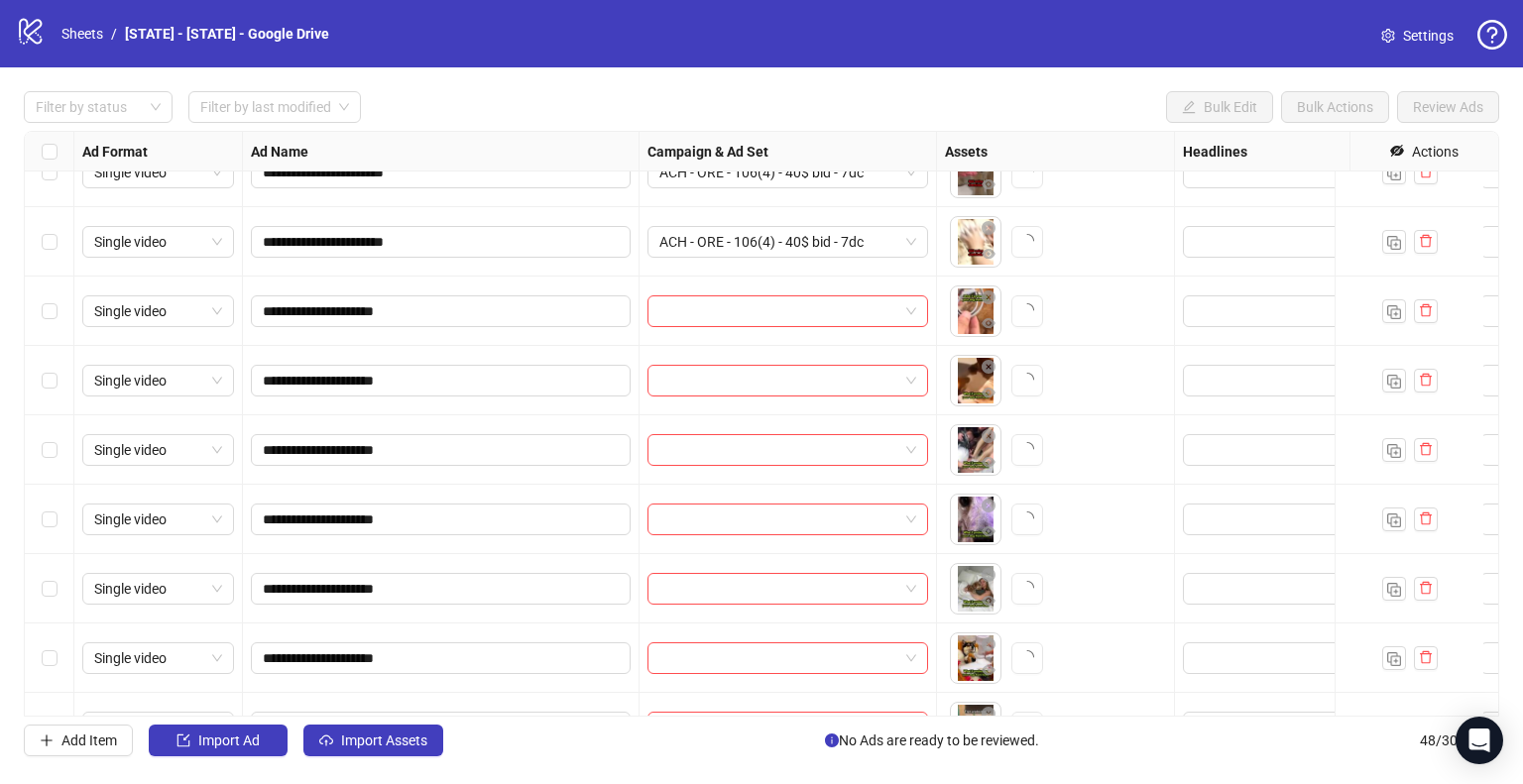 scroll, scrollTop: 2007, scrollLeft: 0, axis: vertical 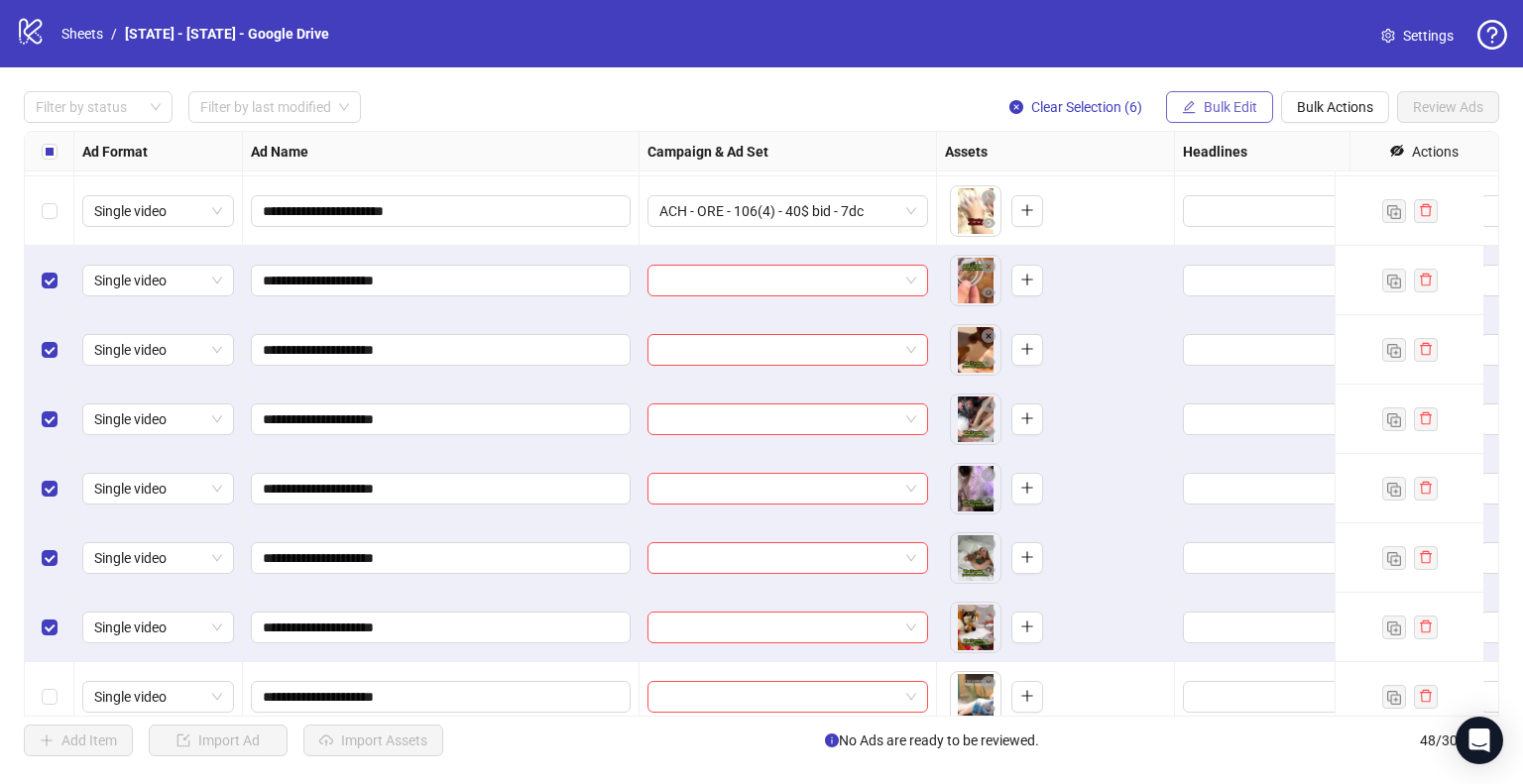 click on "Bulk Edit" at bounding box center (1230, 107) 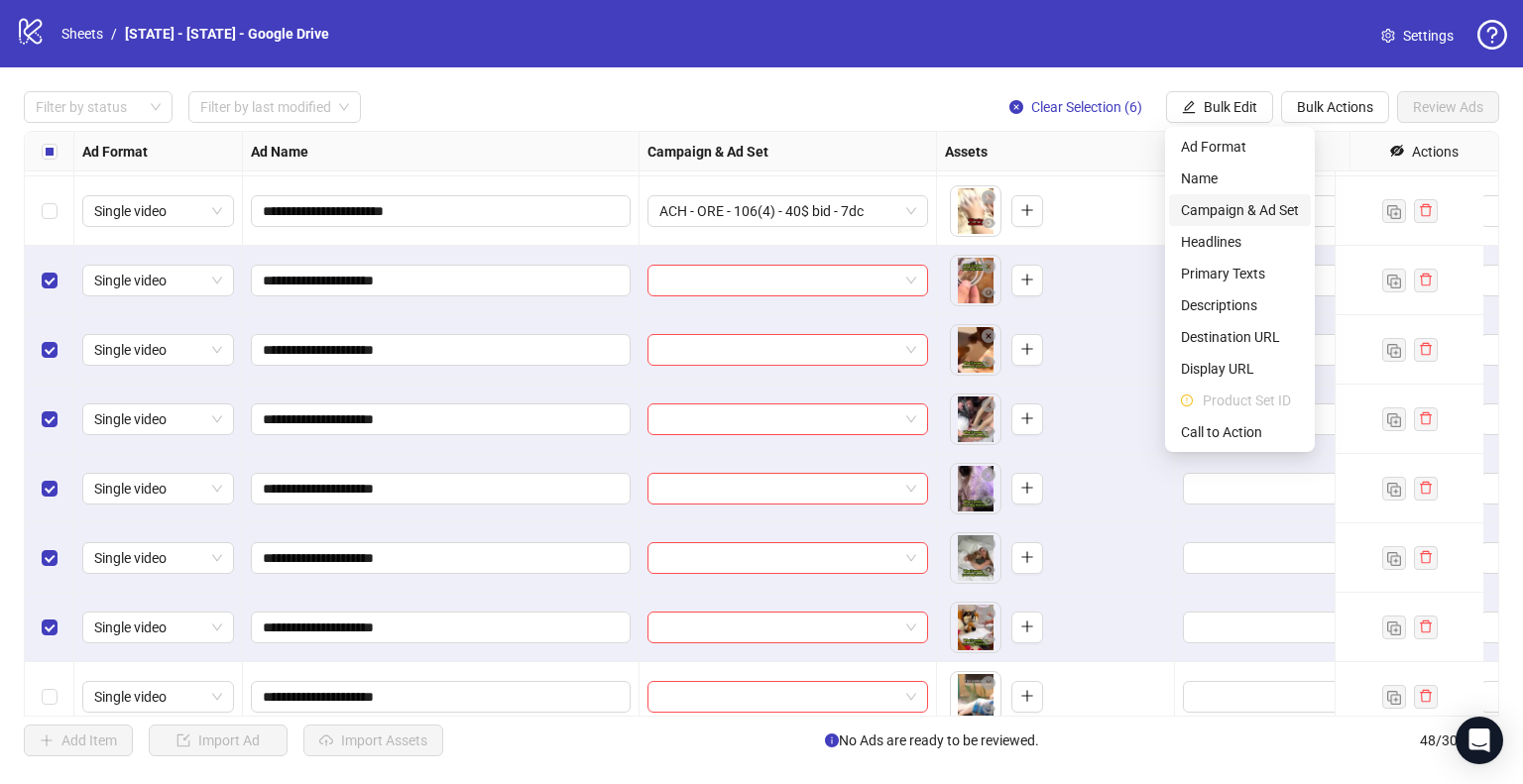 click on "Campaign & Ad Set" at bounding box center [1239, 210] 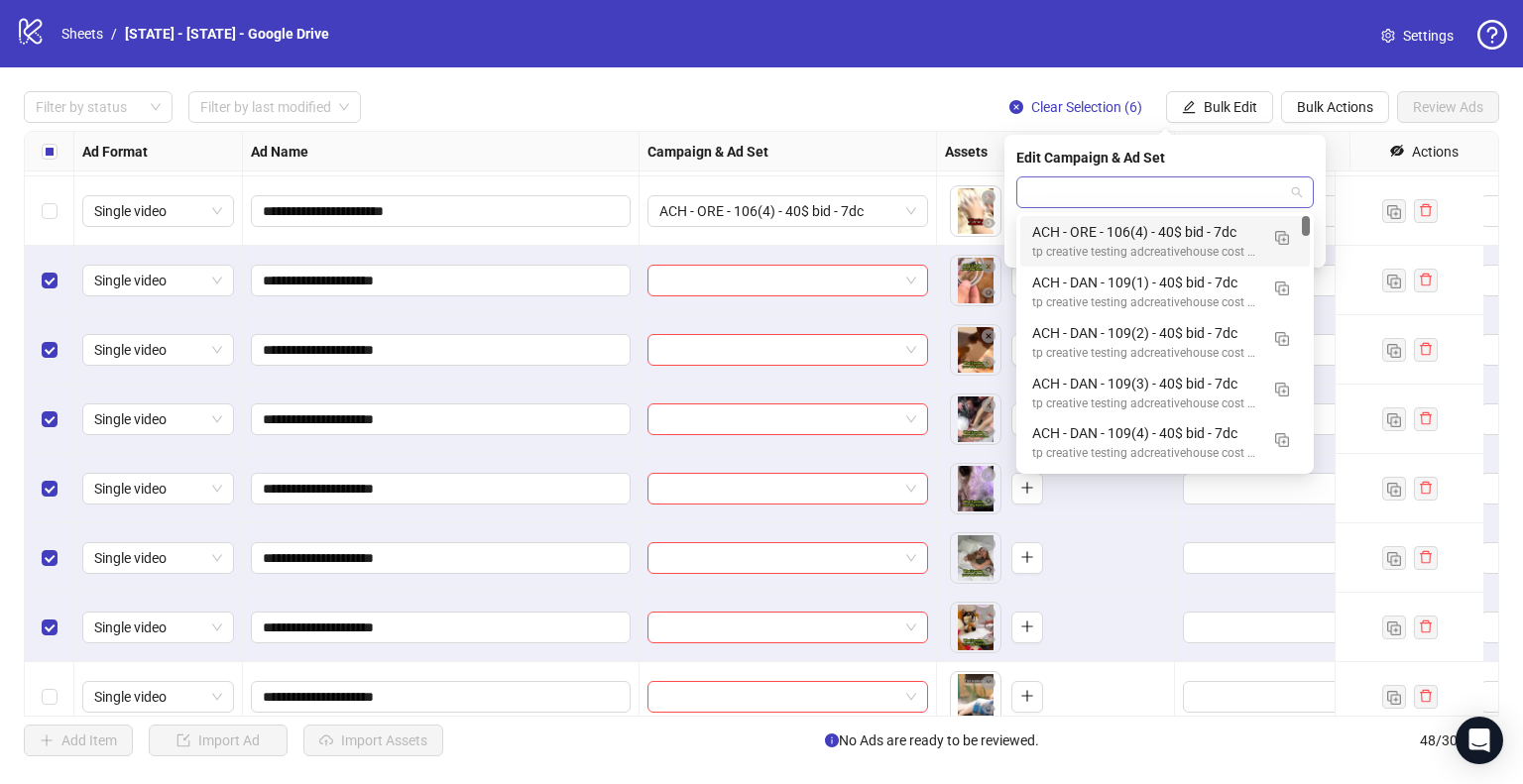 click at bounding box center (1165, 192) 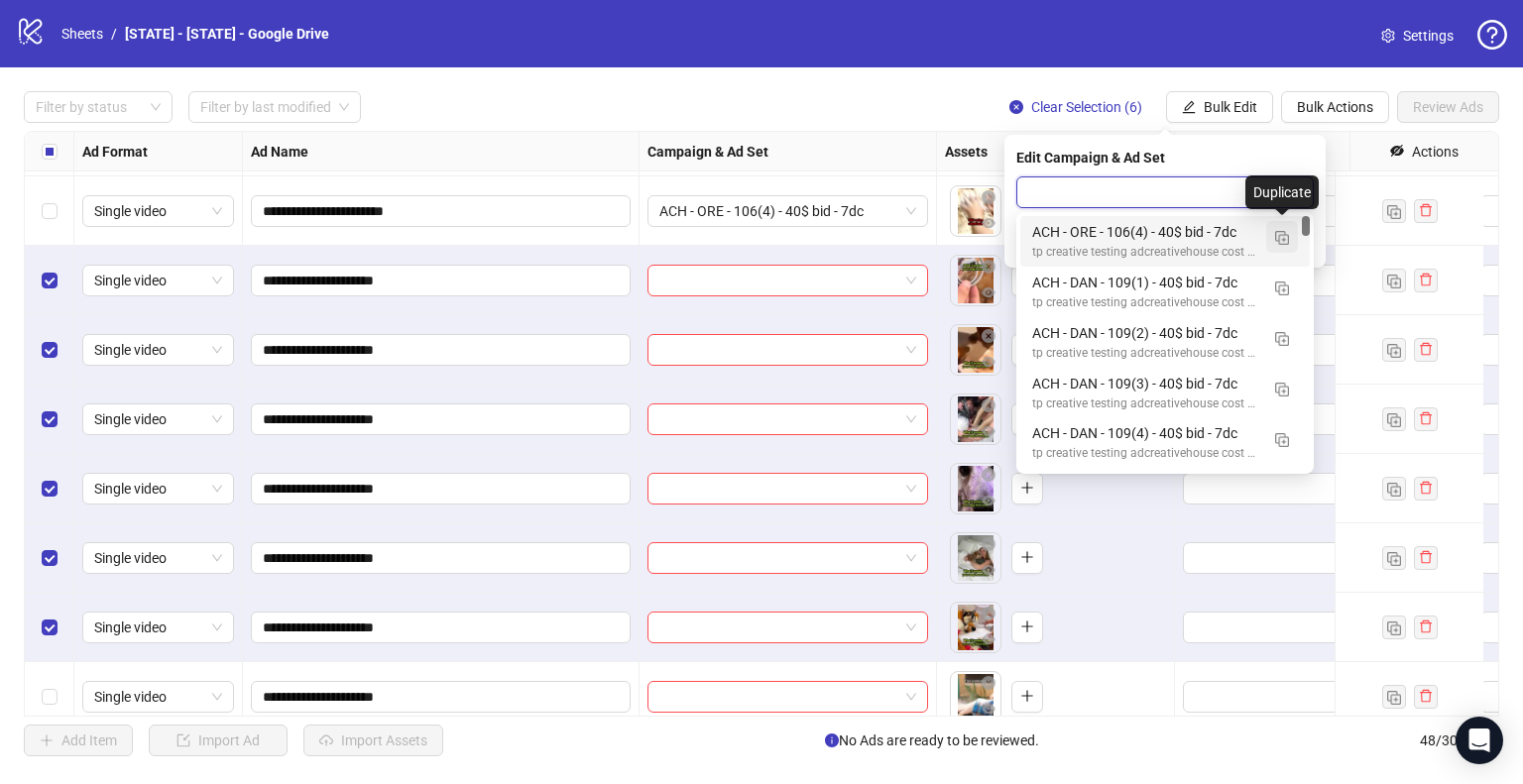 click at bounding box center [1282, 238] 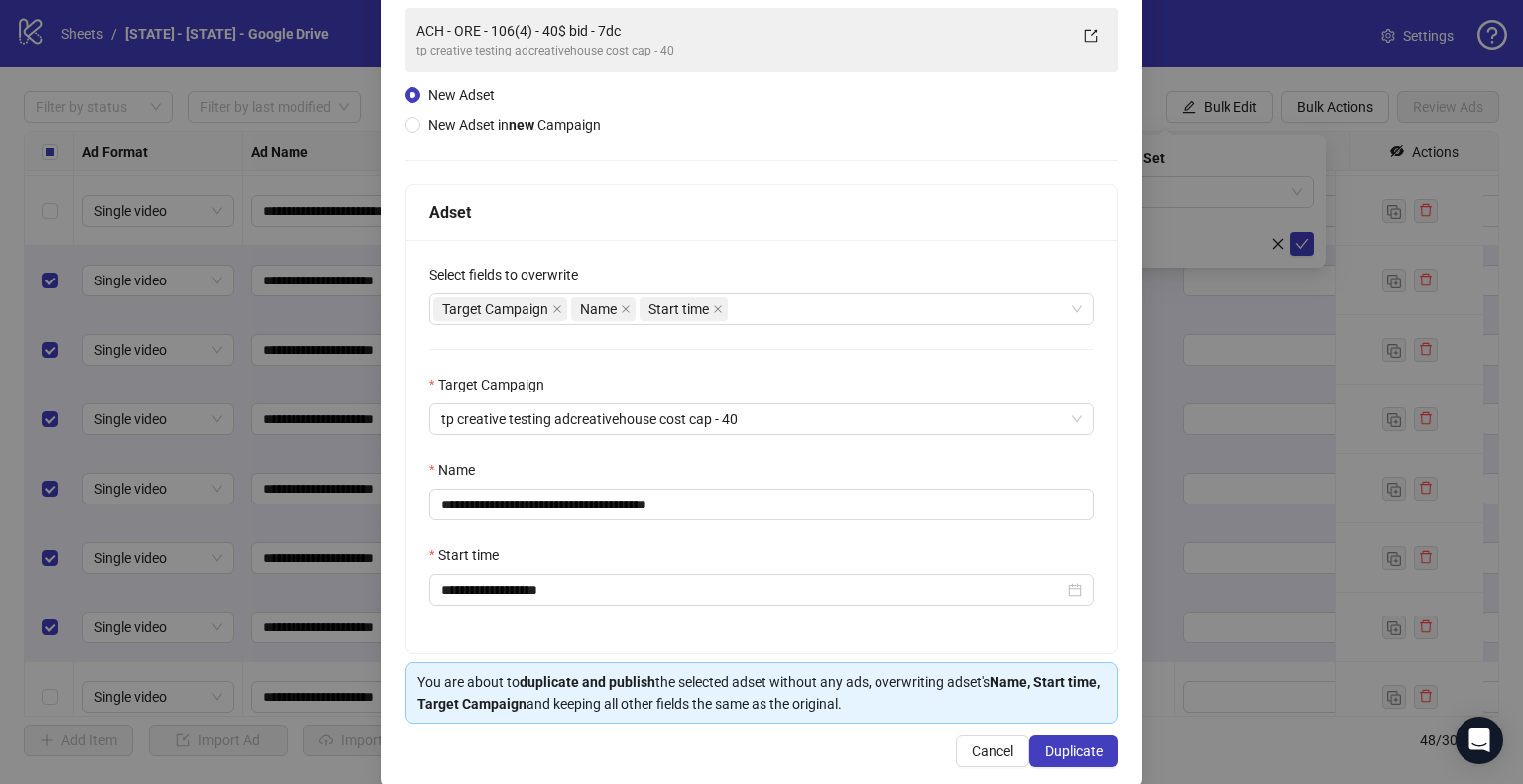 scroll, scrollTop: 168, scrollLeft: 0, axis: vertical 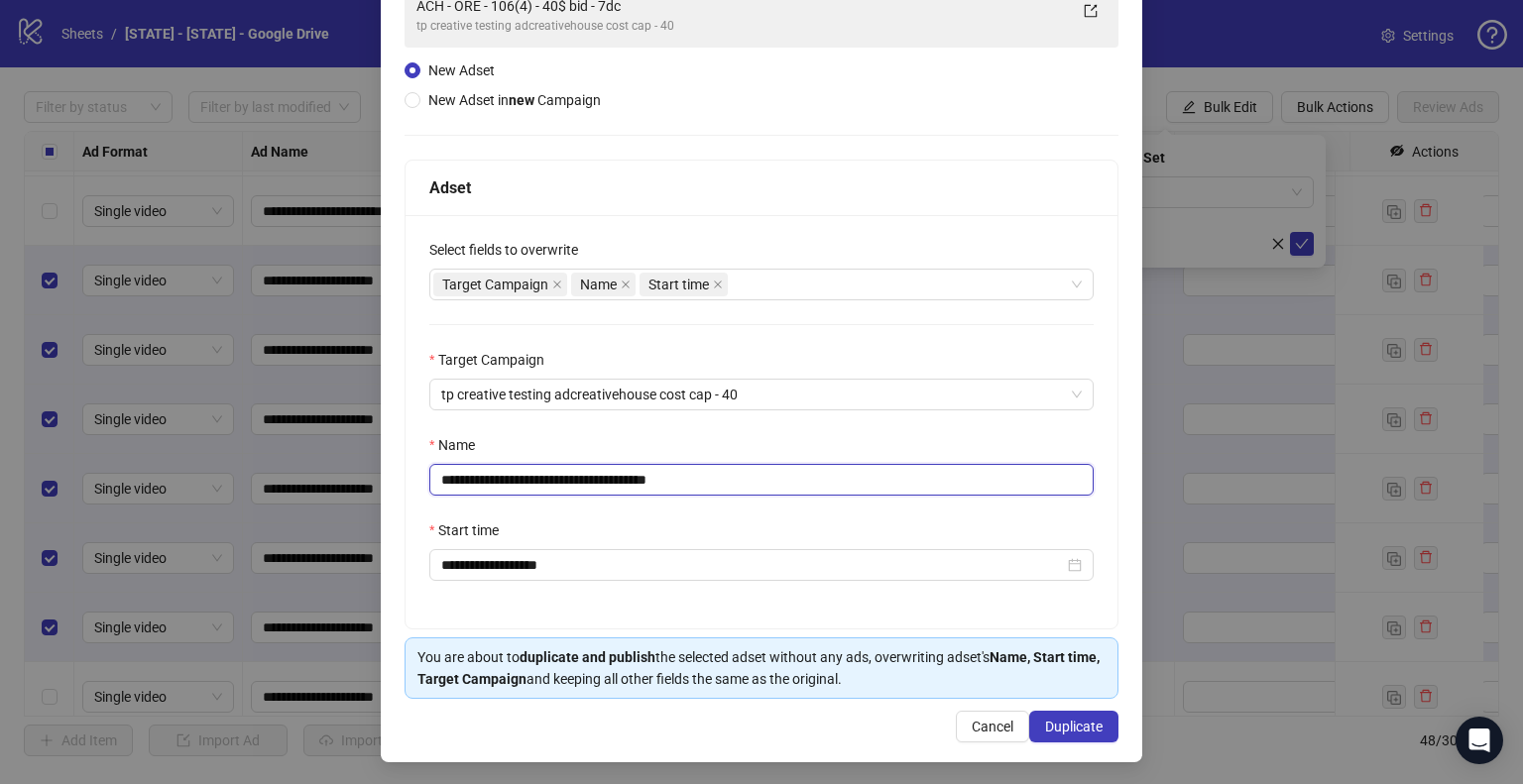 click on "**********" at bounding box center (762, 480) 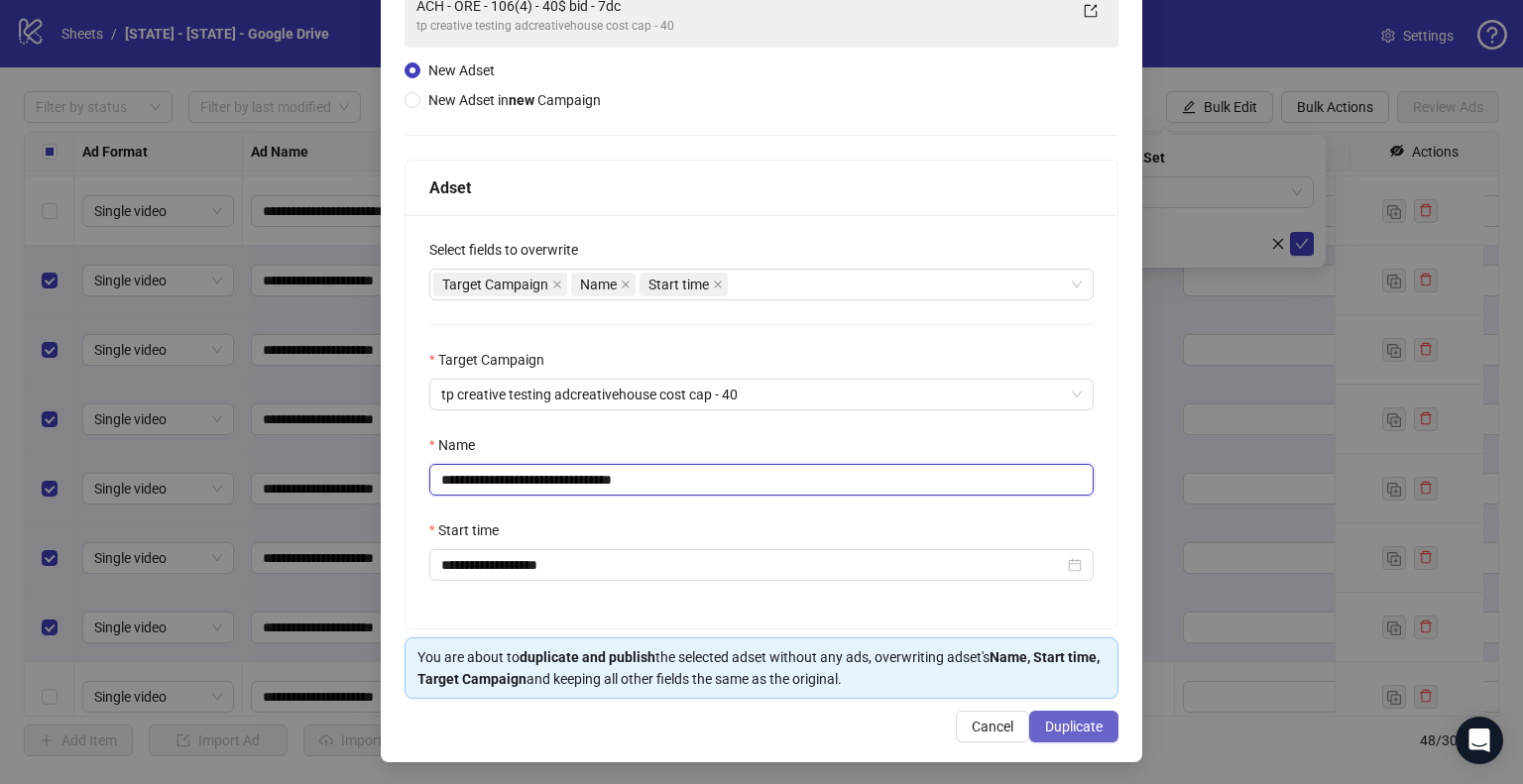 type on "**********" 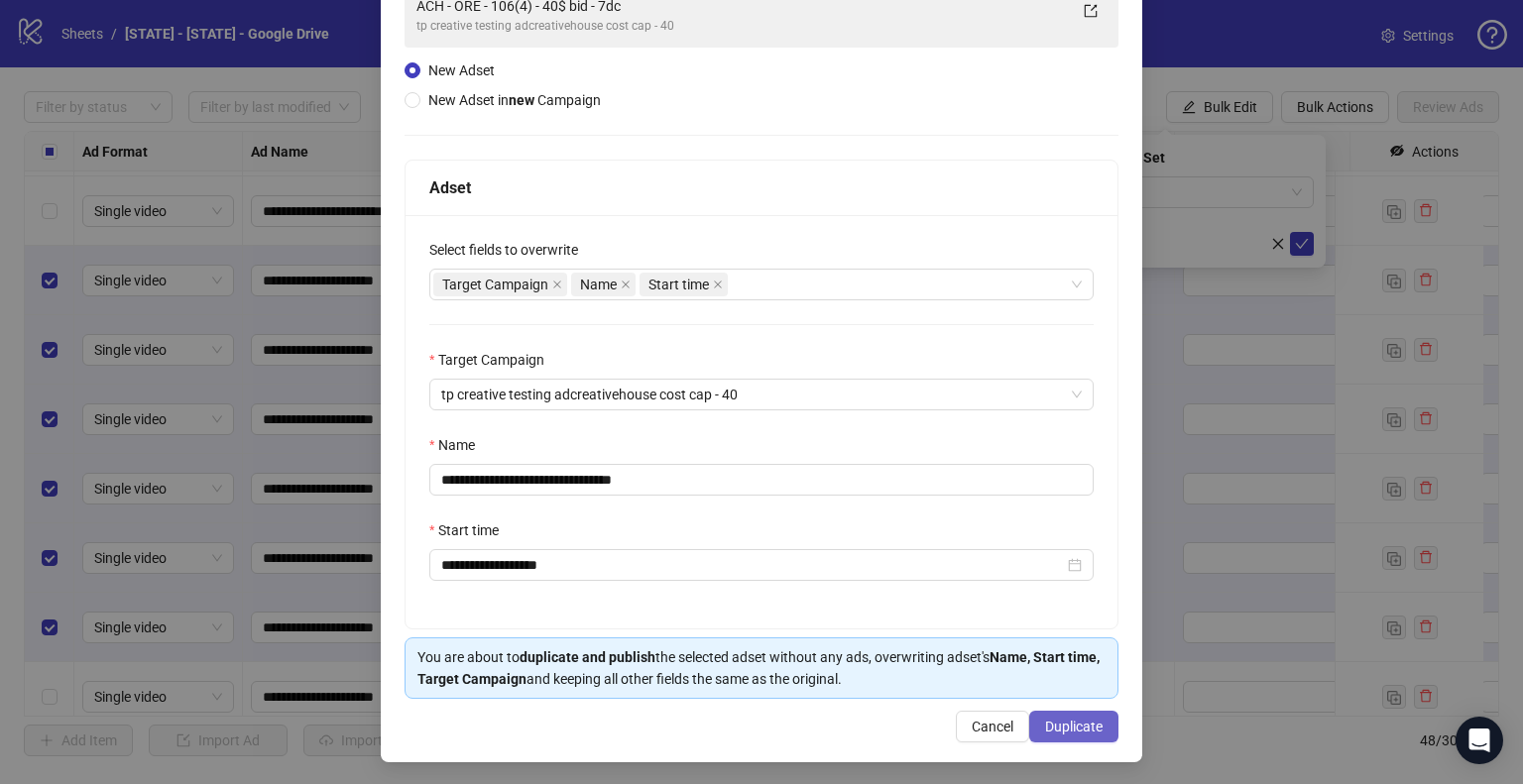 click on "Duplicate" at bounding box center (1074, 727) 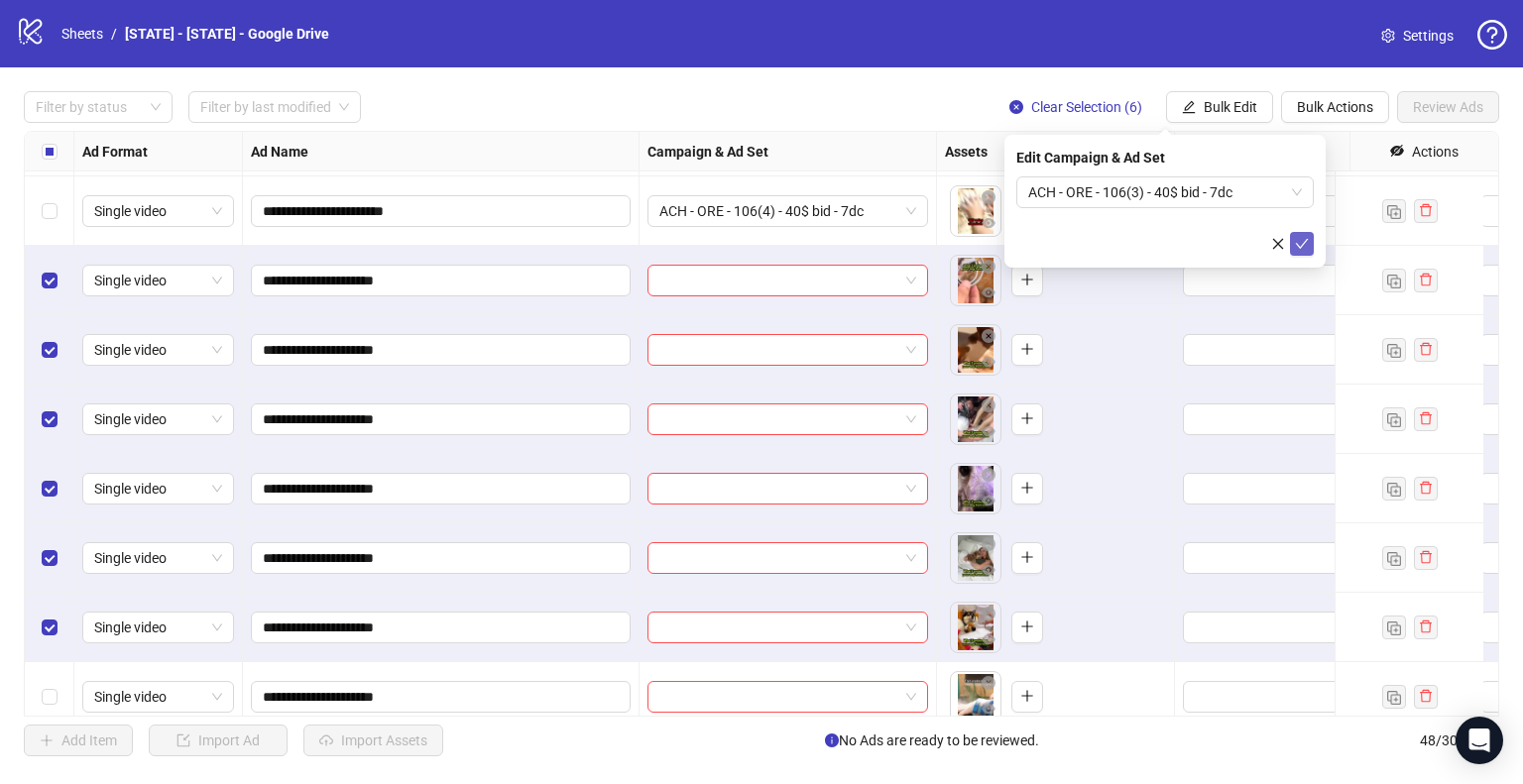 click 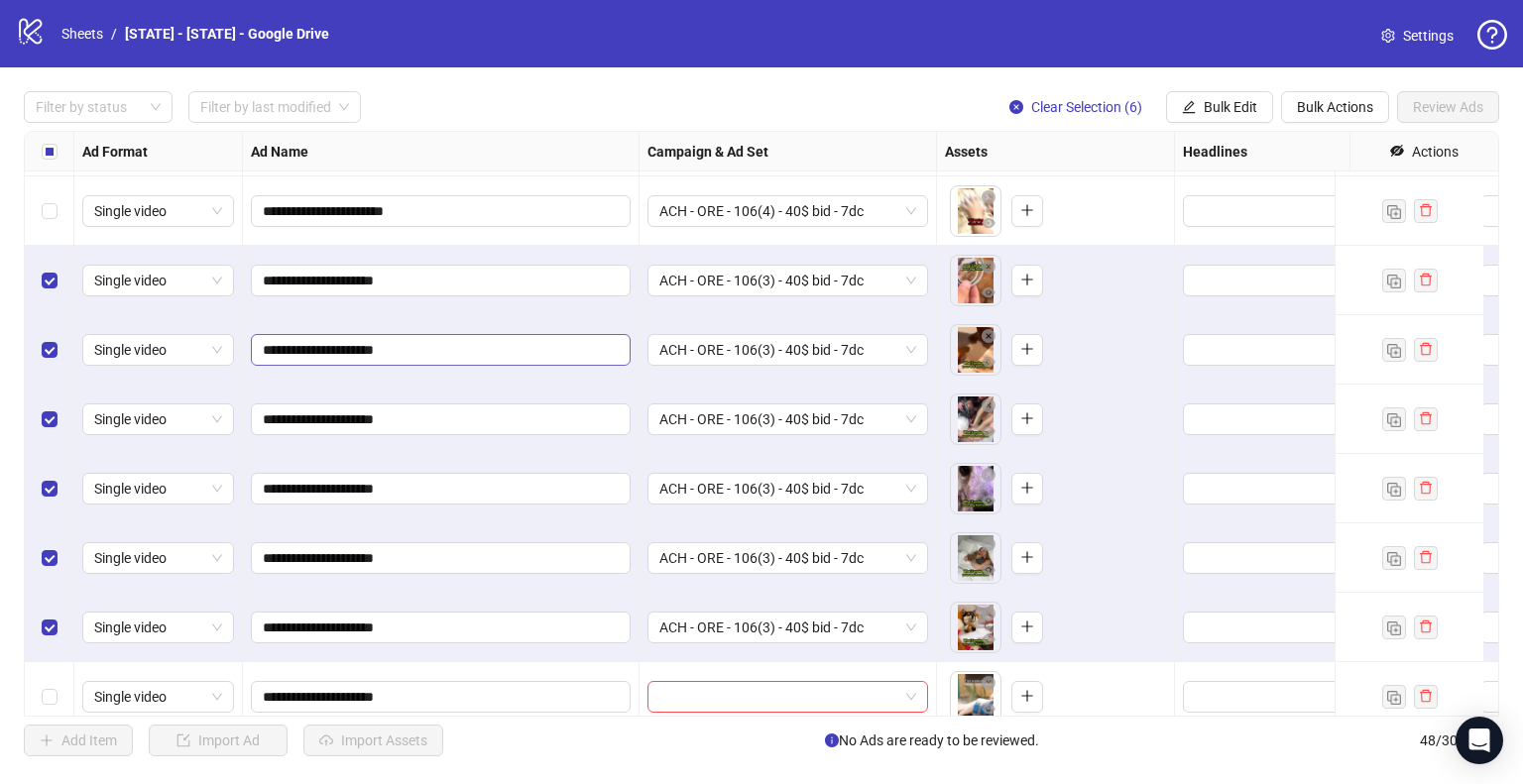 drag, startPoint x: 1115, startPoint y: 111, endPoint x: 505, endPoint y: 364, distance: 660.3855 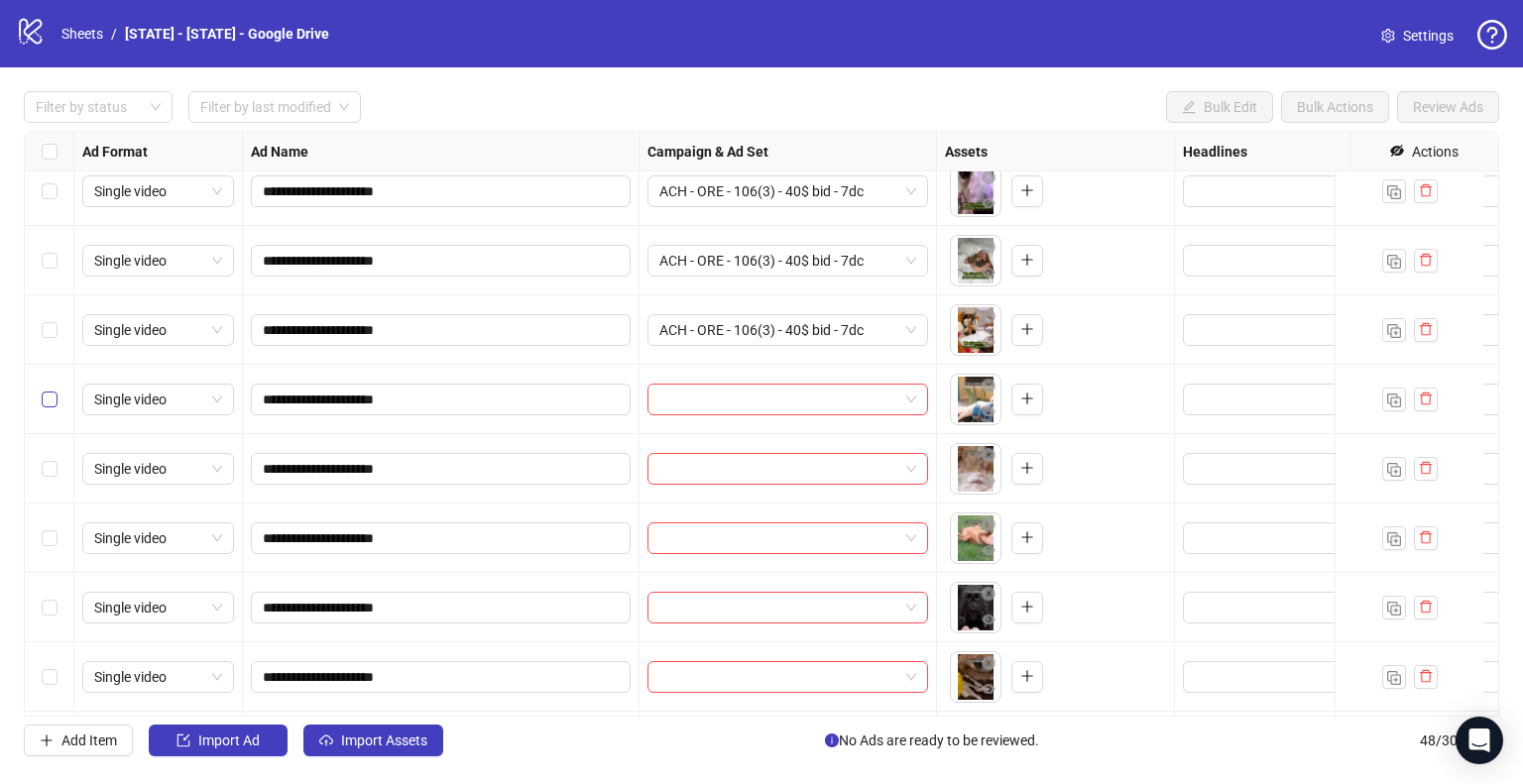 scroll, scrollTop: 2404, scrollLeft: 0, axis: vertical 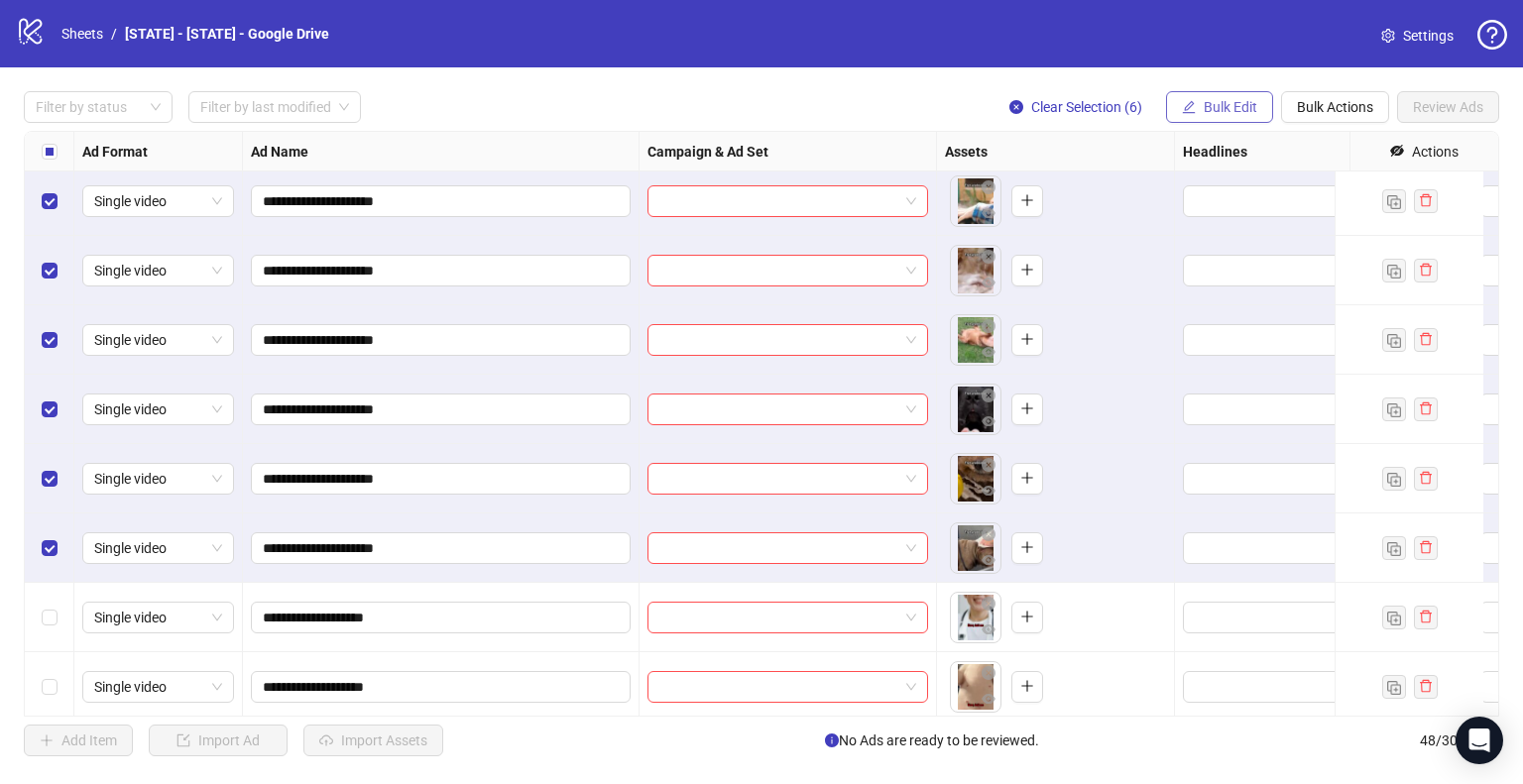 click on "Bulk Edit" at bounding box center (1220, 107) 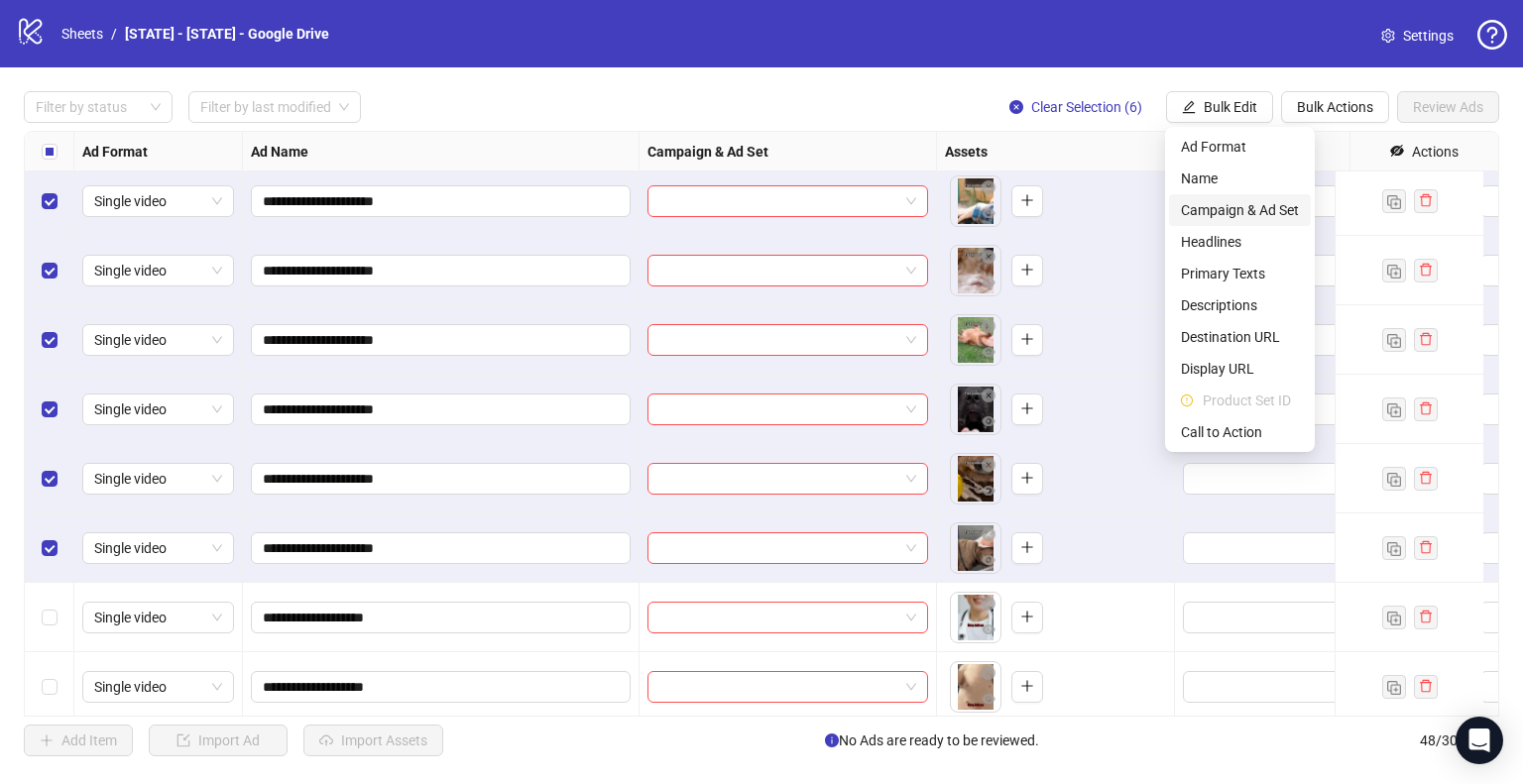 click on "Campaign & Ad Set" at bounding box center [1239, 210] 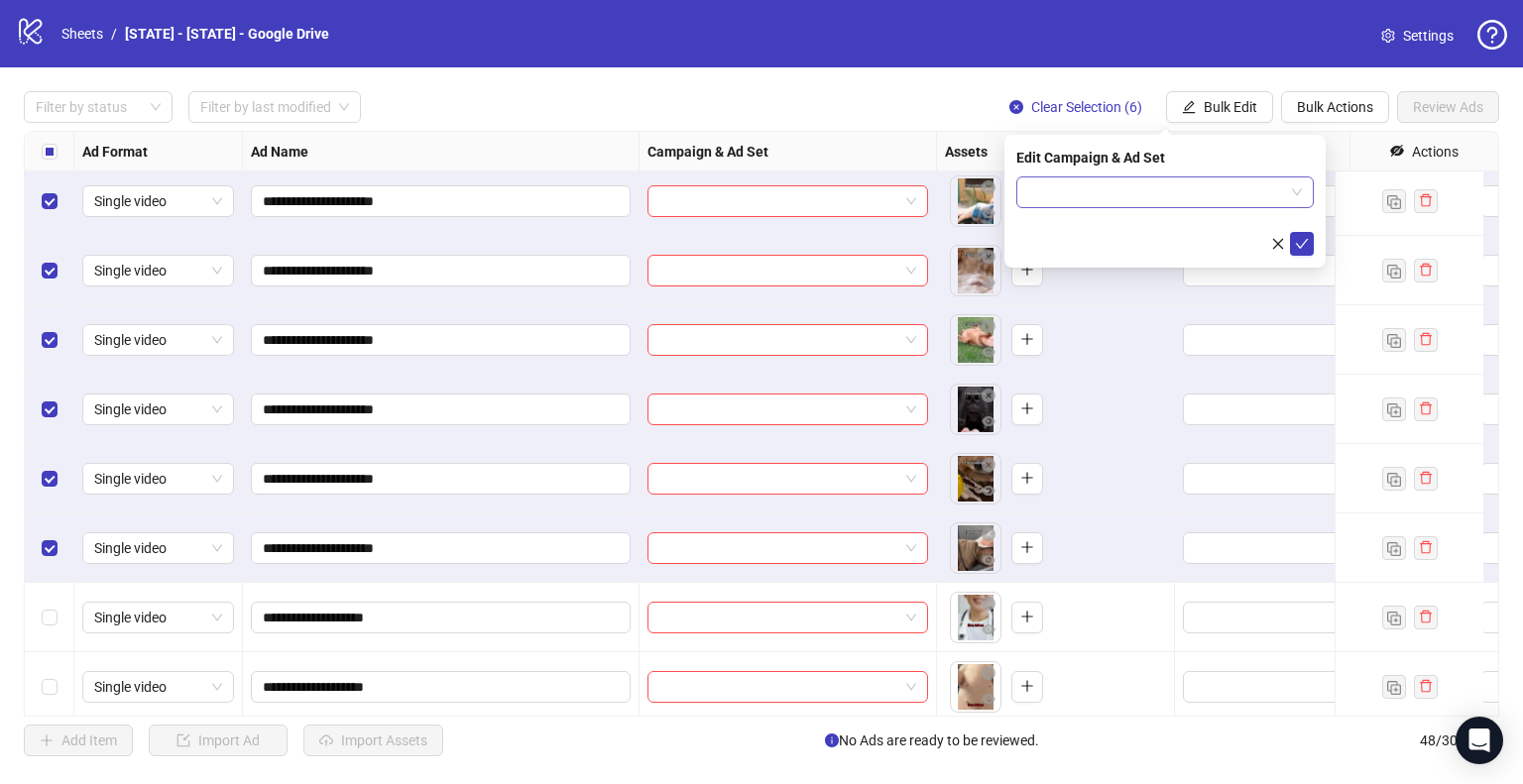 click at bounding box center [1156, 192] 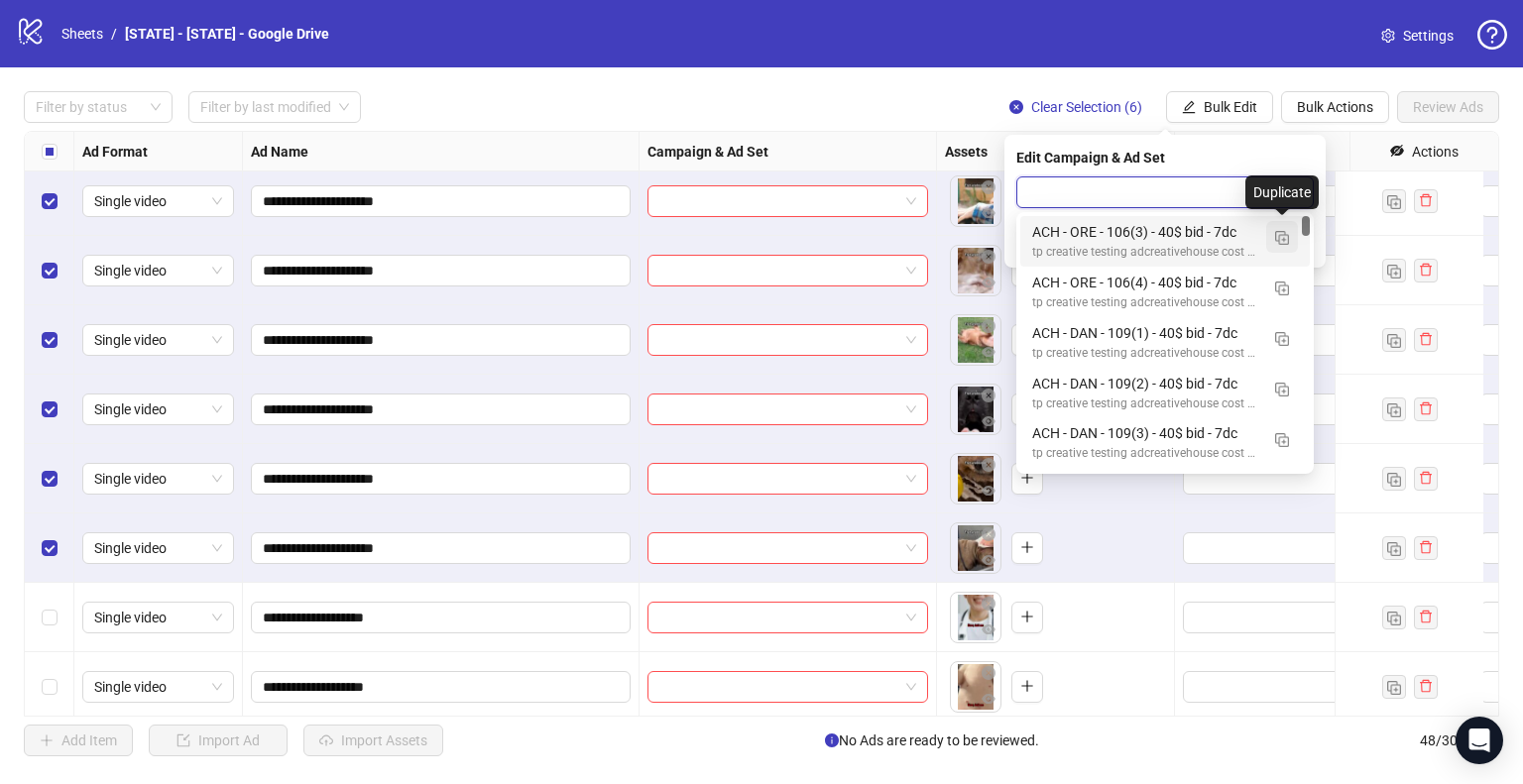 click at bounding box center [1282, 238] 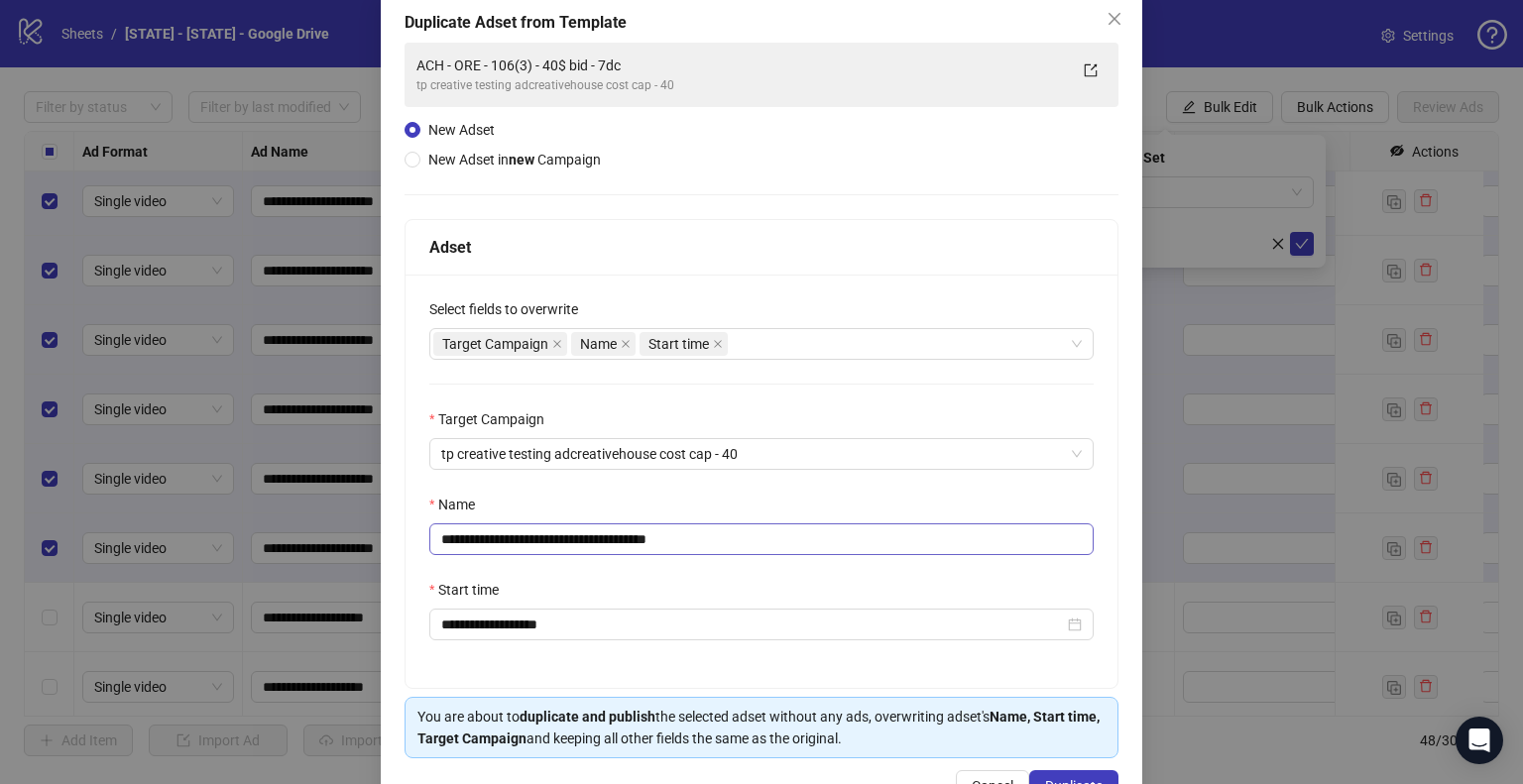 scroll, scrollTop: 168, scrollLeft: 0, axis: vertical 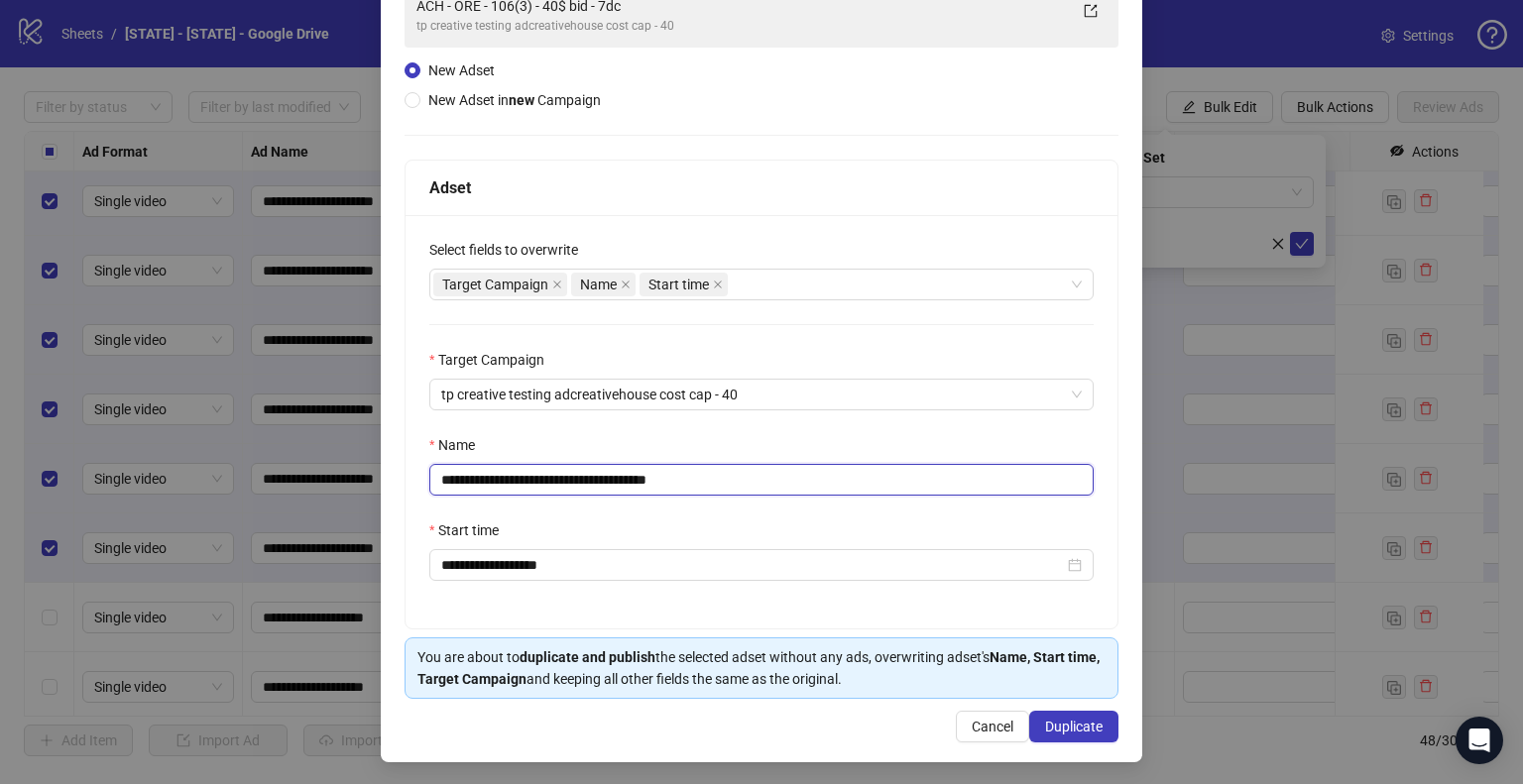 click on "**********" at bounding box center (762, 480) 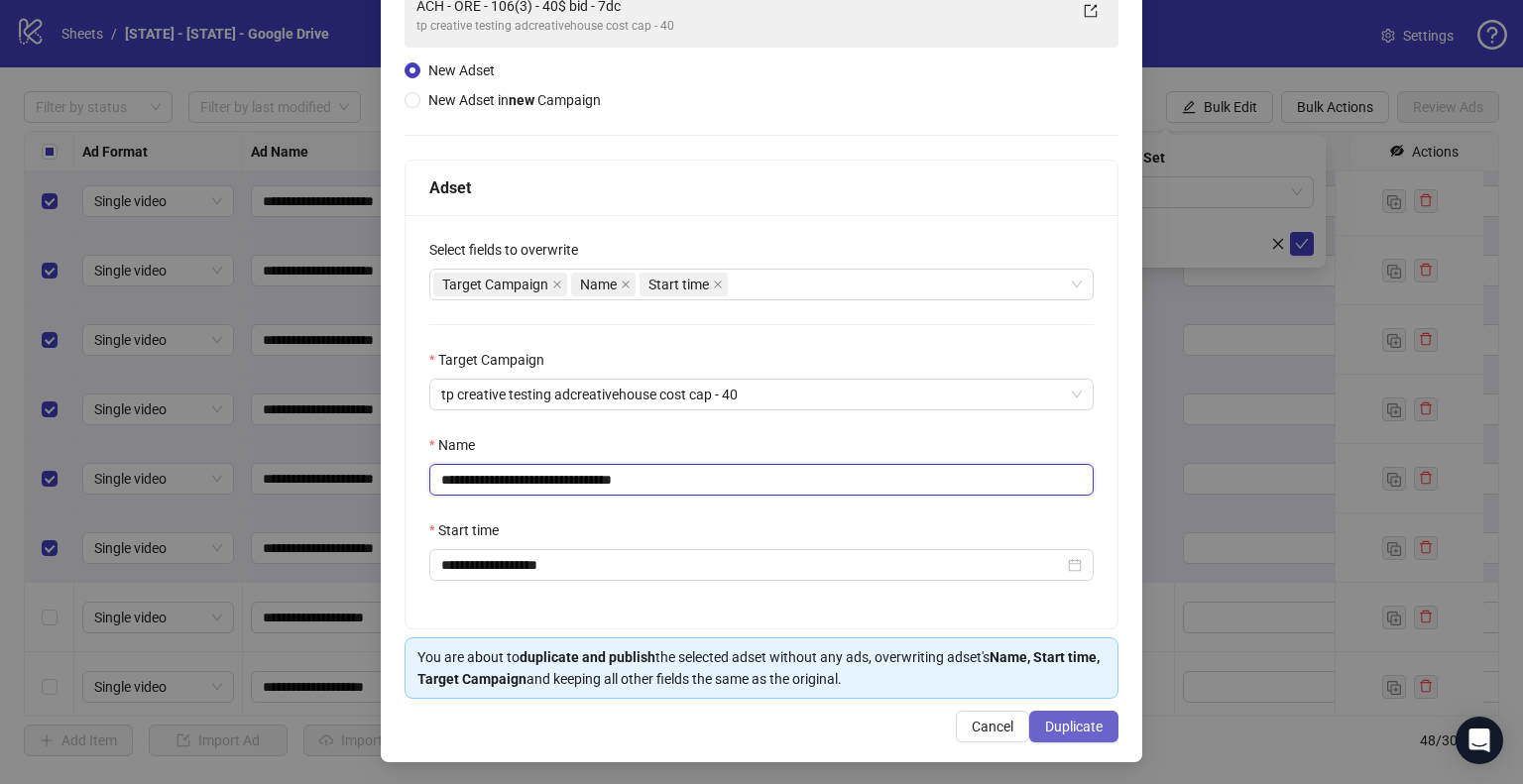 type on "**********" 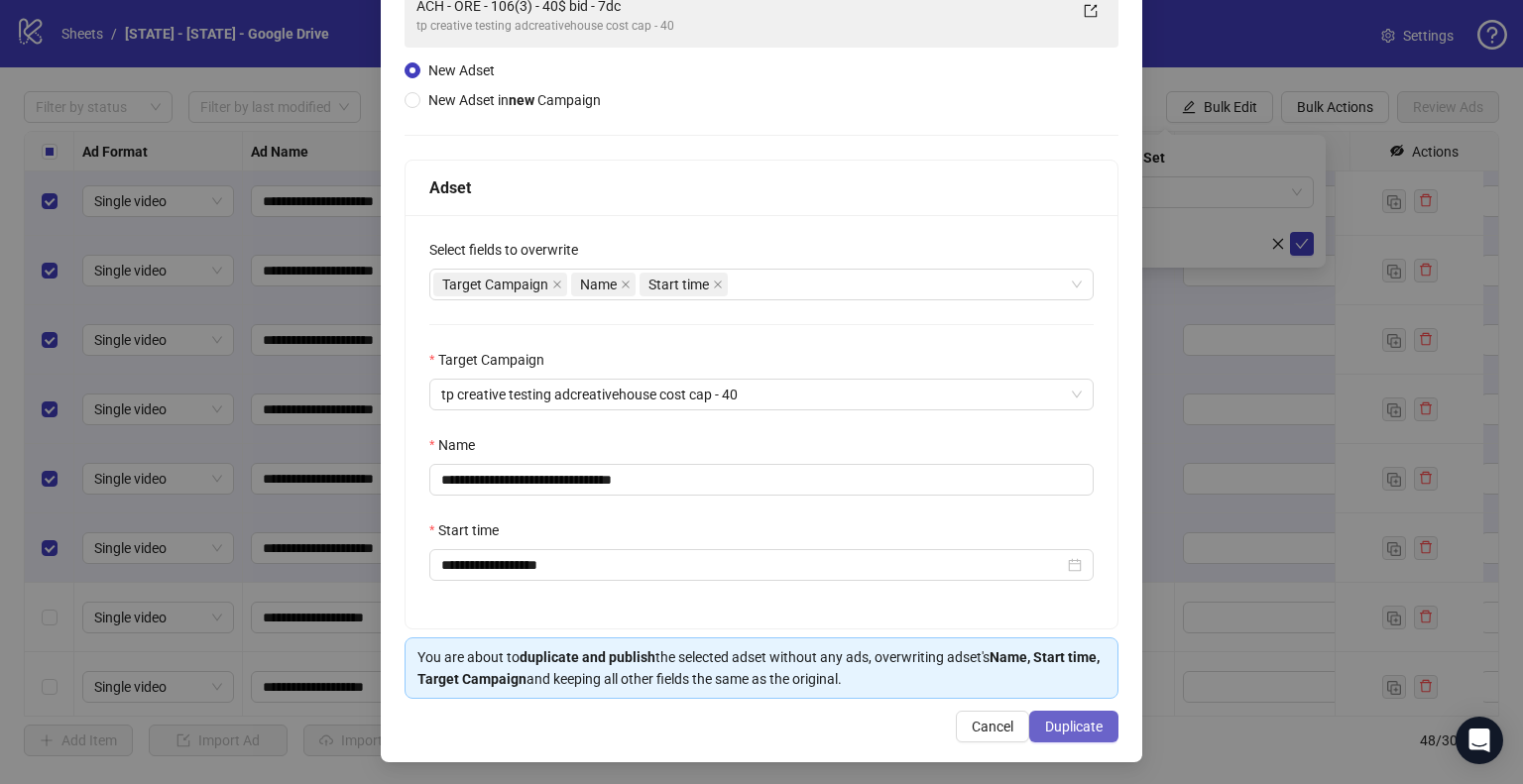 click on "Duplicate" at bounding box center (1074, 727) 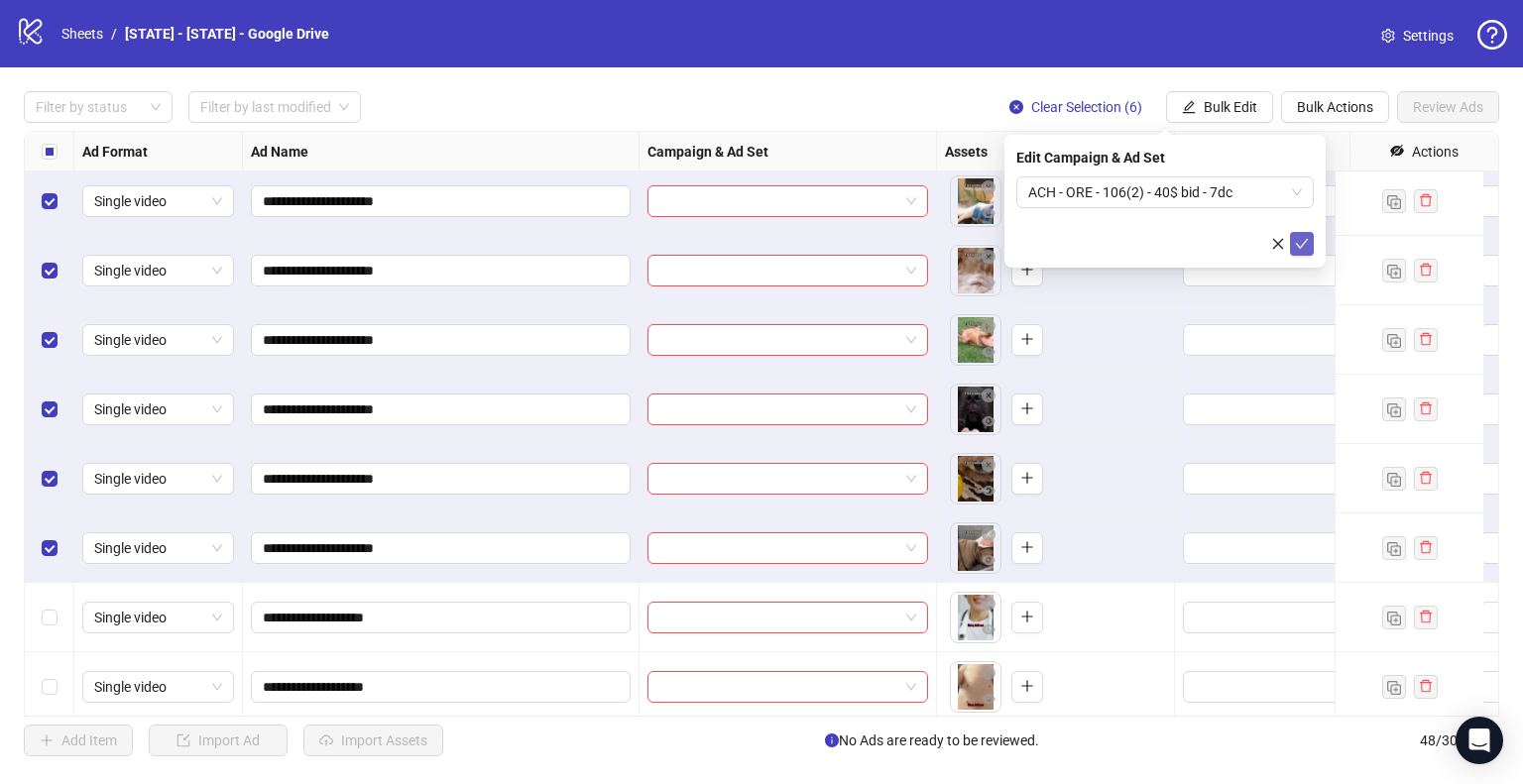 click 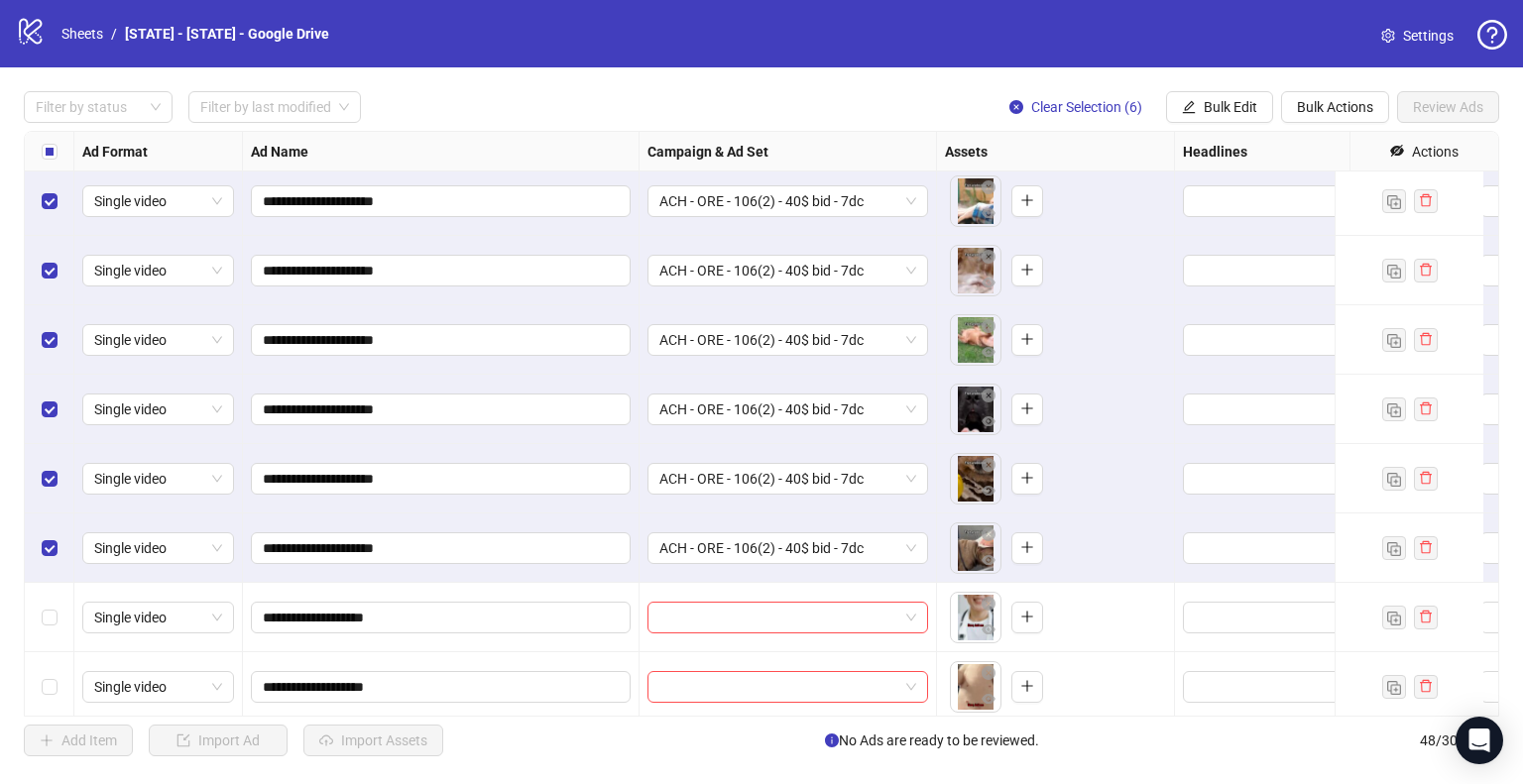 click on "Clear Selection (6)" at bounding box center [1087, 107] 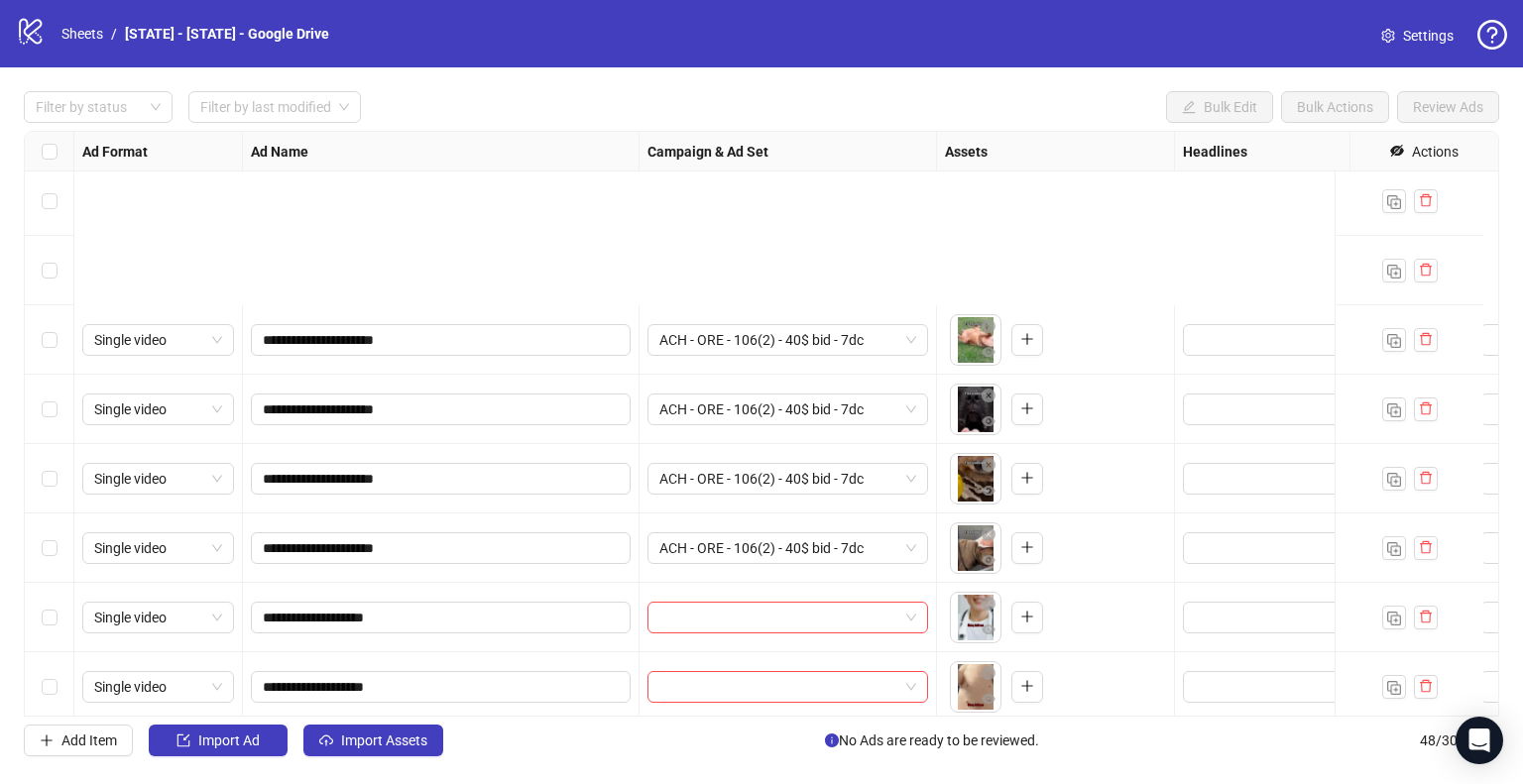 scroll, scrollTop: 2800, scrollLeft: 0, axis: vertical 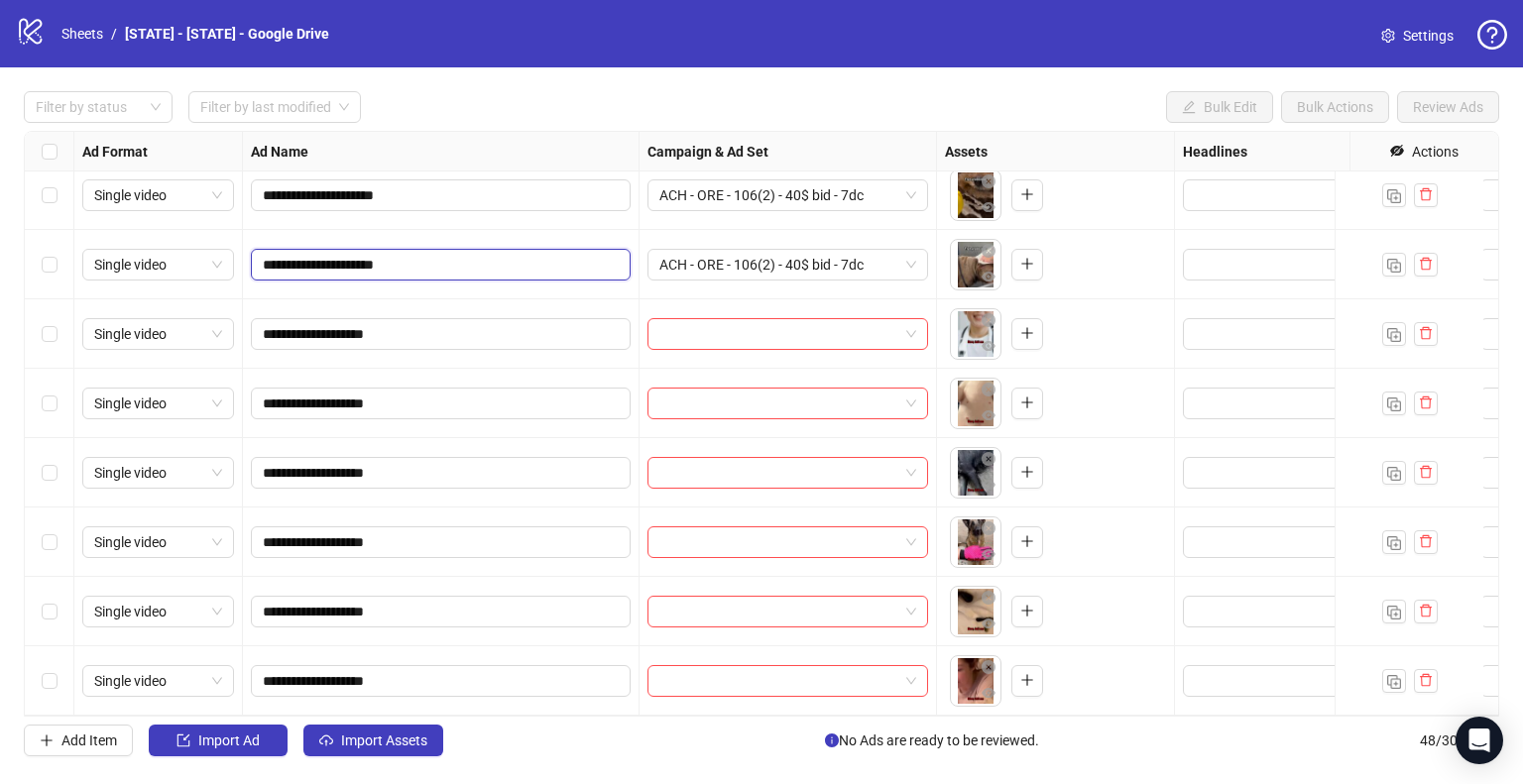 drag, startPoint x: 378, startPoint y: 249, endPoint x: 361, endPoint y: 256, distance: 18.384776 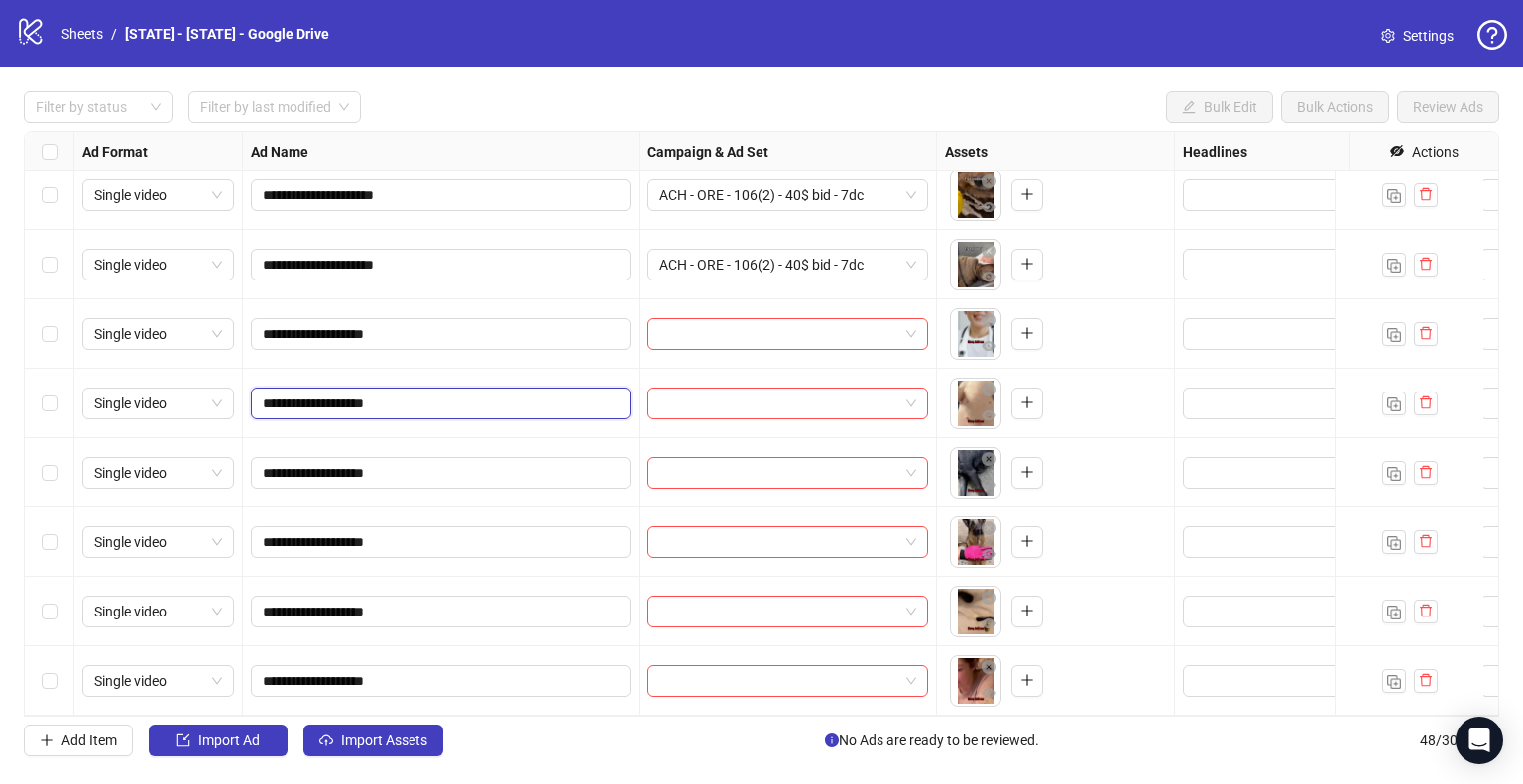 click on "**********" at bounding box center [438, 403] 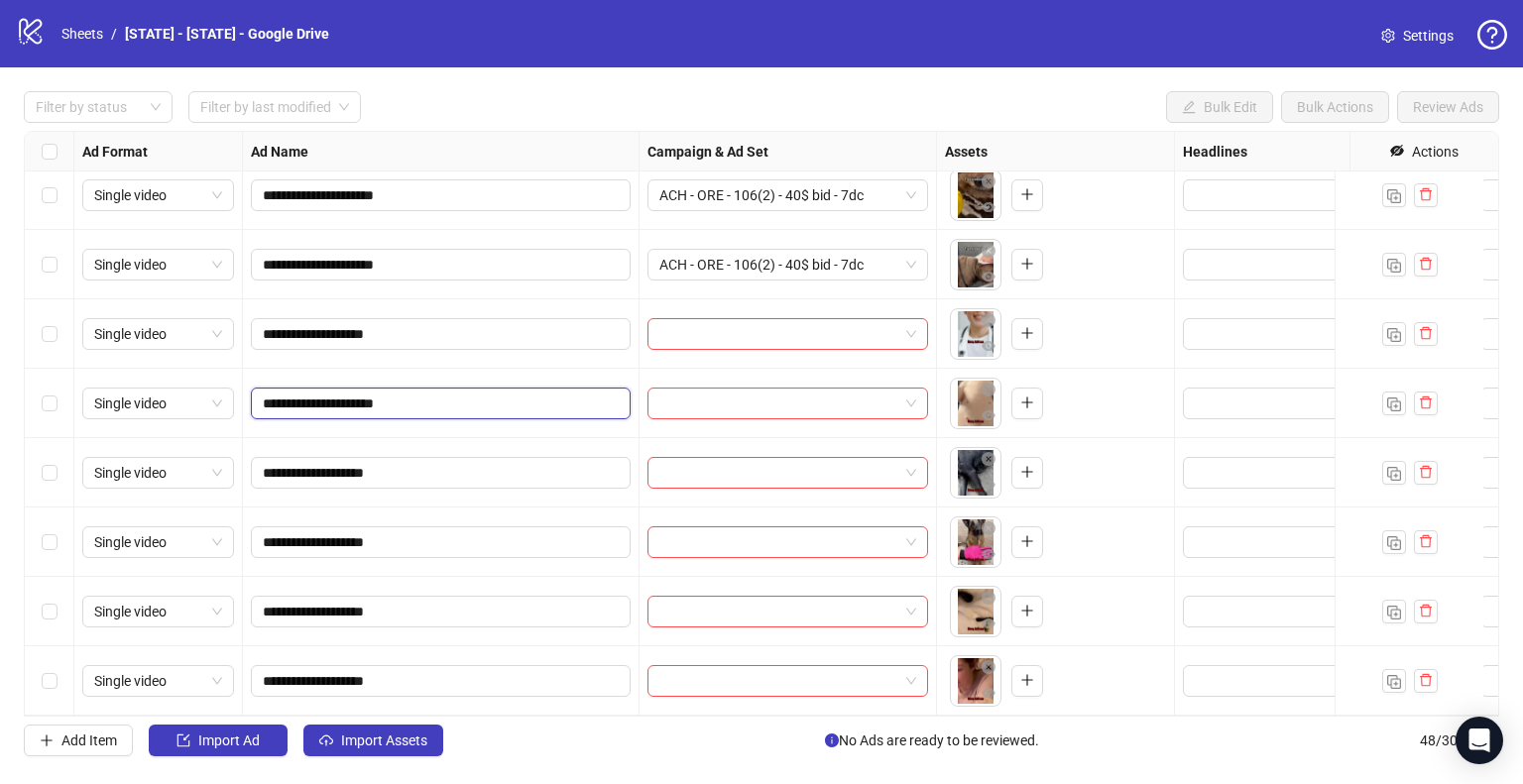 type on "**********" 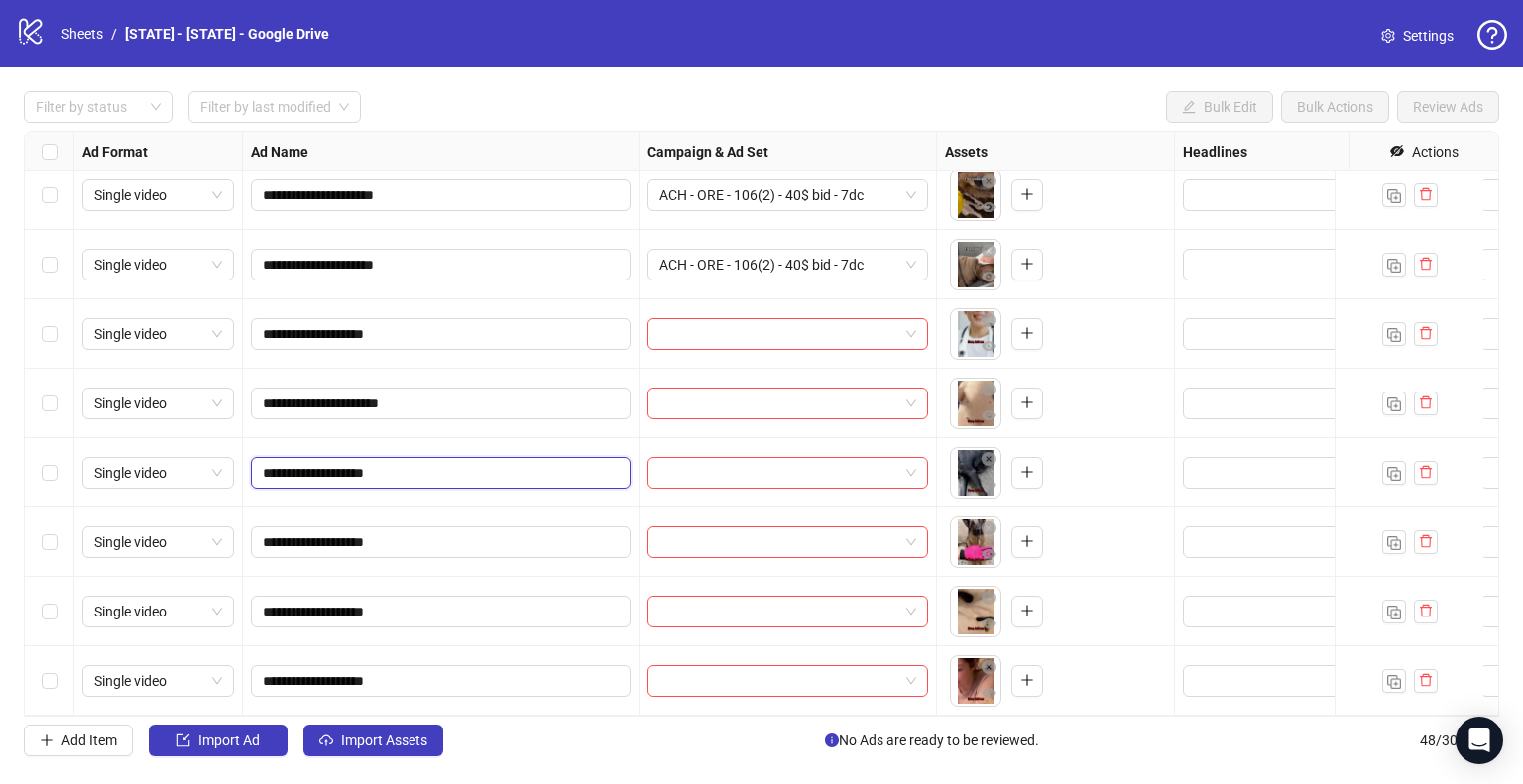 click on "**********" at bounding box center [438, 473] 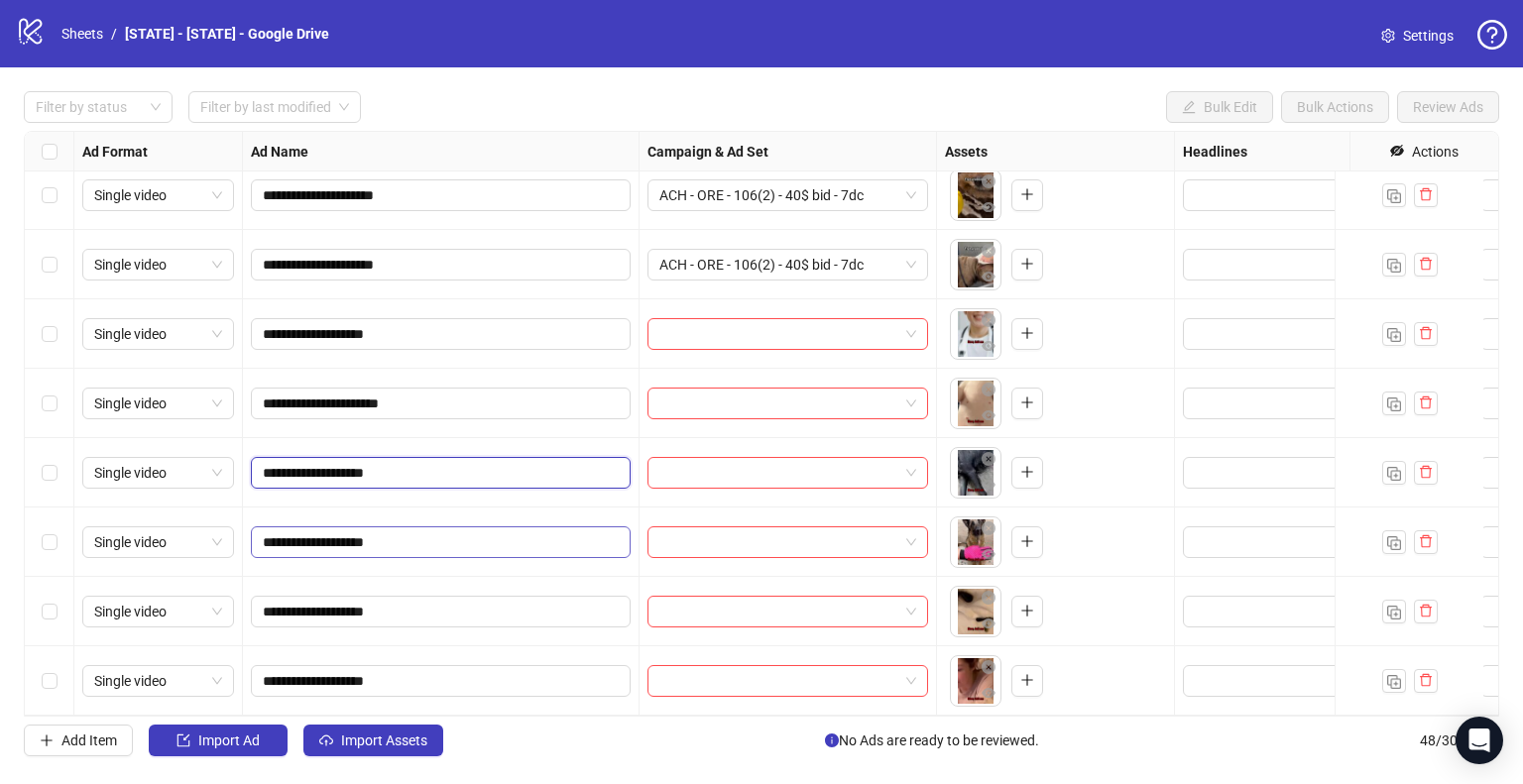 paste on "***" 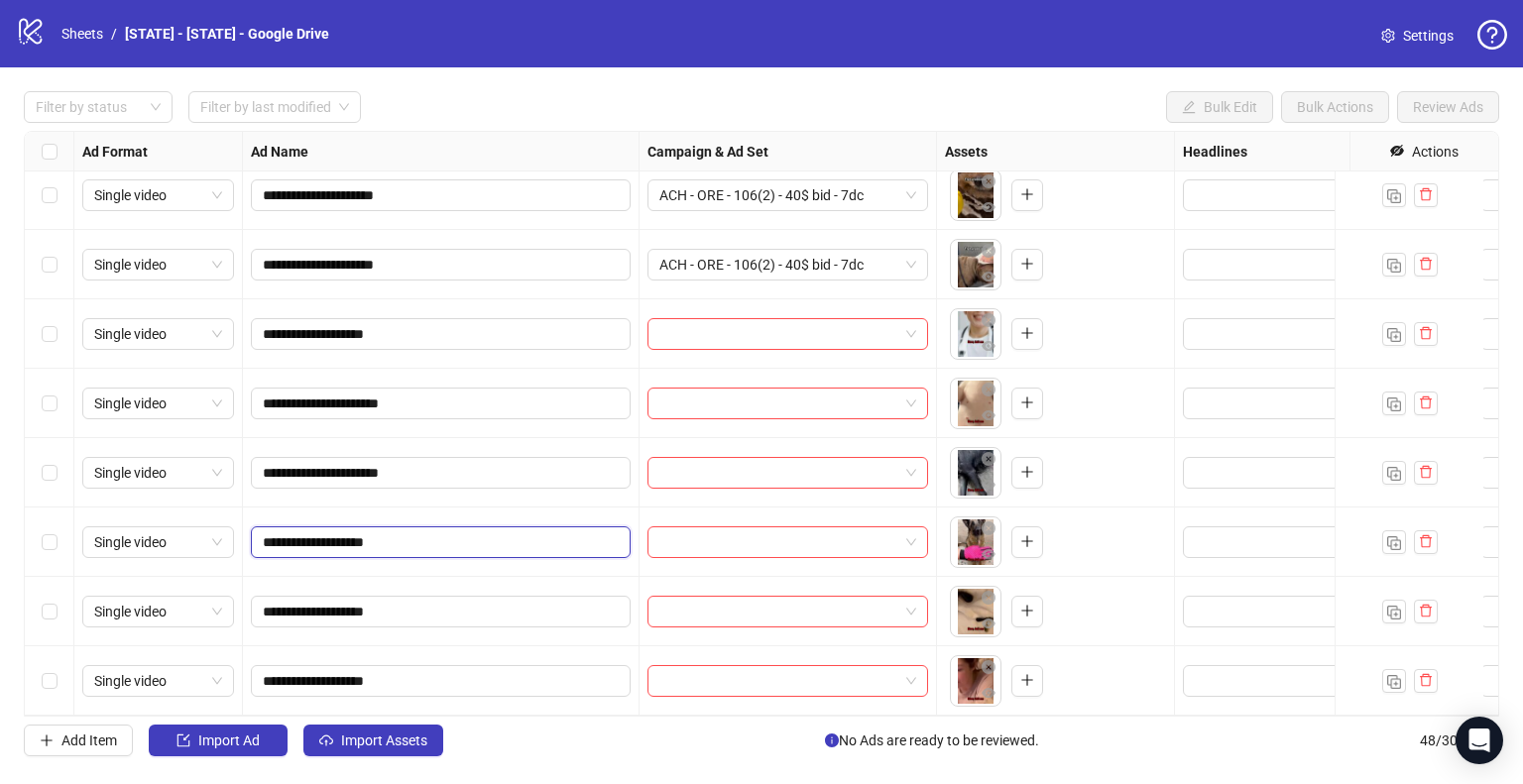 click on "**********" at bounding box center (438, 542) 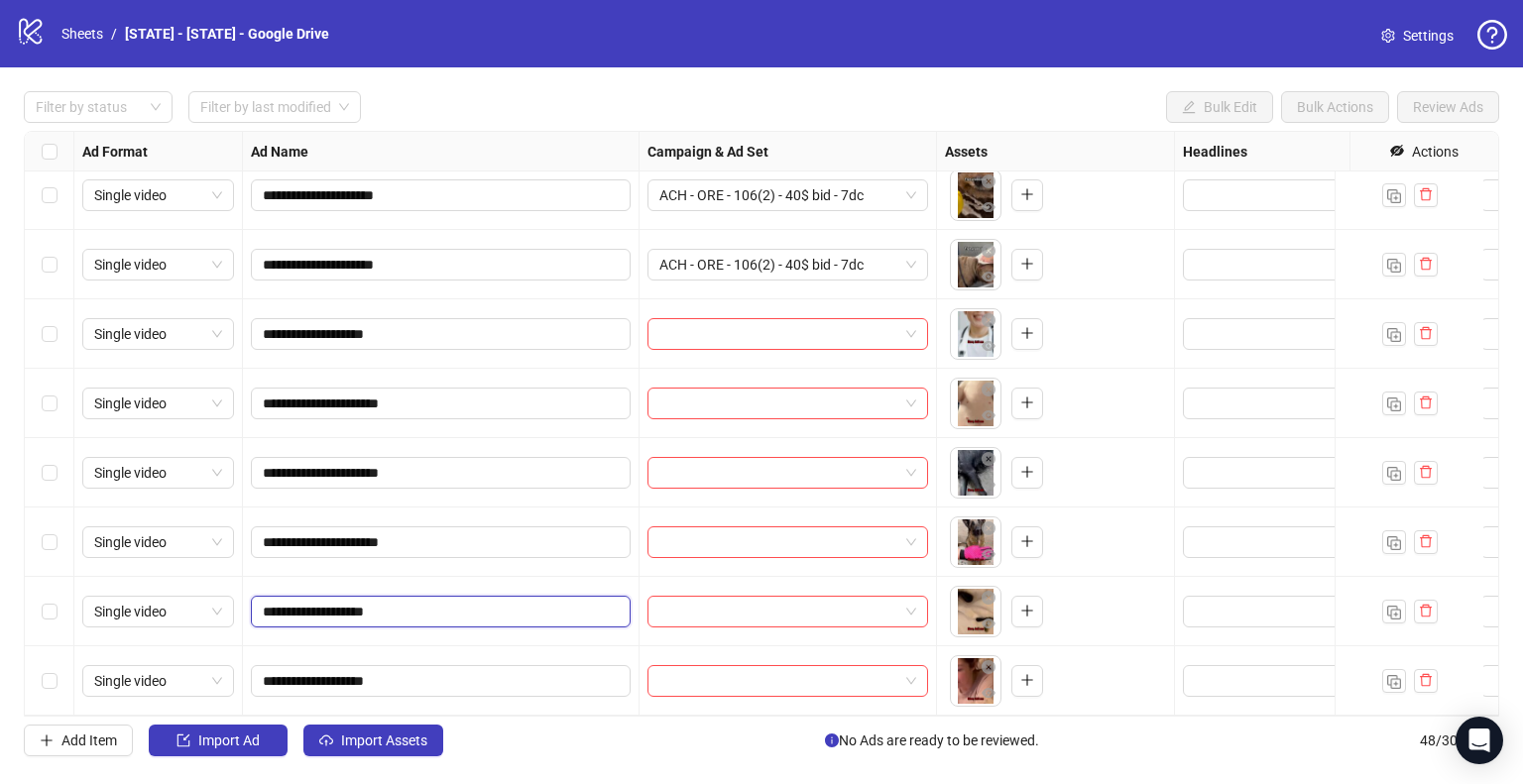 click on "**********" at bounding box center [438, 612] 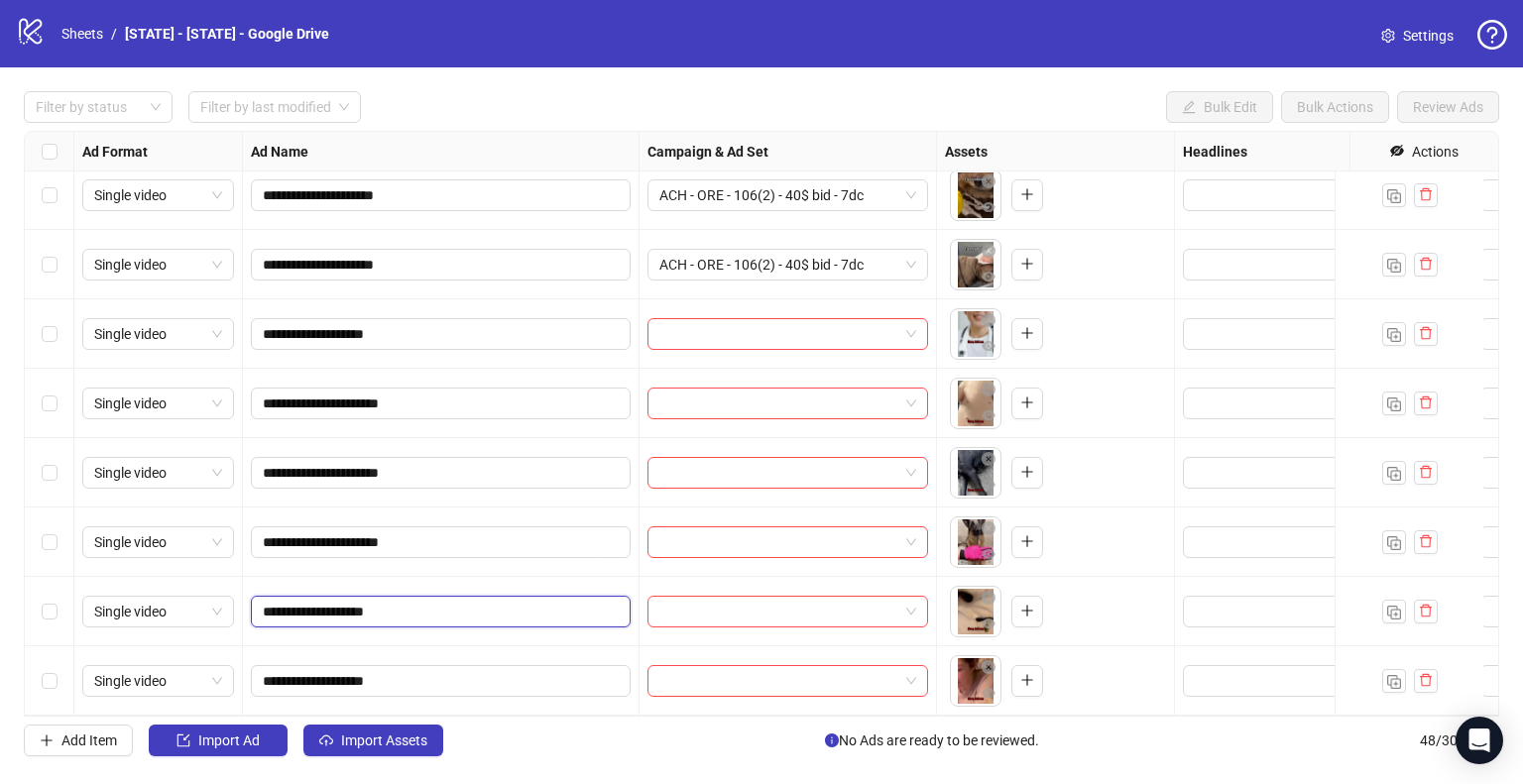 paste on "***" 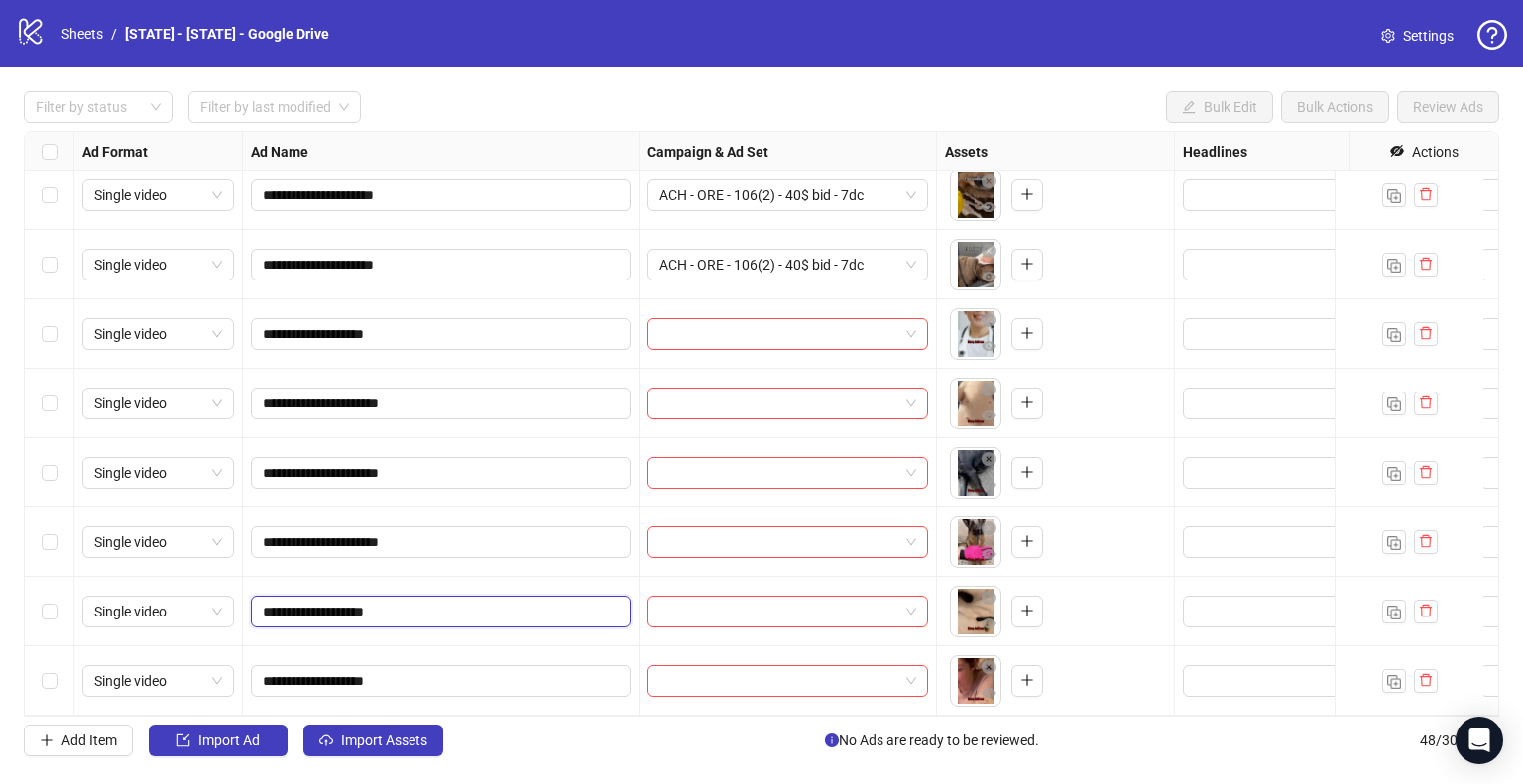 type on "**********" 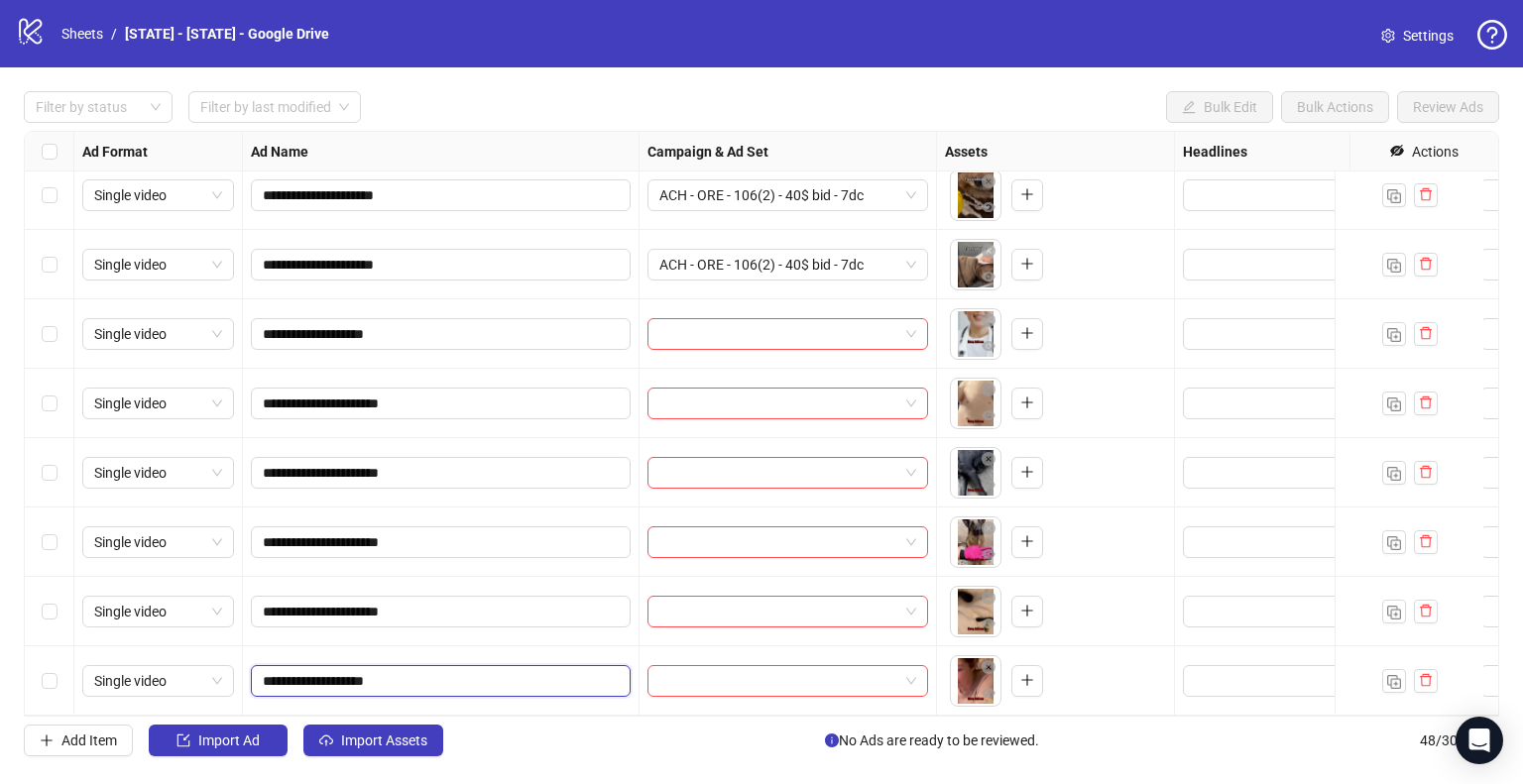 click on "**********" at bounding box center (438, 681) 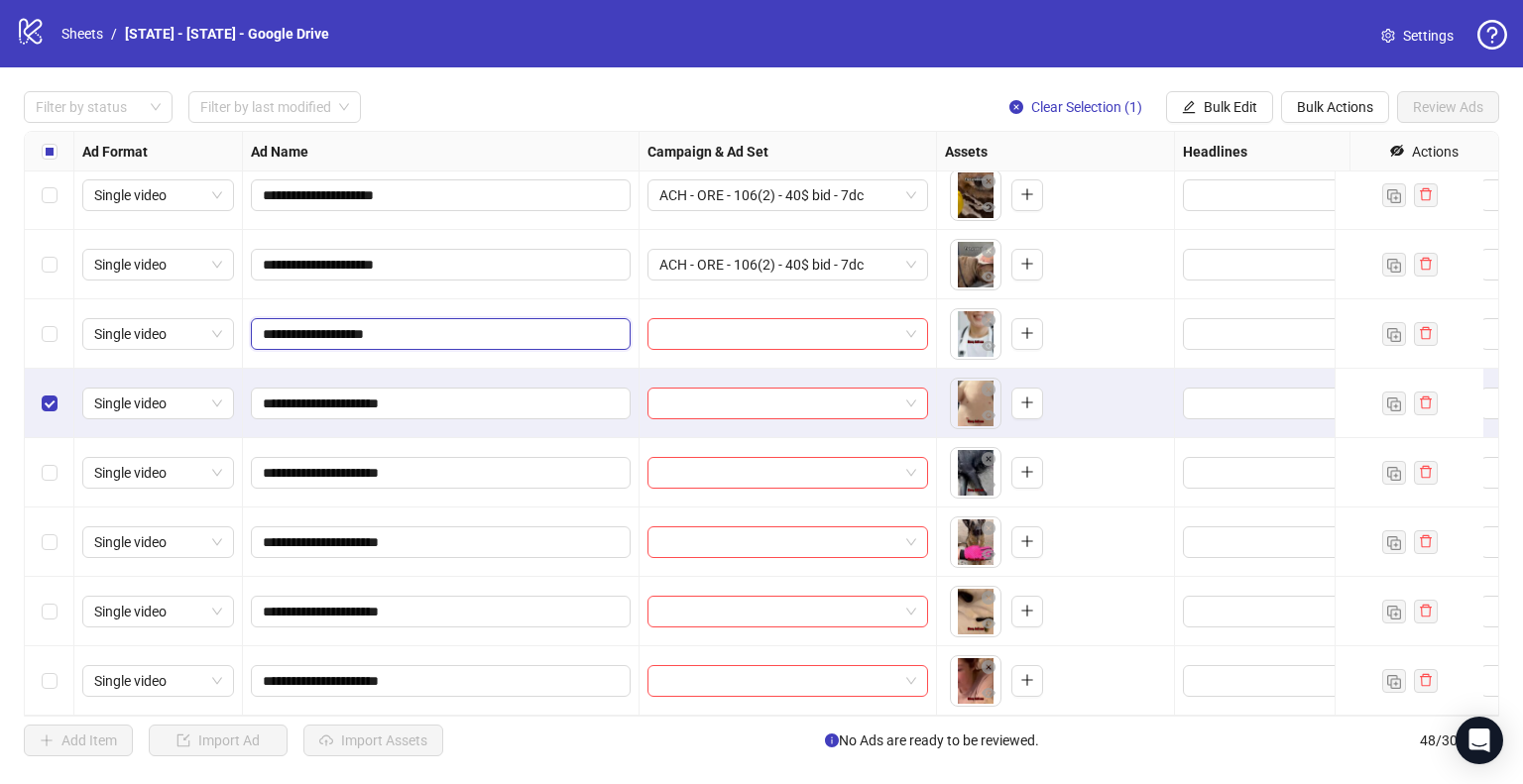 click on "**********" at bounding box center (438, 334) 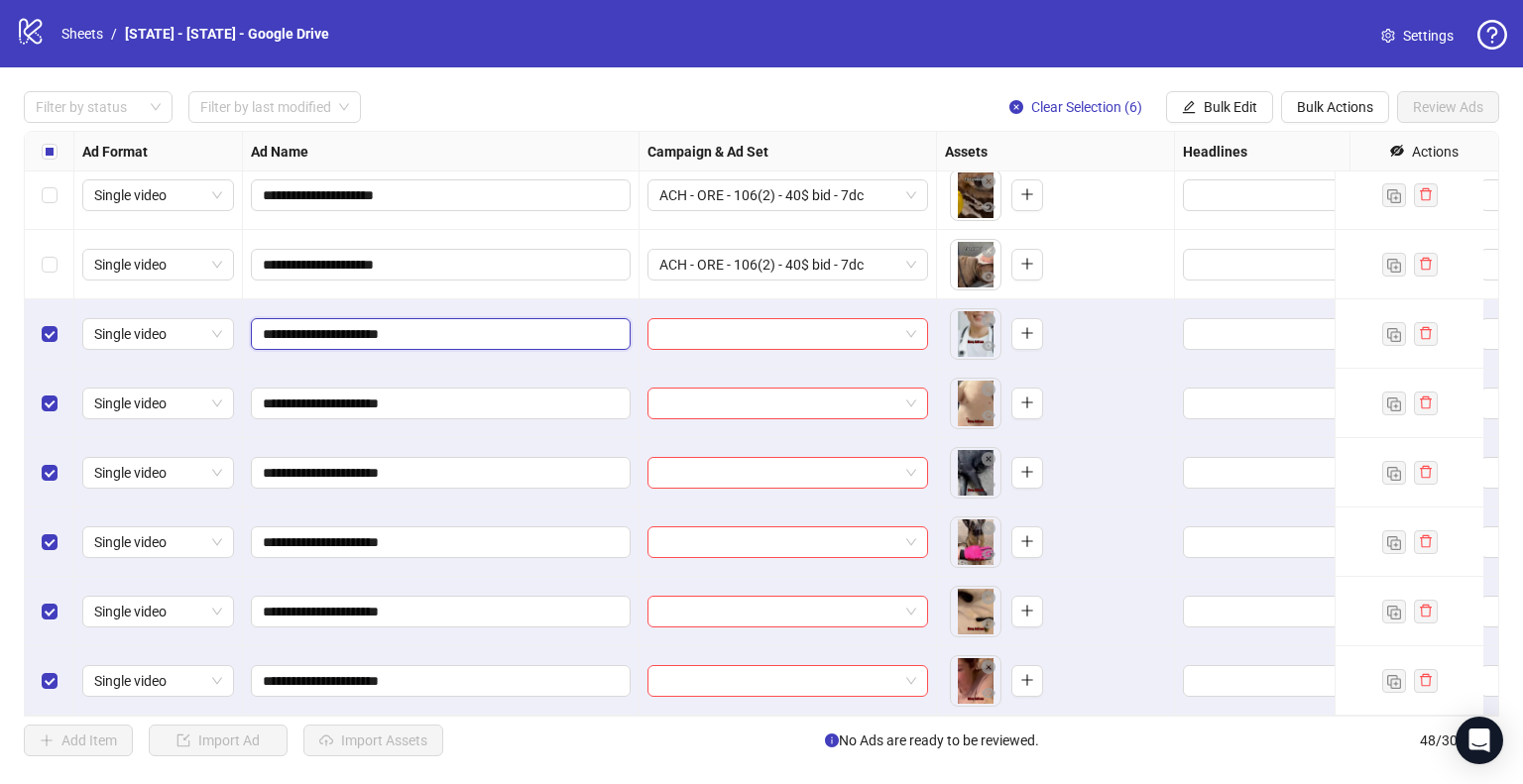 click on "**********" at bounding box center (438, 334) 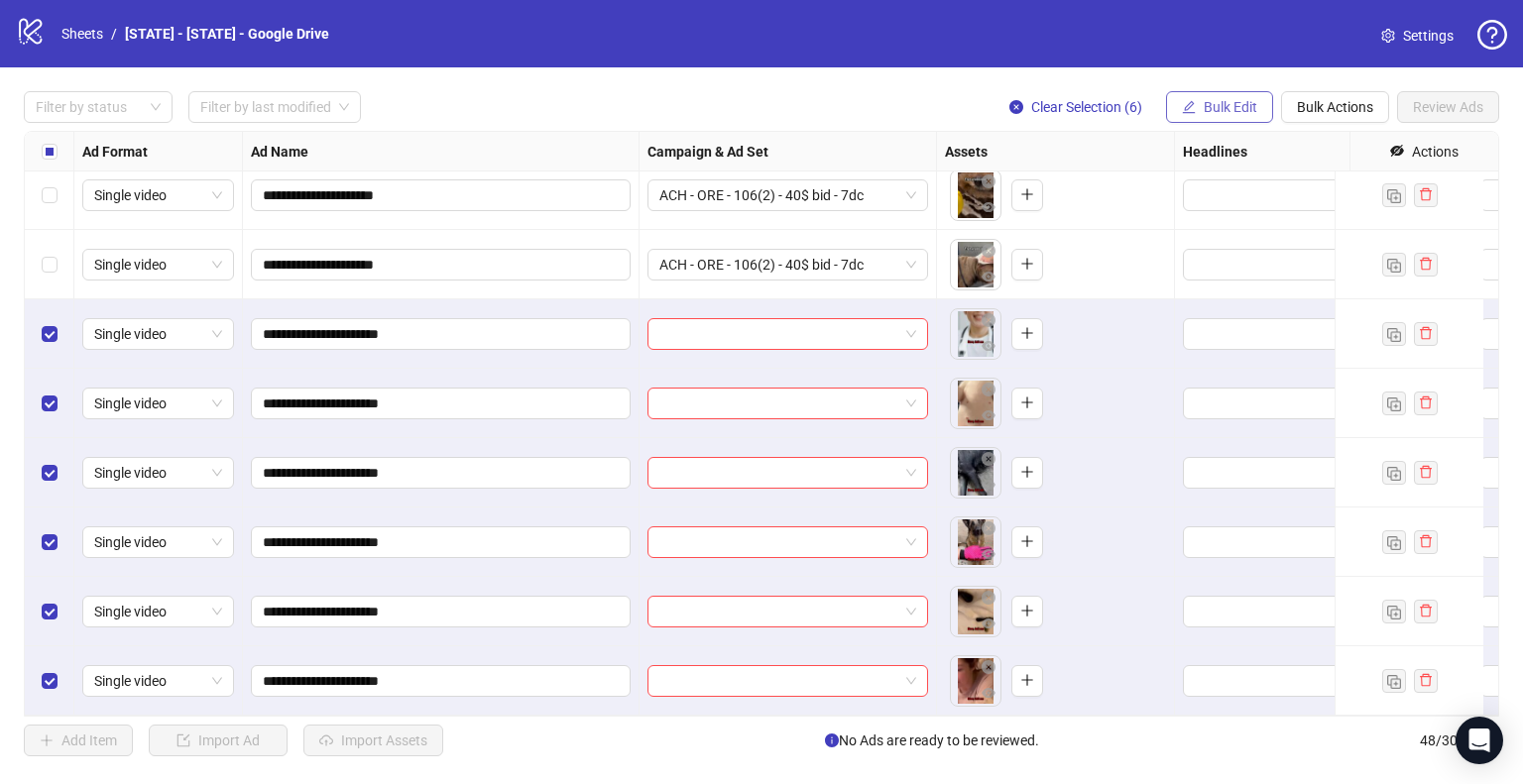 click on "Bulk Edit" at bounding box center (1230, 107) 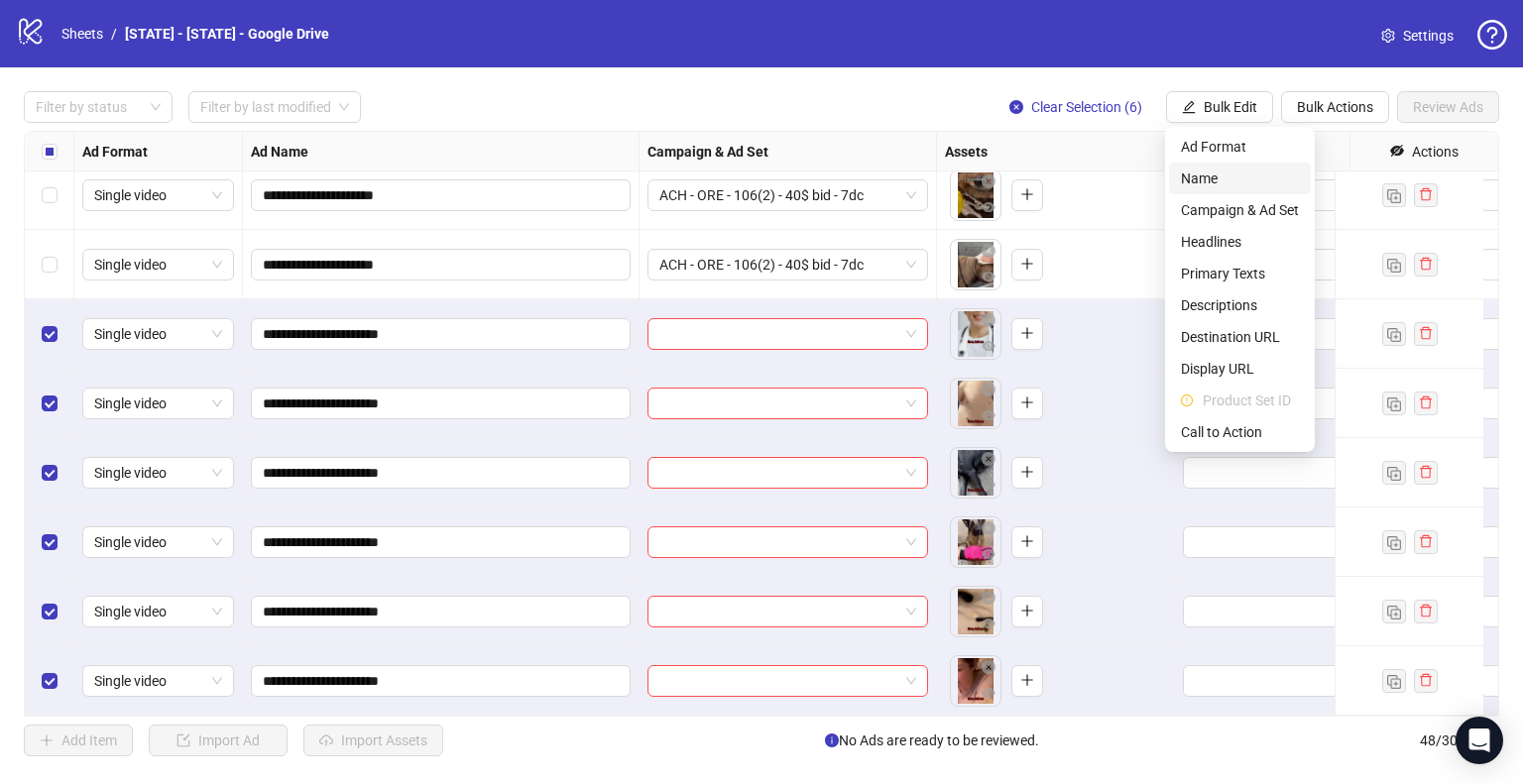 click on "Name" at bounding box center (1239, 178) 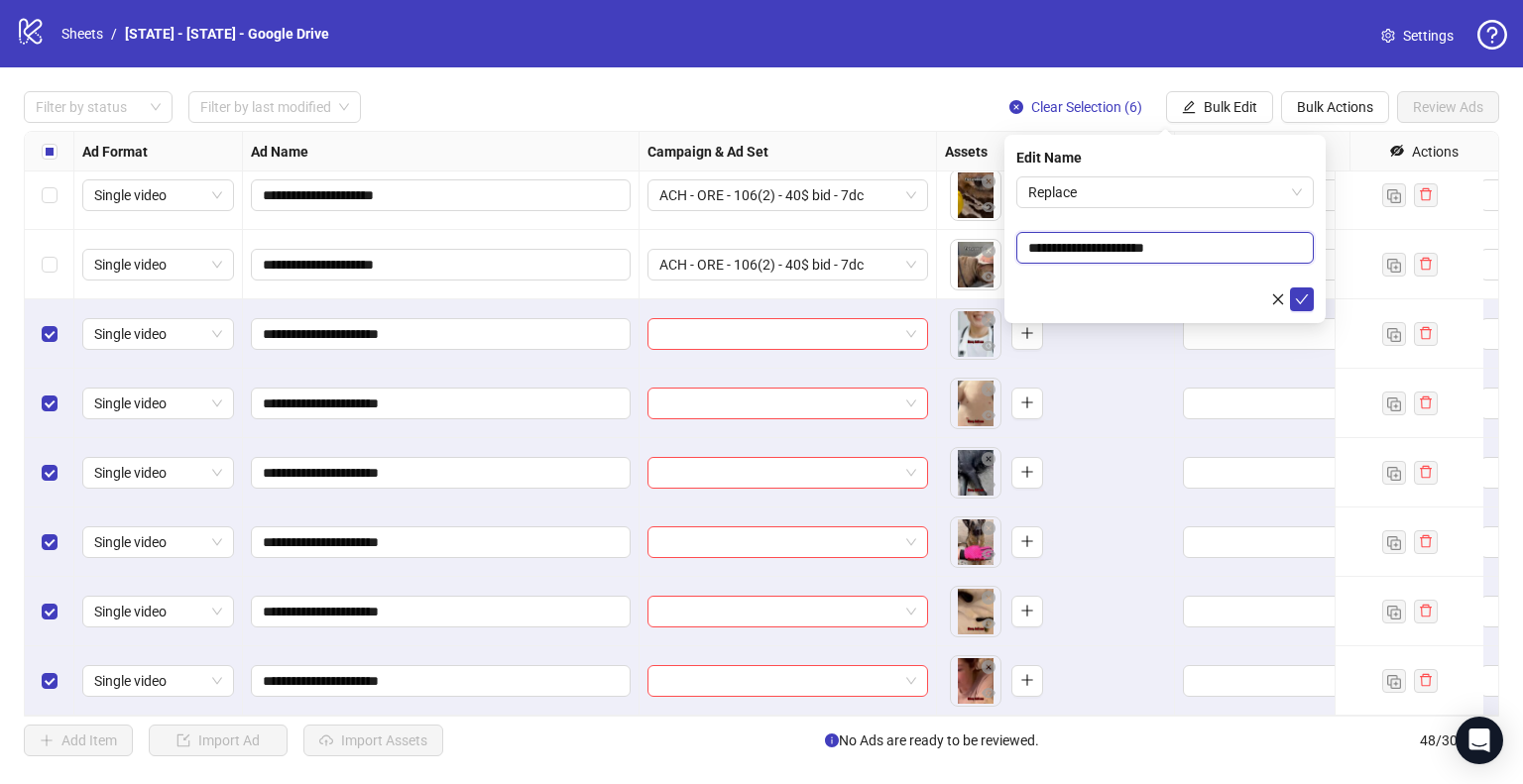 drag, startPoint x: 1137, startPoint y: 249, endPoint x: 1161, endPoint y: 245, distance: 24.33105 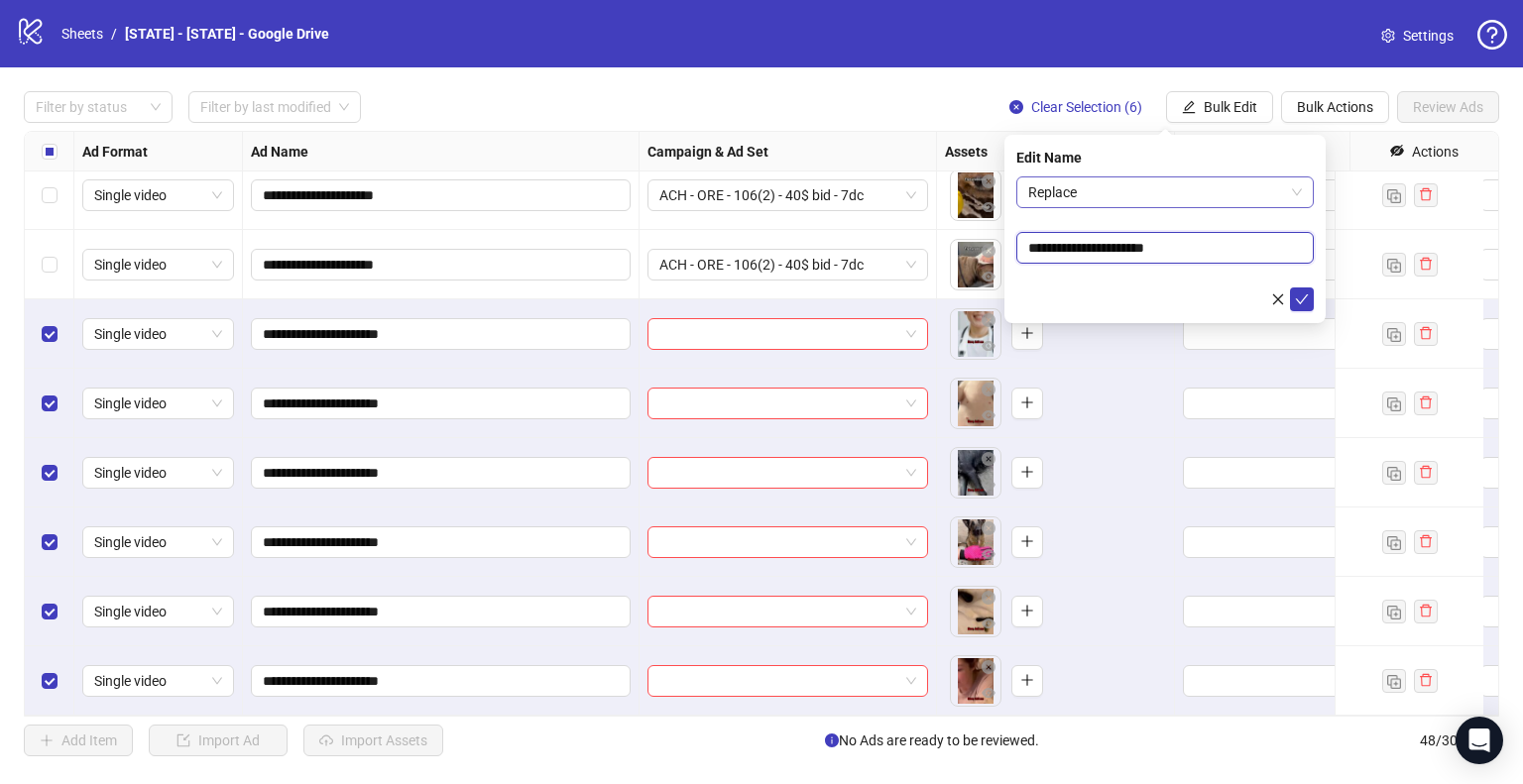 click on "Replace" at bounding box center (1165, 192) 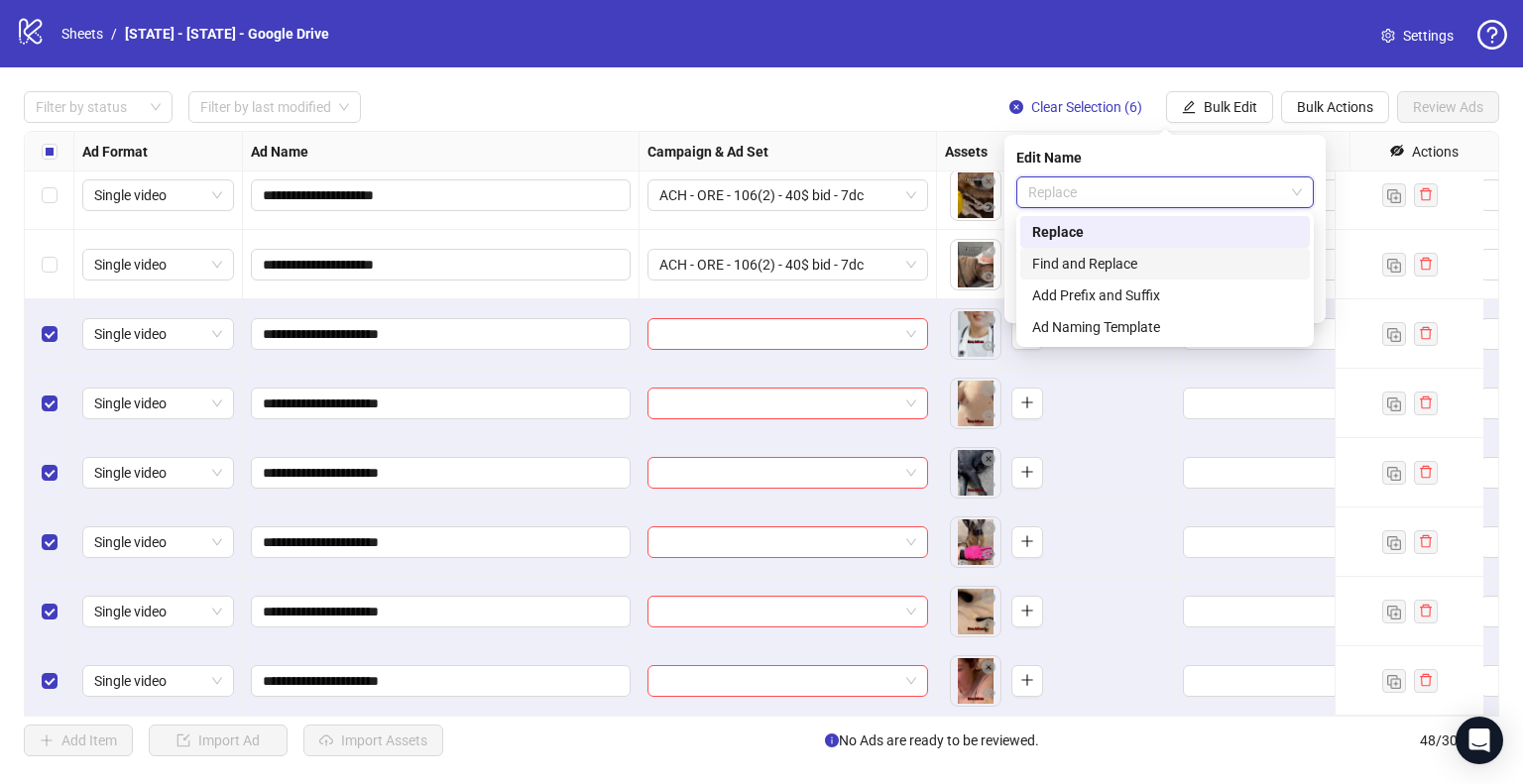 click on "Find and Replace" at bounding box center (1165, 264) 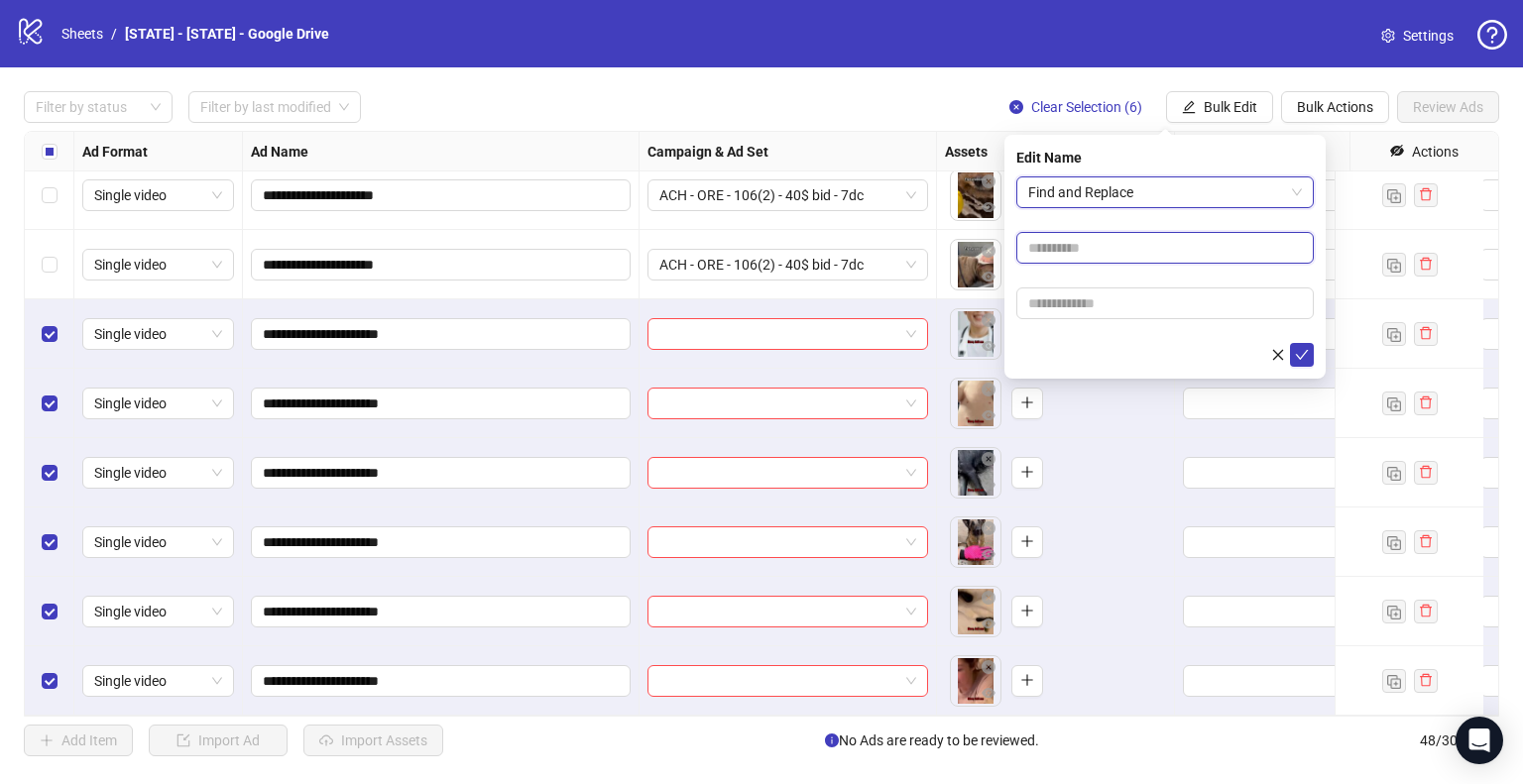 click at bounding box center [1165, 248] 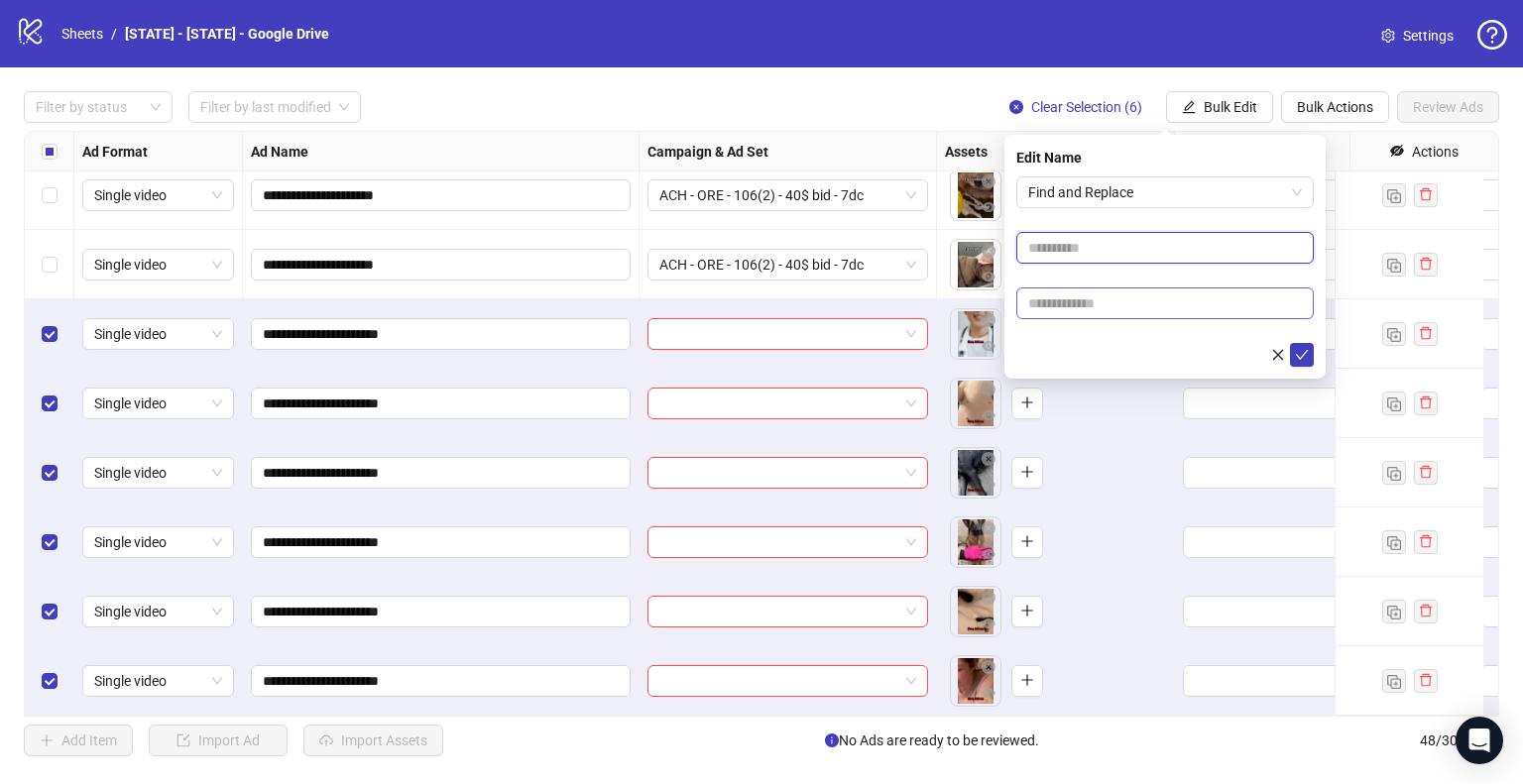 paste on "****" 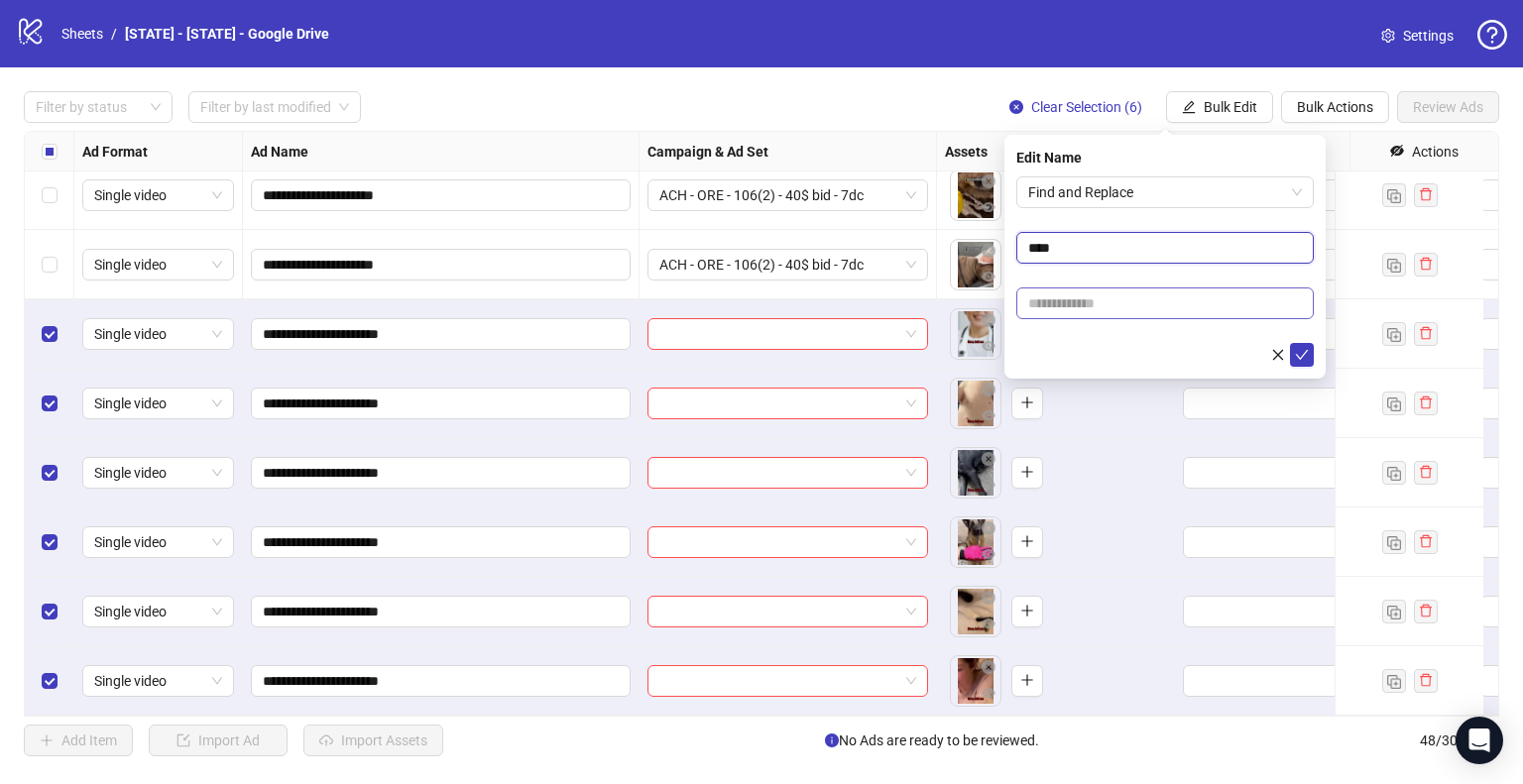 type on "****" 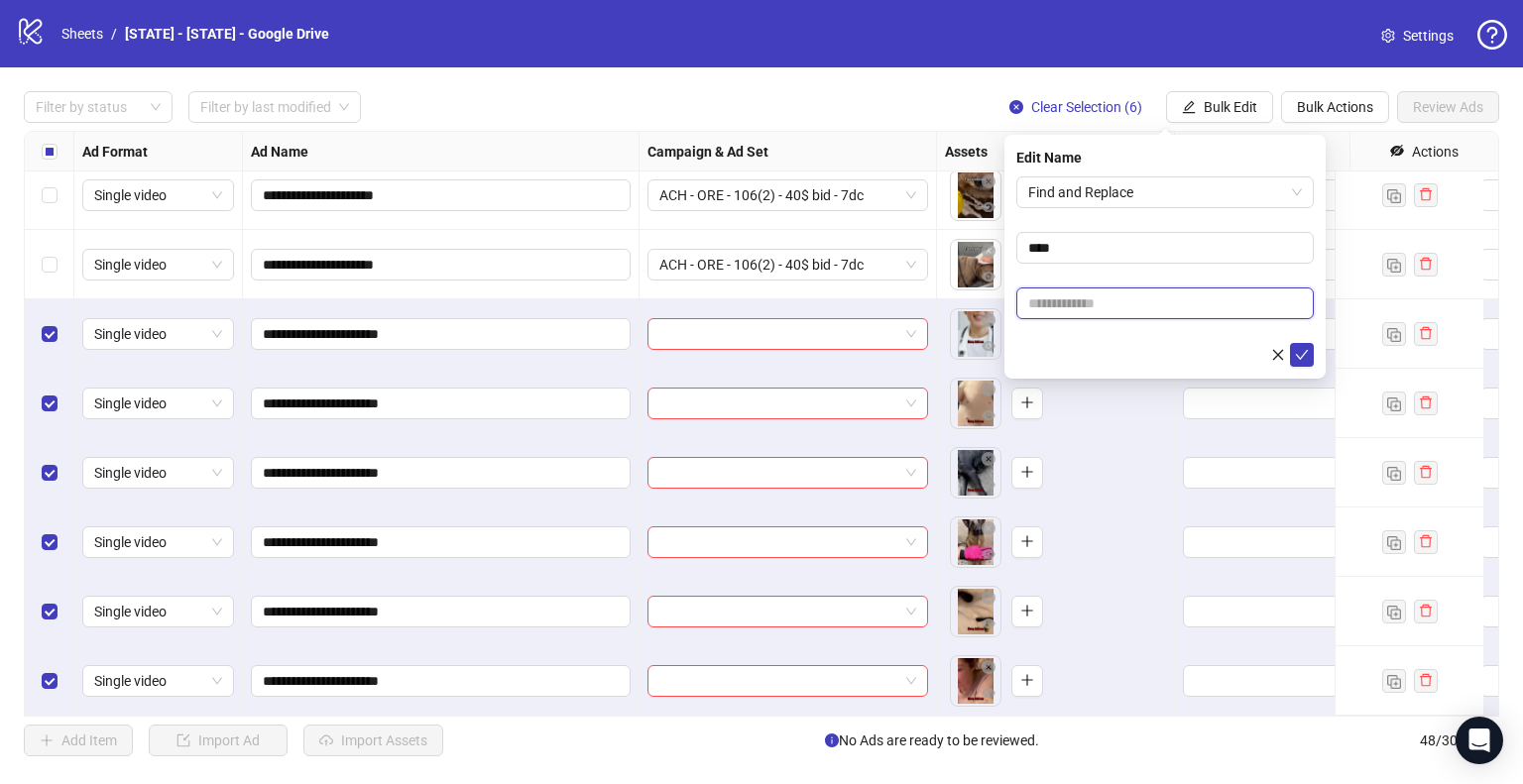 click at bounding box center (1165, 303) 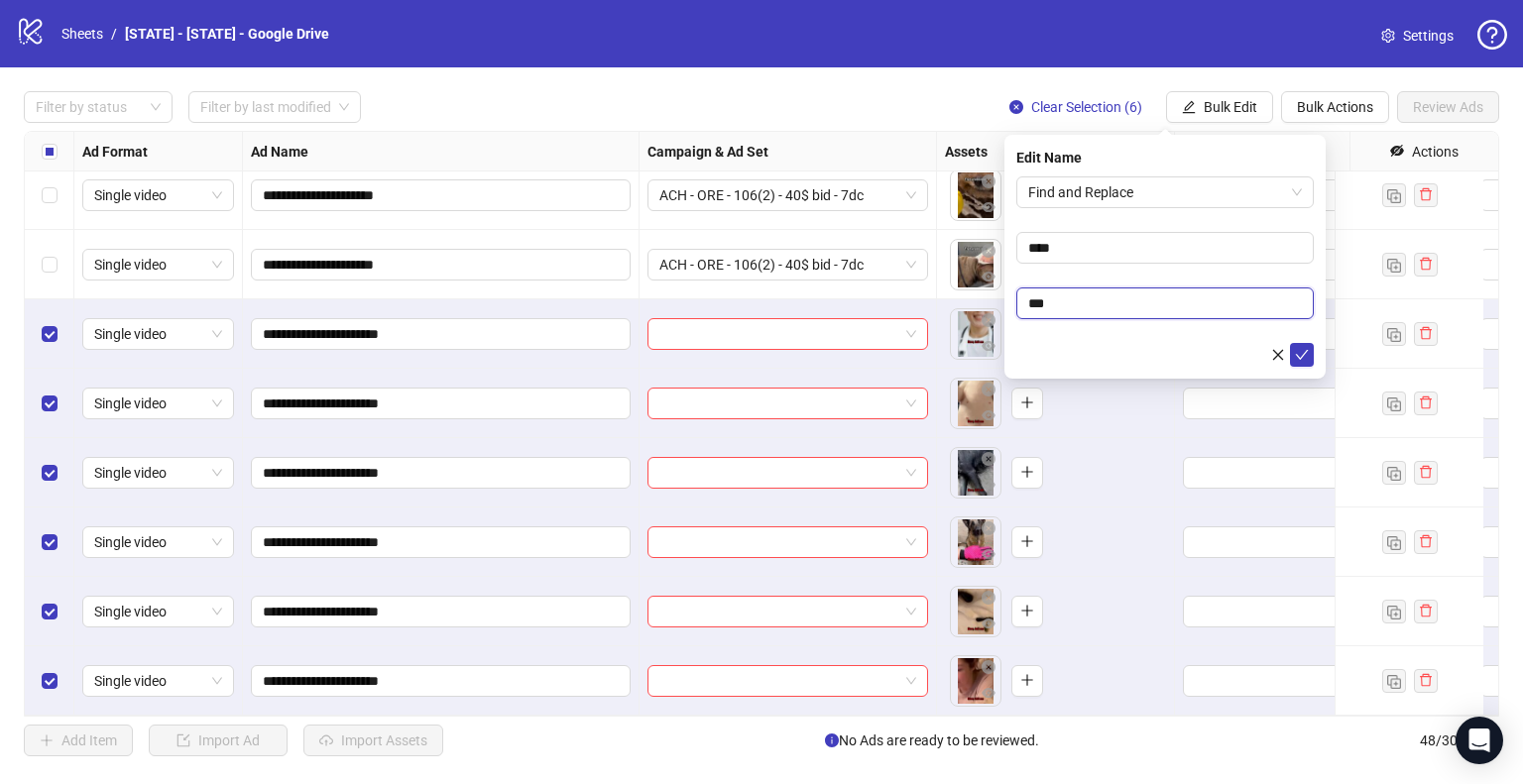 type on "***" 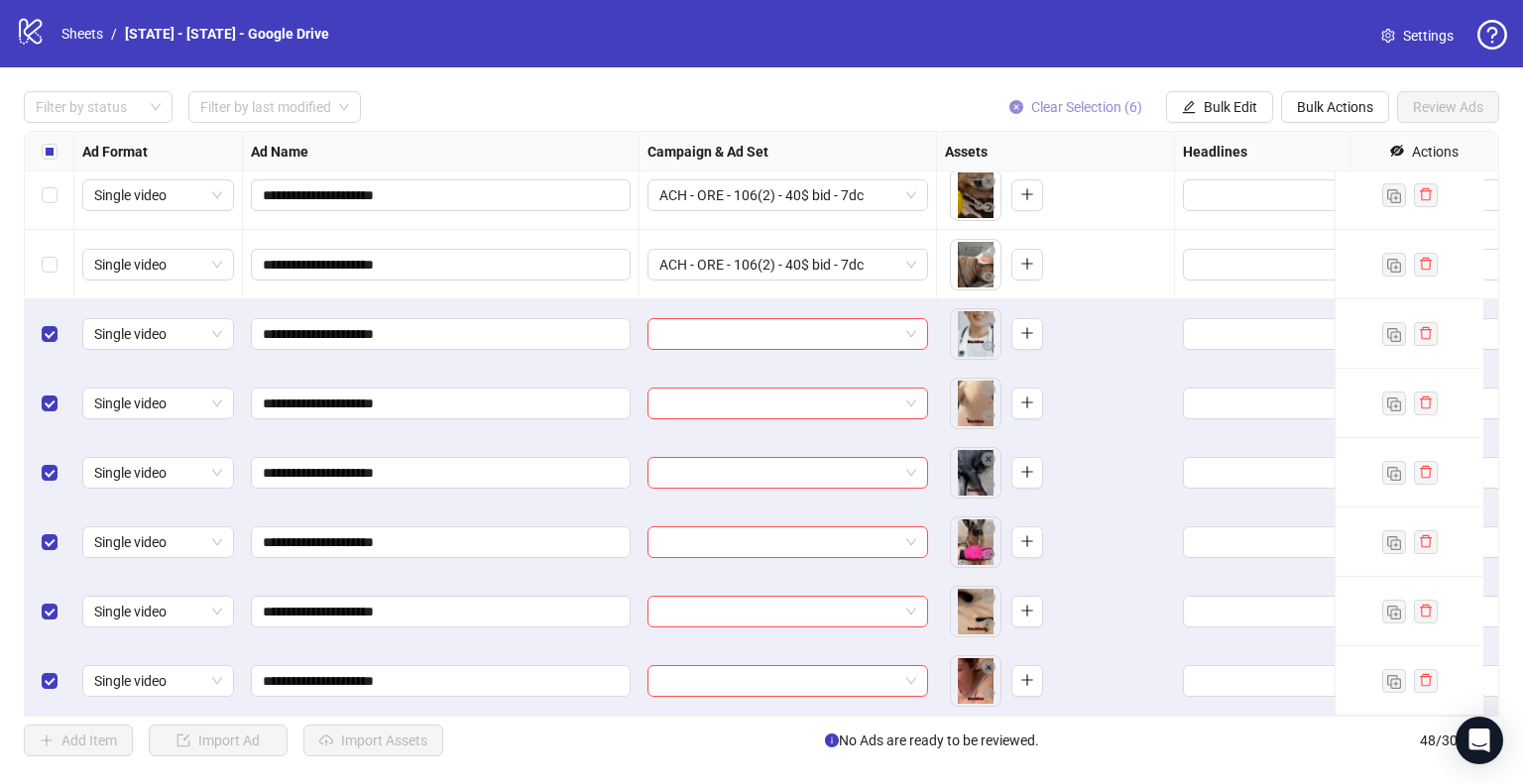 click on "Clear Selection (6)" at bounding box center (1087, 107) 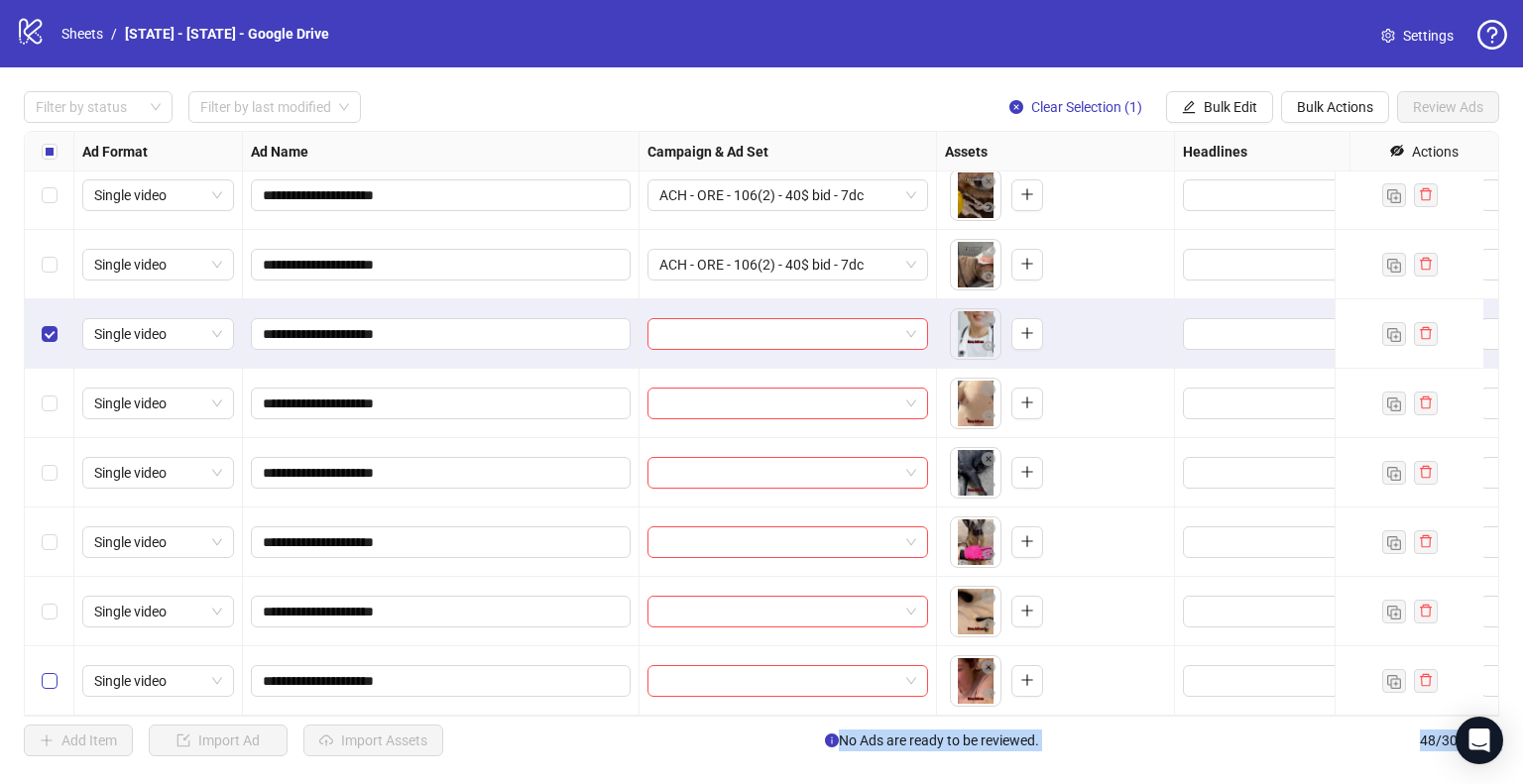 click at bounding box center (50, 681) 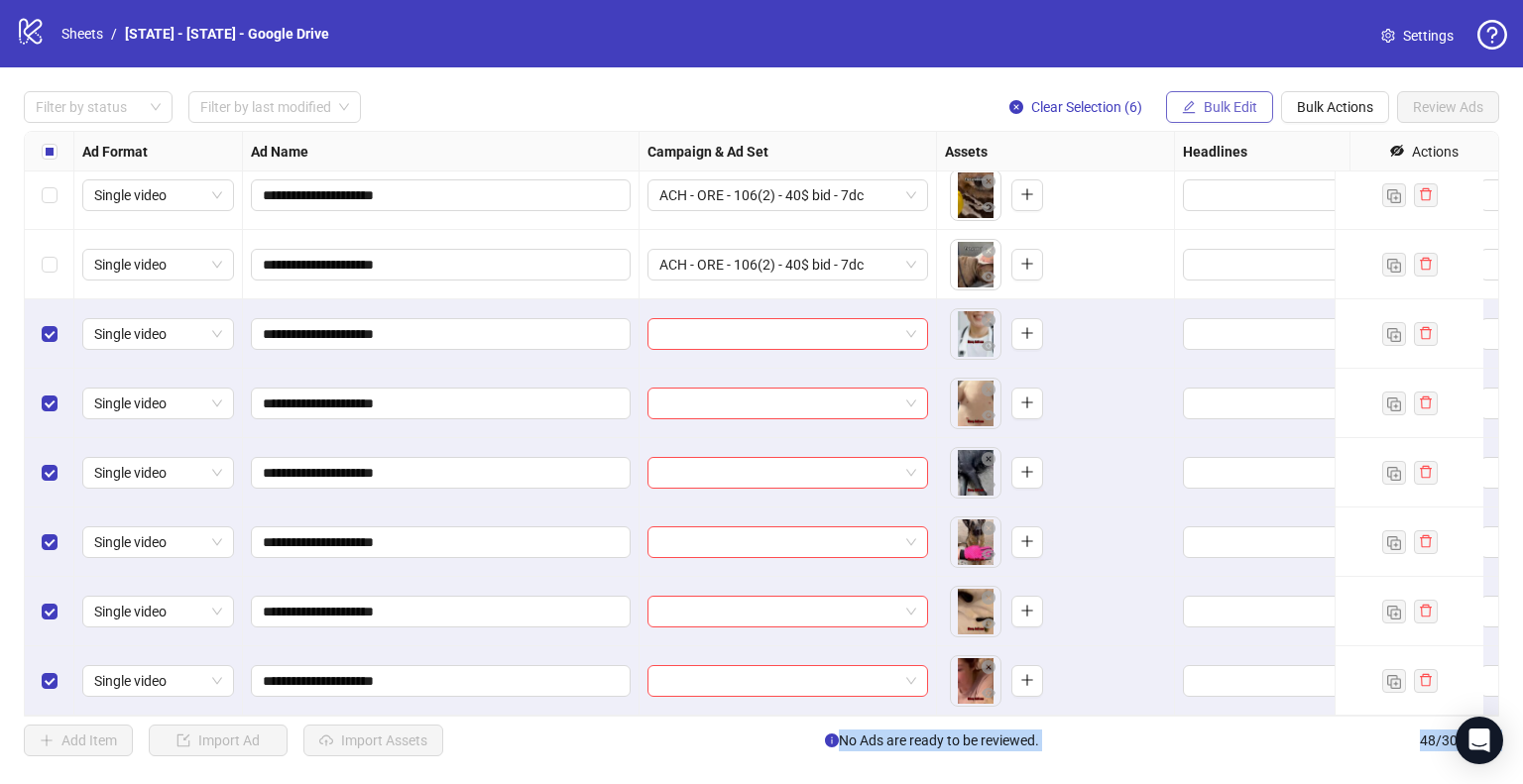 click on "Bulk Edit" at bounding box center [1230, 107] 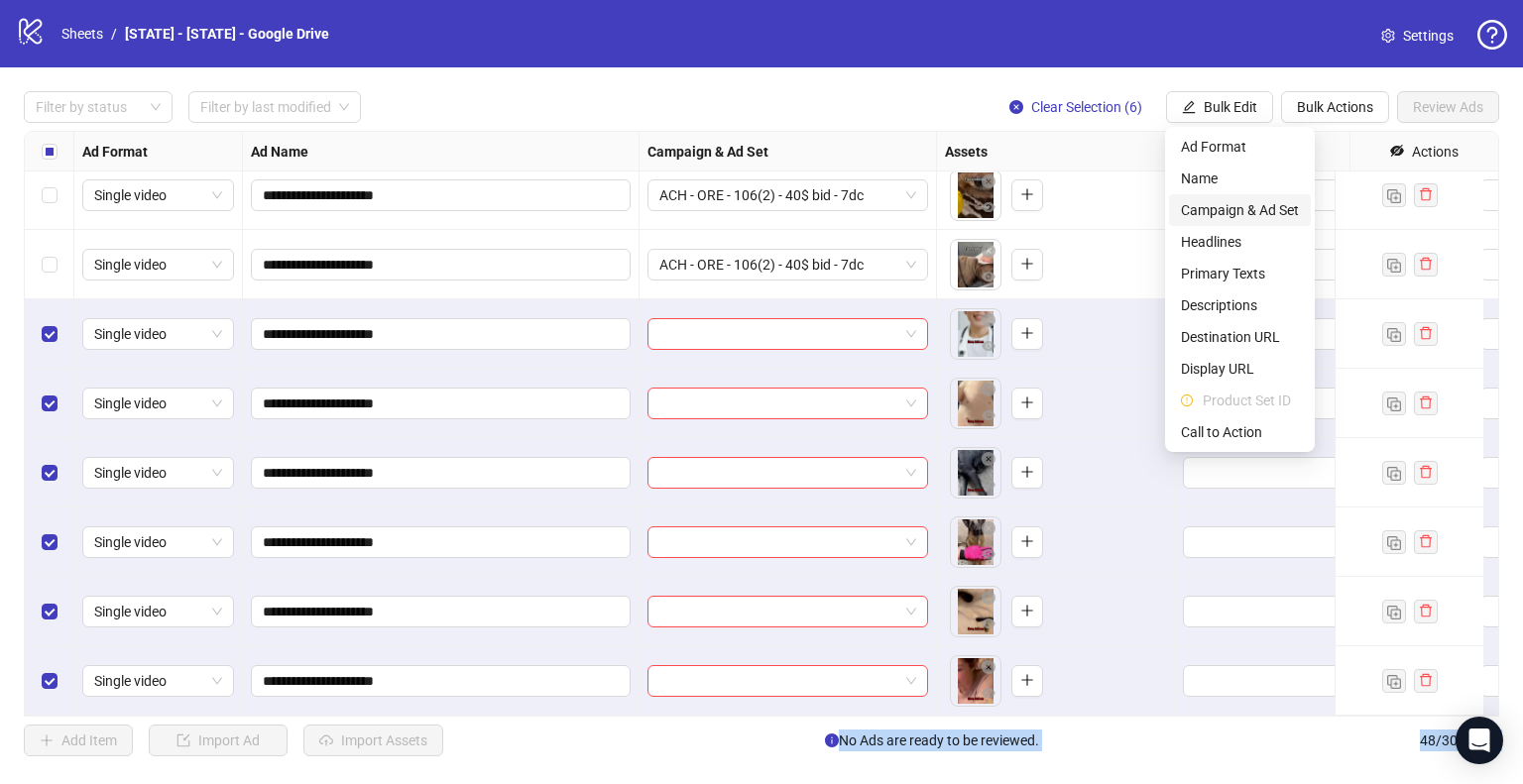 click on "Campaign & Ad Set" at bounding box center (1239, 210) 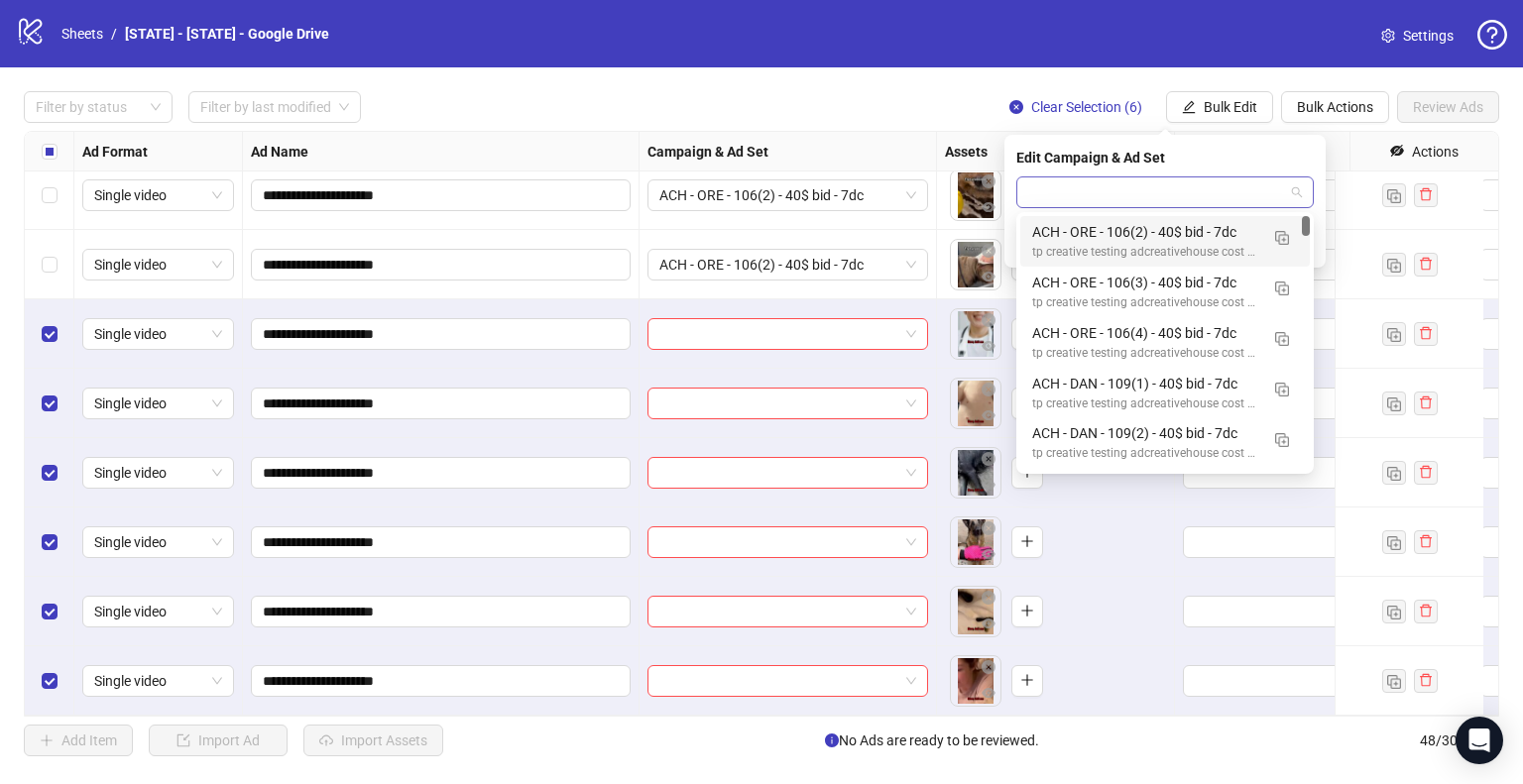 click at bounding box center [1165, 192] 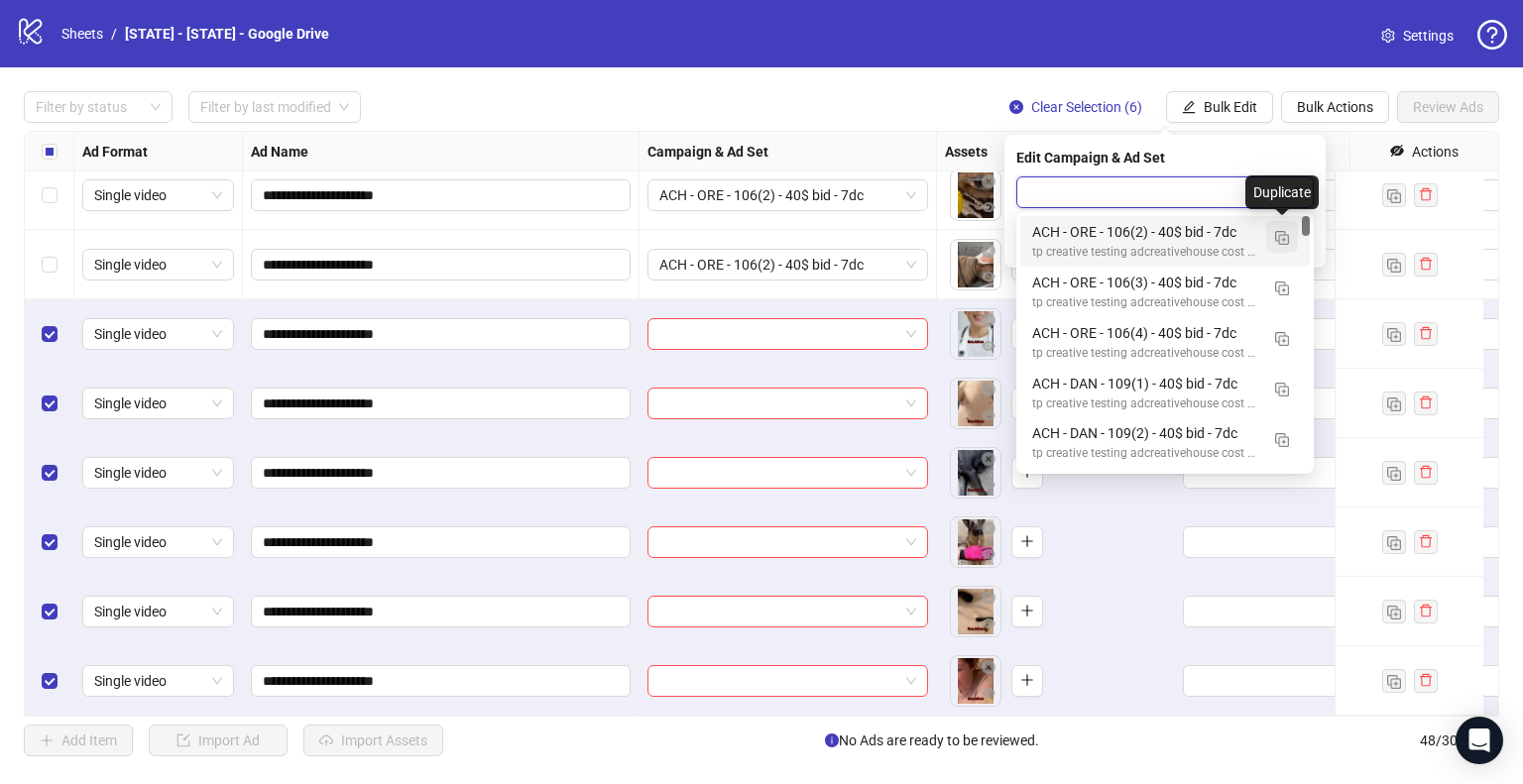 click at bounding box center (1282, 238) 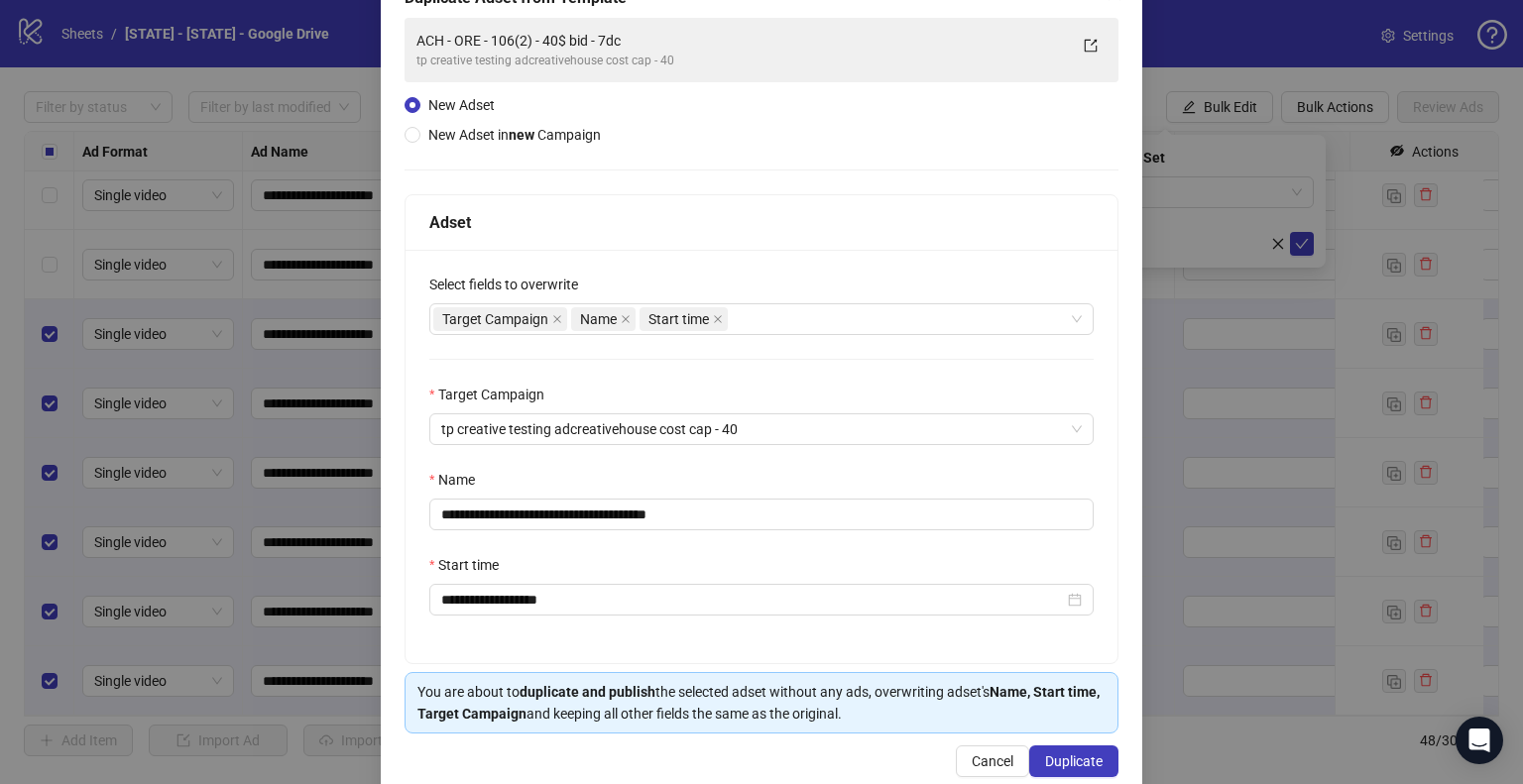 scroll, scrollTop: 168, scrollLeft: 0, axis: vertical 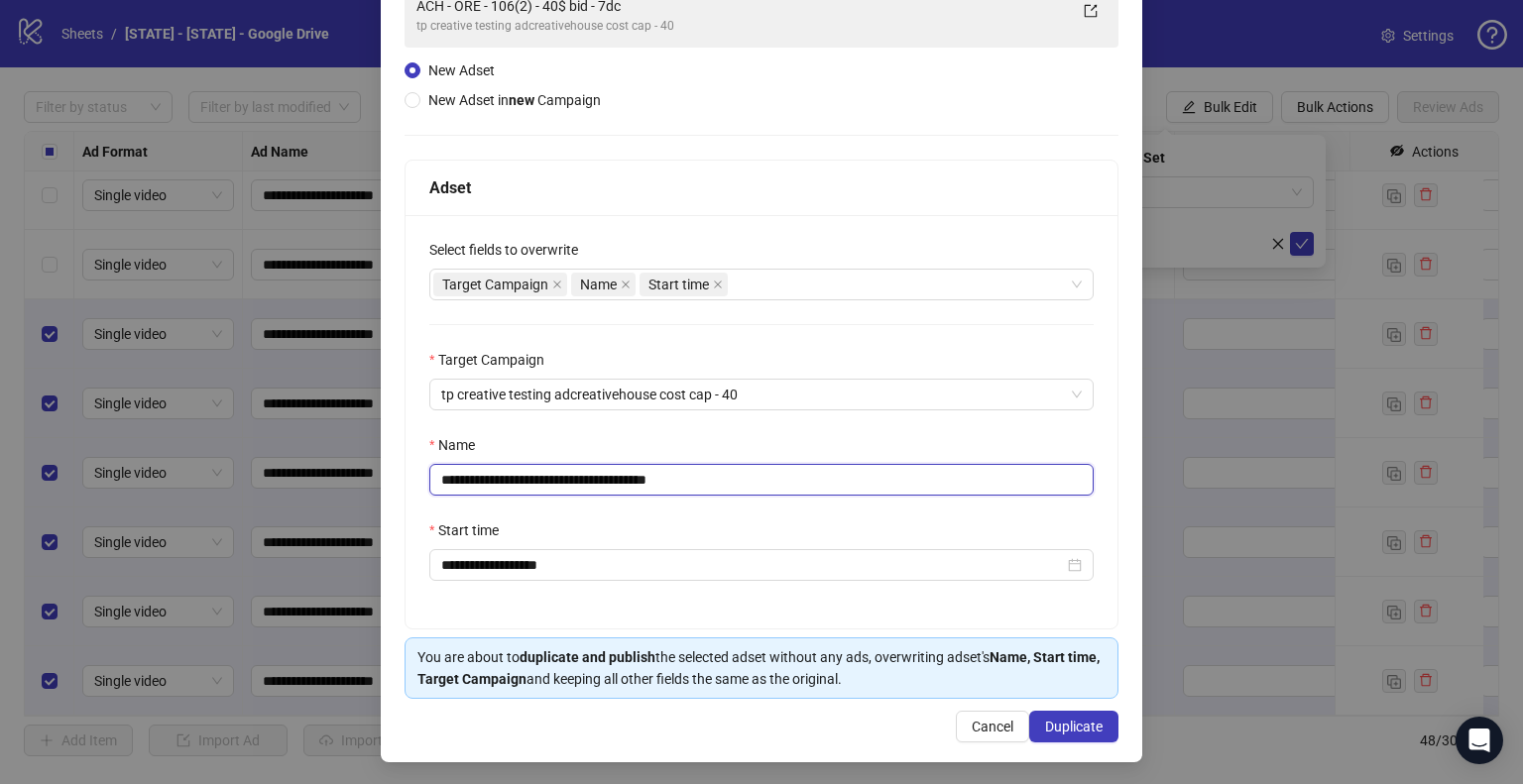 drag, startPoint x: 547, startPoint y: 477, endPoint x: 568, endPoint y: 470, distance: 22.135944 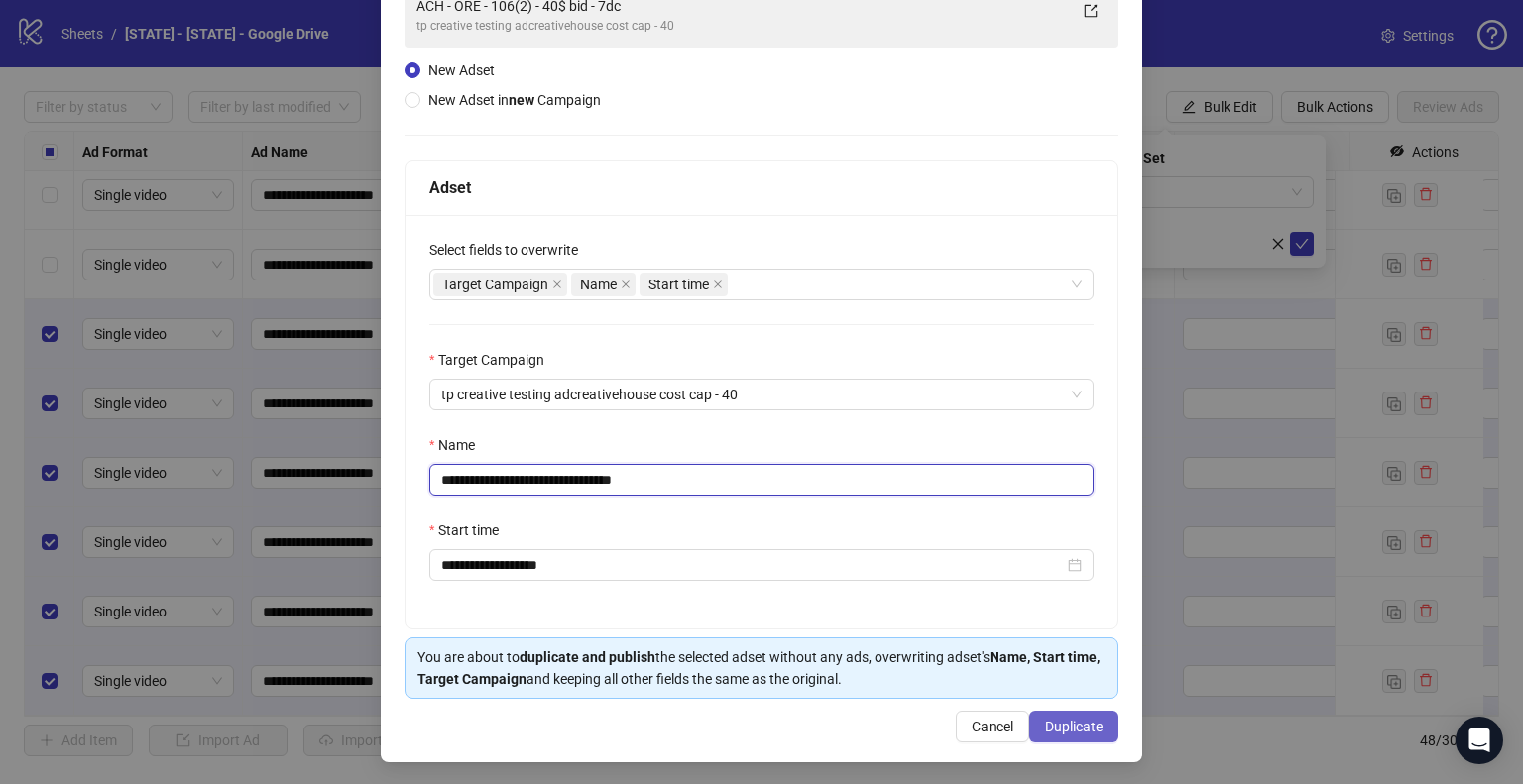 type on "**********" 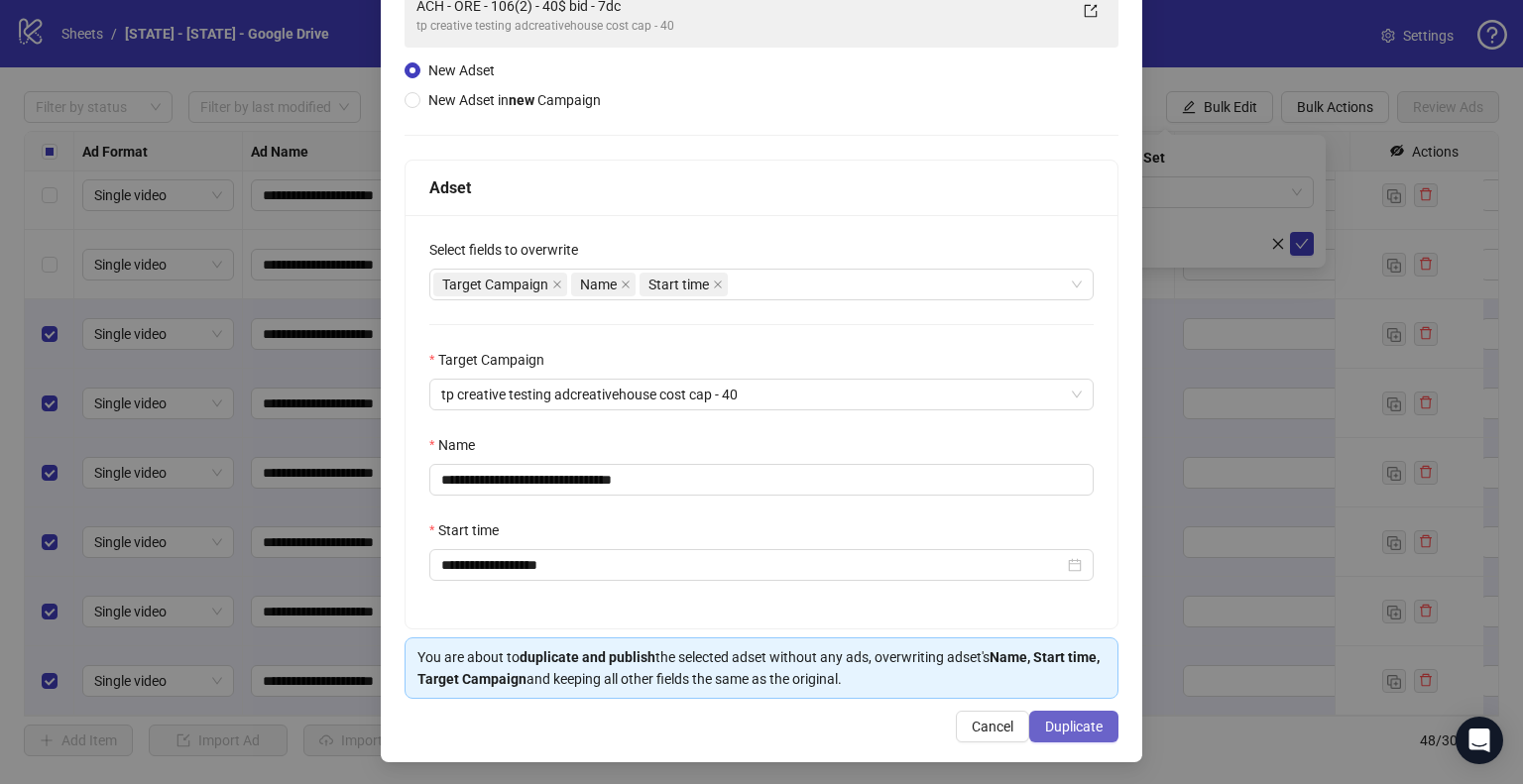 click on "Duplicate" at bounding box center [1074, 727] 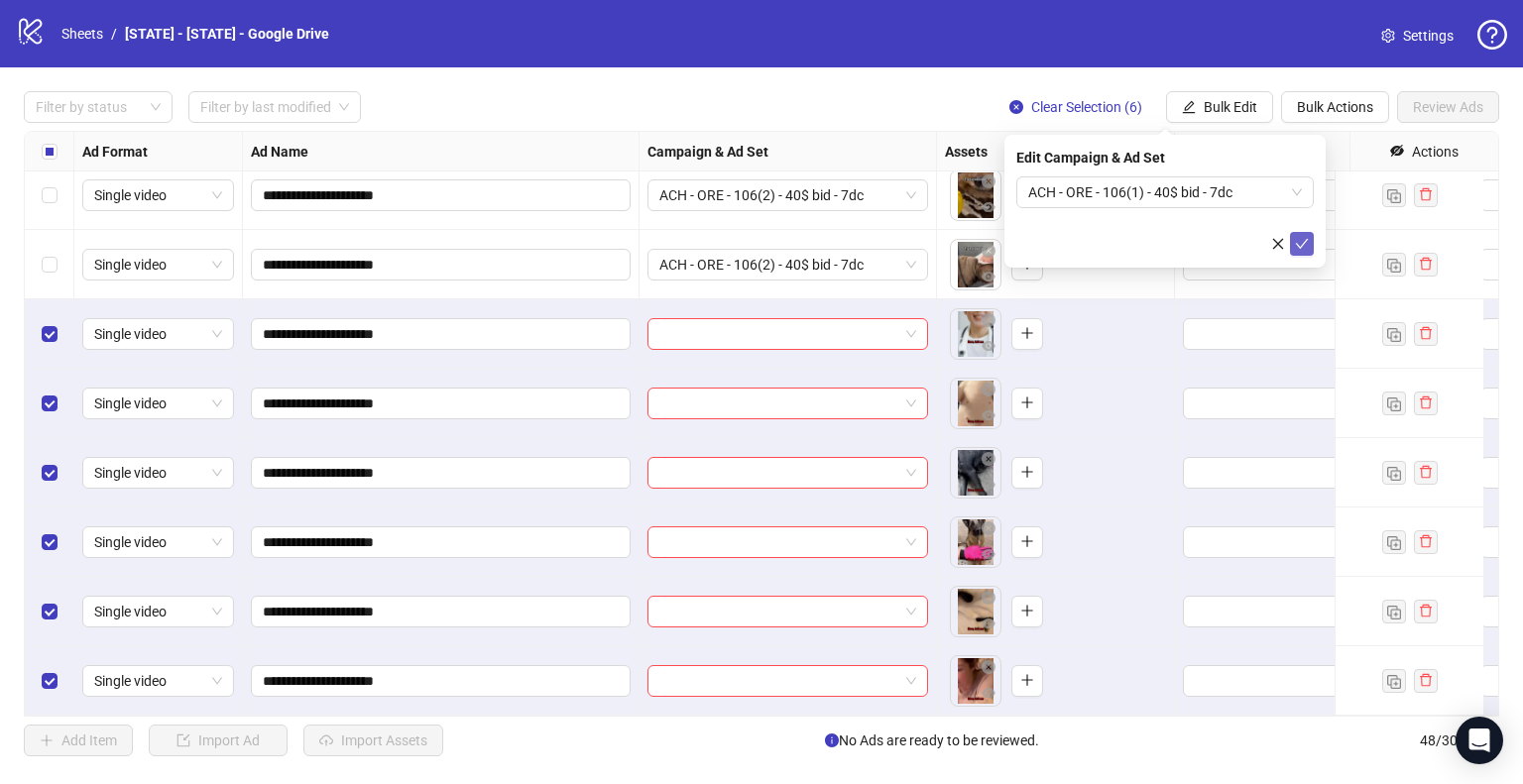 click 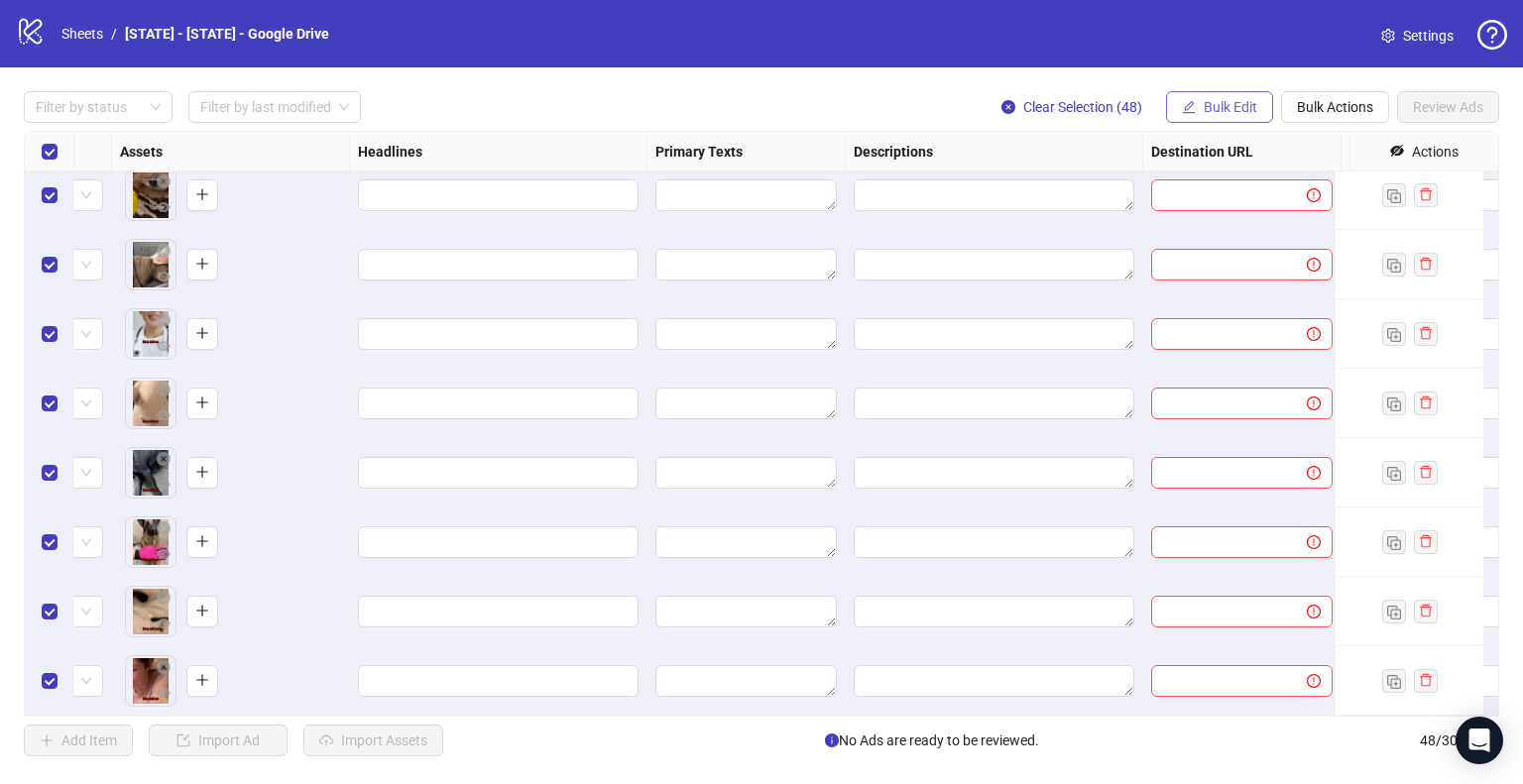 click on "Bulk Edit" at bounding box center (1230, 107) 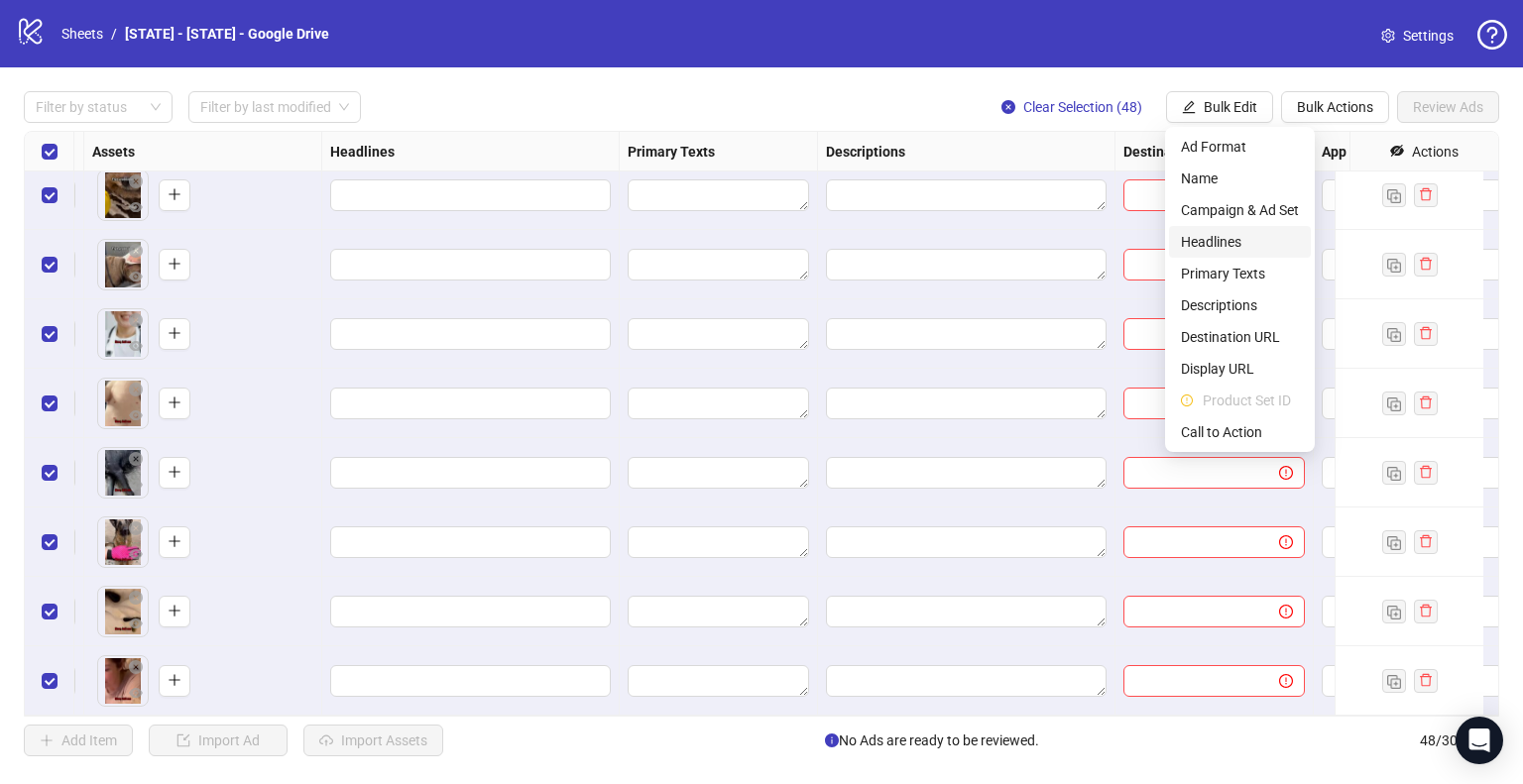 click on "Headlines" at bounding box center (1239, 242) 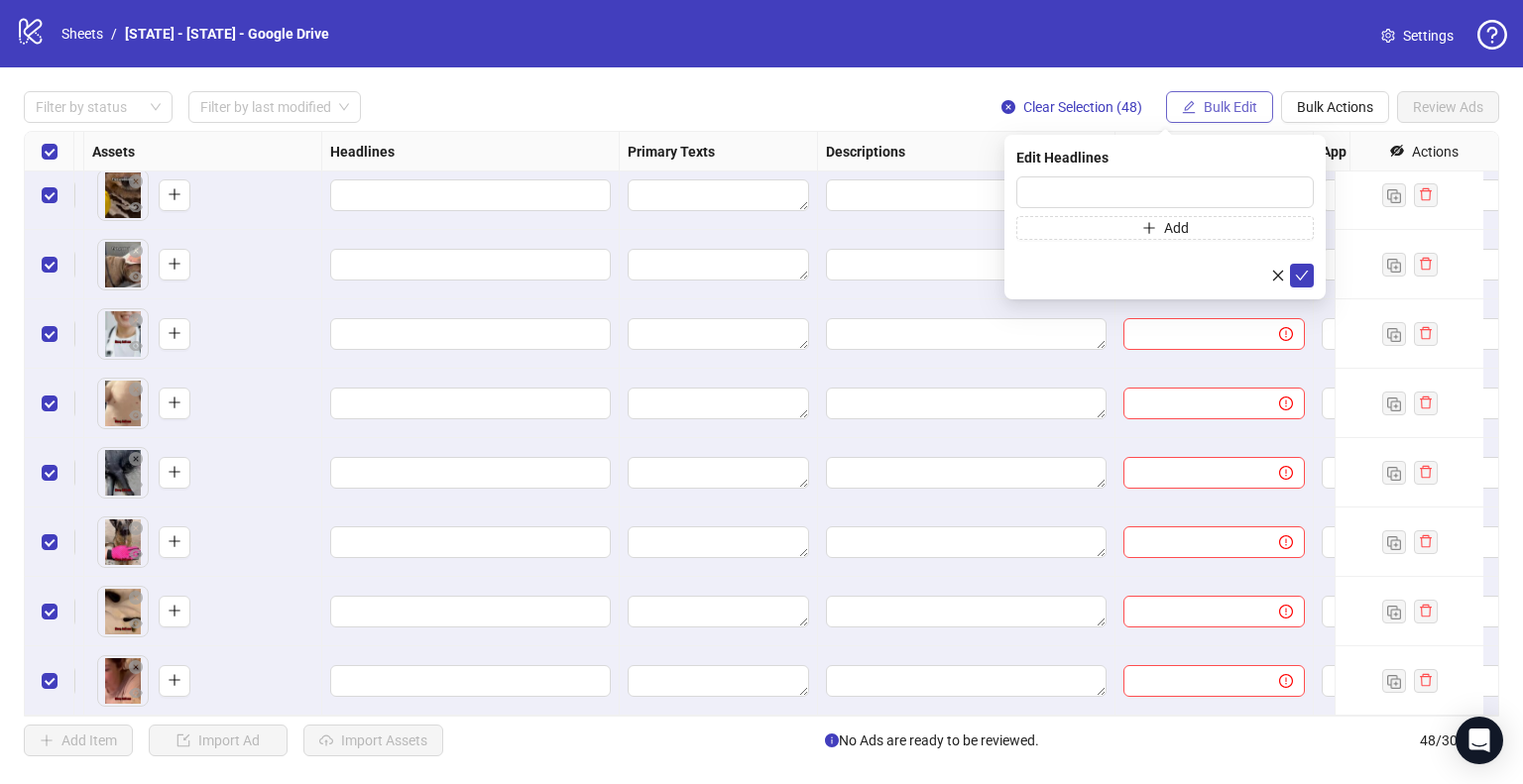 click on "Bulk Edit" at bounding box center [1230, 107] 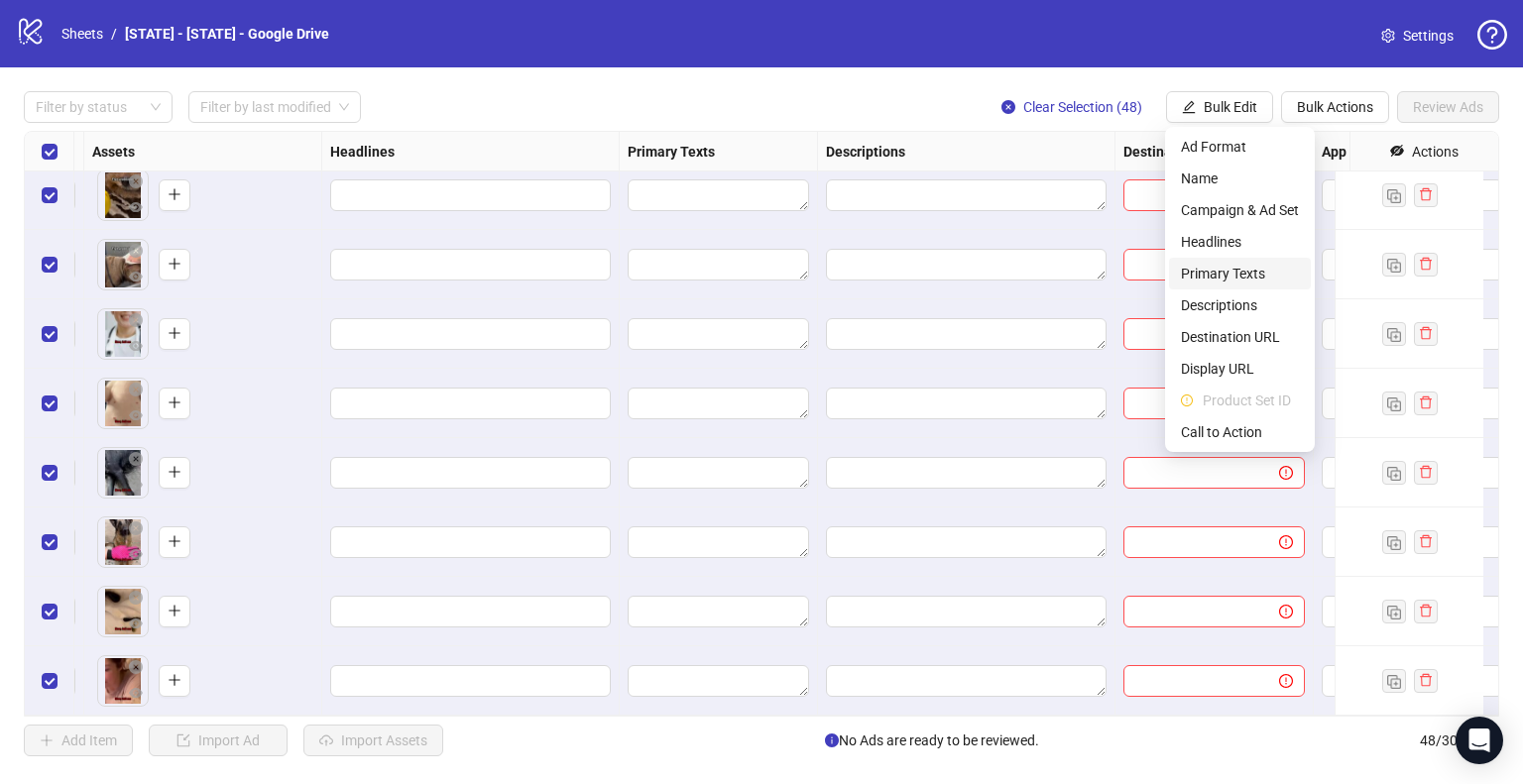 click on "Primary Texts" at bounding box center [1239, 274] 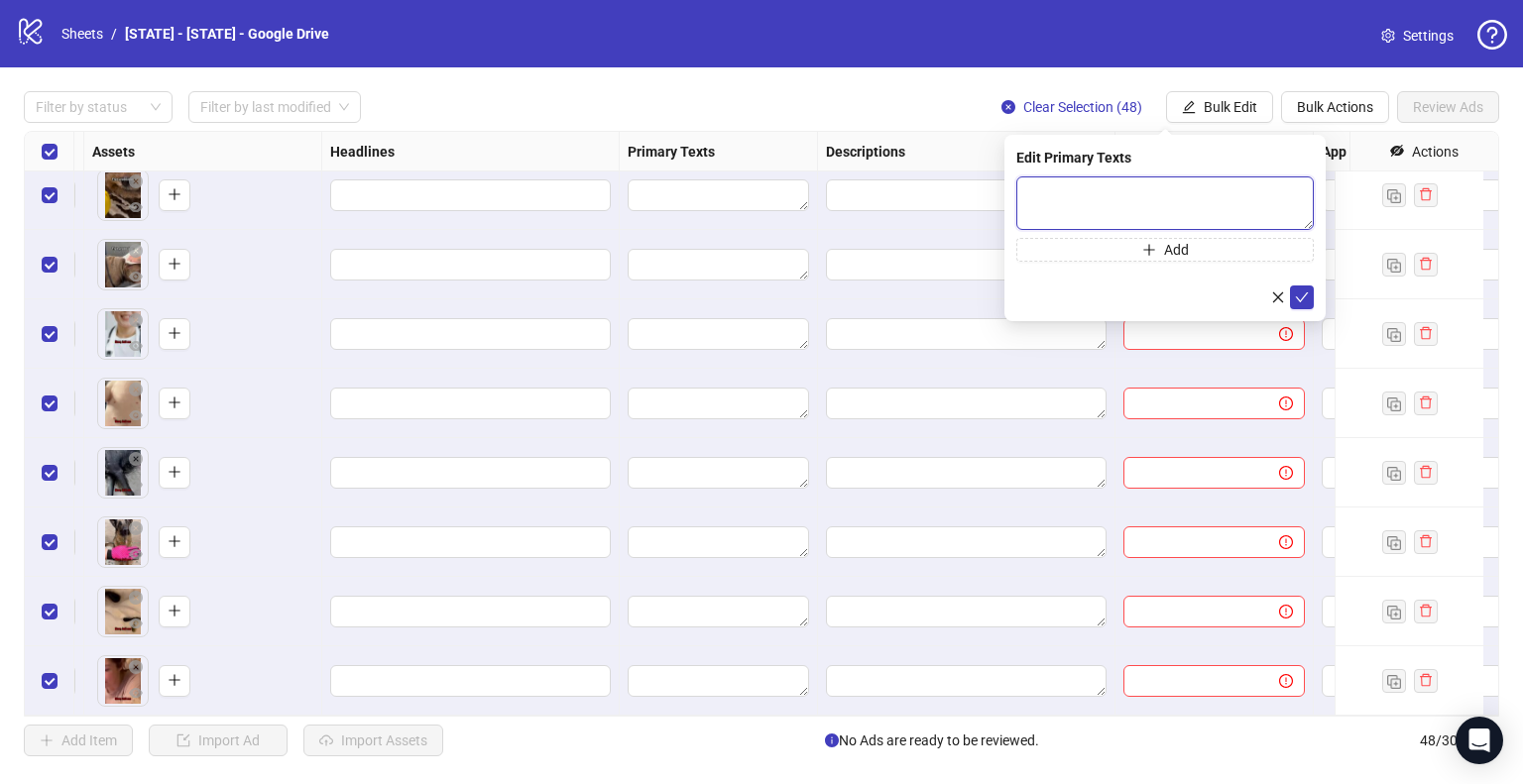 click at bounding box center [1165, 203] 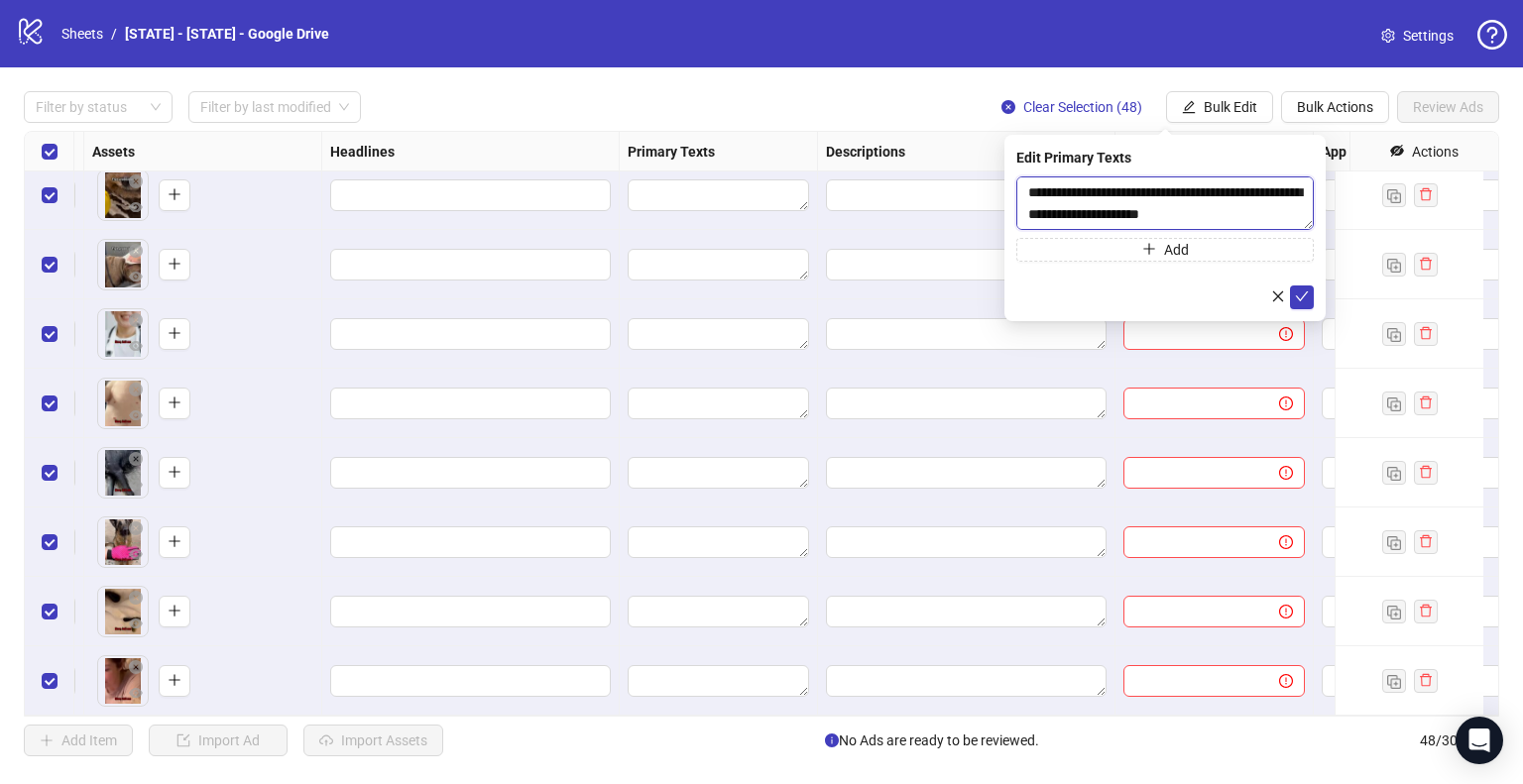 scroll, scrollTop: 0, scrollLeft: 0, axis: both 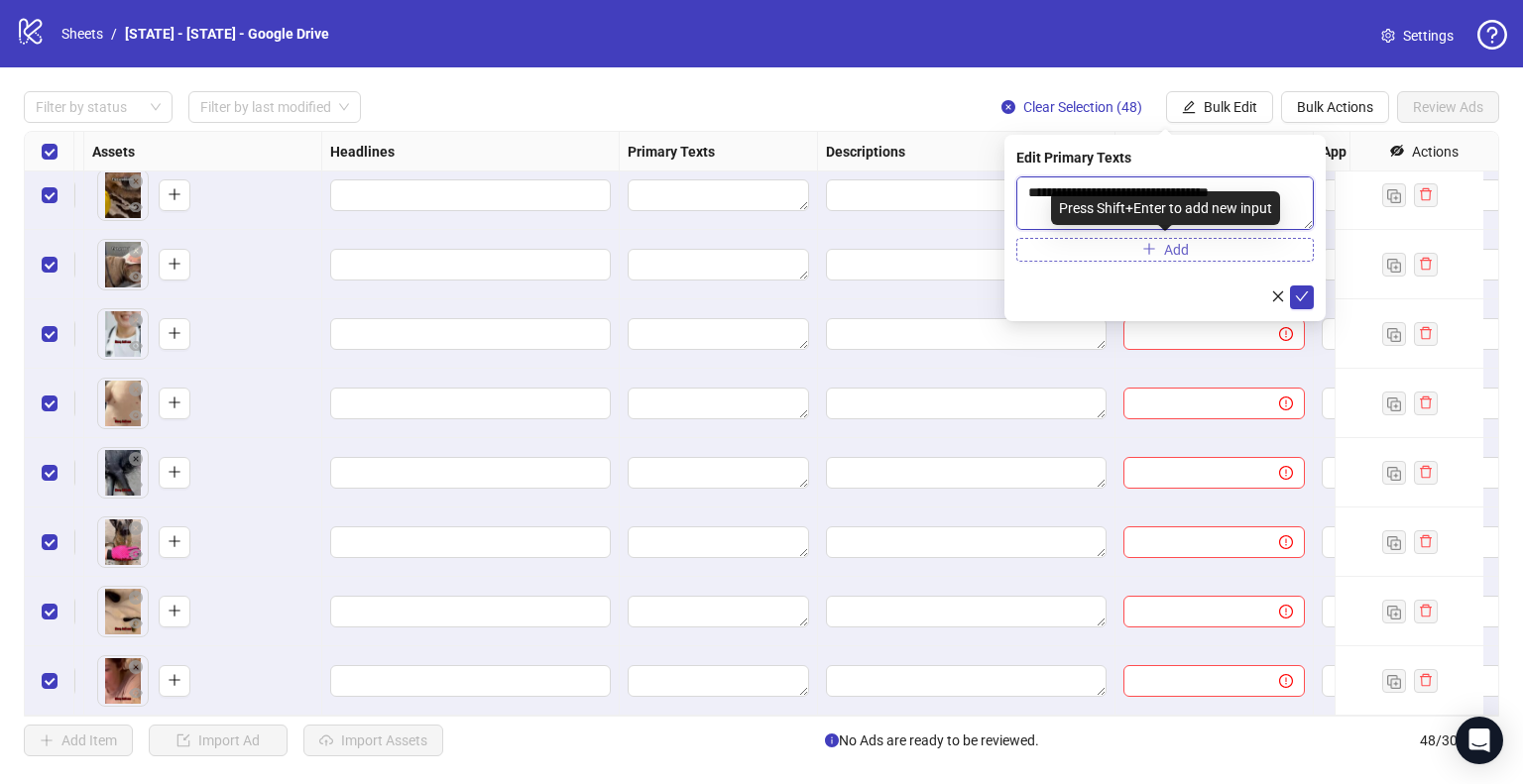 type on "**********" 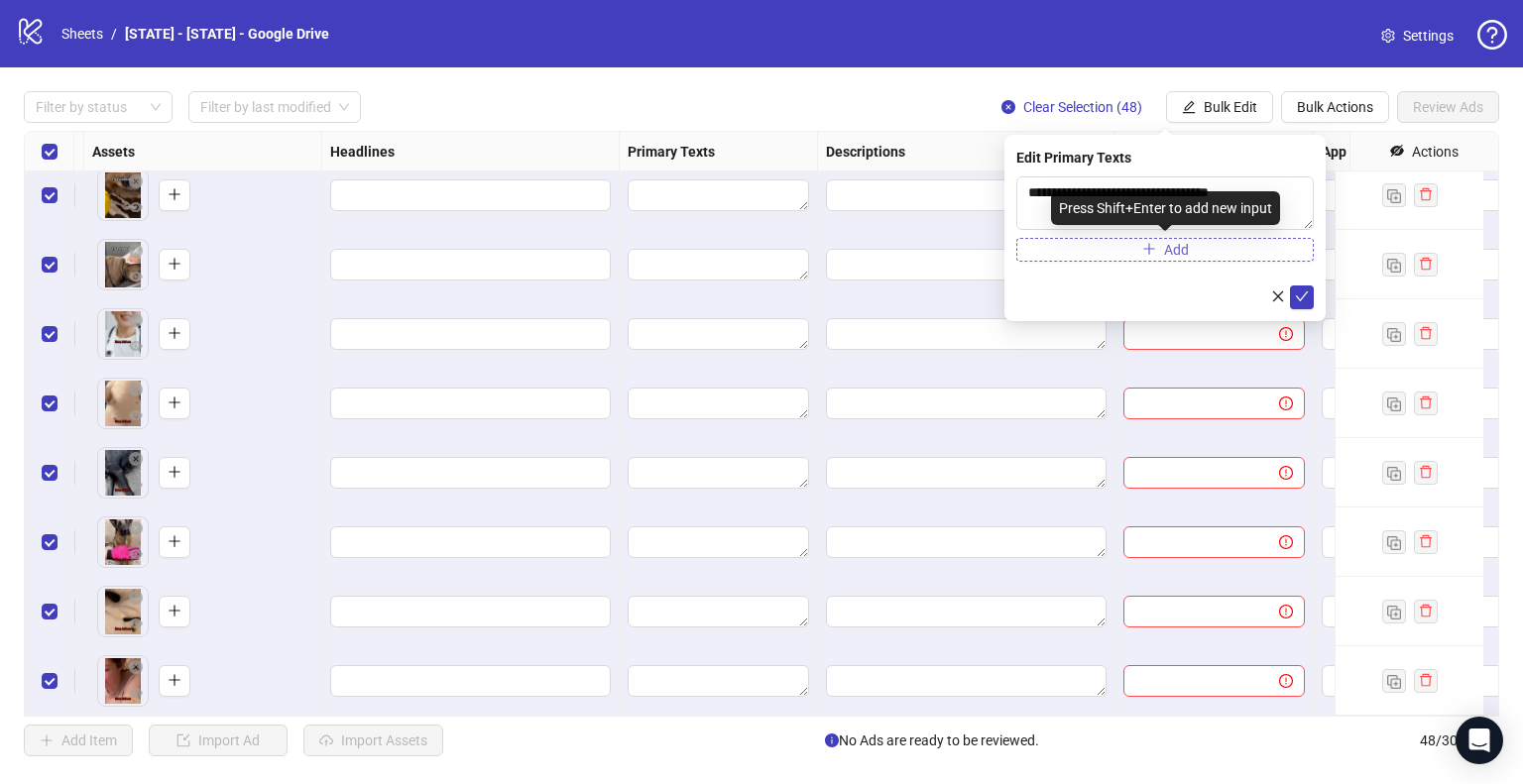 click on "Add" at bounding box center (1165, 250) 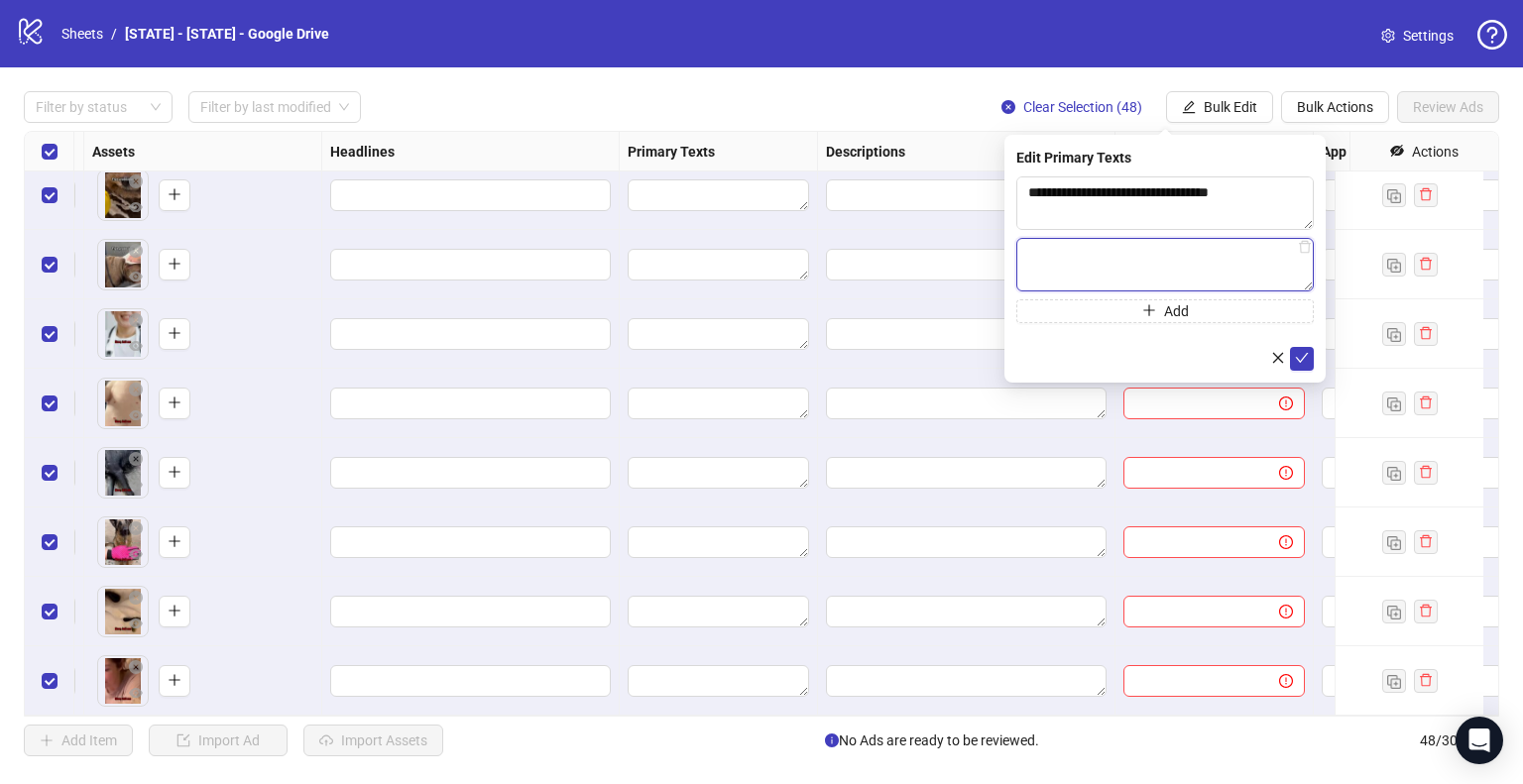 paste on "**********" 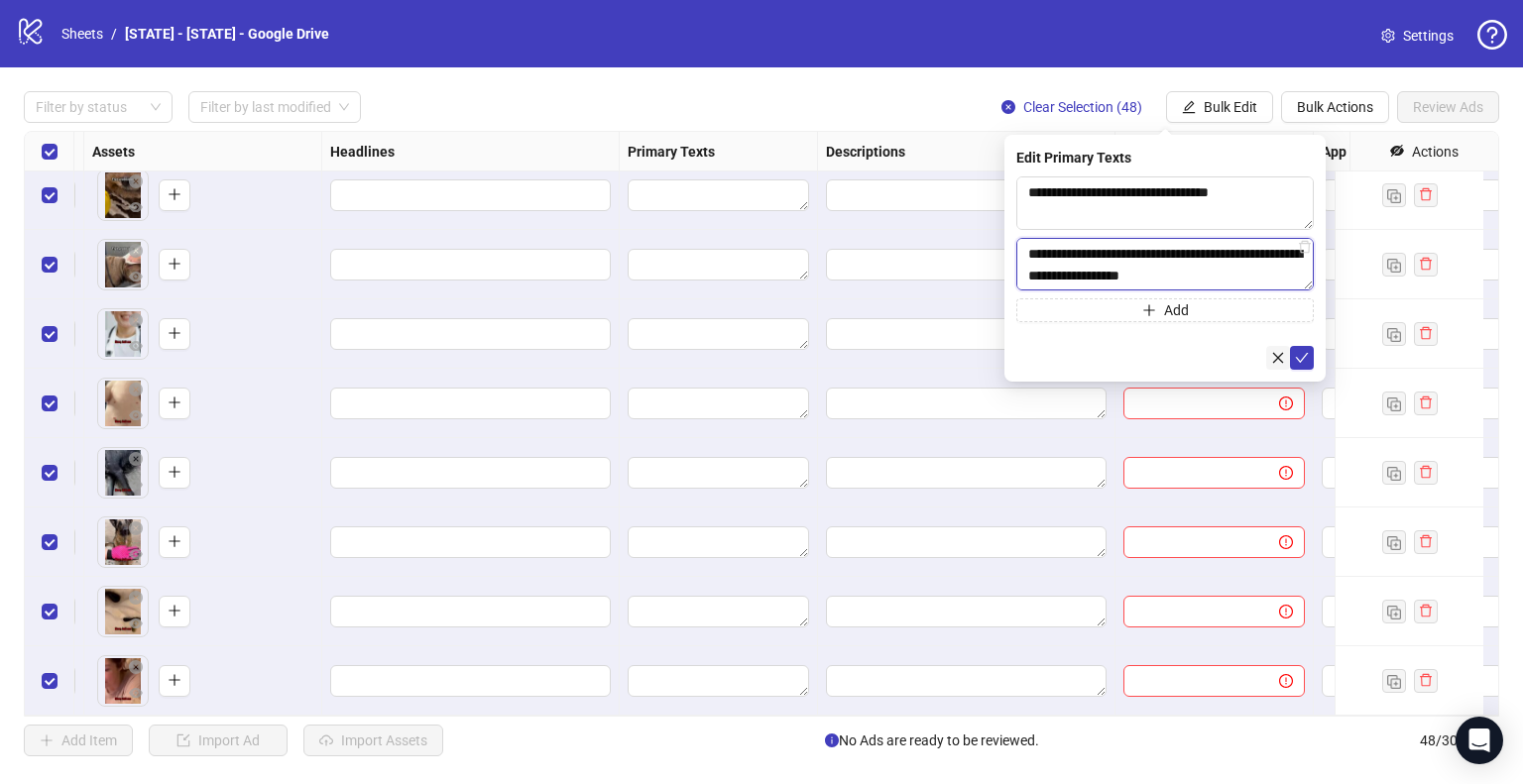 scroll, scrollTop: 321, scrollLeft: 0, axis: vertical 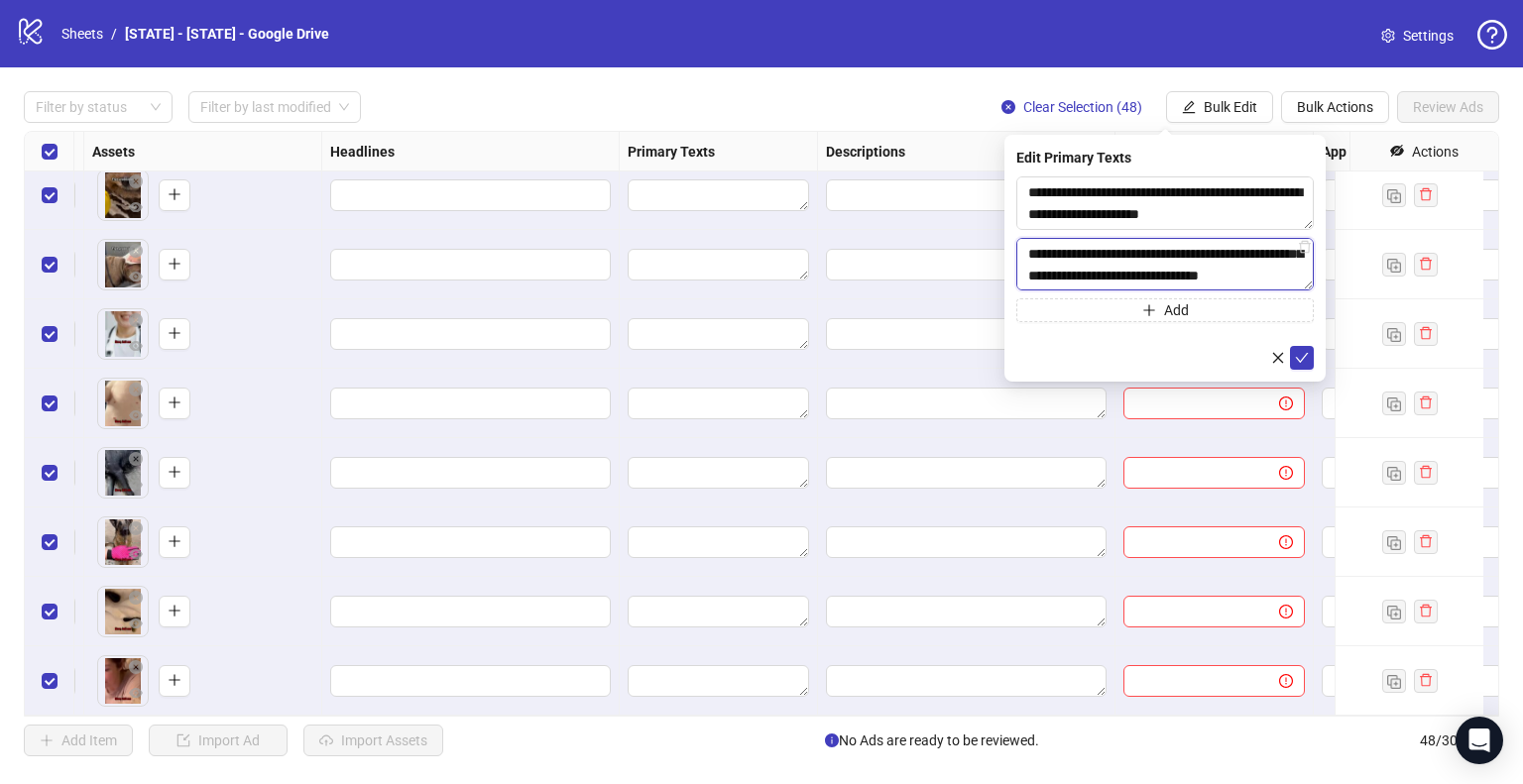type on "**********" 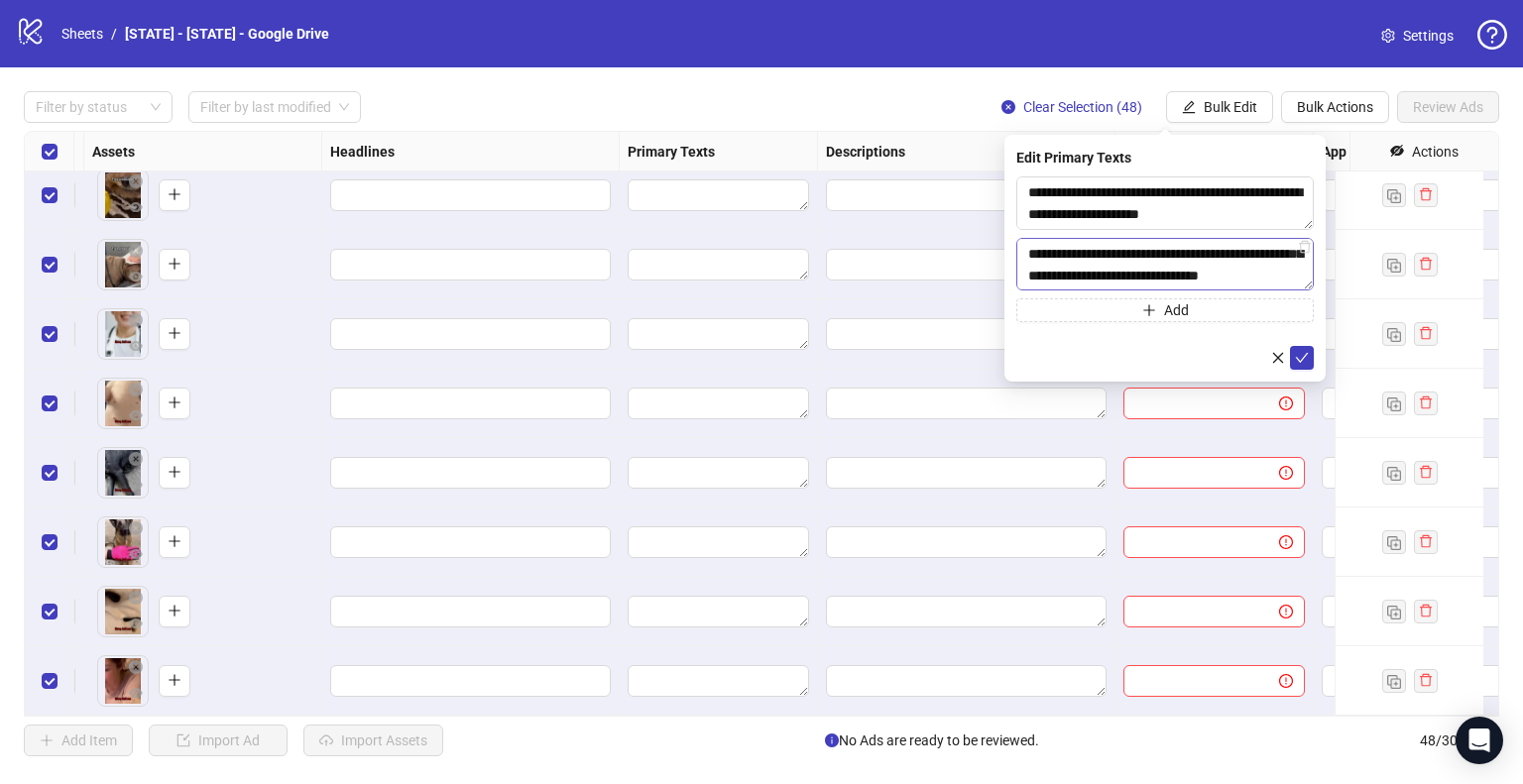 click 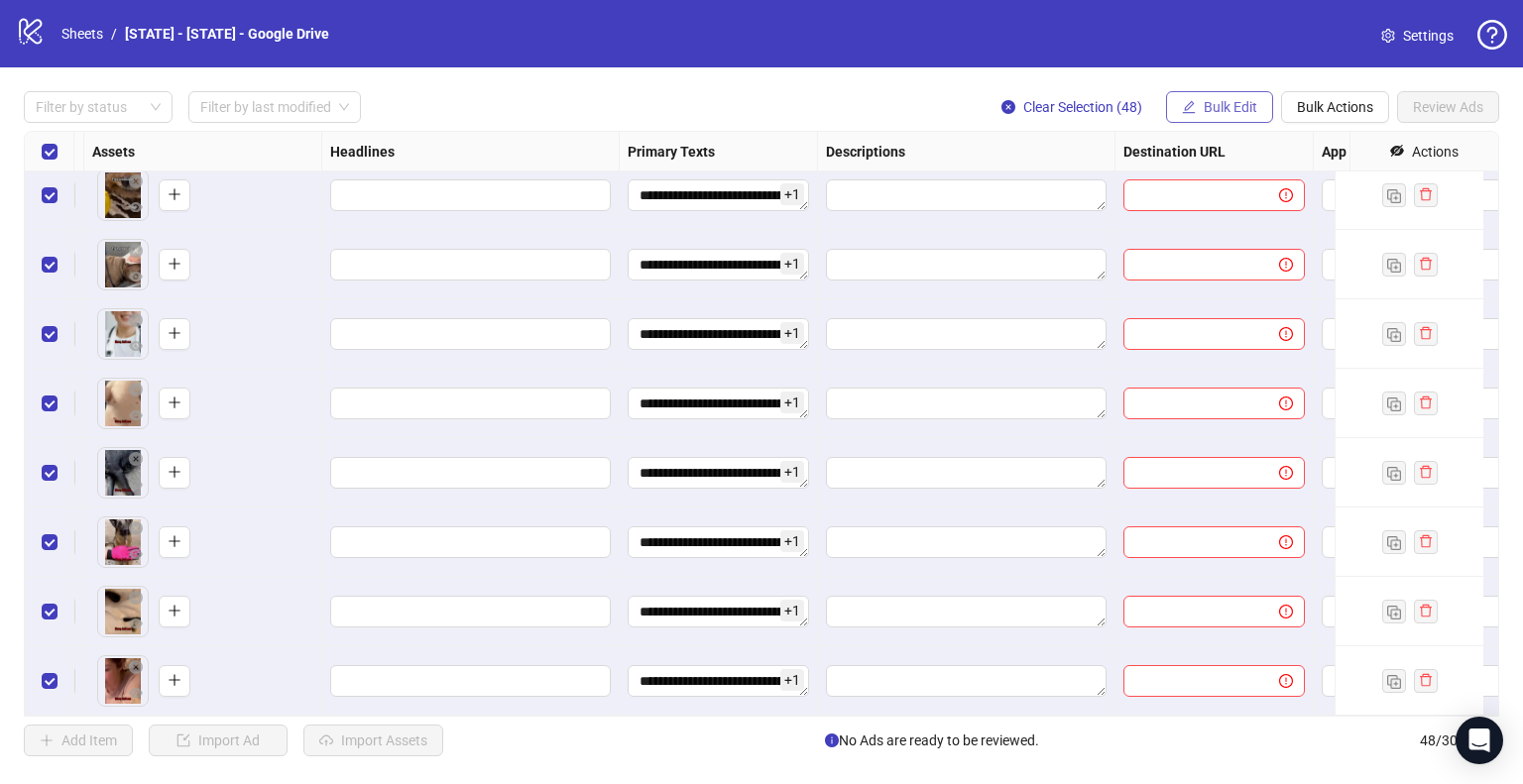 click on "Bulk Edit" at bounding box center [1230, 107] 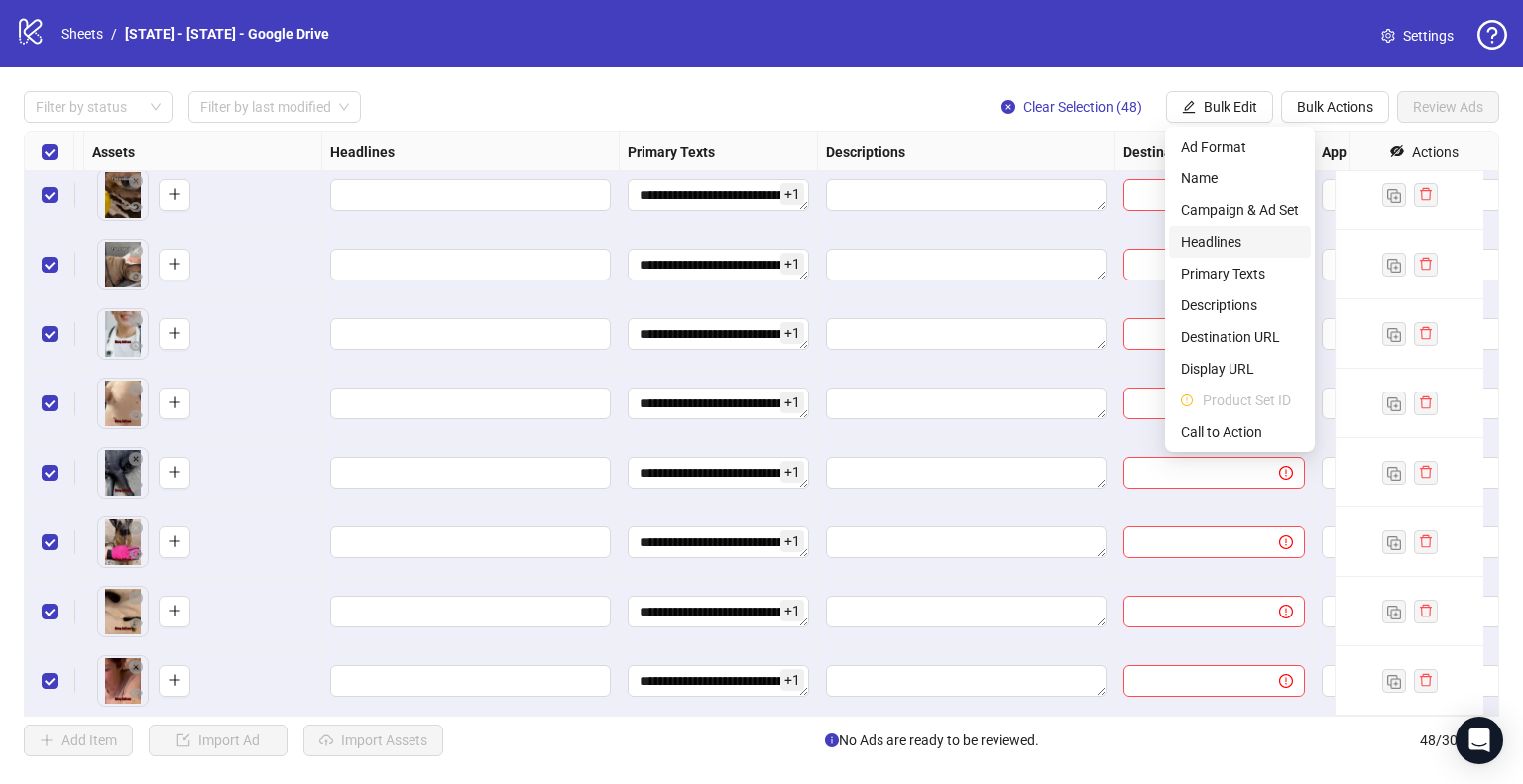 click on "Headlines" at bounding box center [1239, 242] 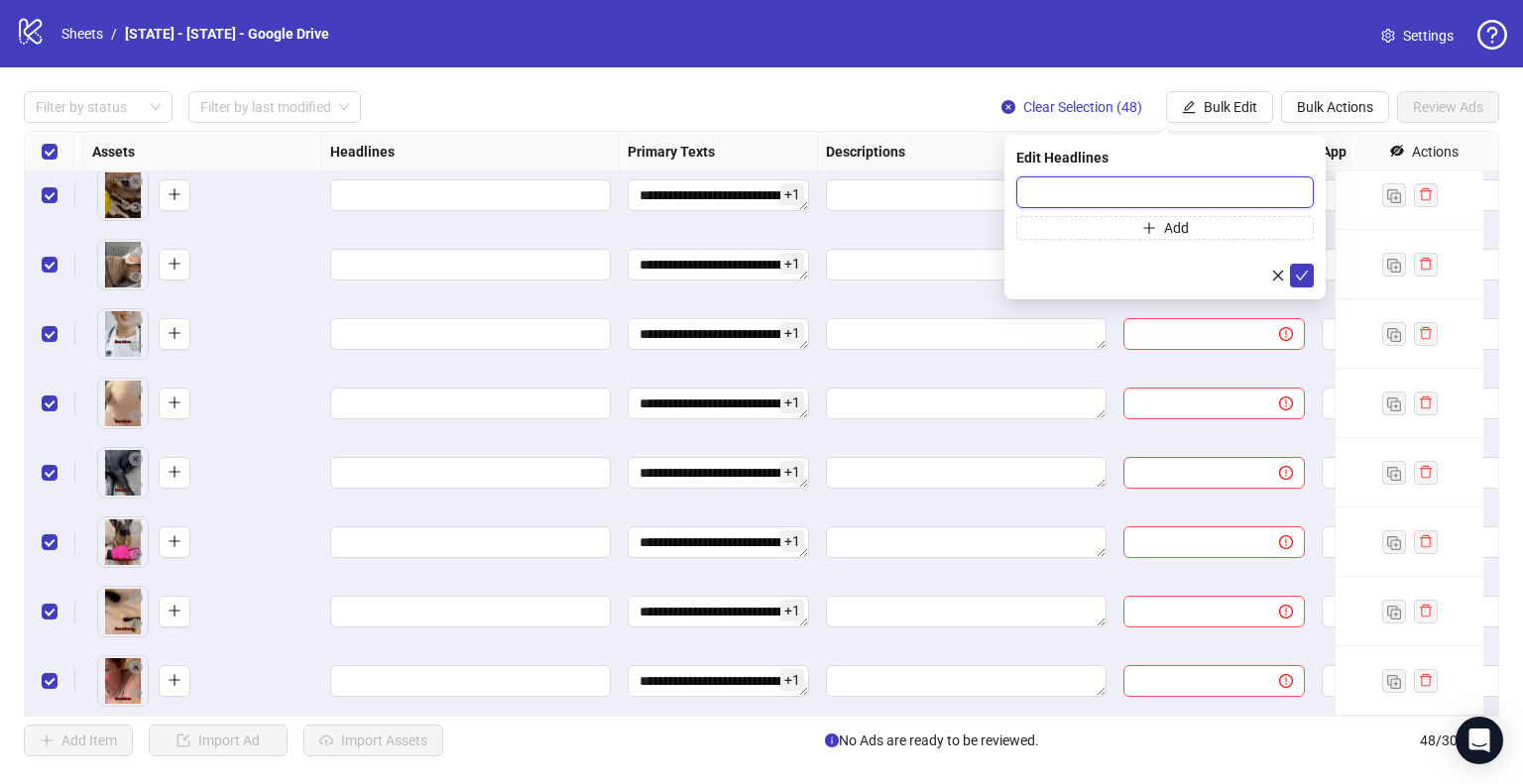 click at bounding box center [1165, 192] 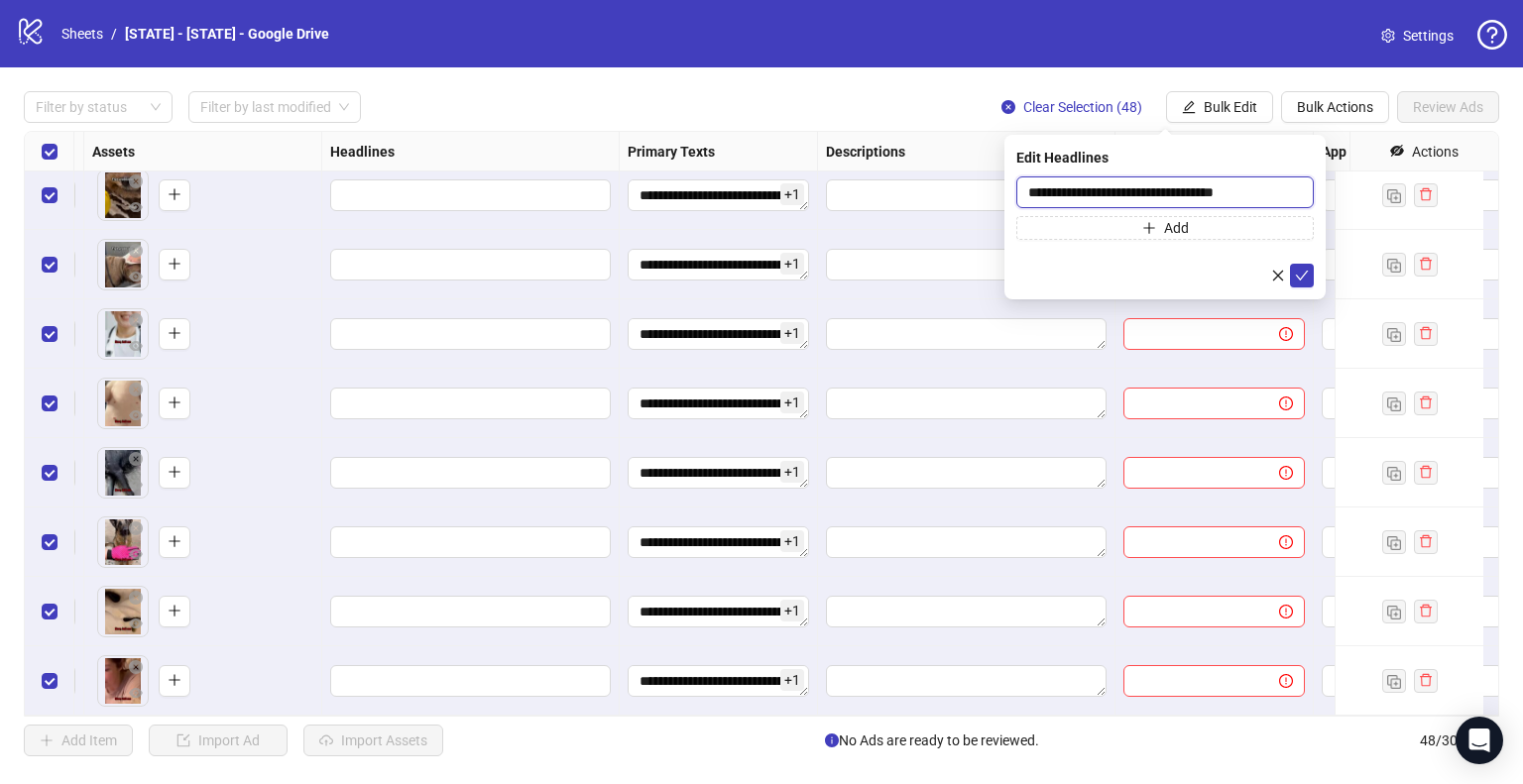 type on "**********" 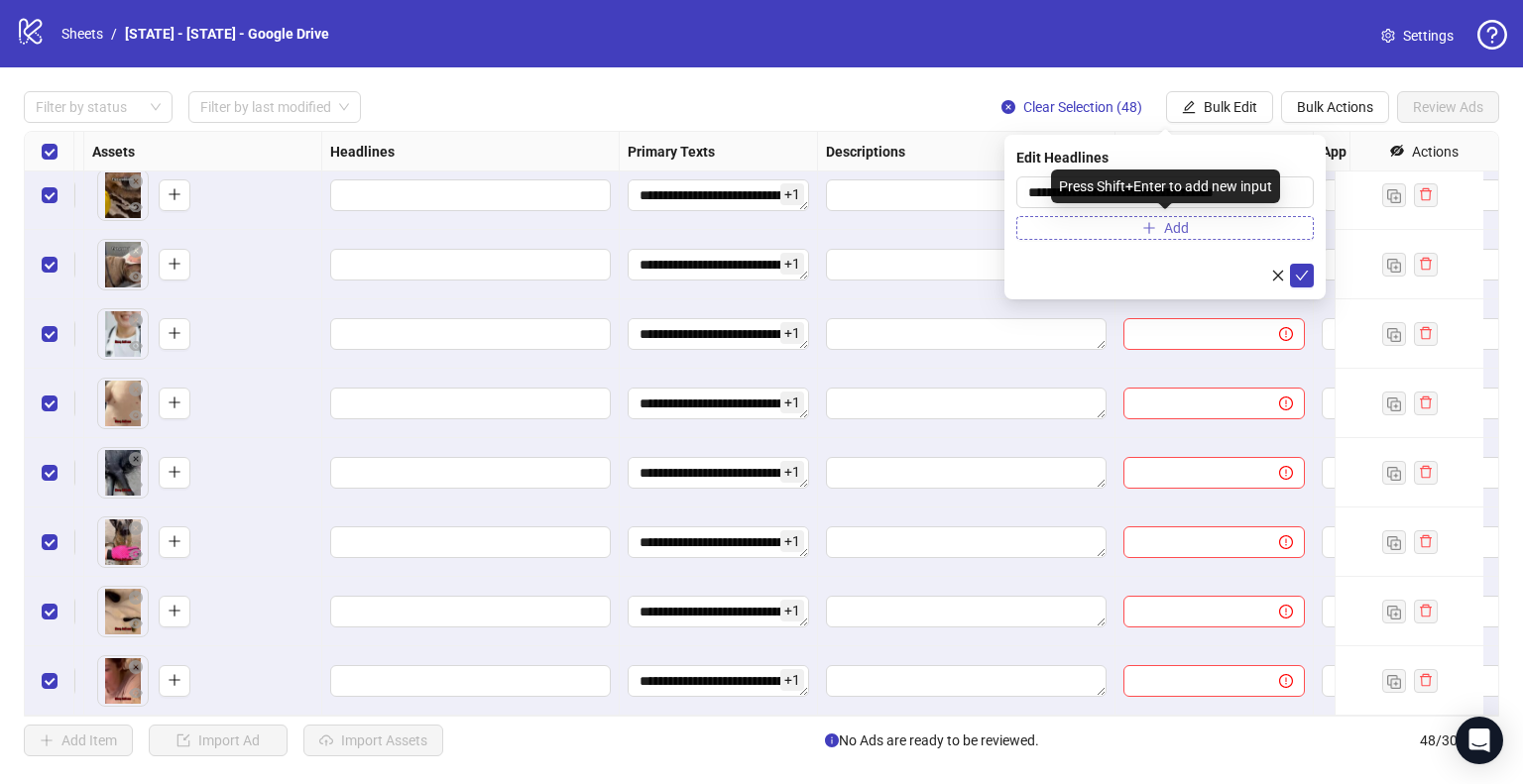 click 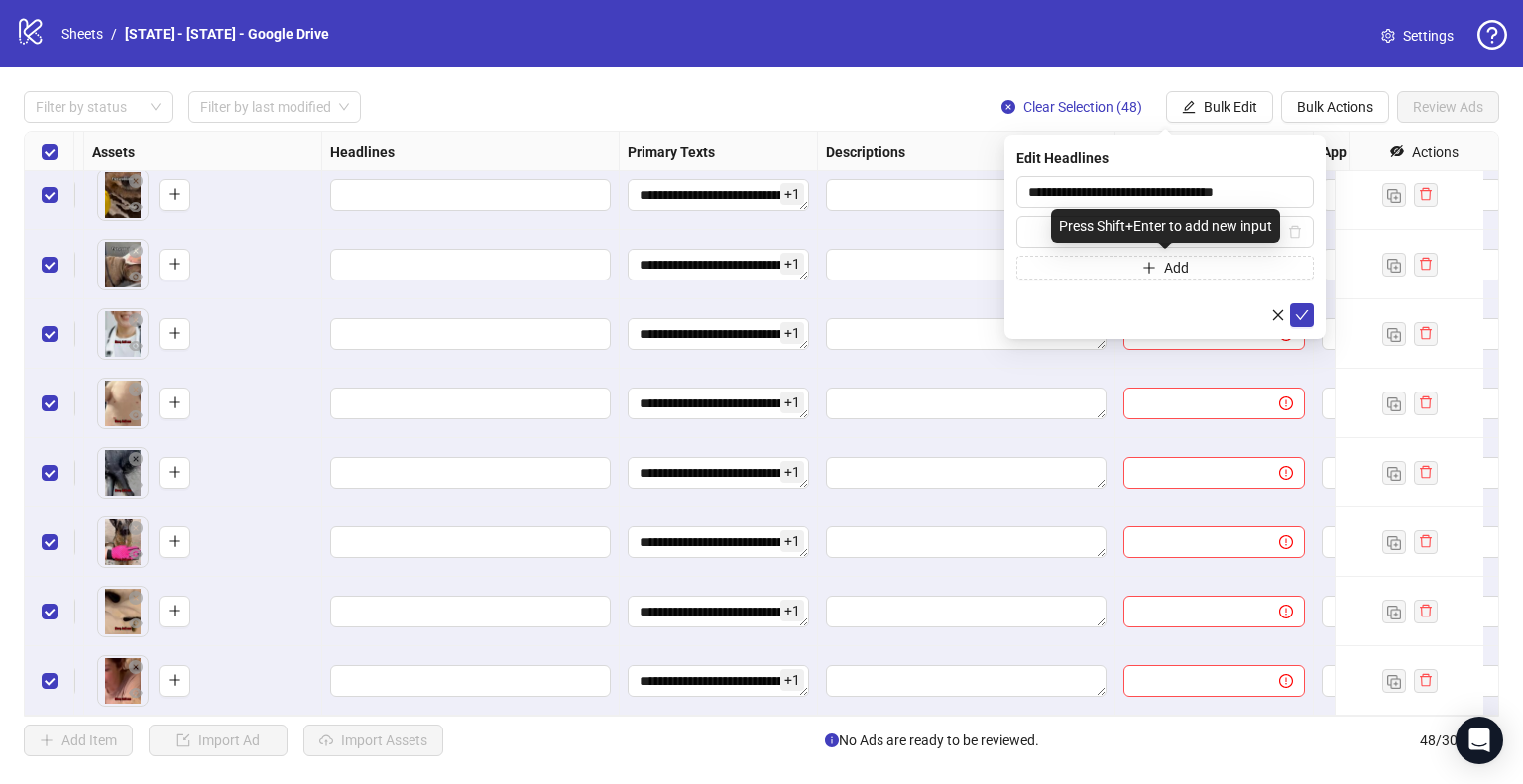 click at bounding box center [1165, 315] 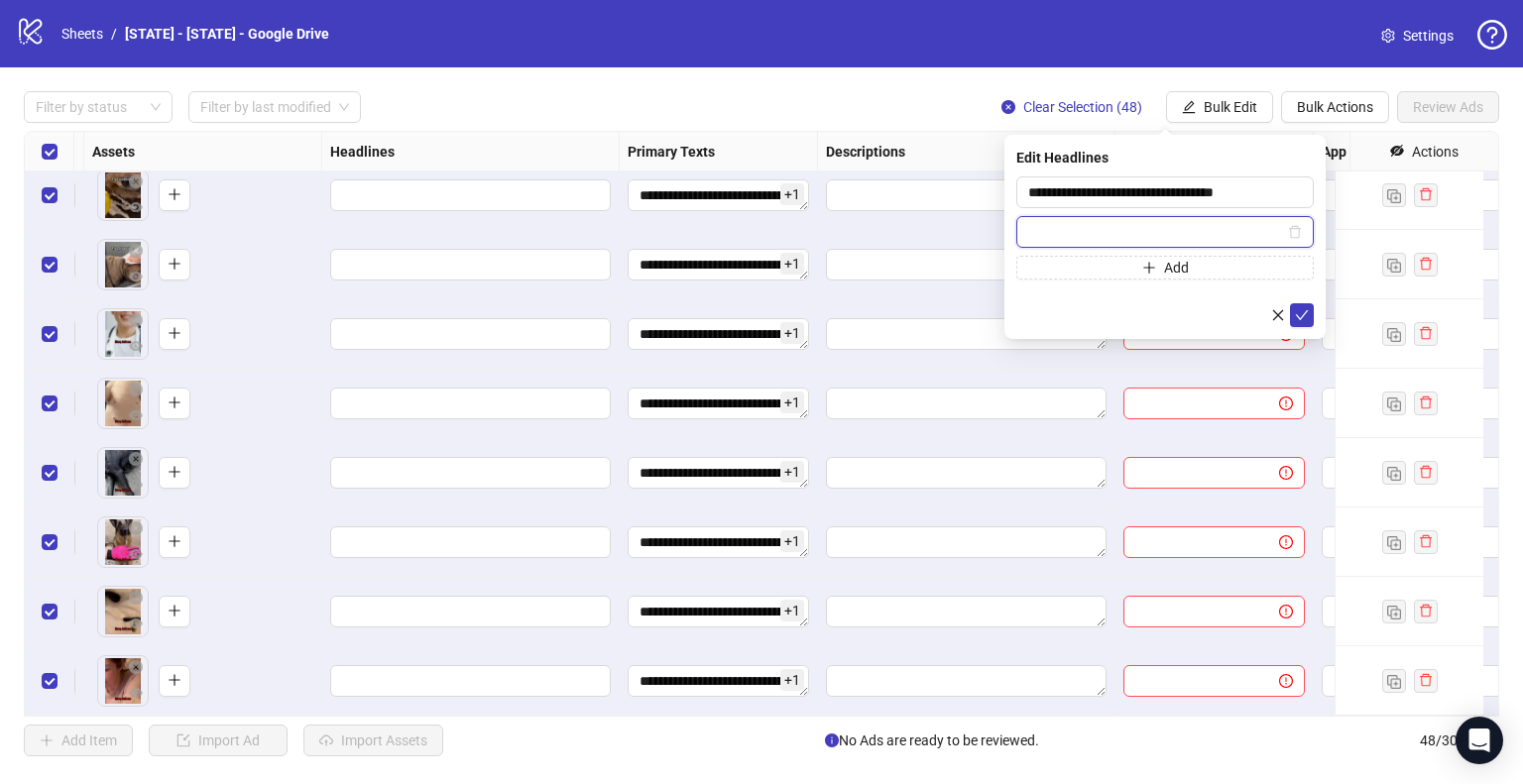 click at bounding box center [1156, 232] 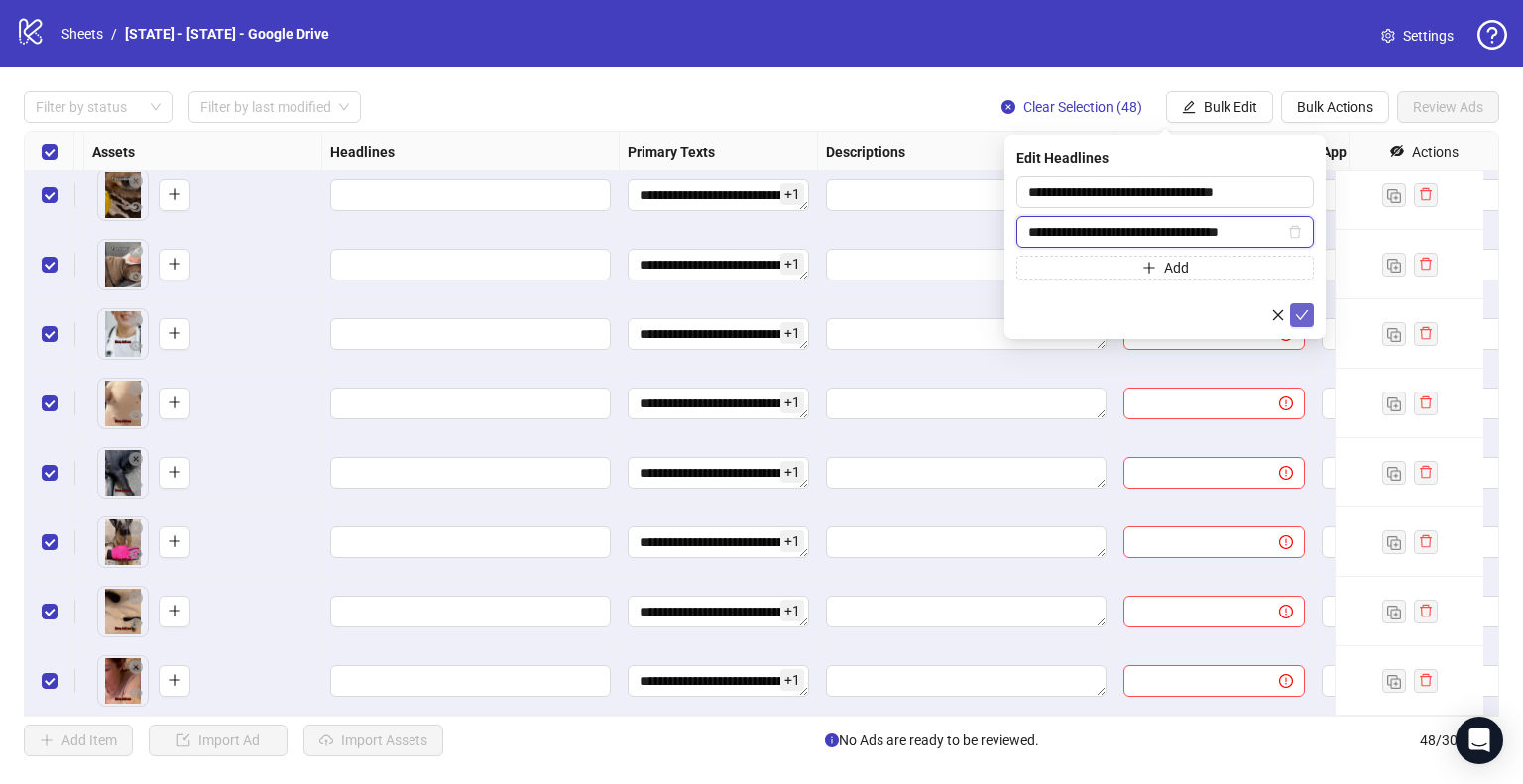 type on "**********" 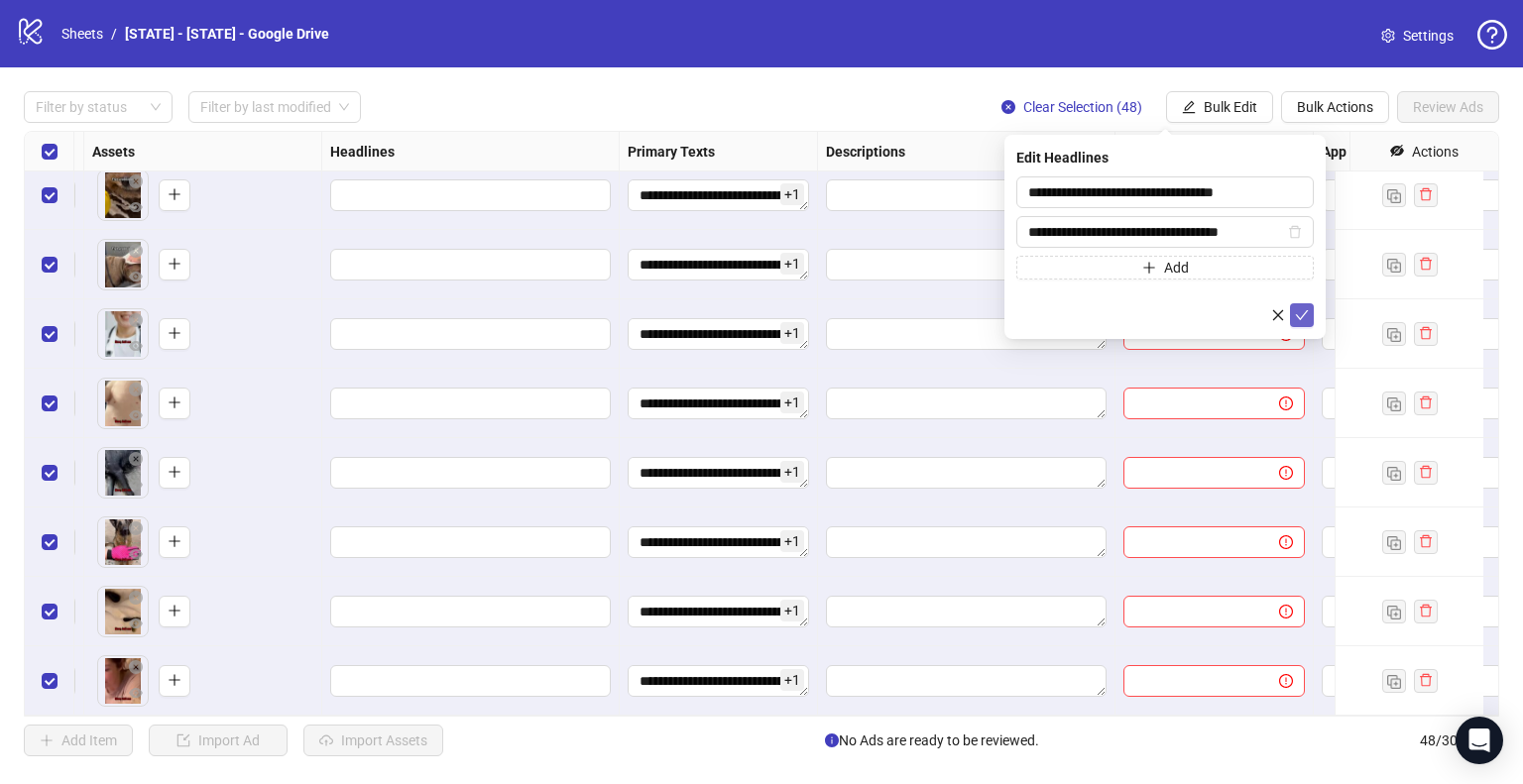 click at bounding box center (1302, 315) 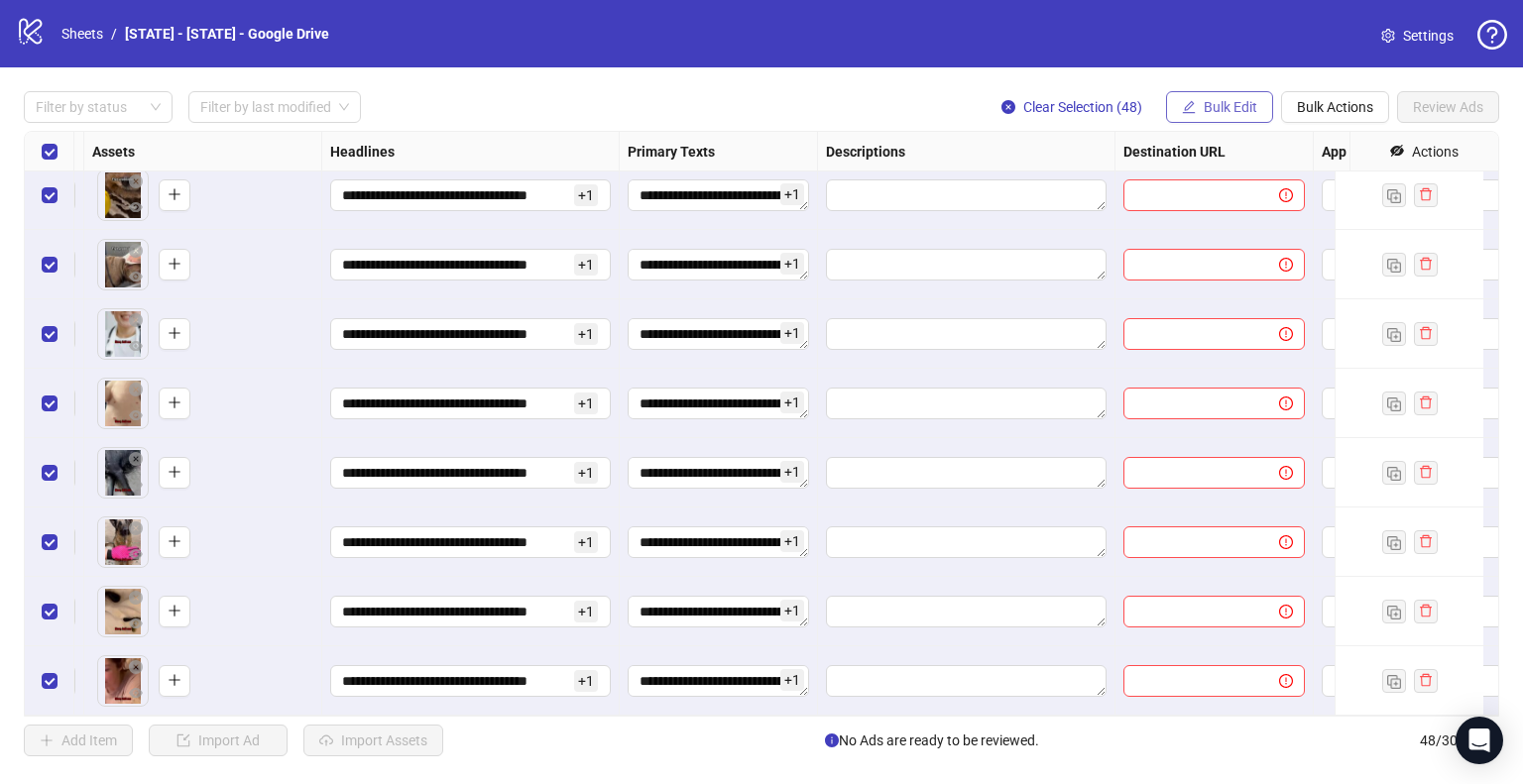 click on "Bulk Edit" at bounding box center (1230, 107) 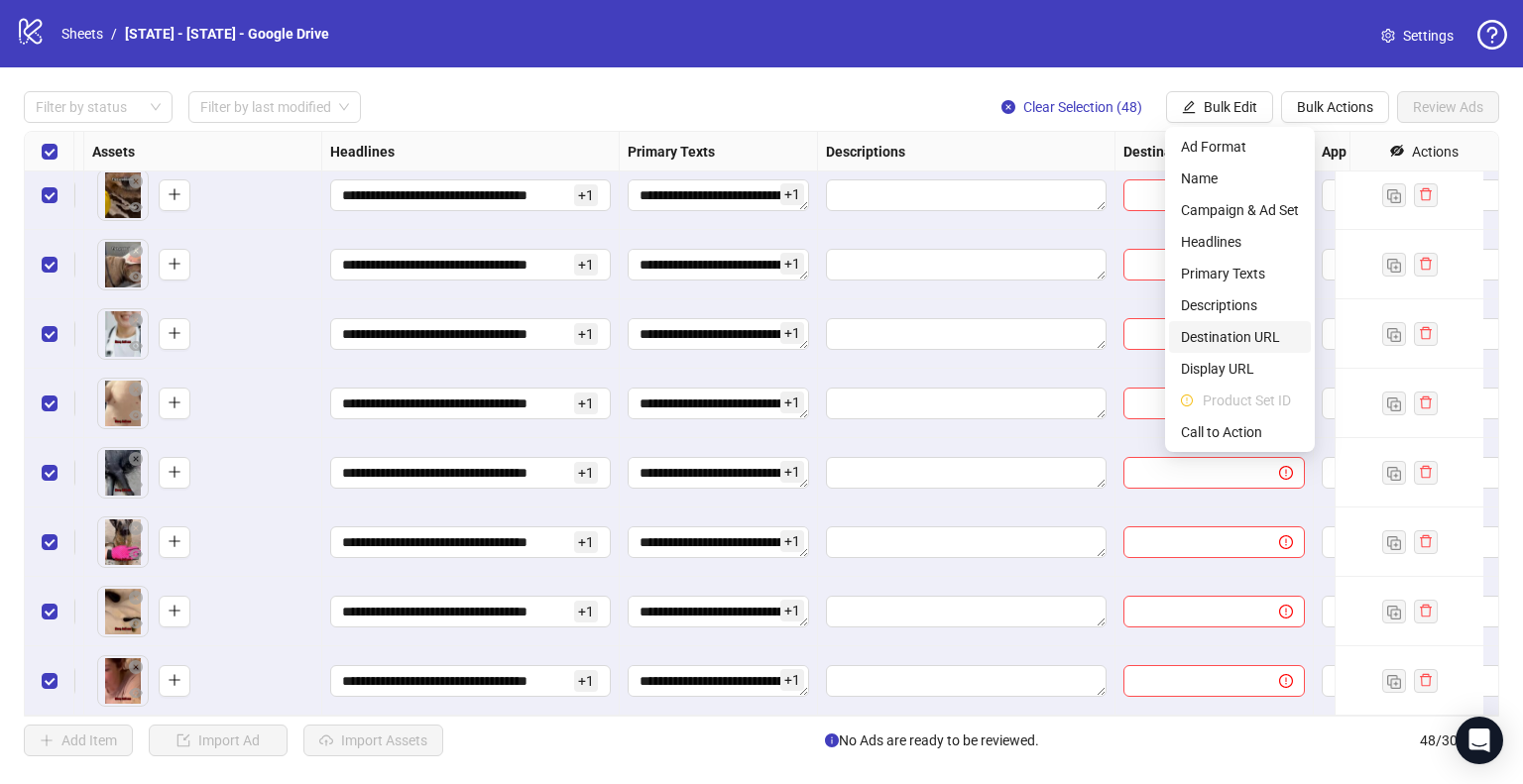 click on "Destination URL" at bounding box center (1239, 337) 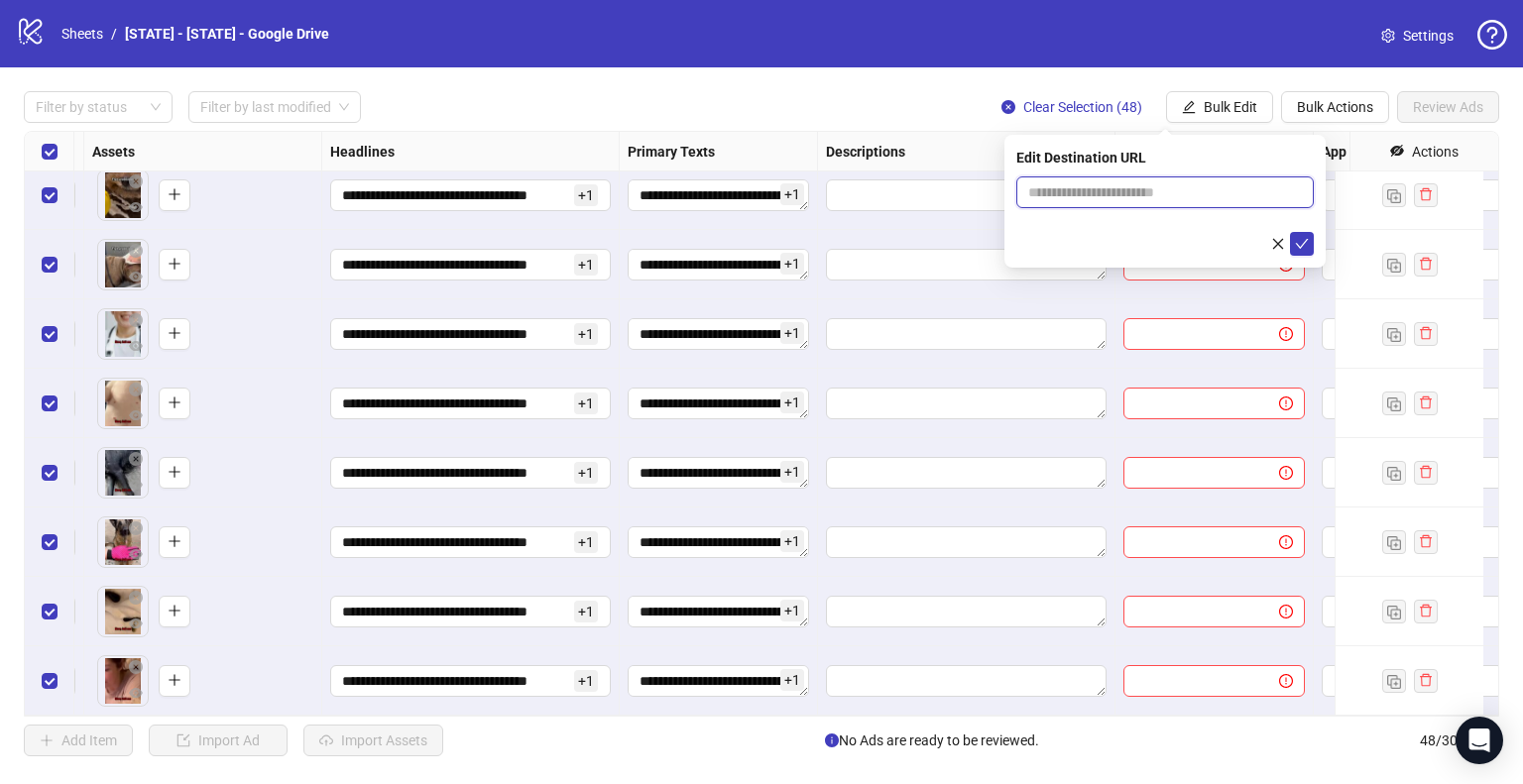 click at bounding box center [1157, 192] 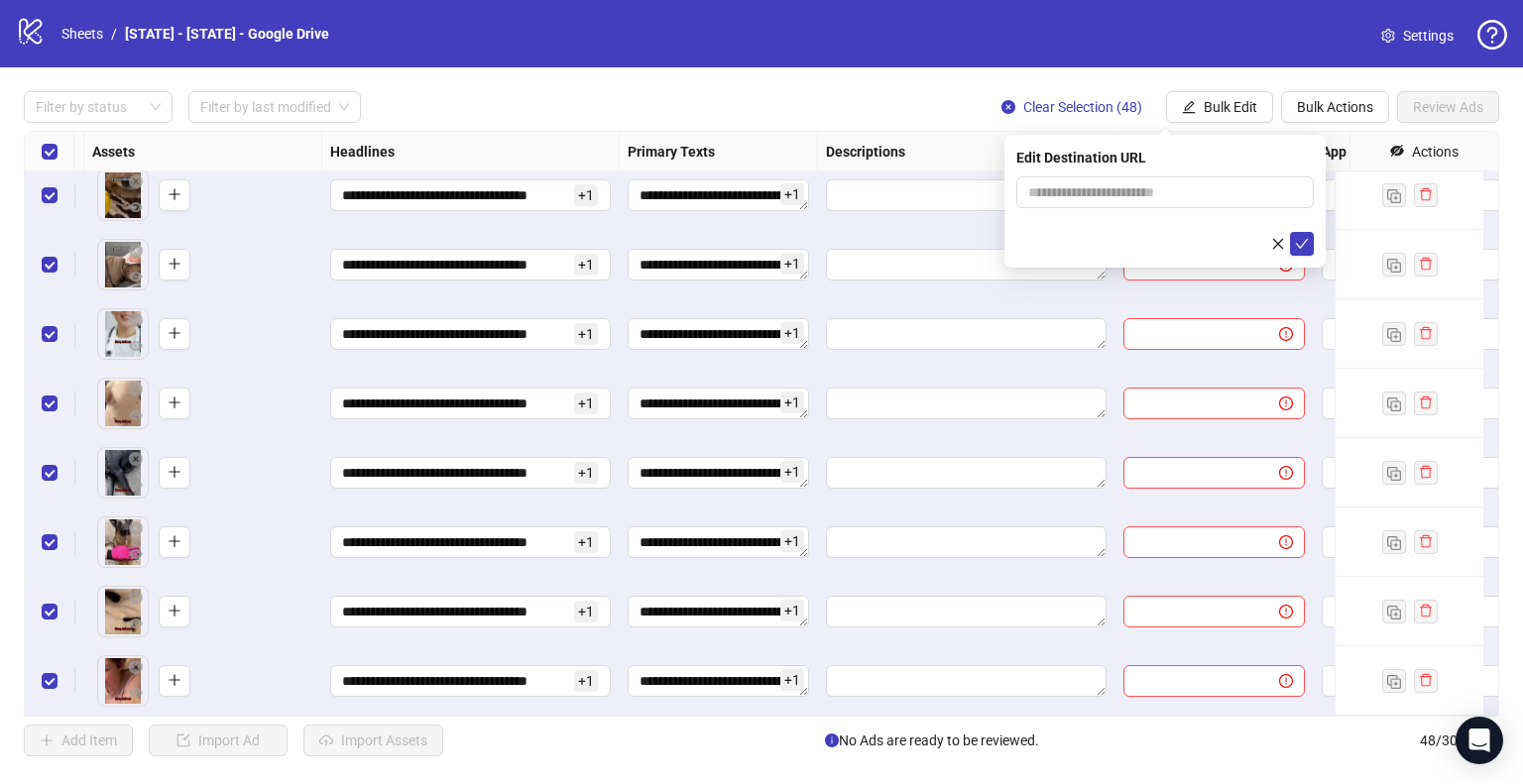 click at bounding box center (1165, 244) 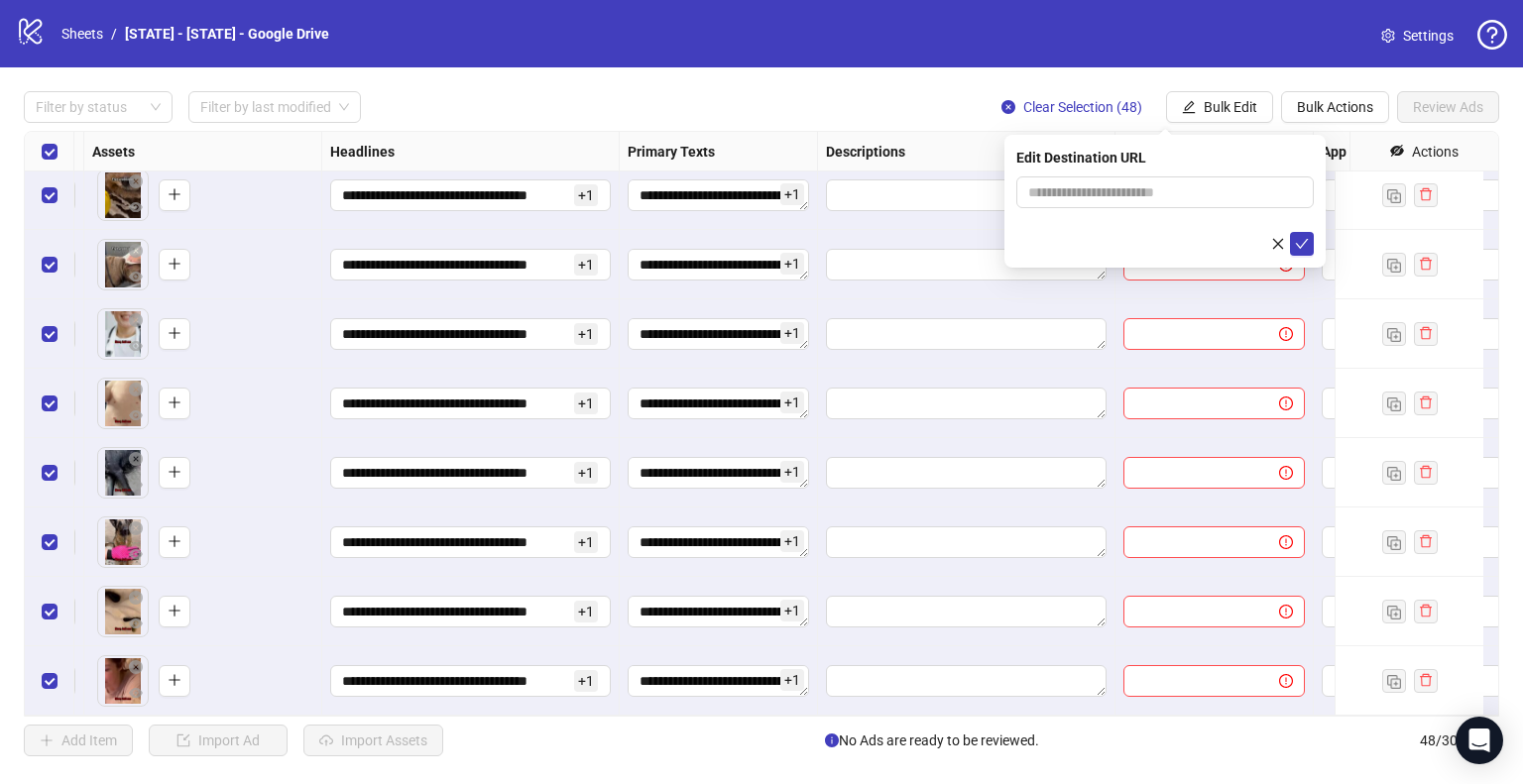 click at bounding box center (1165, 216) 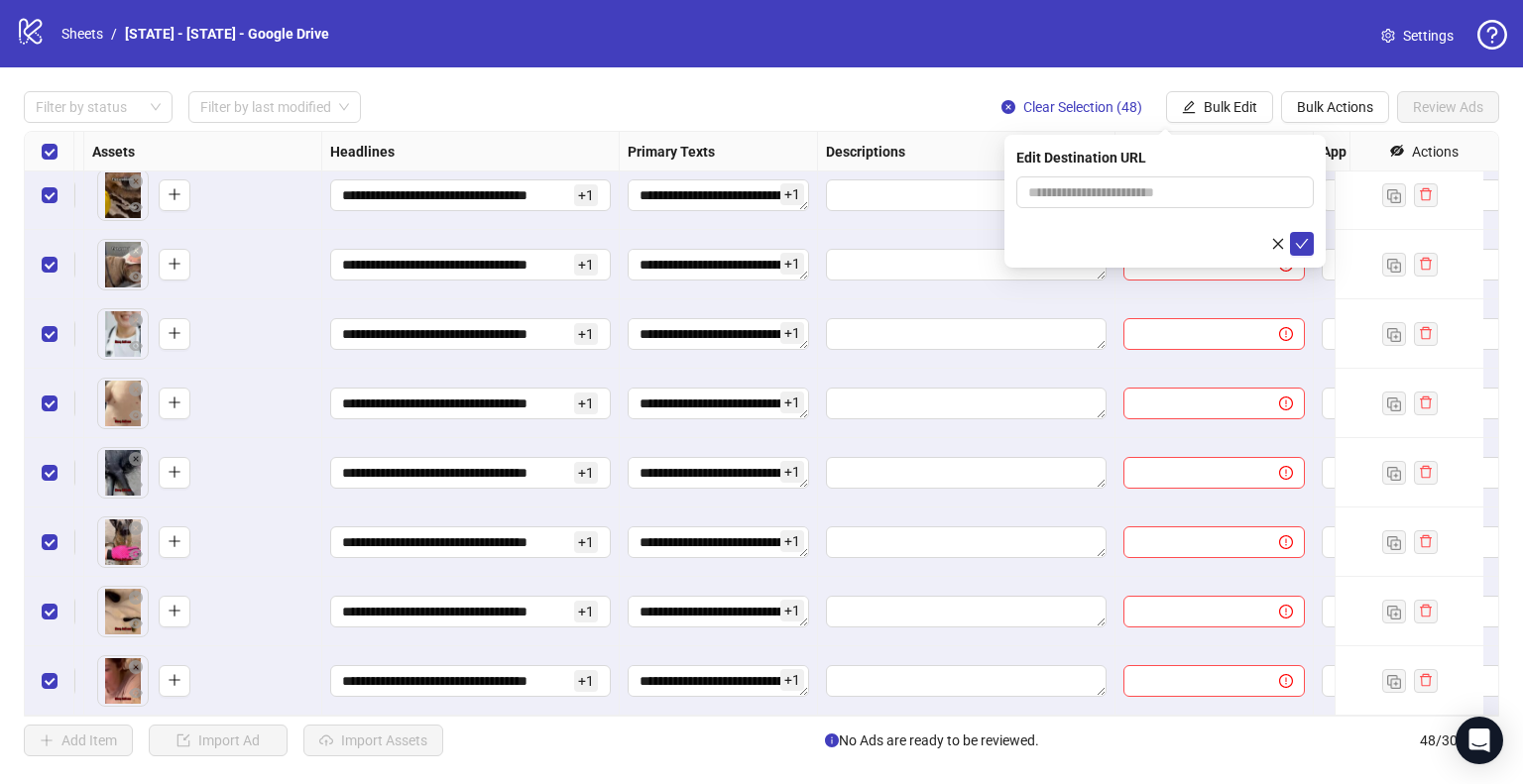 click at bounding box center [1165, 244] 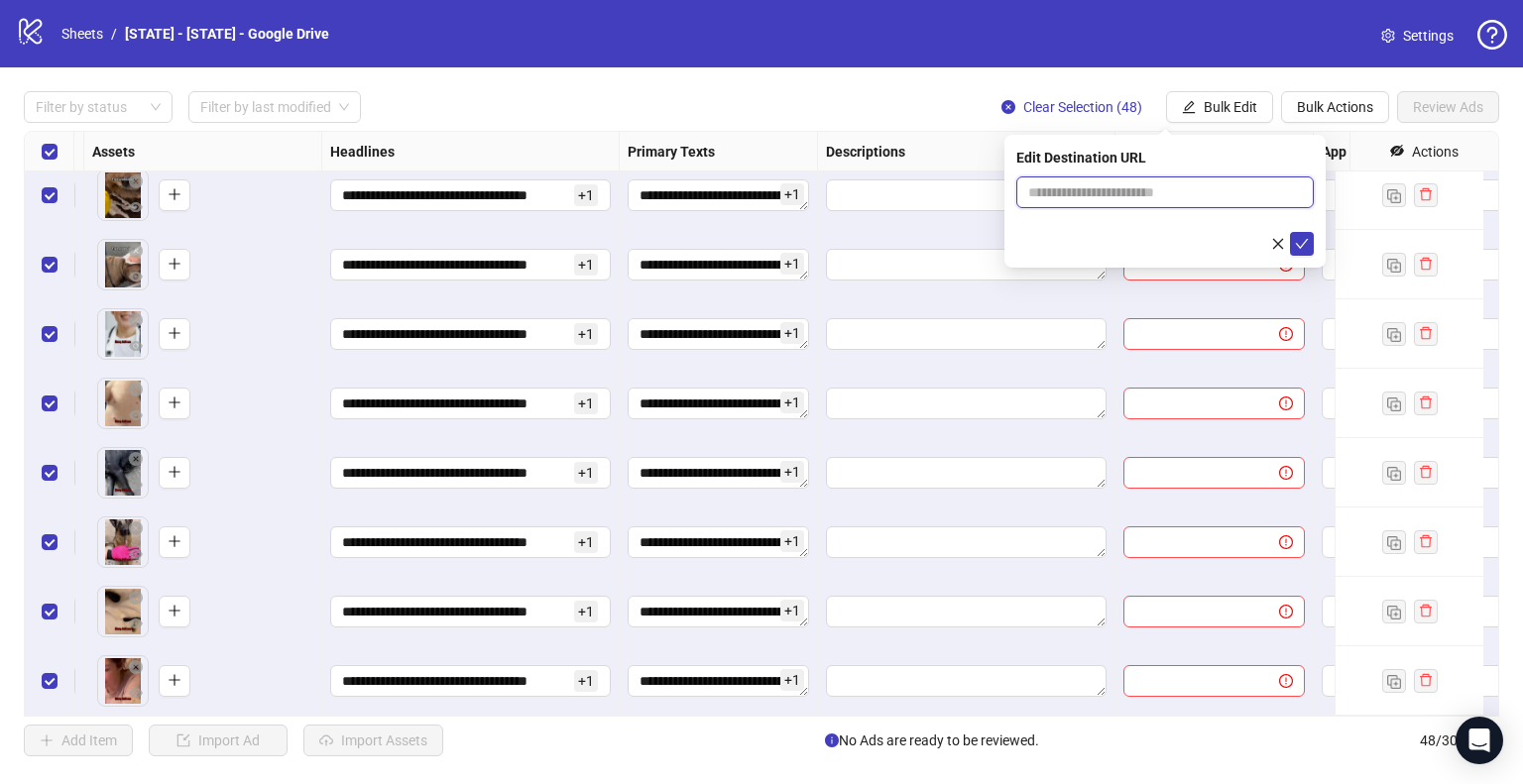click at bounding box center [1157, 192] 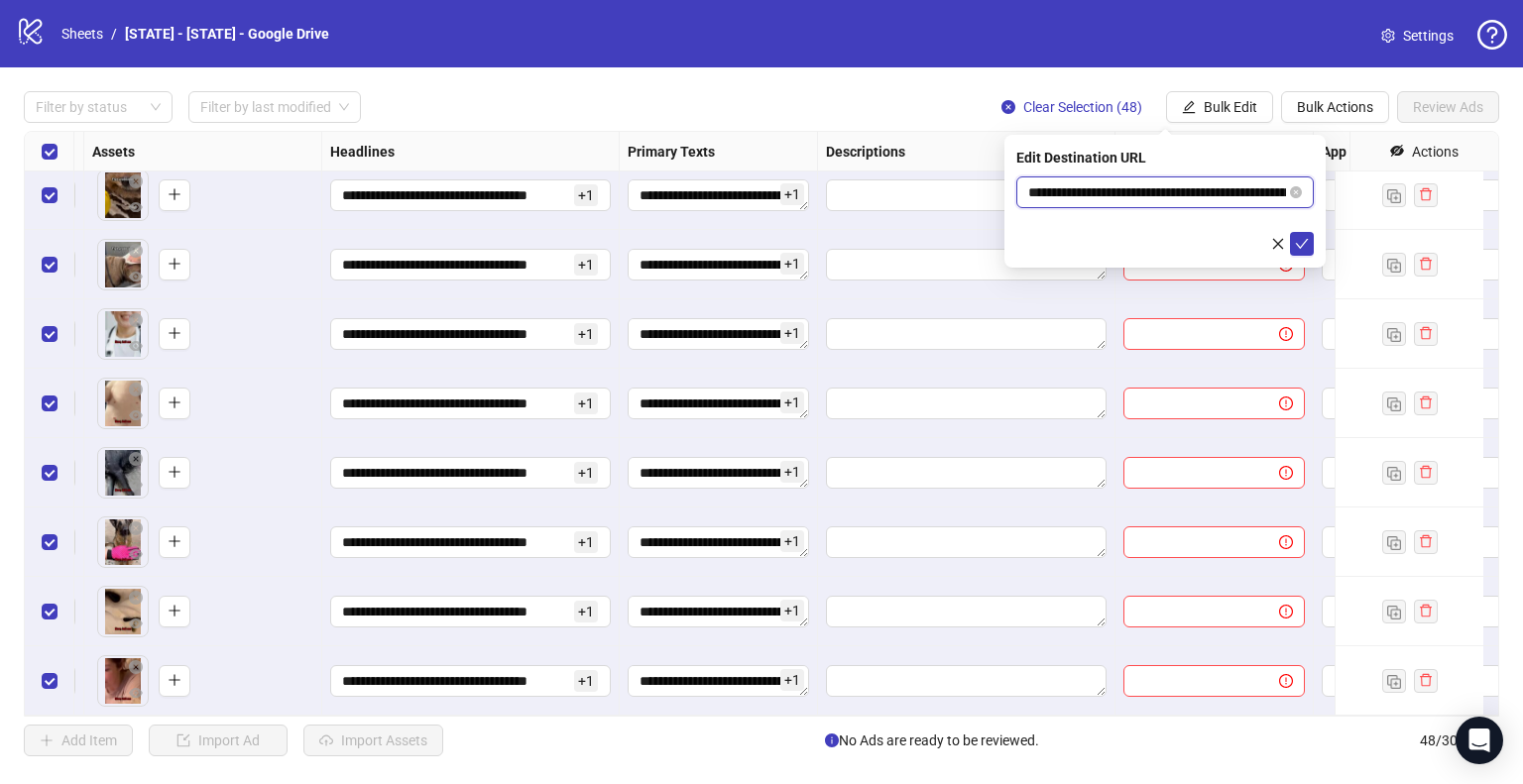 scroll, scrollTop: 0, scrollLeft: 160, axis: horizontal 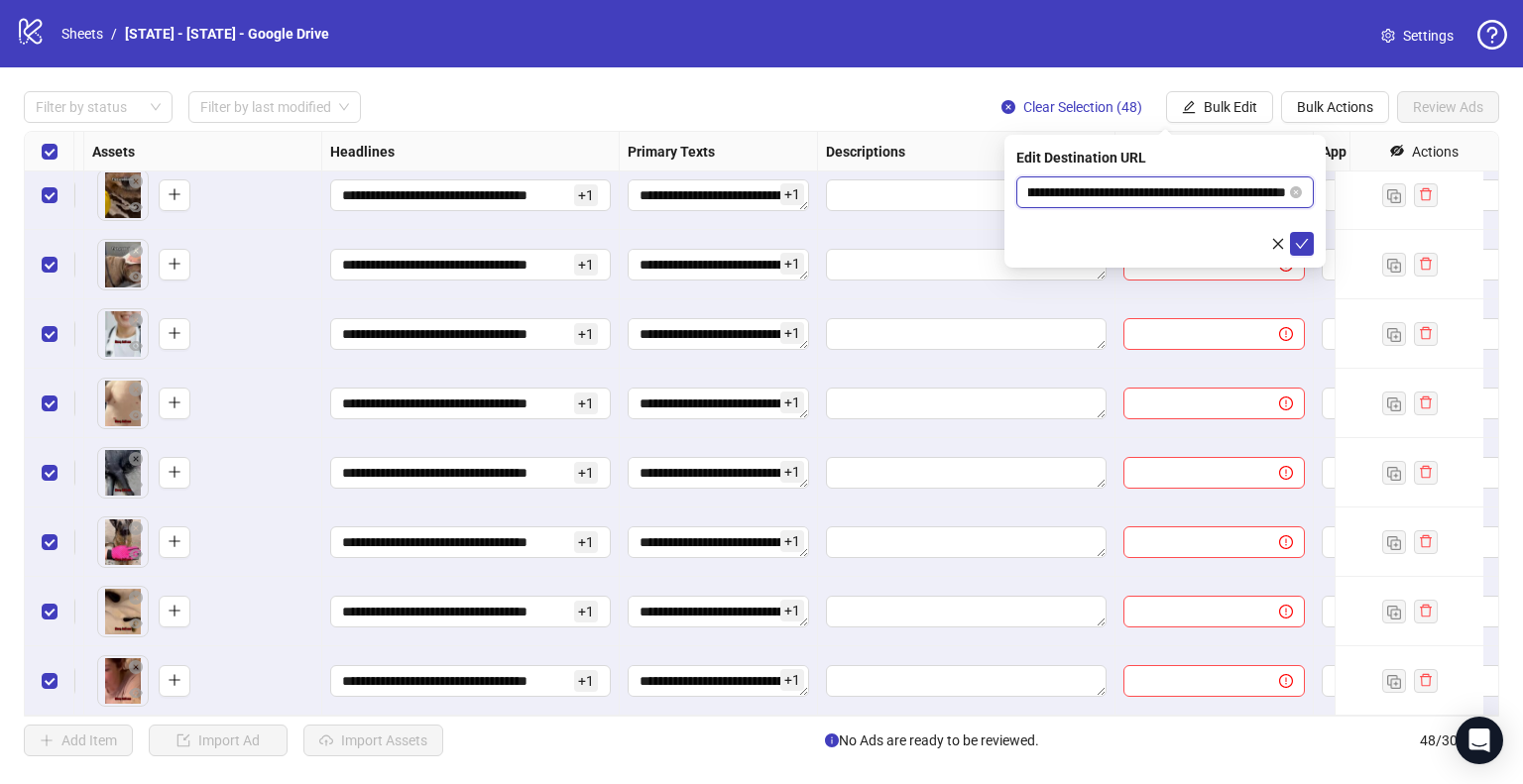 type on "**********" 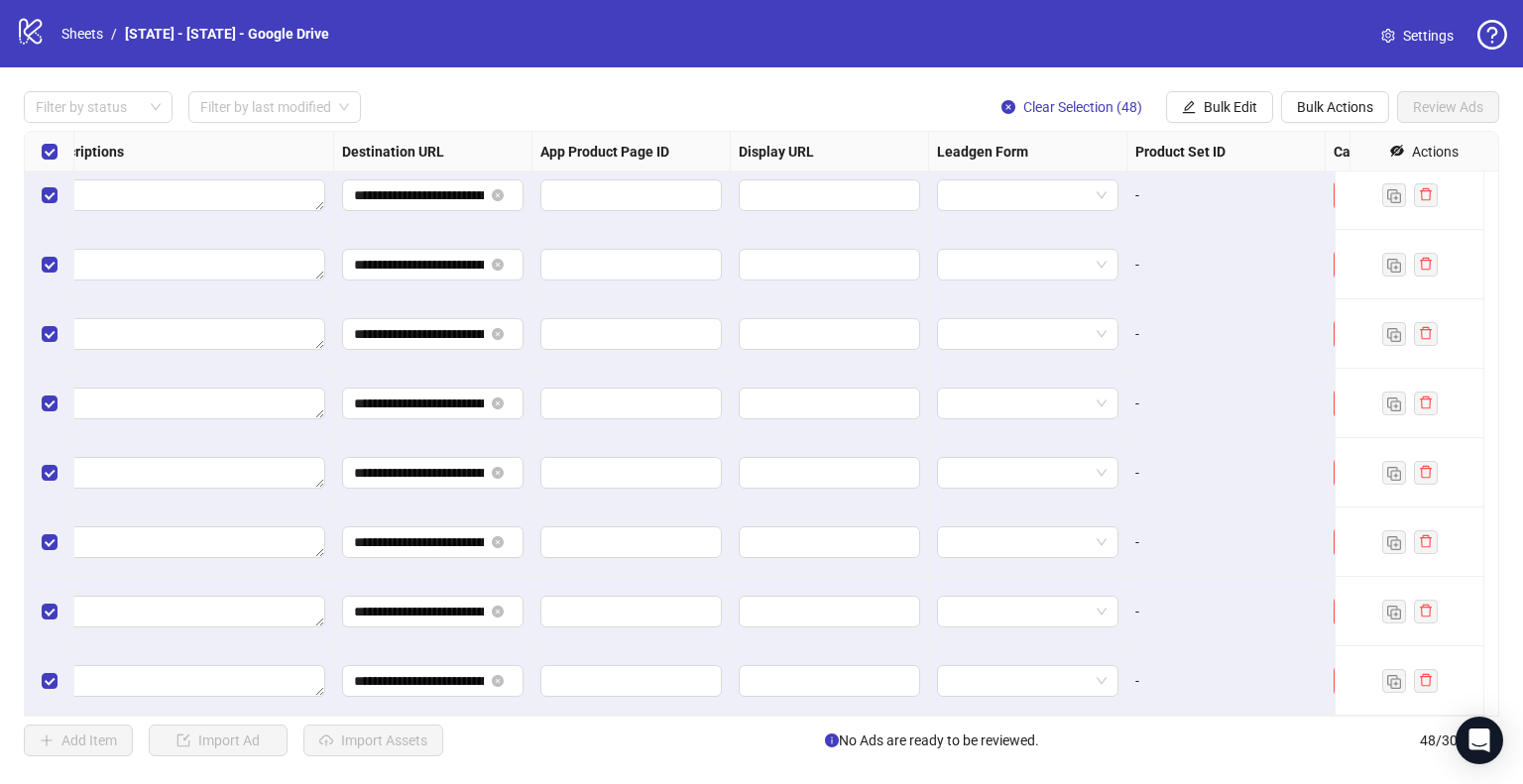 scroll, scrollTop: 2800, scrollLeft: 1784, axis: both 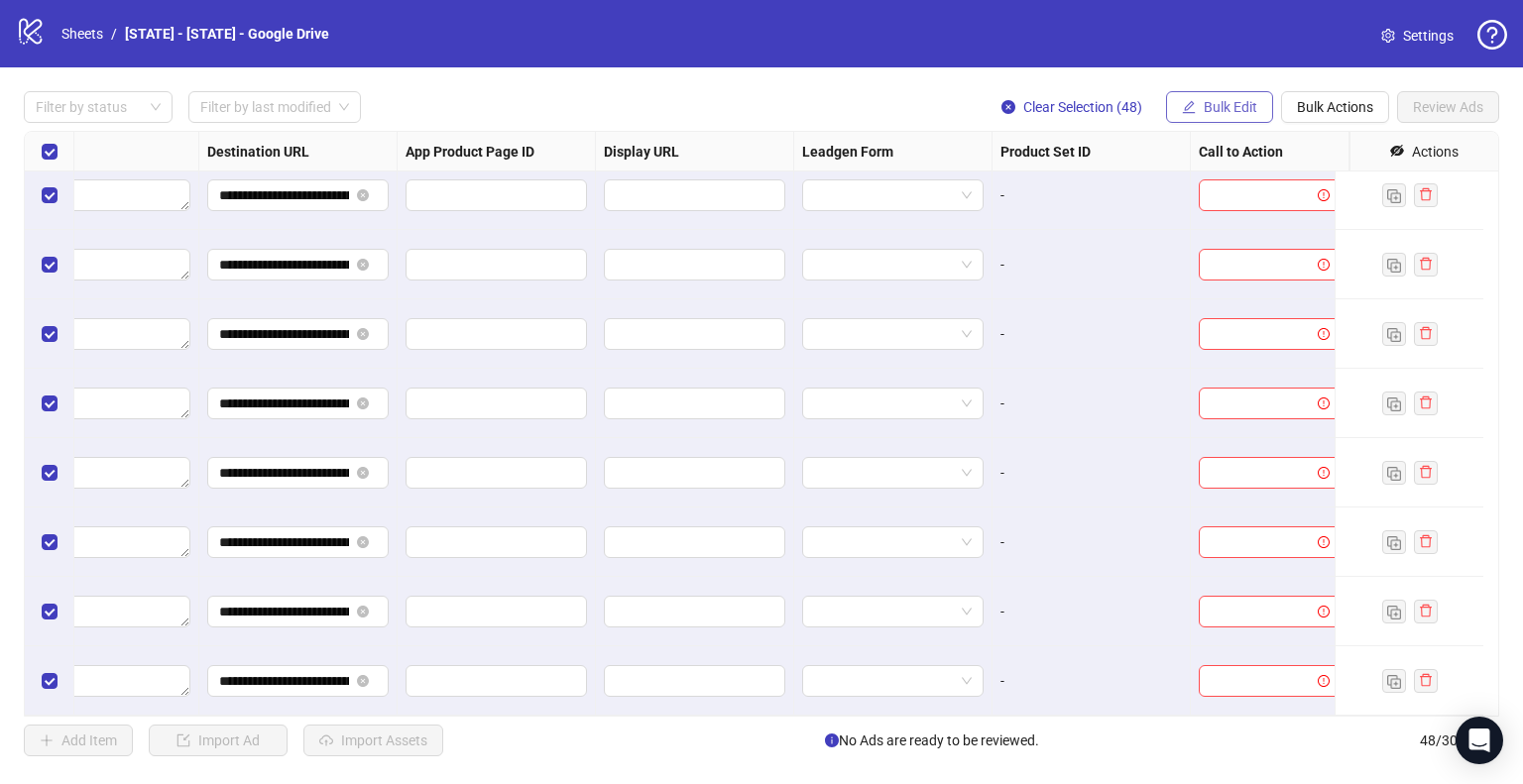 click on "Bulk Edit" at bounding box center (1230, 107) 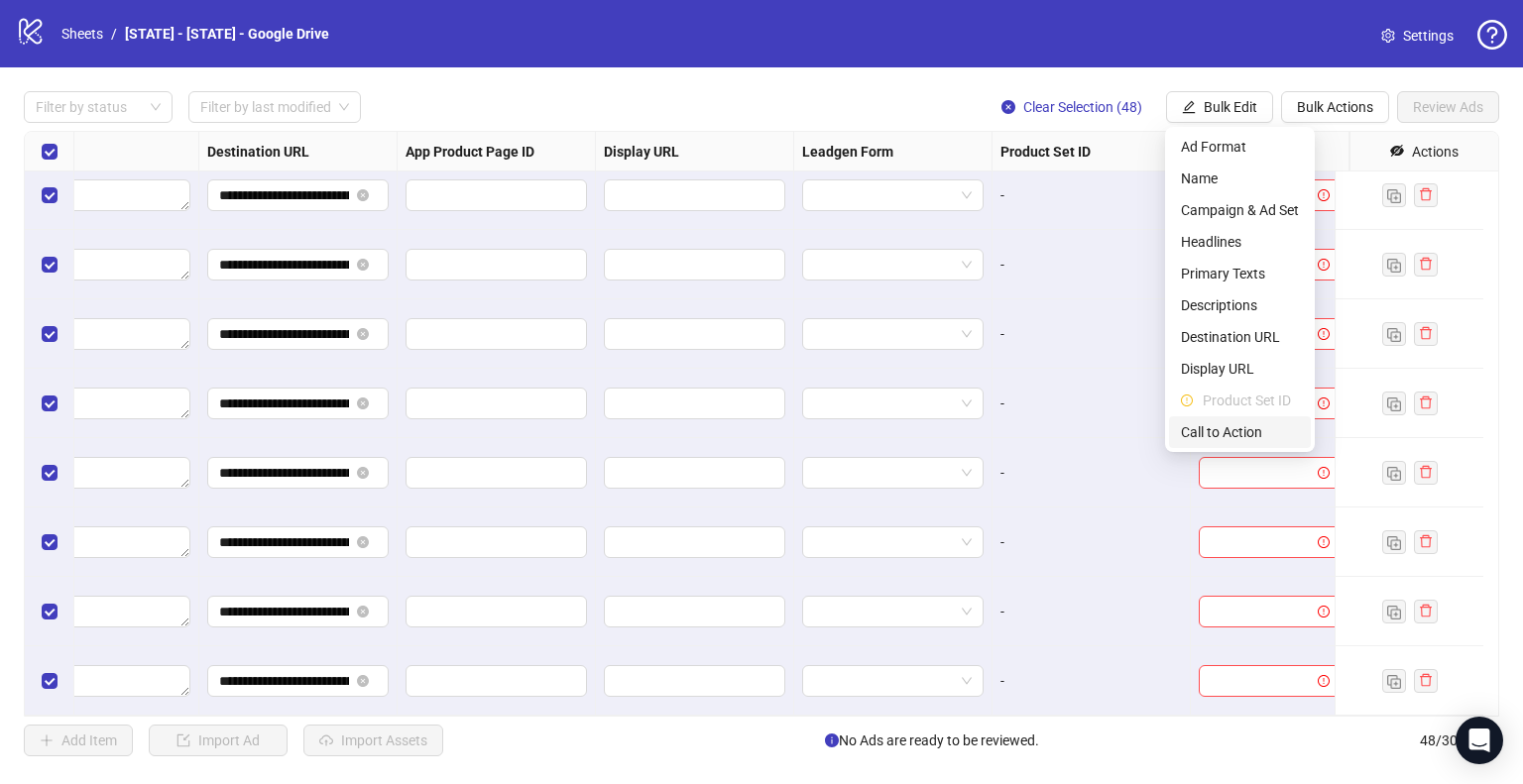 click on "Call to Action" at bounding box center (1239, 432) 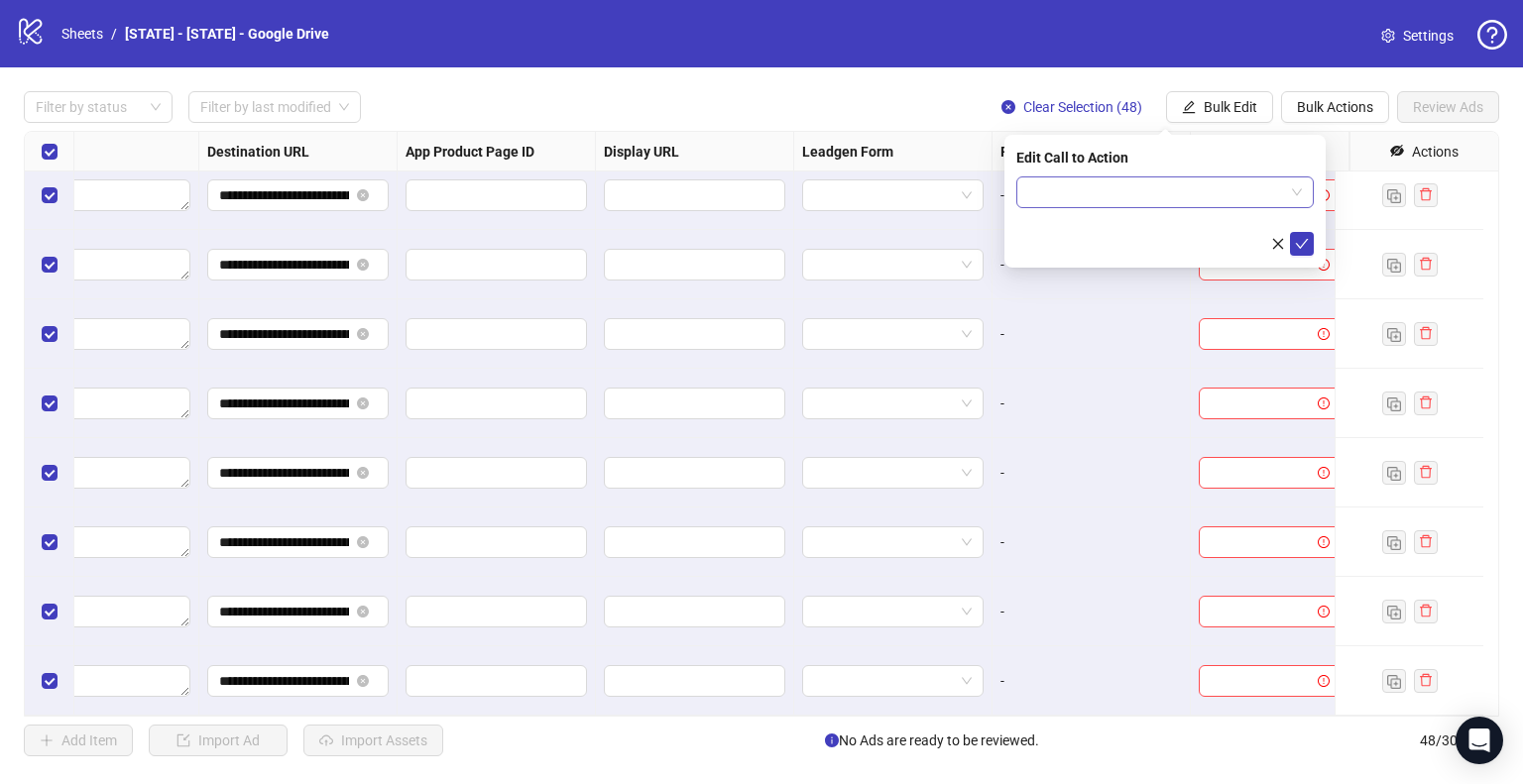 click at bounding box center [1156, 192] 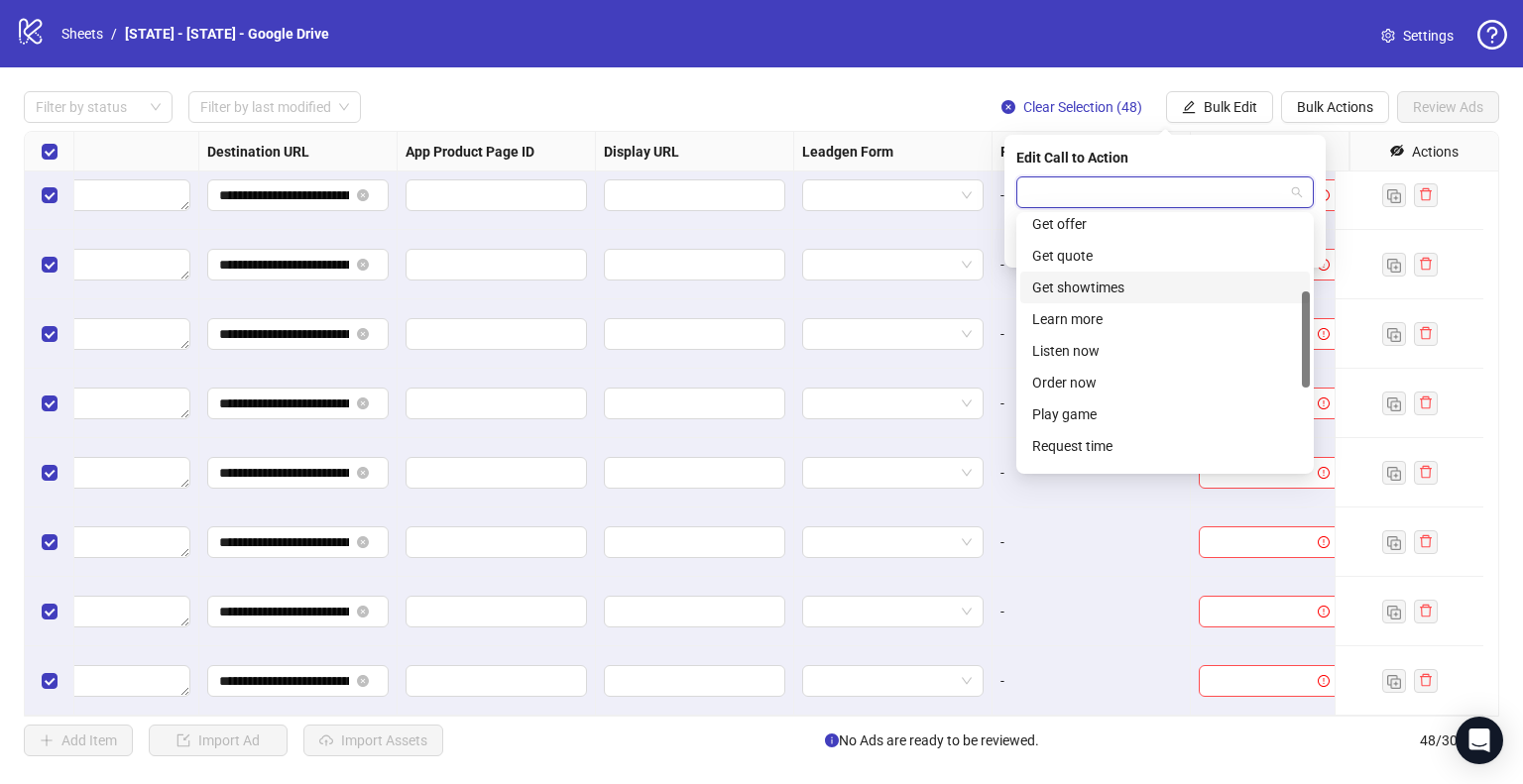 scroll, scrollTop: 412, scrollLeft: 0, axis: vertical 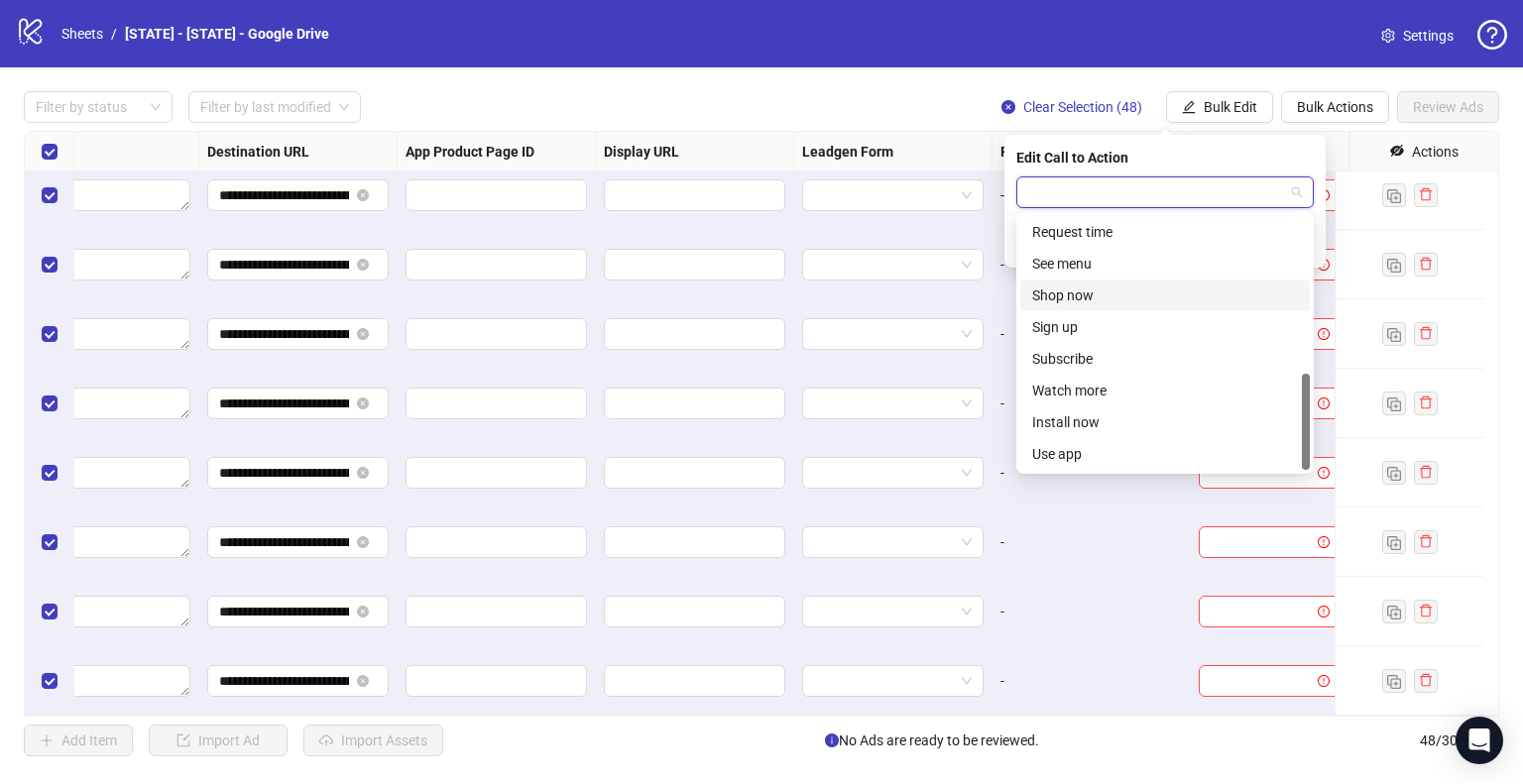 click on "Shop now" at bounding box center [1165, 295] 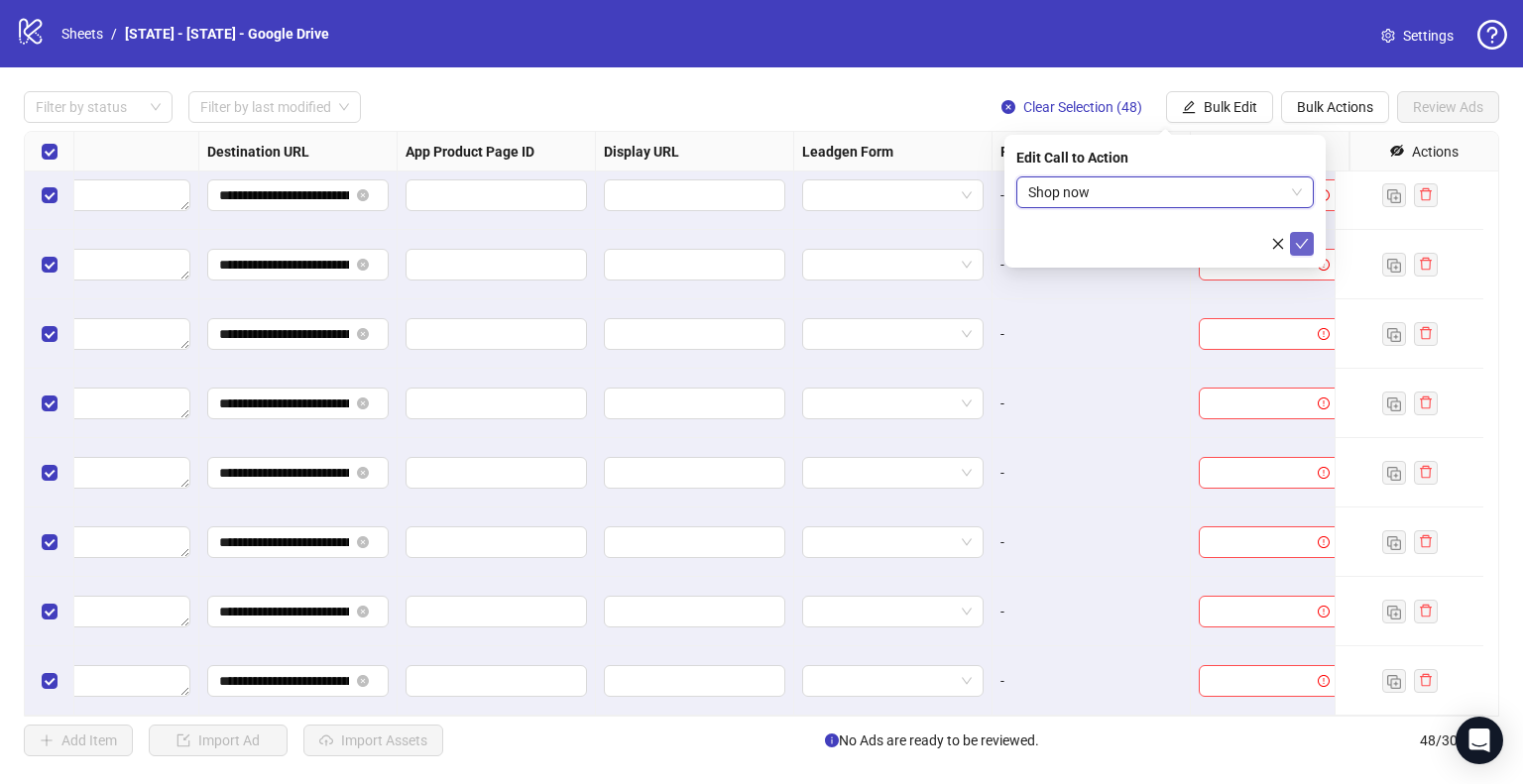 click 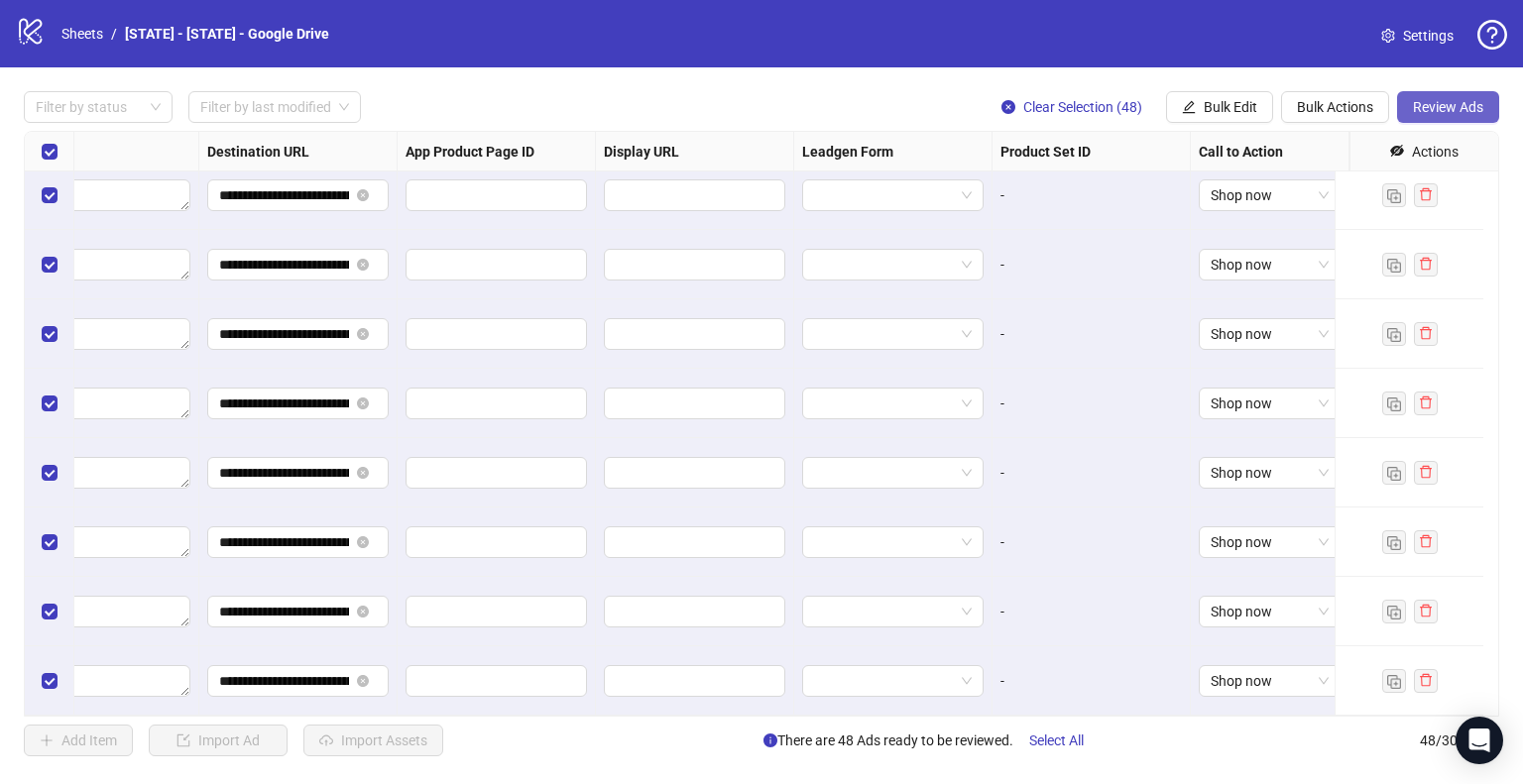 click on "Review Ads" at bounding box center [1448, 107] 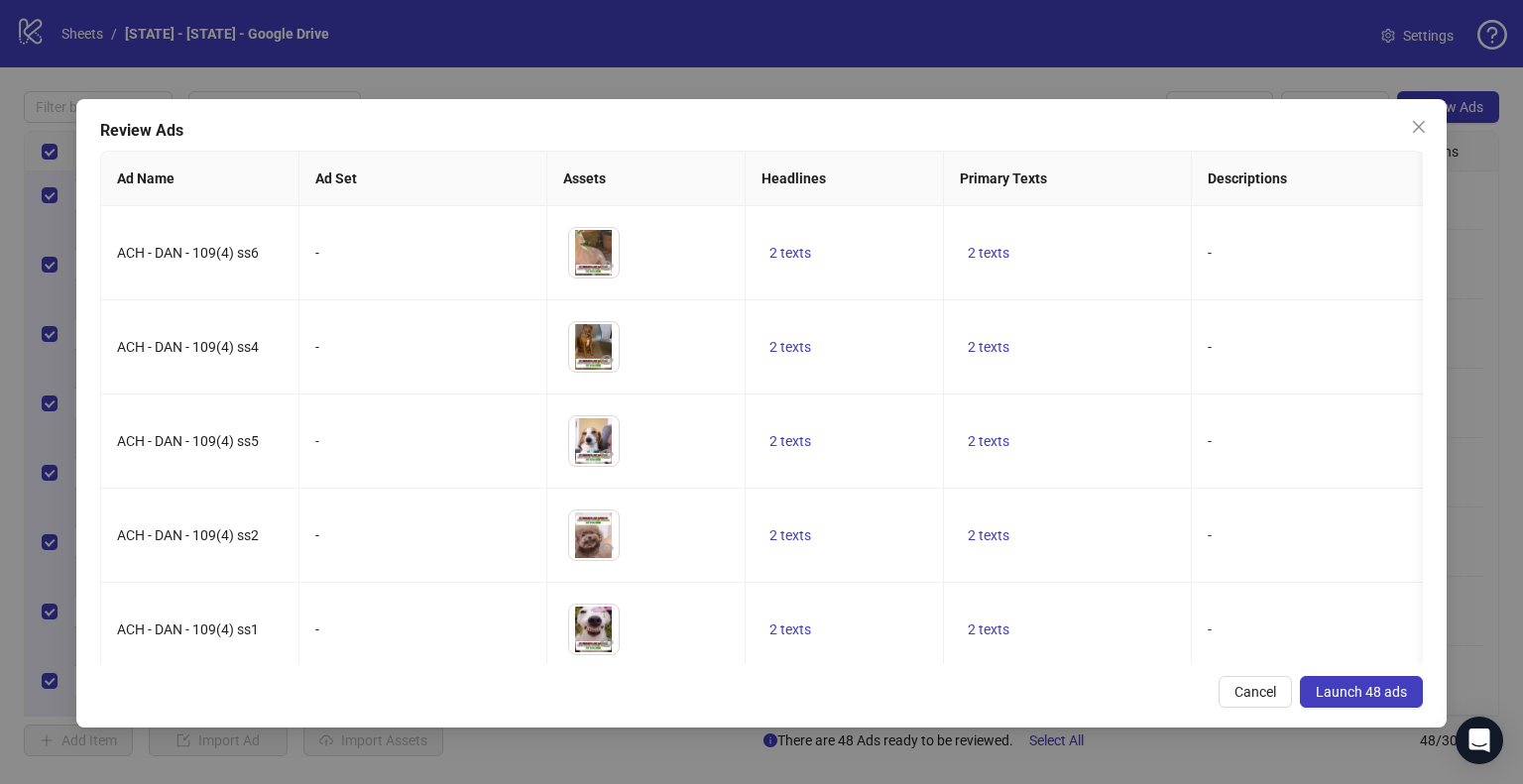 click on "Launch 48 ads" at bounding box center [1361, 692] 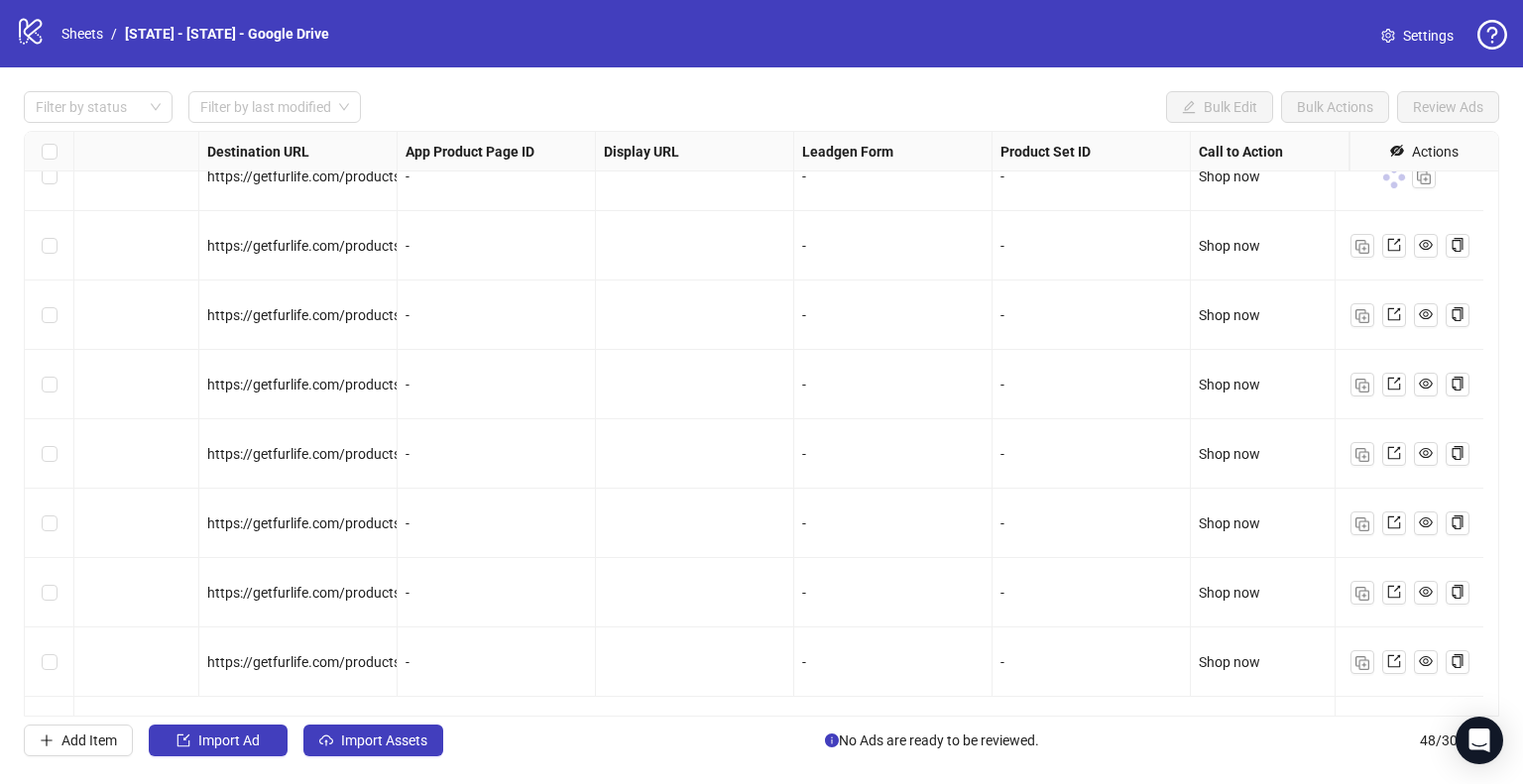scroll, scrollTop: 2081, scrollLeft: 1784, axis: both 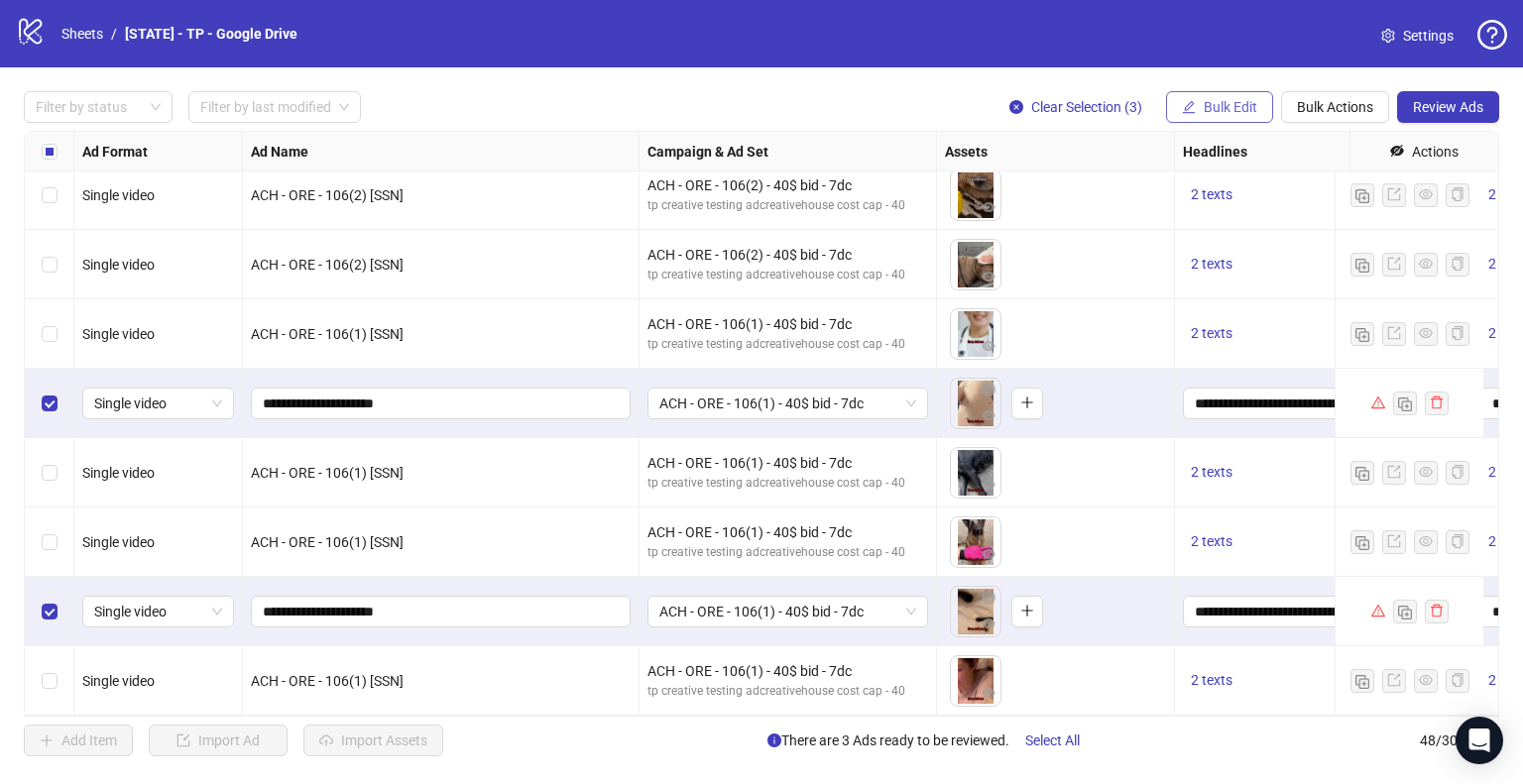 click on "Bulk Edit" at bounding box center [1230, 107] 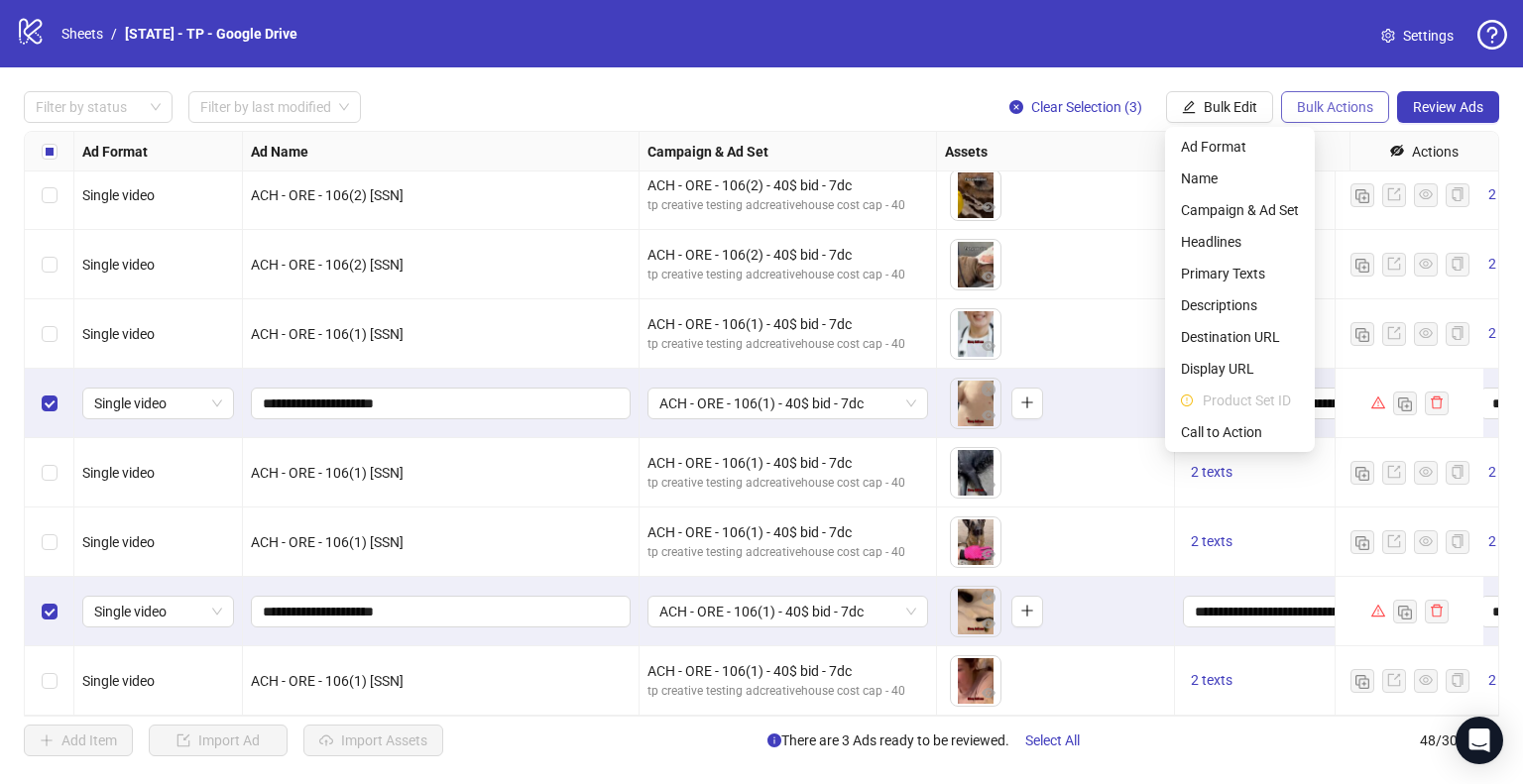click on "Bulk Actions" at bounding box center (1335, 107) 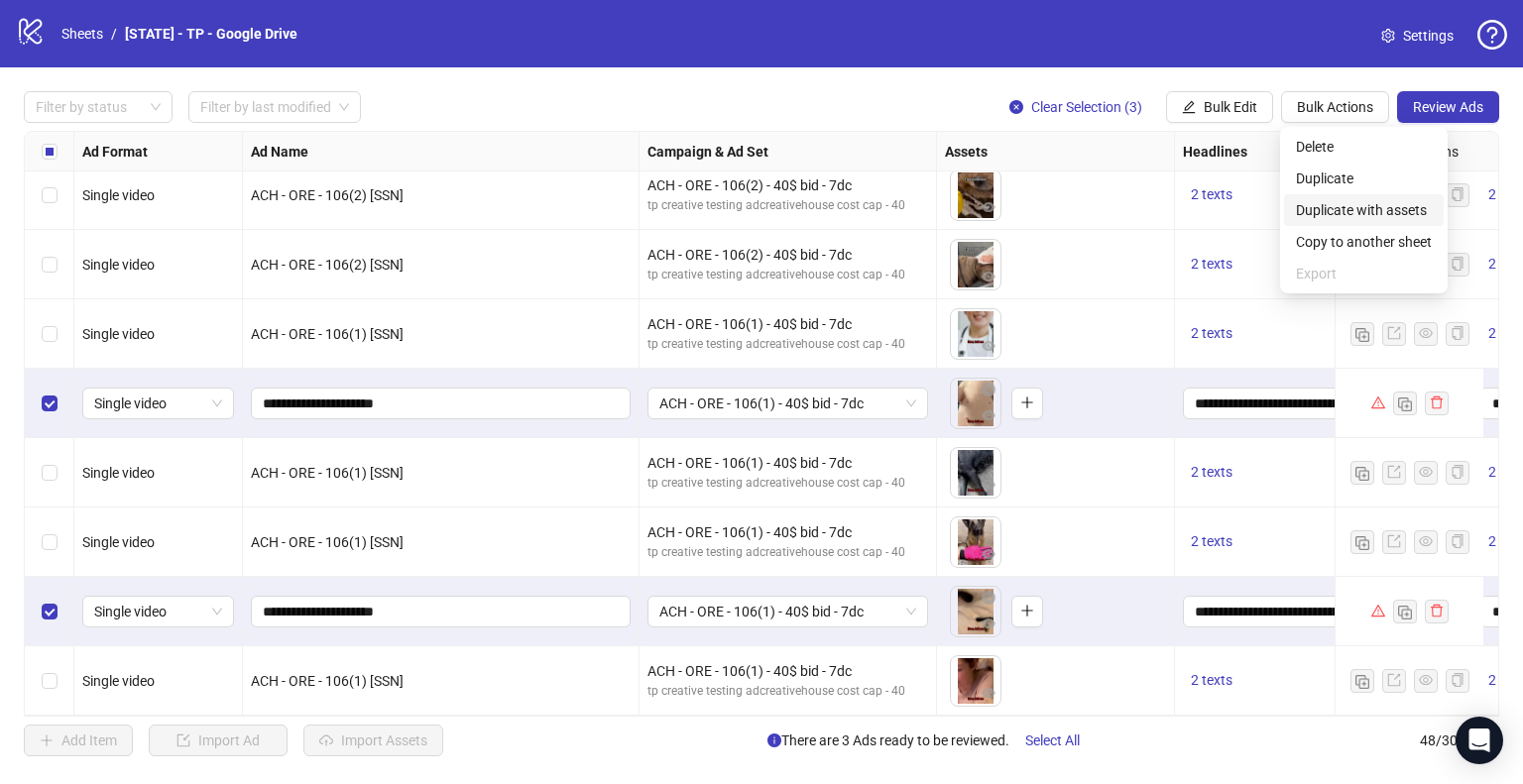 click on "Duplicate with assets" at bounding box center [1363, 210] 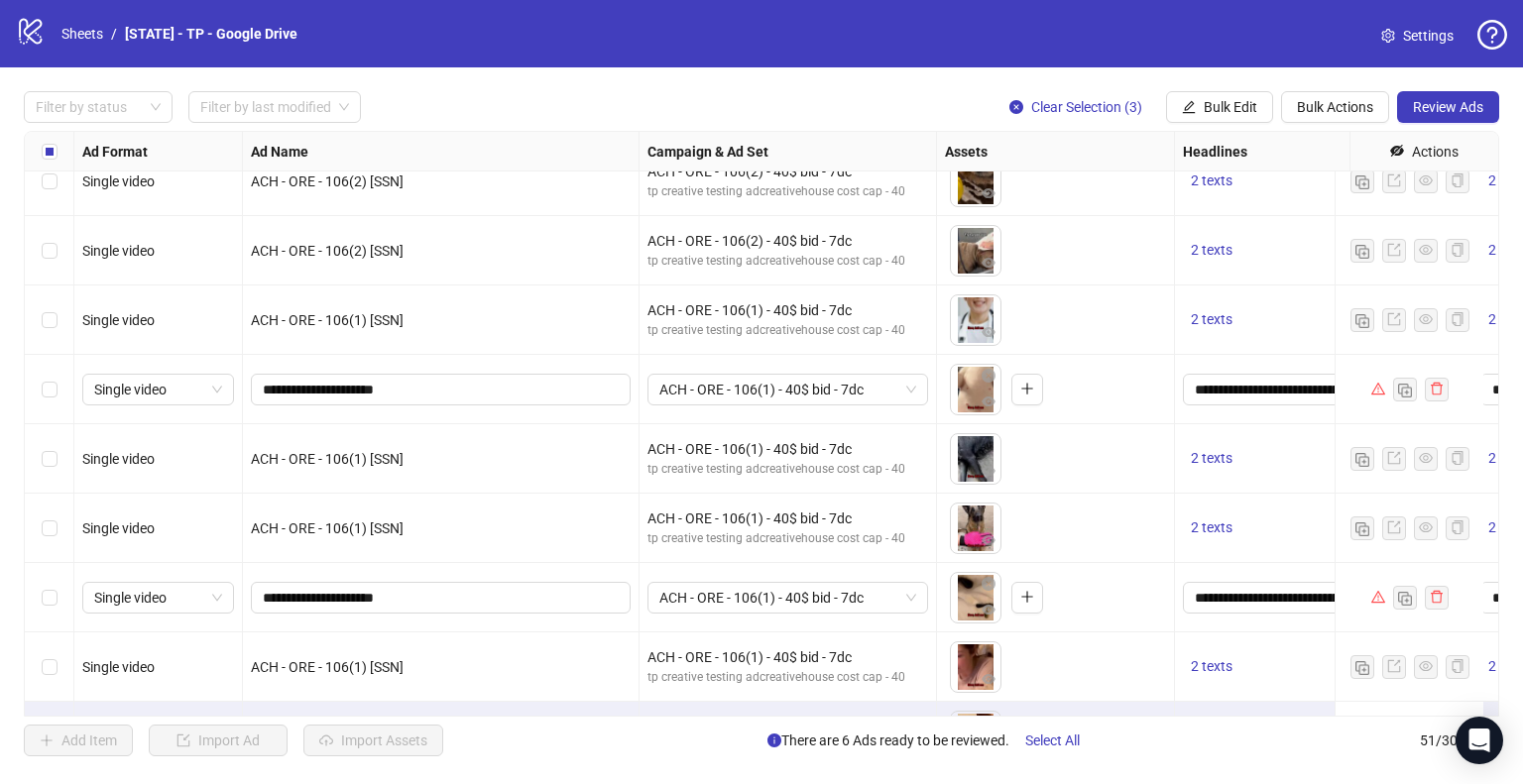 scroll, scrollTop: 3009, scrollLeft: 0, axis: vertical 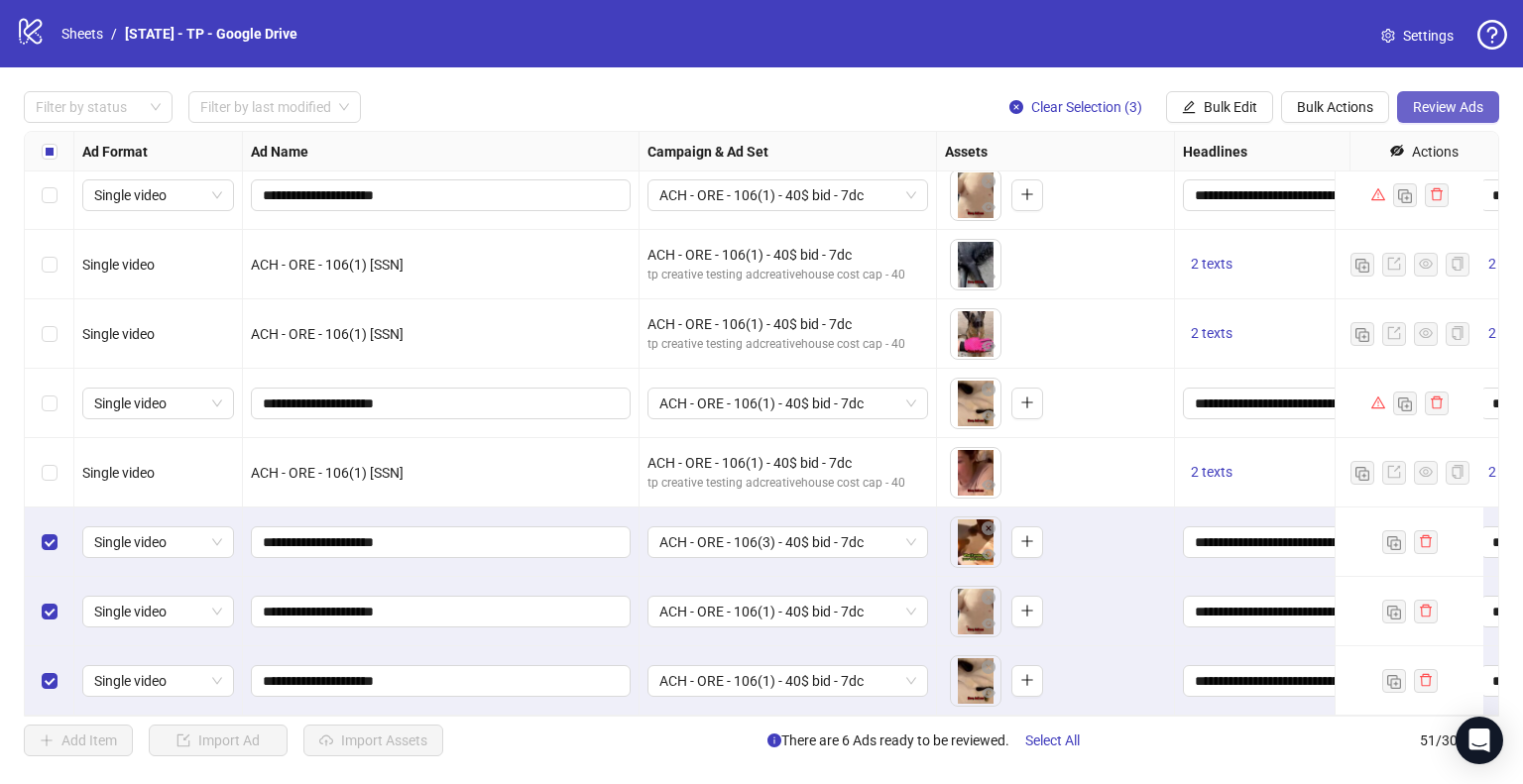 click on "Review Ads" at bounding box center (1448, 107) 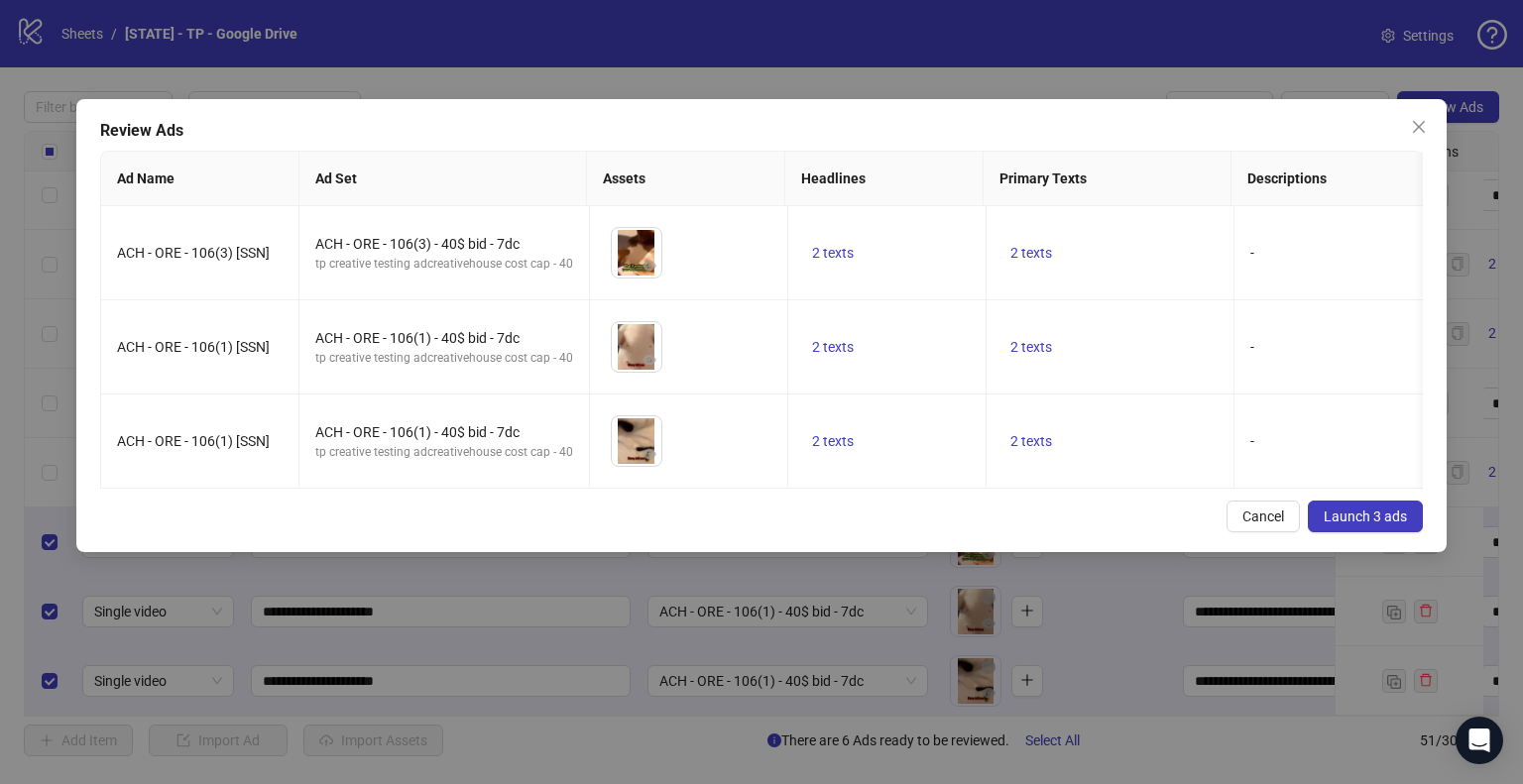 click on "Launch 3 ads" at bounding box center [1365, 516] 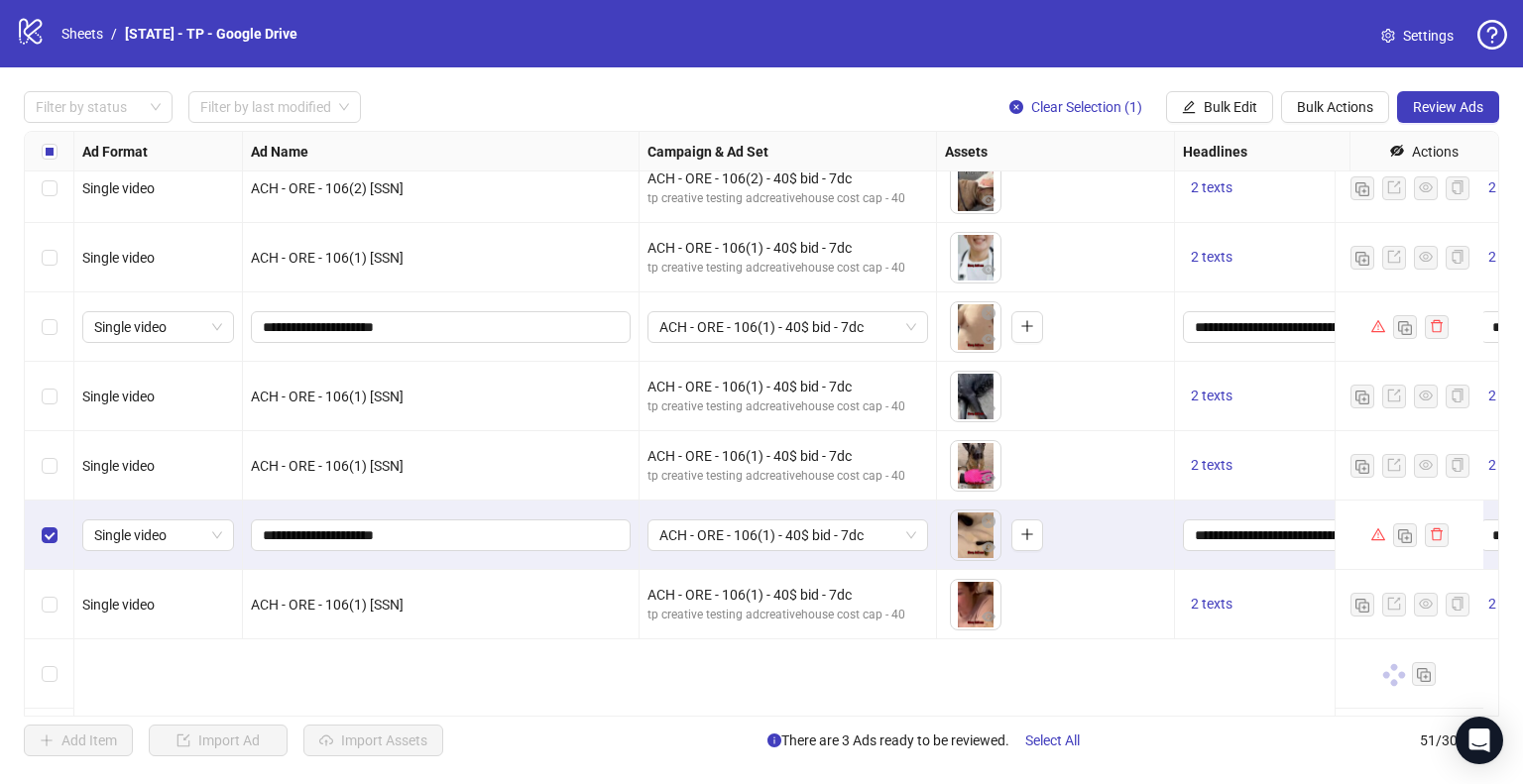 scroll, scrollTop: 2712, scrollLeft: 0, axis: vertical 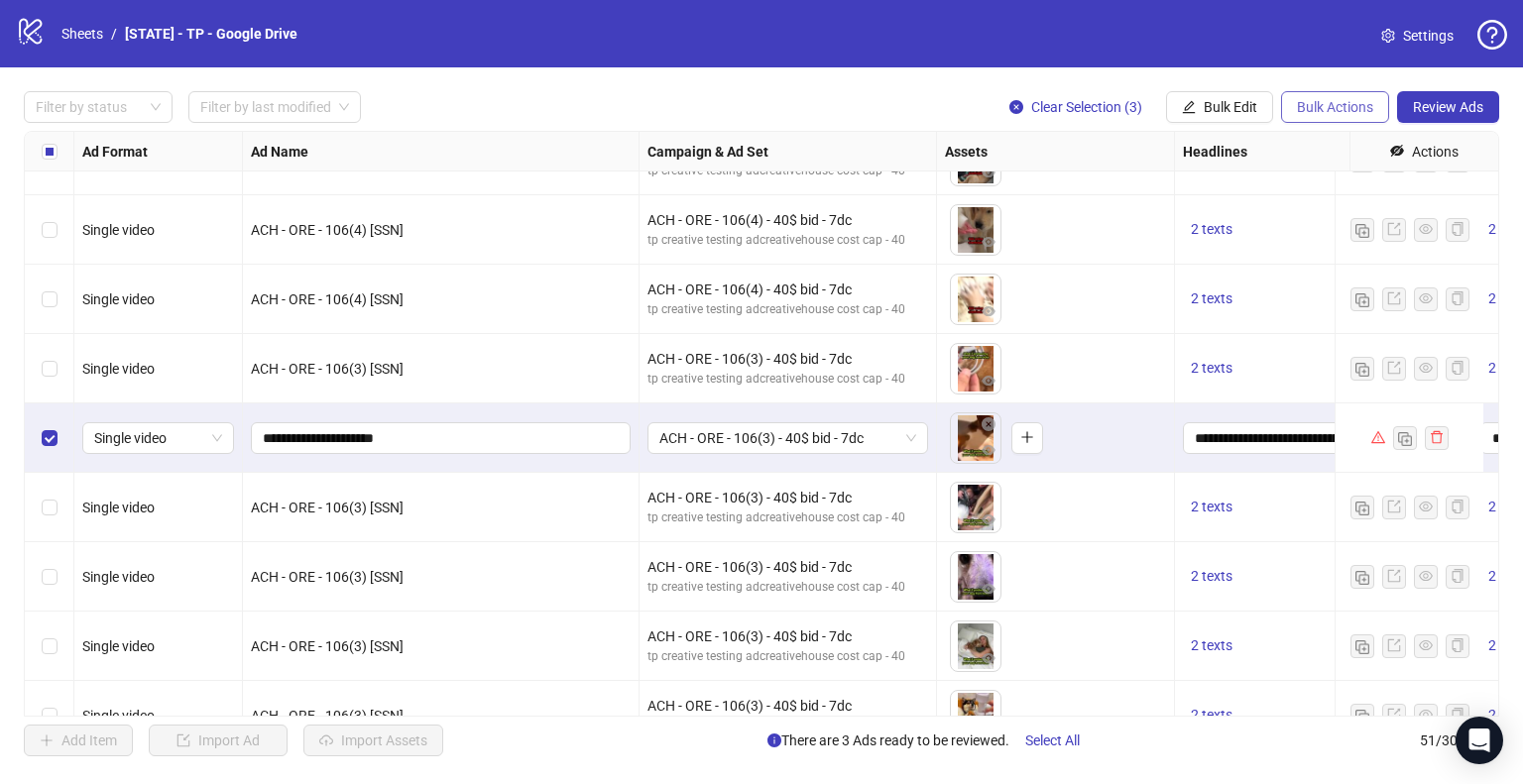 click on "Bulk Actions" at bounding box center (1335, 107) 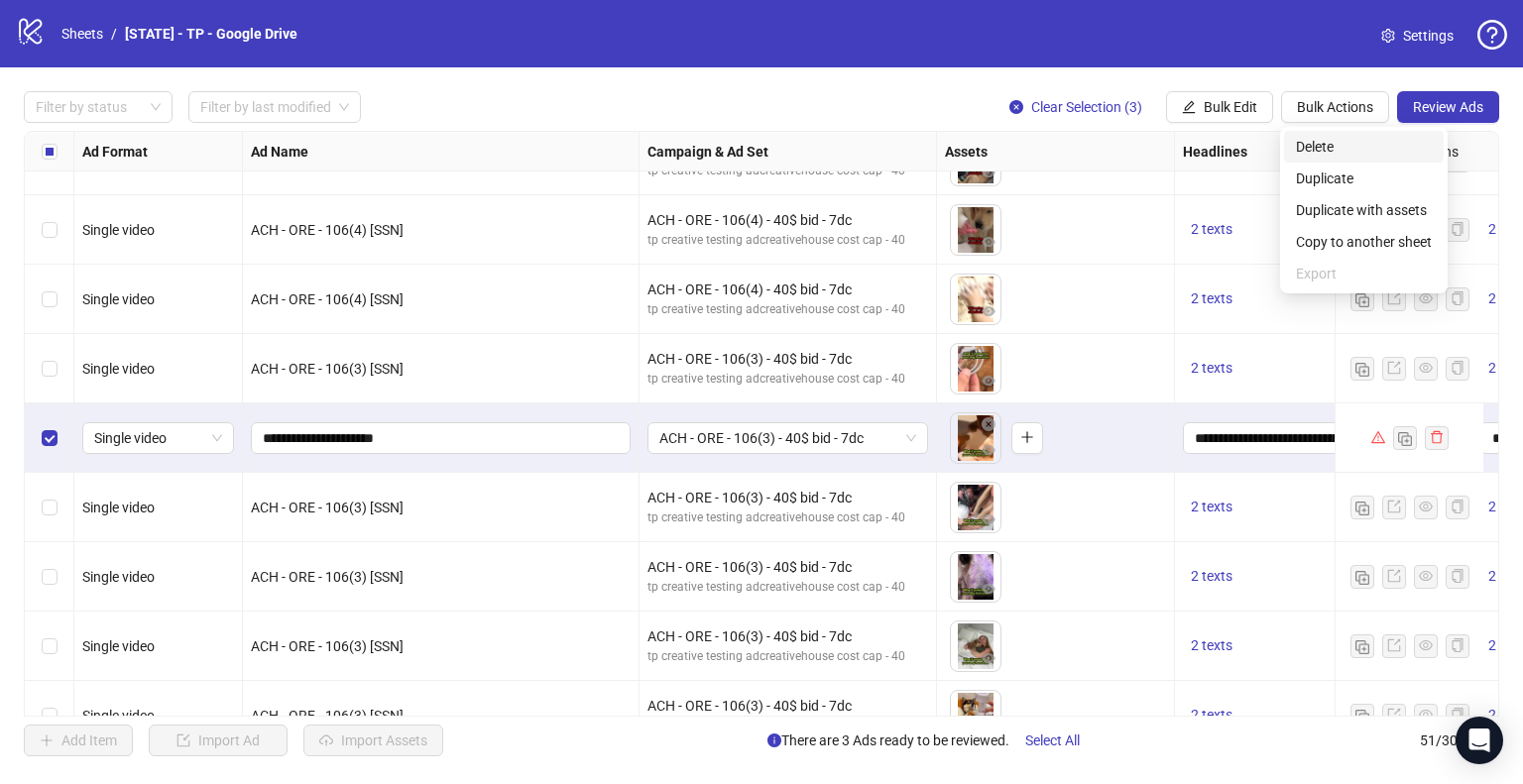 click on "Delete" at bounding box center [1363, 147] 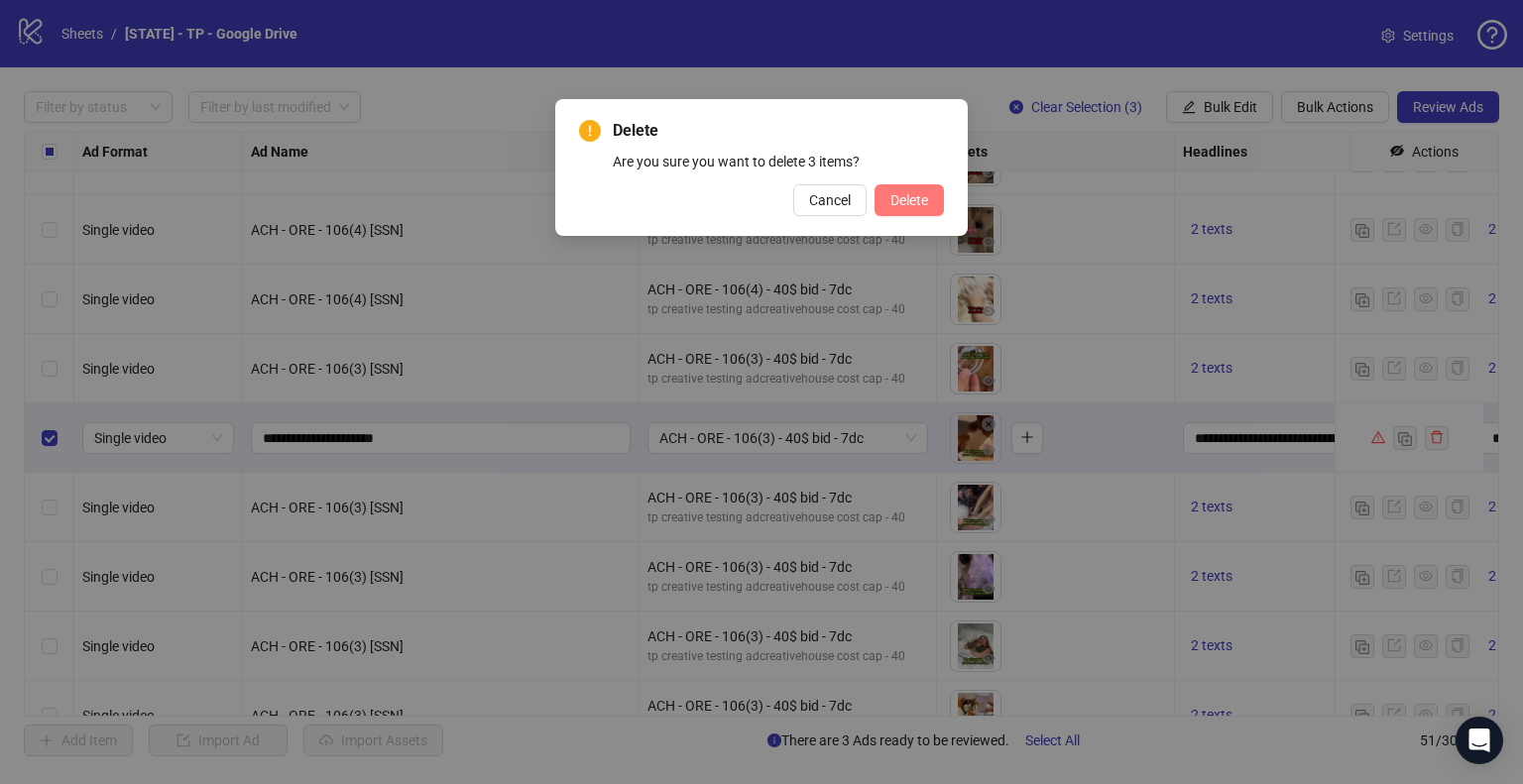 click on "Delete" at bounding box center [909, 200] 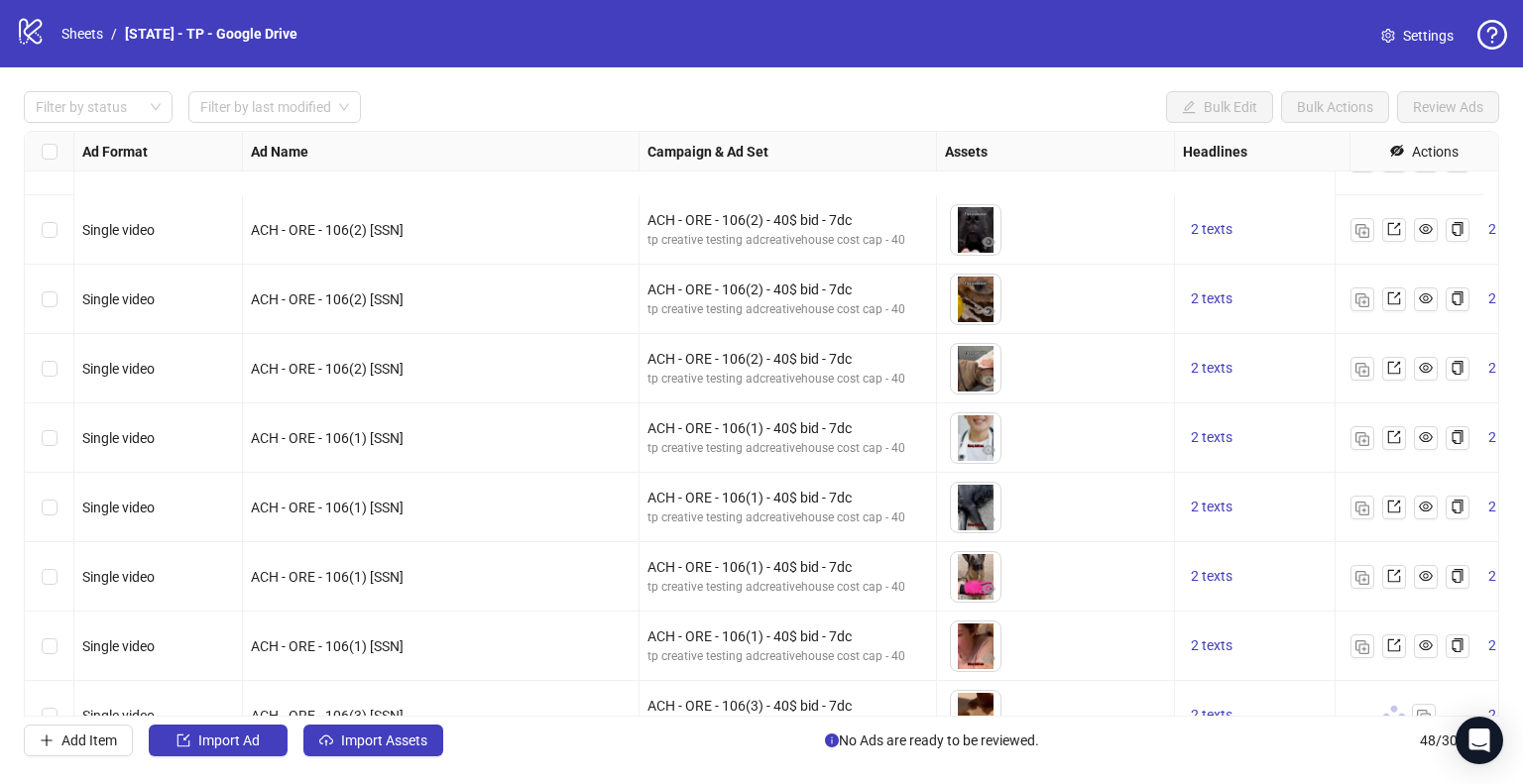 scroll, scrollTop: 2800, scrollLeft: 0, axis: vertical 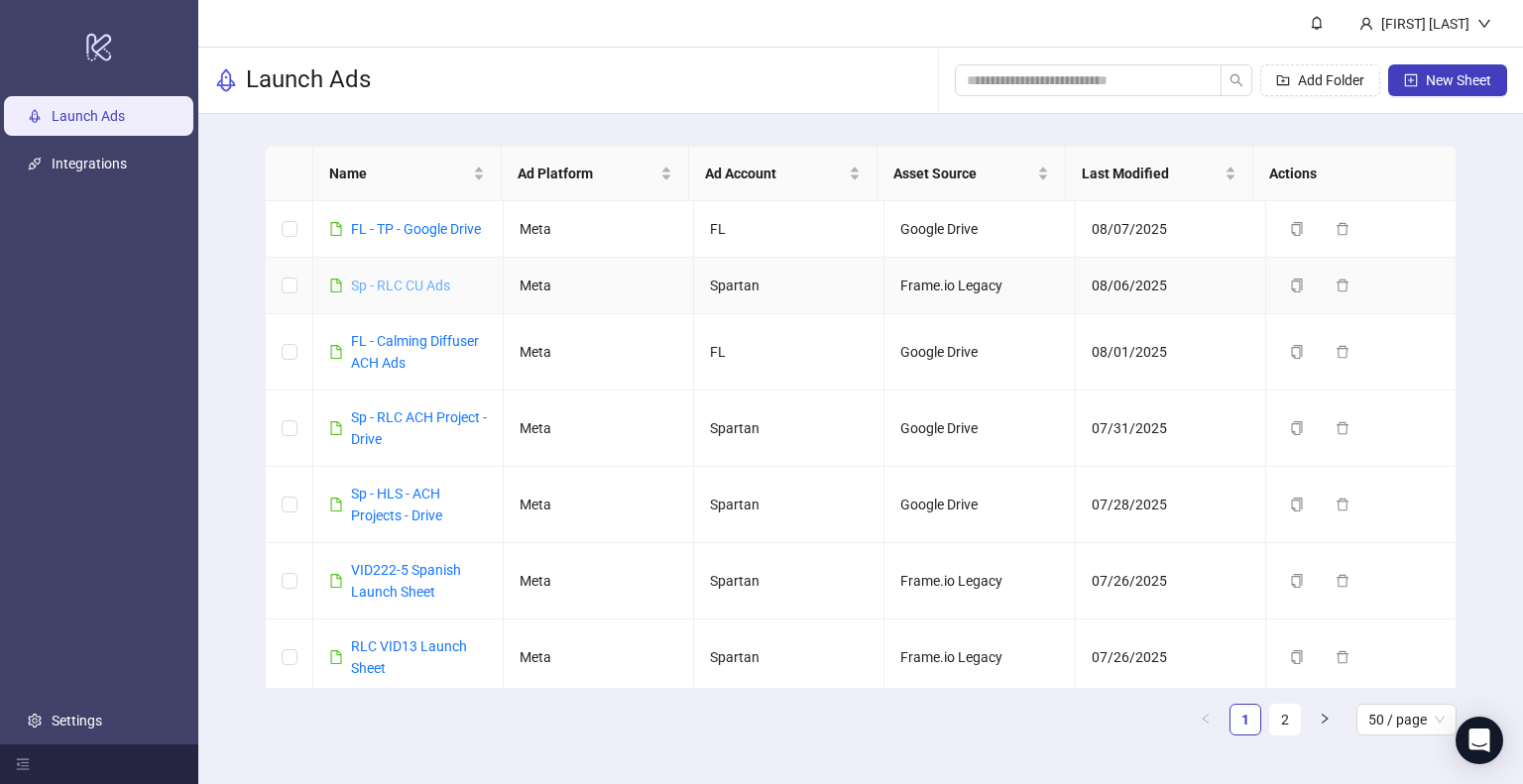 click on "Sp - RLC CU Ads" at bounding box center [401, 285] 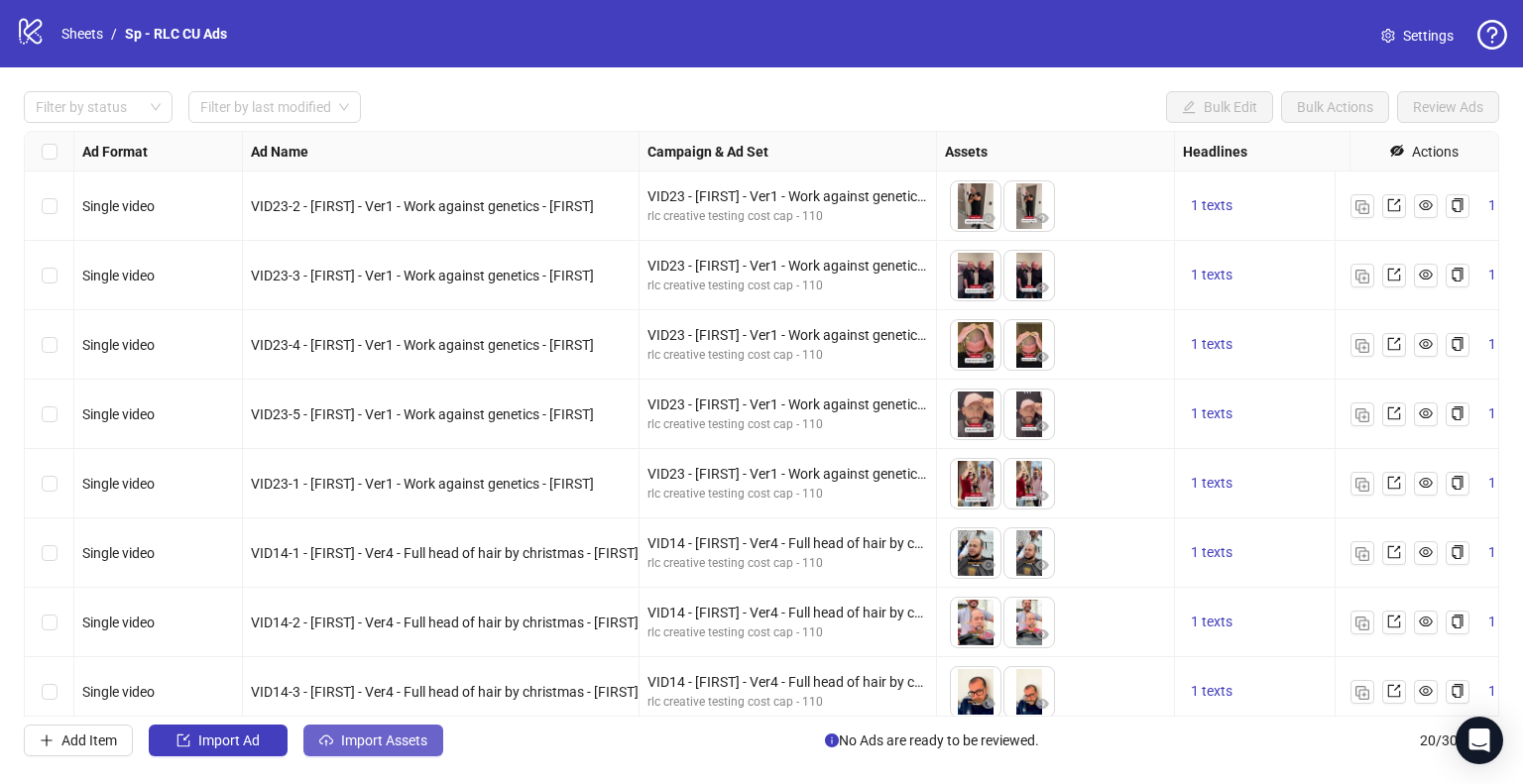 click on "Import Assets" at bounding box center (384, 740) 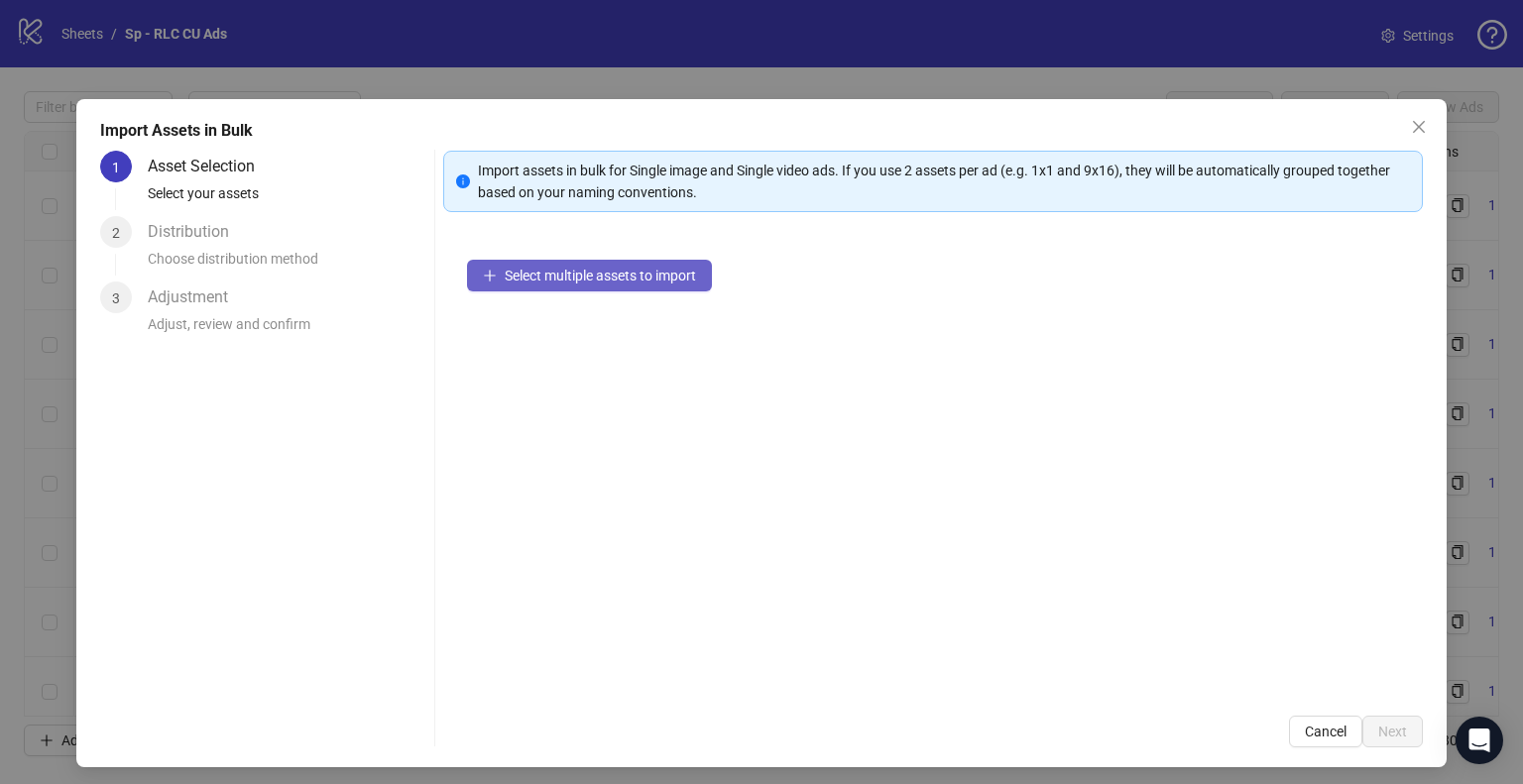 click on "Select multiple assets to import" at bounding box center [600, 276] 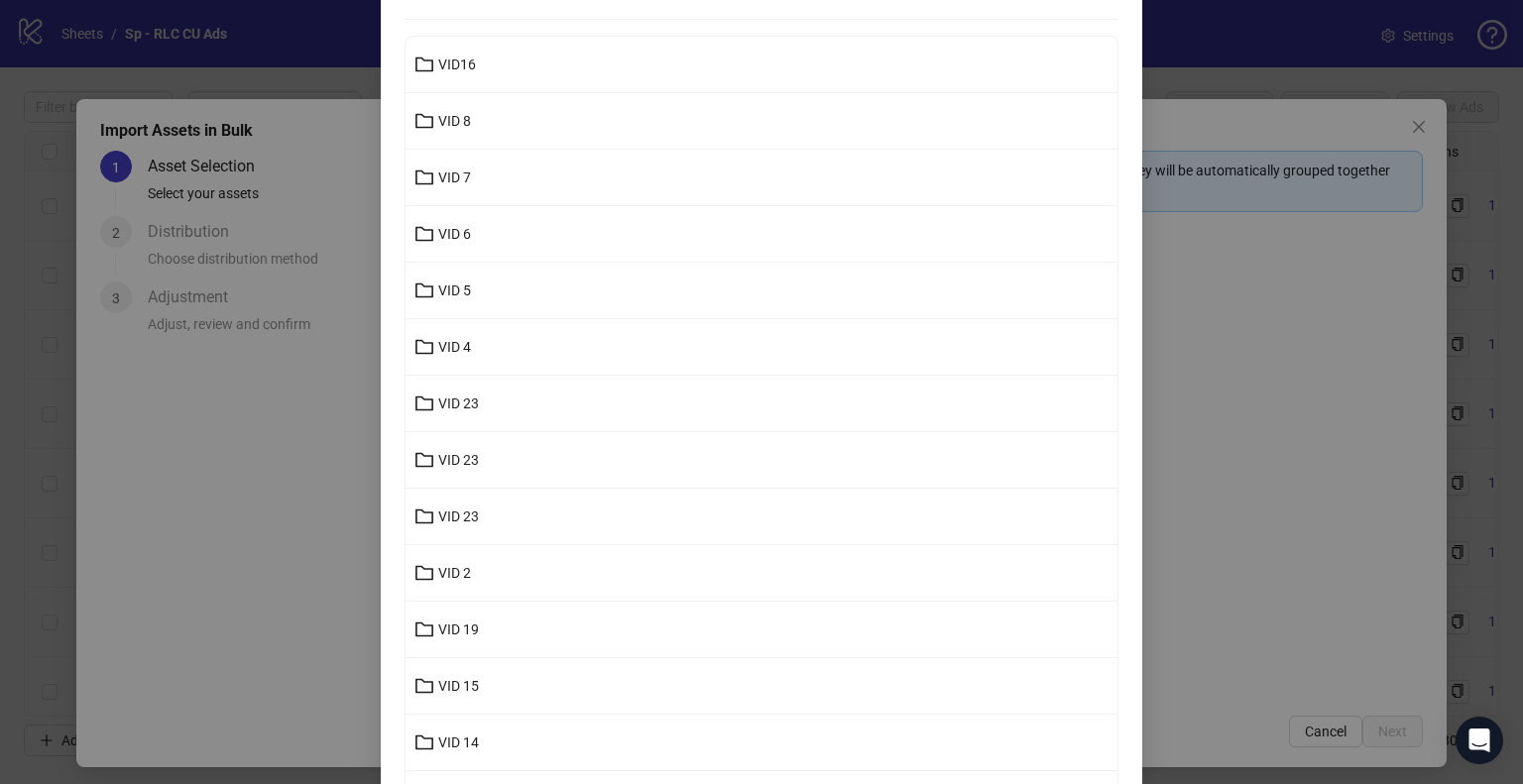scroll, scrollTop: 198, scrollLeft: 0, axis: vertical 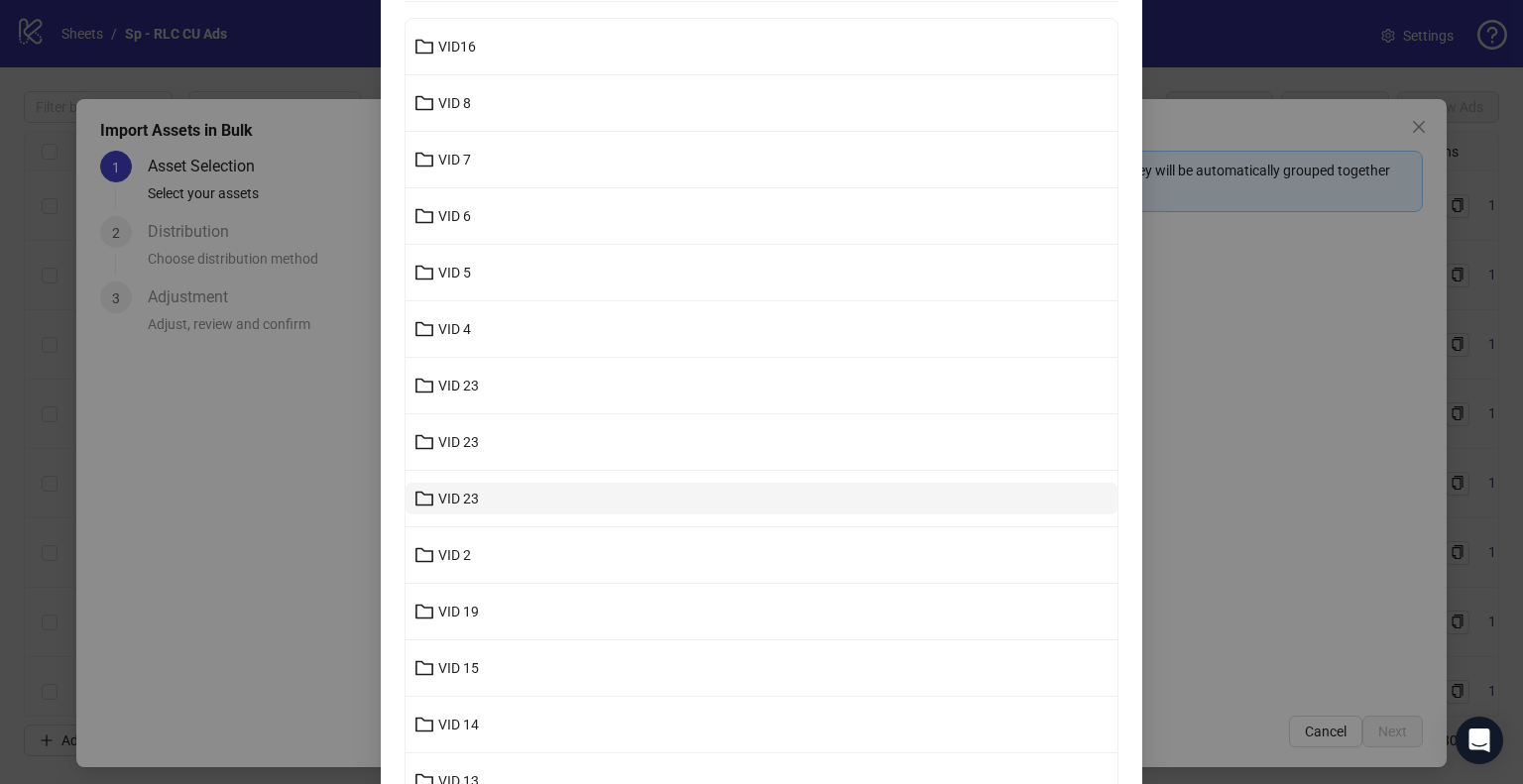 click on "VID 23" at bounding box center (762, 499) 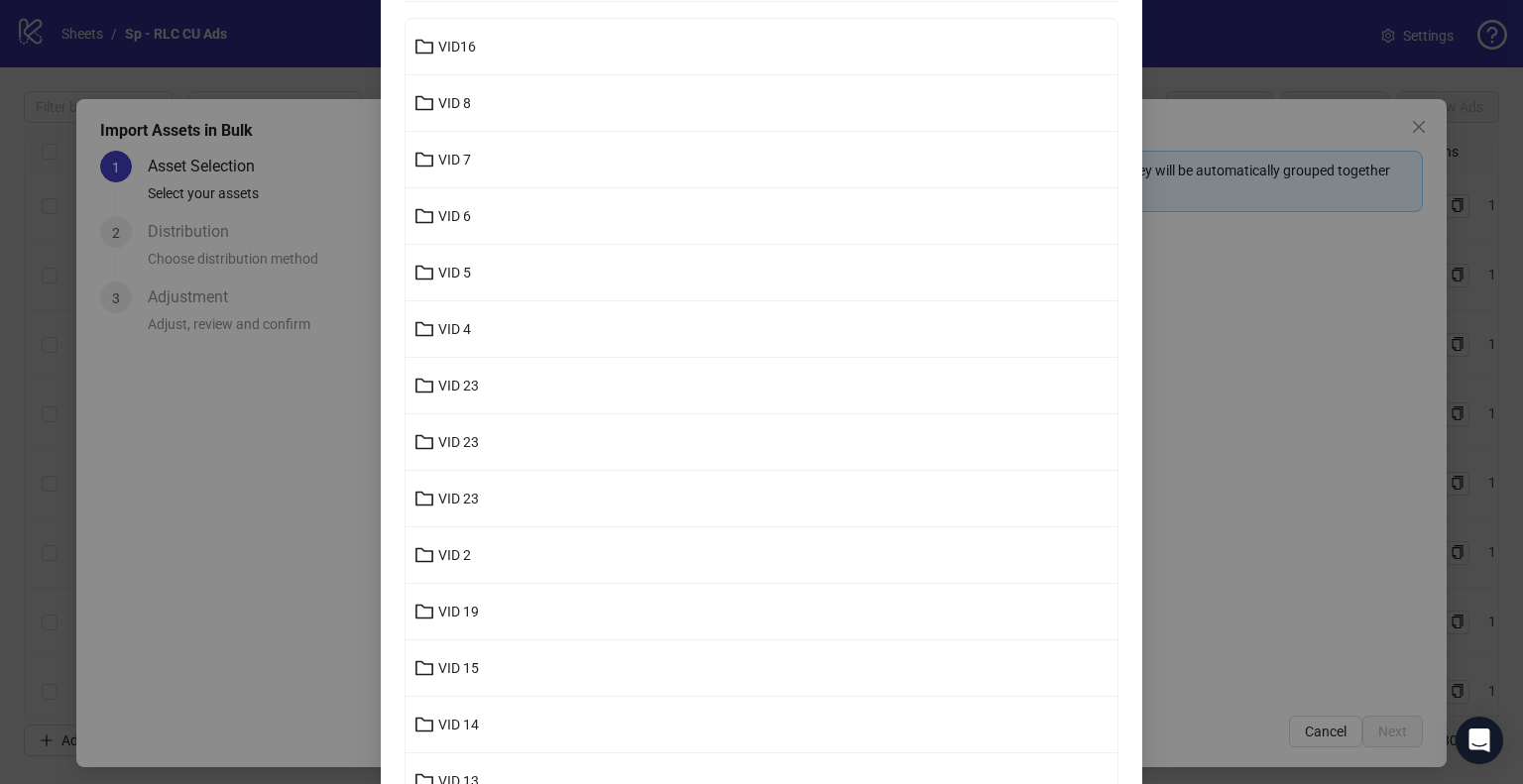 scroll, scrollTop: 0, scrollLeft: 0, axis: both 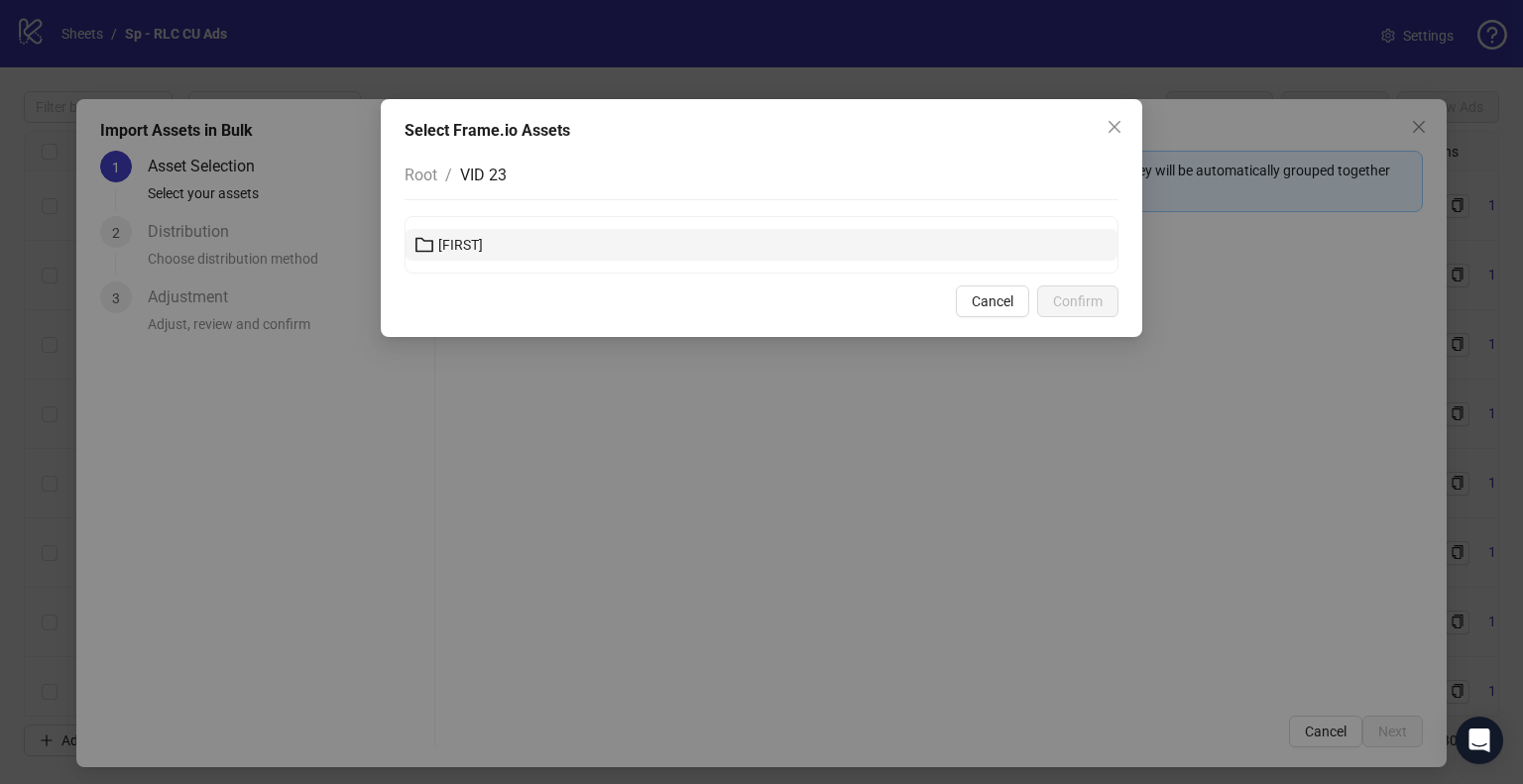 click on "[FIRST]" at bounding box center [762, 245] 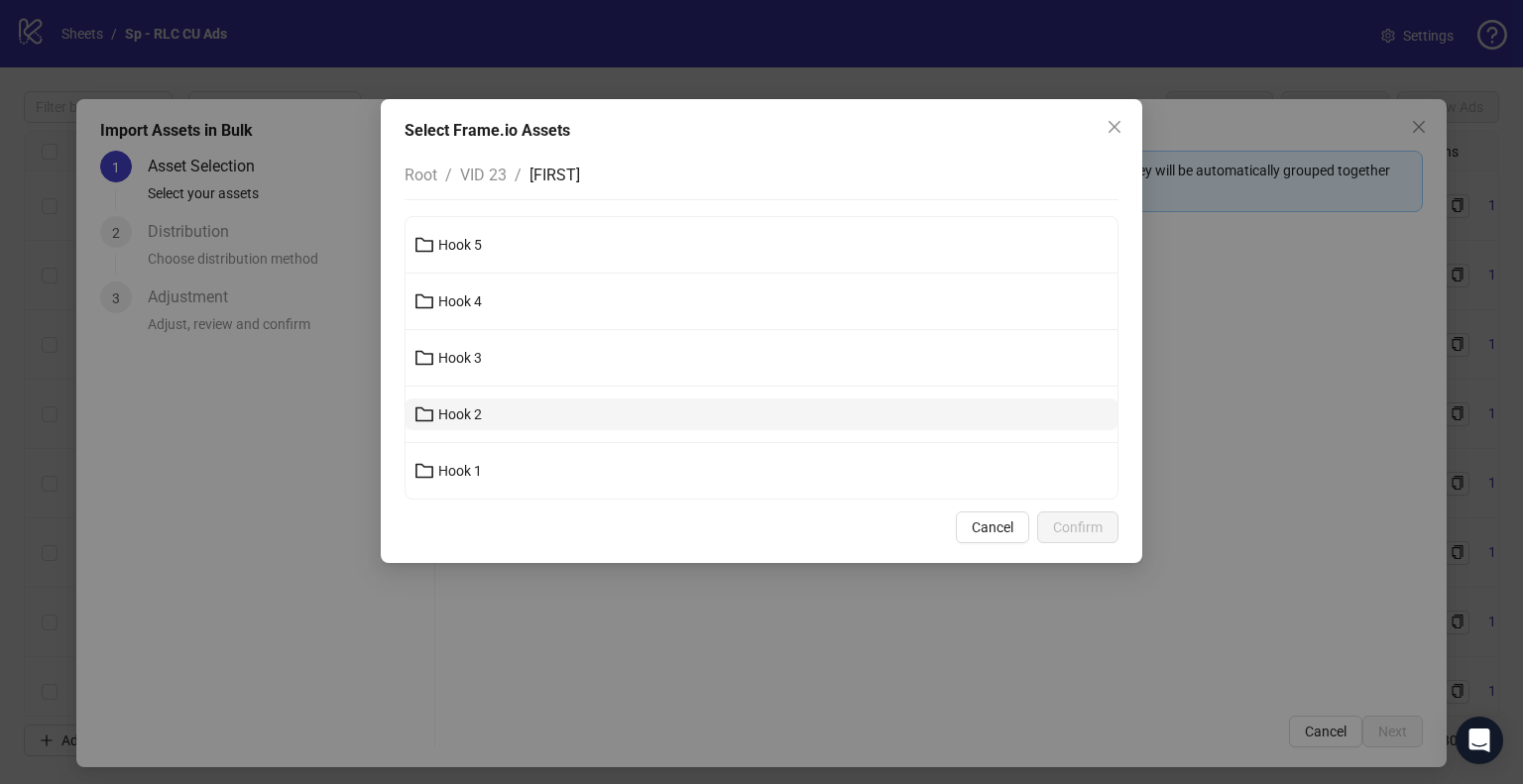 click on "Hook 2" at bounding box center [762, 414] 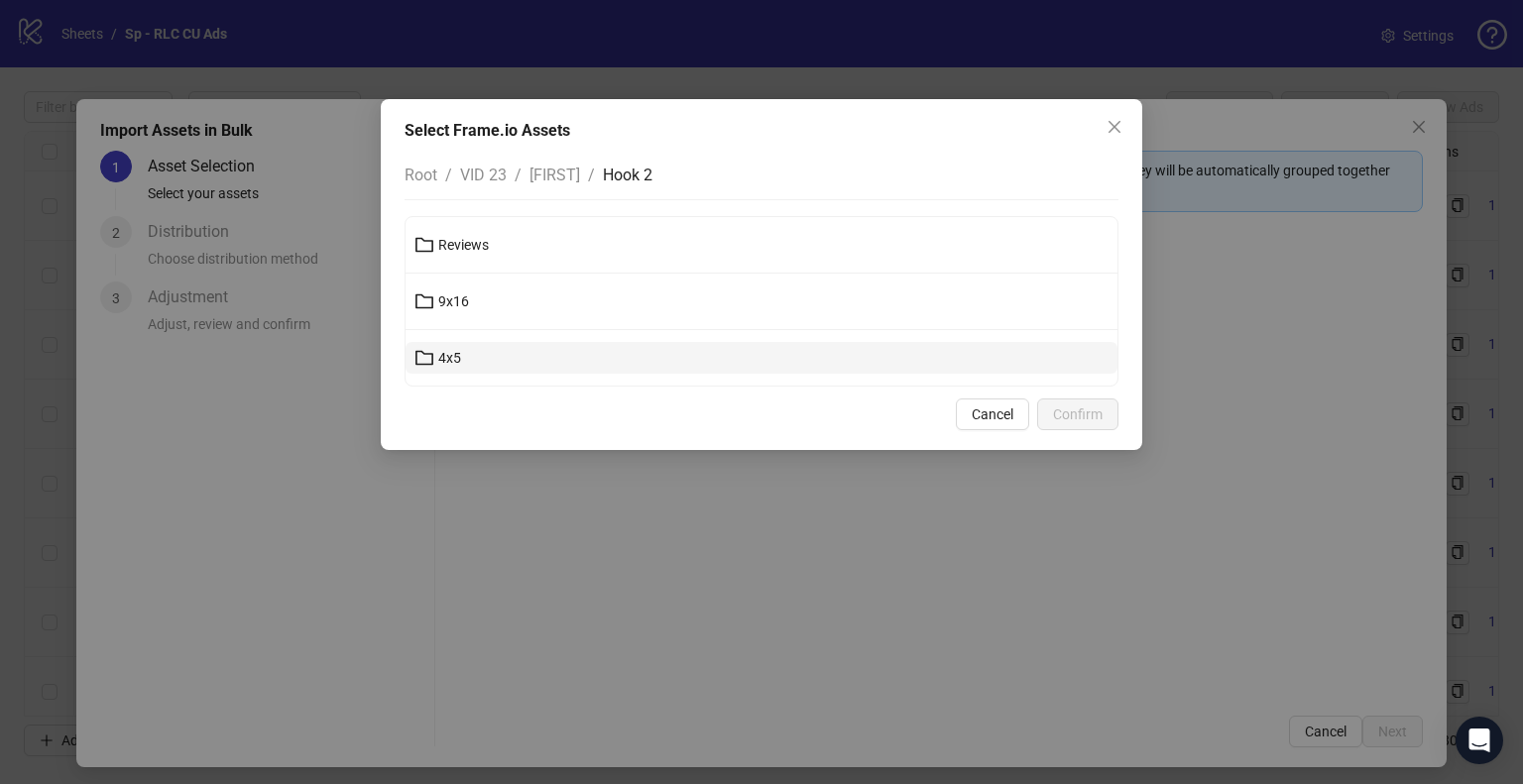 click on "4x5" at bounding box center (762, 358) 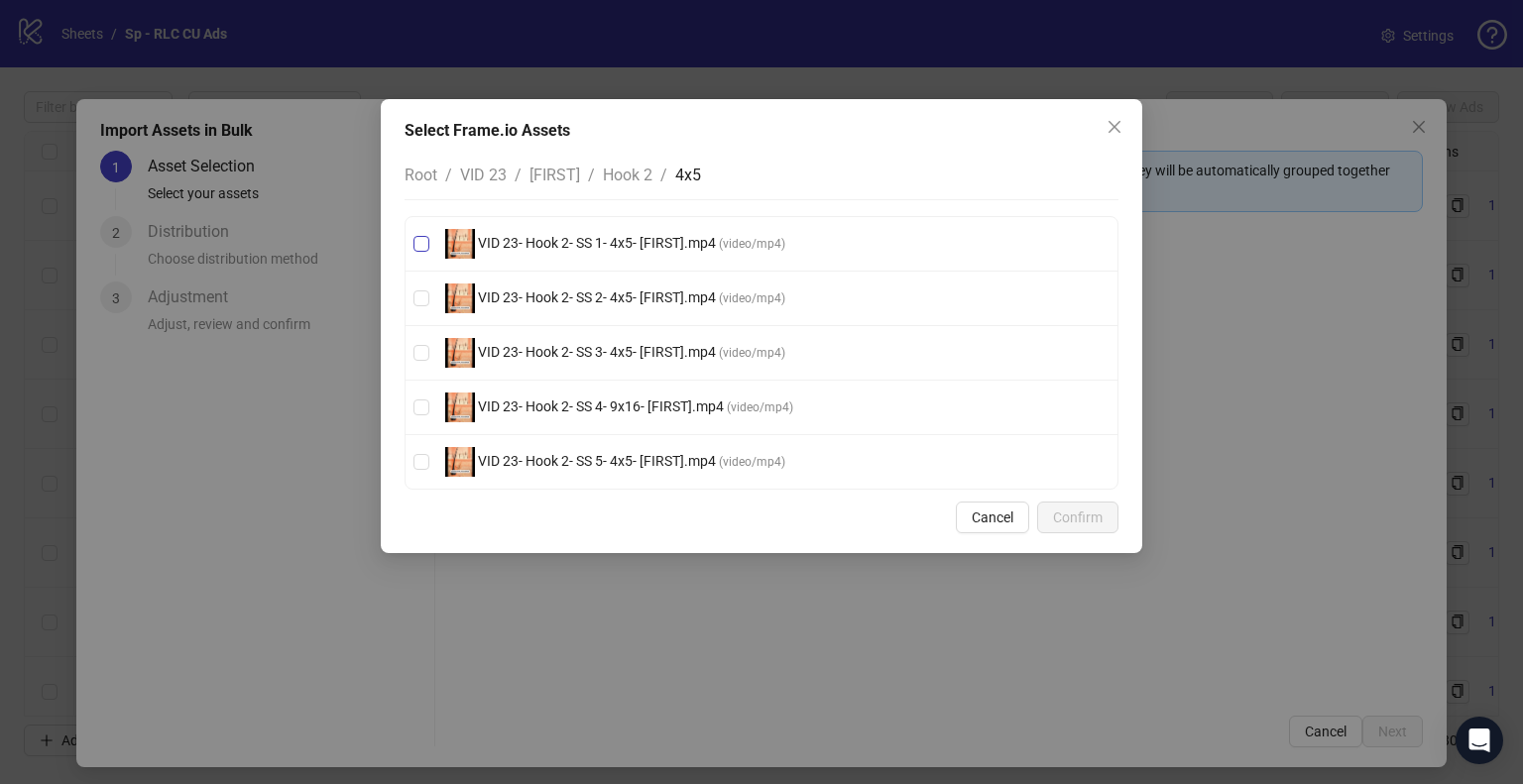 click on "VID 23- Hook 2- SS 1- 4x5- [FIRST].mp4" at bounding box center [597, 243] 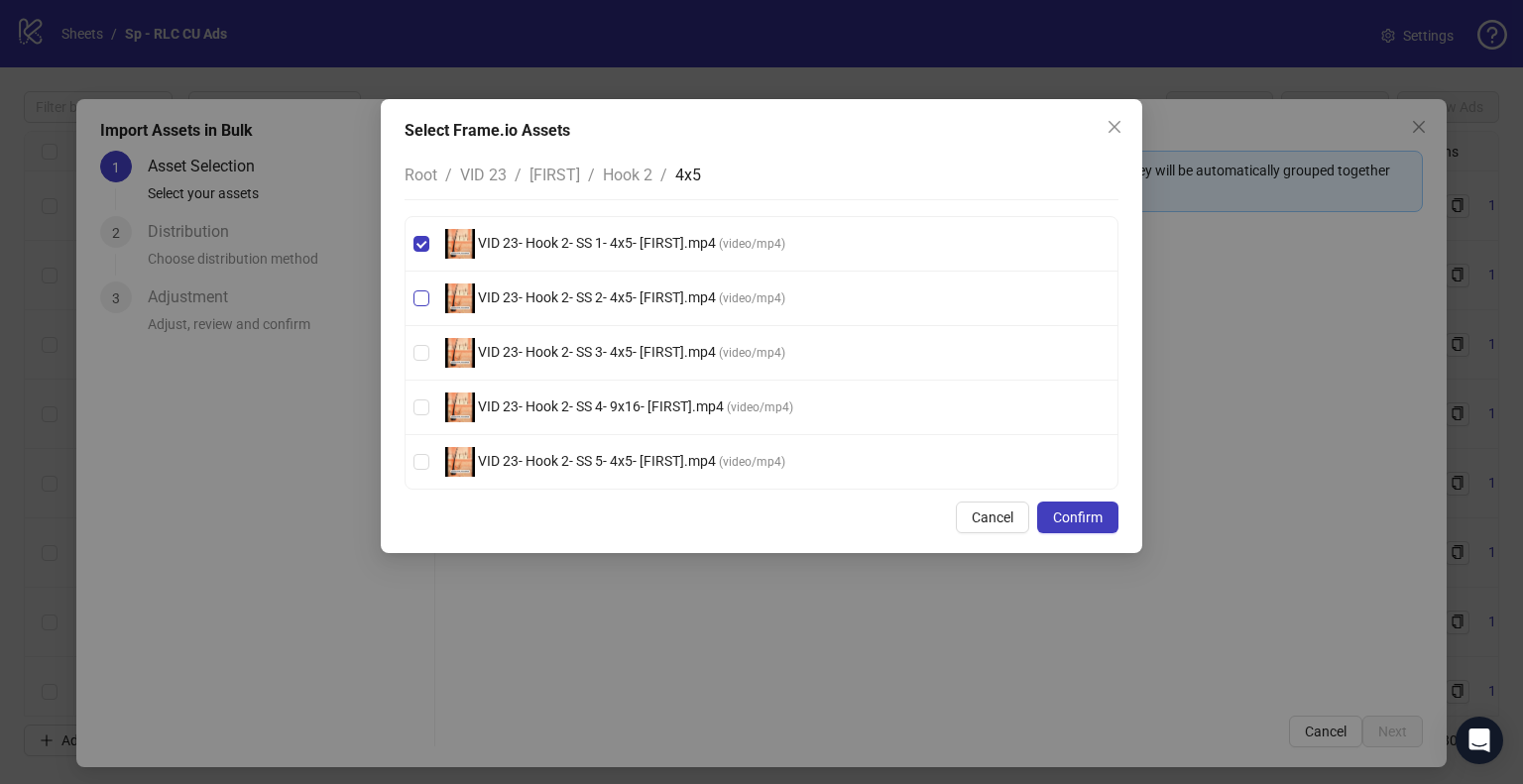 click on "VID 23- Hook 2- SS 2- 4x5- [FIRST].mp4   ( video/mp4 )" at bounding box center [615, 298] 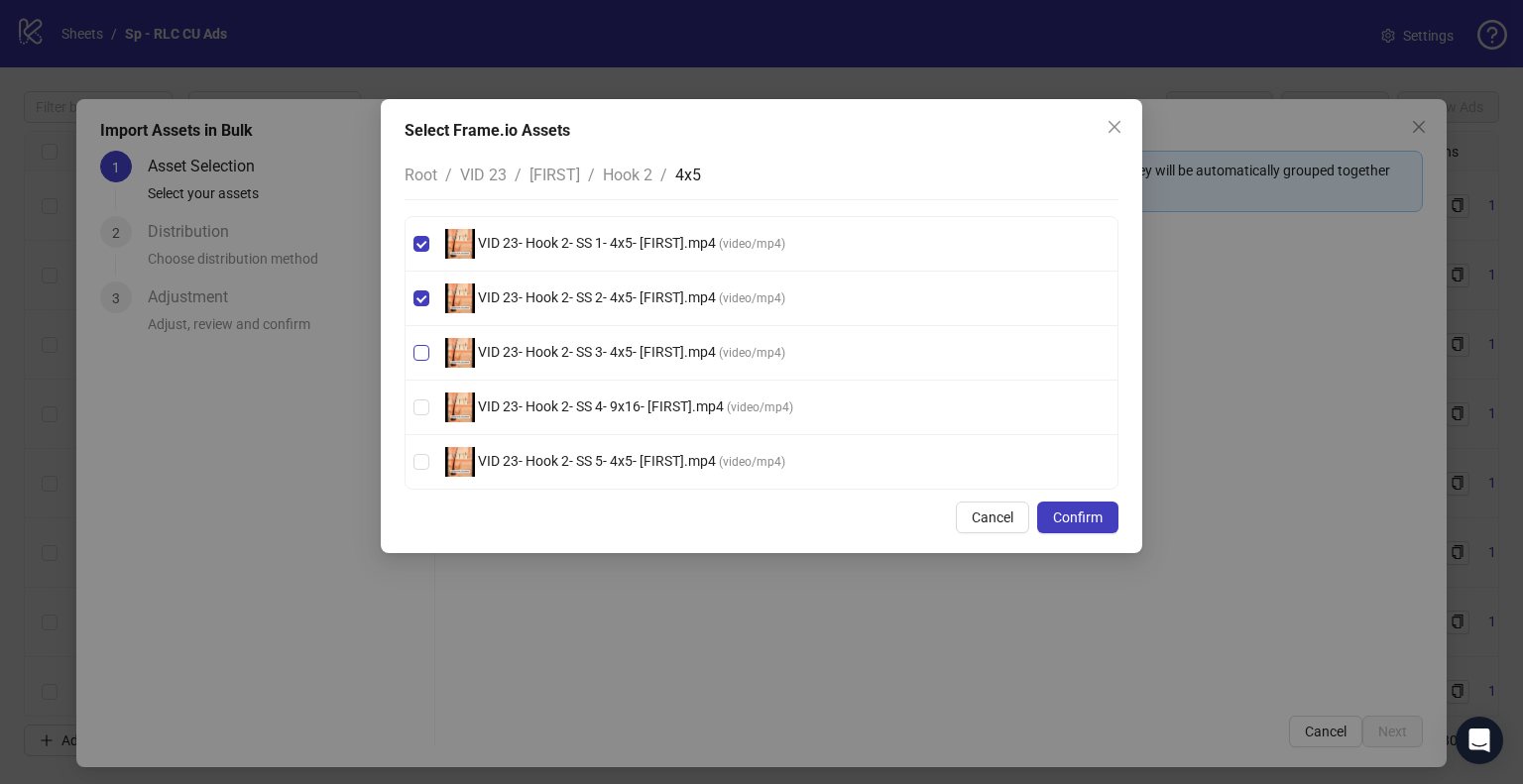 click on "VID 23- Hook 2- SS 3- 4x5- [FIRST].mp4" at bounding box center [597, 352] 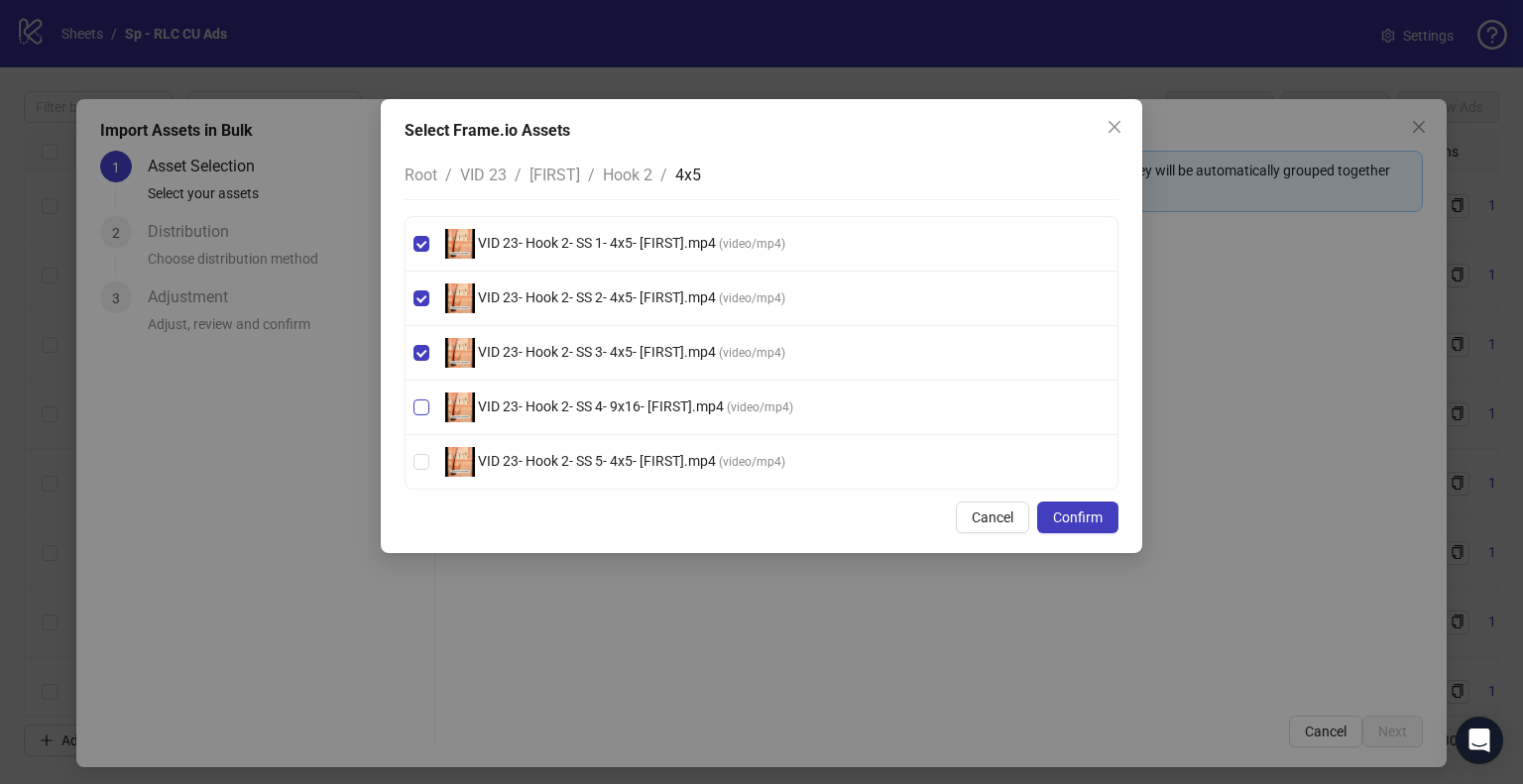 click on "VID 23- Hook 2- SS 4- 9x16- [FIRST].mp4" at bounding box center [601, 406] 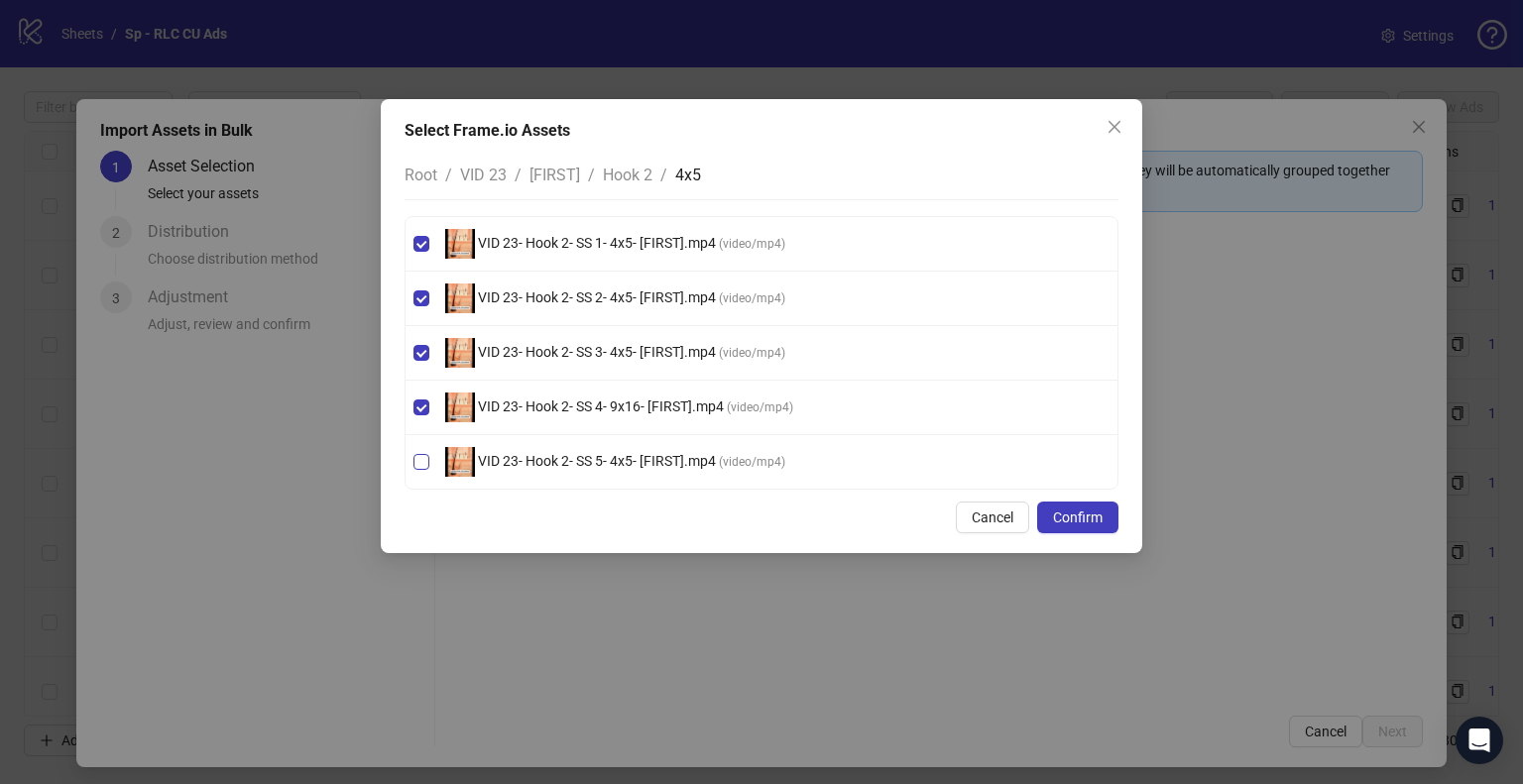 click on "VID 23- Hook 2- SS 5- 4x5- [FIRST].mp4" at bounding box center [597, 461] 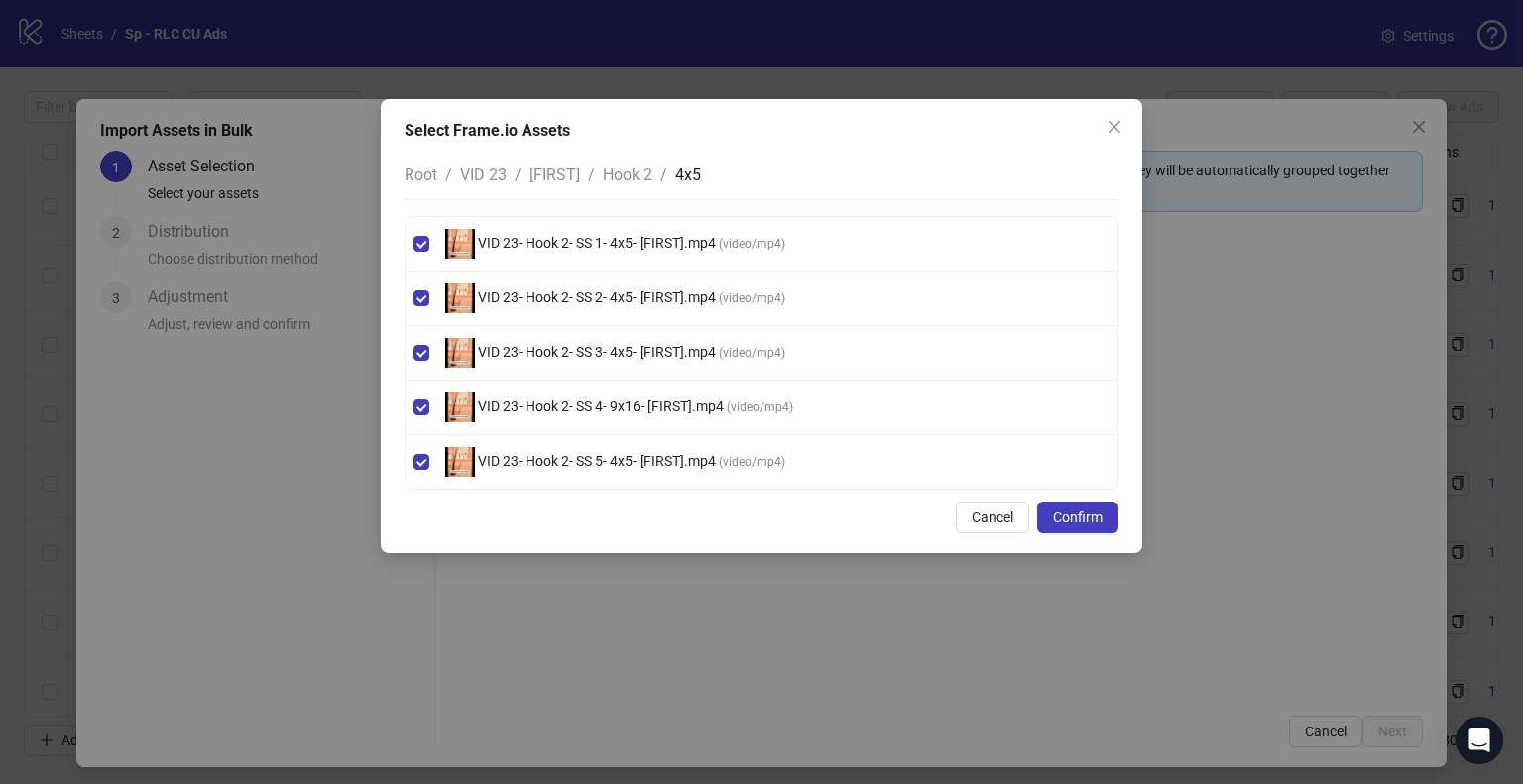 click on "Hook 2" at bounding box center (628, 174) 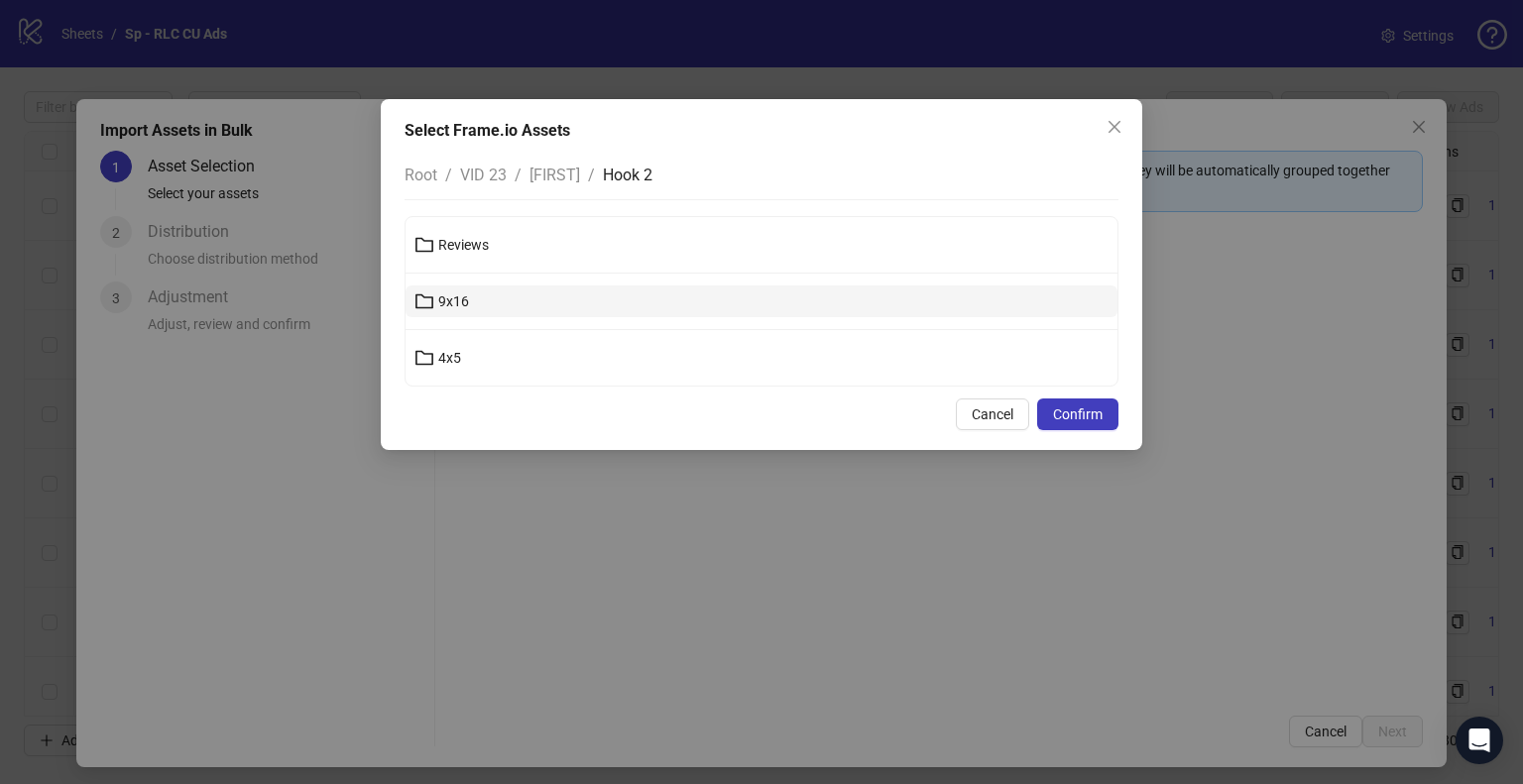 click on "9x16" at bounding box center (762, 301) 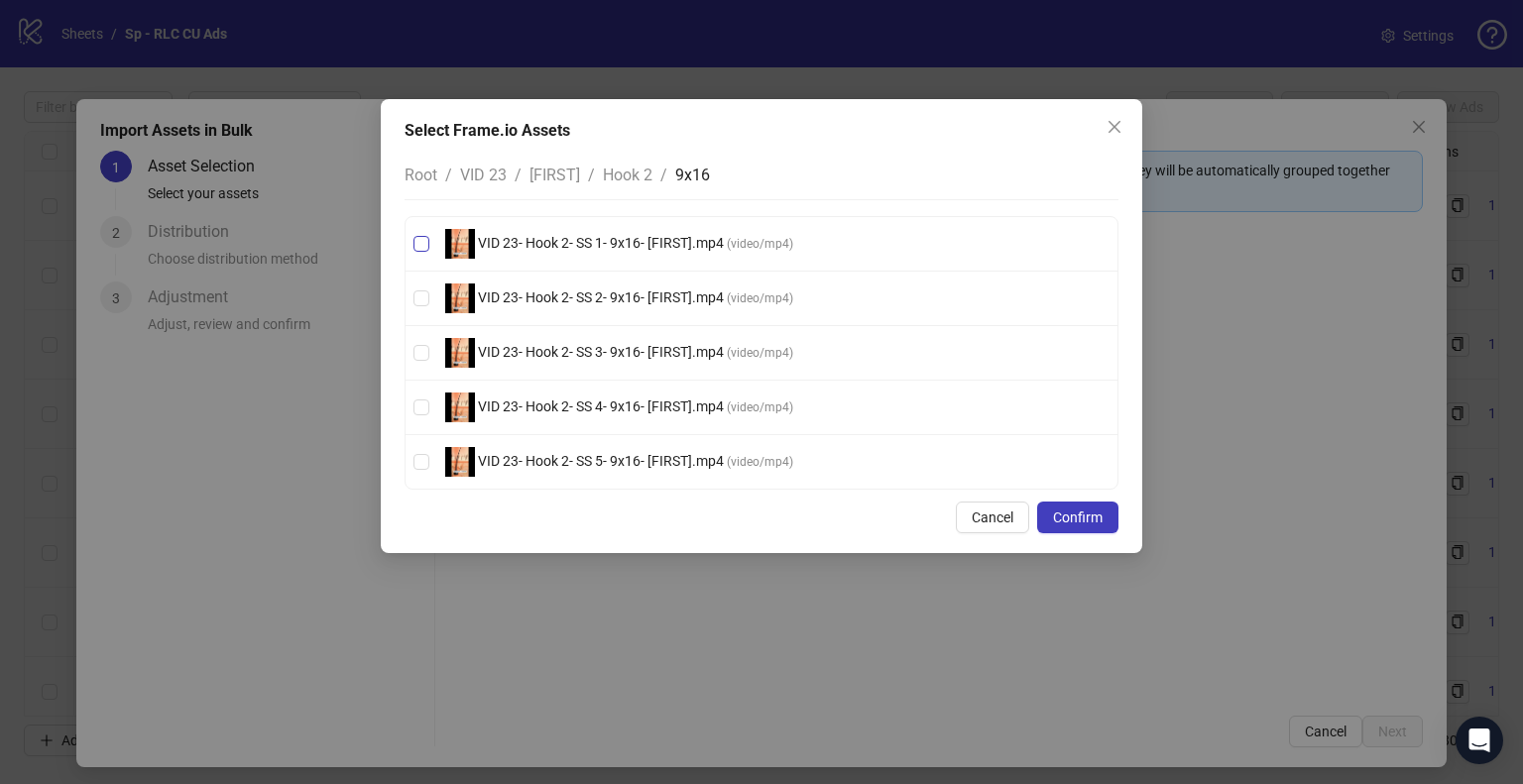 click on "VID 23- Hook 2- SS 1- 9x16- [FIRST].mp4" at bounding box center (601, 243) 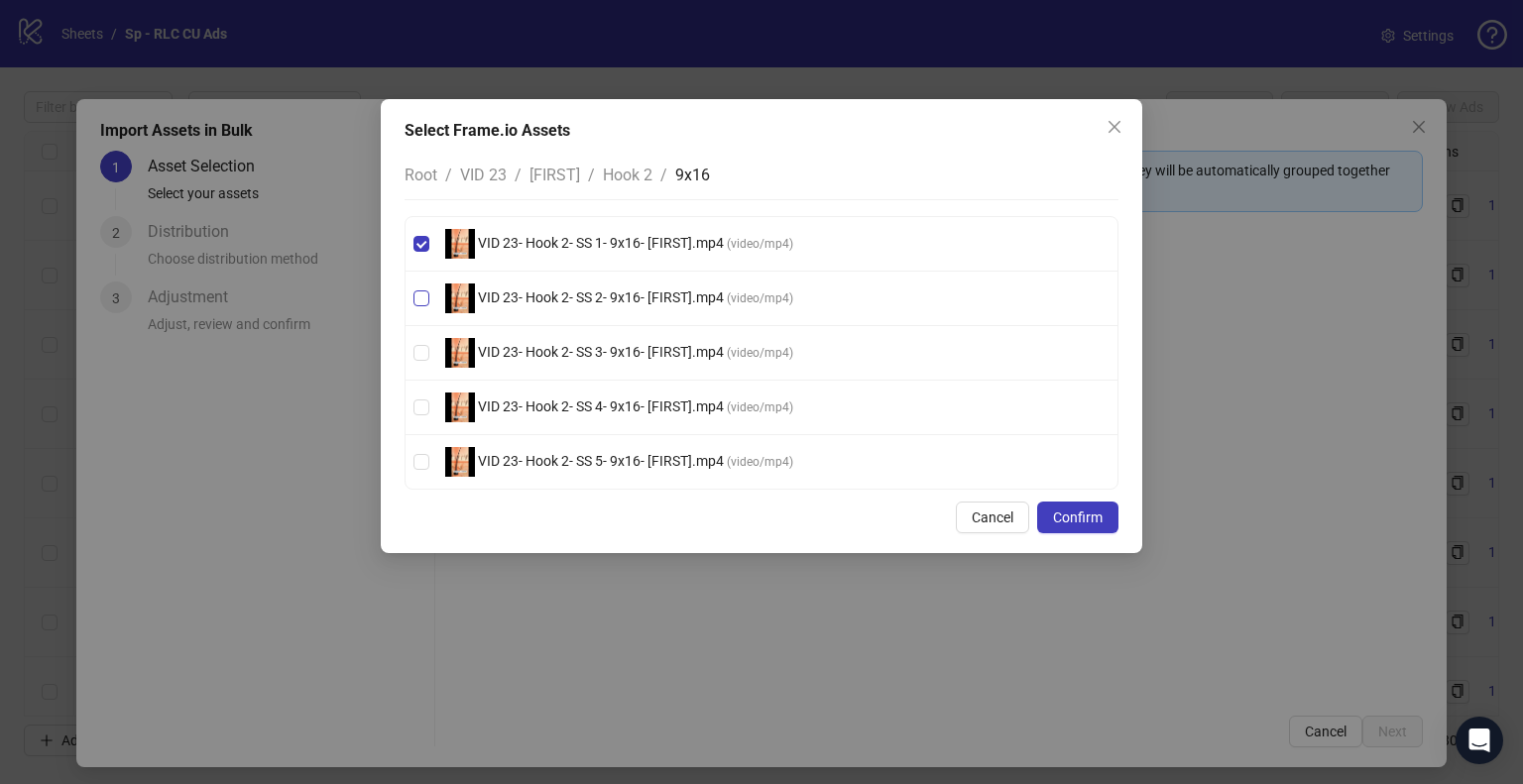 click on "VID 23- Hook 2- SS 2- 9x16- [FIRST].mp4" at bounding box center [601, 297] 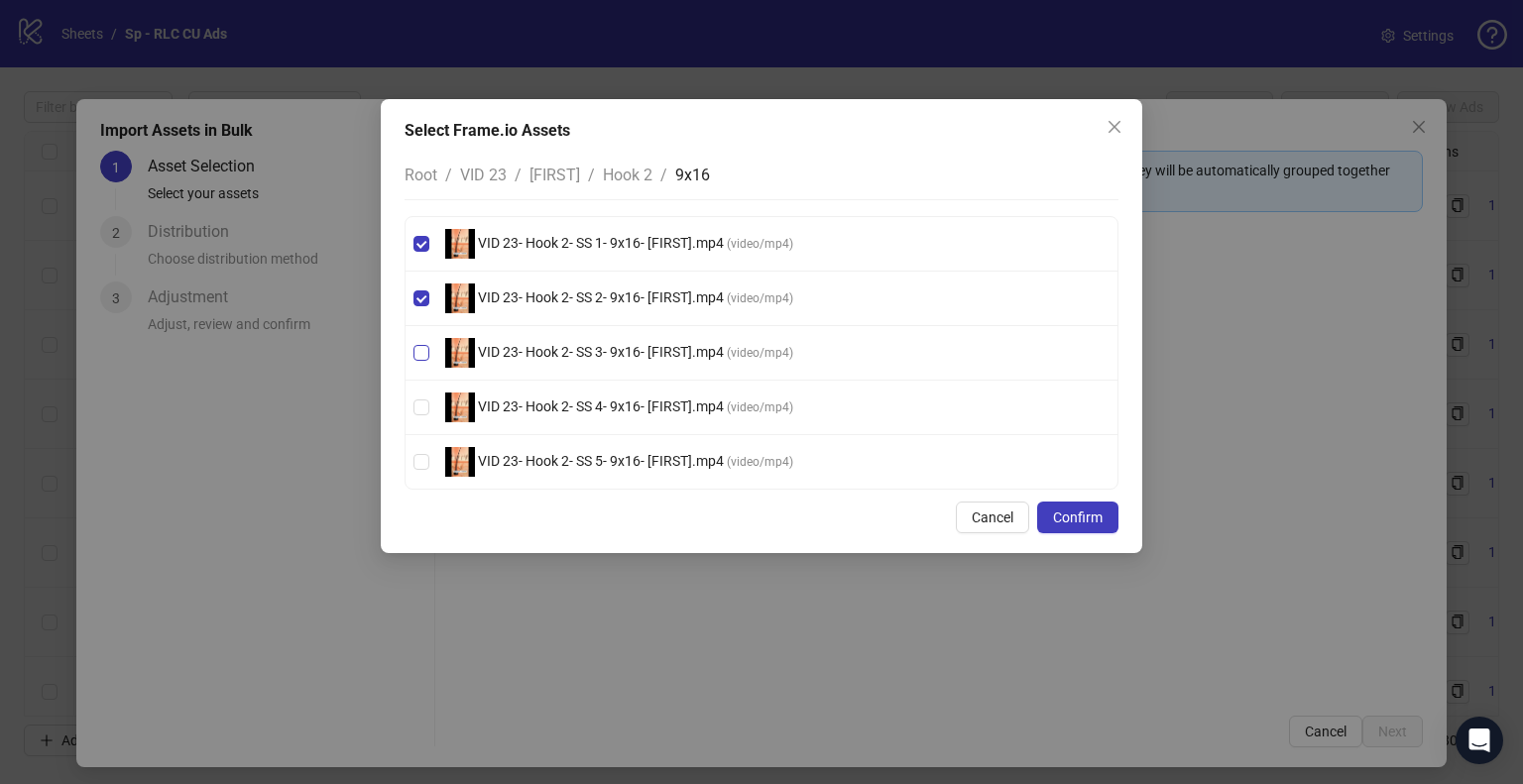 click on "VID 23- Hook 2- SS 3- 9x16- [FIRST].mp4" at bounding box center [601, 352] 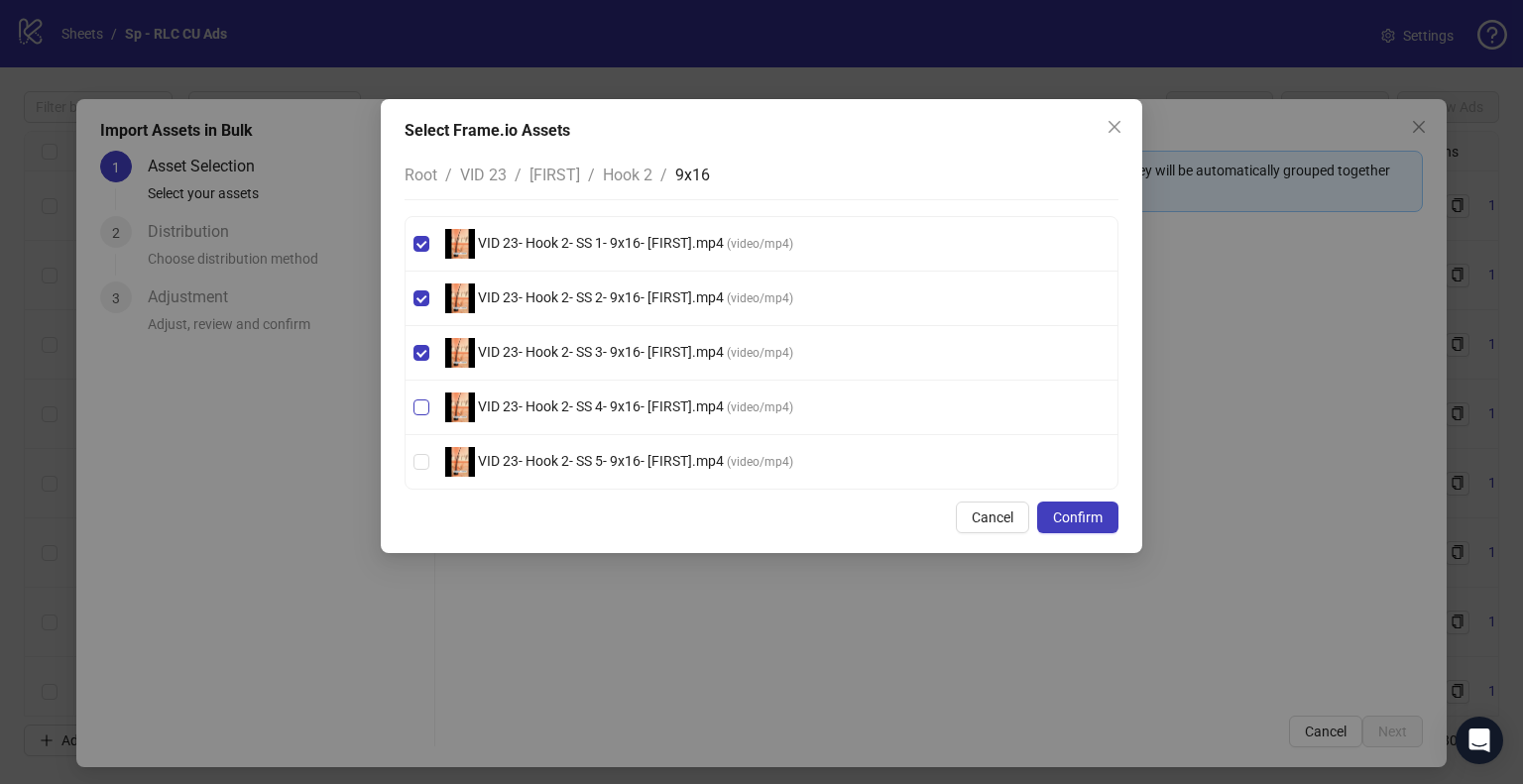 click on "VID 23- Hook 2- SS 4- 9x16- [FIRST].mp4   ( video/mp4 )" at bounding box center [619, 407] 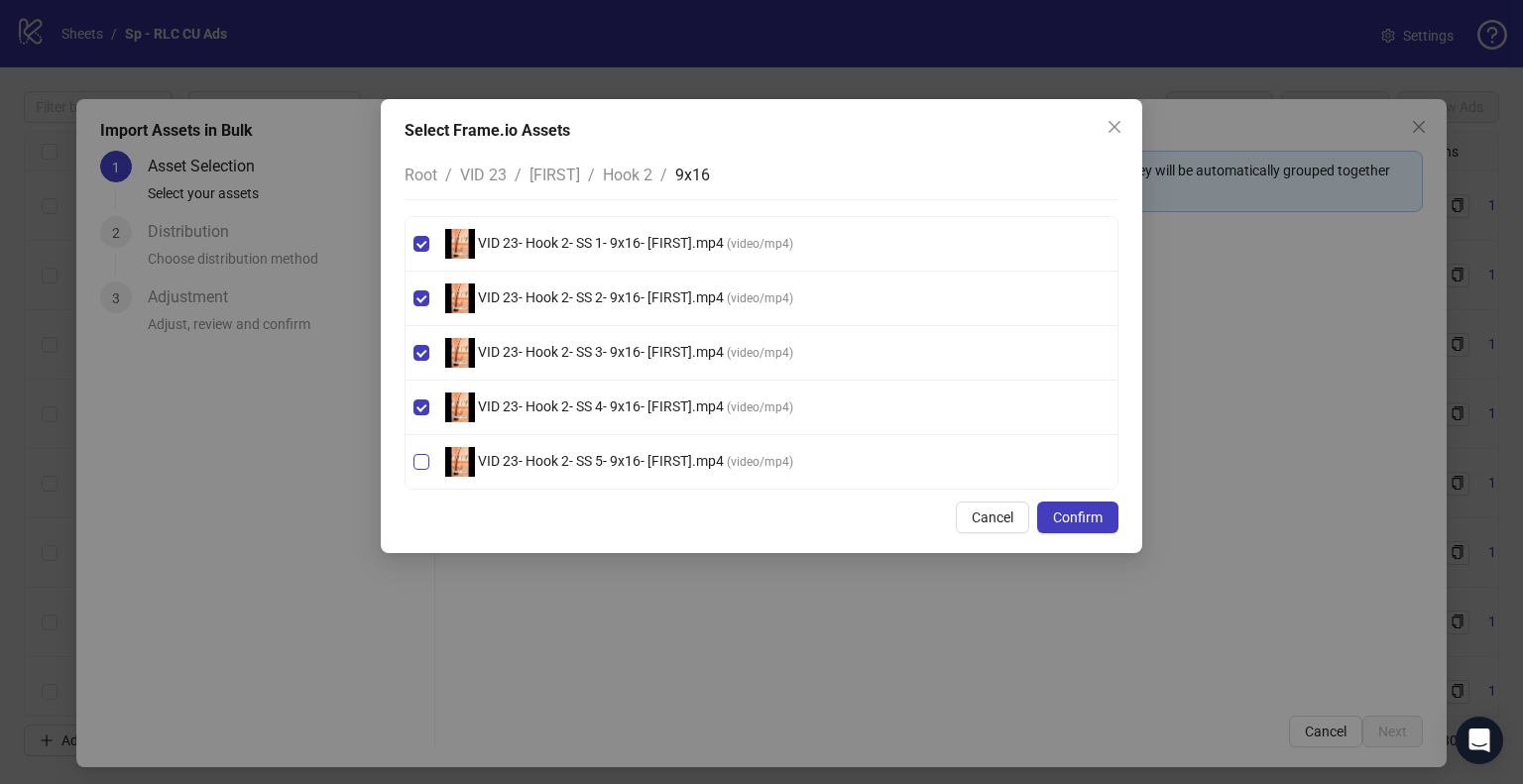 click on "( video/mp4 )" at bounding box center [760, 462] 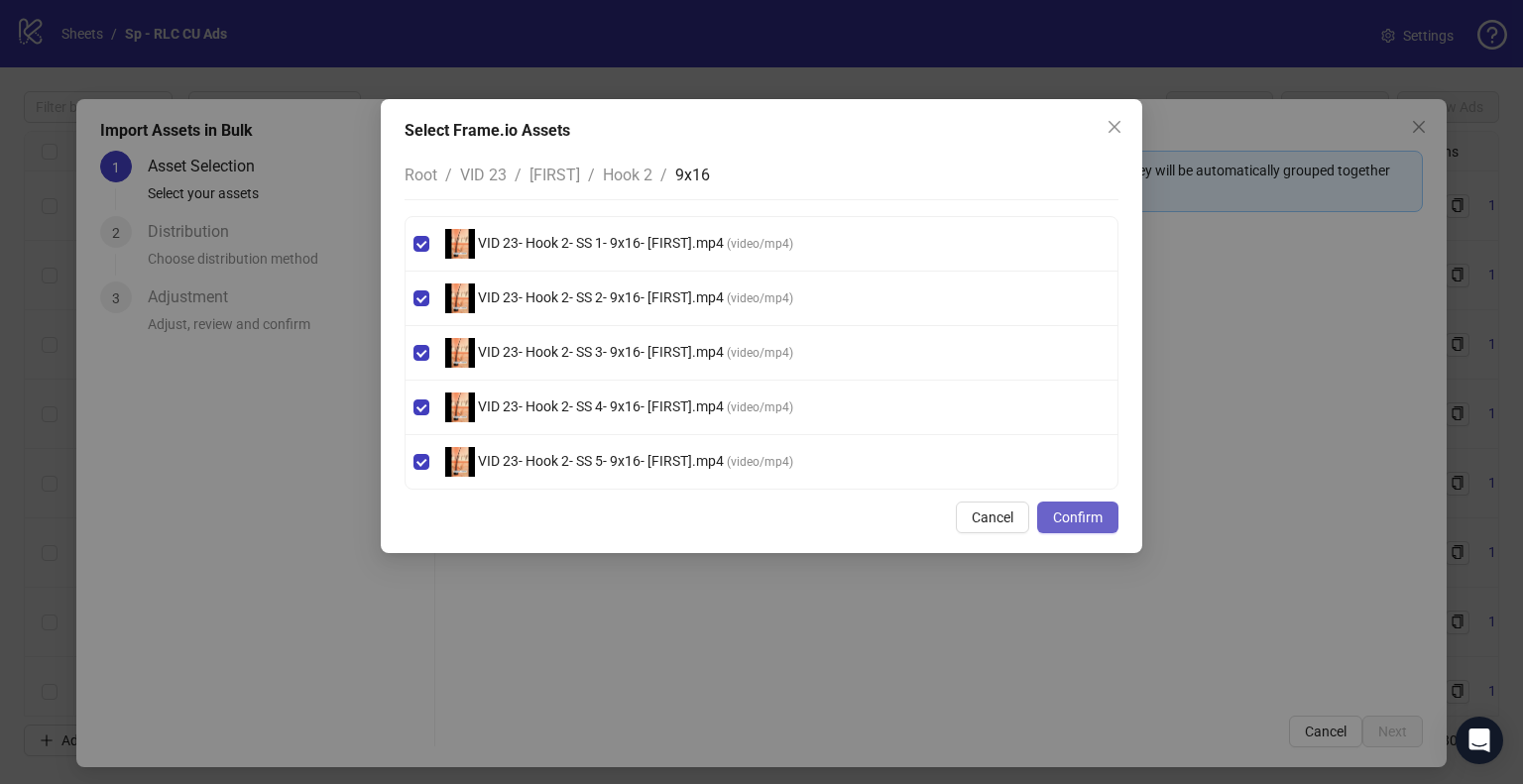 click on "Confirm" at bounding box center (1078, 517) 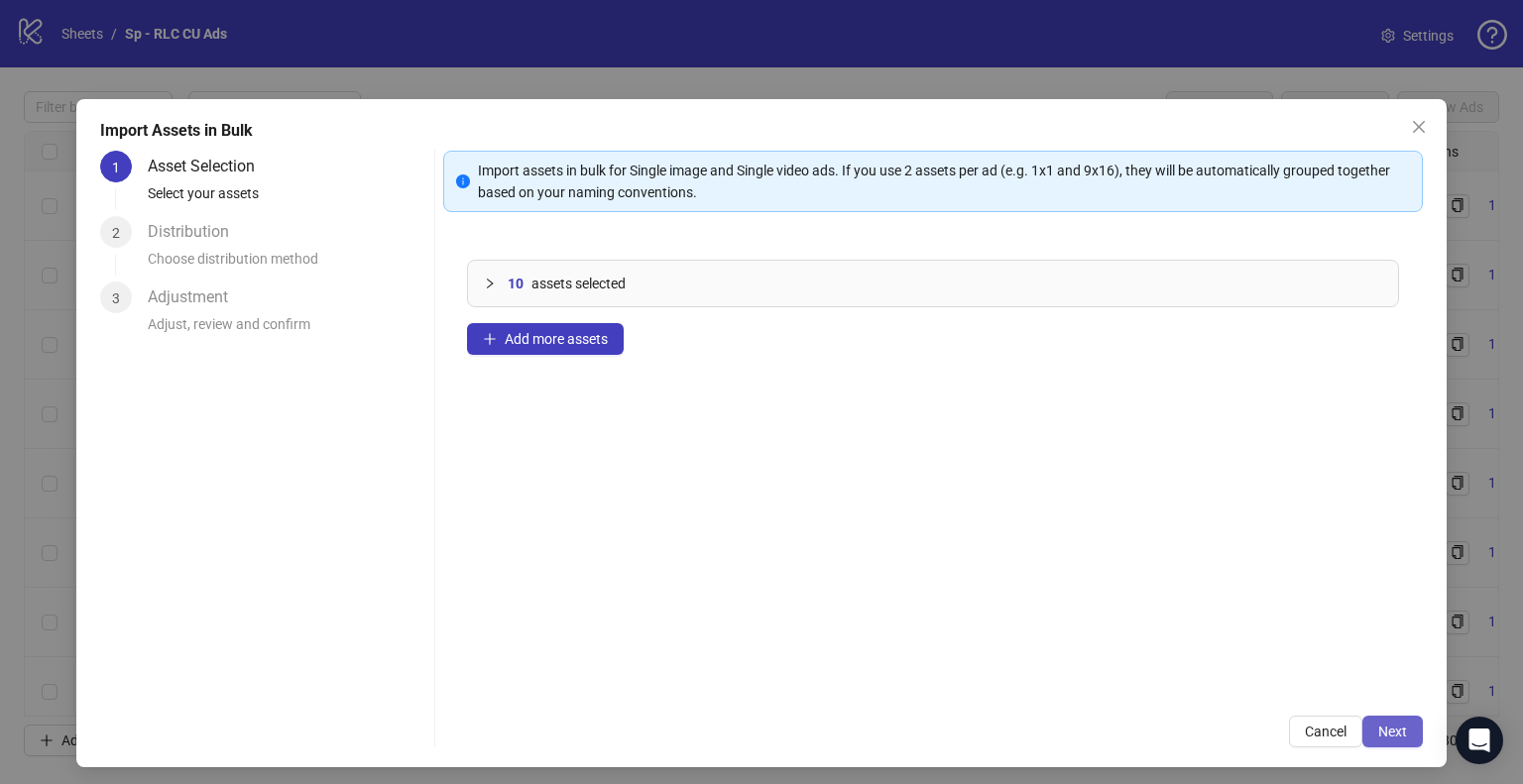 click on "Next" at bounding box center (1392, 731) 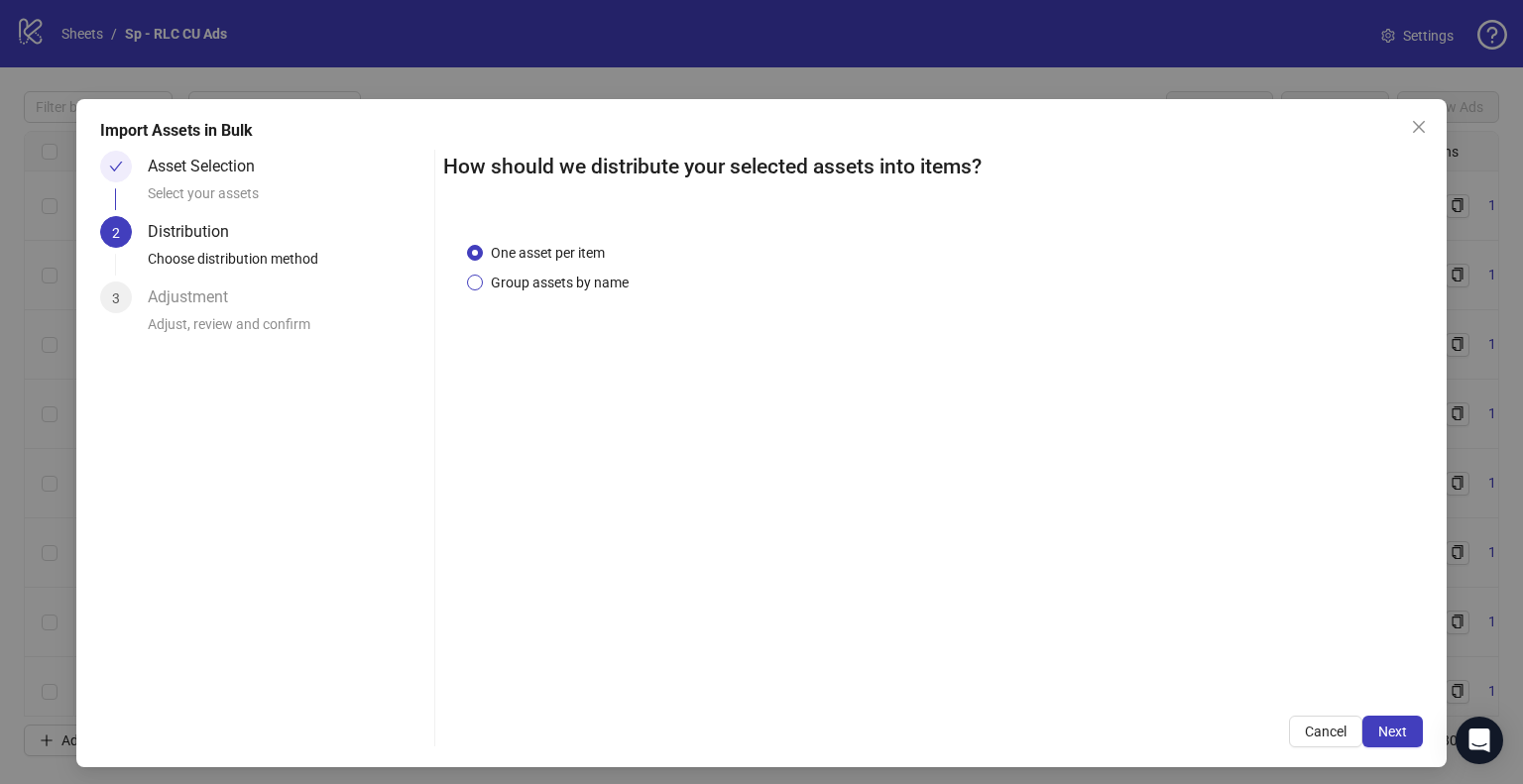 click on "Group assets by name" at bounding box center (559, 282) 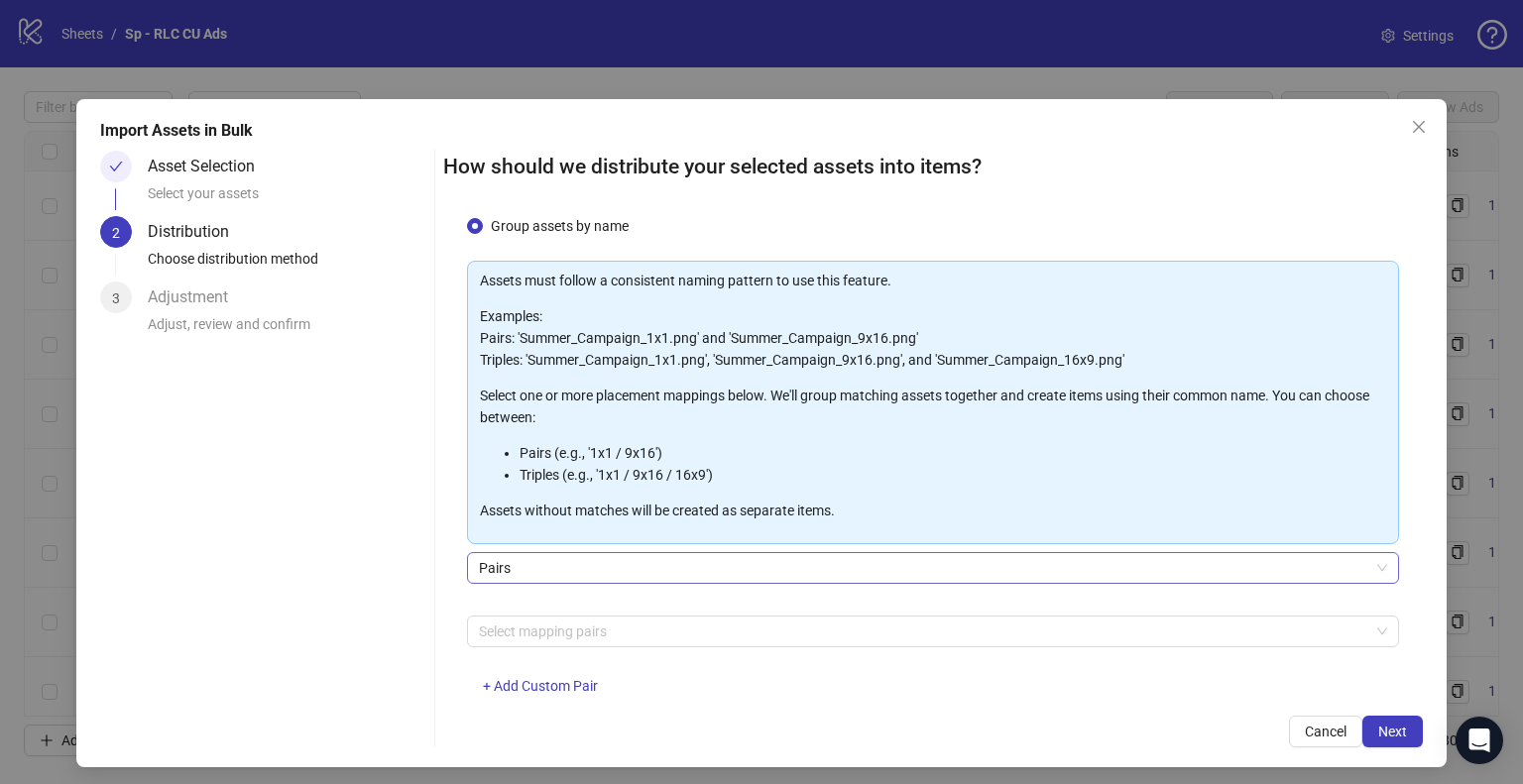 scroll, scrollTop: 105, scrollLeft: 0, axis: vertical 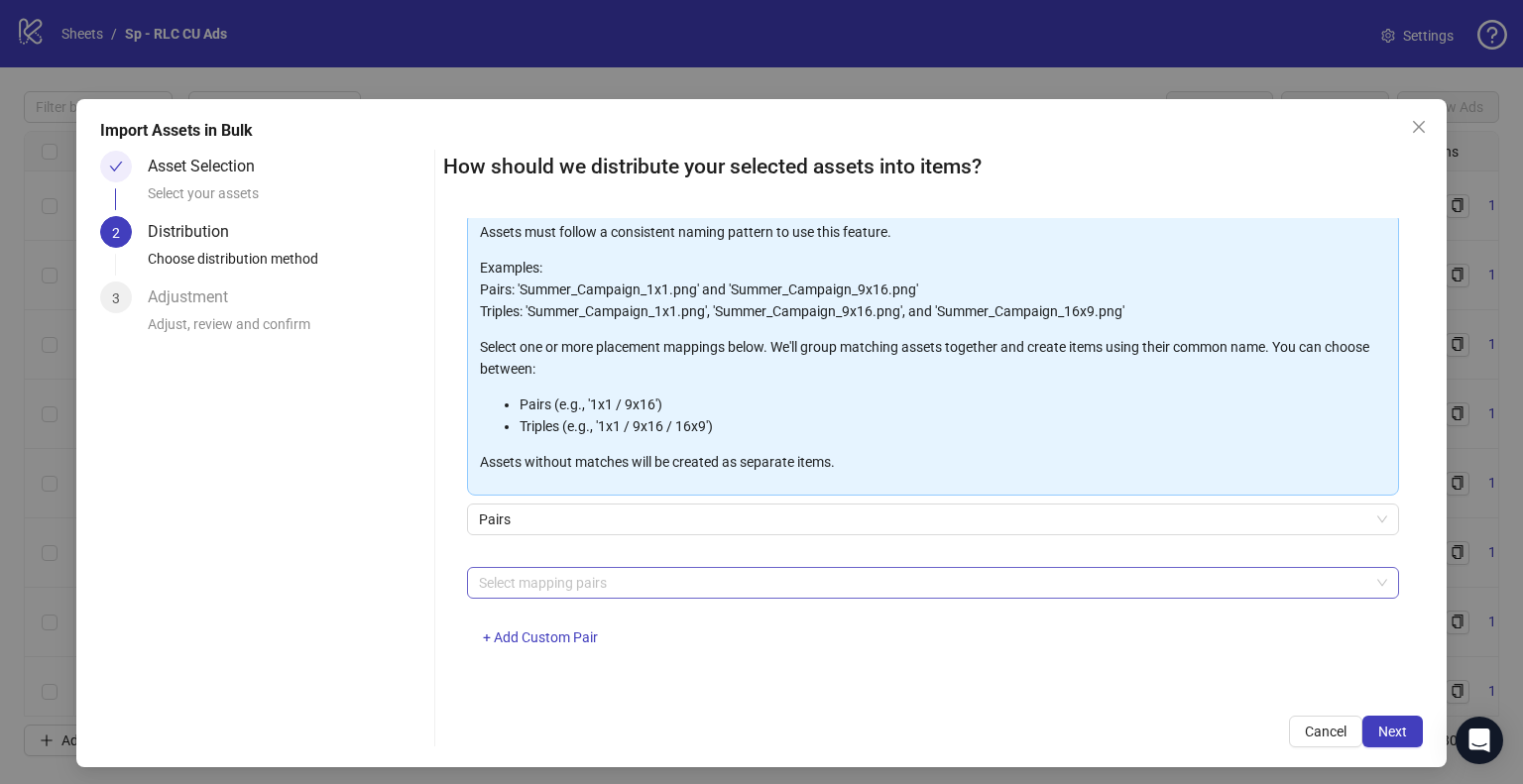 click at bounding box center [922, 583] 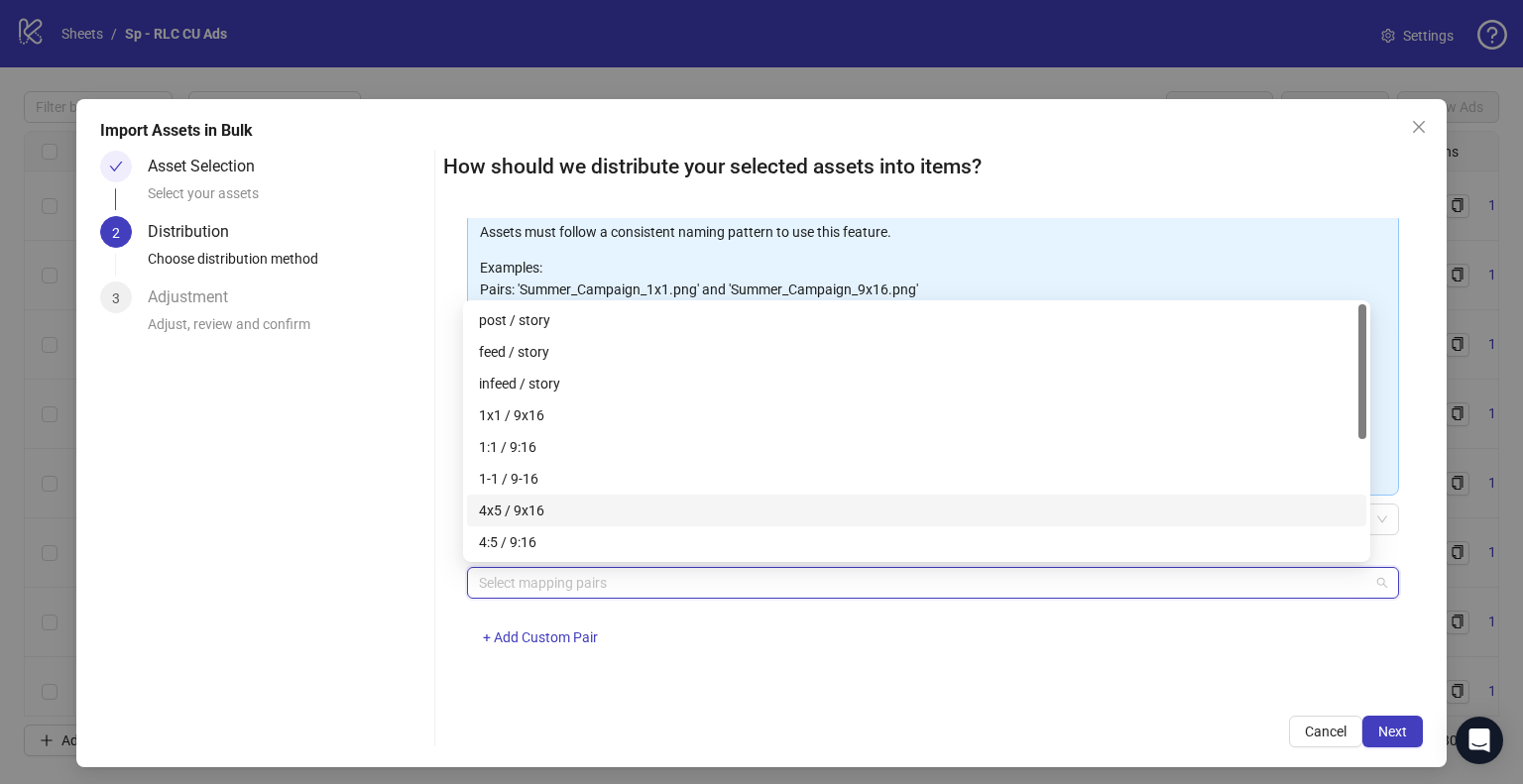 click on "4x5 / 9x16" at bounding box center [916, 510] 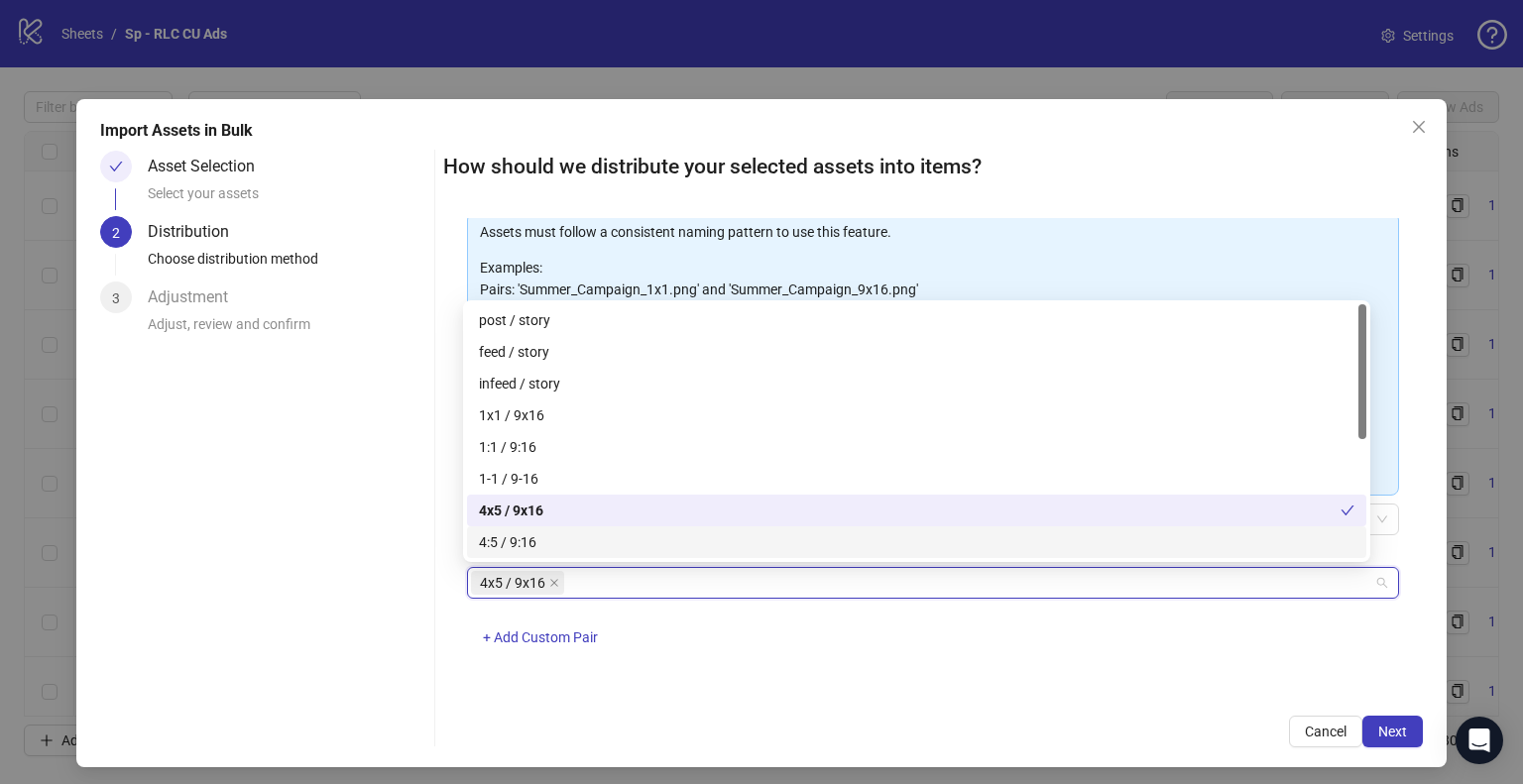 click on "One asset per item Group assets by name Assets must follow a consistent naming pattern to use this feature. Examples: Pairs: 'Summer_Campaign_1x1.png' and 'Summer_Campaign_9x16.png' Triples: 'Summer_Campaign_1x1.png', 'Summer_Campaign_9x16.png', and 'Summer_Campaign_16x9.png' Select one or more placement mappings below. We'll group matching assets together and create items using their common name. You can choose between: Pairs (e.g., '1x1 / 9x16') Triples (e.g., '1x1 / 9x16 / 16x9') Assets without matches will be created as separate items. Pairs 4x5 / 9x16   + Add Custom Pair" at bounding box center [933, 455] 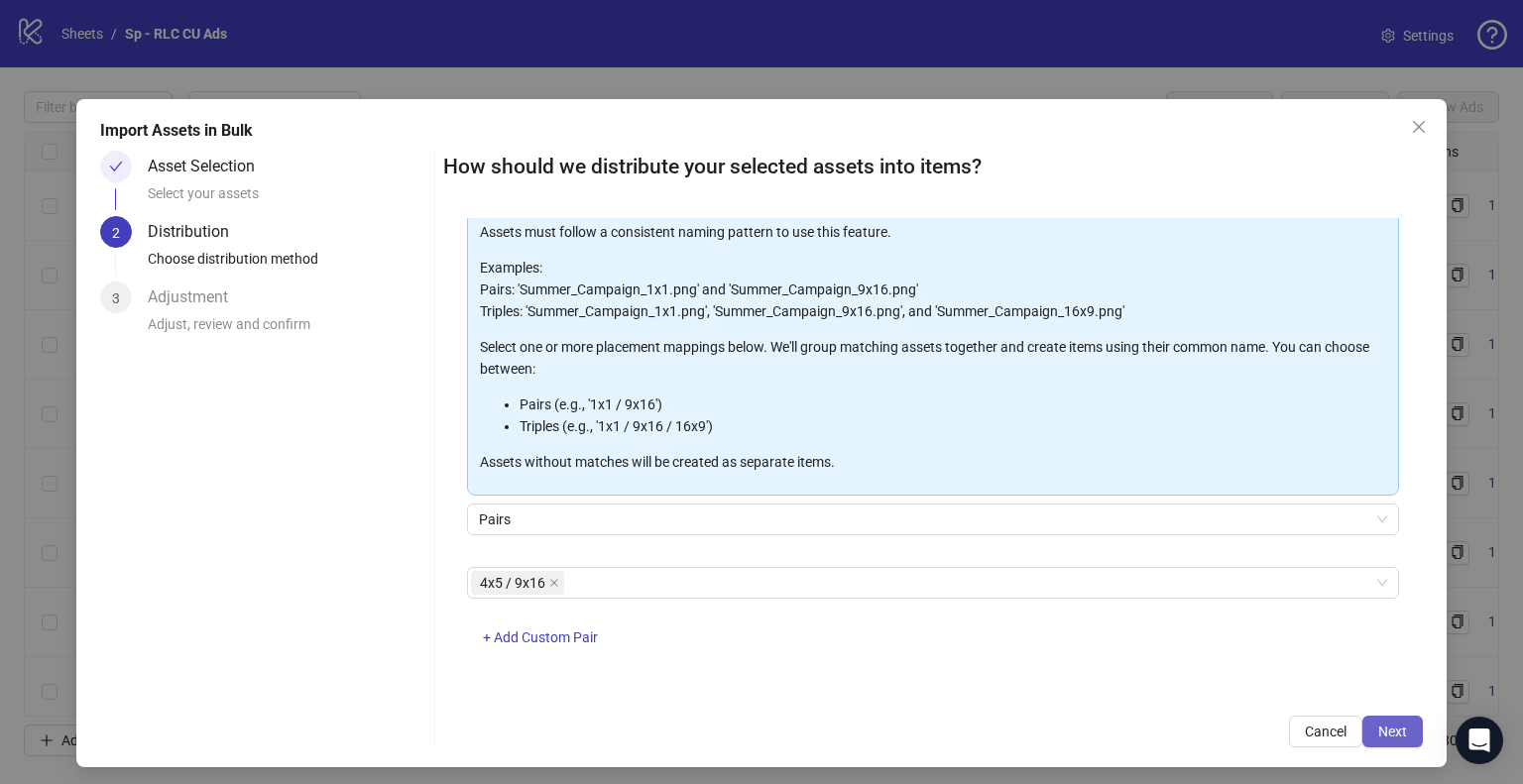 click on "Next" at bounding box center (1392, 731) 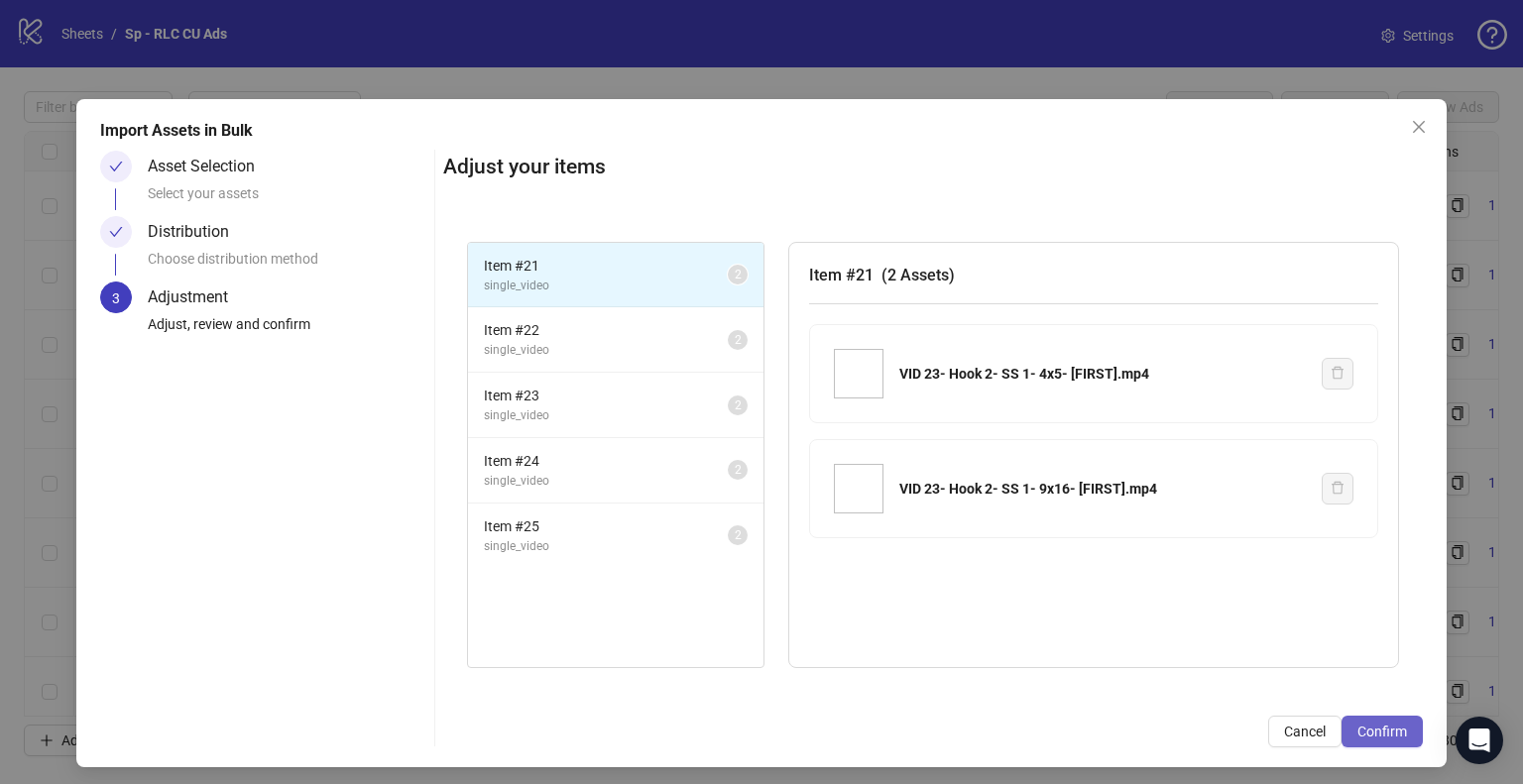 click on "Confirm" at bounding box center [1382, 731] 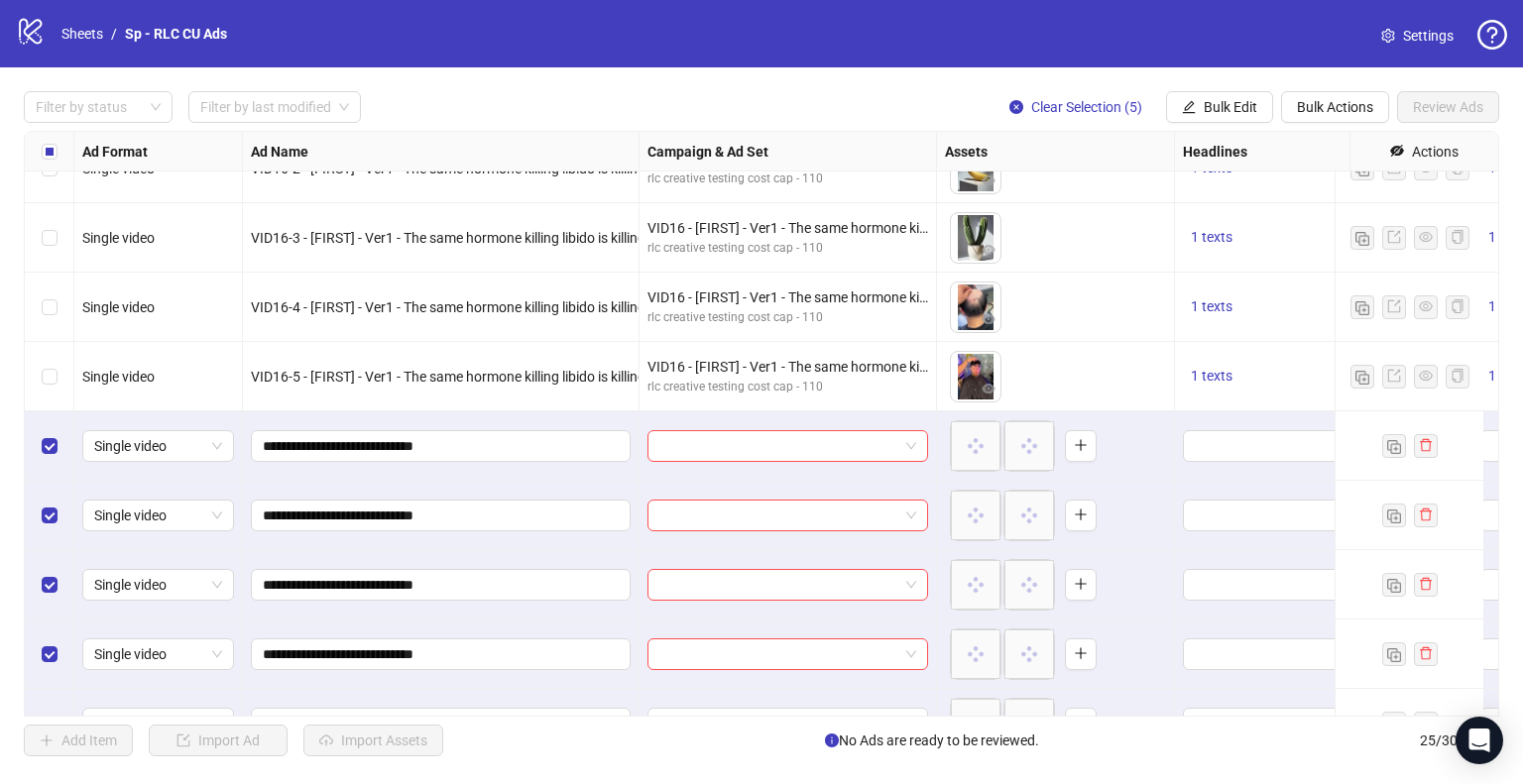 scroll, scrollTop: 1205, scrollLeft: 0, axis: vertical 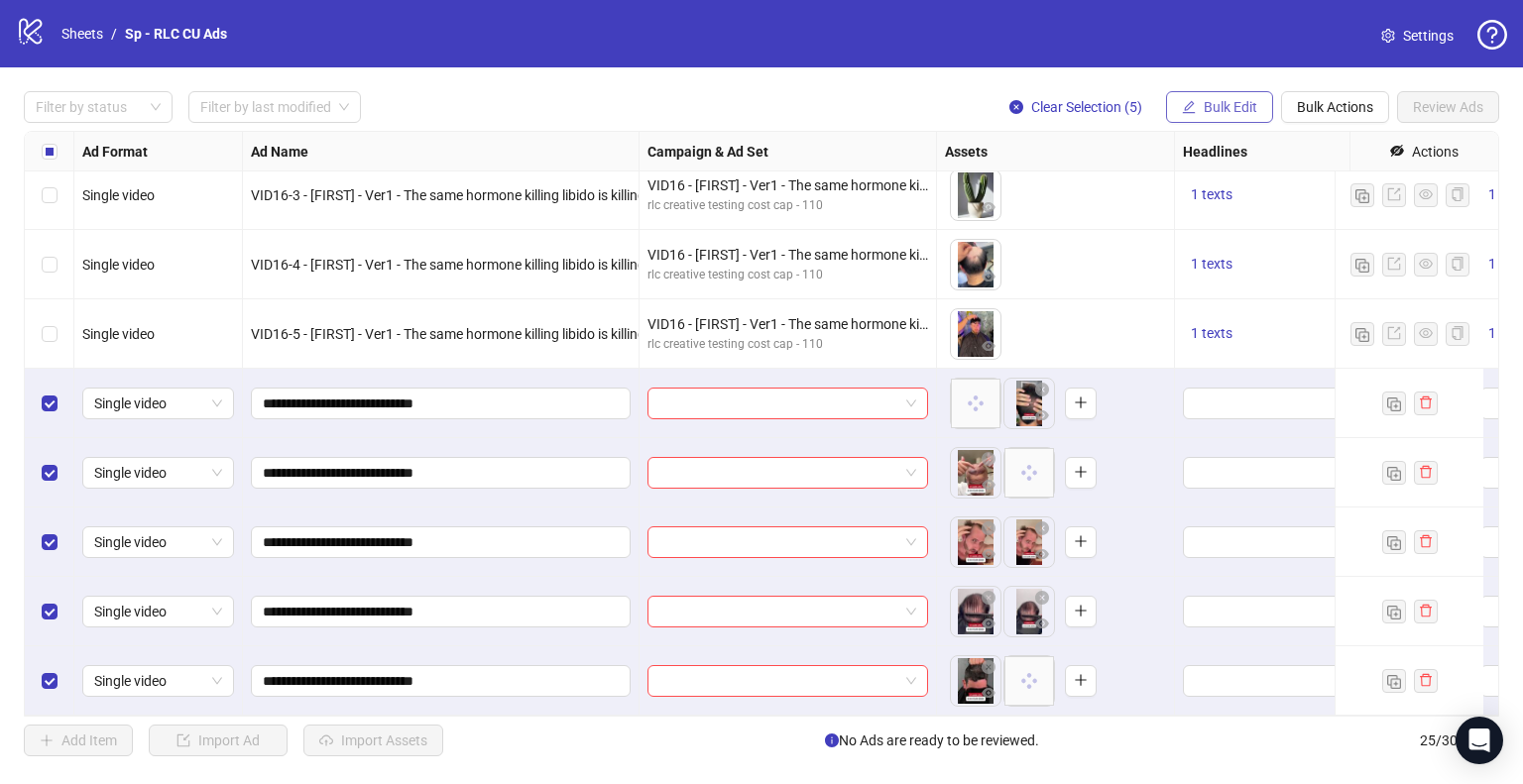 click on "Bulk Edit" at bounding box center (1220, 107) 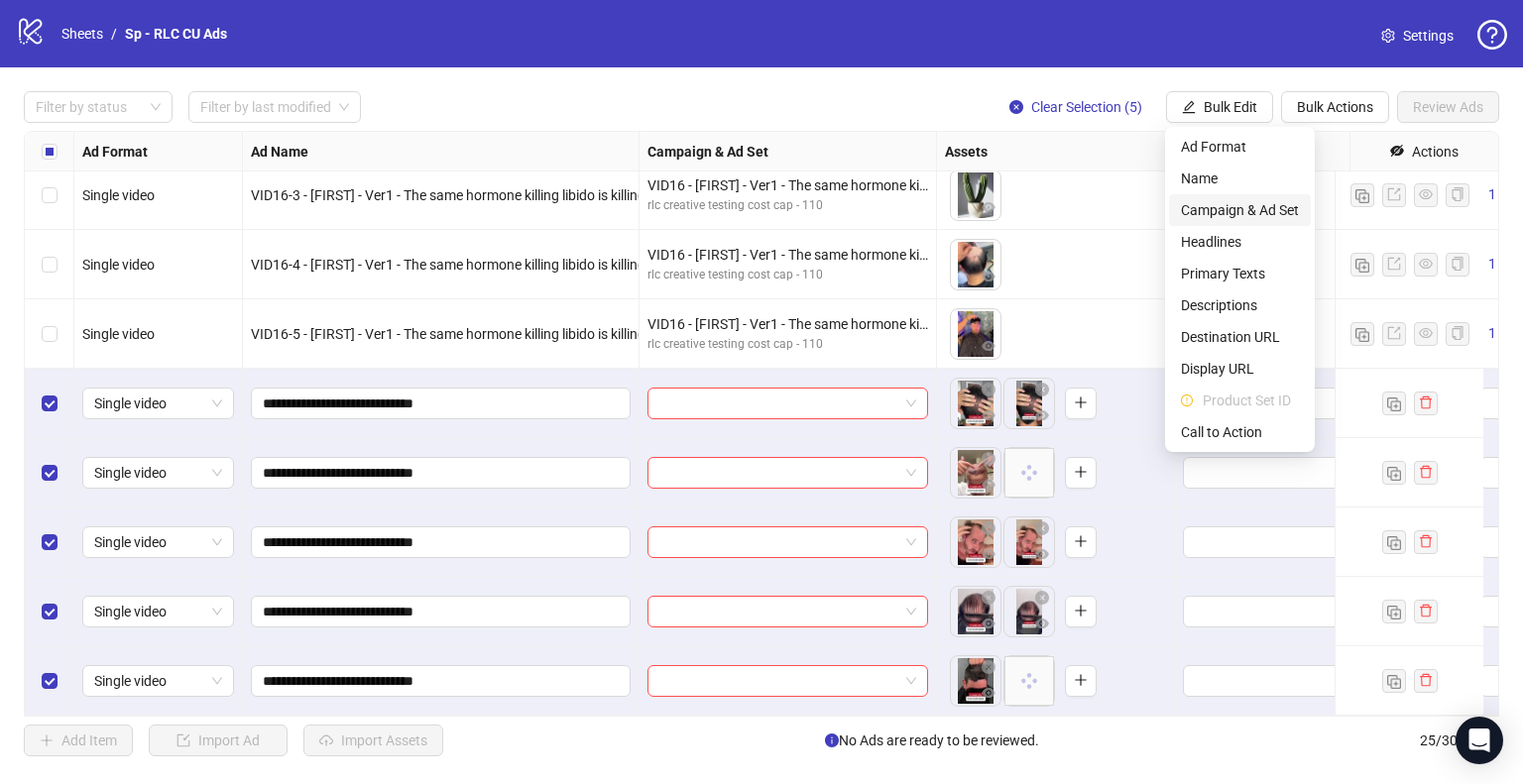 click on "Campaign & Ad Set" at bounding box center [1239, 210] 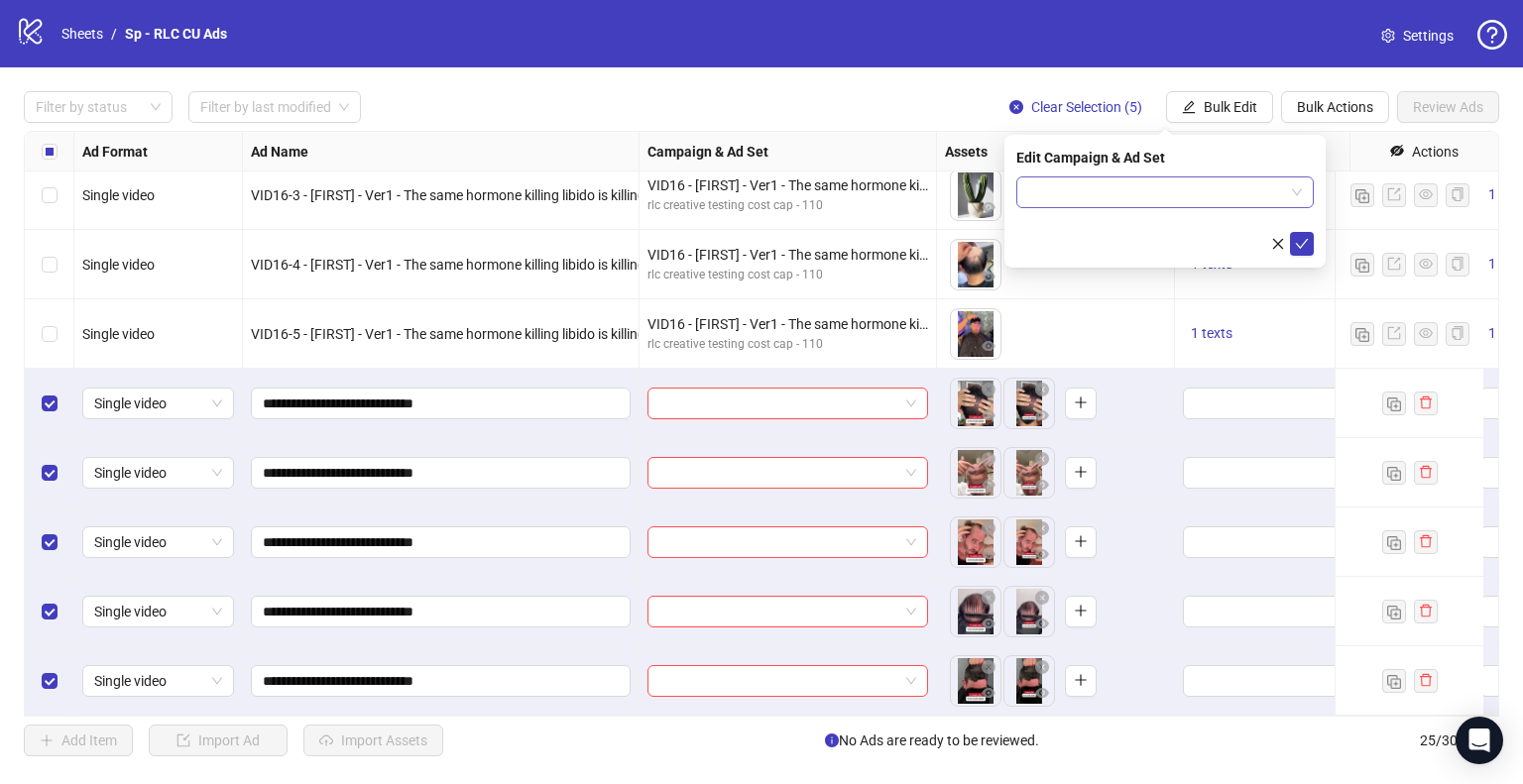 click at bounding box center [1156, 192] 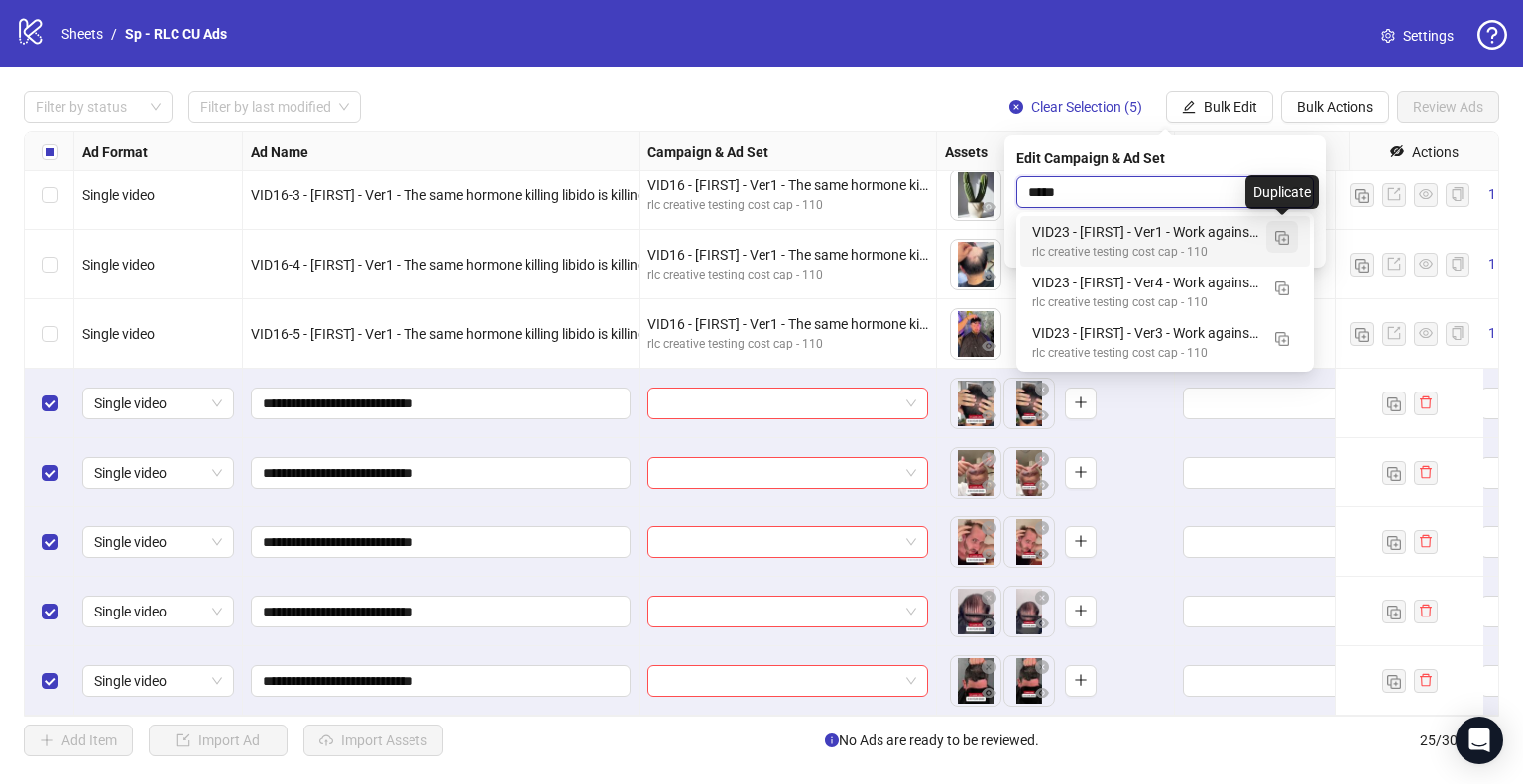 click at bounding box center (1282, 238) 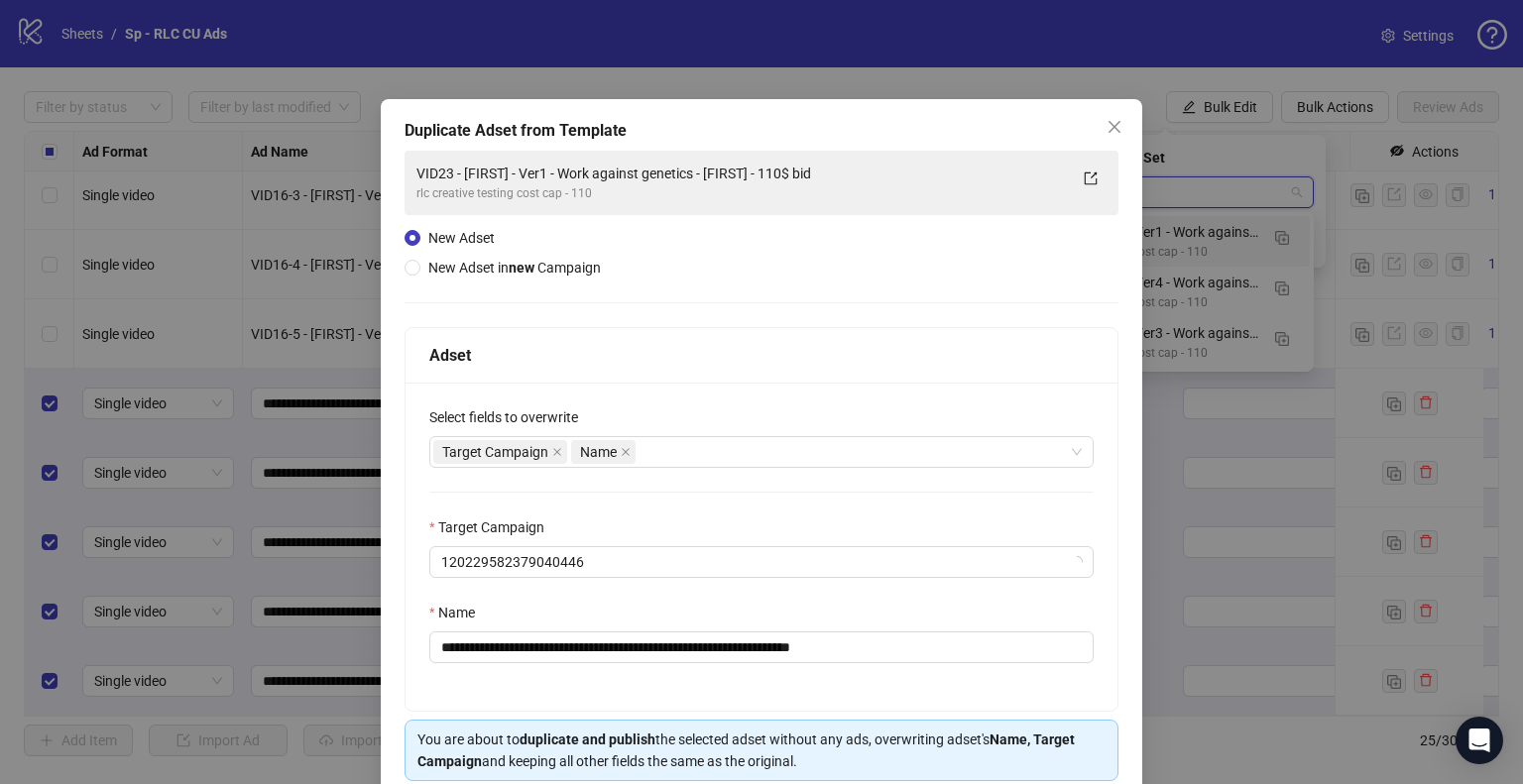 type on "*****" 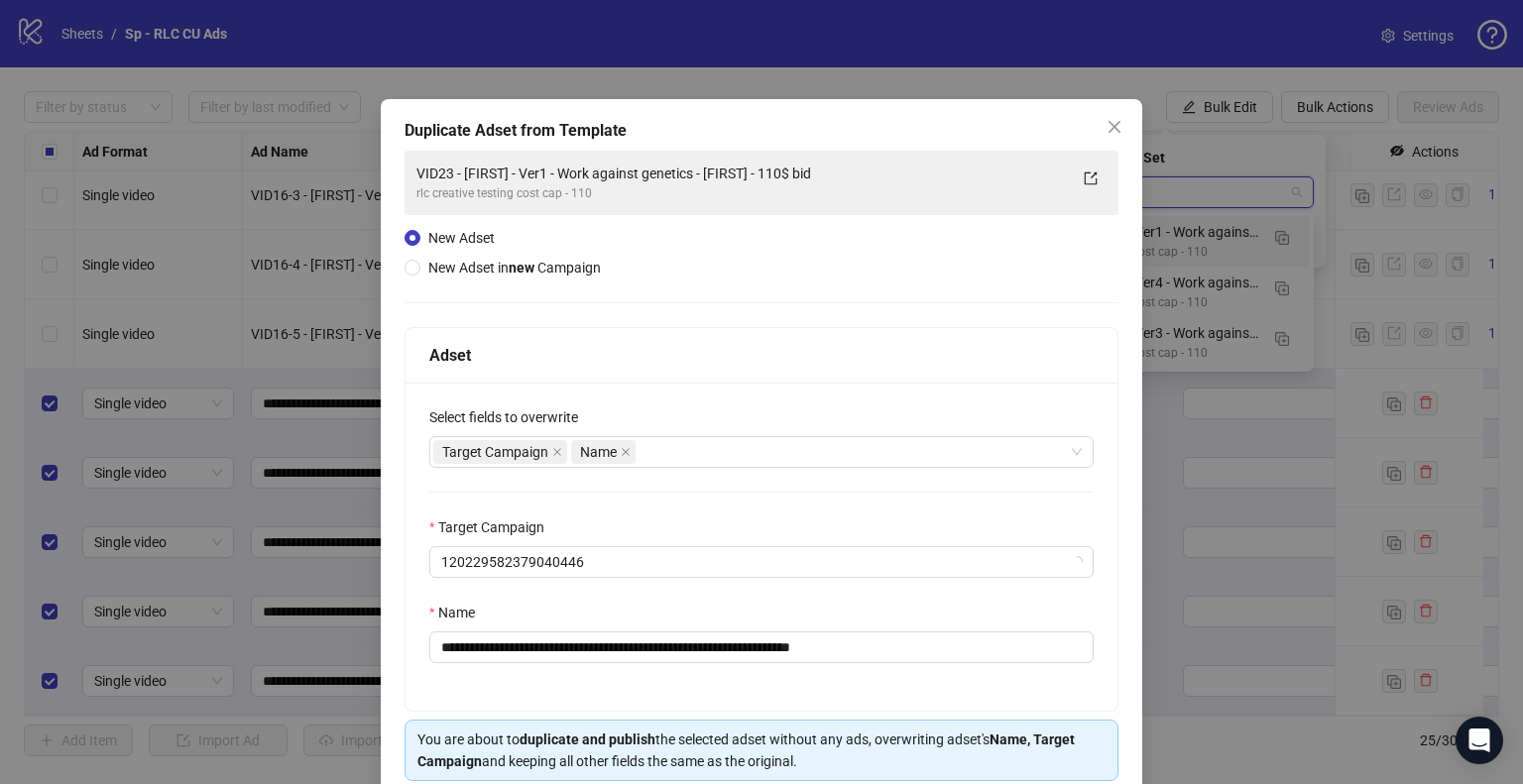 type 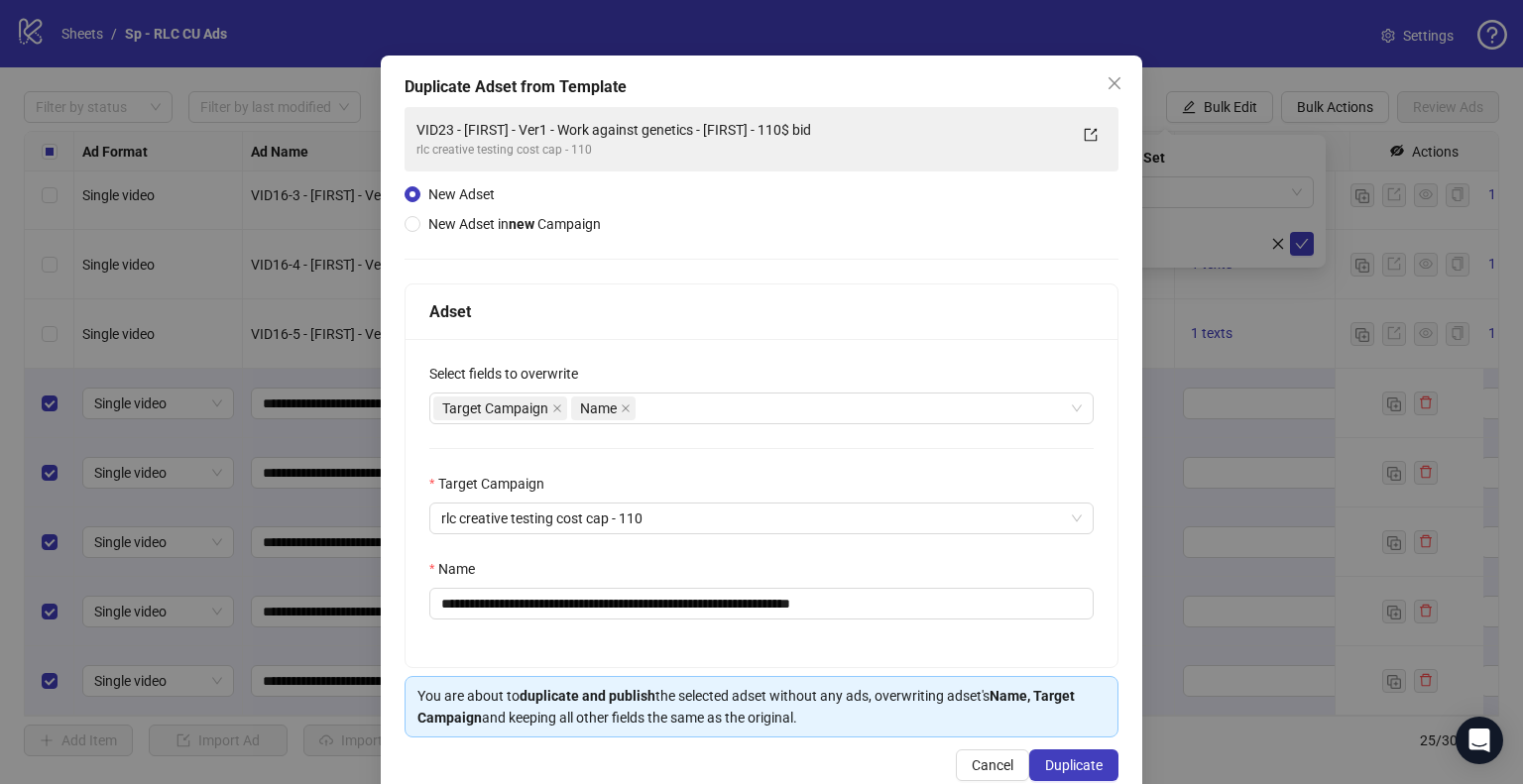 scroll, scrollTop: 83, scrollLeft: 0, axis: vertical 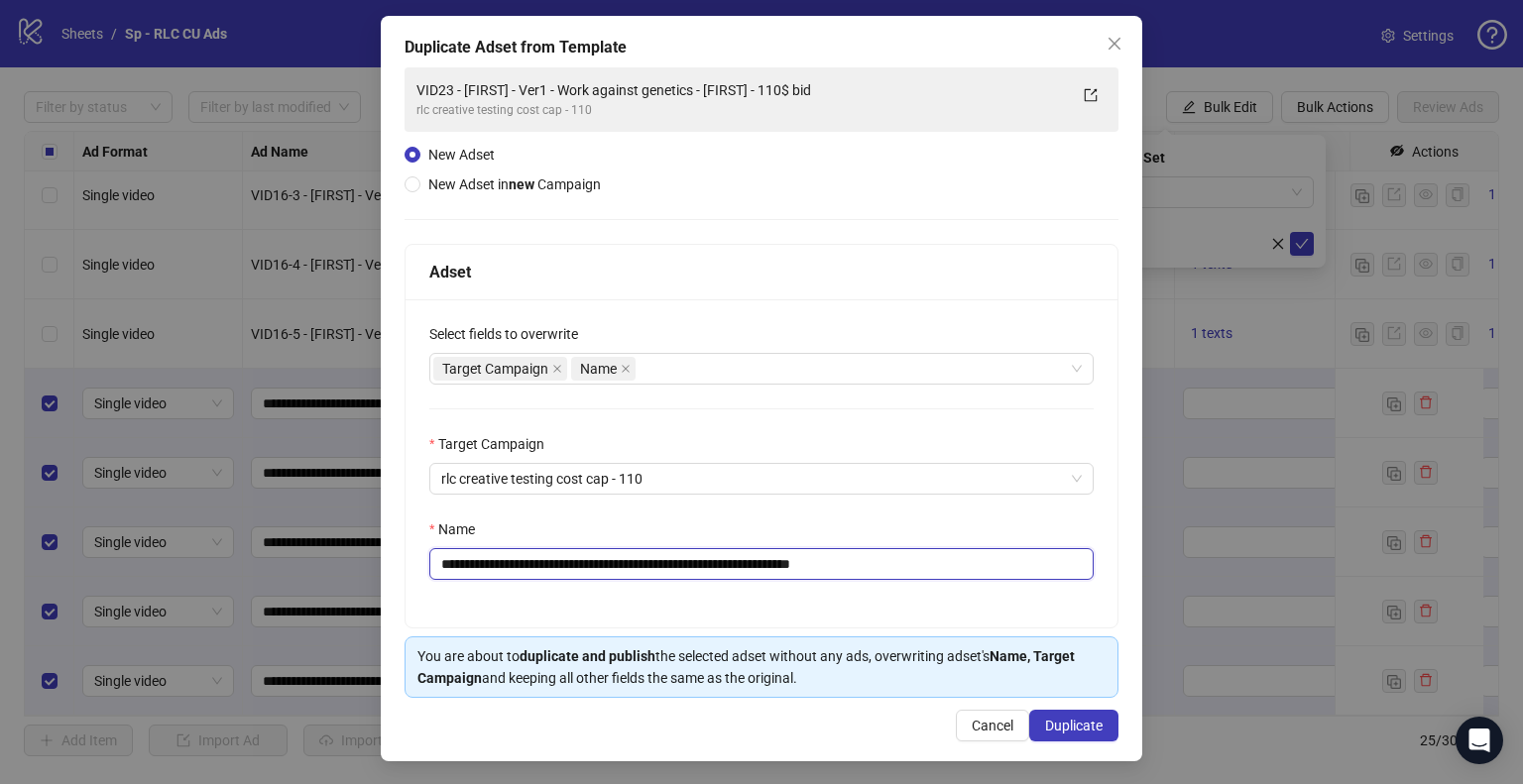 click on "**********" at bounding box center (762, 564) 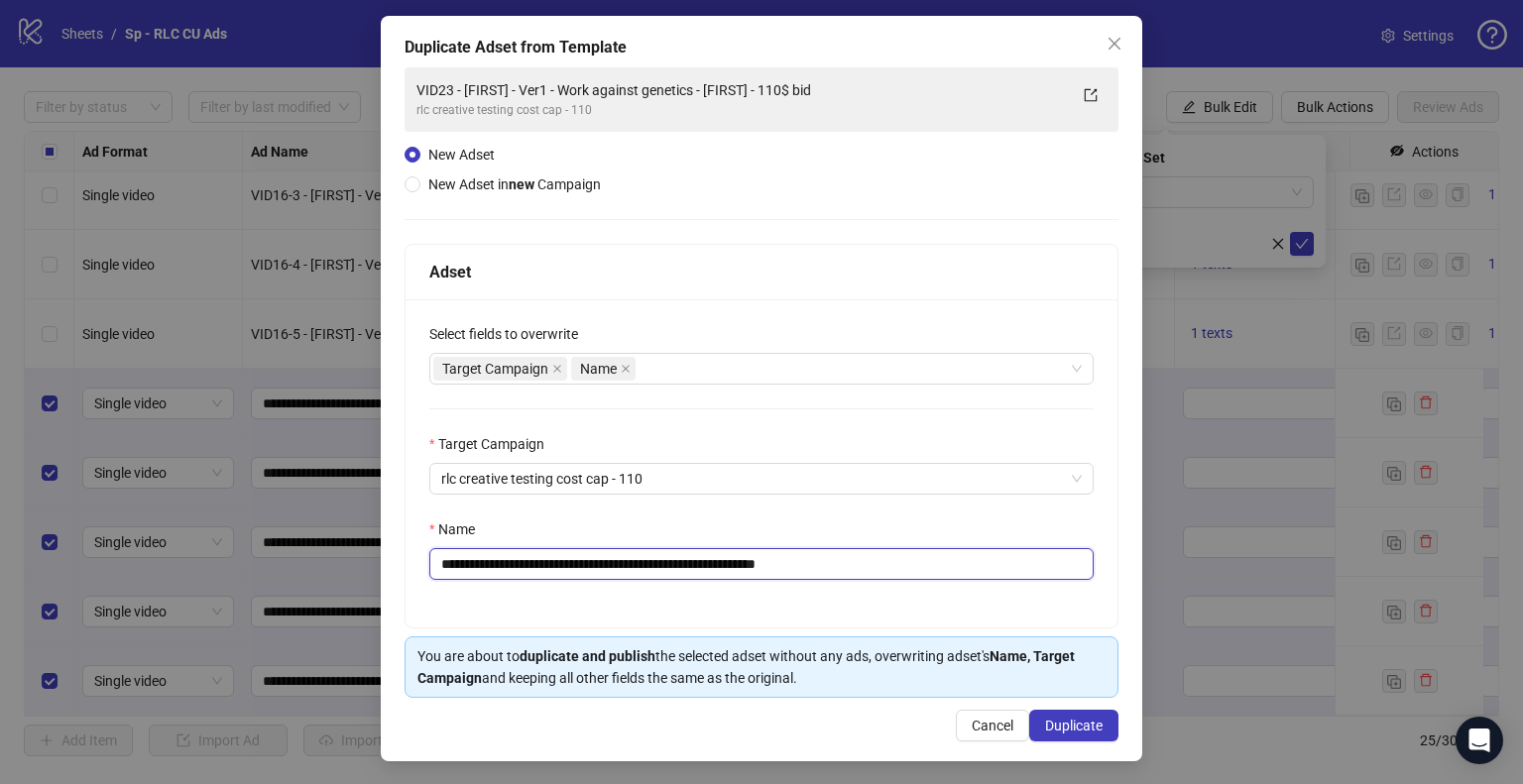 type on "**********" 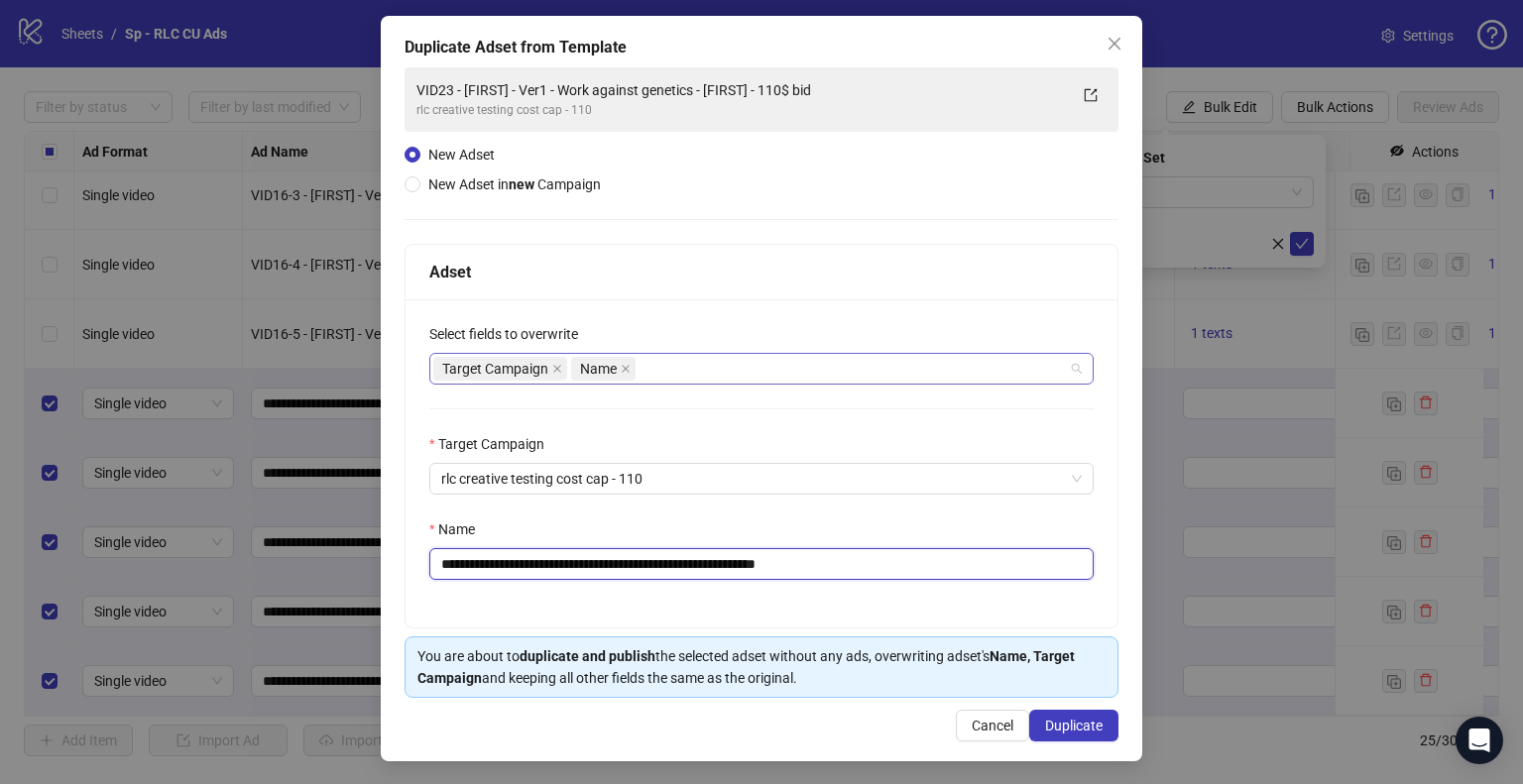 click on "Target Campaign Name" at bounding box center [751, 369] 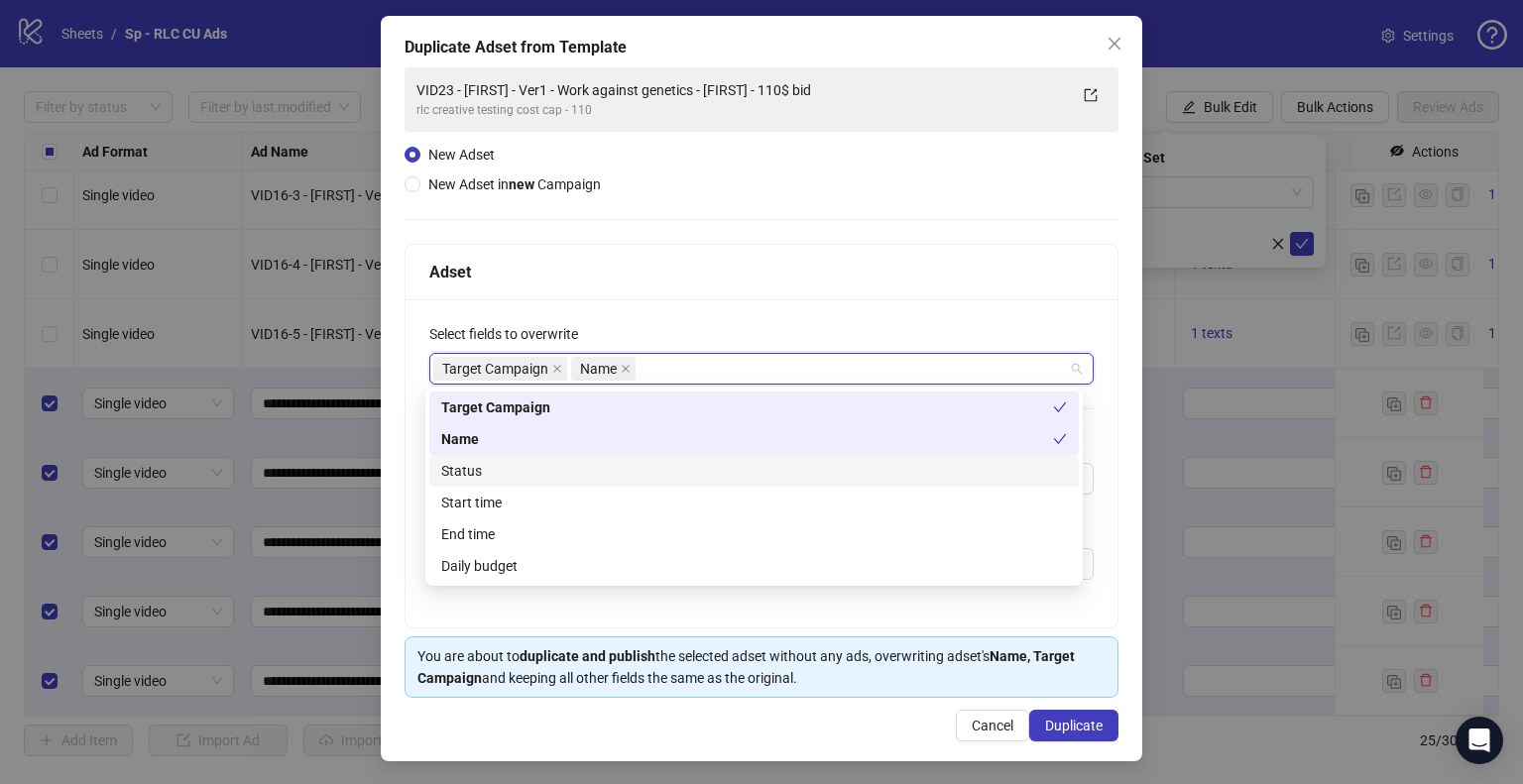 click on "Status" at bounding box center (754, 471) 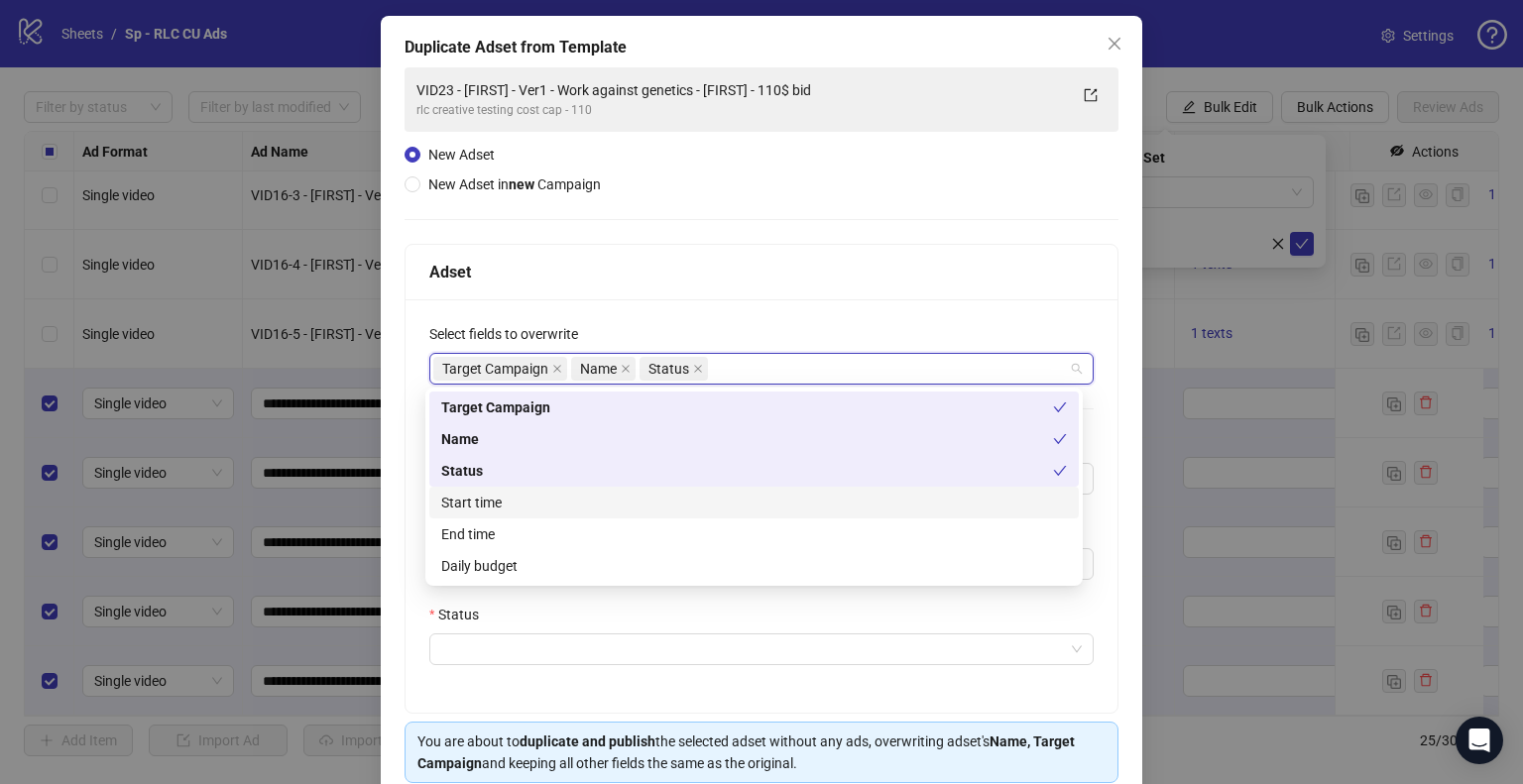 click on "Start time" at bounding box center [754, 503] 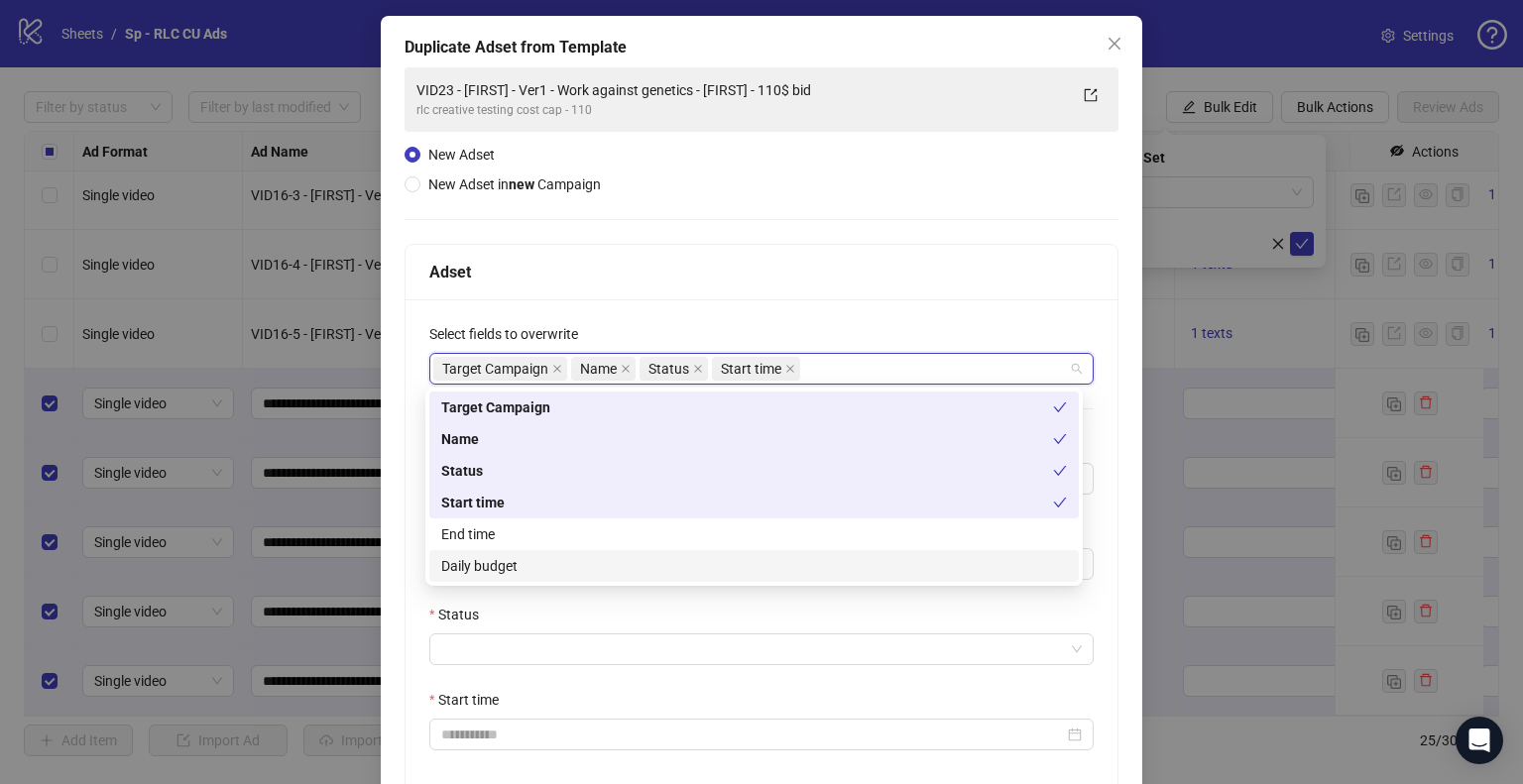 click on "Daily budget" at bounding box center (754, 566) 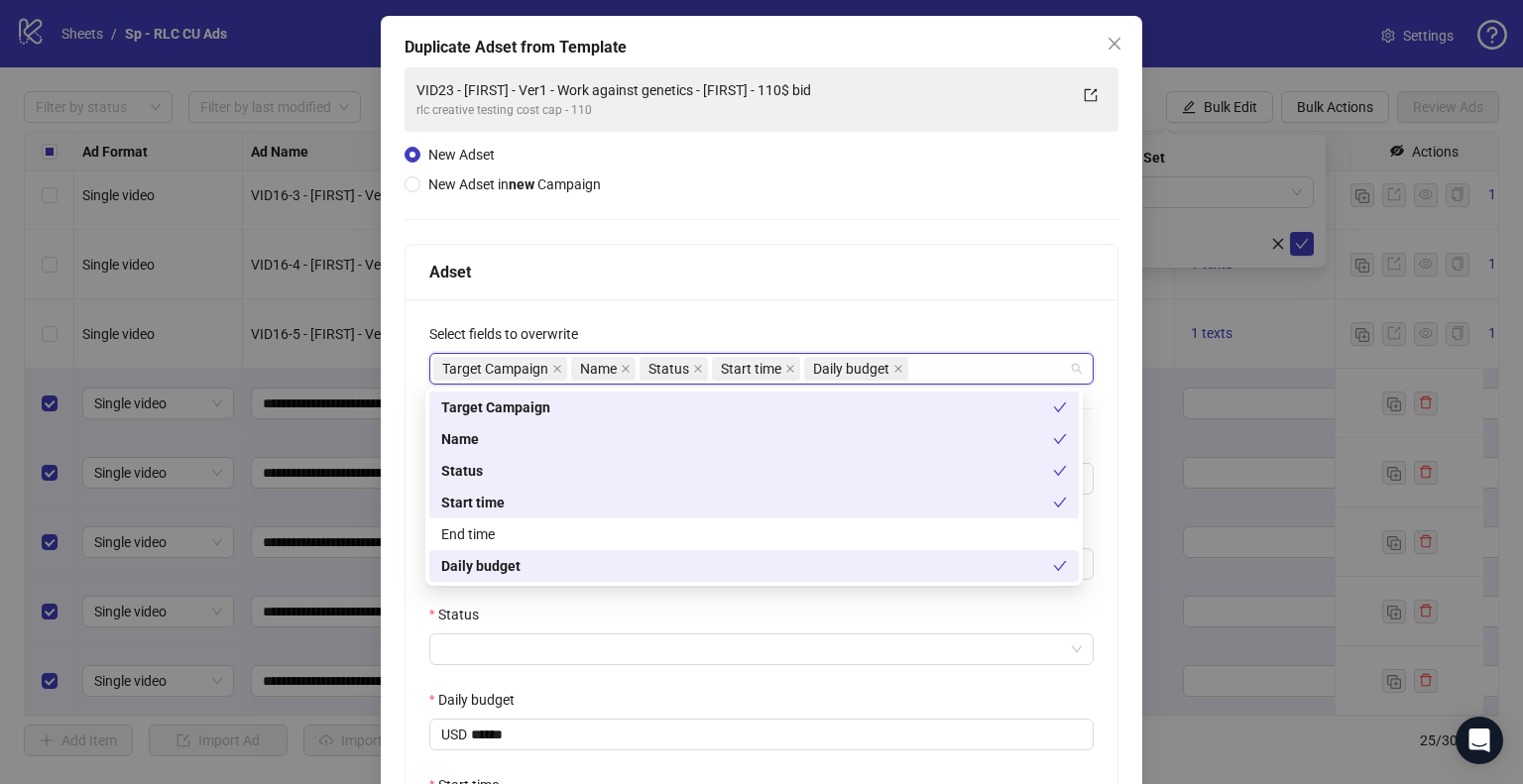 click on "**********" at bounding box center [762, 591] 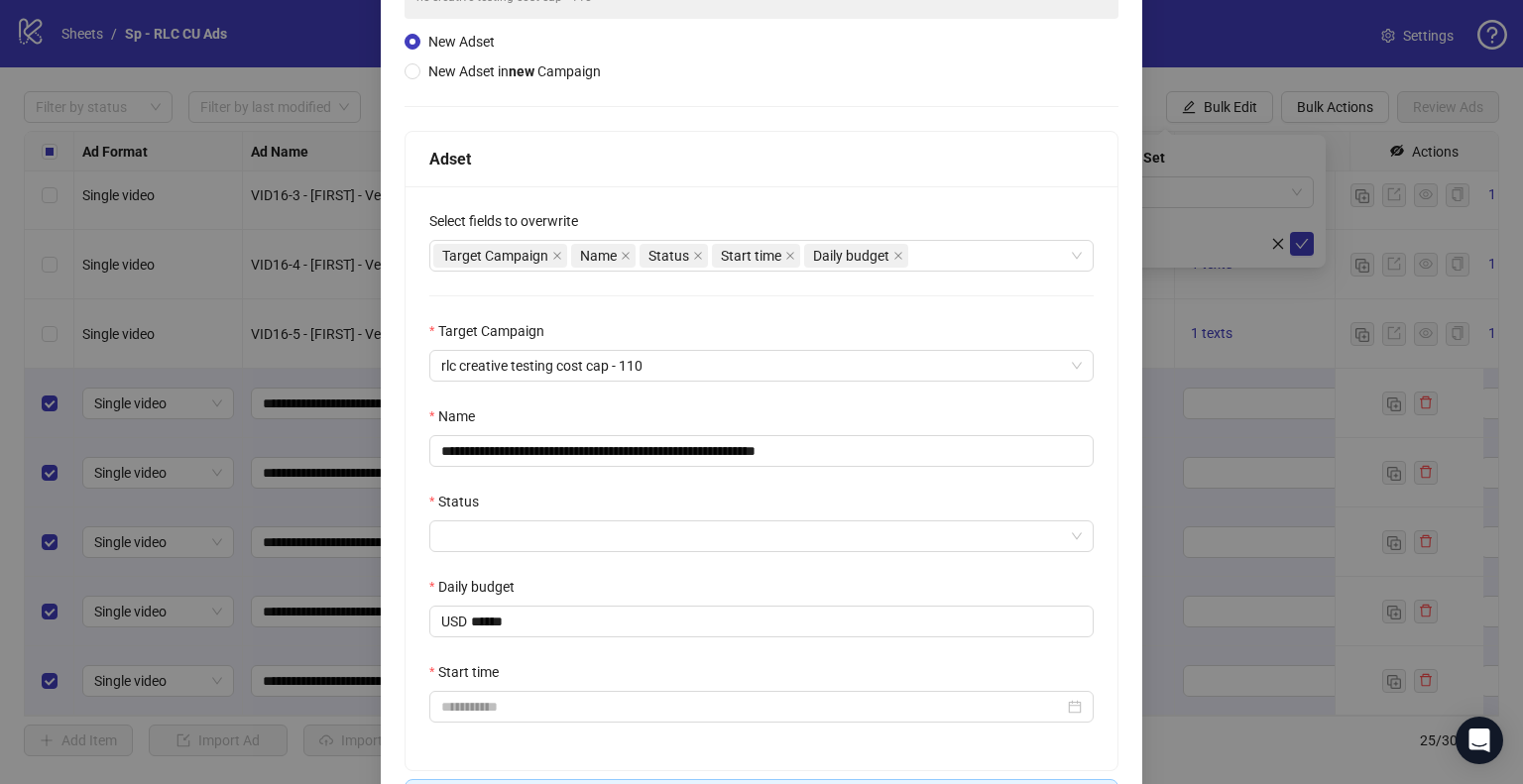 scroll, scrollTop: 338, scrollLeft: 0, axis: vertical 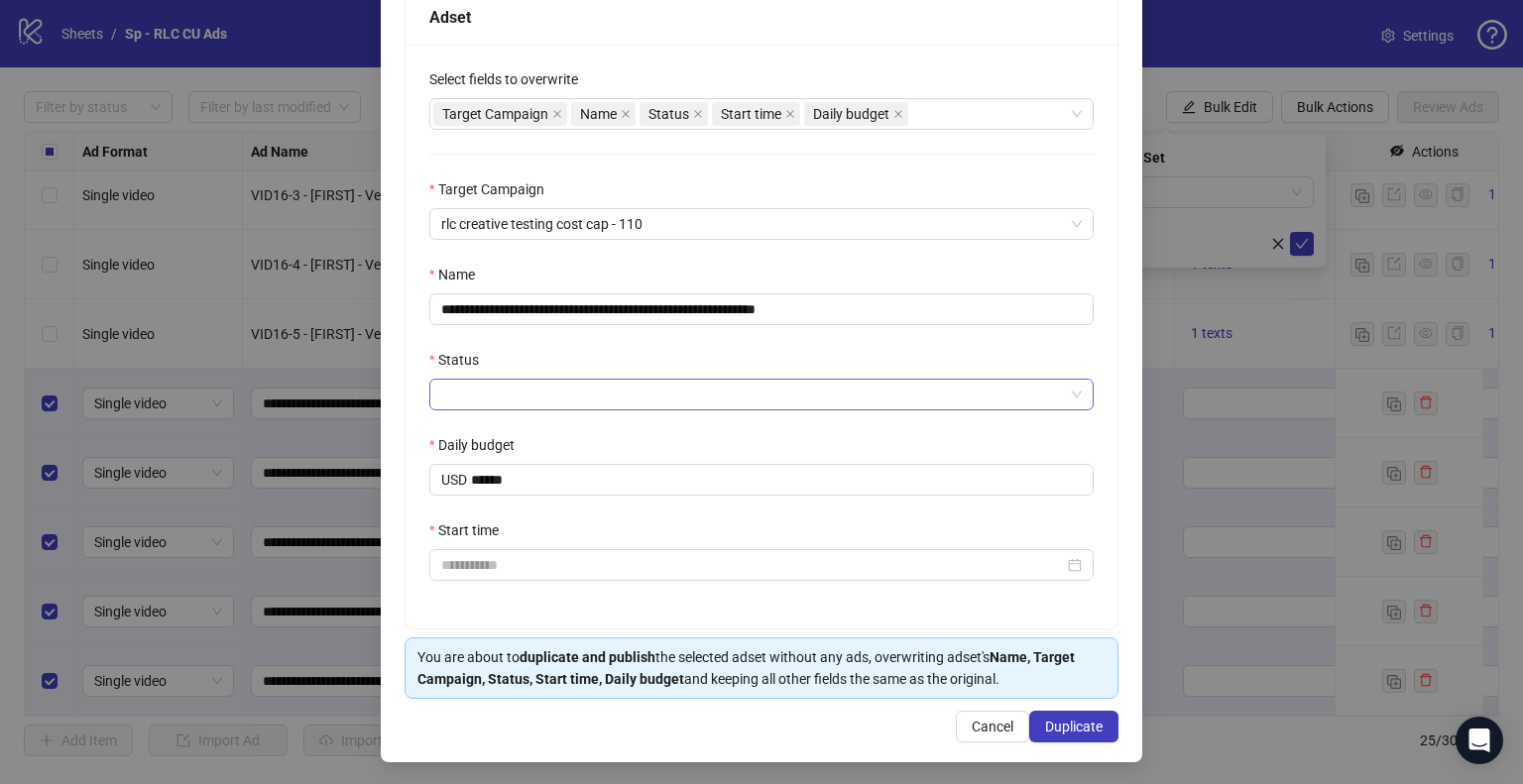 click on "Status" at bounding box center [753, 394] 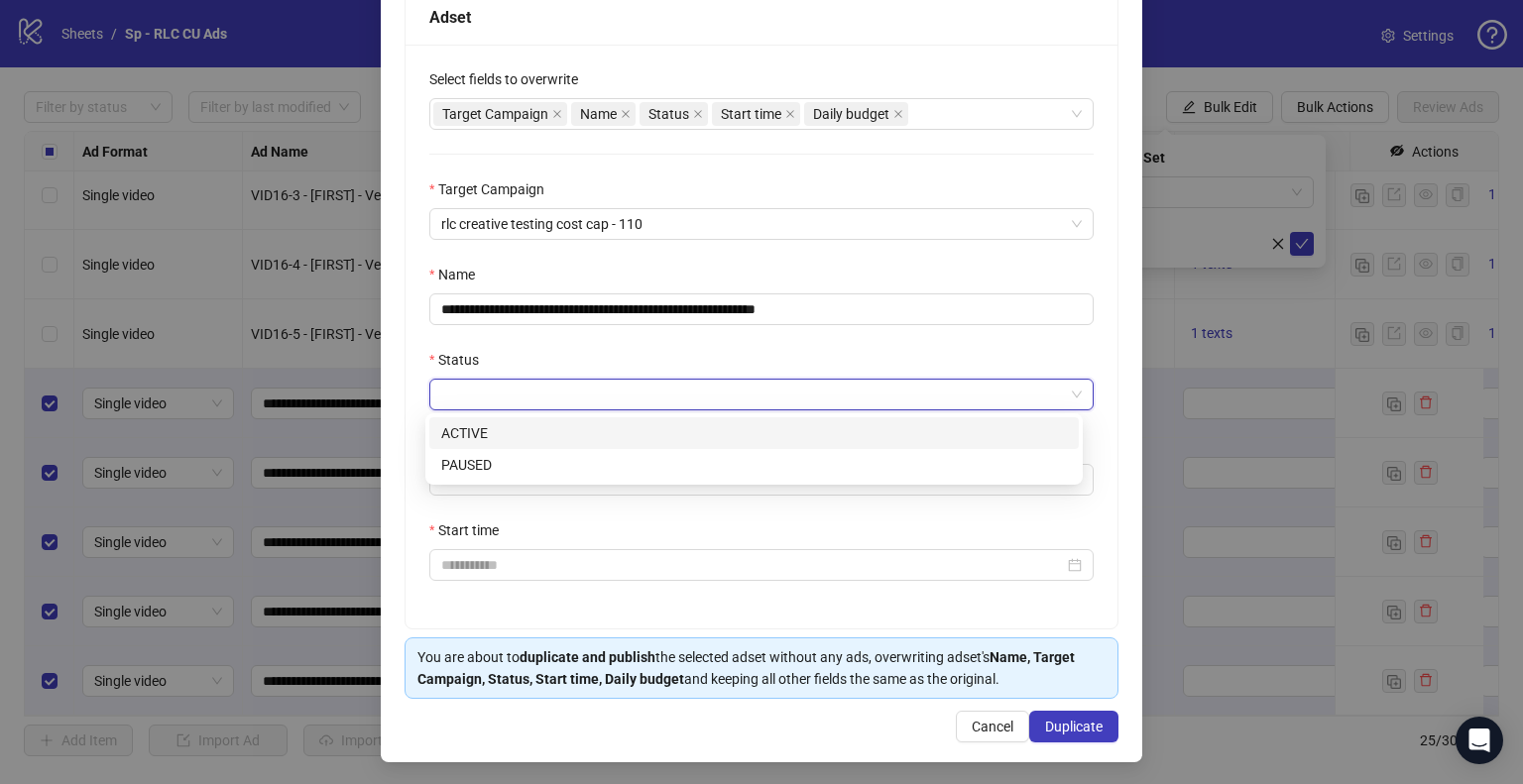 click on "ACTIVE" at bounding box center [754, 433] 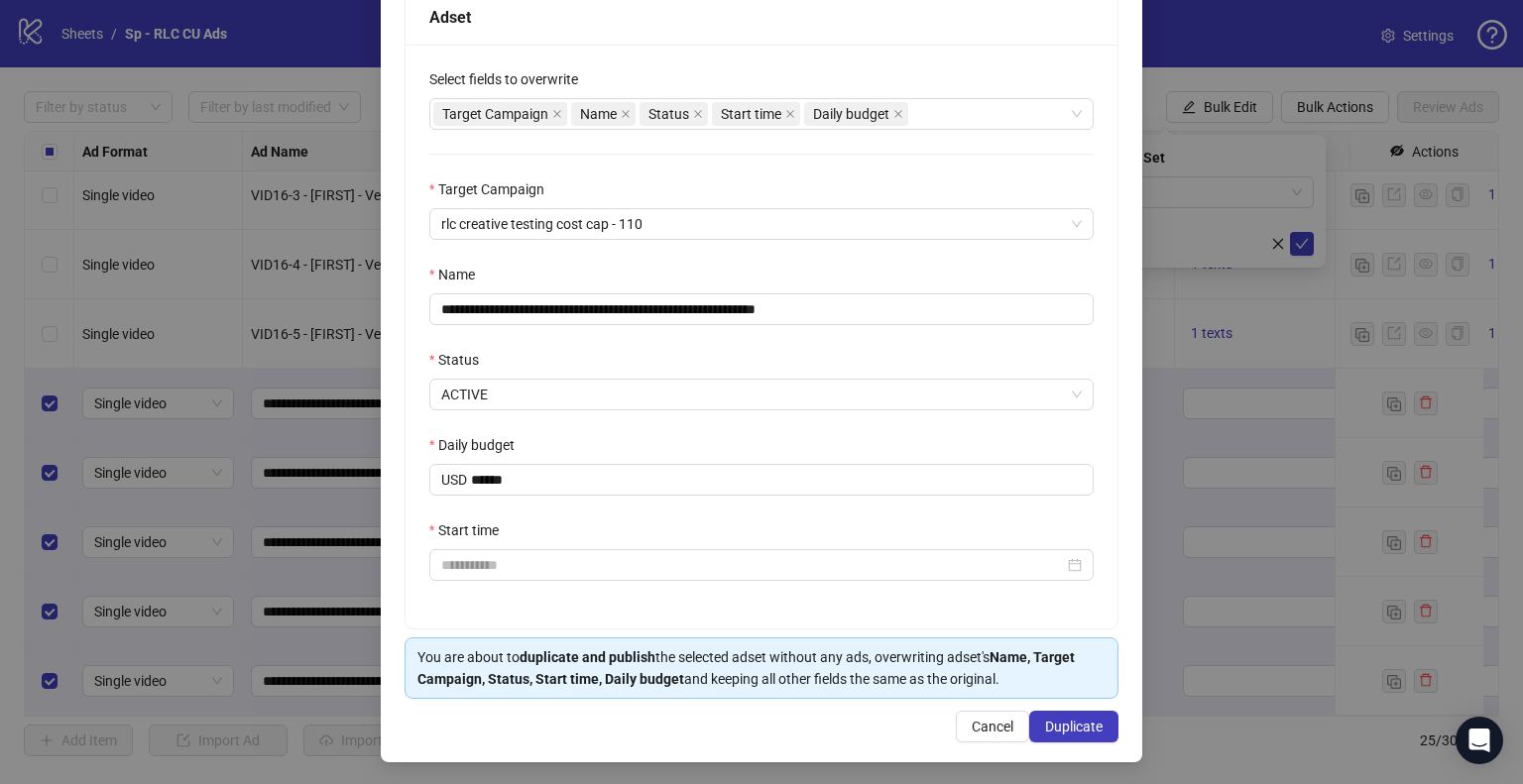 click on "**********" at bounding box center [762, 336] 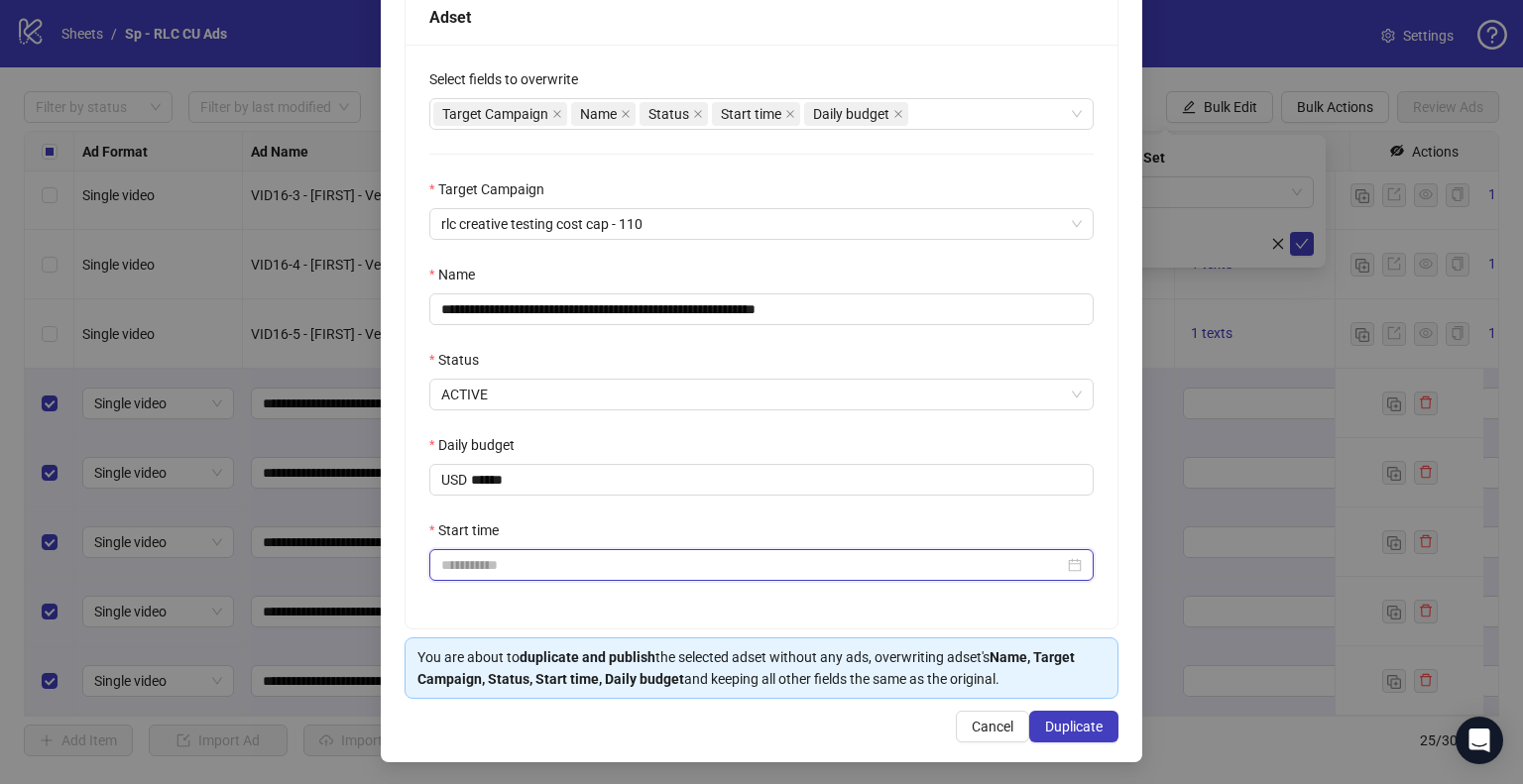 click on "Start time" at bounding box center (753, 565) 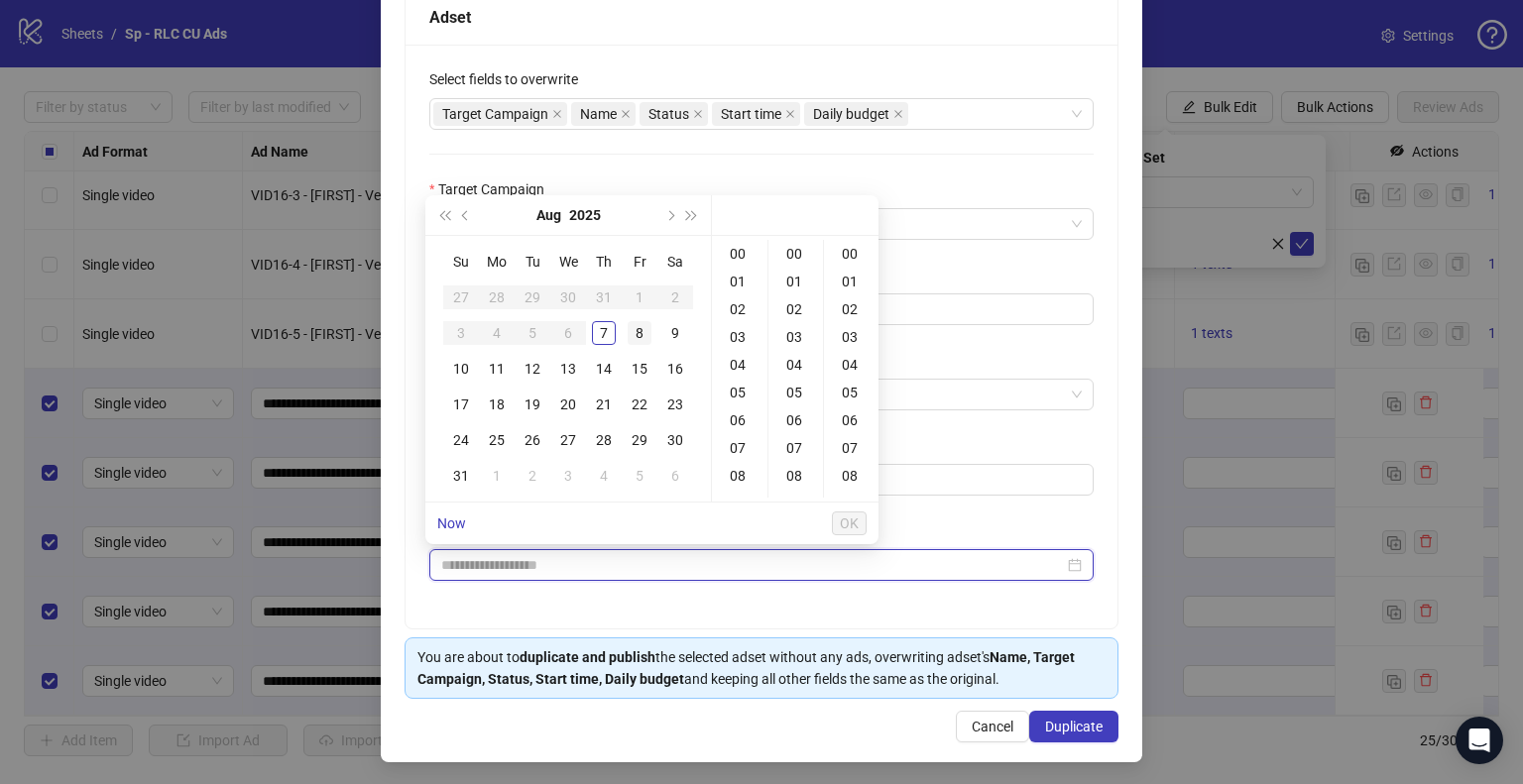 type on "**********" 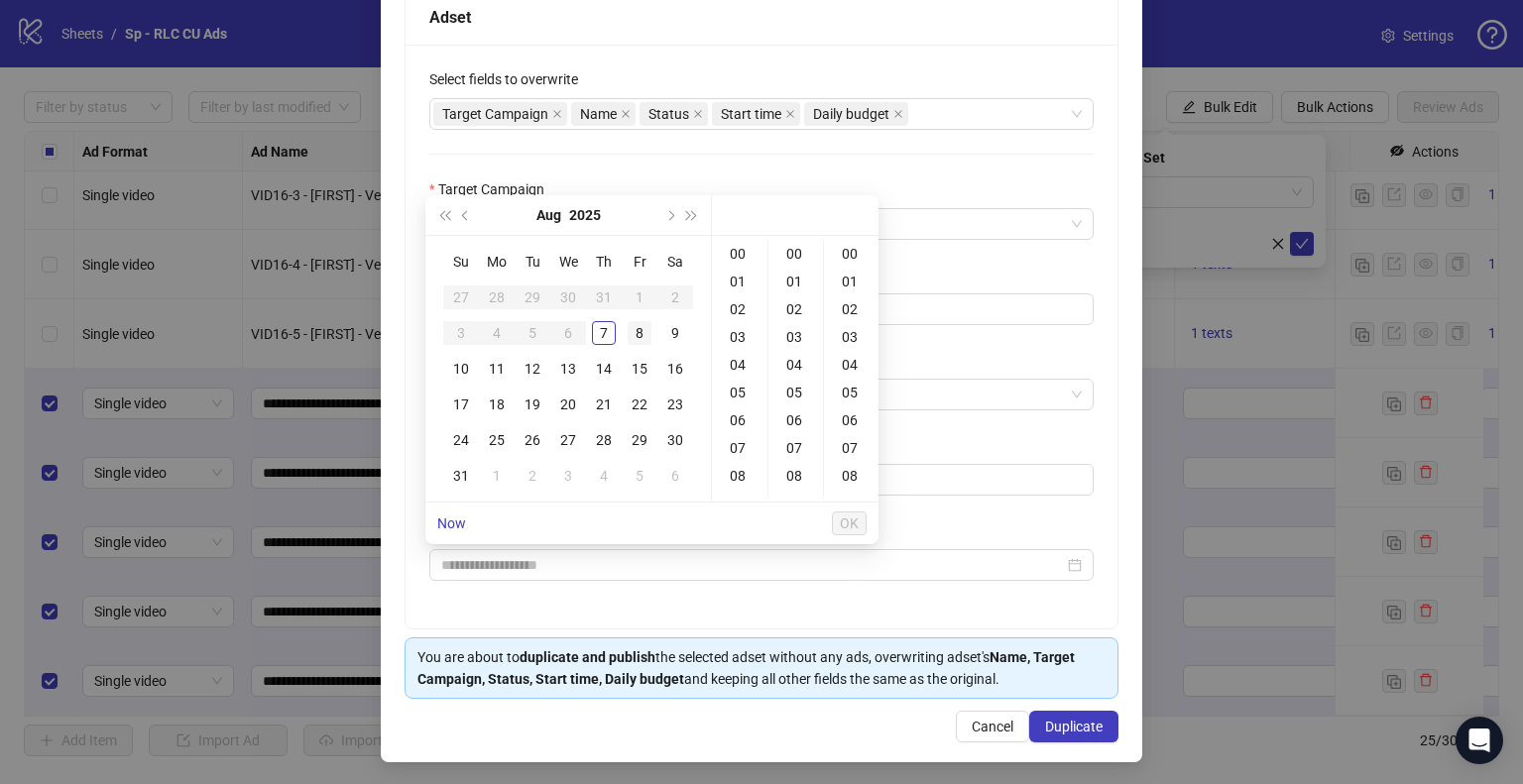 click on "8" at bounding box center [640, 333] 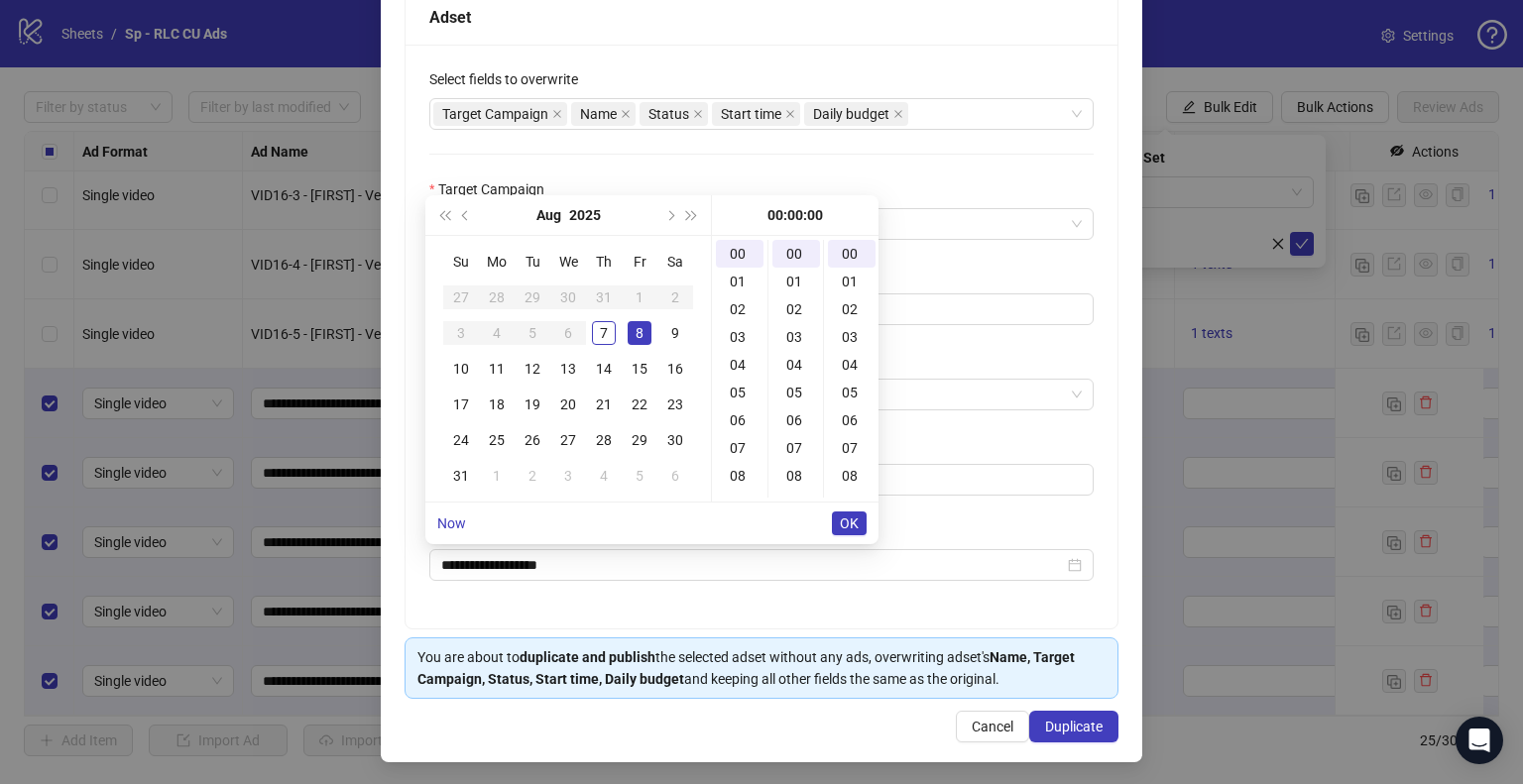 click on "**********" at bounding box center [762, 336] 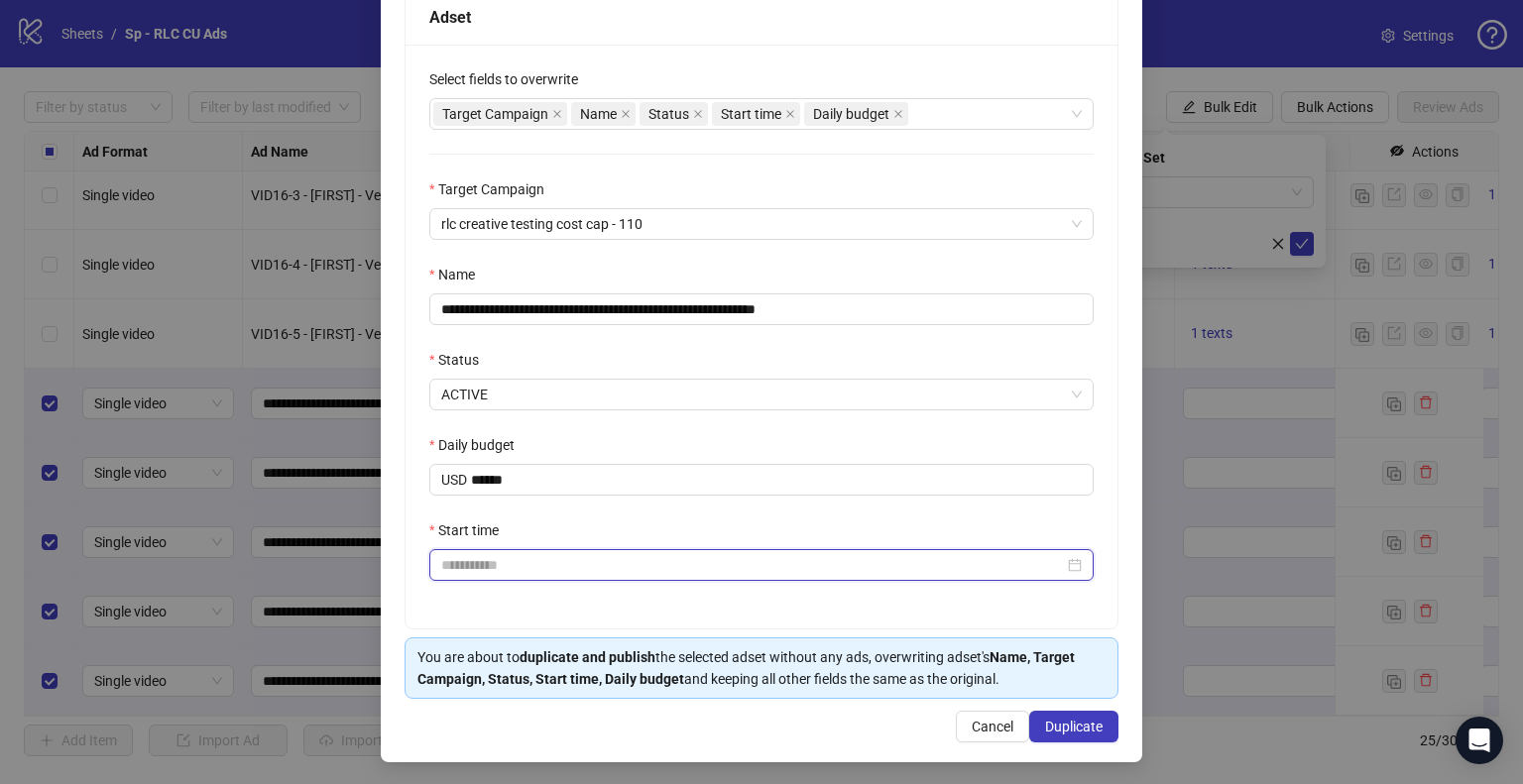 click on "Start time" at bounding box center [753, 565] 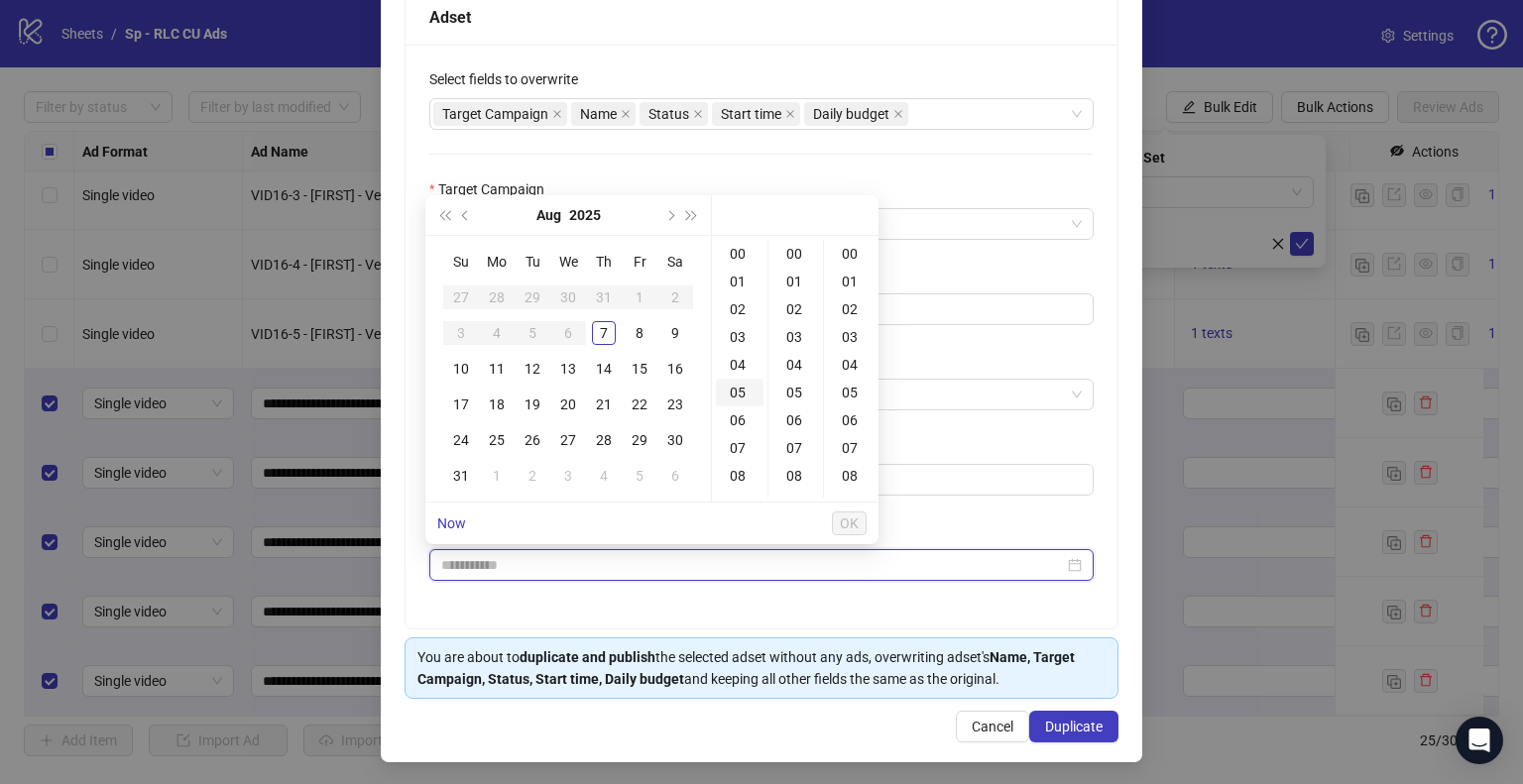 type on "**********" 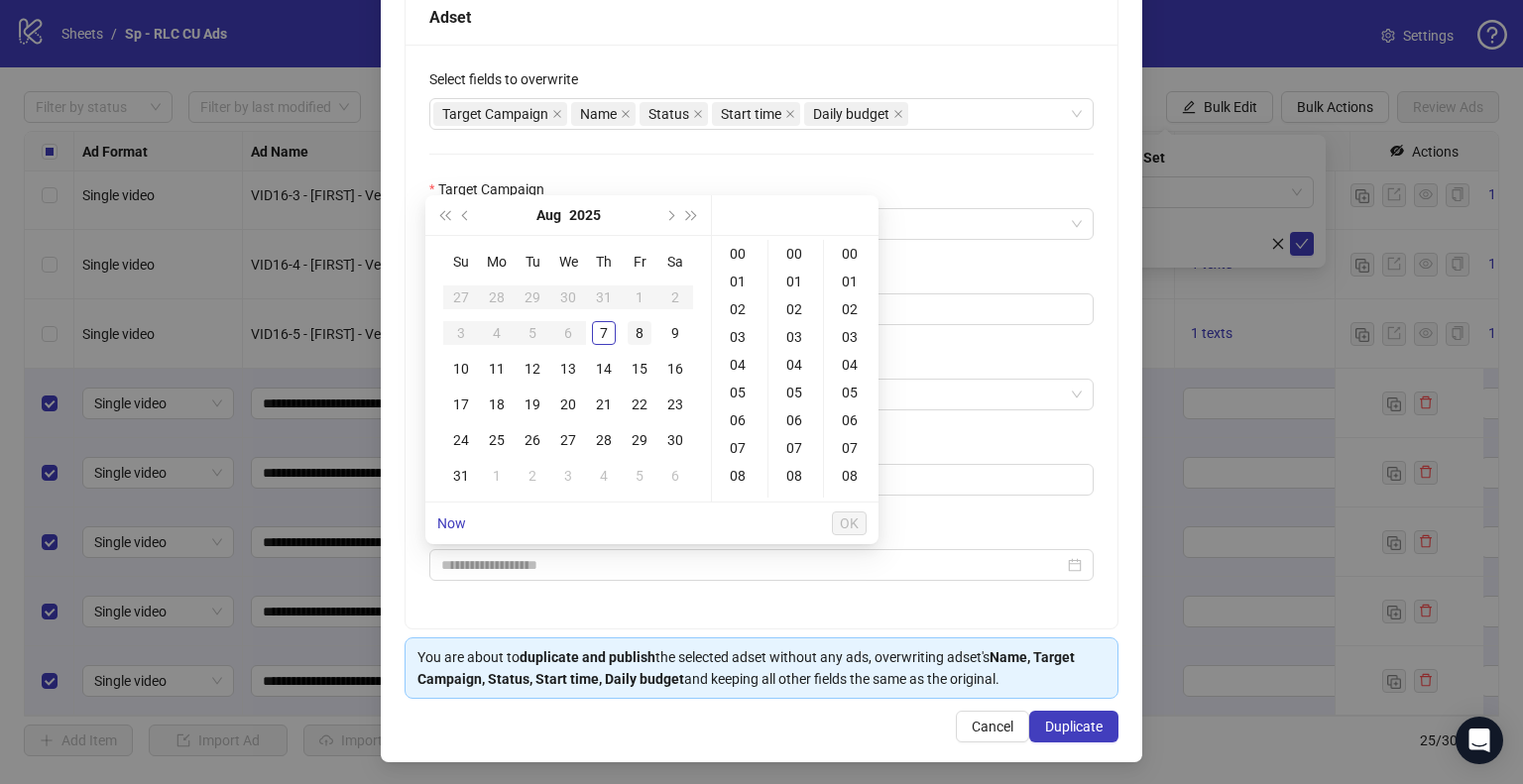 click on "8" at bounding box center [640, 333] 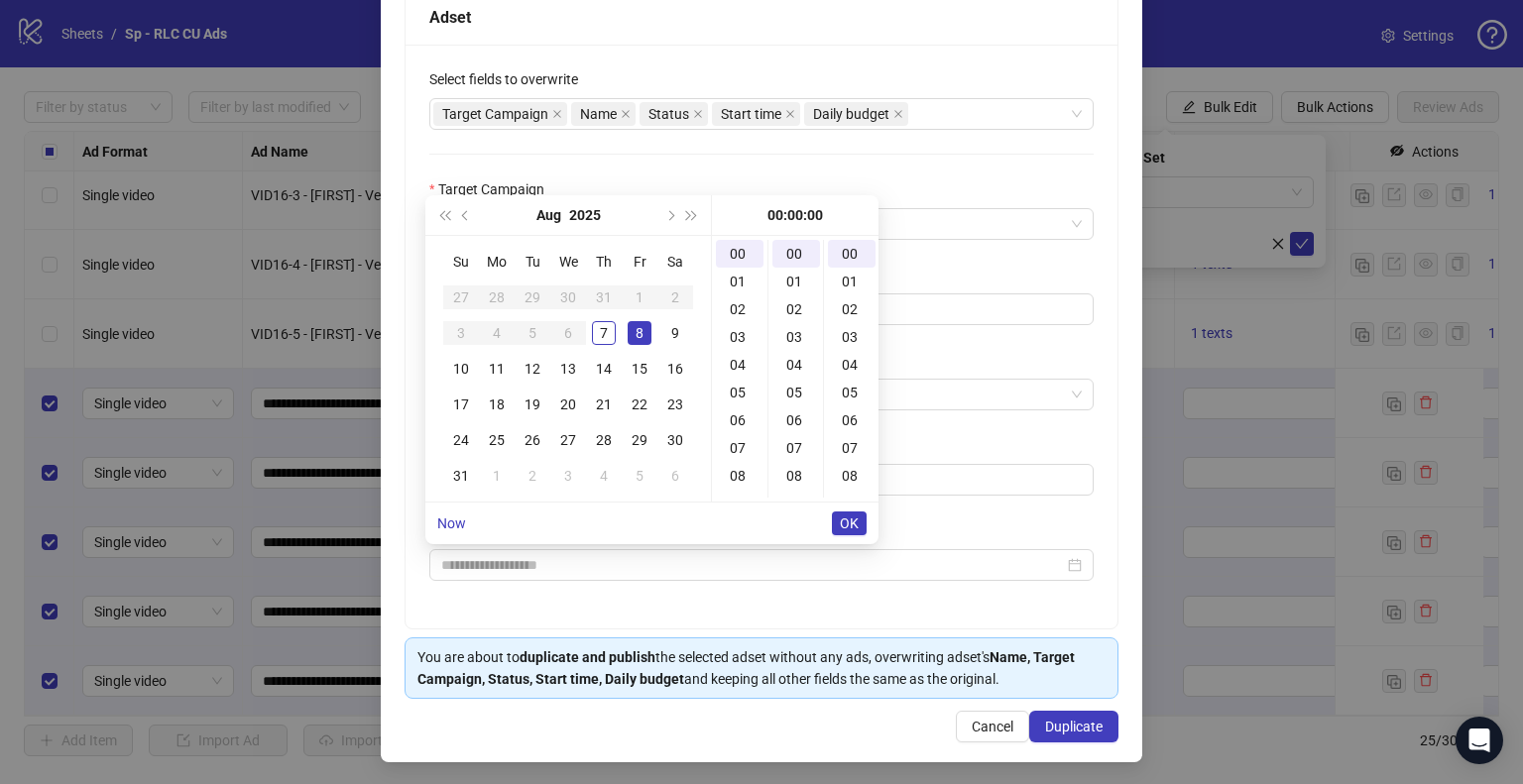 type on "**********" 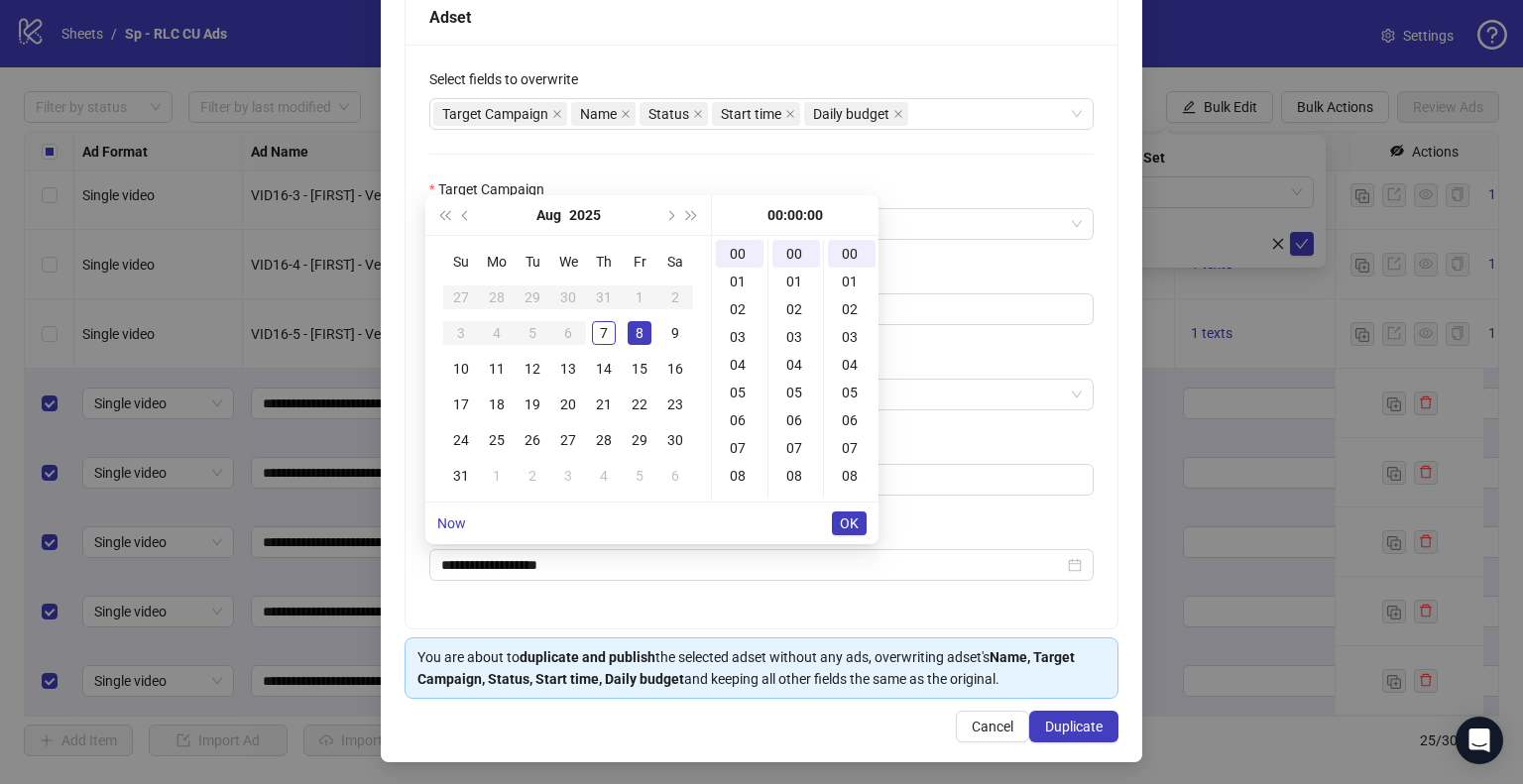 click on "Now OK" at bounding box center [651, 523] 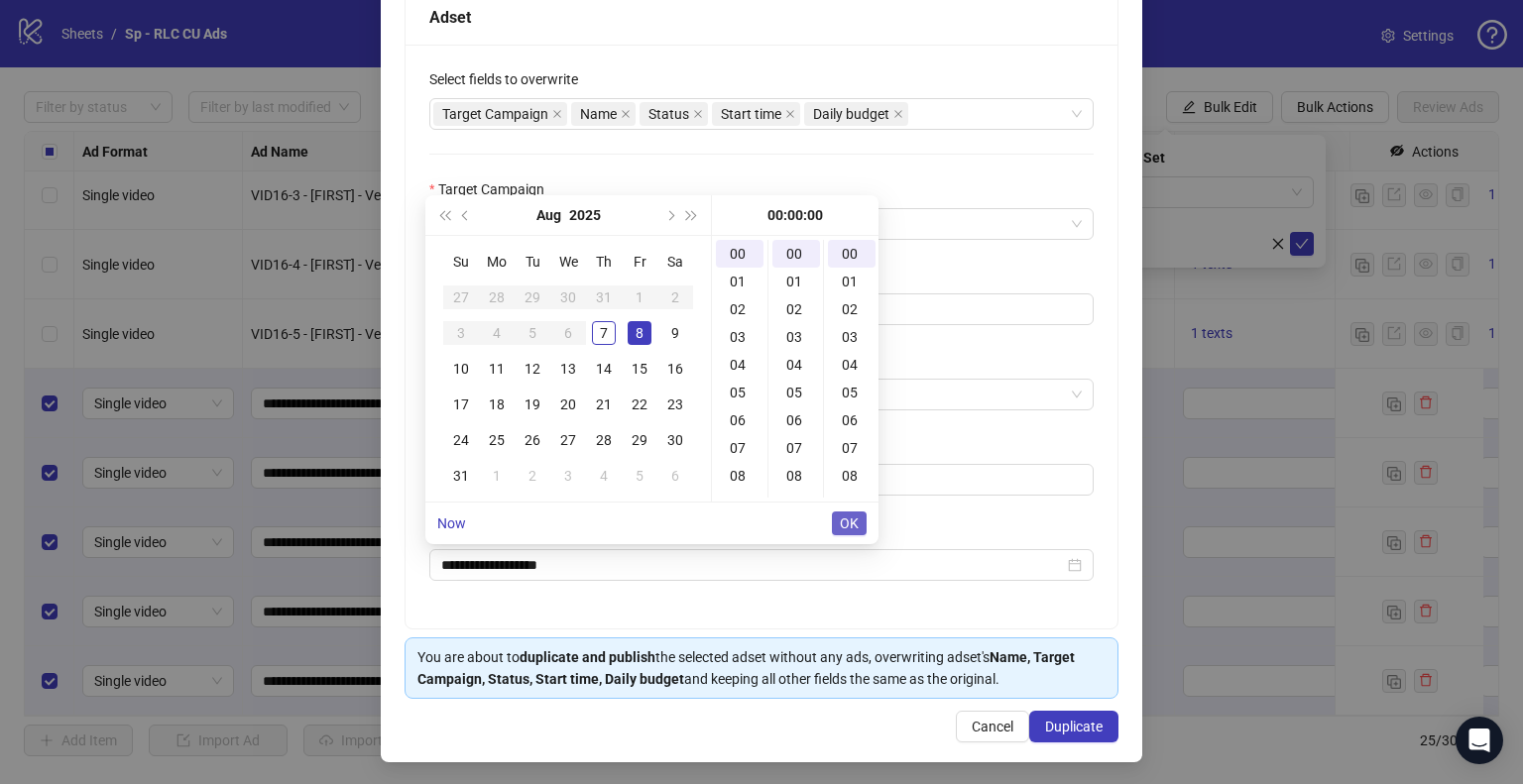click on "OK" at bounding box center (849, 523) 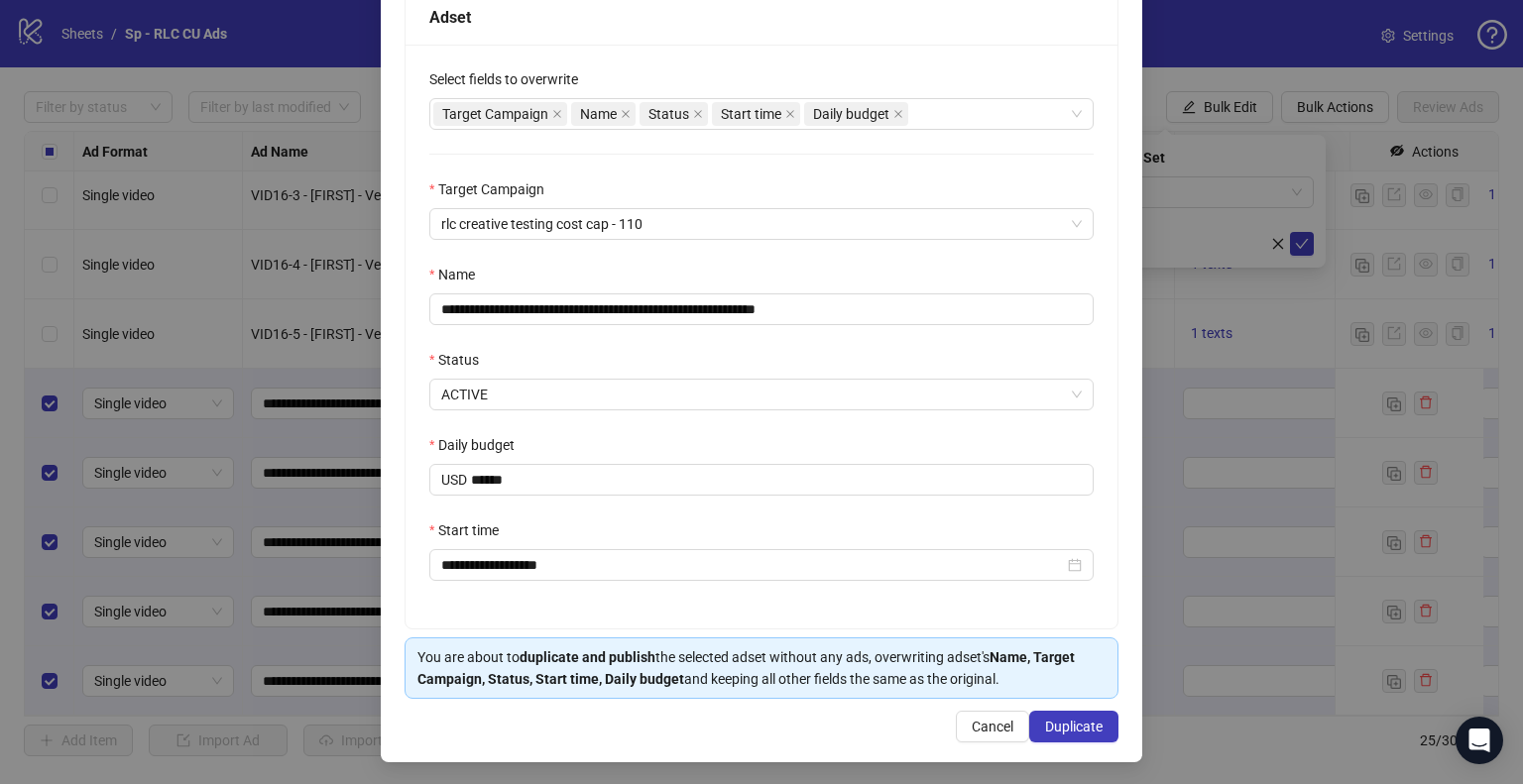 click on "**********" at bounding box center [762, 336] 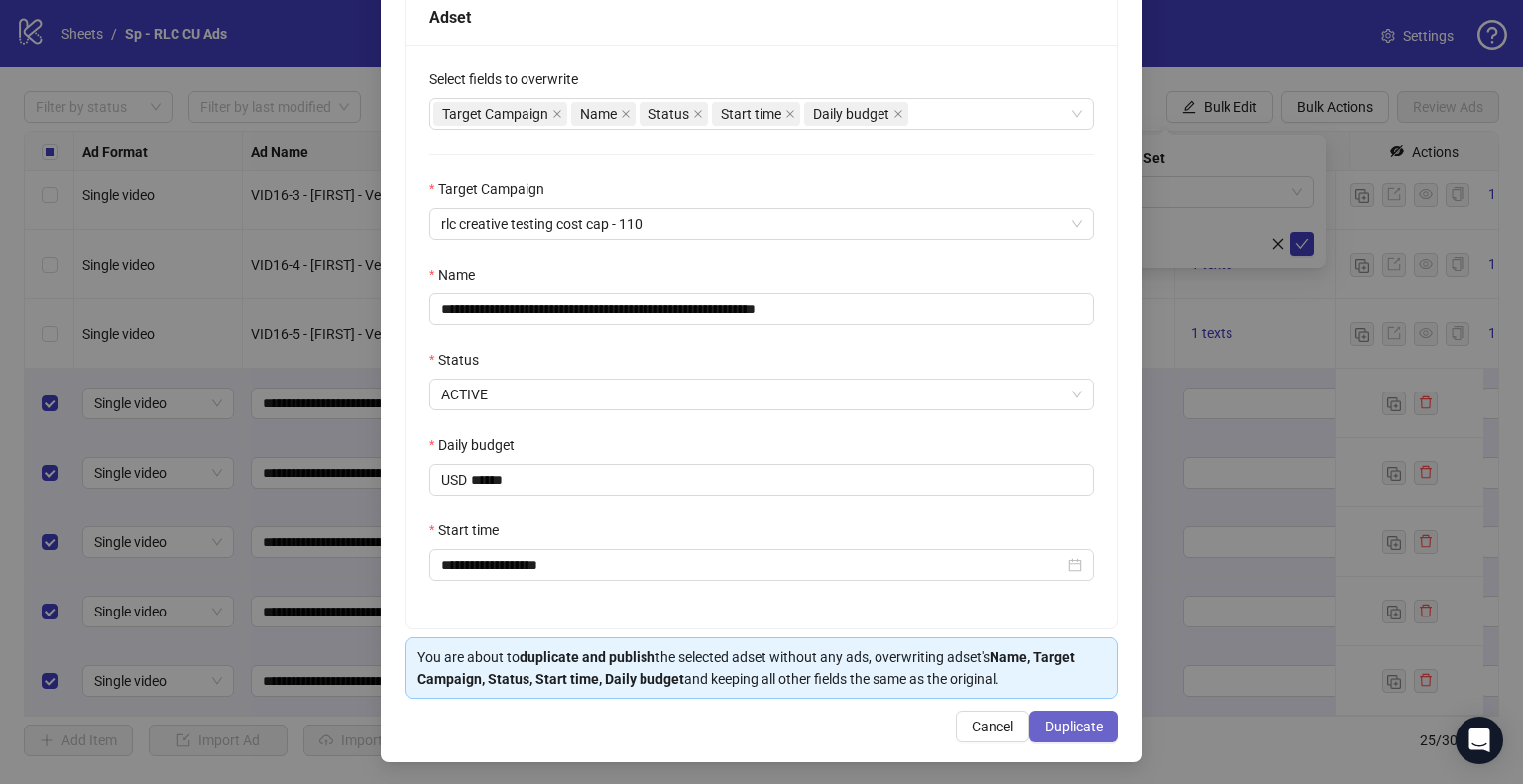 click on "Duplicate" at bounding box center [1074, 727] 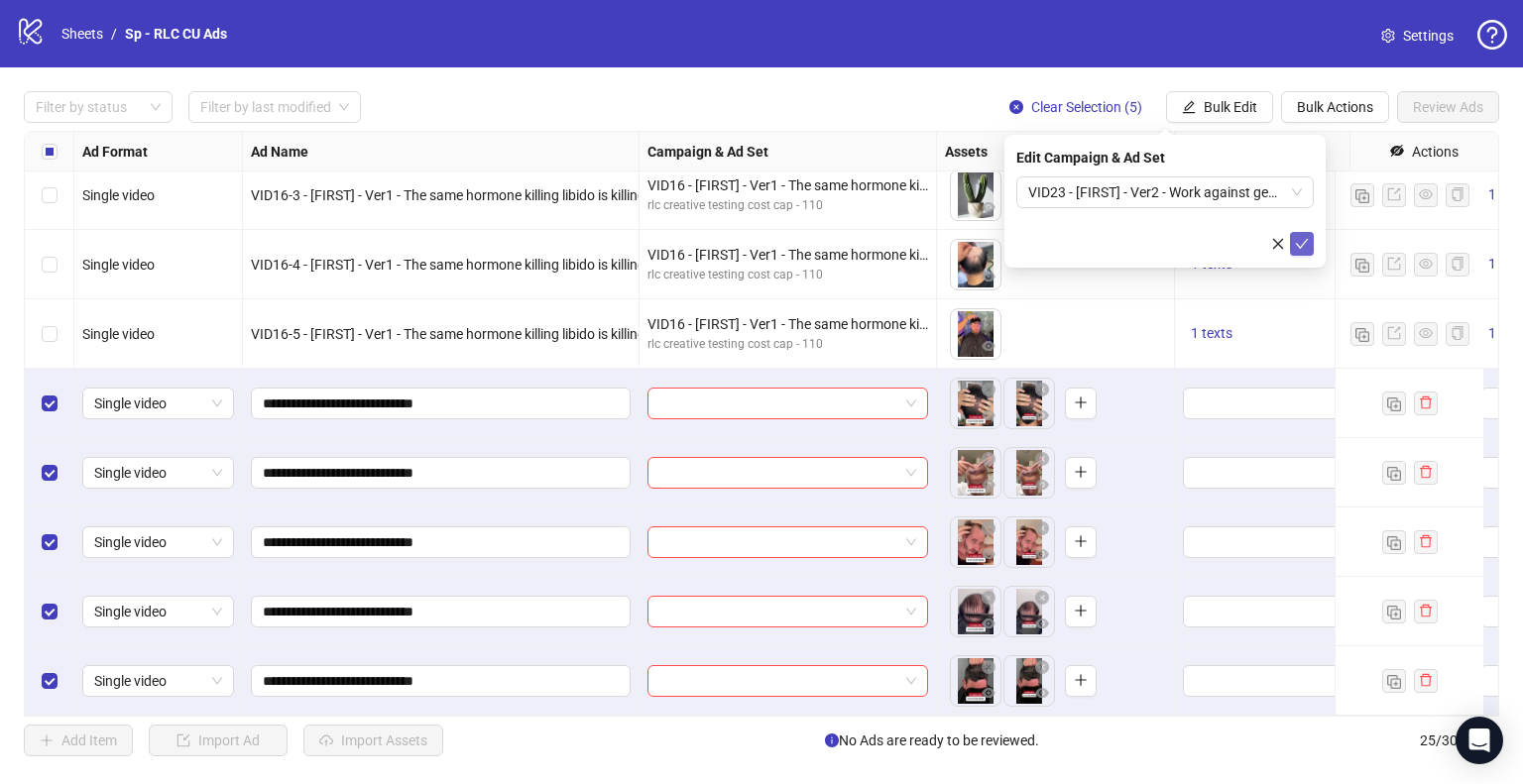 click 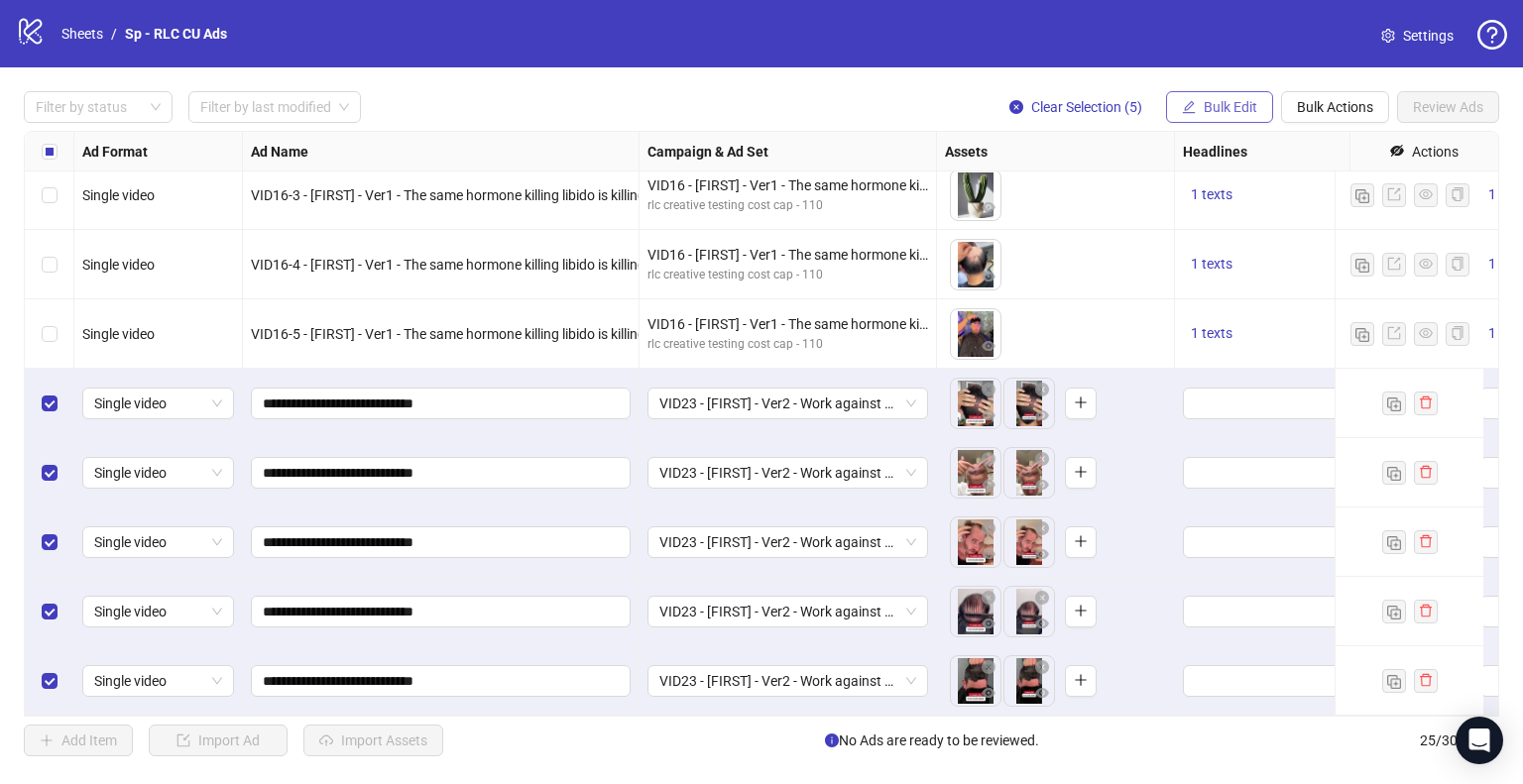 click on "Bulk Edit" at bounding box center (1220, 107) 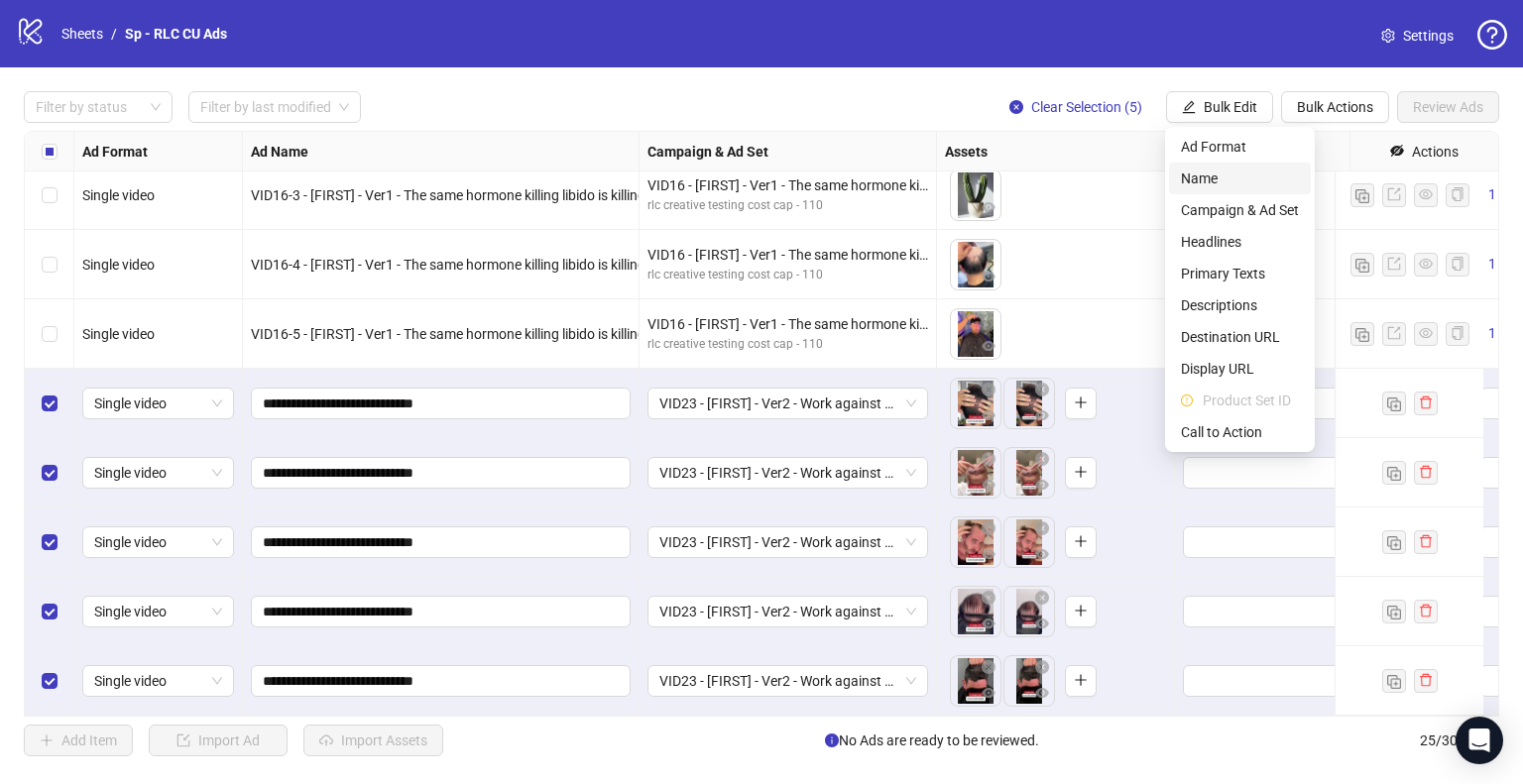 click on "Name" at bounding box center (1239, 178) 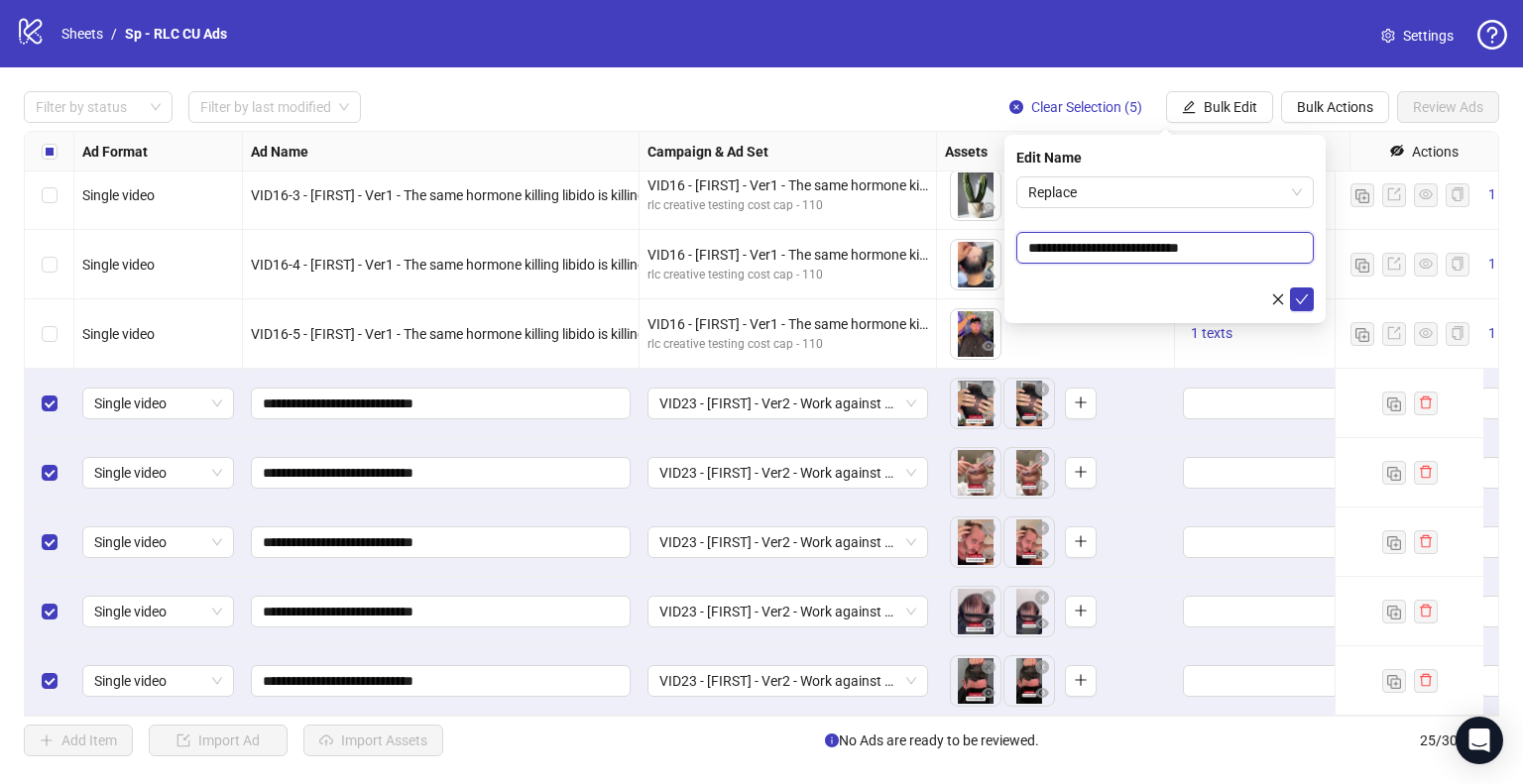 click on "**********" at bounding box center (1165, 248) 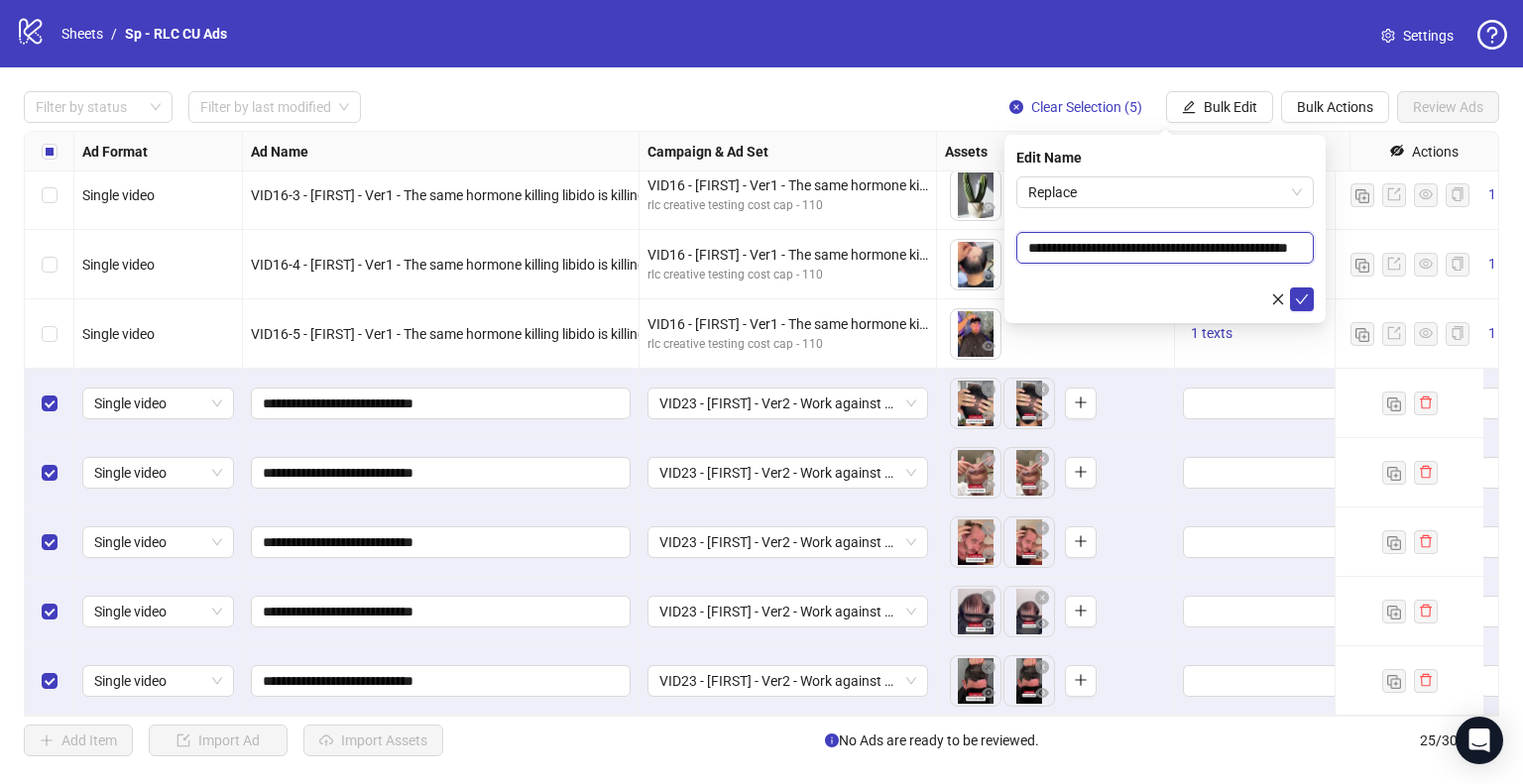 scroll, scrollTop: 0, scrollLeft: 39, axis: horizontal 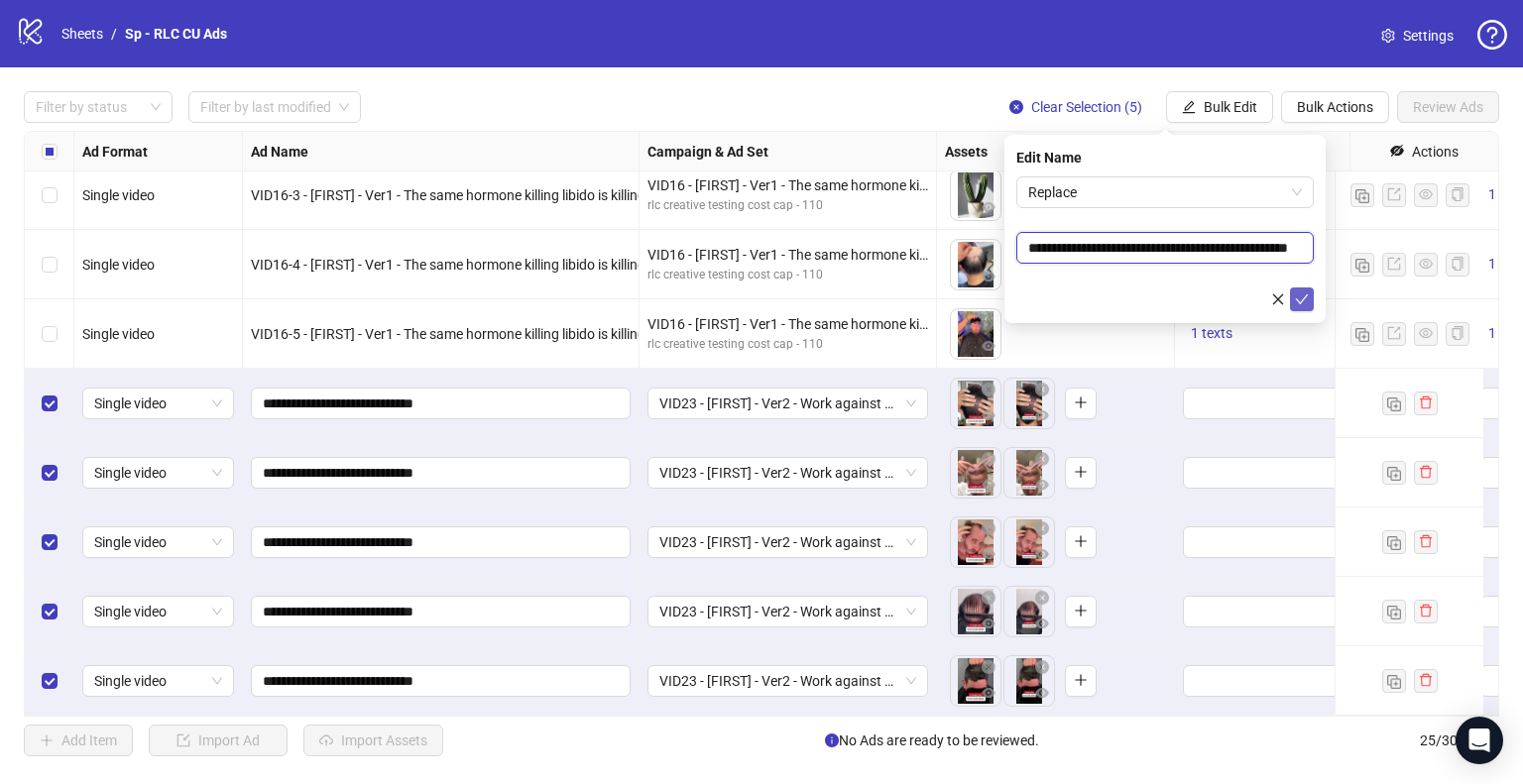 type on "**********" 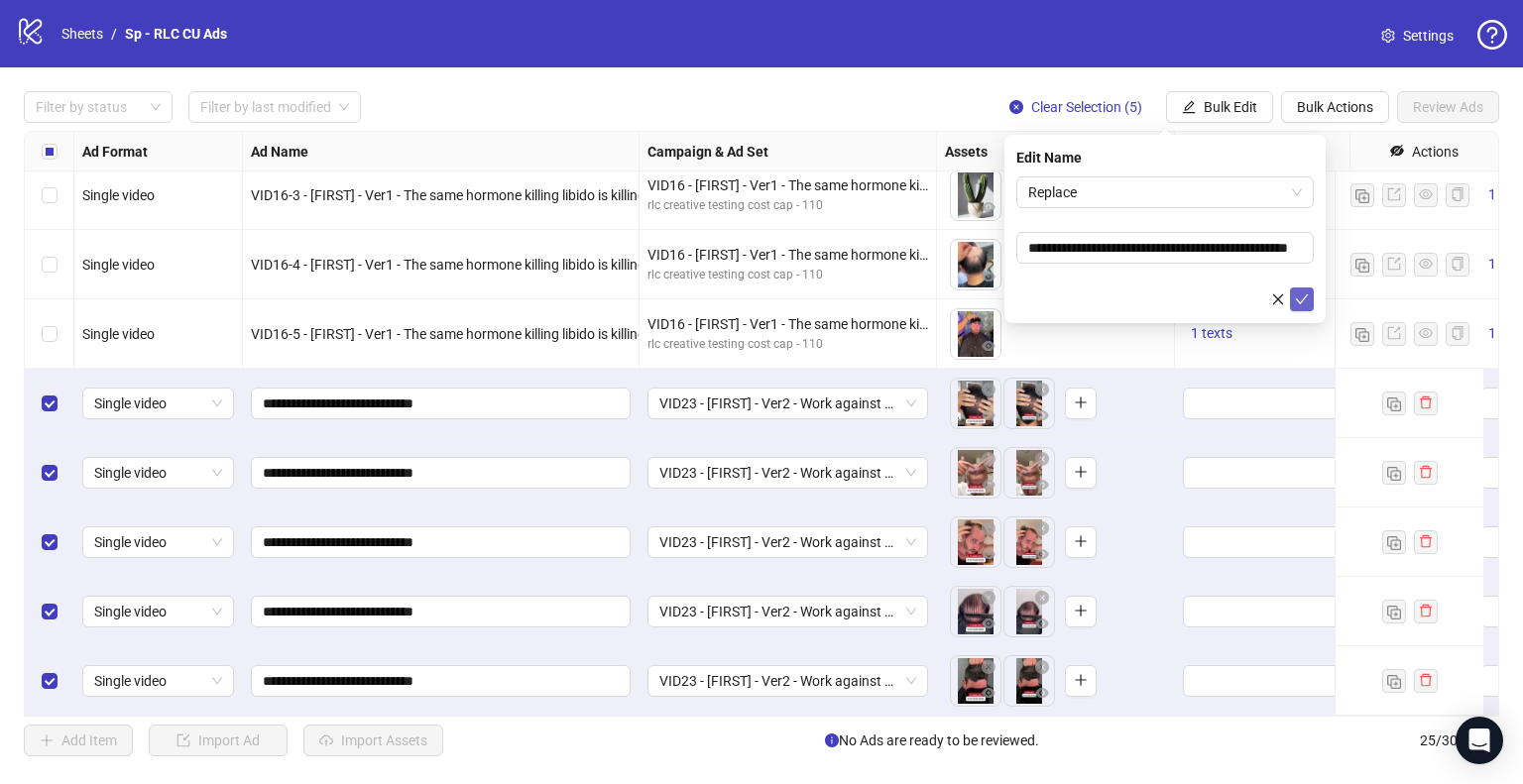 click 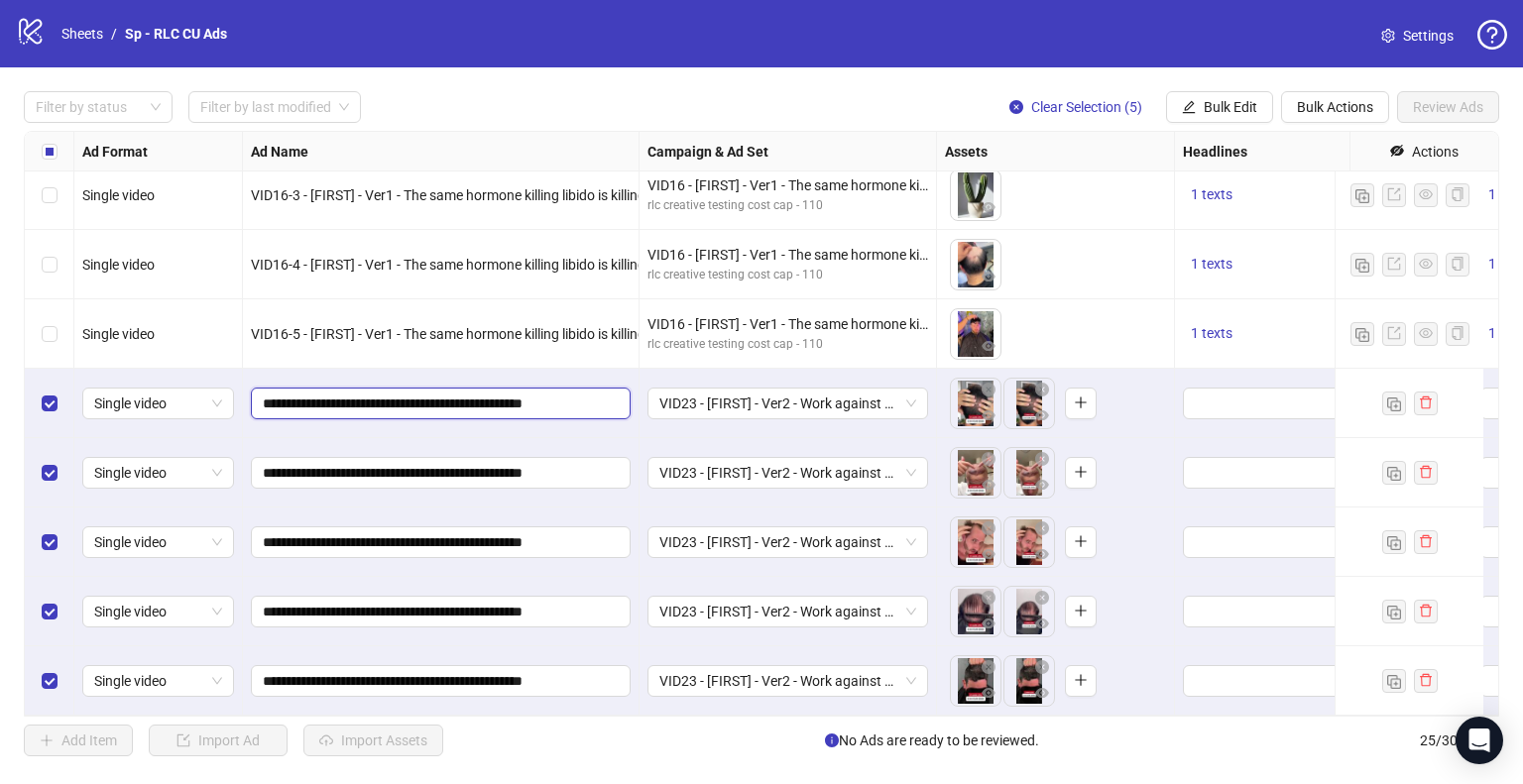 click on "**********" at bounding box center [438, 403] 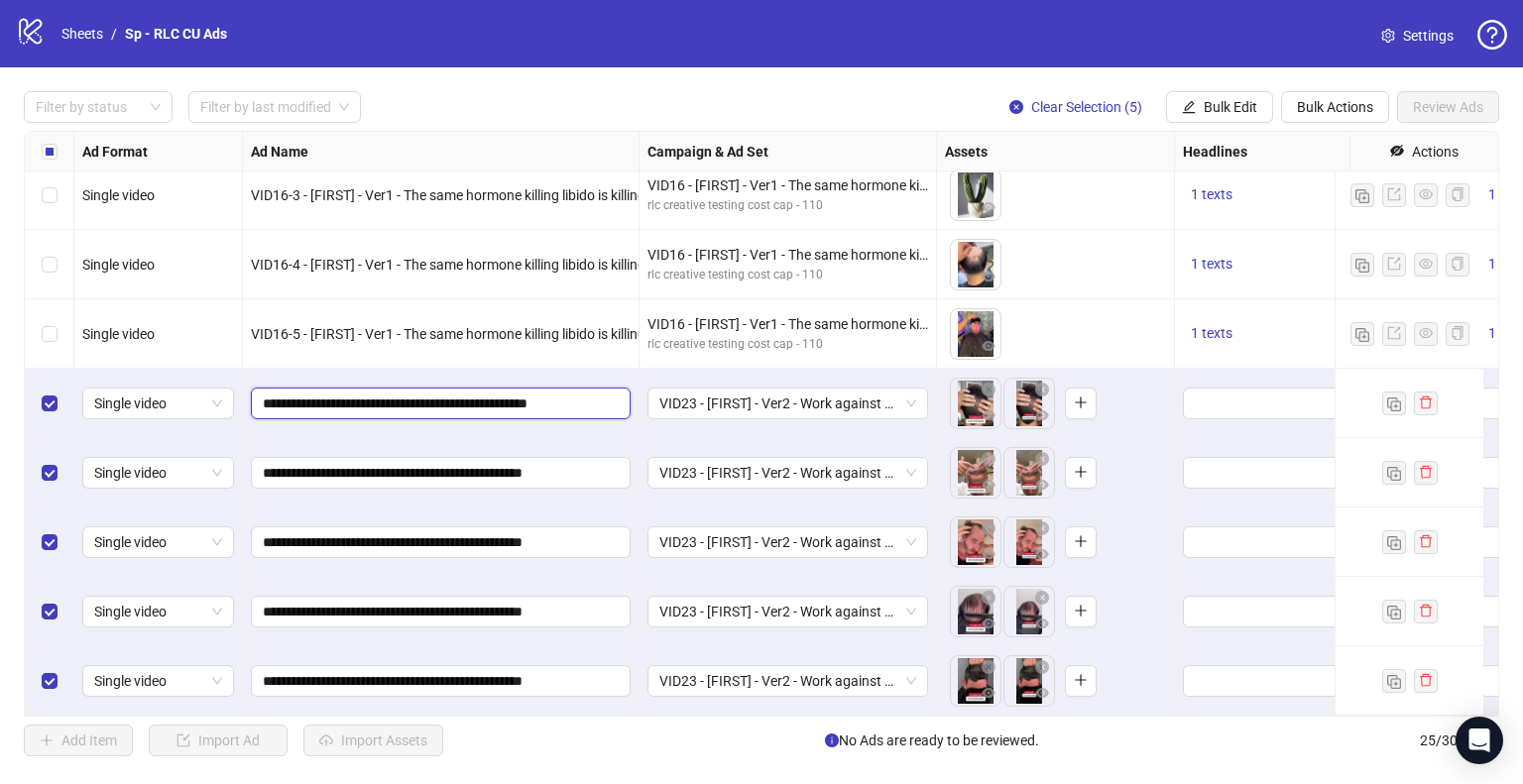 type on "**********" 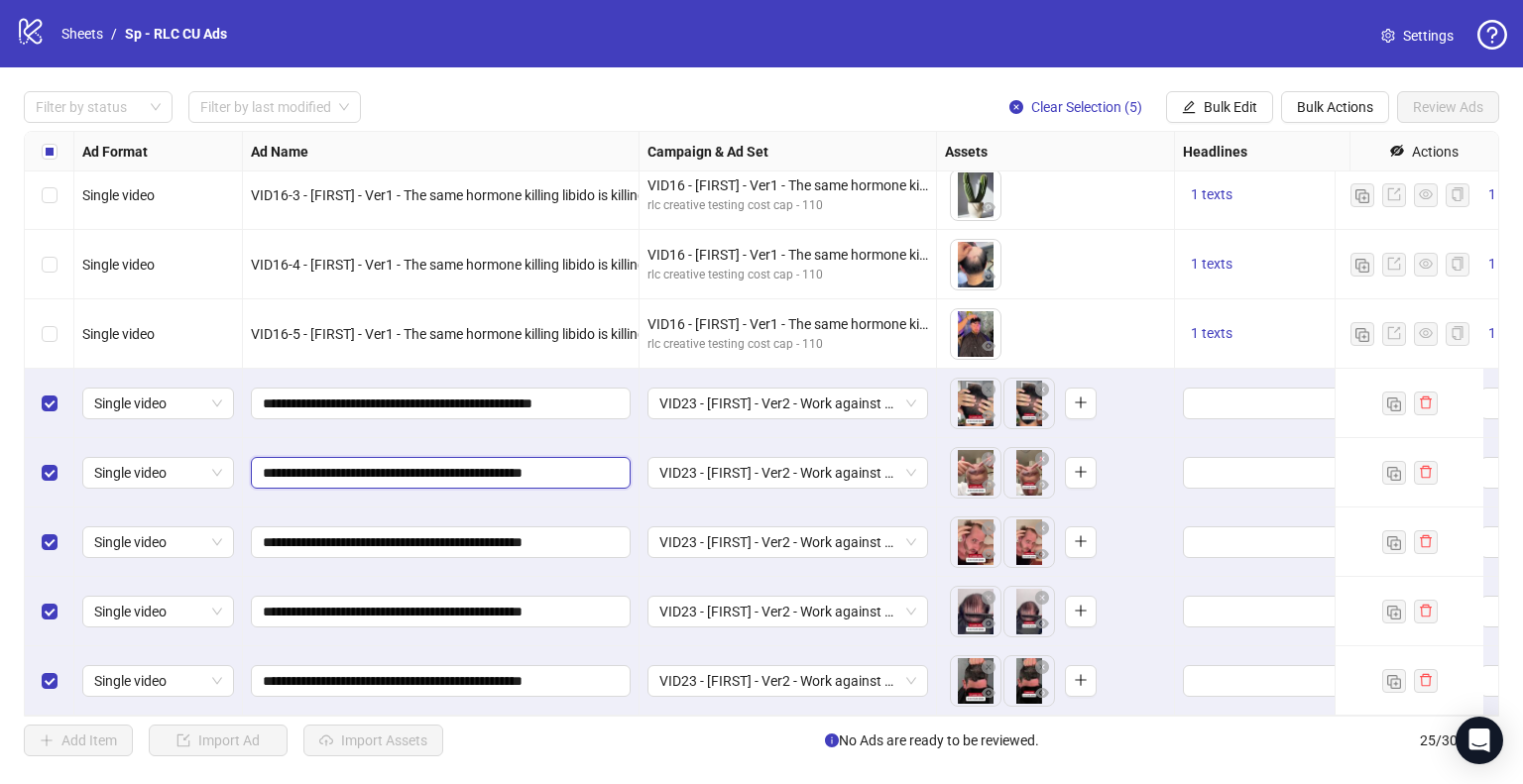 click on "**********" at bounding box center (438, 473) 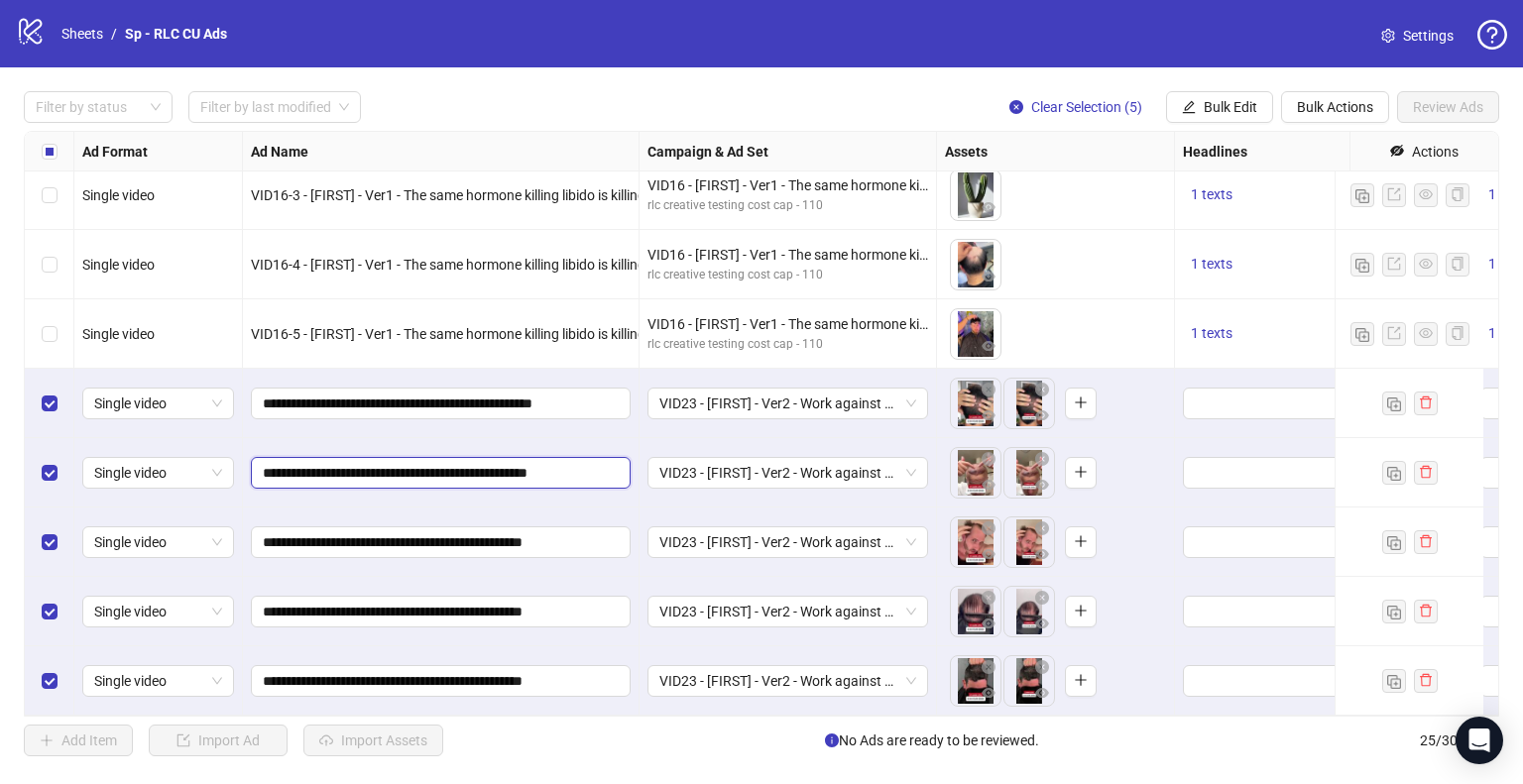 type on "**********" 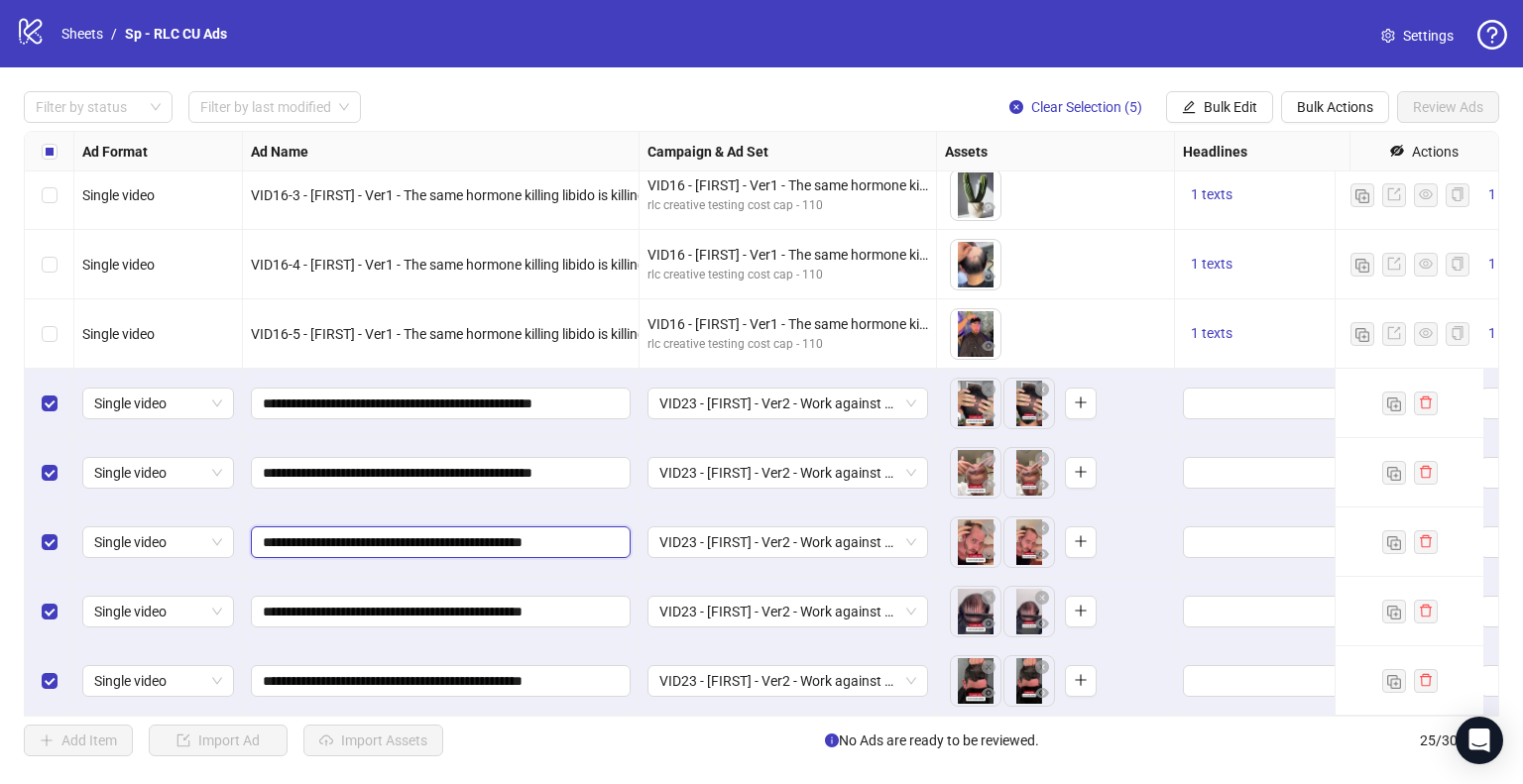 click on "**********" at bounding box center [438, 542] 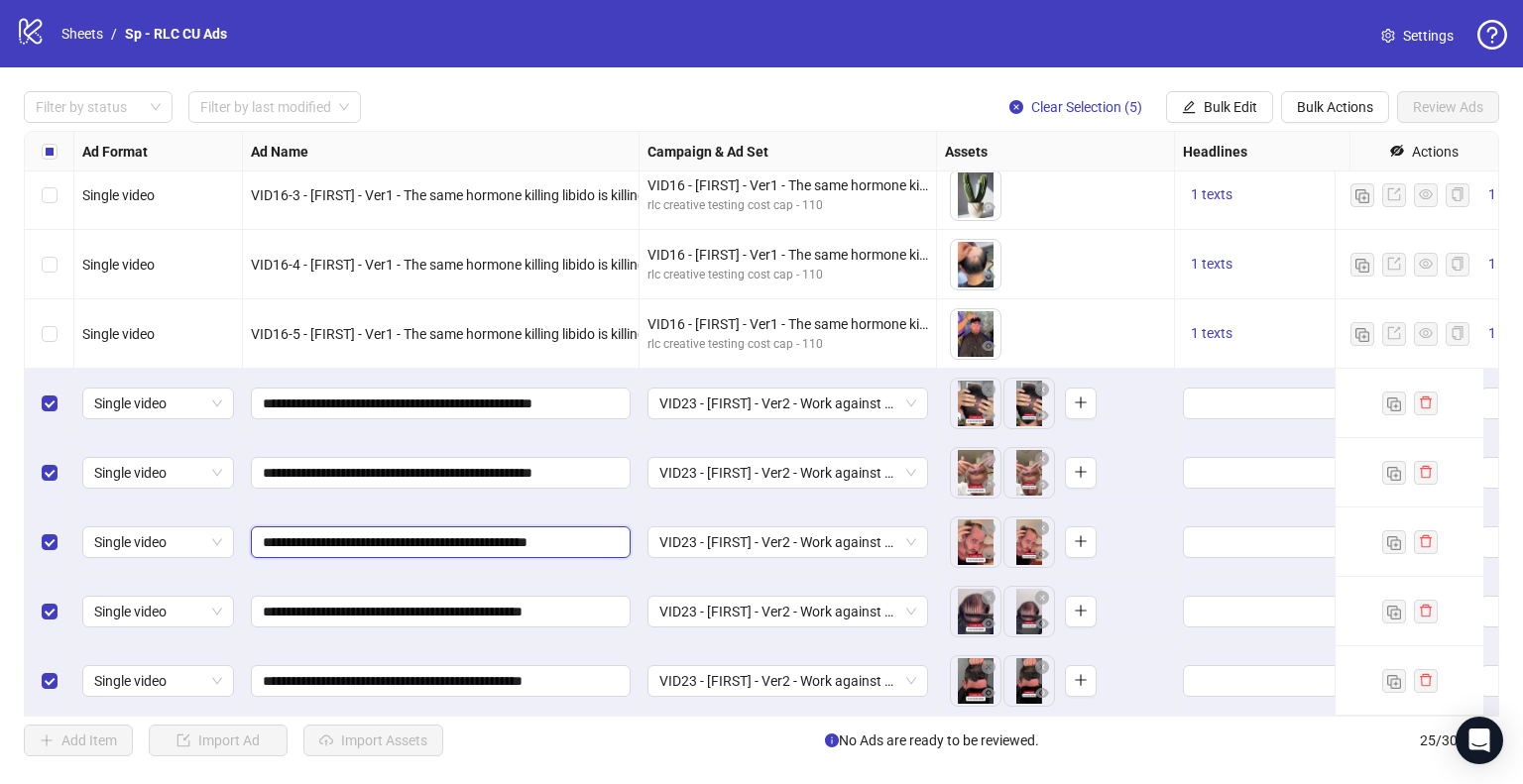 type on "**********" 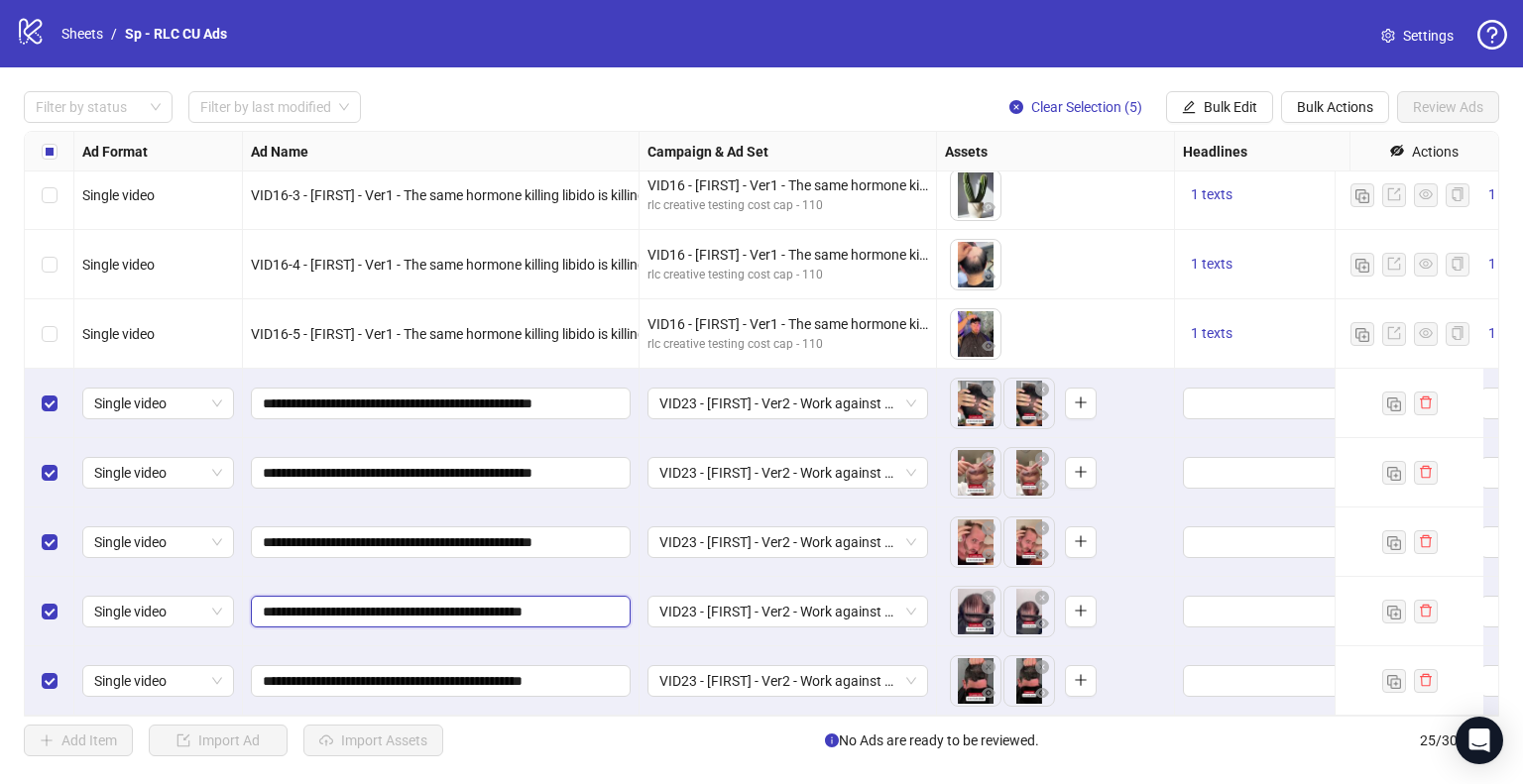 click on "**********" at bounding box center [438, 612] 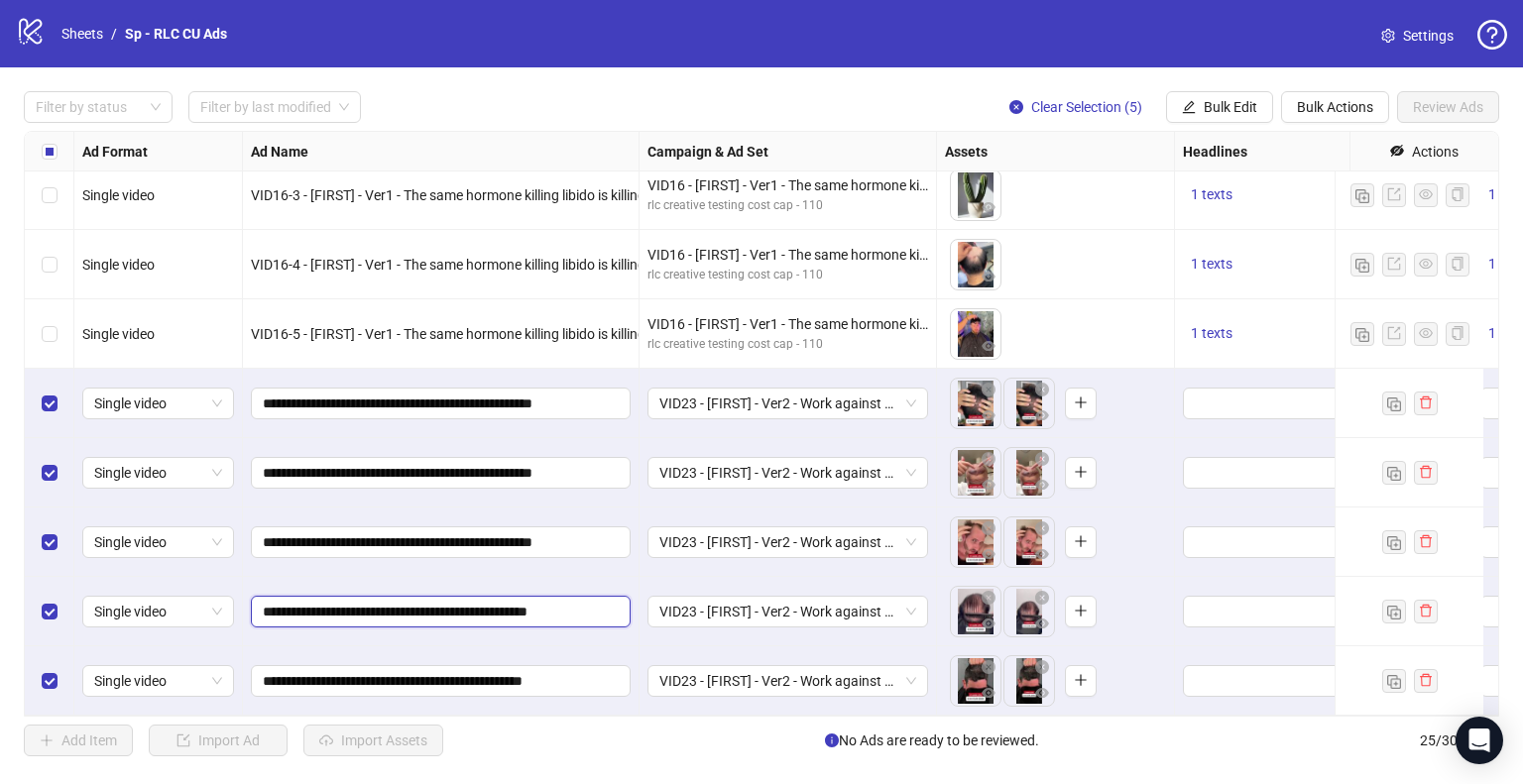 type on "**********" 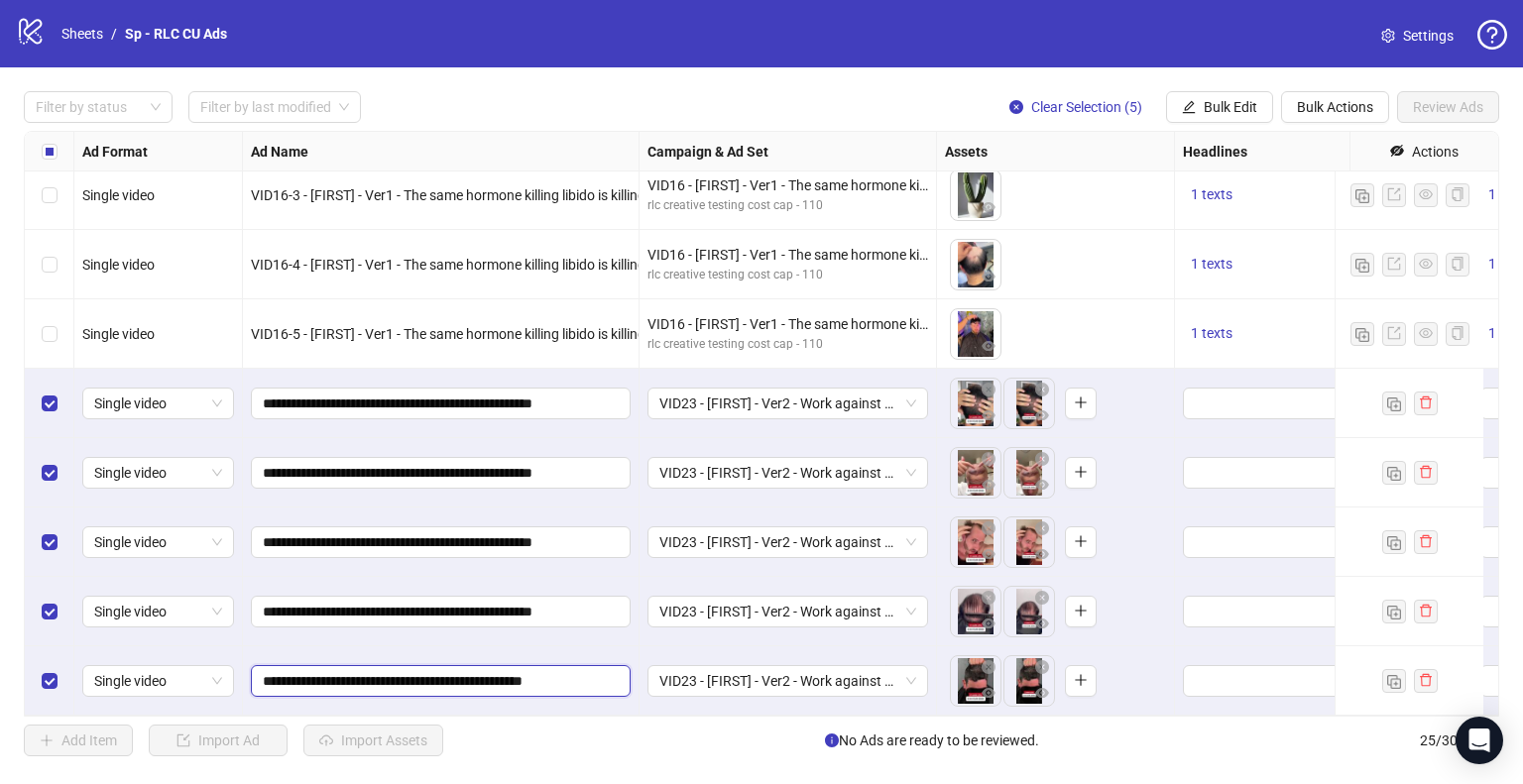 click on "**********" at bounding box center (438, 681) 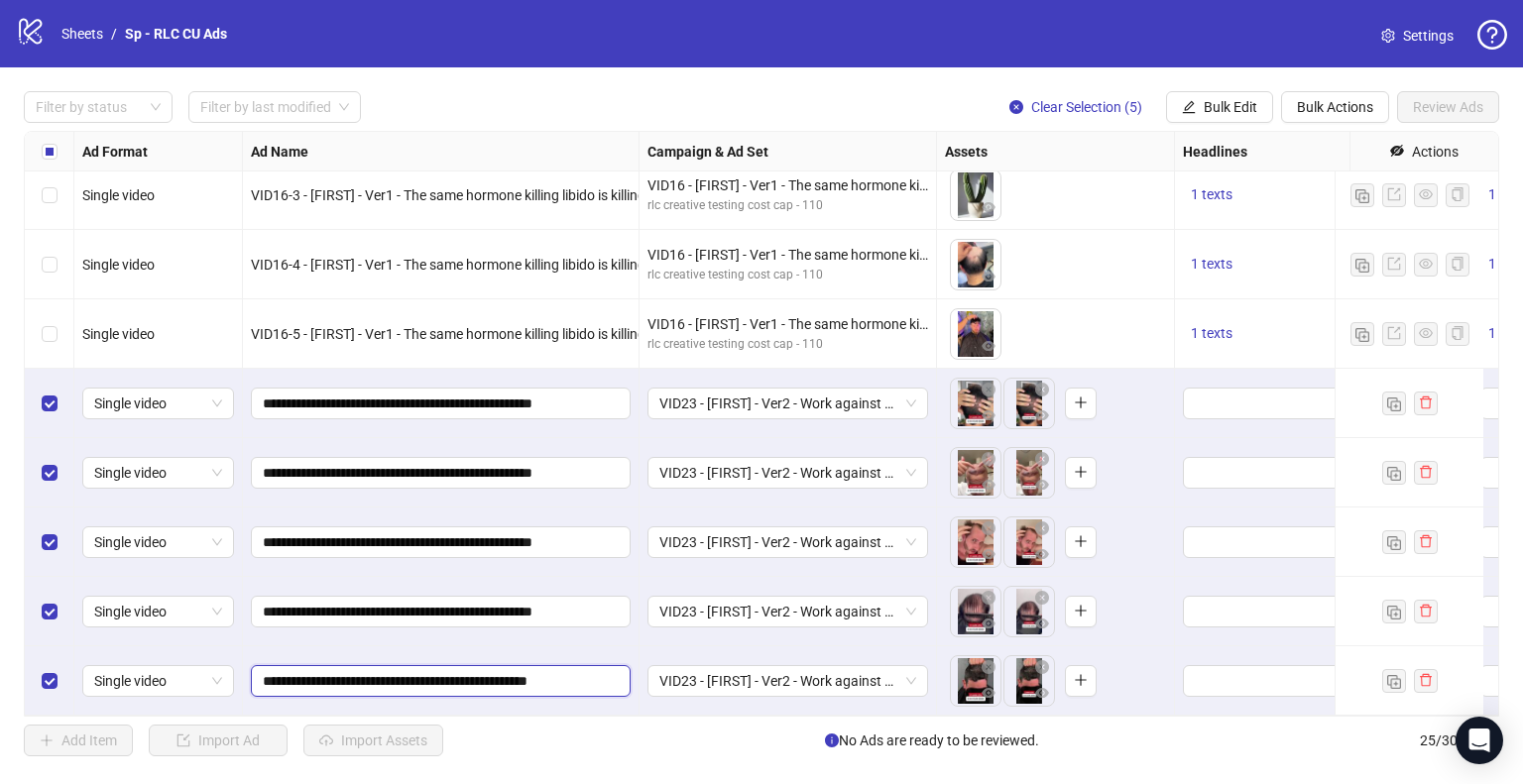 type on "**********" 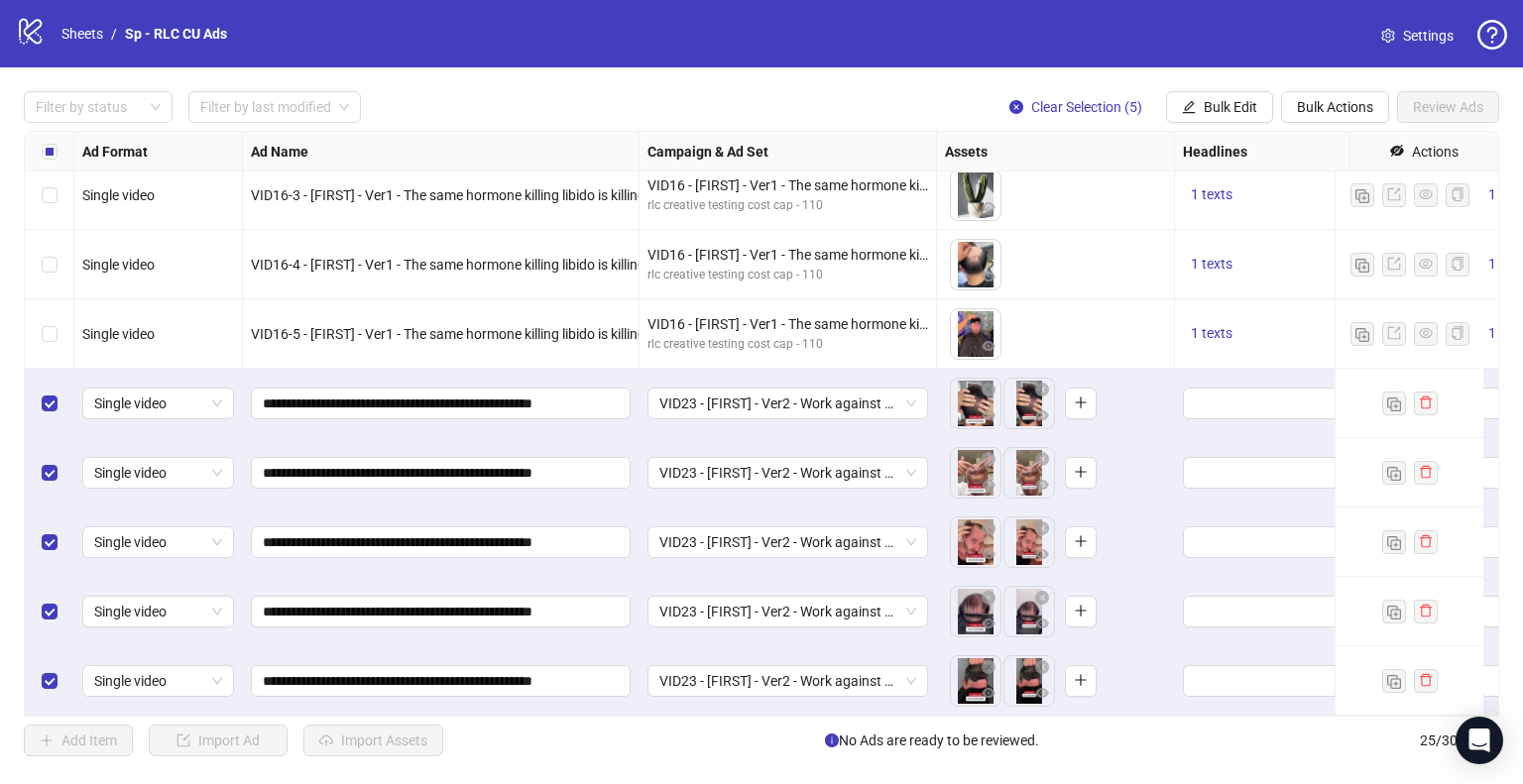 click on "**********" at bounding box center (441, 612) 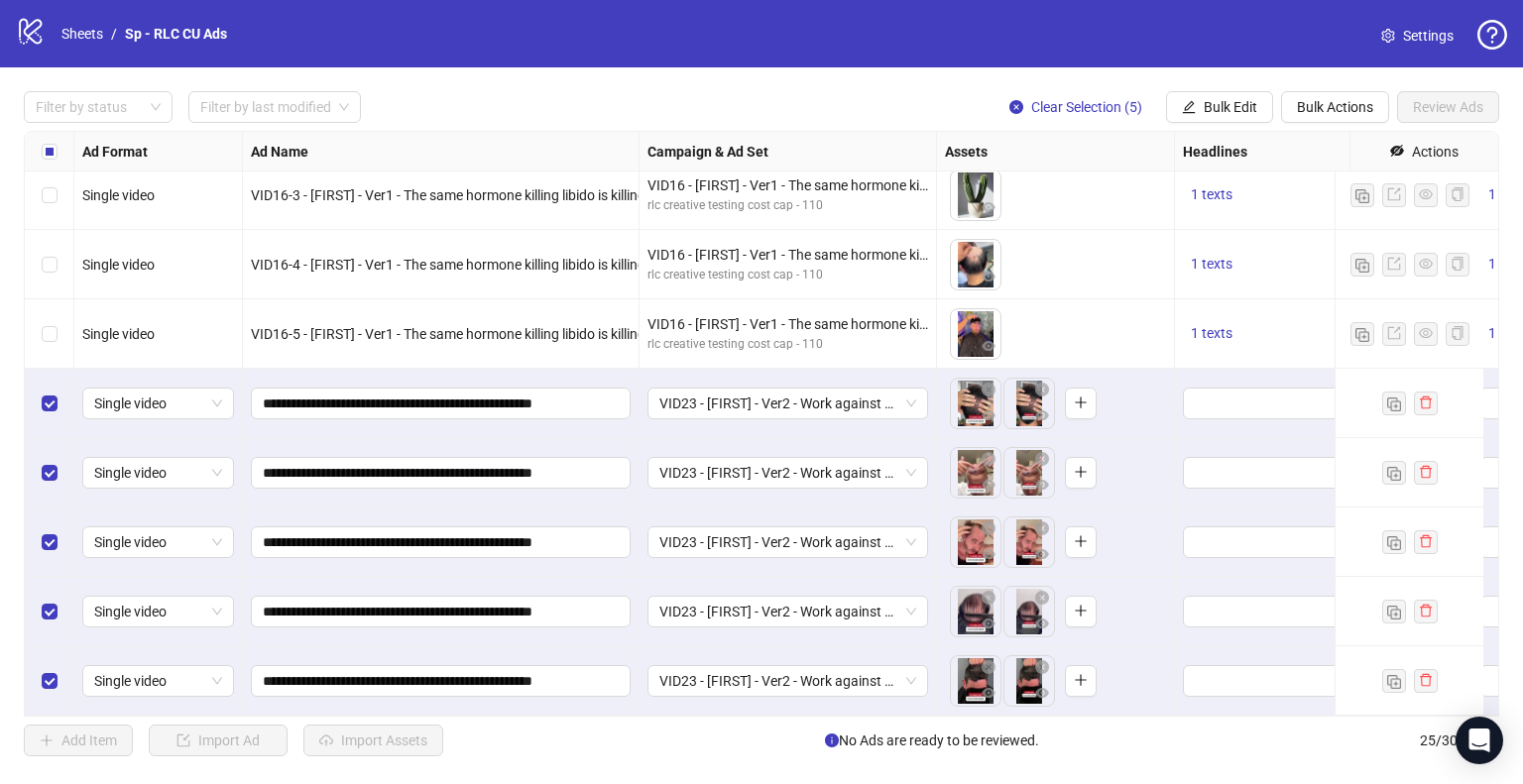 click on "**********" at bounding box center (441, 681) 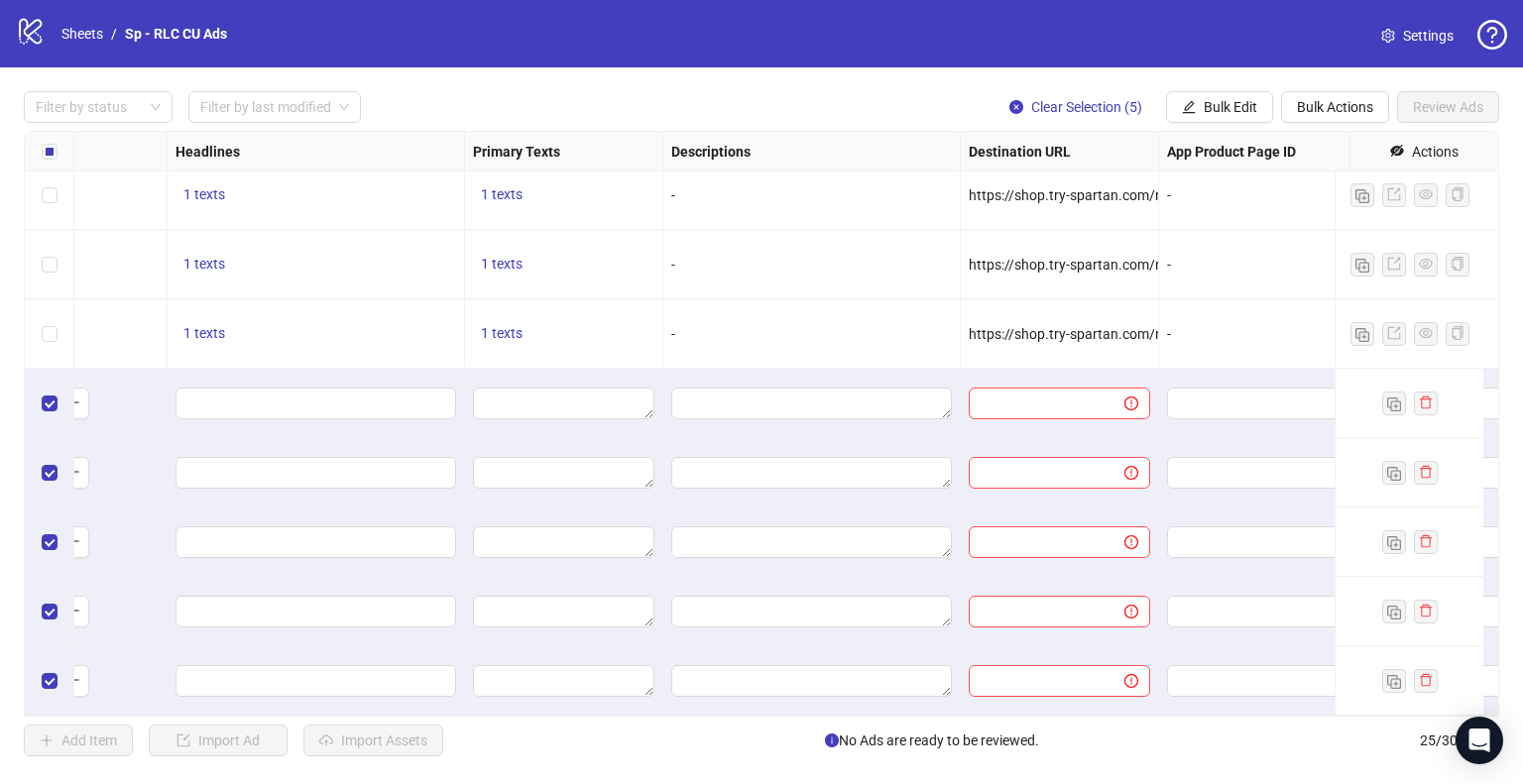 scroll, scrollTop: 1205, scrollLeft: 1007, axis: both 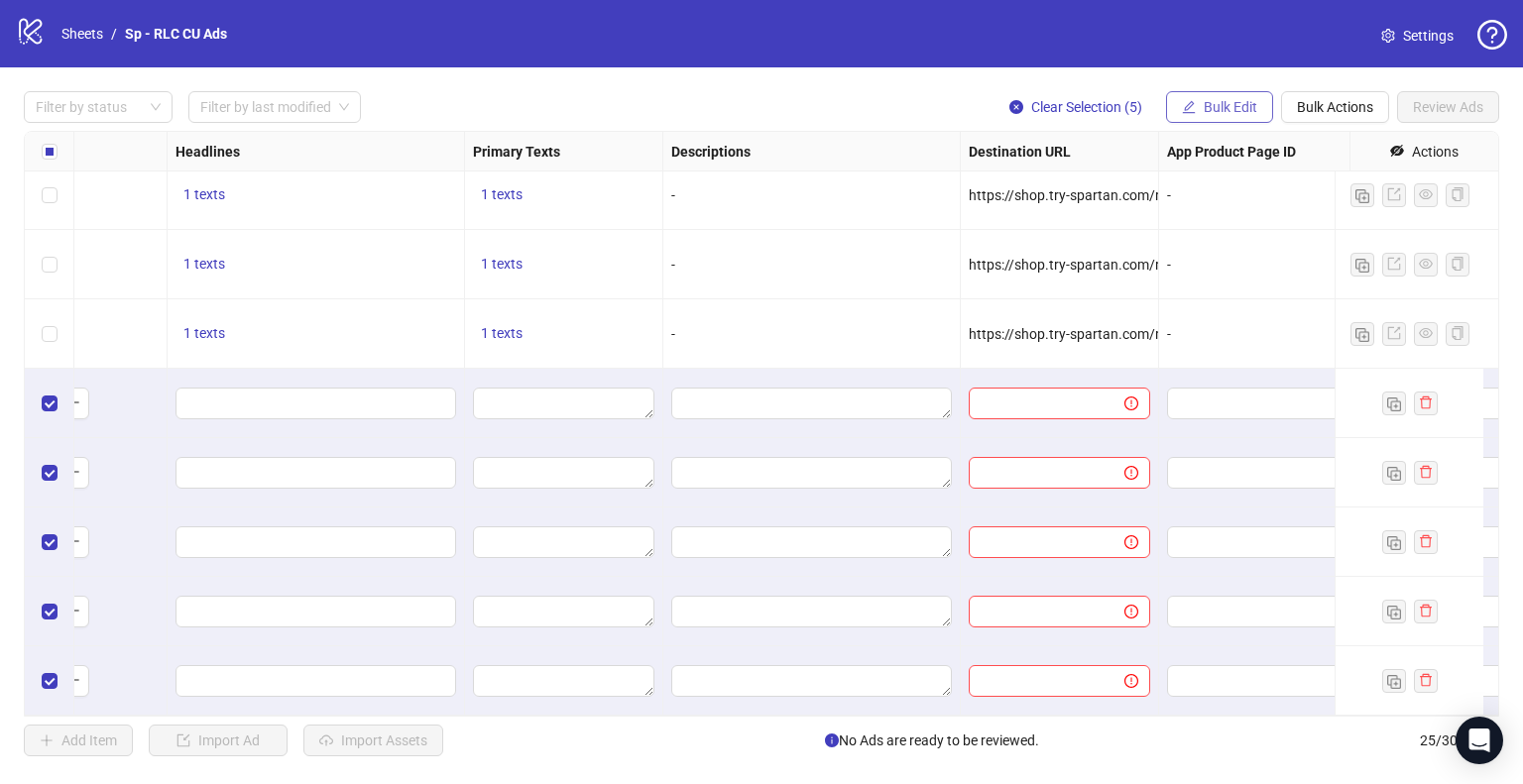 click on "Bulk Edit" at bounding box center [1220, 107] 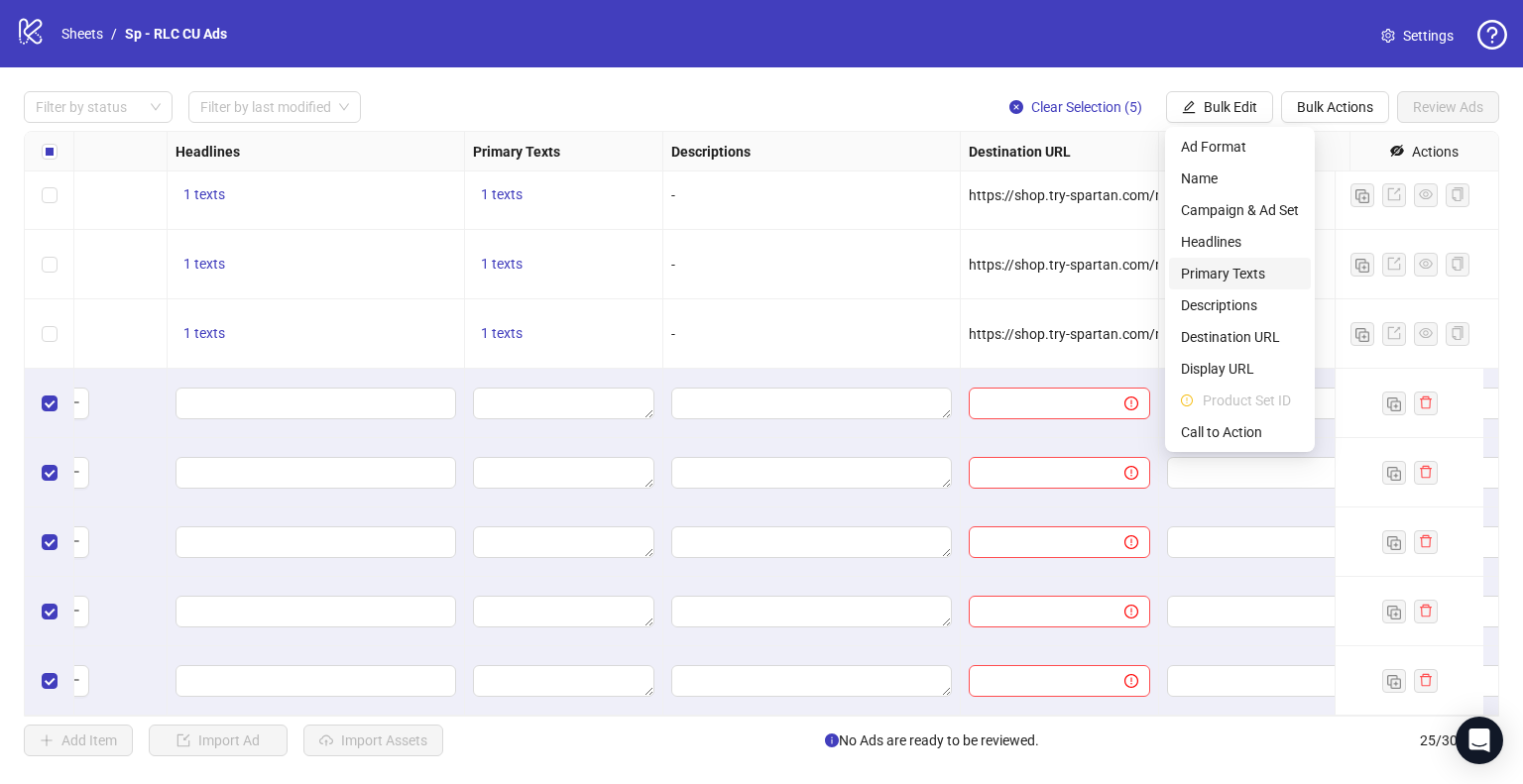 click on "Primary Texts" at bounding box center [1239, 274] 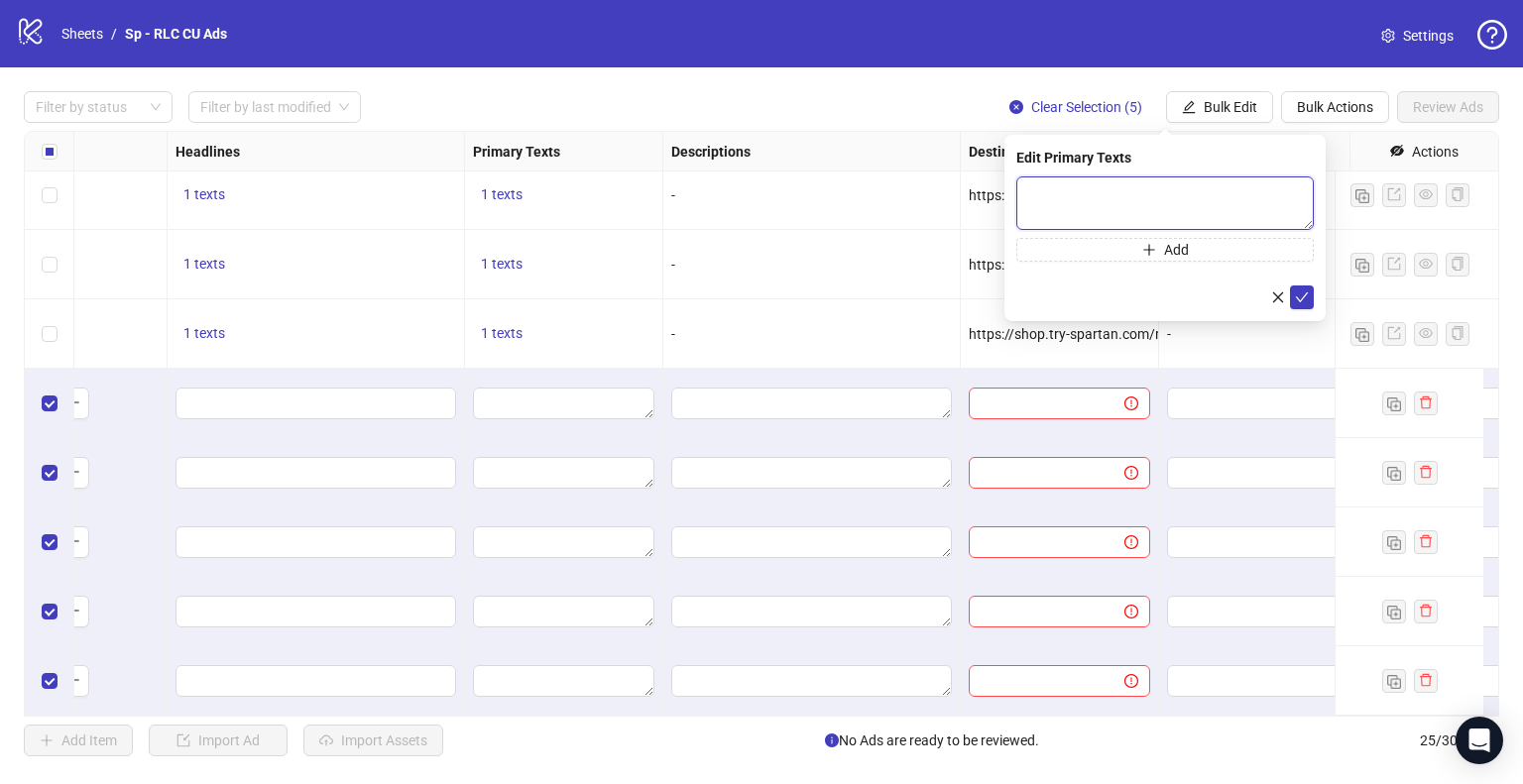 click at bounding box center [1165, 203] 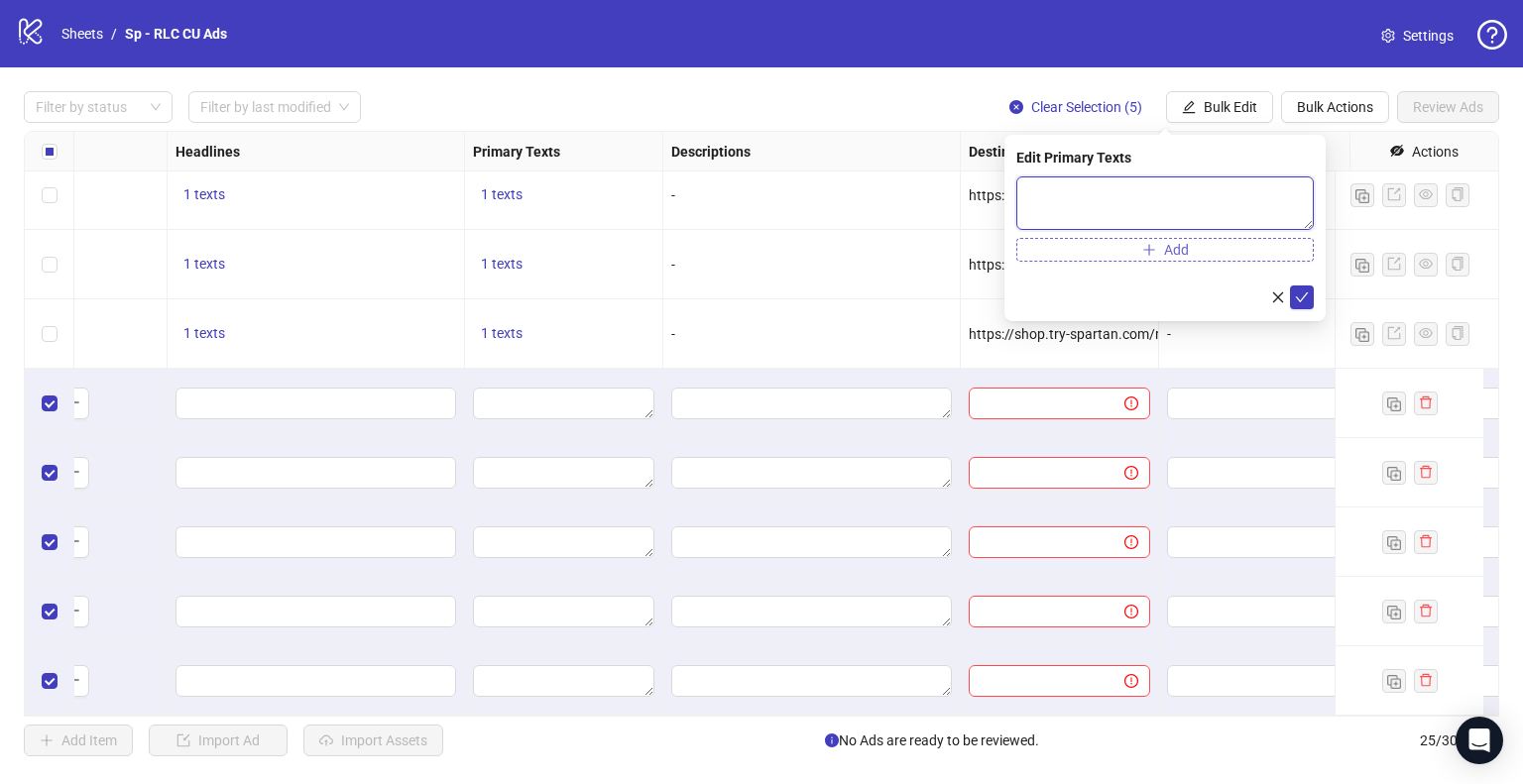 paste on "**********" 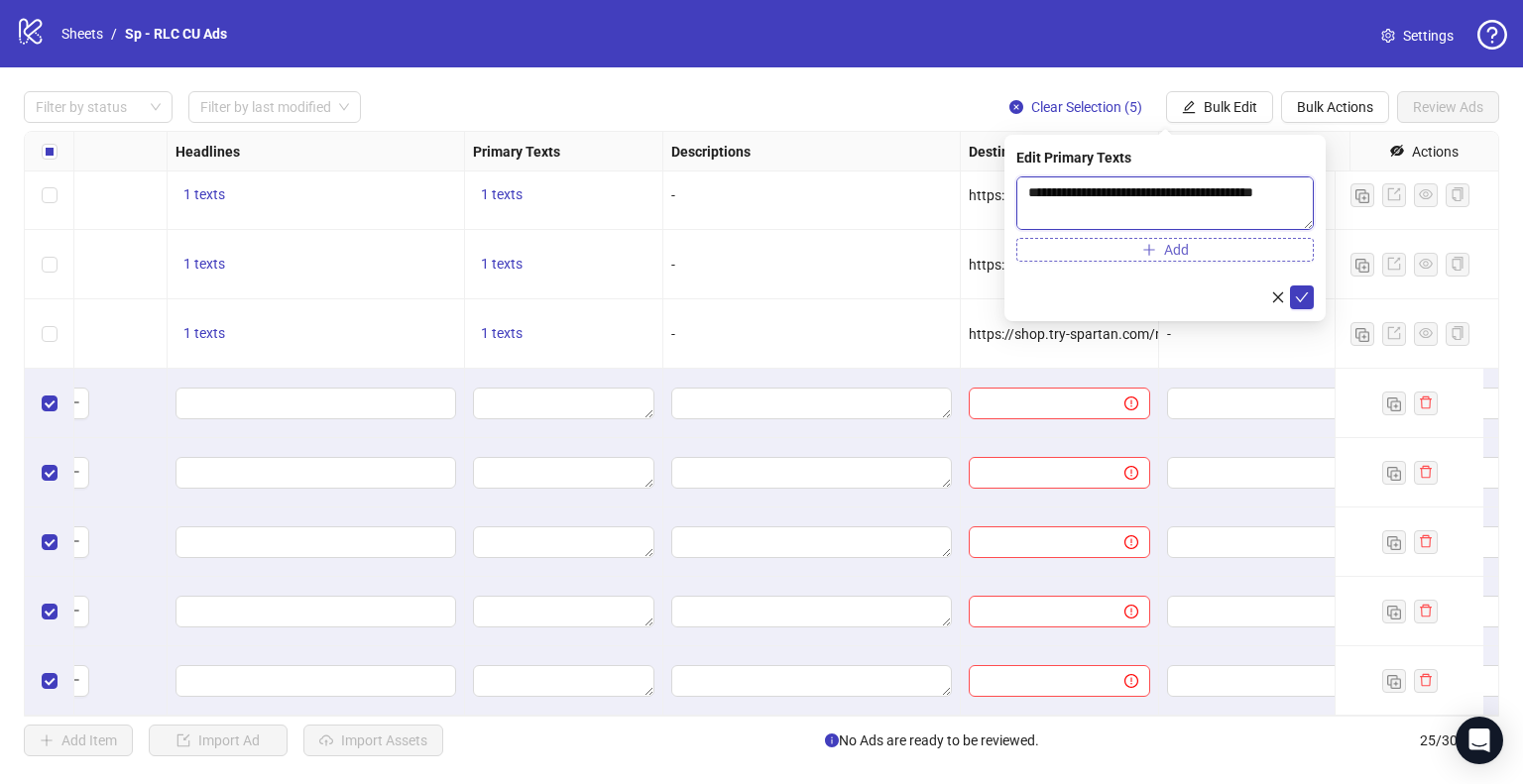 scroll, scrollTop: 298, scrollLeft: 0, axis: vertical 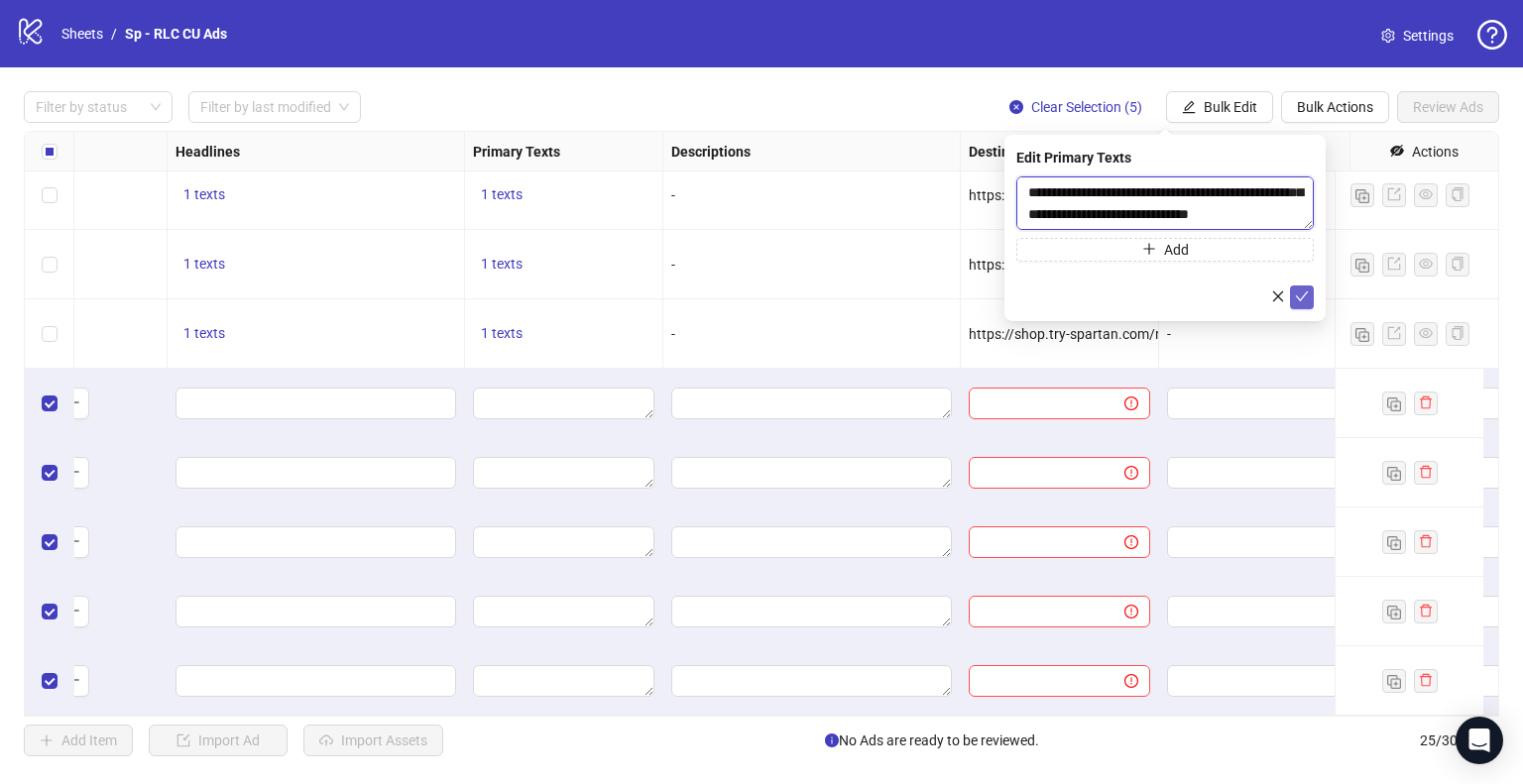 type on "**********" 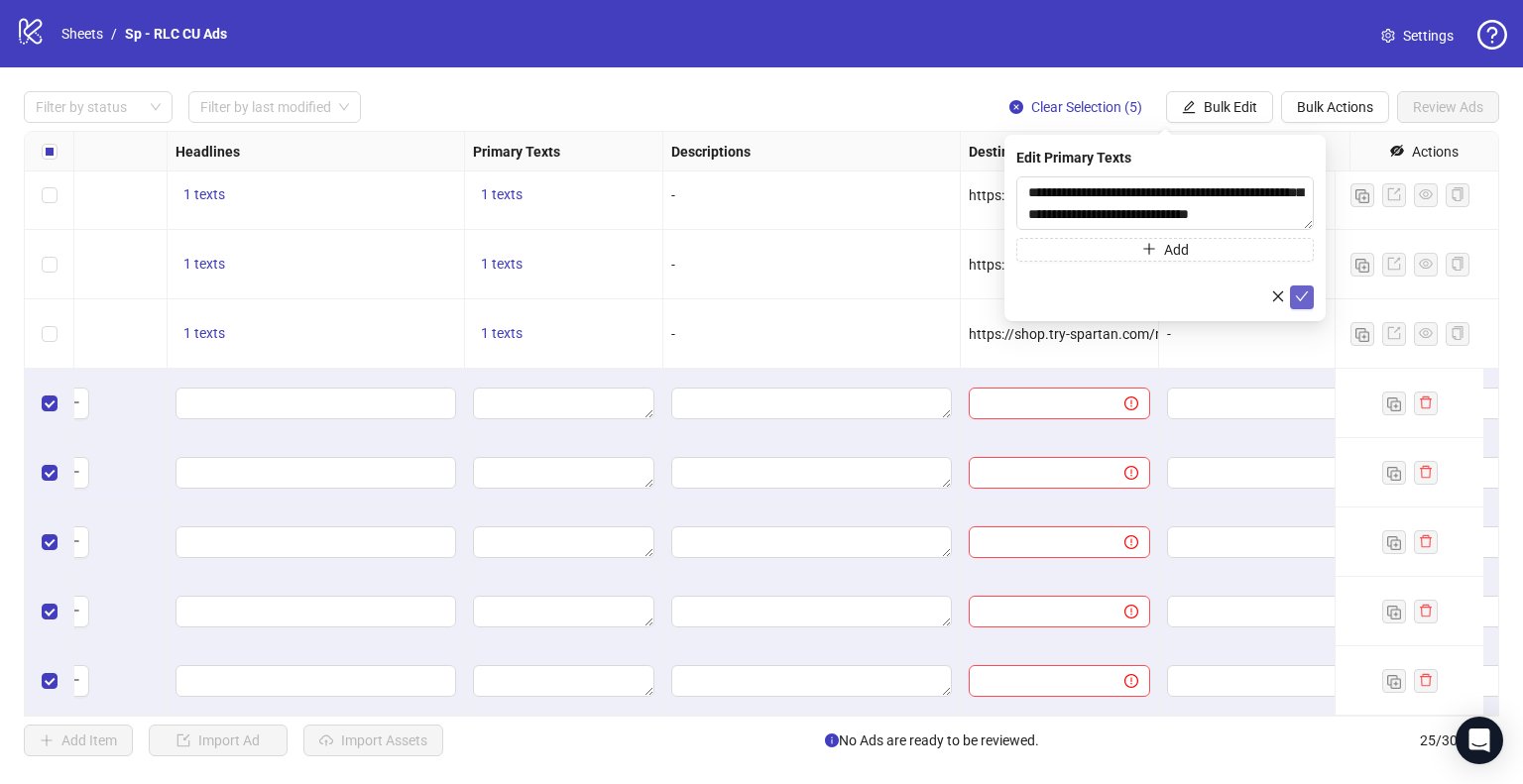 click at bounding box center [1302, 297] 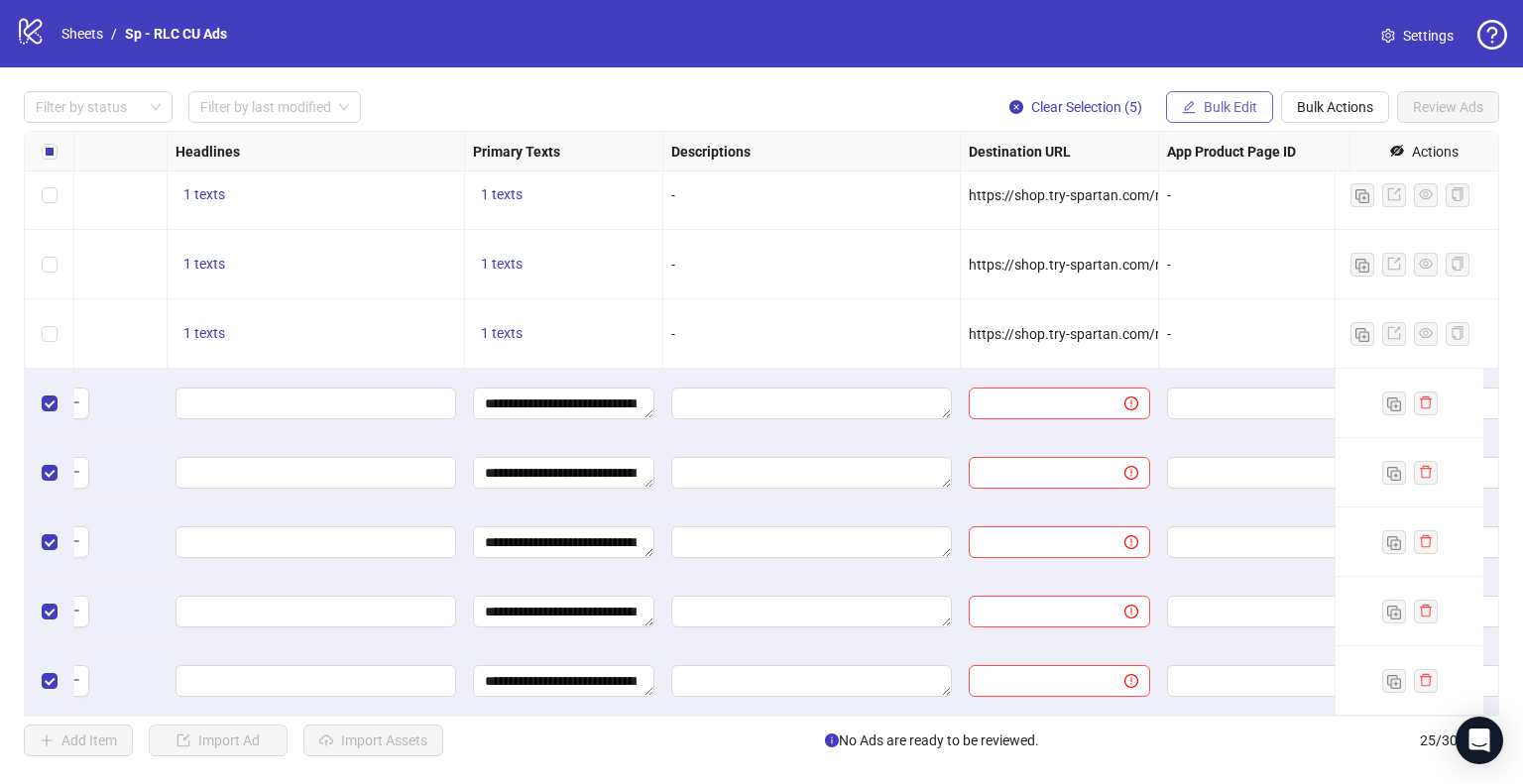 click on "Bulk Edit" at bounding box center [1230, 107] 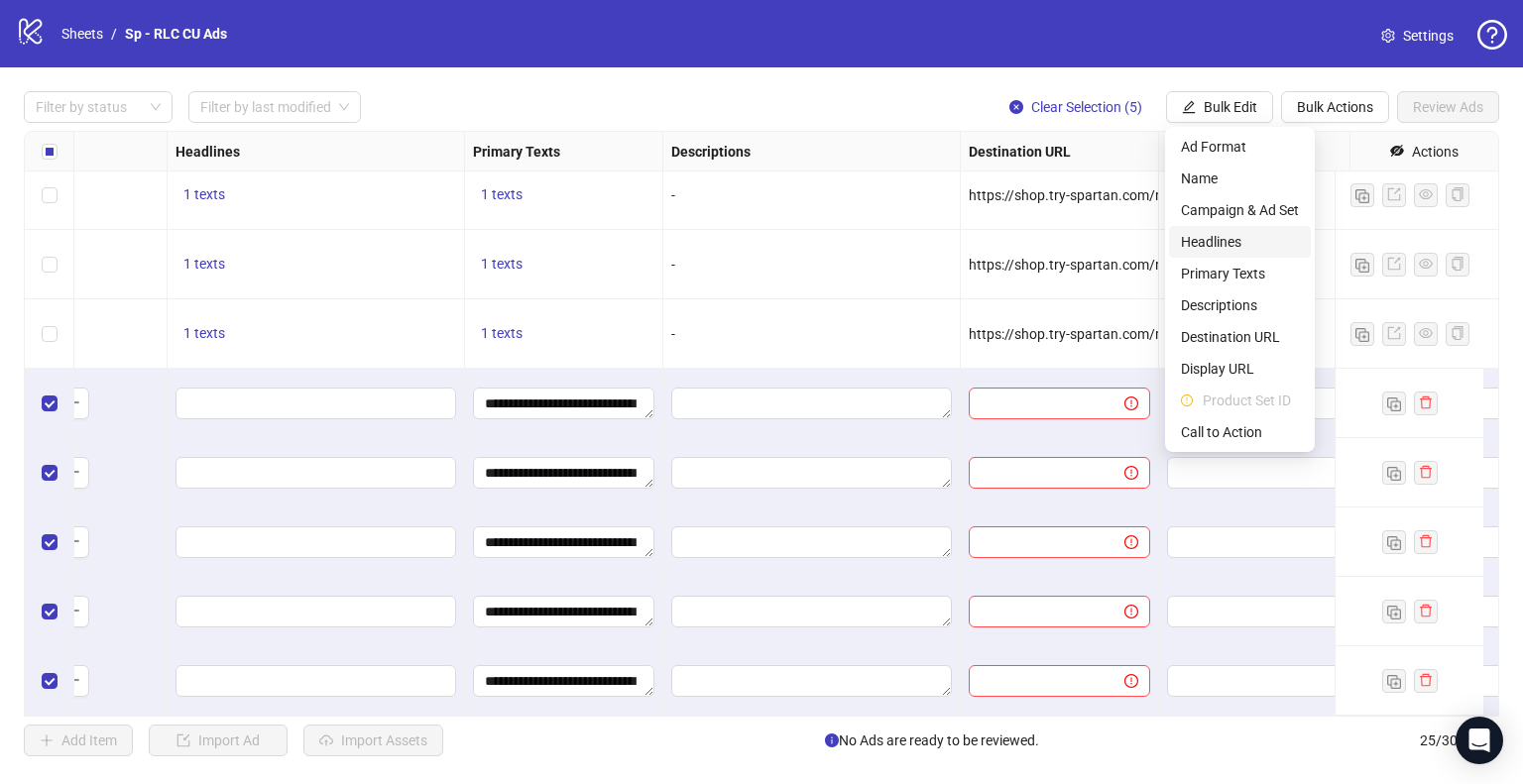 click on "Headlines" at bounding box center (1239, 242) 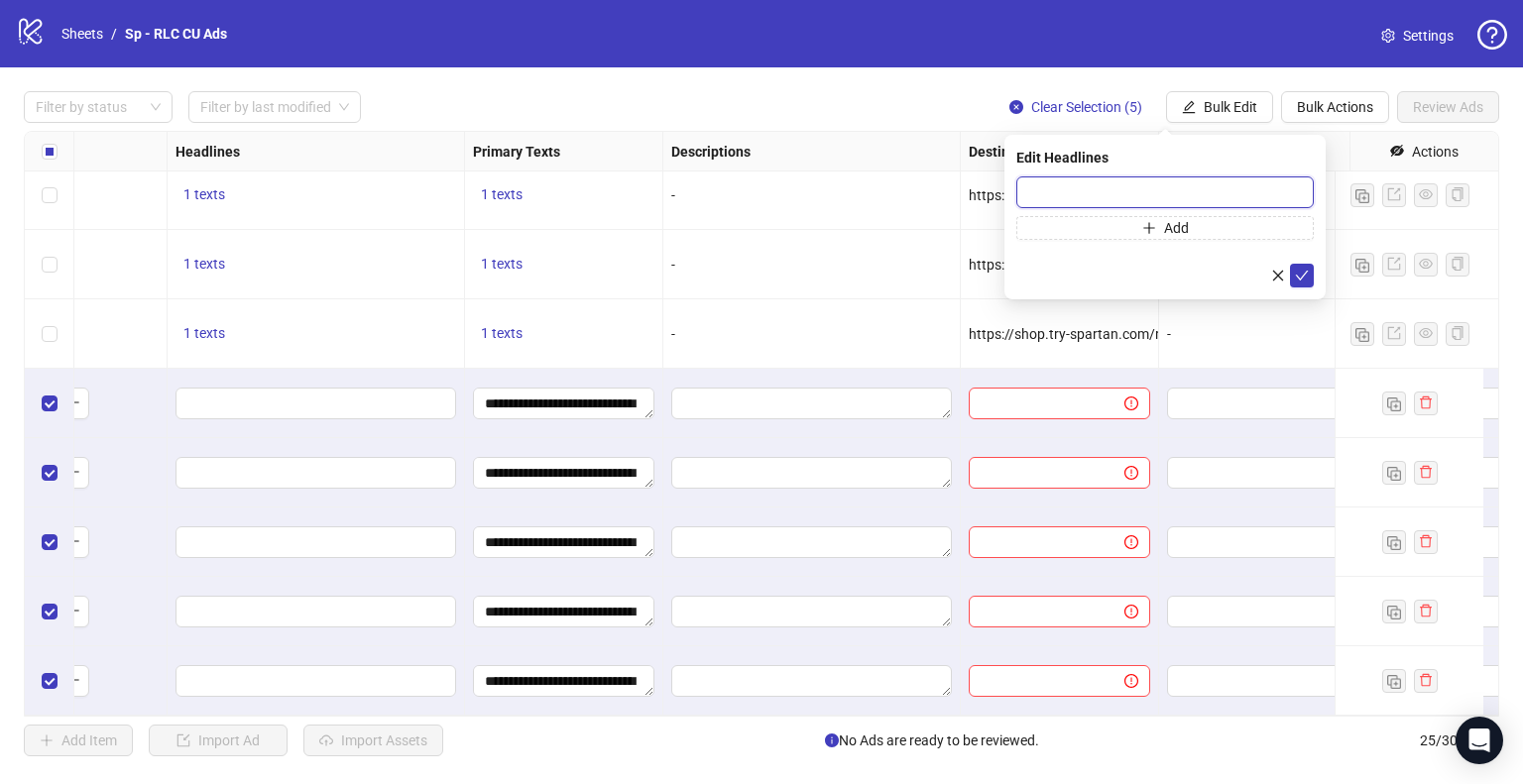 click at bounding box center [1165, 192] 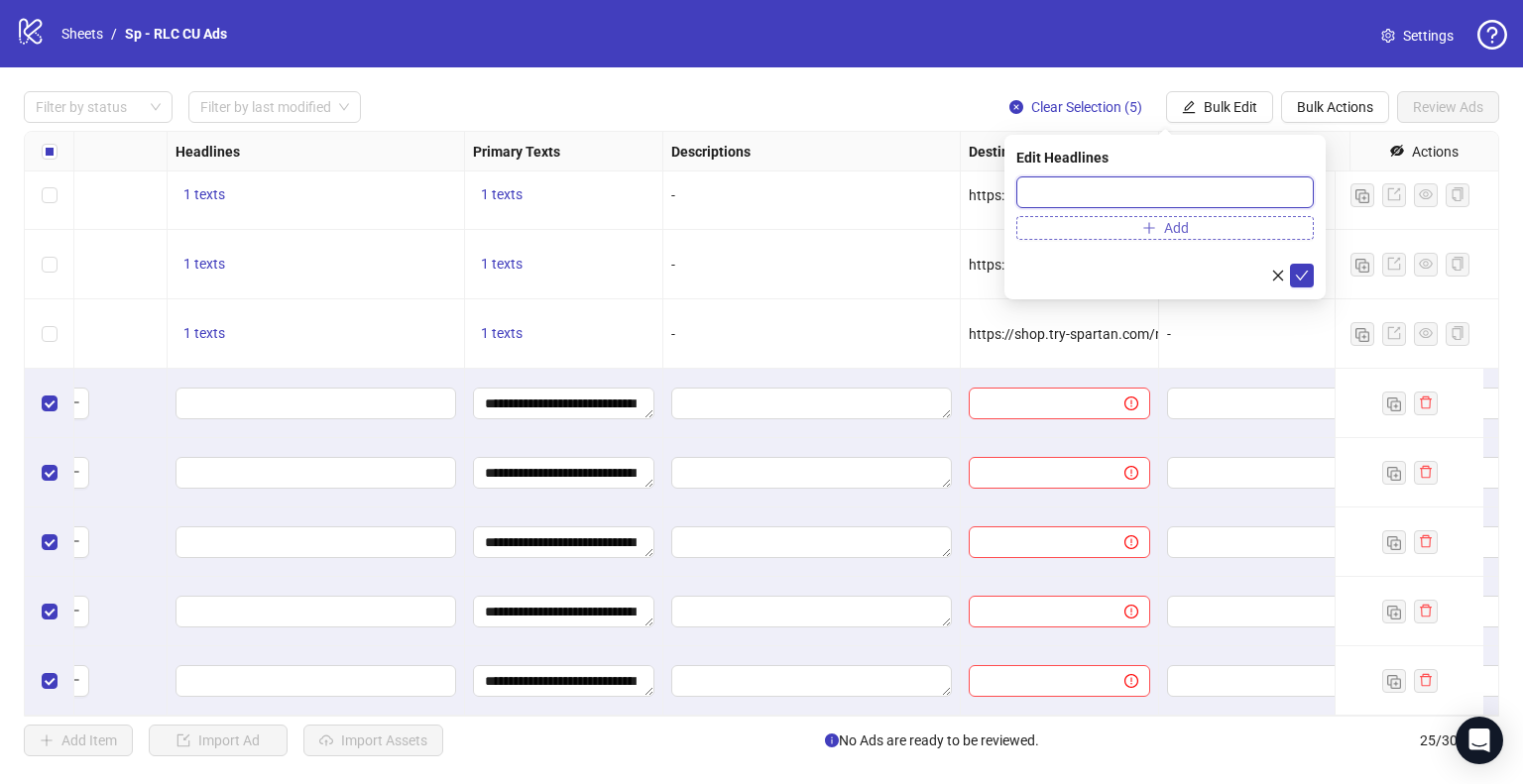 paste on "**********" 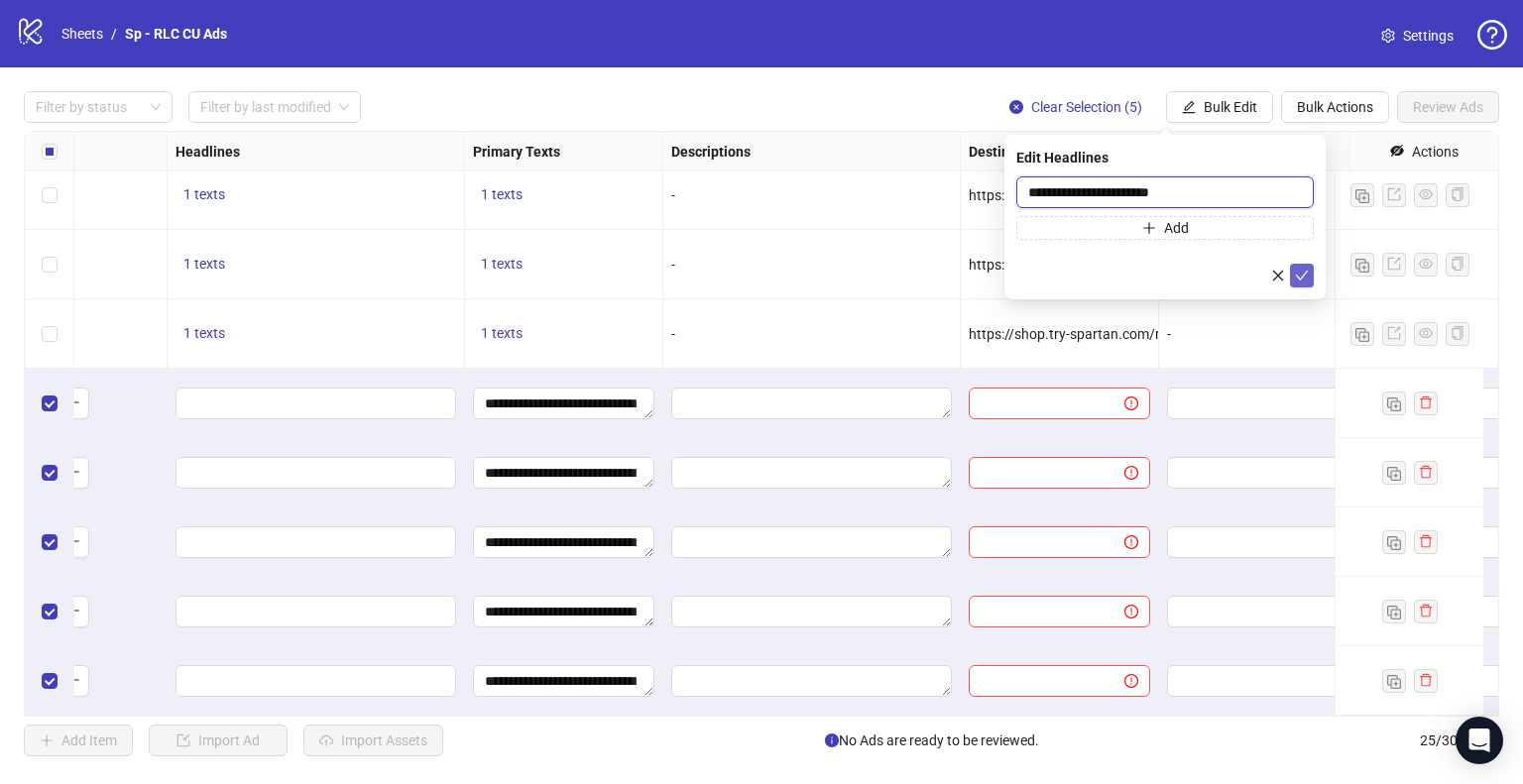 type on "**********" 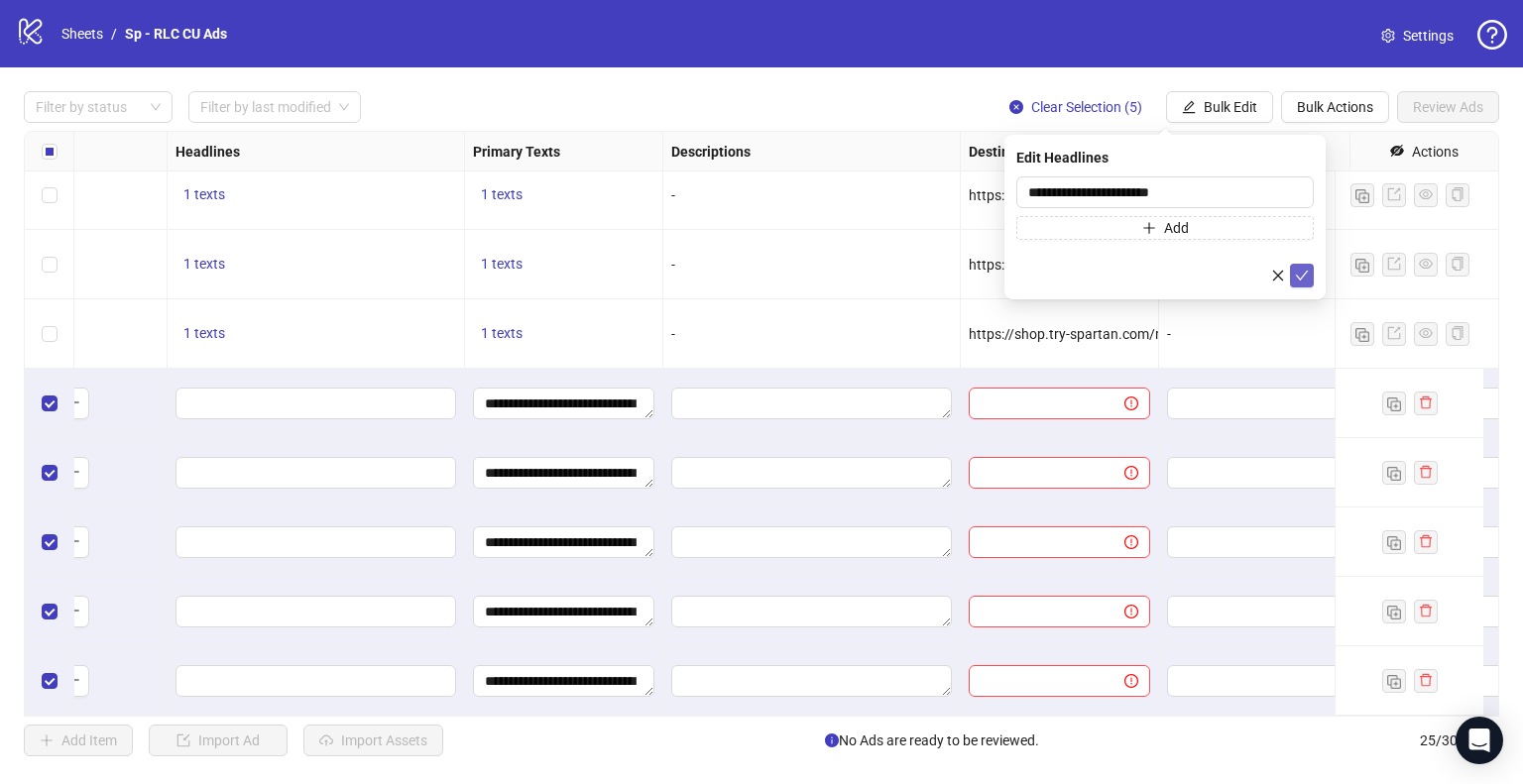 click 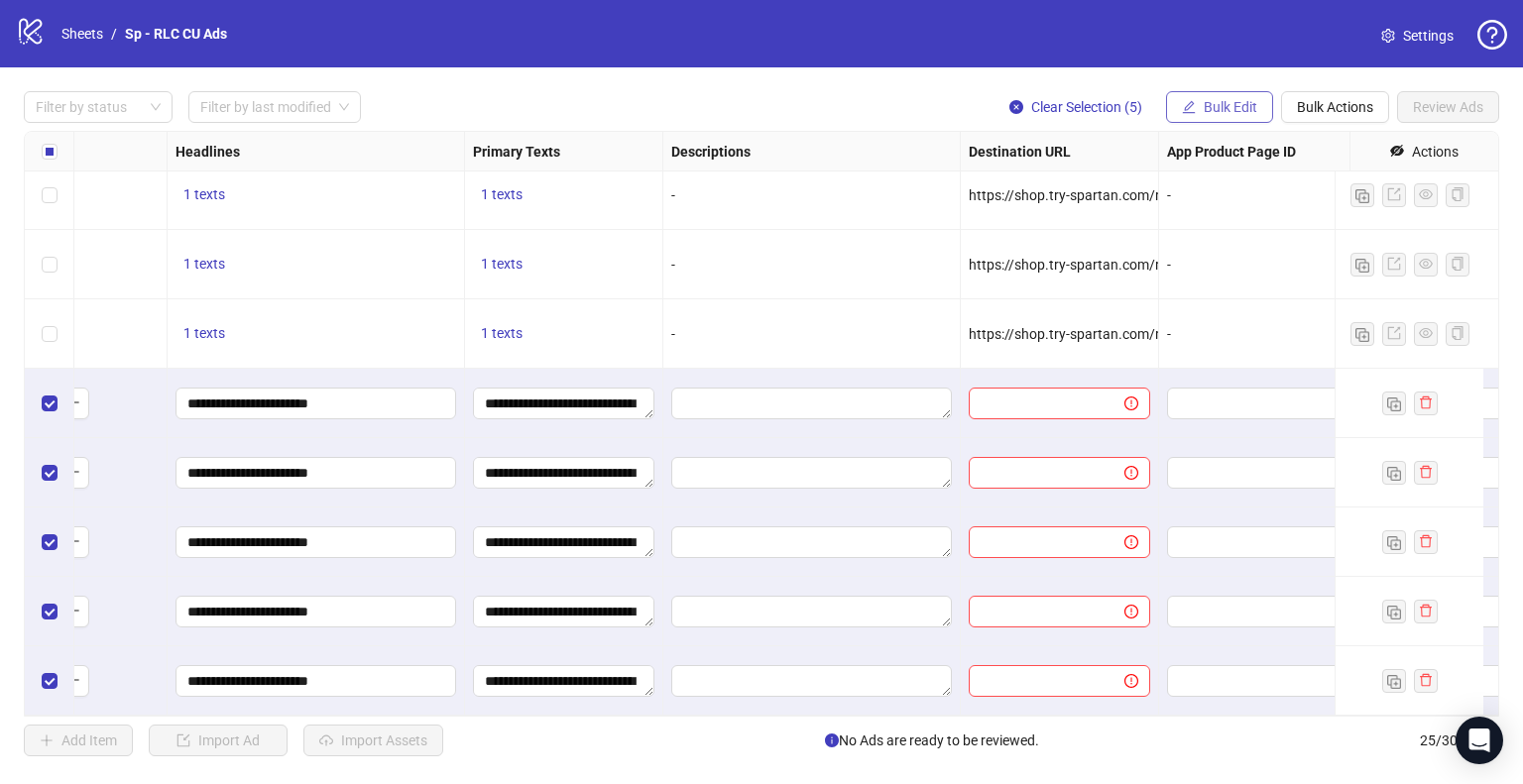 click on "Bulk Edit" at bounding box center (1230, 107) 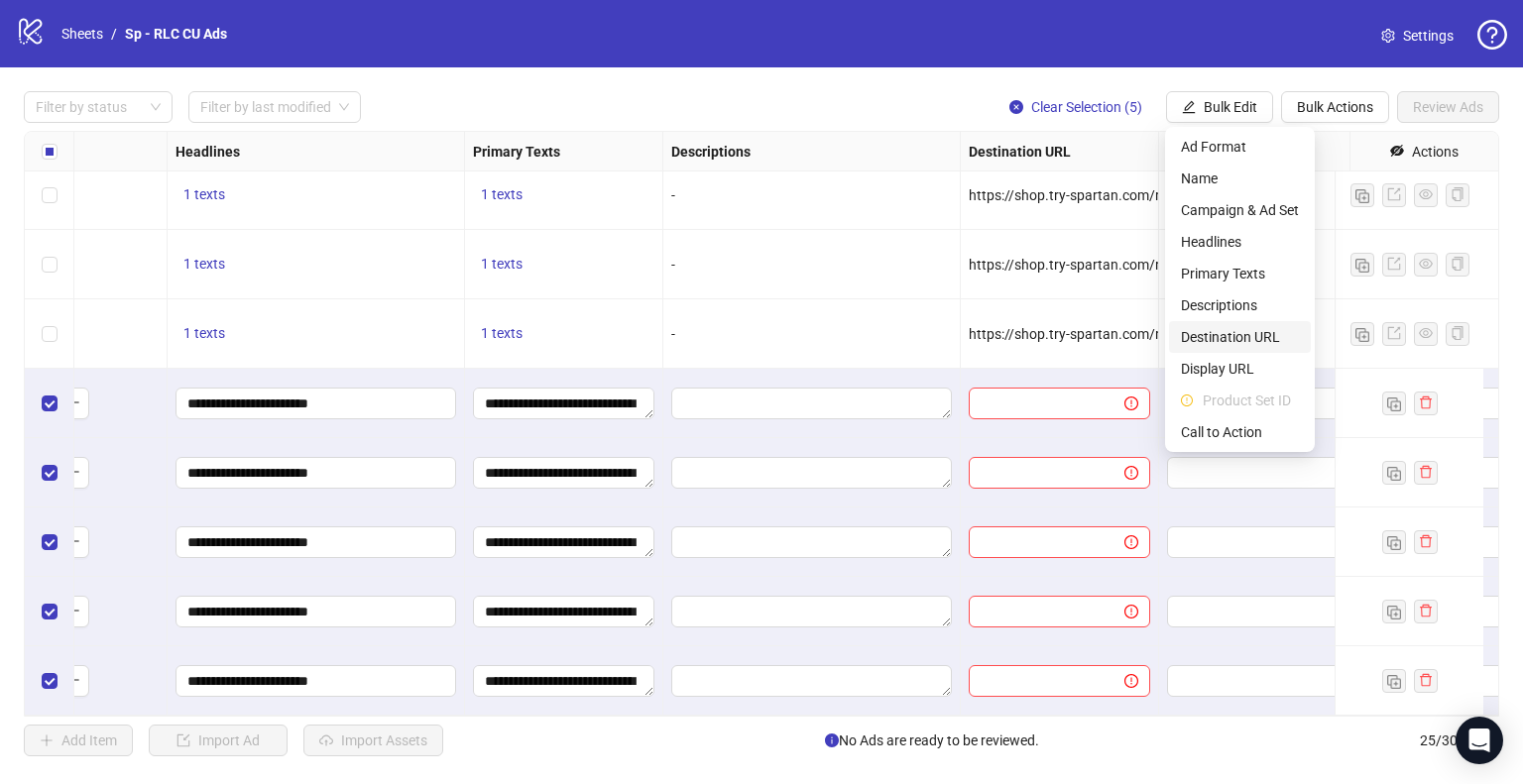 click on "Destination URL" at bounding box center (1239, 337) 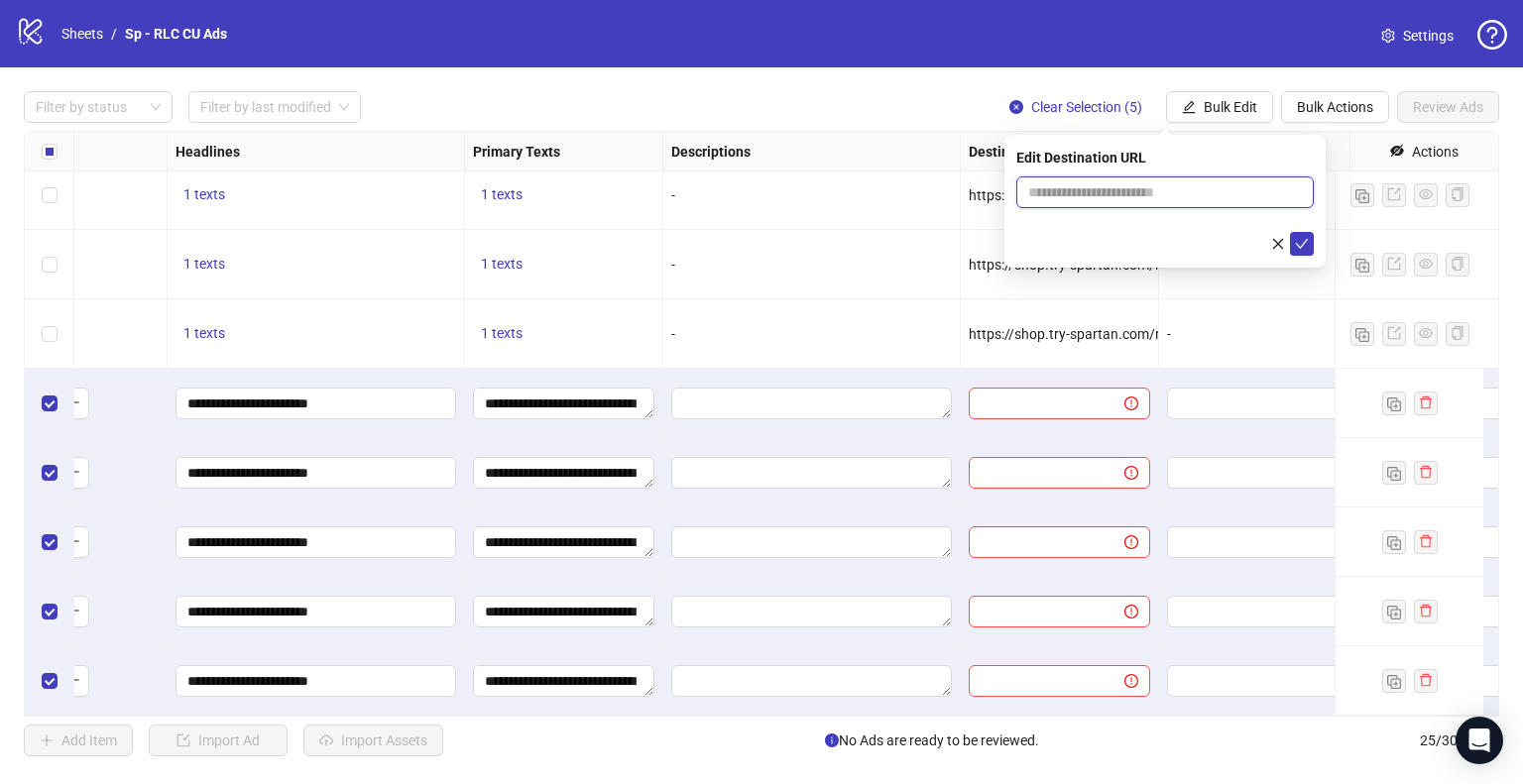 click at bounding box center [1157, 192] 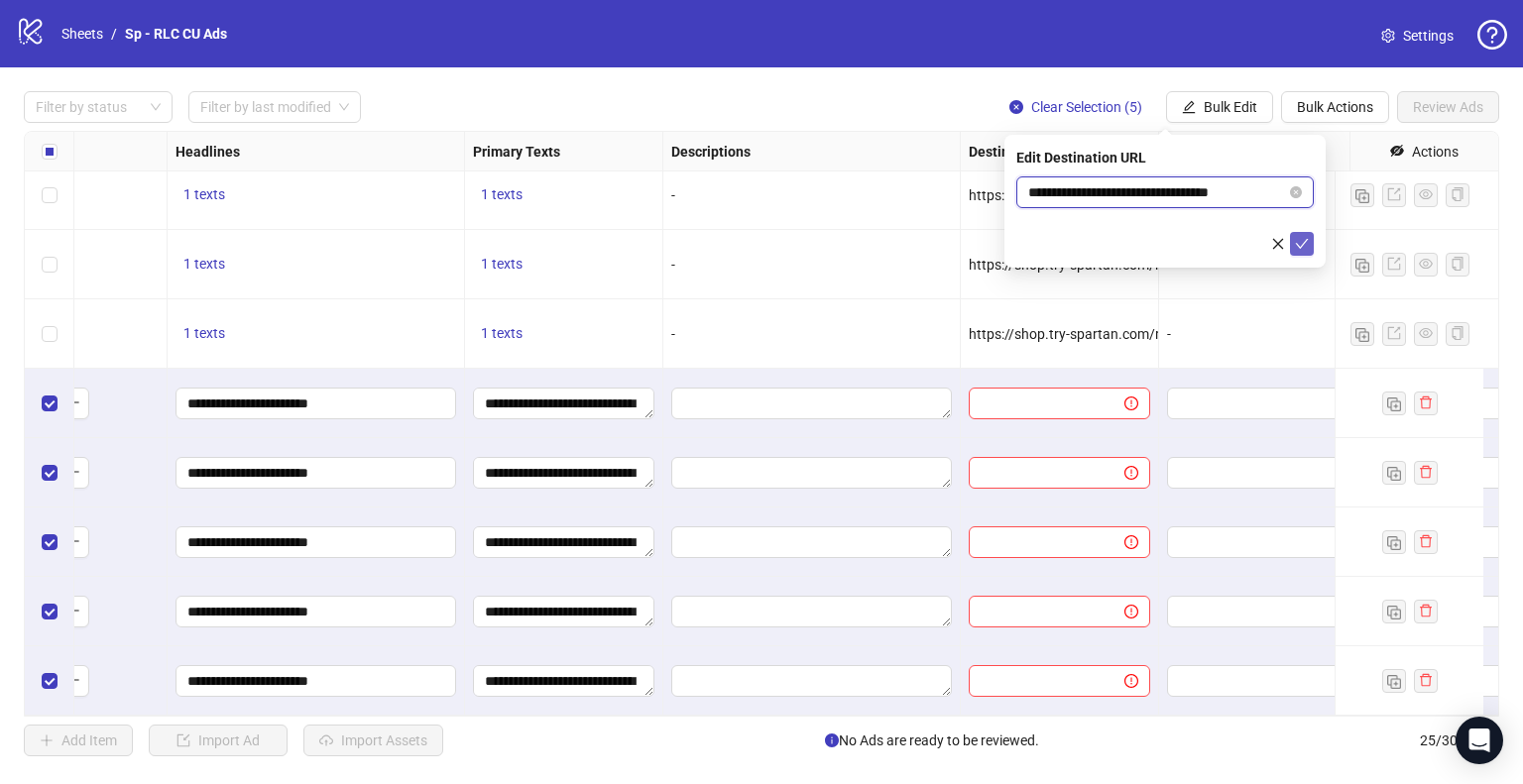 type on "**********" 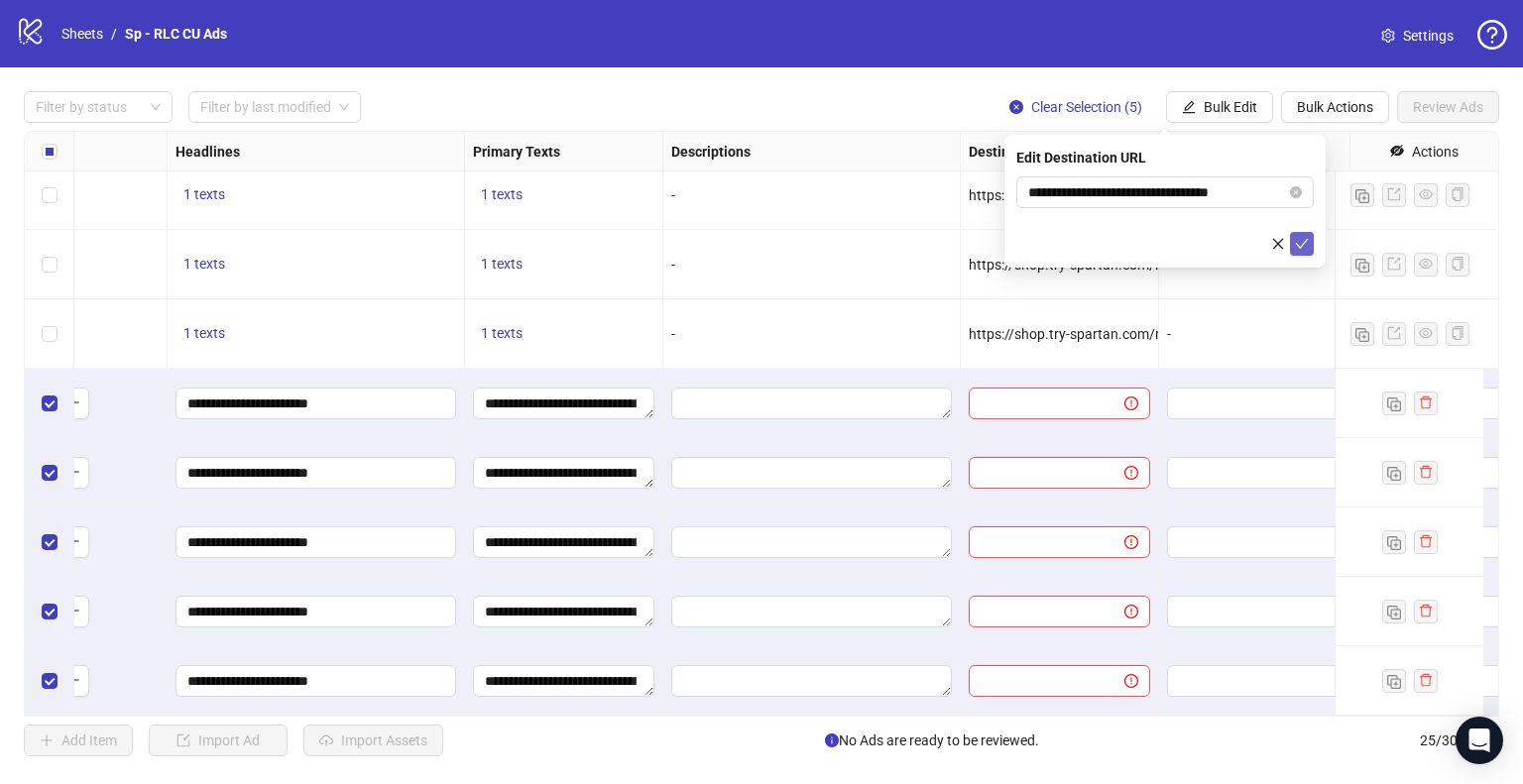 click at bounding box center [1302, 244] 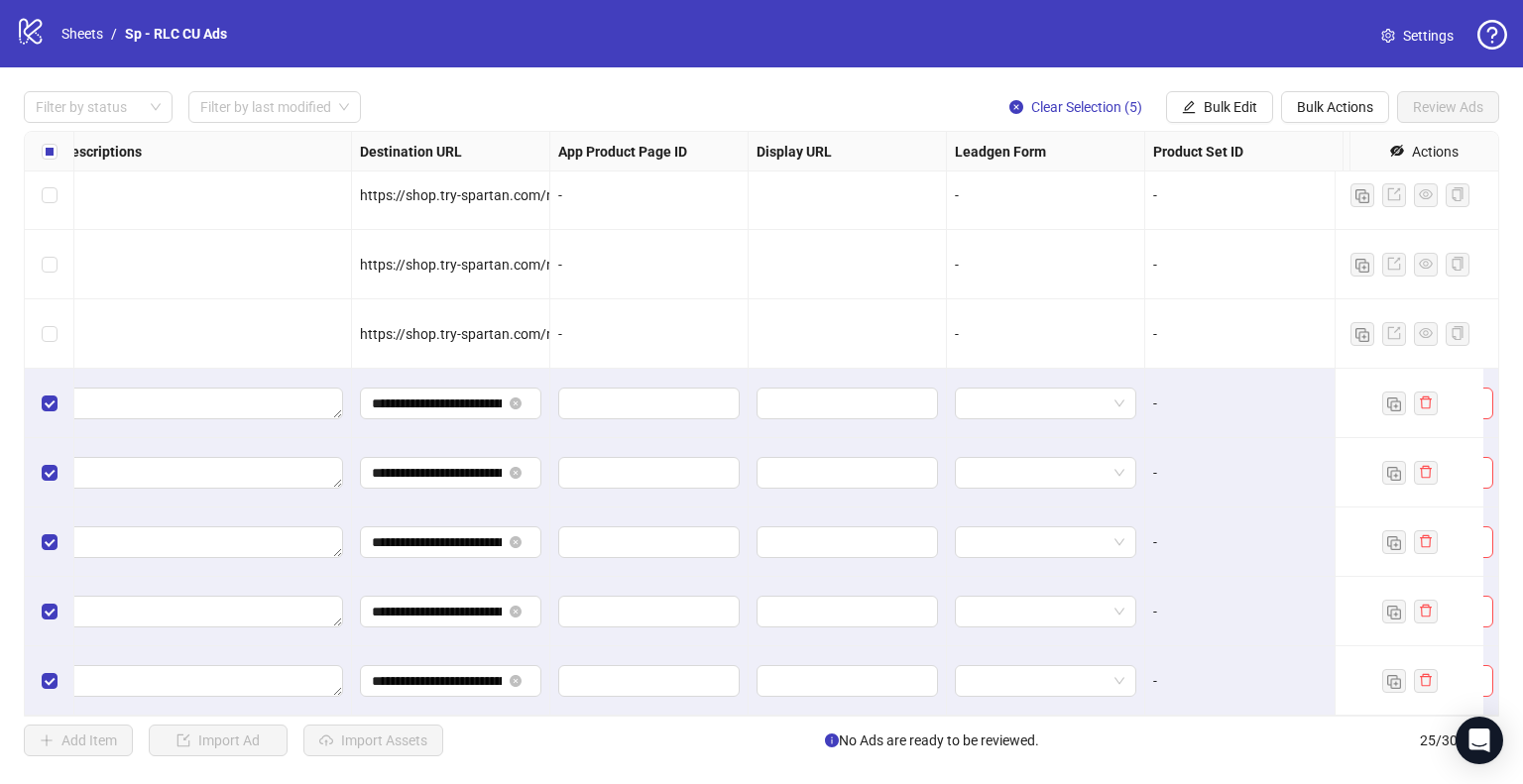 scroll, scrollTop: 1205, scrollLeft: 1784, axis: both 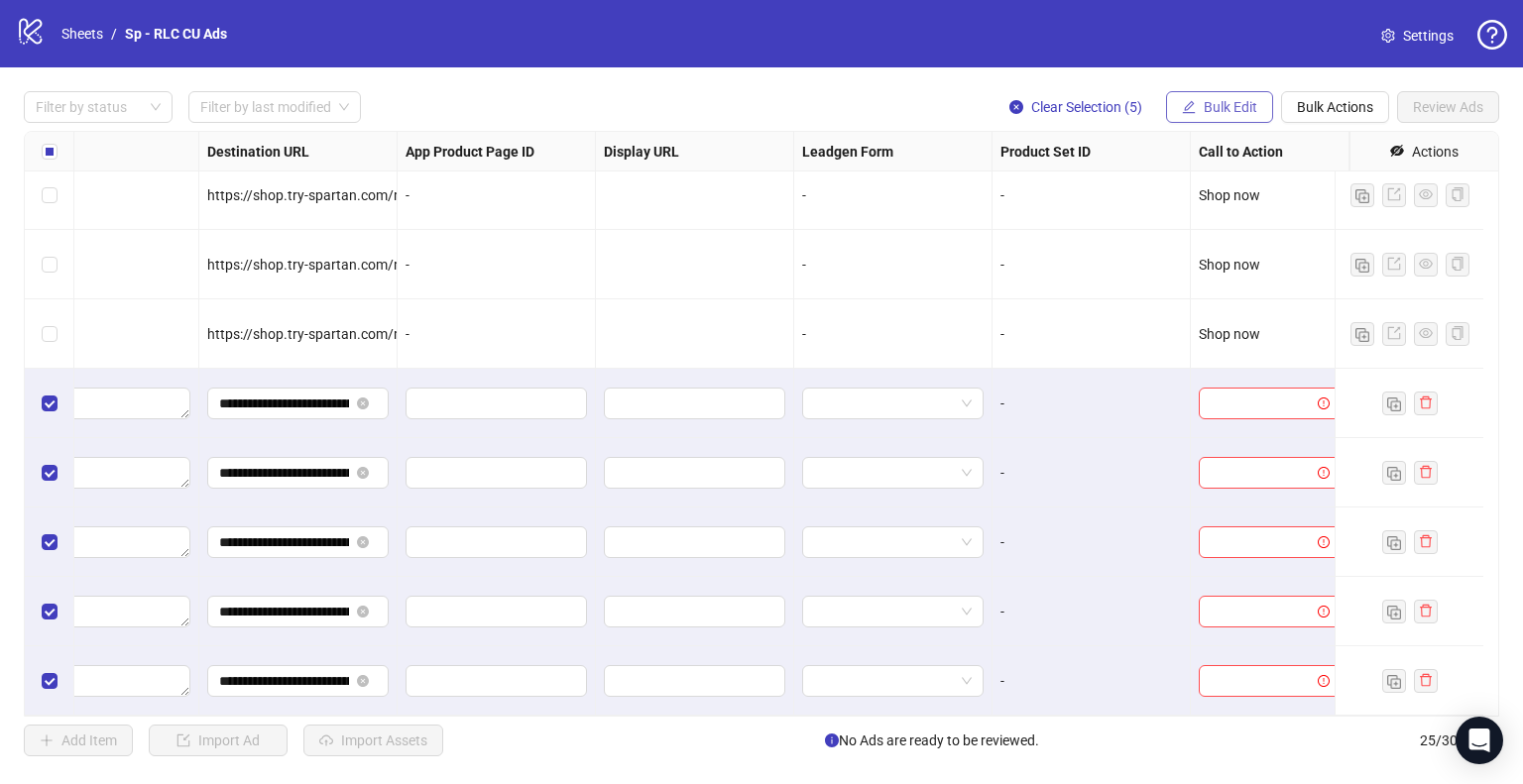 click on "Bulk Edit" at bounding box center [1230, 107] 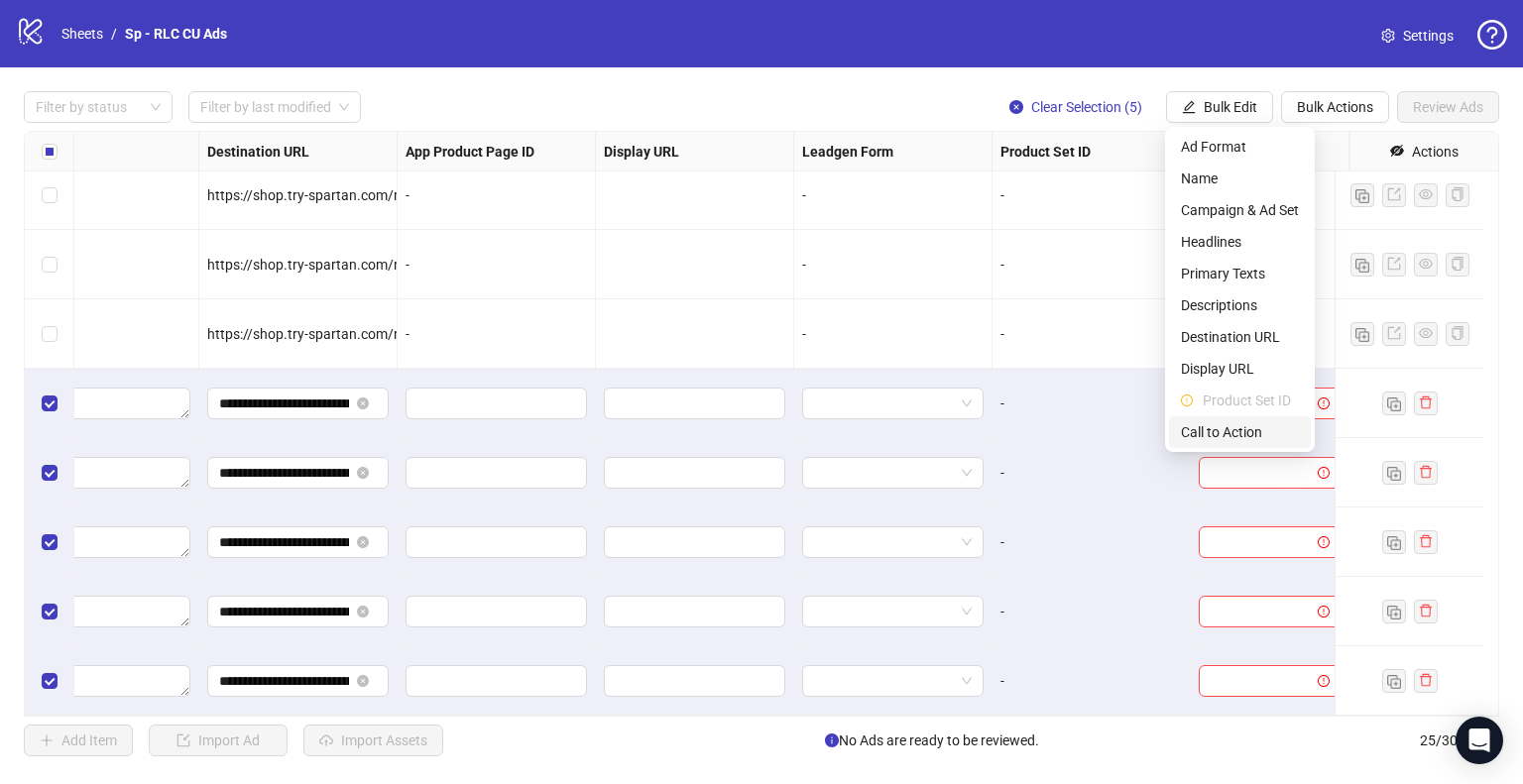 click on "Call to Action" at bounding box center [1239, 432] 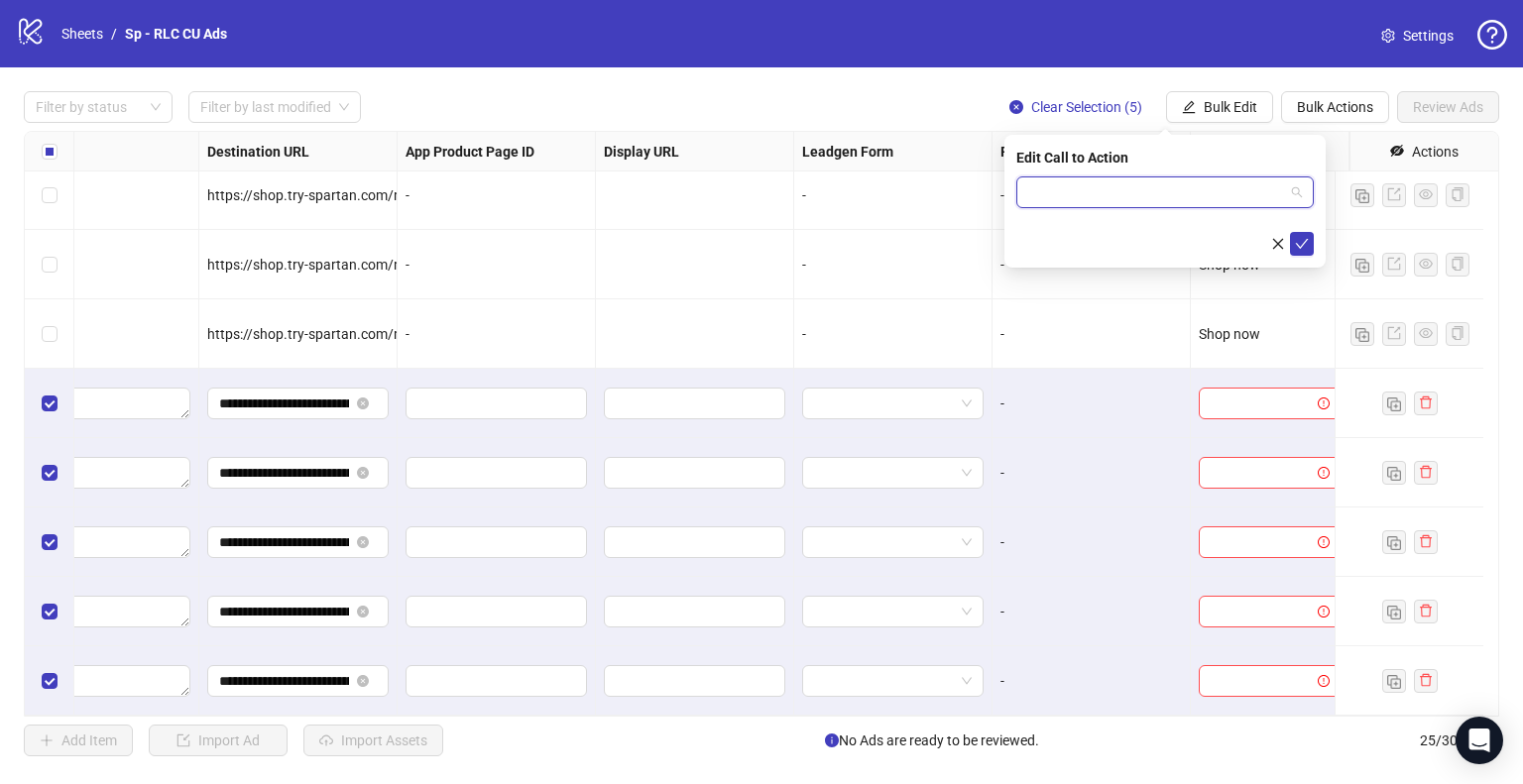 click at bounding box center (1156, 192) 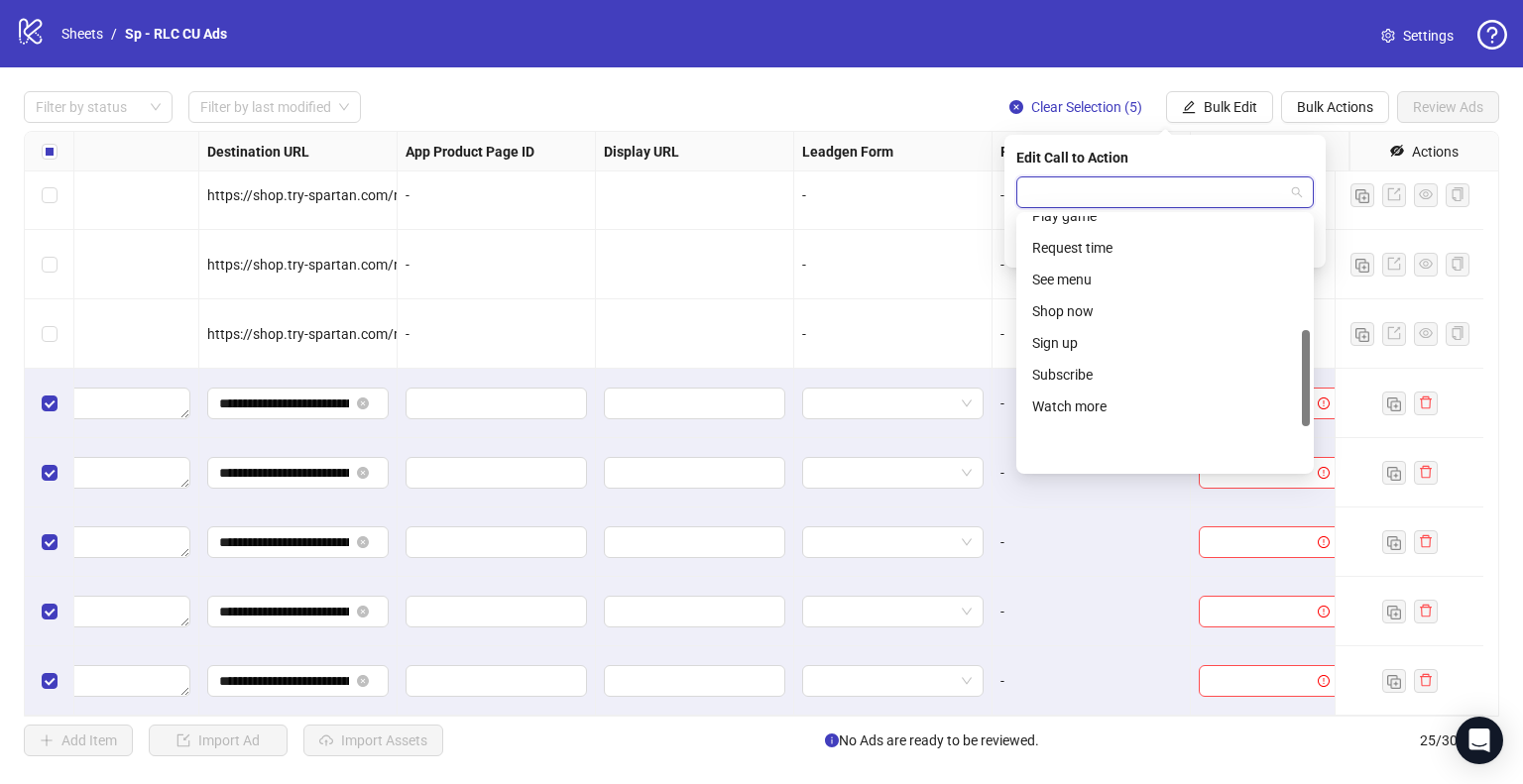 scroll, scrollTop: 412, scrollLeft: 0, axis: vertical 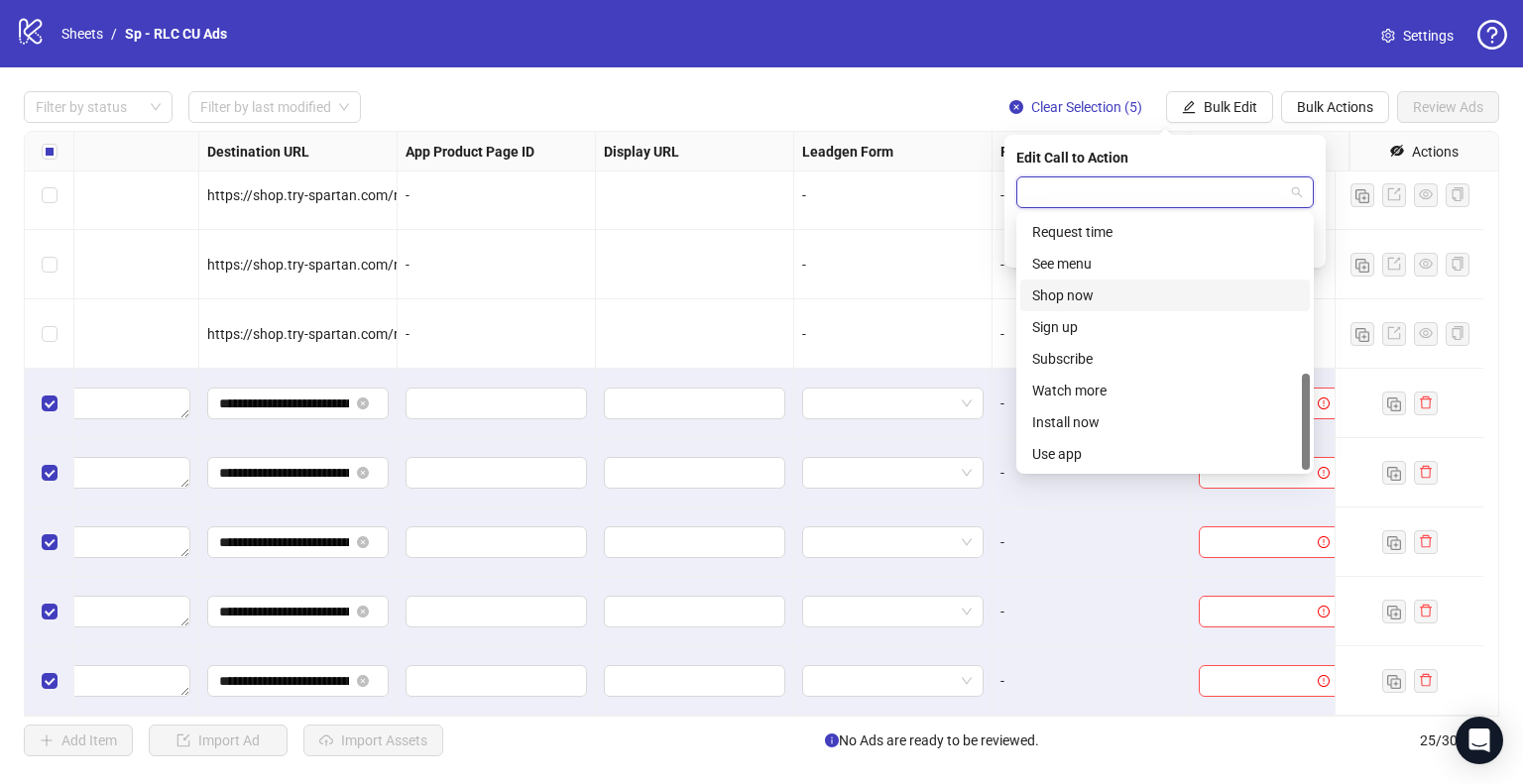 drag, startPoint x: 1097, startPoint y: 301, endPoint x: 1264, endPoint y: 265, distance: 170.83618 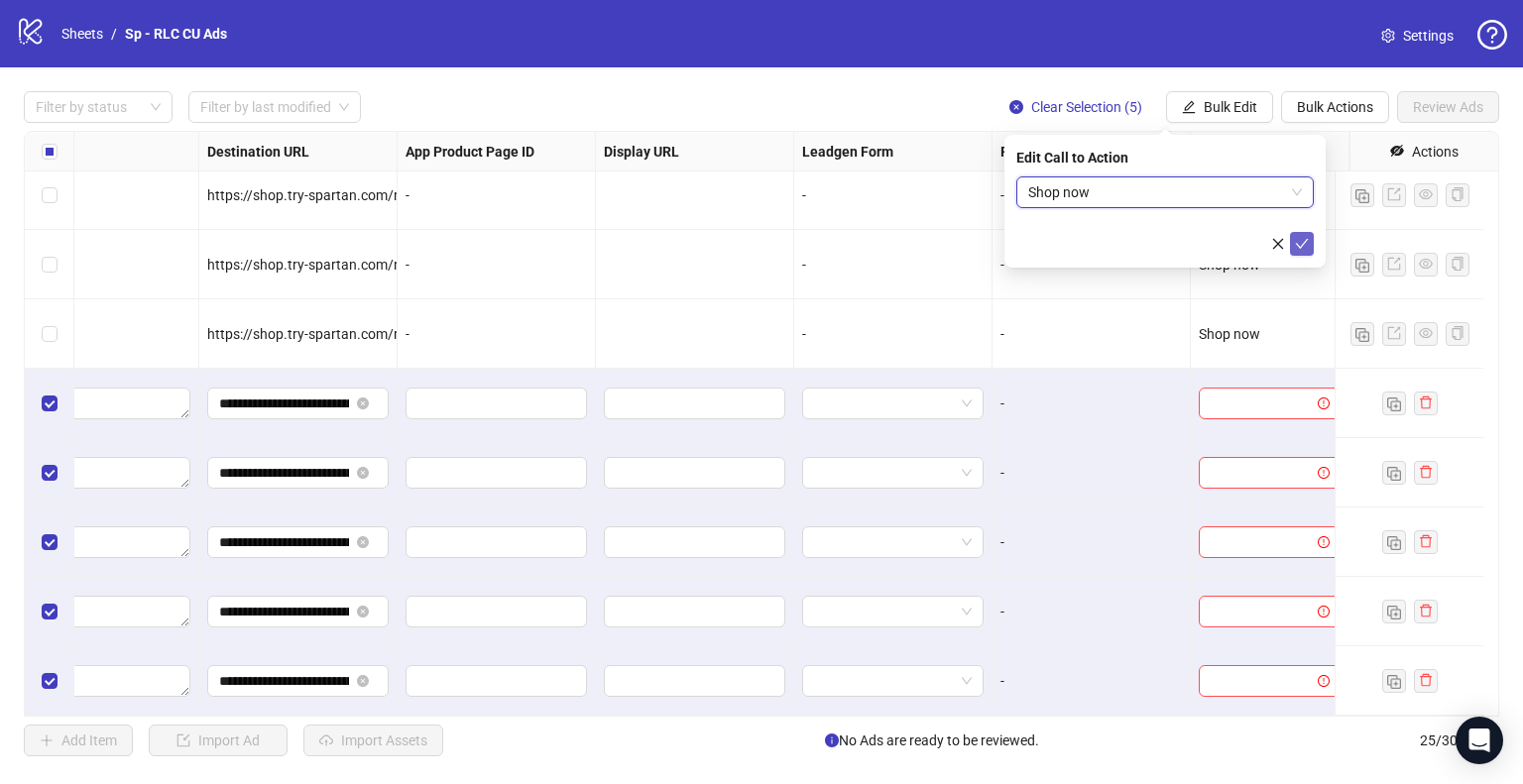 click 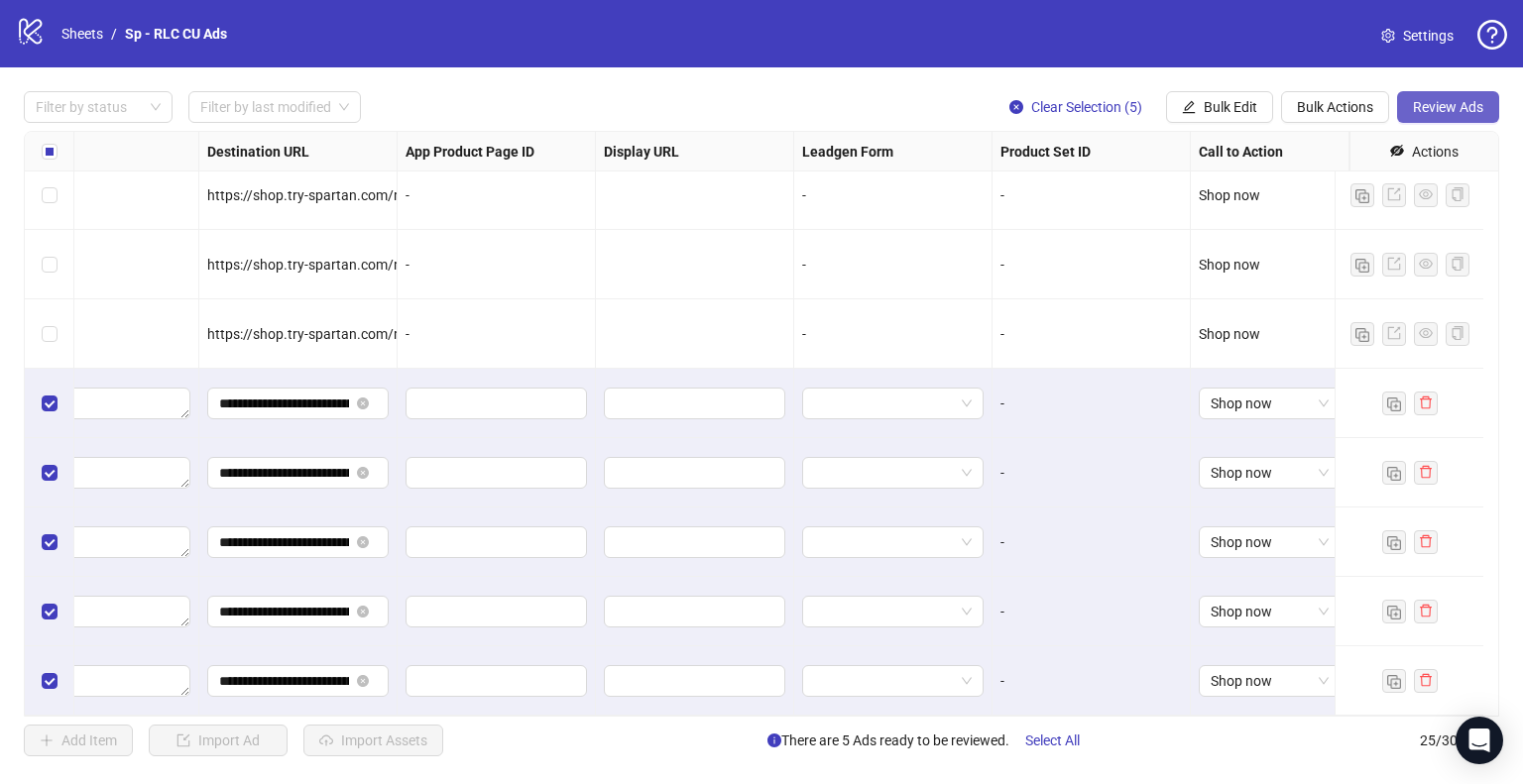 click on "Review Ads" at bounding box center [1448, 107] 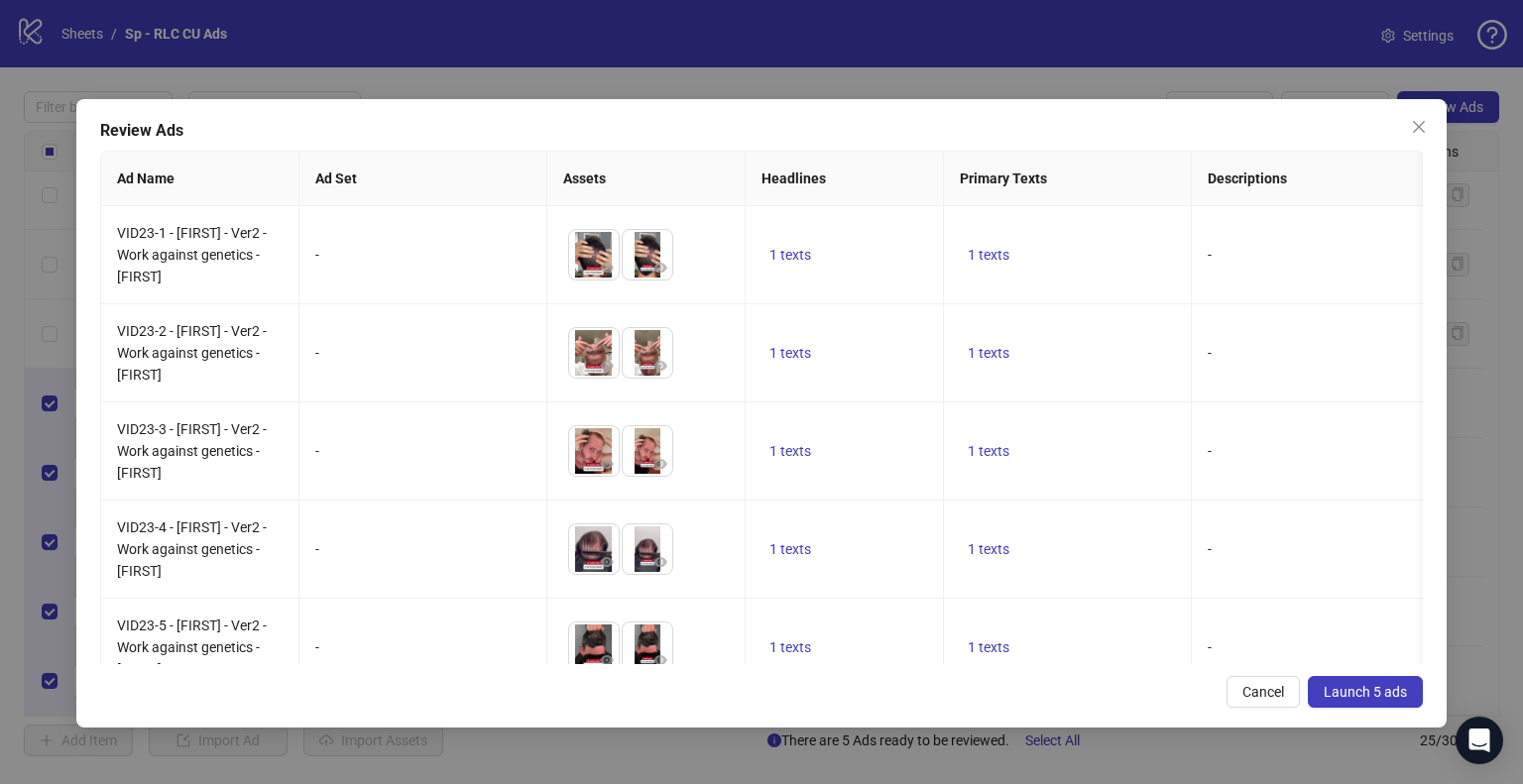 click on "Launch 5 ads" at bounding box center (1365, 692) 